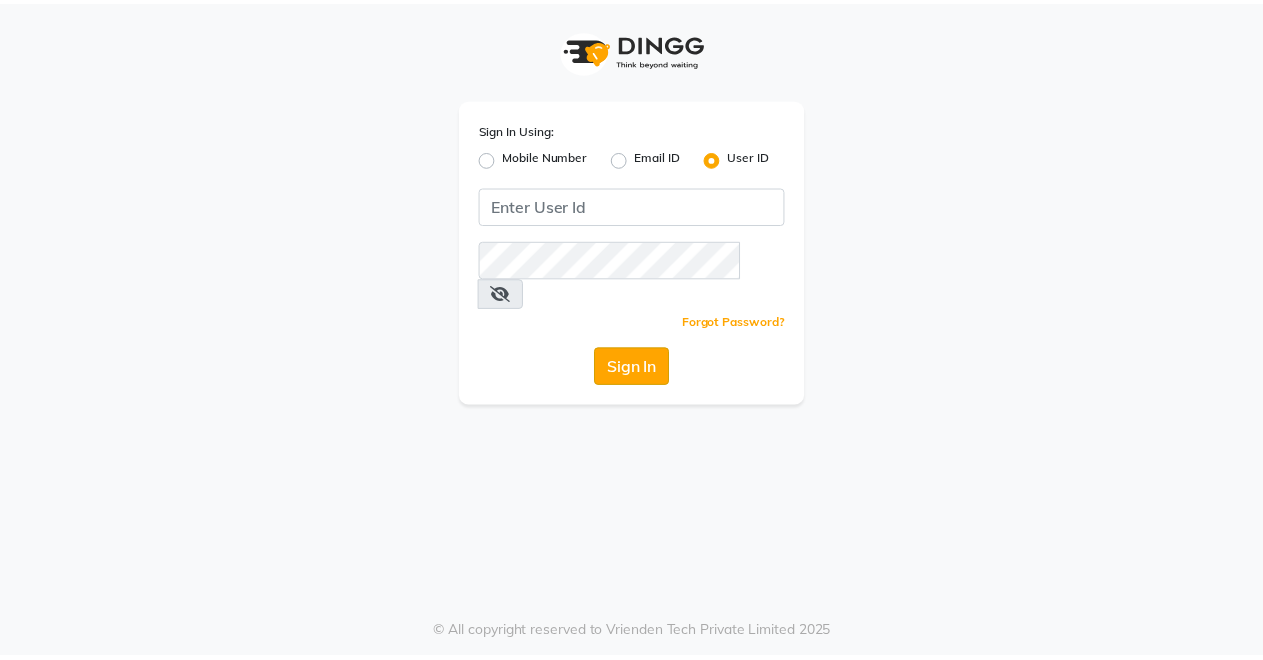 scroll, scrollTop: 0, scrollLeft: 0, axis: both 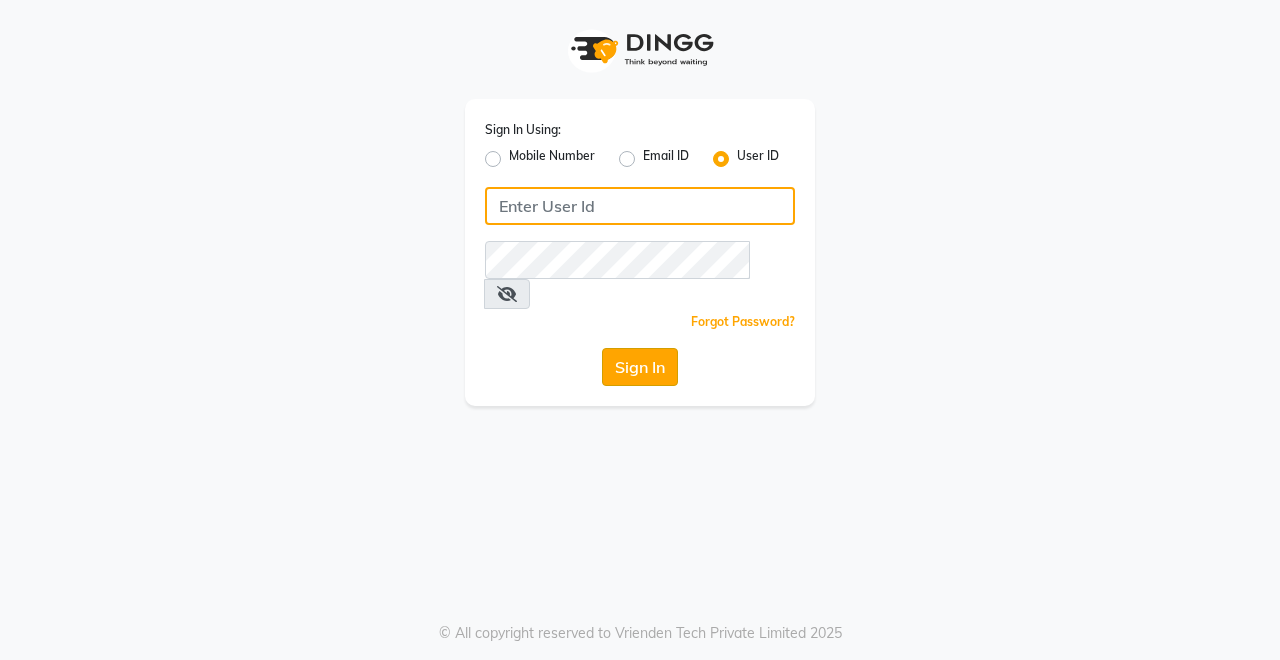 type on "Rimshamakeover123" 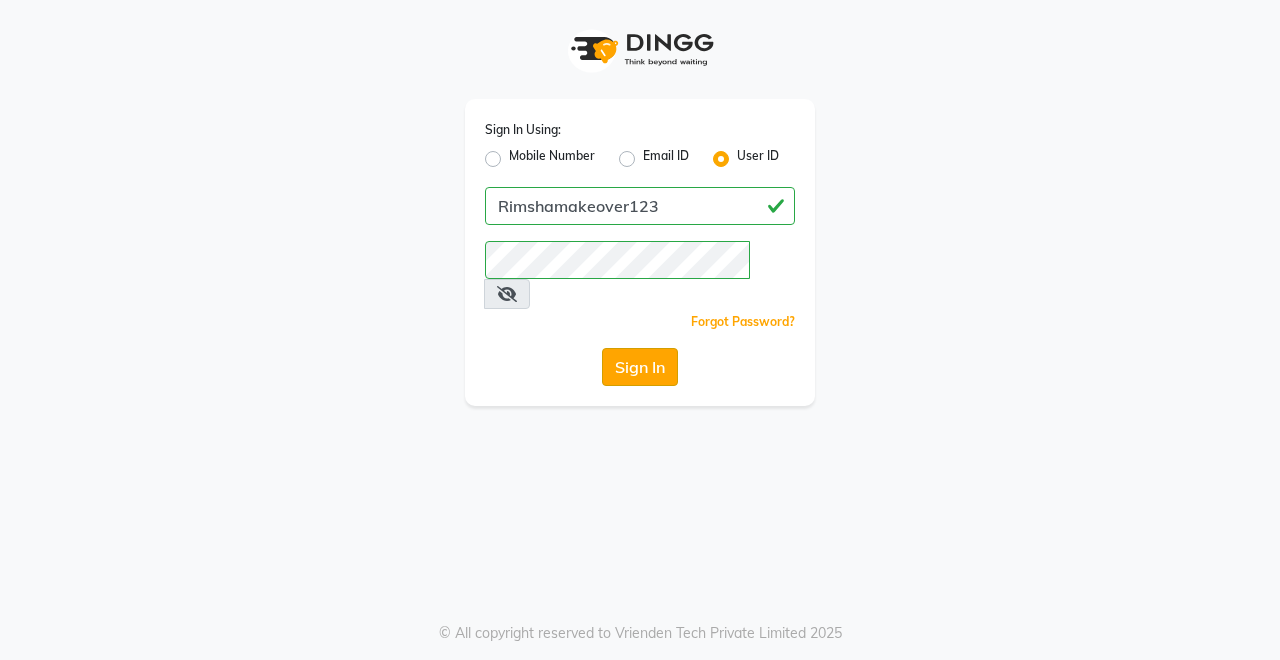click on "Sign In" 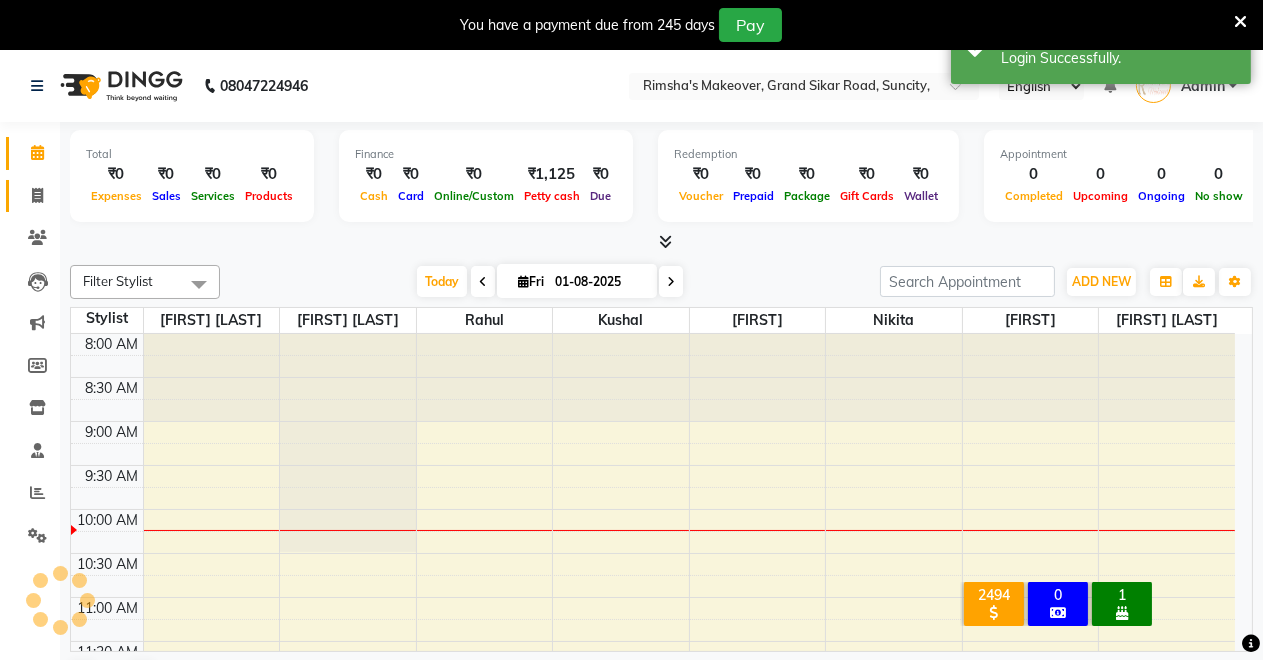 scroll, scrollTop: 0, scrollLeft: 0, axis: both 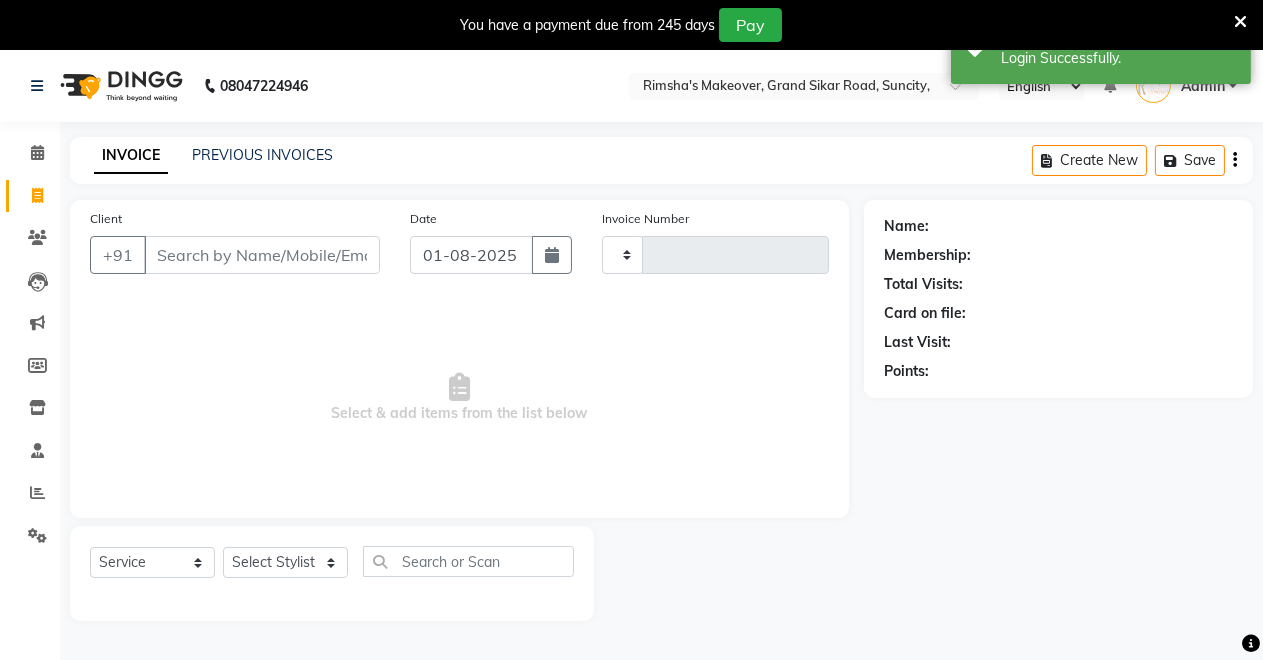 type on "3065" 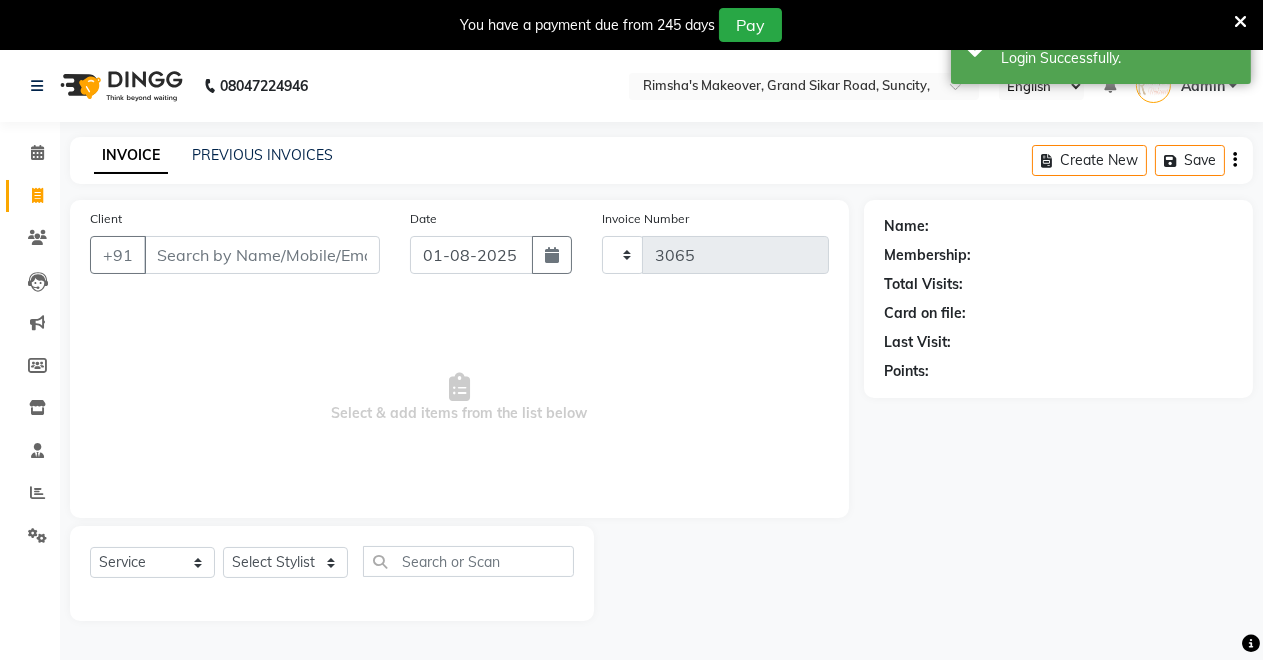 select on "7317" 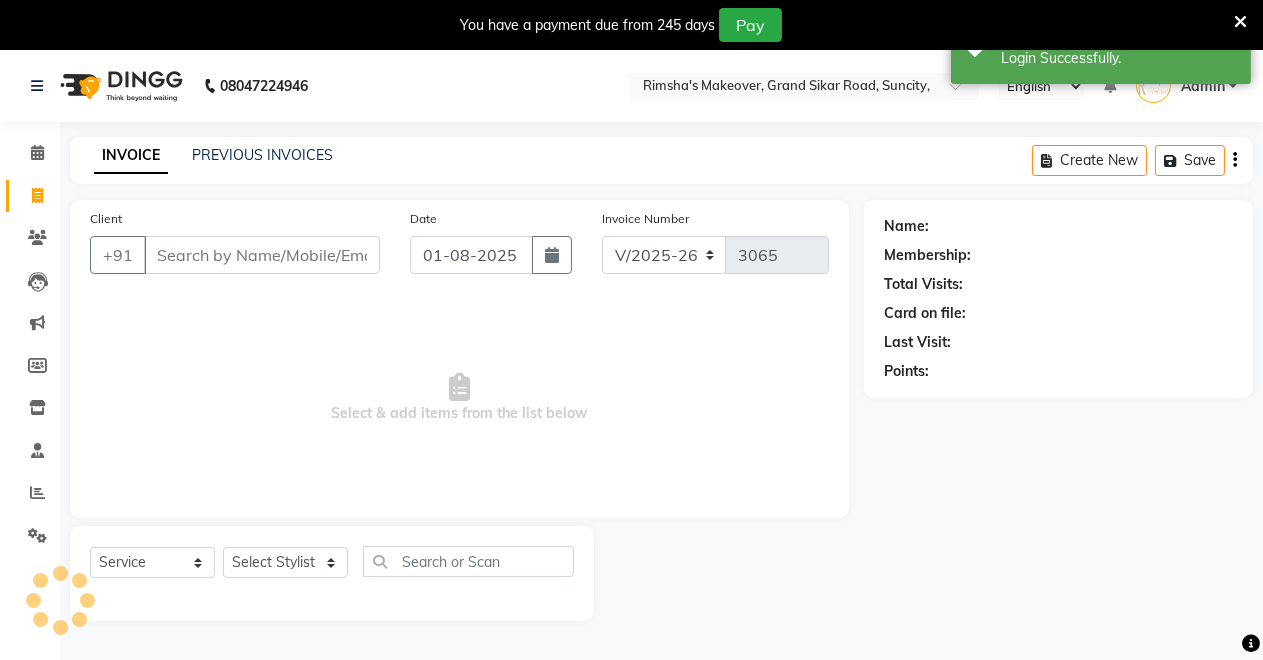 click on "Client" at bounding box center (262, 255) 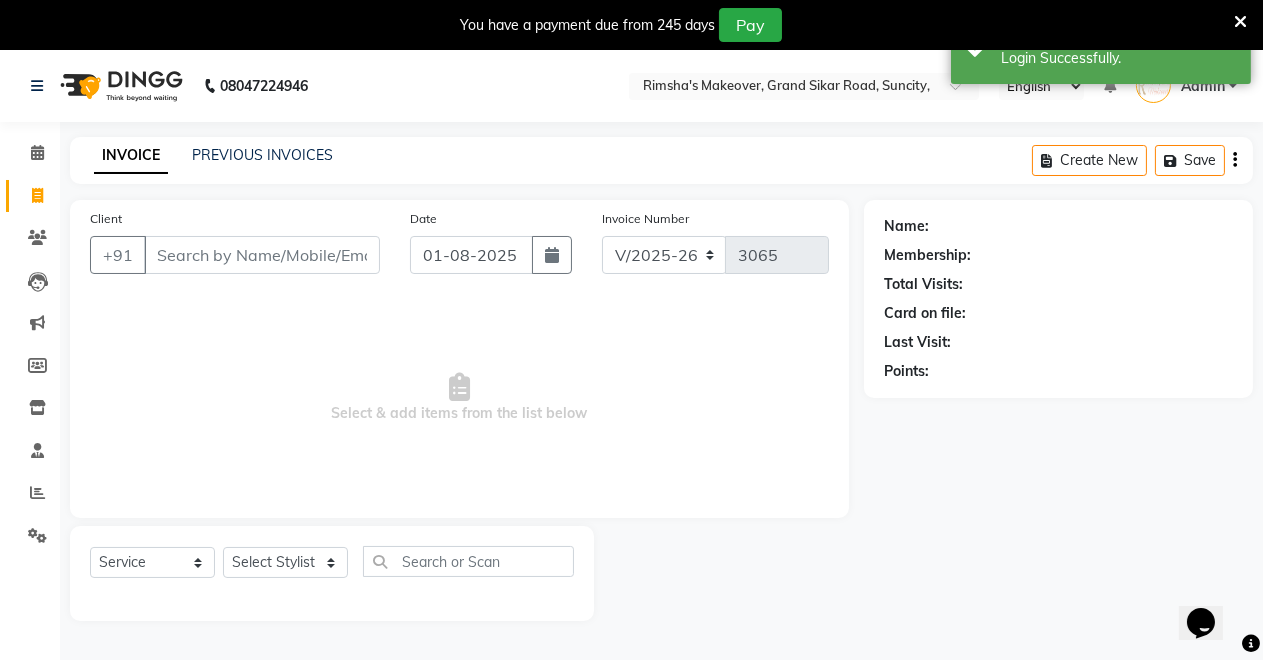 scroll, scrollTop: 0, scrollLeft: 0, axis: both 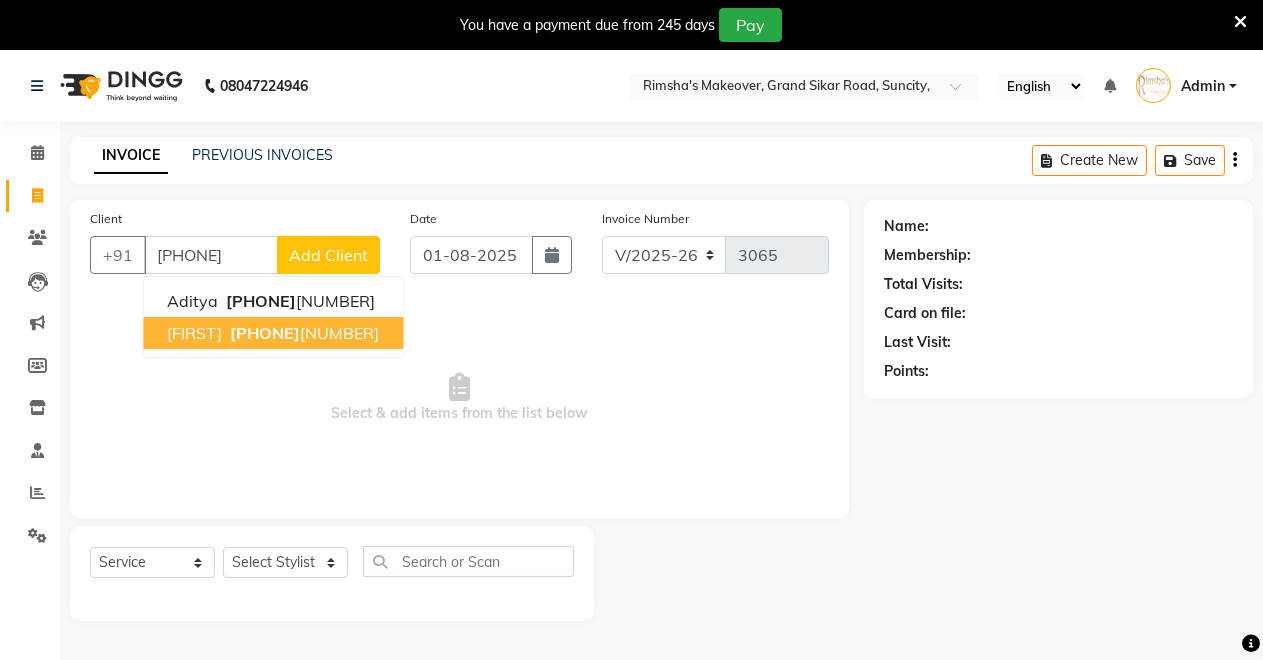 click on "DIVINDRA   93142 14242" at bounding box center (273, 333) 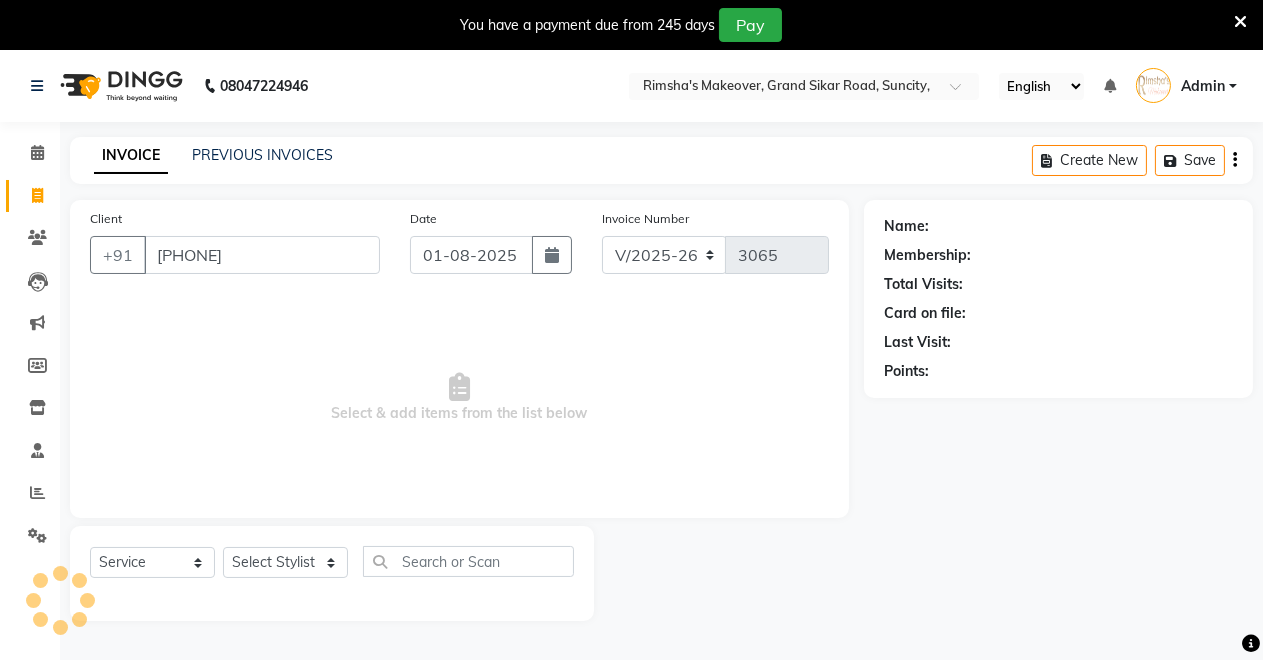 type on "[PHONE]" 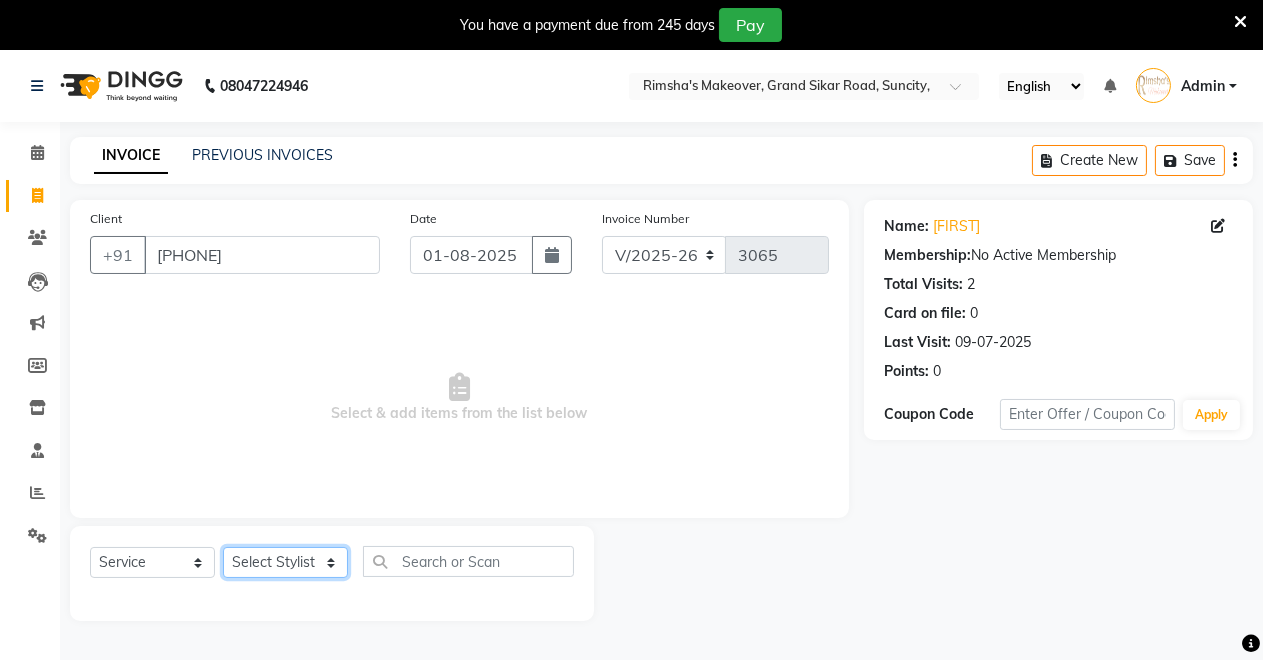 click on "Select Stylist [NAME] [NAME] [NAME] [NAME] [NAME] [NAME] [NAME] [NAME]" 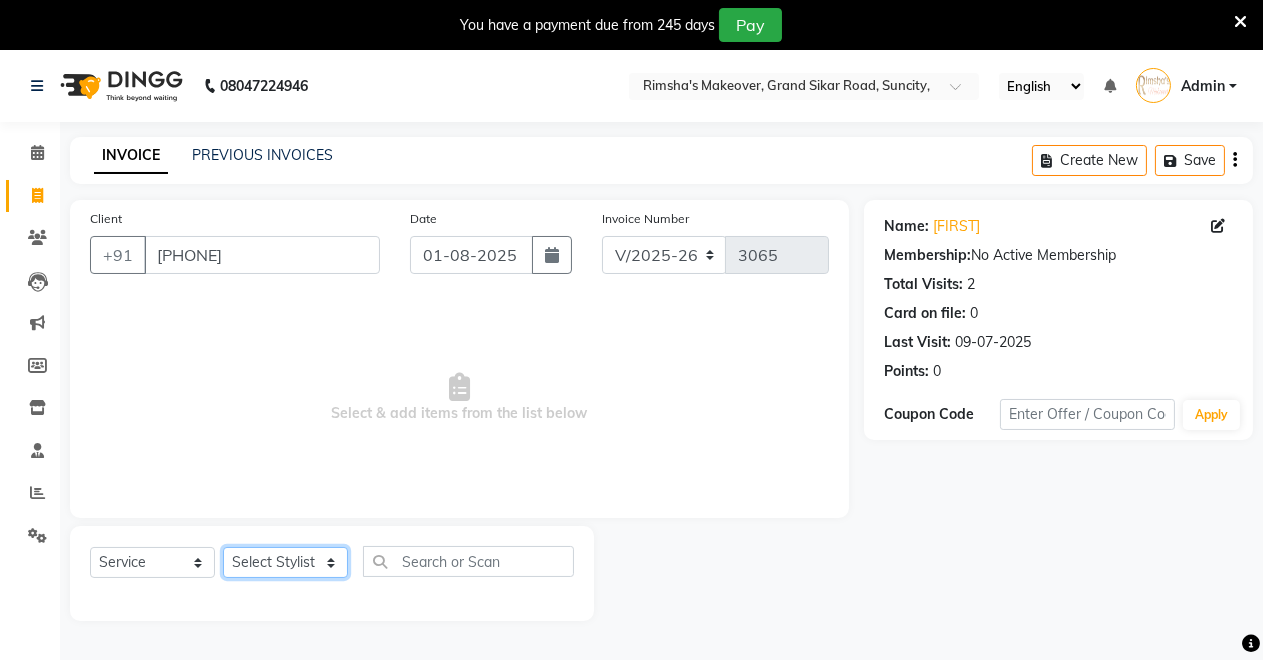 select on "84062" 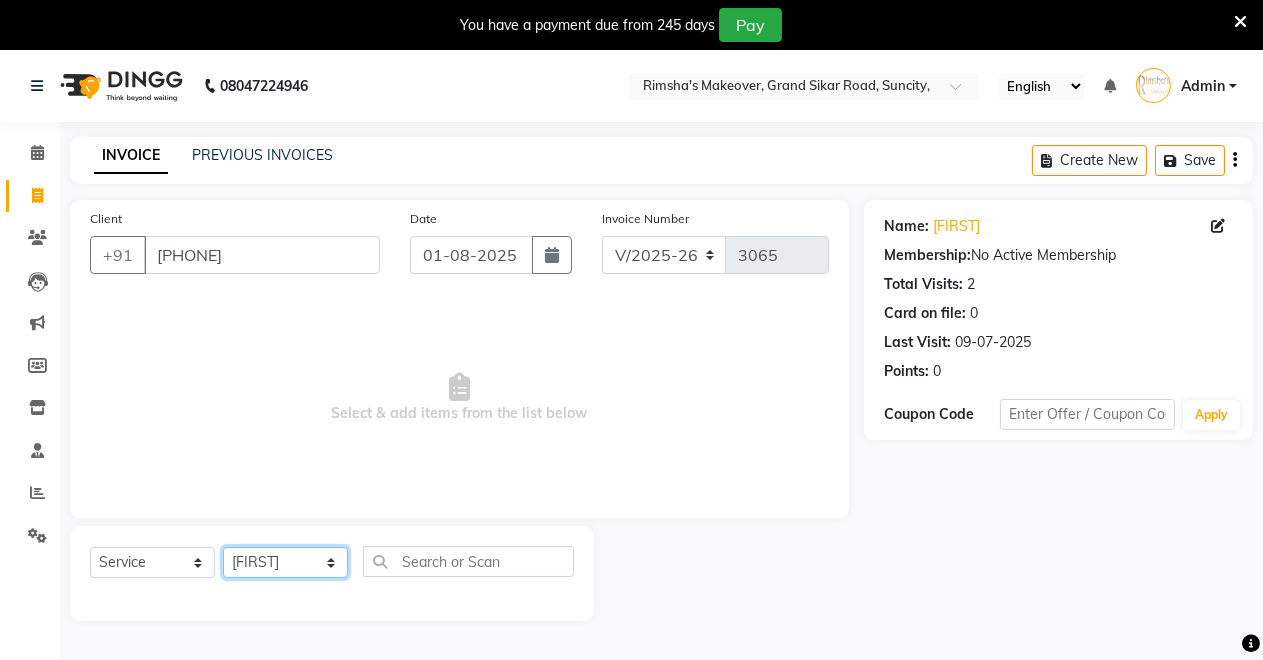 click on "Select Stylist [NAME] [NAME] [NAME] [NAME] [NAME] [NAME] [NAME] [NAME]" 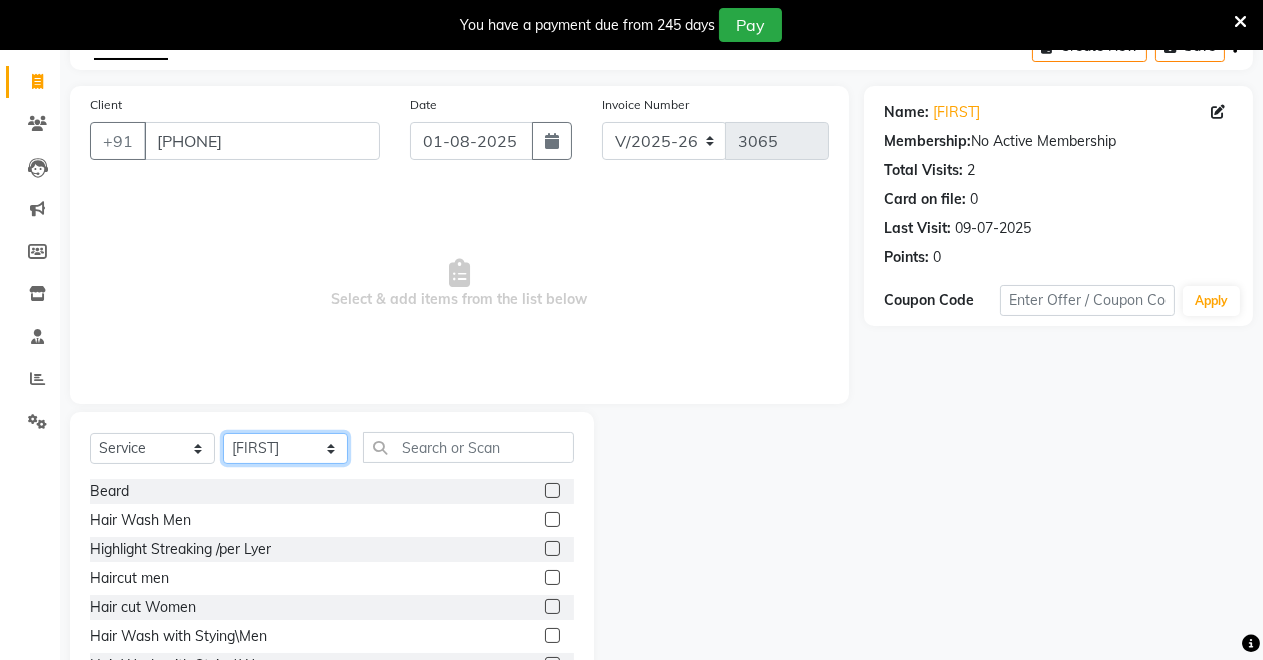 scroll, scrollTop: 145, scrollLeft: 0, axis: vertical 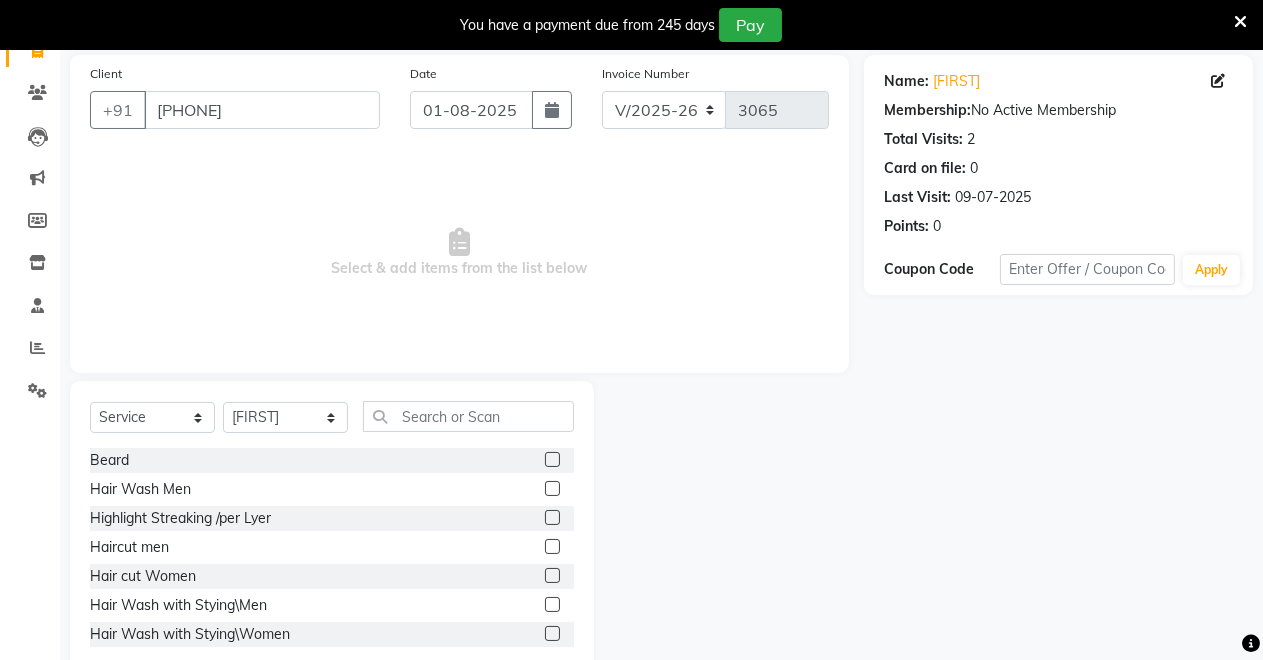click 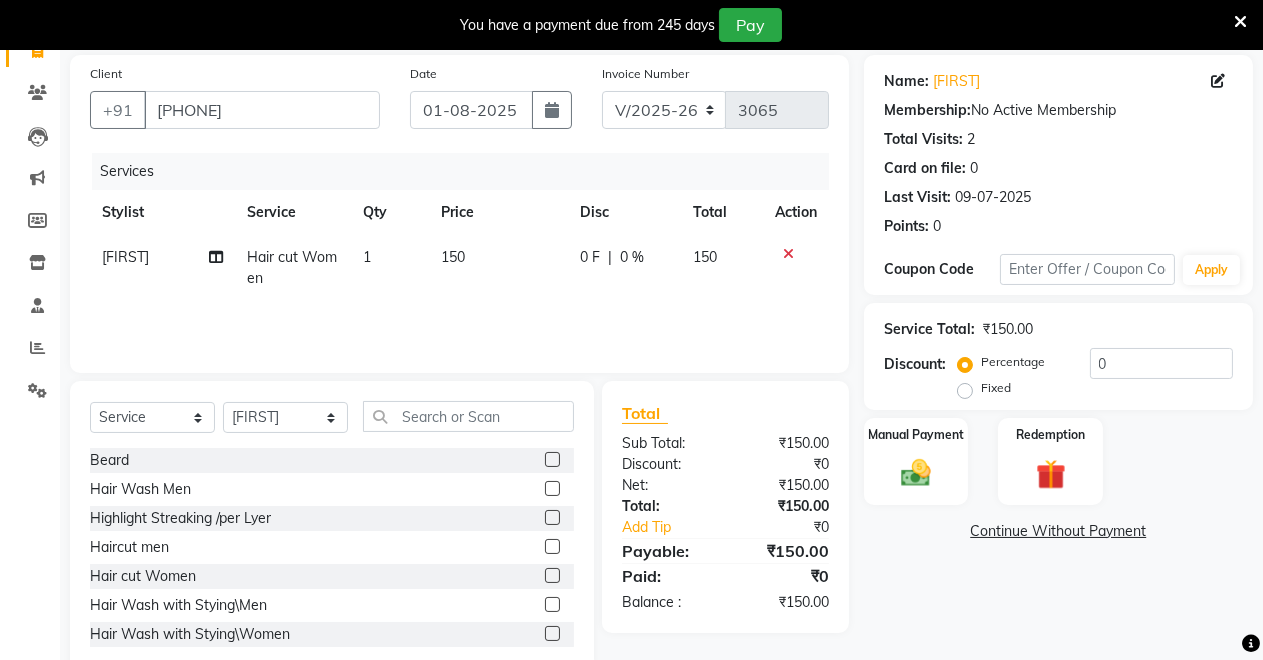 click 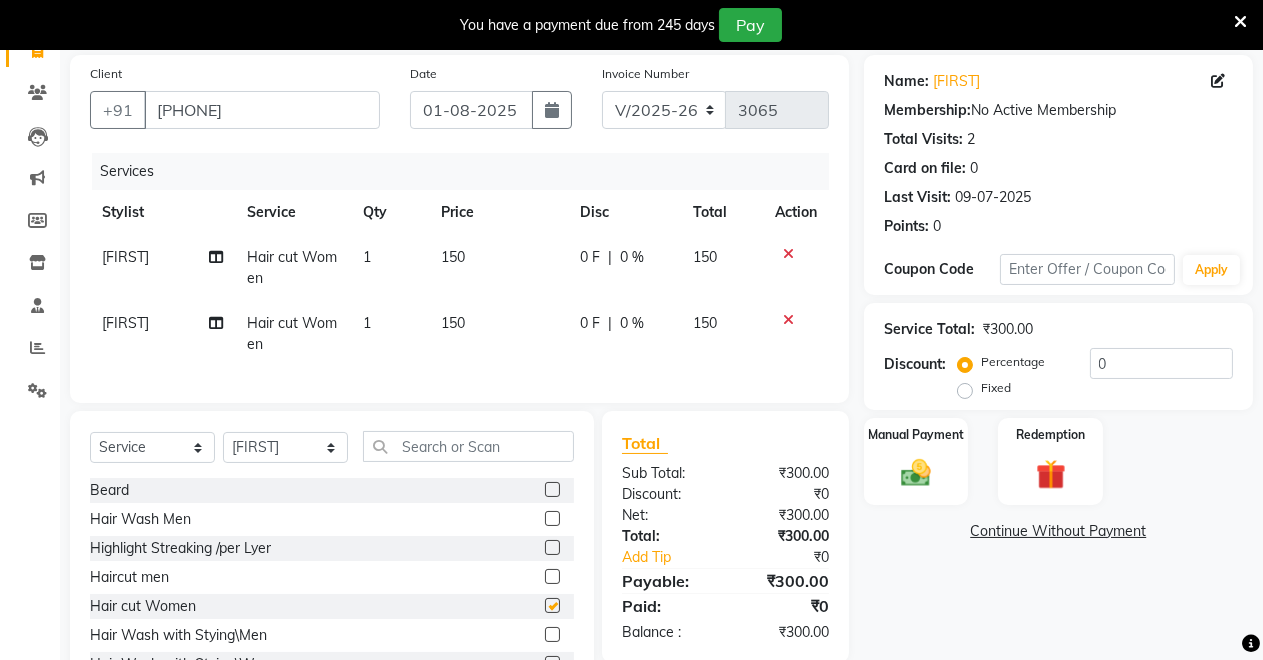 checkbox on "false" 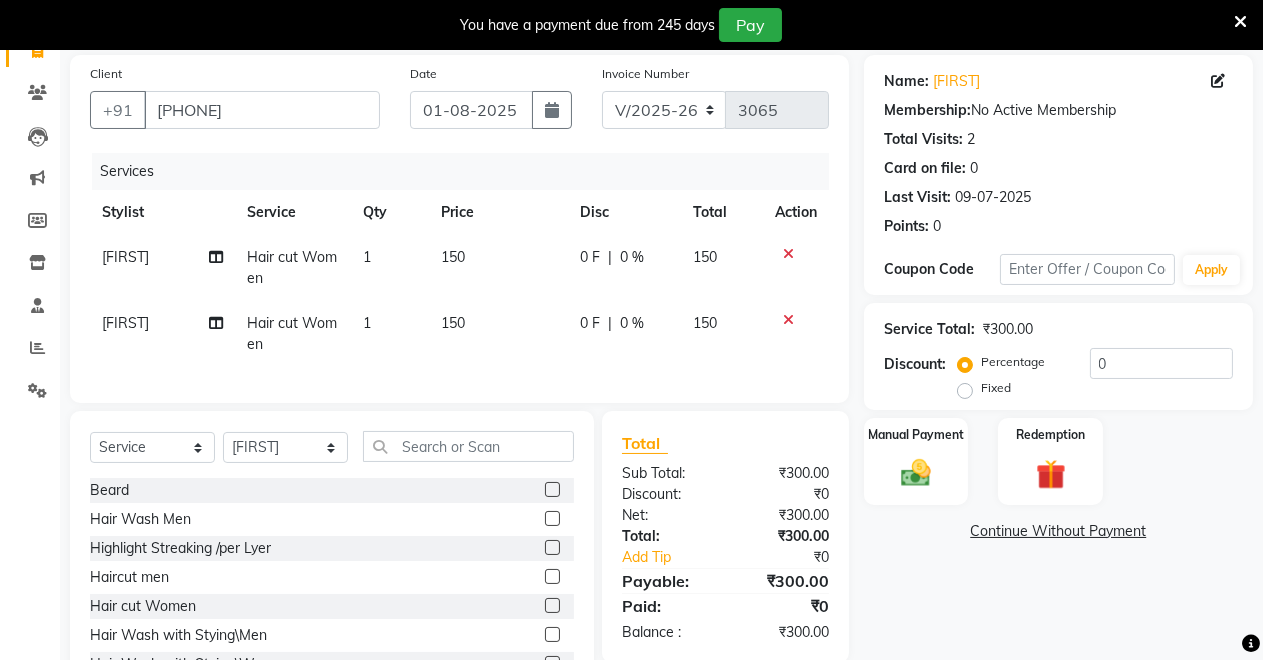 click 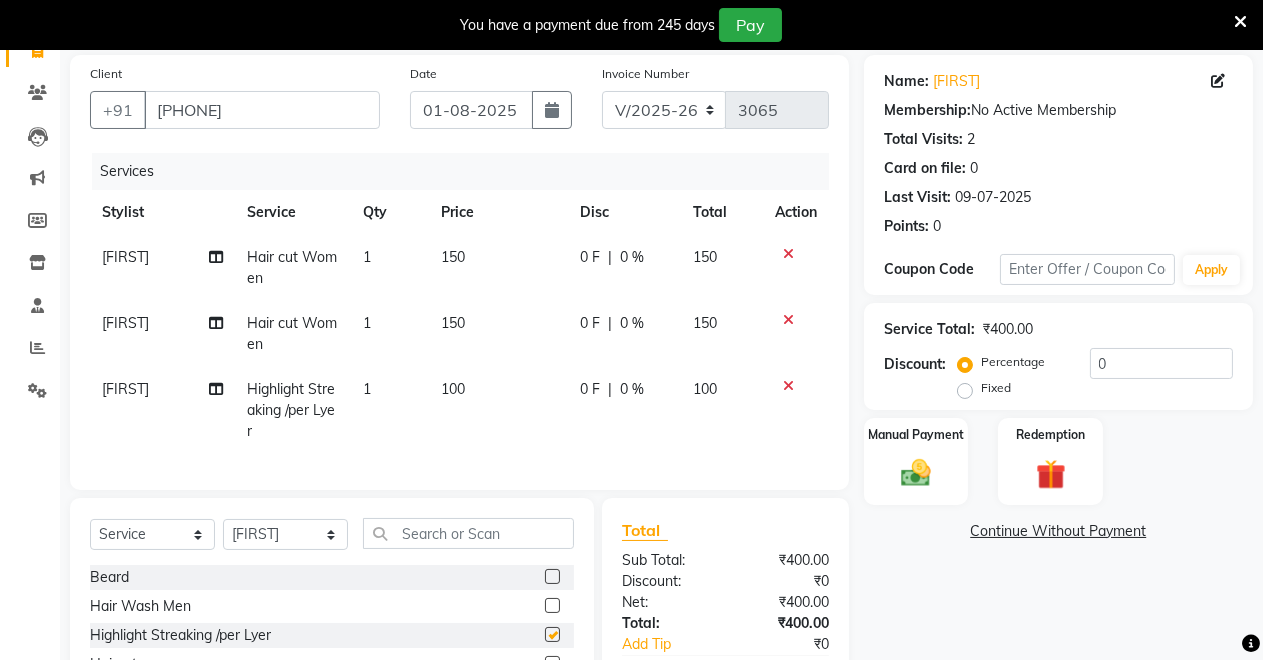 checkbox on "false" 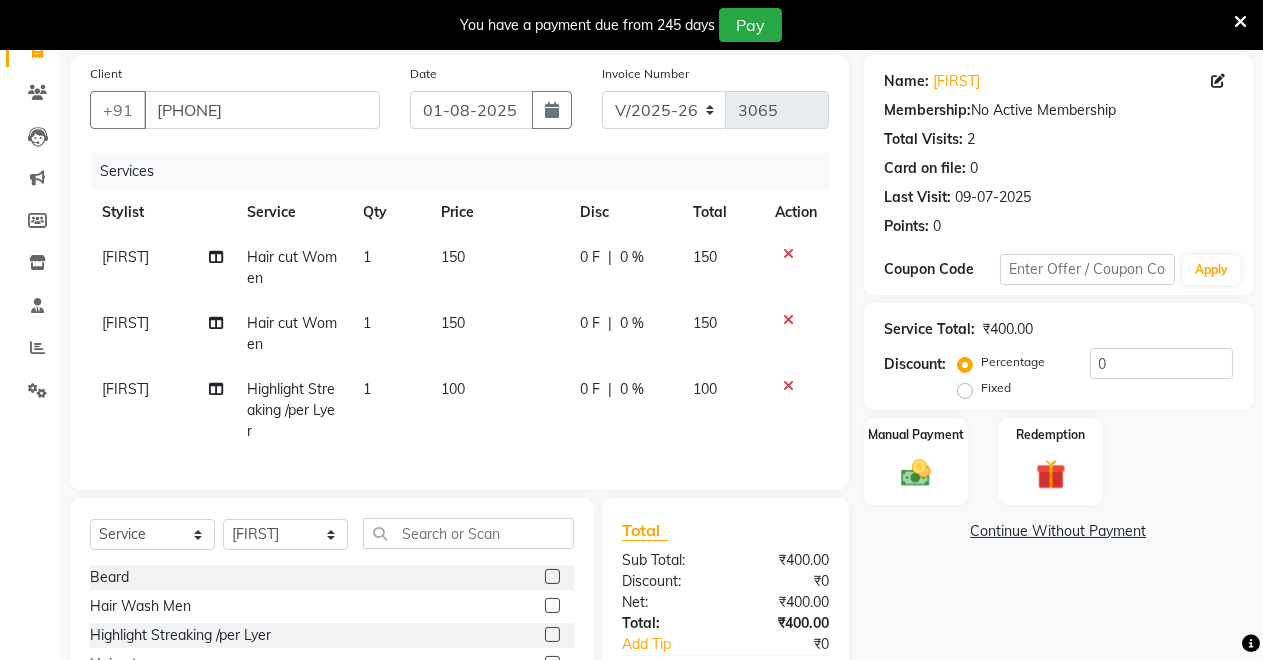 click 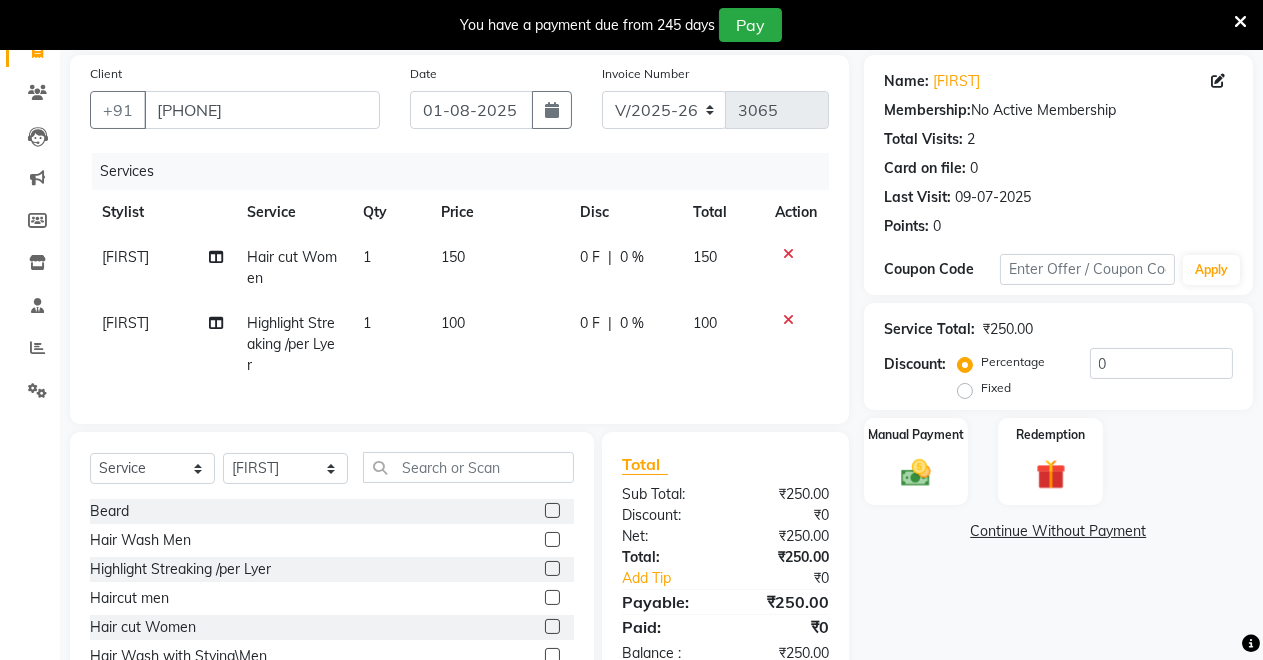 click 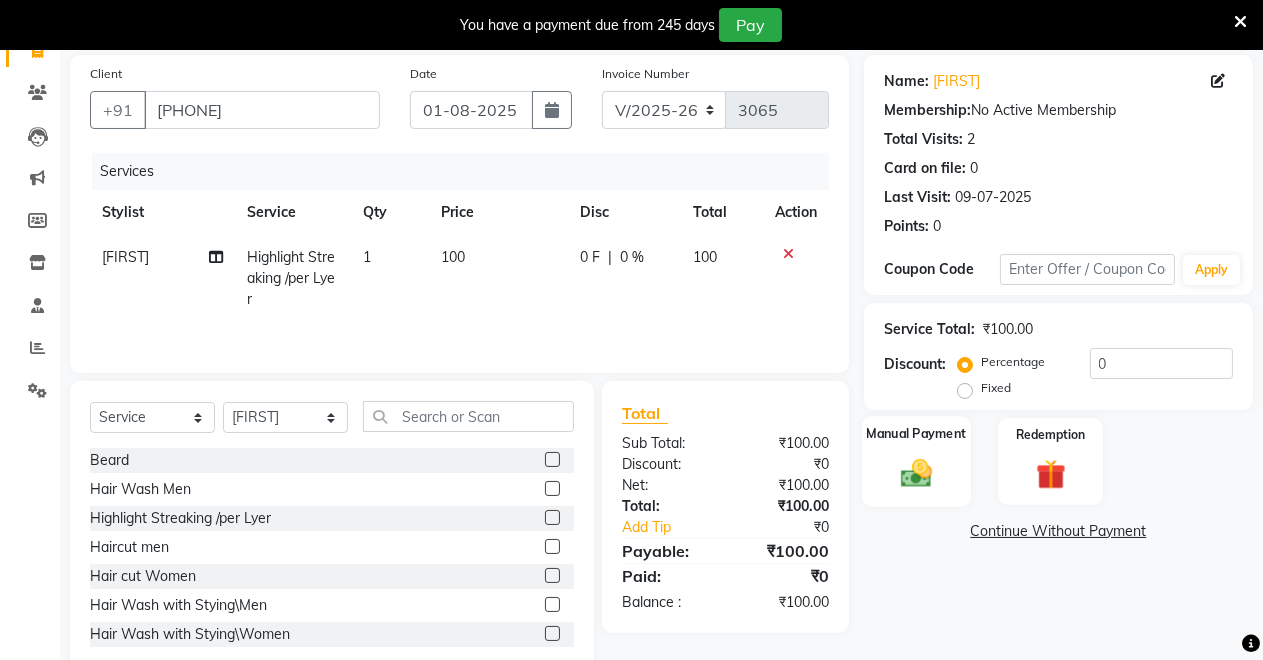 click 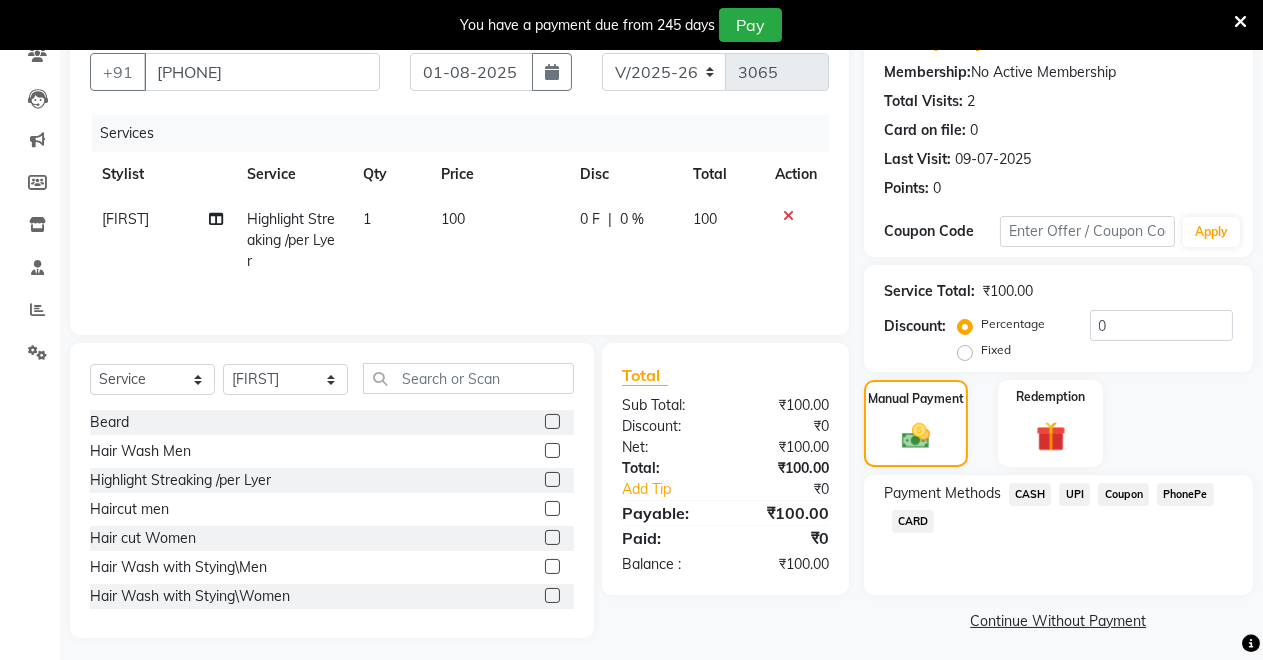 scroll, scrollTop: 192, scrollLeft: 0, axis: vertical 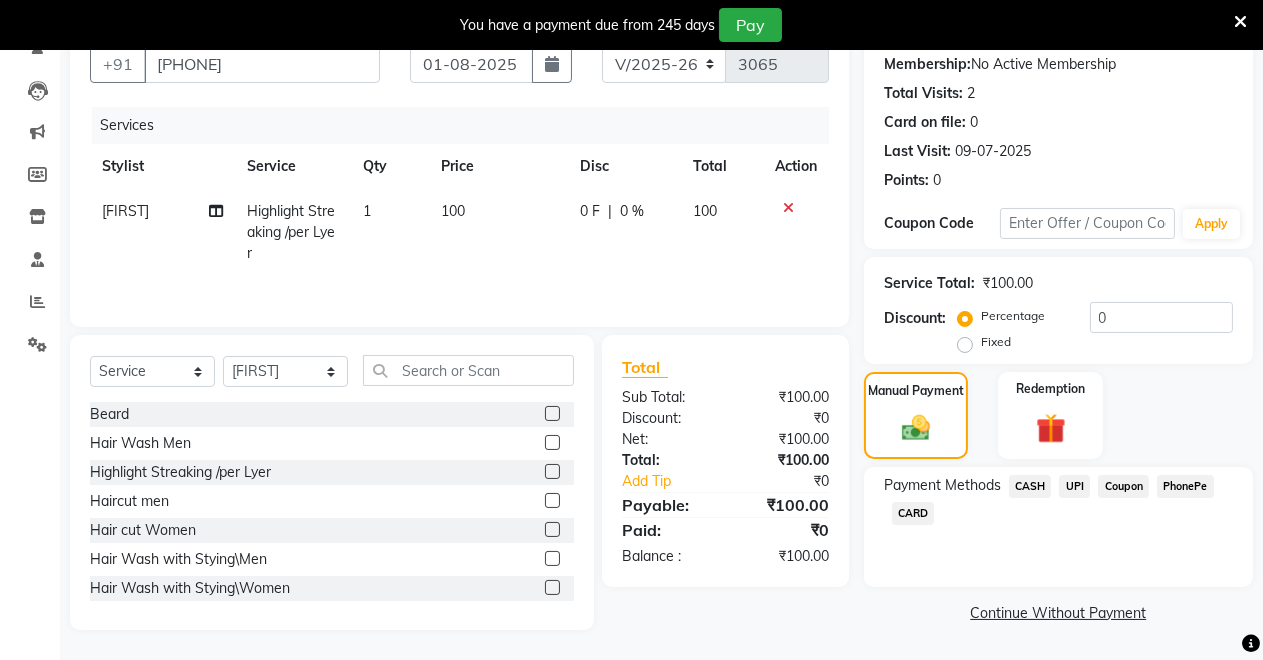 click on "UPI" 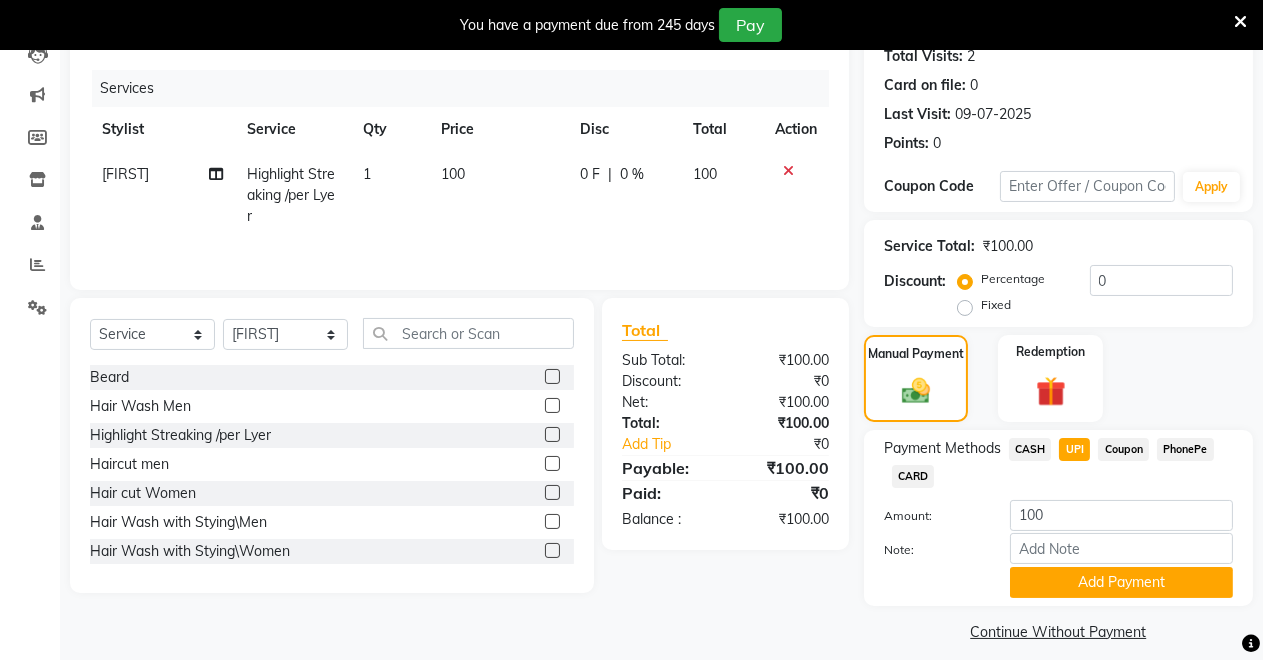 scroll, scrollTop: 245, scrollLeft: 0, axis: vertical 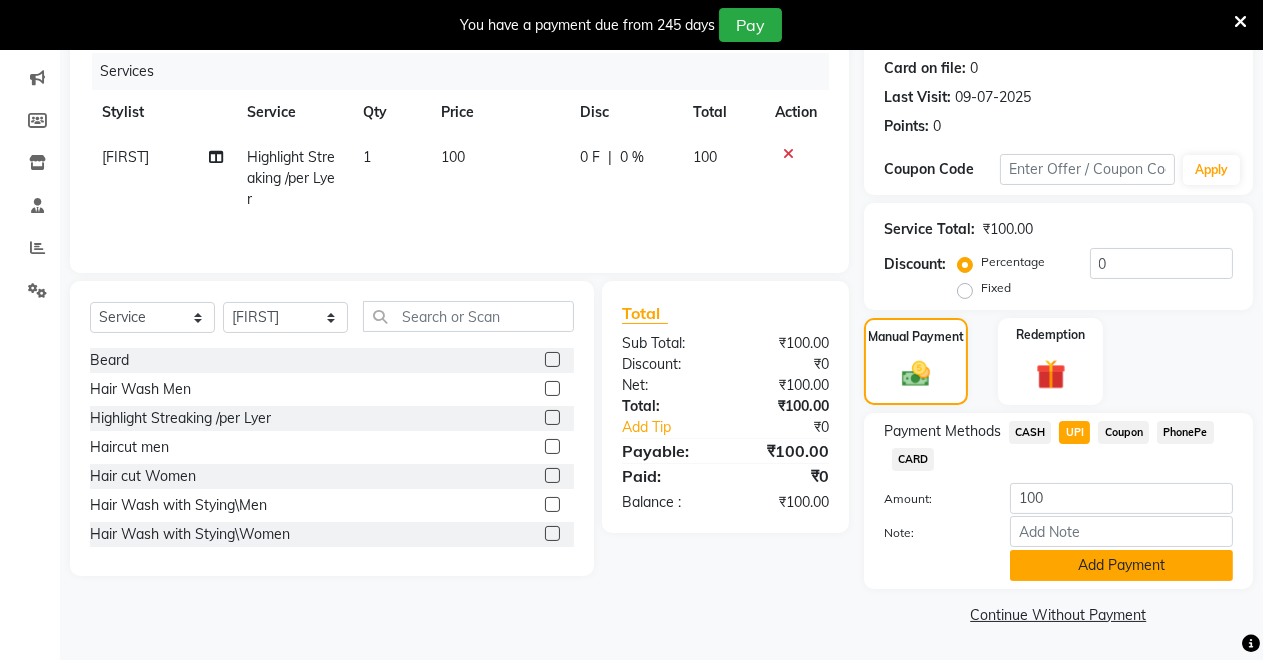 click on "Add Payment" 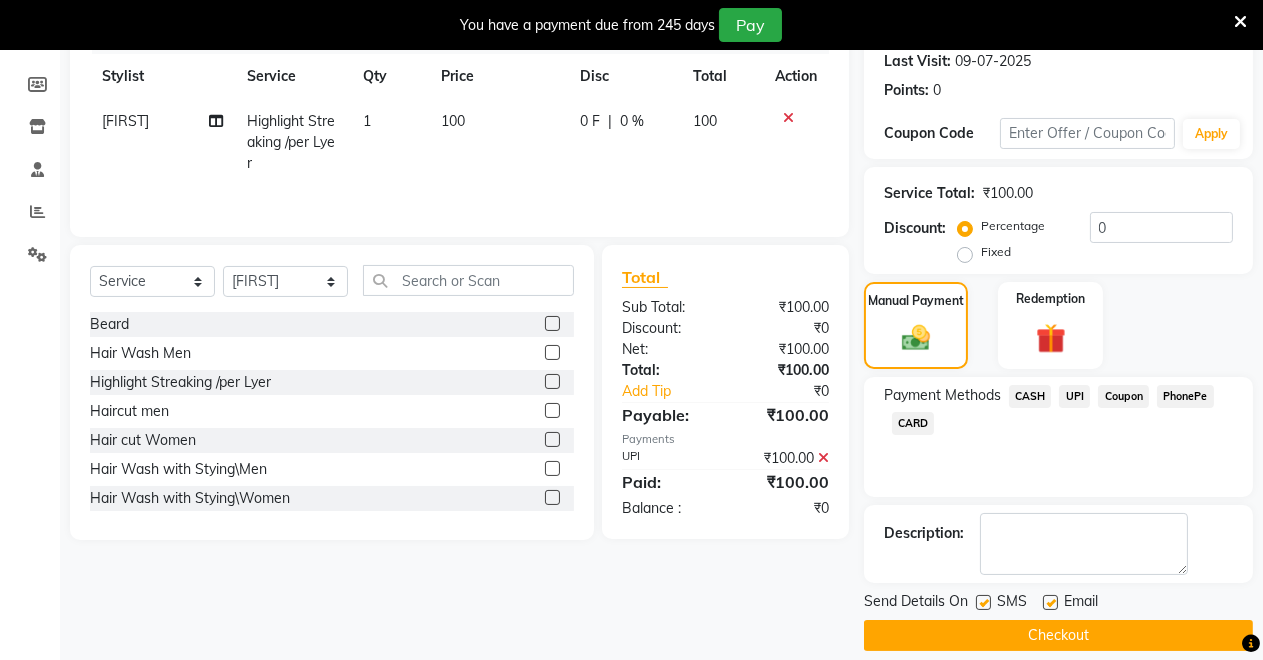 scroll, scrollTop: 302, scrollLeft: 0, axis: vertical 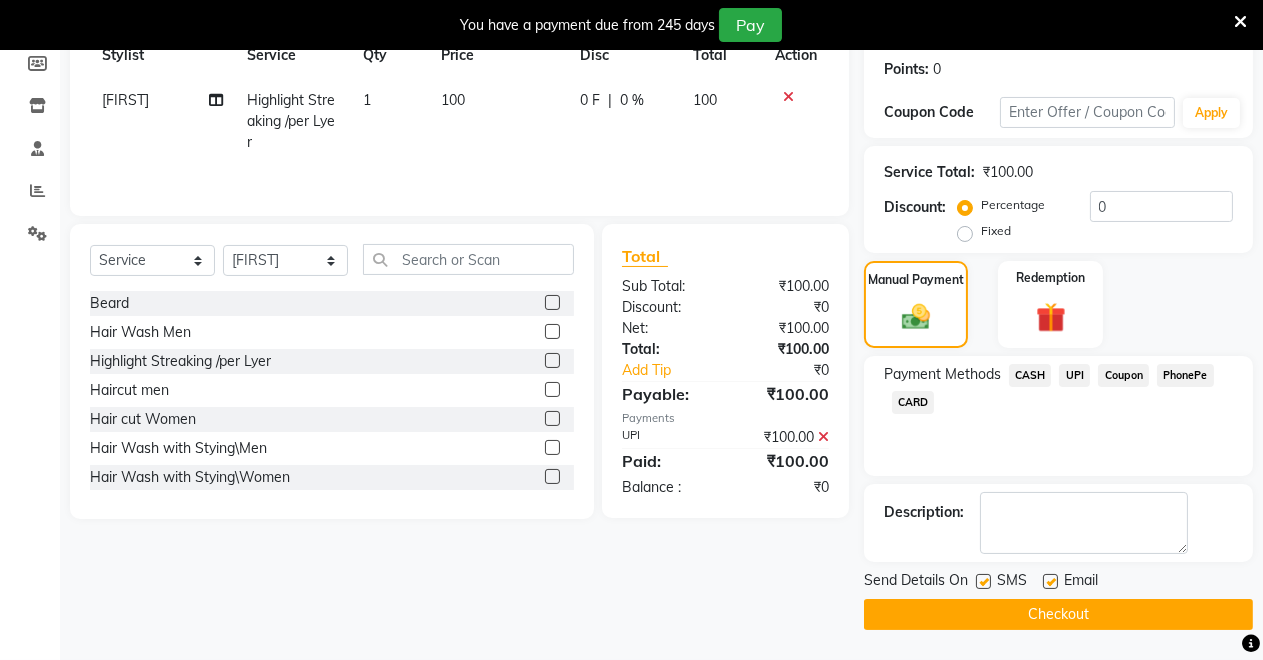 click on "Checkout" 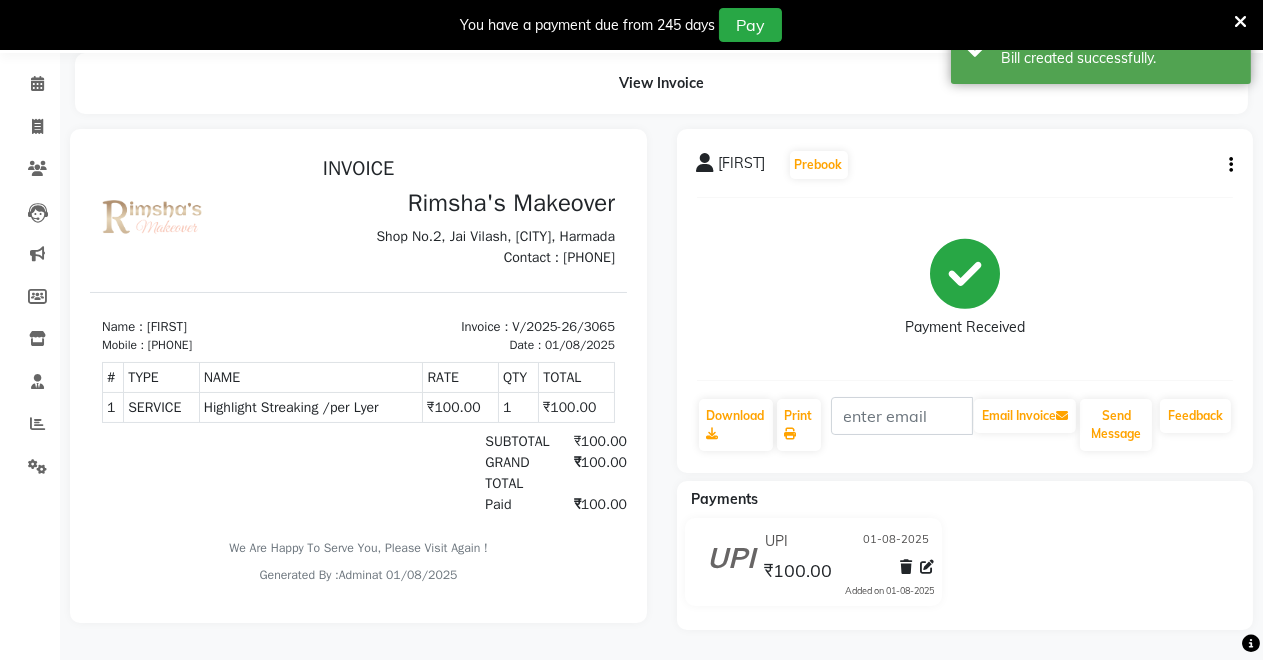 scroll, scrollTop: 0, scrollLeft: 0, axis: both 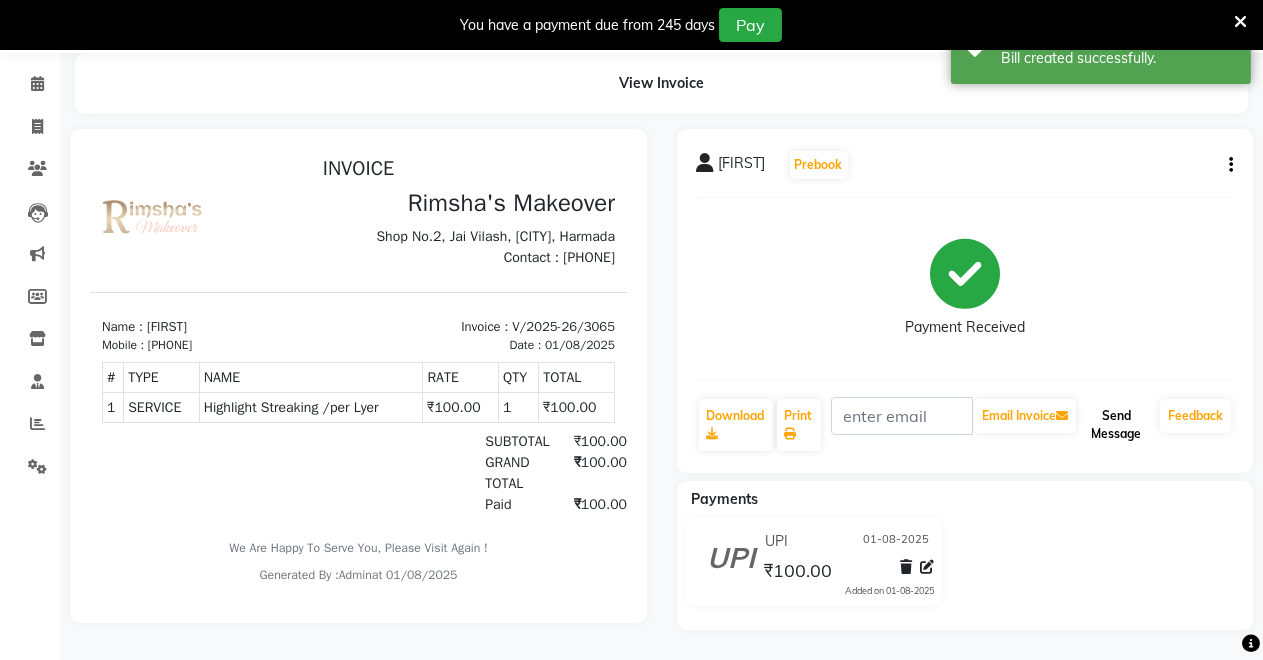 click on "Send Message" 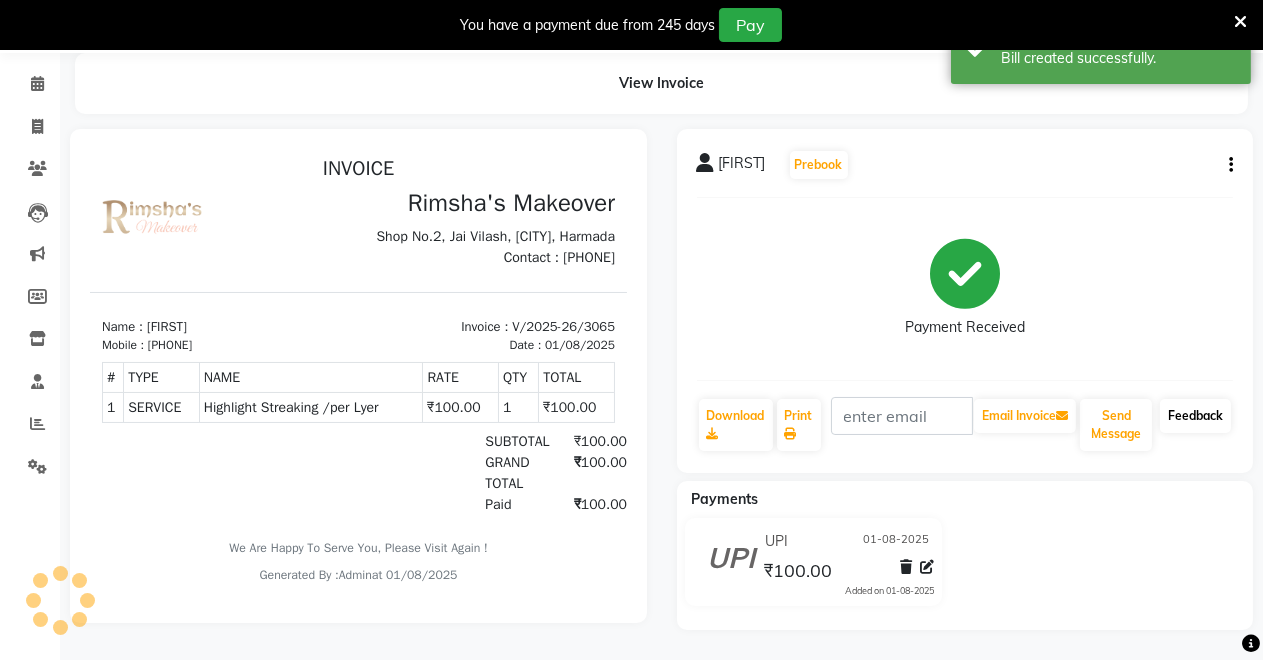 click on "Feedback" 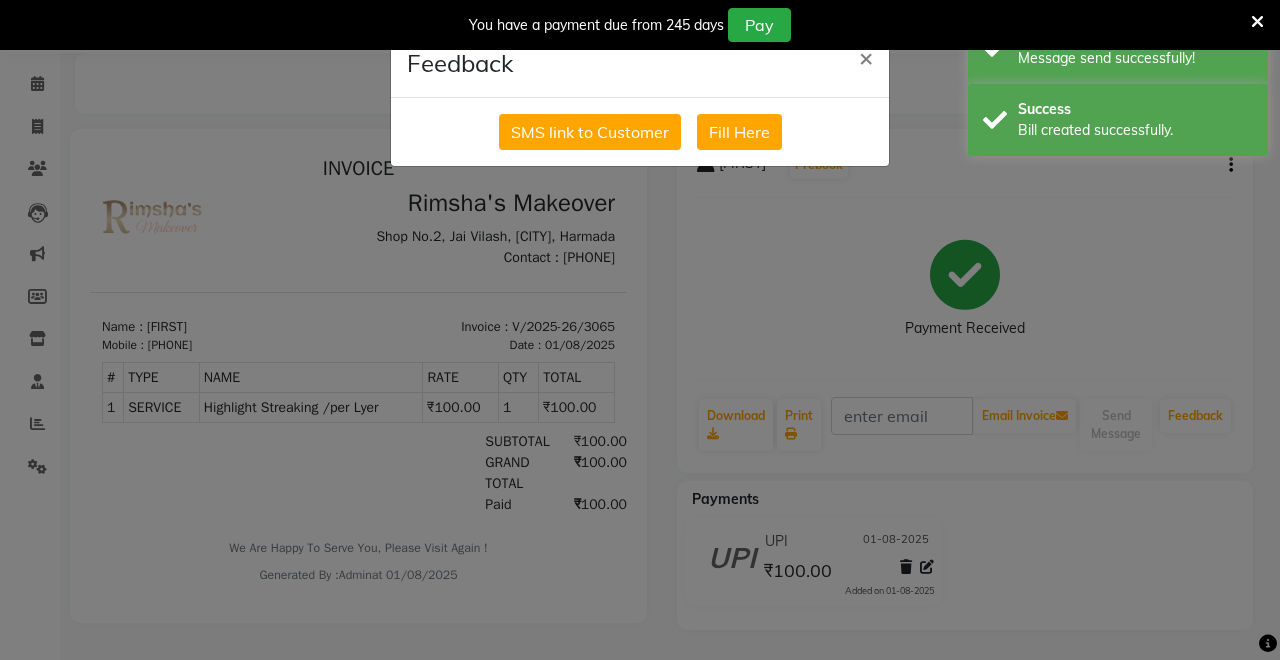 drag, startPoint x: 590, startPoint y: 133, endPoint x: 76, endPoint y: 157, distance: 514.56 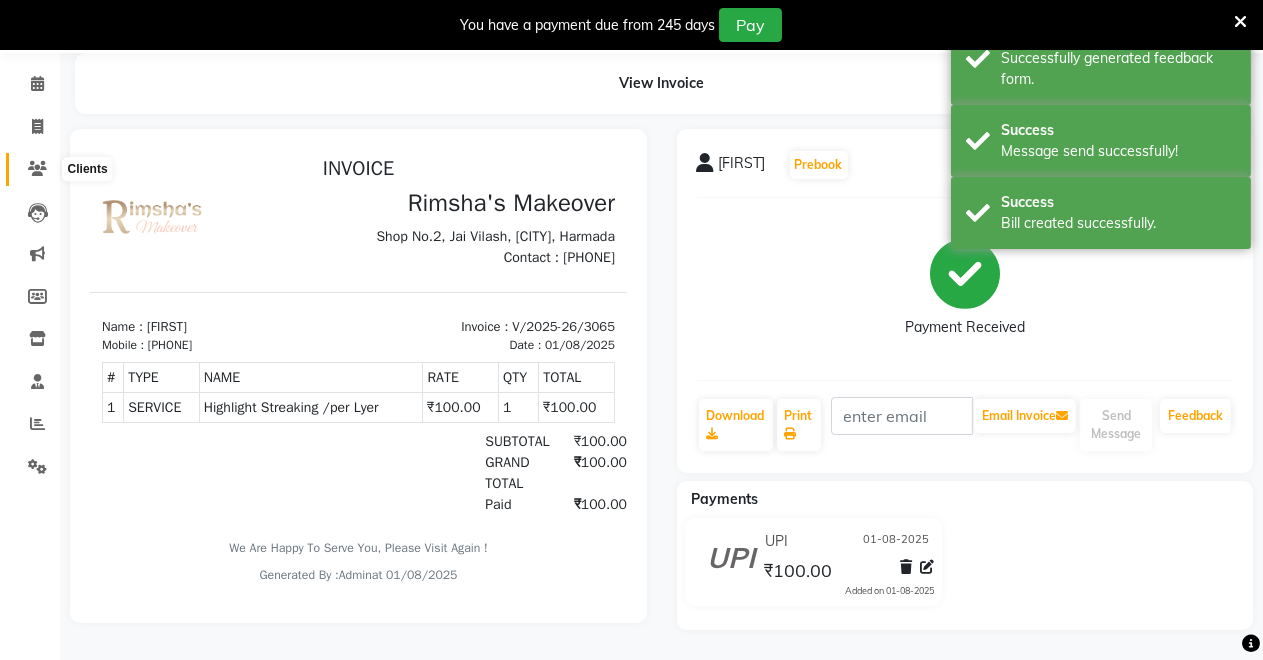 click 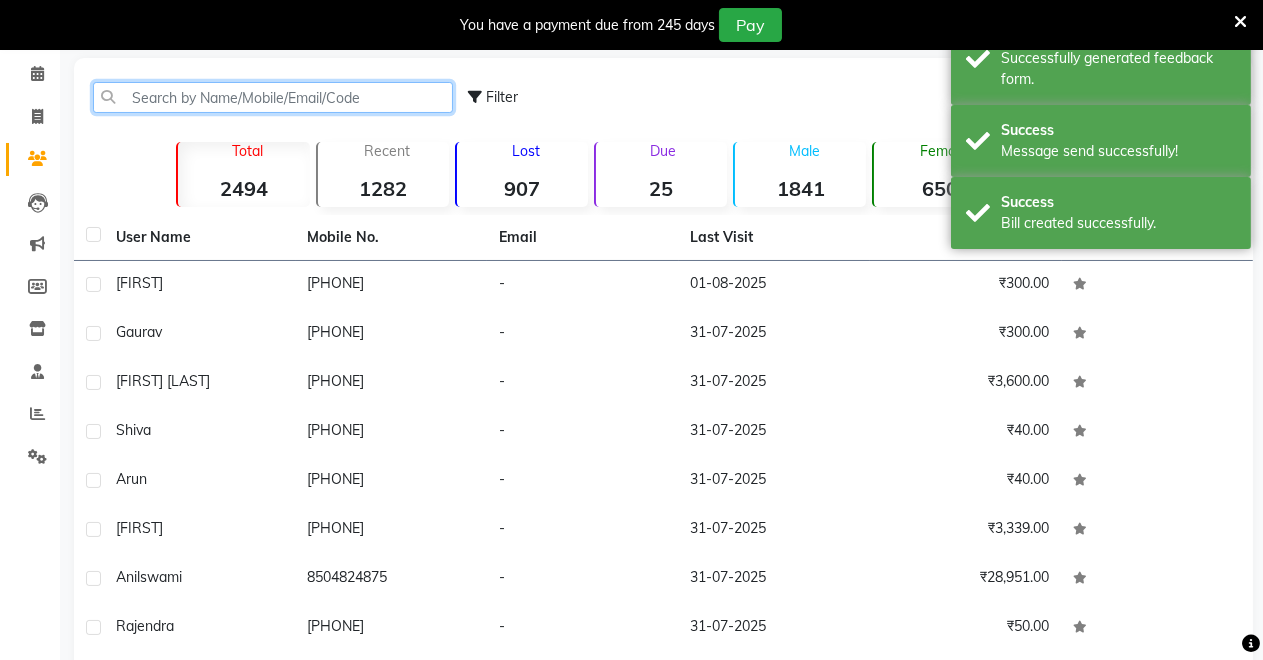 click 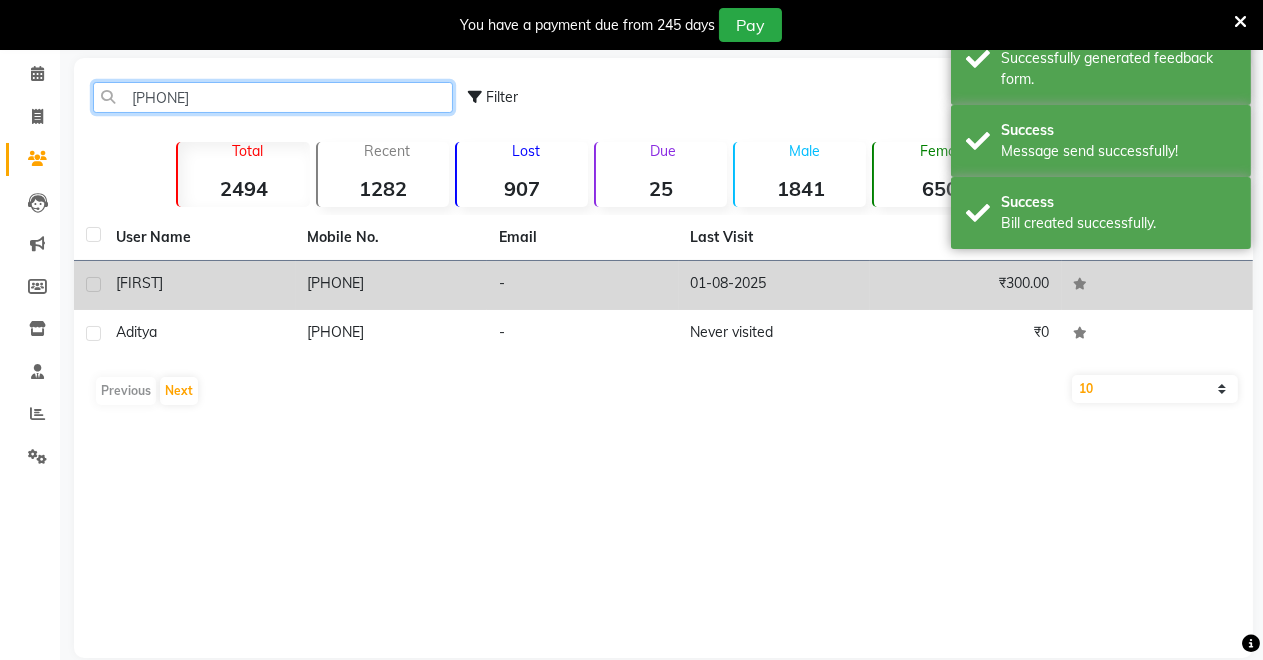type on "93142" 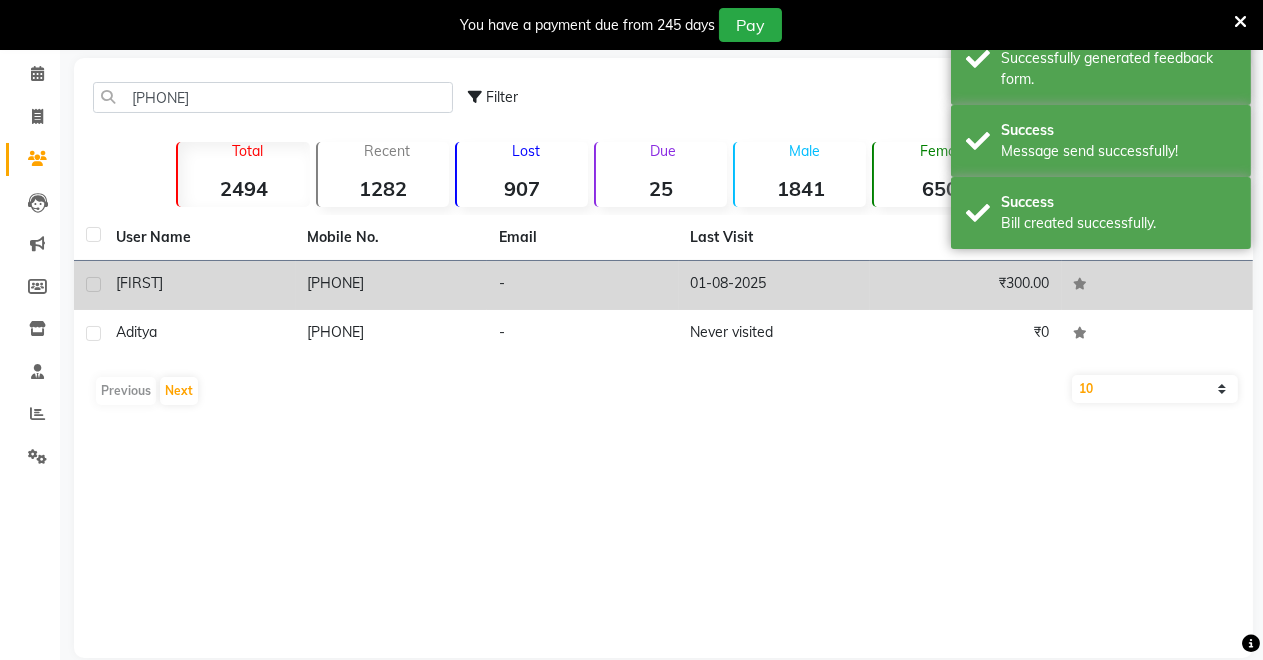 click on "-" 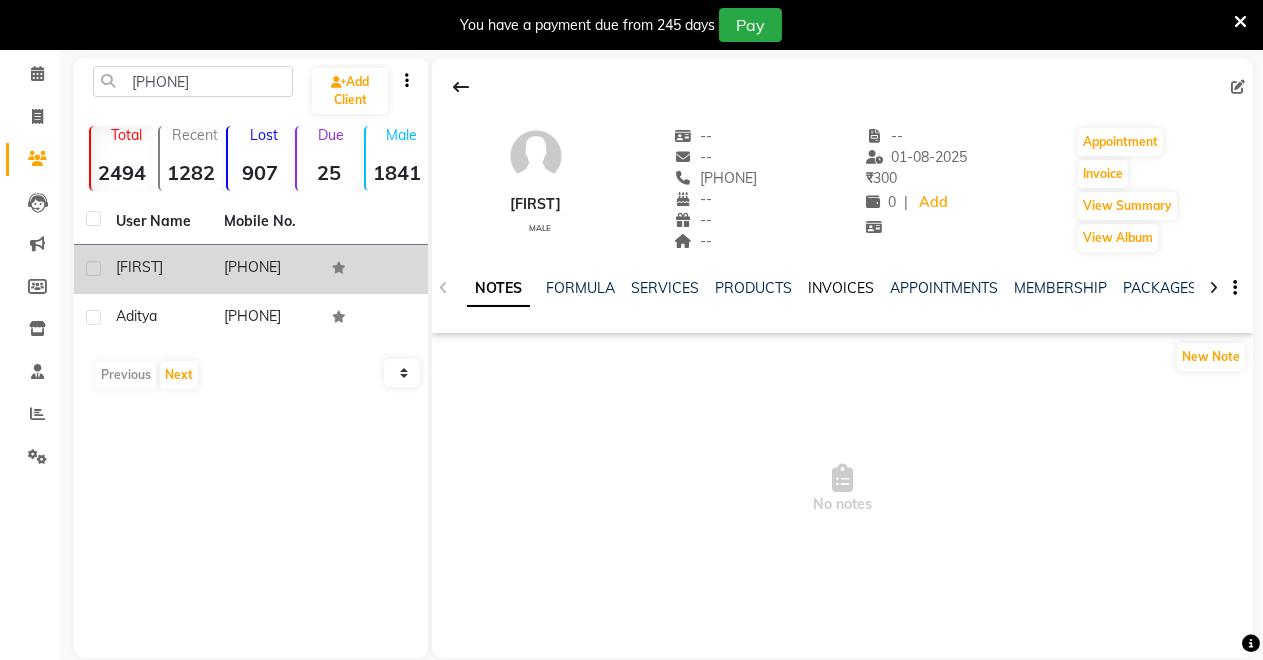 click on "INVOICES" 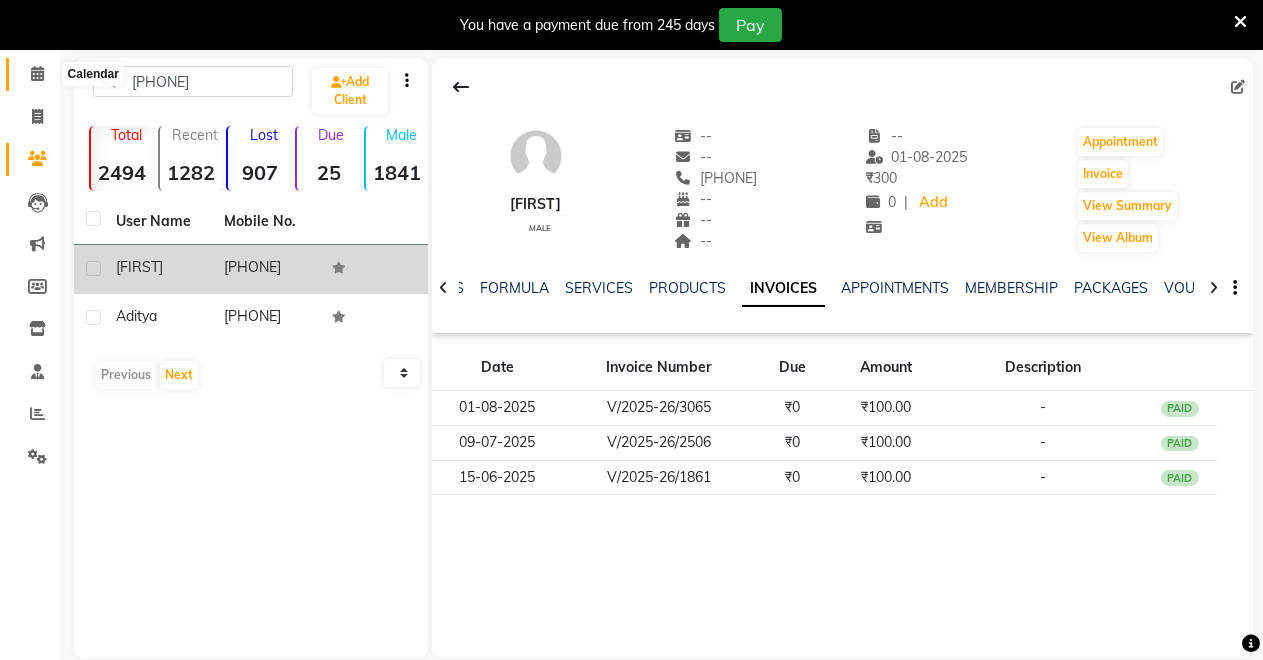 click 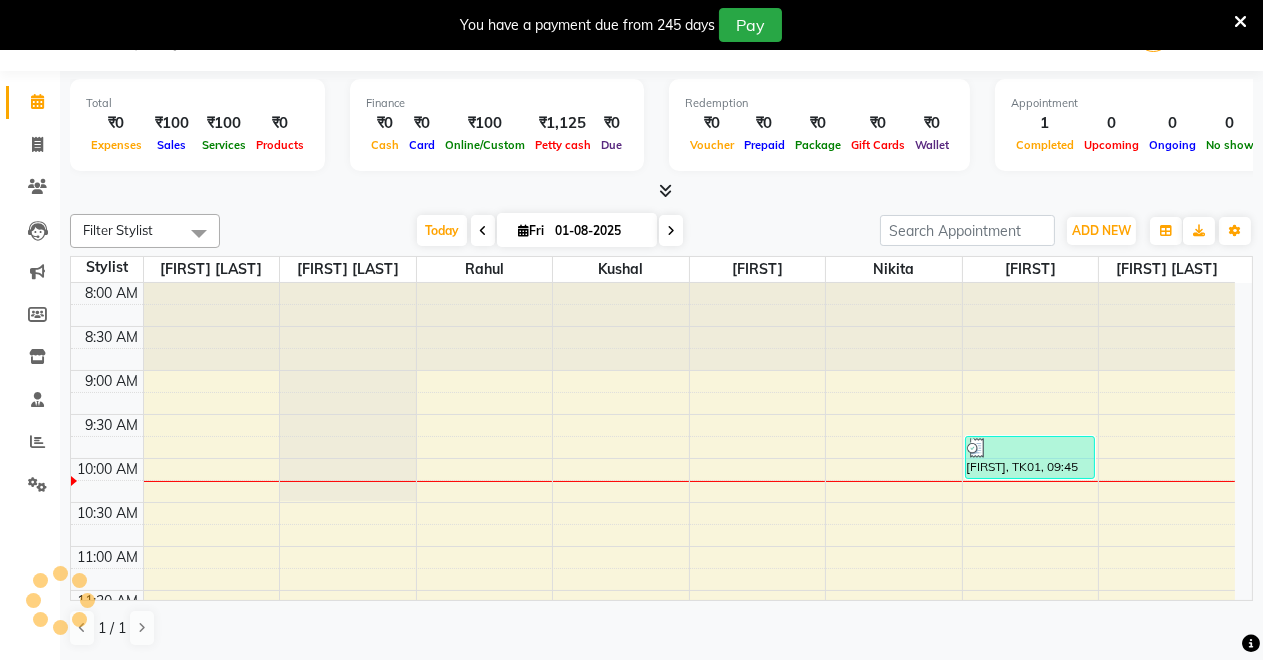scroll, scrollTop: 49, scrollLeft: 0, axis: vertical 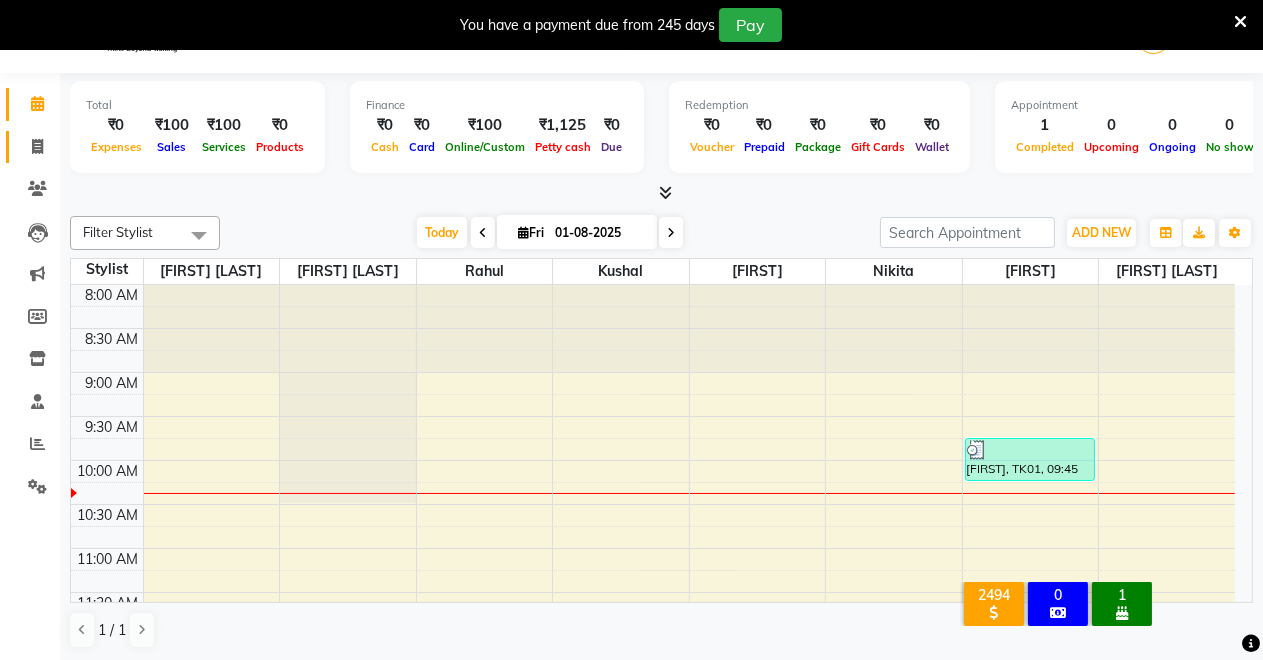 click 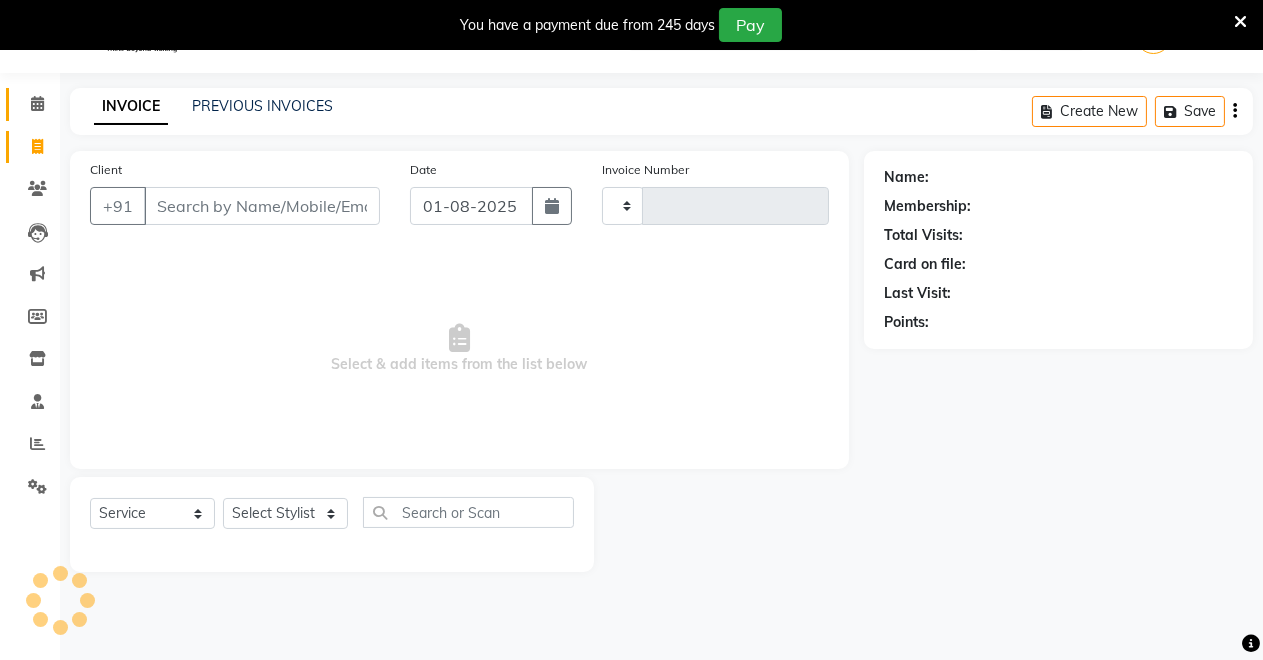 type on "3066" 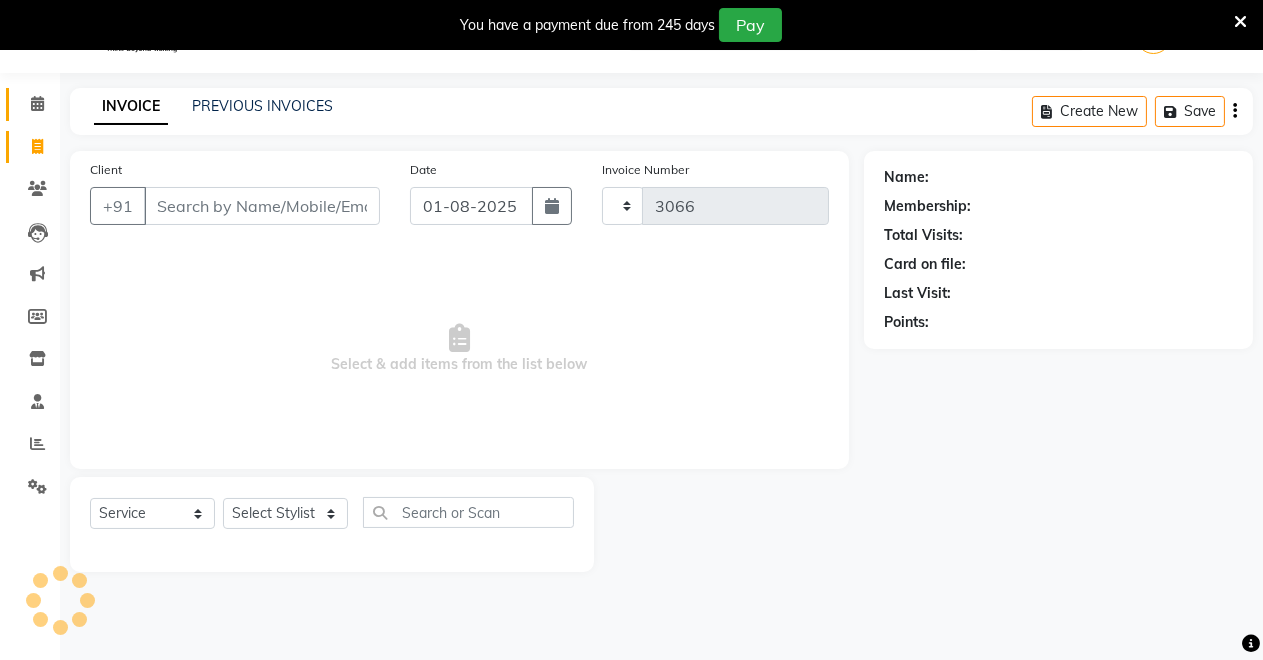 select on "7317" 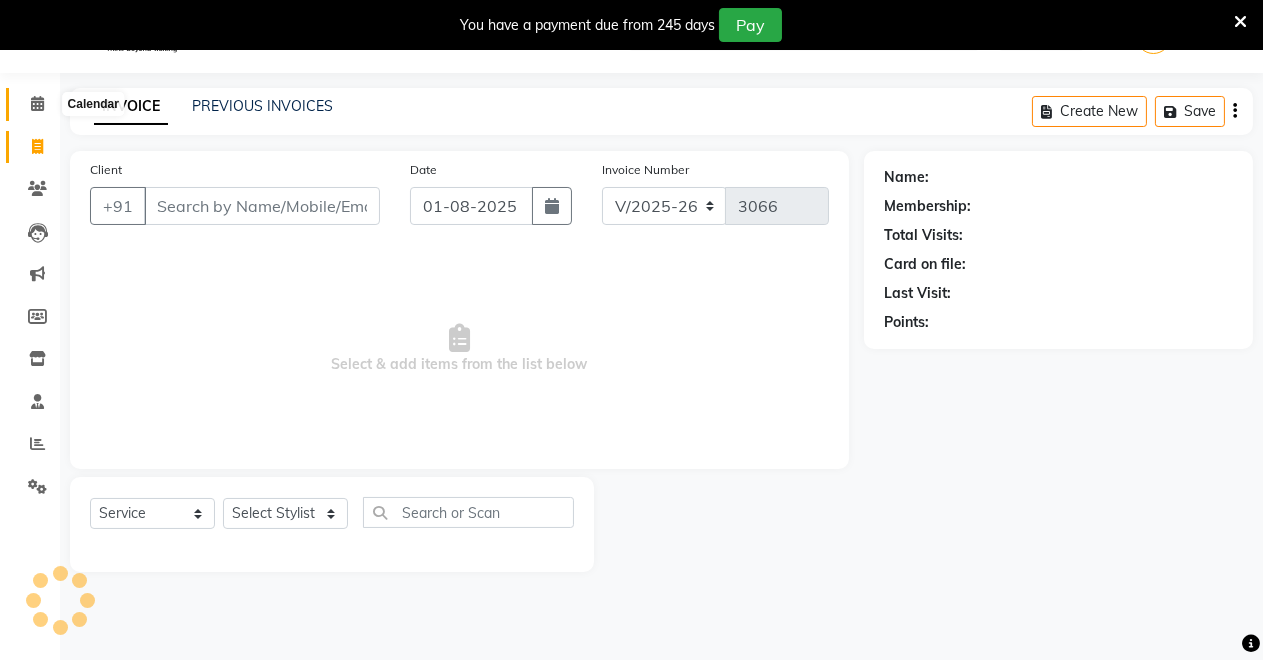 click 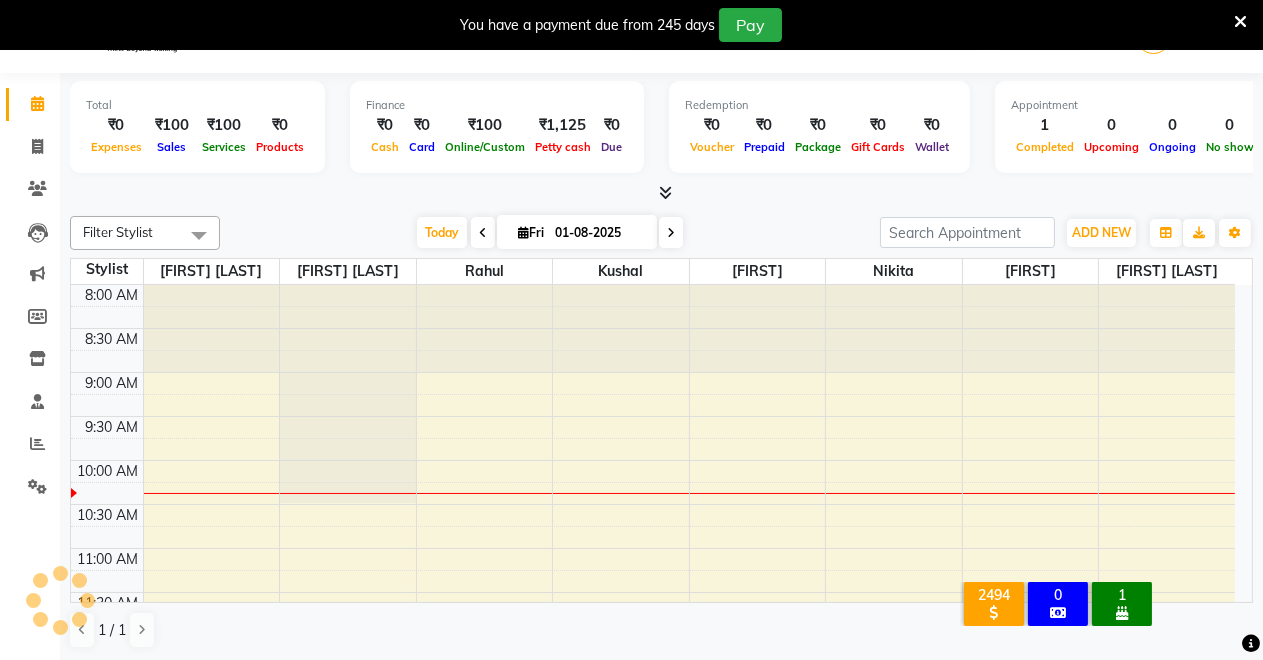 scroll, scrollTop: 0, scrollLeft: 0, axis: both 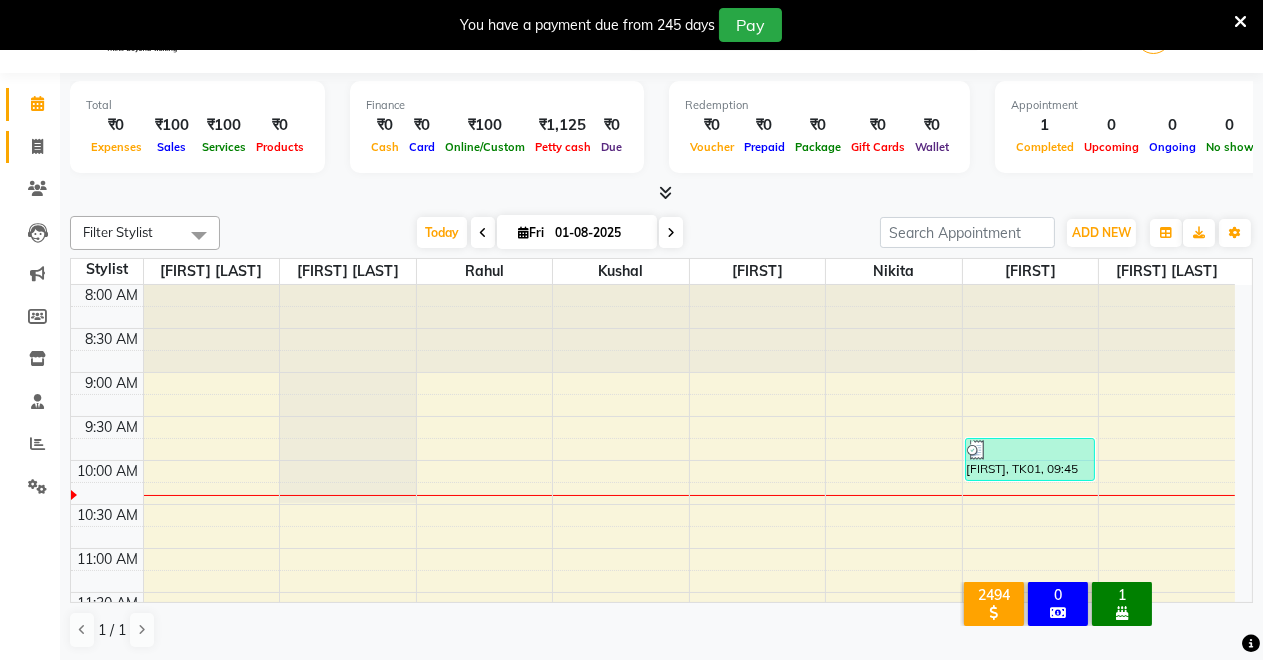 click on "Invoice" 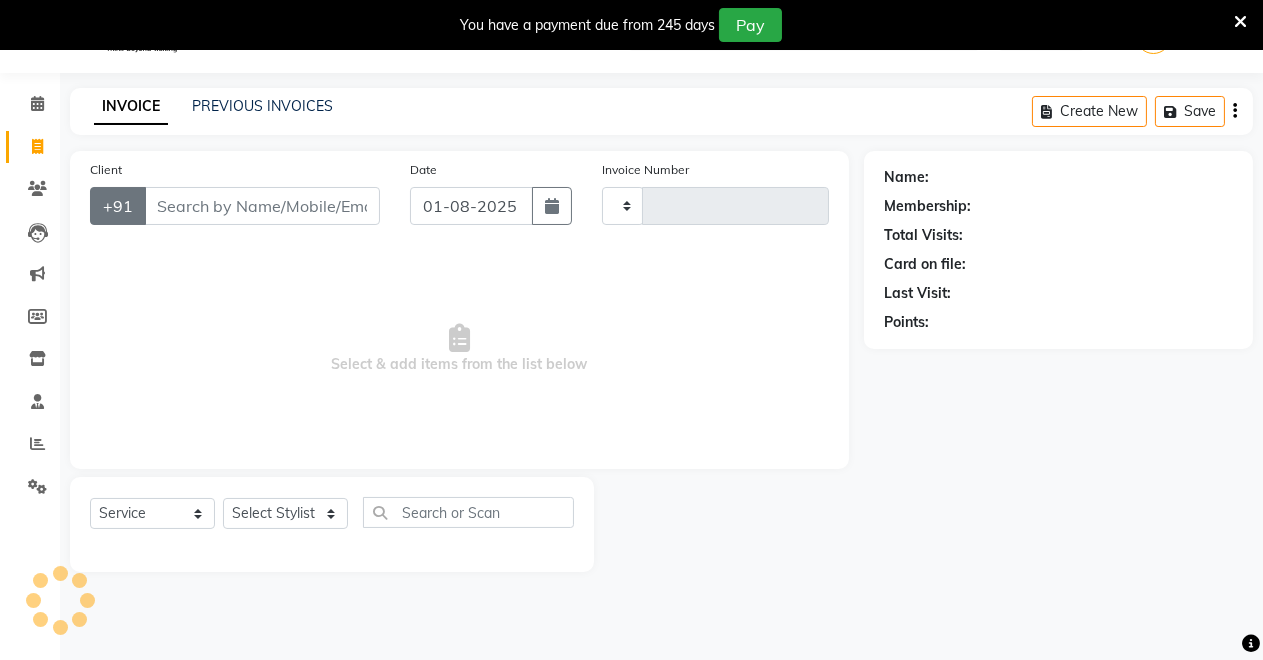 type on "3066" 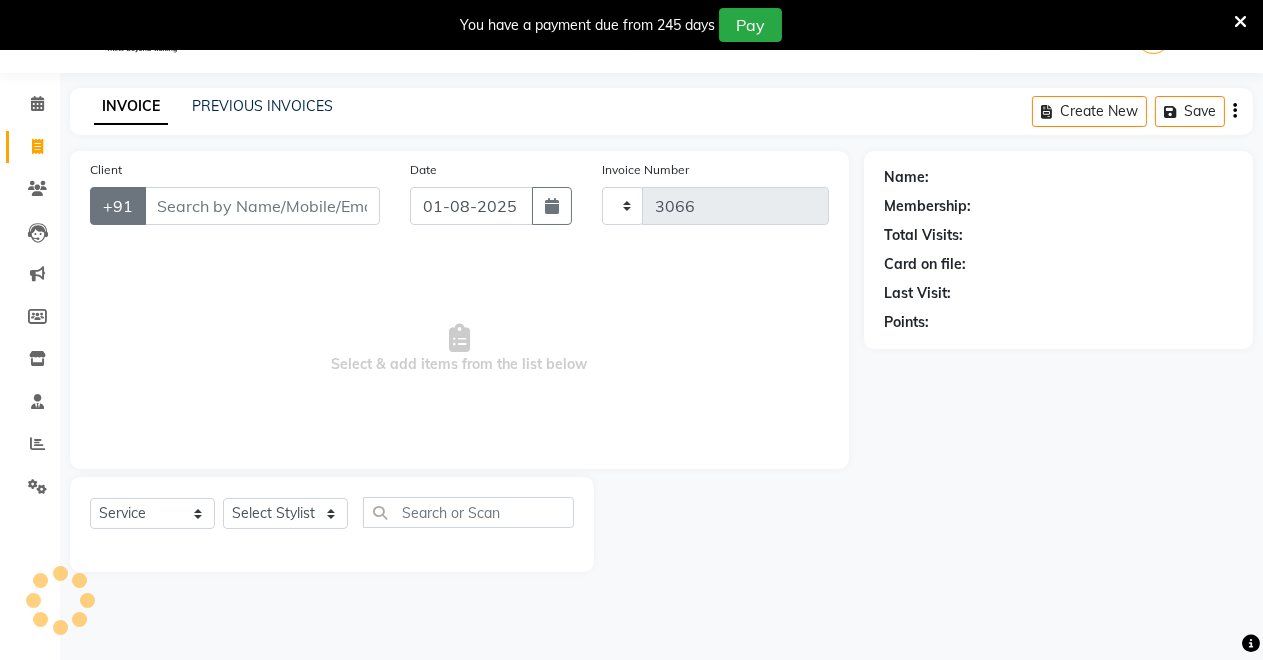 select on "7317" 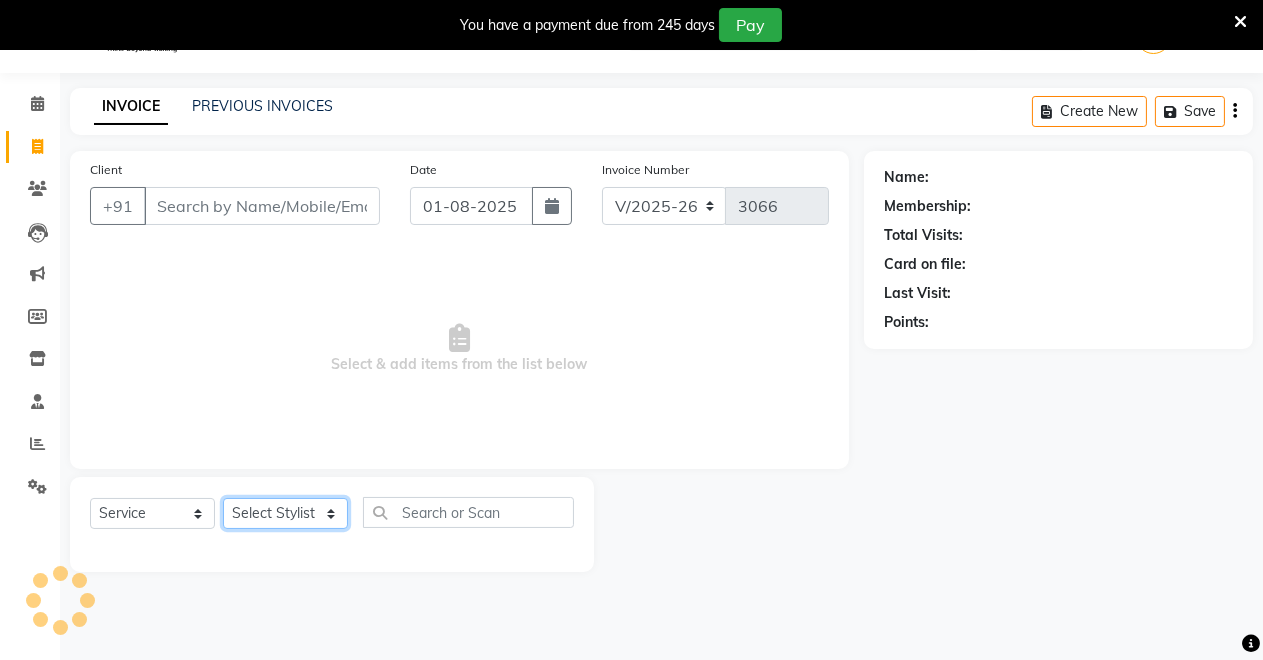 click on "Select Stylist [NAME] [NAME] [NAME] [NAME] [NAME] [NAME] [NAME] [NAME]" 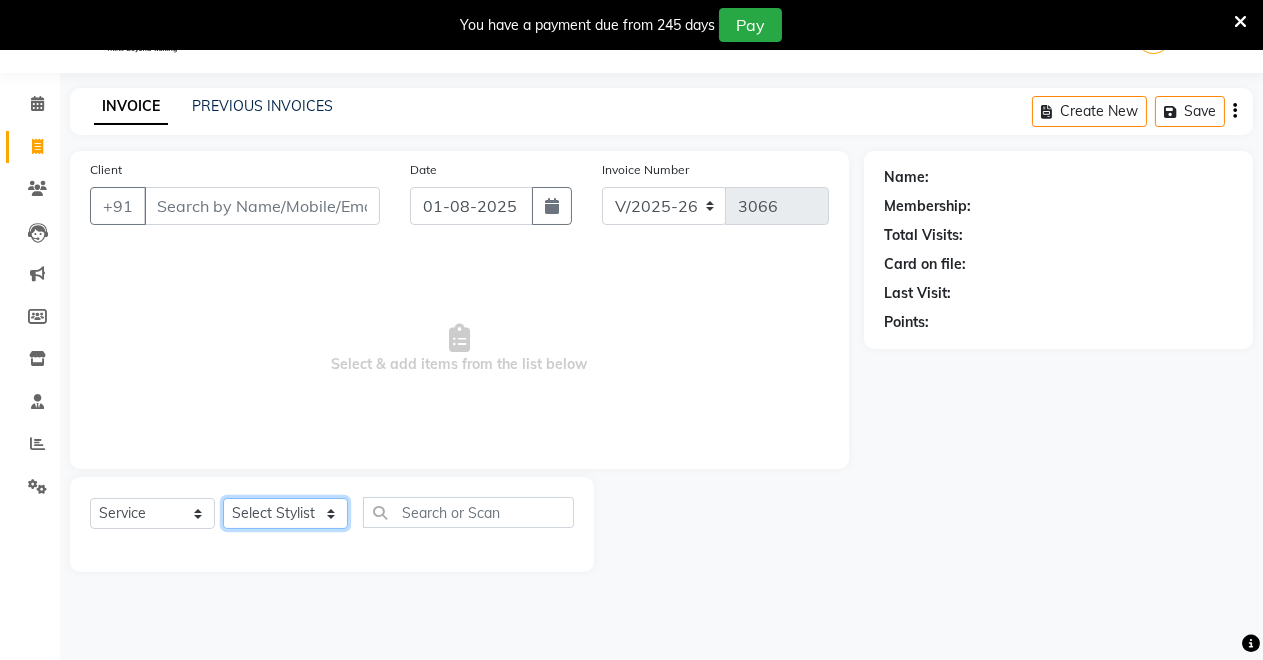 select on "85198" 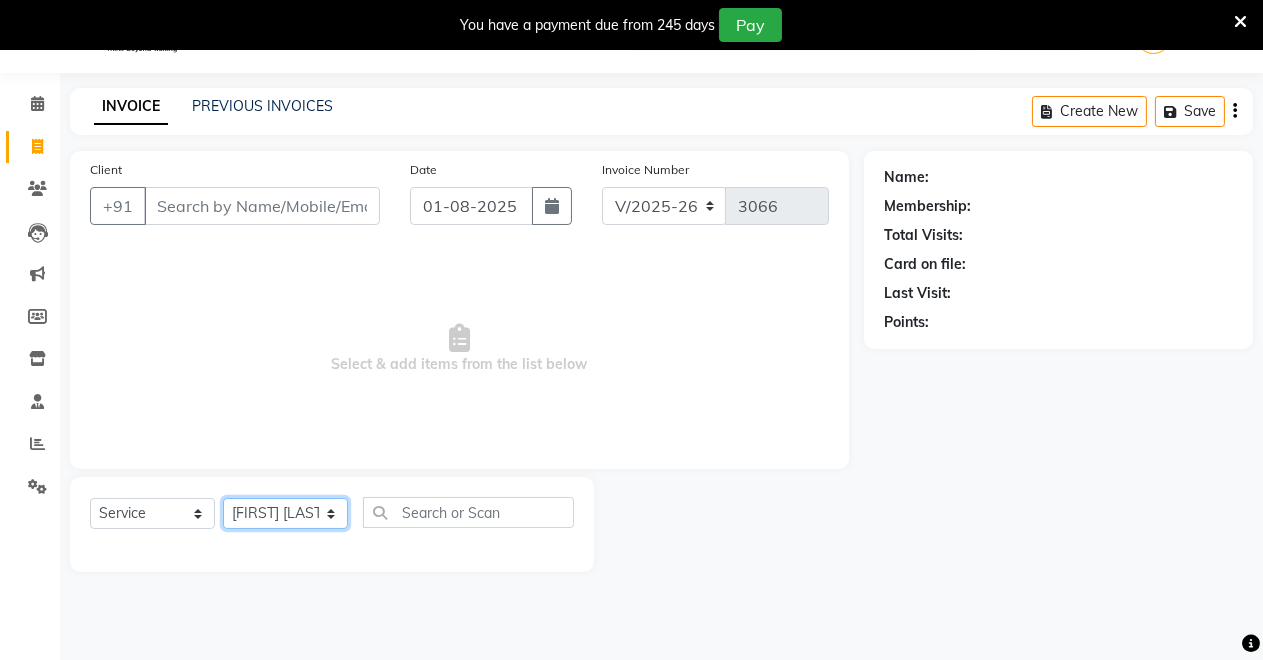 click on "Select Stylist [NAME] [NAME] [NAME] [NAME] [NAME] [NAME] [NAME] [NAME]" 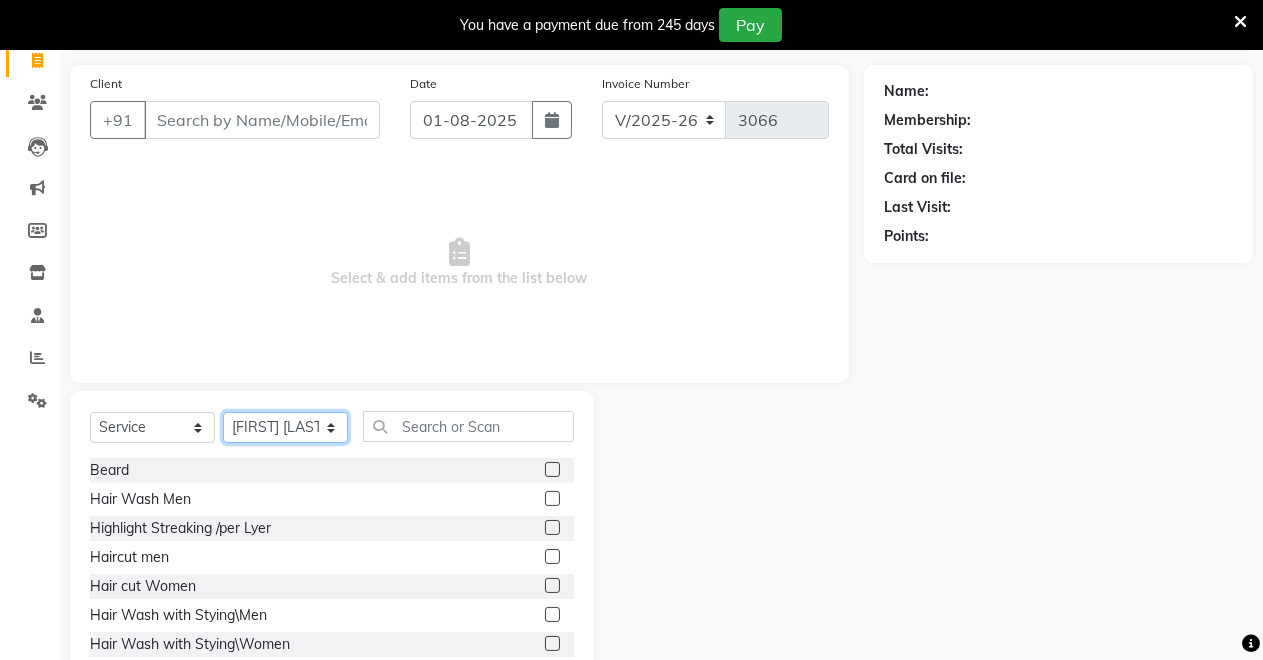 scroll, scrollTop: 191, scrollLeft: 0, axis: vertical 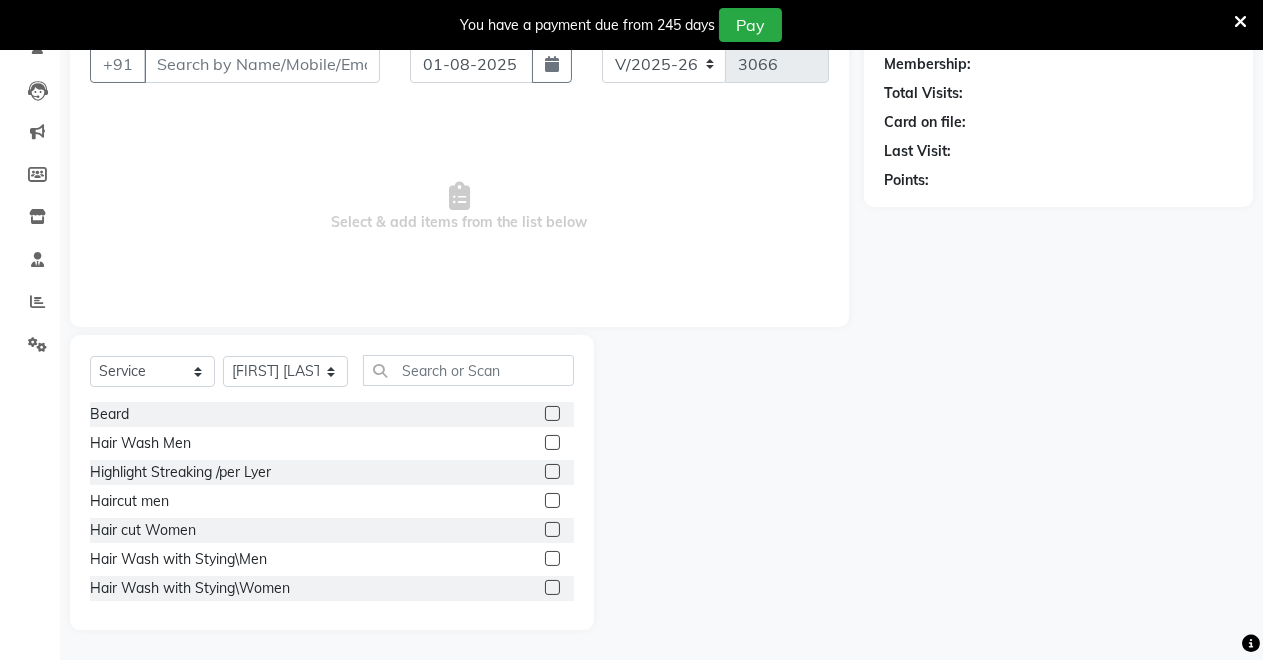 click 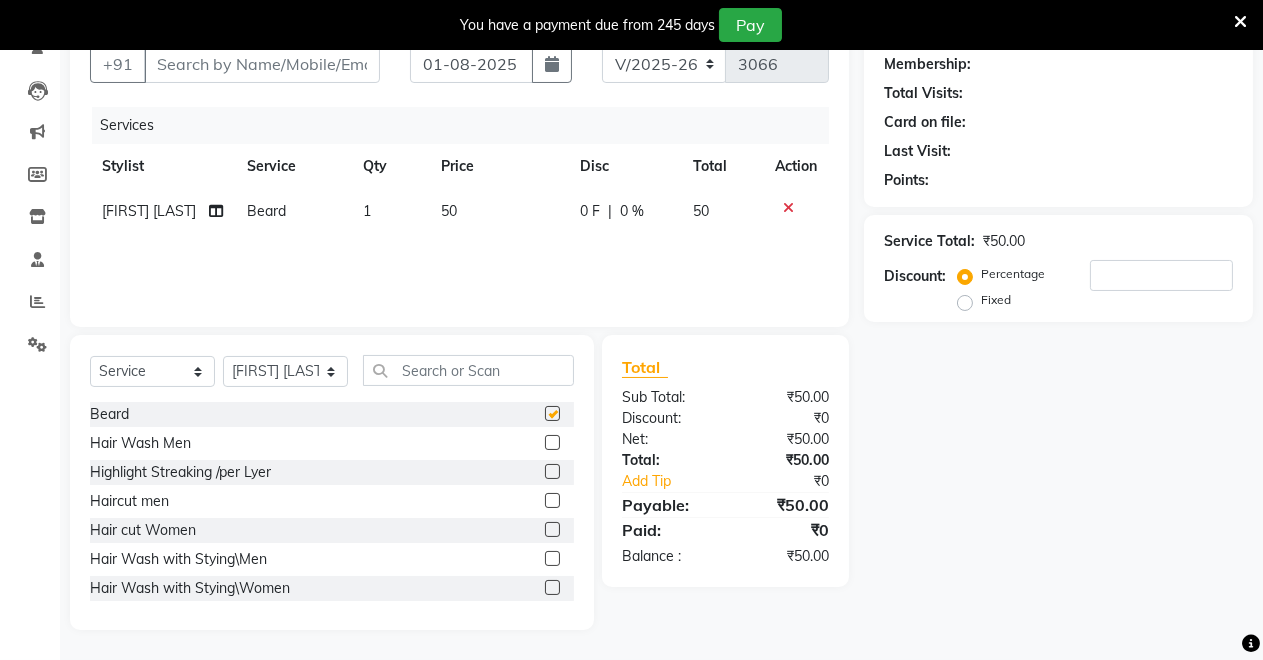 checkbox on "false" 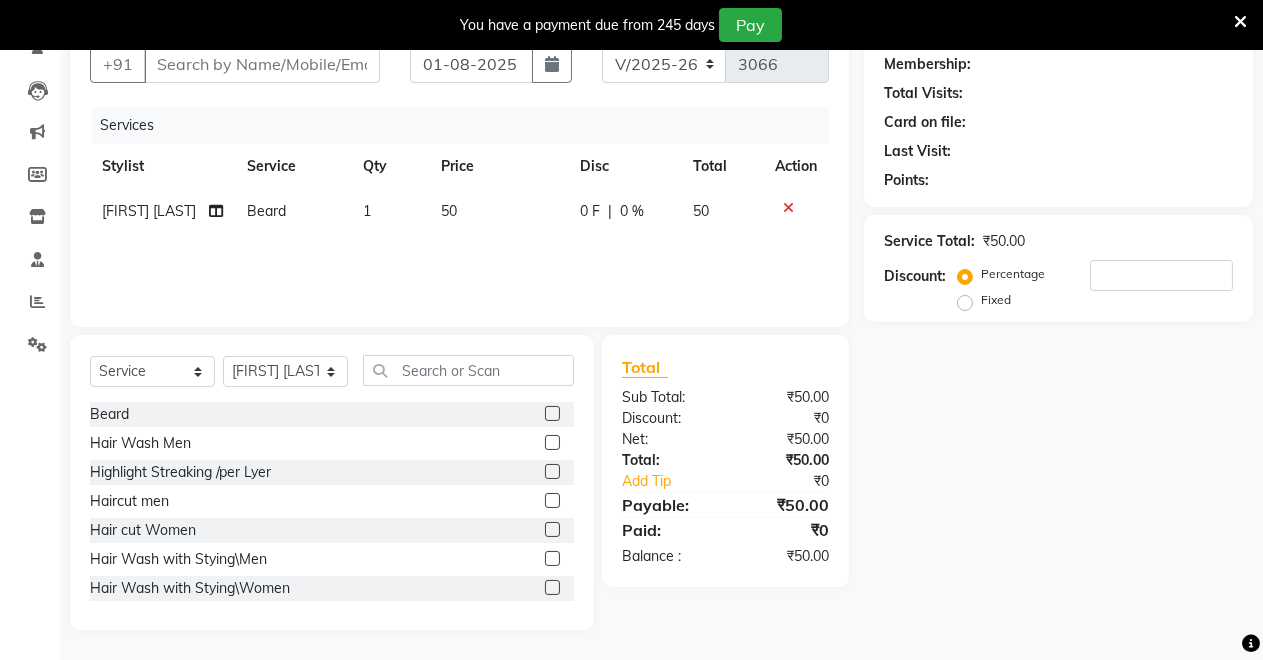 click 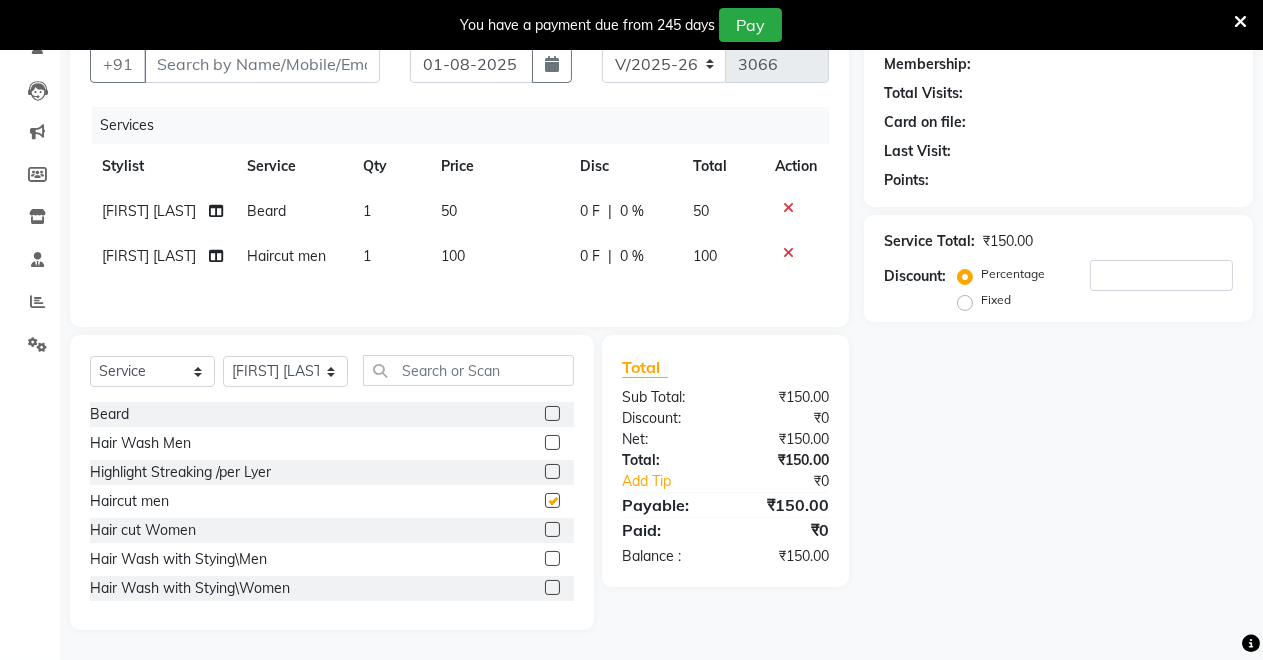scroll, scrollTop: 38, scrollLeft: 0, axis: vertical 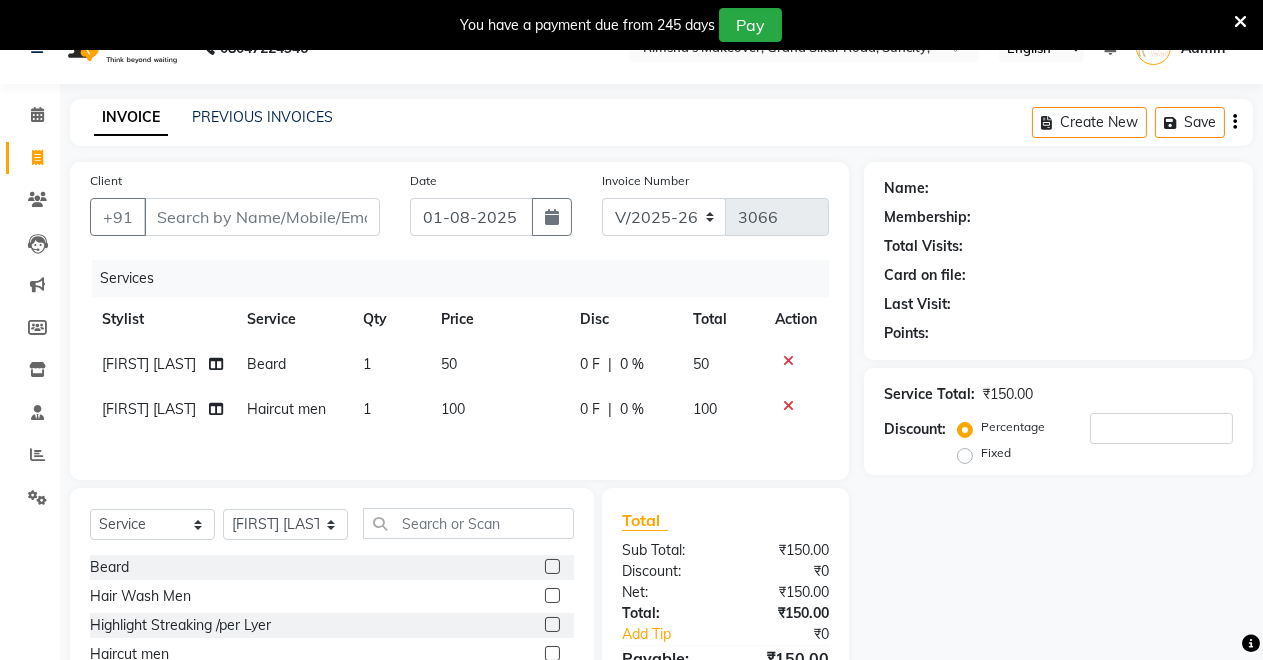 checkbox on "false" 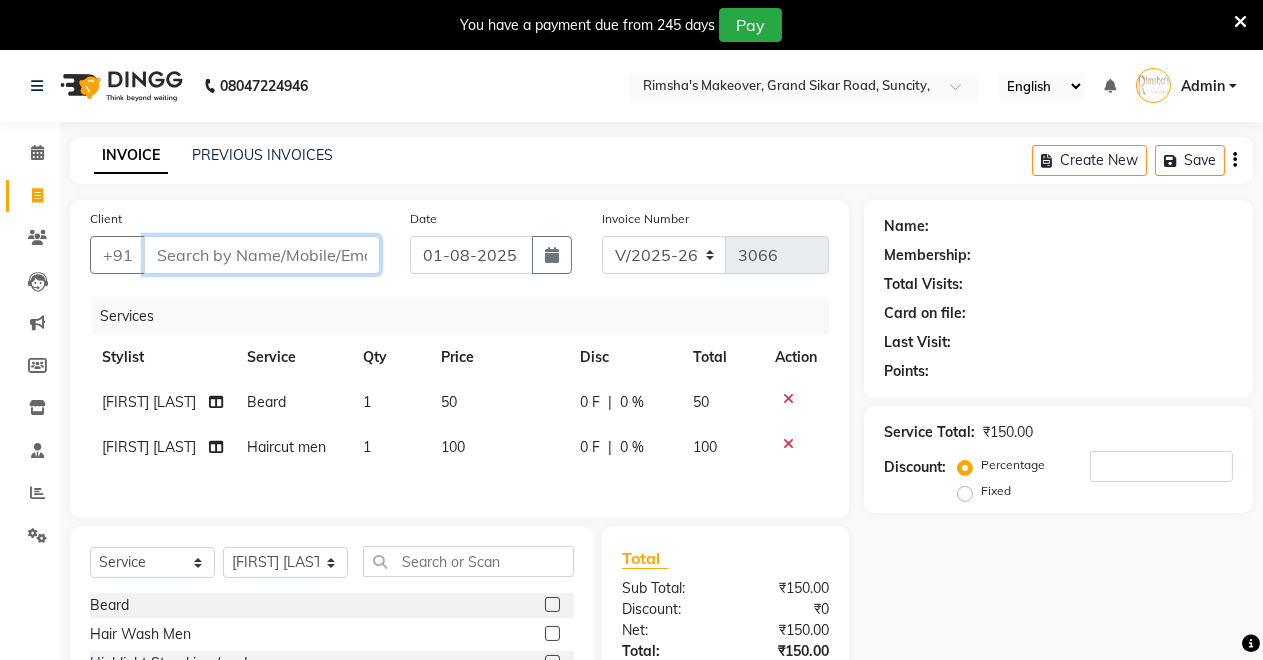 click on "Client" at bounding box center [262, 255] 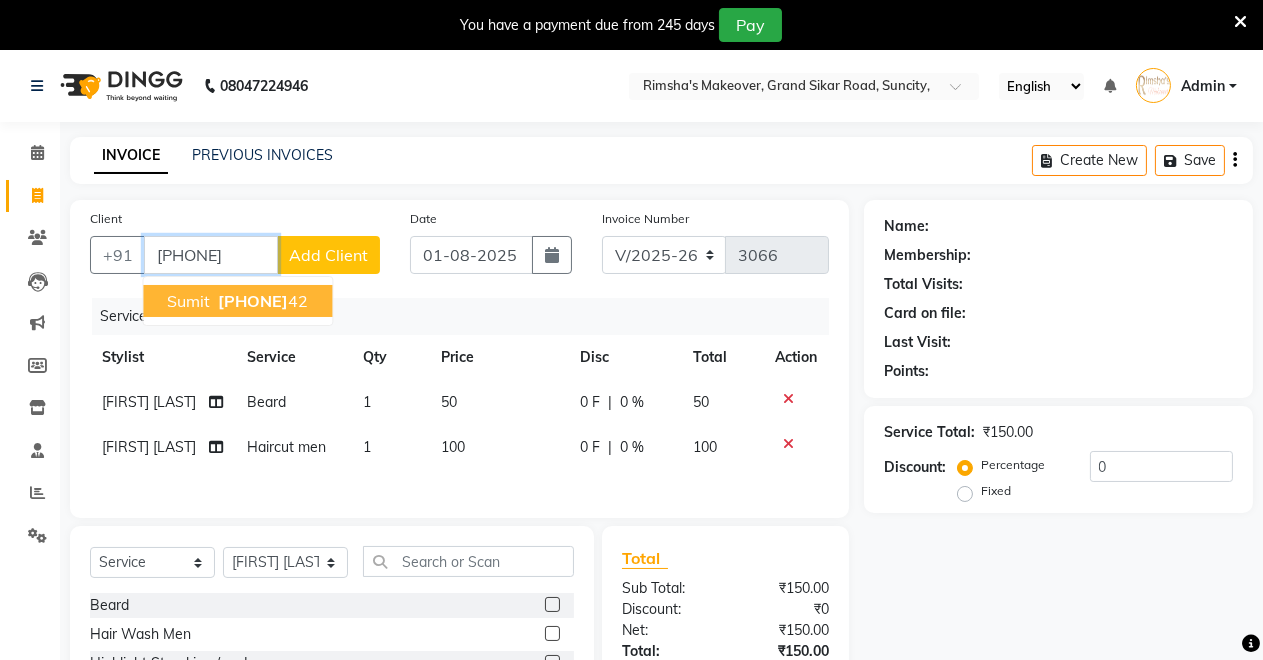 click on "70146583" at bounding box center (253, 301) 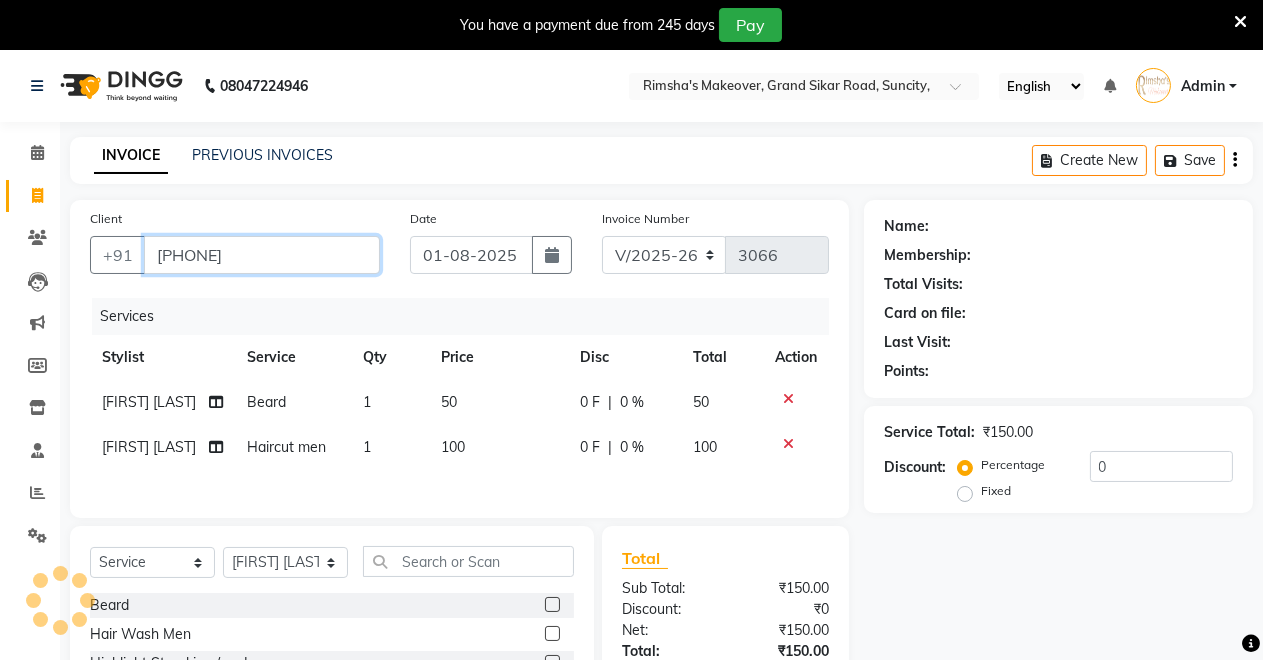 type on "[PHONE]" 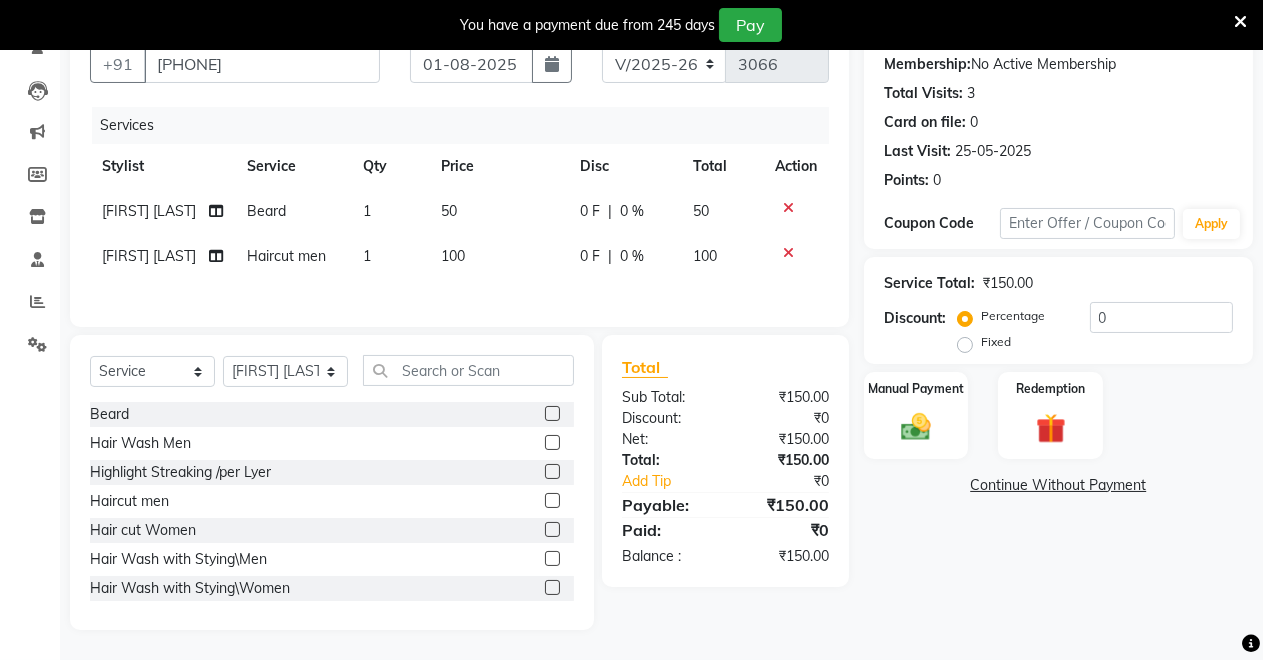 scroll, scrollTop: 195, scrollLeft: 0, axis: vertical 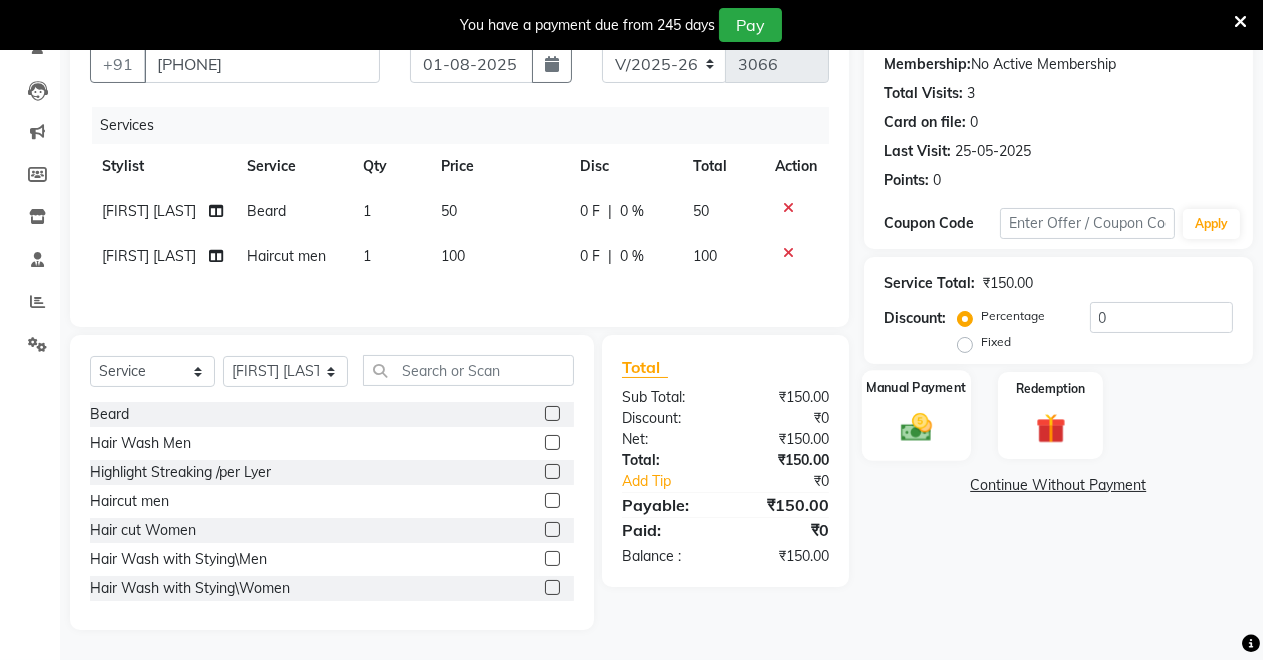 click 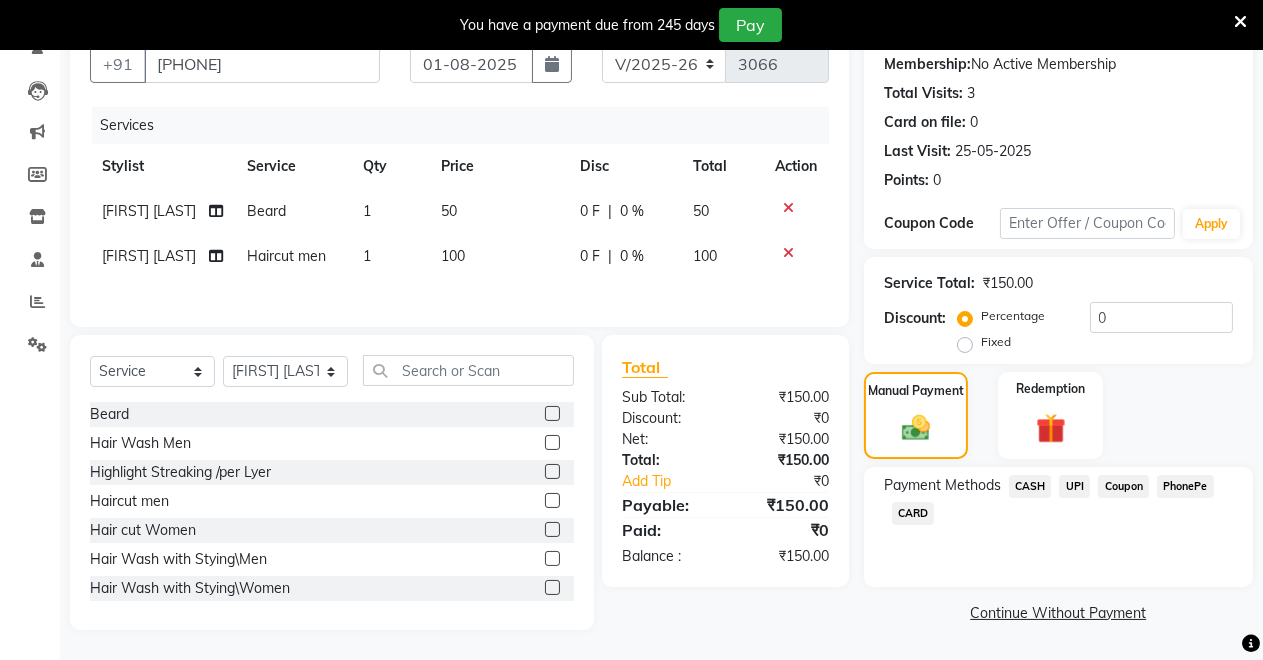 click on "UPI" 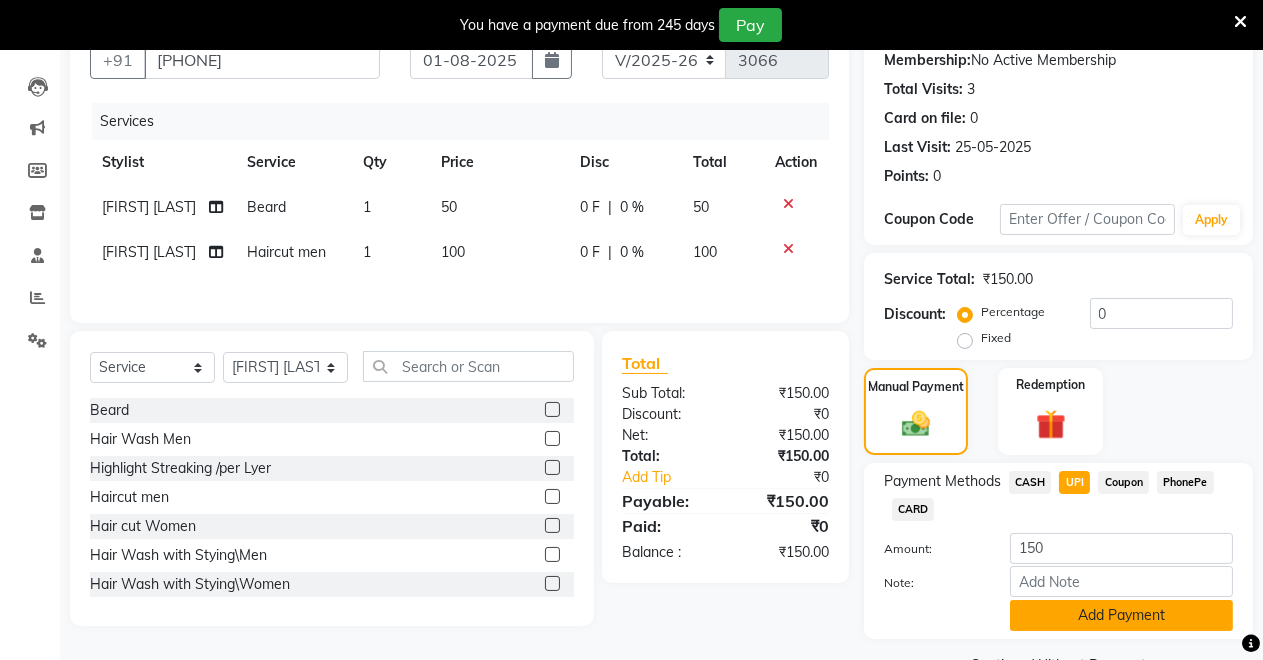 click on "Add Payment" 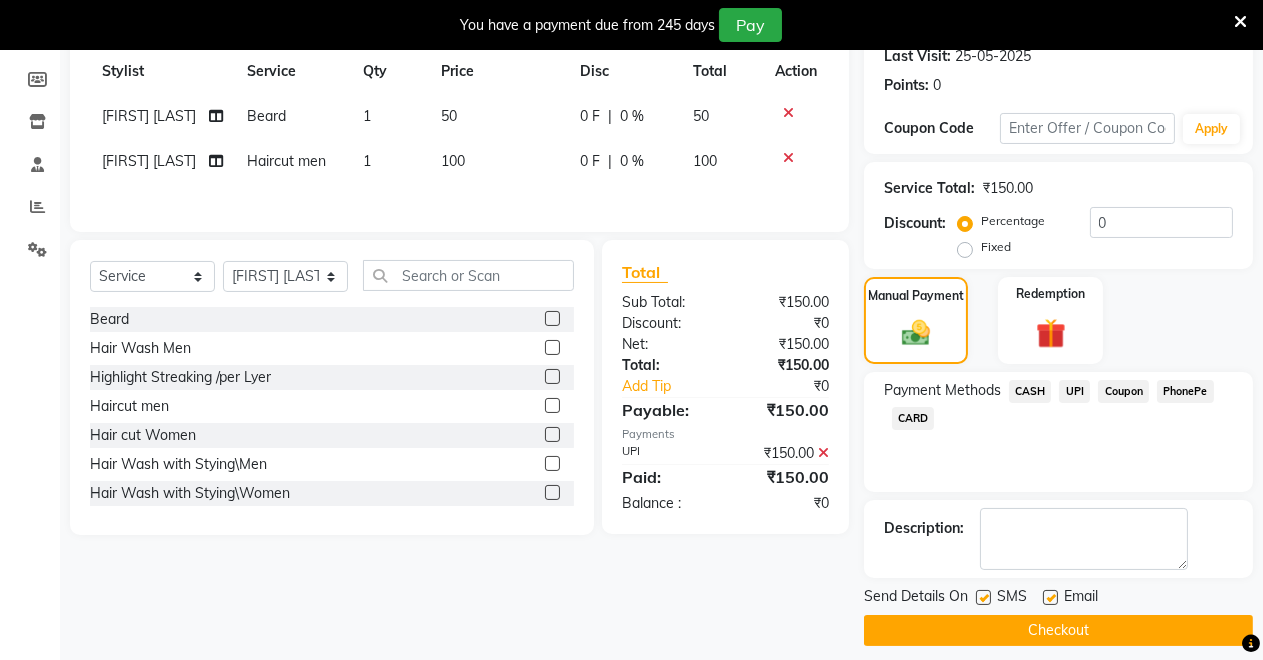 scroll, scrollTop: 302, scrollLeft: 0, axis: vertical 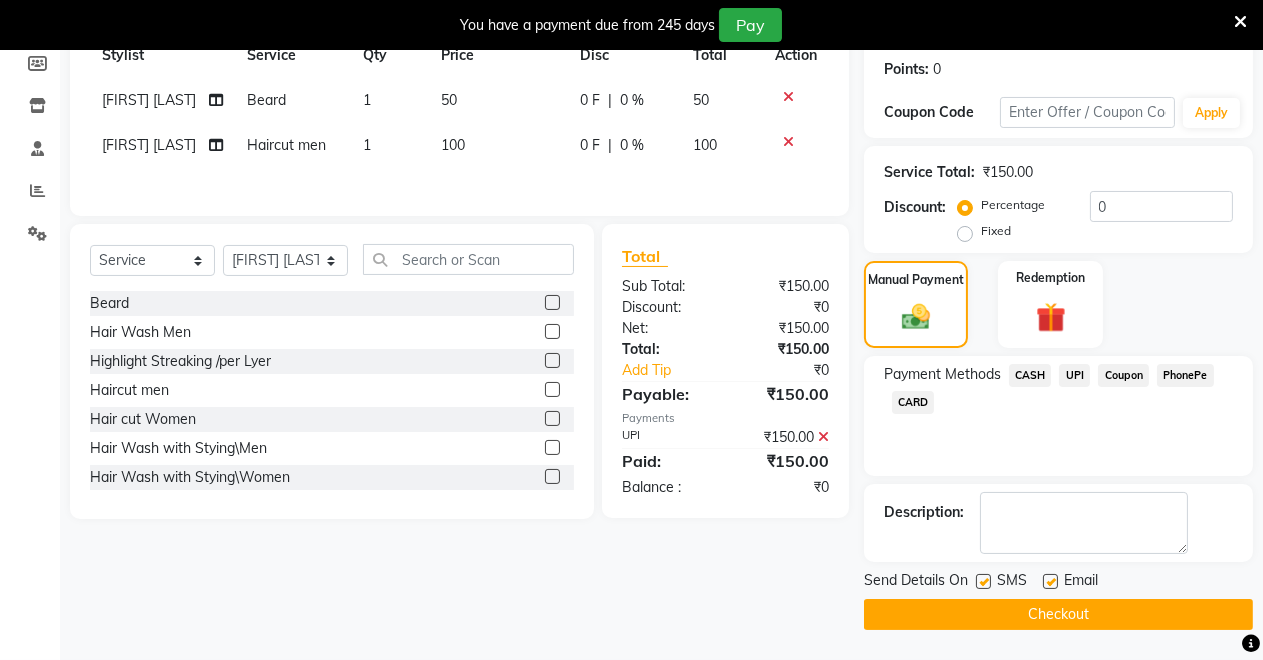click on "Checkout" 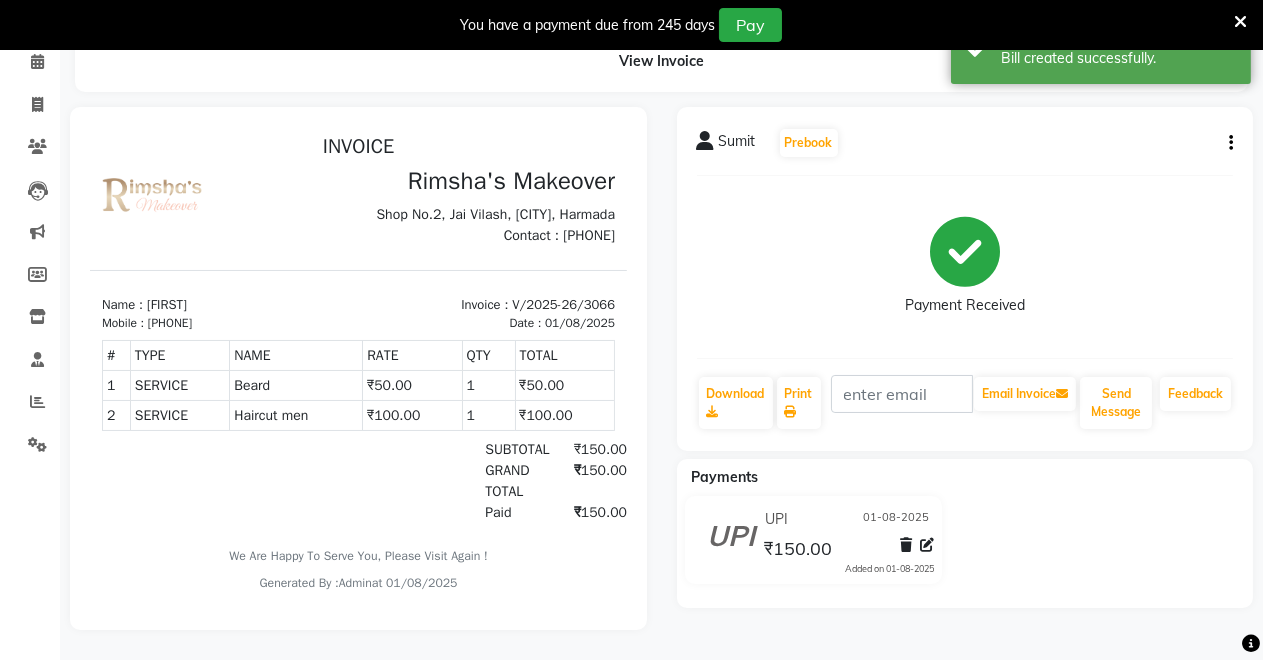 scroll, scrollTop: 0, scrollLeft: 0, axis: both 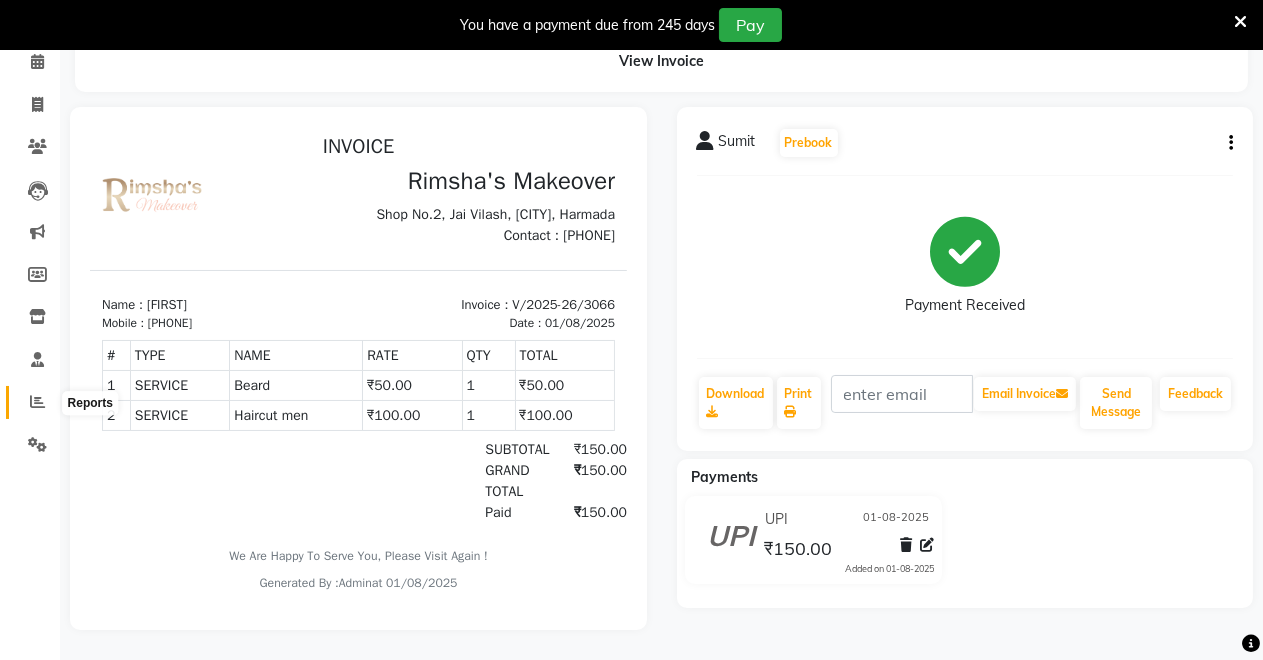 click 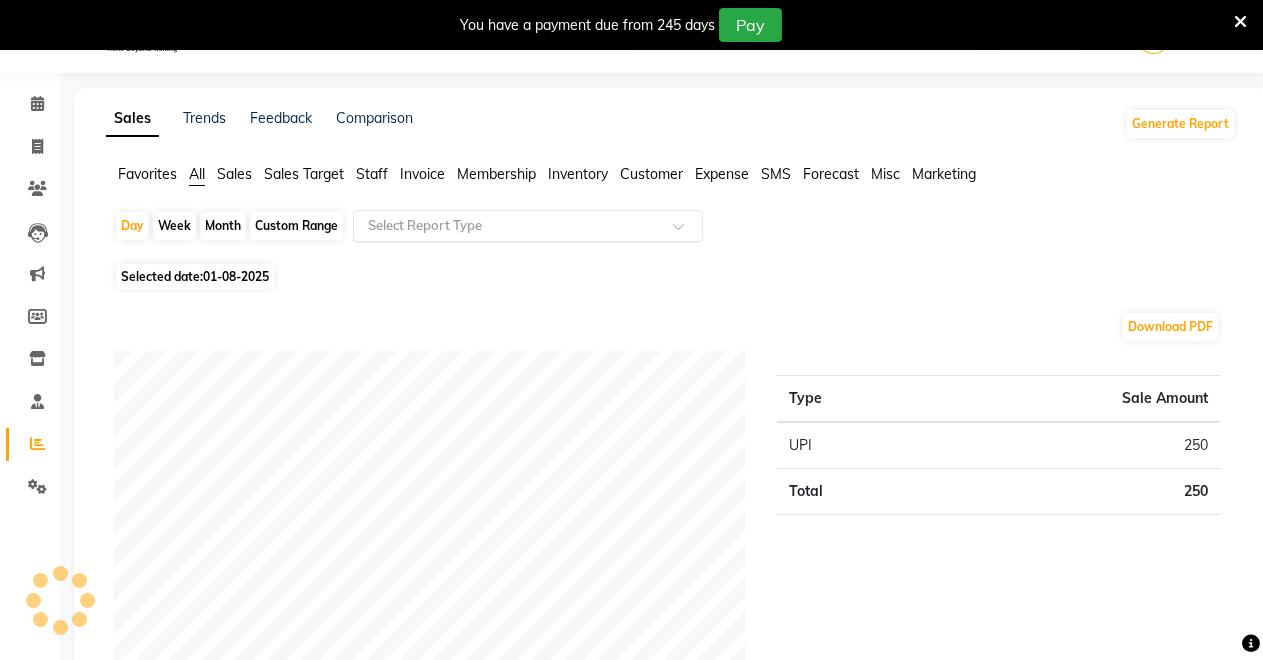 scroll, scrollTop: 108, scrollLeft: 0, axis: vertical 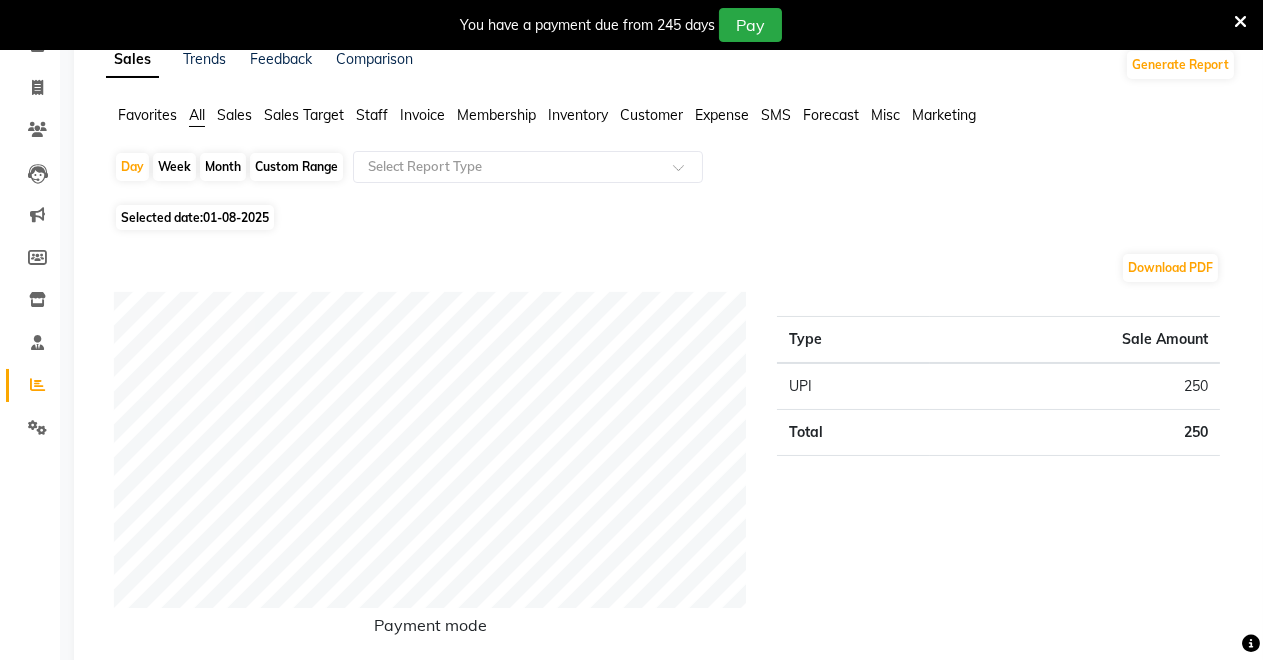 click on "Invoice" 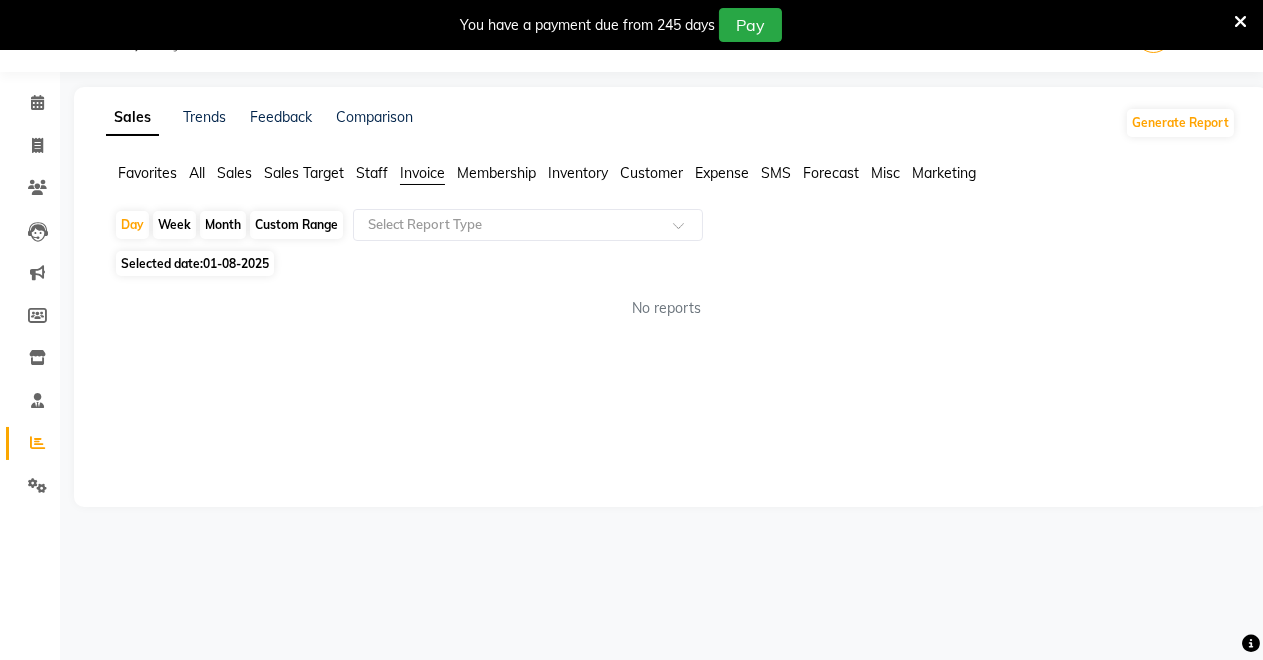 scroll, scrollTop: 49, scrollLeft: 0, axis: vertical 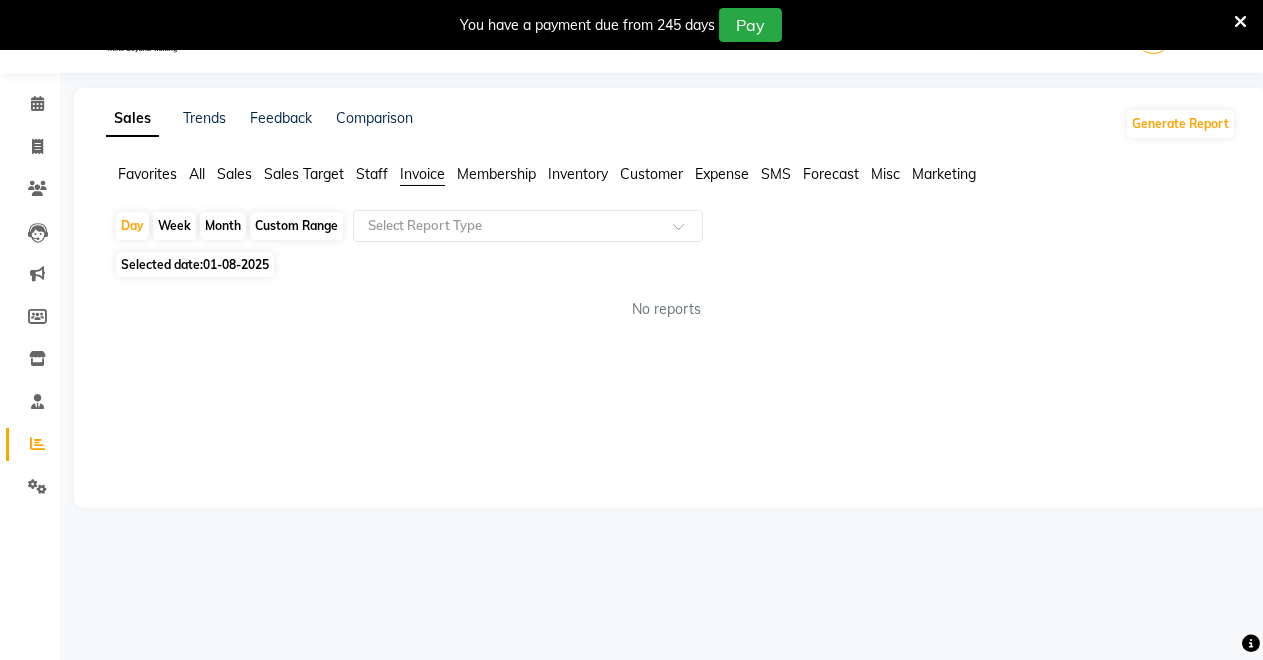 click on "Month" 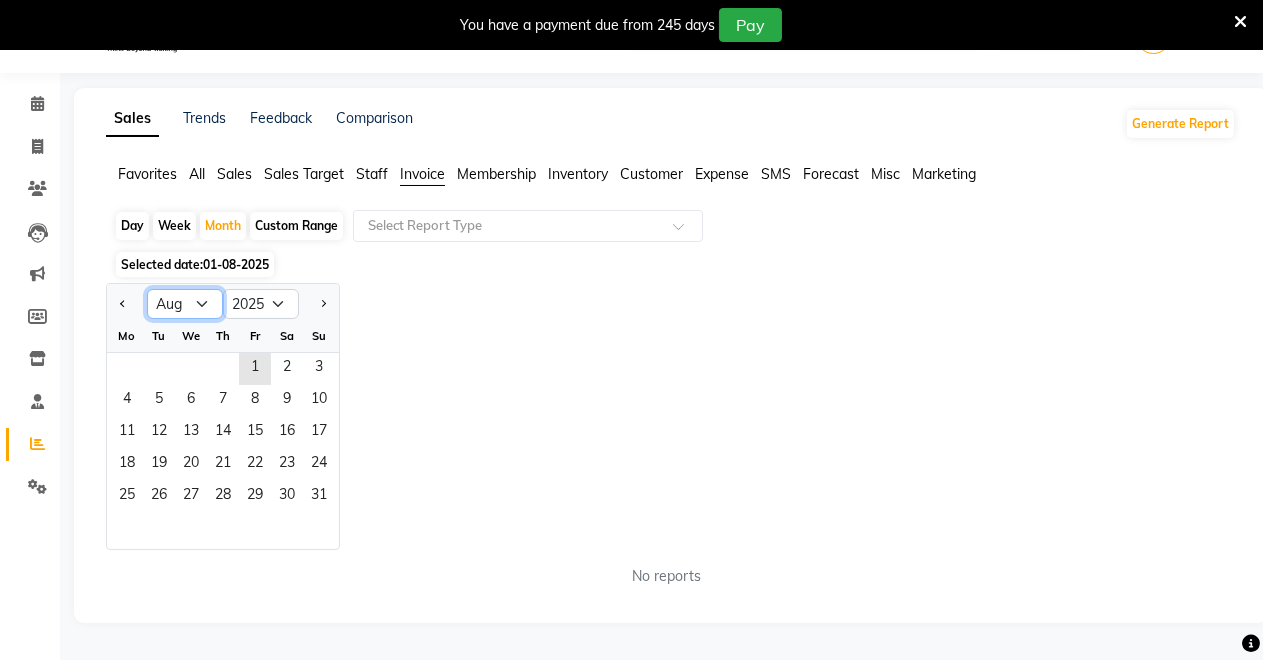 click on "Jan Feb Mar Apr May Jun Jul Aug Sep Oct Nov Dec" 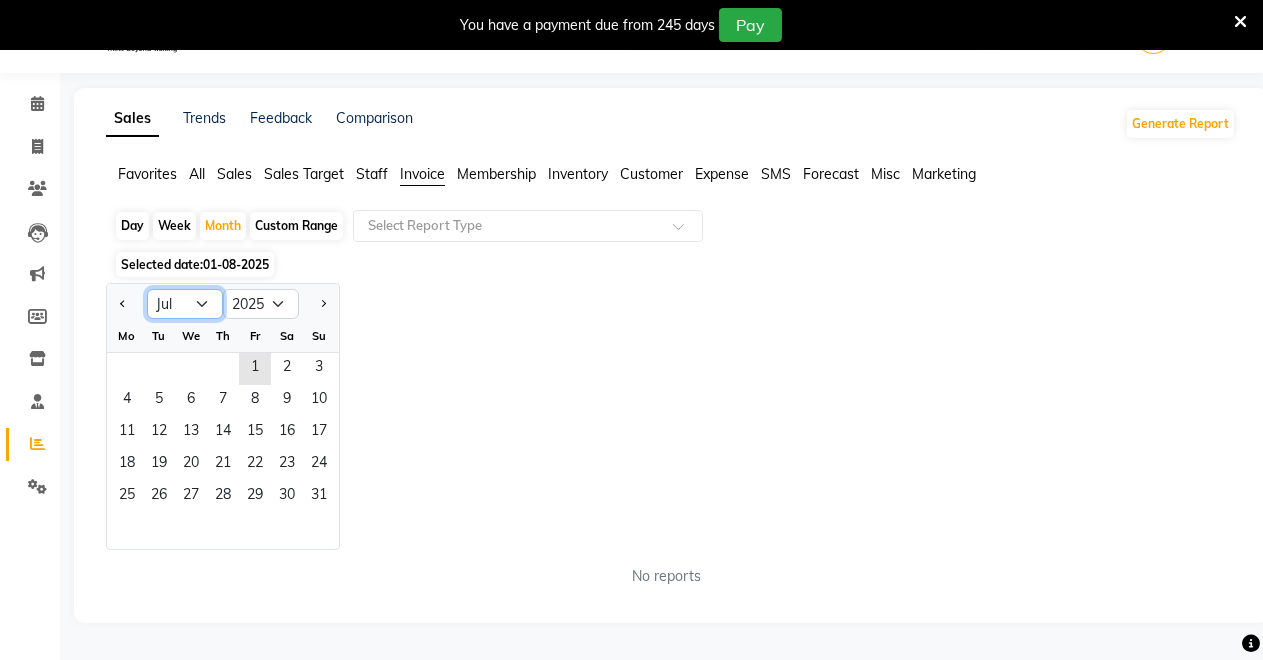 click on "Jan Feb Mar Apr May Jun Jul Aug Sep Oct Nov Dec" 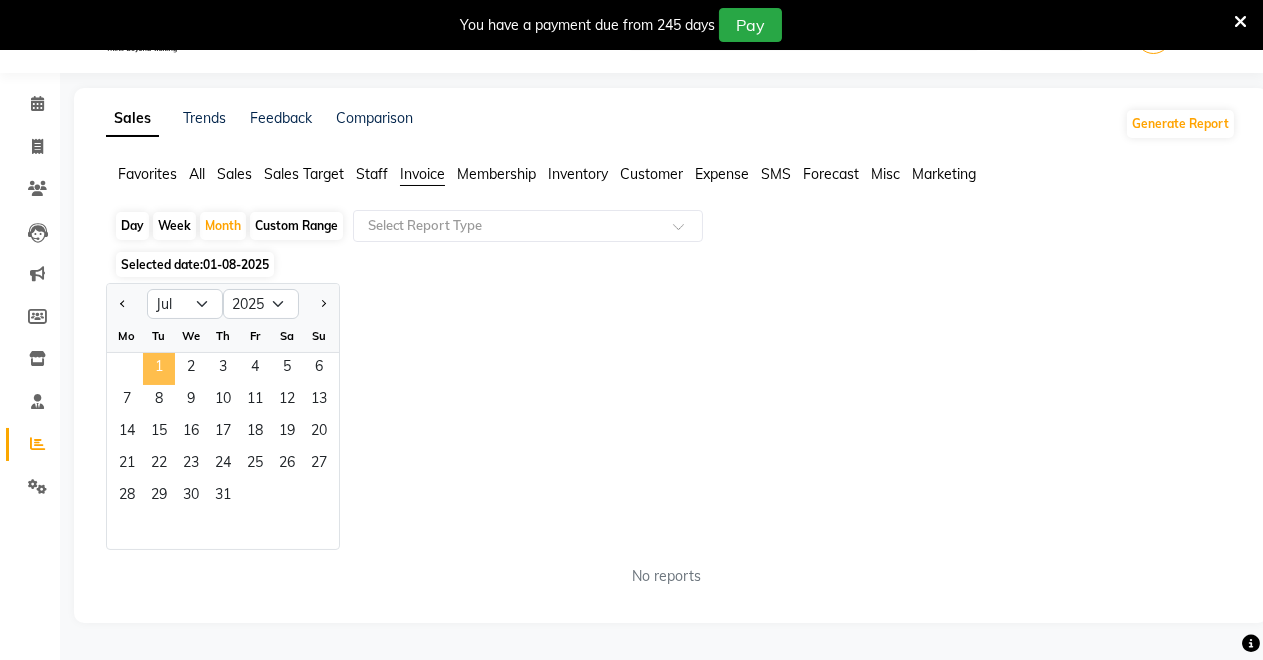 click on "1" 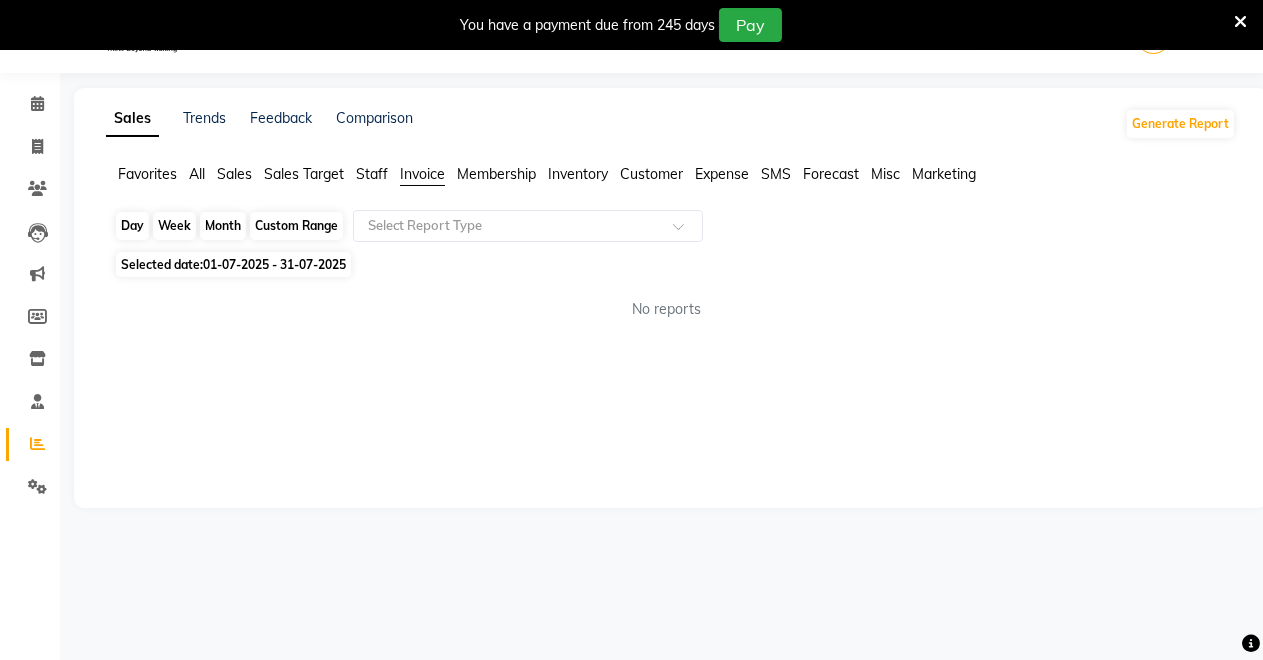 click on "Month" 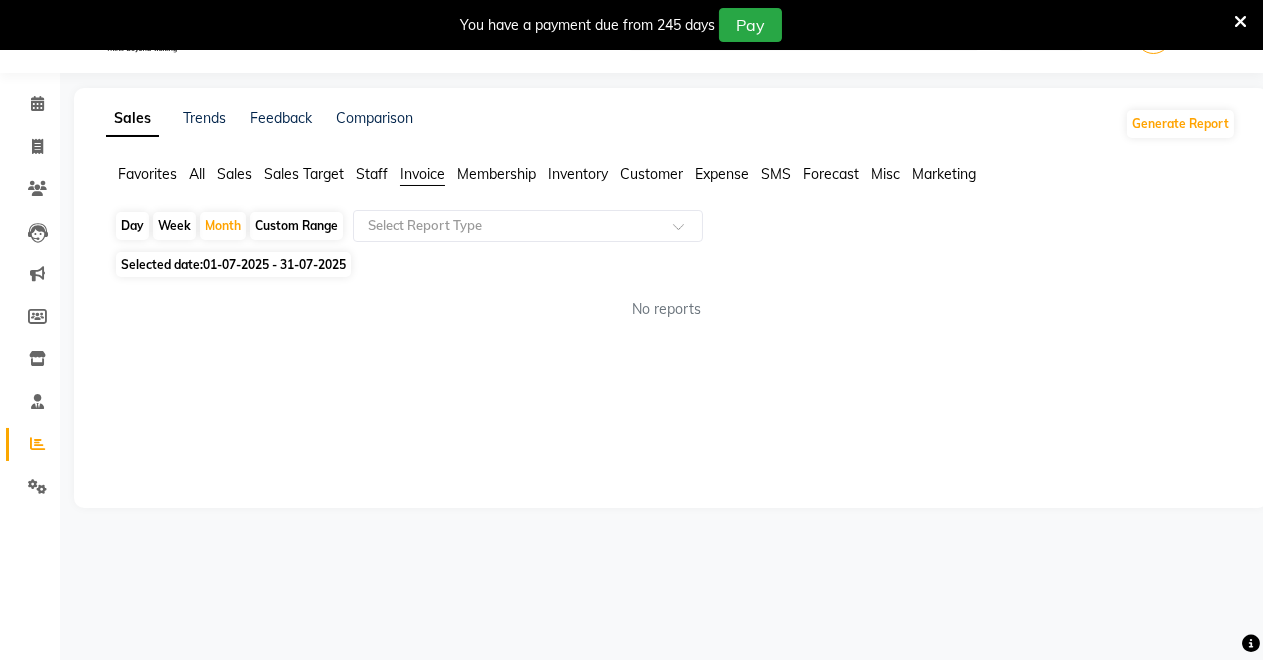 select on "7" 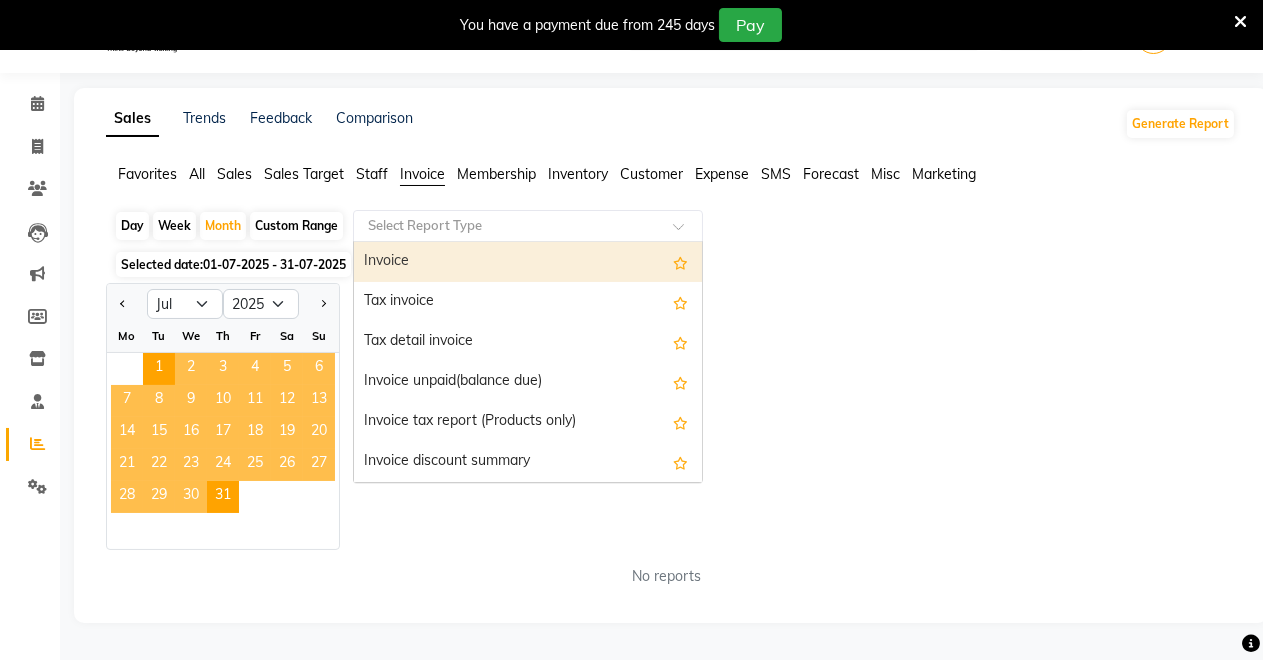 click 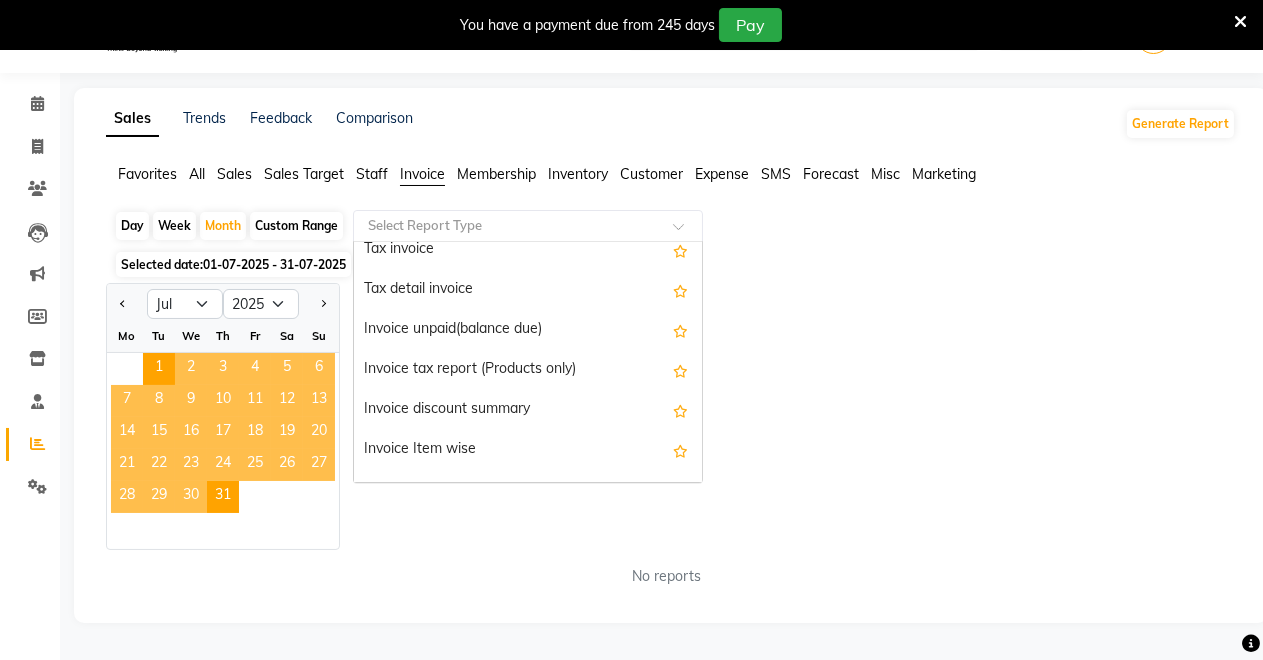 scroll, scrollTop: 0, scrollLeft: 0, axis: both 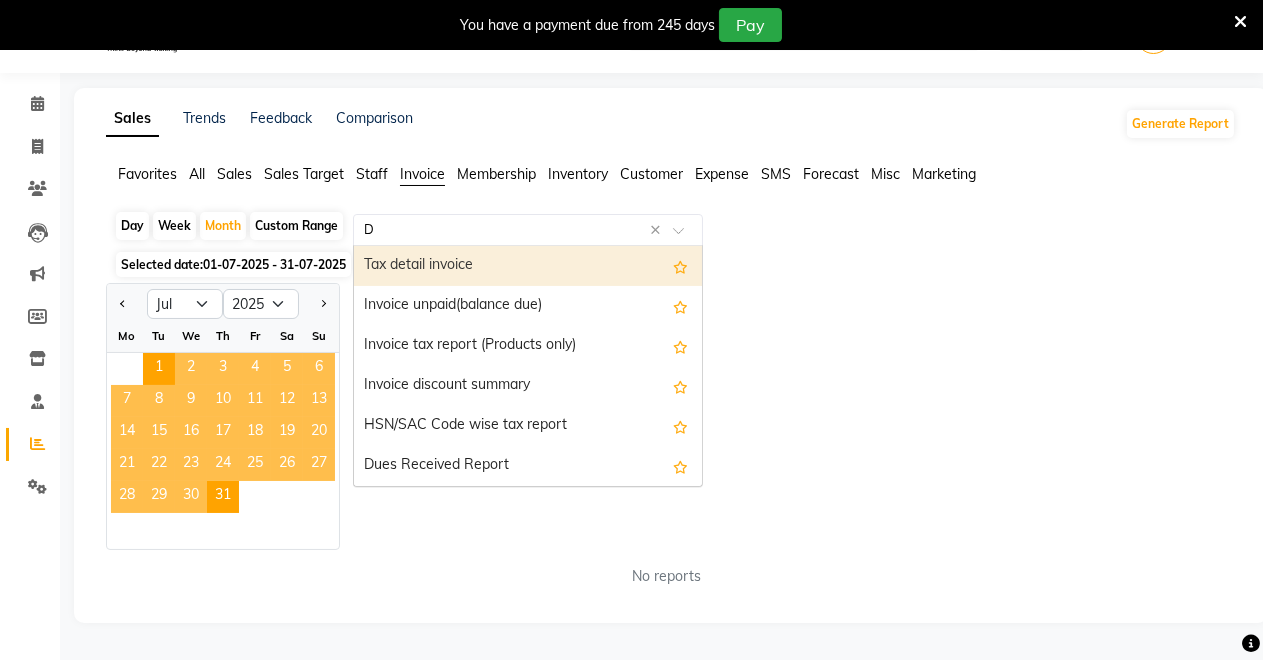 type on "Du" 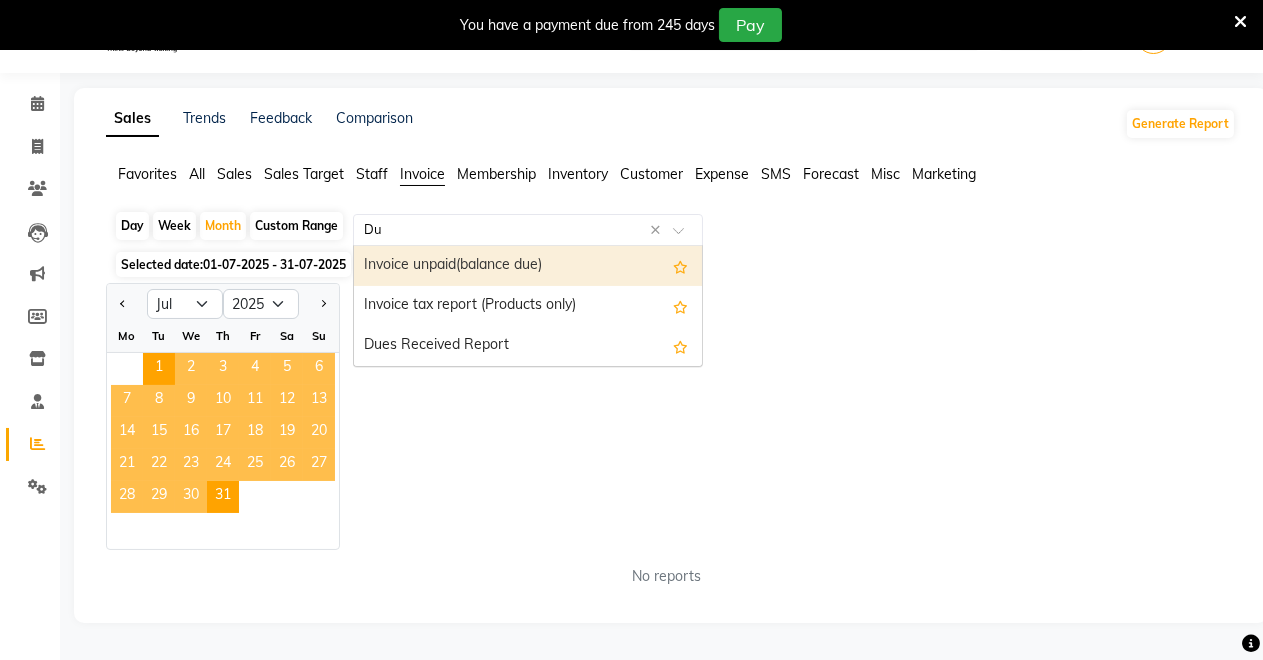 click on "Invoice unpaid(balance due)" at bounding box center (528, 266) 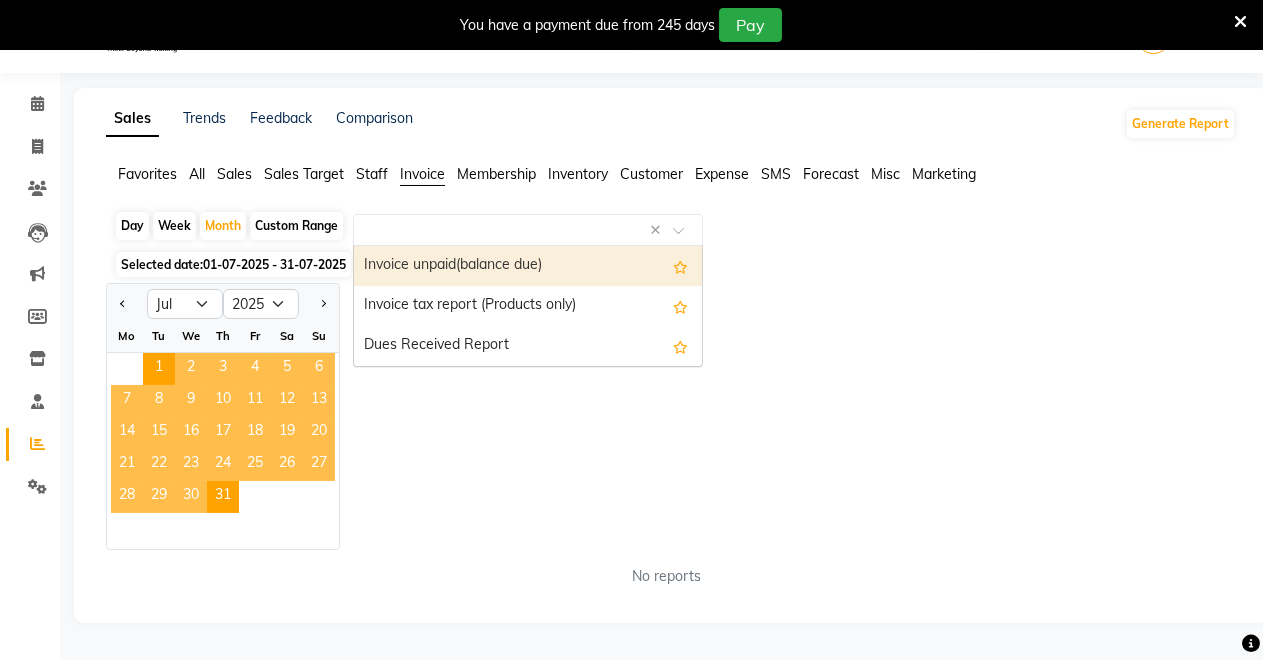 select on "filtered_report" 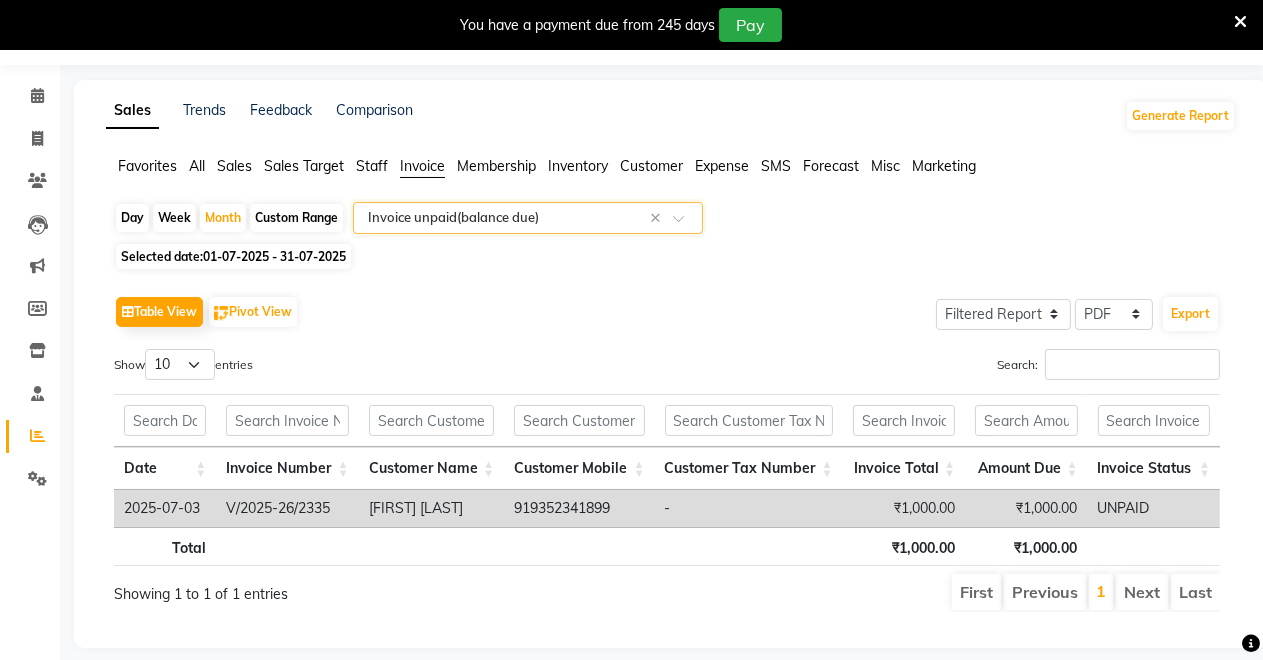 scroll, scrollTop: 91, scrollLeft: 0, axis: vertical 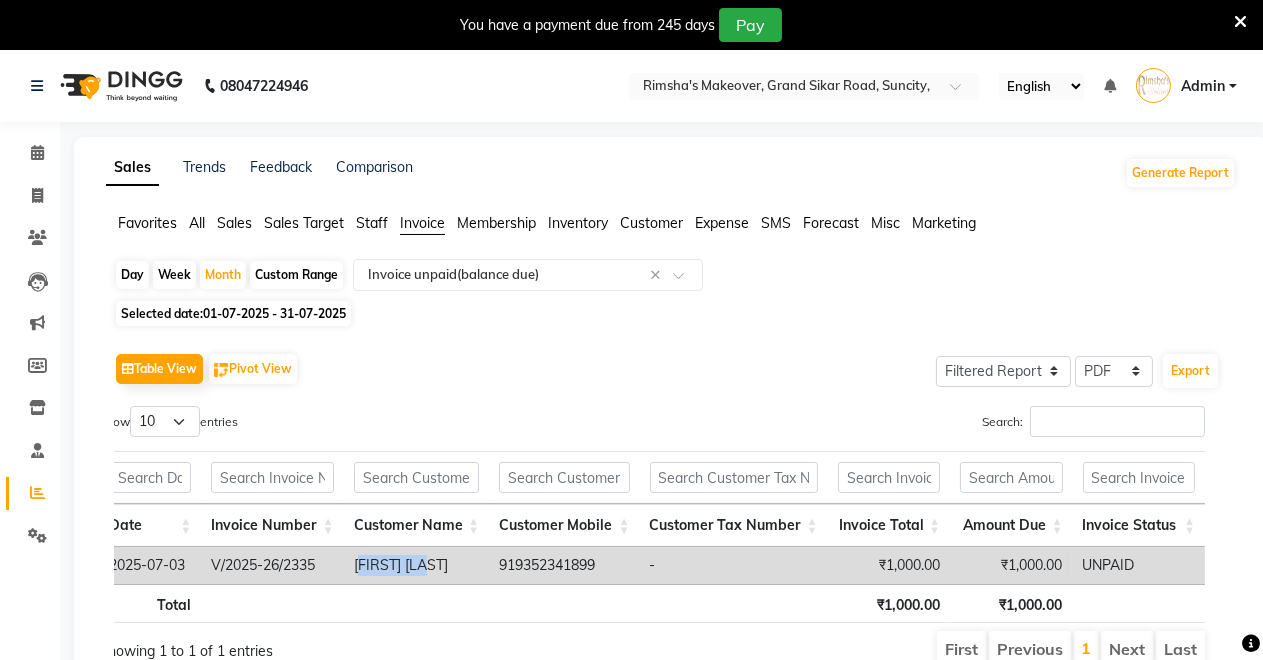 drag, startPoint x: 359, startPoint y: 563, endPoint x: 471, endPoint y: 582, distance: 113.600174 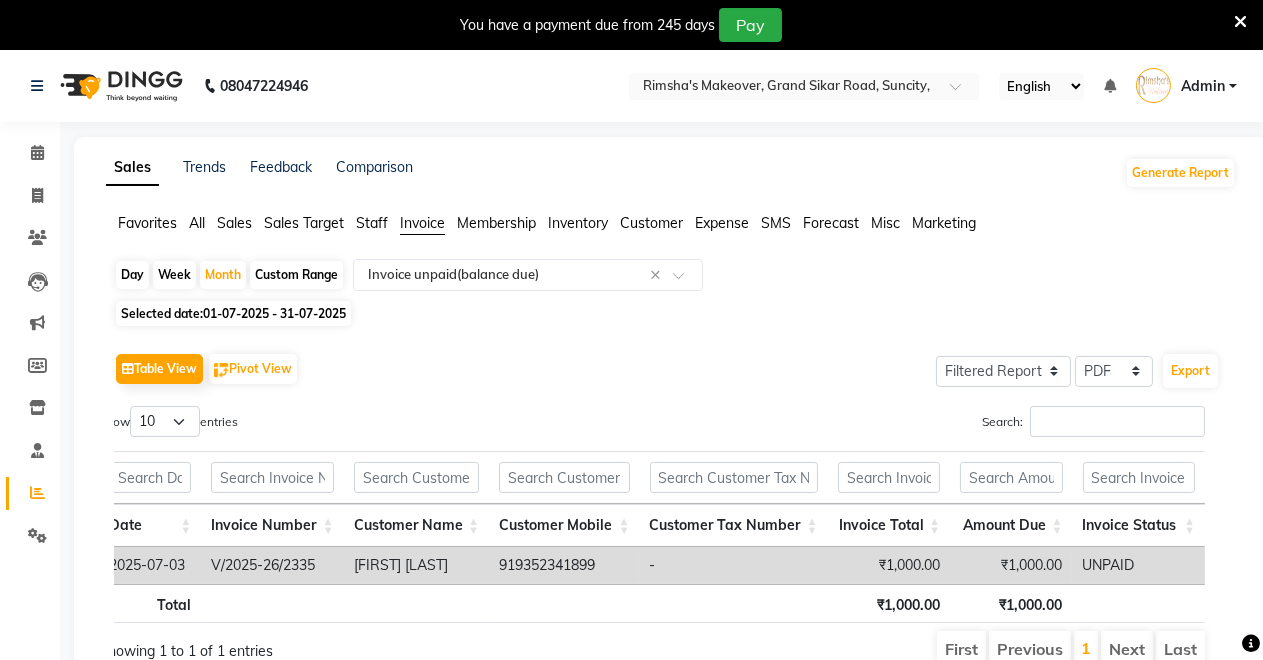 click on "Showing 1 to 1 of 1 entries" at bounding box center [320, 645] 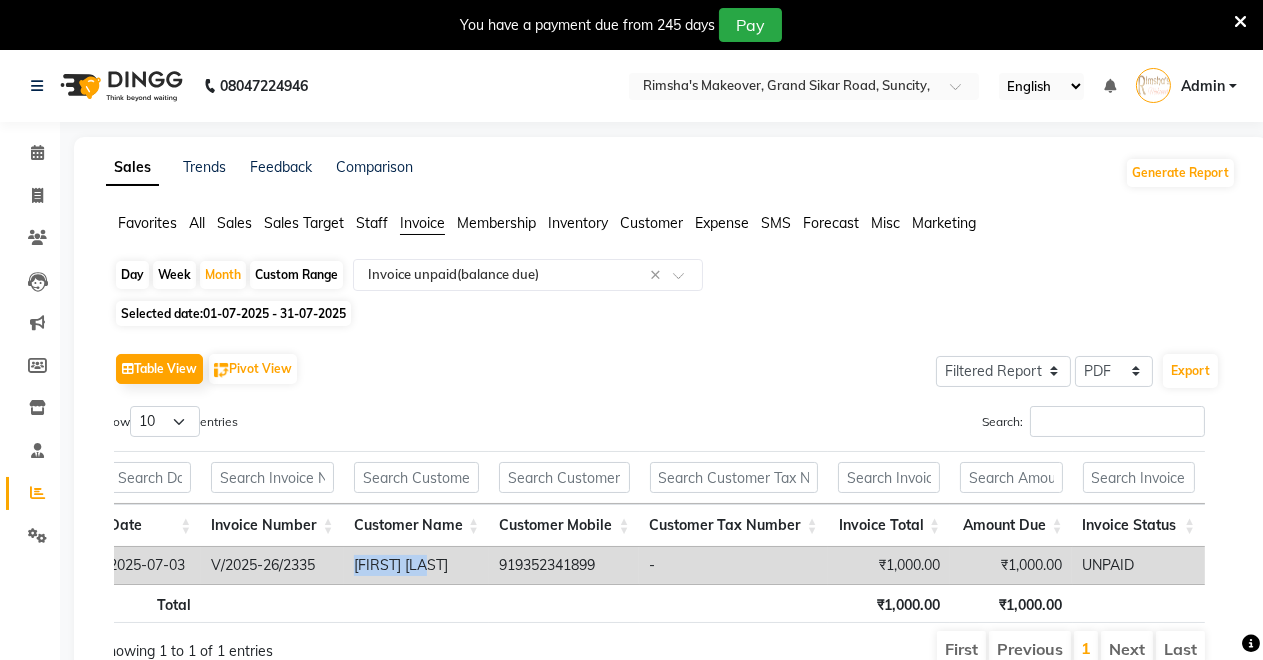 drag, startPoint x: 350, startPoint y: 562, endPoint x: 472, endPoint y: 577, distance: 122.91867 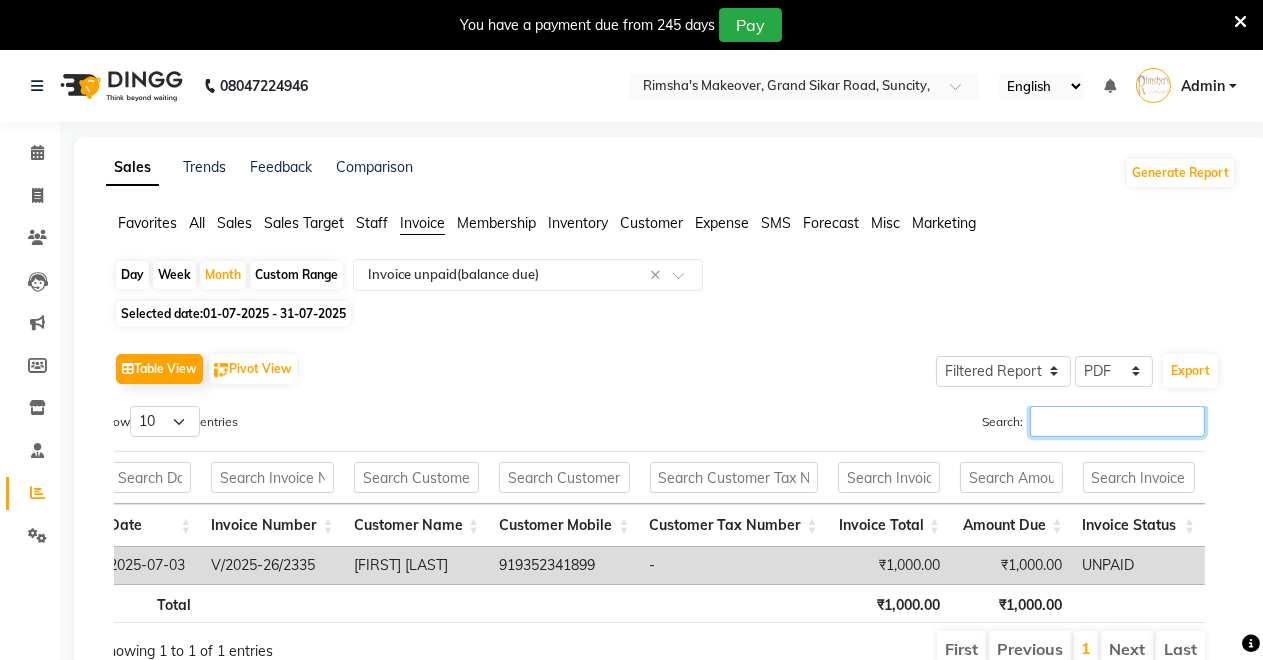 click on "Search:" at bounding box center (1117, 421) 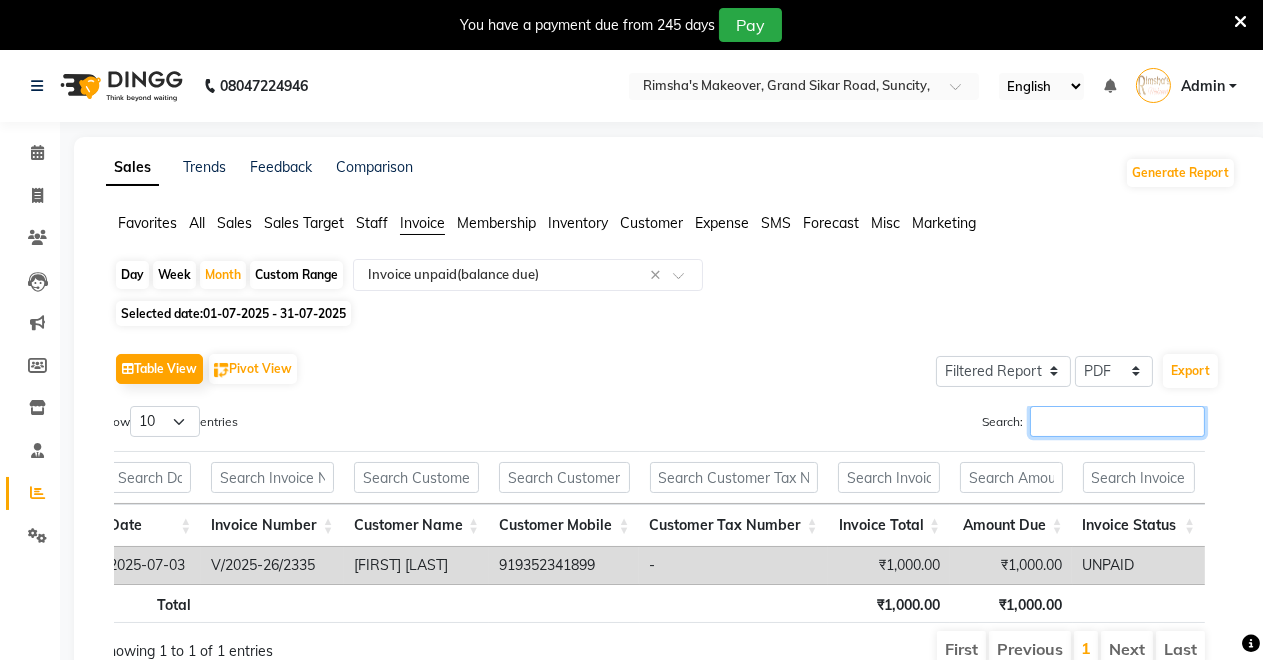 paste on "[LAST] [LAST]" 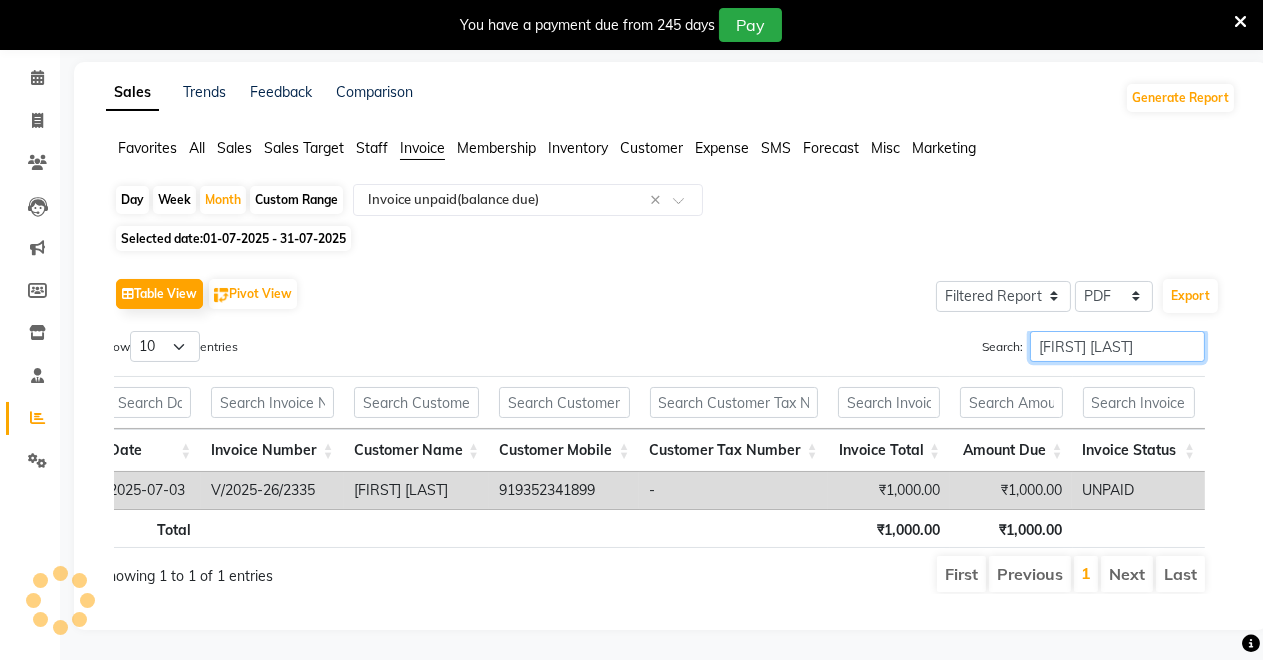 scroll, scrollTop: 0, scrollLeft: 0, axis: both 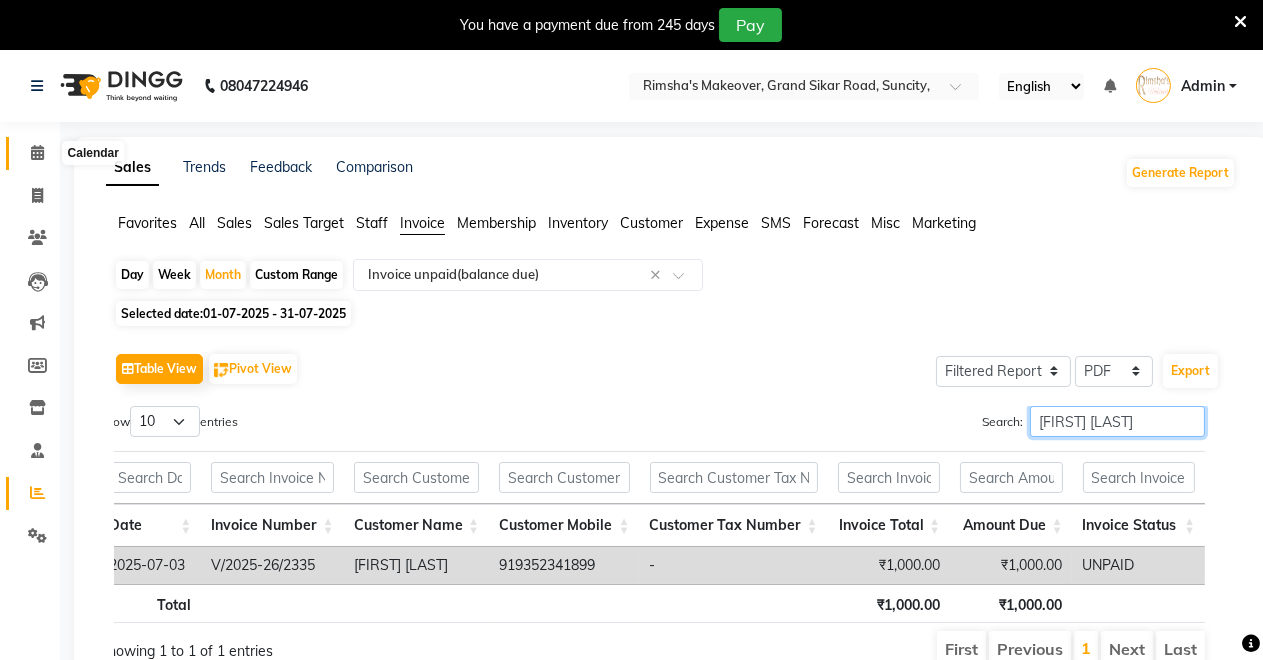 type on "[LAST] [LAST]" 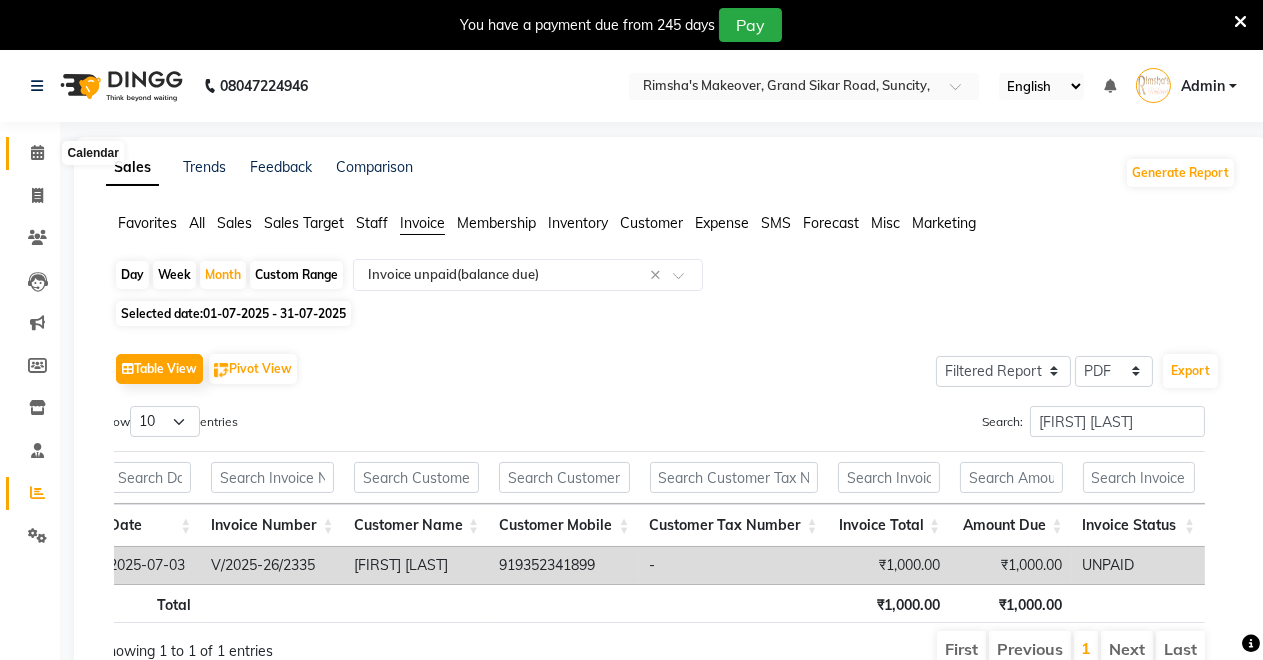 click 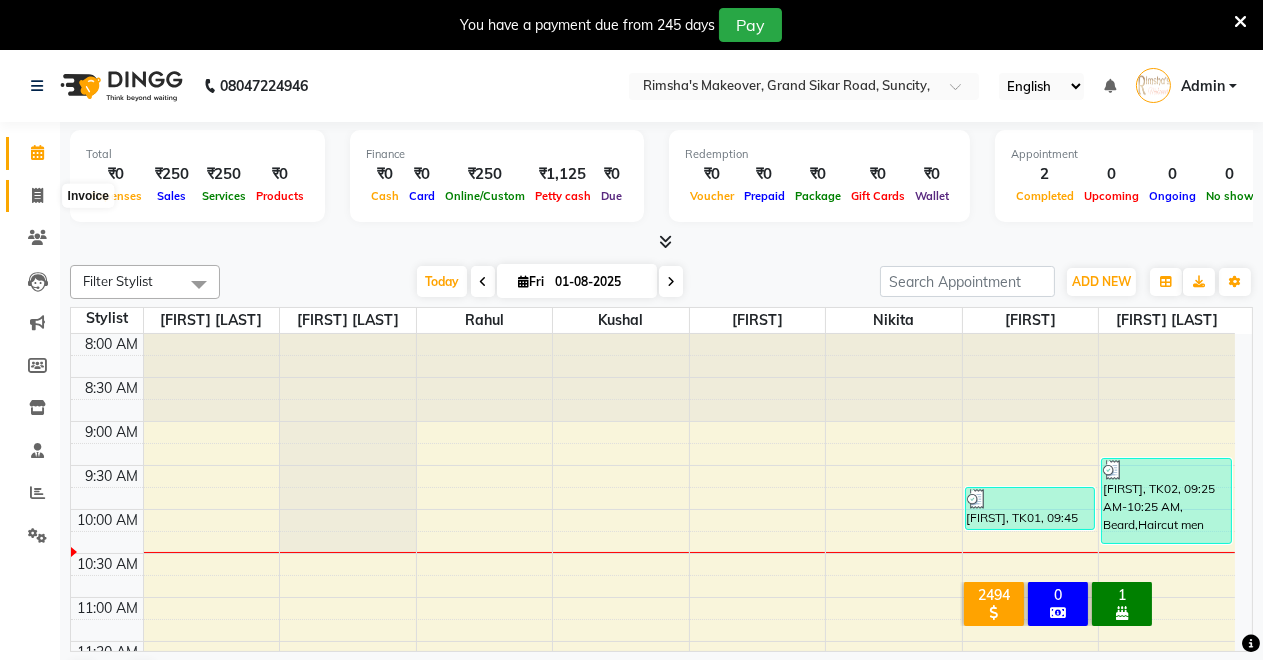 click 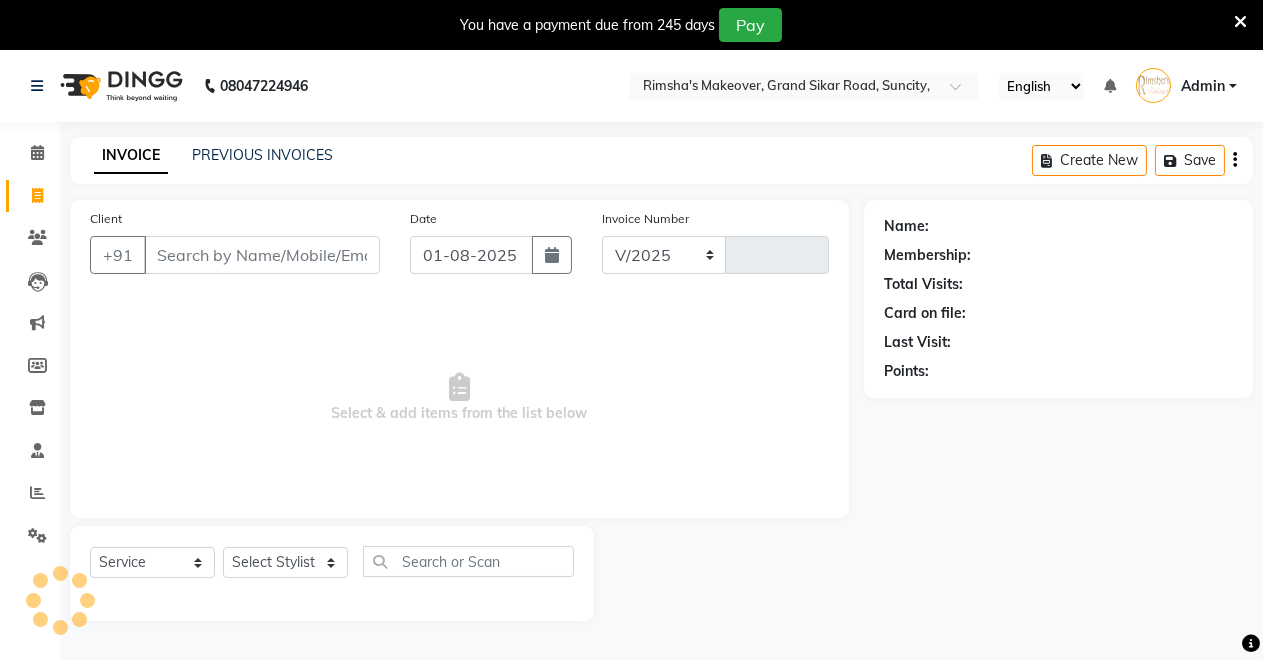 select on "7317" 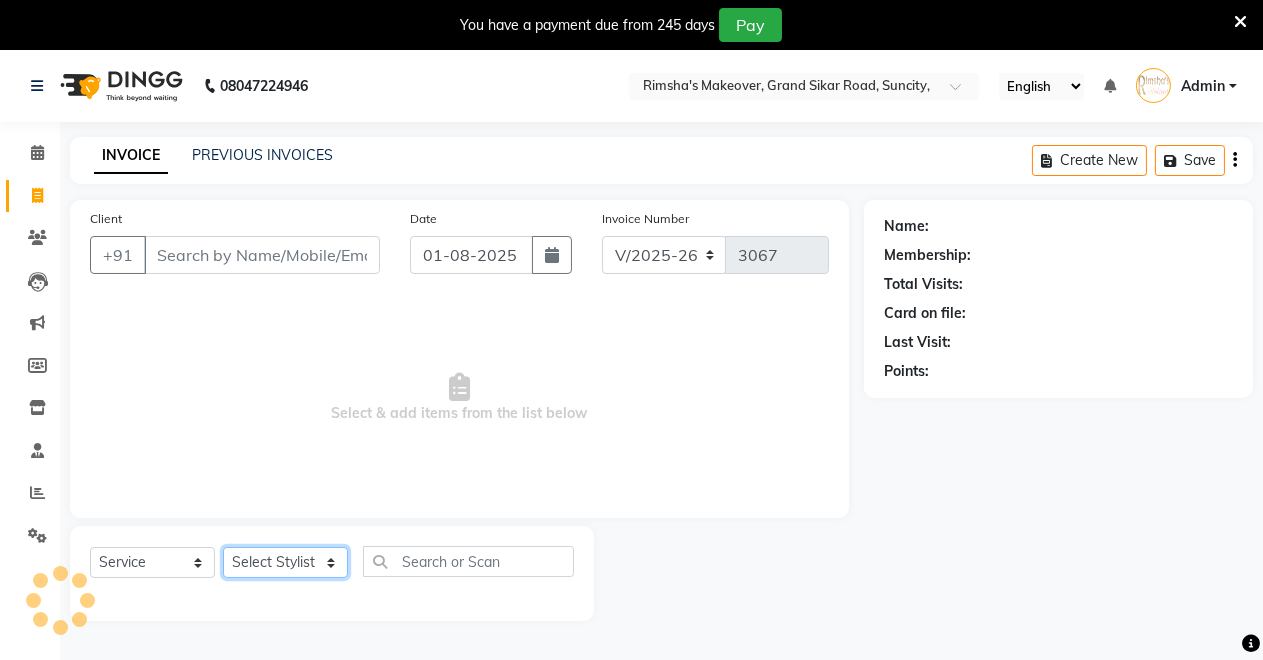 click on "Select Stylist [NAME] [NAME] [NAME] [NAME] [NAME] [NAME] [NAME] [NAME]" 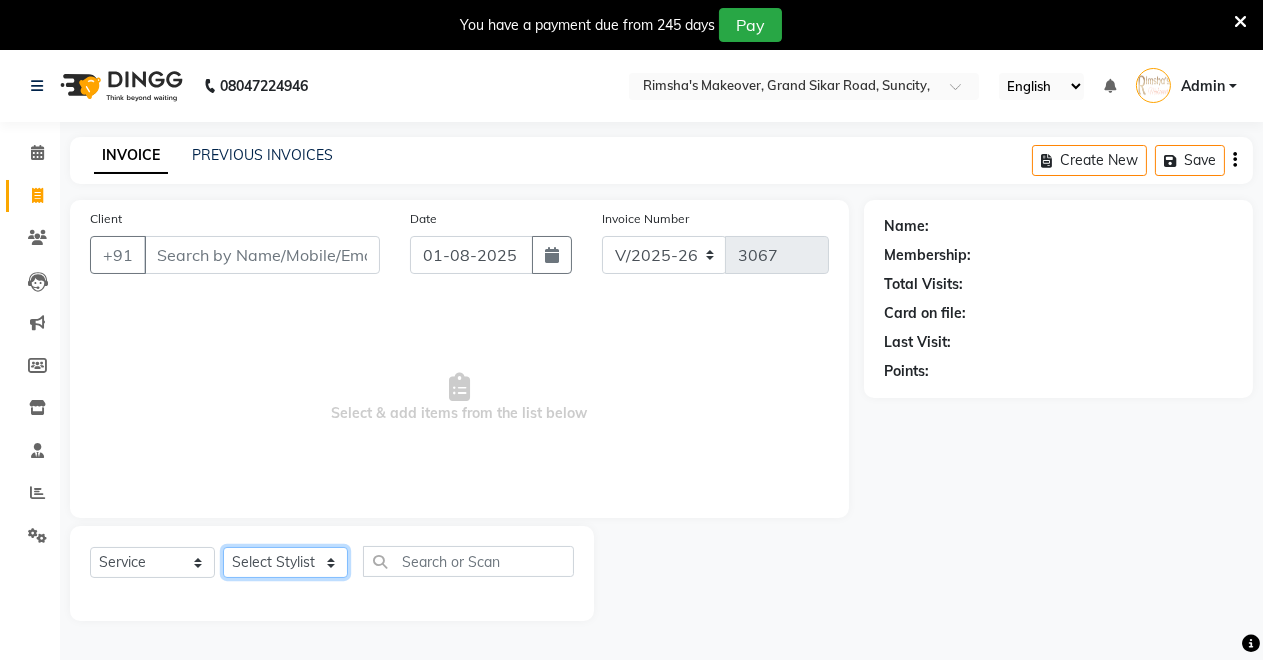 select on "65689" 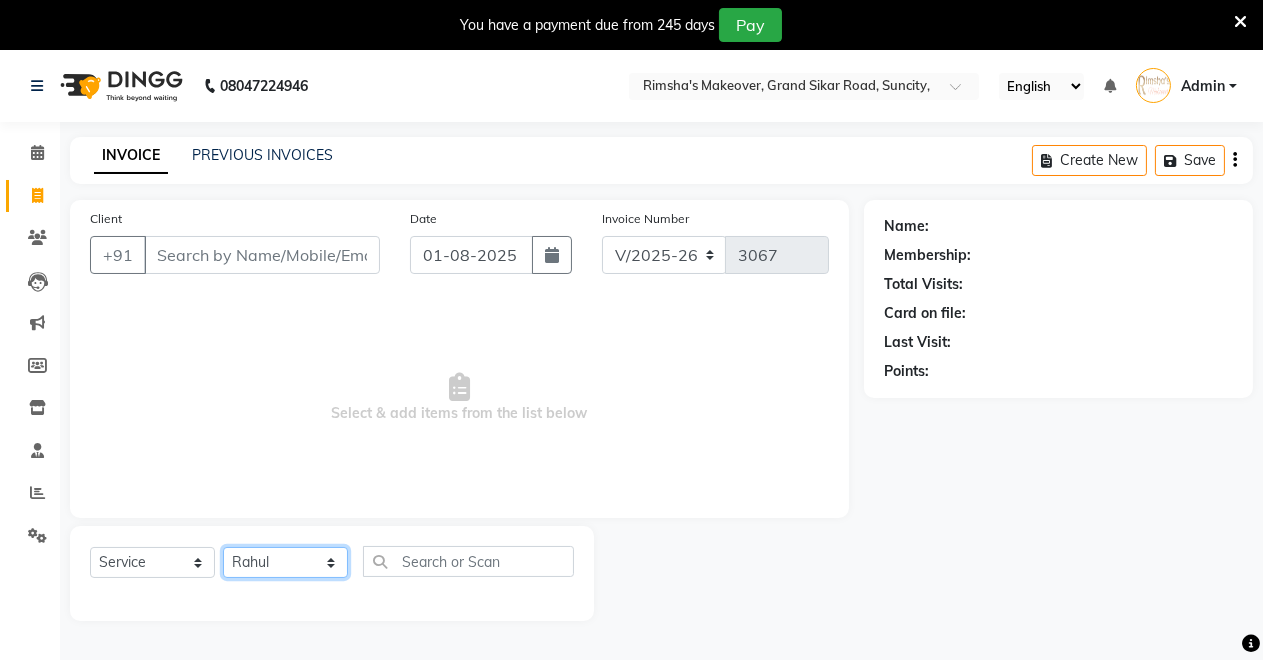 click on "Select Stylist [NAME] [NAME] [NAME] [NAME] [NAME] [NAME] [NAME] [NAME]" 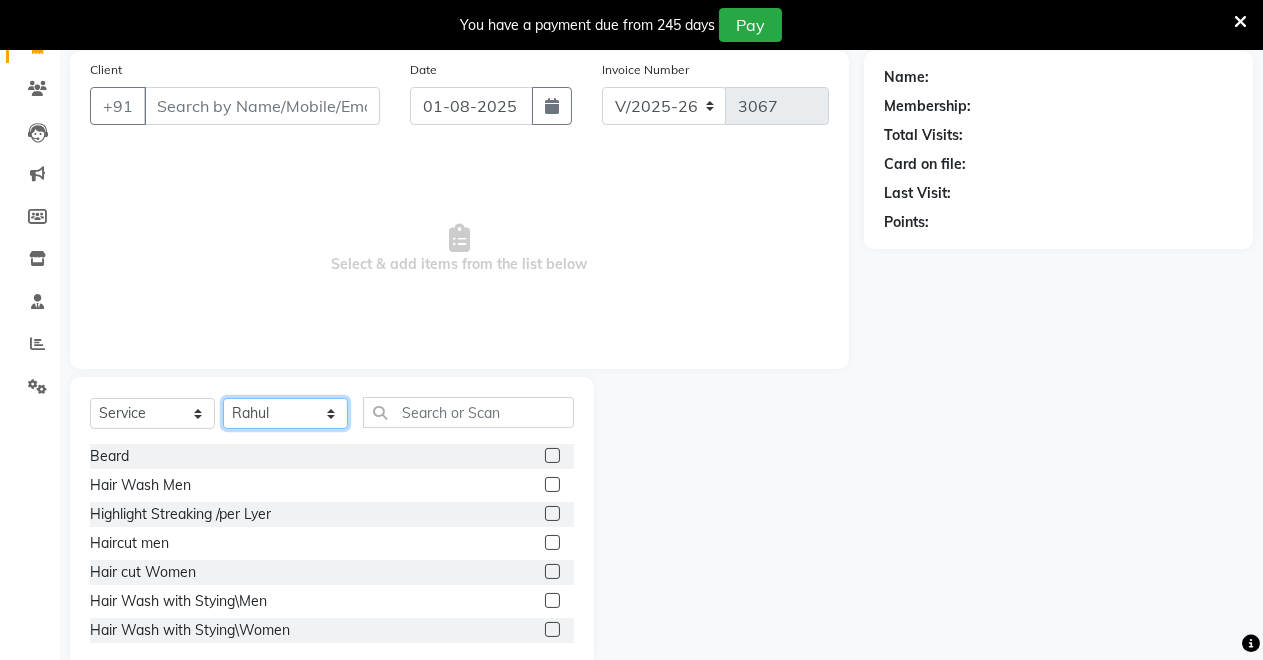 scroll, scrollTop: 191, scrollLeft: 0, axis: vertical 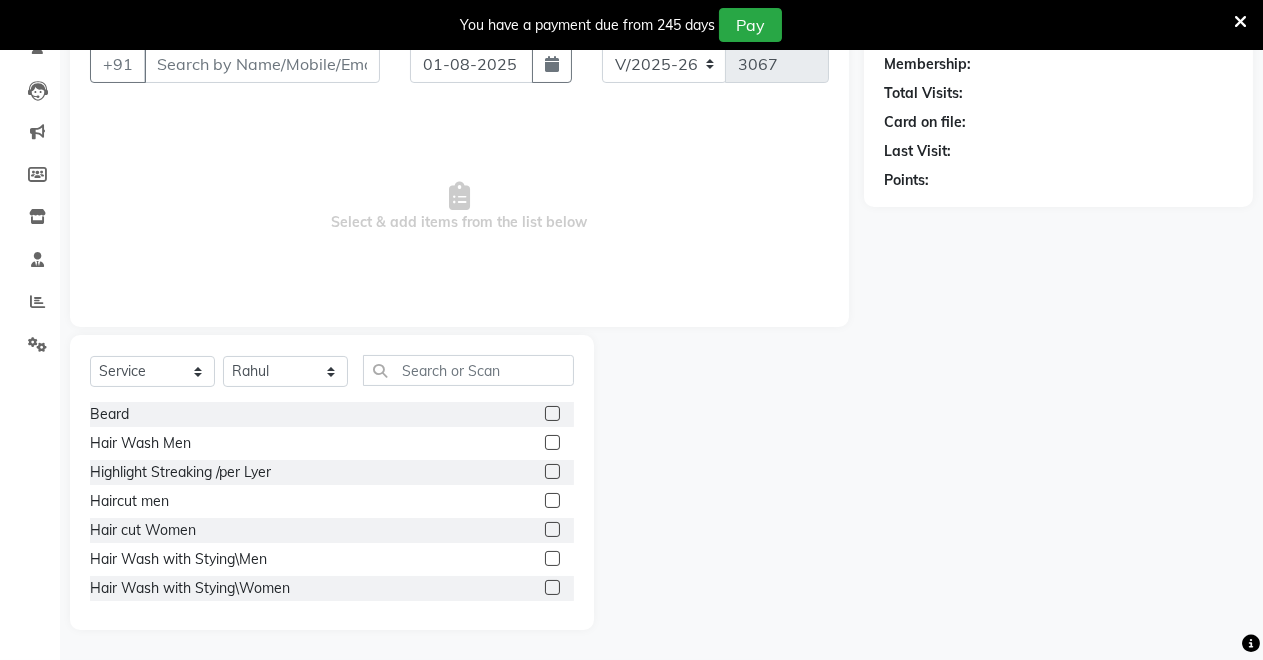 click 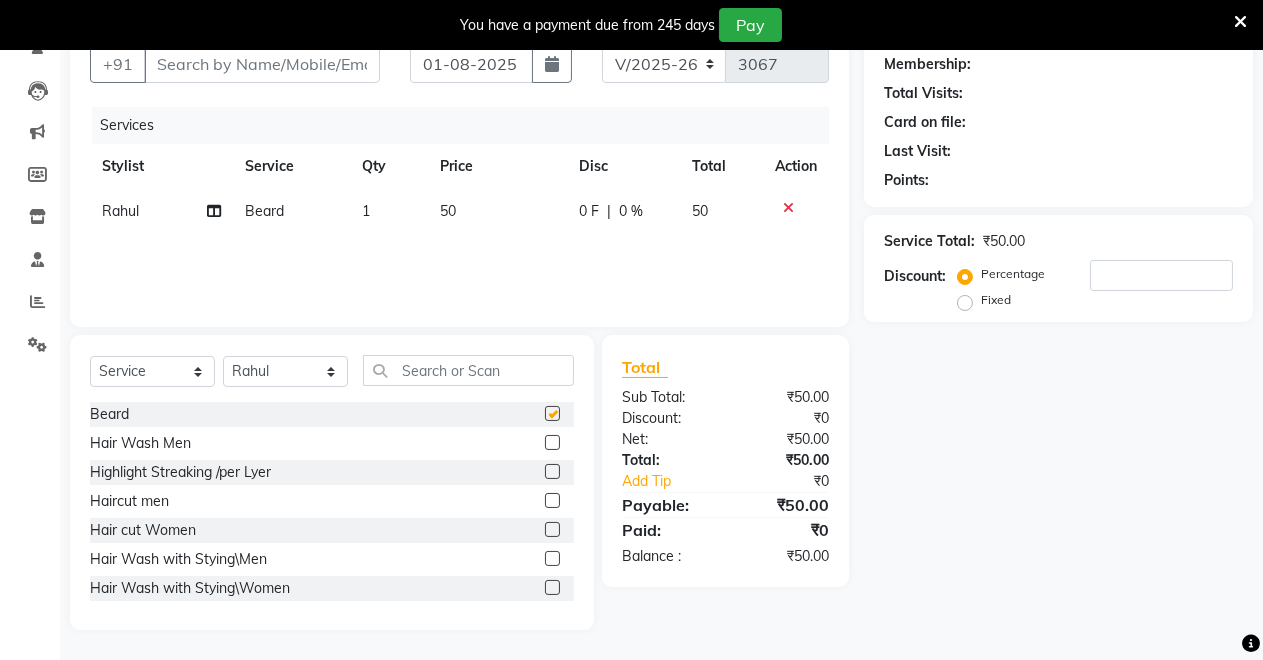checkbox on "false" 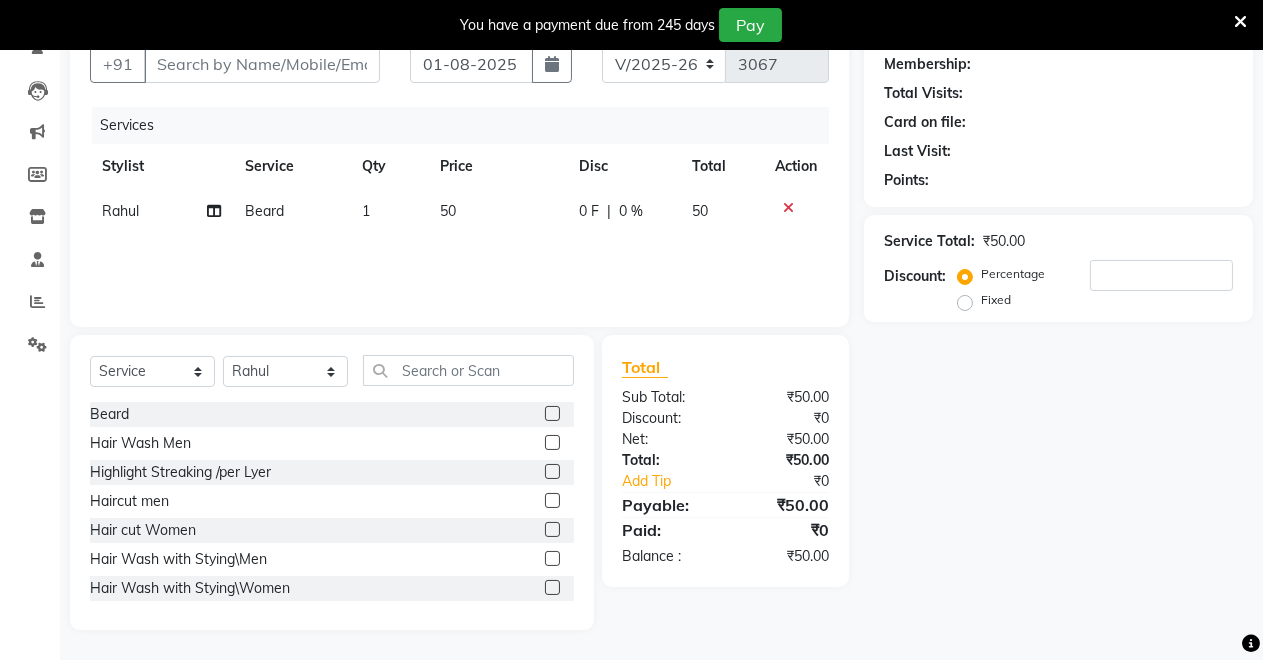 click 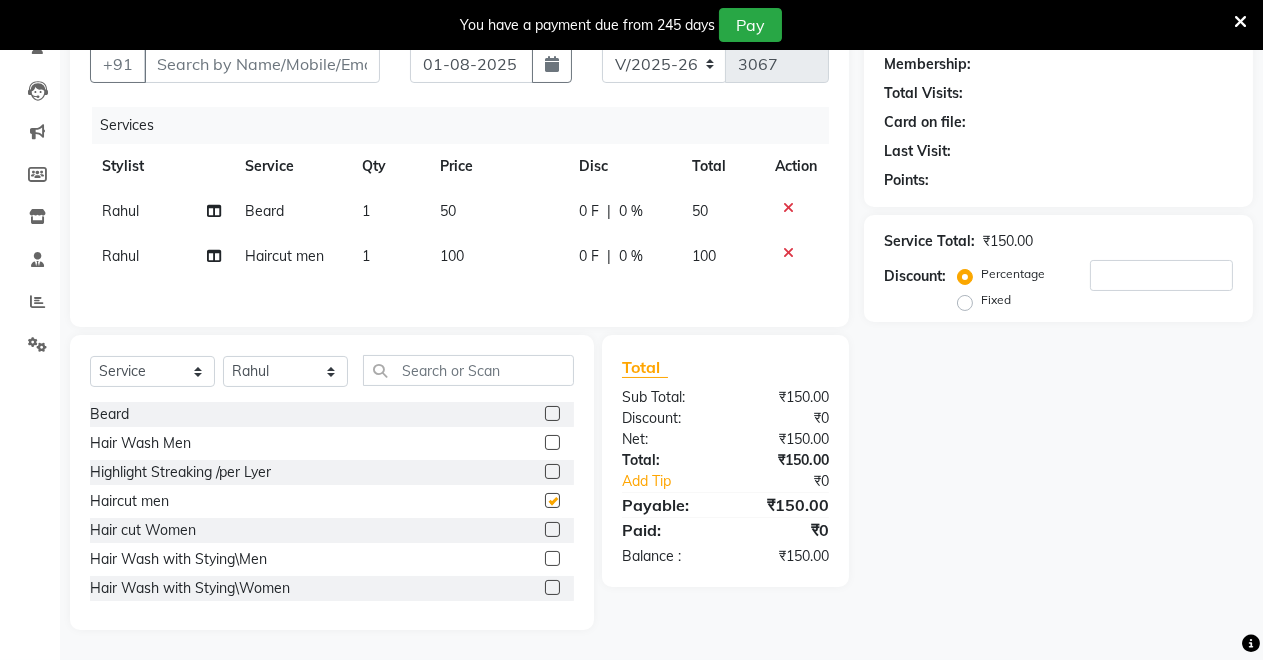 checkbox on "false" 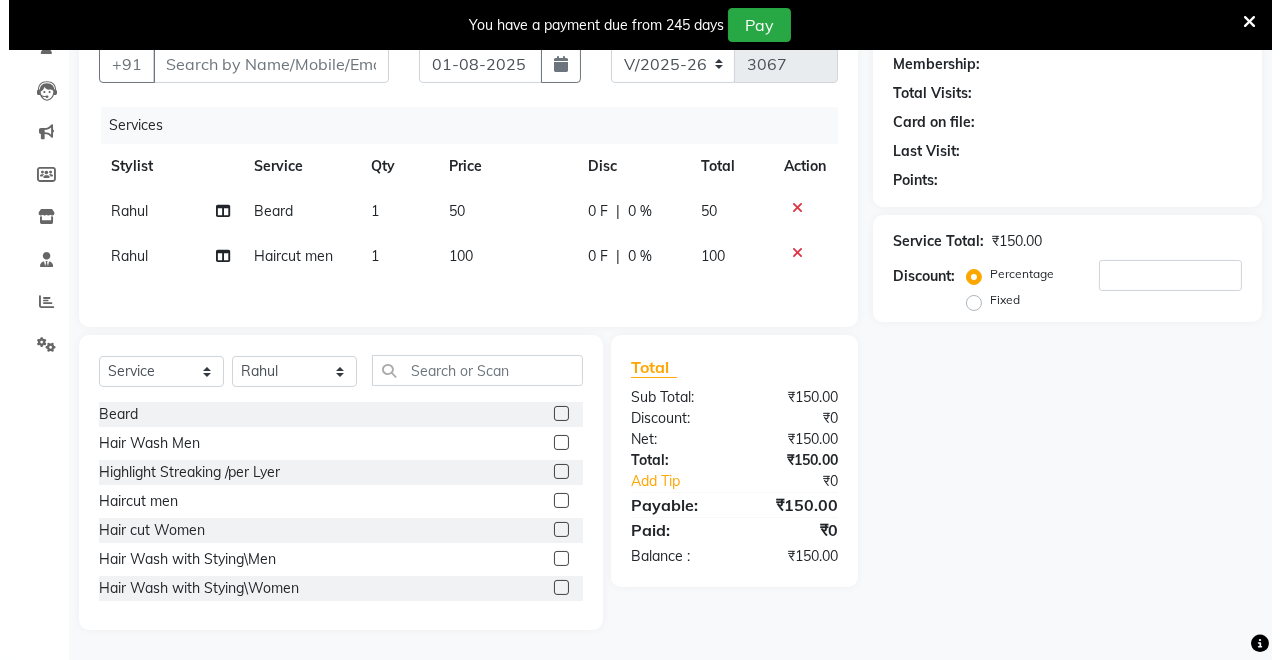 scroll, scrollTop: 0, scrollLeft: 0, axis: both 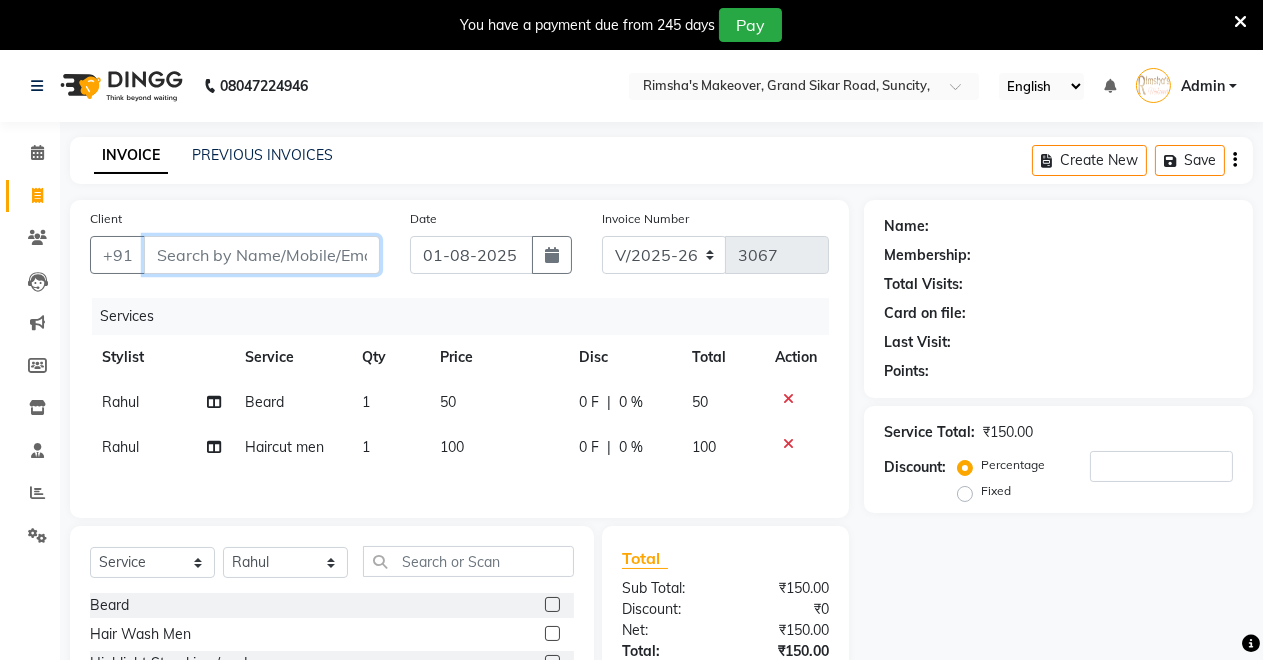 click on "Client" at bounding box center (262, 255) 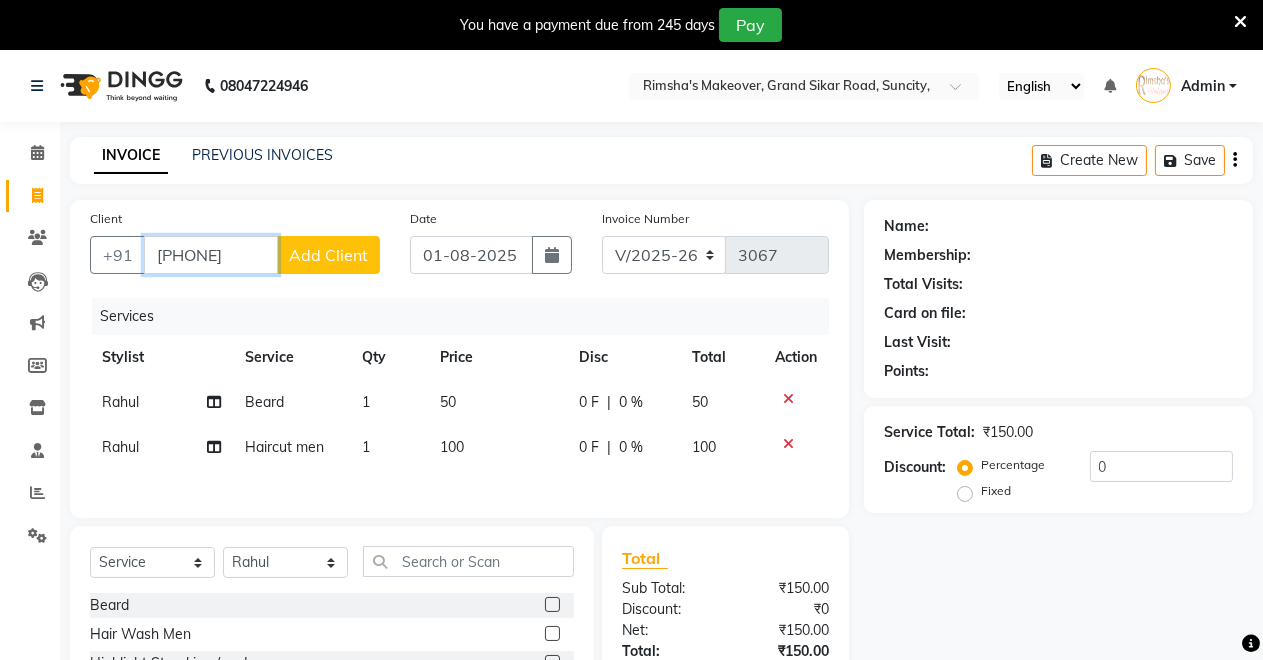 type on "[PHONE]" 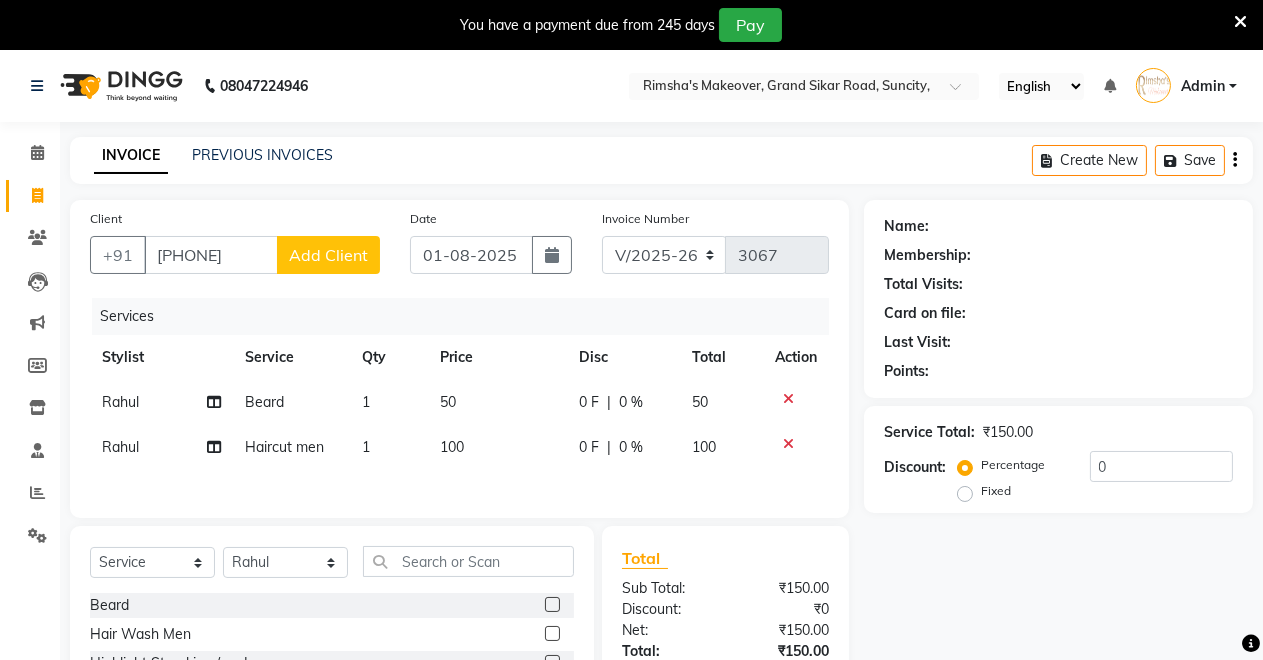 click on "Add Client" 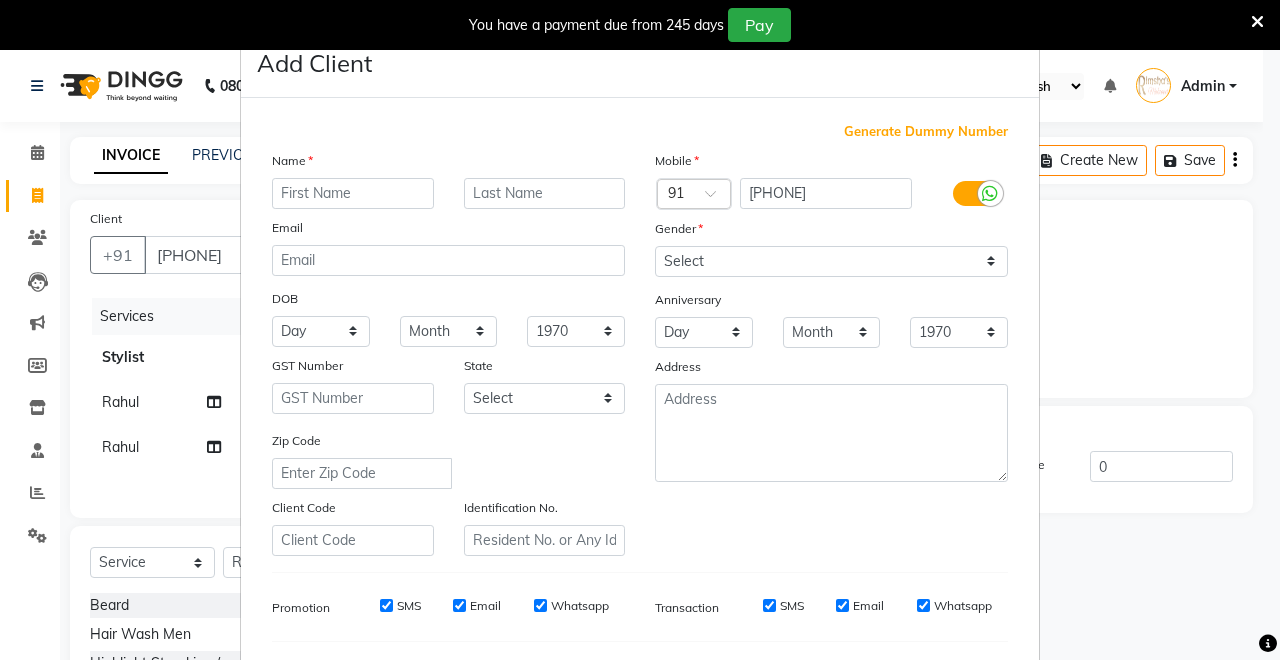 click at bounding box center [353, 193] 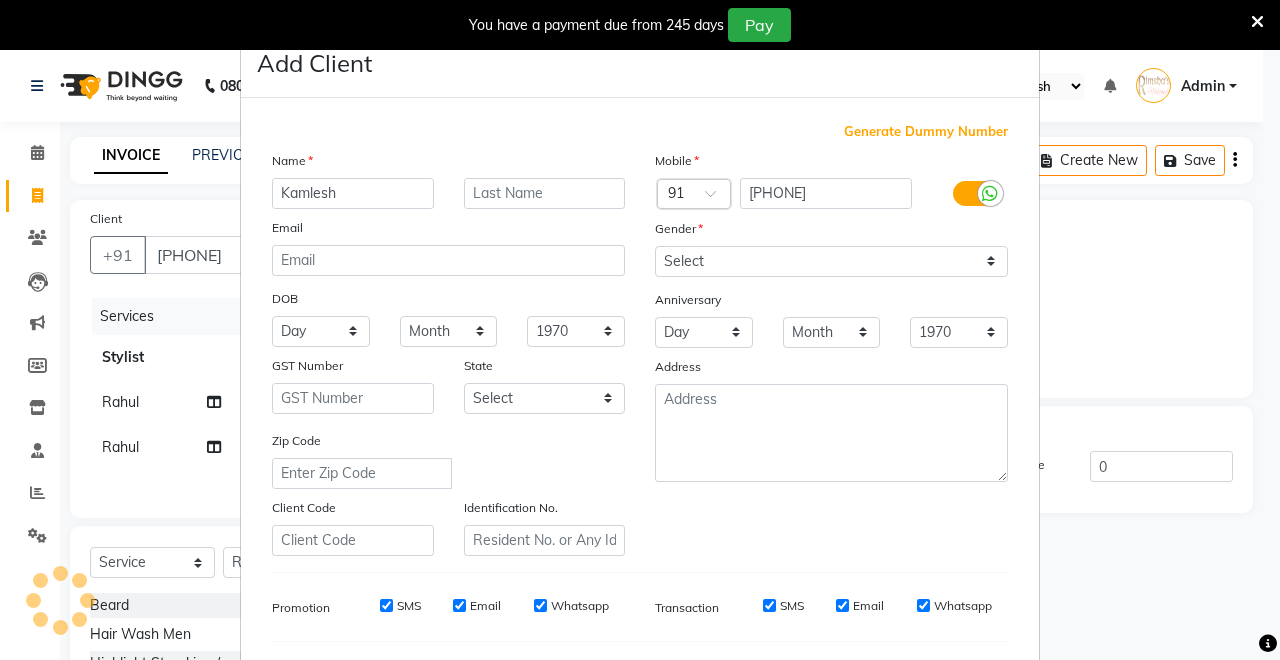 type on "Kamlesh" 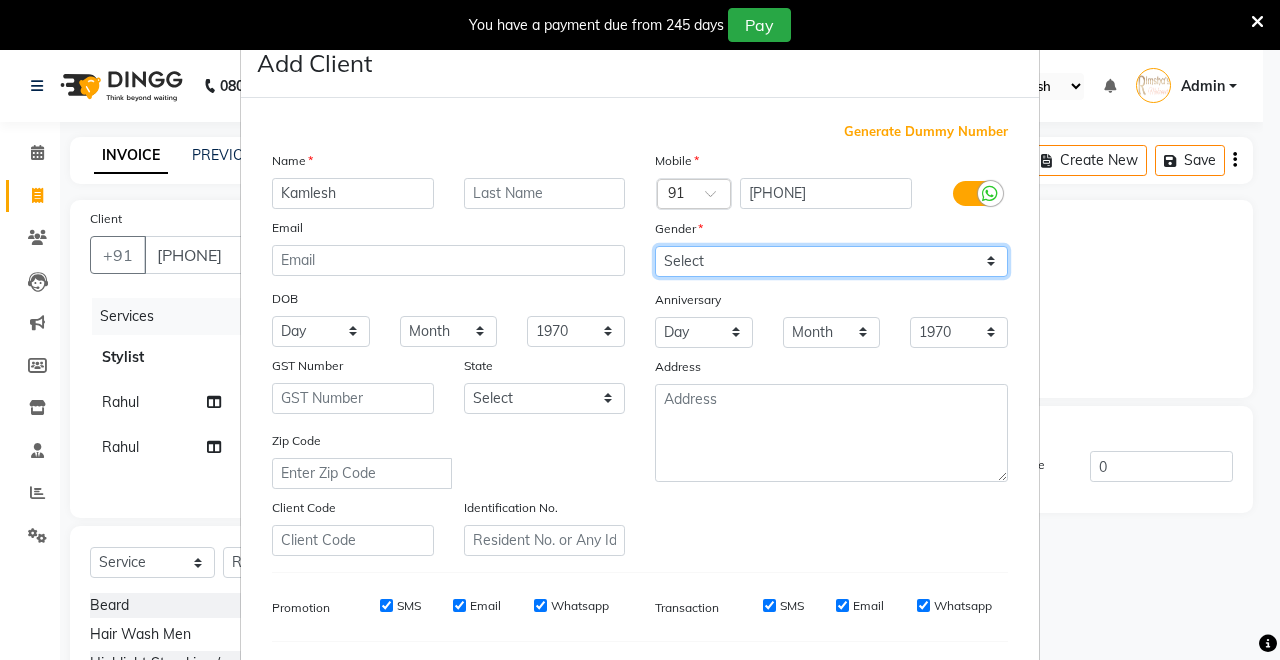 click on "Select Male Female Other Prefer Not To Say" at bounding box center (831, 261) 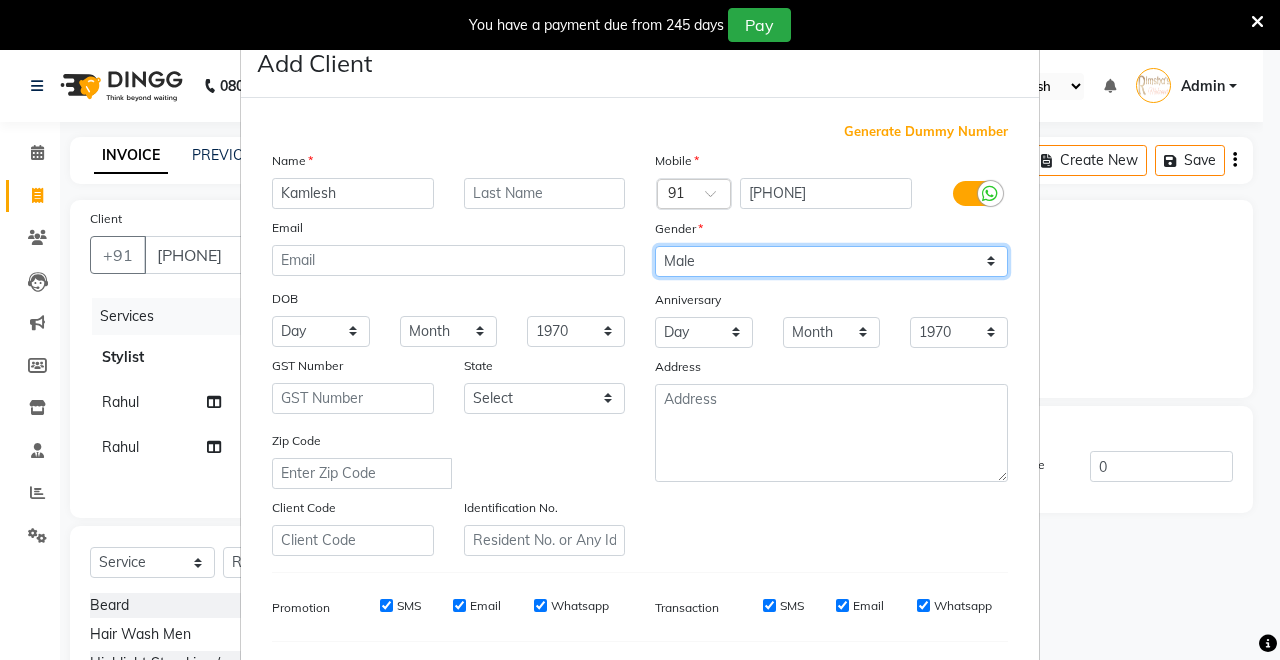 click on "Select Male Female Other Prefer Not To Say" at bounding box center [831, 261] 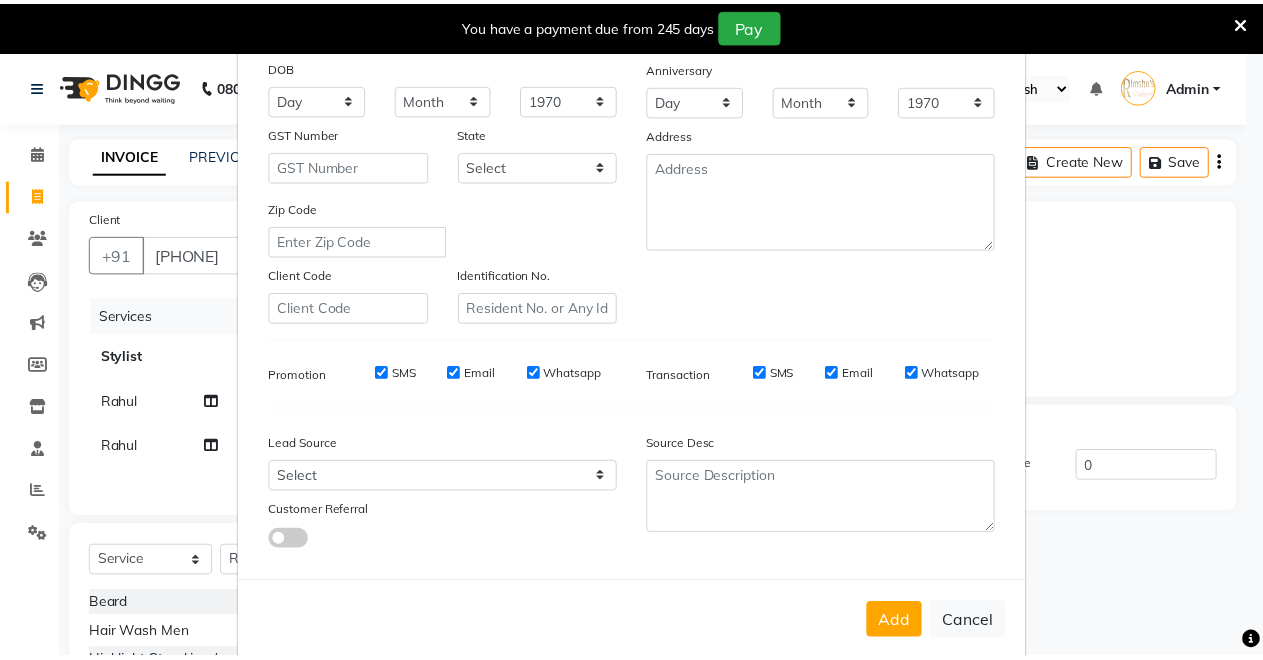 scroll, scrollTop: 259, scrollLeft: 0, axis: vertical 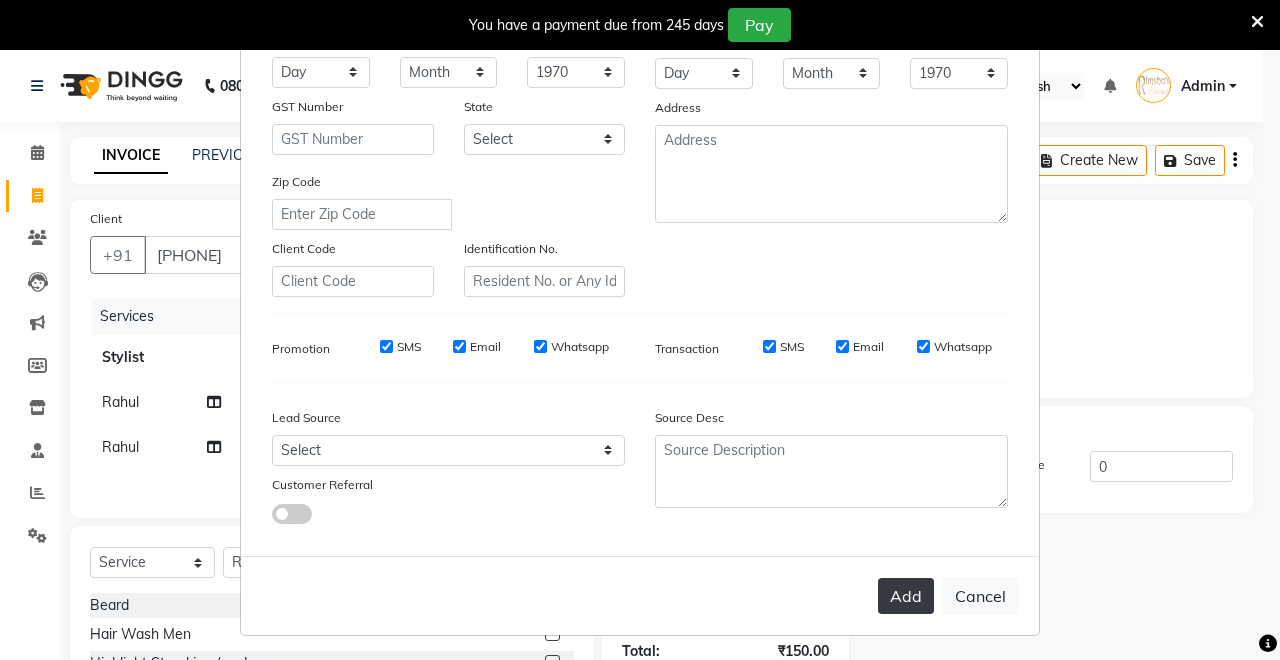 click on "Add" at bounding box center [906, 596] 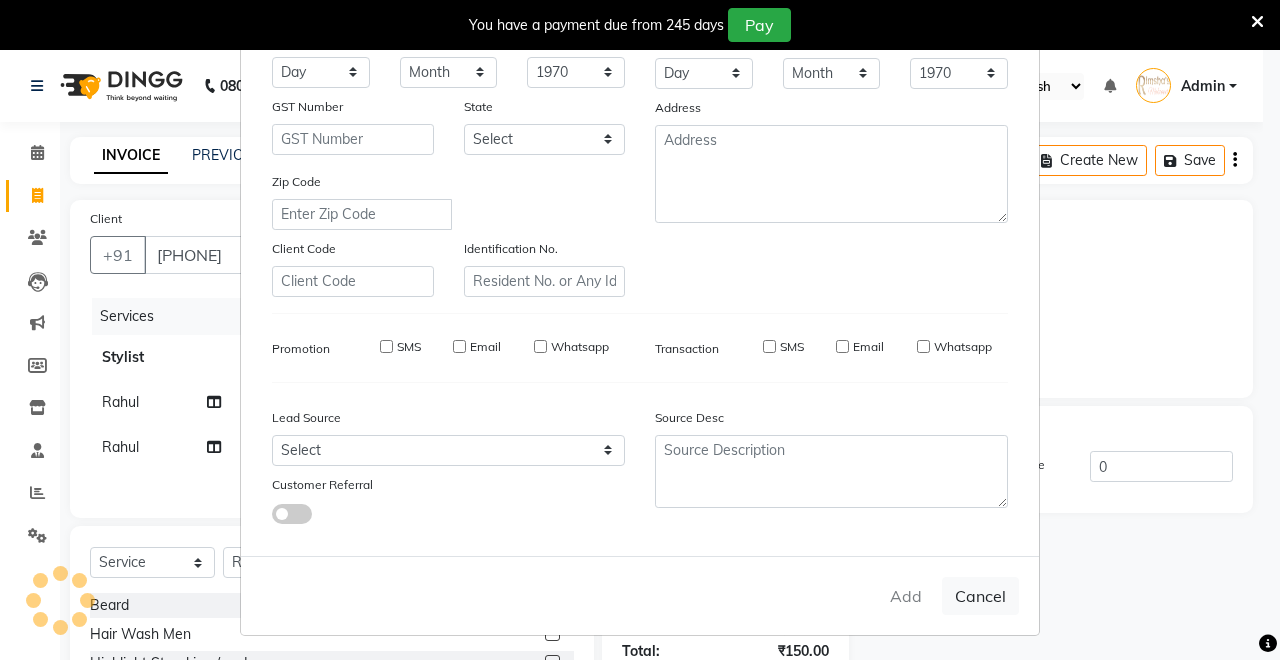 type 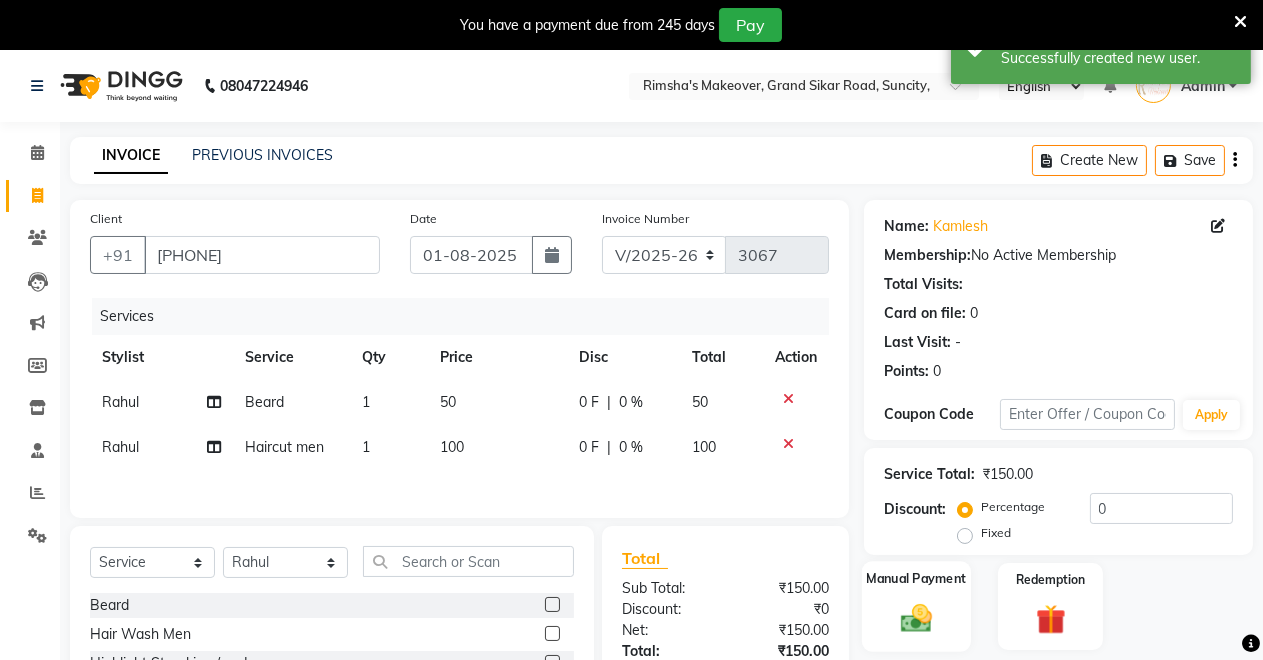 scroll, scrollTop: 195, scrollLeft: 0, axis: vertical 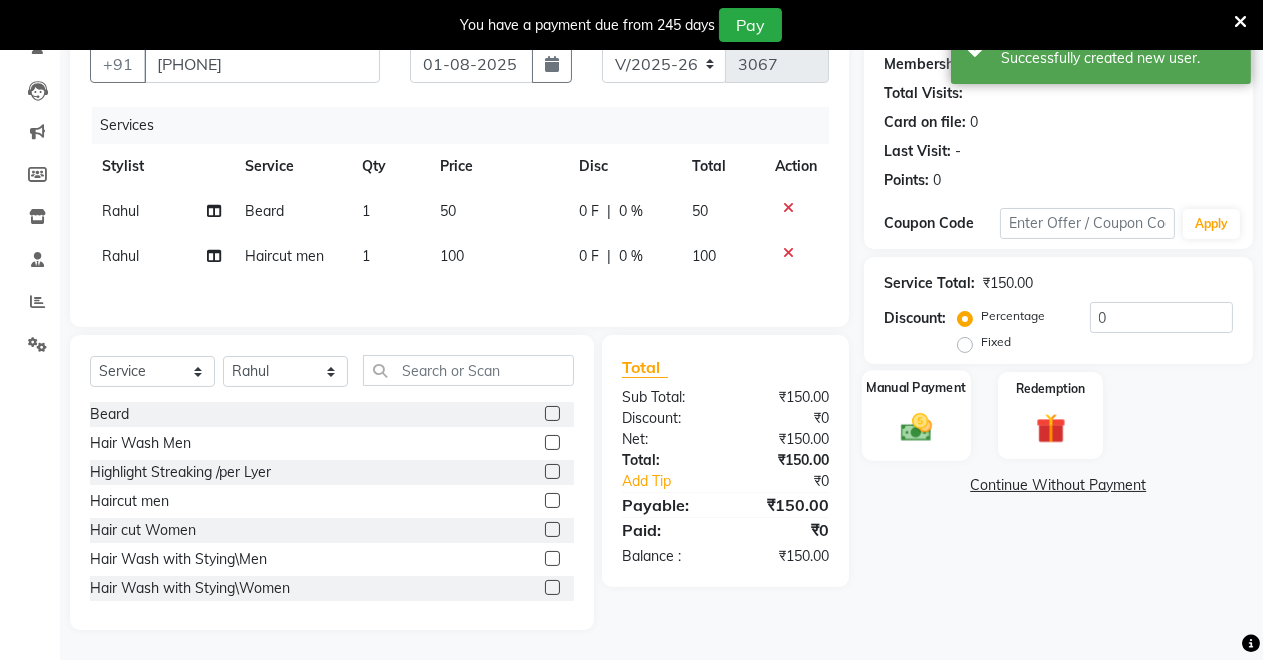 click 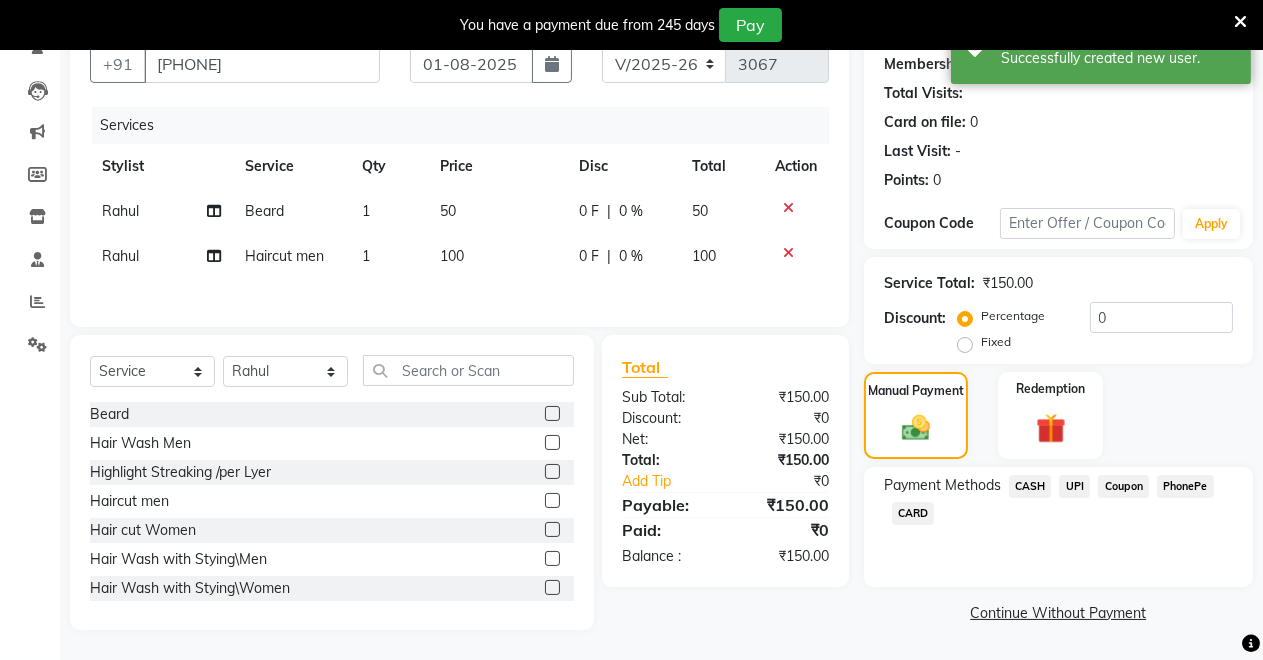 click on "UPI" 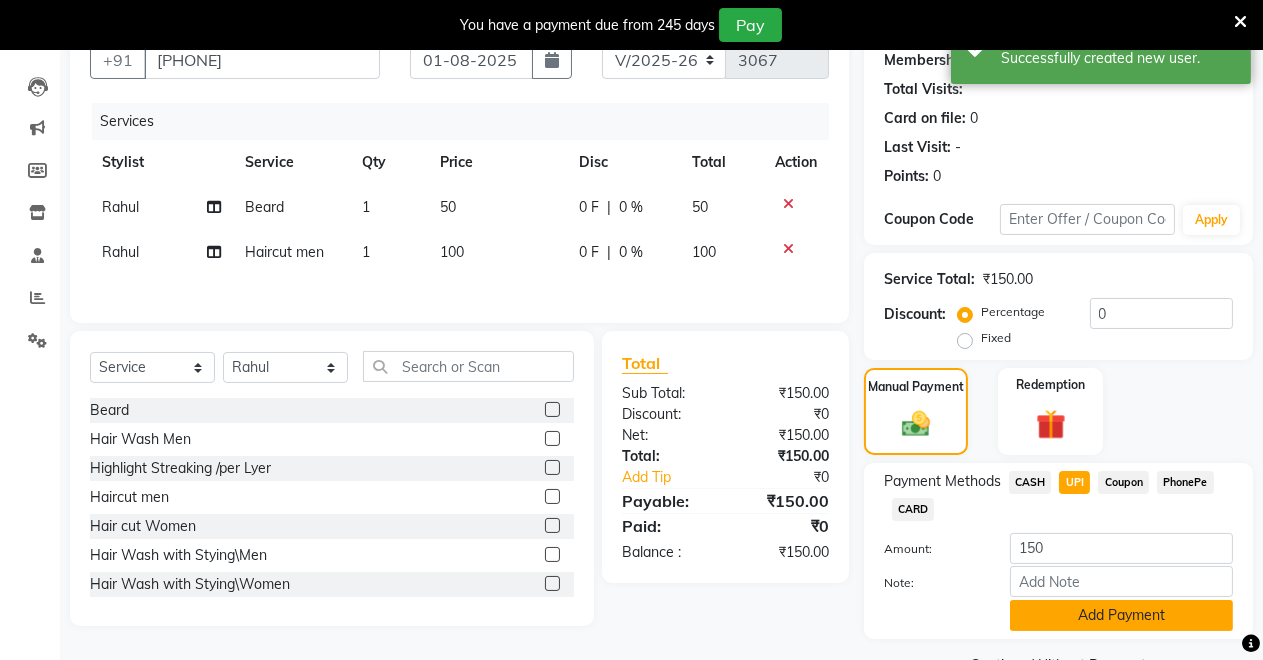 click on "Add Payment" 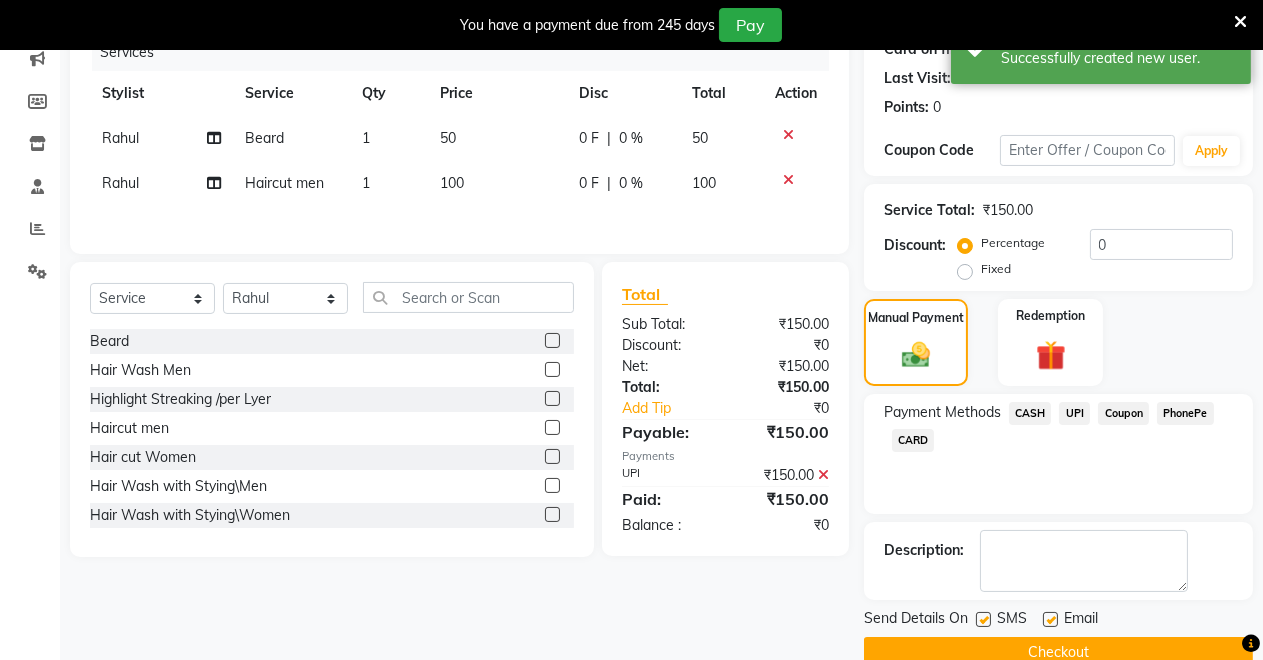 scroll, scrollTop: 302, scrollLeft: 0, axis: vertical 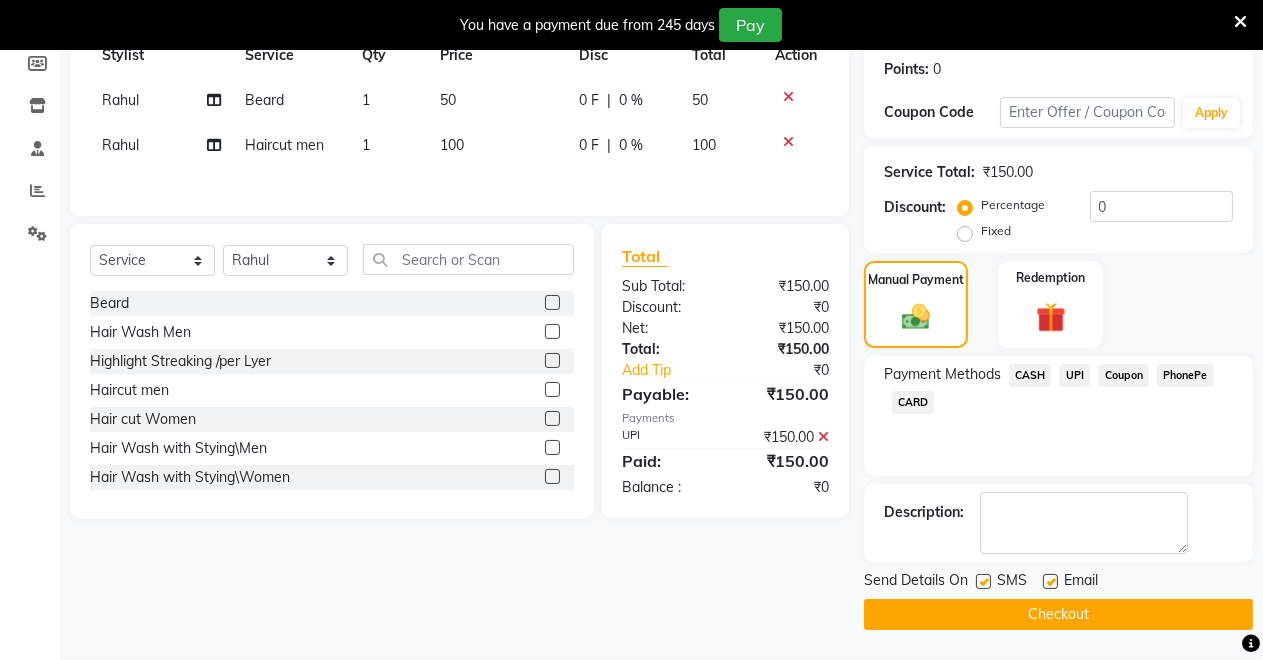 click on "Client +91 6299012792 Date 01-08-2025 Invoice Number V/2025 V/2025-26 3067 Services Stylist Service Qty Price Disc Total Action Rahul Beard 1 50 0 F | 0 % 50 Rahul Haircut men 1 100 0 F | 0 % 100 Select  Service  Product  Membership  Package Voucher Prepaid Gift Card  Select Stylist Badal kumar Jeetu Kushal Nikita Rahul Sachin Dangoriya Shikha Suman Verma Beard  Hair Wash Men  Highlight Streaking /per Lyer  Haircut men  Hair cut Women  Hair Wash with Stying\Men  Hair Wash with Stying\Women  Oil Massage  Loreal Root Touch Up/Man   Loreal Root Touch UP/Women  Loreal Hair Color/Women  Loreal Hair Color/Men  Innova Root Touch Up /Men  Innova Root Touch Up/Women  Innova Hair Color  Sorscop Root Touch Up  Sorscop Global Hair Color  Beard Color  Strax Root Touch Up/Men  Streax Root Touch Up/ Women  Streax Hair Color  Hair Wash Women  Layer Step Cut  Bob Cut  Other  Curls  Hair Color Women  Hair Color Women  Hair Bun Man  Basic Cleansing  Hair Straightening /Stratner  Hair Straightening /Dryer  Sorscop Man Color  UPI" 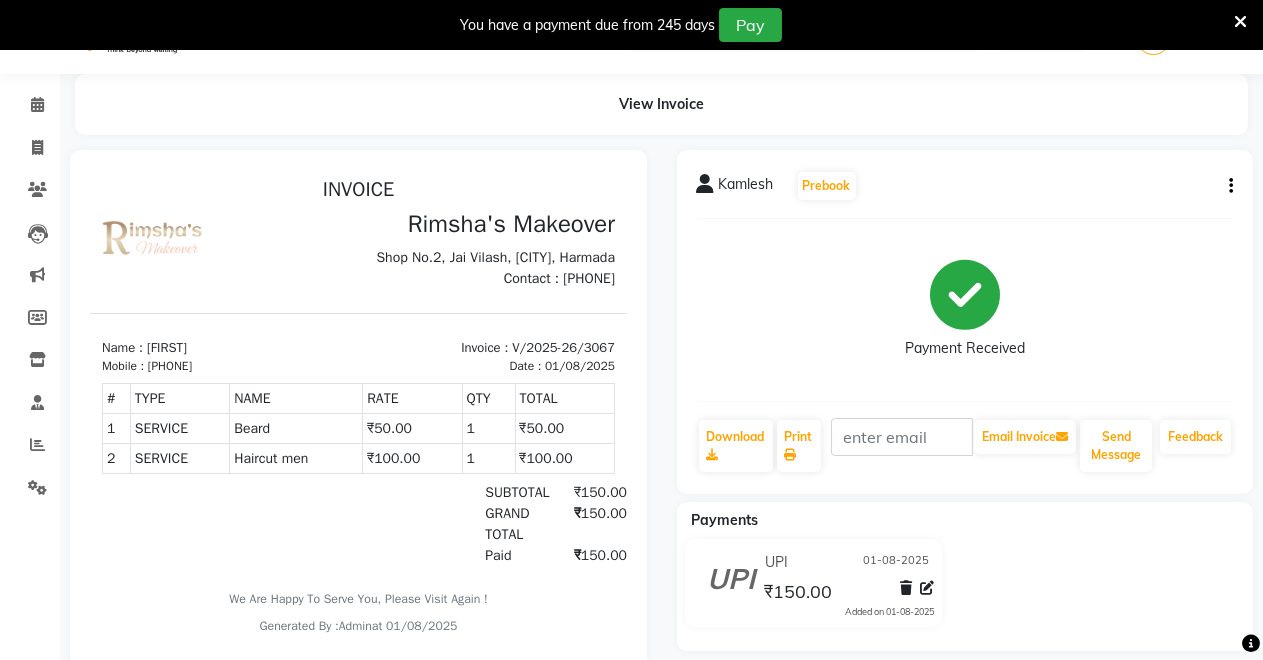 scroll, scrollTop: 0, scrollLeft: 0, axis: both 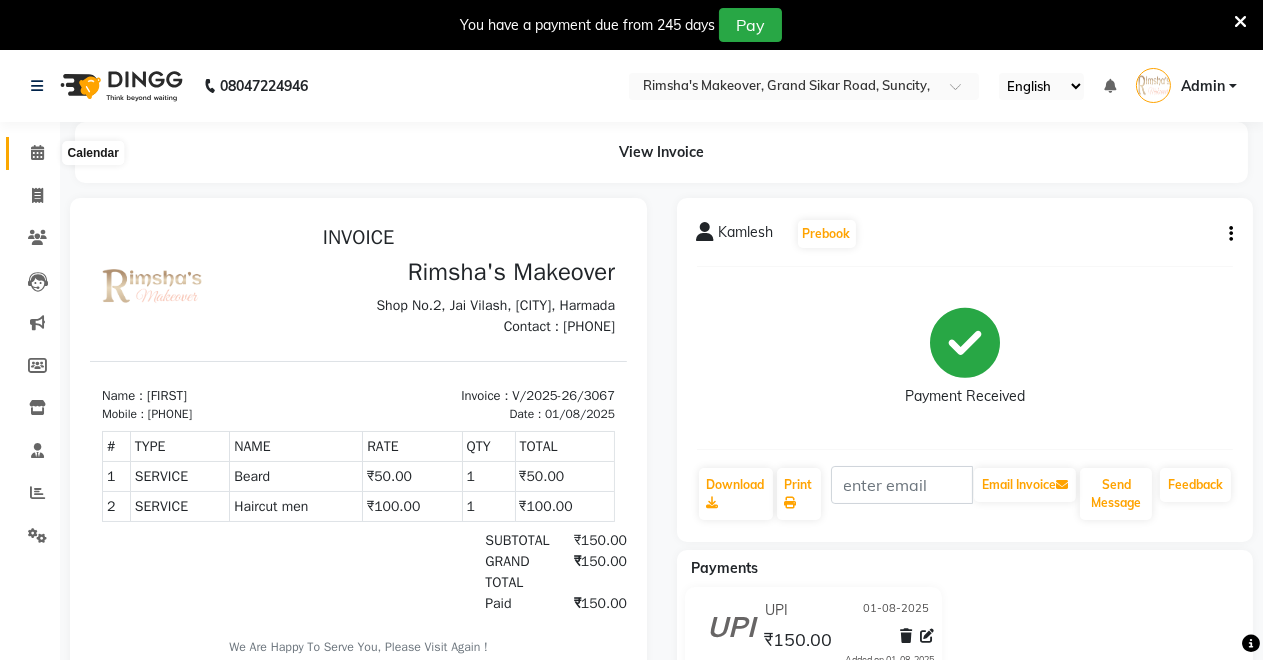 click 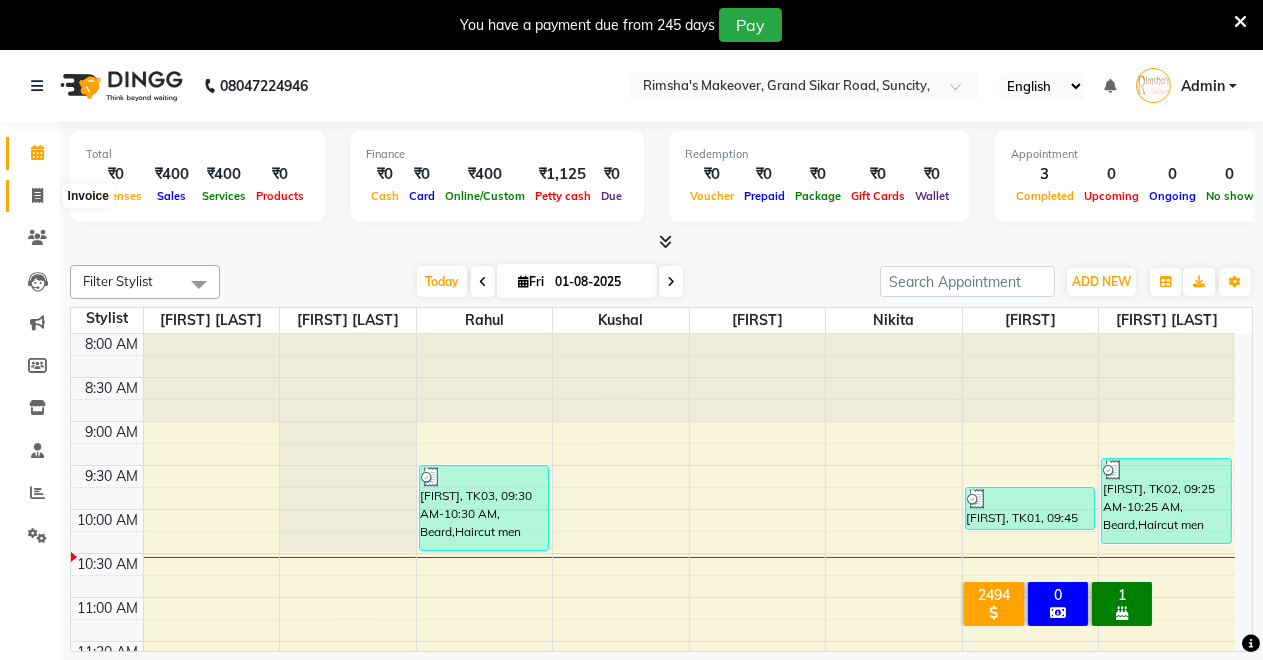 click 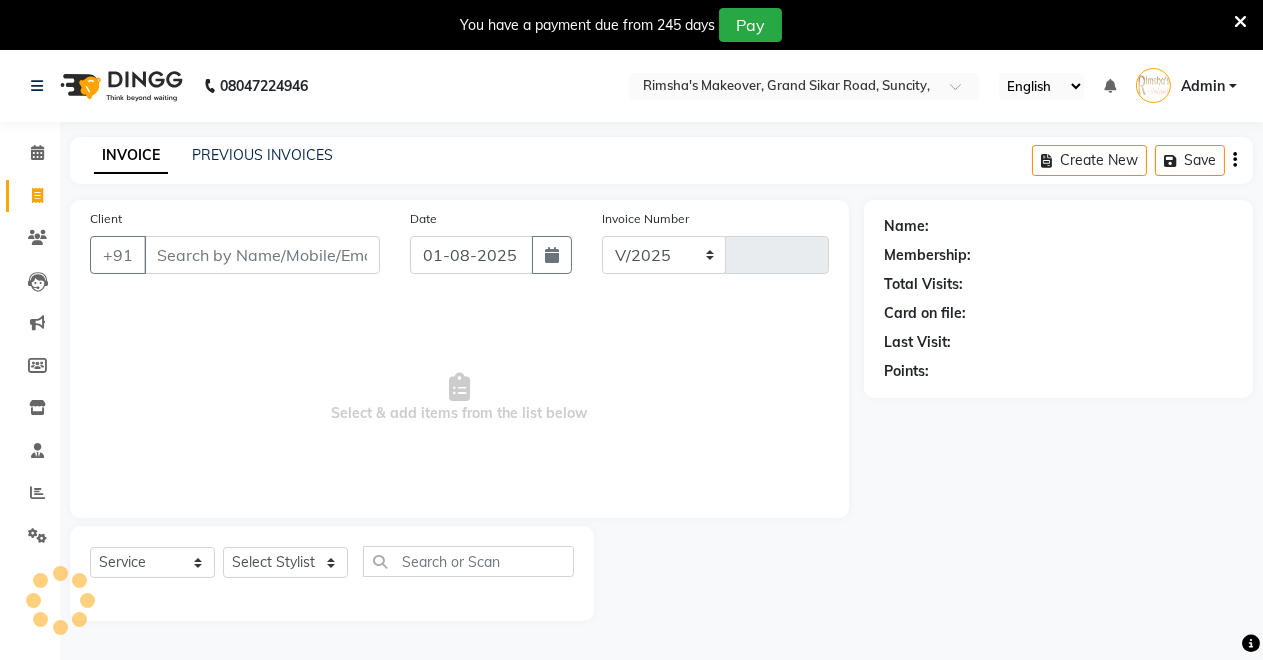 select on "7317" 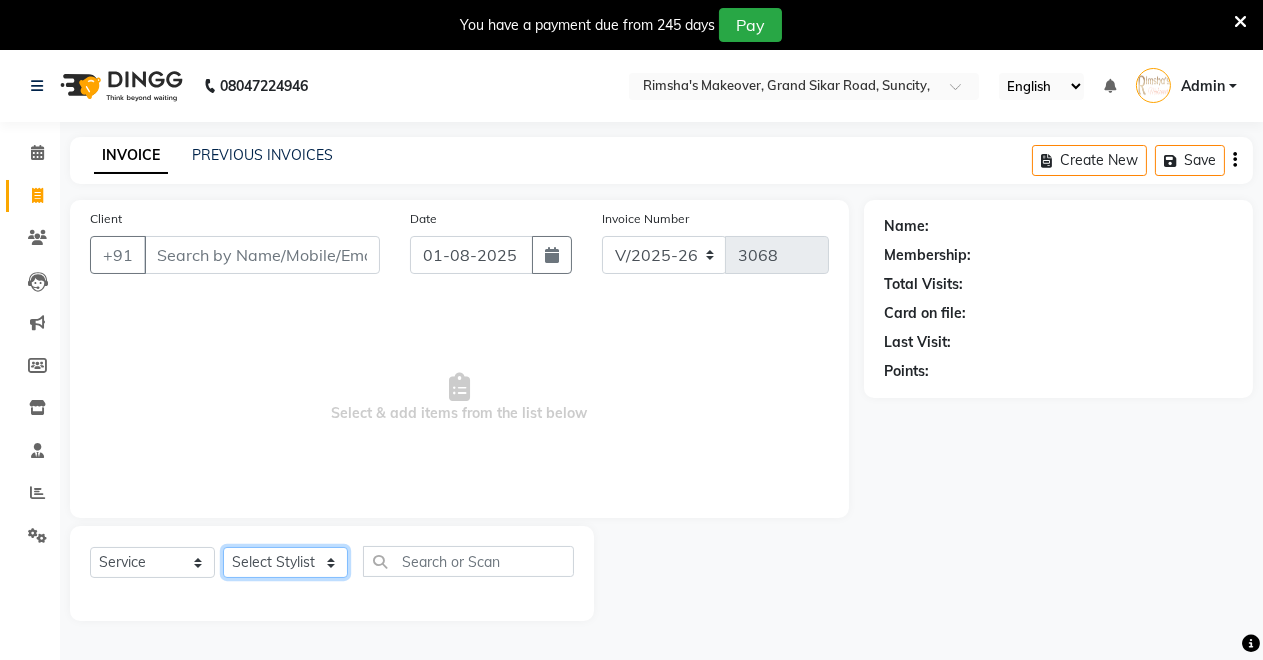 click on "Select Stylist [NAME] [NAME] [NAME] [NAME] [NAME] [NAME] [NAME] [NAME]" 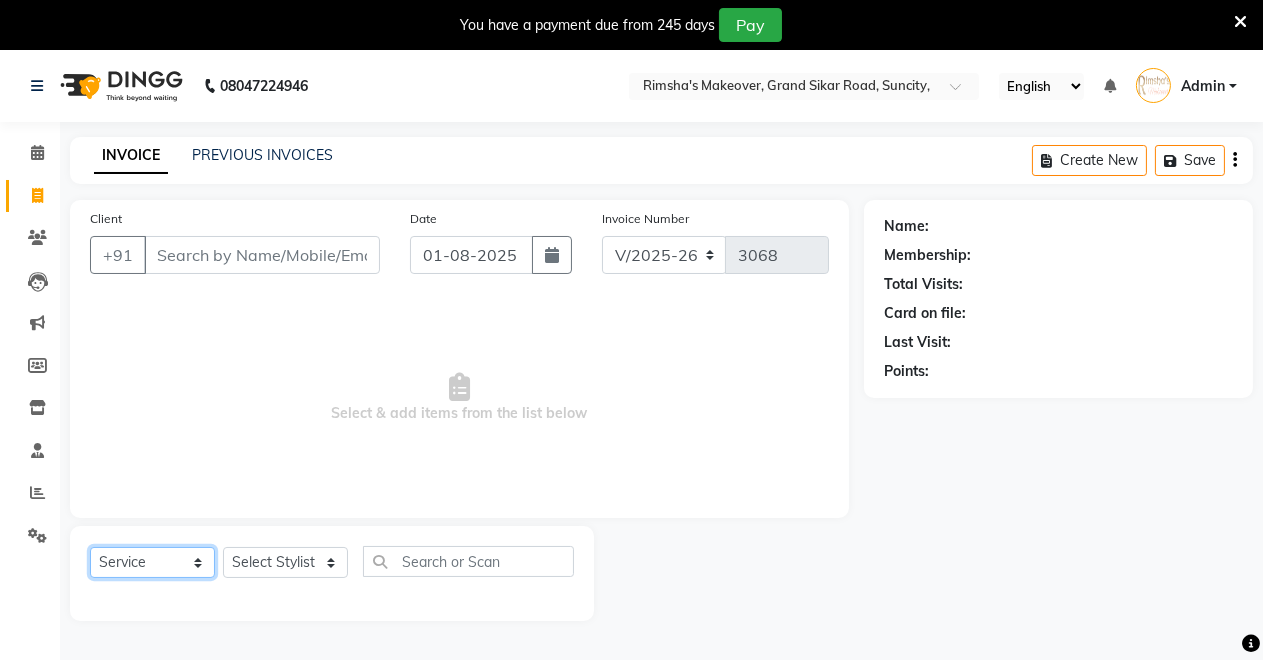 click on "Select  Service  Product  Membership  Package Voucher Prepaid Gift Card" 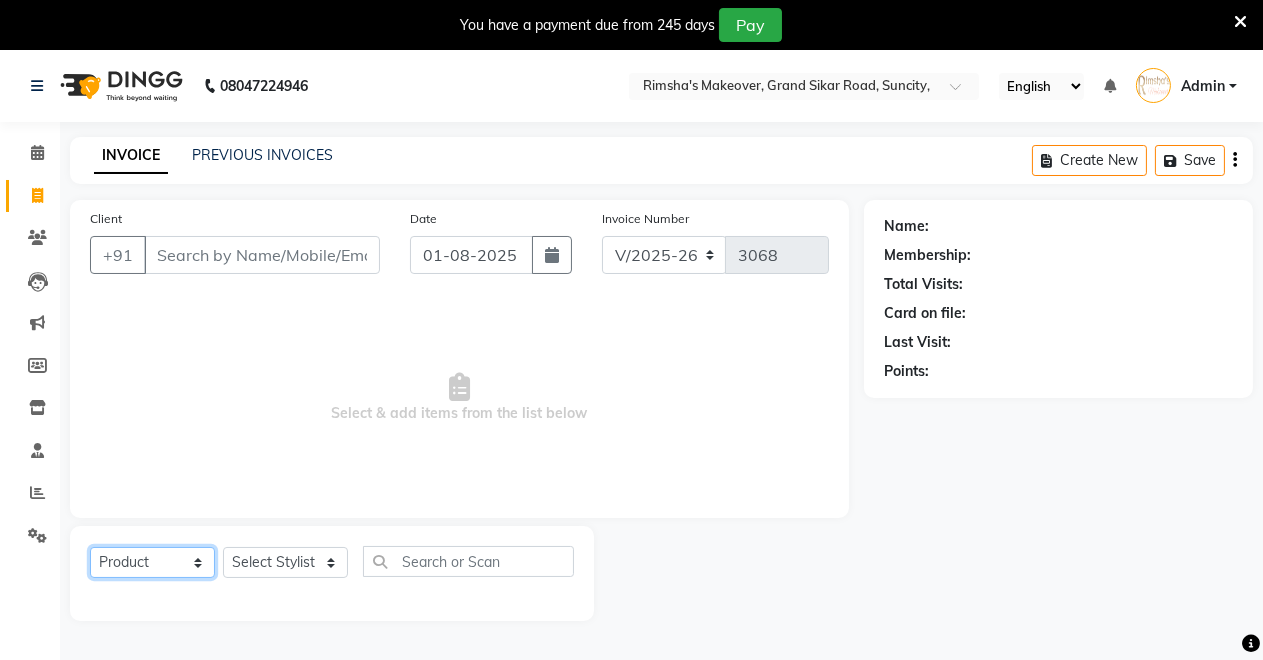 click on "Select  Service  Product  Membership  Package Voucher Prepaid Gift Card" 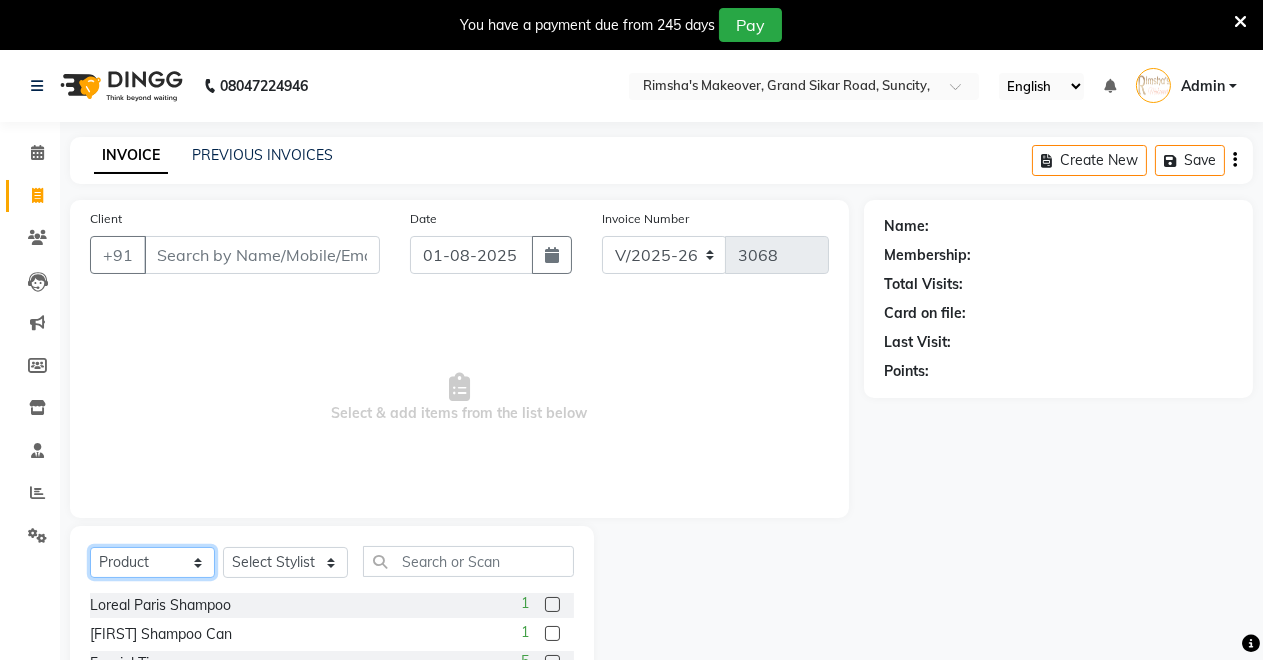 click on "Select  Service  Product  Membership  Package Voucher Prepaid Gift Card" 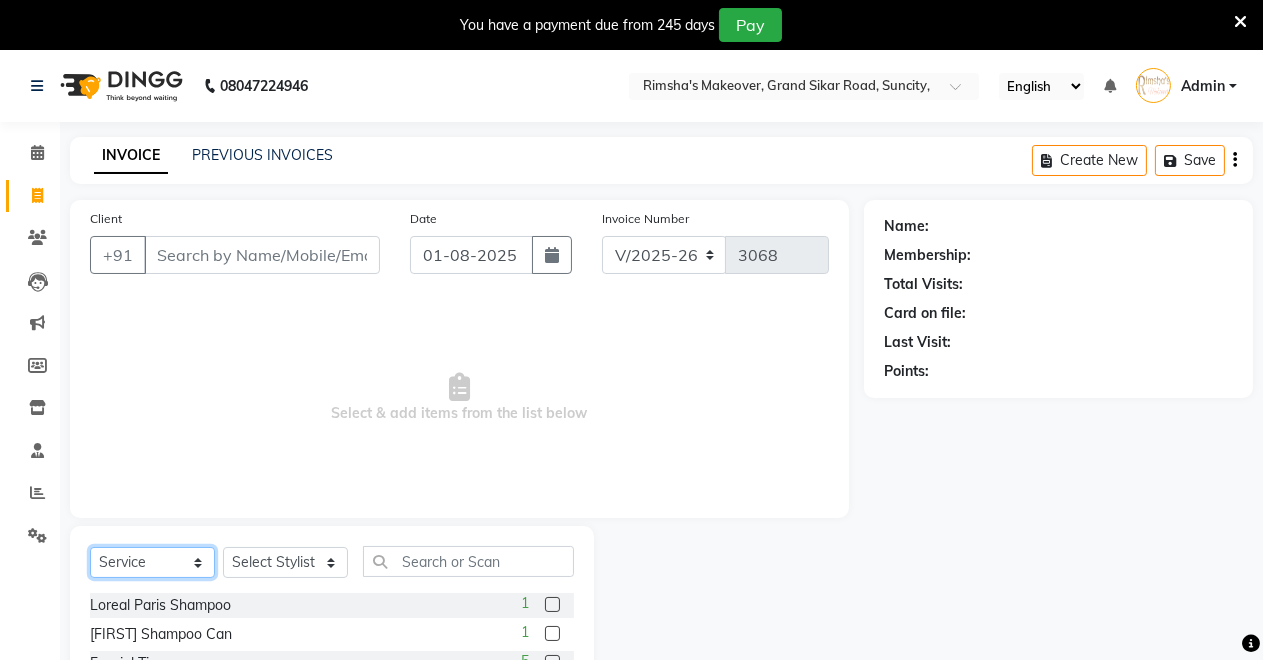 click on "Select  Service  Product  Membership  Package Voucher Prepaid Gift Card" 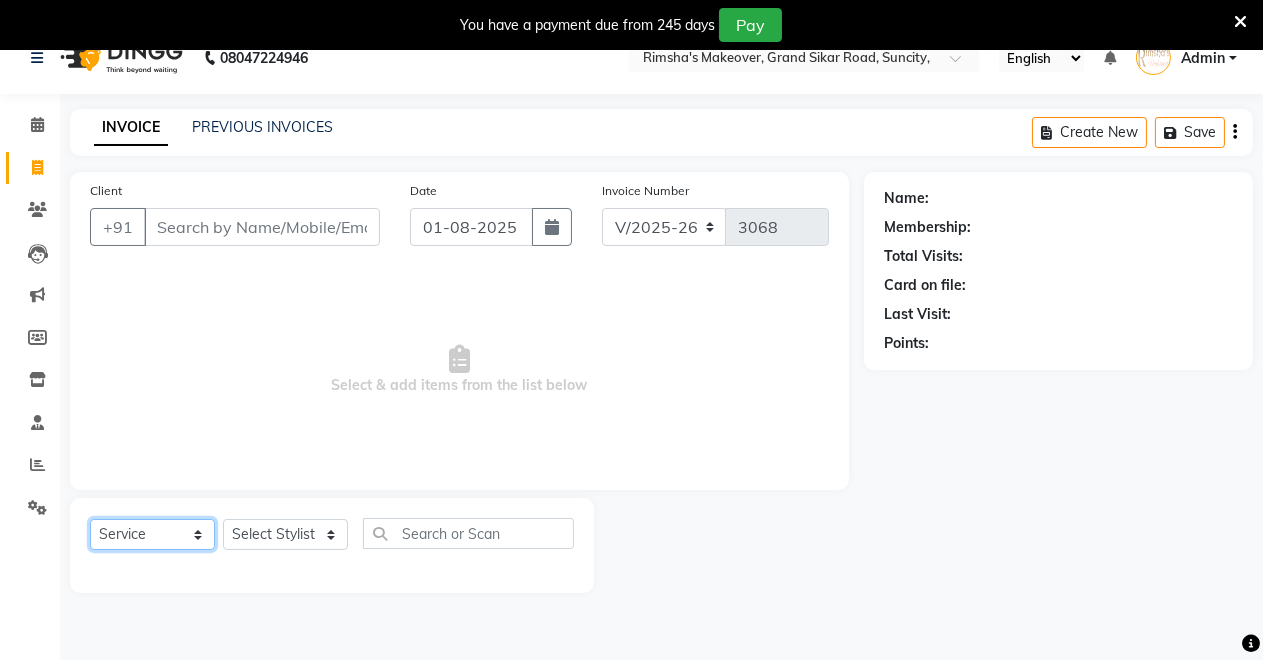 scroll, scrollTop: 49, scrollLeft: 0, axis: vertical 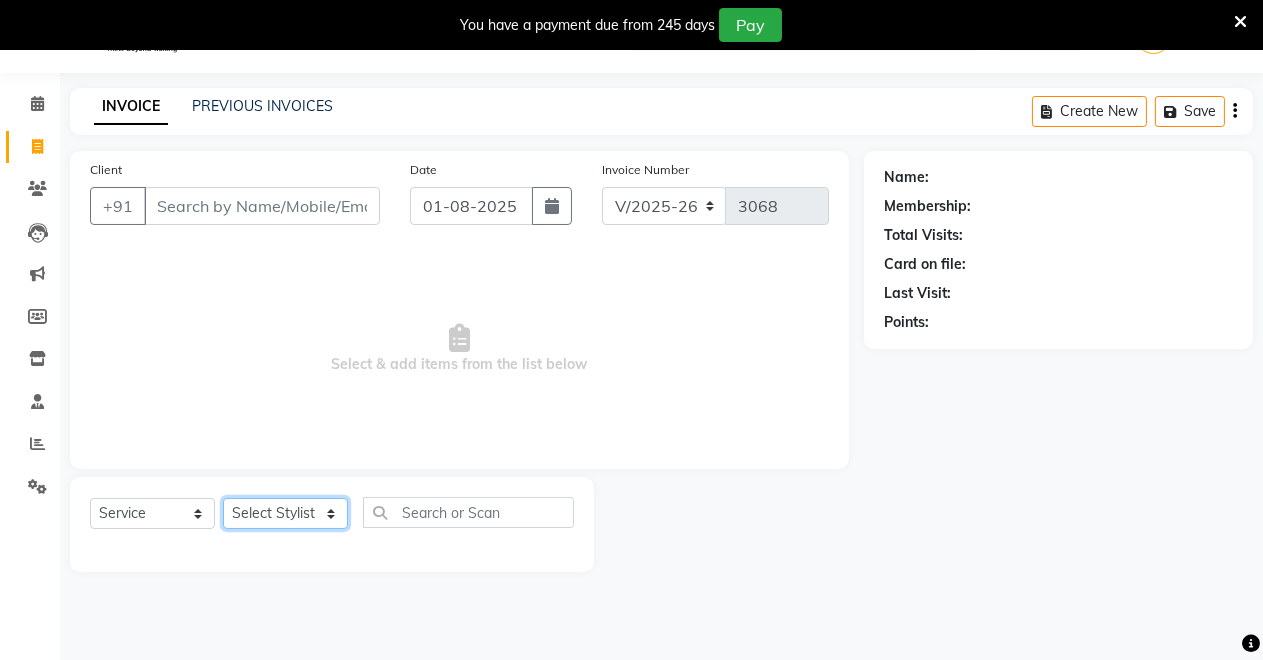 click on "Select Stylist [NAME] [NAME] [NAME] [NAME] [NAME] [NAME] [NAME] [NAME]" 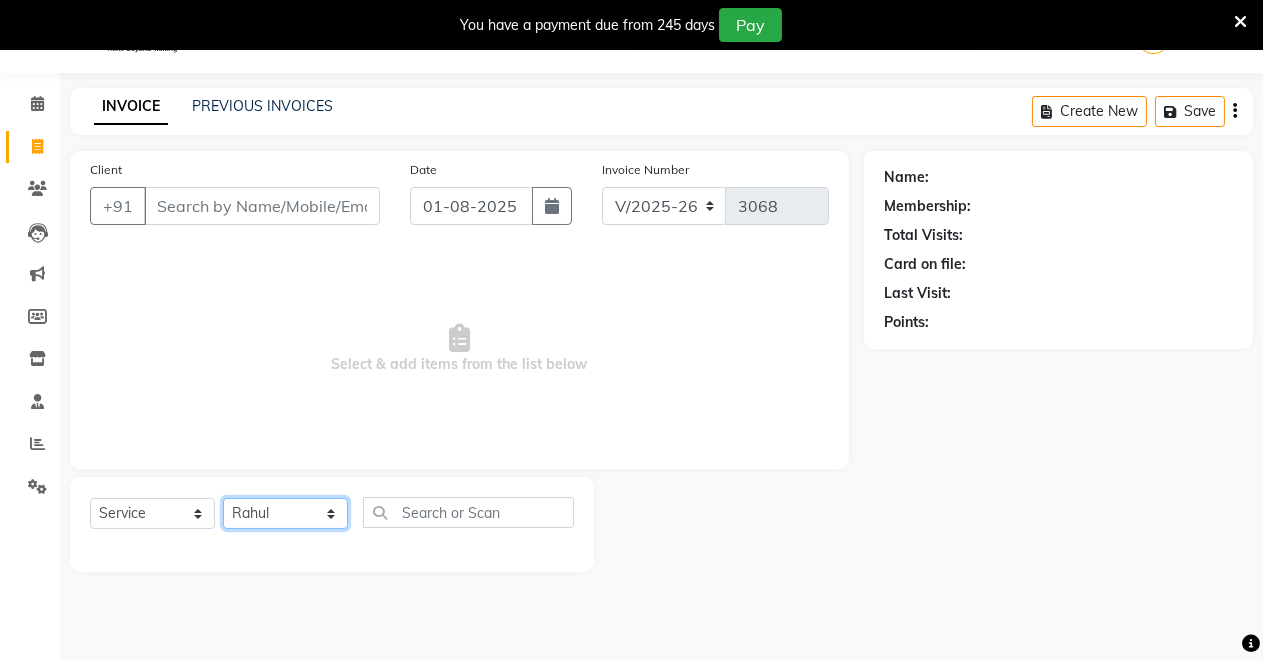 click on "Select Stylist [NAME] [NAME] [NAME] [NAME] [NAME] [NAME] [NAME] [NAME]" 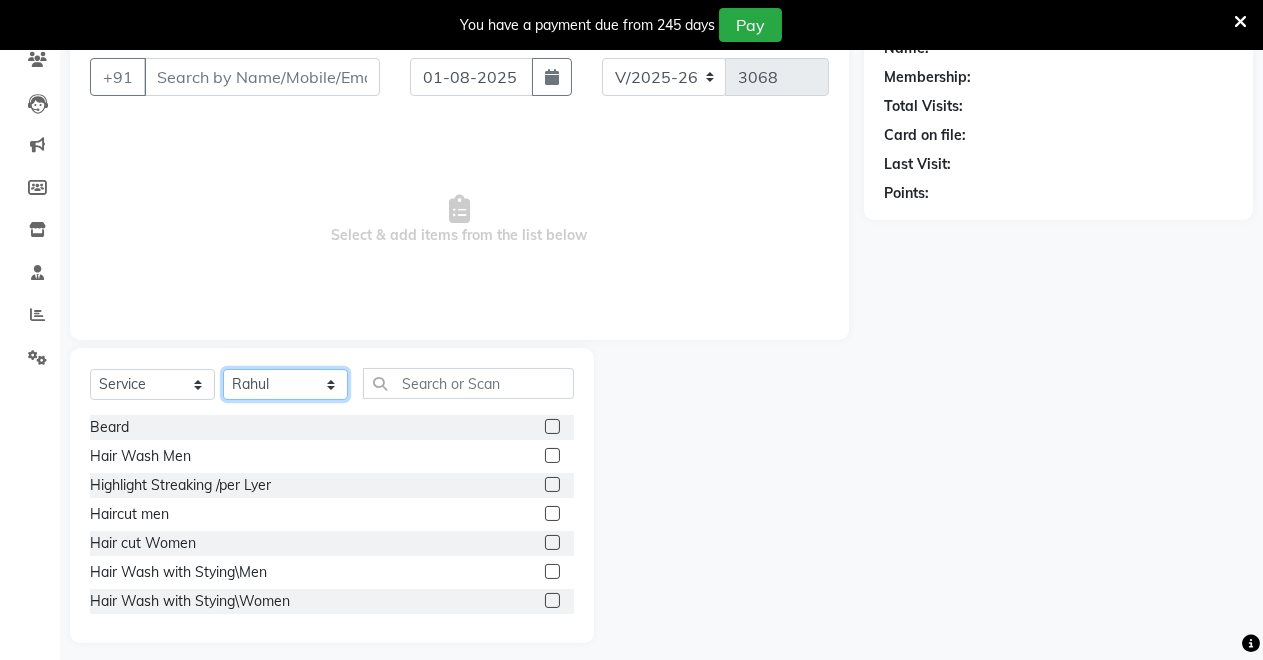 scroll, scrollTop: 191, scrollLeft: 0, axis: vertical 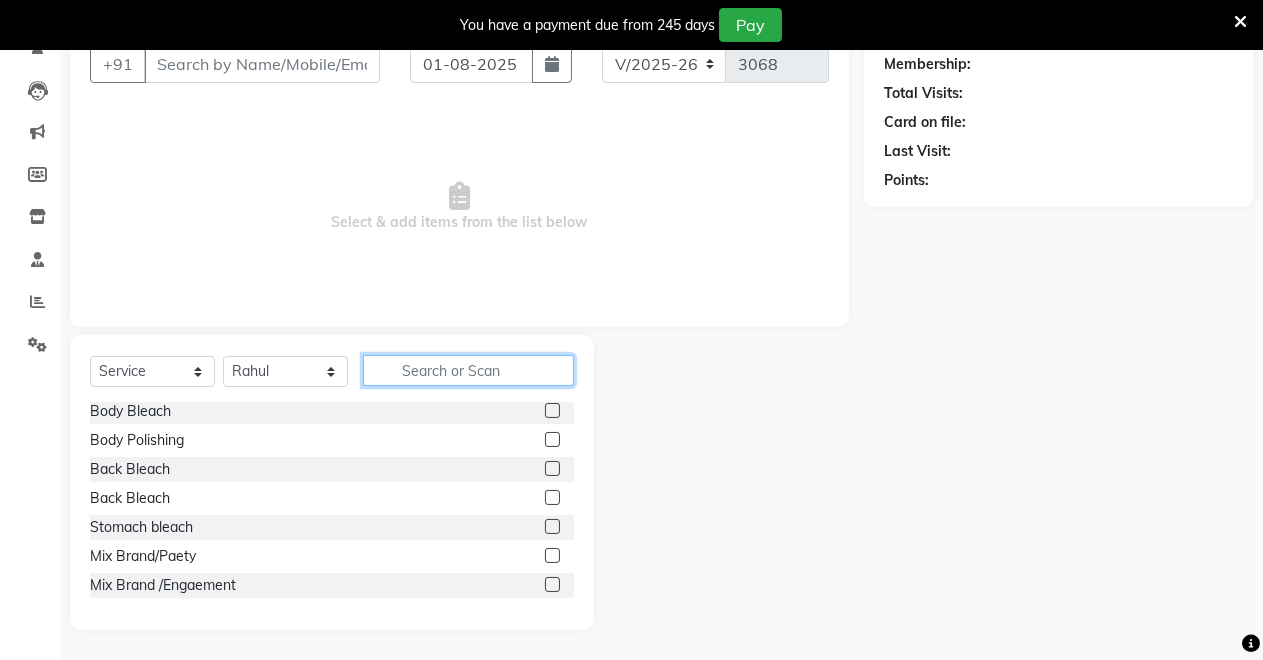 click 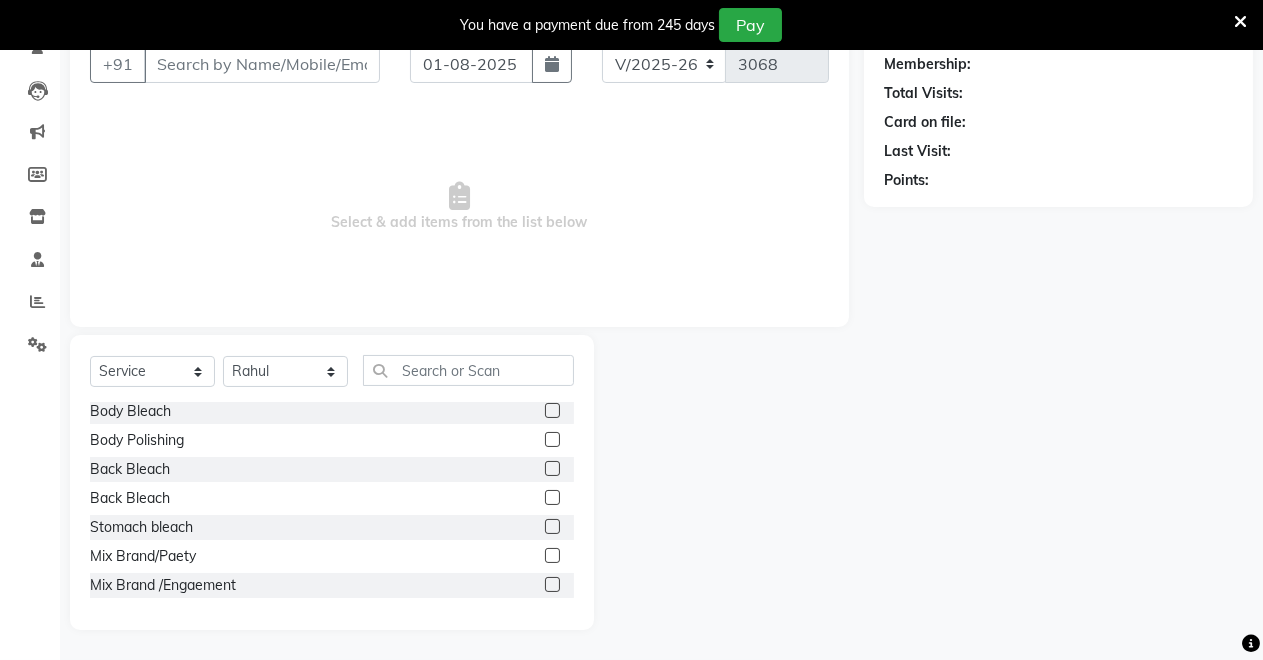 click 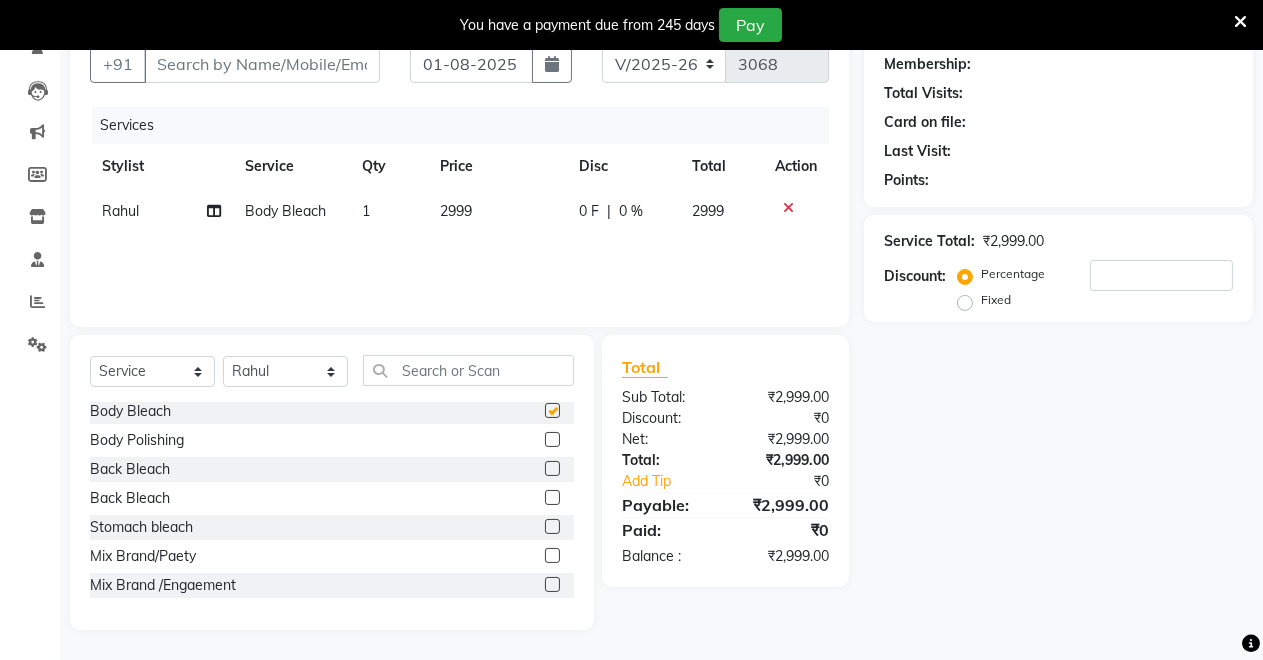 checkbox on "false" 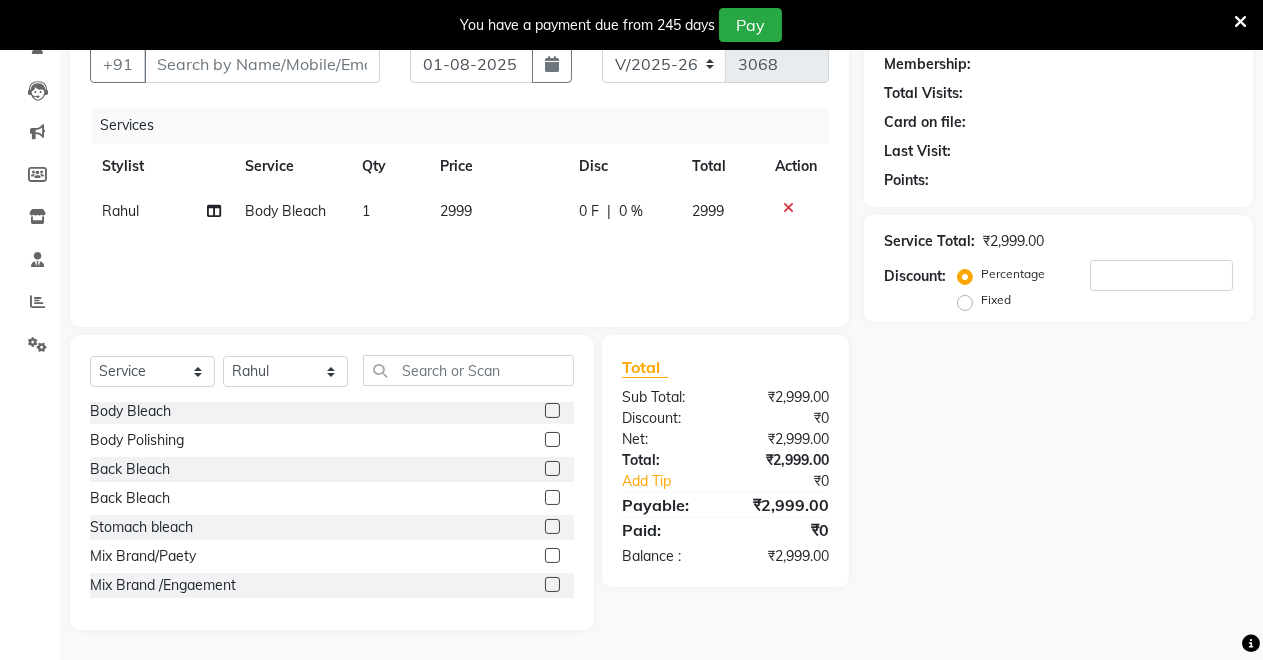 click 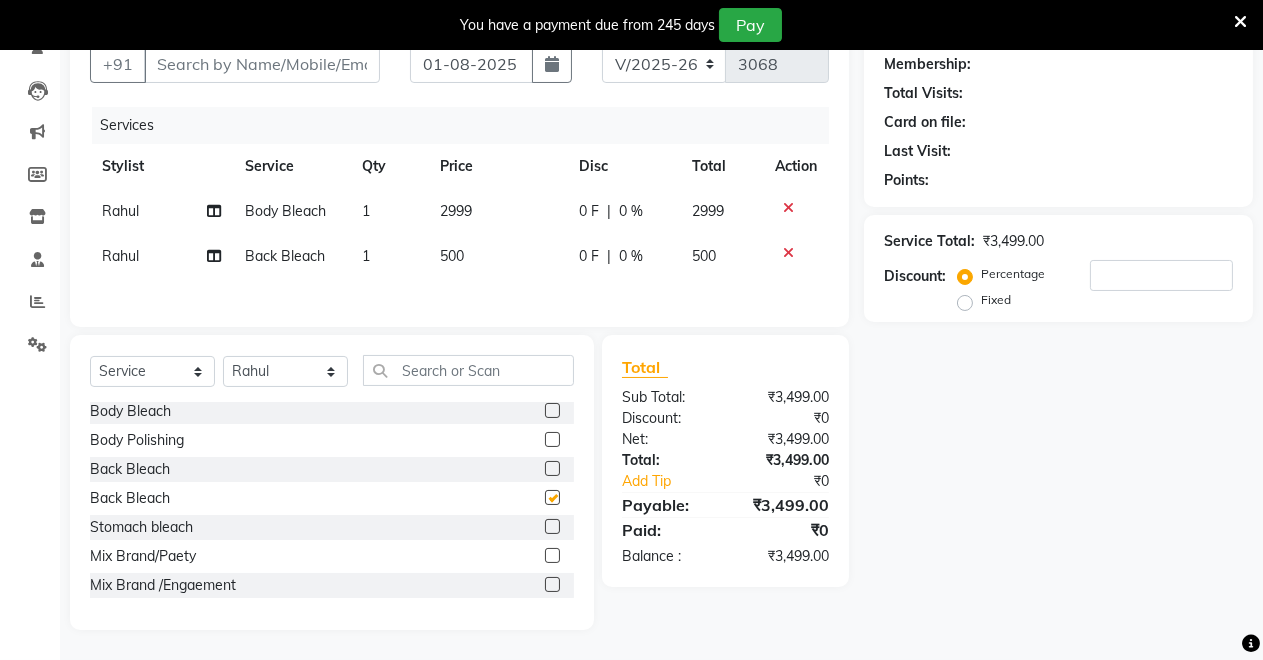 checkbox on "false" 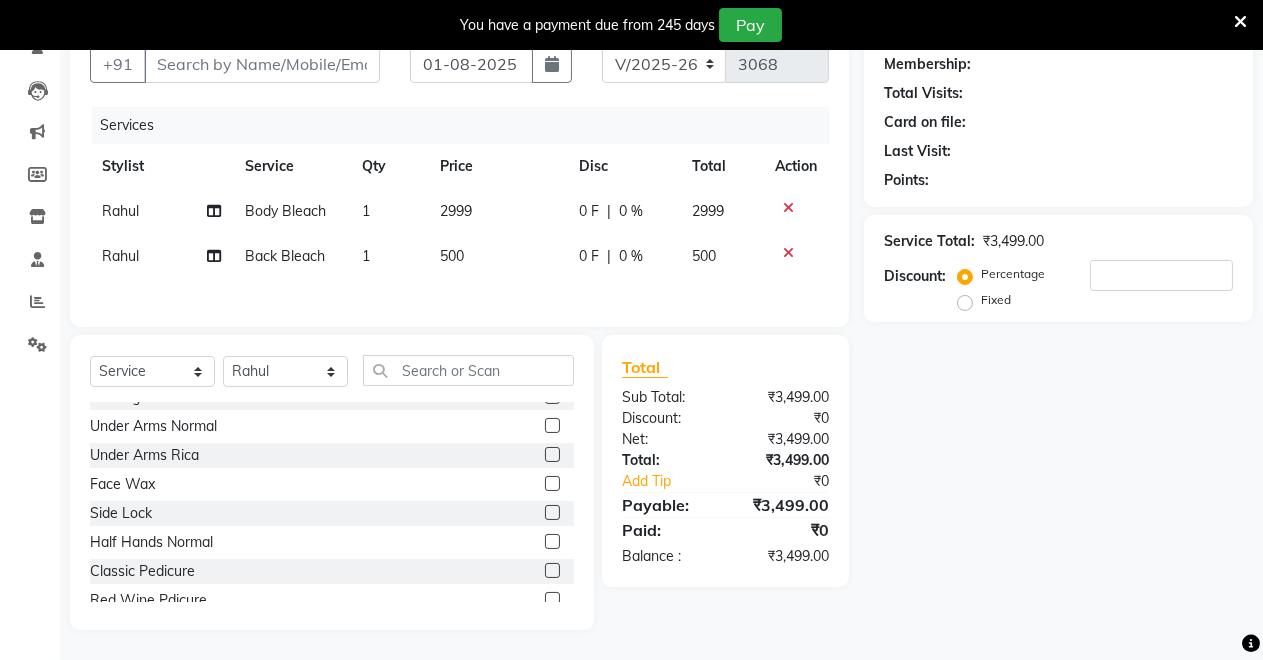 scroll, scrollTop: 1295, scrollLeft: 0, axis: vertical 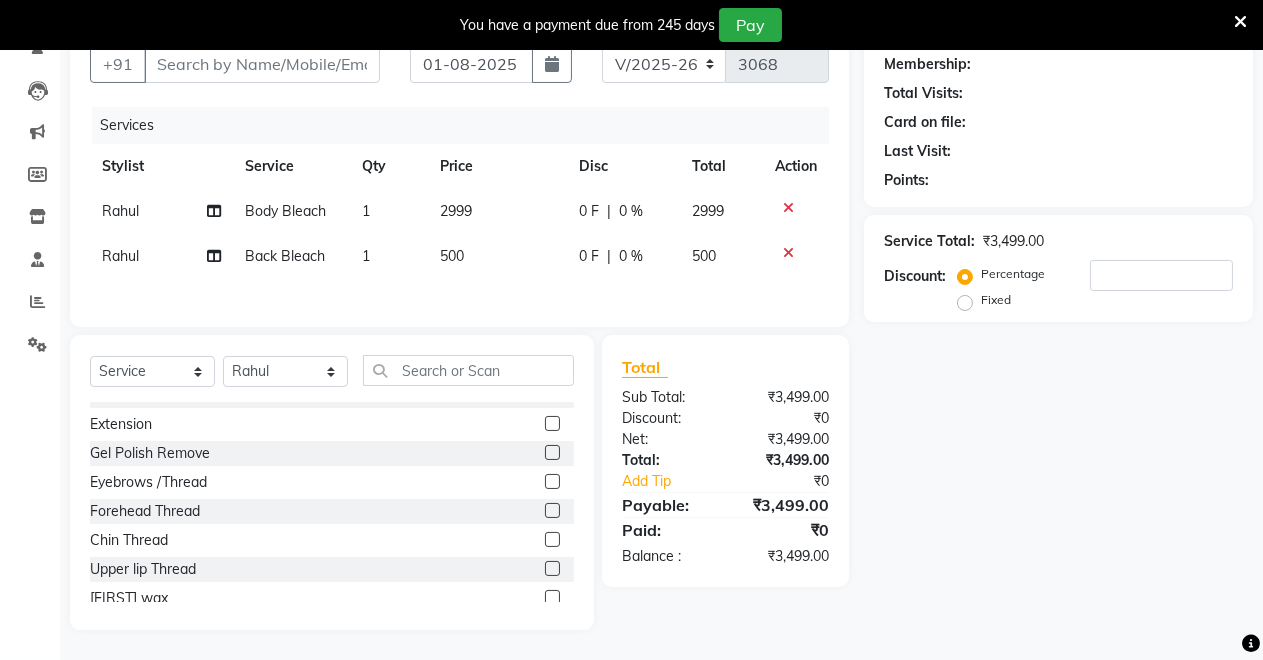 click 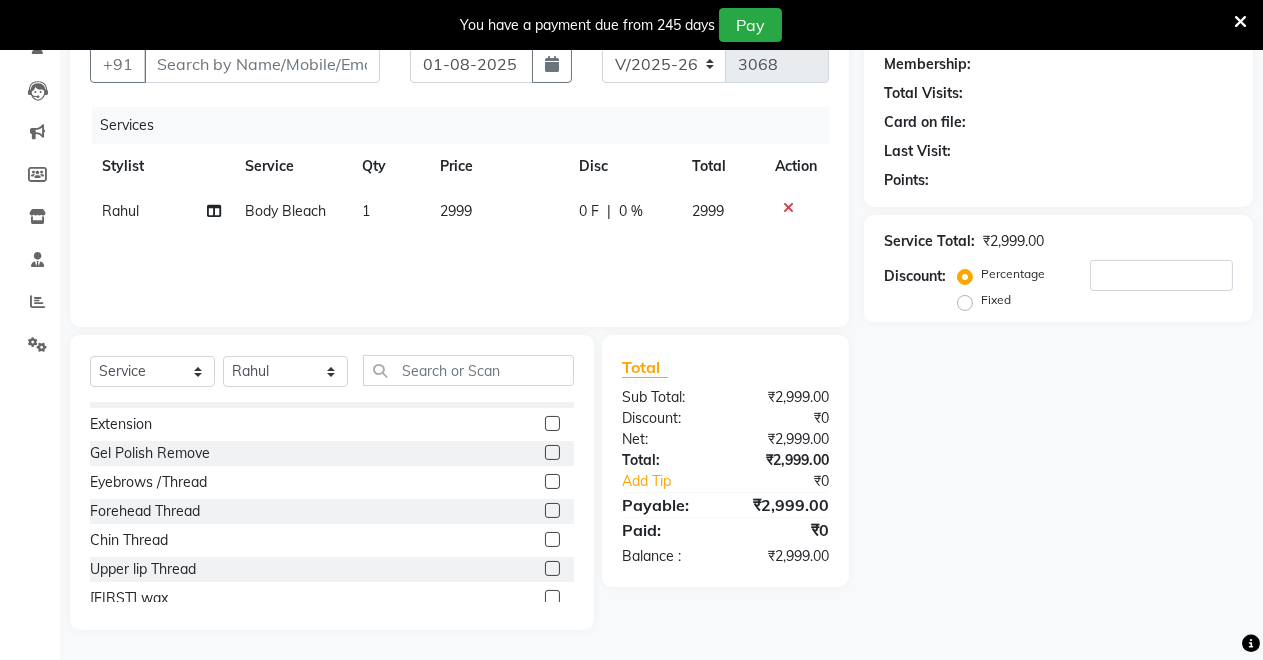 click 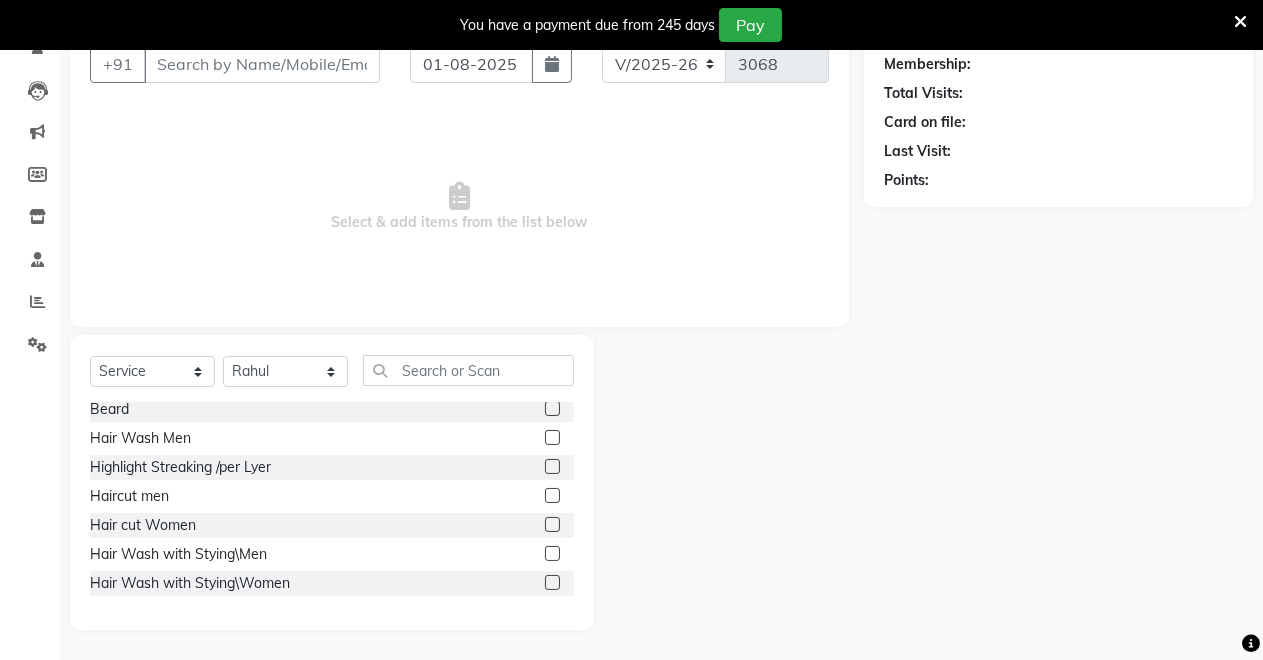 scroll, scrollTop: 0, scrollLeft: 0, axis: both 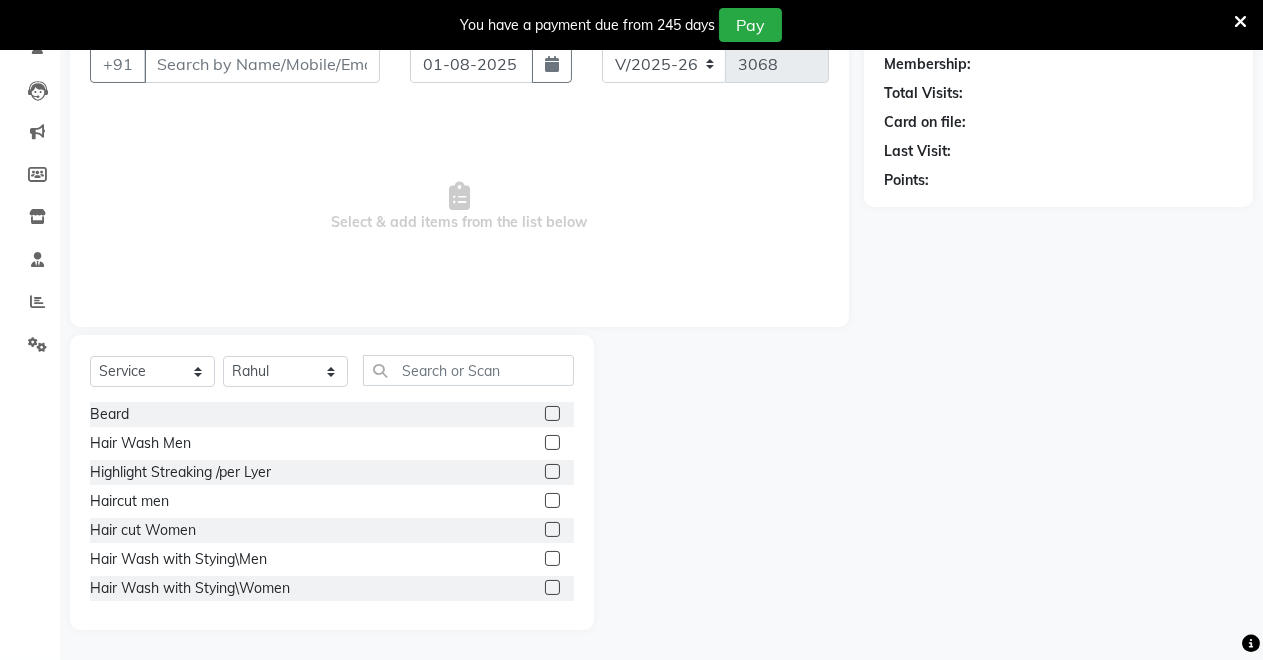 click 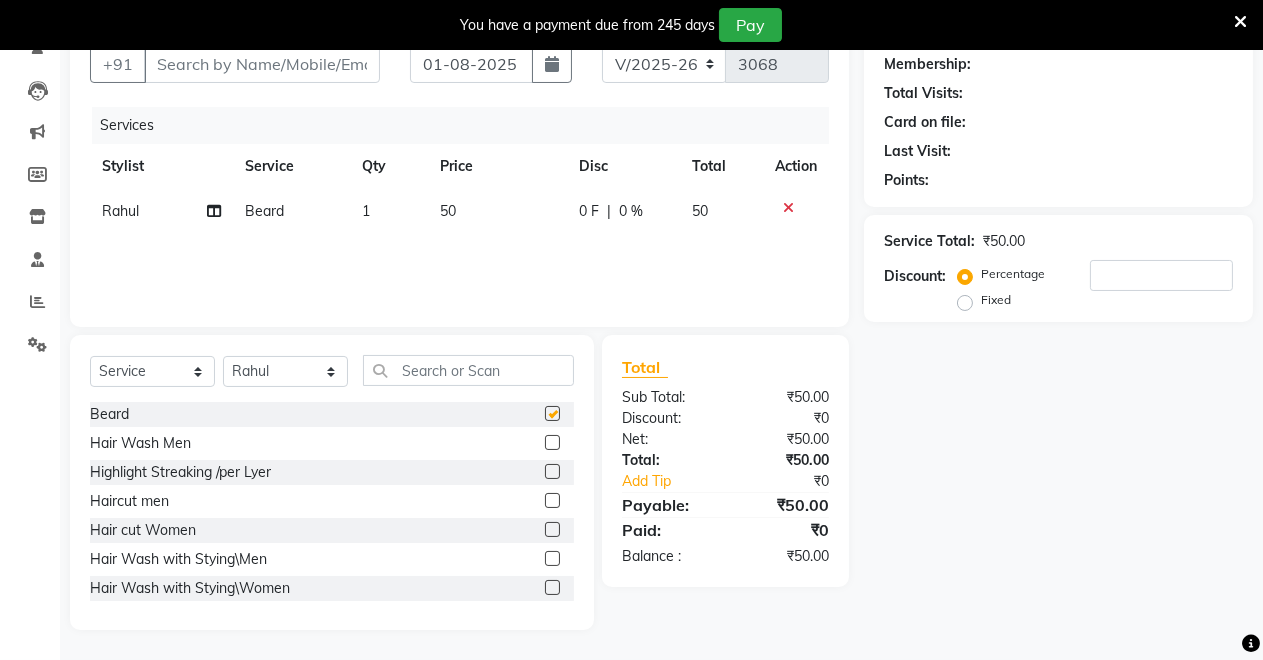 checkbox on "false" 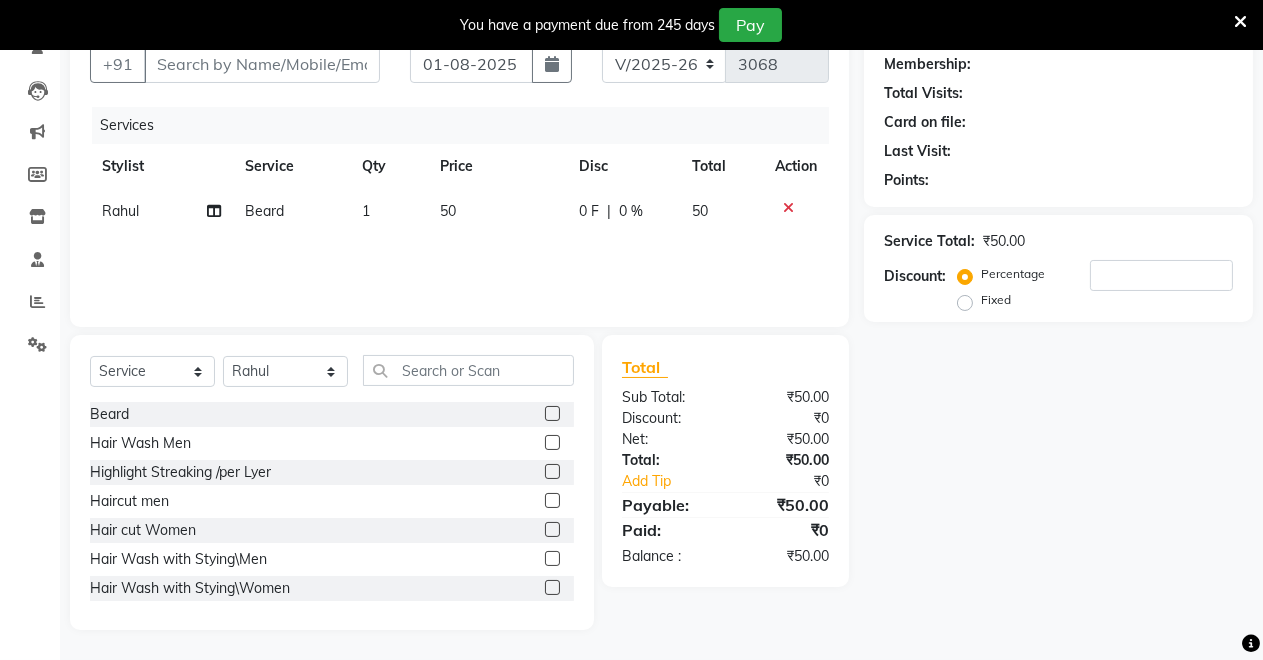 click 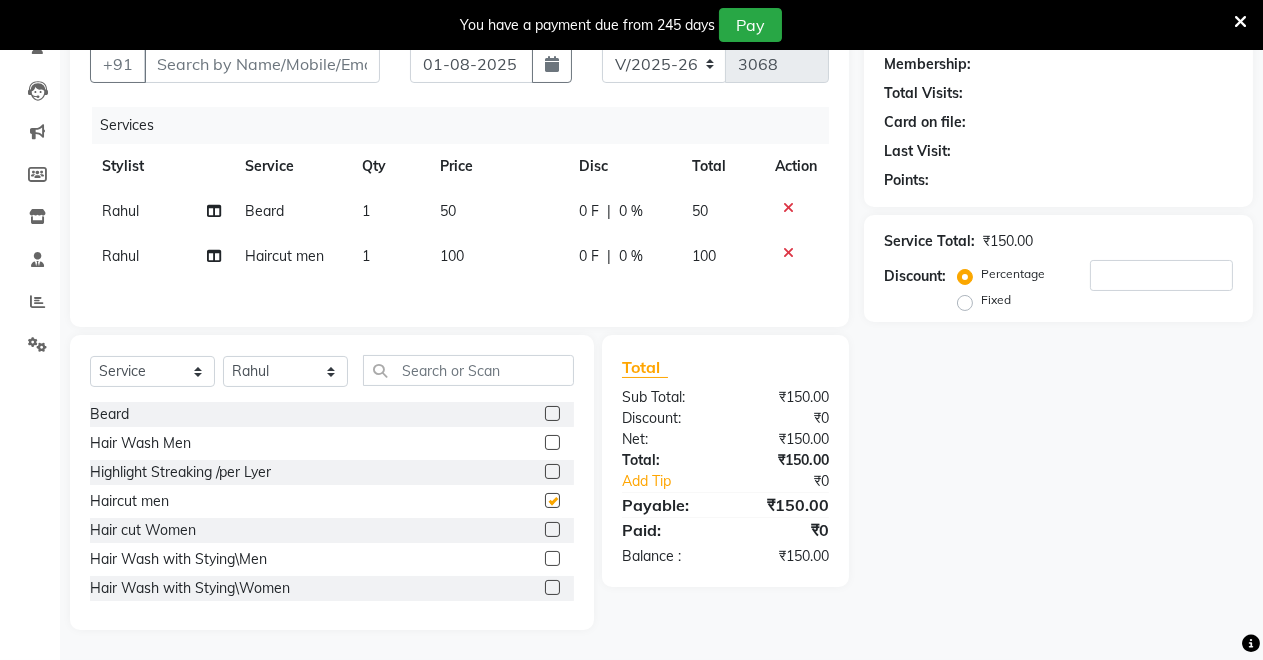 checkbox on "false" 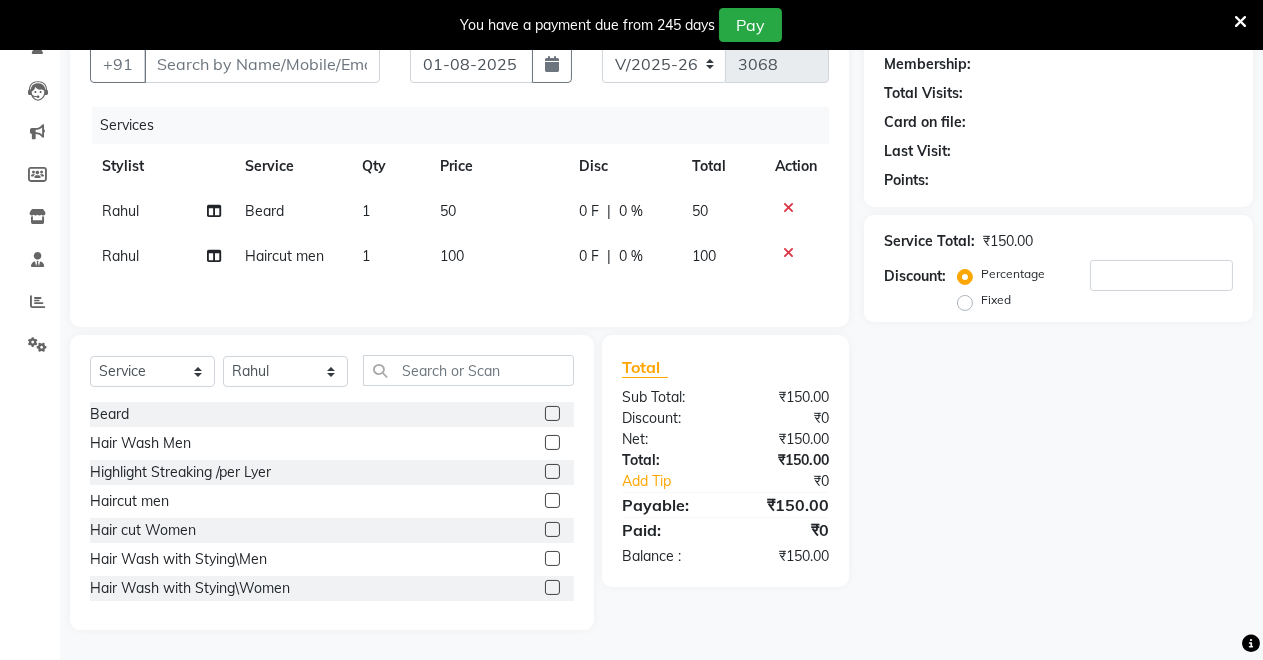 scroll, scrollTop: 0, scrollLeft: 0, axis: both 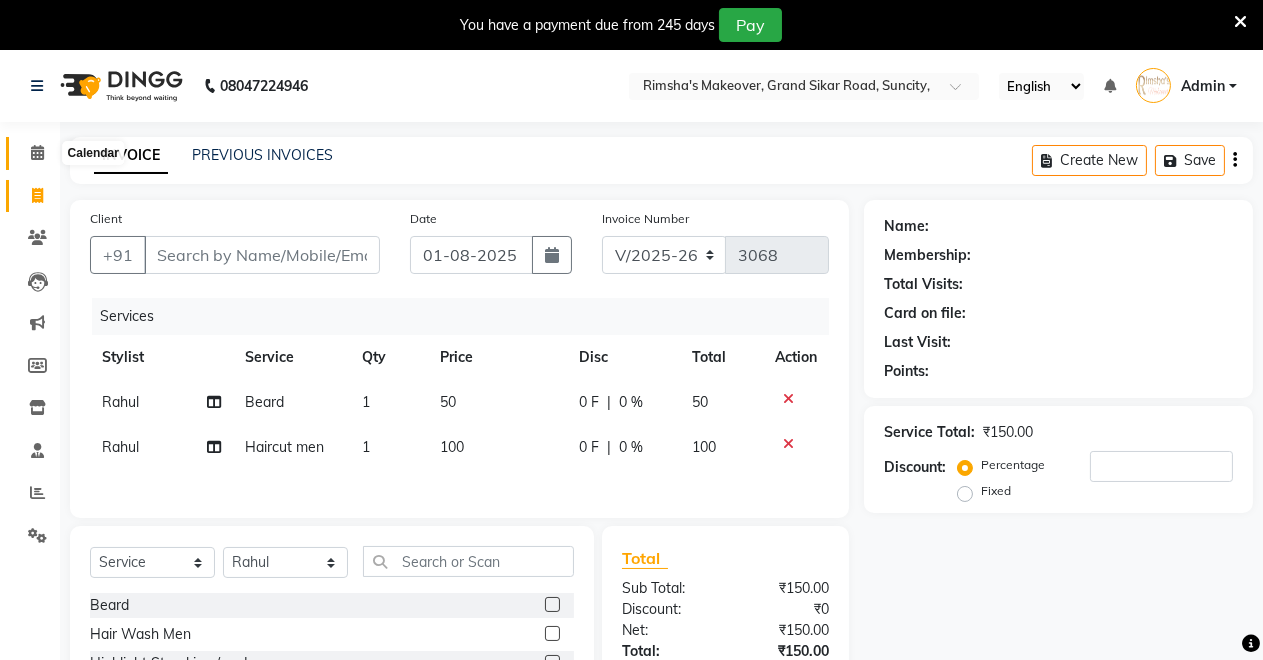 click 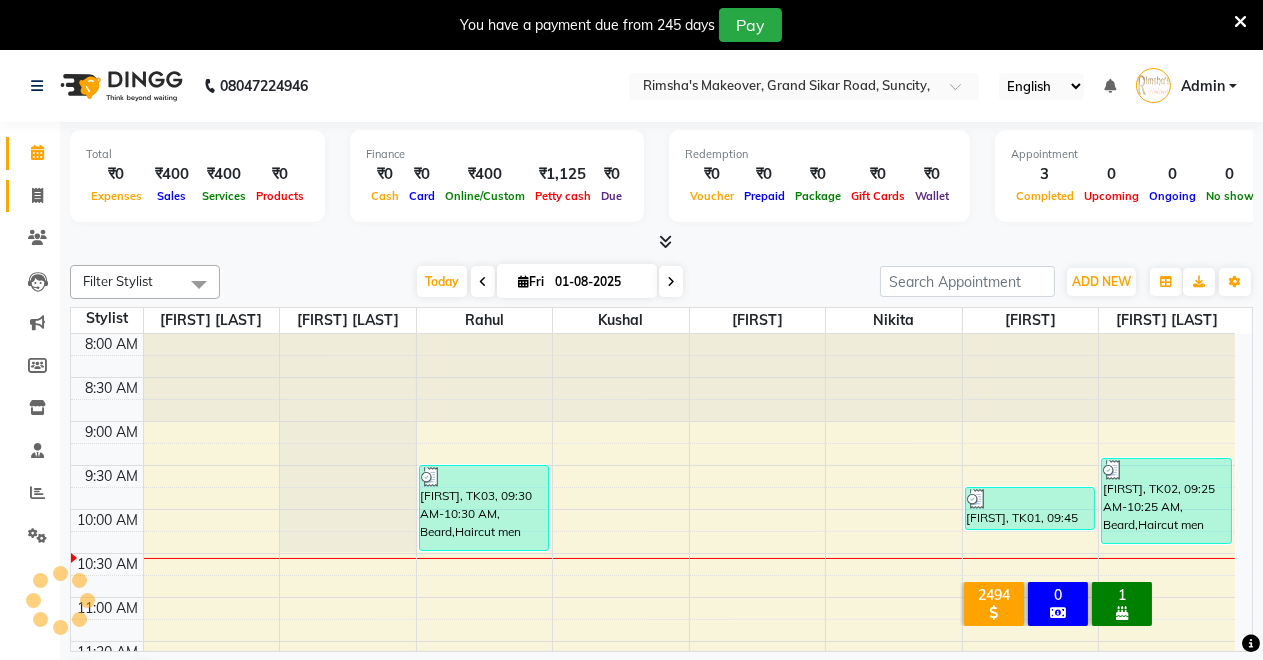 scroll, scrollTop: 0, scrollLeft: 0, axis: both 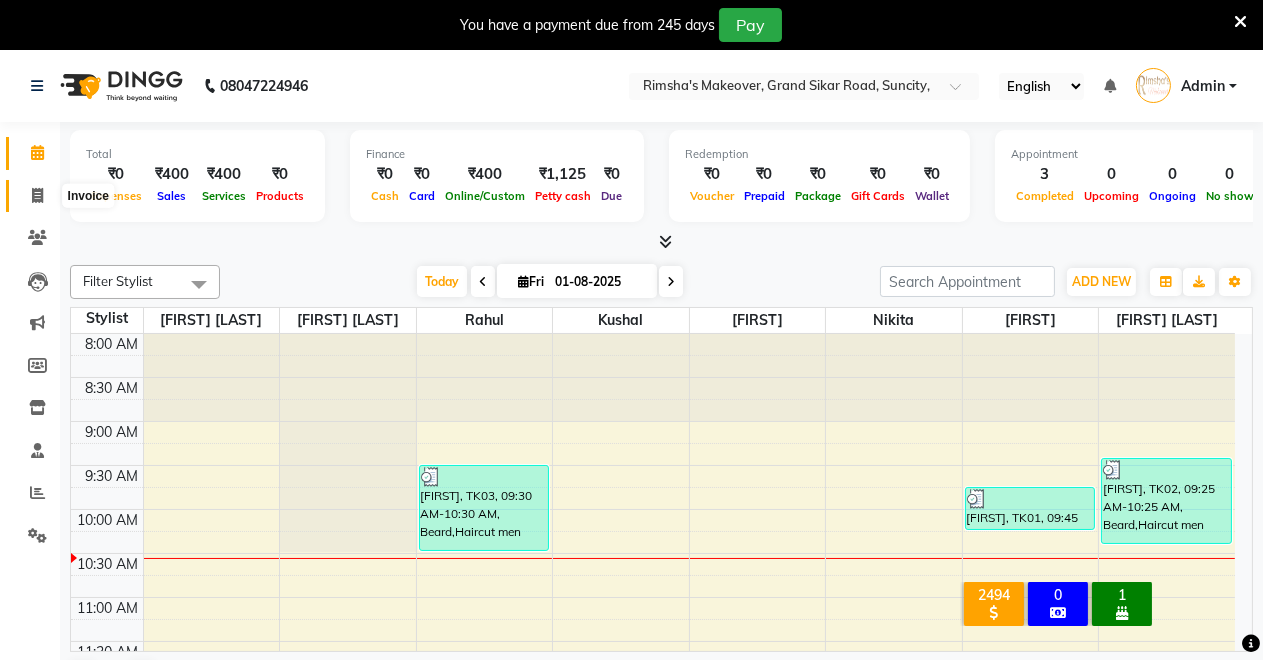 click 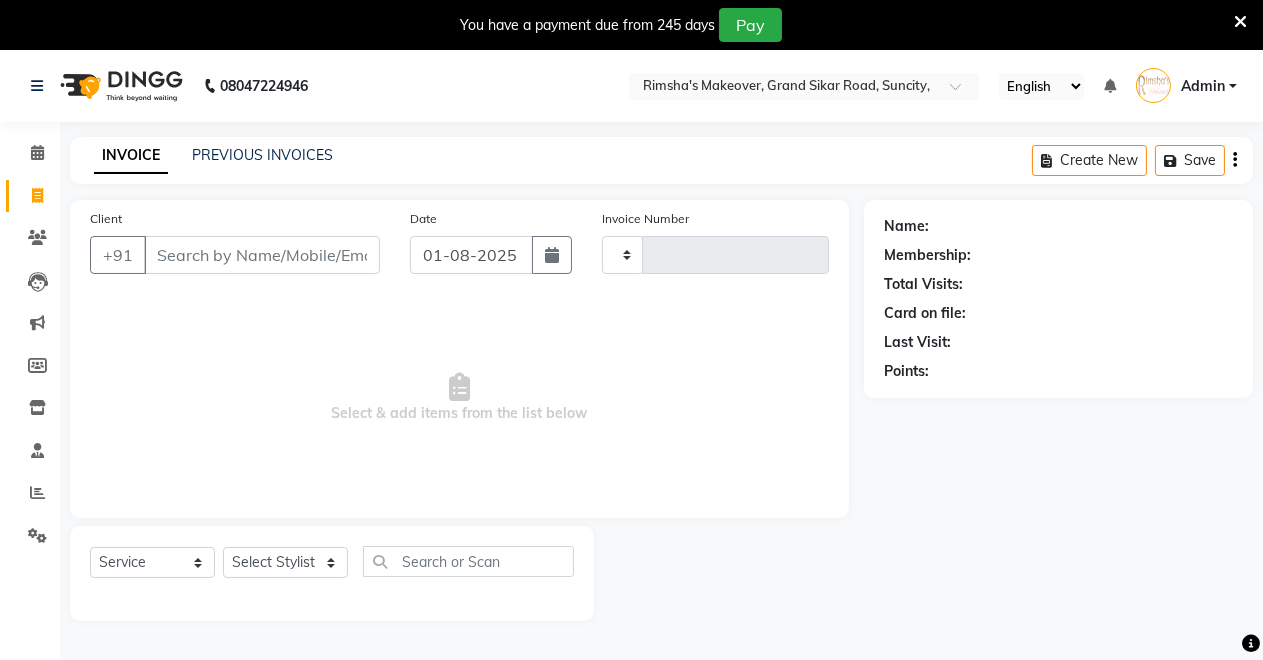 type on "3068" 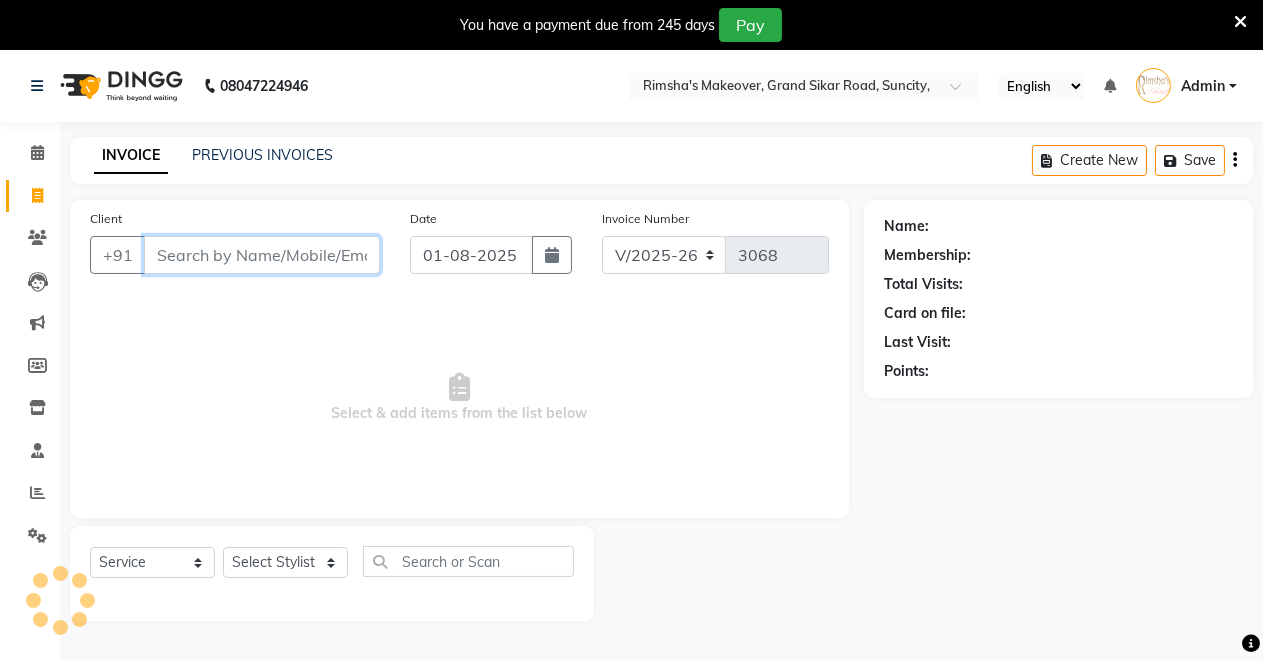 click on "Client" at bounding box center [262, 255] 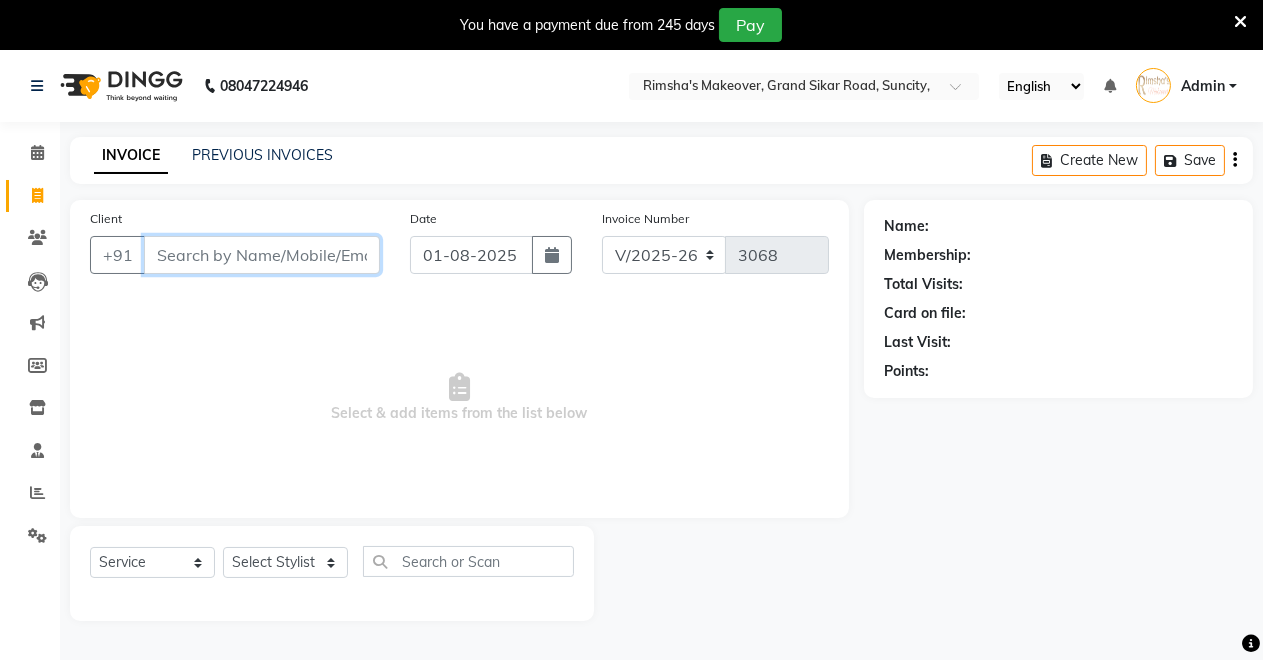 click on "Client" at bounding box center (262, 255) 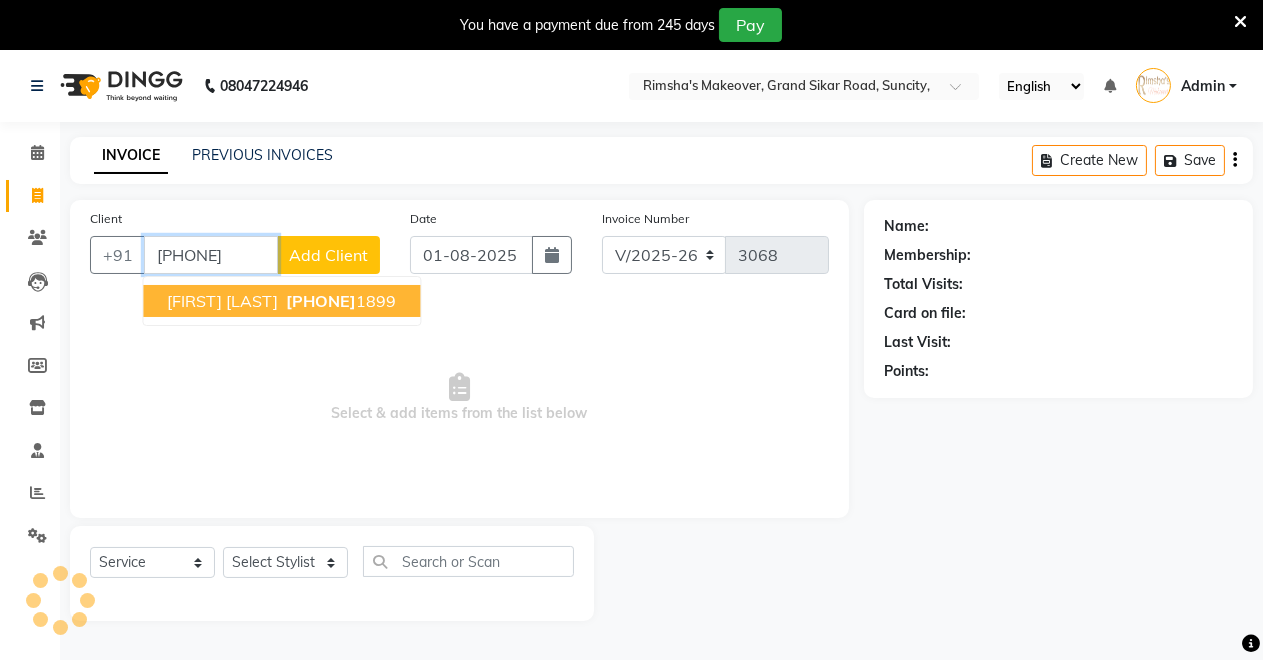 click on "[NAME]" at bounding box center [222, 301] 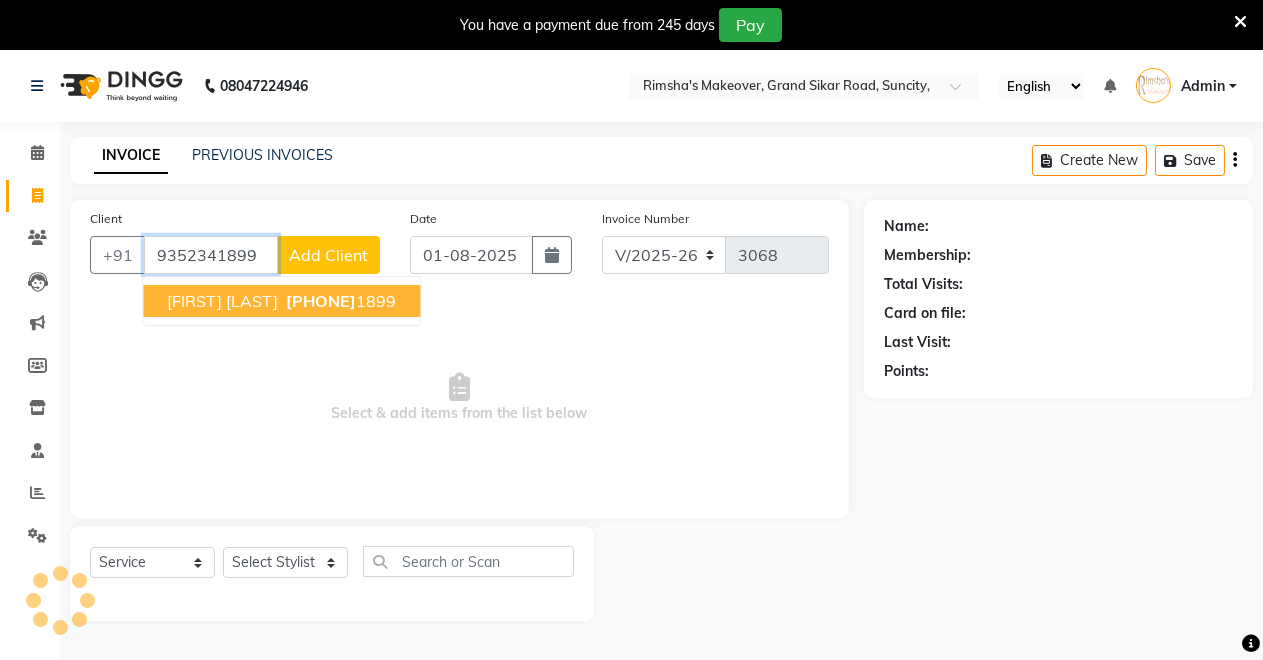 type on "9352341899" 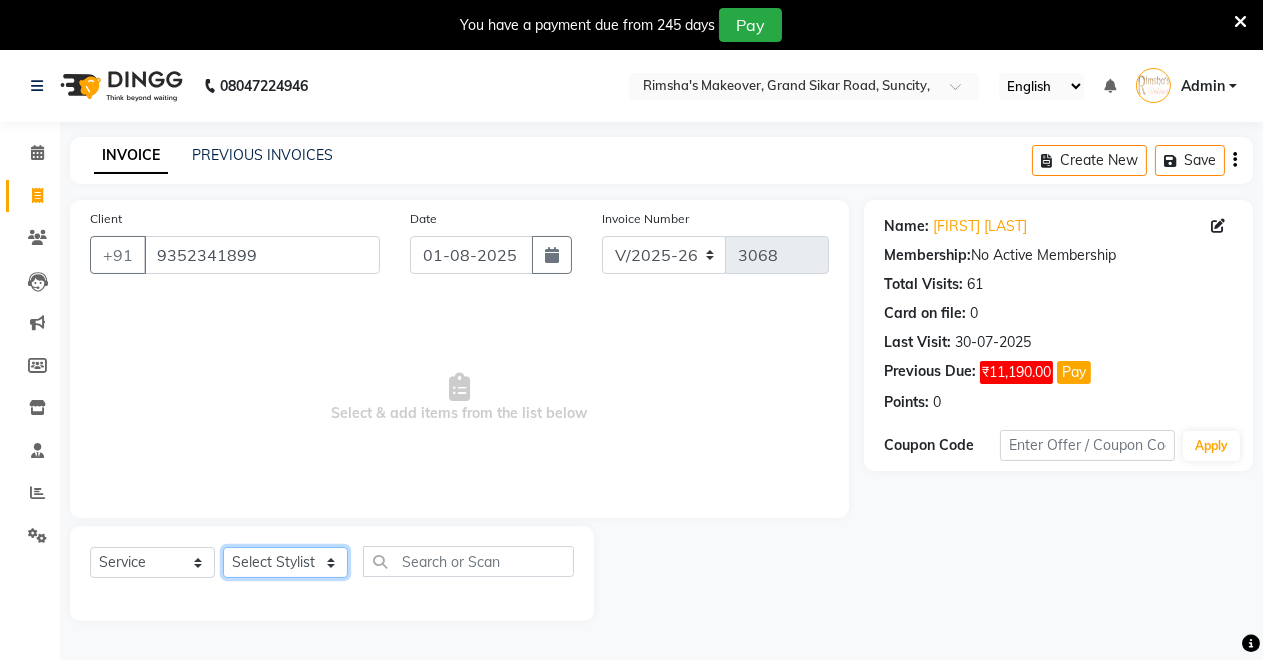 click on "Select Stylist [NAME] [NAME] [NAME] [NAME] [NAME] [NAME] [NAME] [NAME]" 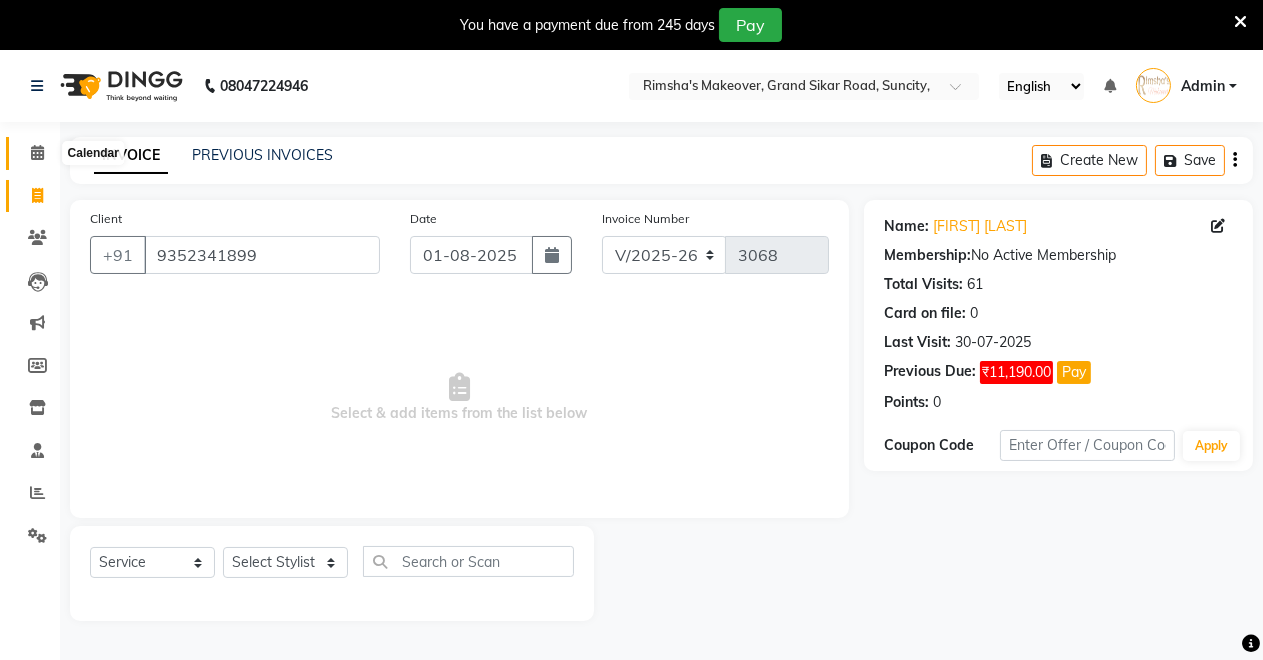 click 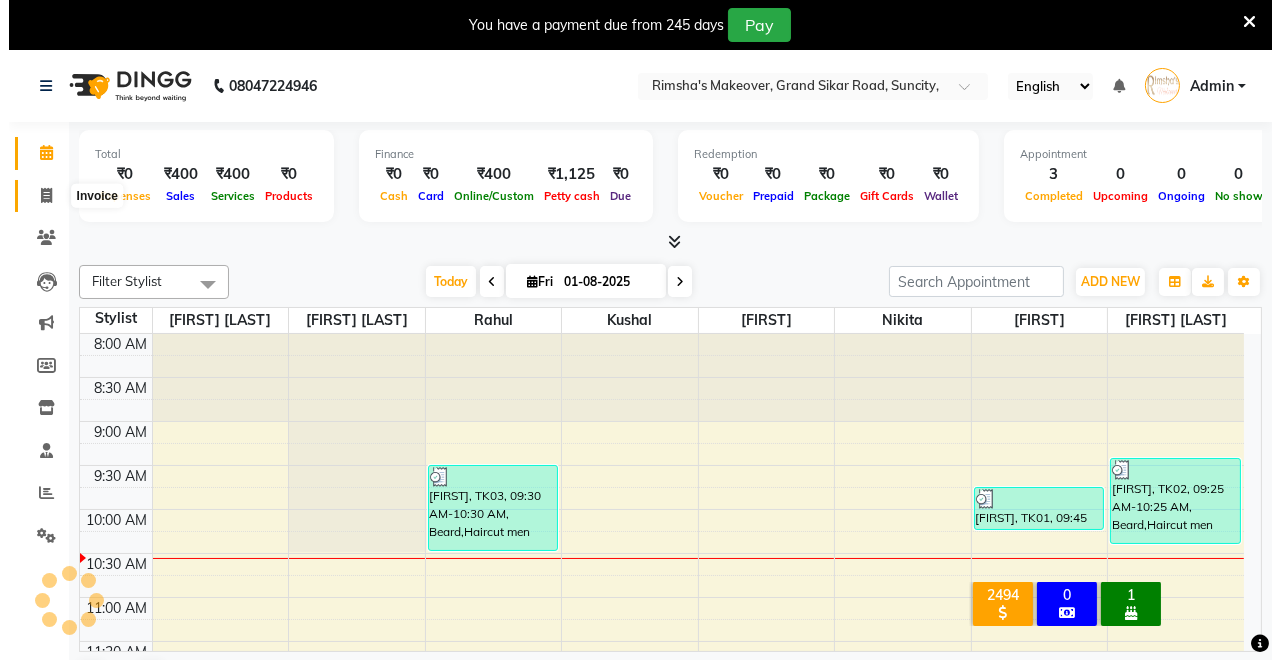 scroll, scrollTop: 0, scrollLeft: 0, axis: both 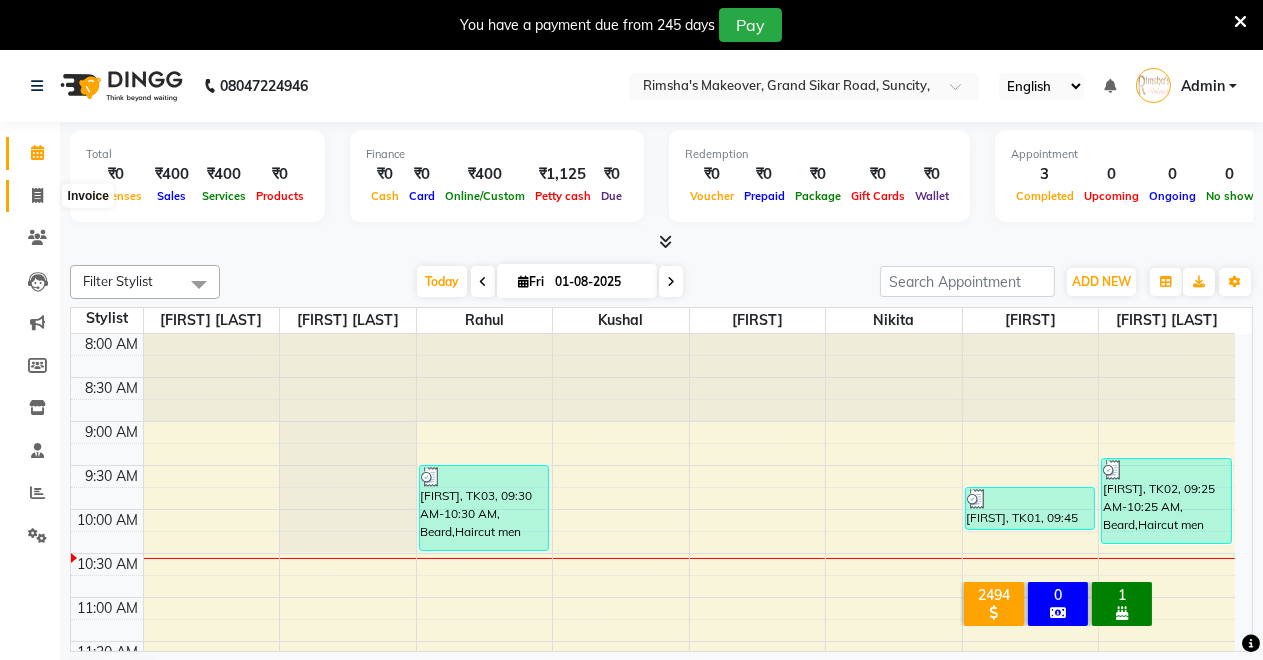 click 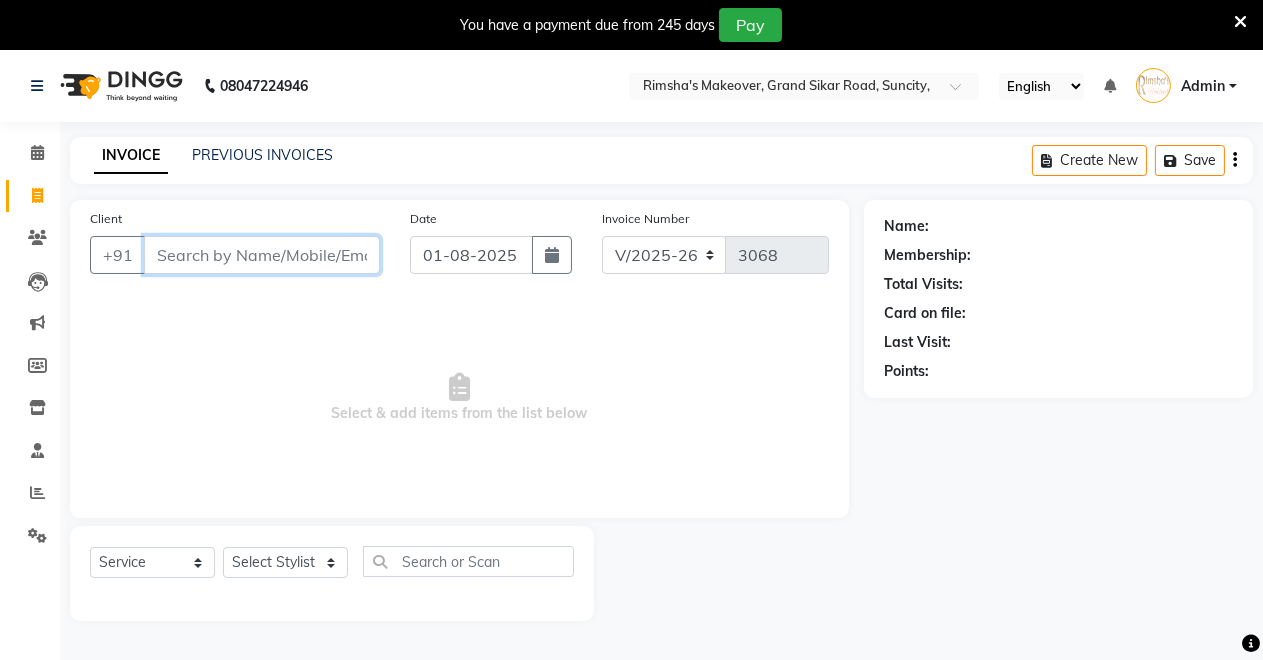 click on "Client" at bounding box center [262, 255] 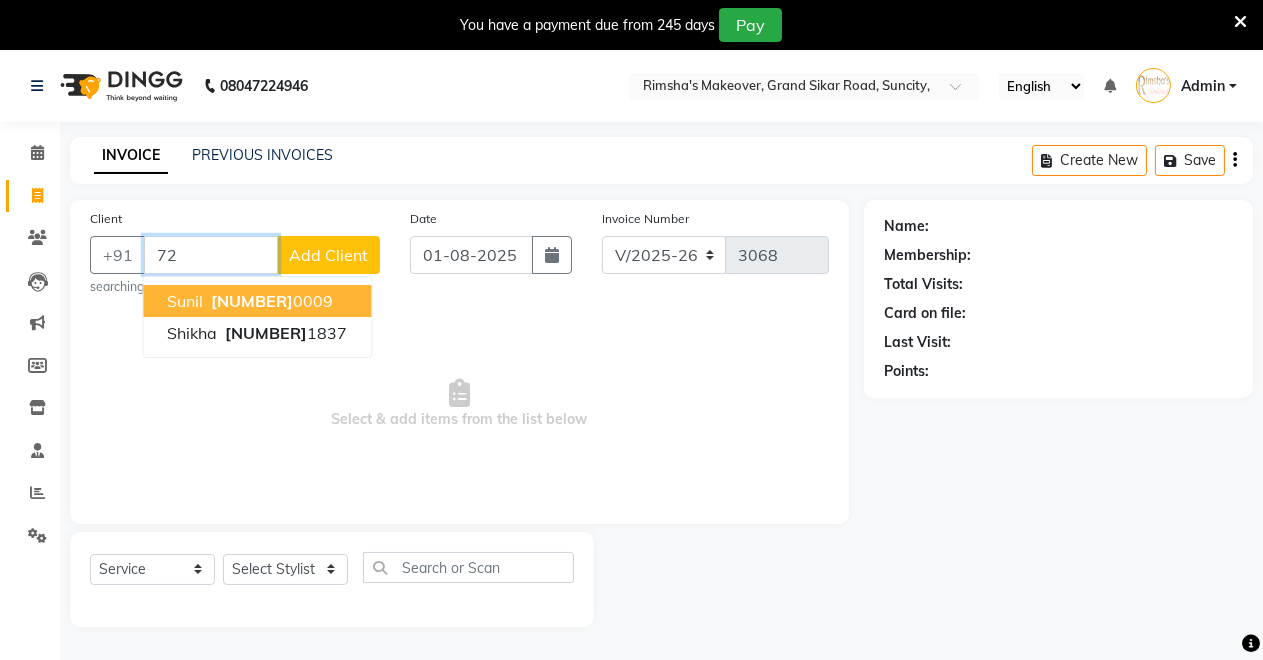 type on "7" 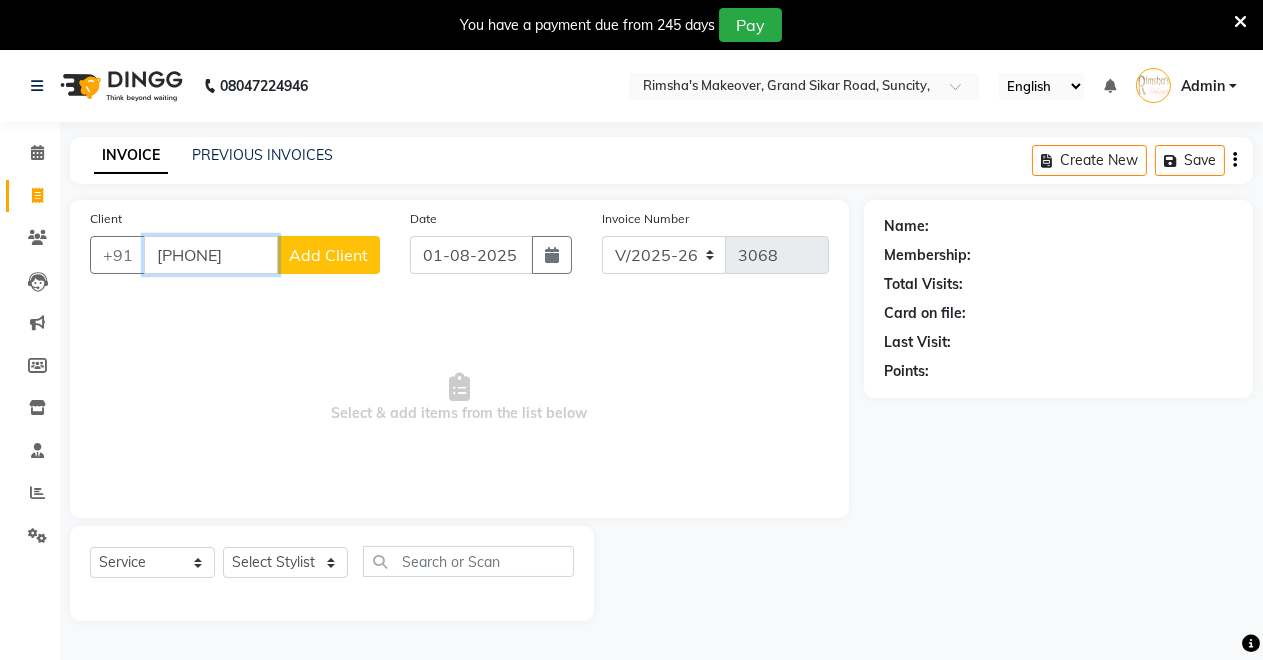 type on "999944332" 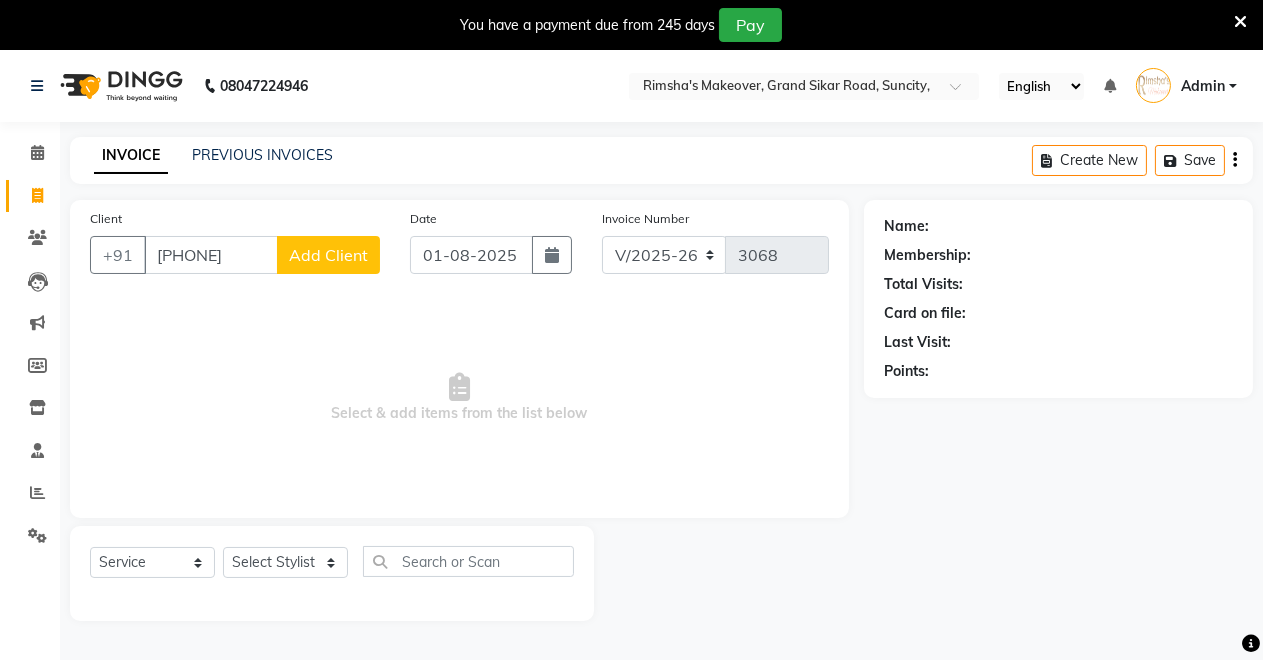 click on "Add Client" 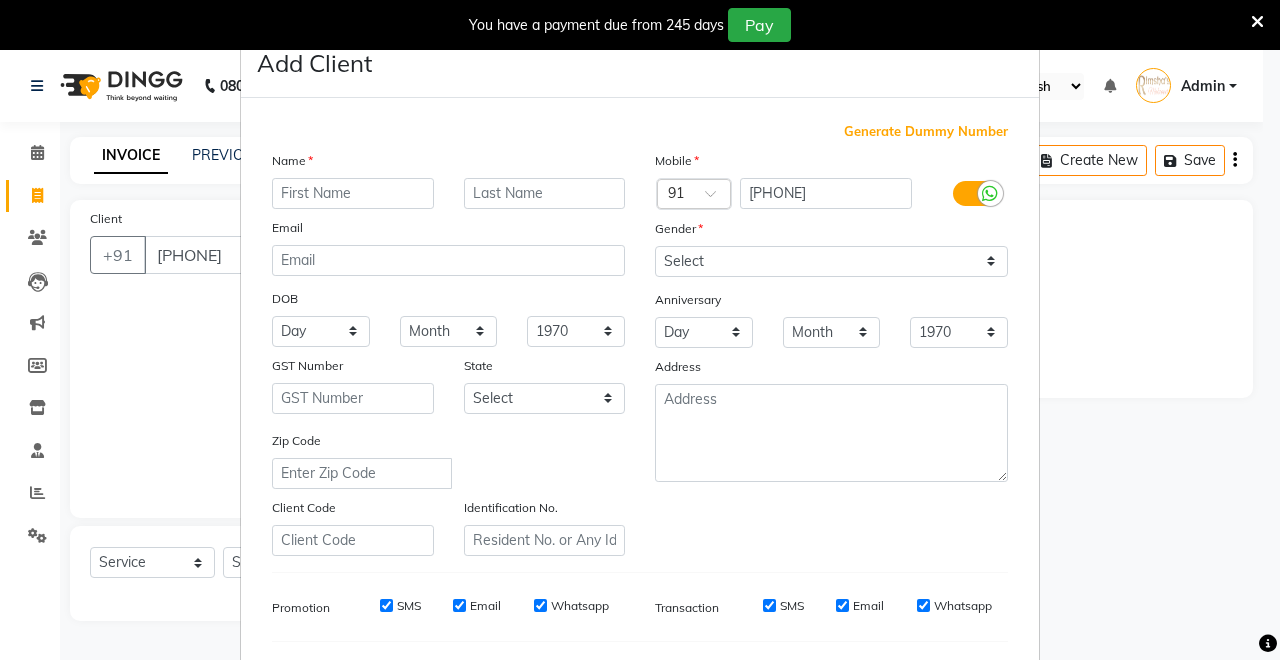 click at bounding box center (353, 193) 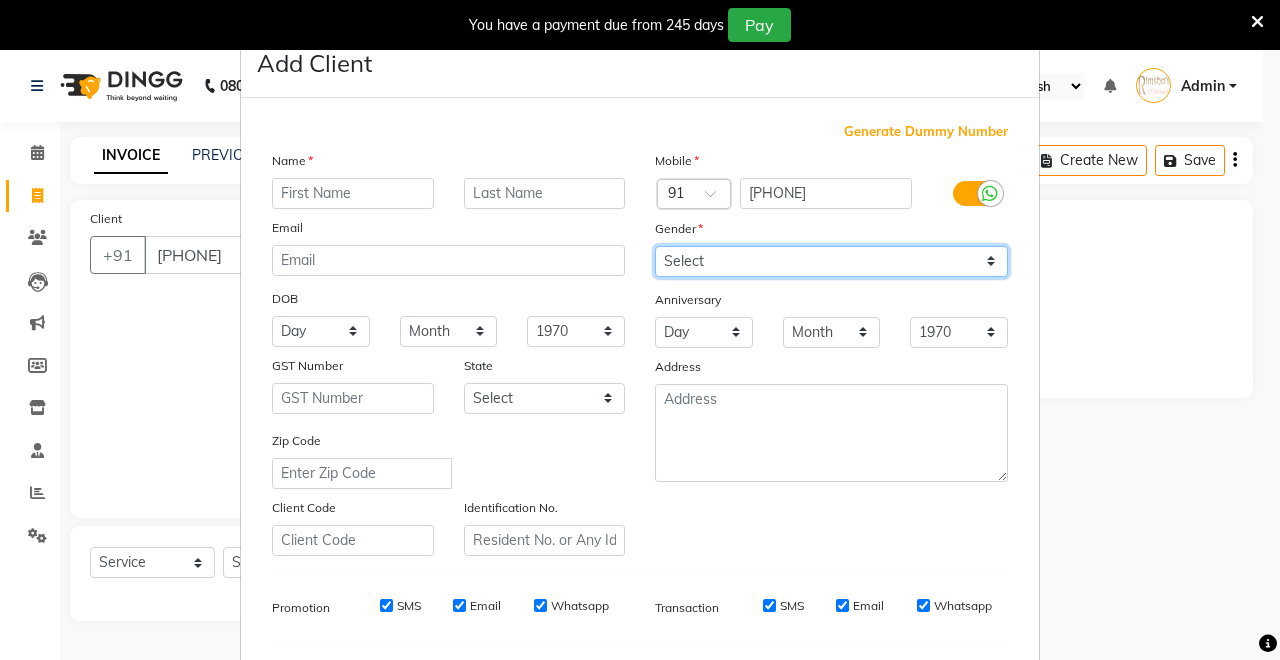 click on "Select Male Female Other Prefer Not To Say" at bounding box center [831, 261] 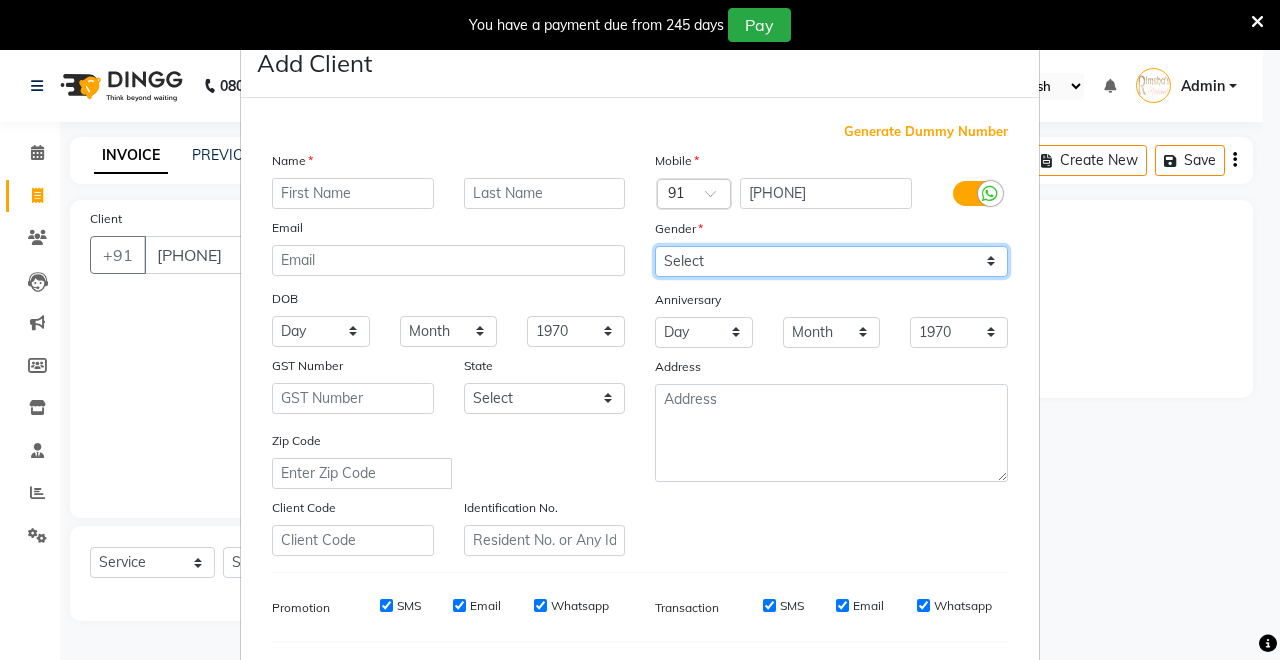 select on "male" 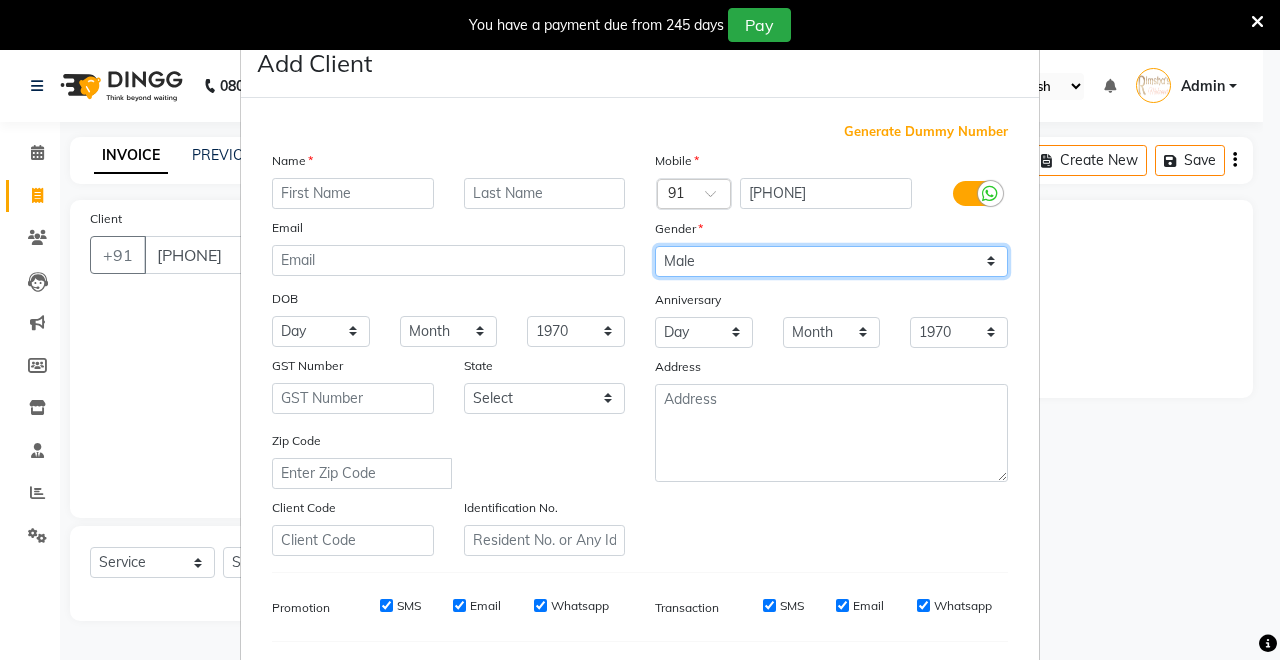 click on "Select Male Female Other Prefer Not To Say" at bounding box center (831, 261) 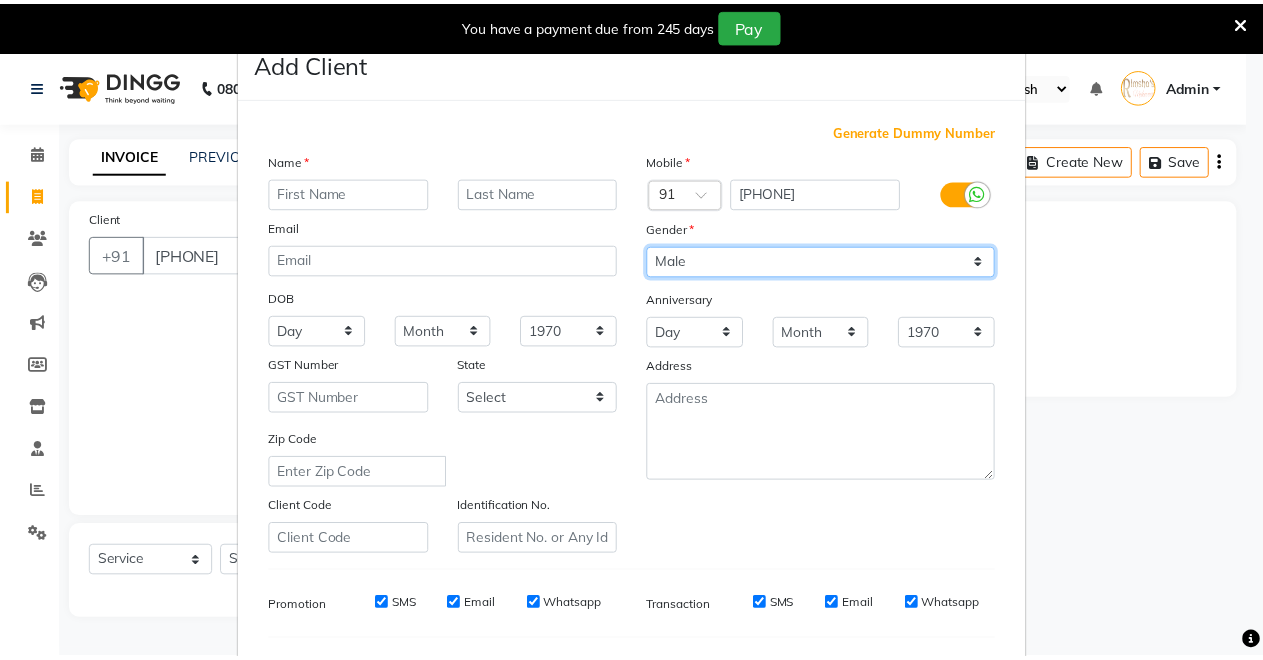 scroll, scrollTop: 259, scrollLeft: 0, axis: vertical 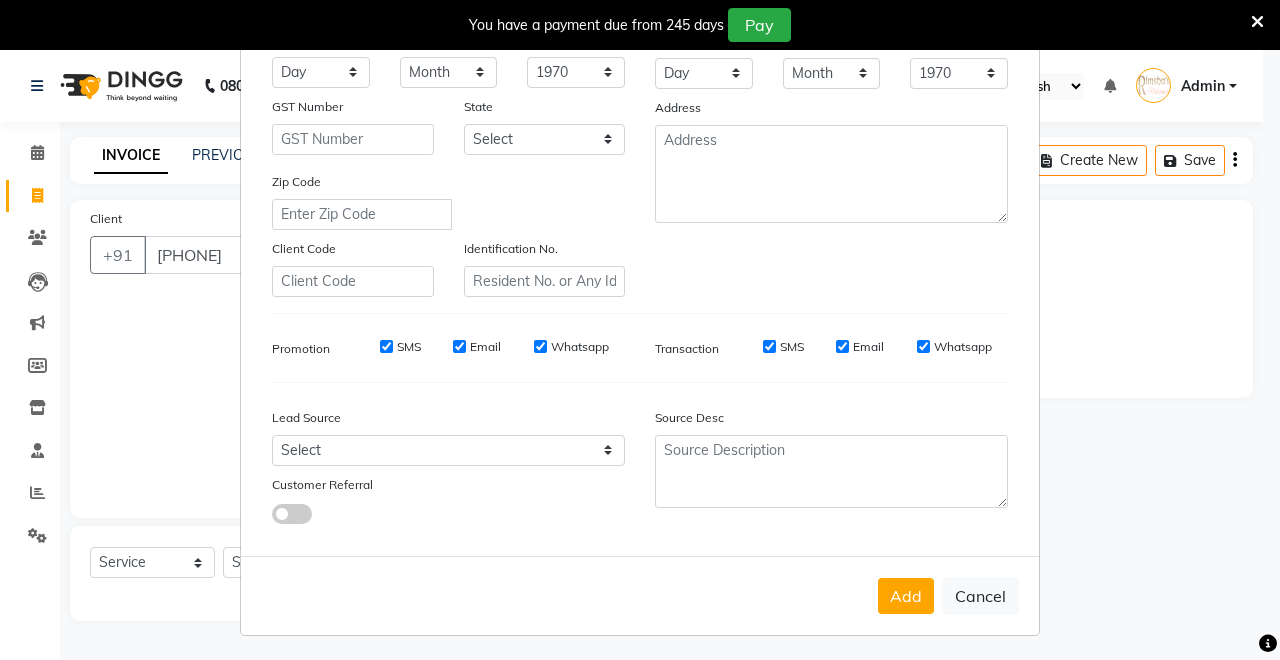 click on "Cancel" at bounding box center [980, 596] 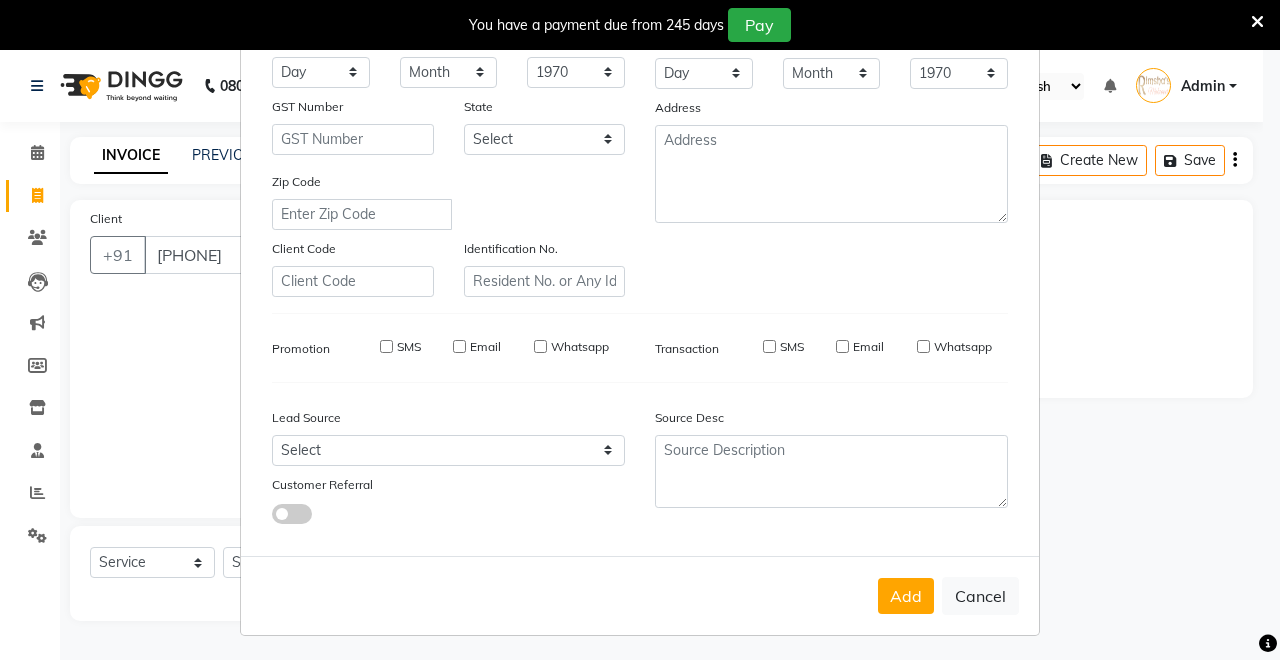 select 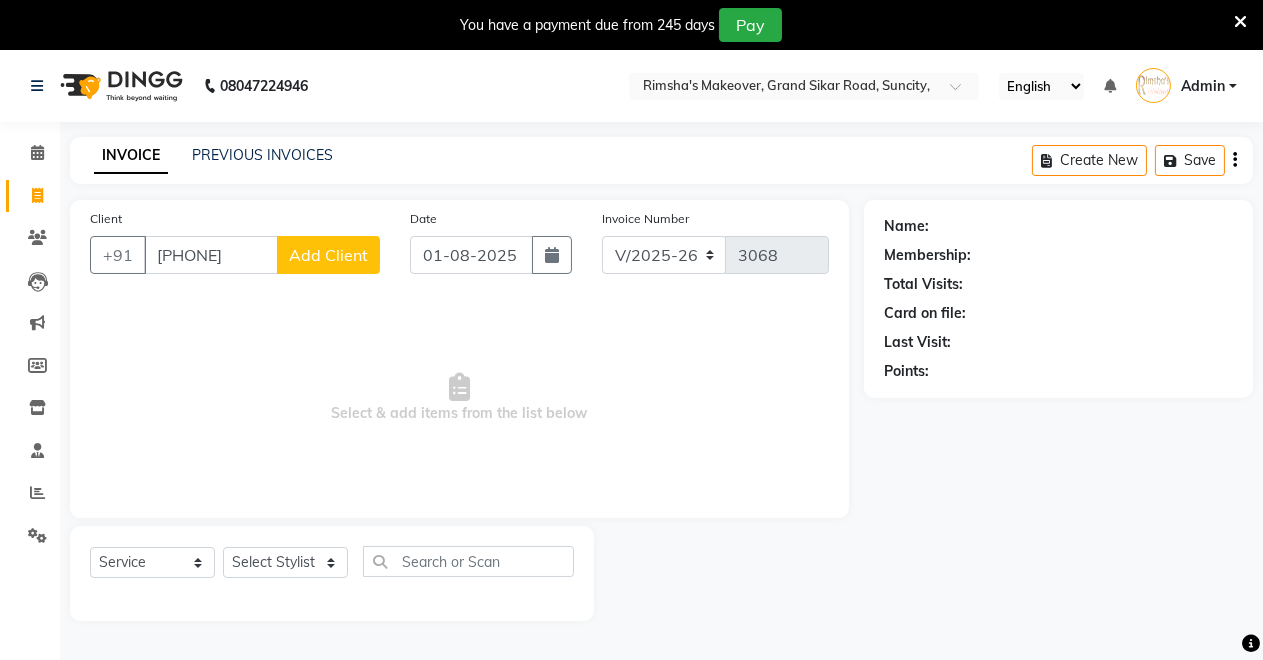 scroll, scrollTop: 49, scrollLeft: 0, axis: vertical 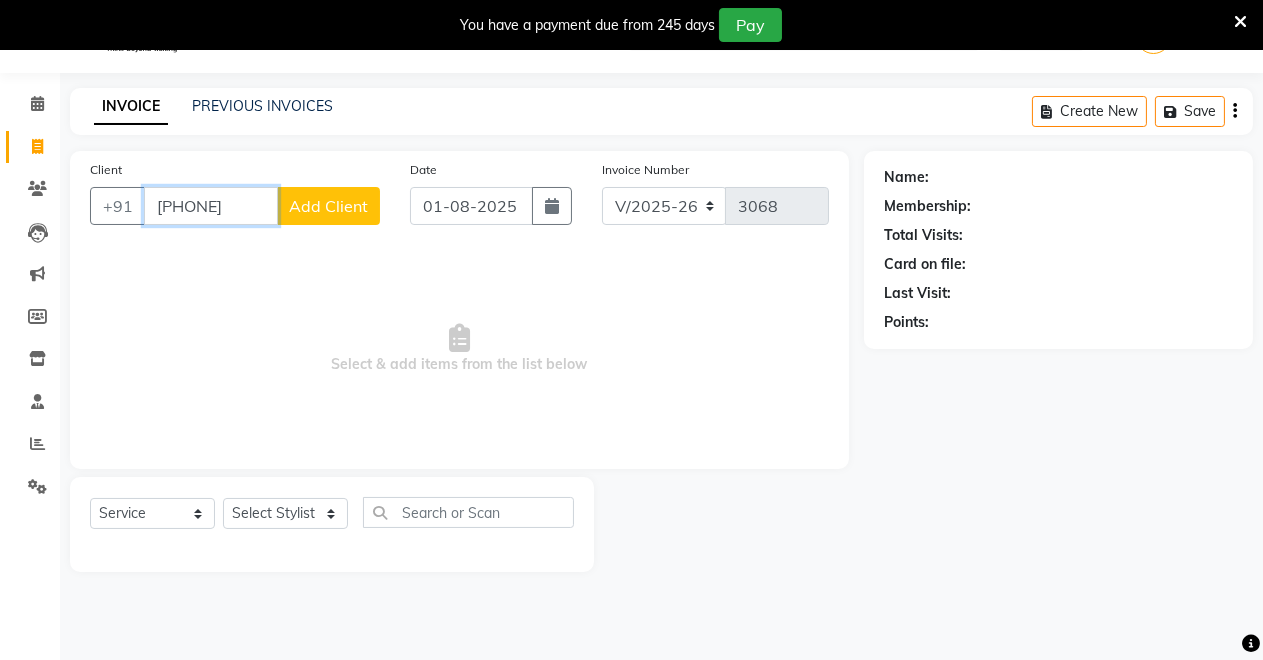click on "999944332" at bounding box center [211, 206] 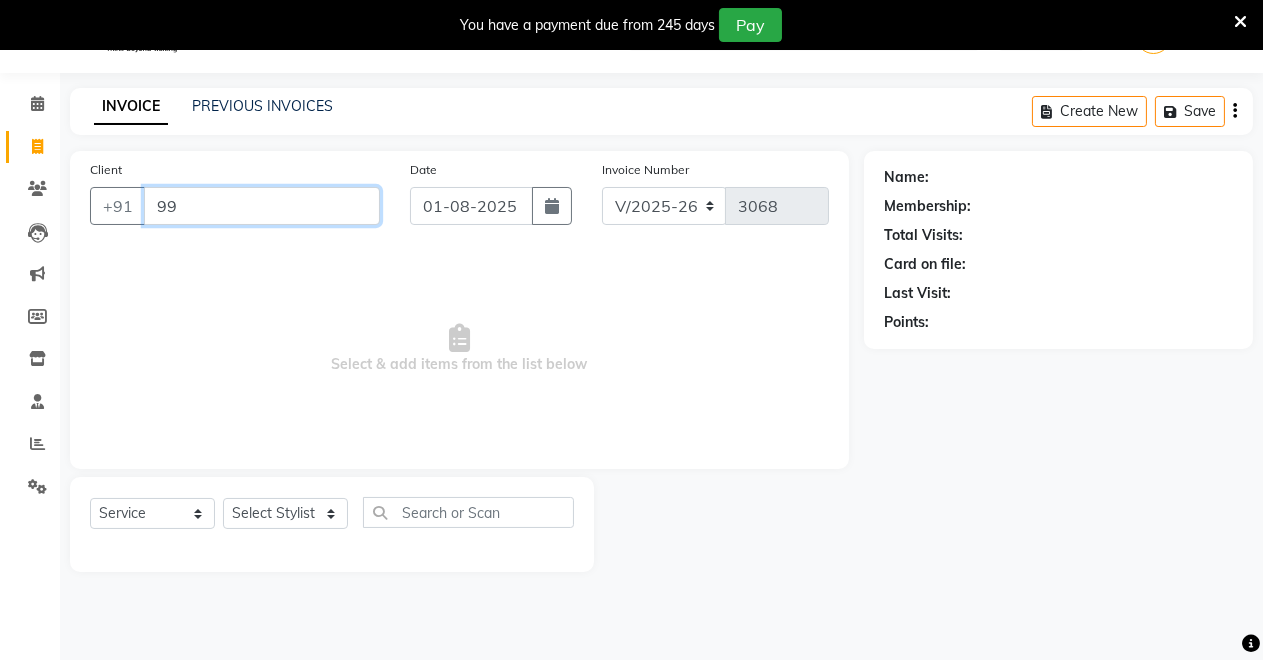 type on "9" 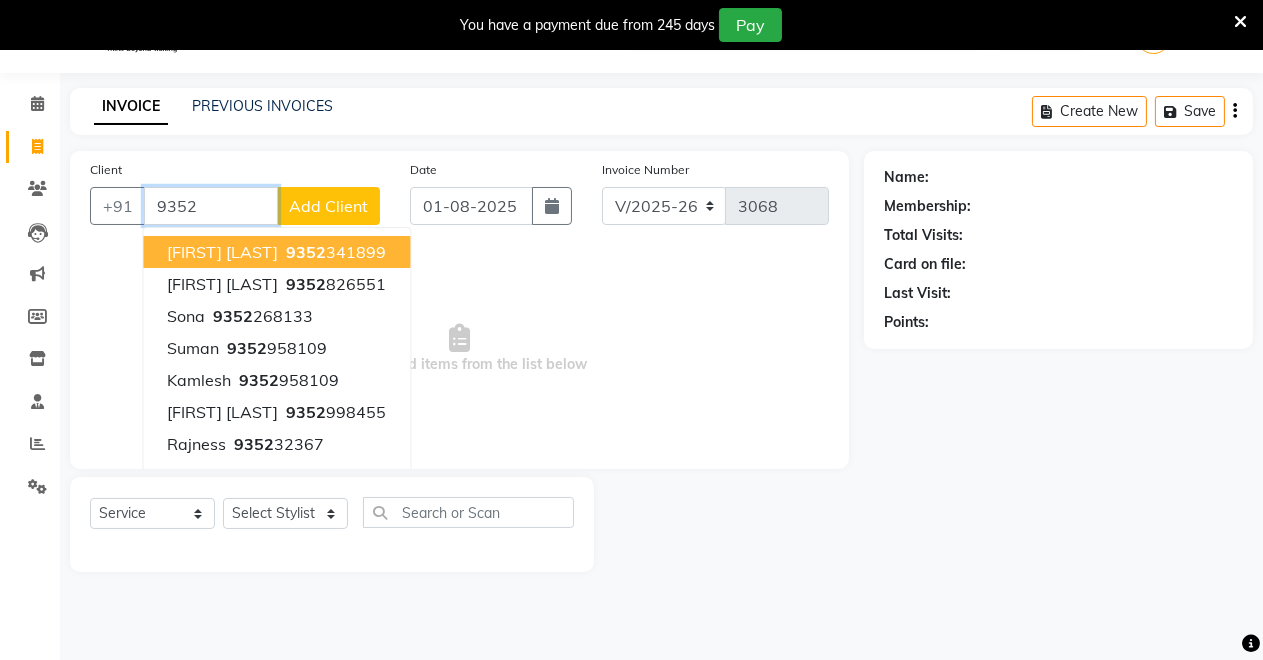 click on "9352 341899" at bounding box center [334, 252] 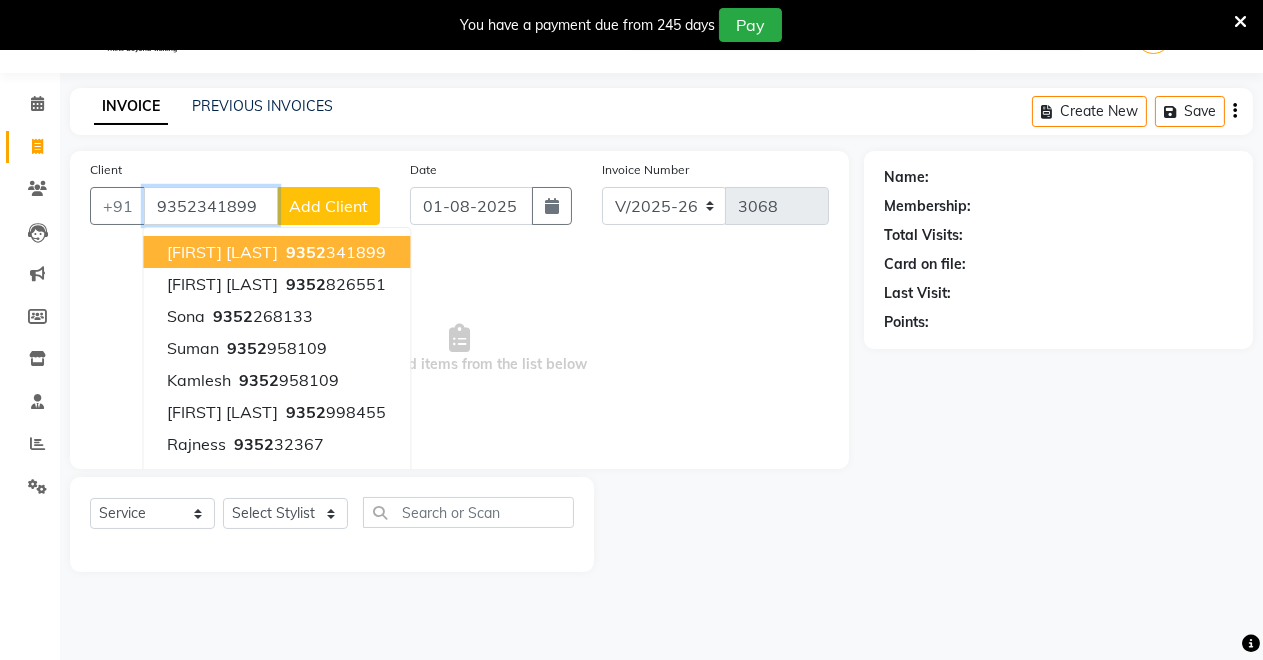 type on "9352341899" 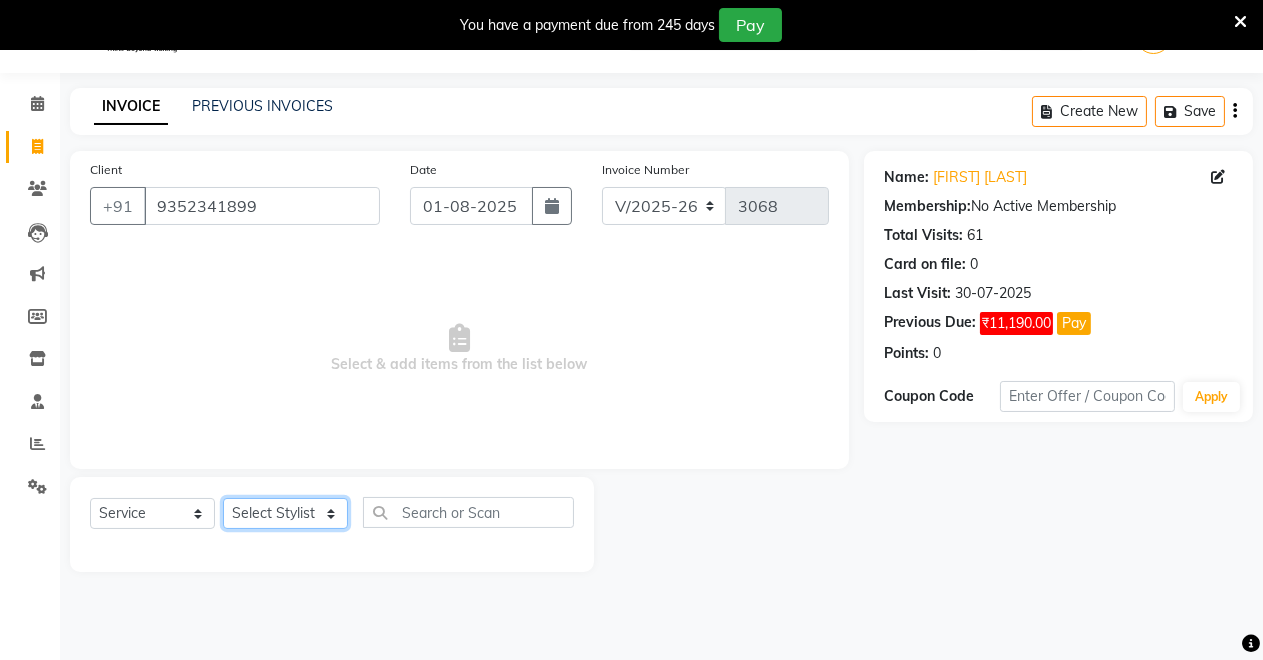 click on "Select Stylist [NAME] [NAME] [NAME] [NAME] [NAME] [NAME] [NAME] [NAME]" 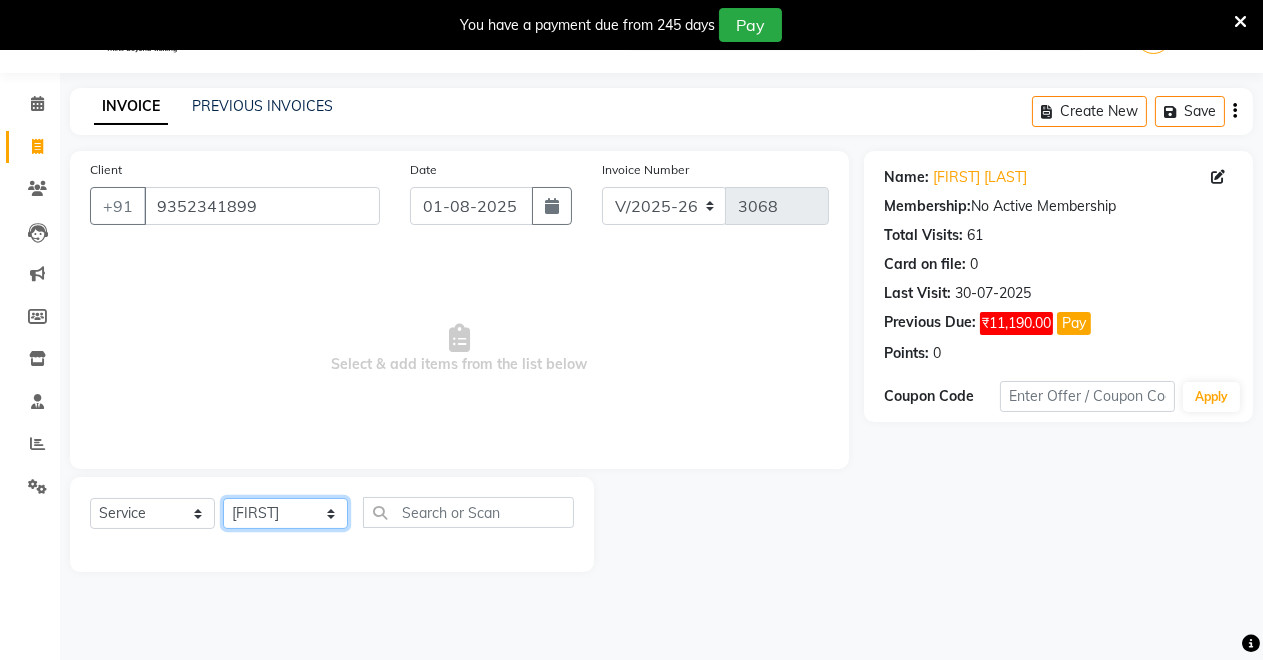 click on "Select Stylist [NAME] [NAME] [NAME] [NAME] [NAME] [NAME] [NAME] [NAME]" 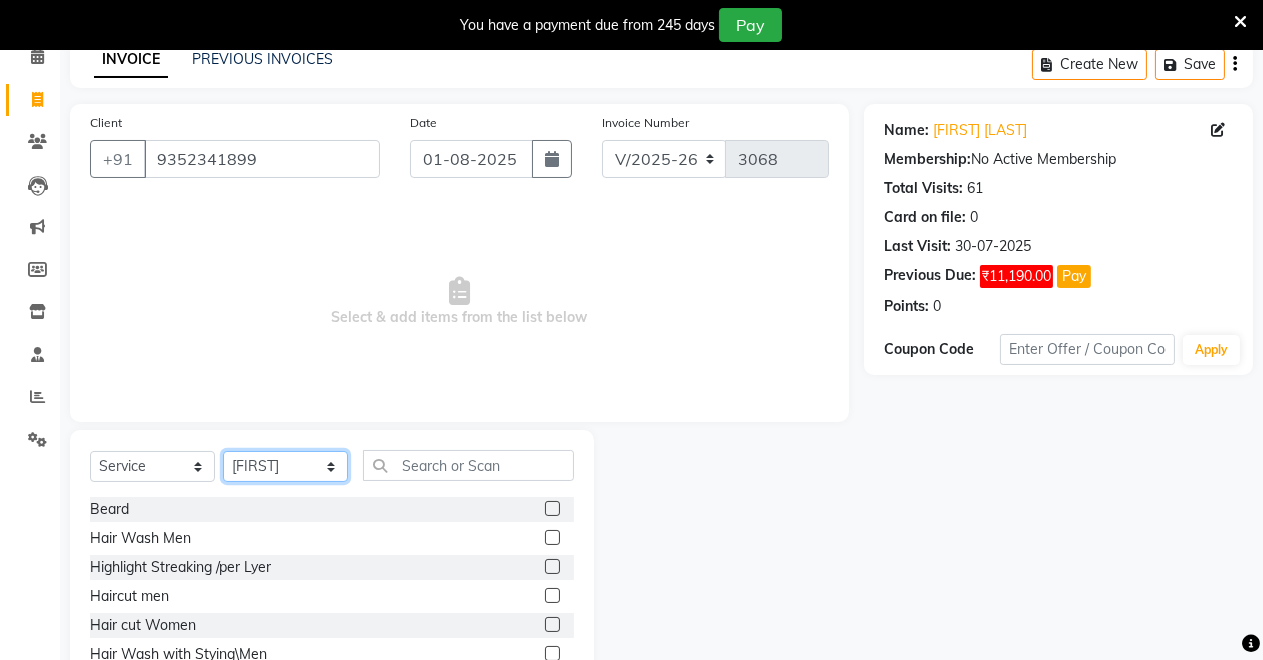 scroll, scrollTop: 191, scrollLeft: 0, axis: vertical 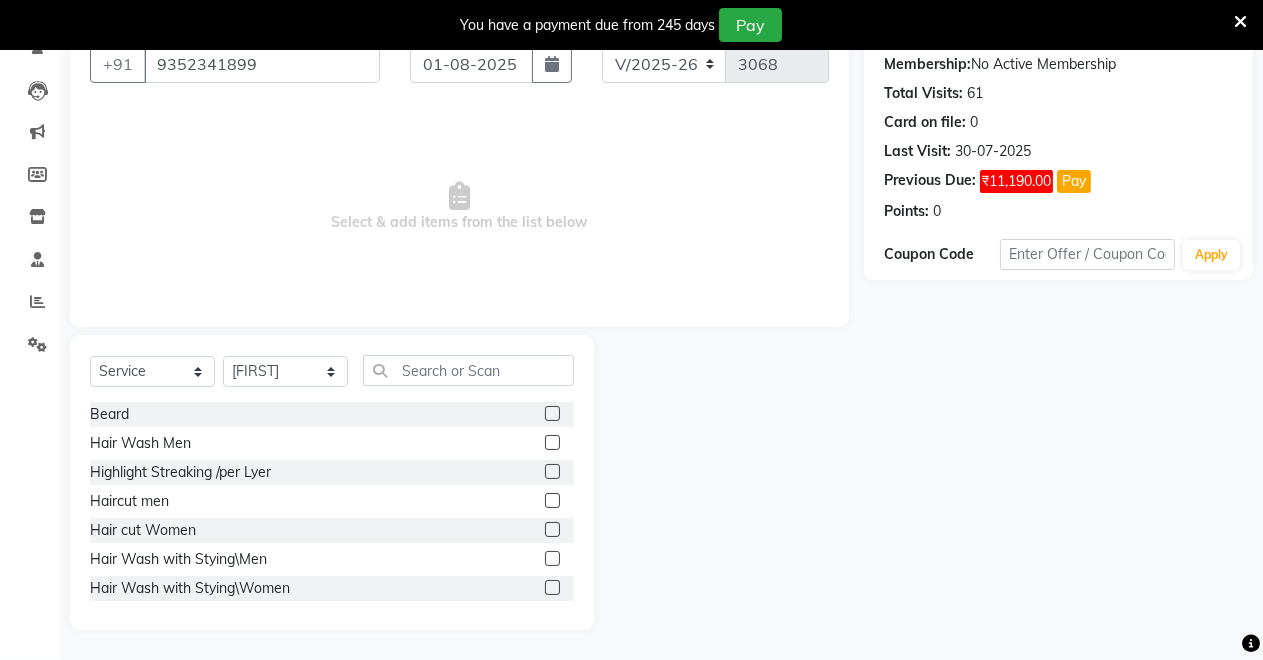 click 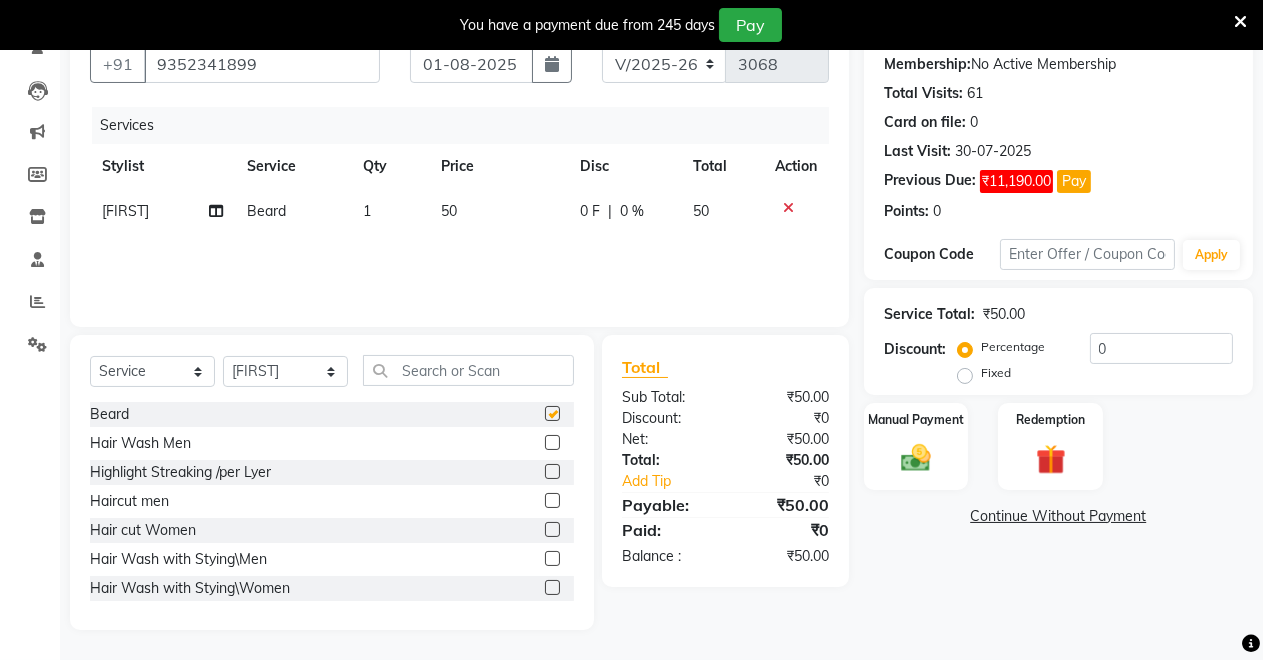 checkbox on "false" 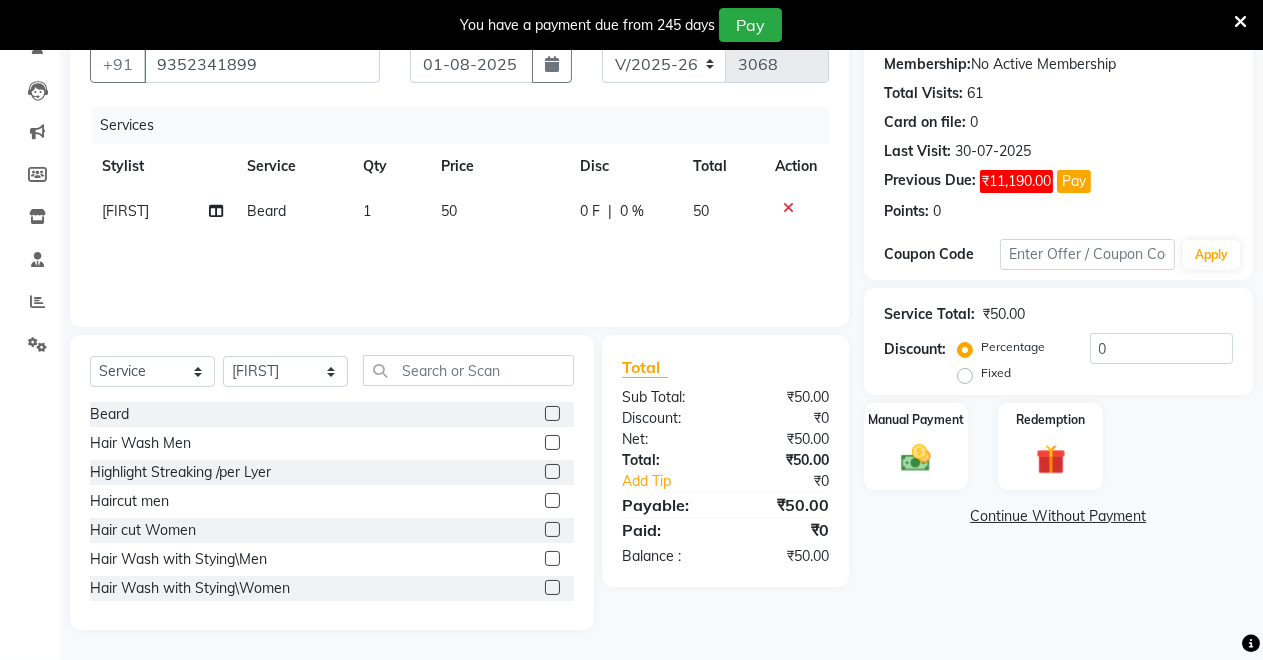 click 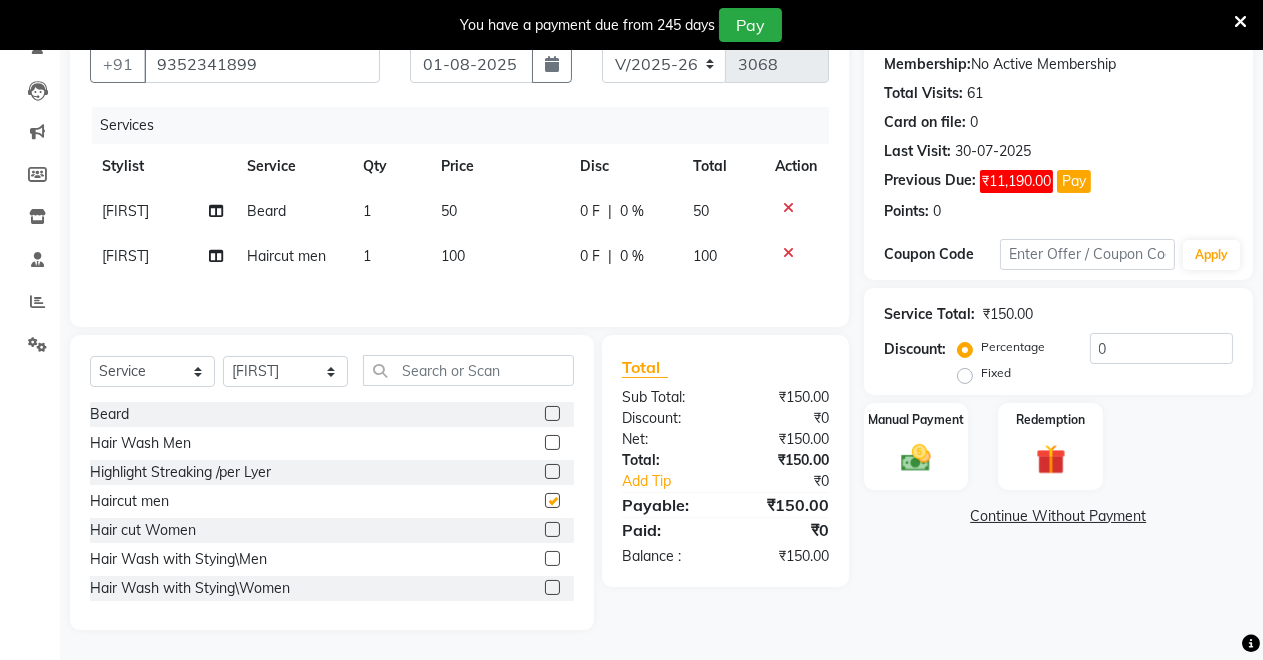 checkbox on "false" 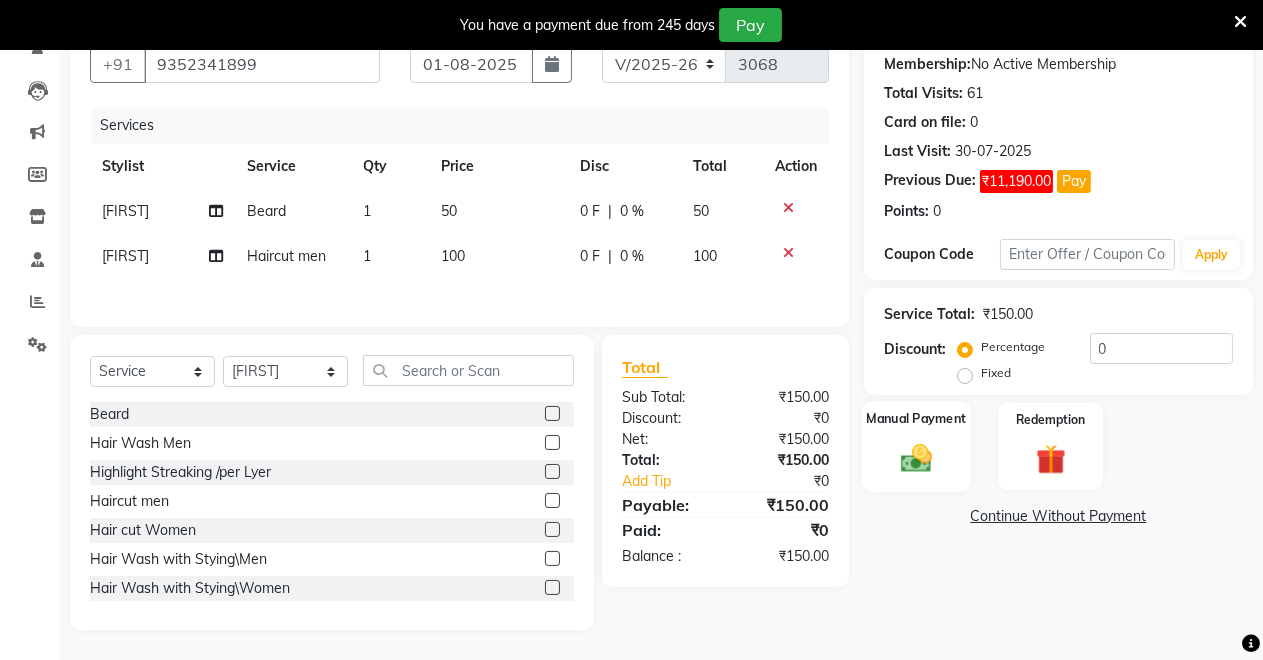 click 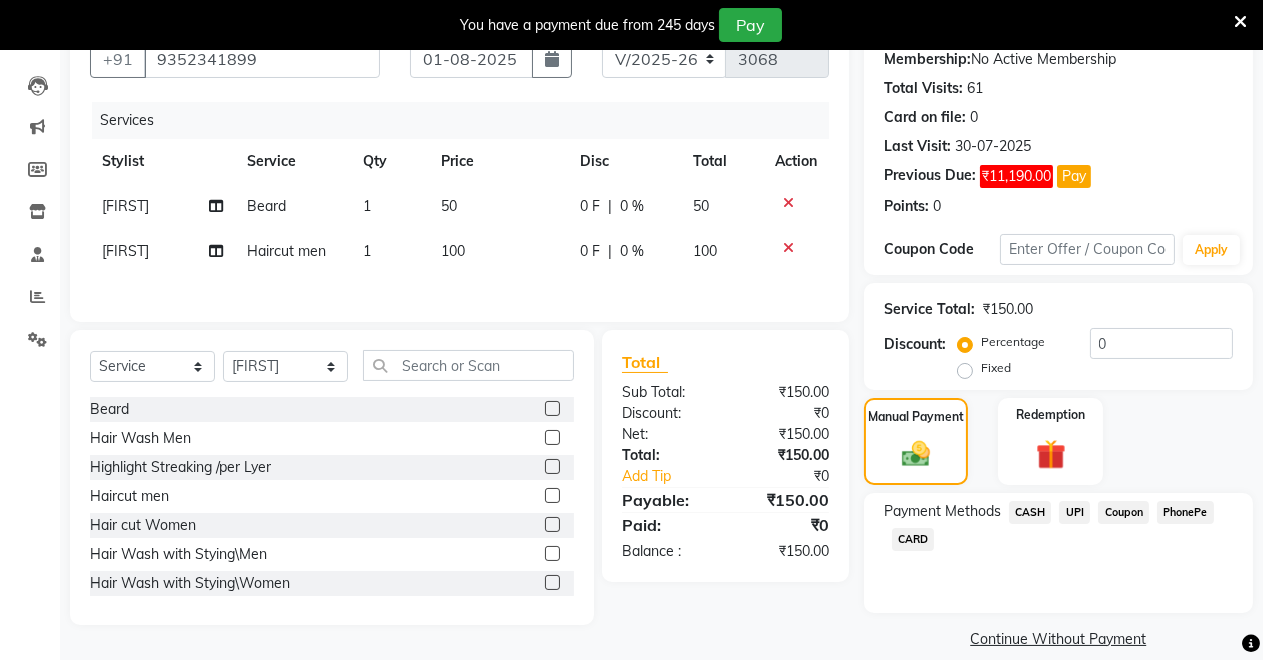 scroll, scrollTop: 220, scrollLeft: 0, axis: vertical 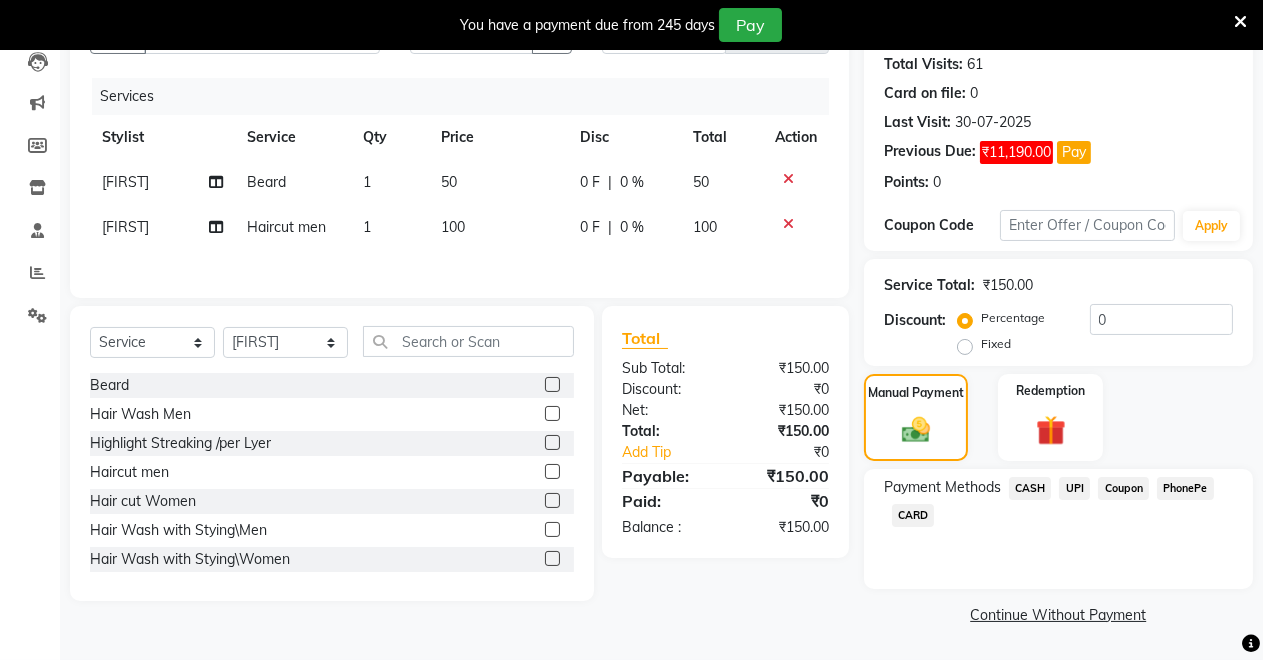 click on "CASH" 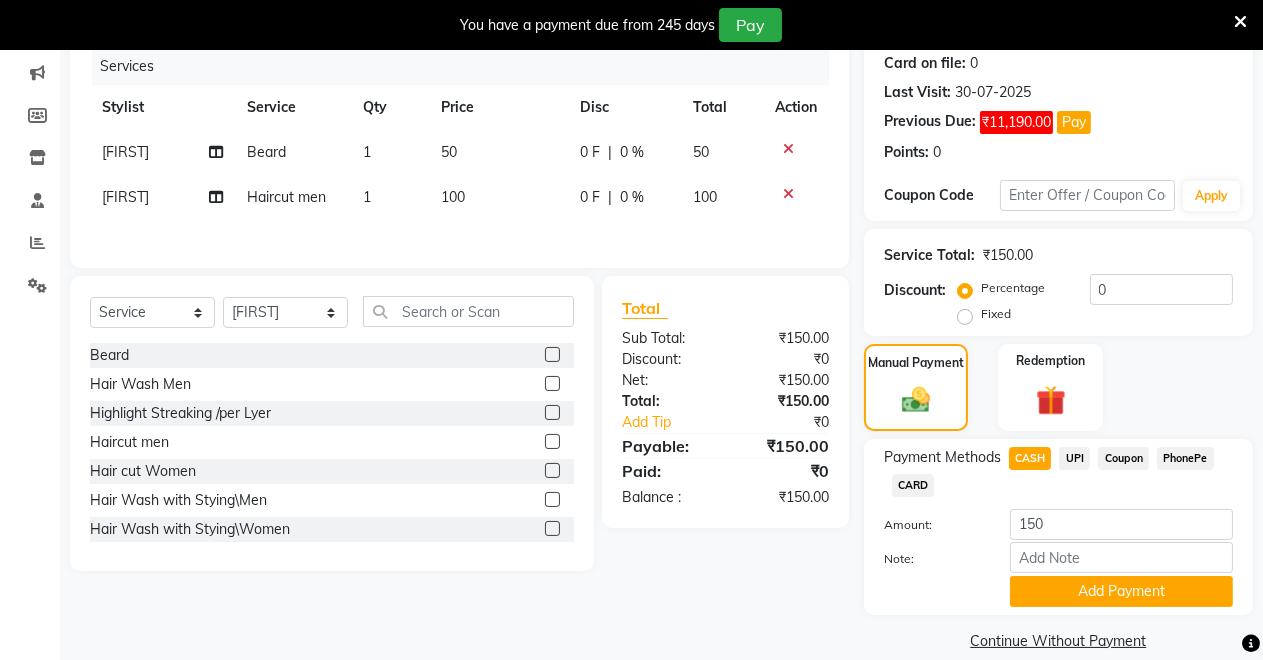 scroll, scrollTop: 276, scrollLeft: 0, axis: vertical 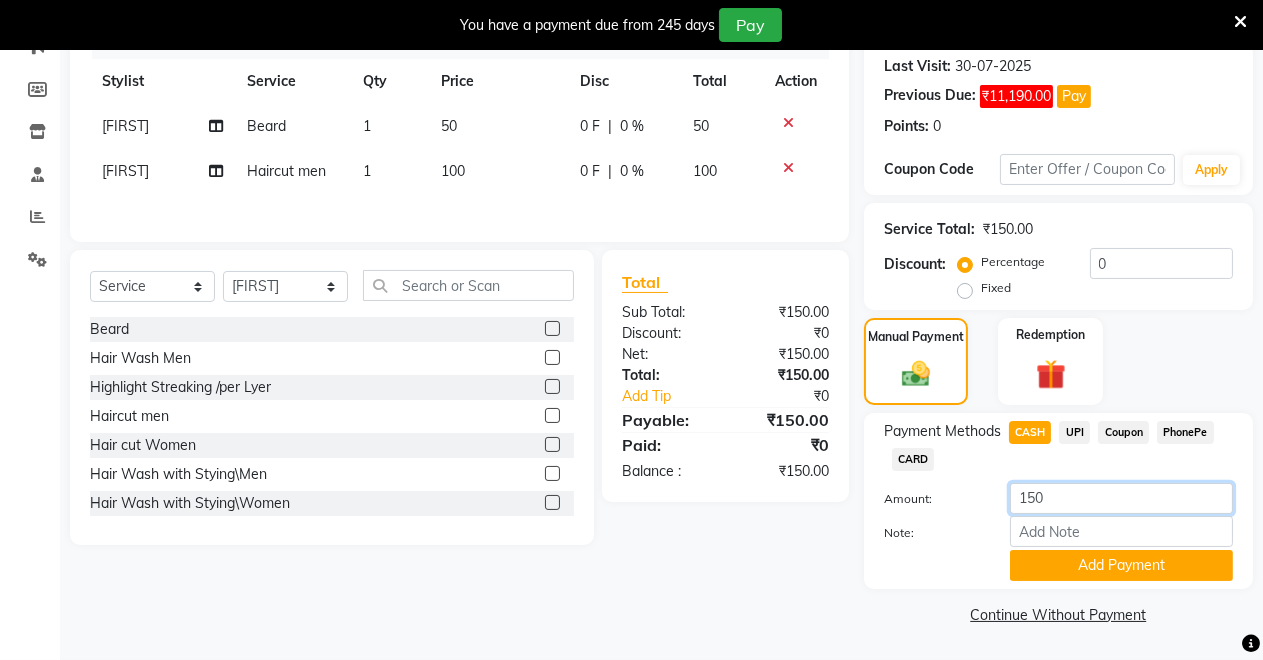 click on "150" 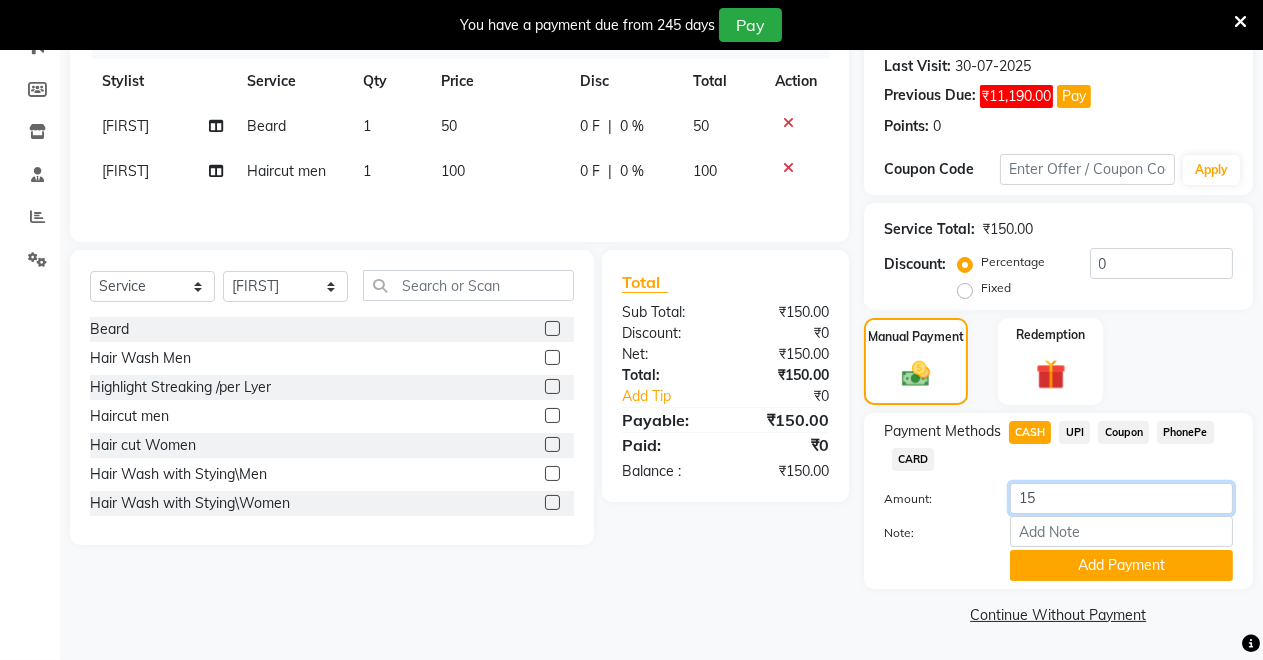 type on "1" 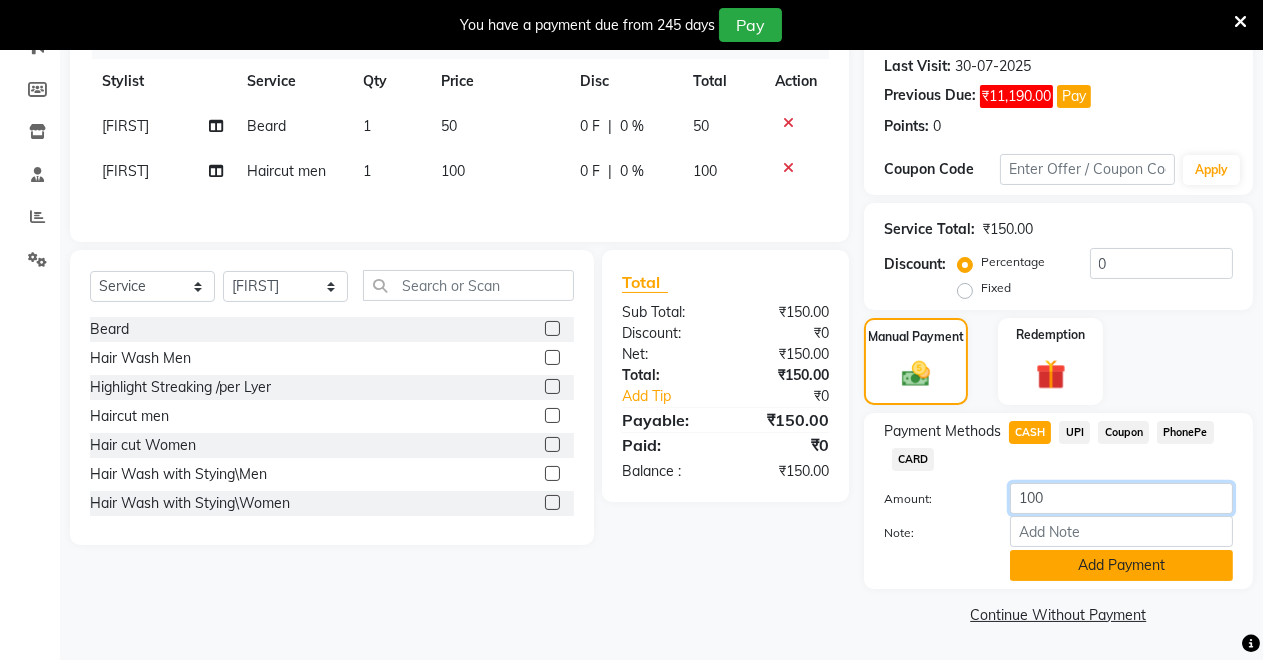 type on "100" 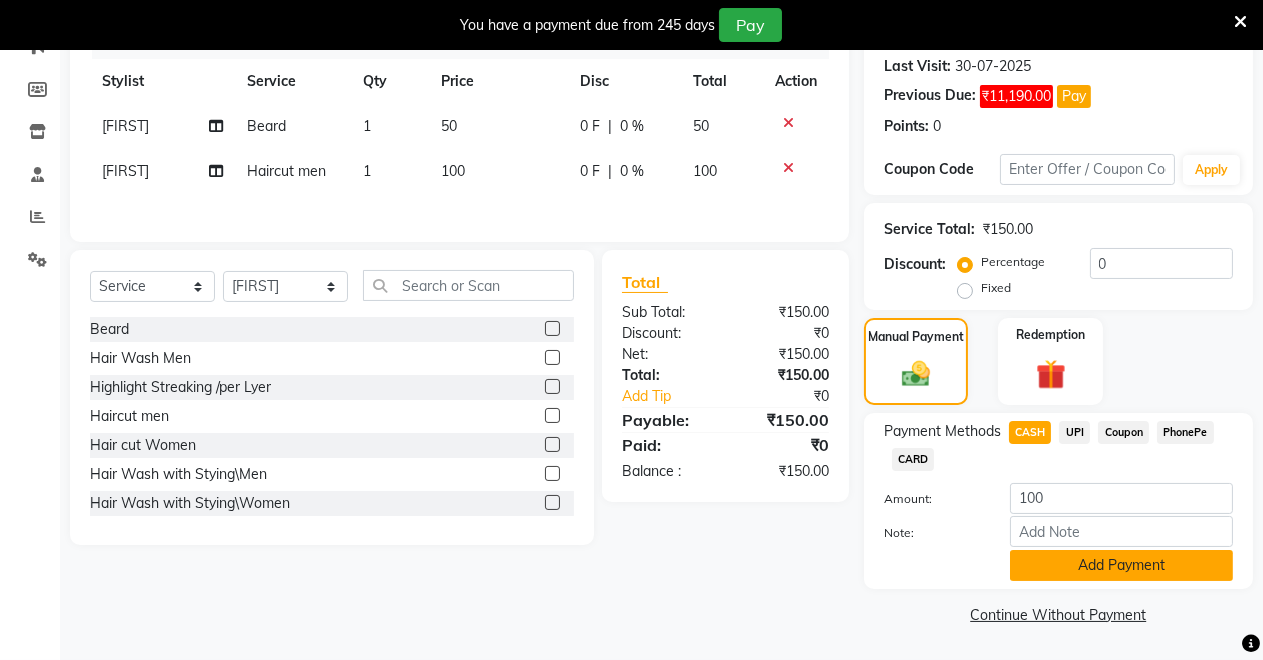 click on "Add Payment" 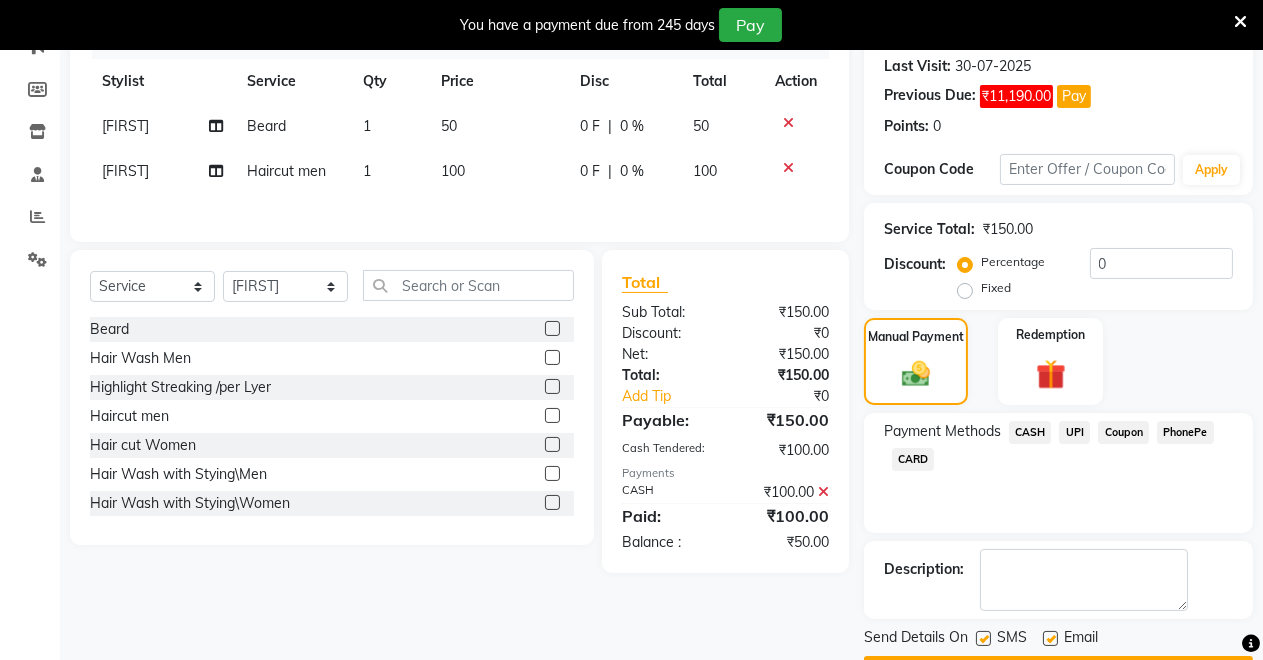 click on "UPI" 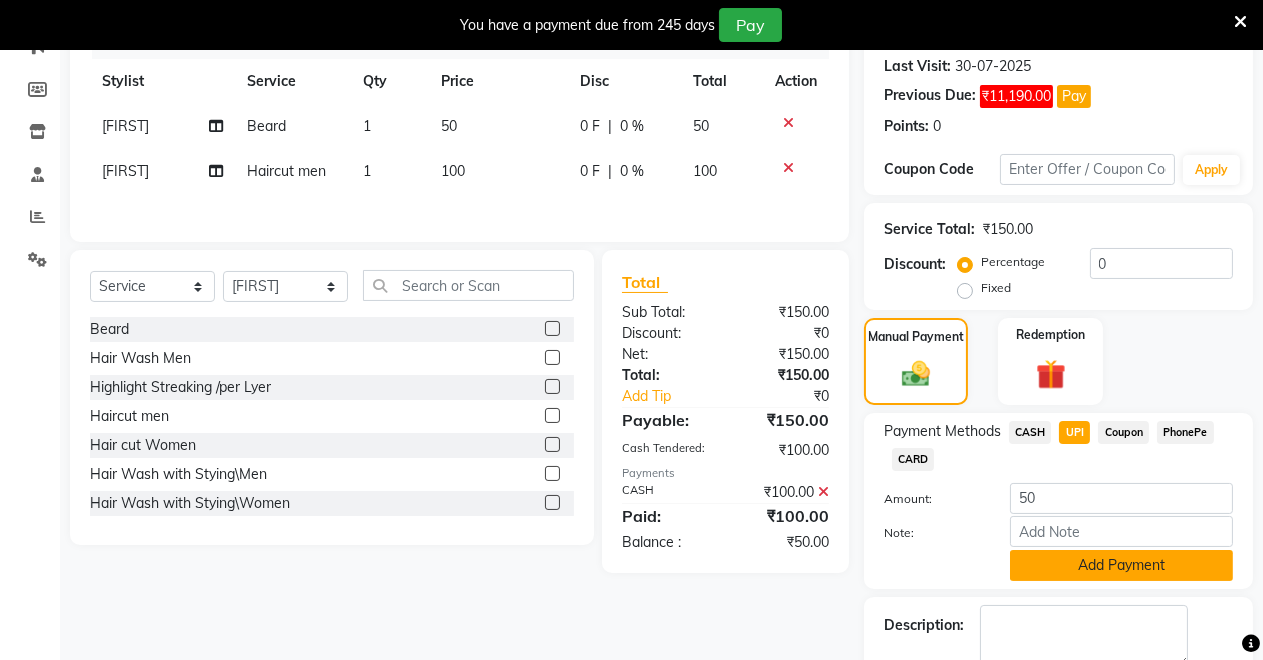 click on "Add Payment" 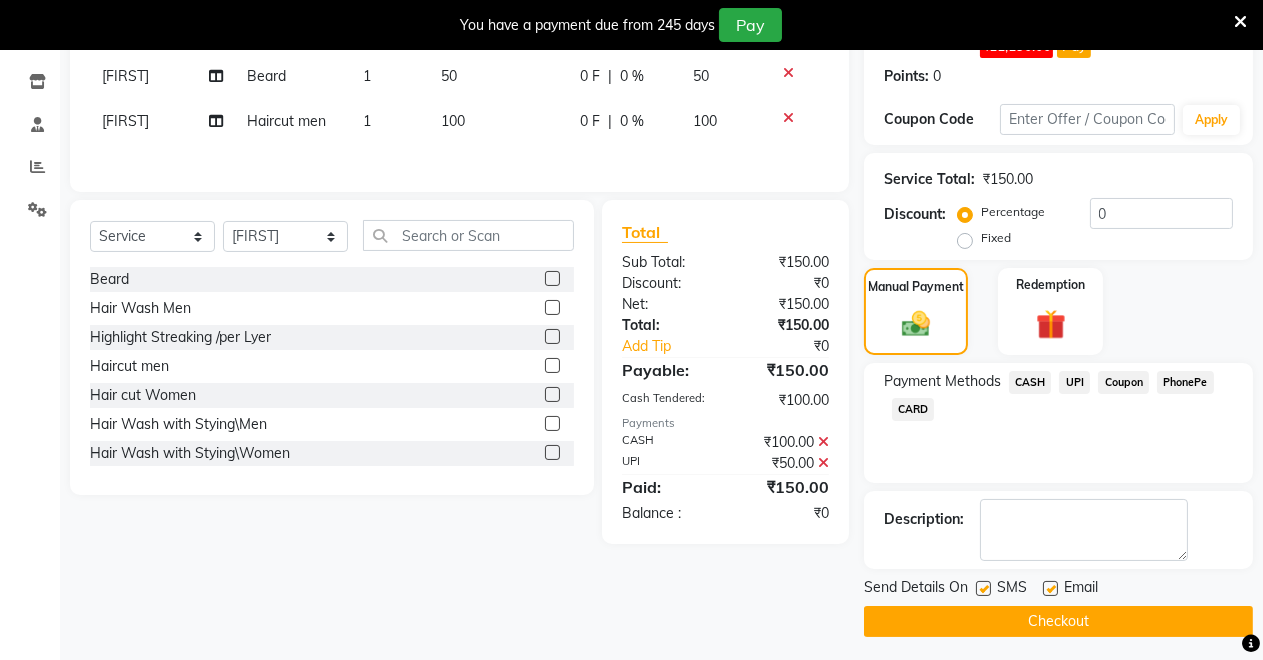 scroll, scrollTop: 332, scrollLeft: 0, axis: vertical 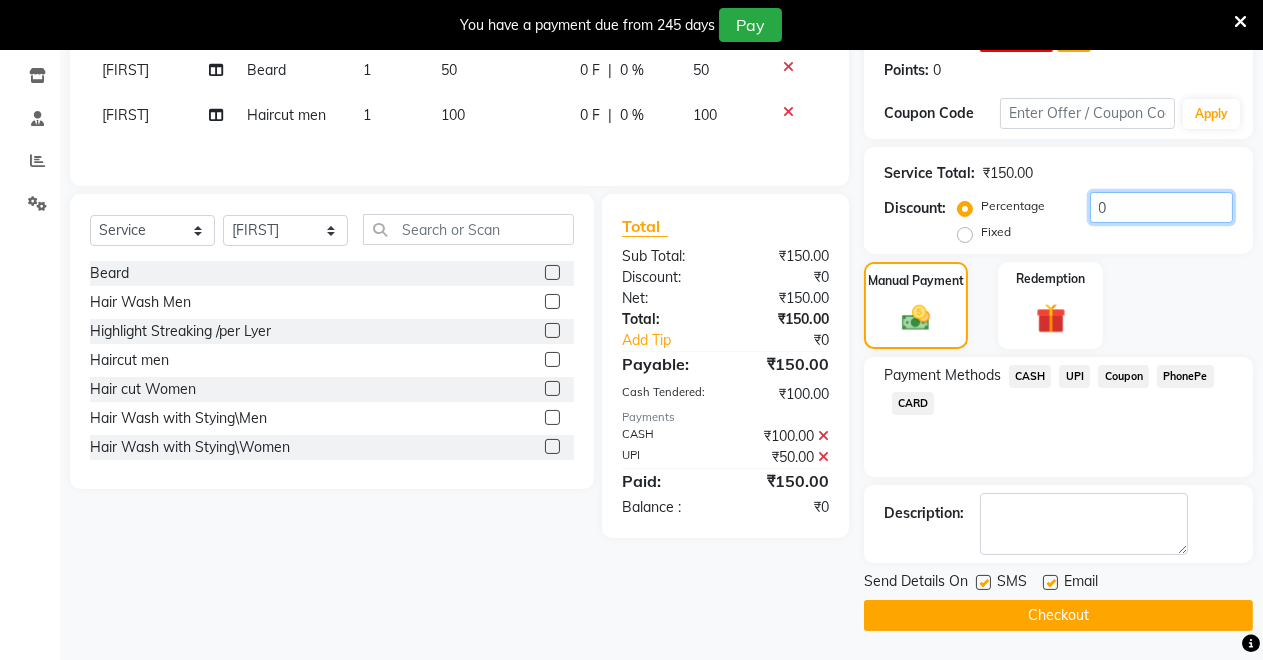 click on "0" 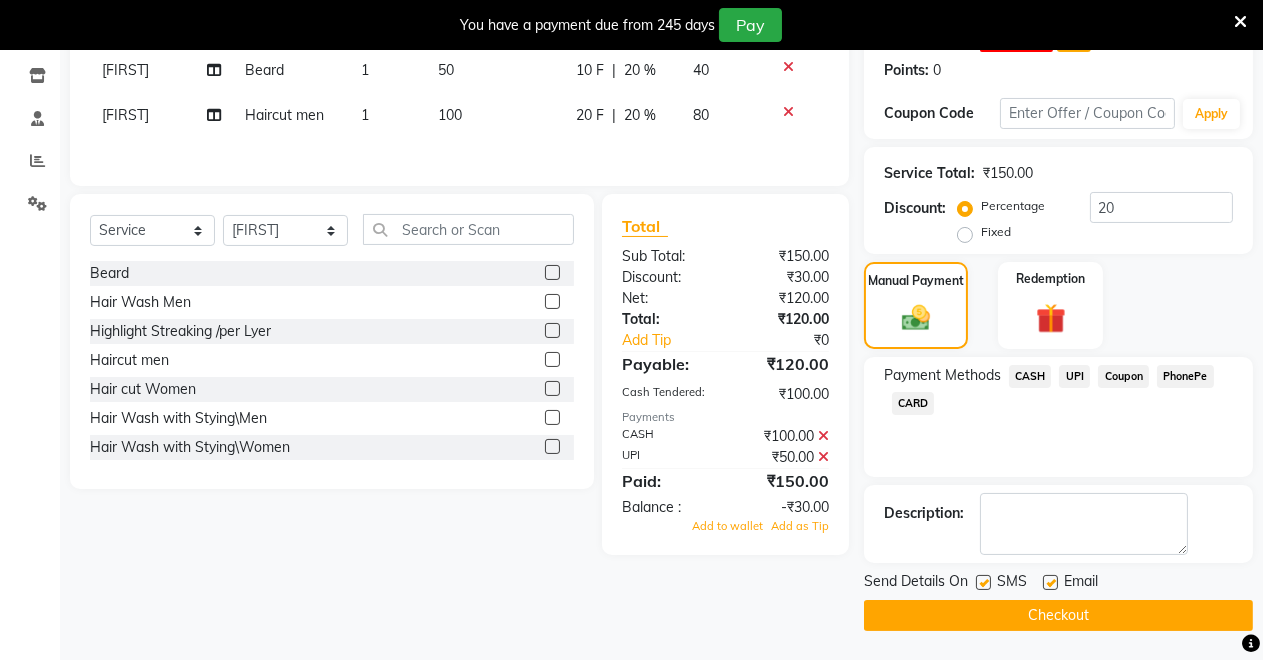 click 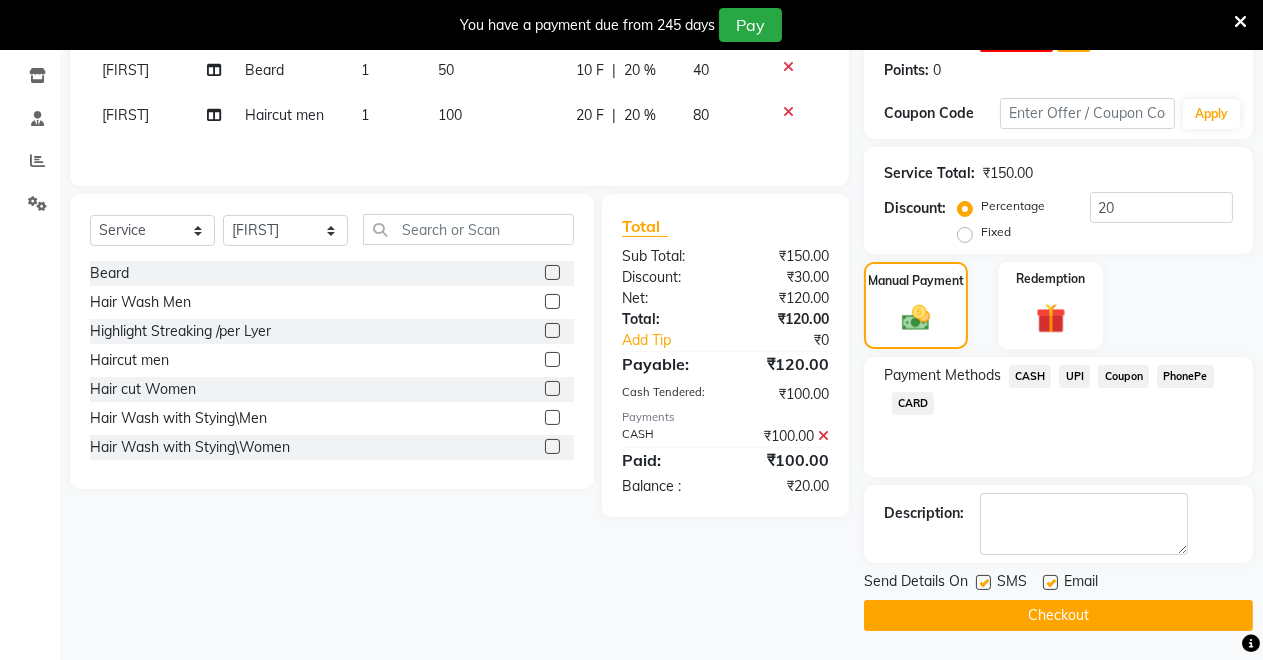 click 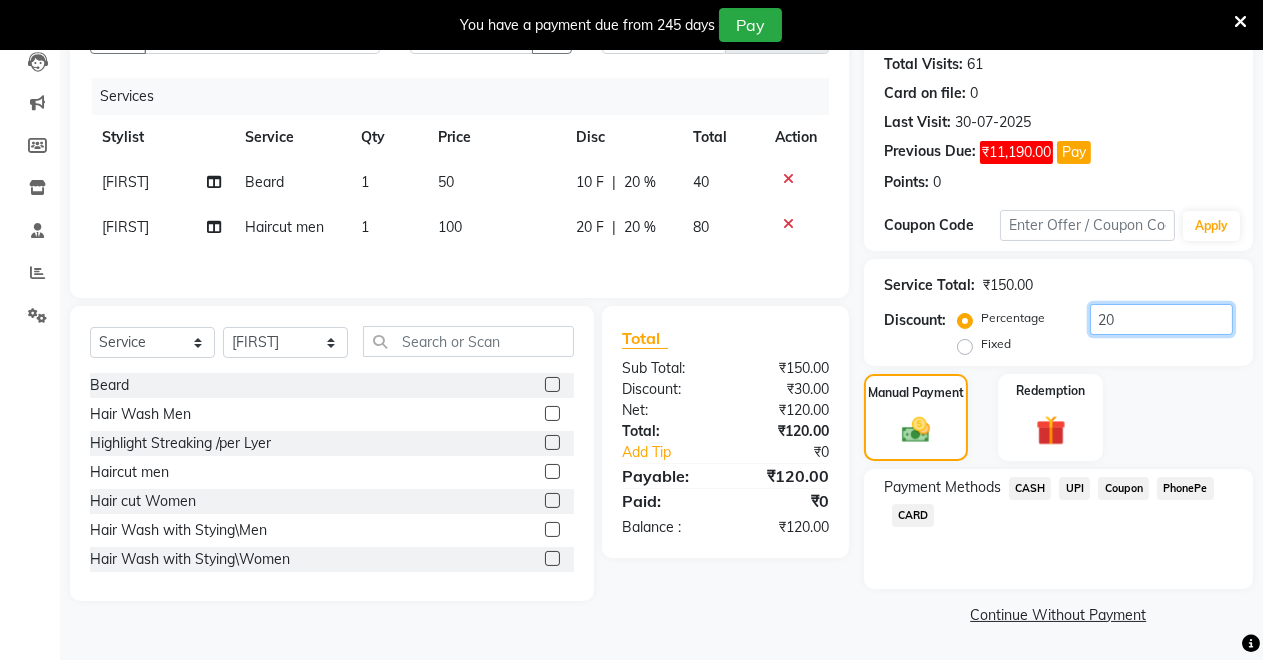 click on "20" 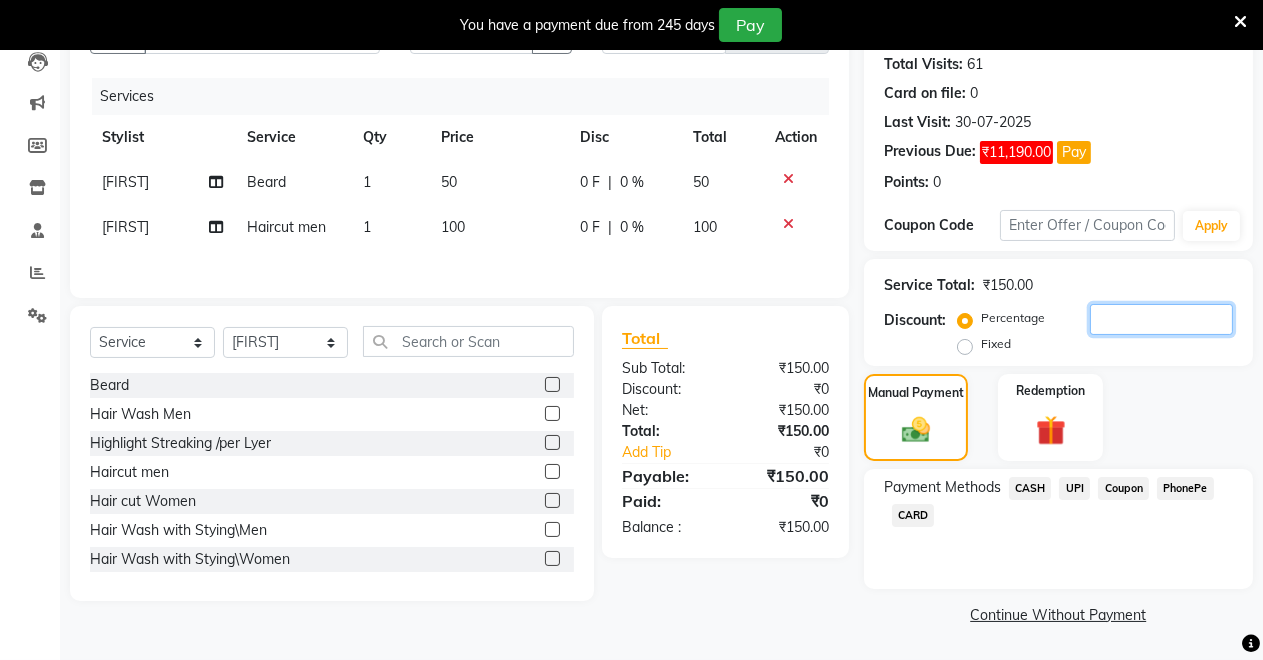 type 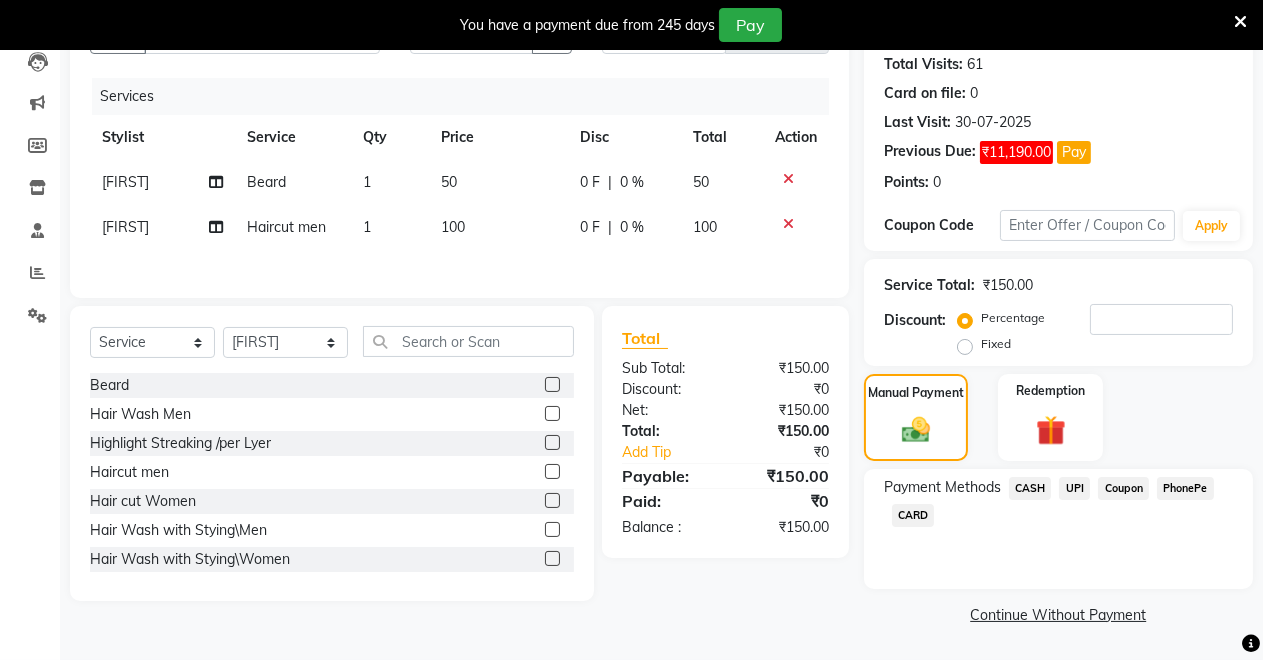 click on "Fixed" 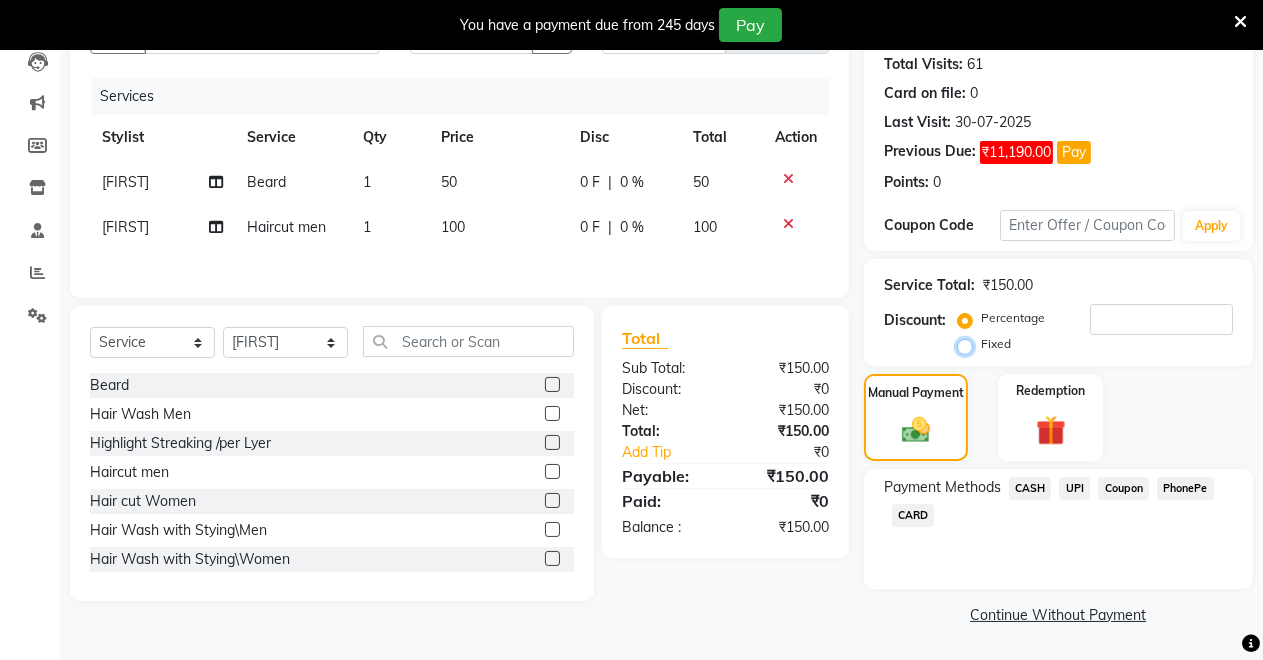 click on "Fixed" at bounding box center (969, 344) 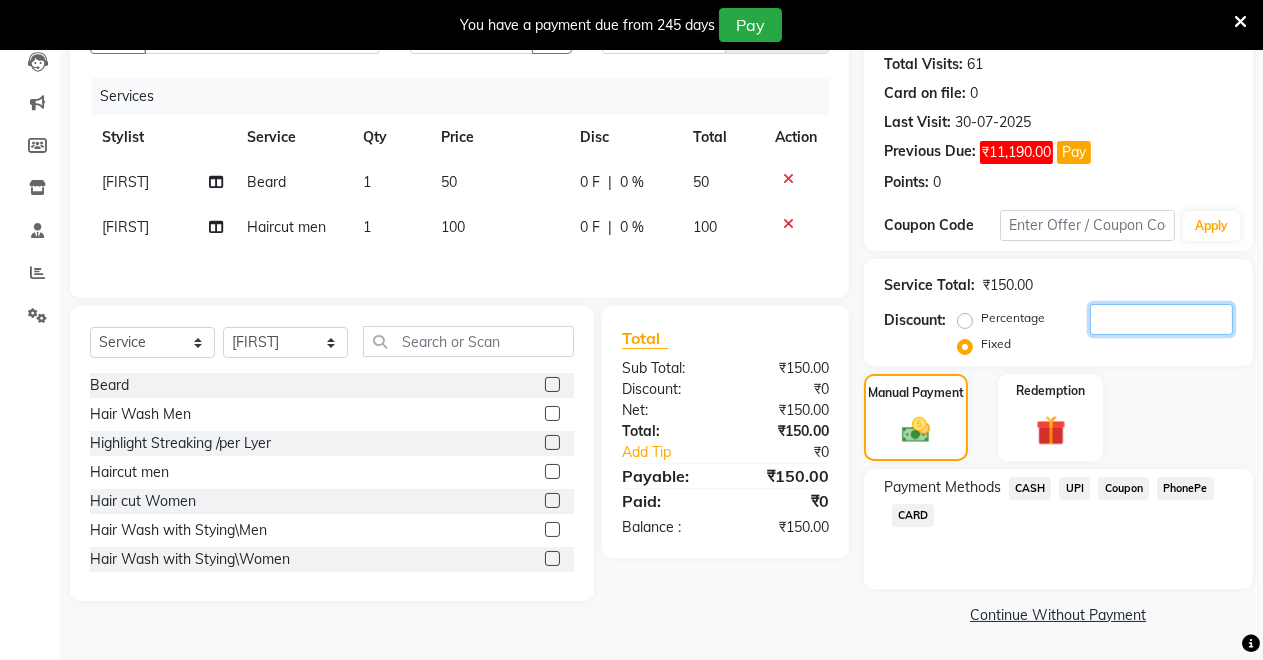 click 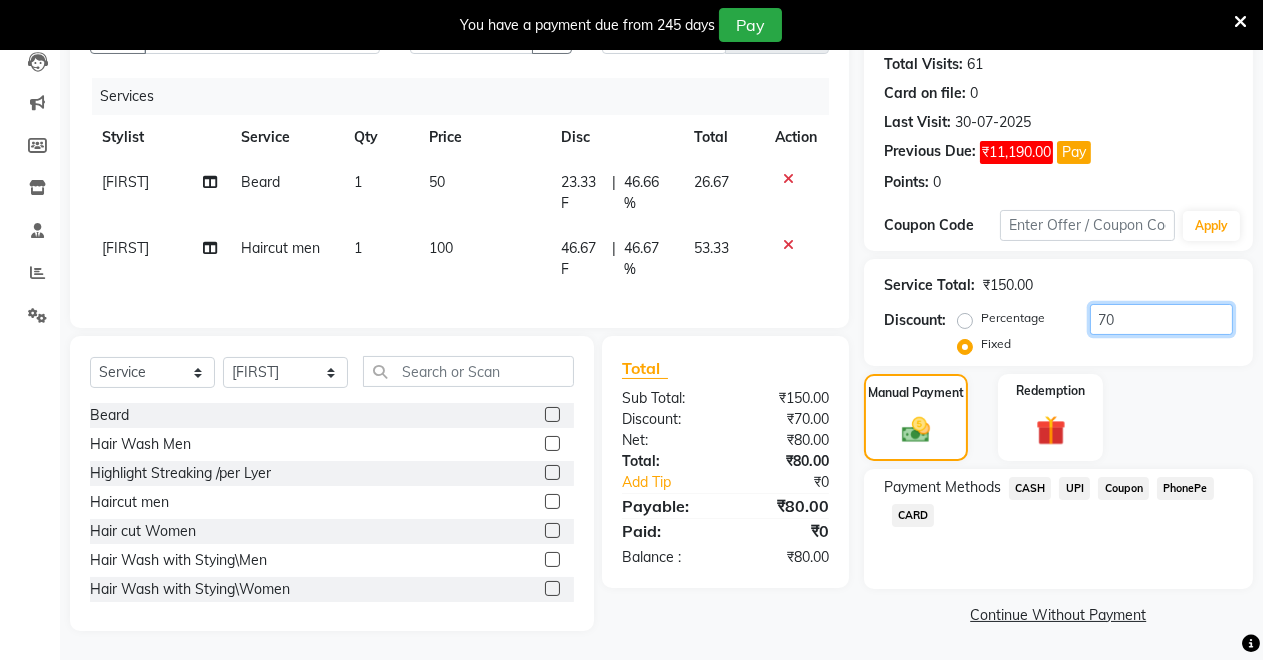 type on "7" 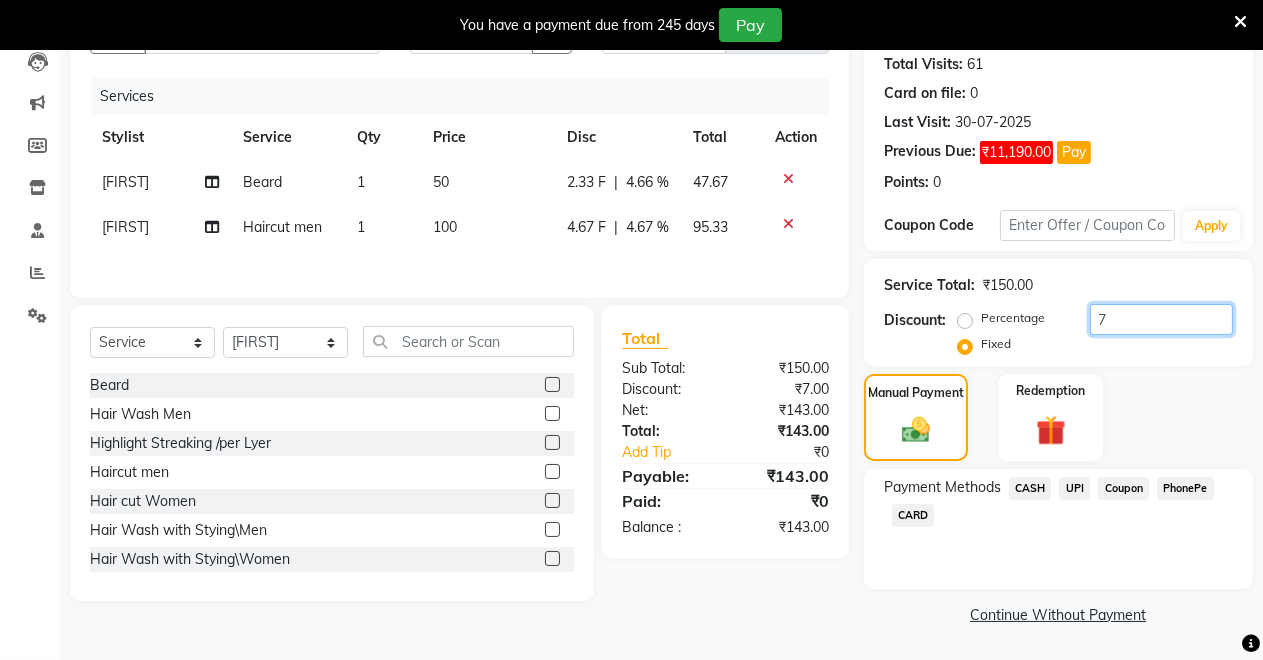 type 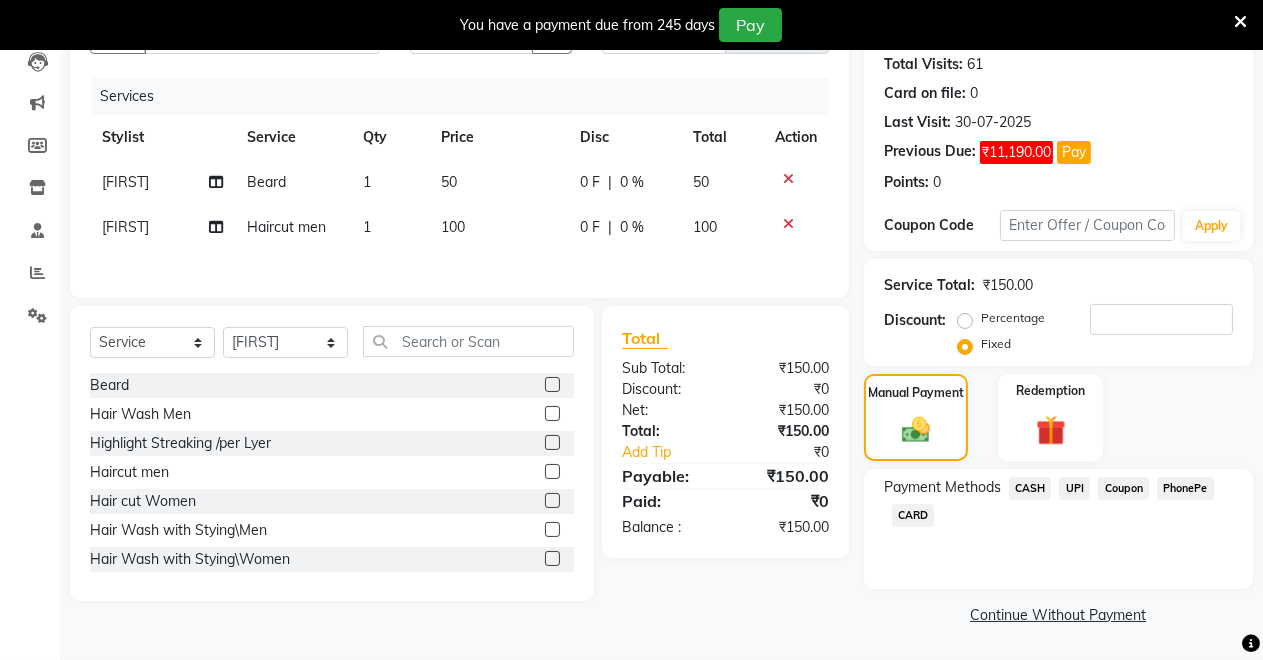 click 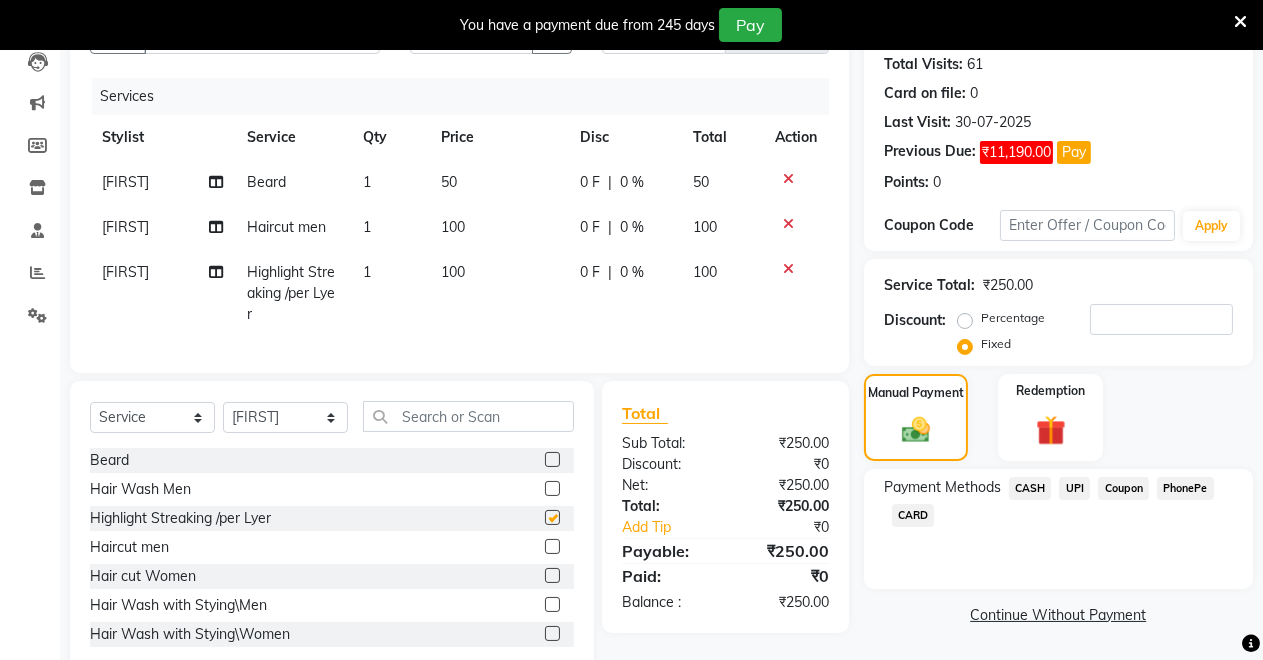 checkbox on "false" 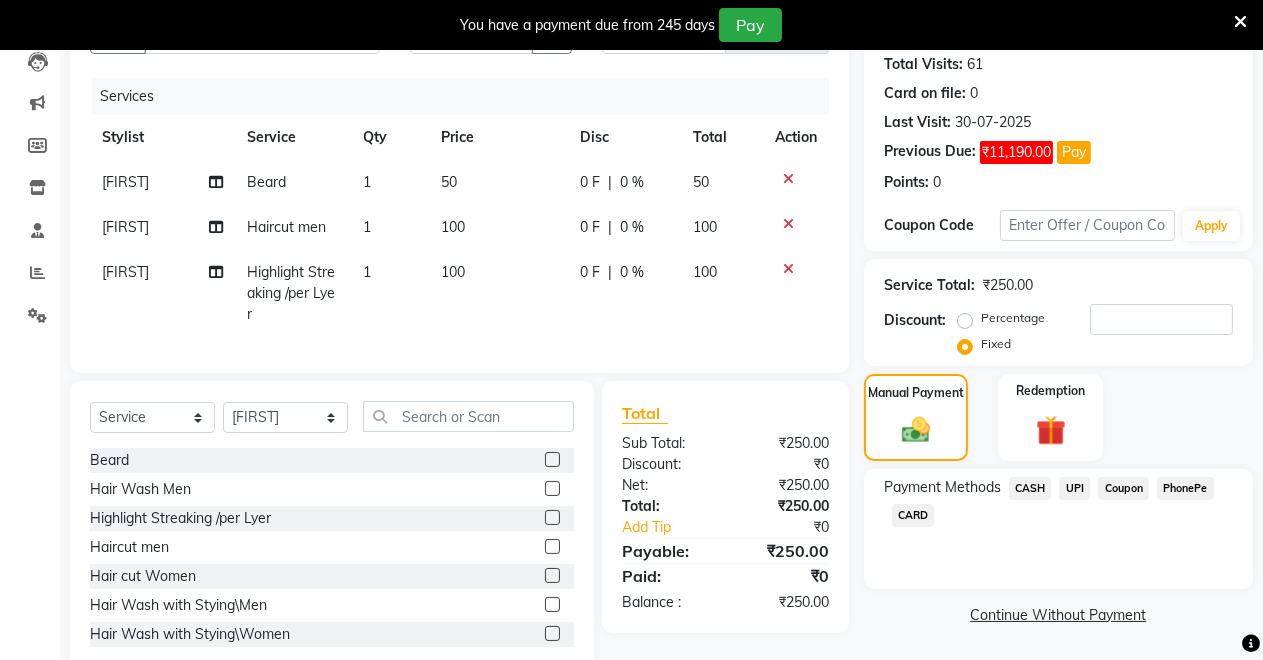 click on "1" 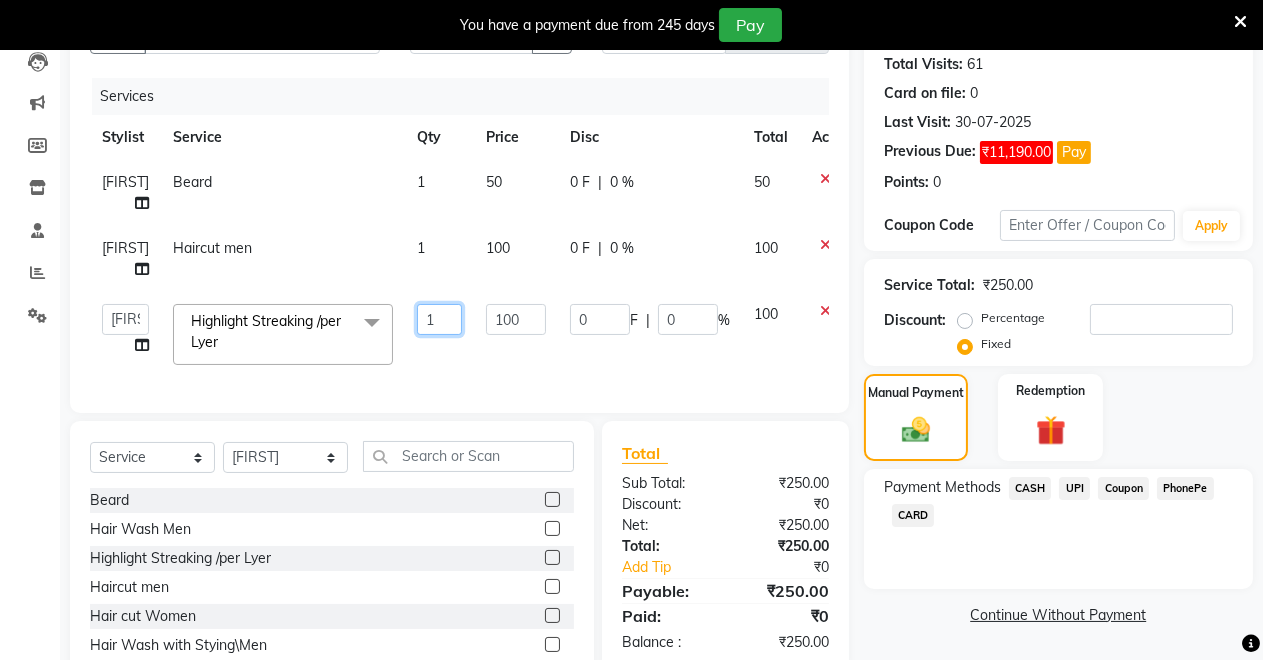 click on "1" 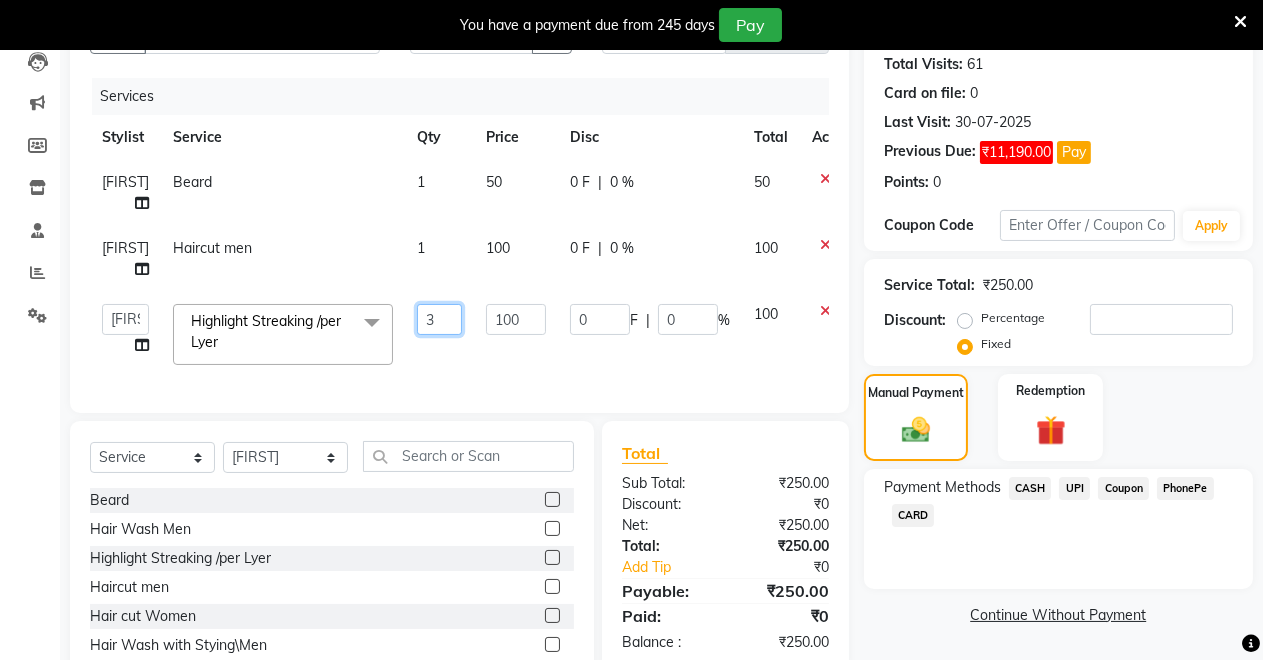 type on "30" 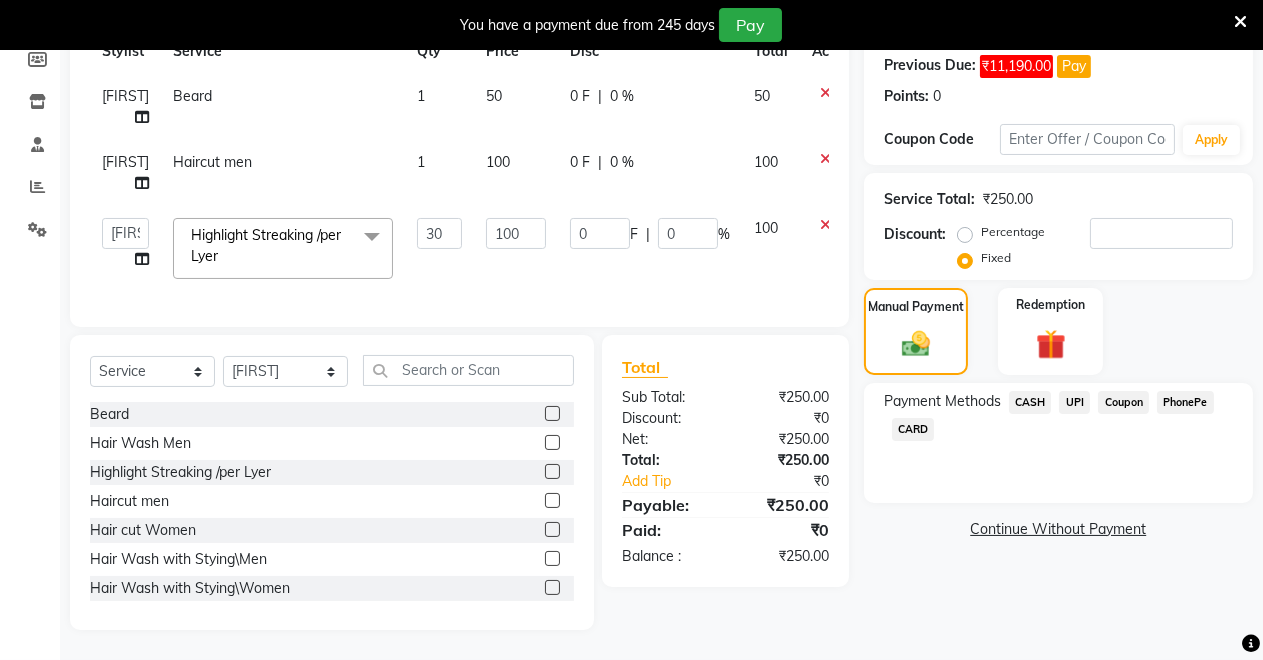 scroll, scrollTop: 282, scrollLeft: 0, axis: vertical 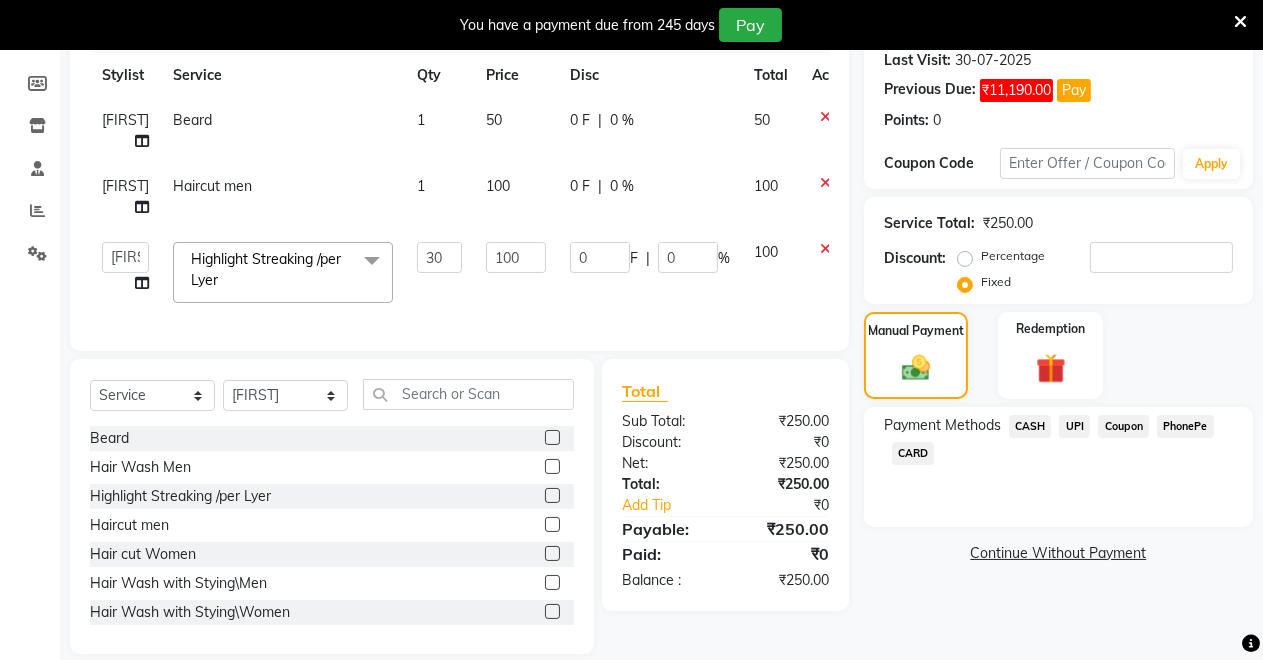 click on "Name: Suman Verma Membership:  No Active Membership  Total Visits:  61 Card on file:  0 Last Visit:   30-07-2025 Previous Due:  ₹11,190.00 Pay Points:   0  Coupon Code Apply Service Total:  ₹250.00  Discount:  Percentage   Fixed  Manual Payment Redemption Payment Methods  CASH   UPI   Coupon   PhonePe   CARD   Continue Without Payment" 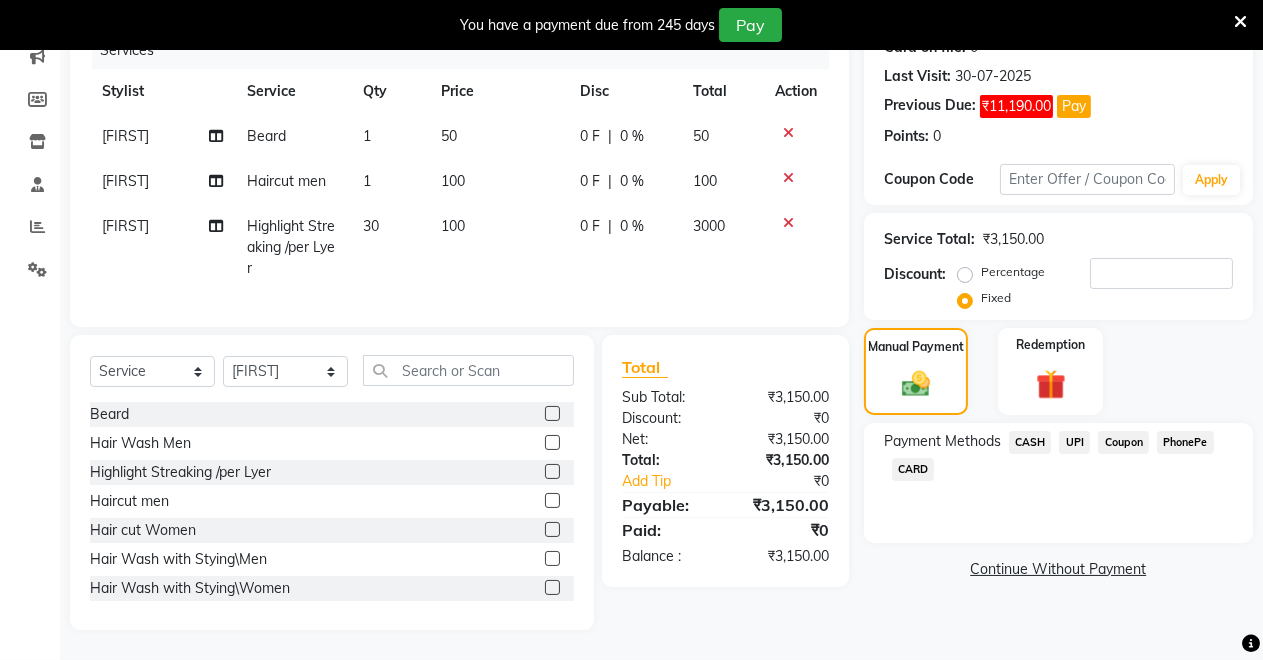 scroll, scrollTop: 0, scrollLeft: 0, axis: both 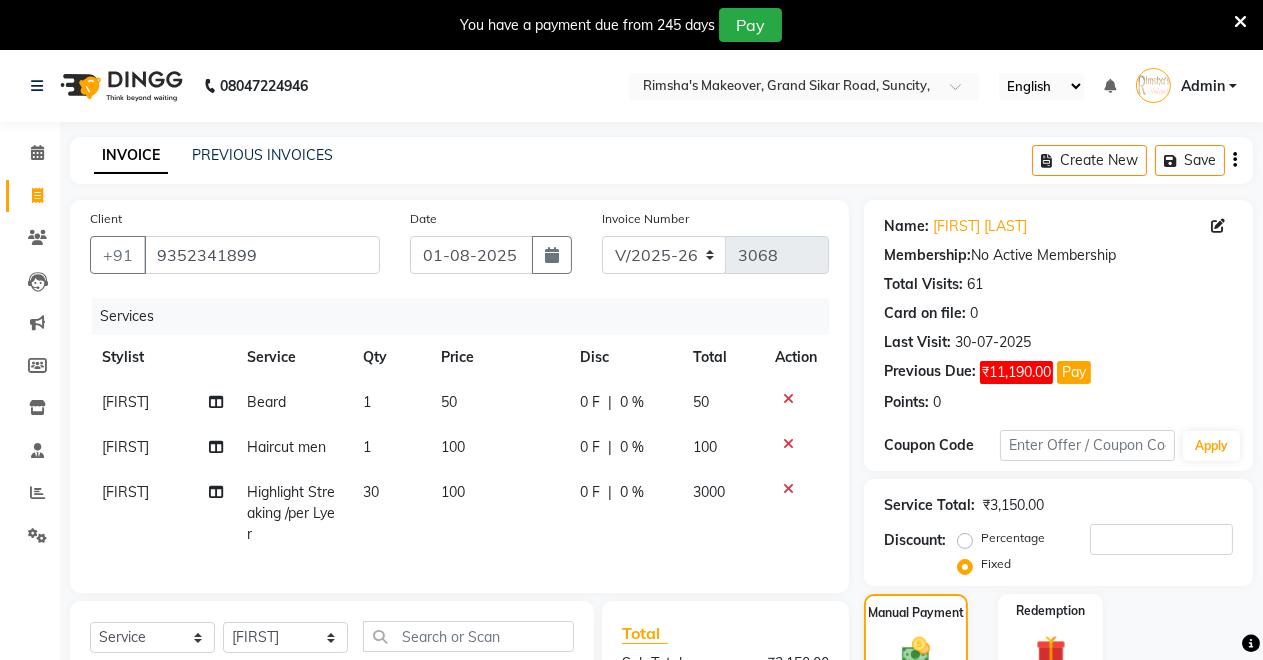 click 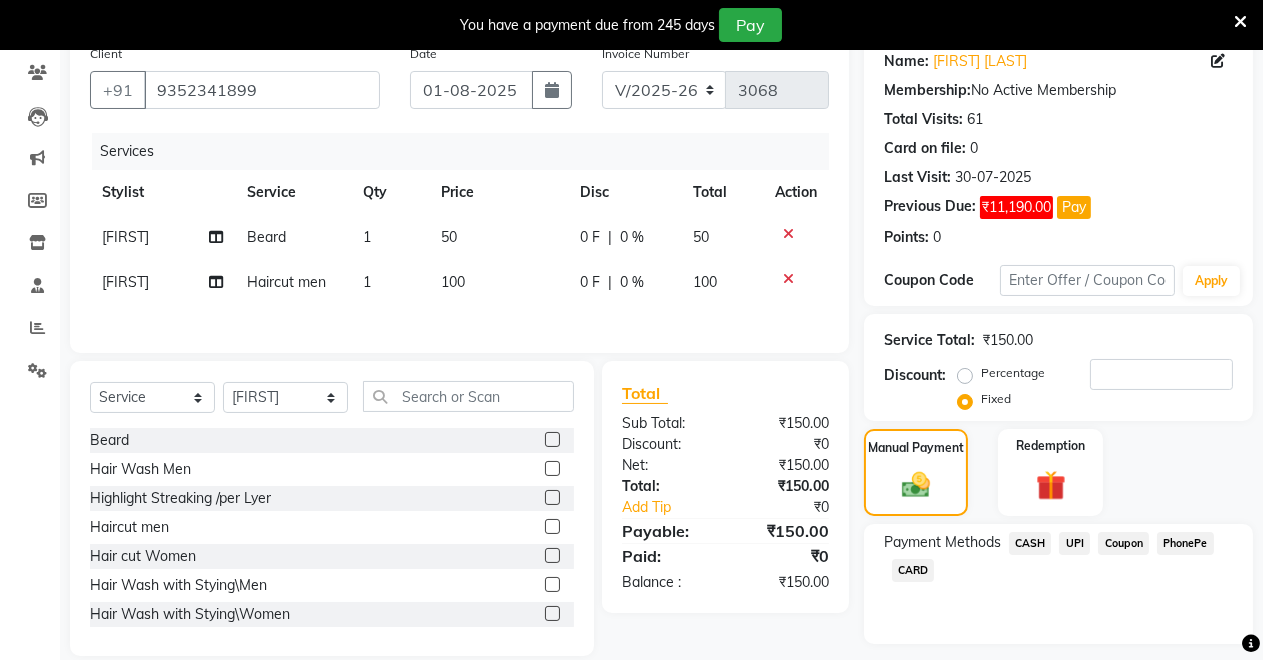 scroll, scrollTop: 220, scrollLeft: 0, axis: vertical 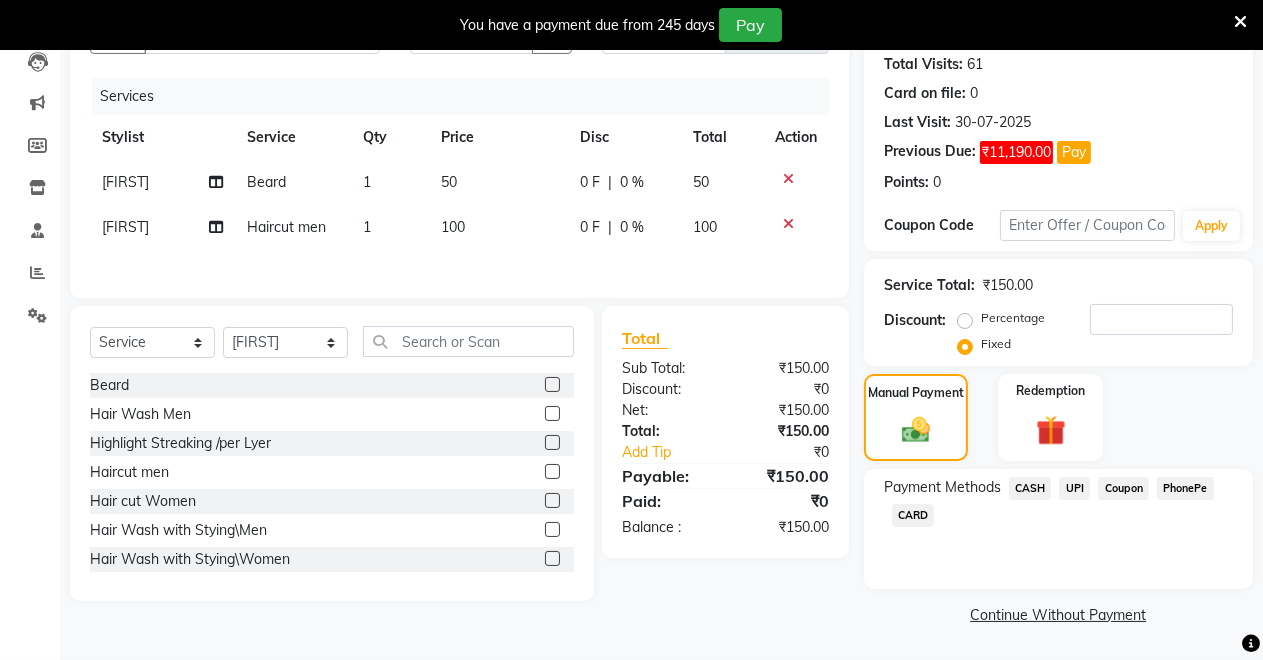 click on "0 F | 0 %" 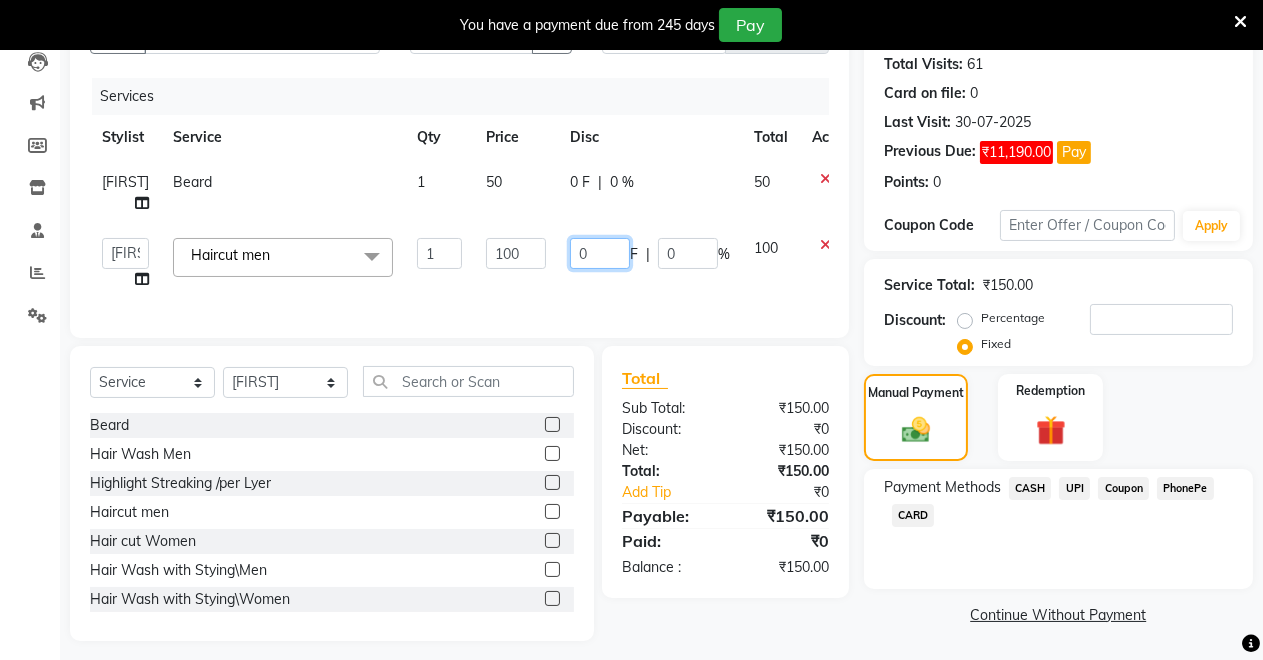 click on "0" 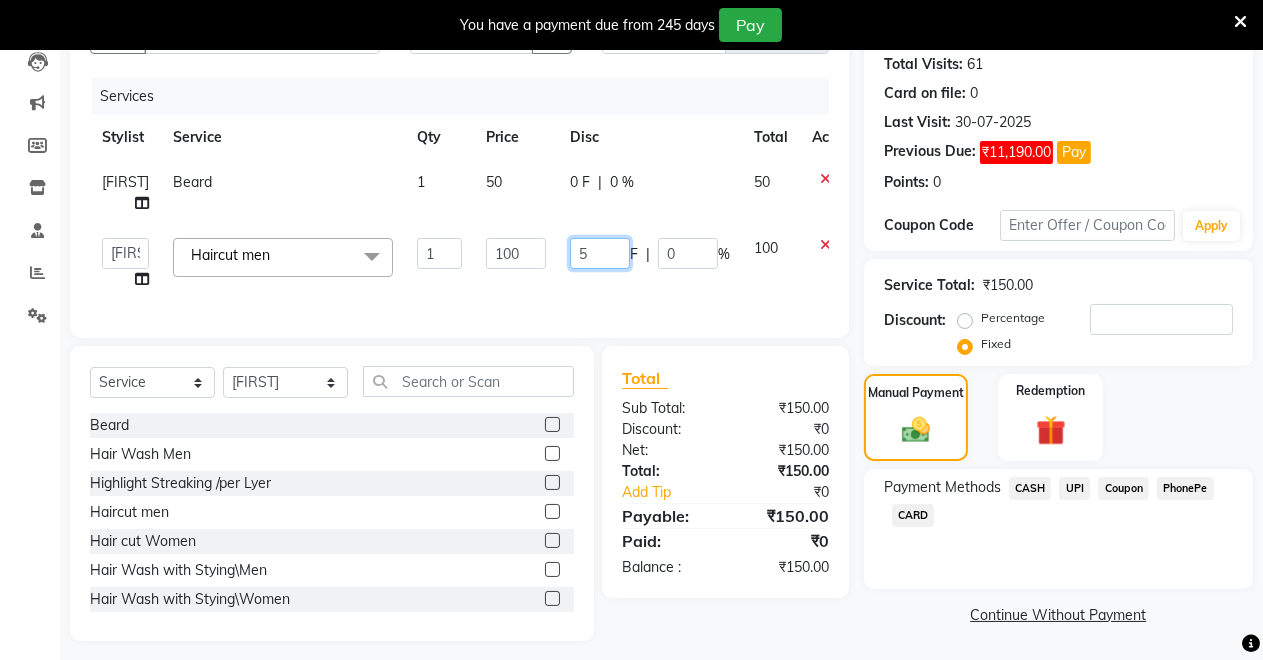 type on "50" 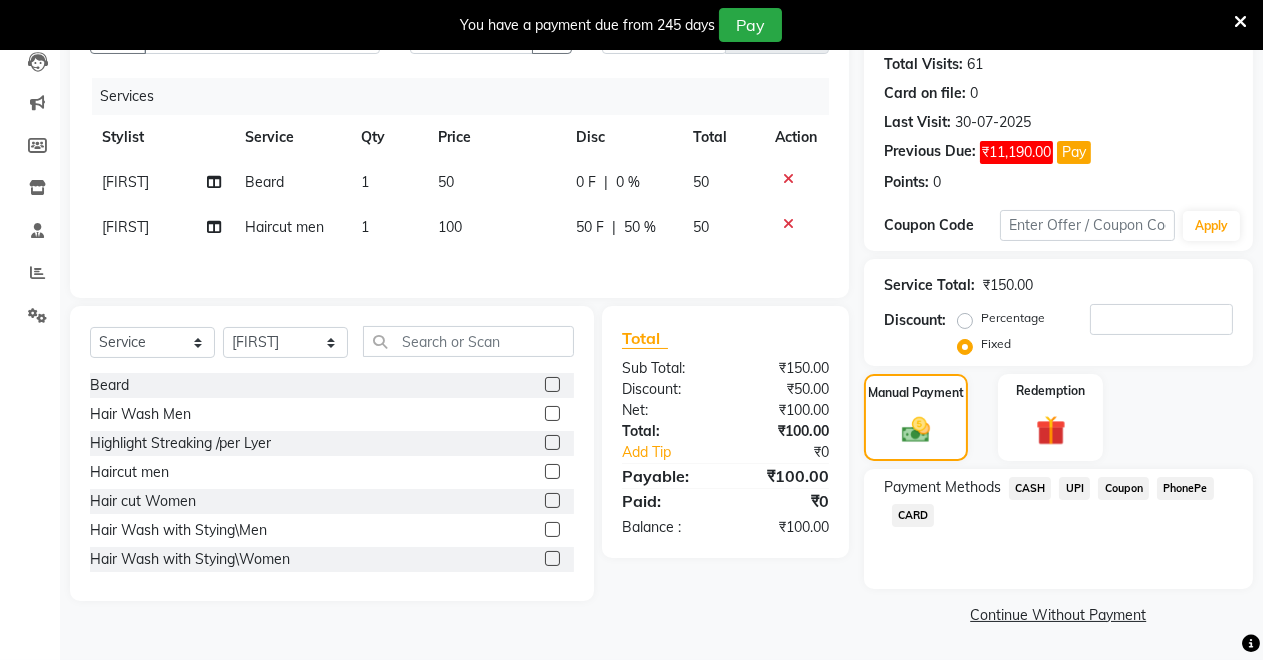 click on "Name: Suman Verma Membership:  No Active Membership  Total Visits:  61 Card on file:  0 Last Visit:   30-07-2025 Previous Due:  ₹11,190.00 Pay Points:   0  Coupon Code Apply Service Total:  ₹150.00  Discount:  Percentage   Fixed  Manual Payment Redemption Payment Methods  CASH   UPI   Coupon   PhonePe   CARD   Continue Without Payment" 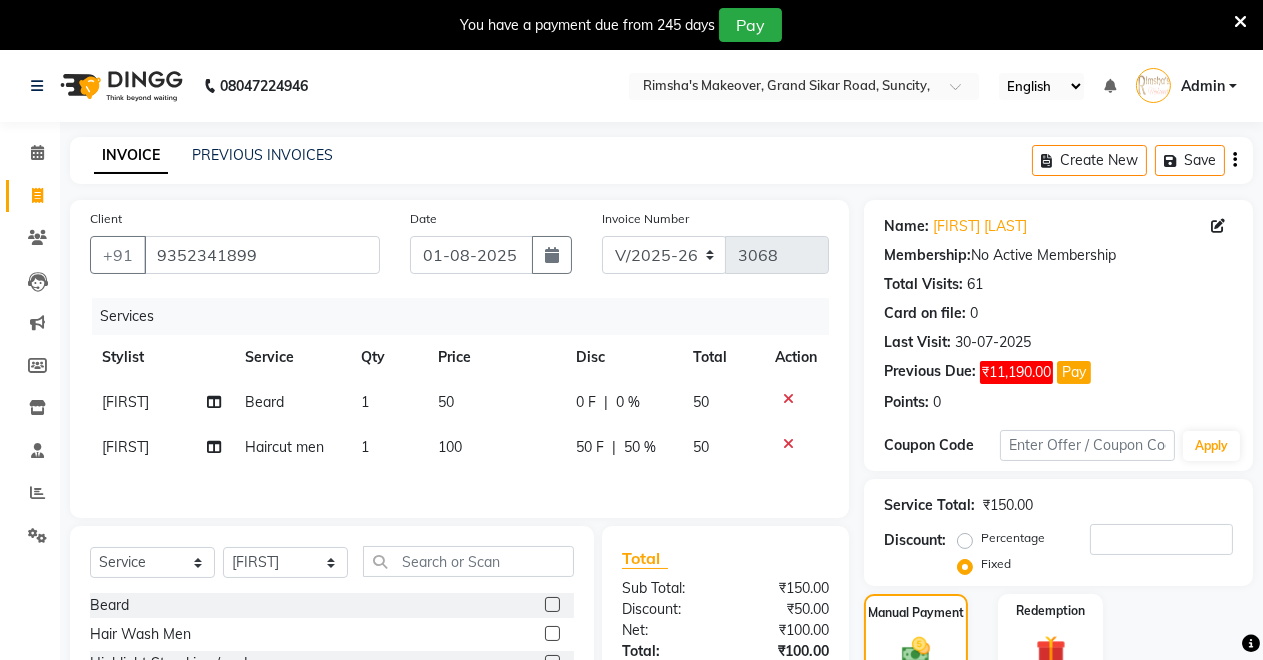 click on "Calendar" 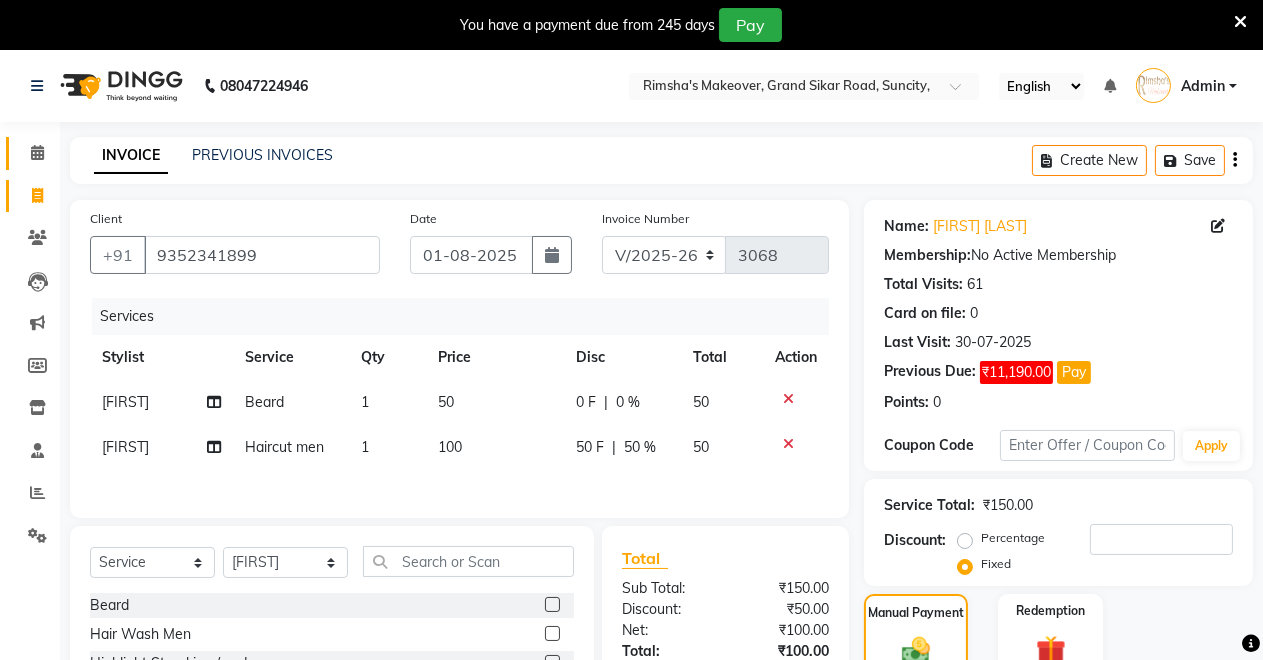 click on "Calendar" 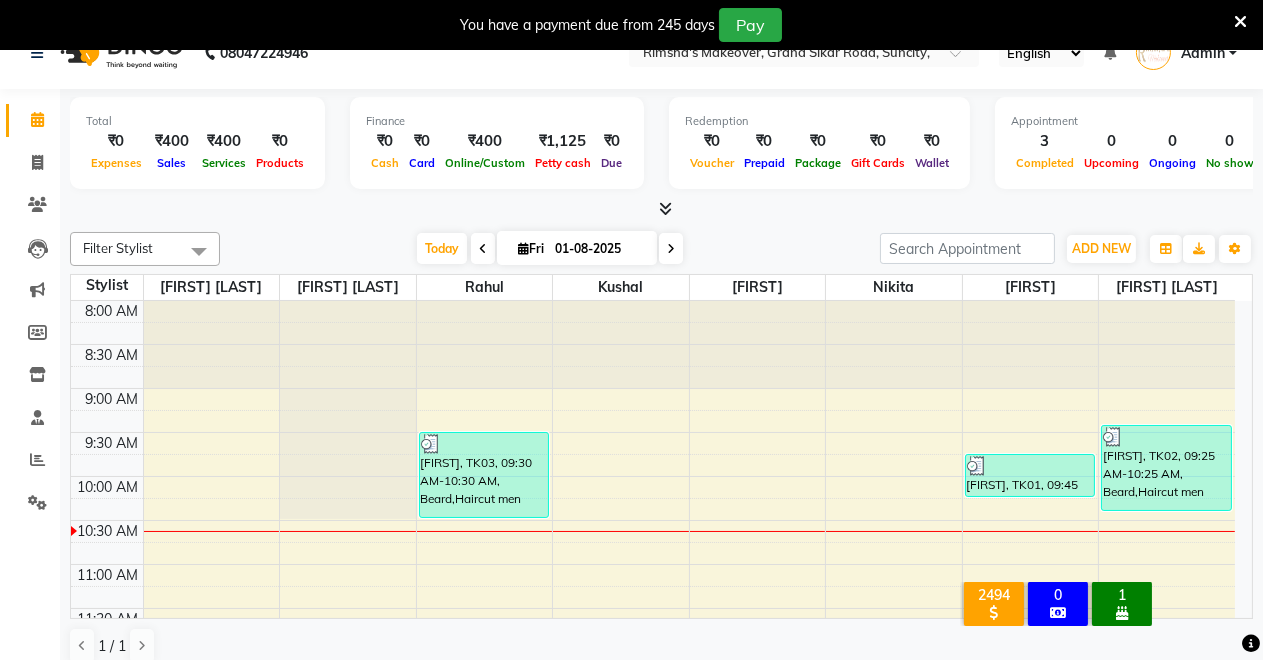 scroll, scrollTop: 51, scrollLeft: 0, axis: vertical 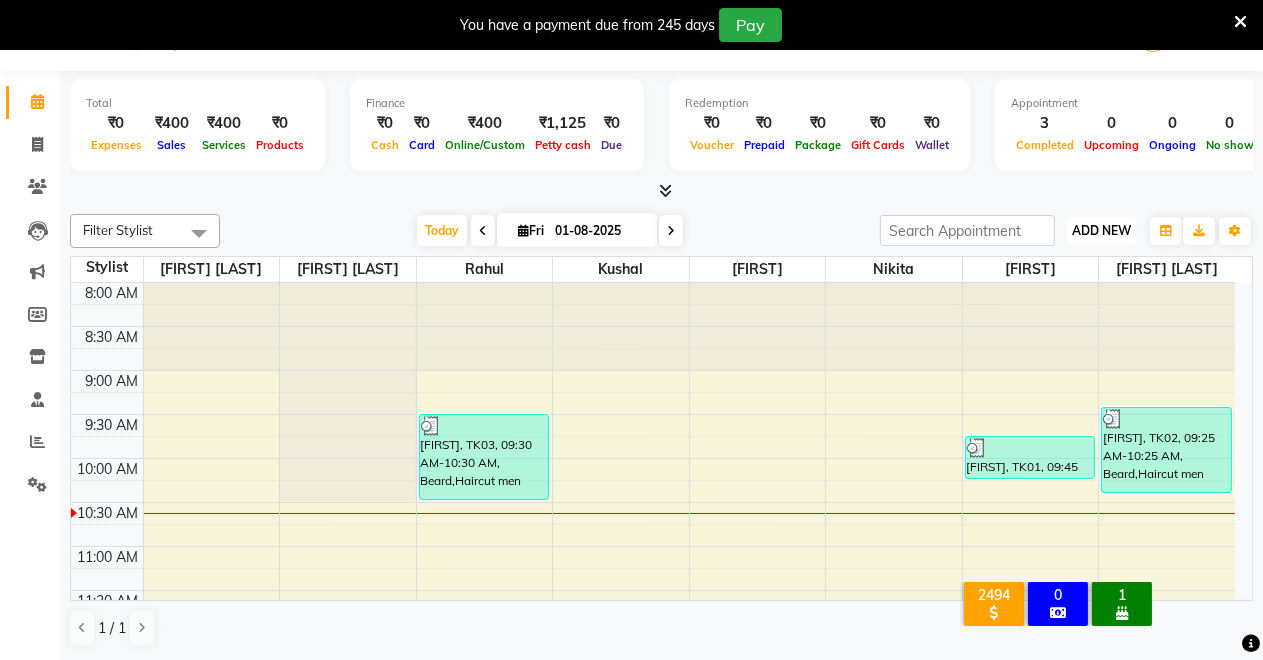 click on "ADD NEW Toggle Dropdown" at bounding box center [1101, 231] 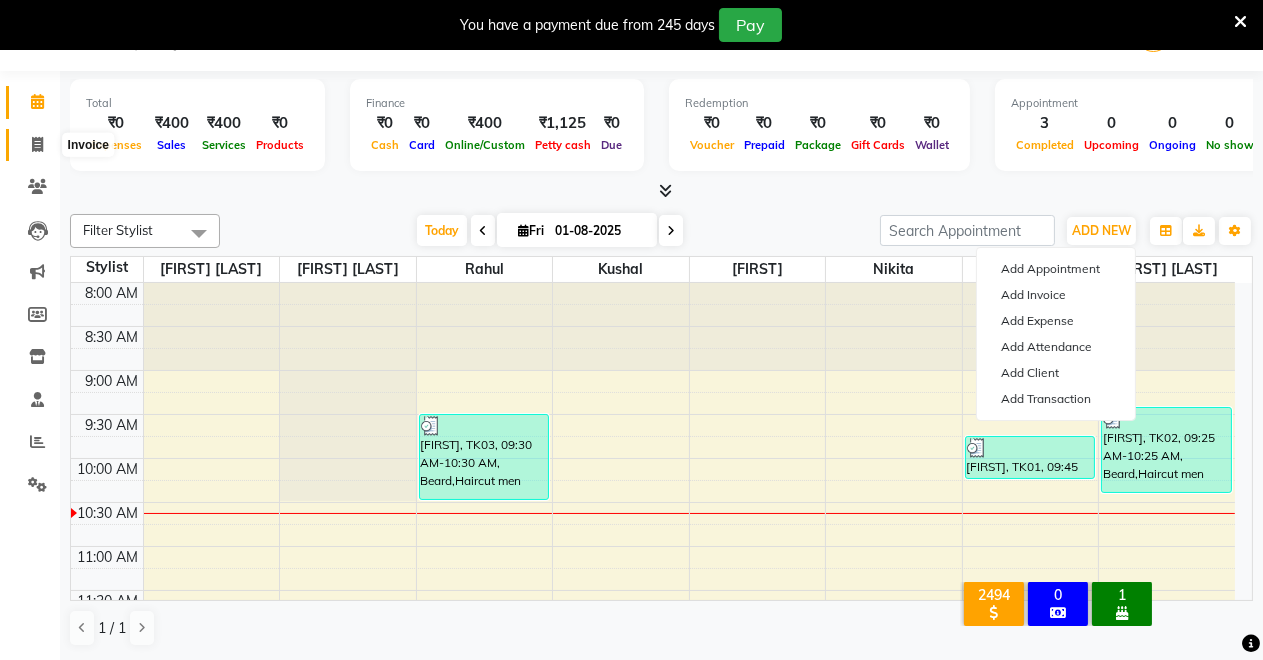 click 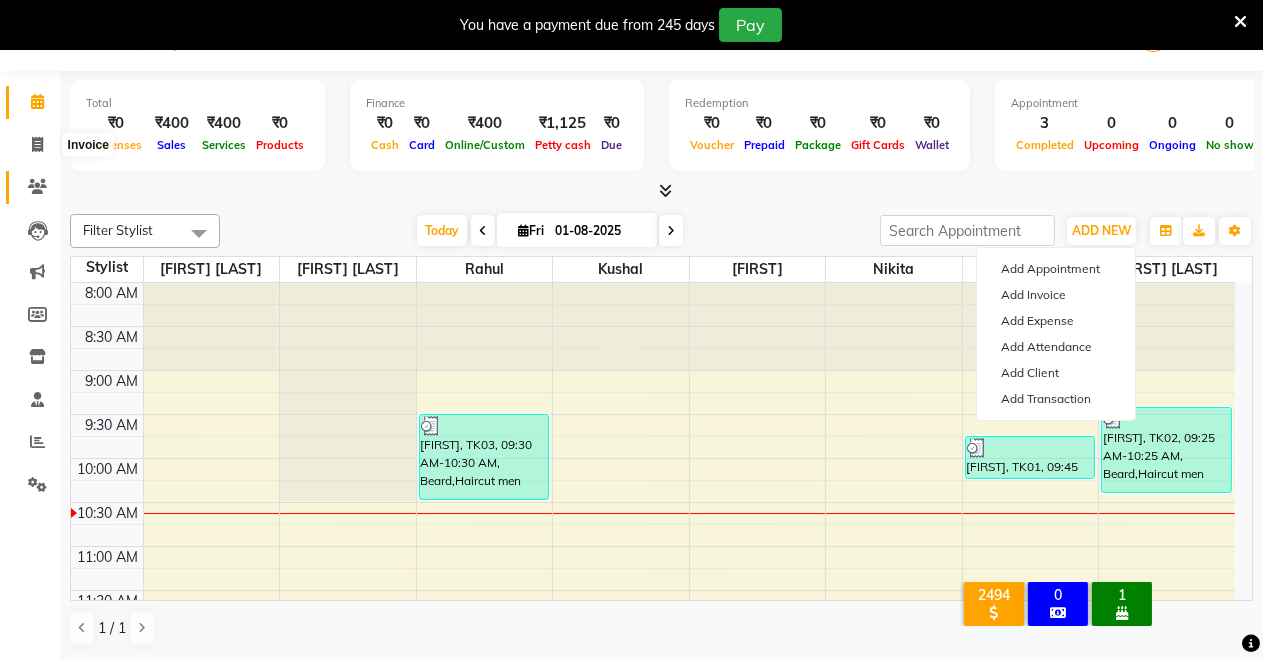 select on "service" 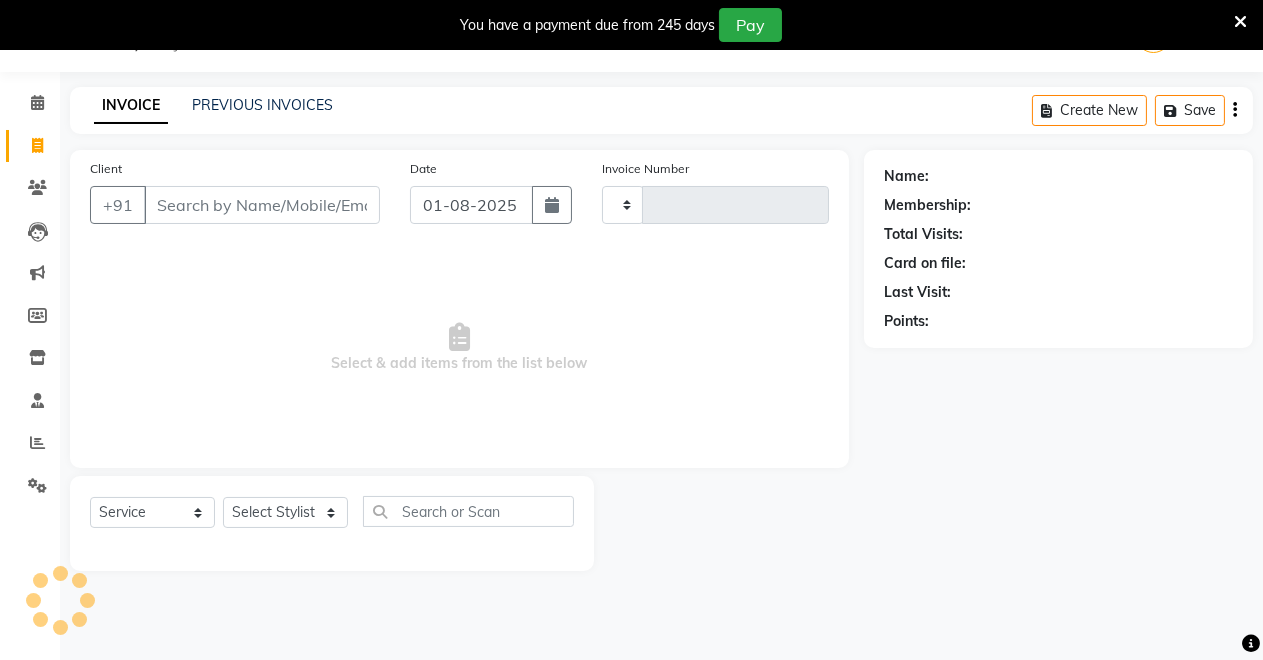 scroll, scrollTop: 49, scrollLeft: 0, axis: vertical 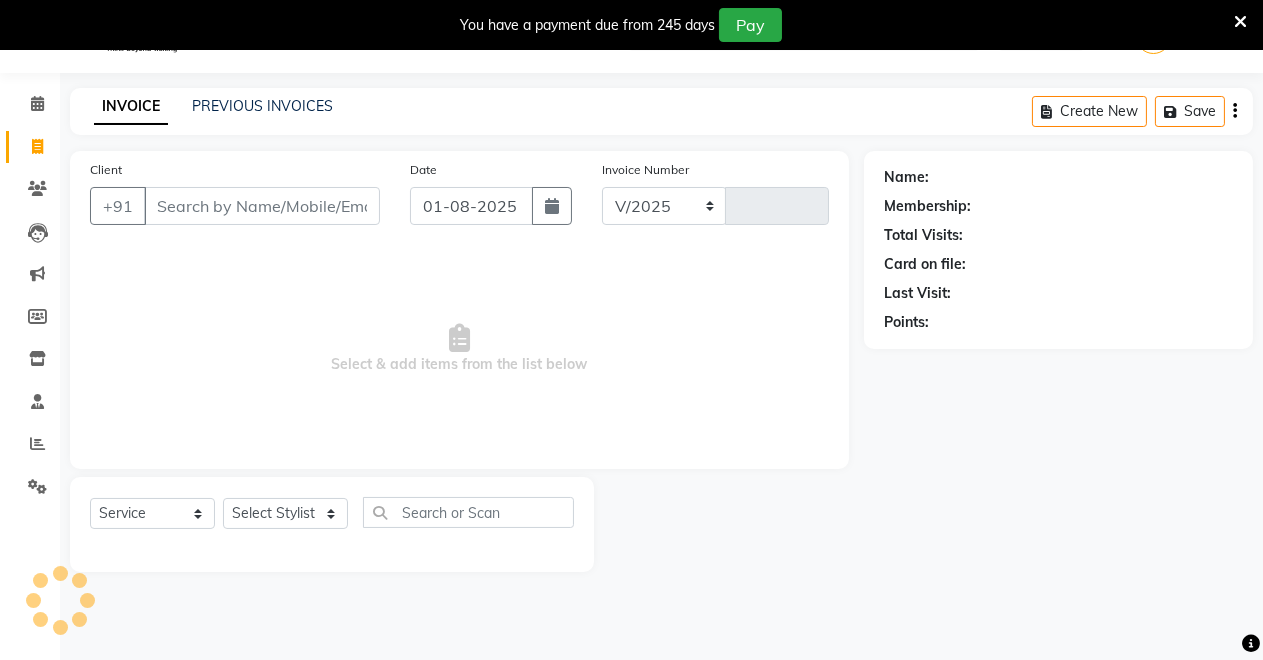 select on "7317" 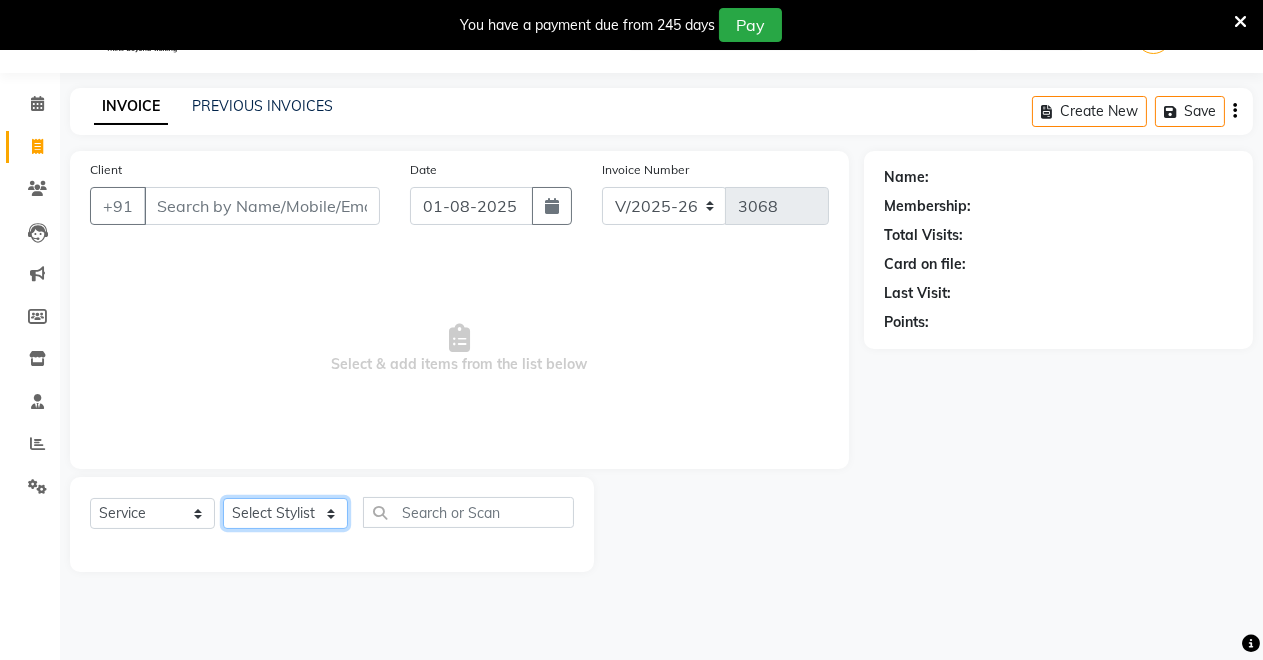 click on "Select Stylist [NAME] [NAME] [NAME] [NAME] [NAME] [NAME] [NAME] [NAME]" 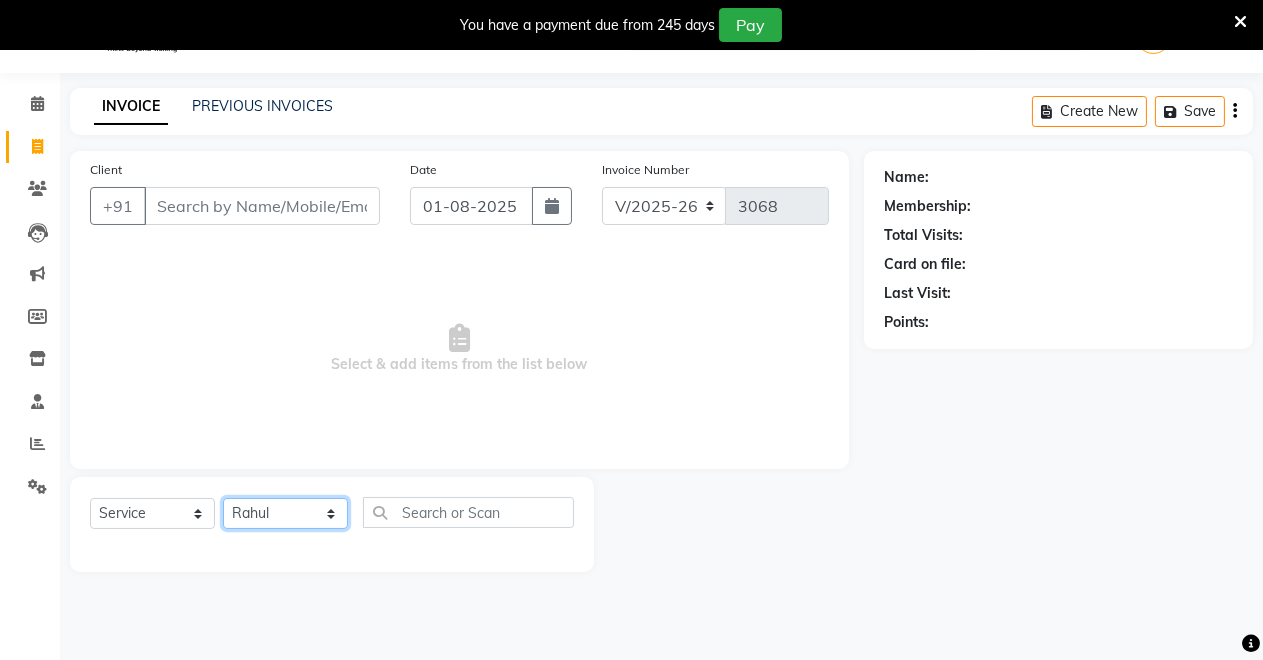 click on "Select Stylist [NAME] [NAME] [NAME] [NAME] [NAME] [NAME] [NAME] [NAME]" 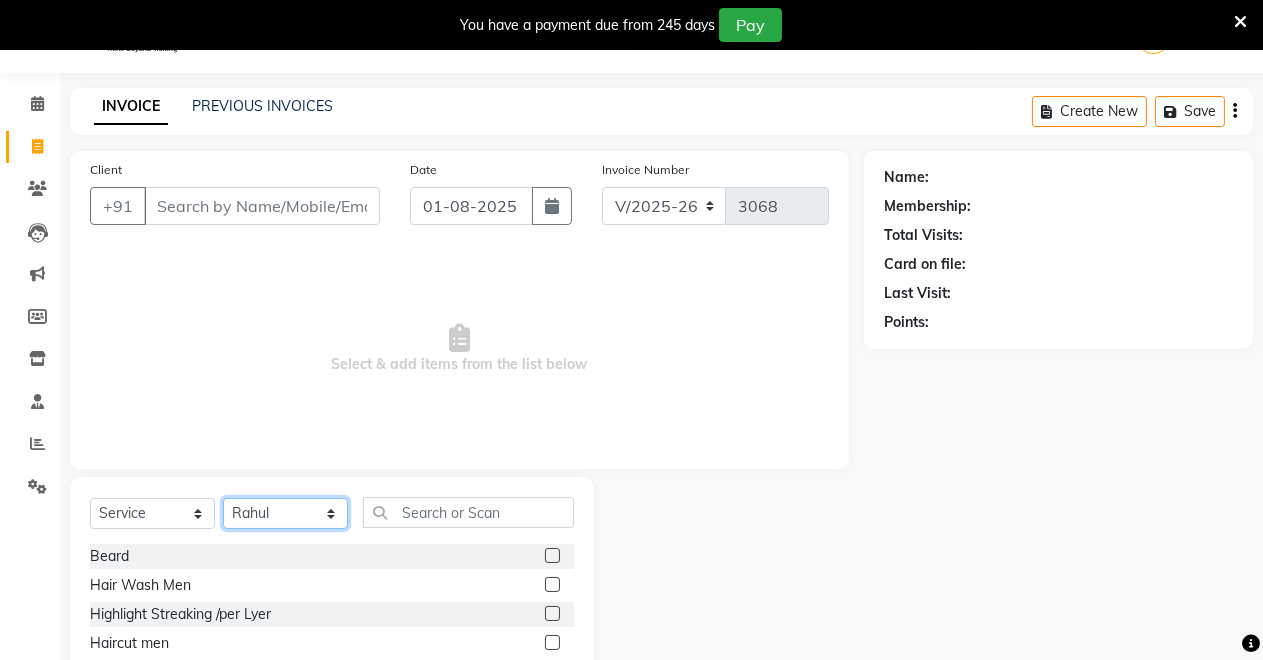 scroll, scrollTop: 191, scrollLeft: 0, axis: vertical 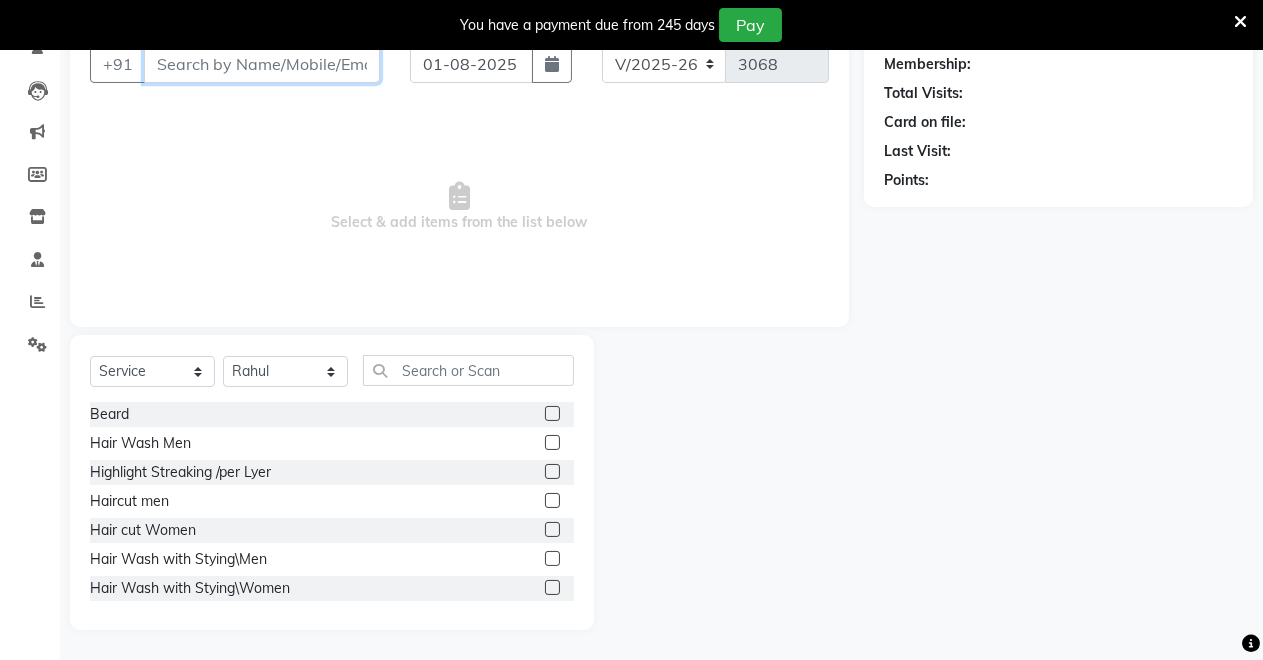 click on "Client" at bounding box center [262, 64] 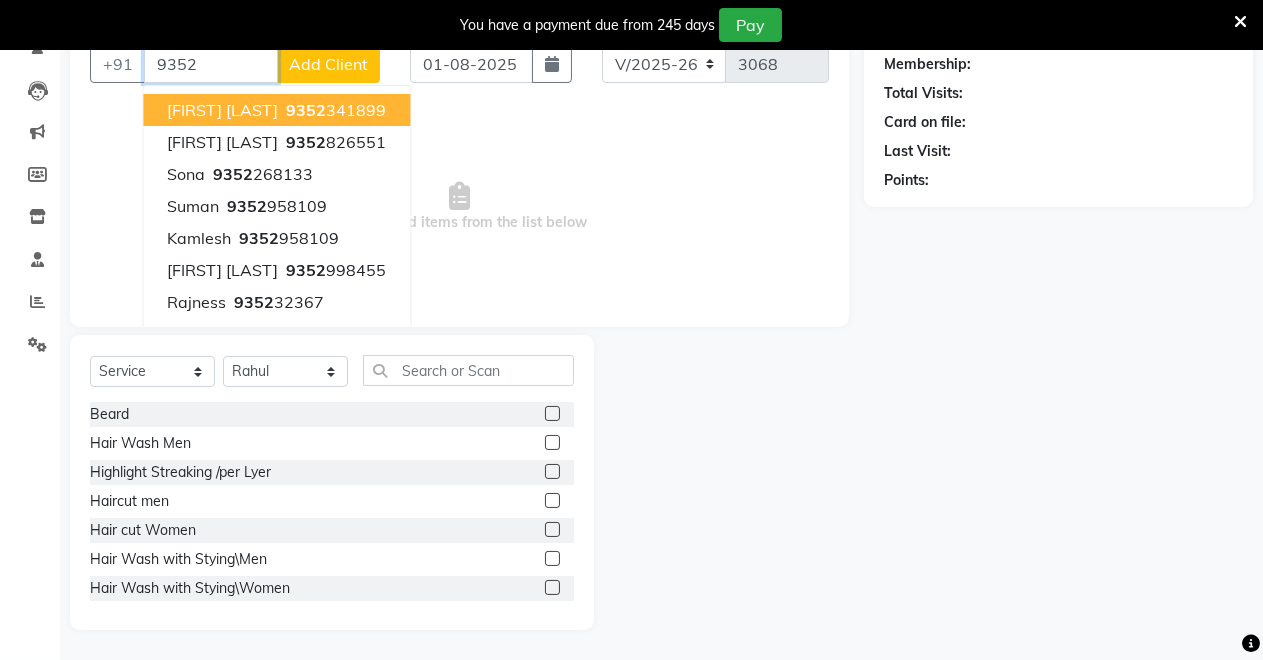 click on "9352" at bounding box center [306, 110] 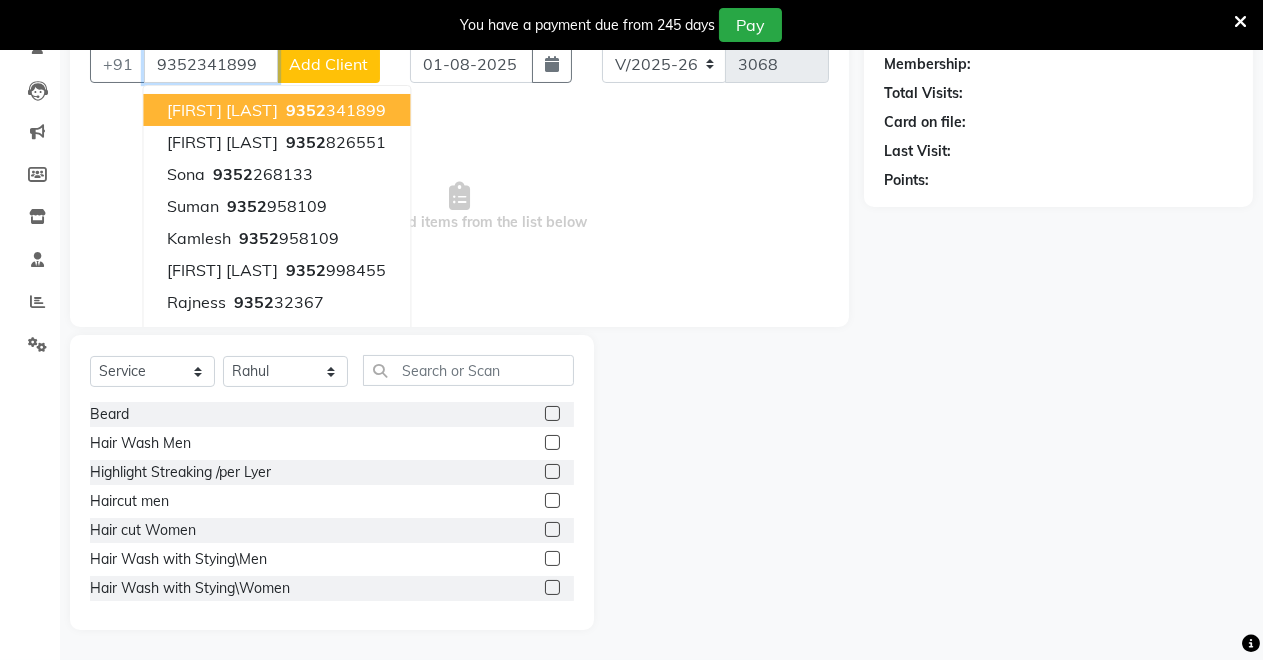 type on "9352341899" 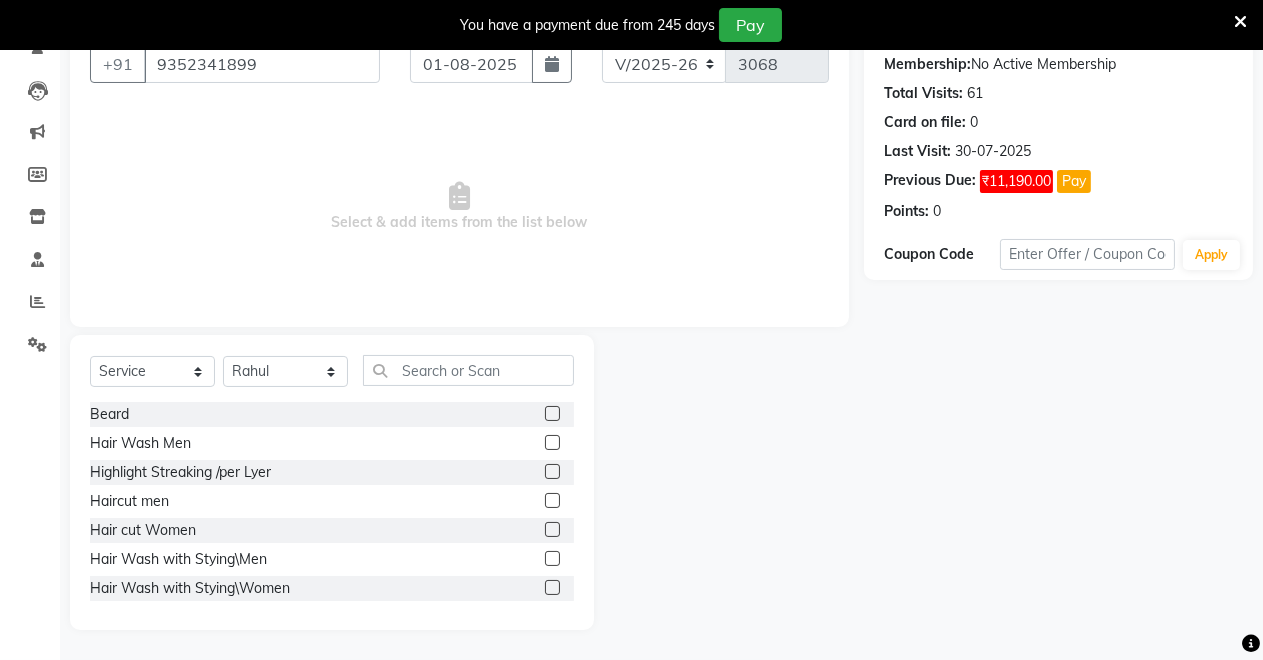 click 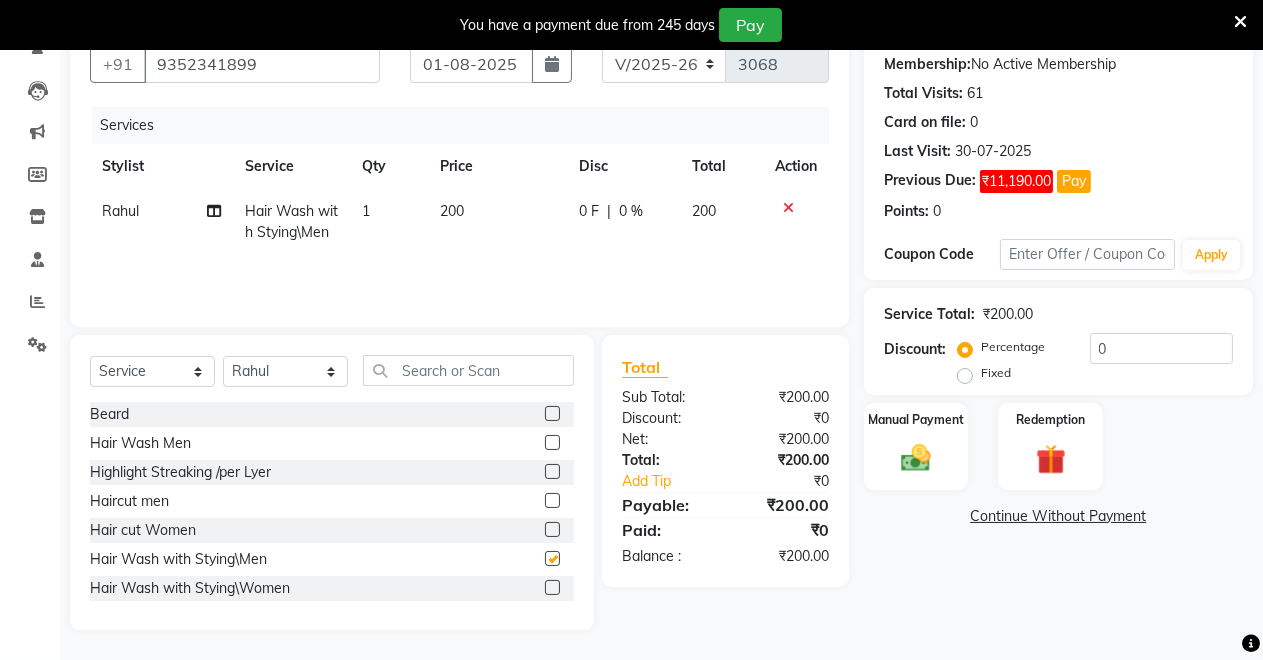 checkbox on "false" 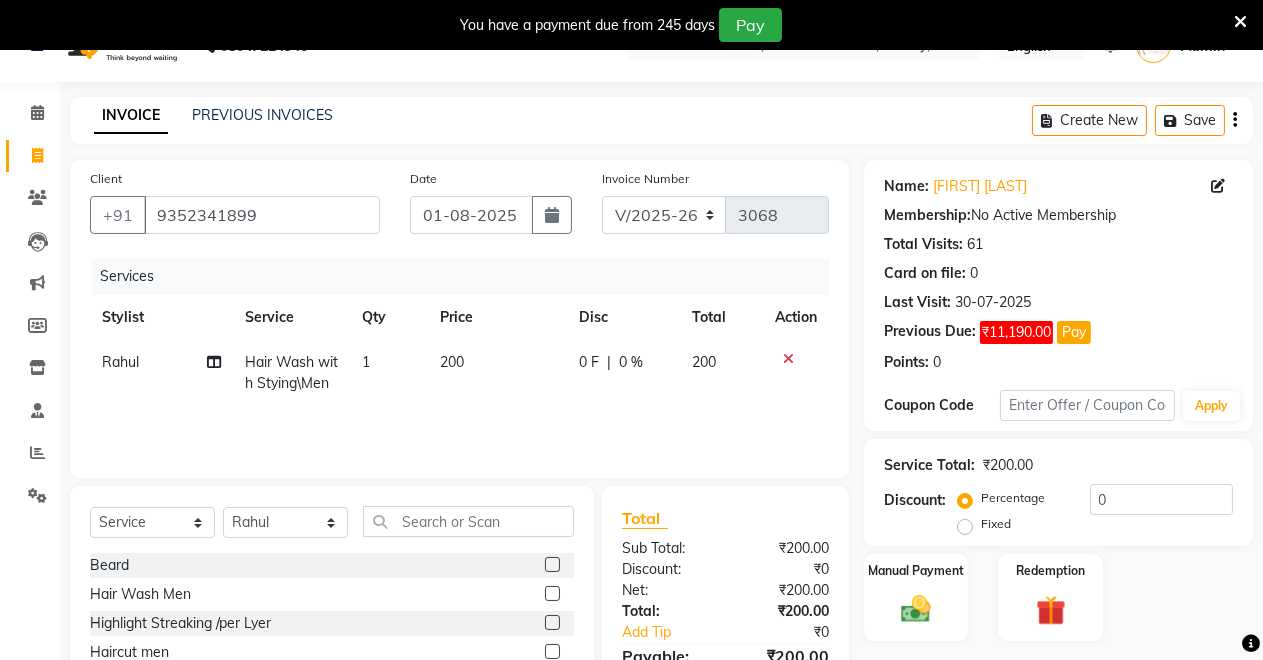 scroll, scrollTop: 0, scrollLeft: 0, axis: both 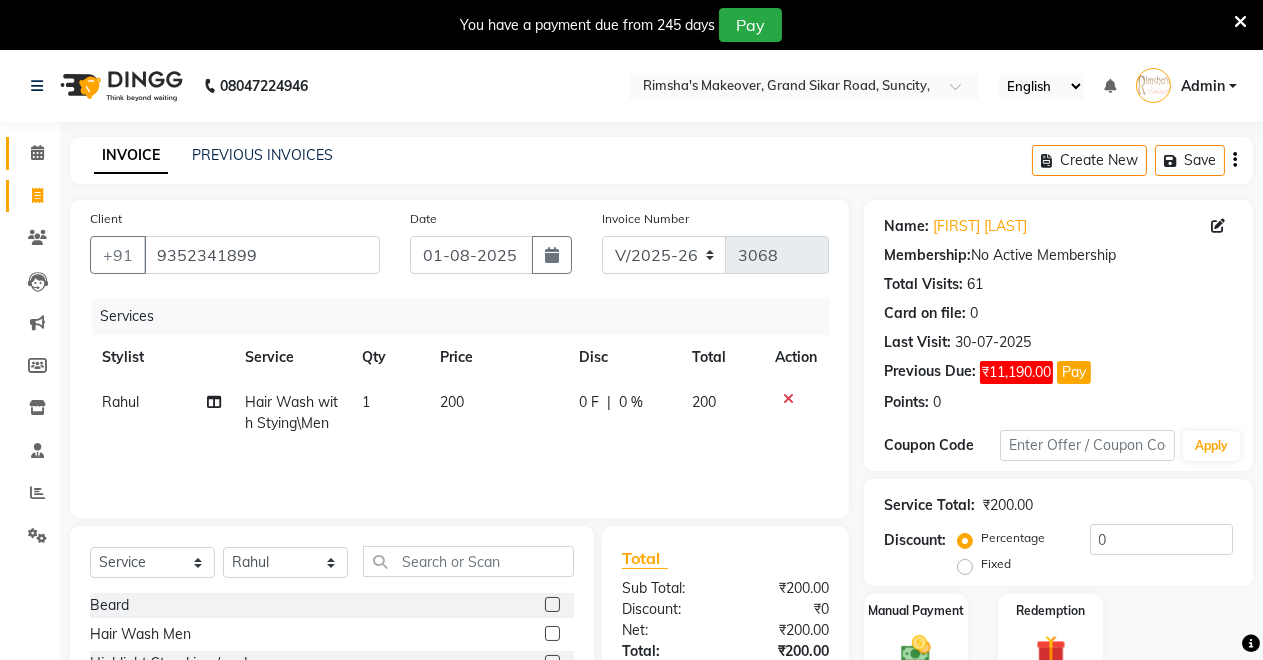 click on "Calendar" 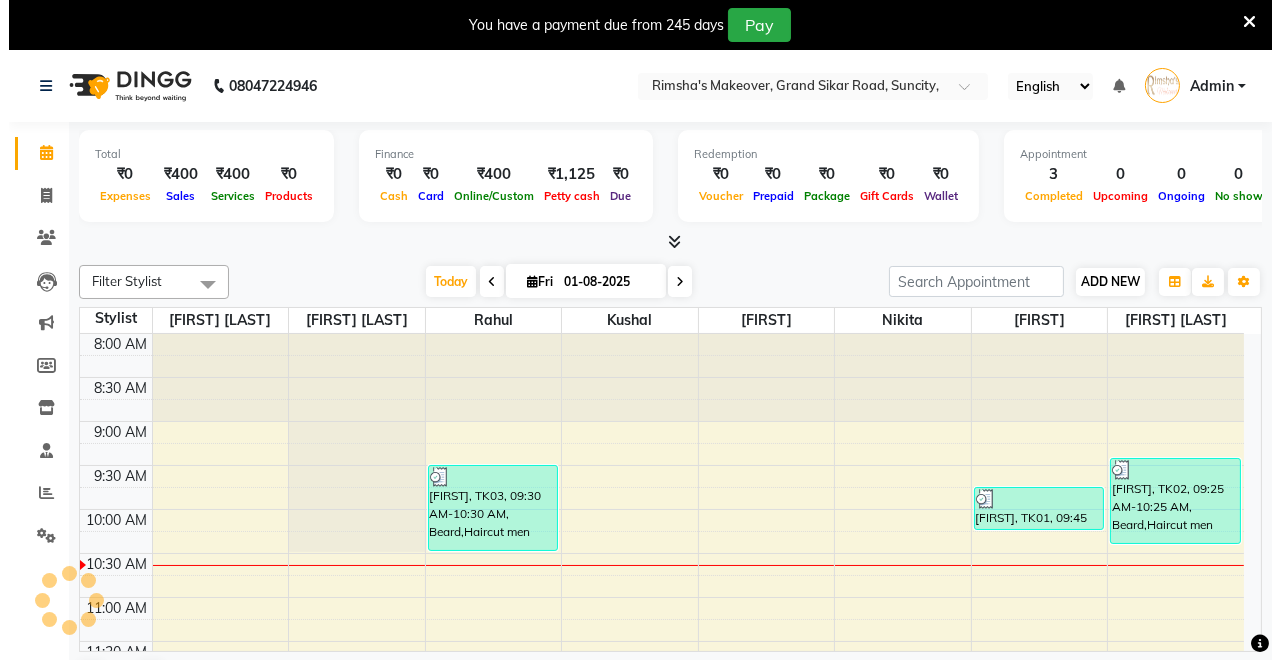 scroll, scrollTop: 176, scrollLeft: 0, axis: vertical 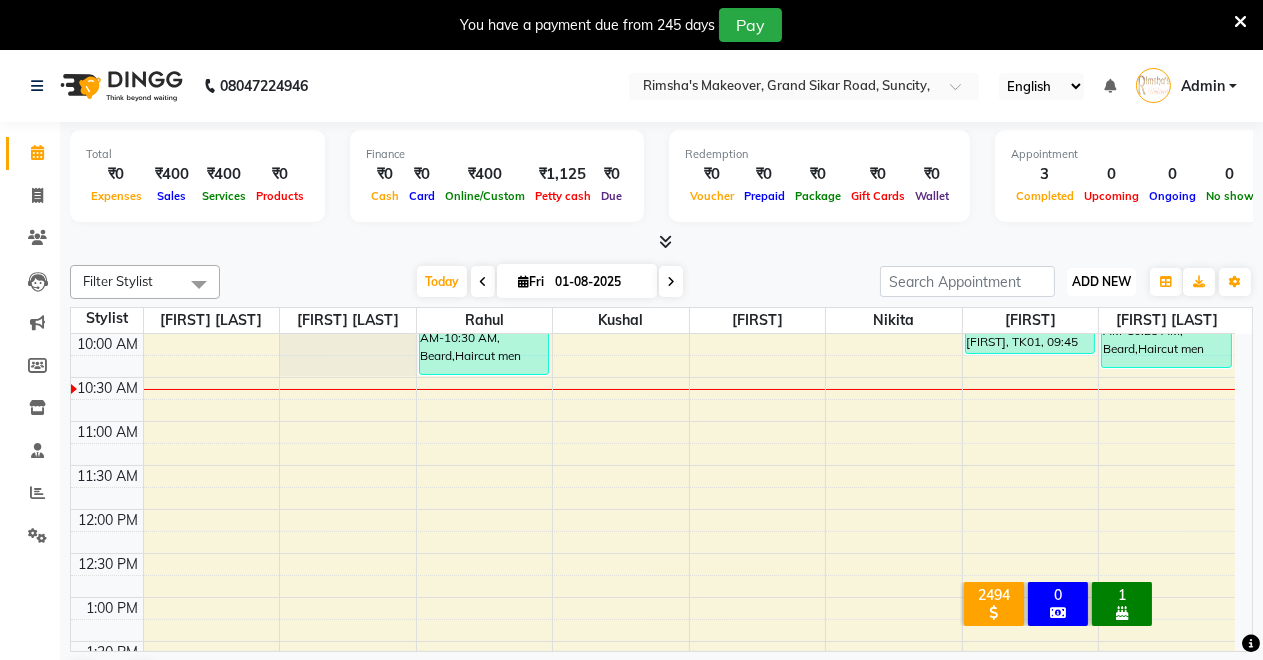click on "ADD NEW" at bounding box center (1101, 281) 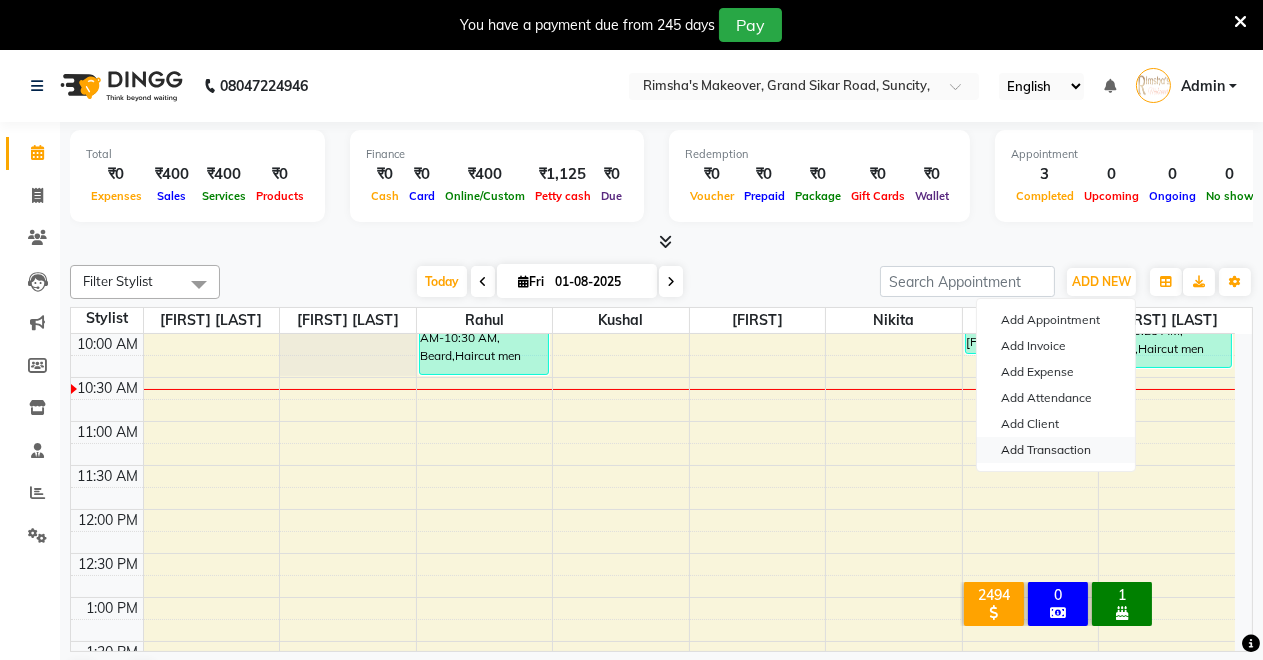 click on "Add Transaction" at bounding box center (1056, 450) 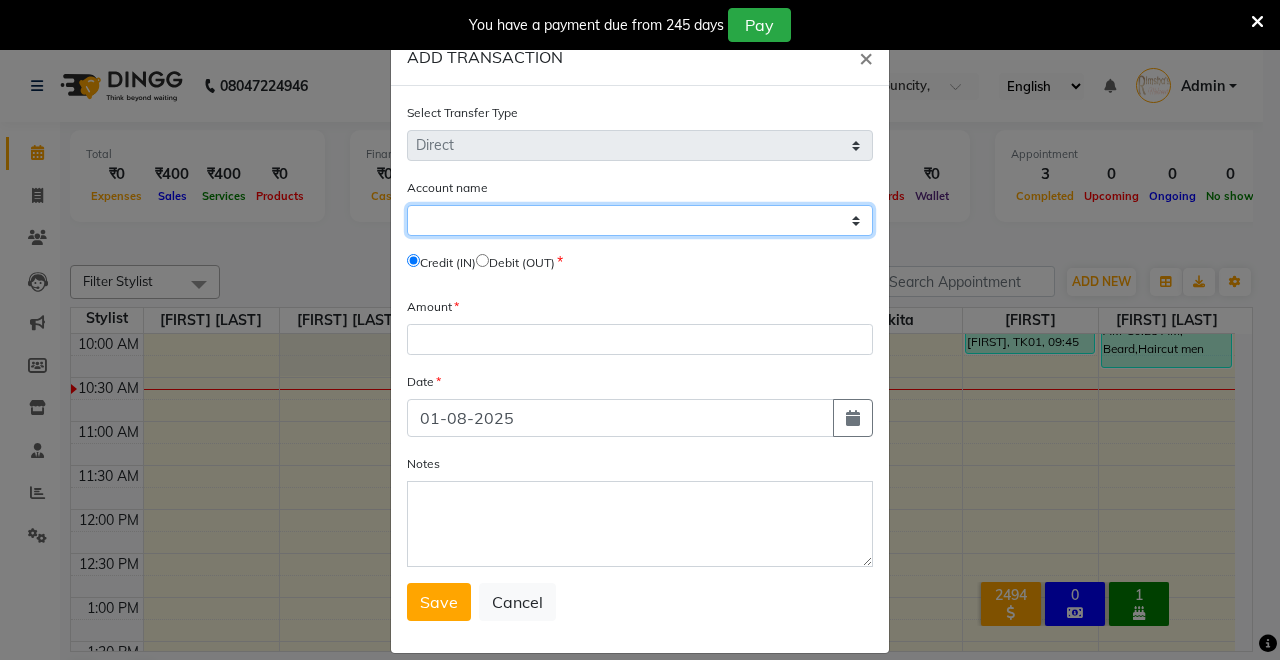 click on "Select Petty Cash Default Account Upi Account" 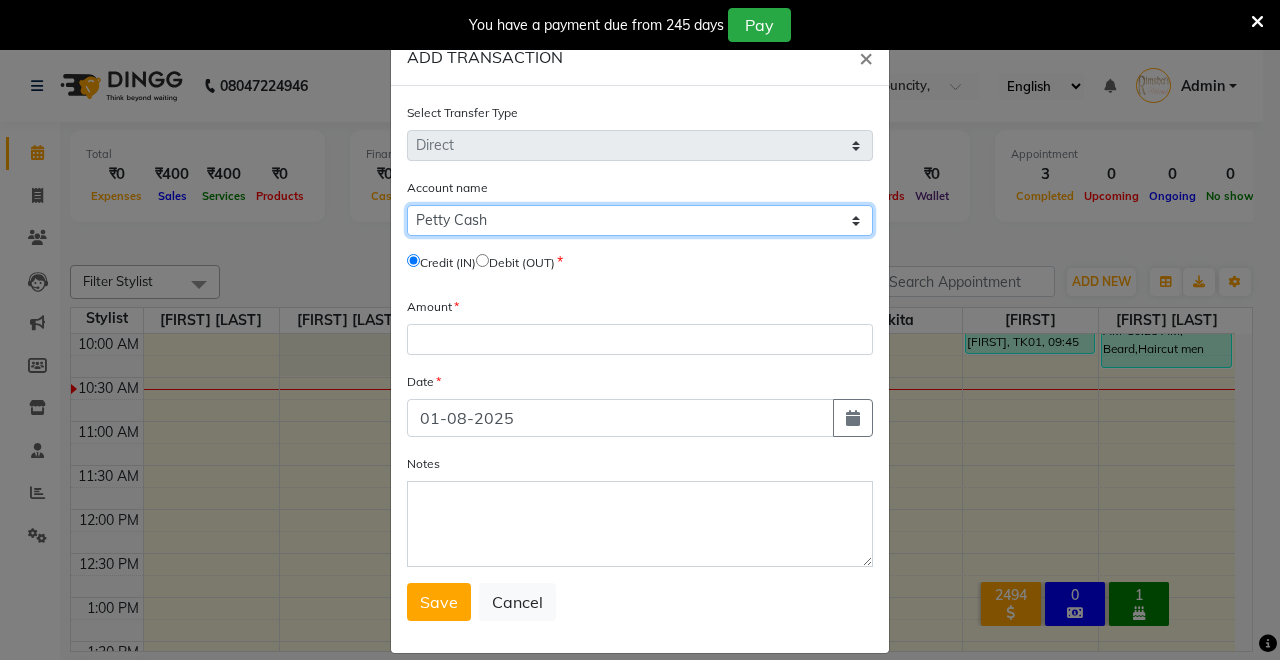 click on "Select Petty Cash Default Account Upi Account" 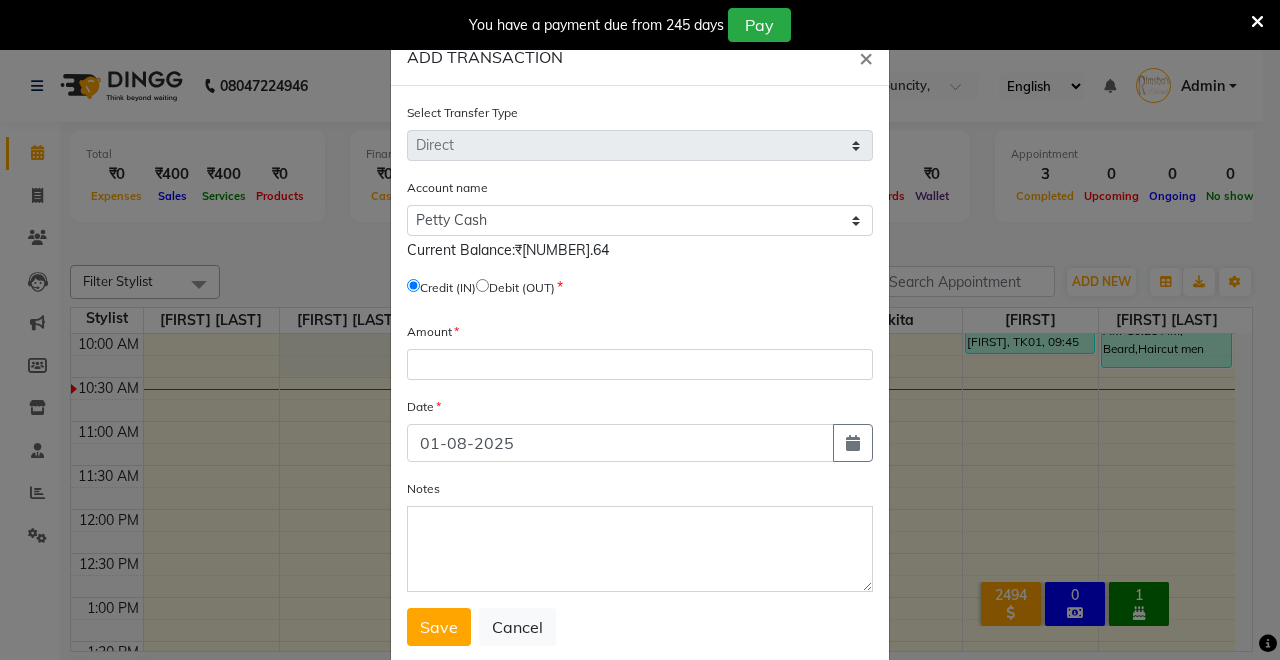 click 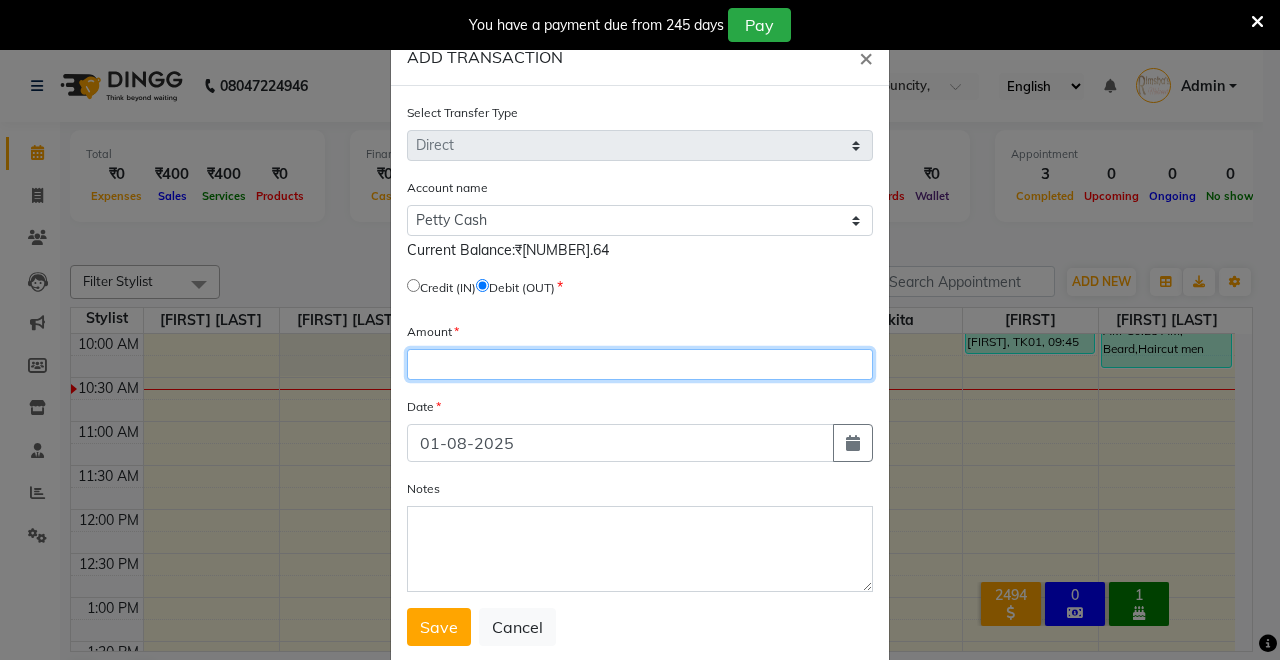 click 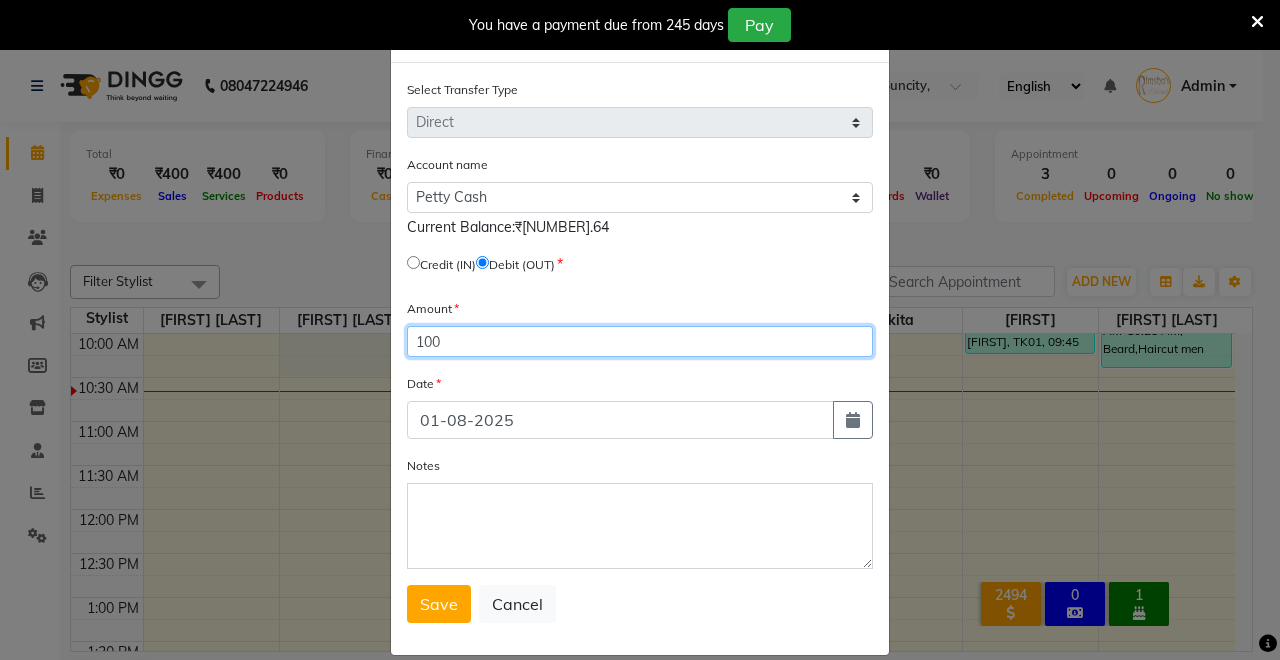 scroll, scrollTop: 45, scrollLeft: 0, axis: vertical 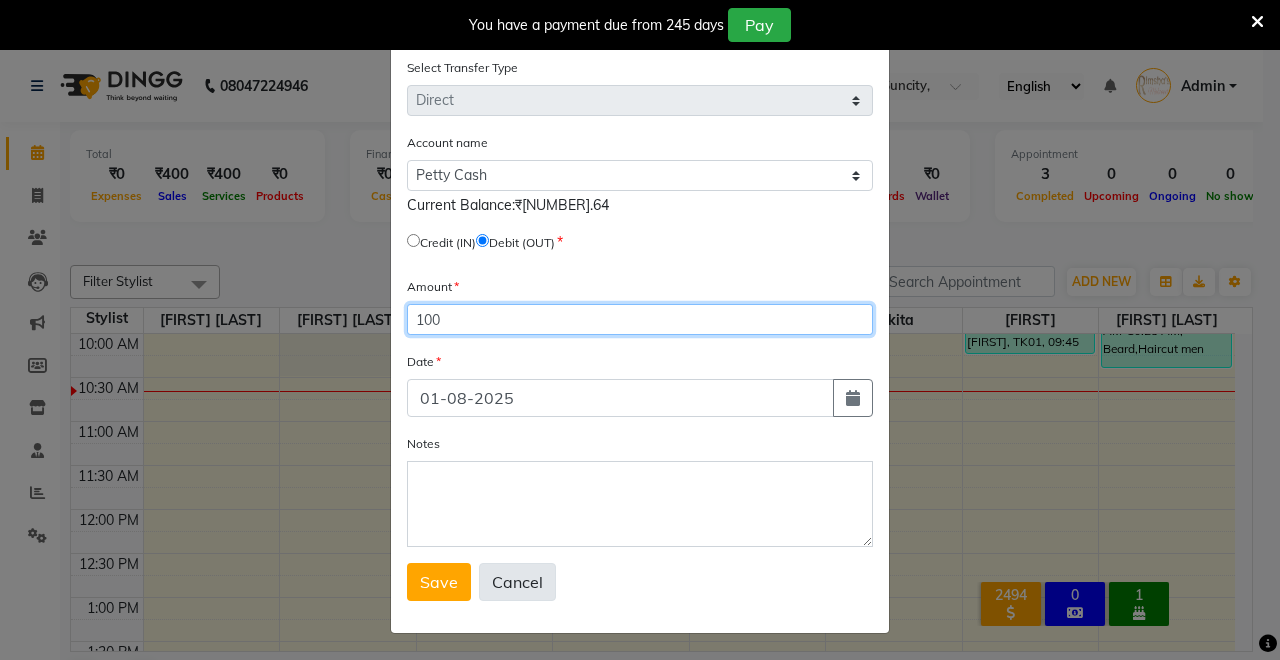 type on "100" 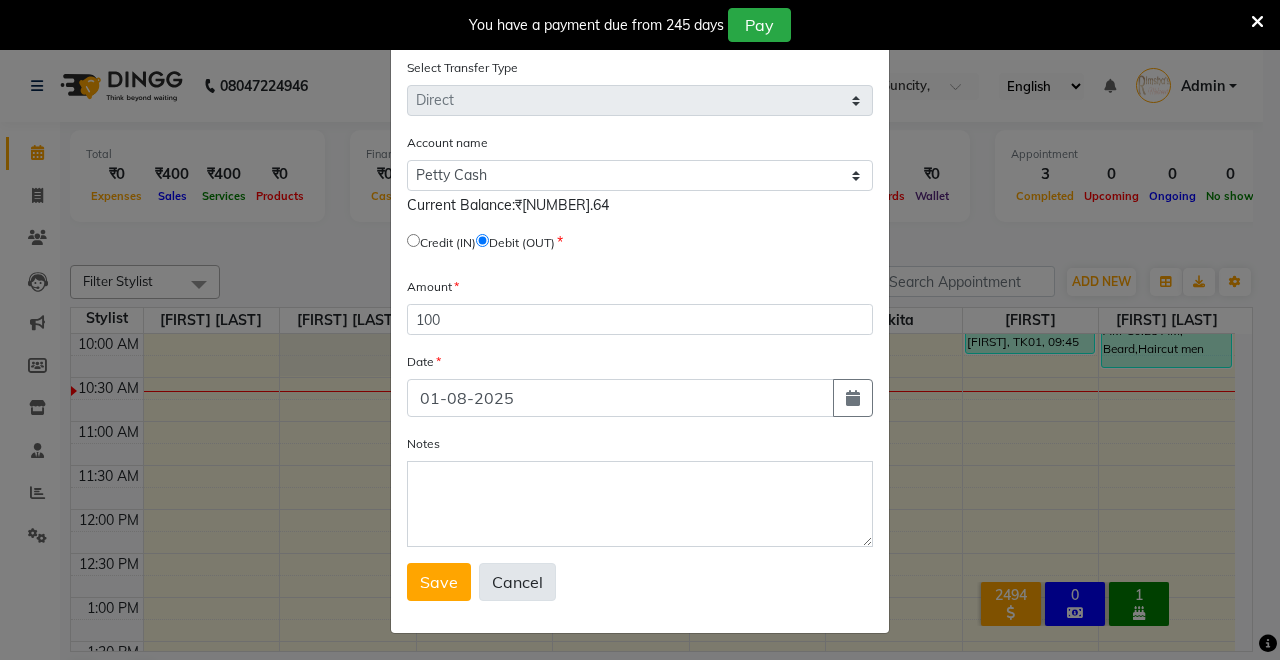 click on "Cancel" 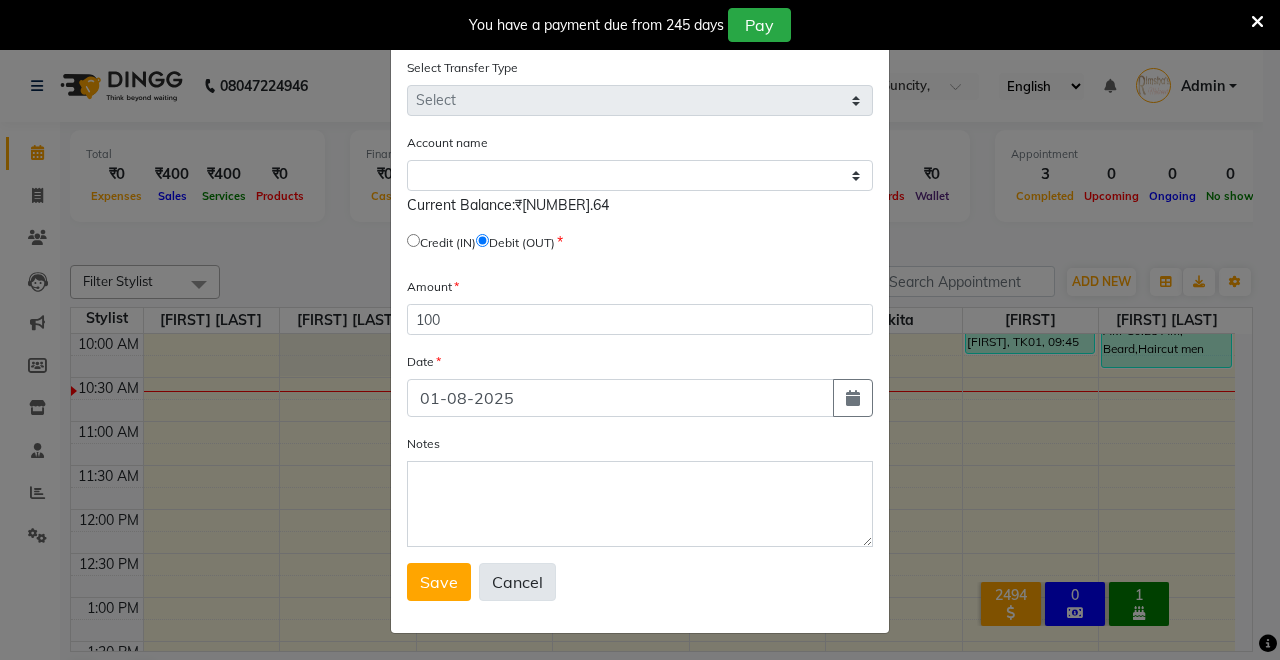 radio on "false" 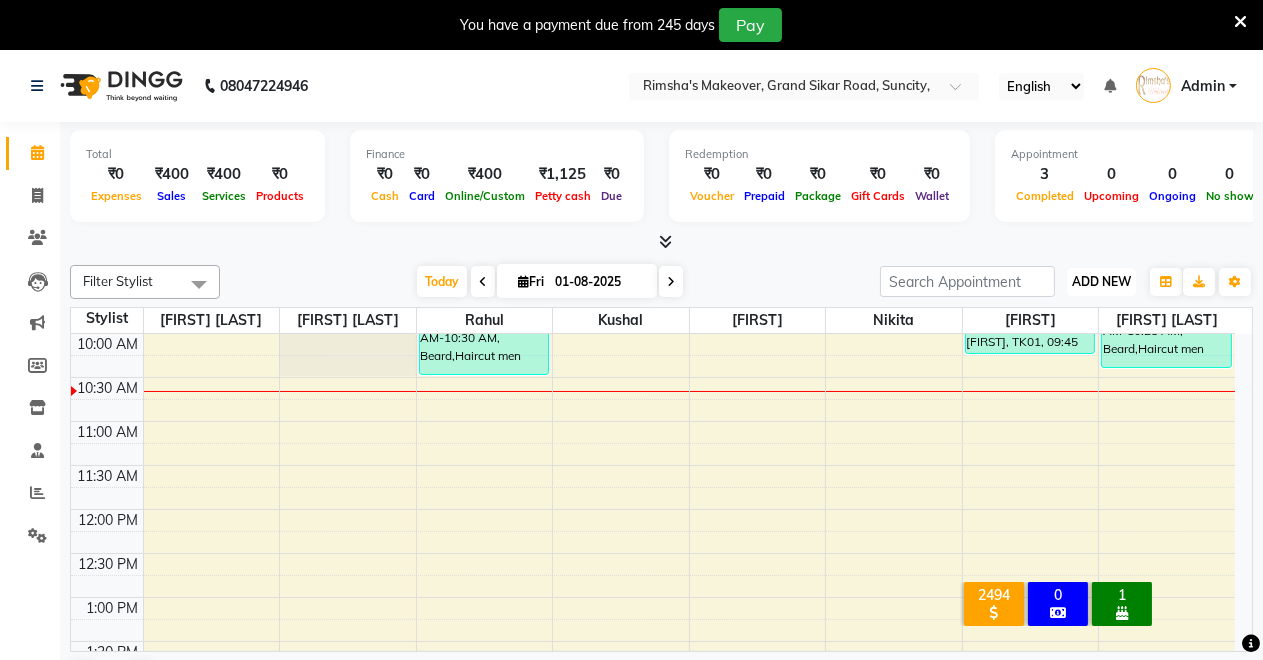 click on "ADD NEW" at bounding box center [1101, 281] 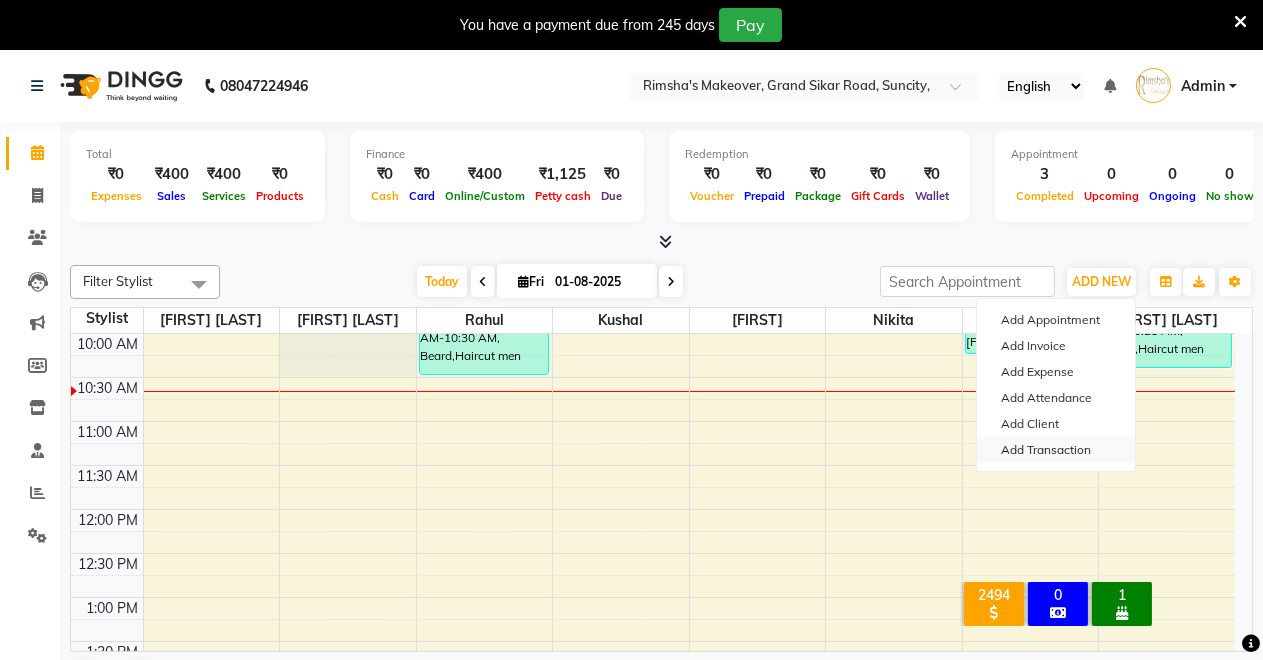 click on "Add Transaction" at bounding box center [1056, 450] 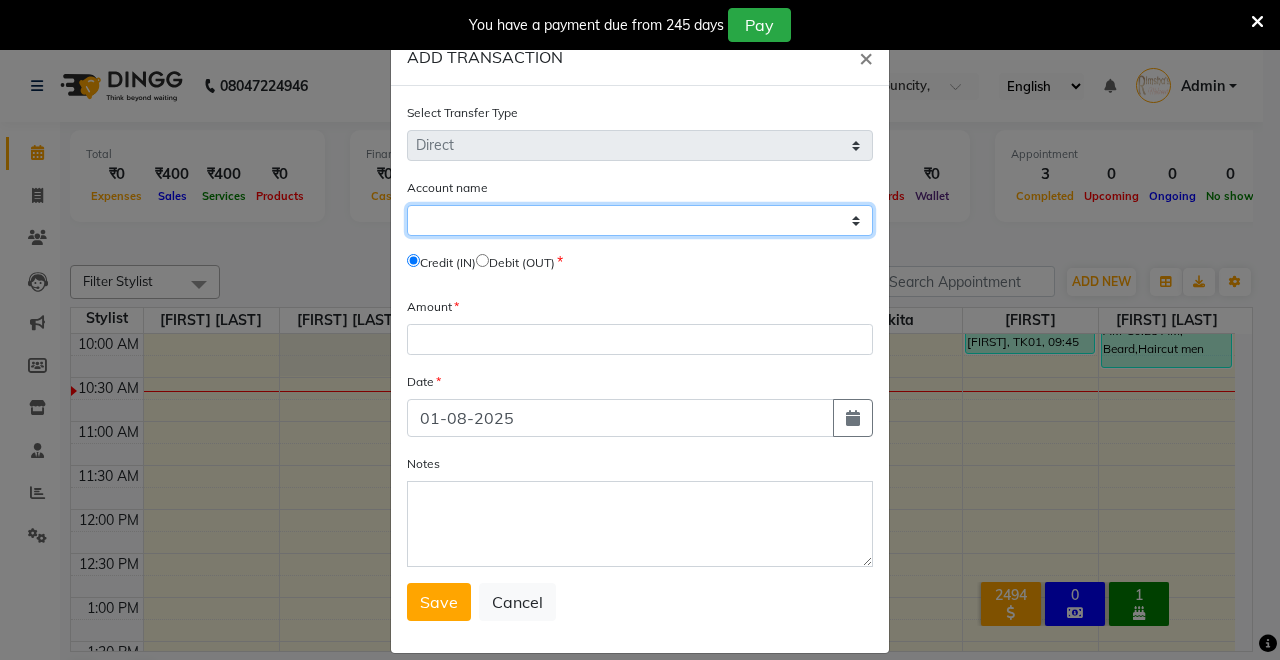 click on "Select Petty Cash Default Account Upi Account" 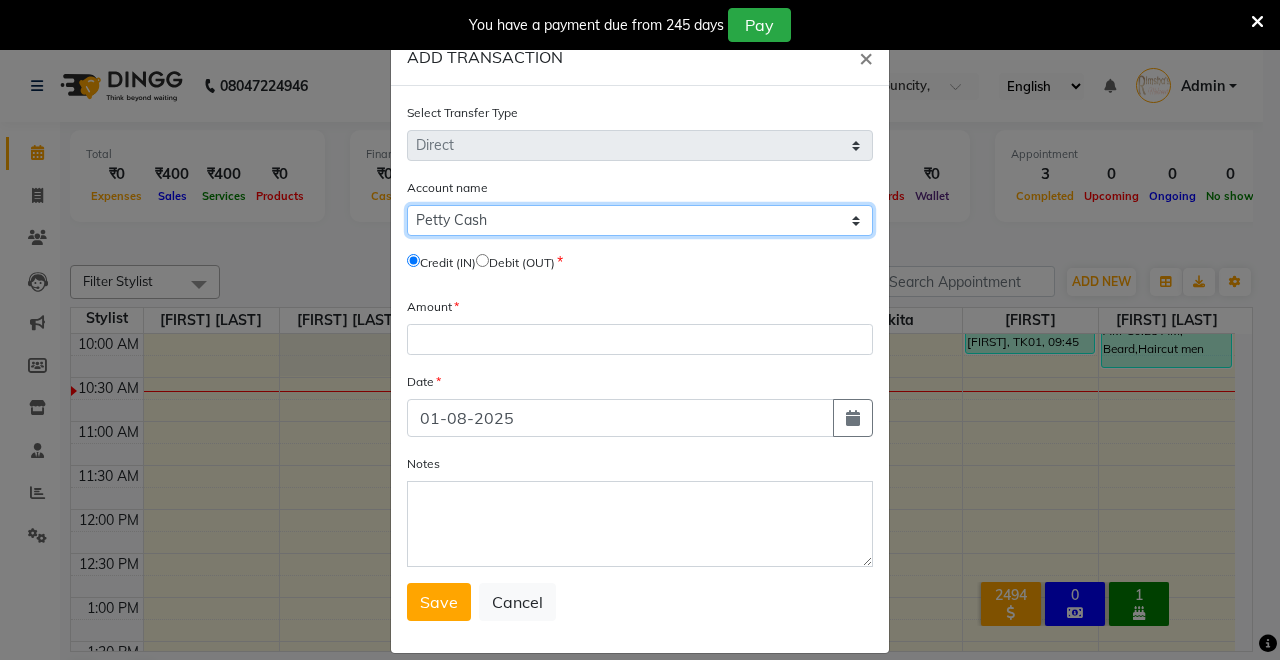click on "Select Petty Cash Default Account Upi Account" 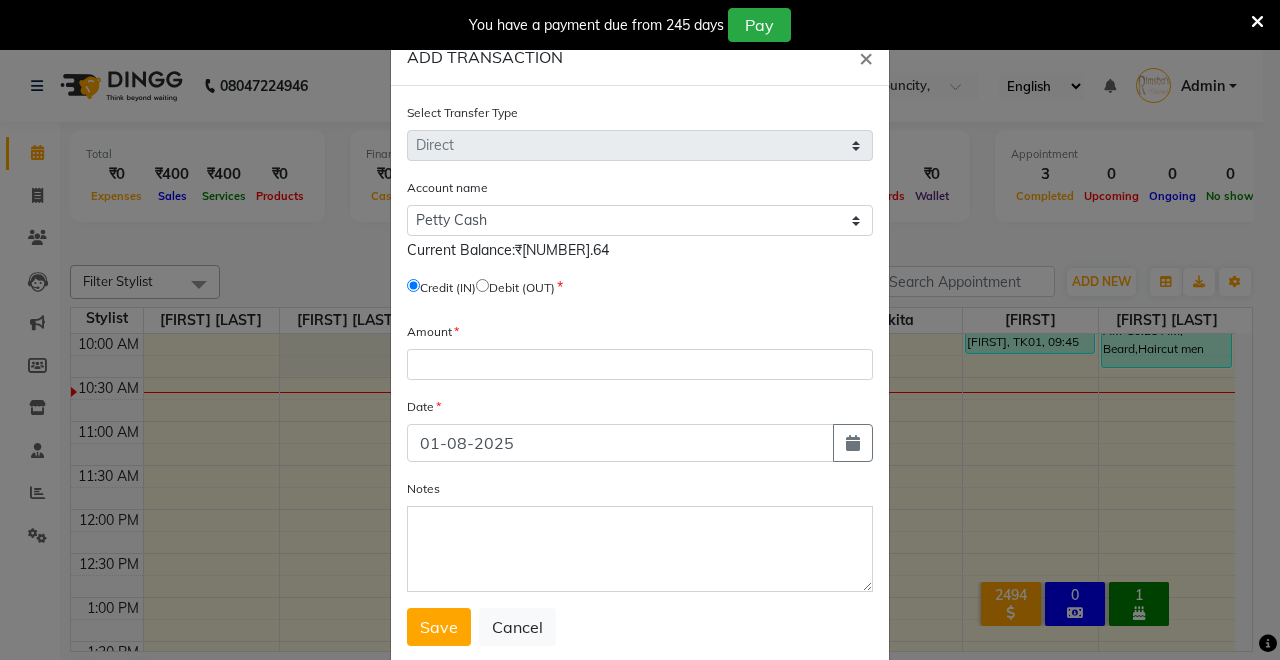 click 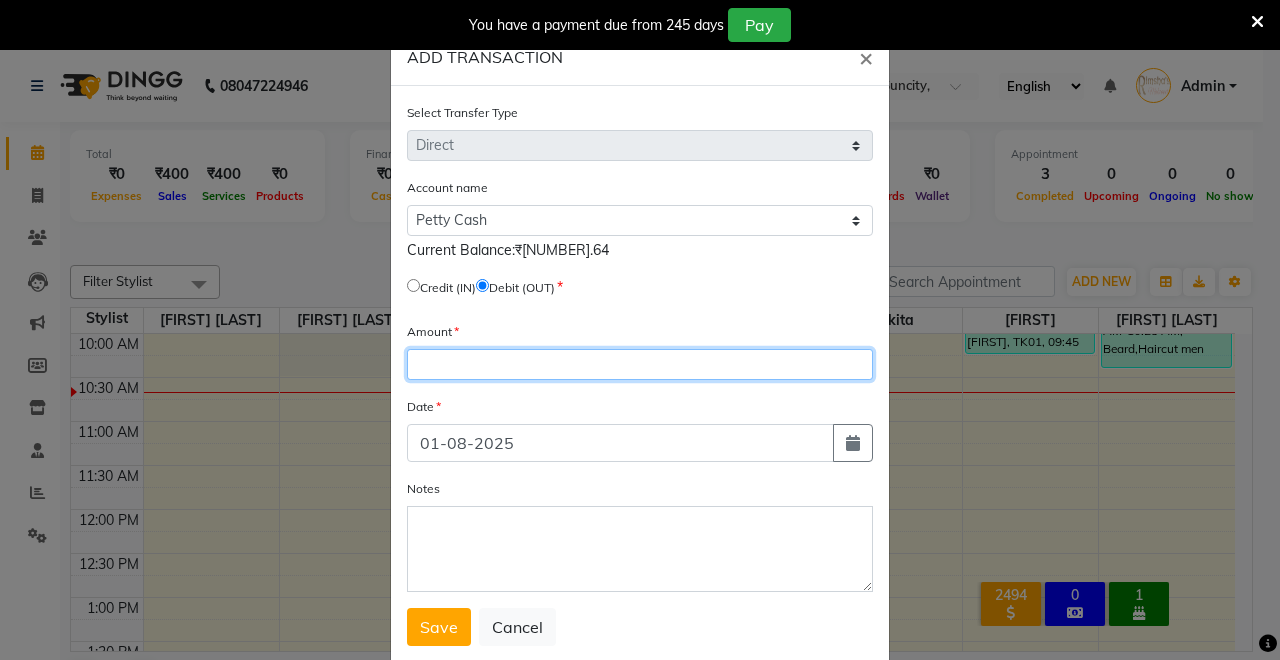 click 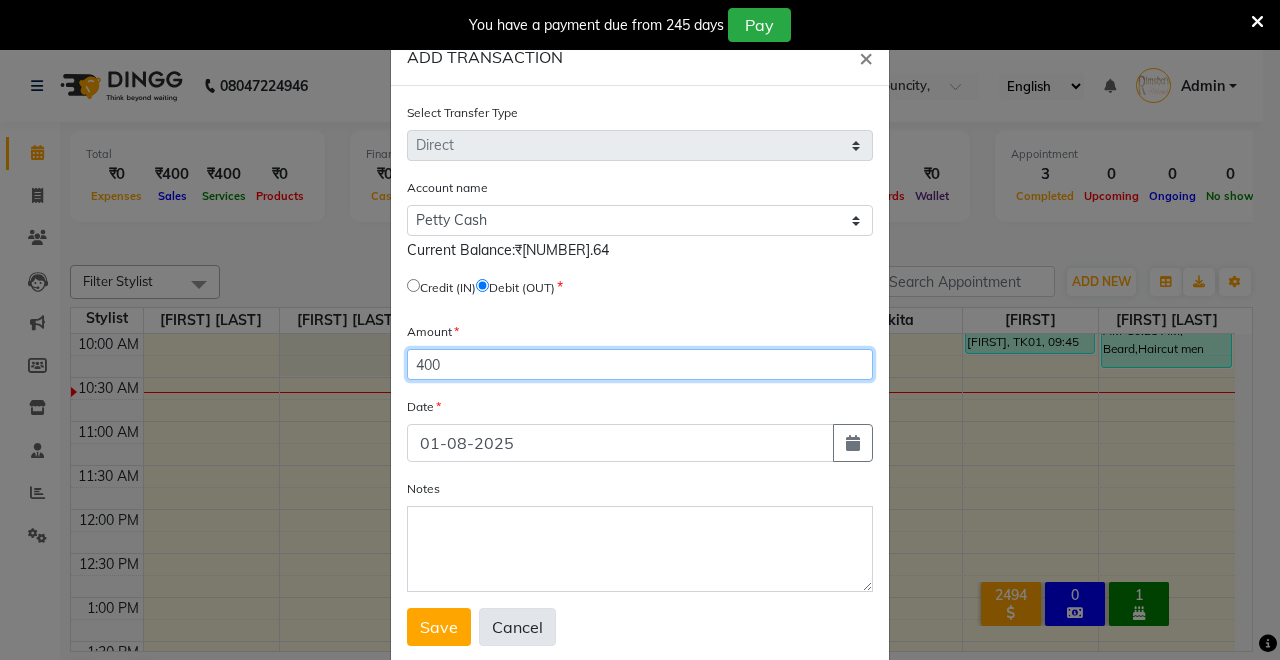 type on "400" 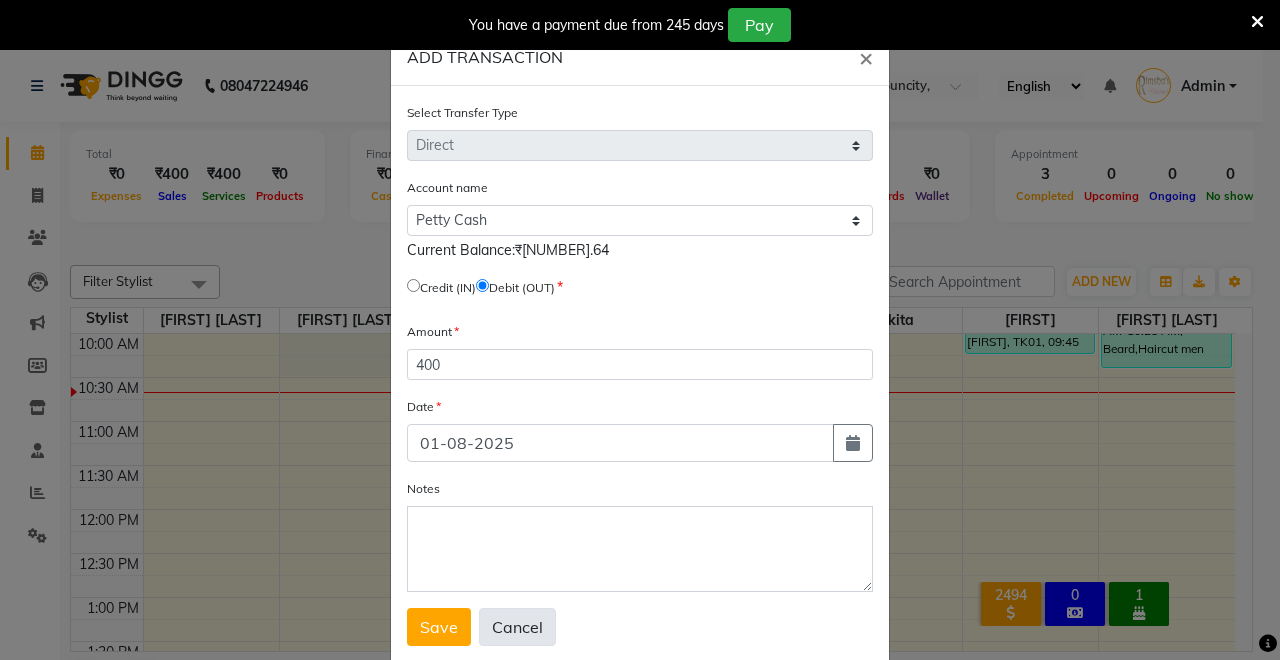 click on "Cancel" 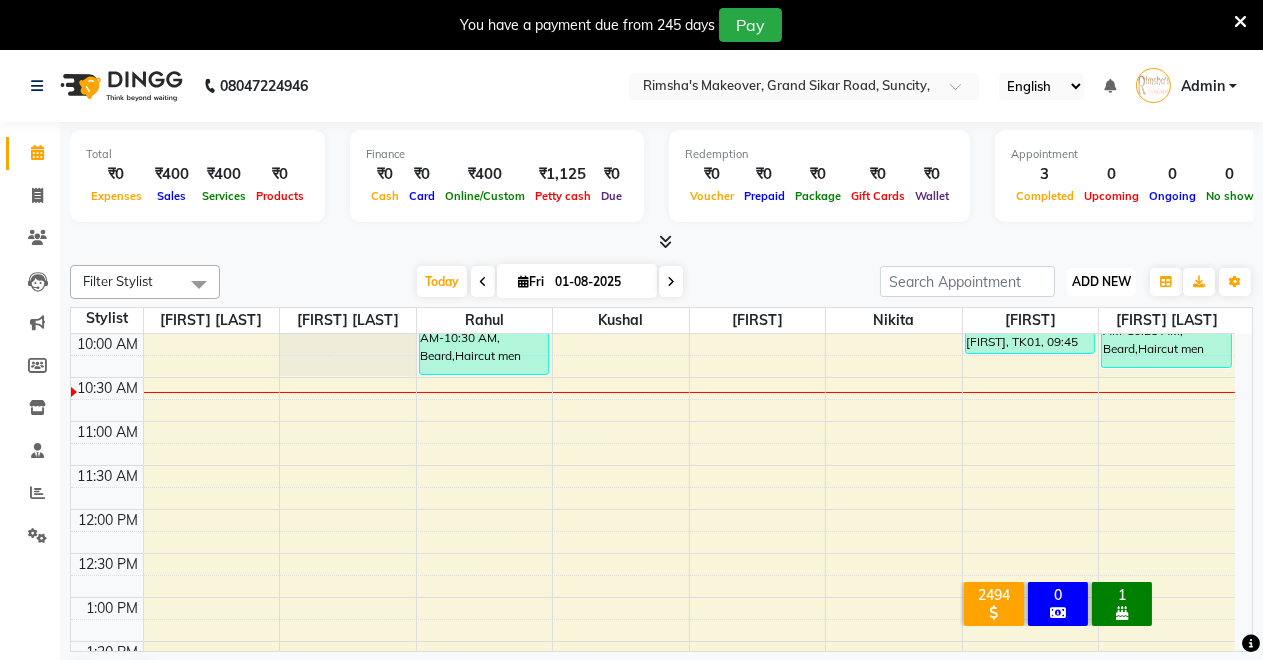 click on "ADD NEW" at bounding box center (1101, 281) 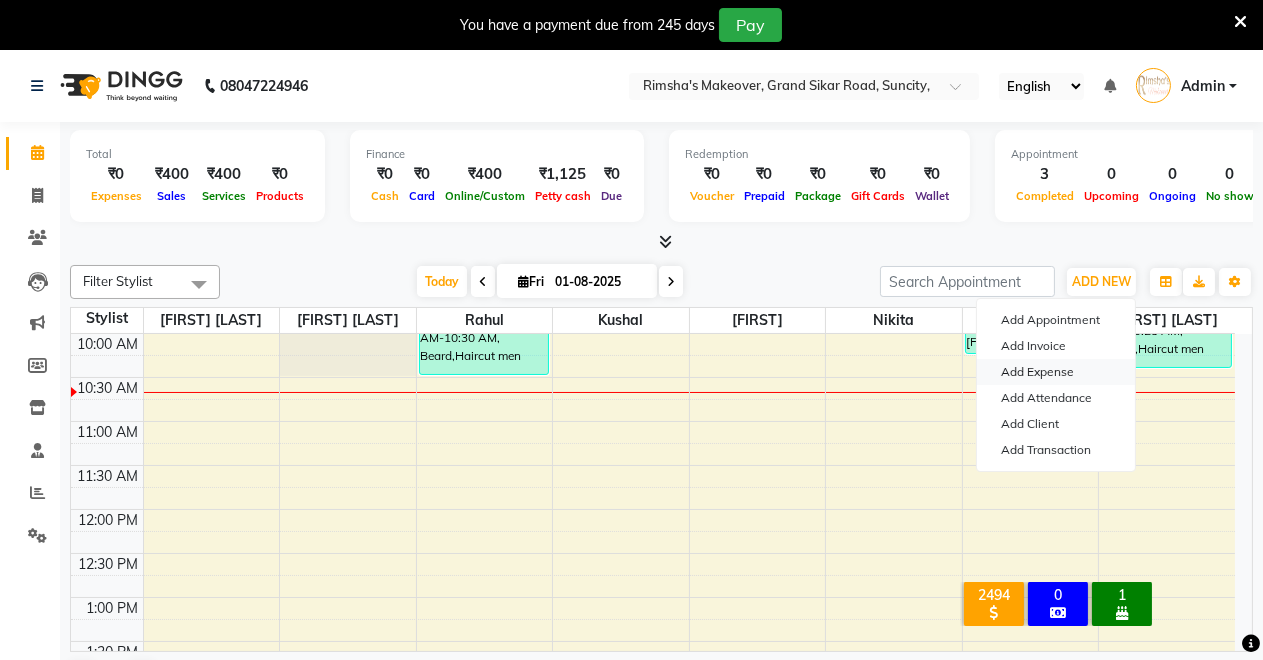 click on "Add Expense" at bounding box center [1056, 372] 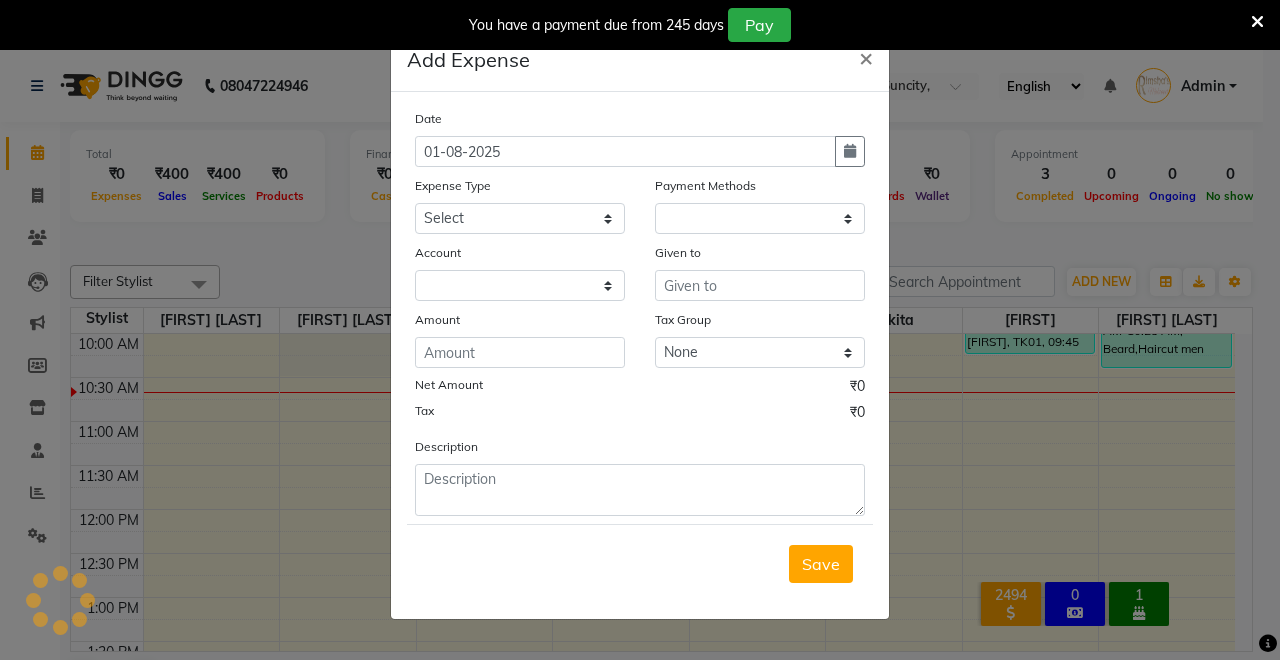 select on "1" 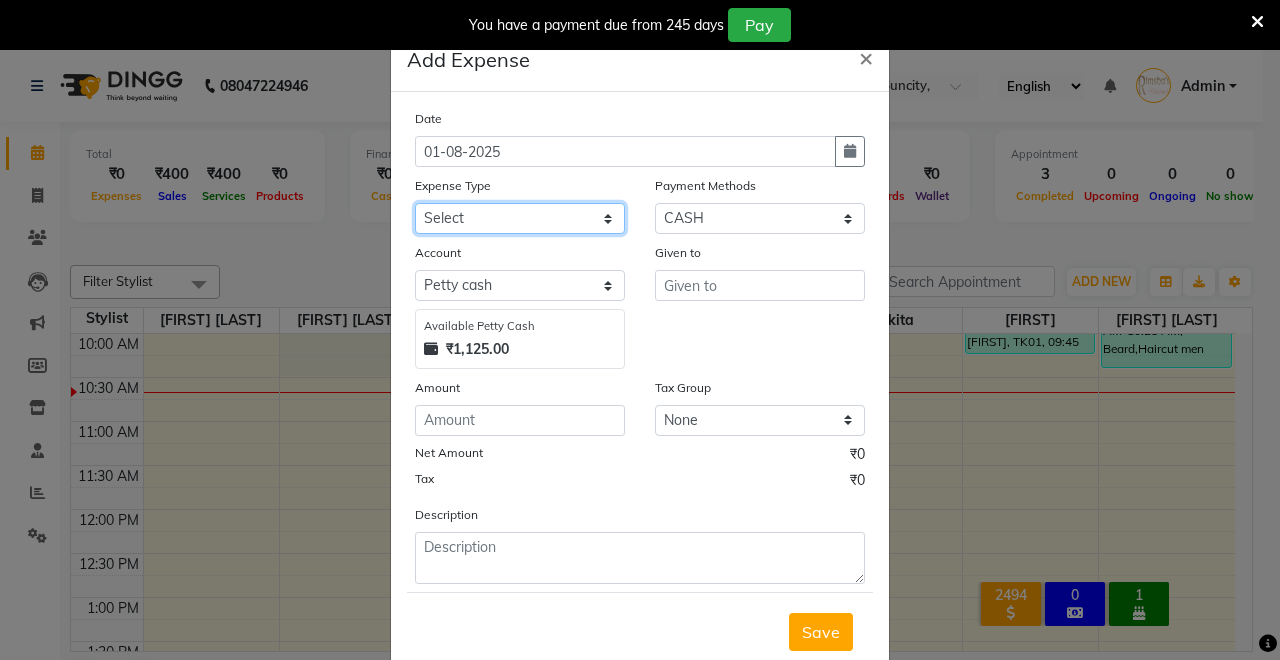 click on "Select Advance Salary Bank Service Charges CLEANING Clinical charges DM SIR DUSTBIN electricity bill Other PAMPHLETS Pandit G Priyanka mam Product Rent Salary SOFA Staff Snacks Tax Tea & Refreshment T SHIRT PRINT Utilities Water Bottle" 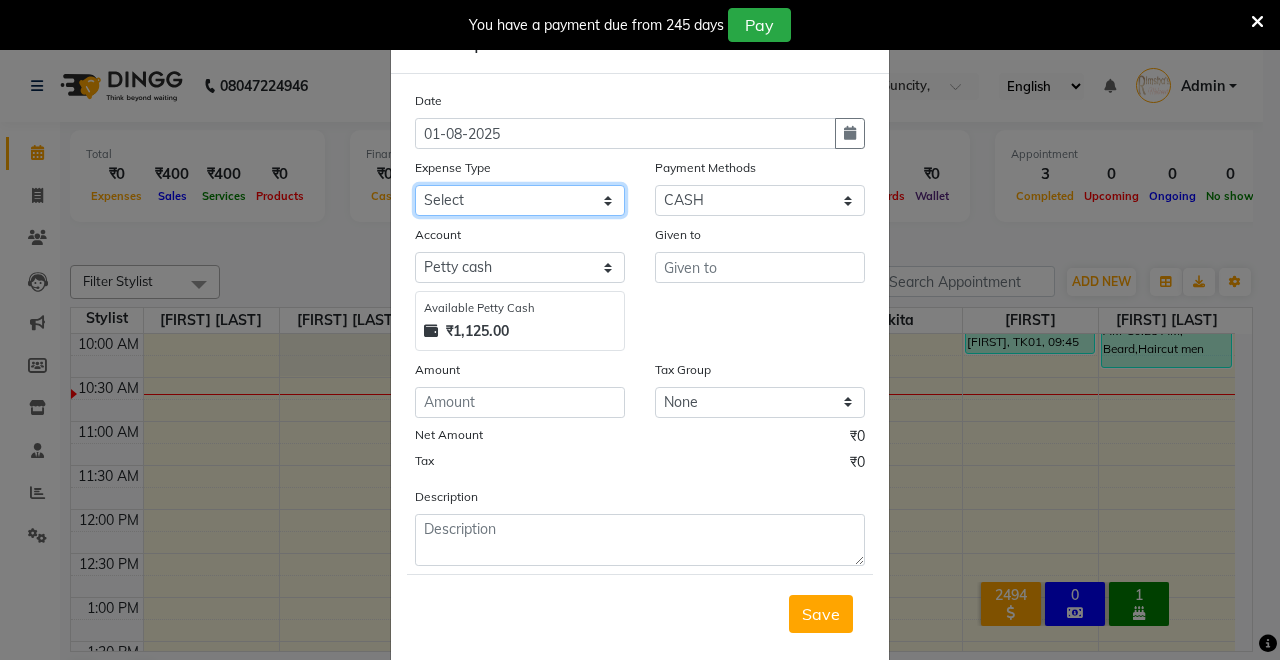 scroll, scrollTop: 0, scrollLeft: 0, axis: both 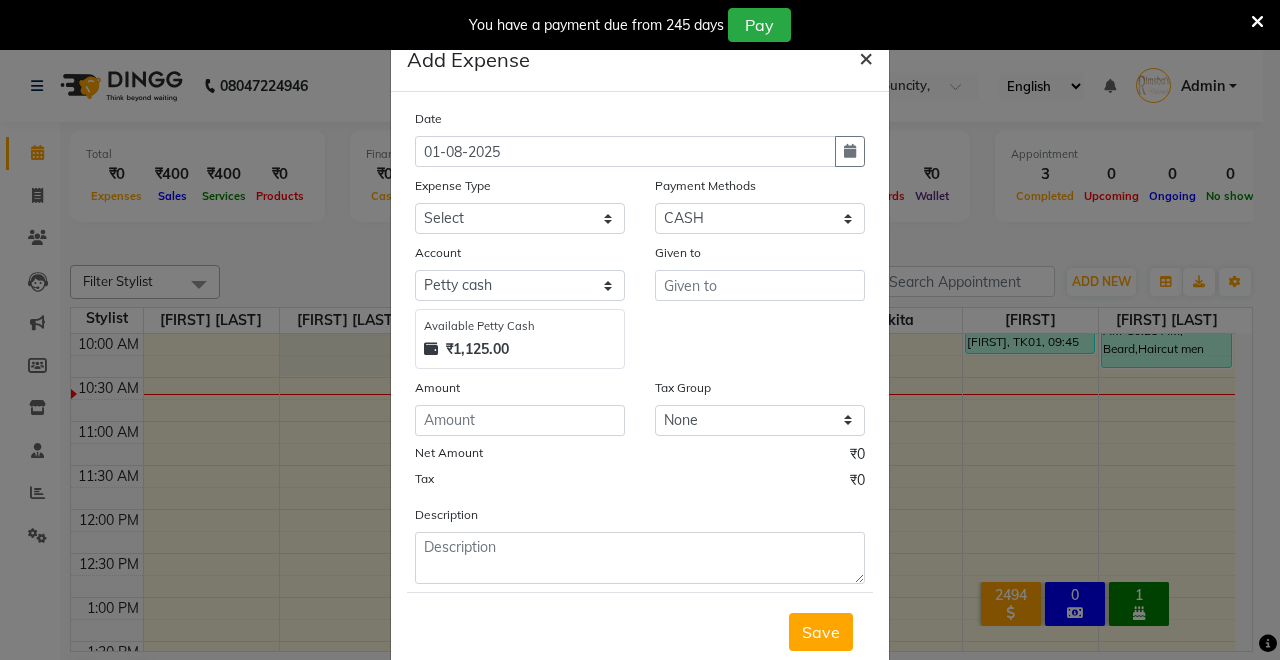 click on "×" 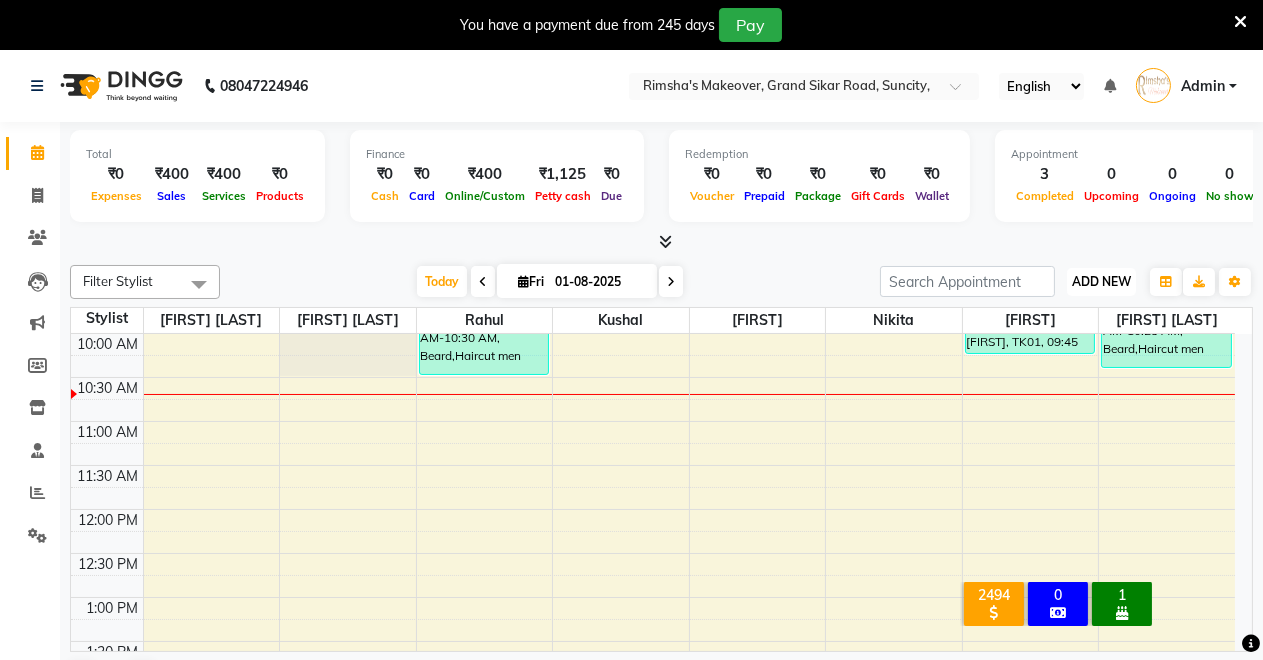 click on "ADD NEW" at bounding box center (1101, 281) 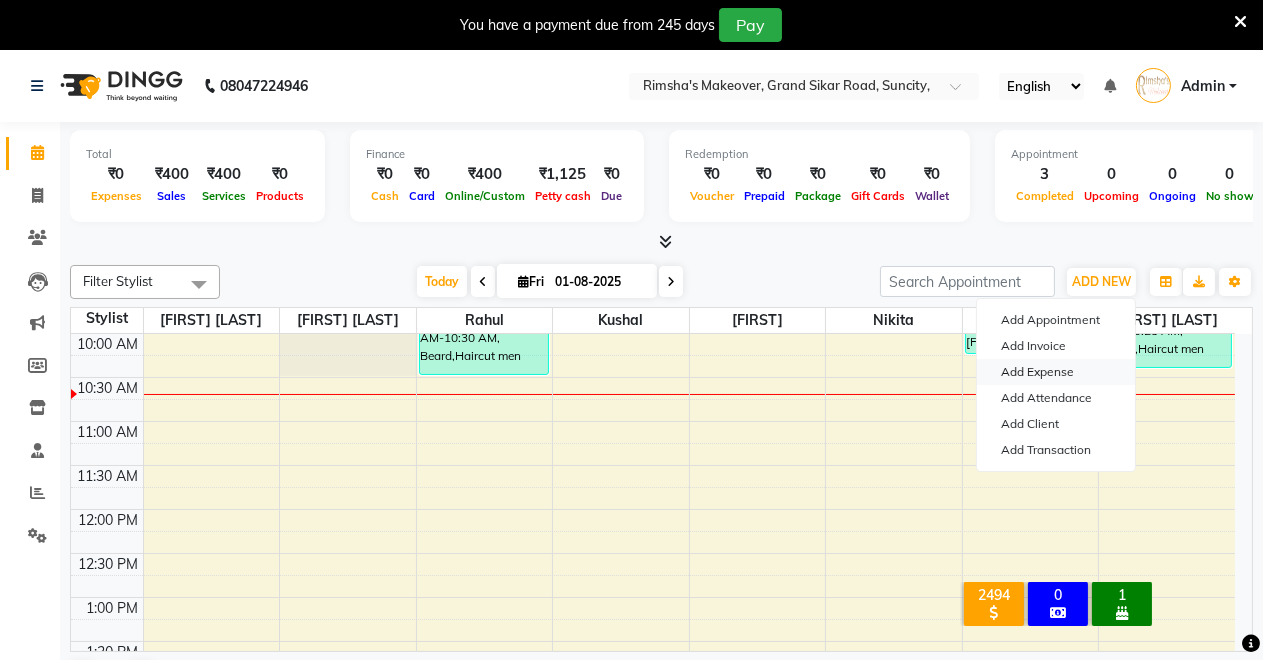 click on "Add Expense" at bounding box center [1056, 372] 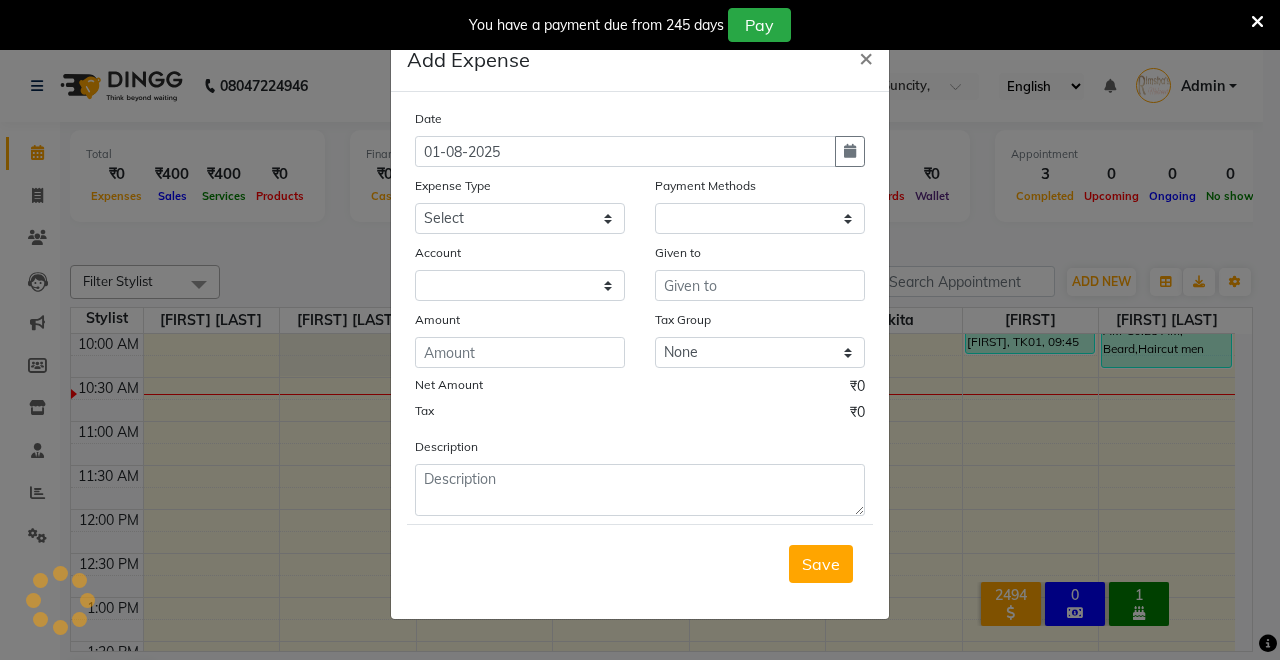 select on "1" 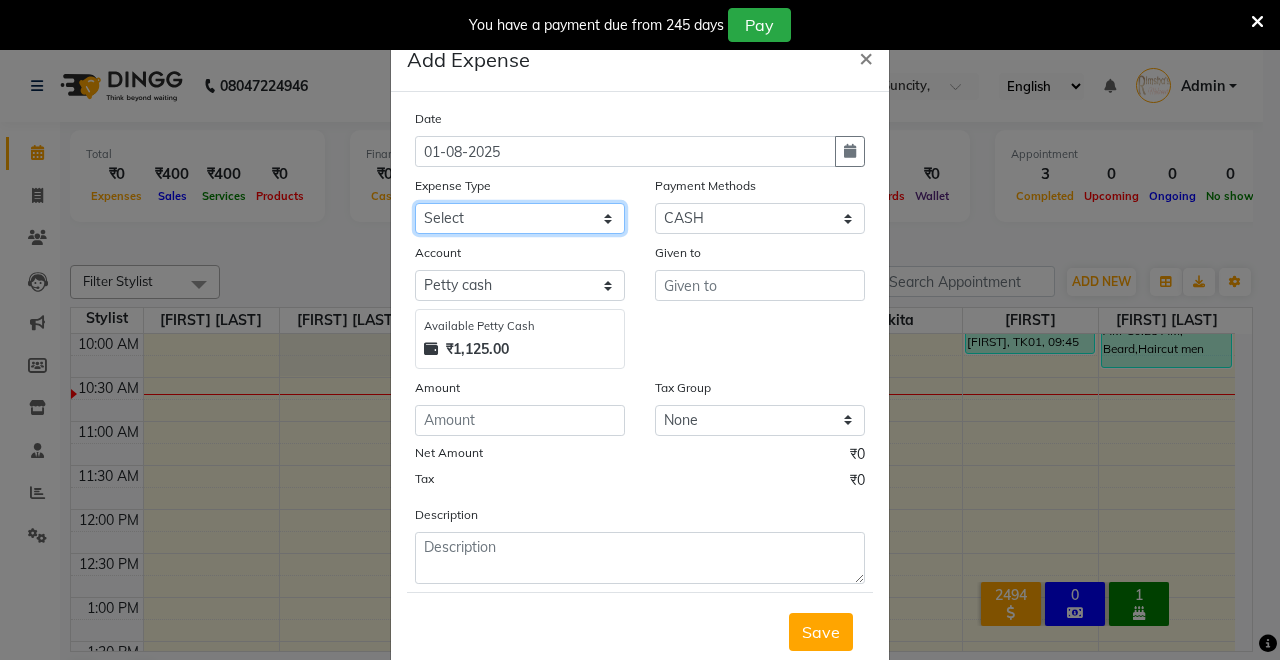 click on "Select Advance Salary Bank Service Charges CLEANING Clinical charges DM SIR DUSTBIN electricity bill Other PAMPHLETS Pandit G Priyanka mam Product Rent Salary SOFA Staff Snacks Tax Tea & Refreshment T SHIRT PRINT Utilities Water Bottle" 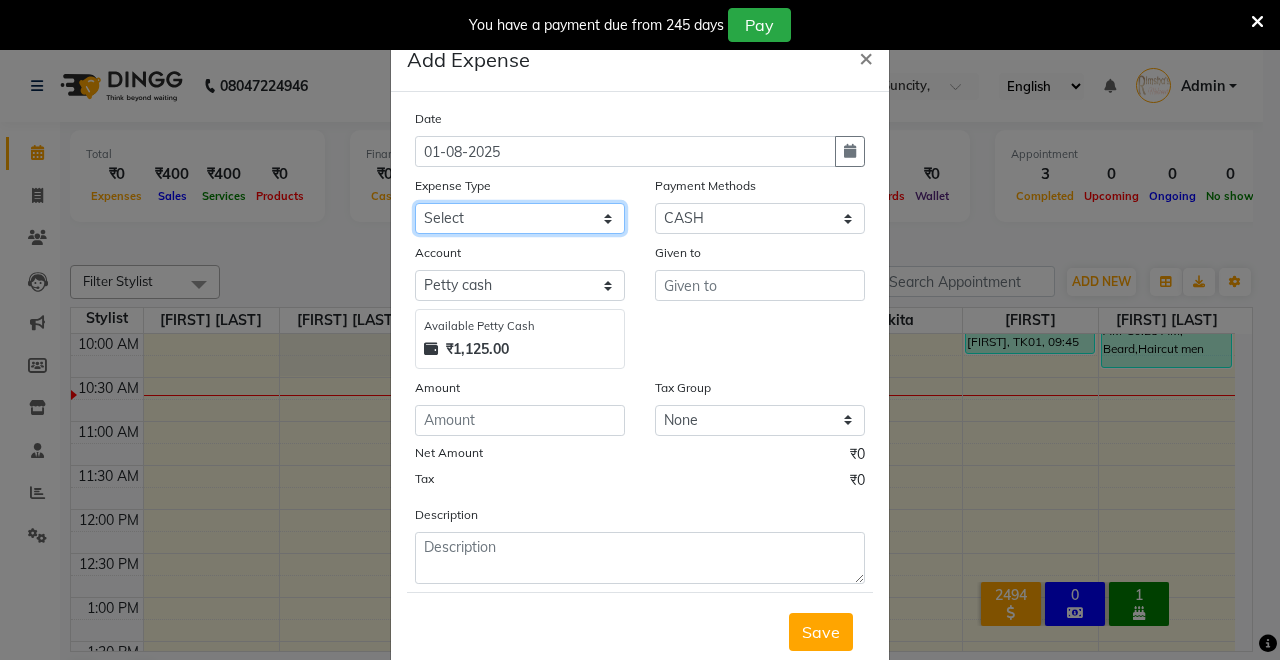 select on "19381" 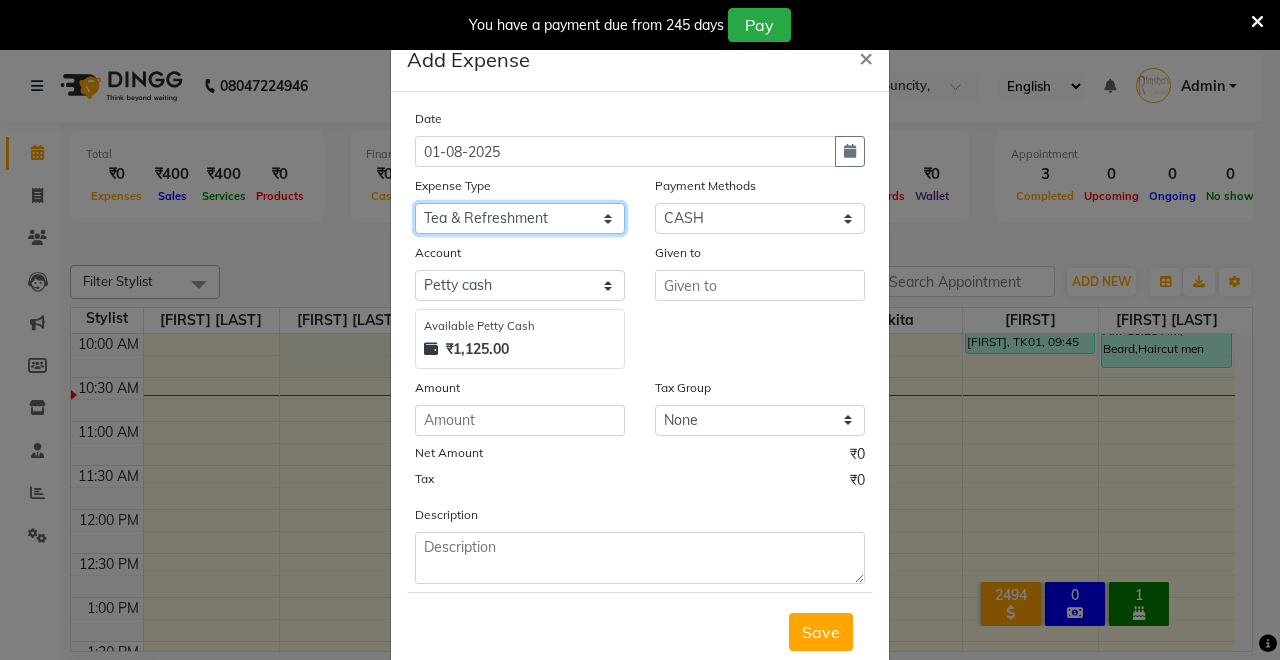 click on "Select Advance Salary Bank Service Charges CLEANING Clinical charges DM SIR DUSTBIN electricity bill Other PAMPHLETS Pandit G Priyanka mam Product Rent Salary SOFA Staff Snacks Tax Tea & Refreshment T SHIRT PRINT Utilities Water Bottle" 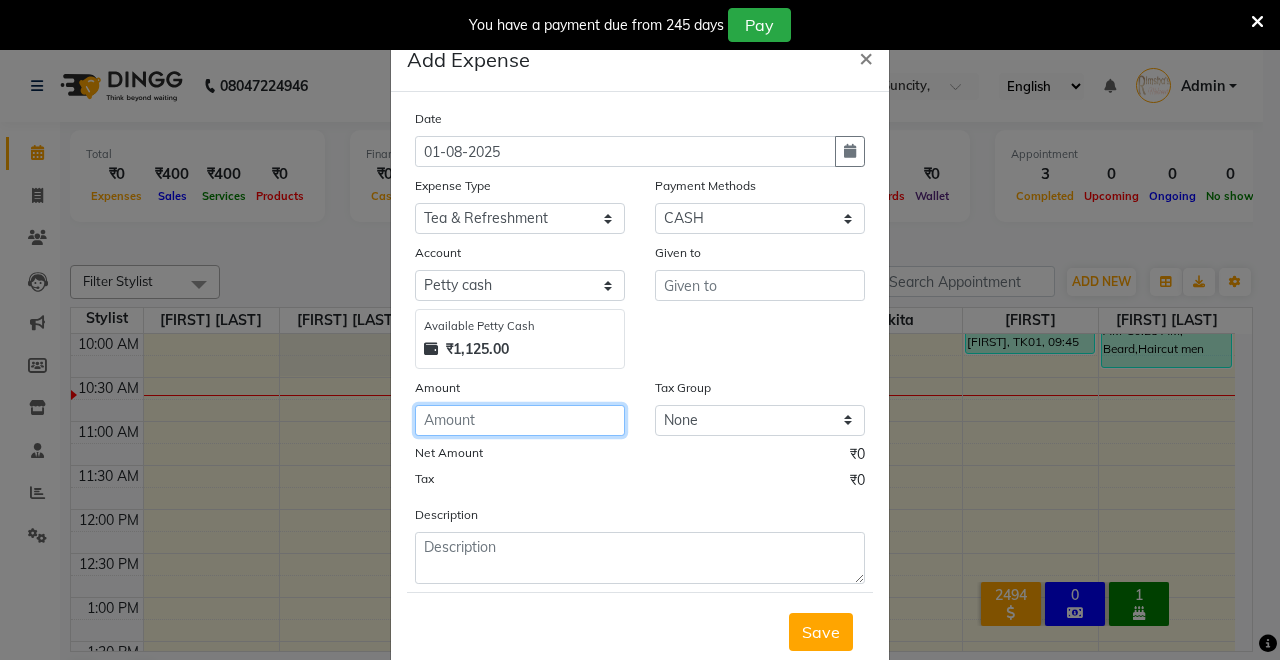 click 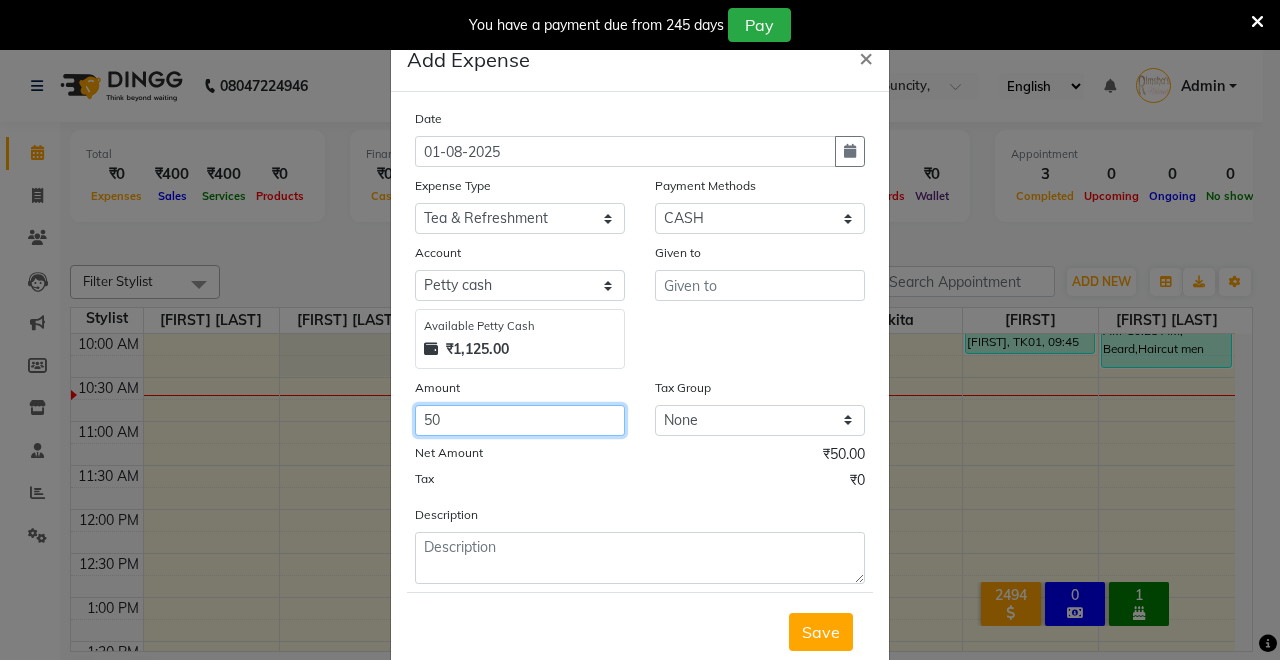type on "50" 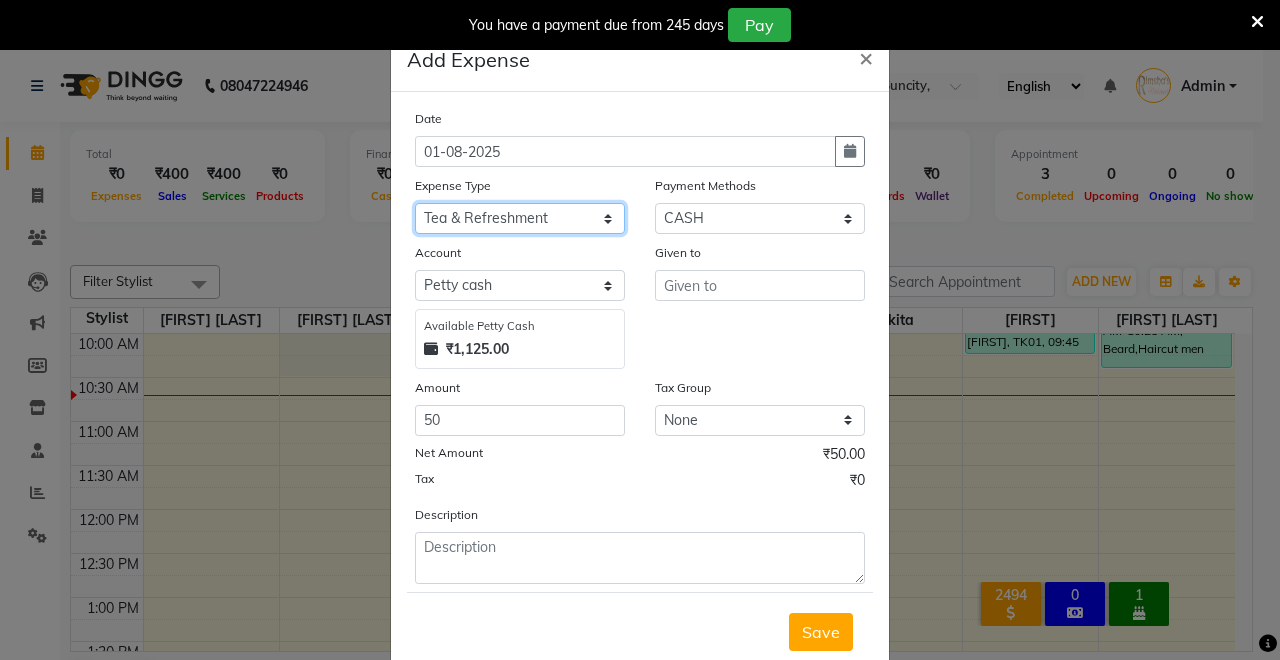 click on "Select Advance Salary Bank Service Charges CLEANING Clinical charges DM SIR DUSTBIN electricity bill Other PAMPHLETS Pandit G Priyanka mam Product Rent Salary SOFA Staff Snacks Tax Tea & Refreshment T SHIRT PRINT Utilities Water Bottle" 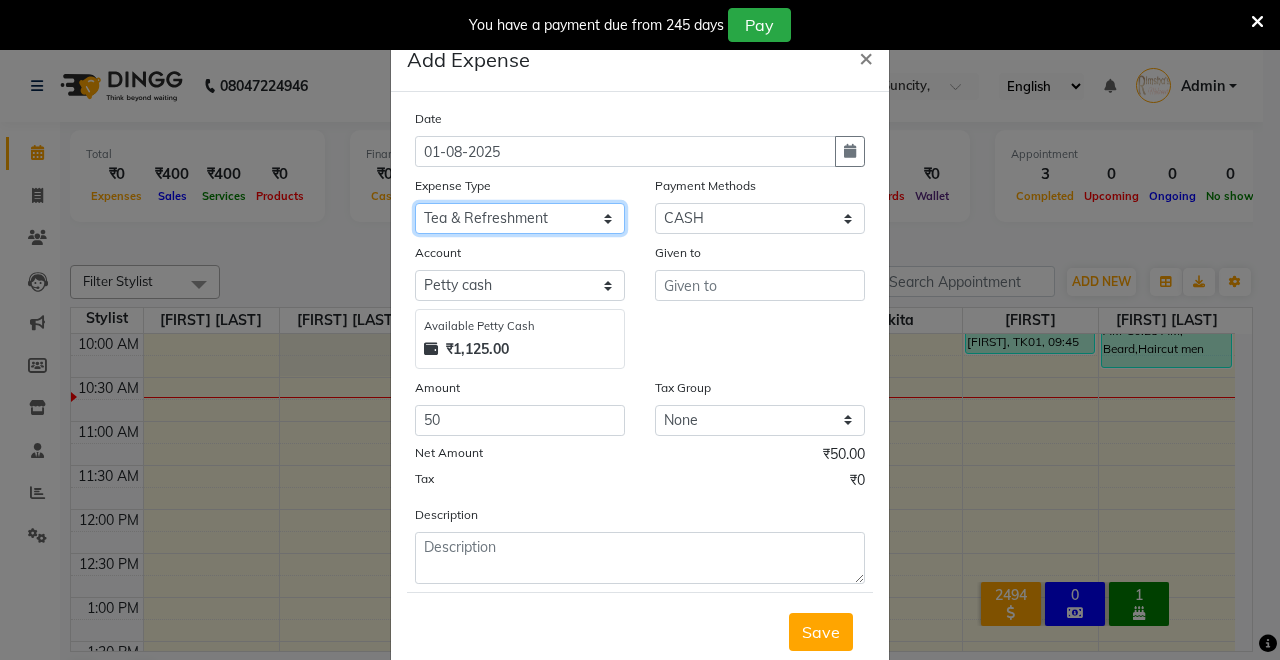 select on "19386" 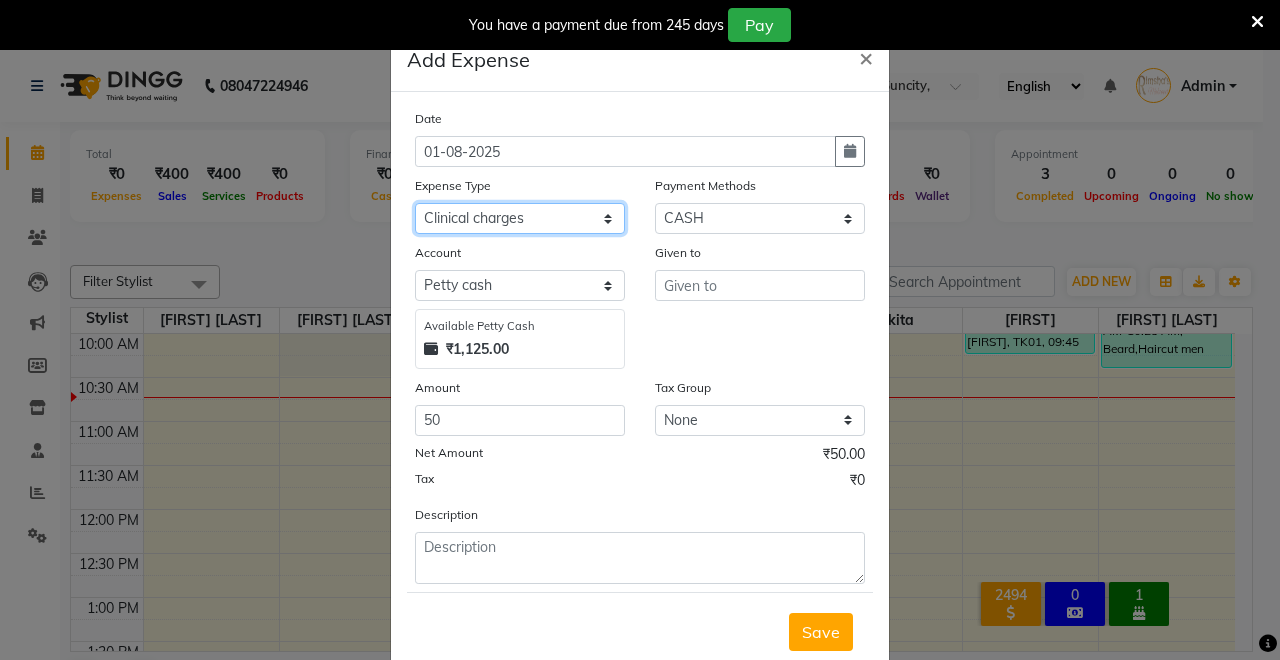 click on "Select Advance Salary Bank Service Charges CLEANING Clinical charges DM SIR DUSTBIN electricity bill Other PAMPHLETS Pandit G Priyanka mam Product Rent Salary SOFA Staff Snacks Tax Tea & Refreshment T SHIRT PRINT Utilities Water Bottle" 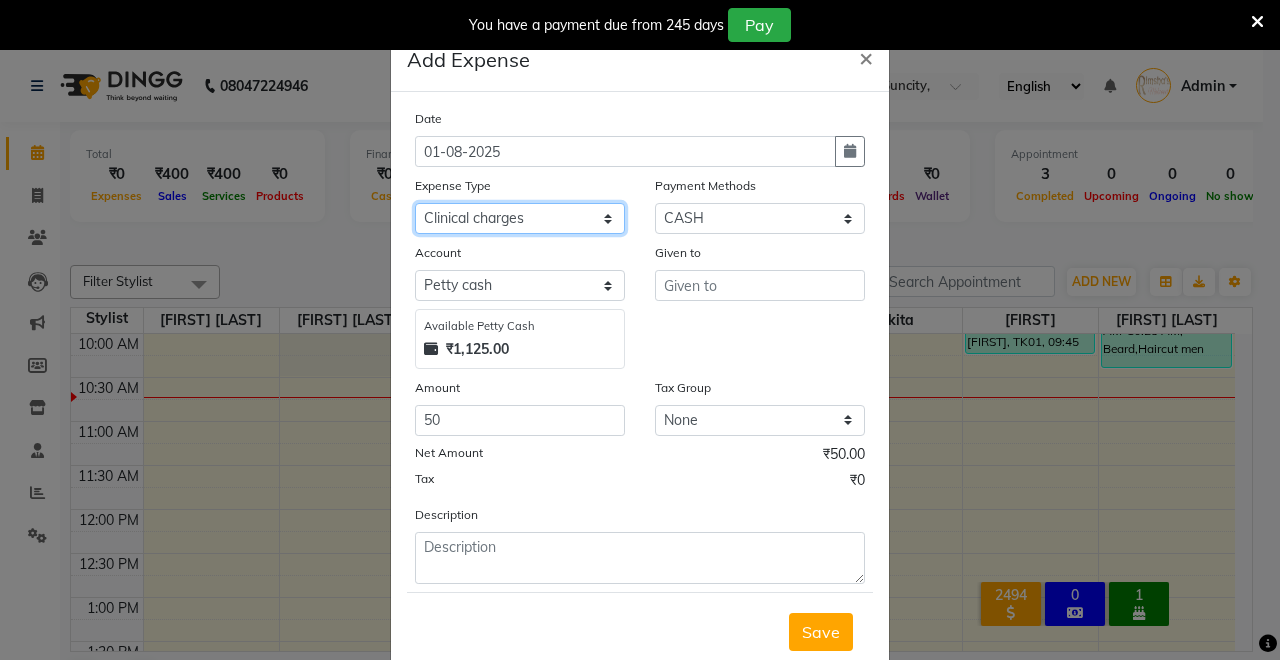 scroll, scrollTop: 54, scrollLeft: 0, axis: vertical 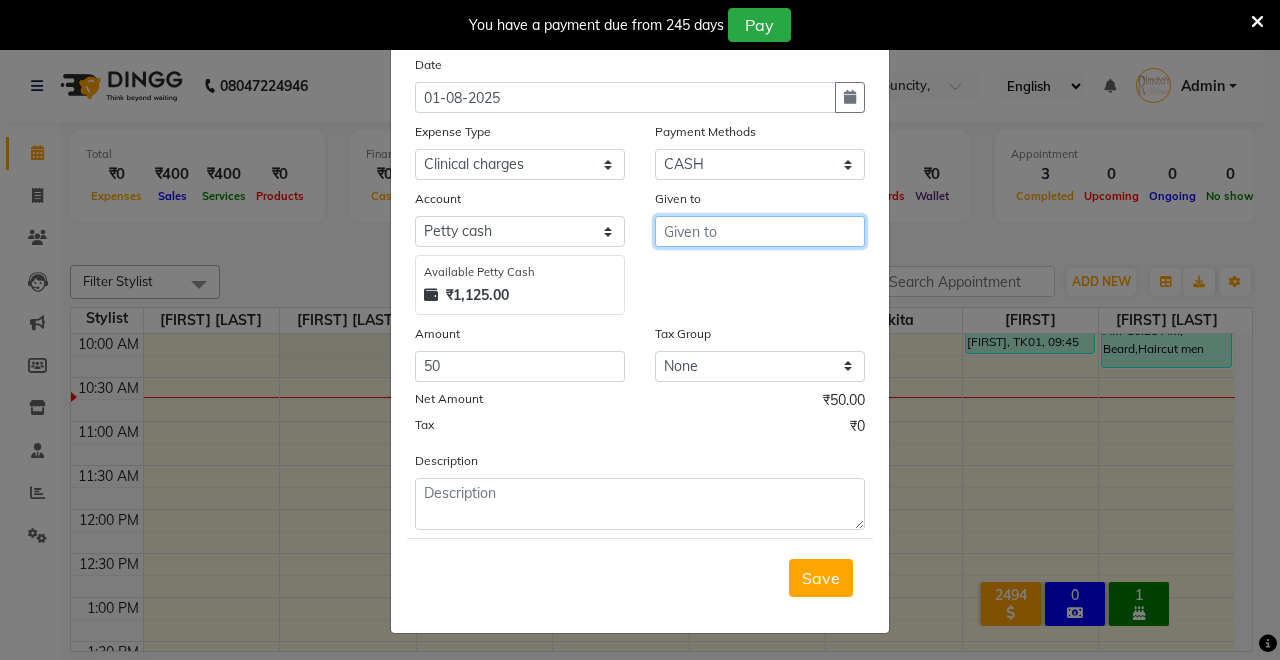 click at bounding box center (760, 231) 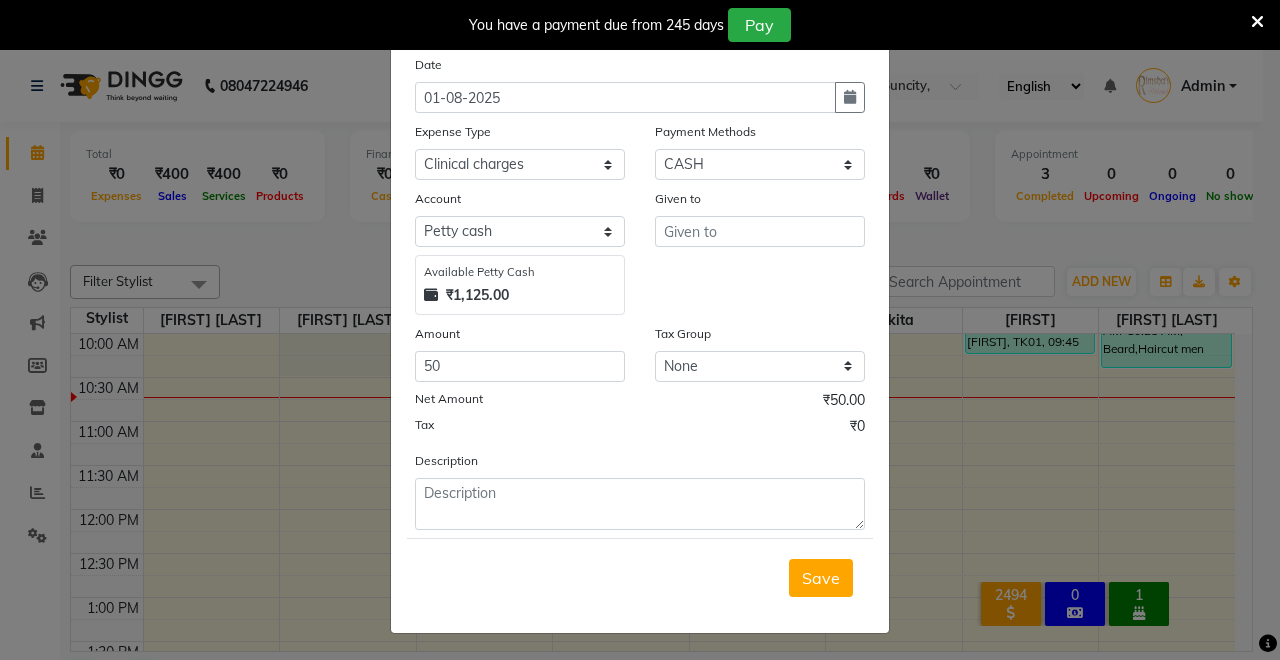 click on "Date 01-08-2025 Expense Type Select Advance Salary Bank Service Charges CLEANING Clinical charges DM SIR DUSTBIN electricity bill Other PAMPHLETS Pandit G Priyanka mam Product Rent Salary SOFA Staff Snacks Tax Tea & Refreshment T SHIRT PRINT Utilities Water Bottle Payment Methods Select CASH UPI Coupon PhonePe Points Gift Card Wallet CARD Prepaid Voucher Package Account Select Petty cash Default account UPI ACCOUNT Available Petty Cash ₹1,125.00 Given to Amount 50 Tax Group None GST Net Amount ₹50.00 Tax ₹0 Description  Save" 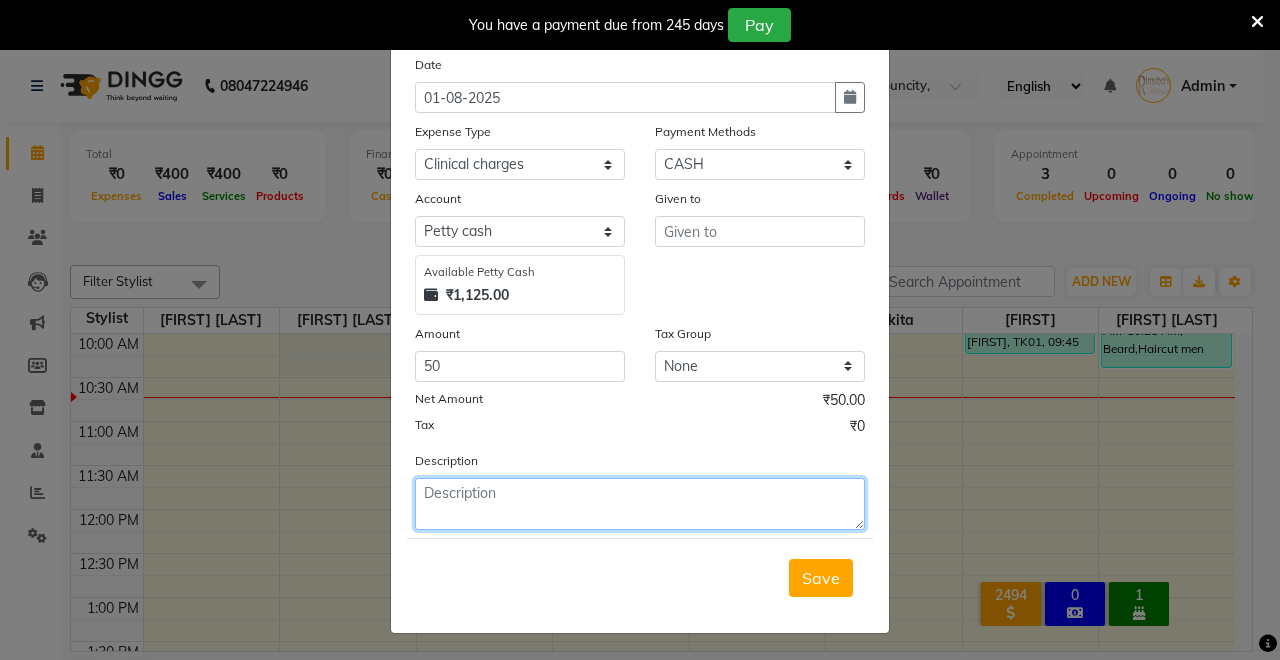 click 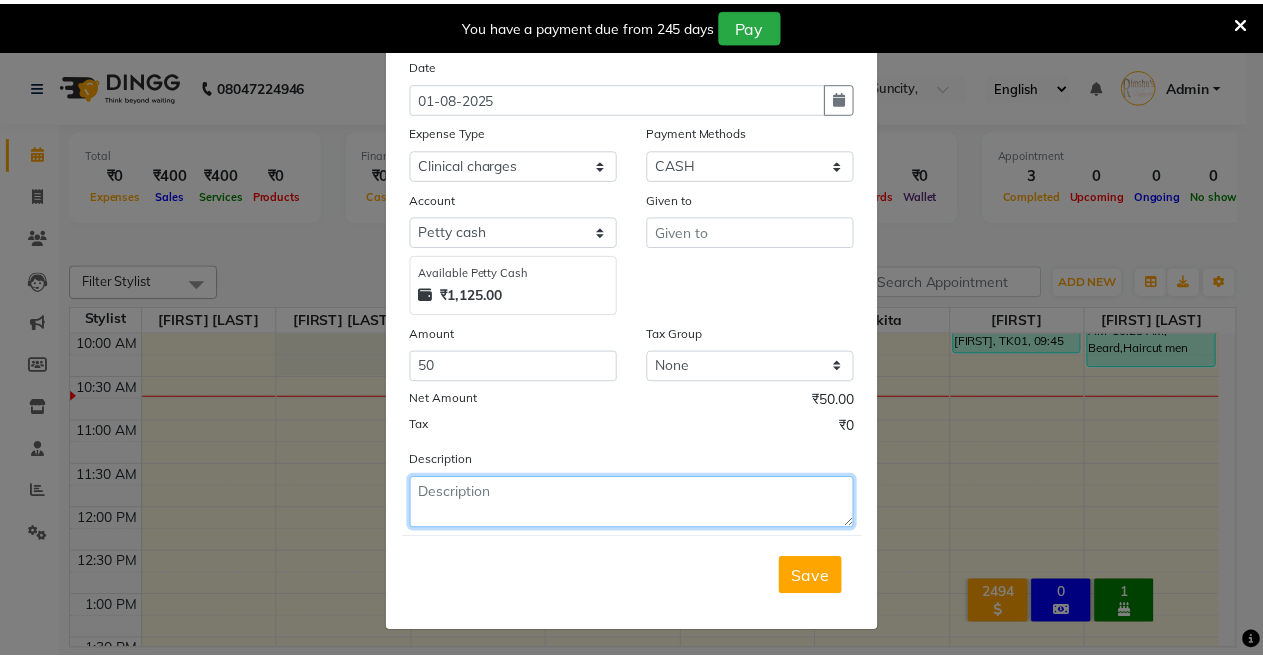 scroll, scrollTop: 0, scrollLeft: 0, axis: both 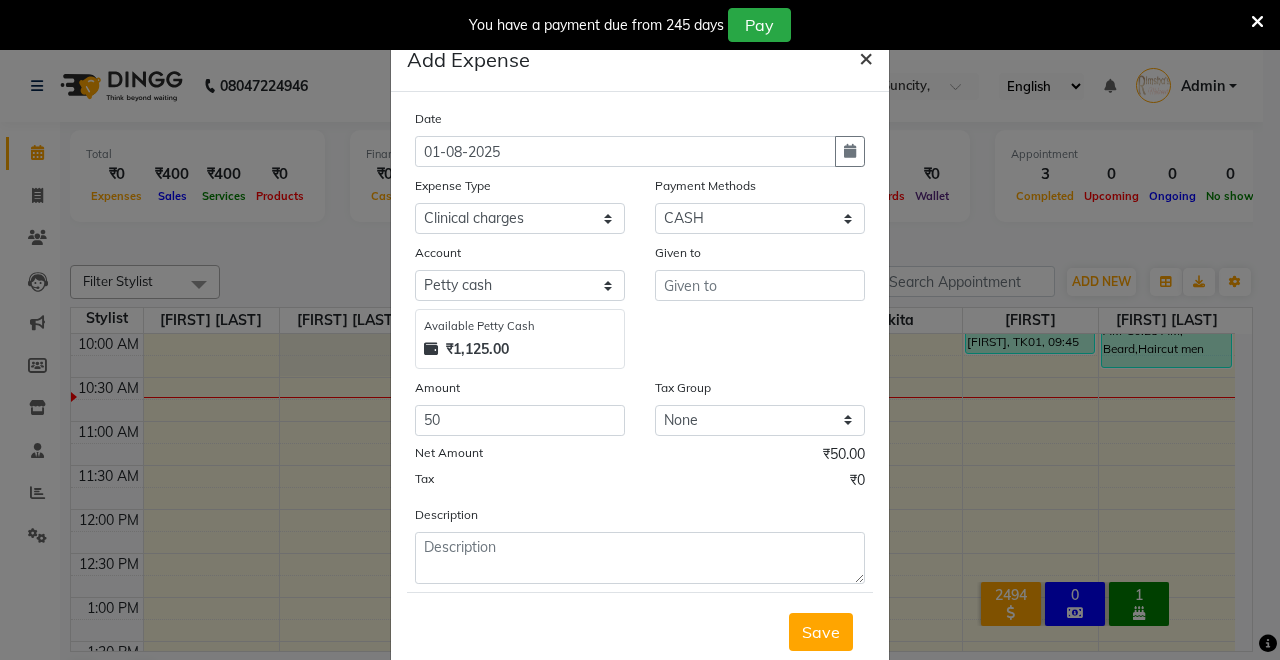 click on "×" 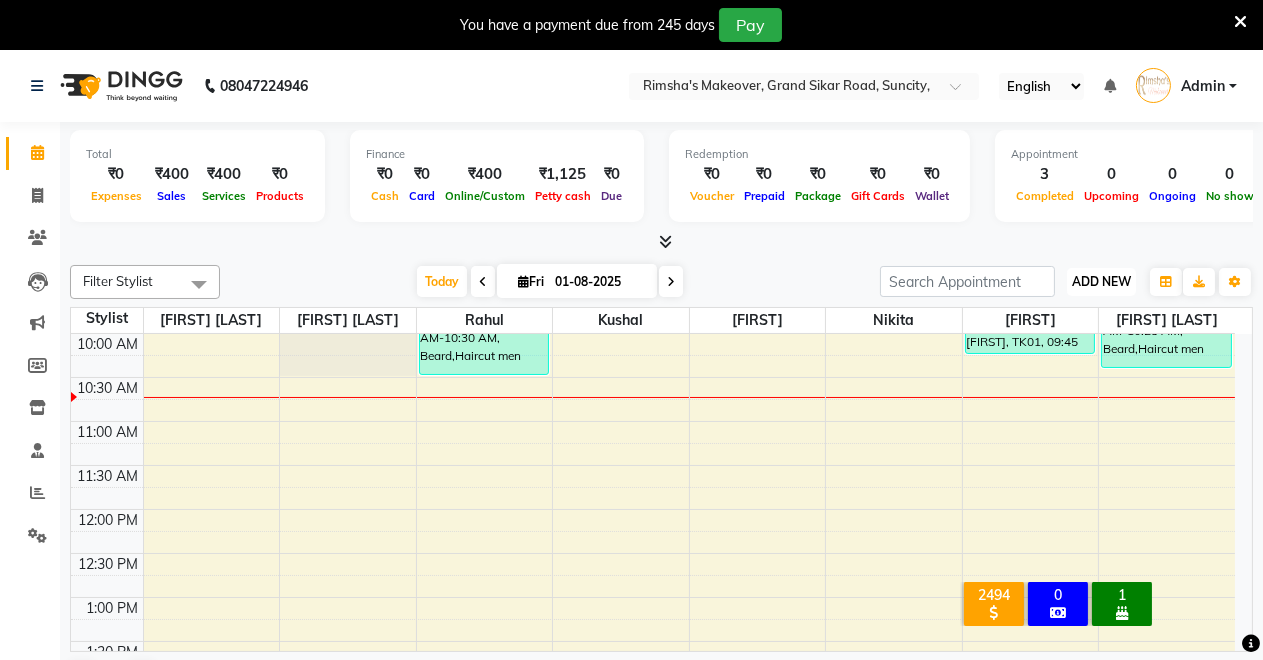 click on "ADD NEW Toggle Dropdown" at bounding box center [1101, 282] 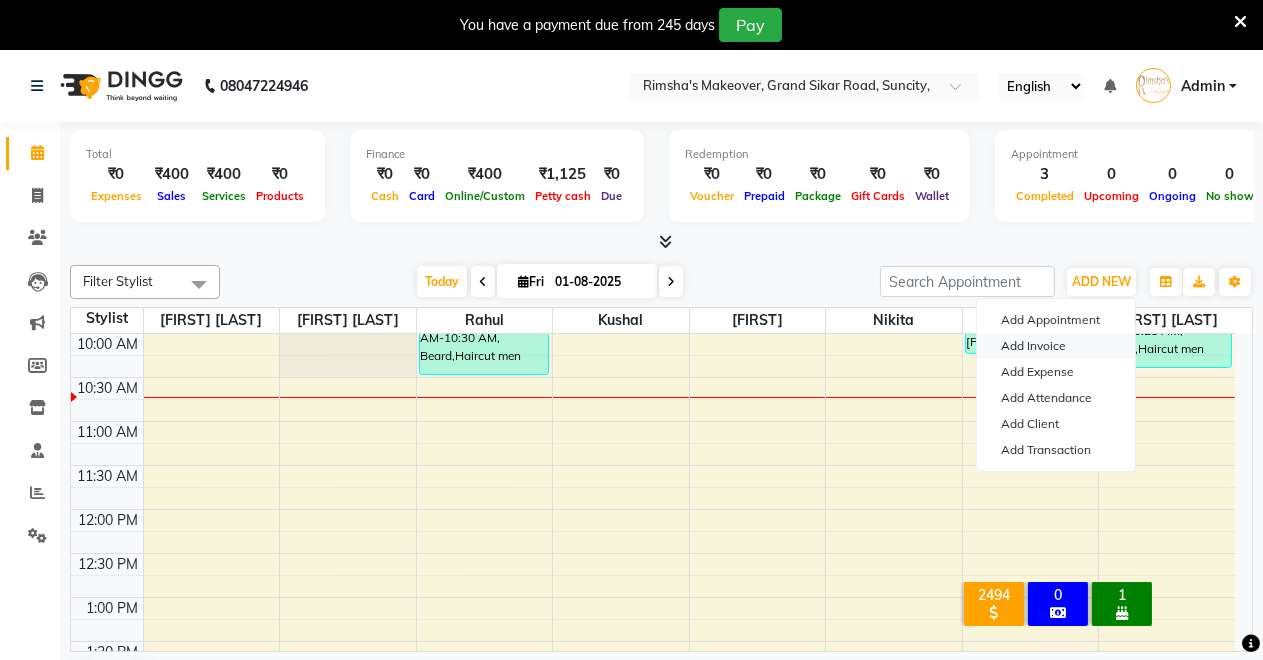 click on "Add Invoice" at bounding box center (1056, 346) 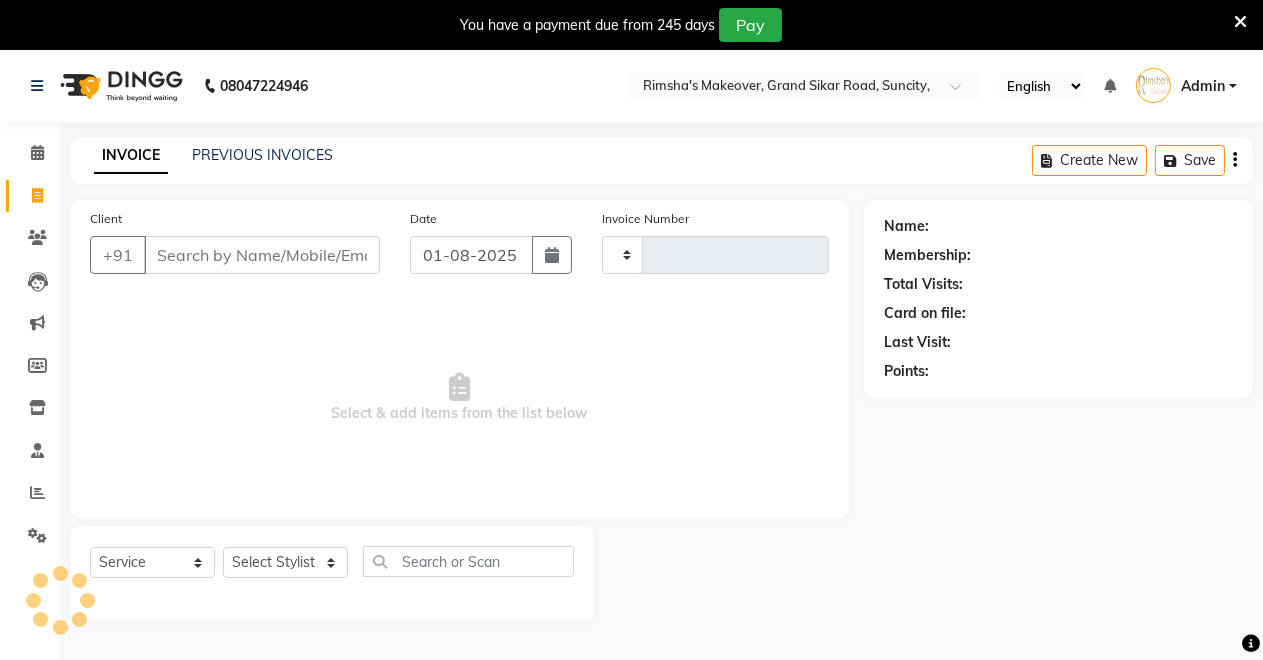 type on "3068" 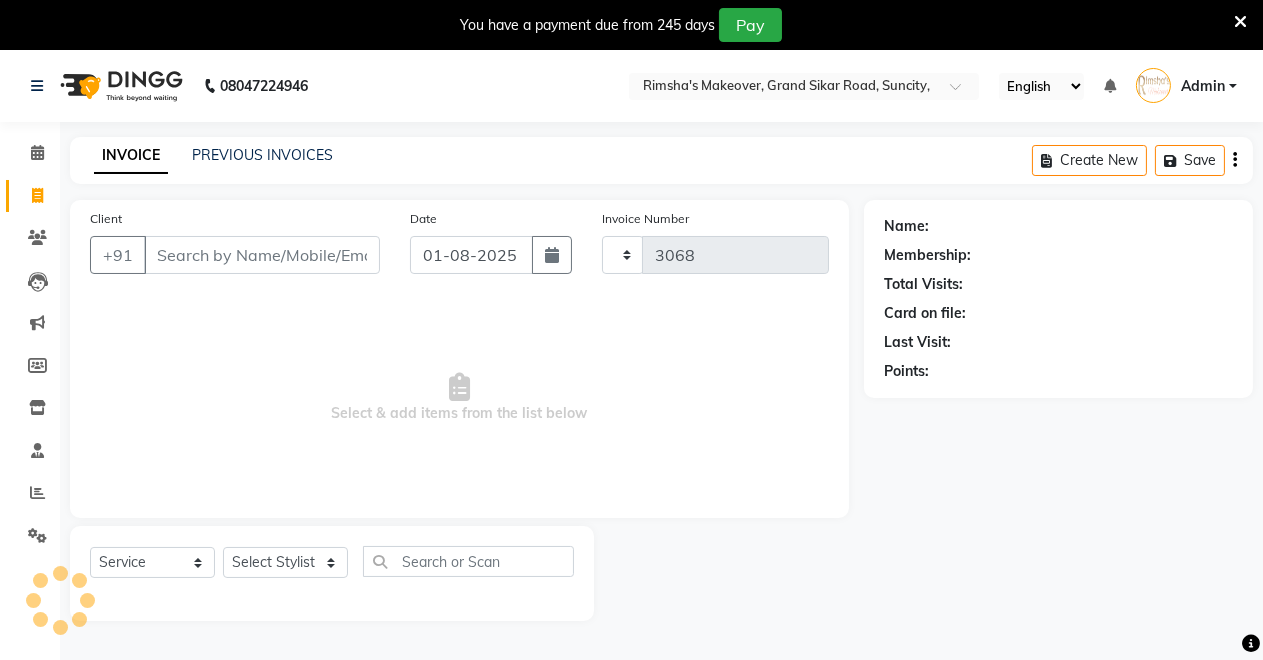 select on "7317" 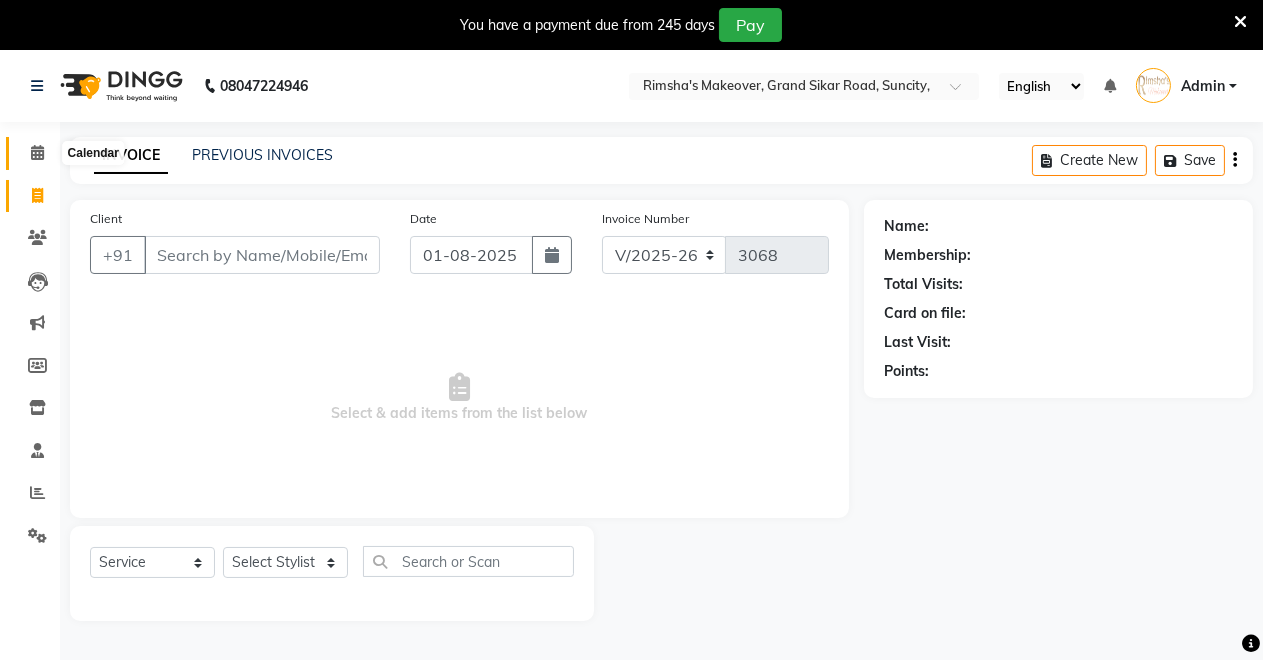 click 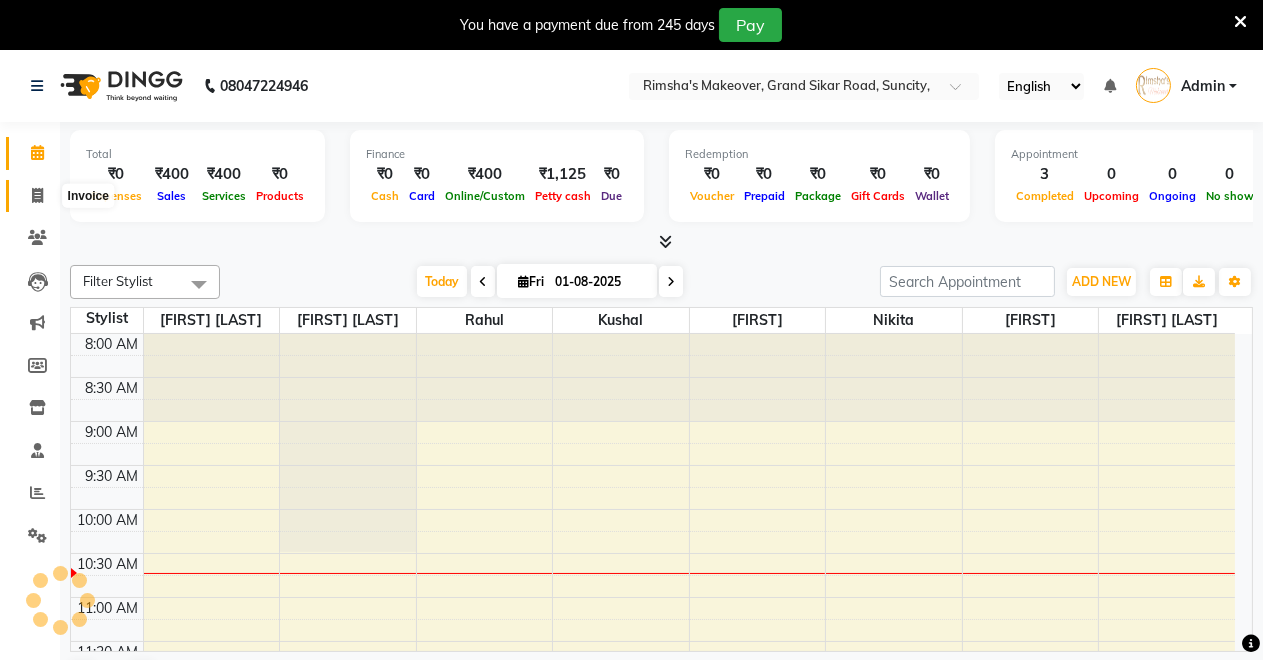 click 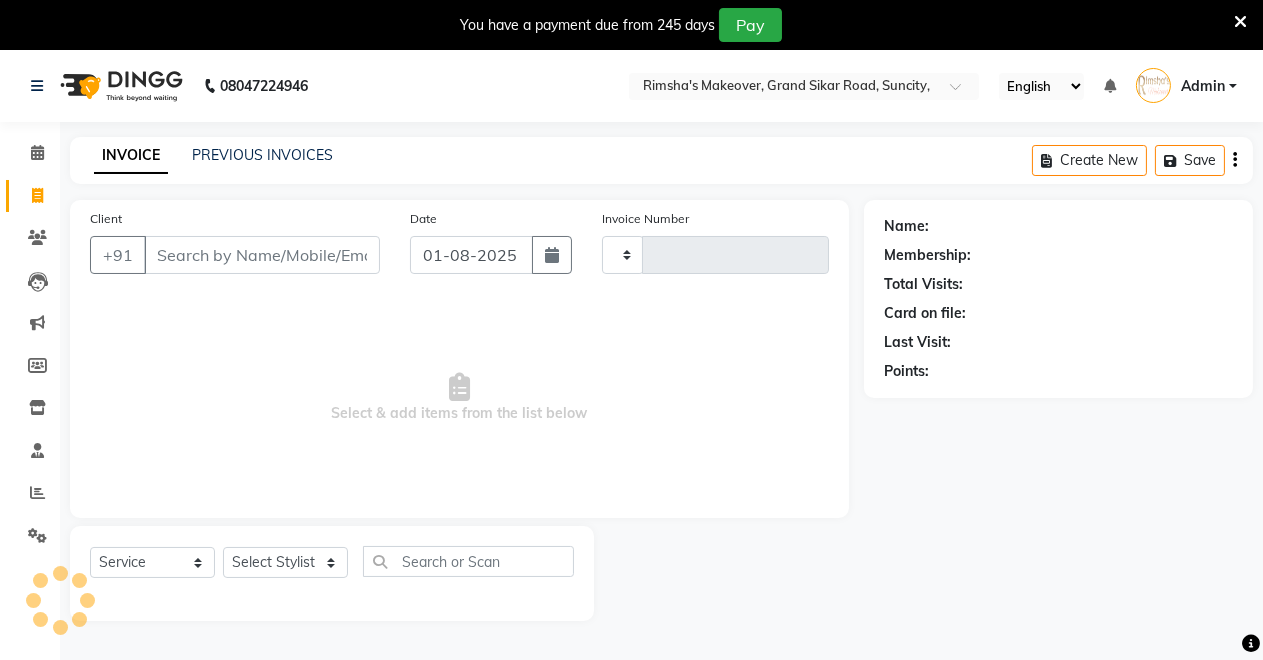 type on "3068" 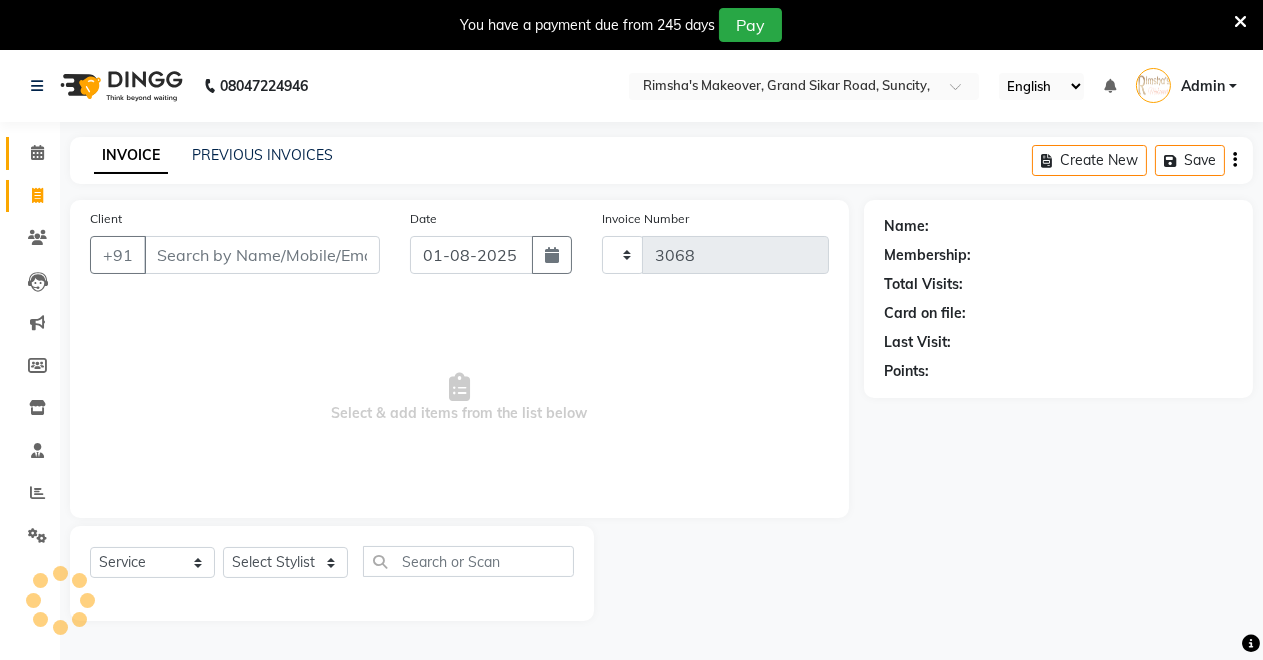 select on "7317" 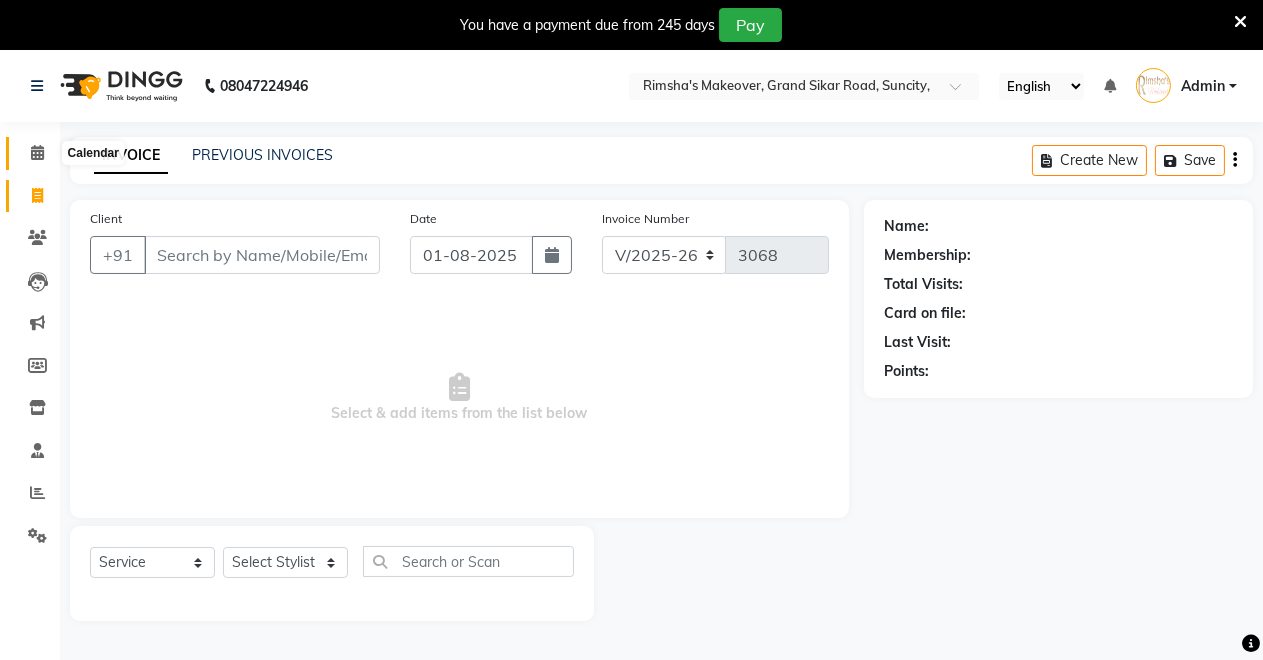 click 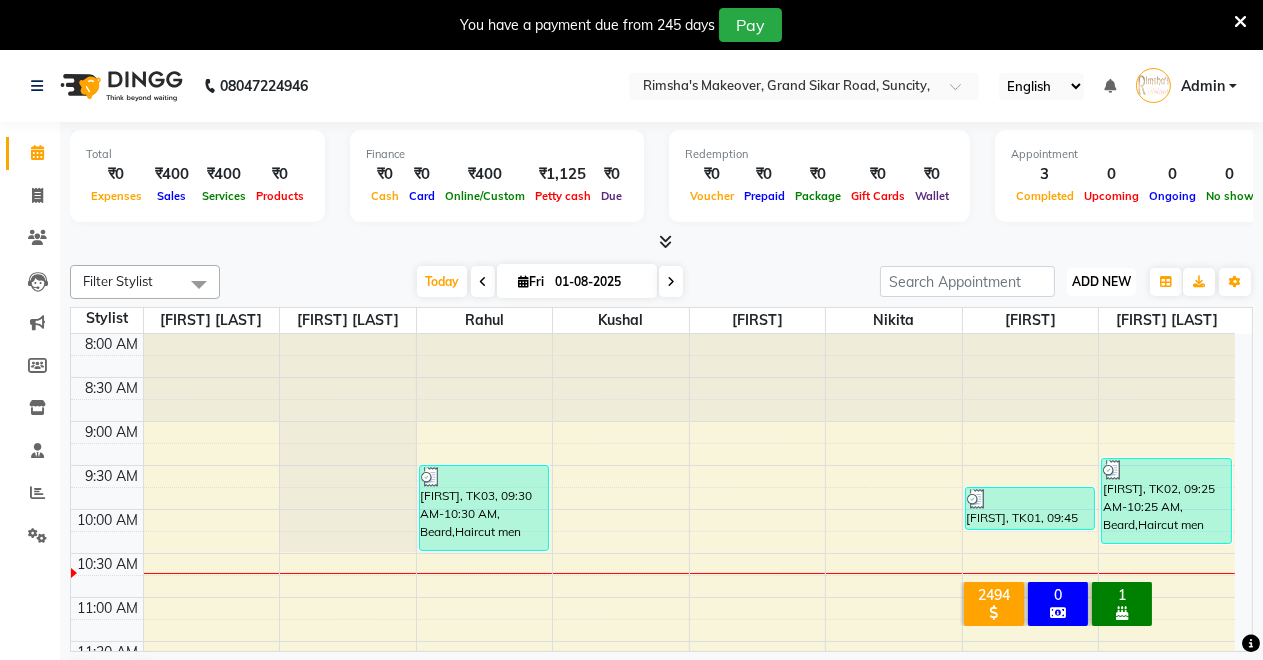 click on "ADD NEW" at bounding box center (1101, 281) 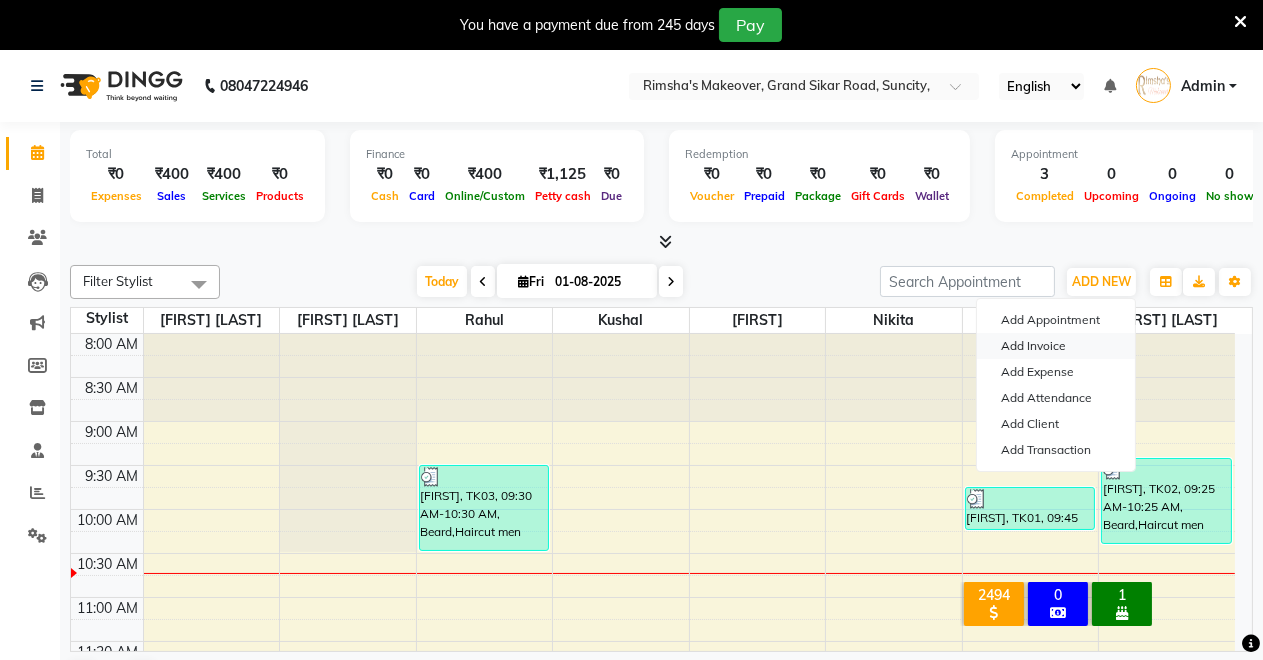 click on "Add Invoice" at bounding box center [1056, 346] 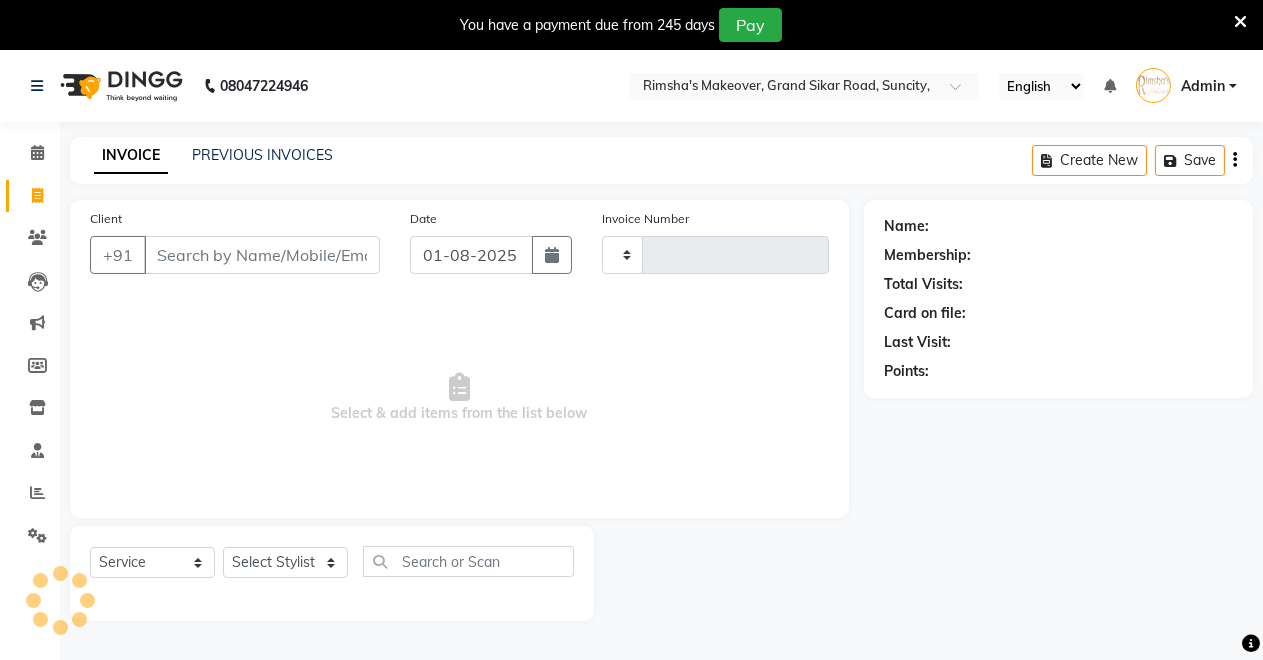 type on "3068" 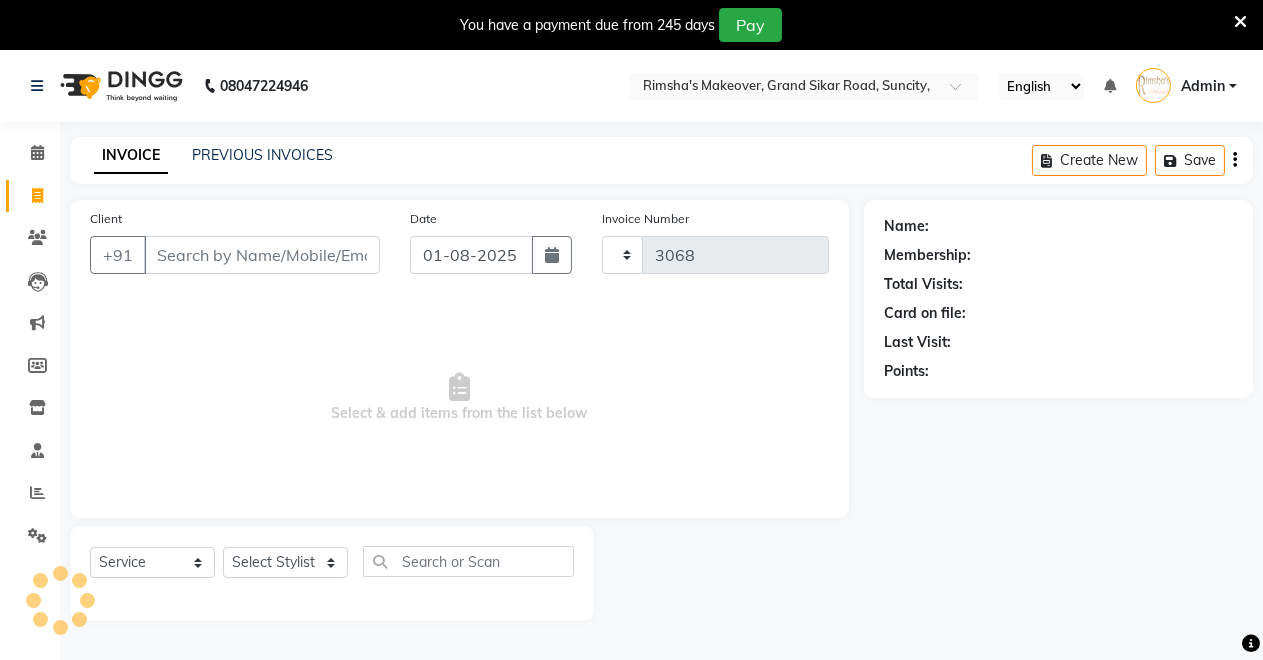 select on "7317" 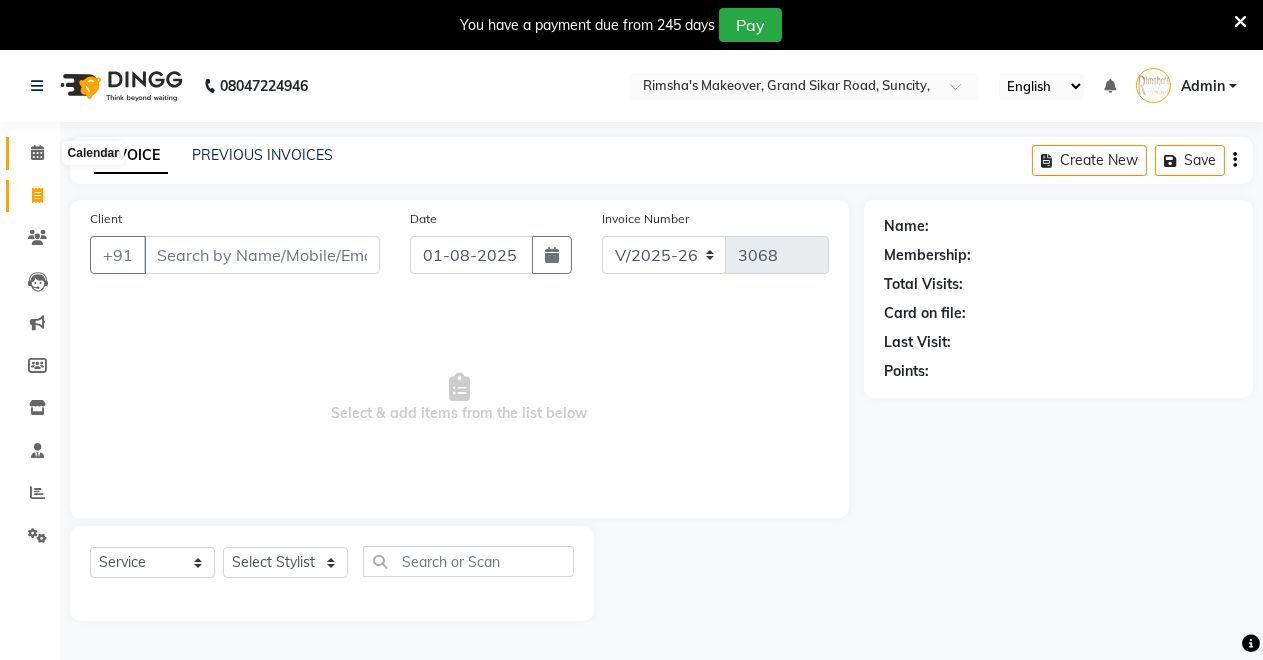 click 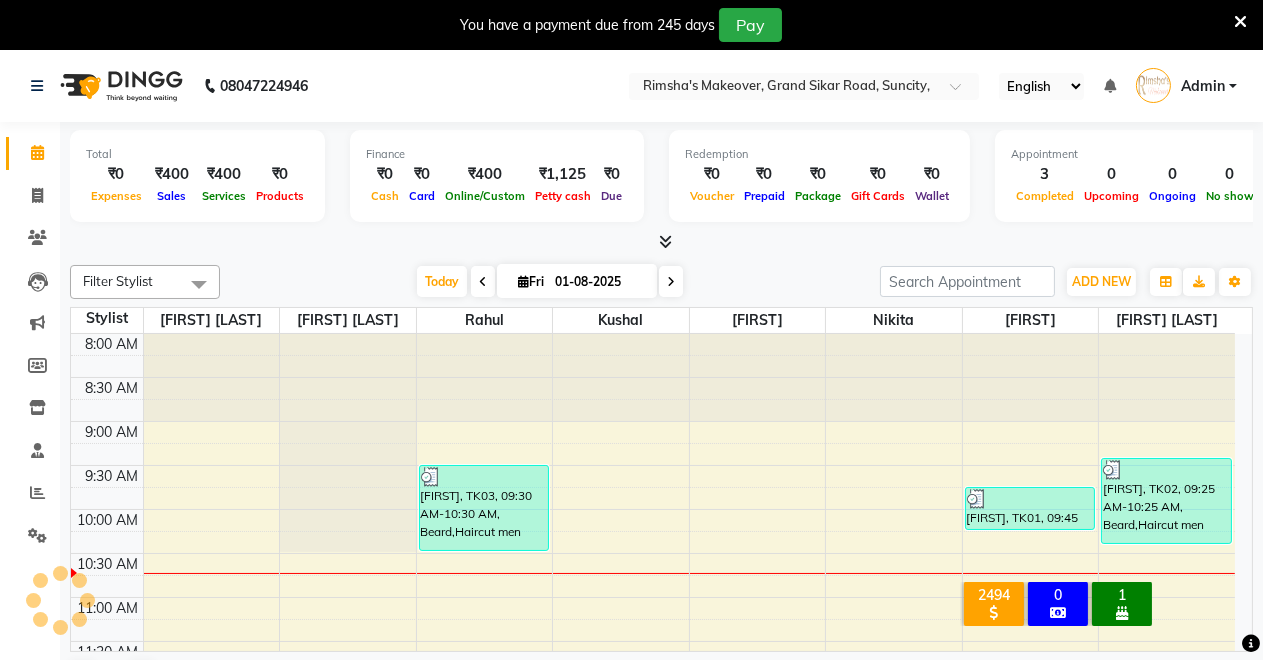 scroll, scrollTop: 0, scrollLeft: 0, axis: both 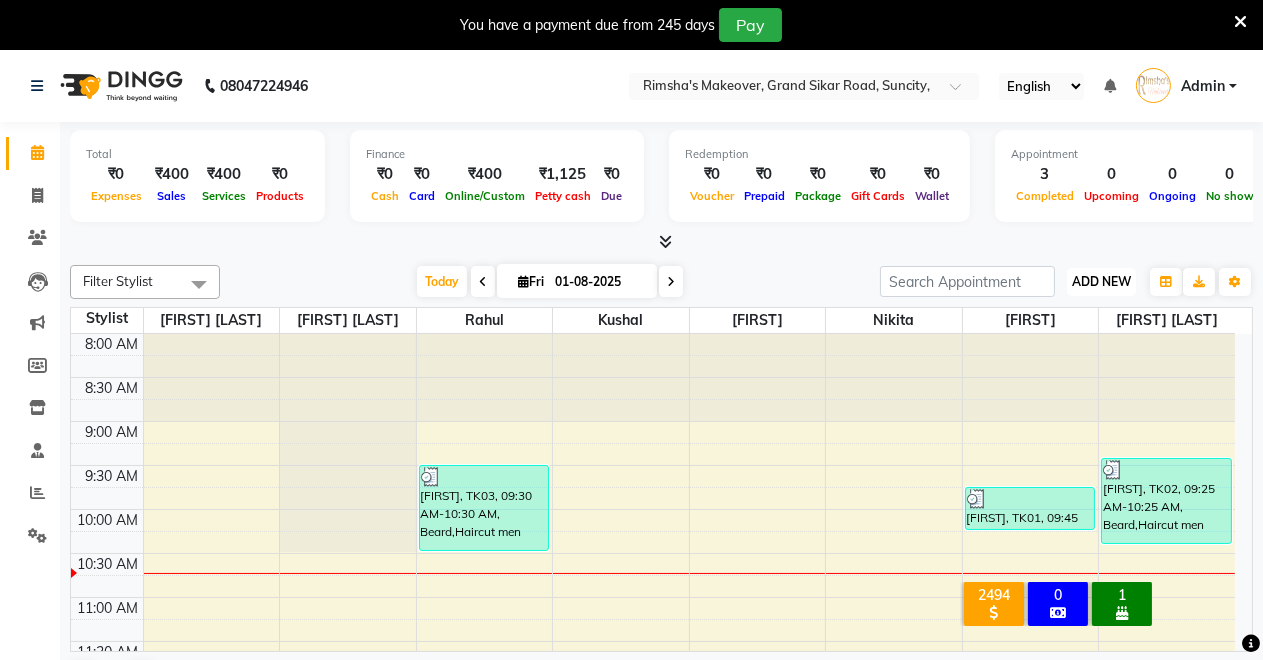click on "ADD NEW" at bounding box center [1101, 281] 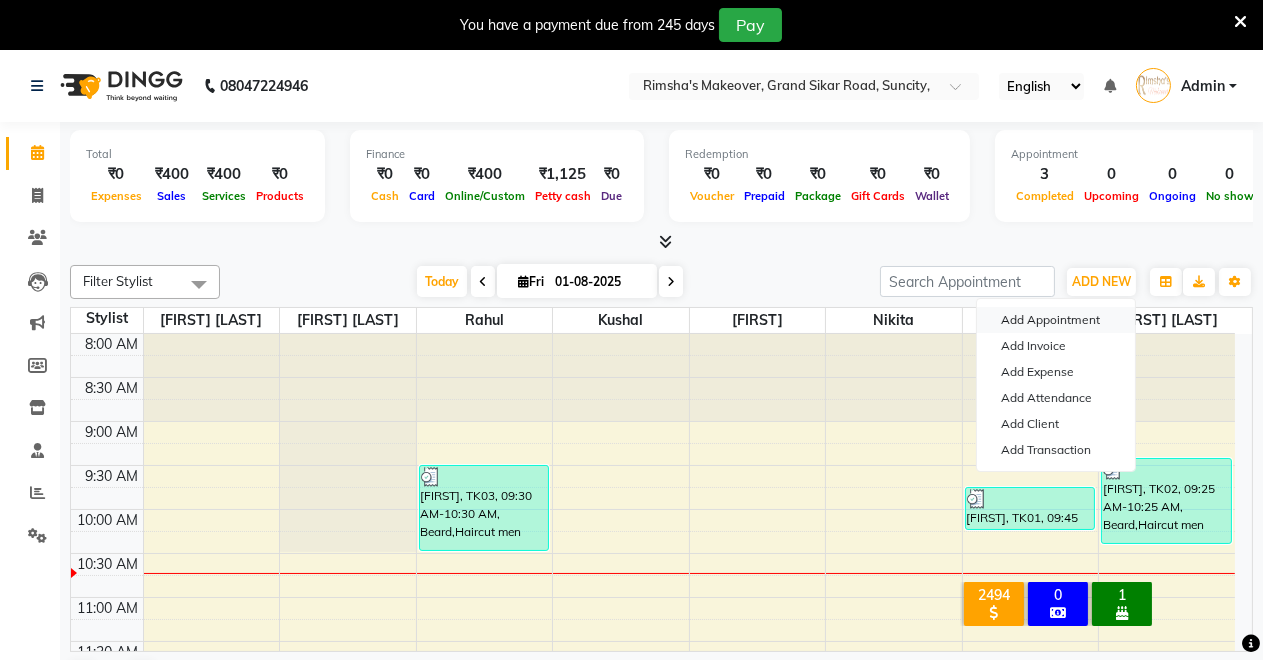 click on "Add Appointment" at bounding box center (1056, 320) 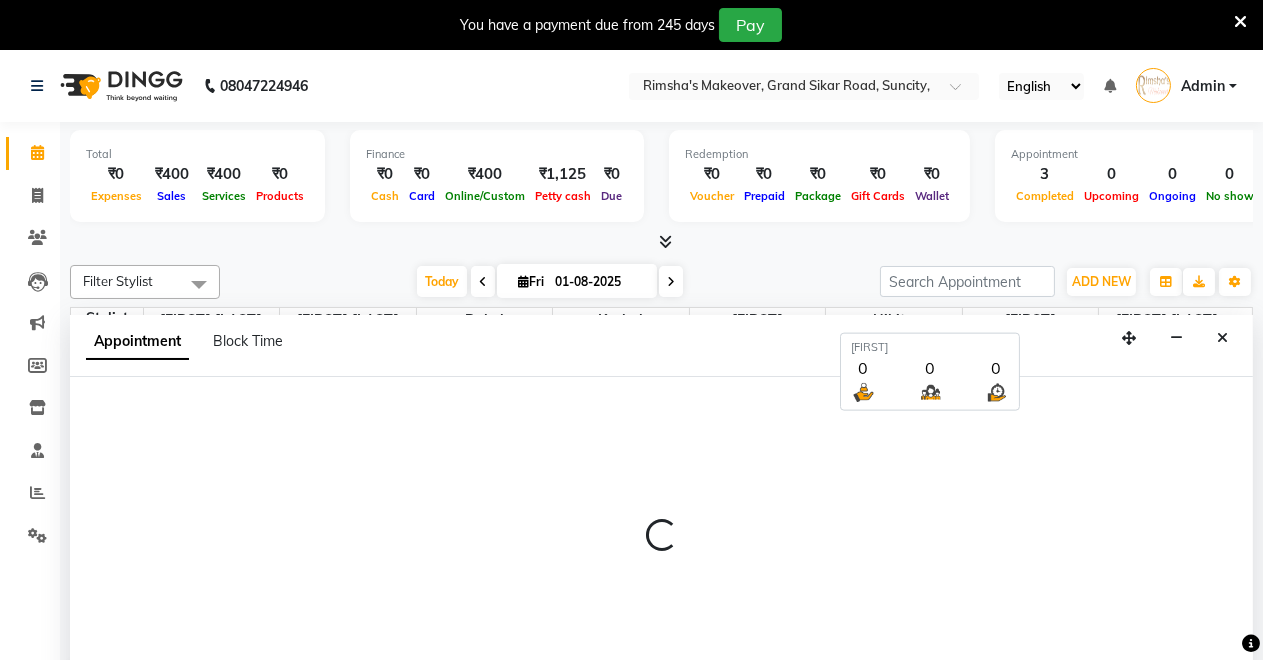 scroll, scrollTop: 16, scrollLeft: 0, axis: vertical 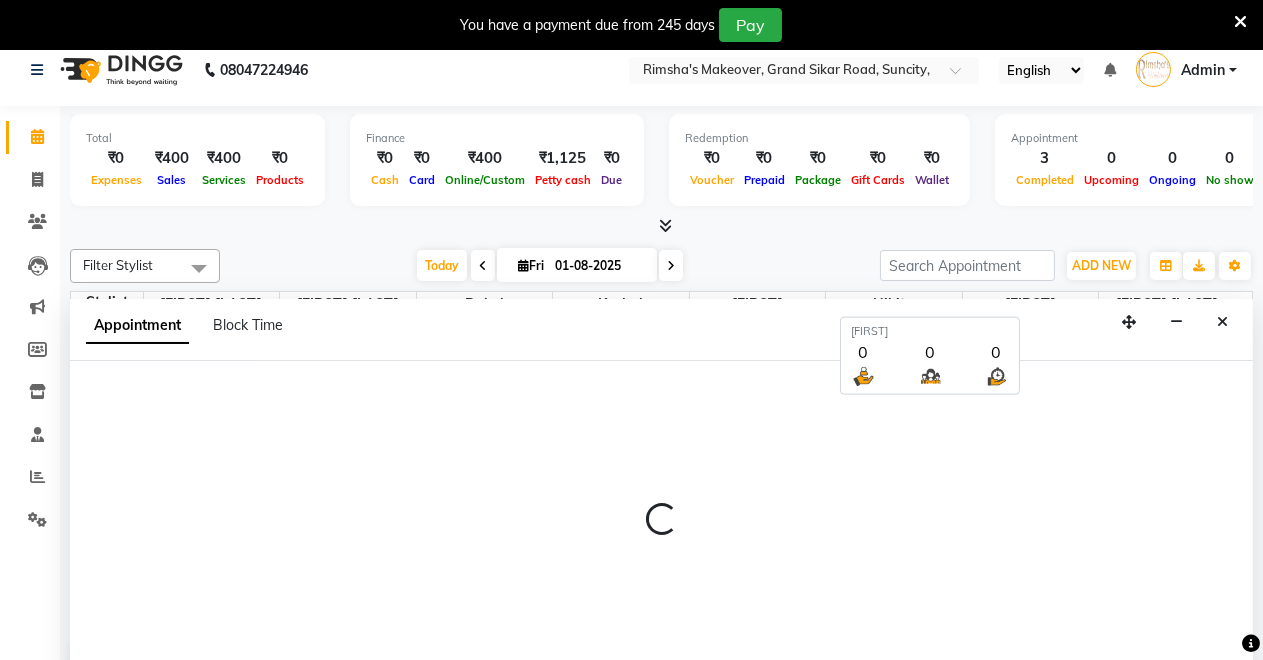 select on "540" 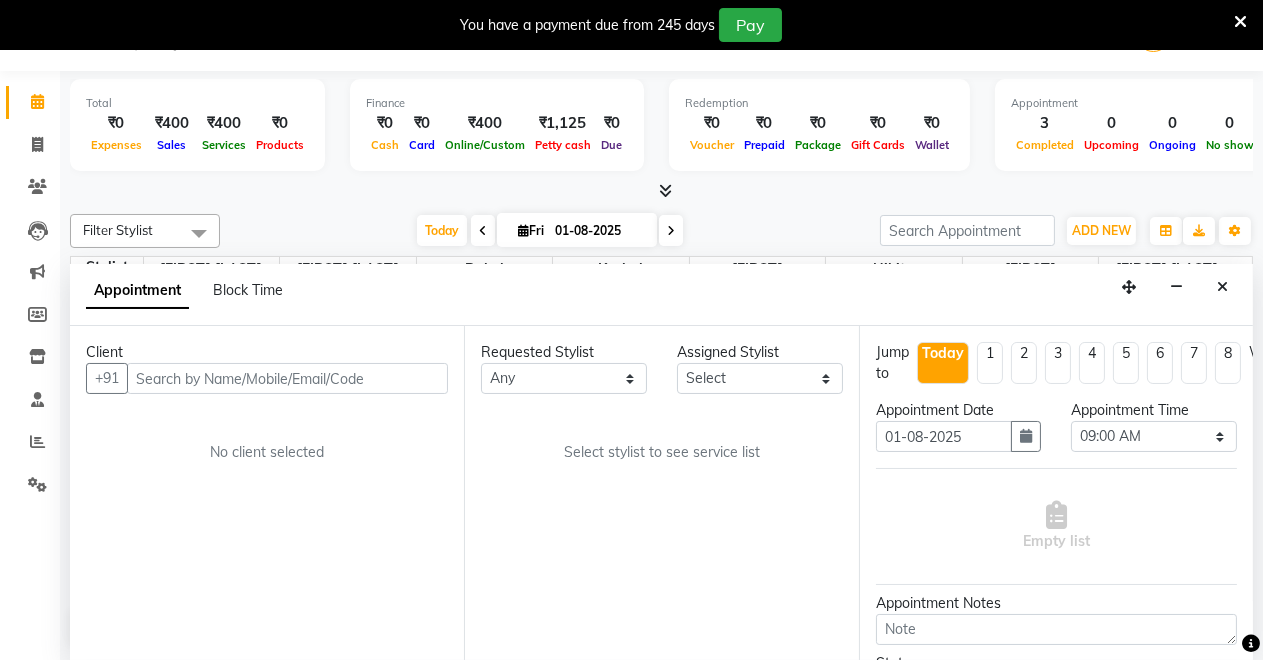 scroll, scrollTop: 0, scrollLeft: 0, axis: both 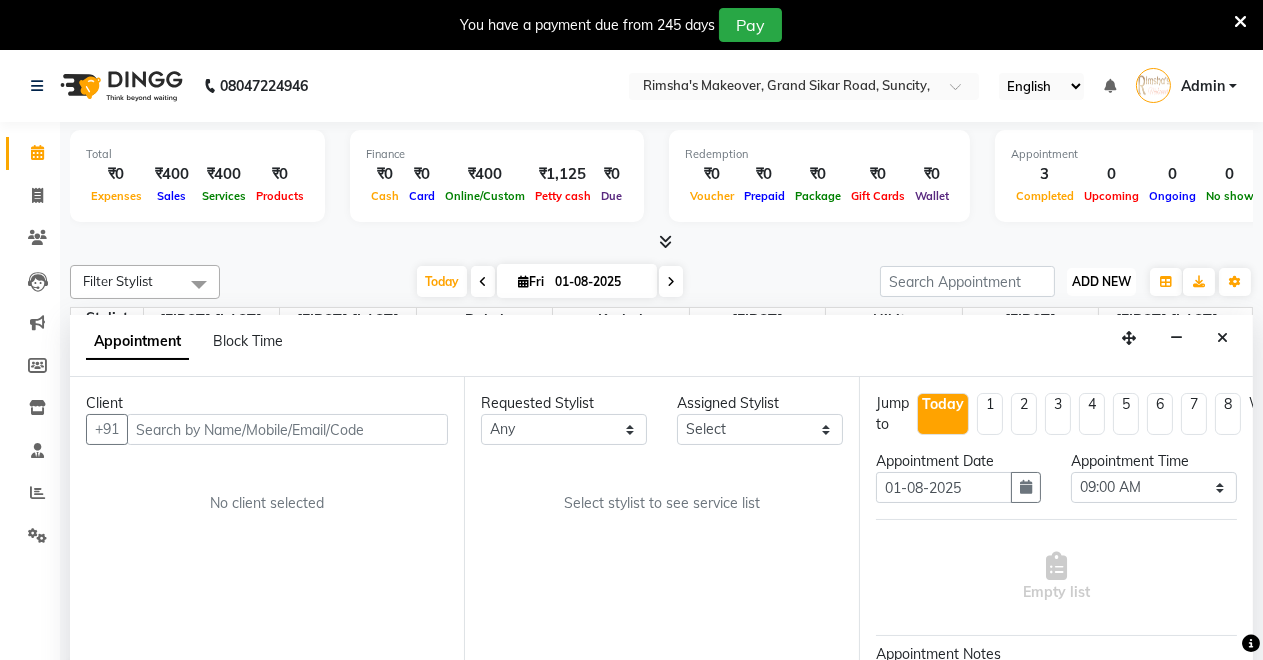click on "ADD NEW" at bounding box center [1101, 281] 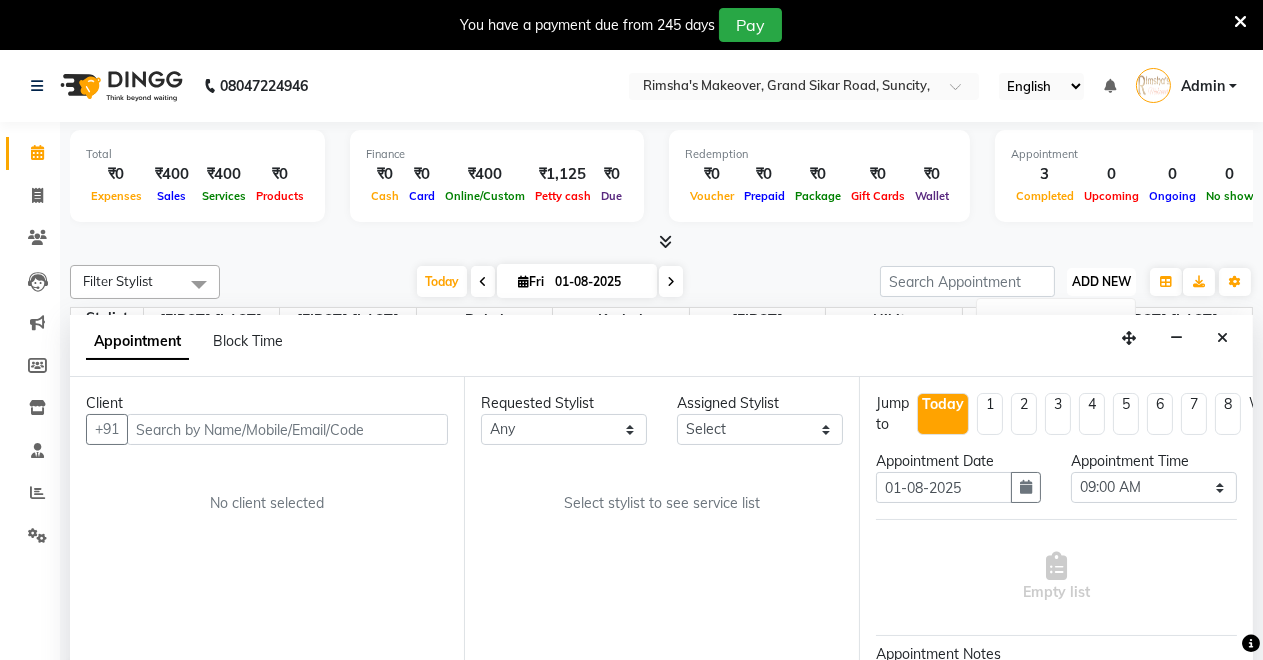 click on "ADD NEW" at bounding box center [1101, 281] 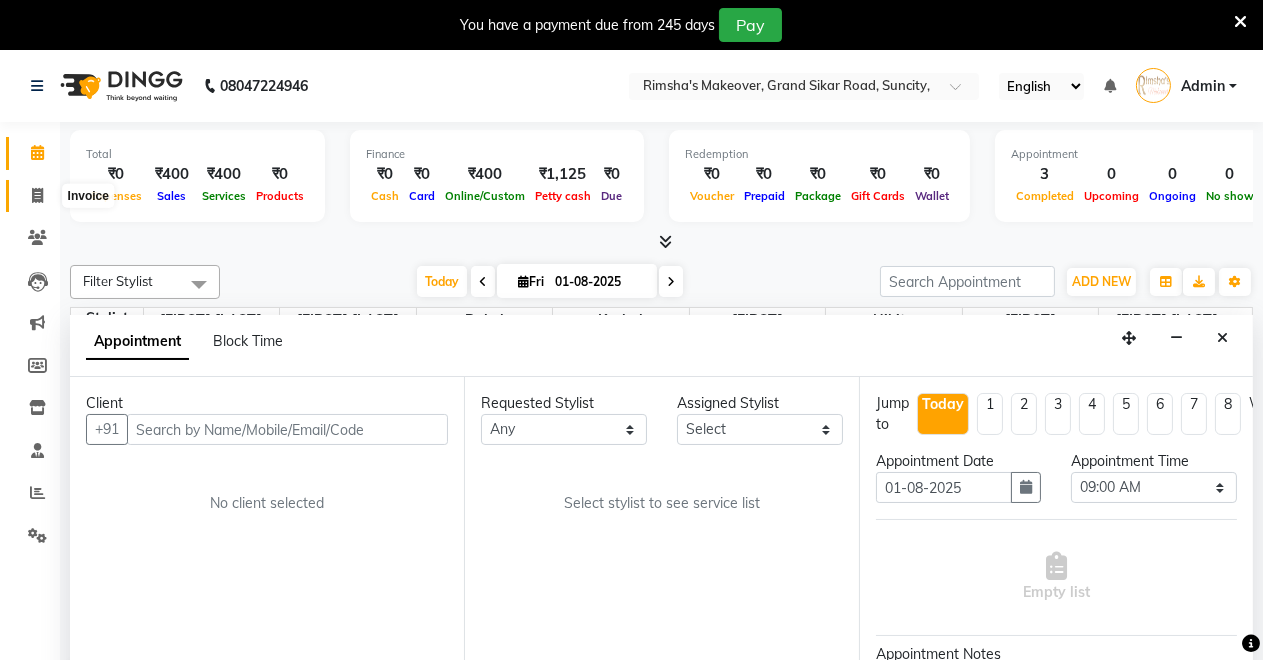 click 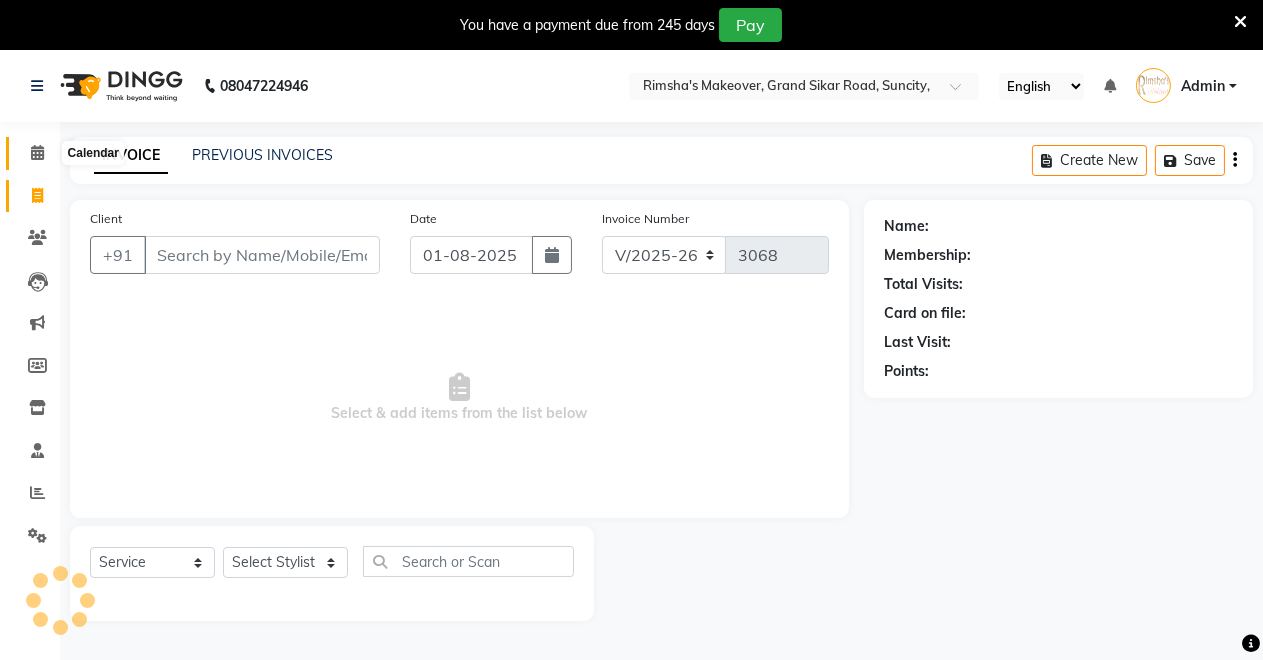 click 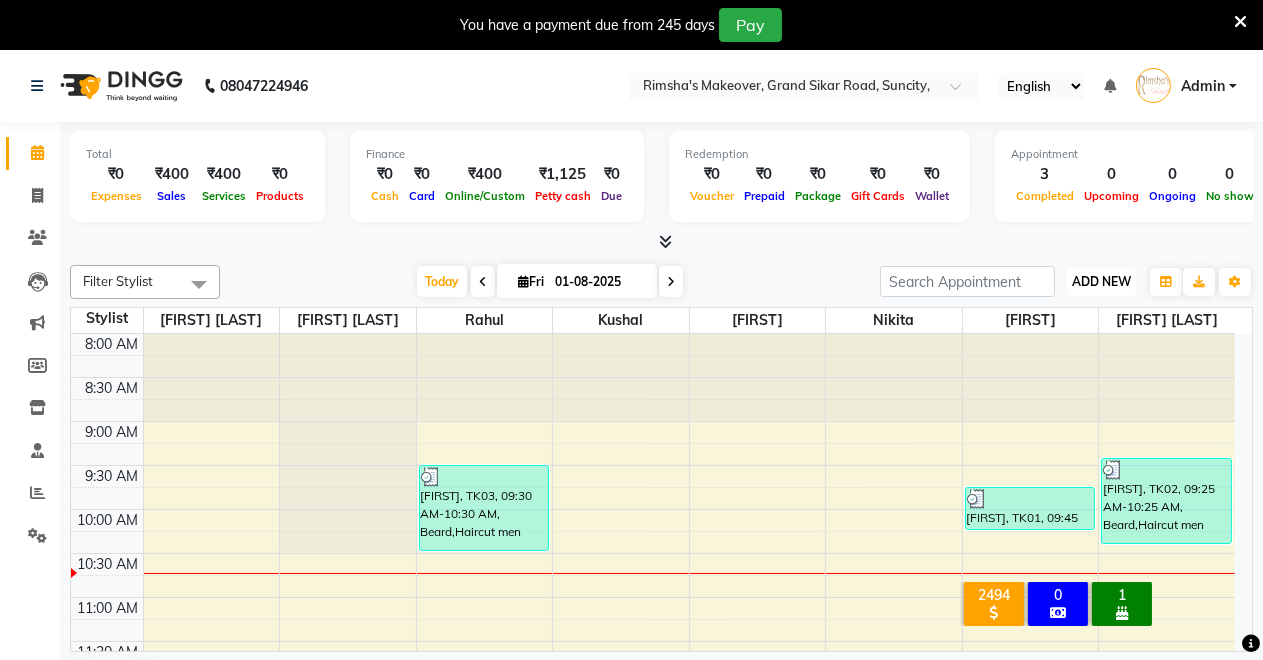 click on "ADD NEW" at bounding box center [1101, 281] 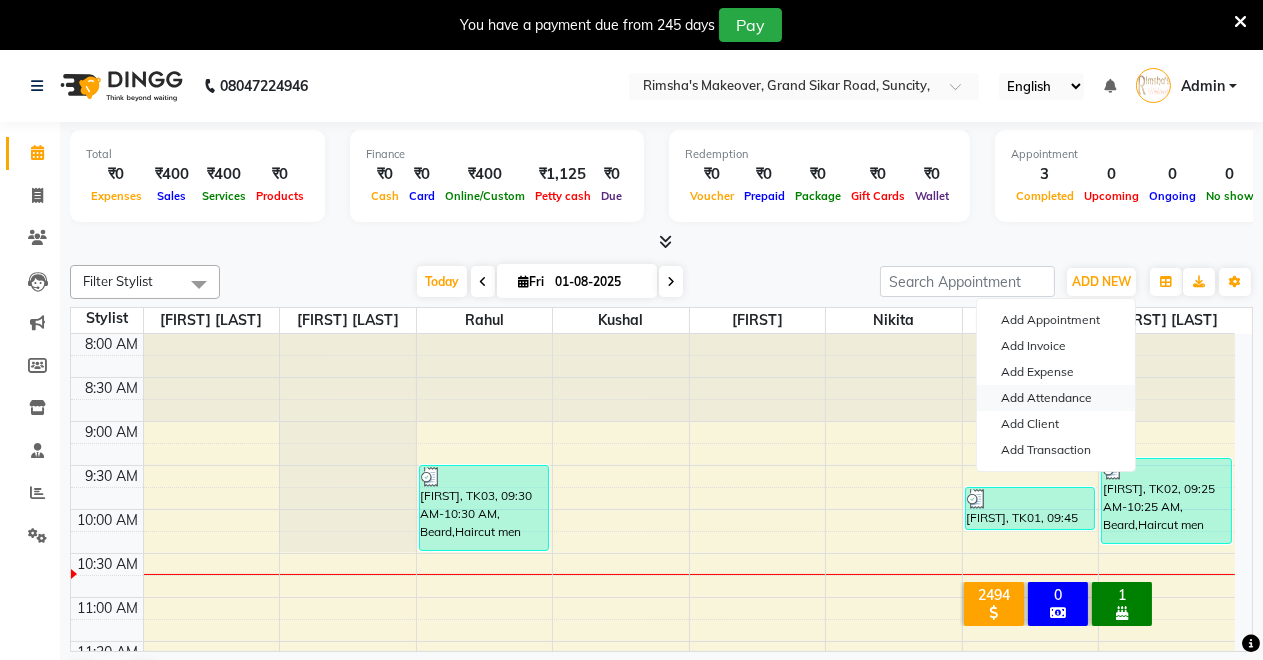 click on "Add Attendance" at bounding box center (1056, 398) 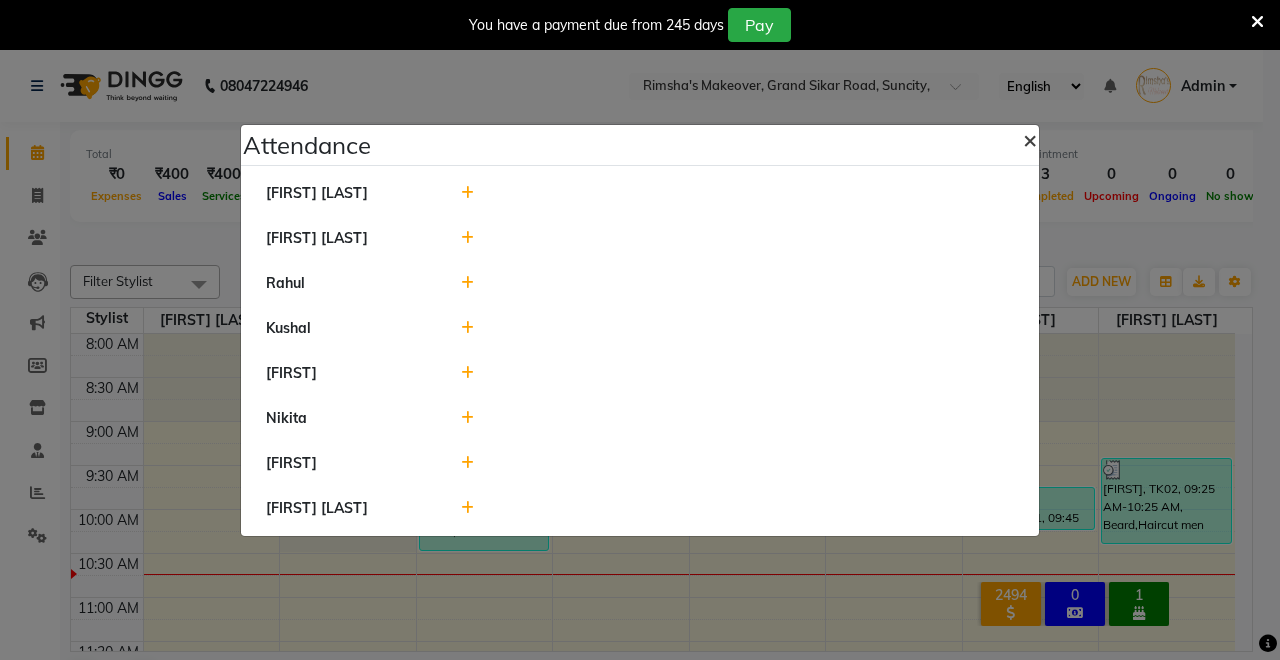 click on "×" 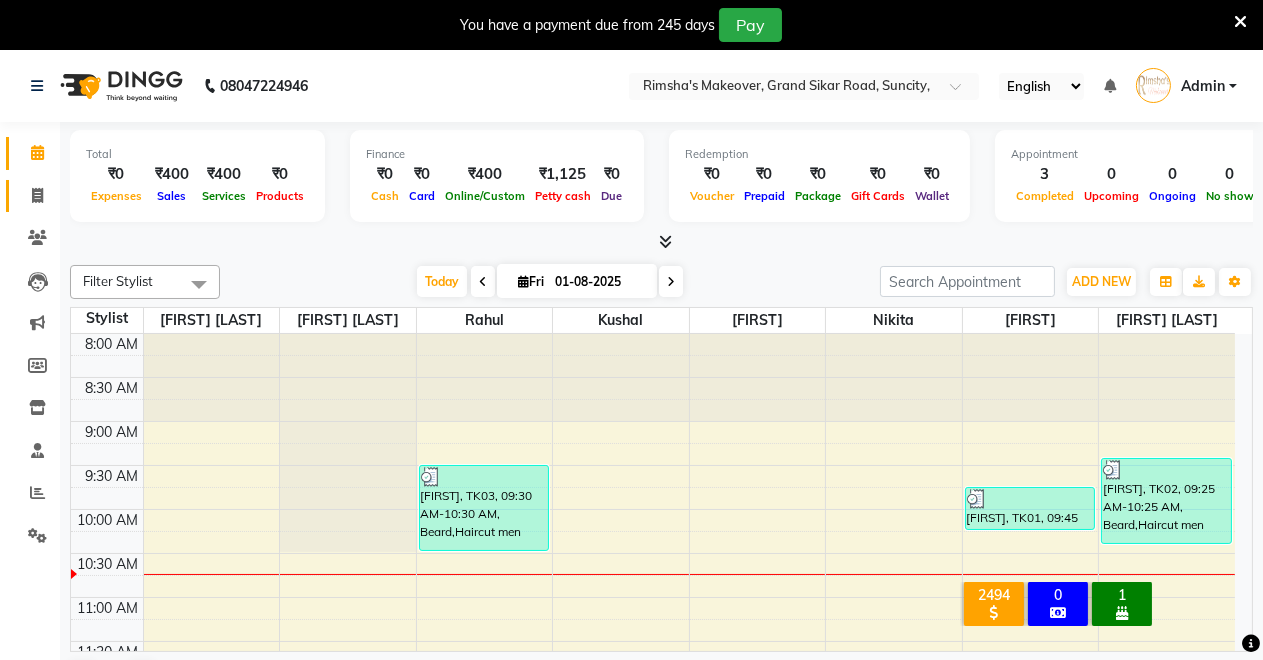 click on "Invoice" 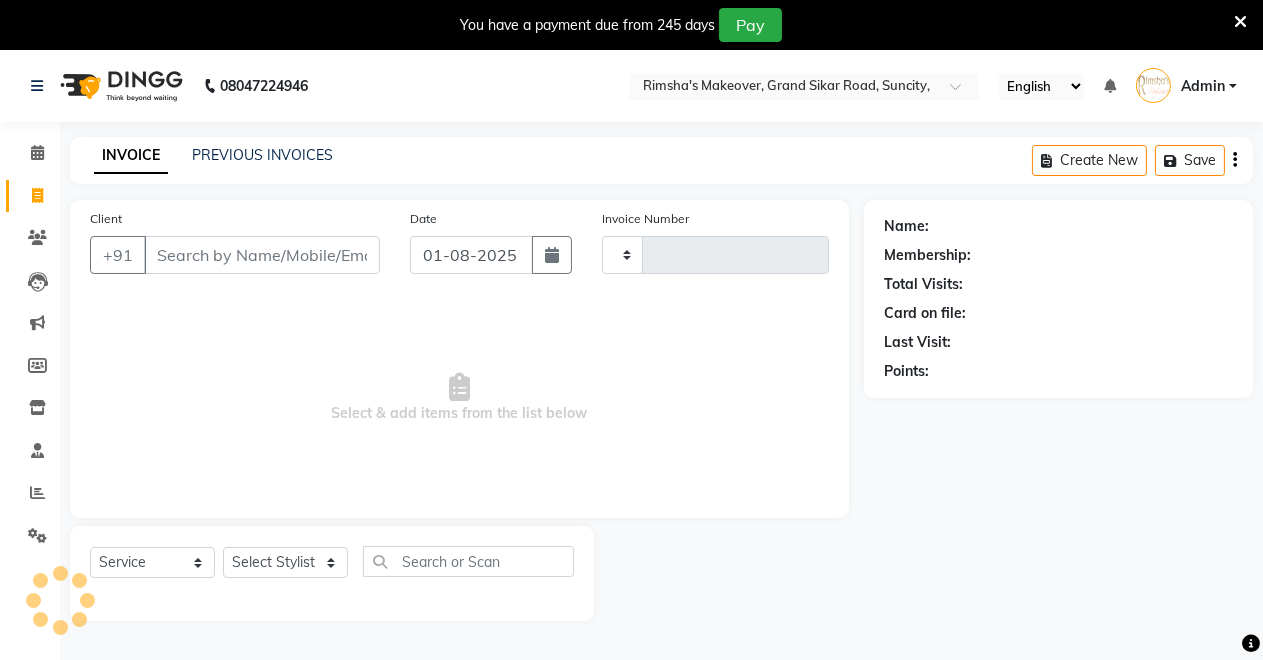 type on "3068" 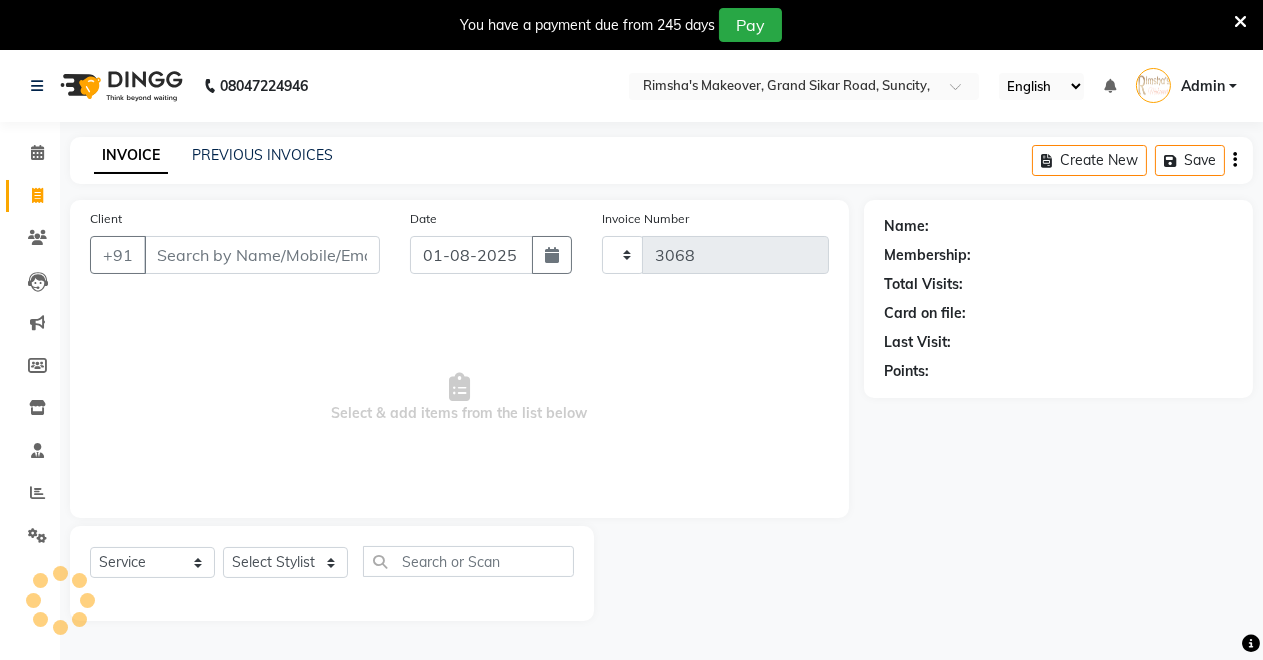 select on "7317" 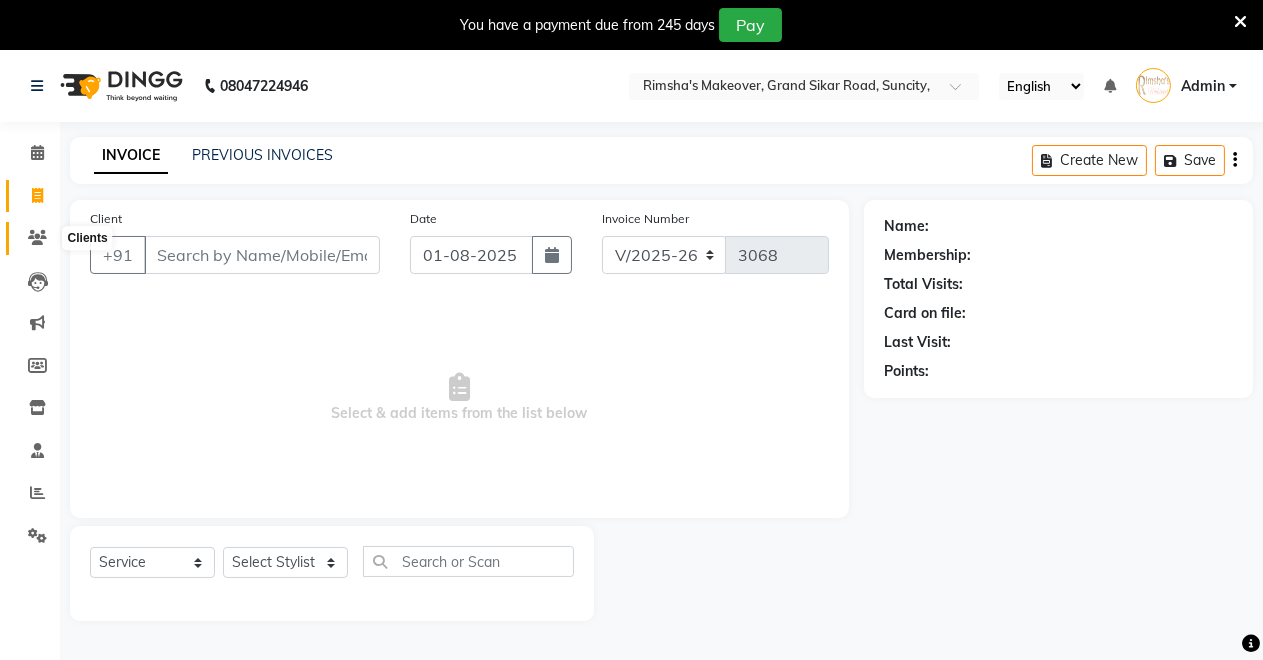 click 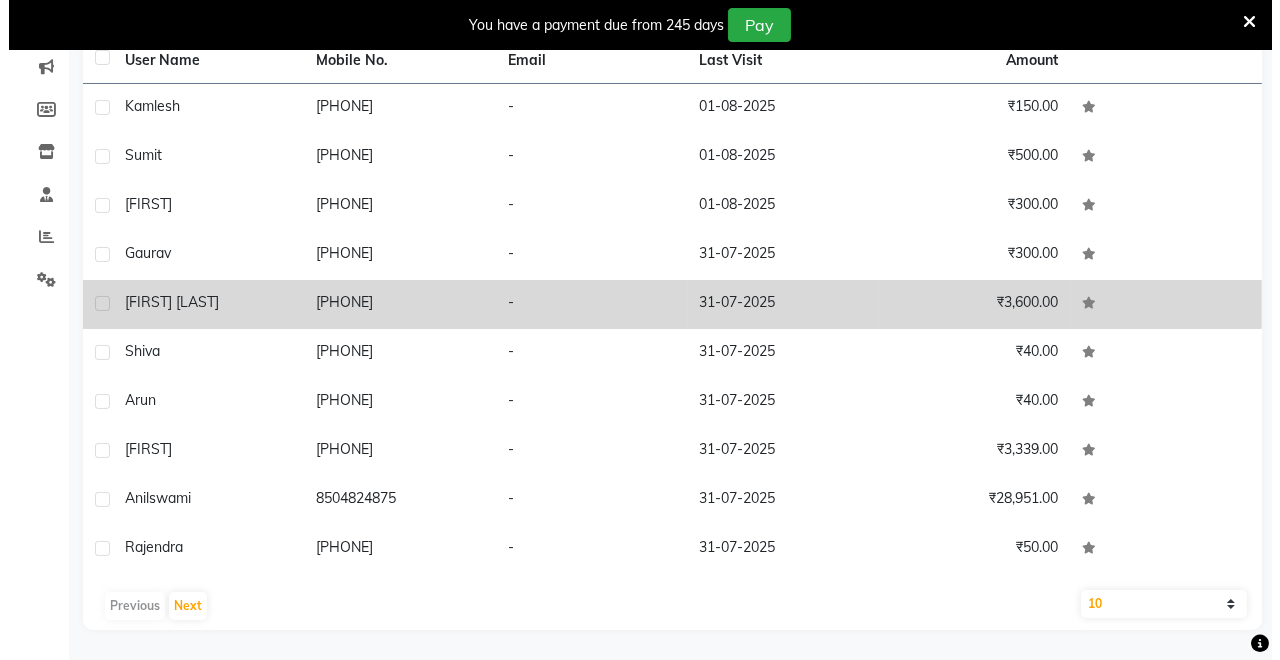 scroll, scrollTop: 0, scrollLeft: 0, axis: both 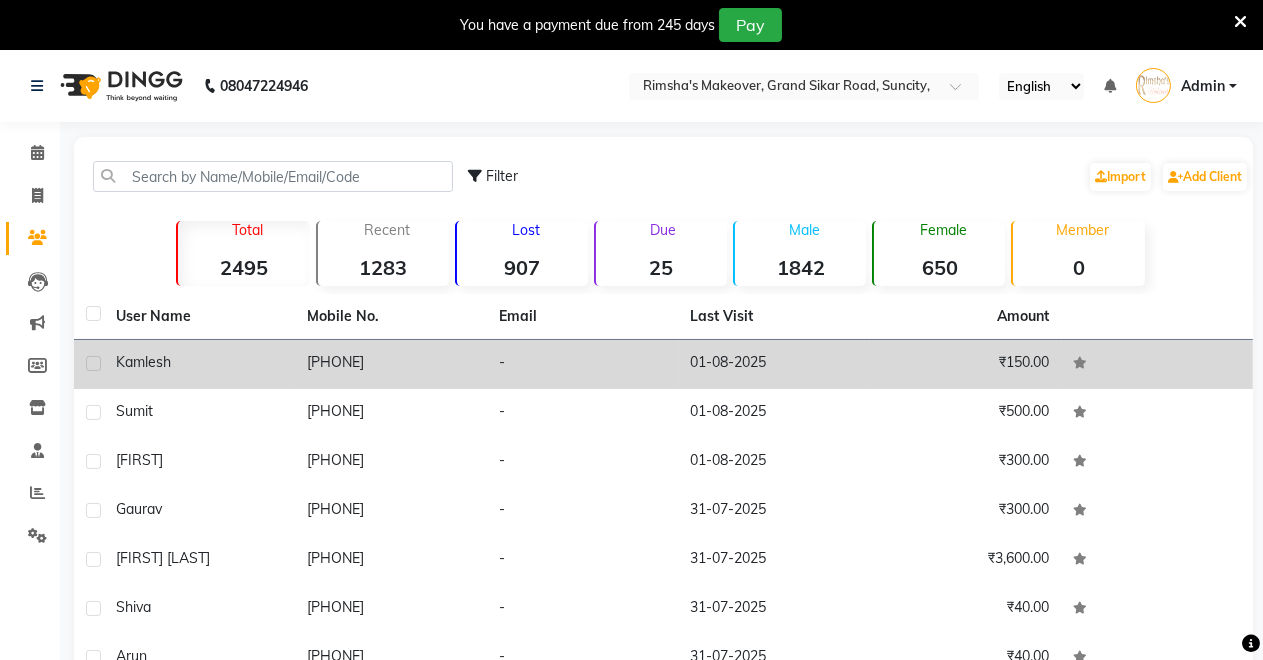 click on "[PHONE]" 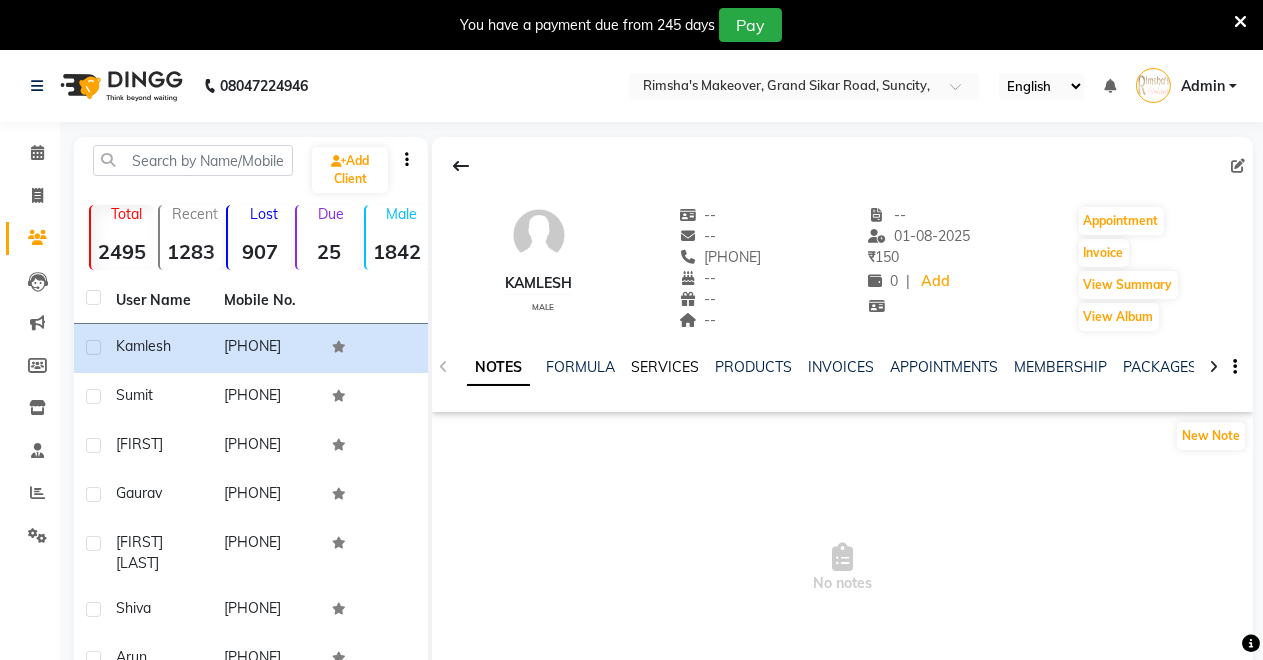 click on "SERVICES" 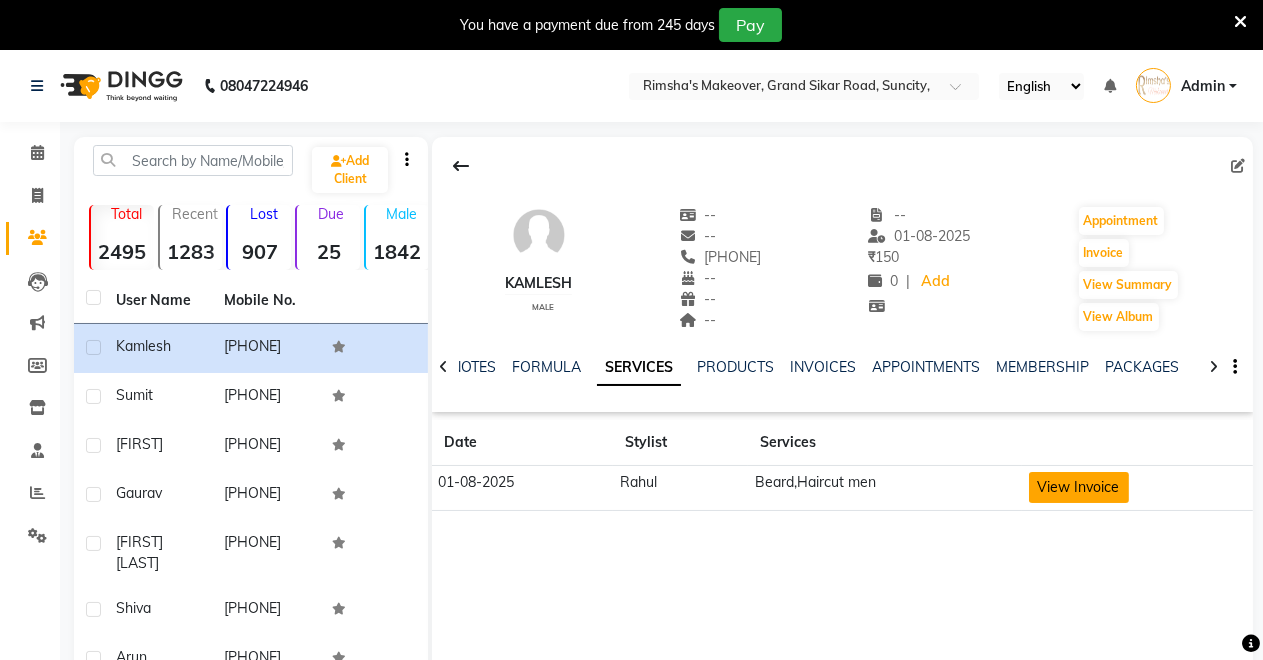 click on "View Invoice" 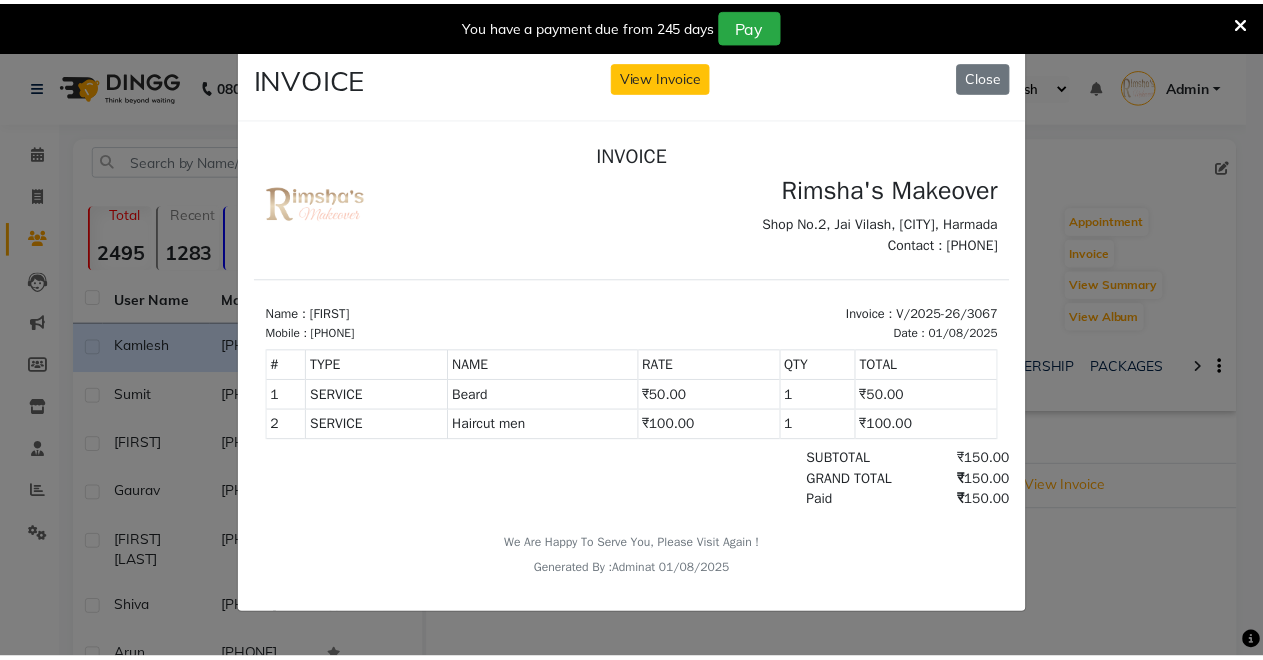 scroll, scrollTop: 0, scrollLeft: 0, axis: both 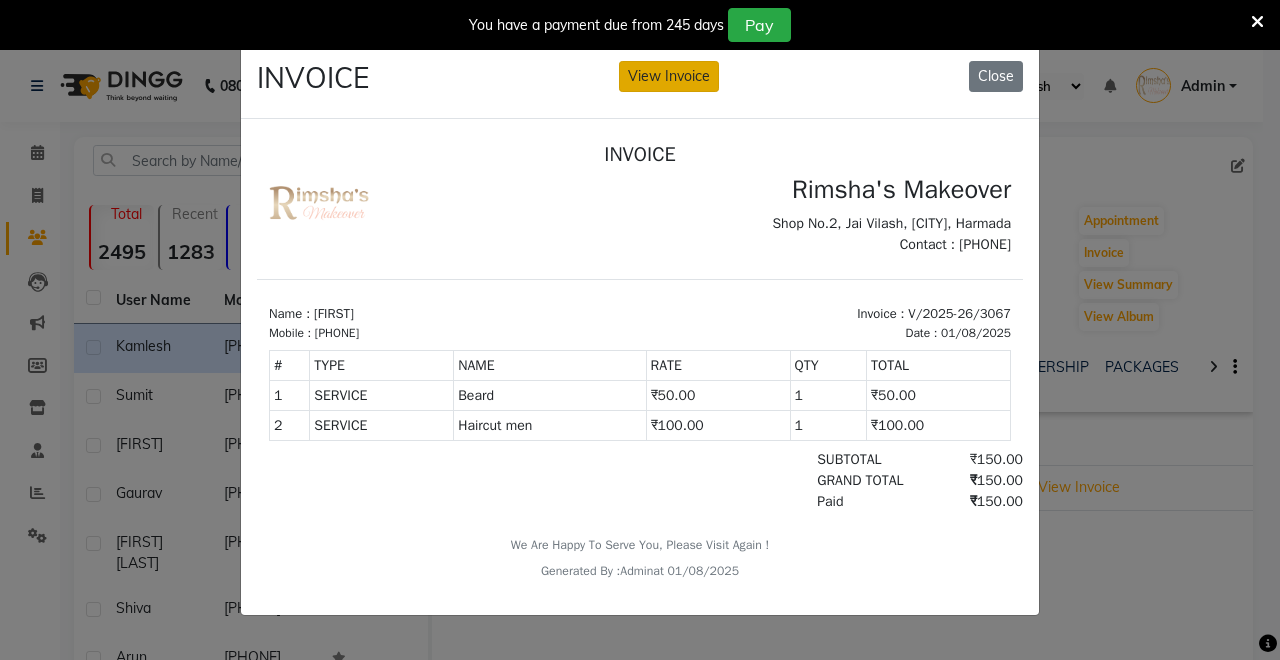 click on "View Invoice" 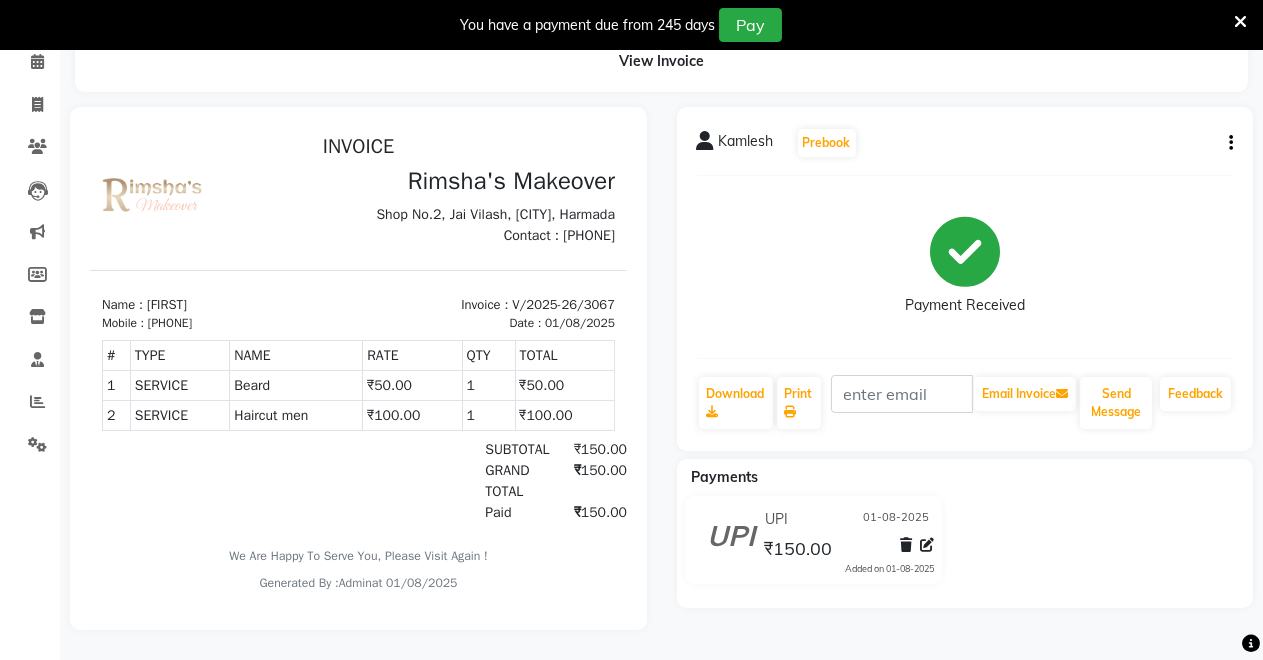 scroll, scrollTop: 0, scrollLeft: 0, axis: both 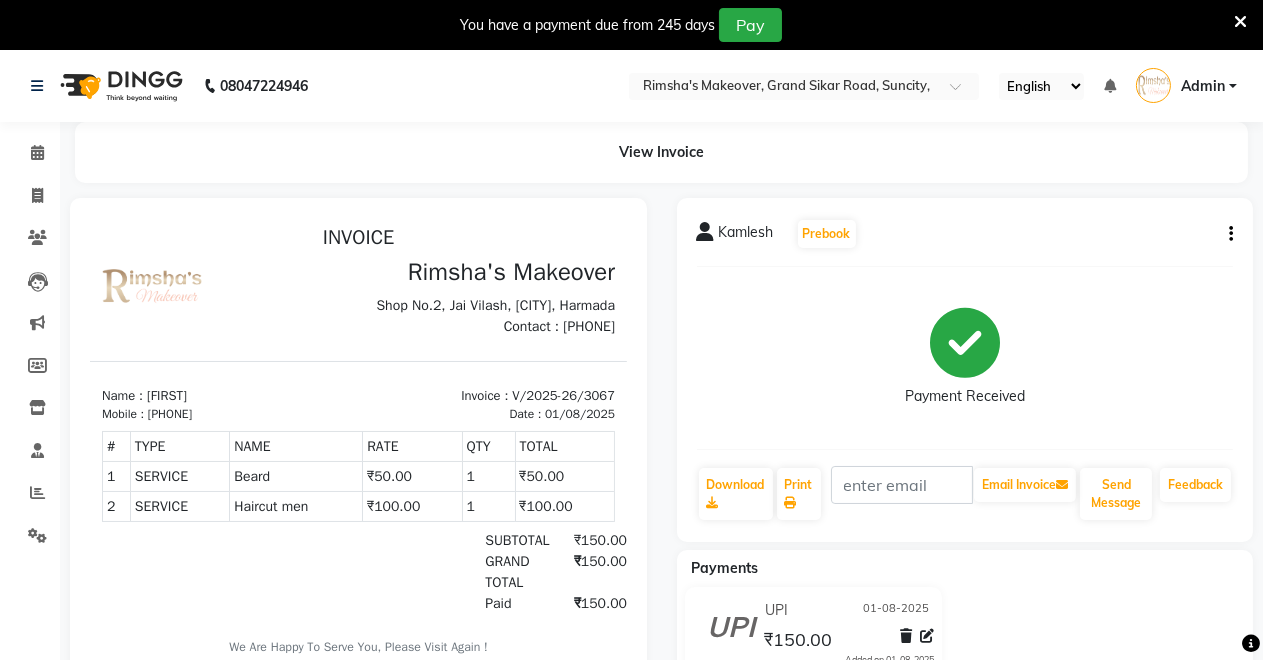 click on "Invoice" 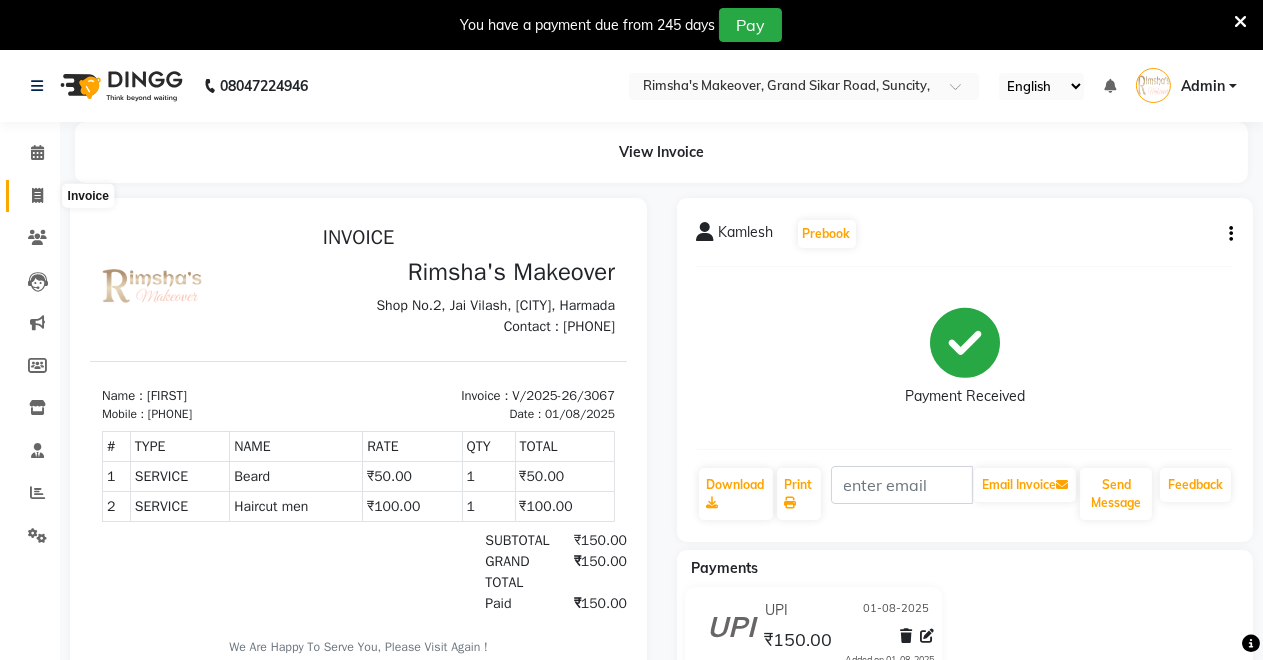 click 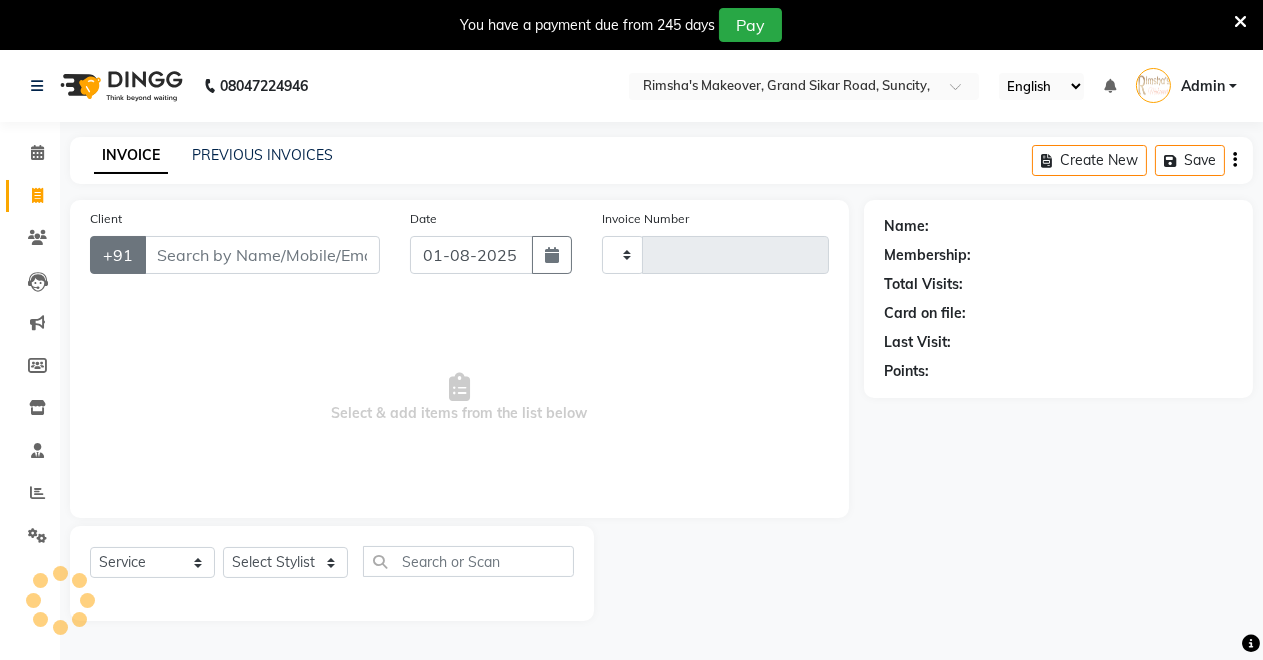 scroll, scrollTop: 49, scrollLeft: 0, axis: vertical 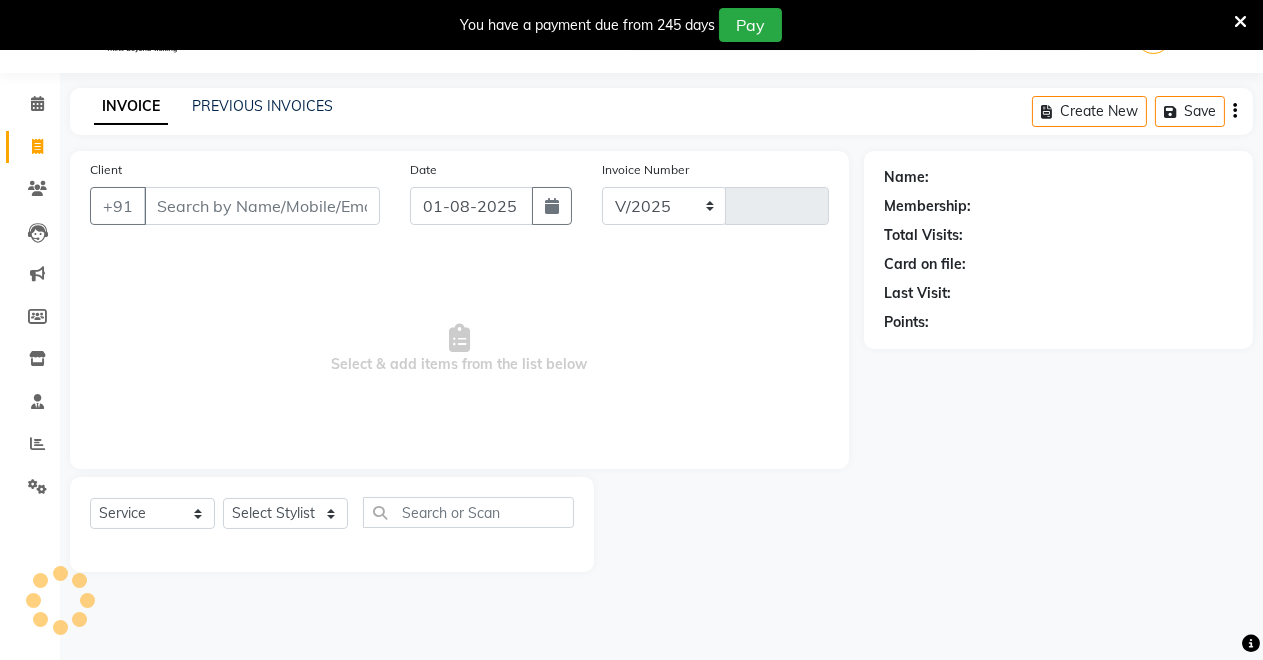 select on "7317" 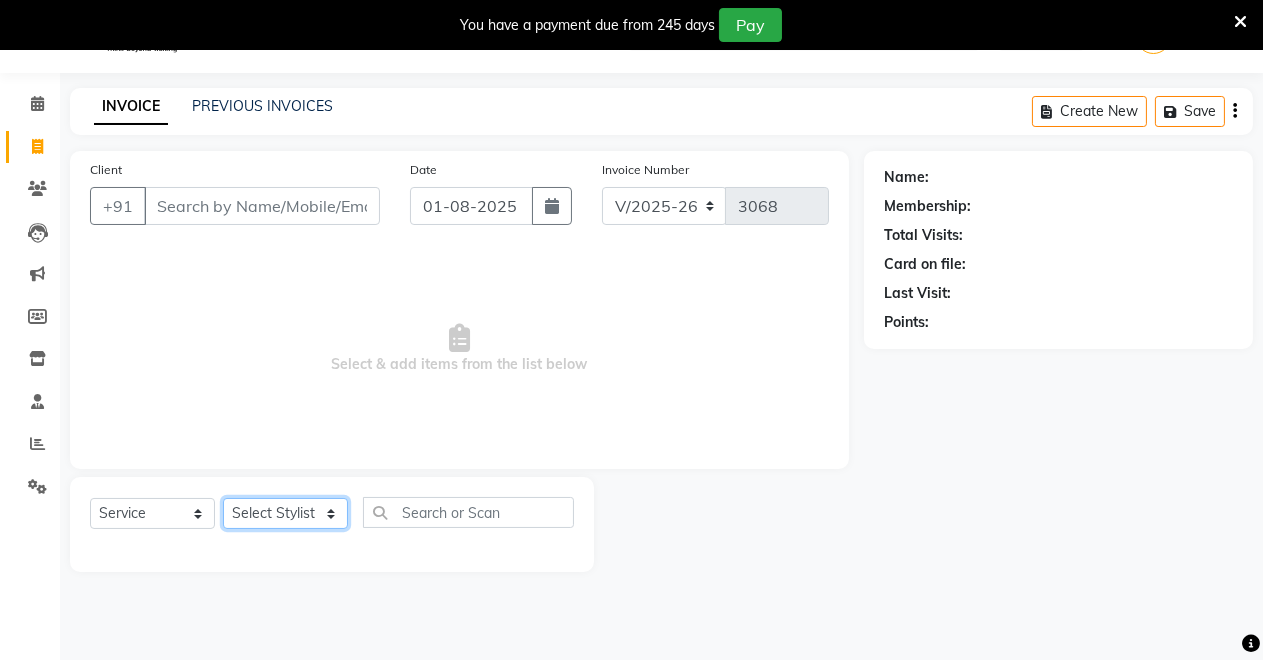 click on "Select Stylist [NAME] [NAME] [NAME] [NAME] [NAME] [NAME] [NAME] [NAME]" 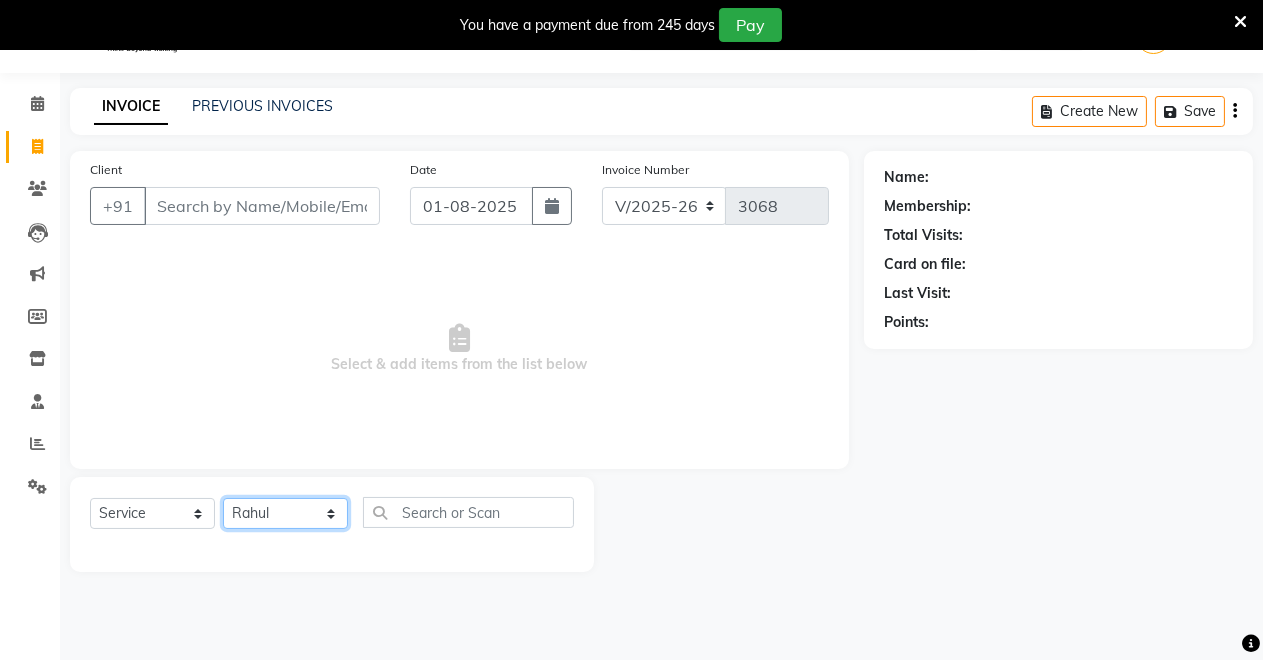click on "Select Stylist [NAME] [NAME] [NAME] [NAME] [NAME] [NAME] [NAME] [NAME]" 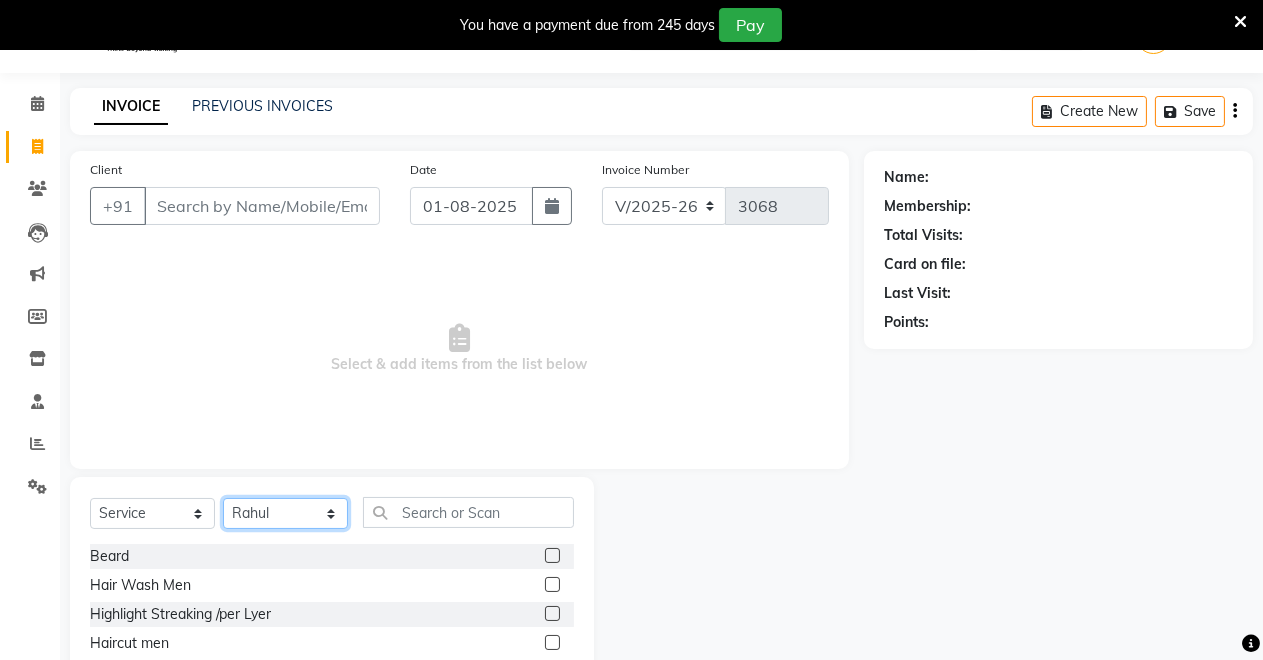 scroll, scrollTop: 191, scrollLeft: 0, axis: vertical 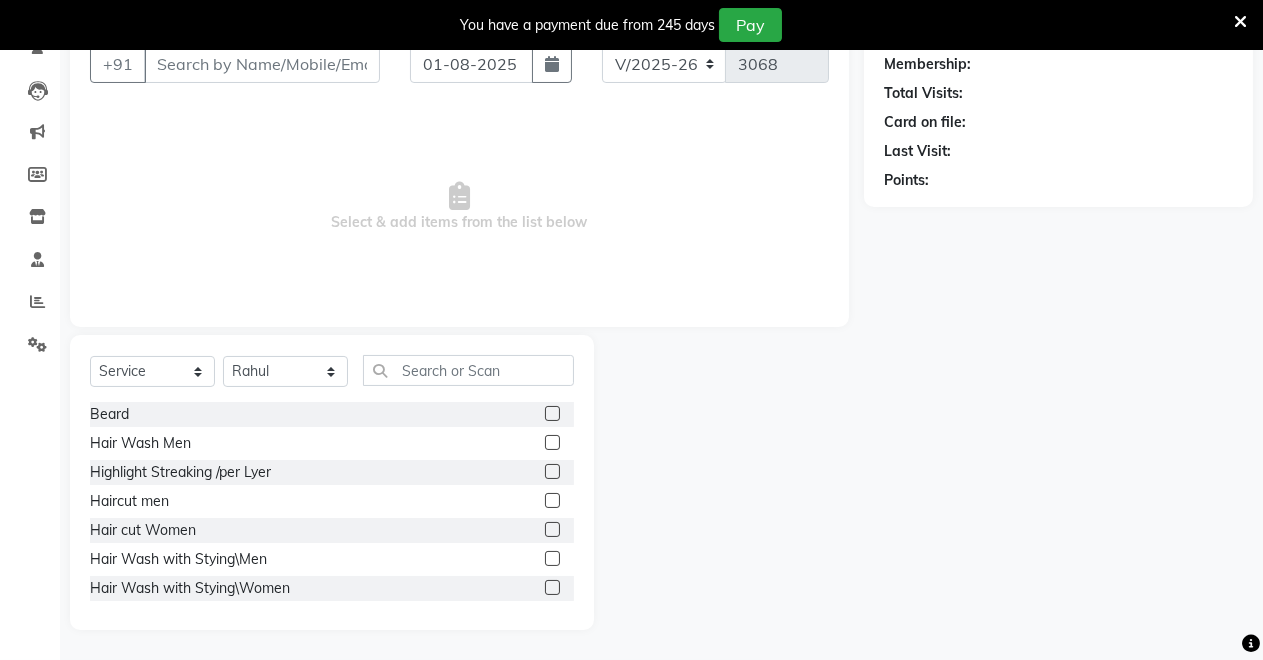 click 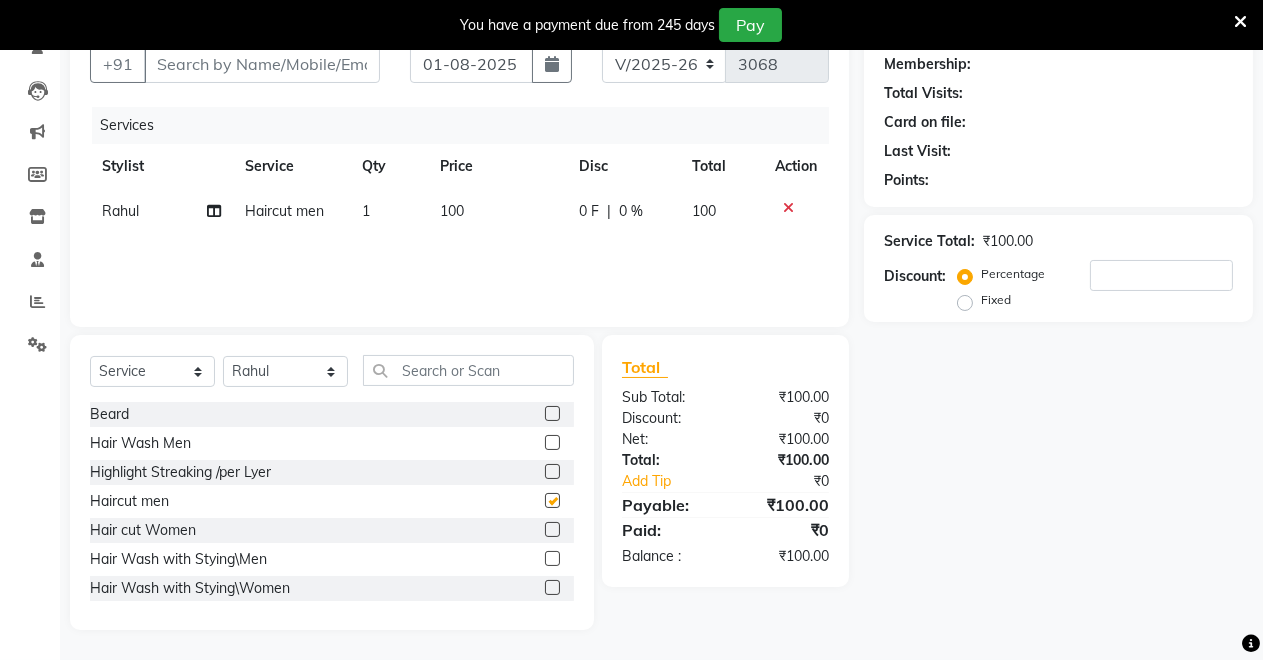 checkbox on "false" 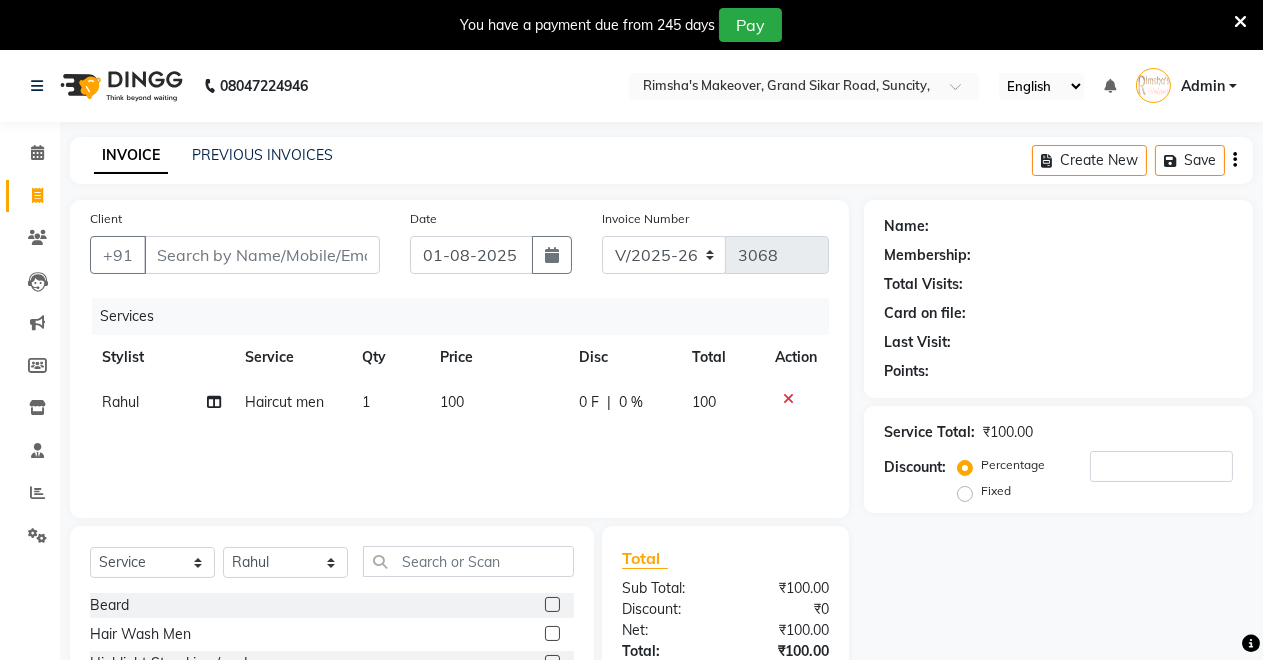 scroll, scrollTop: 191, scrollLeft: 0, axis: vertical 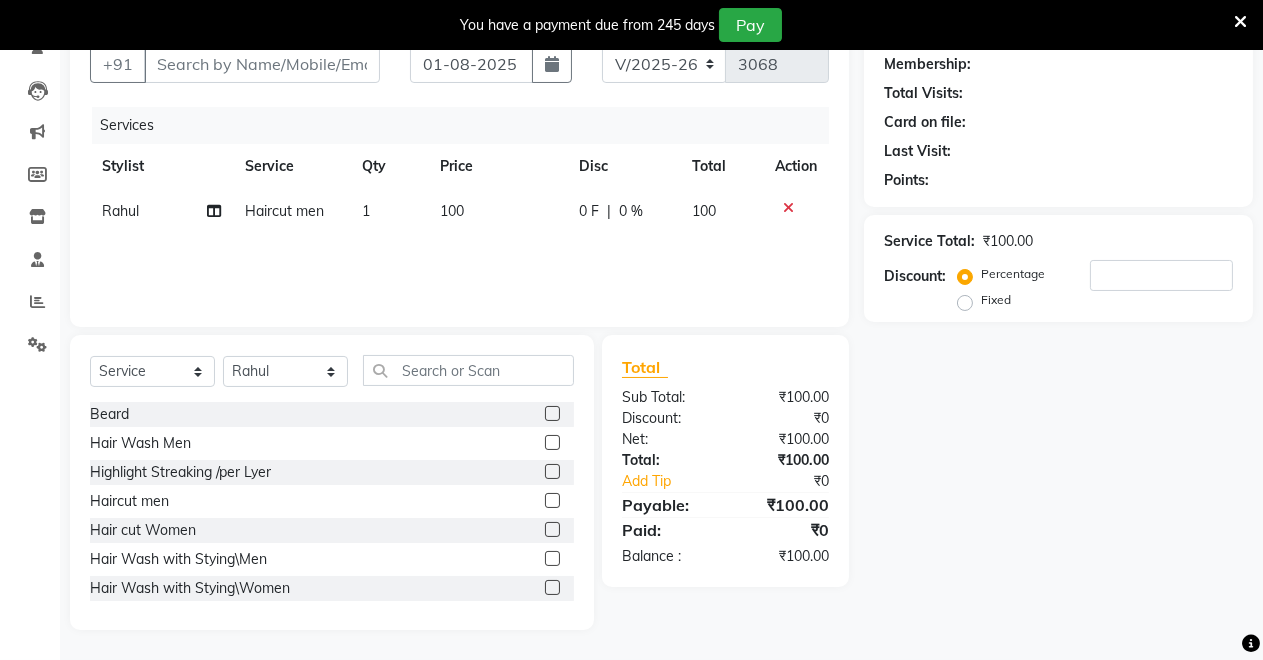 click 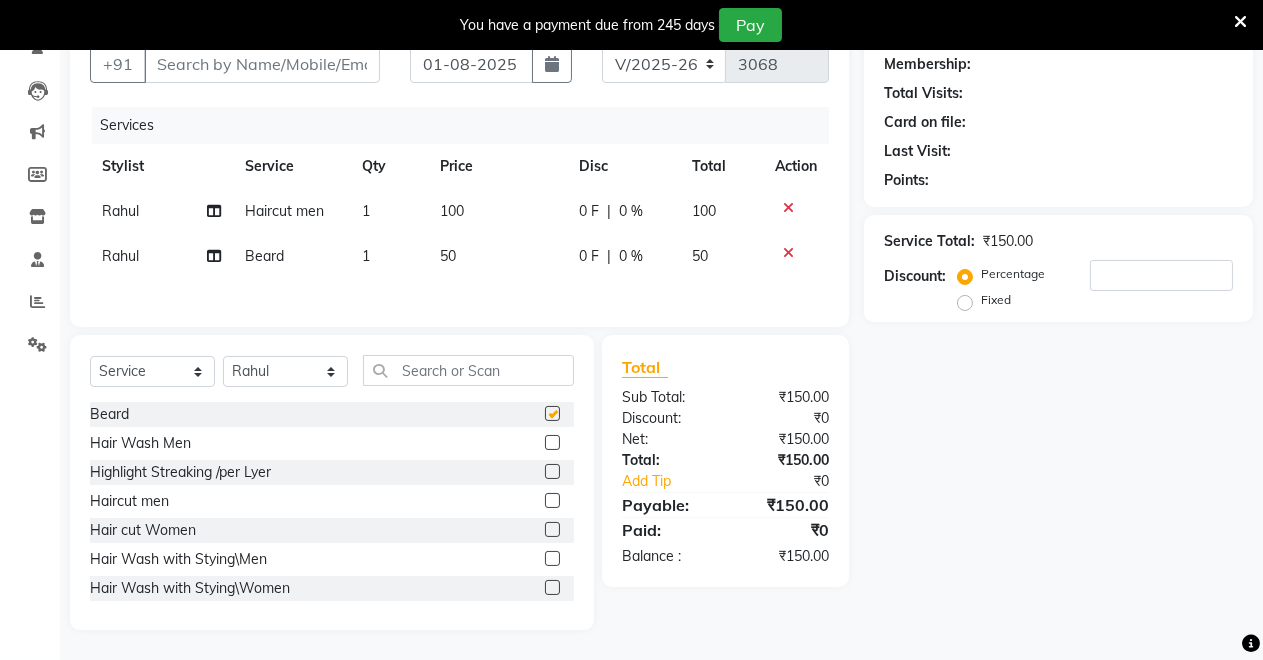 checkbox on "false" 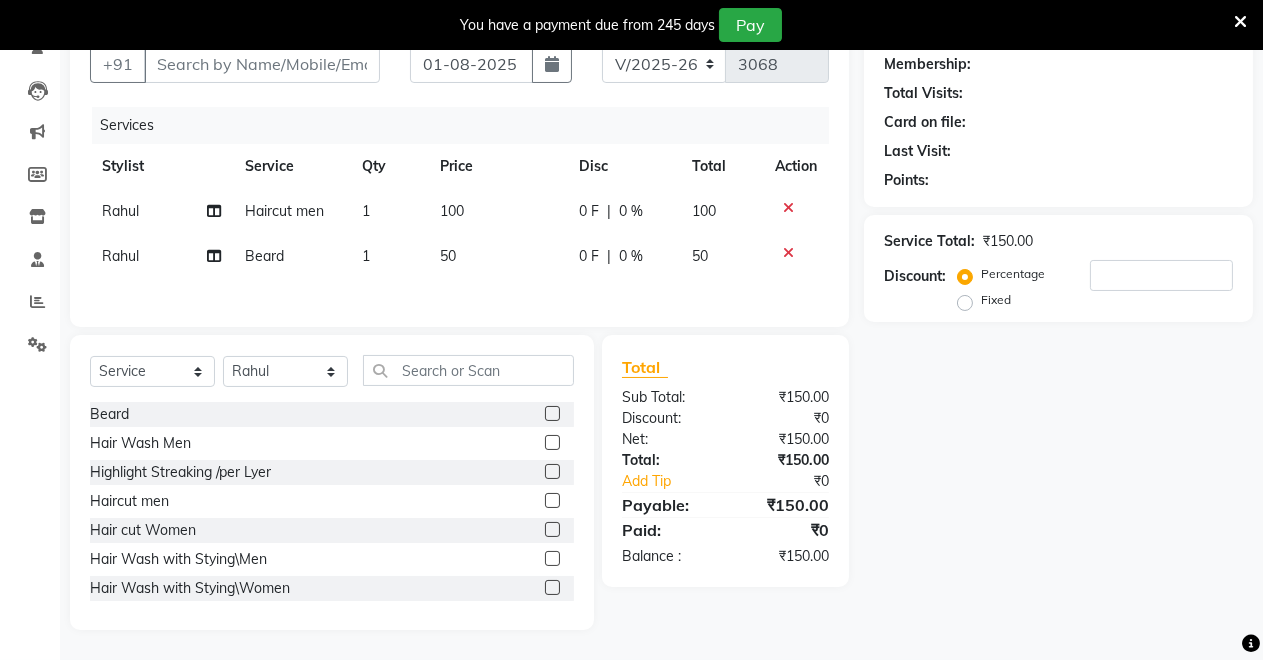 scroll, scrollTop: 0, scrollLeft: 0, axis: both 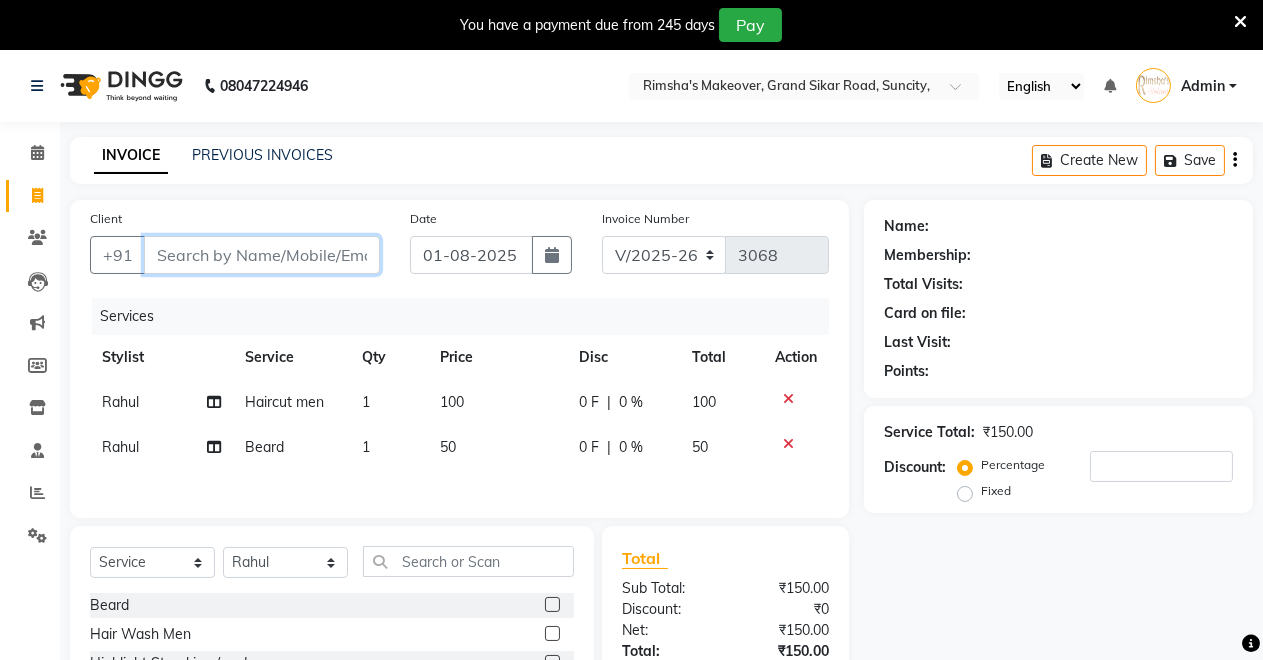click on "Client" at bounding box center [262, 255] 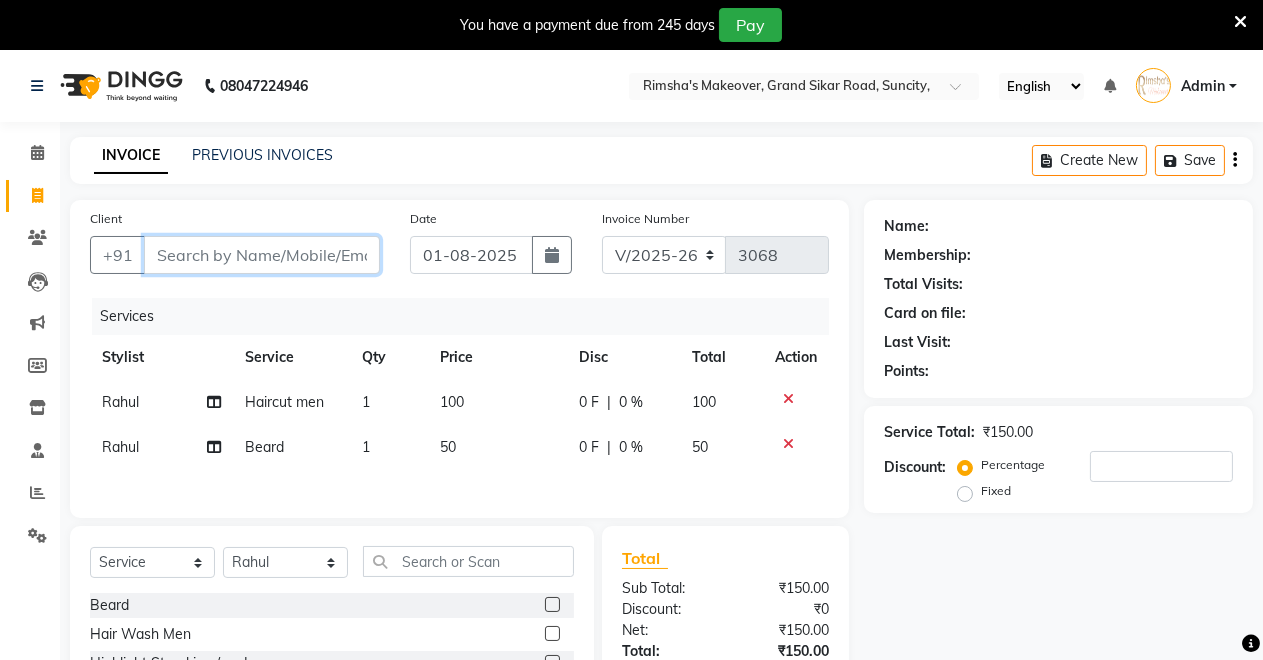 type on "S" 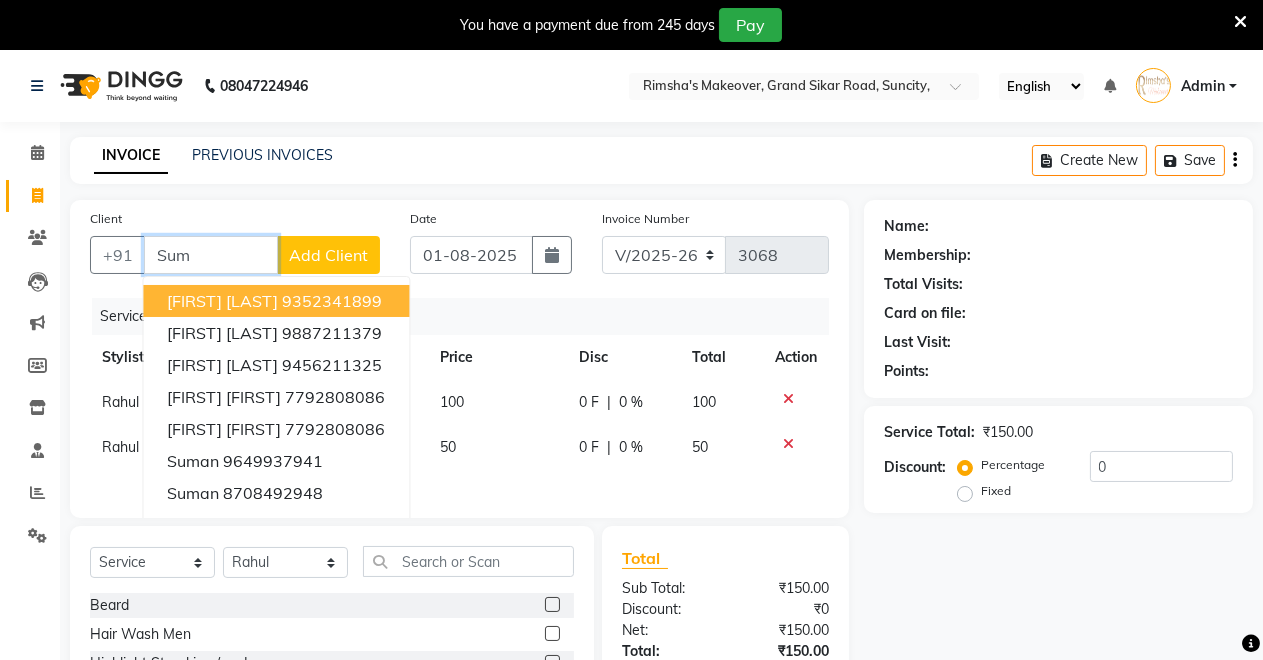 click on "9352341899" at bounding box center [332, 301] 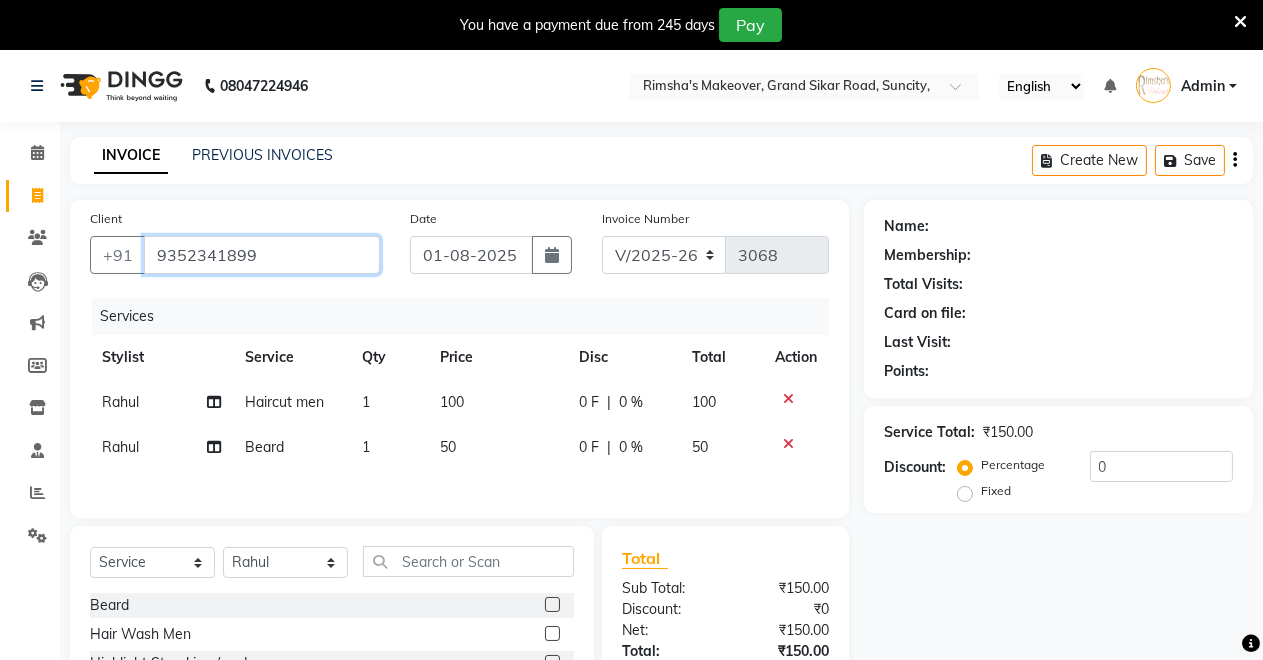 type on "9352341899" 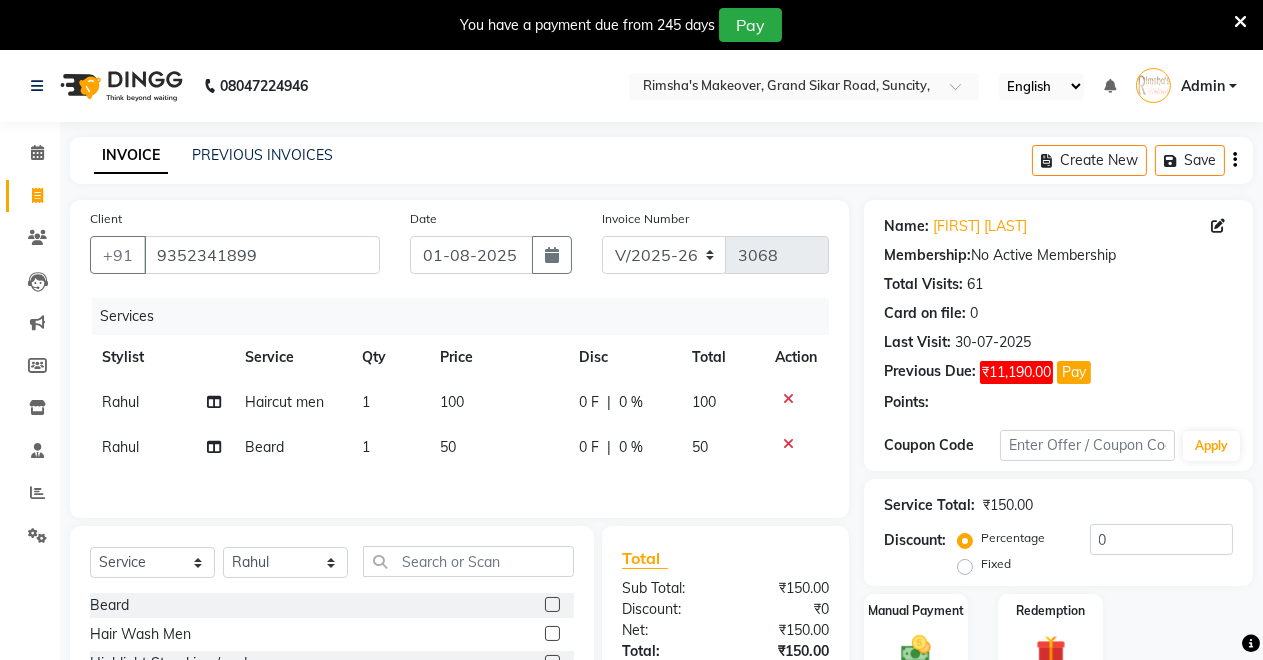 scroll, scrollTop: 195, scrollLeft: 0, axis: vertical 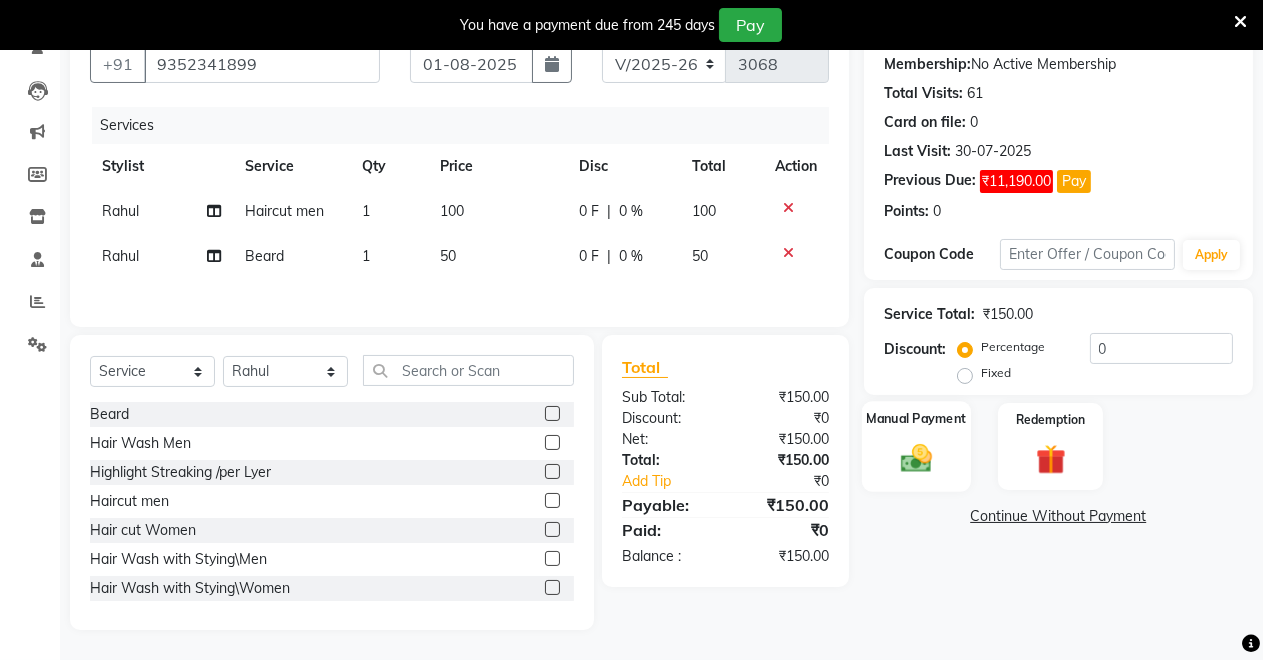 click 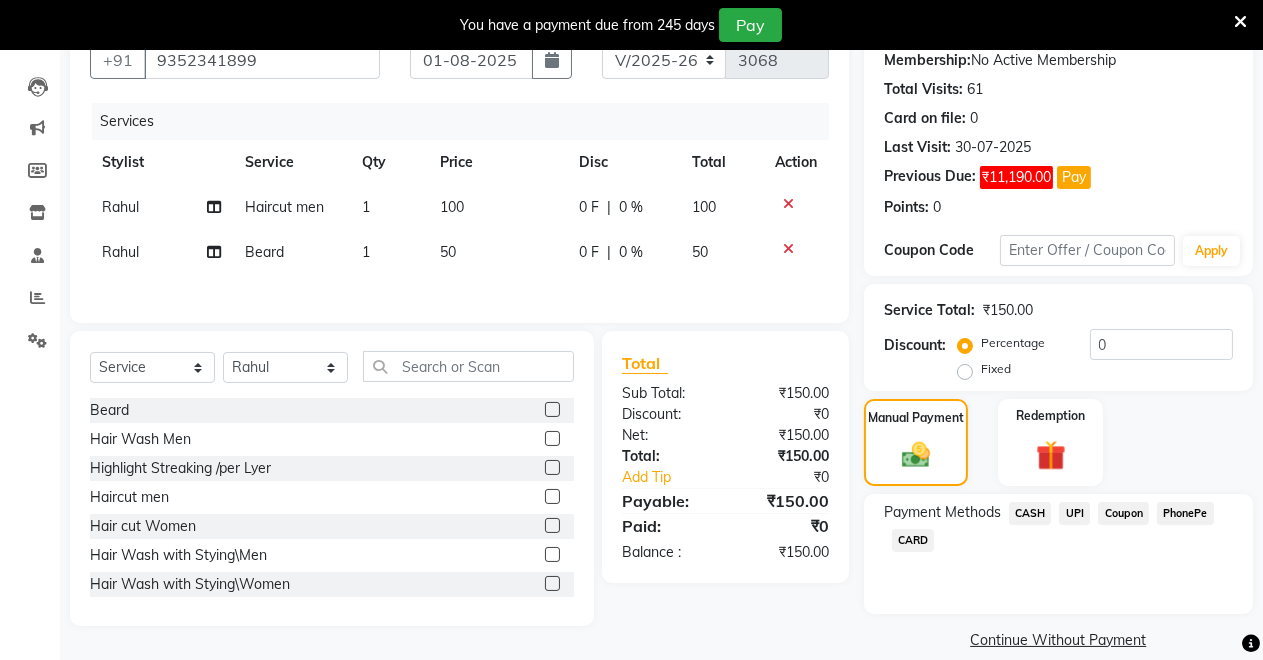 scroll, scrollTop: 220, scrollLeft: 0, axis: vertical 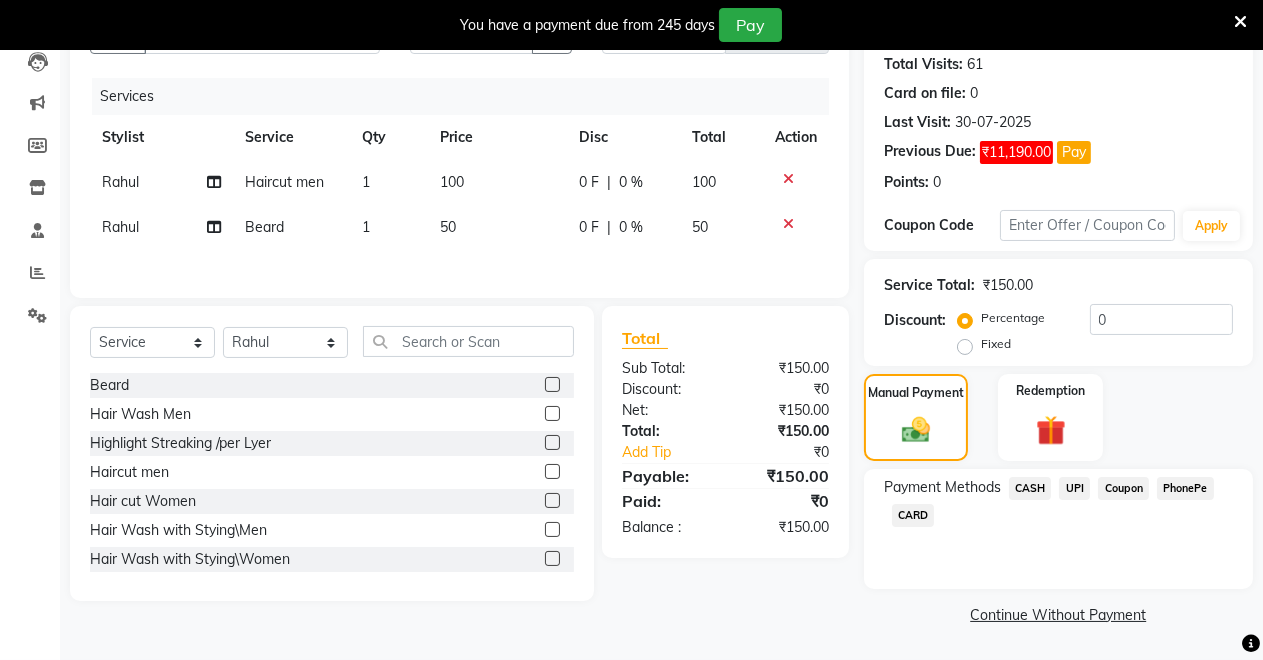 click on "CASH" 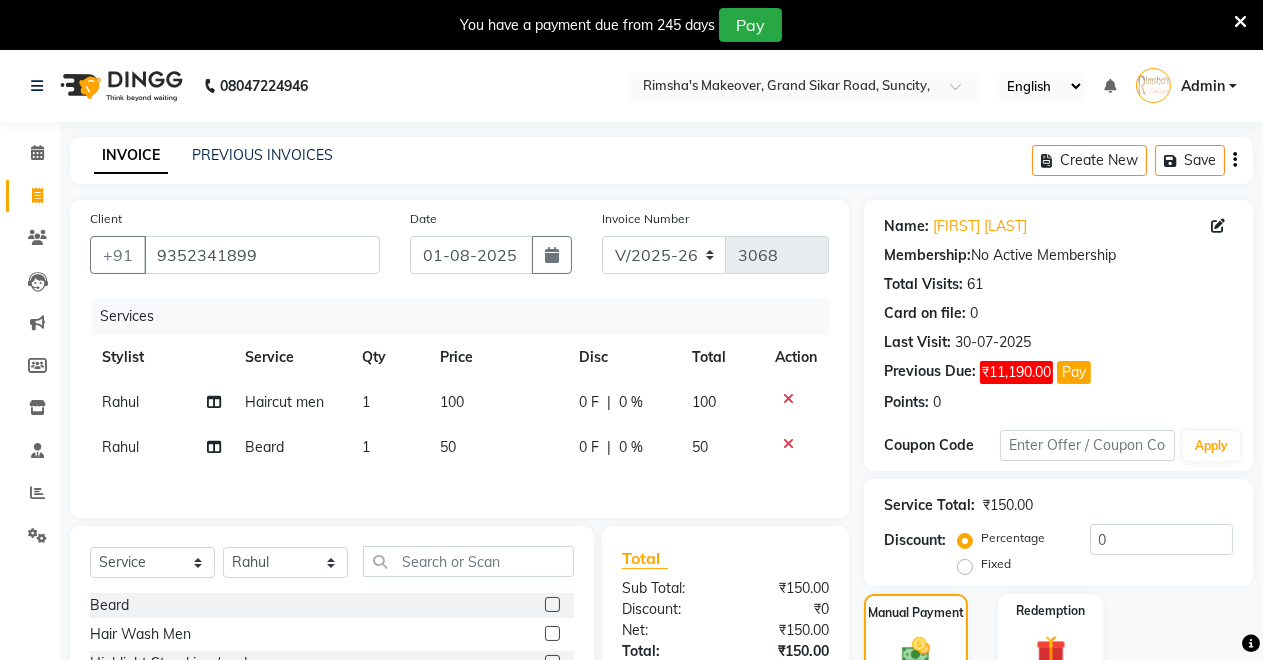 scroll, scrollTop: 276, scrollLeft: 0, axis: vertical 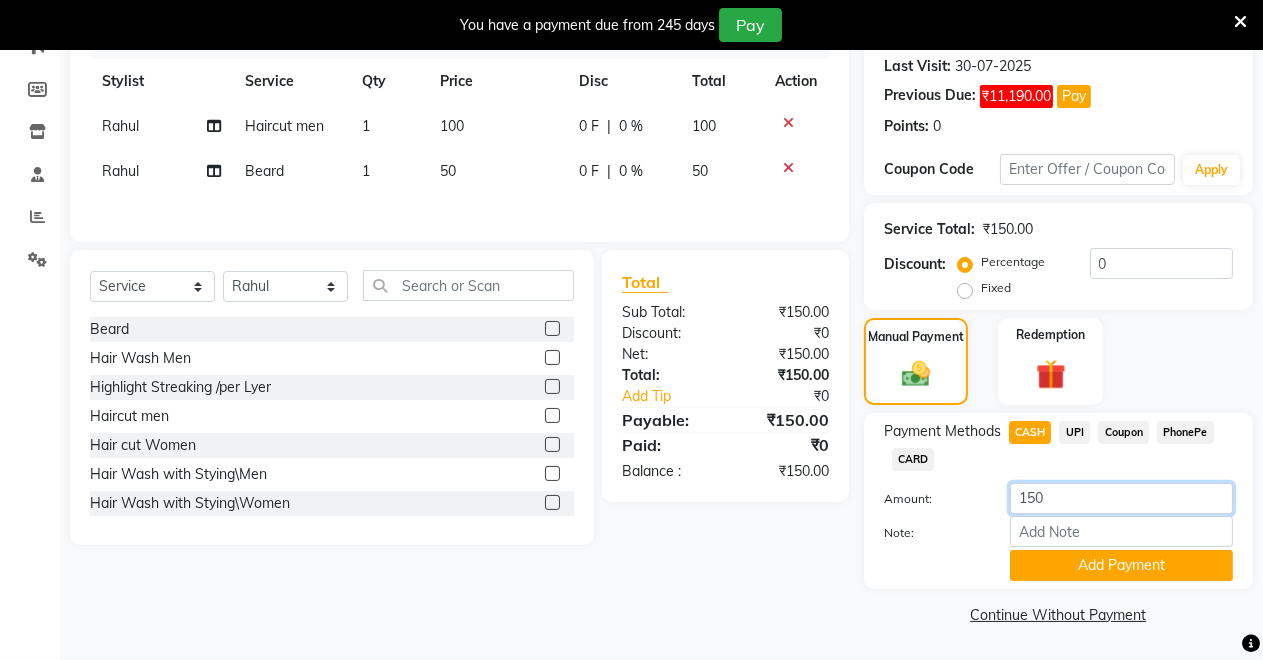 click on "150" 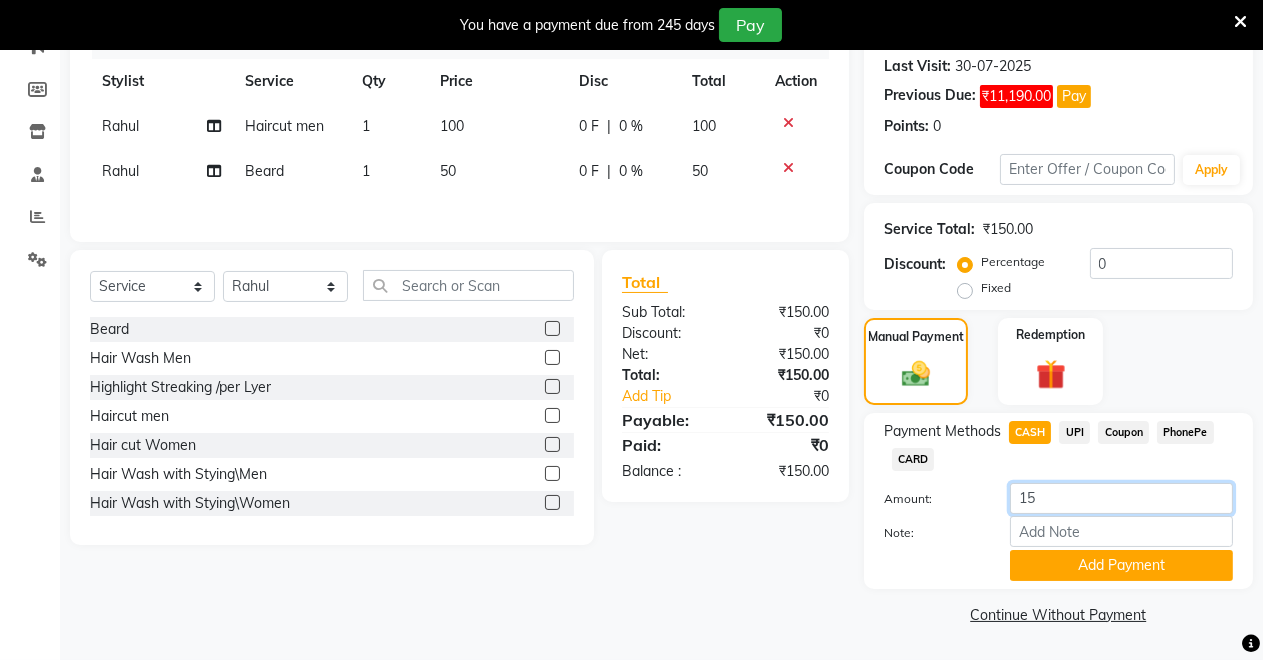 type on "1" 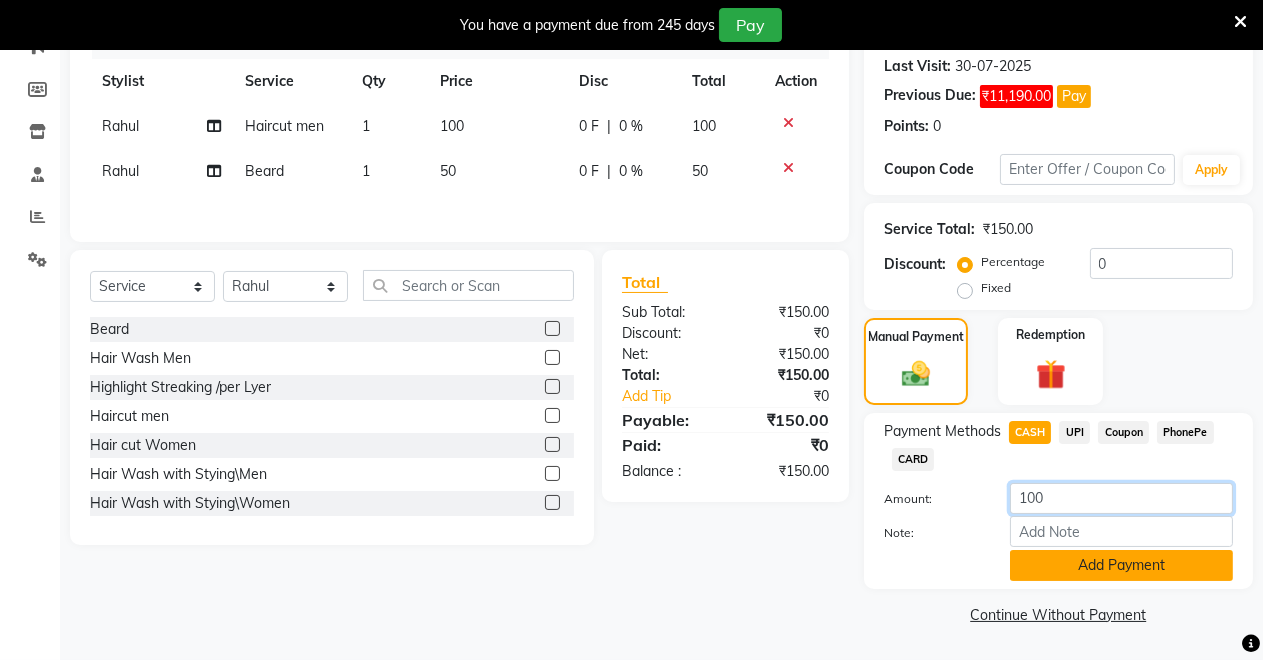 type on "100" 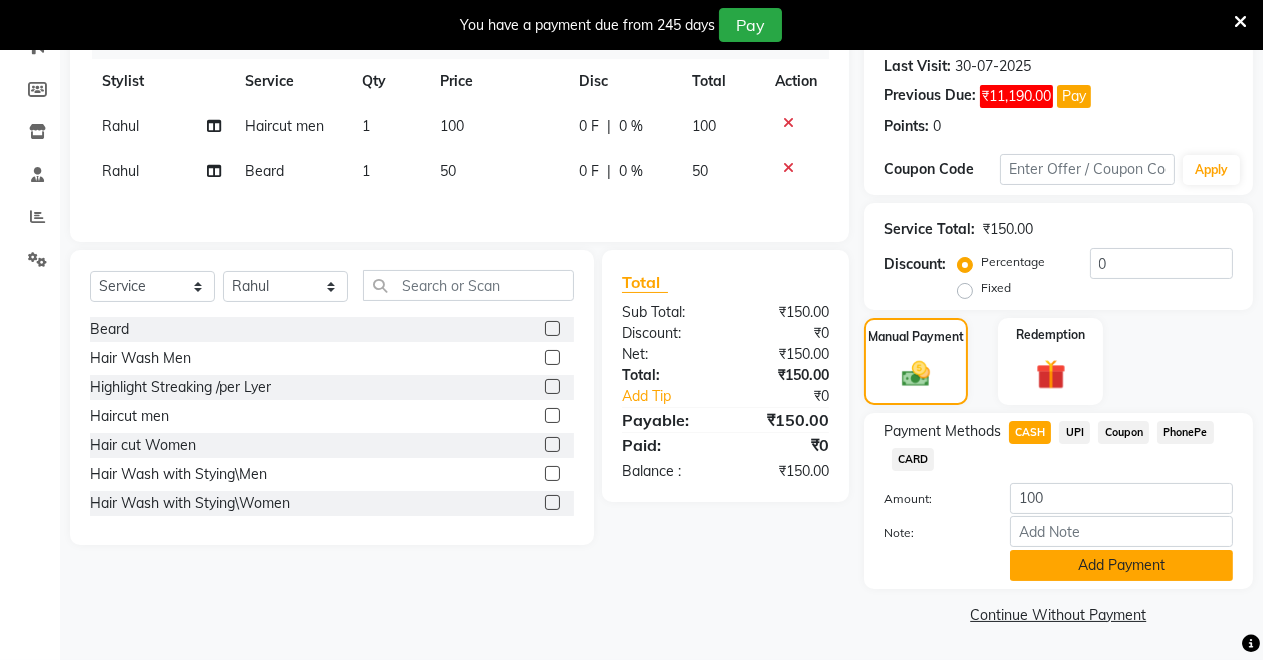 click on "Add Payment" 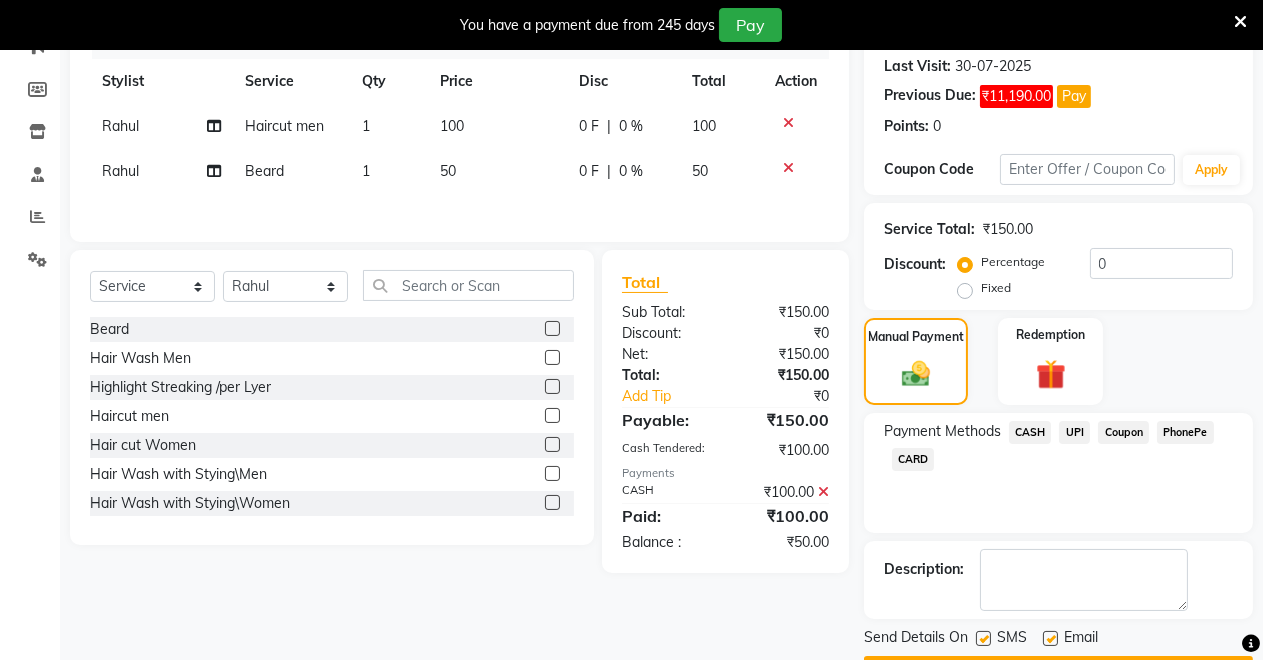 click on "UPI" 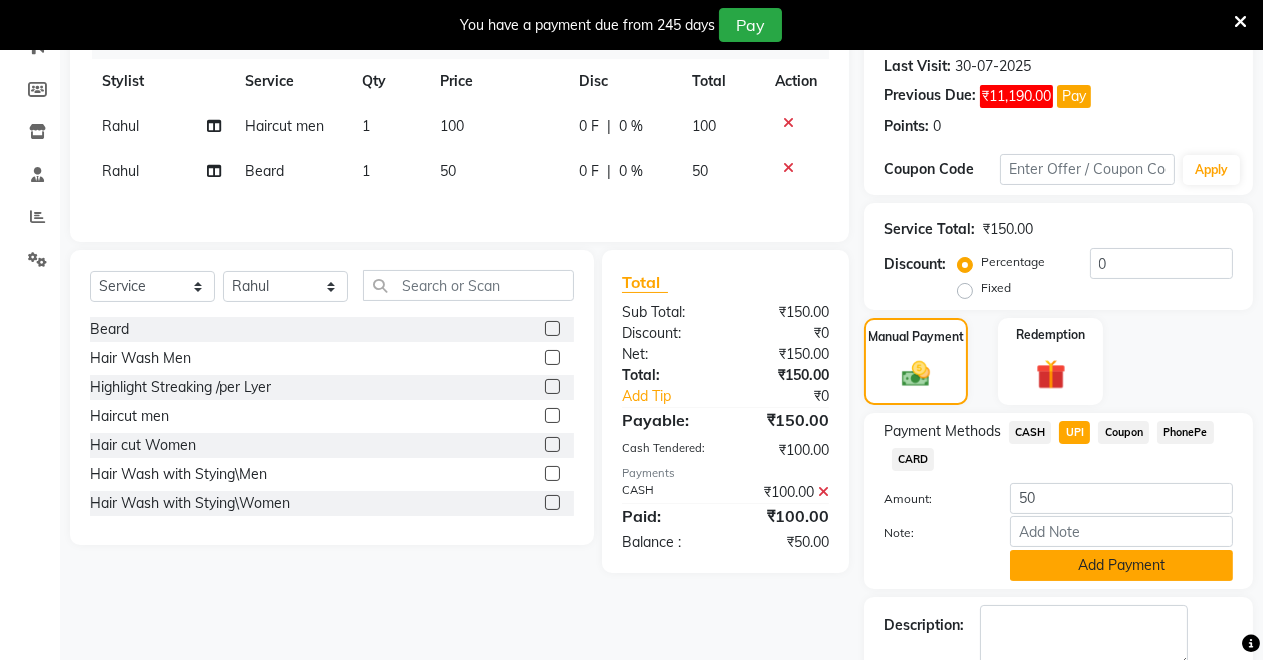 click on "Add Payment" 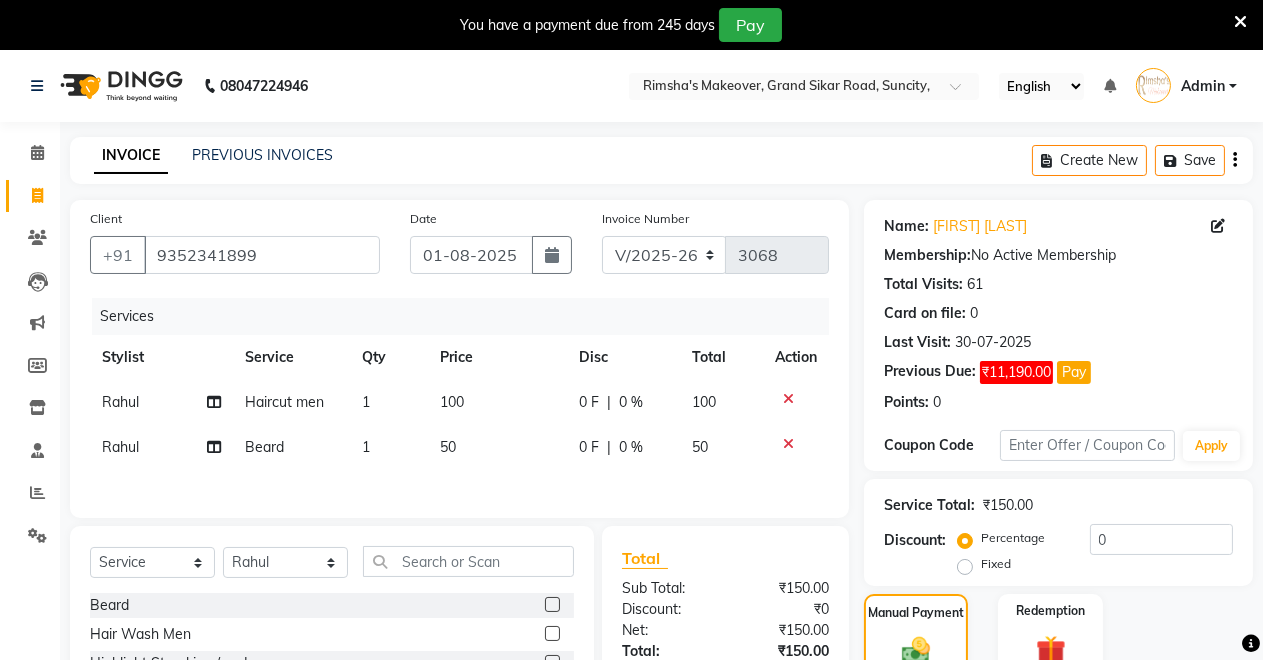 scroll, scrollTop: 332, scrollLeft: 0, axis: vertical 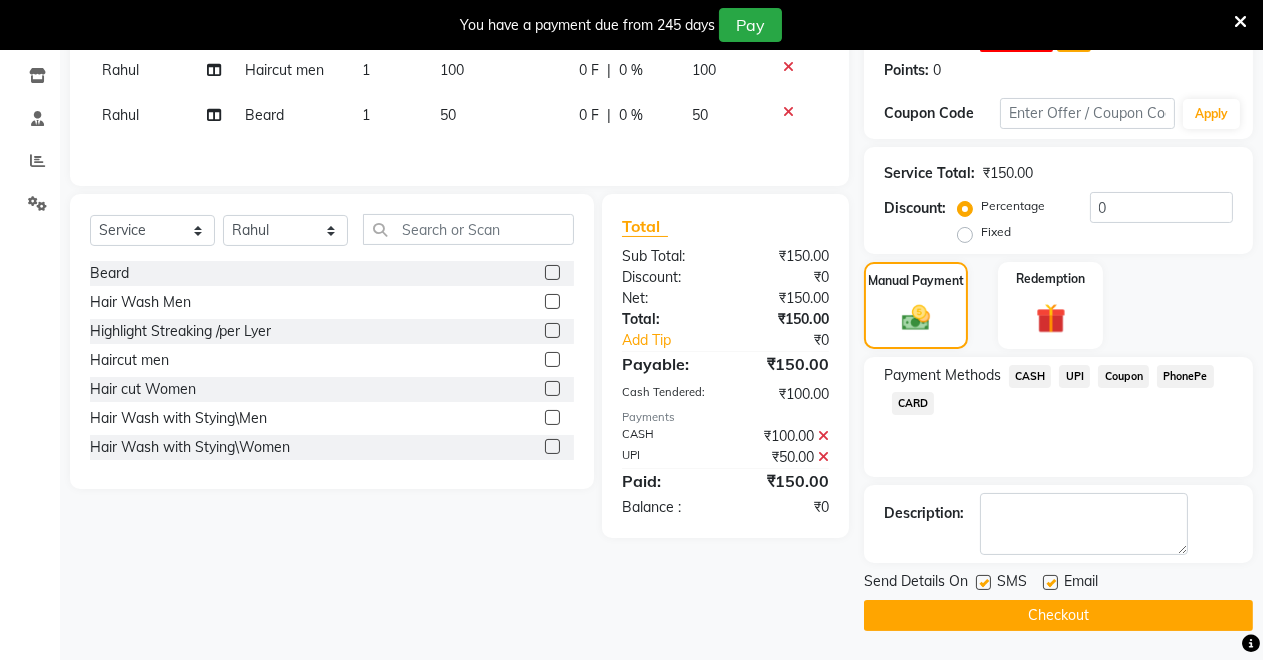 click 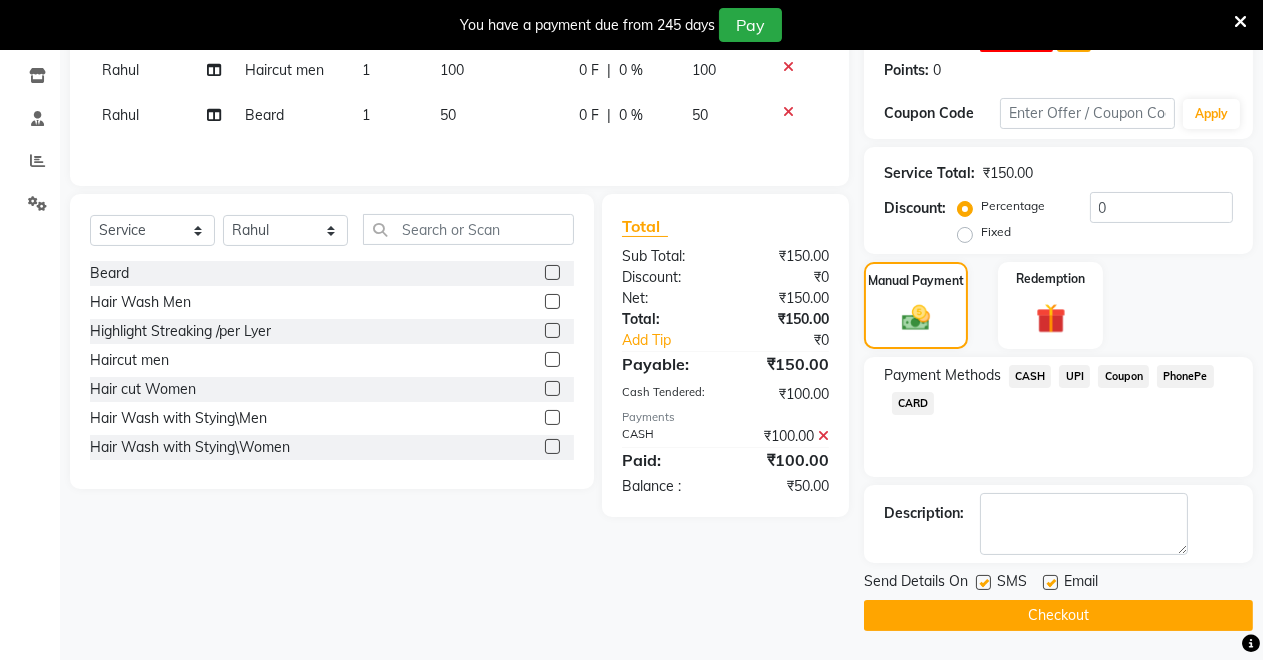 click 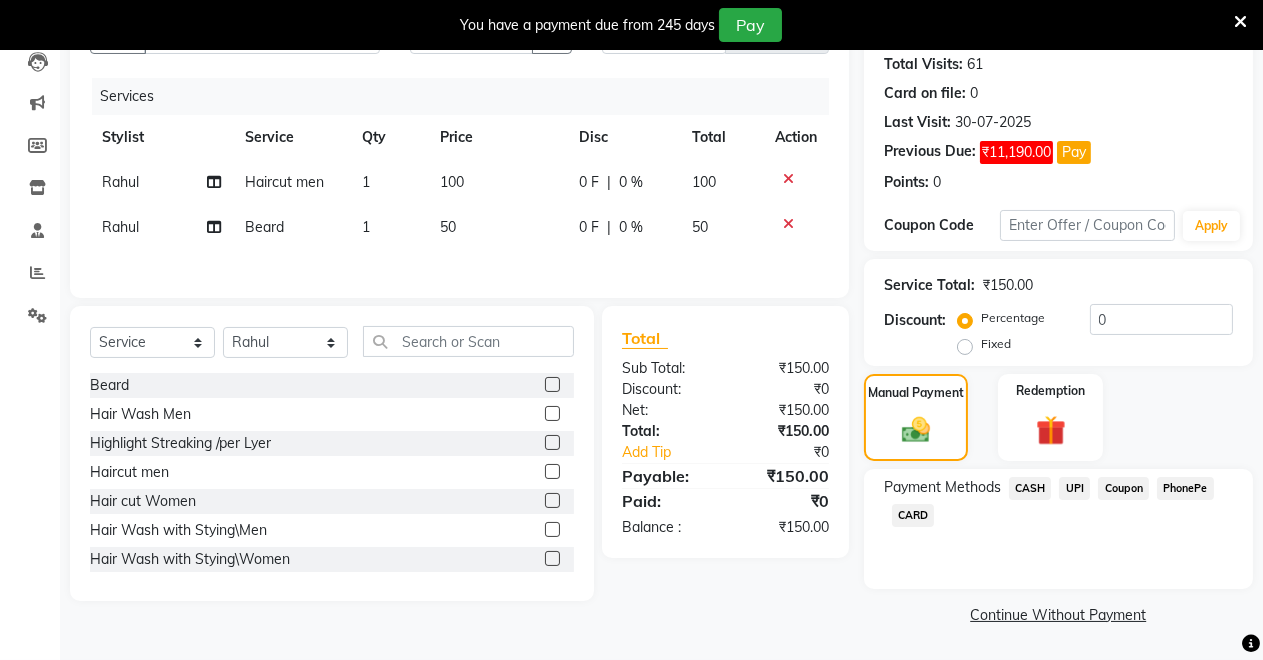 scroll, scrollTop: 220, scrollLeft: 0, axis: vertical 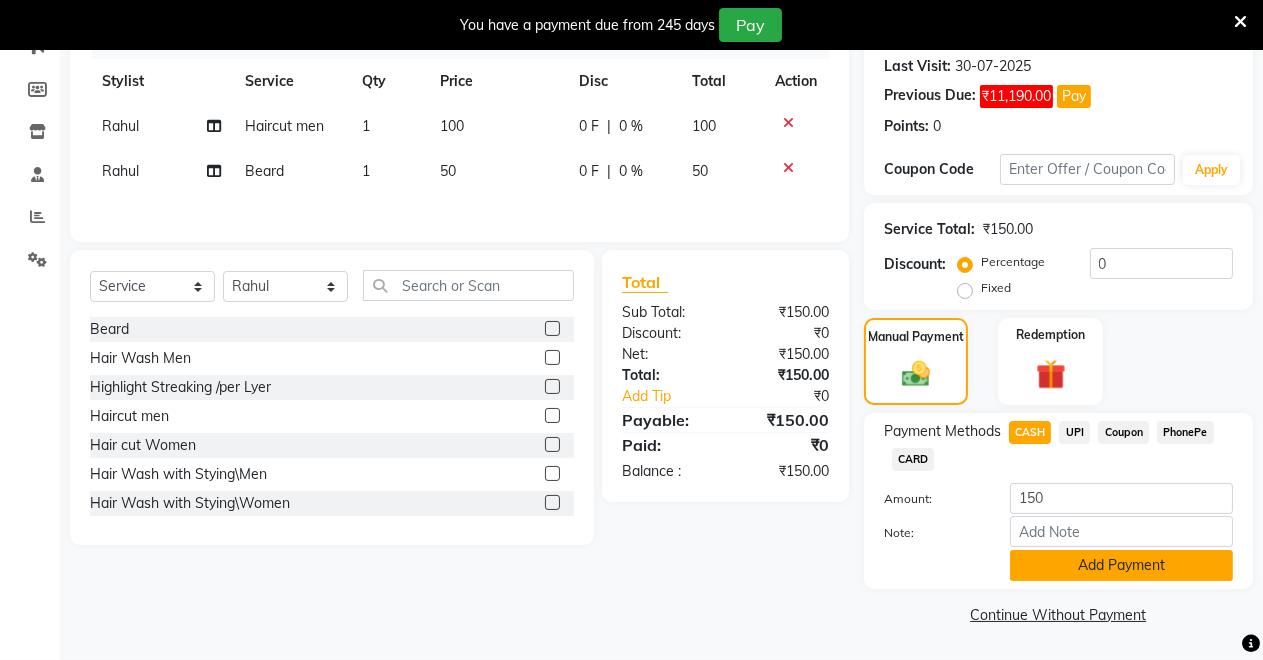 click on "Add Payment" 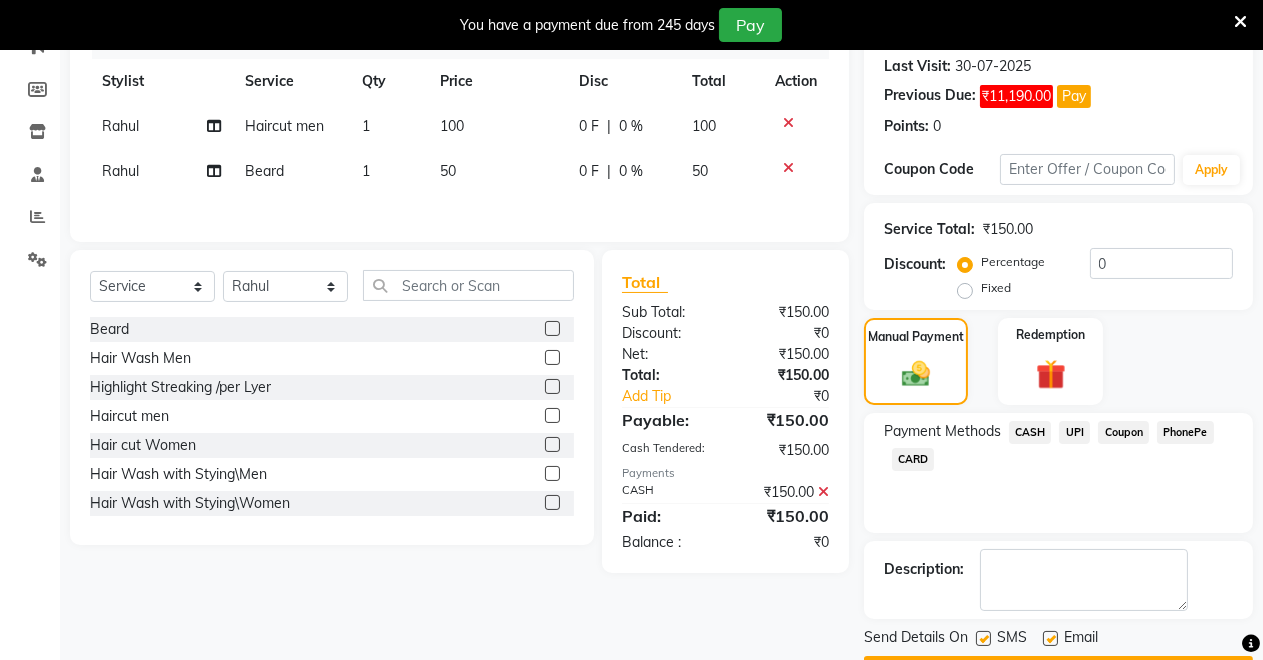 scroll, scrollTop: 332, scrollLeft: 0, axis: vertical 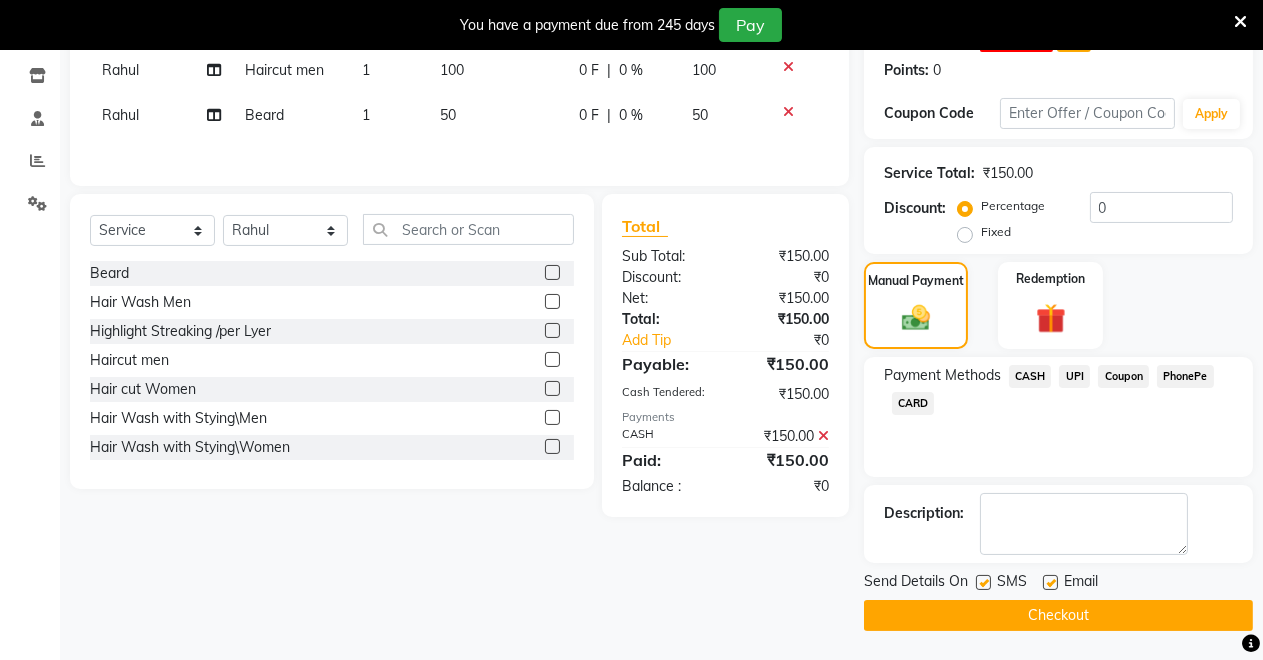 click on "Checkout" 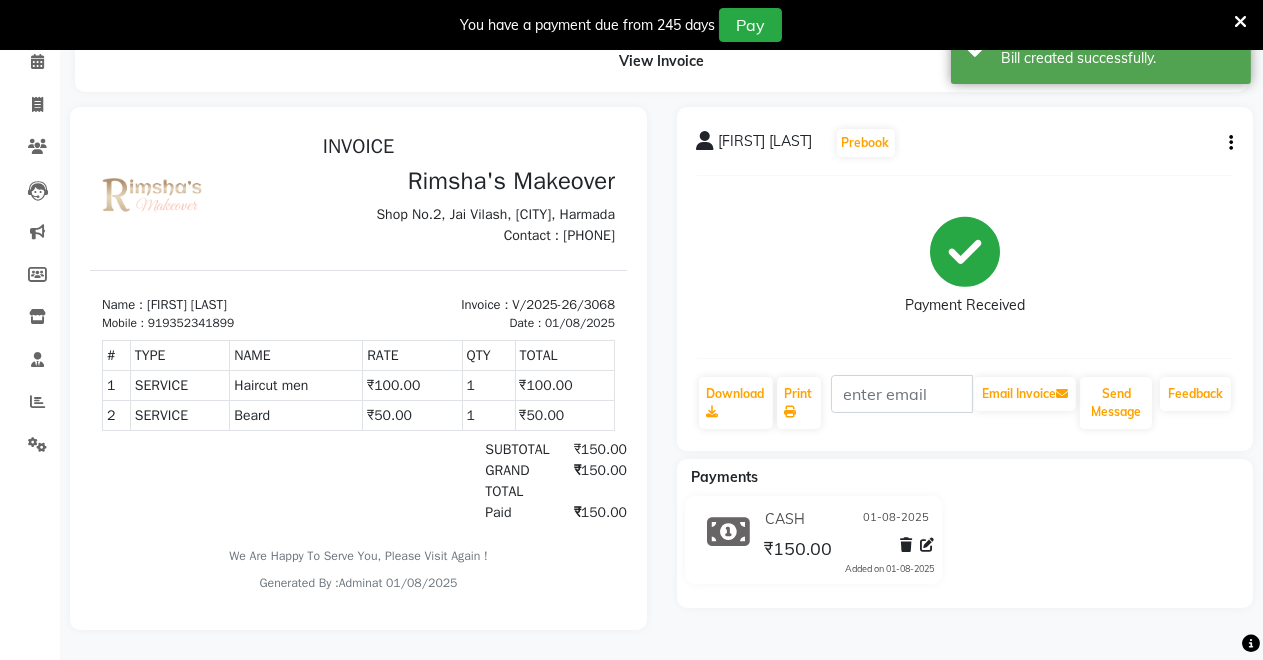 scroll, scrollTop: 0, scrollLeft: 0, axis: both 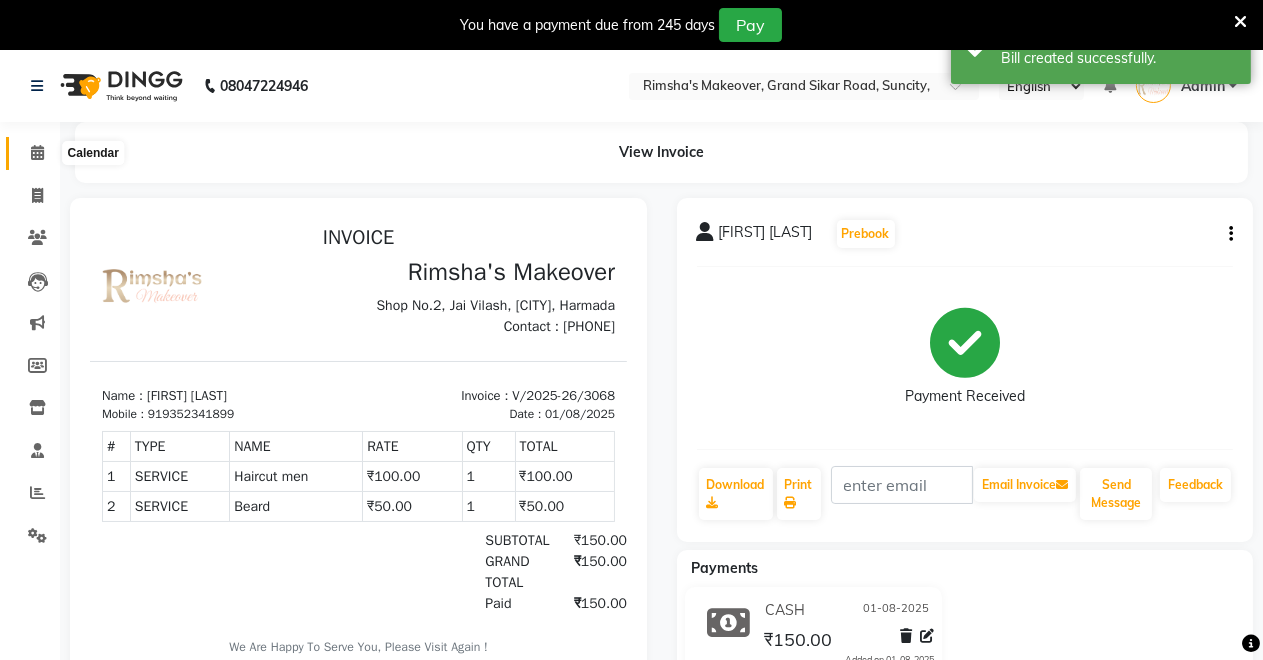 click 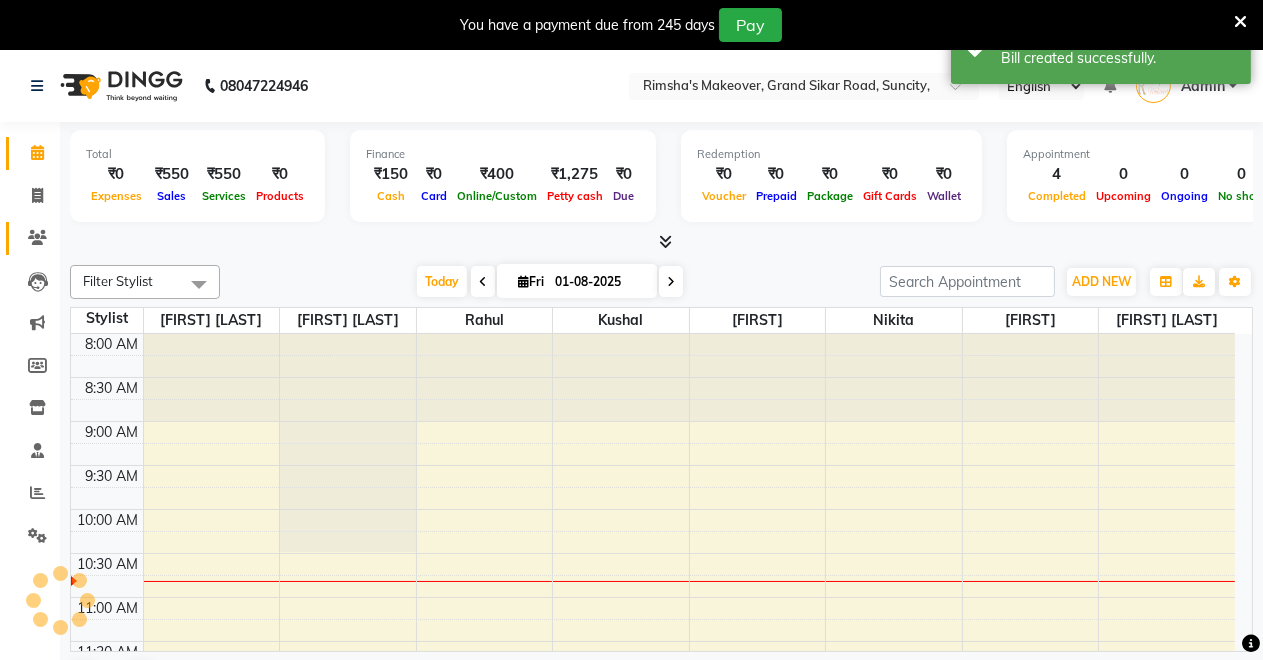 scroll, scrollTop: 0, scrollLeft: 0, axis: both 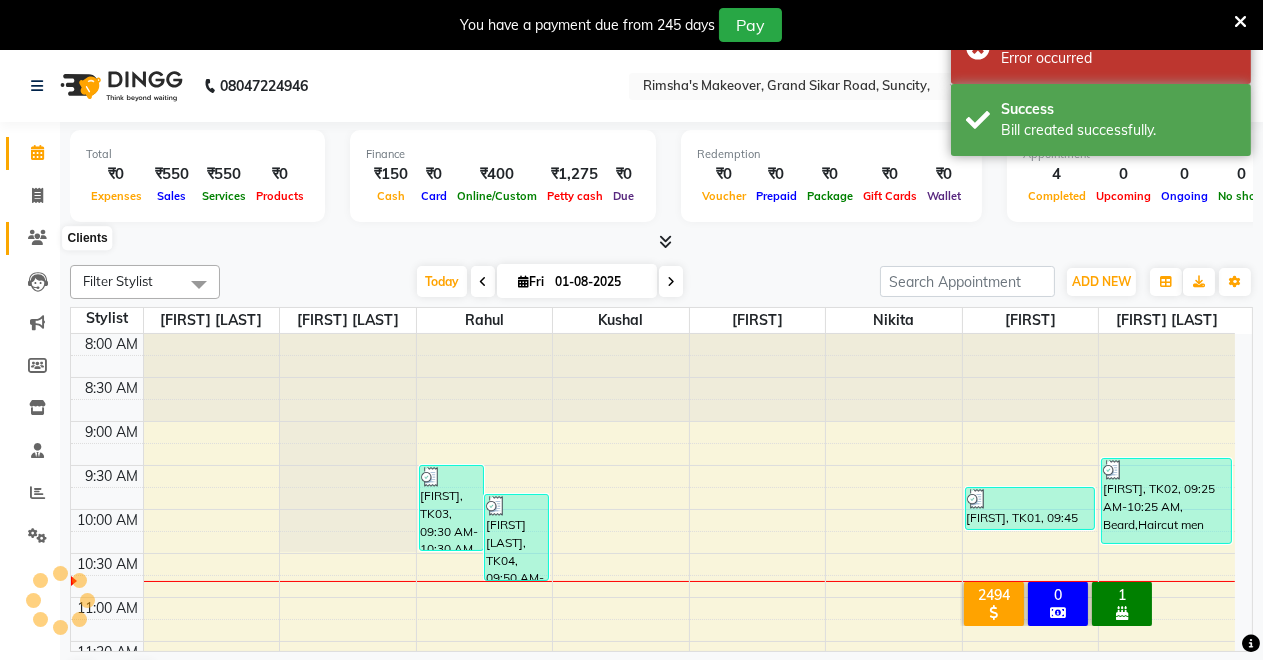 click 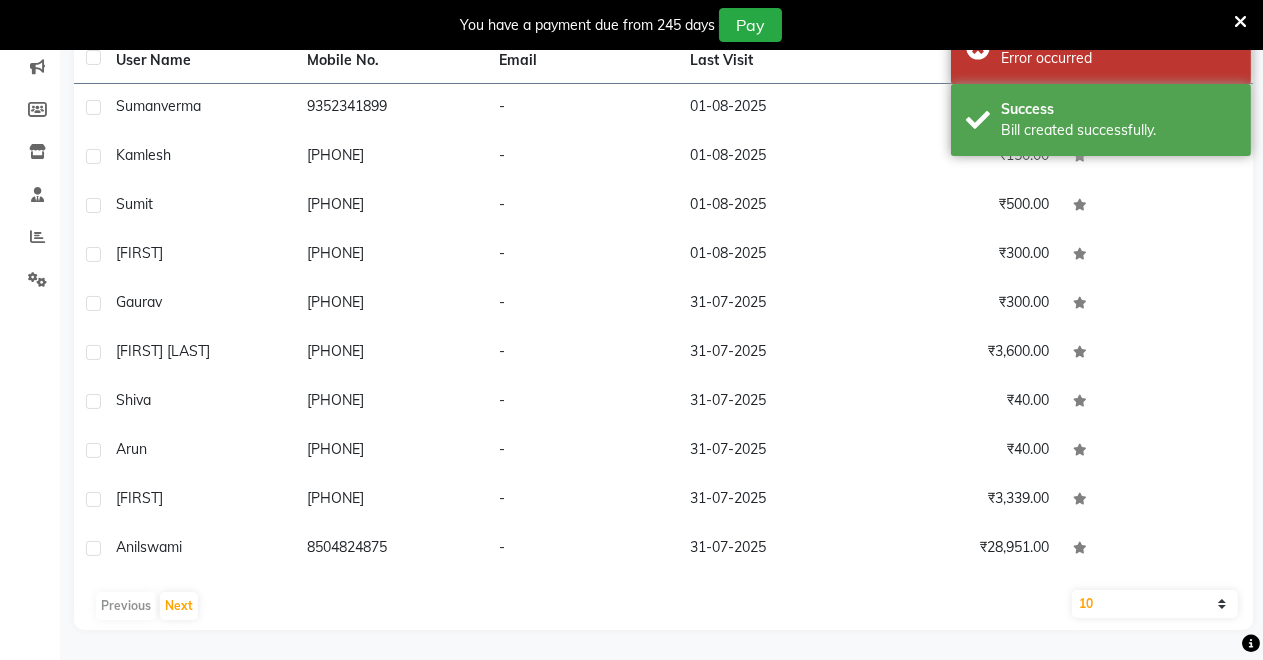 scroll, scrollTop: 0, scrollLeft: 0, axis: both 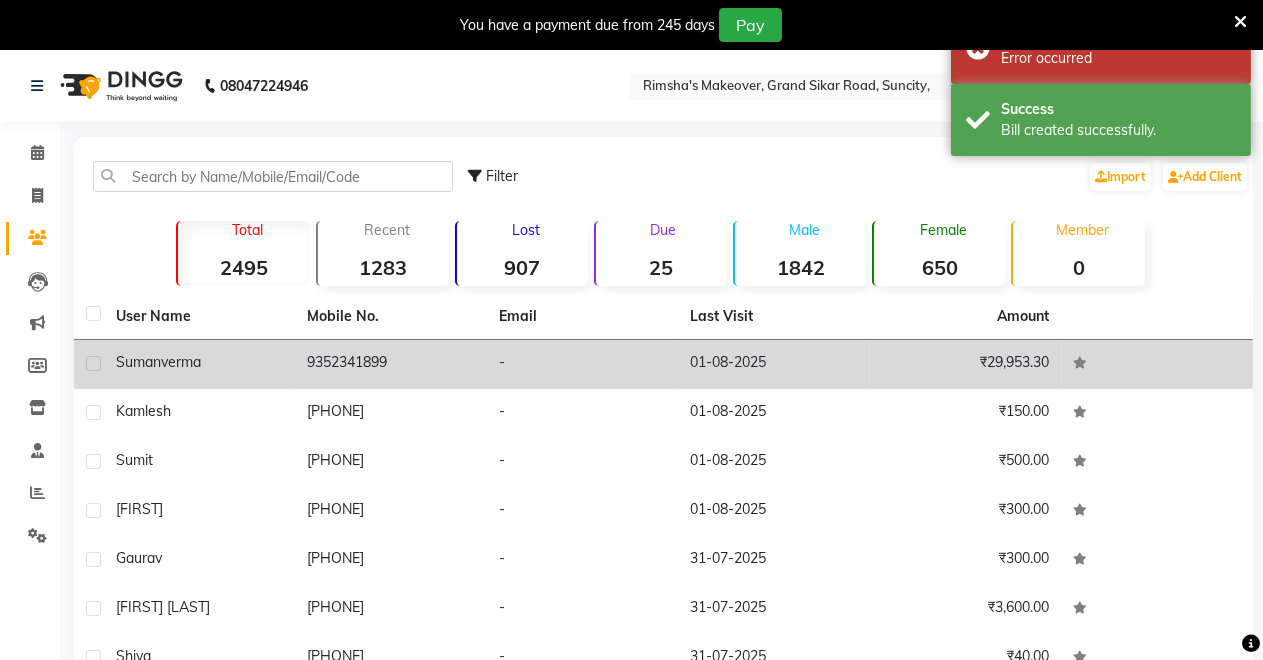 click on "suman  verma" 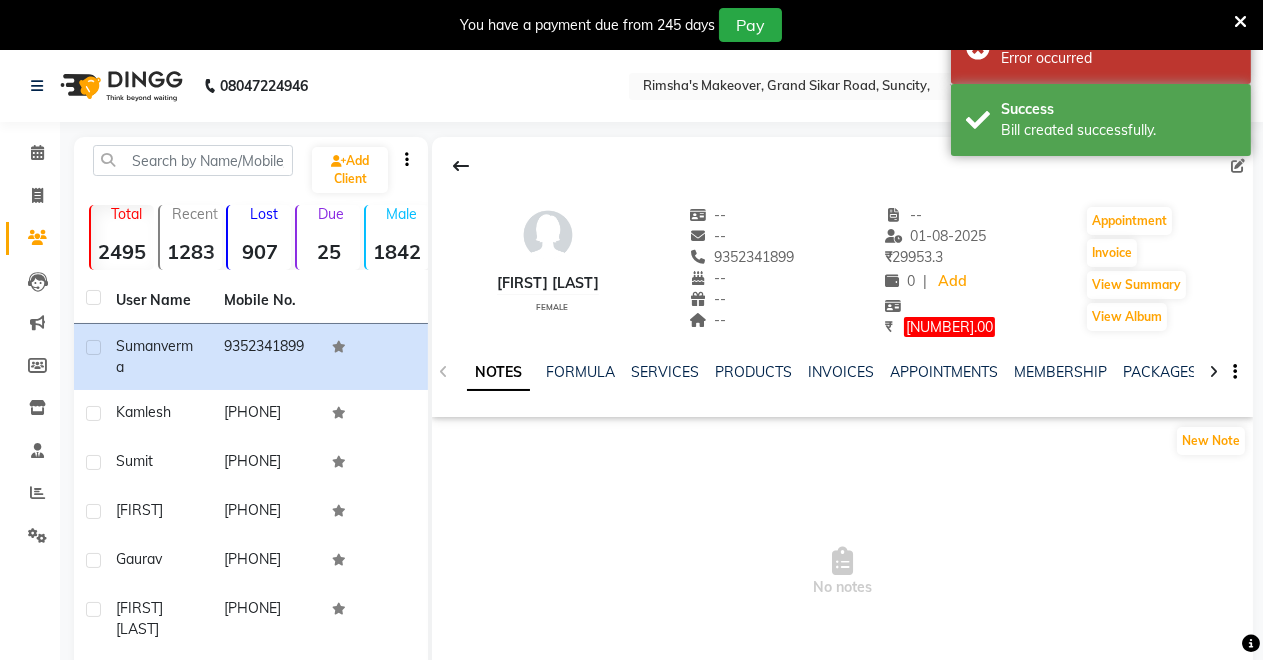 scroll, scrollTop: 0, scrollLeft: 0, axis: both 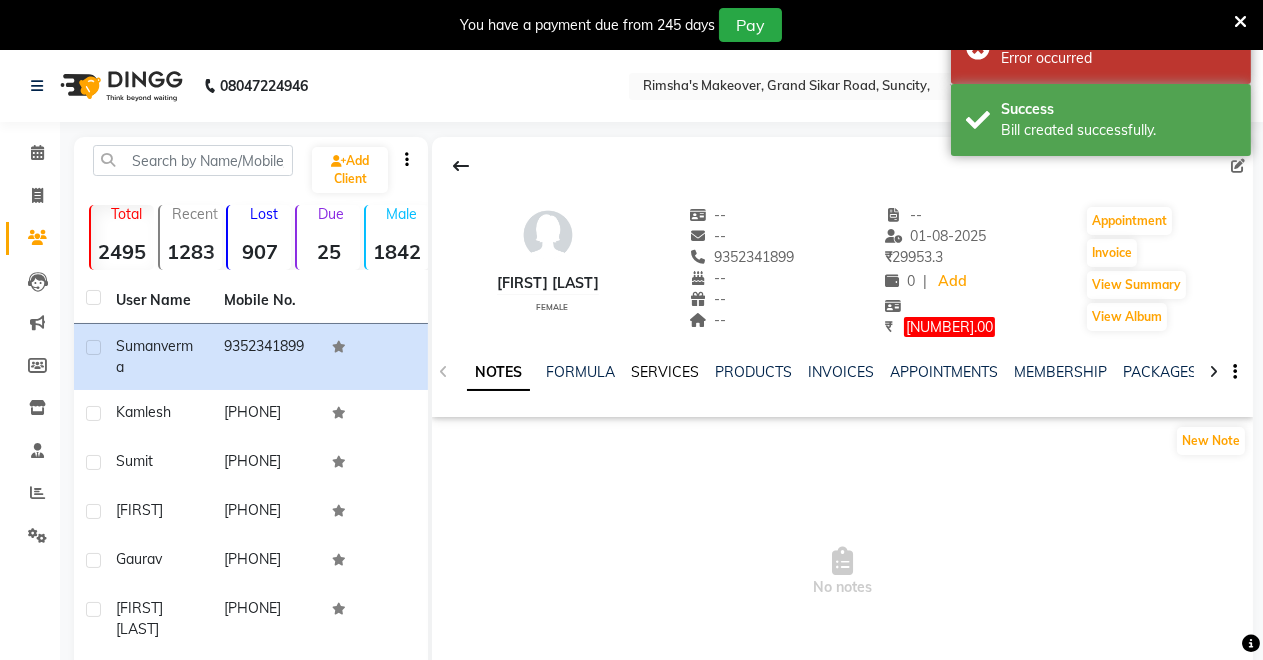 click on "SERVICES" 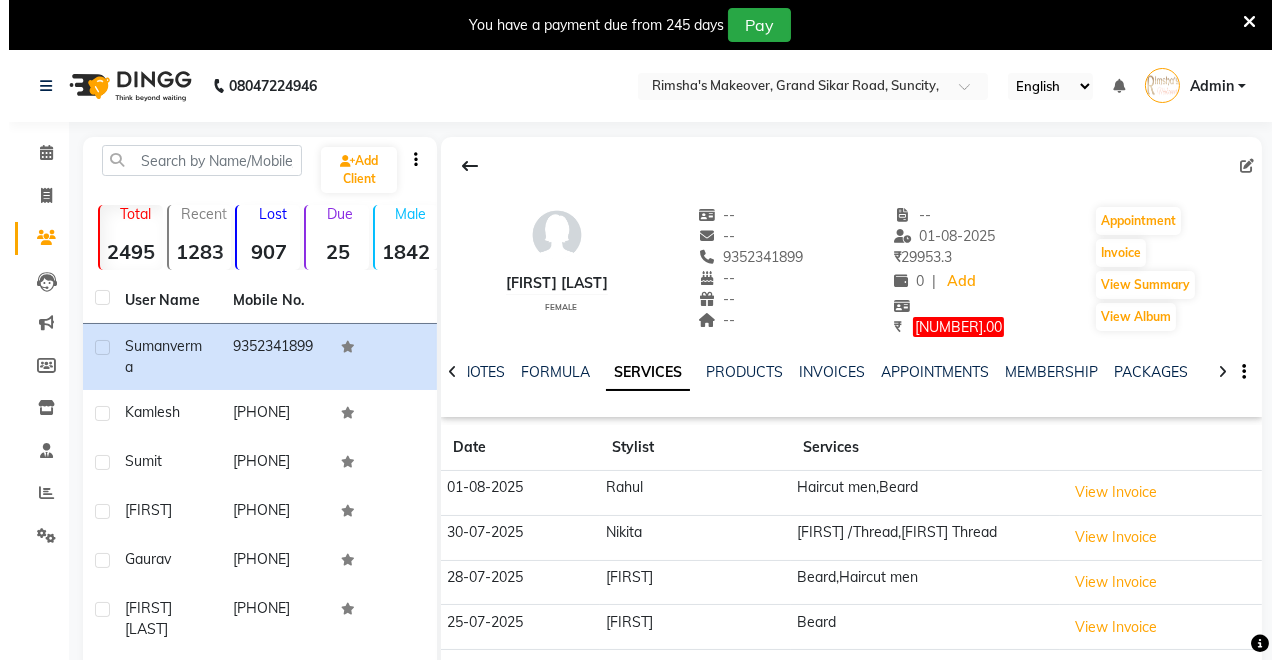 scroll, scrollTop: 333, scrollLeft: 0, axis: vertical 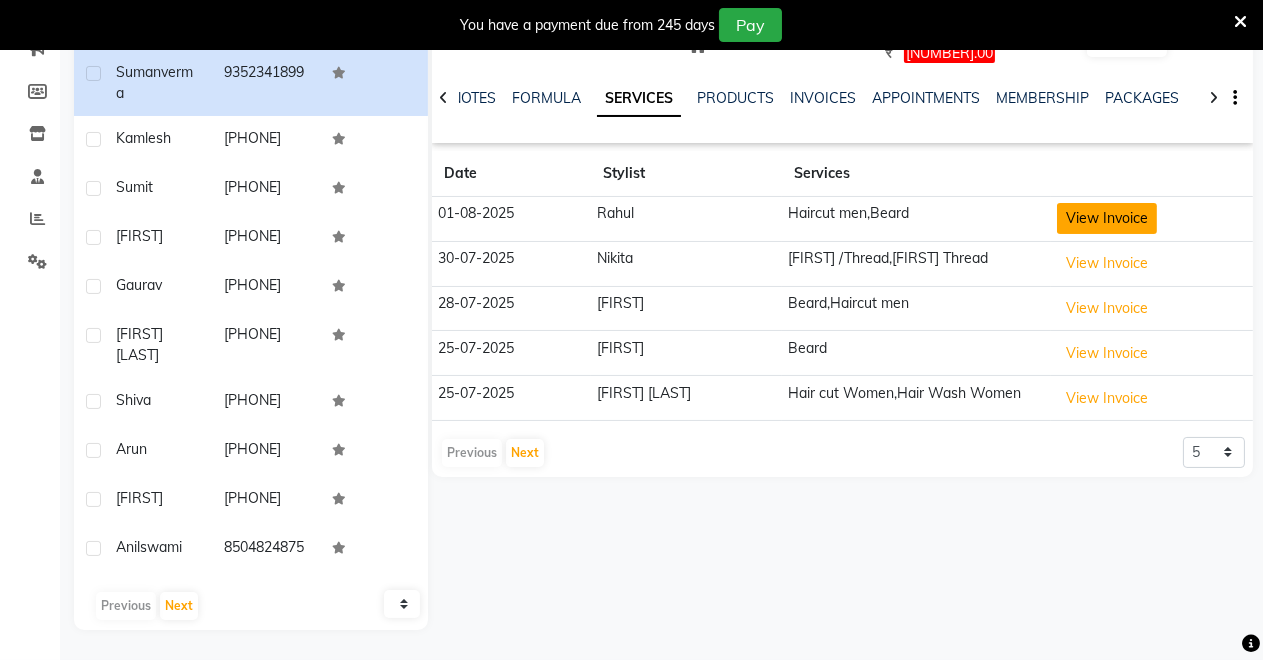 click on "View Invoice" 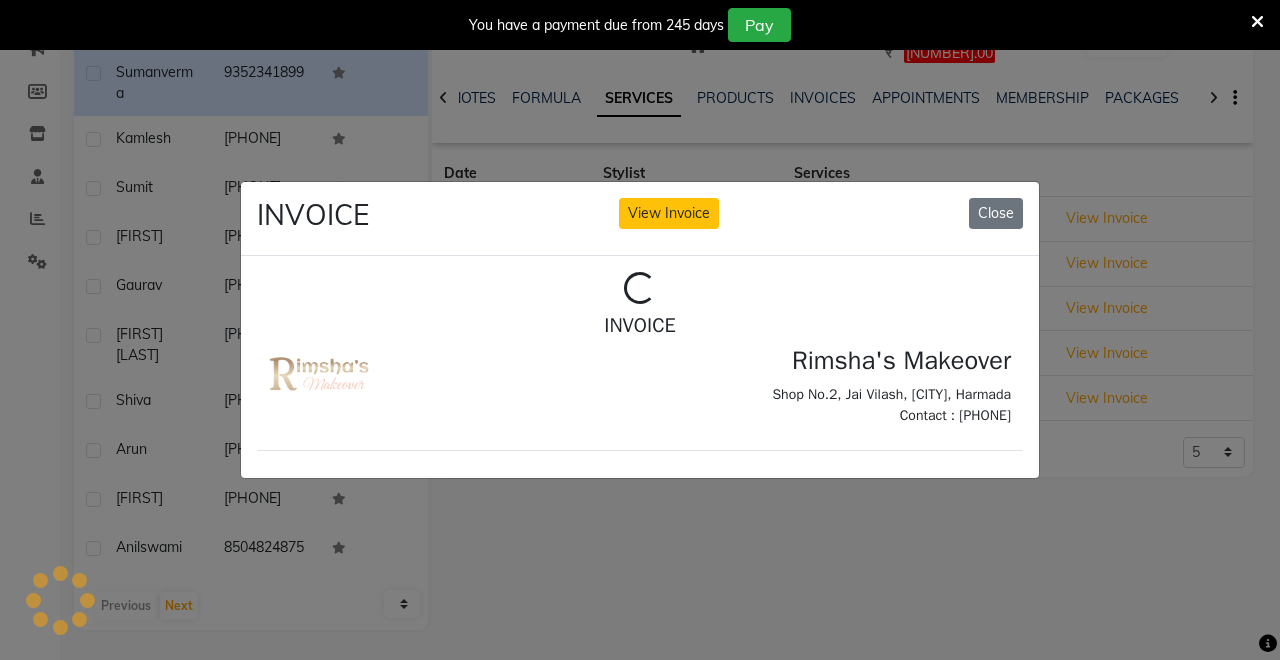 scroll, scrollTop: 0, scrollLeft: 0, axis: both 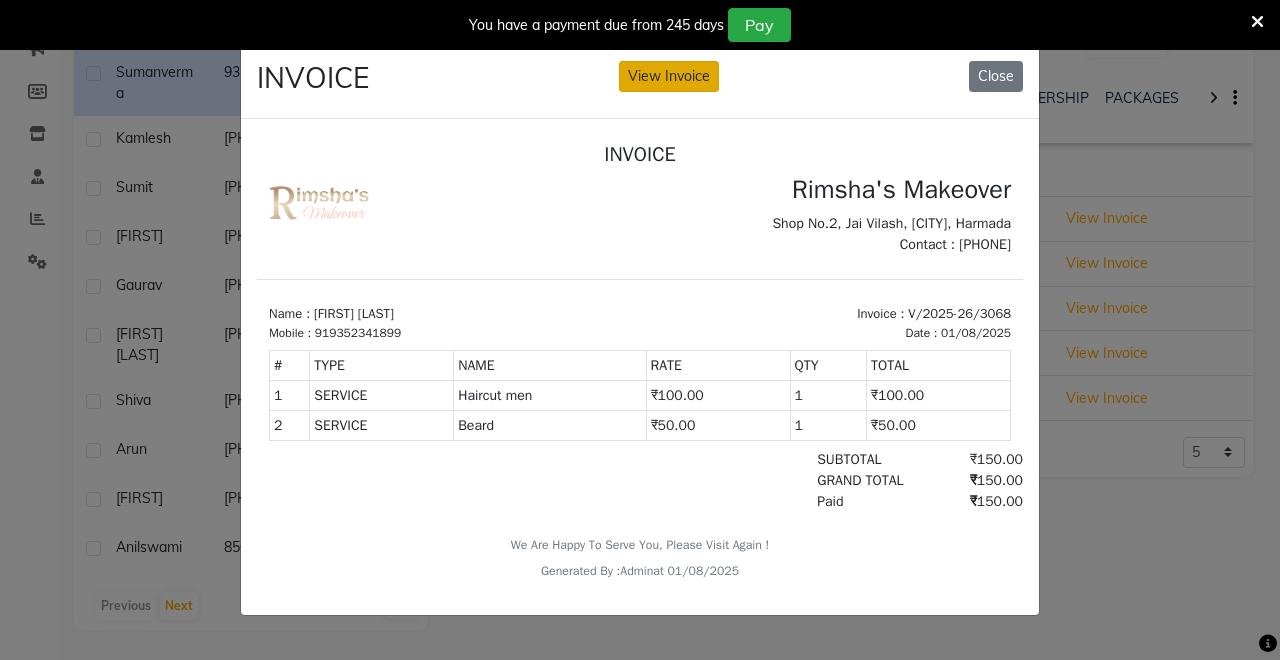 click on "View Invoice" 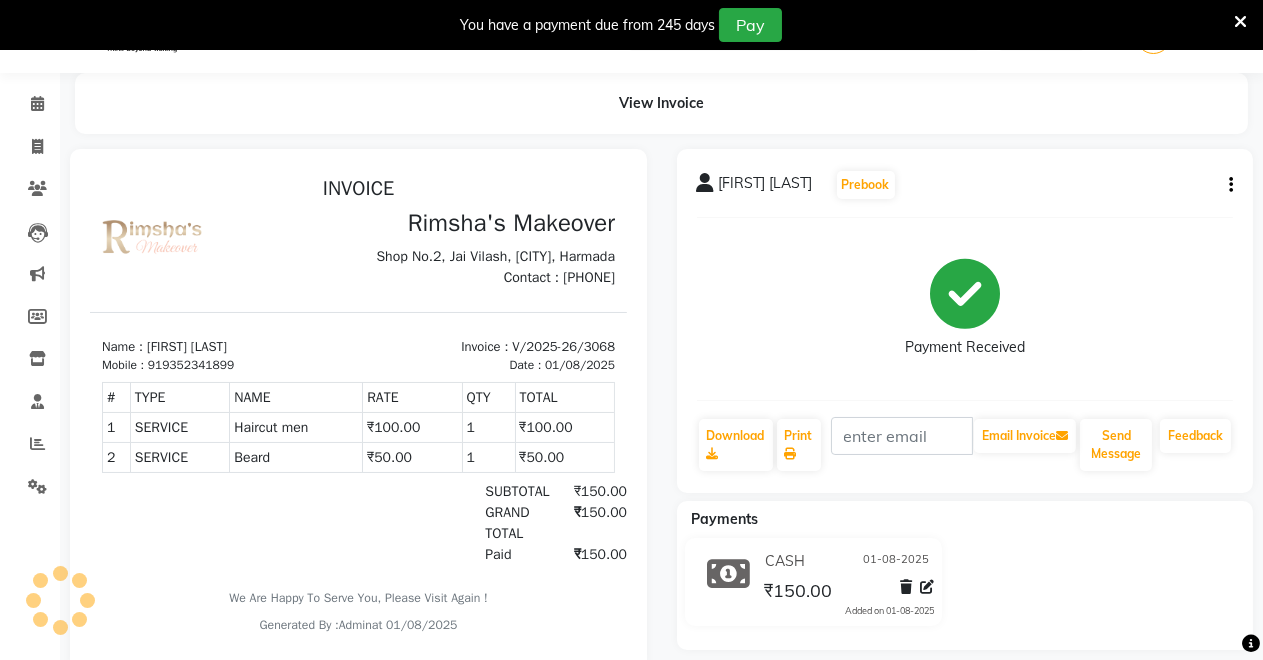 scroll, scrollTop: 0, scrollLeft: 0, axis: both 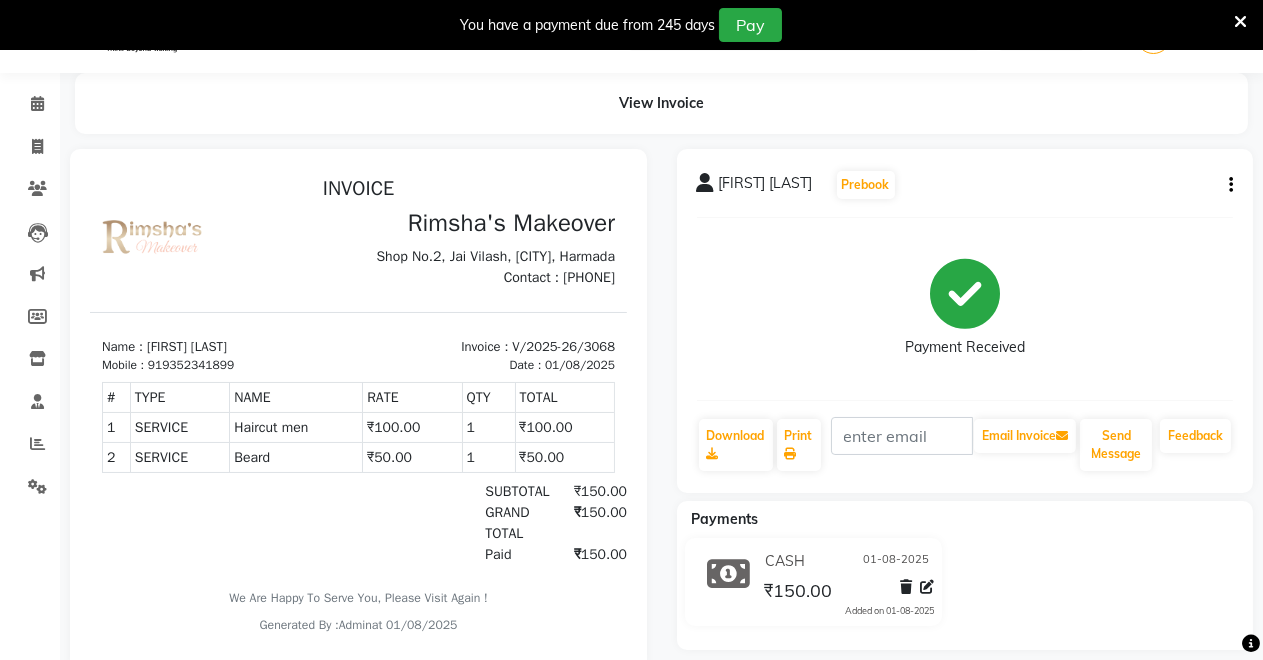 click 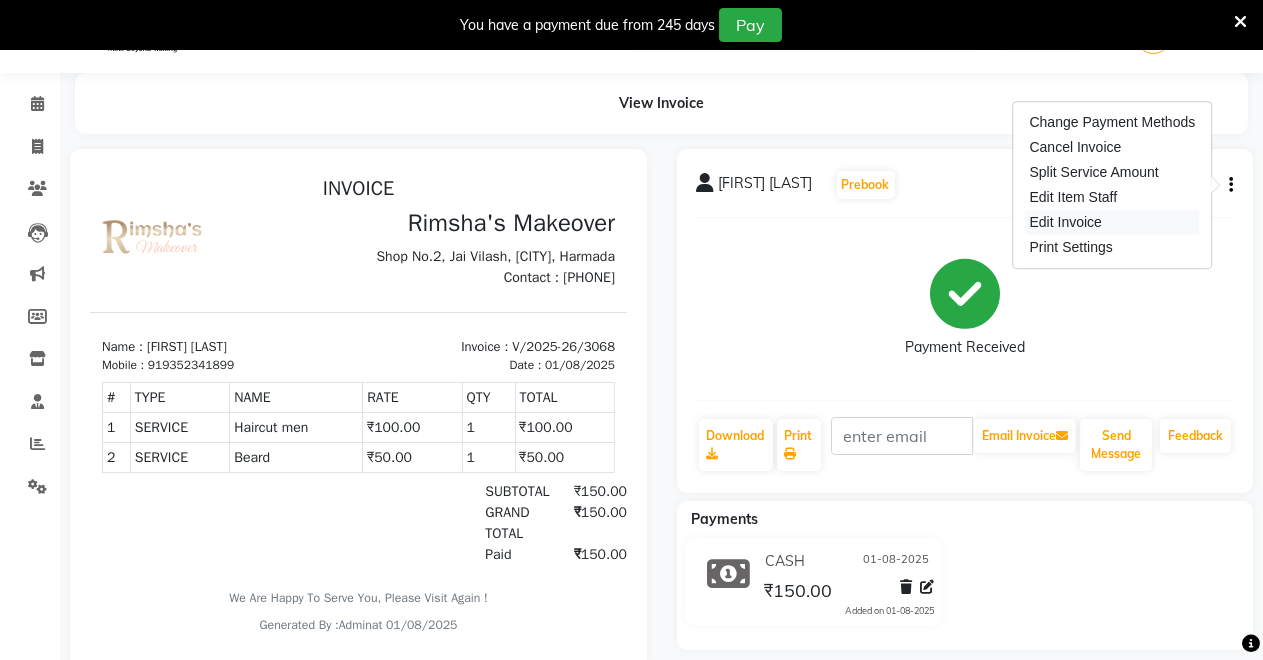 click on "Edit Invoice" at bounding box center [1113, 222] 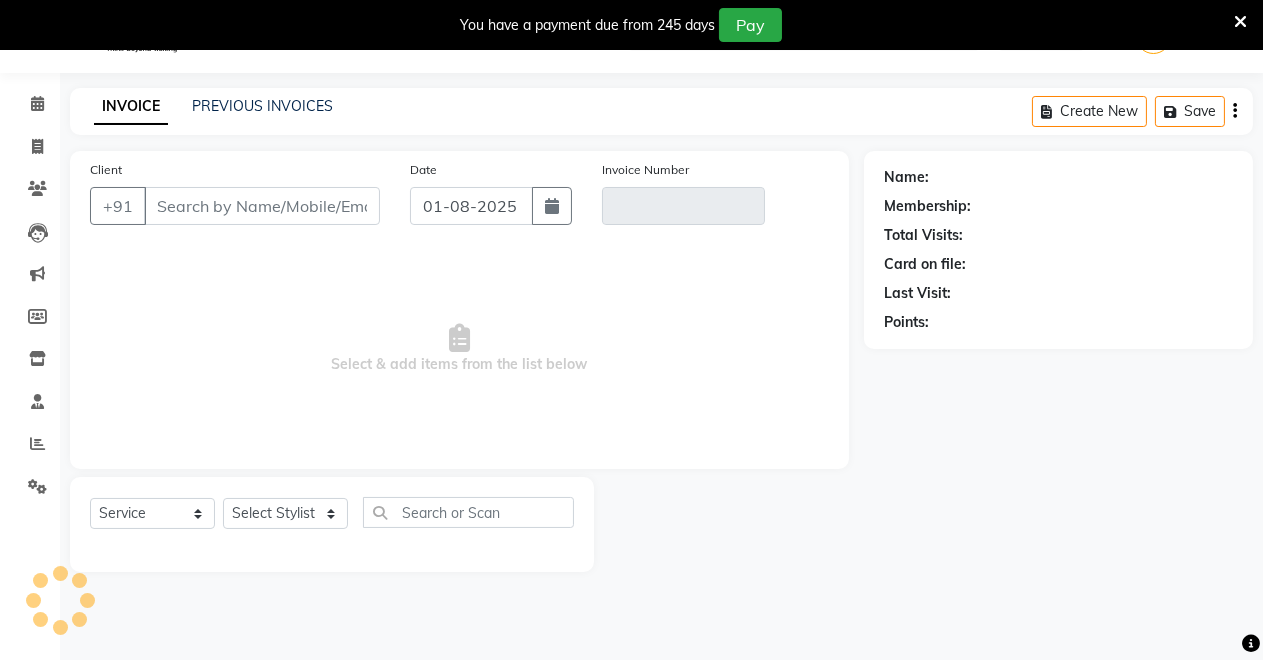 type on "9352341899" 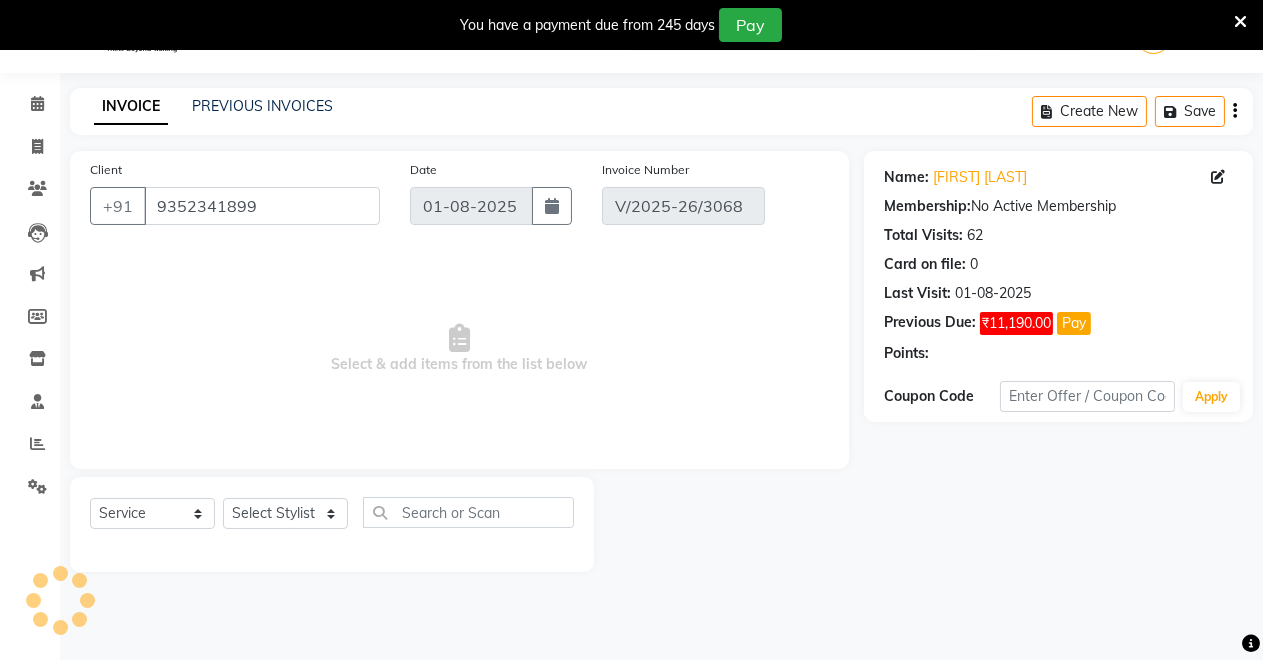 select on "select" 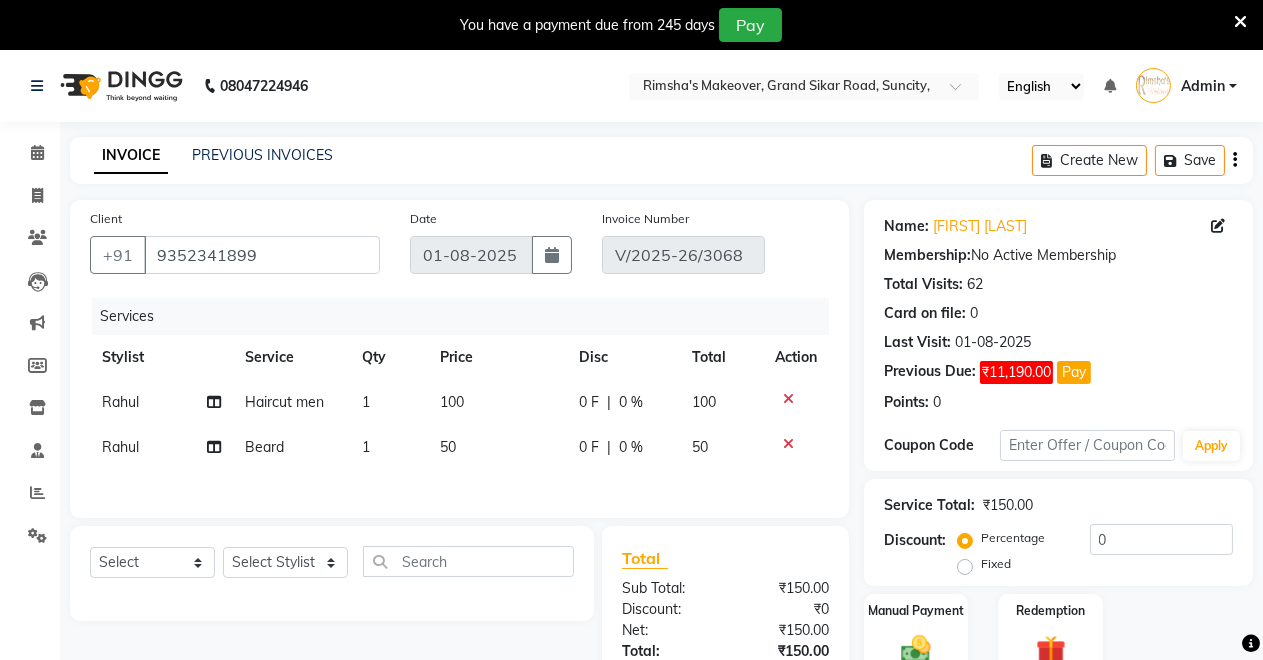 scroll, scrollTop: 223, scrollLeft: 0, axis: vertical 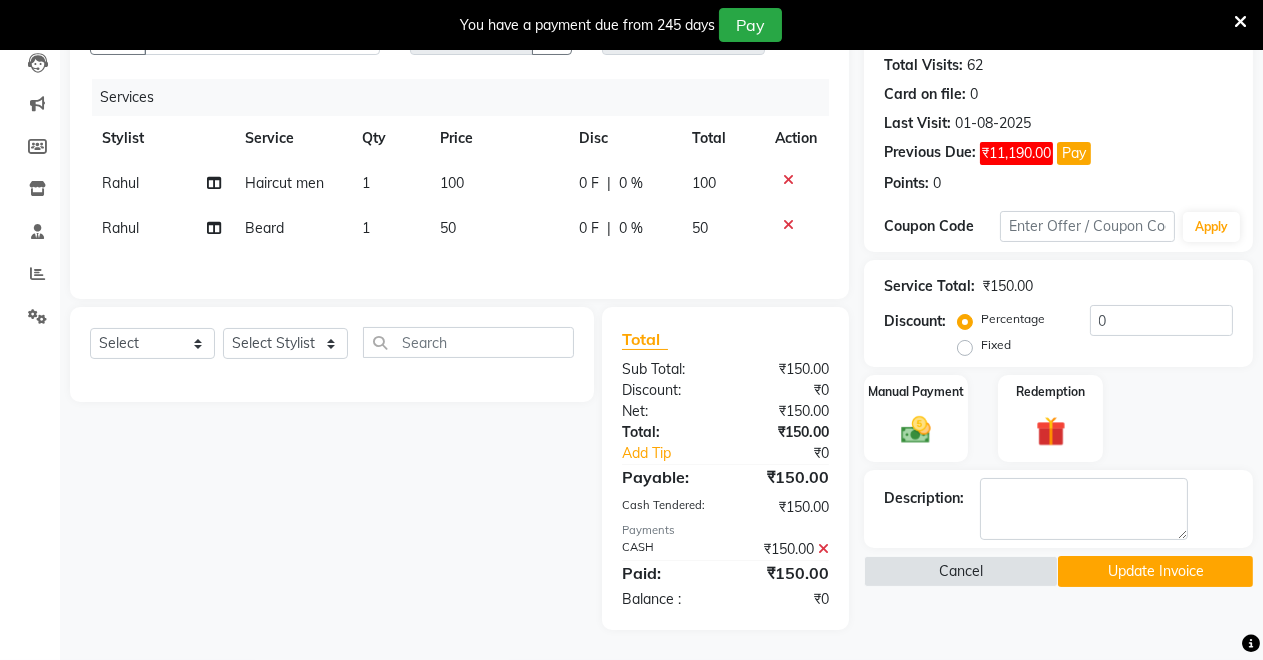 click 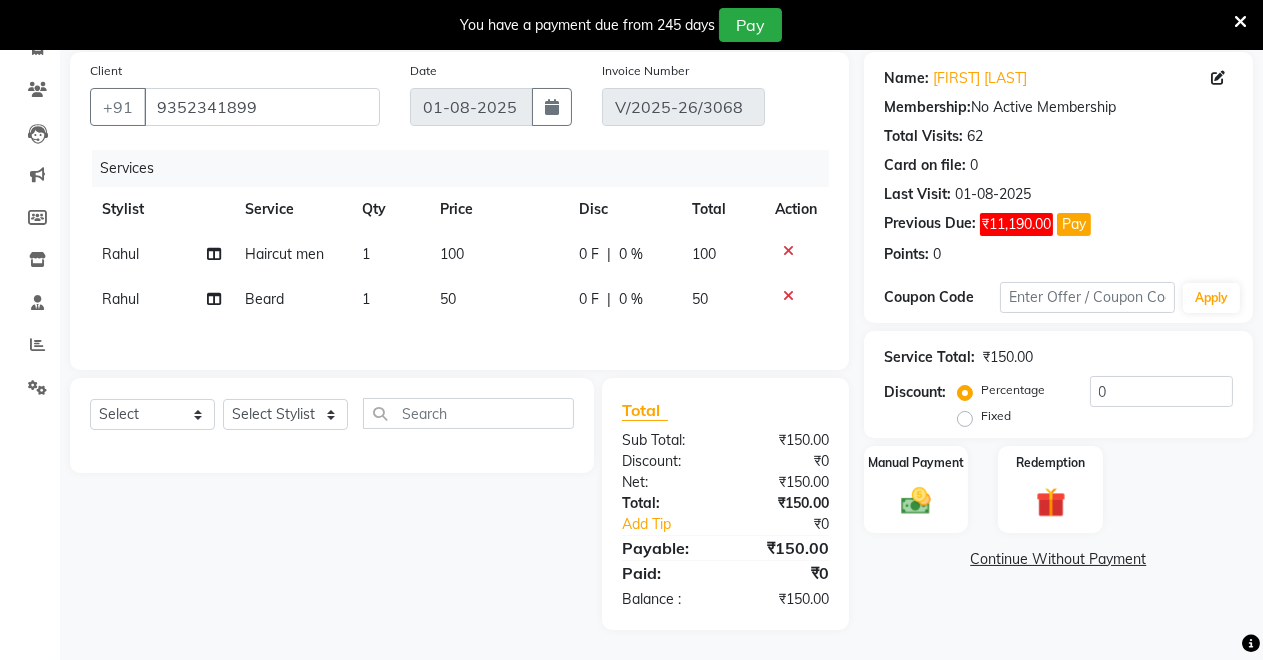 click 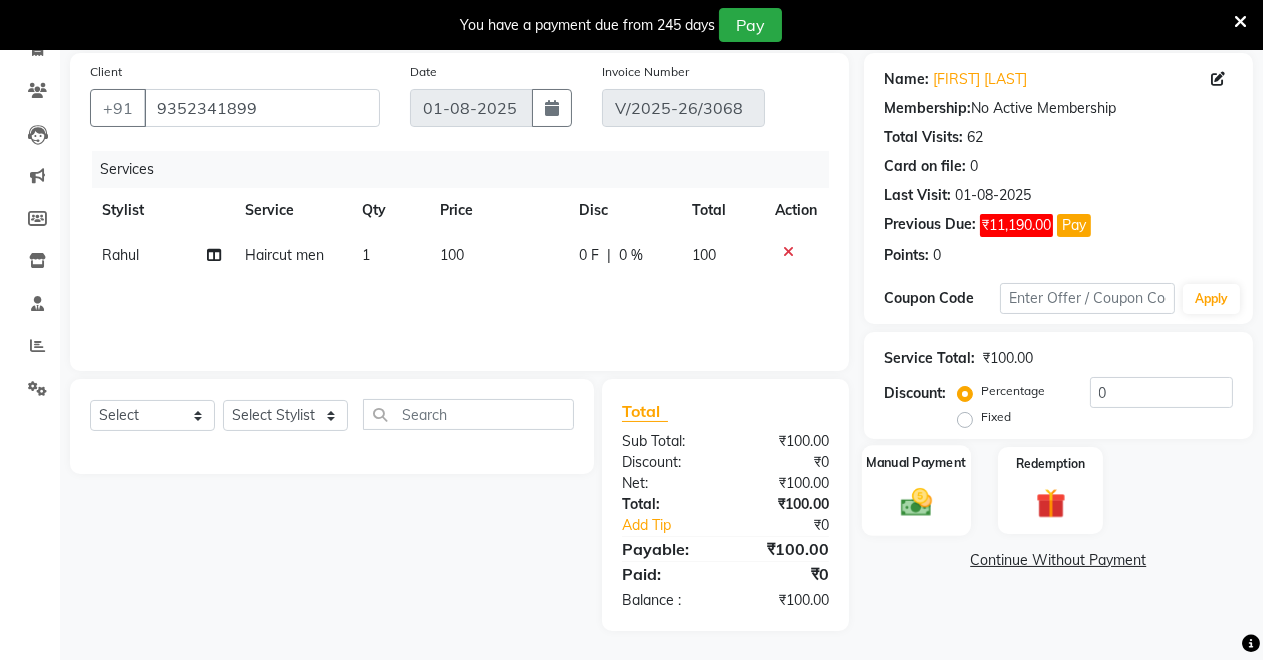 click 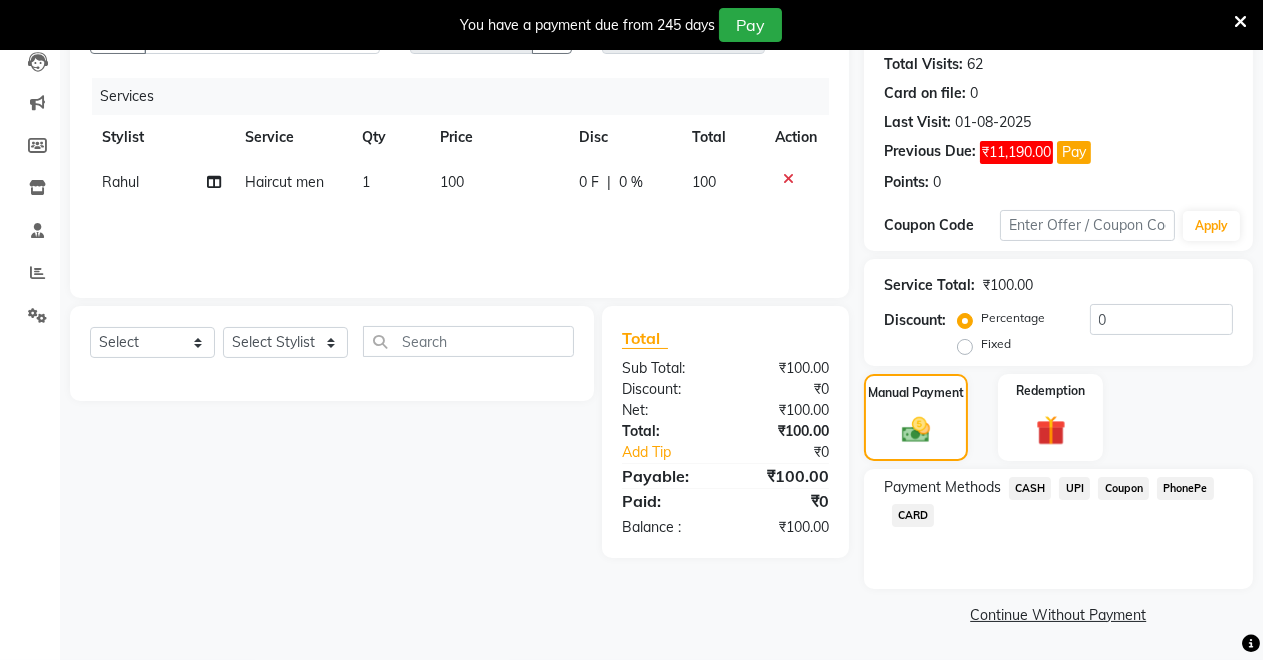 scroll, scrollTop: 0, scrollLeft: 0, axis: both 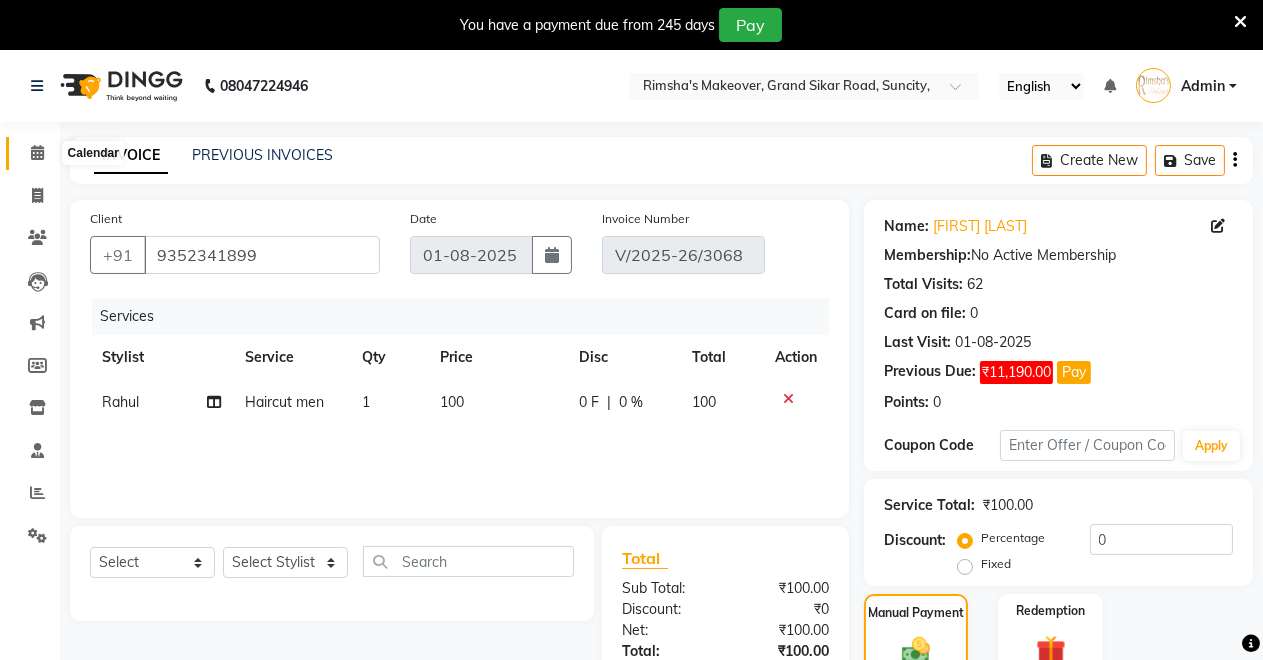 click 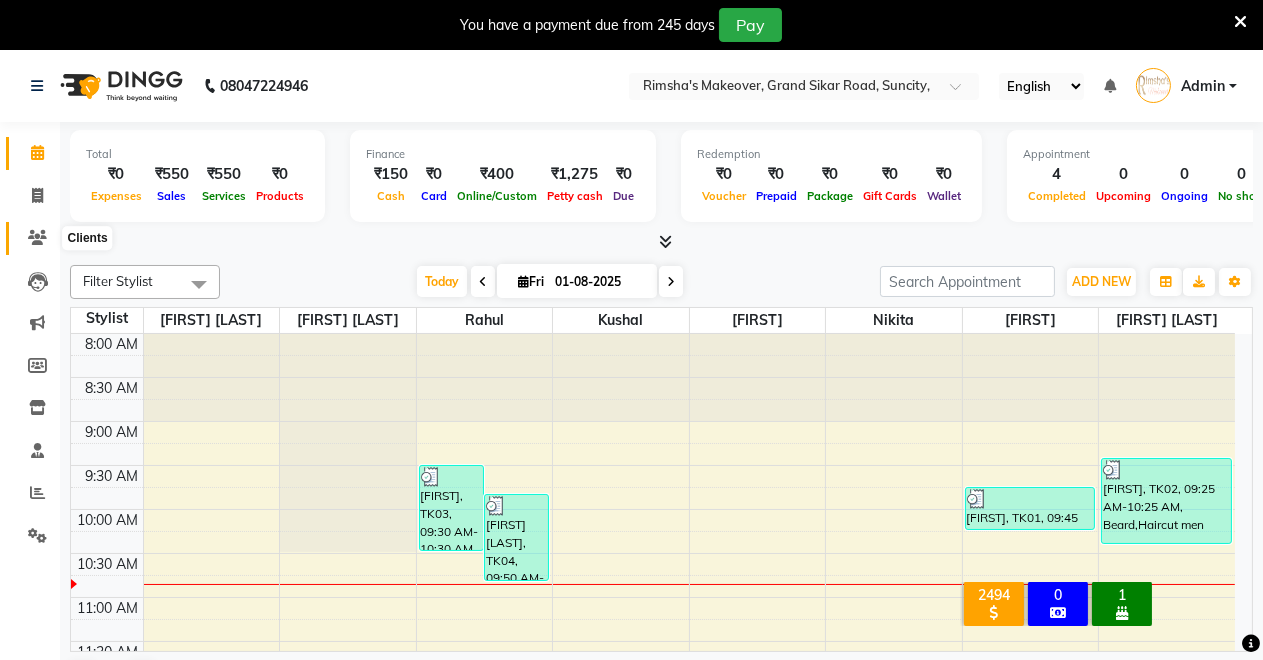 click 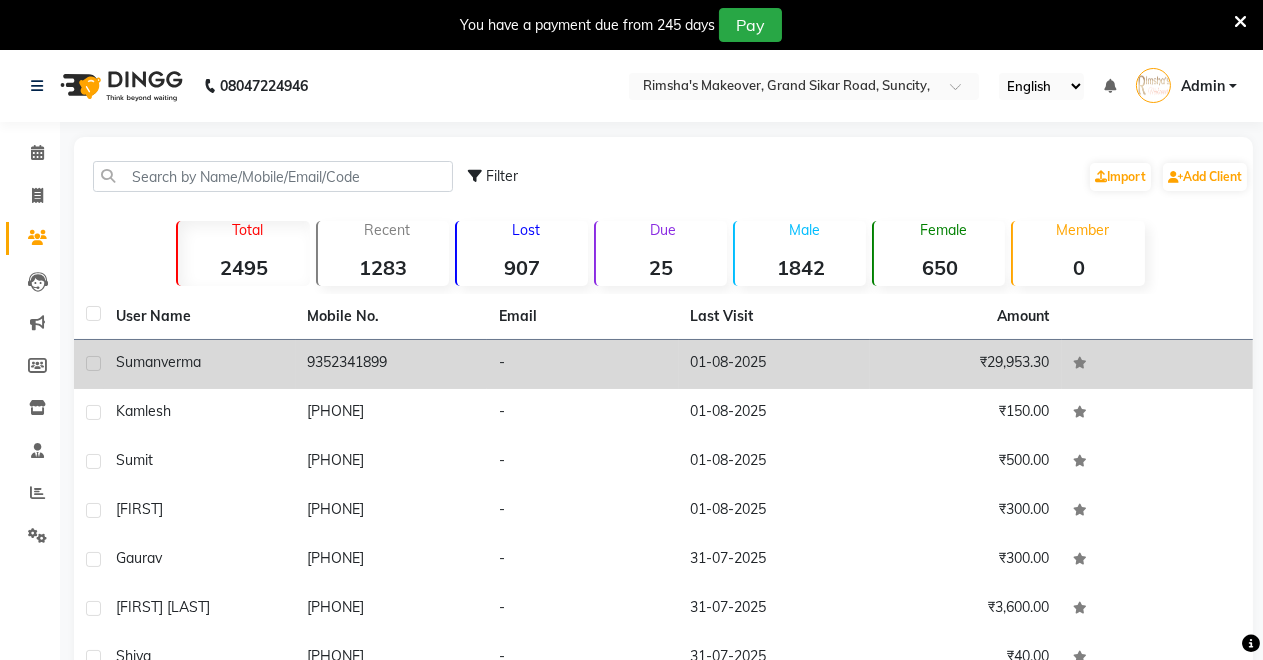 click on "9352341899" 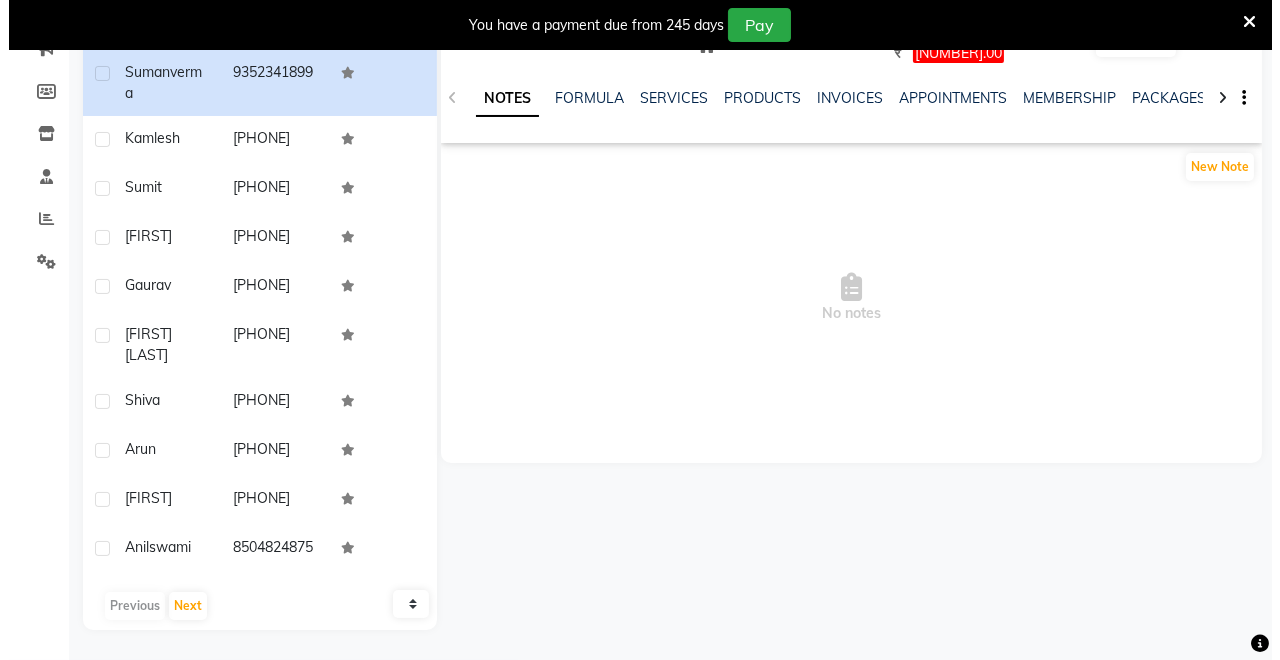scroll, scrollTop: 0, scrollLeft: 0, axis: both 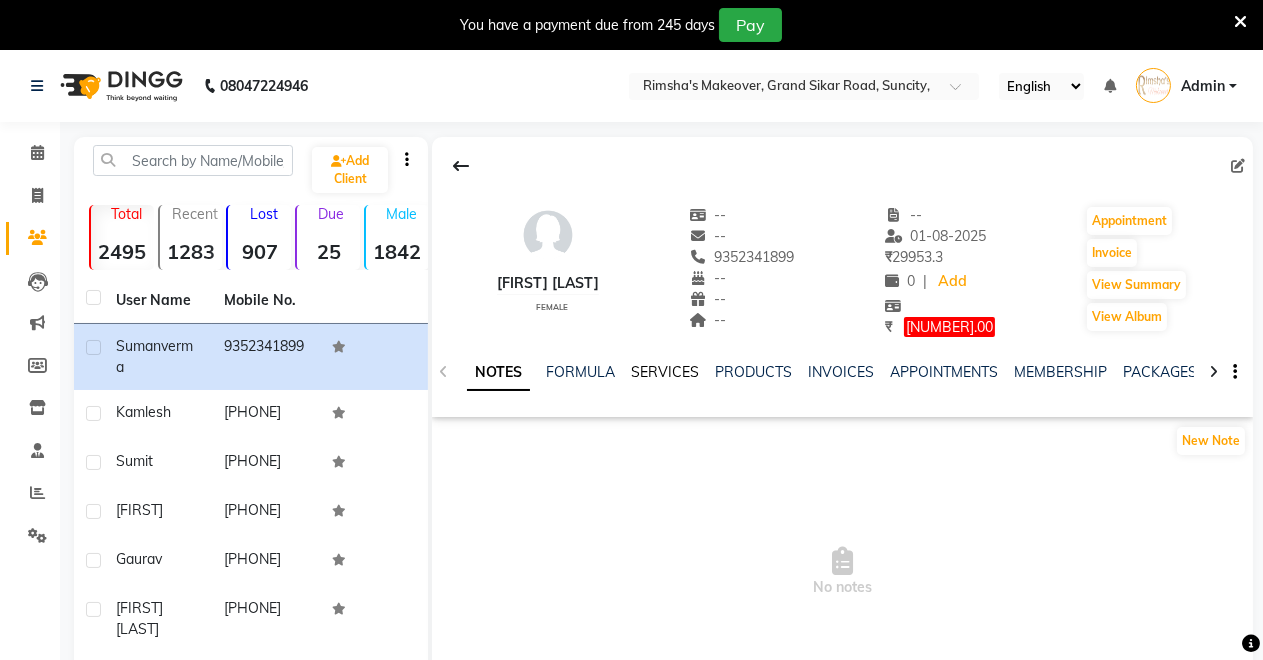 click on "SERVICES" 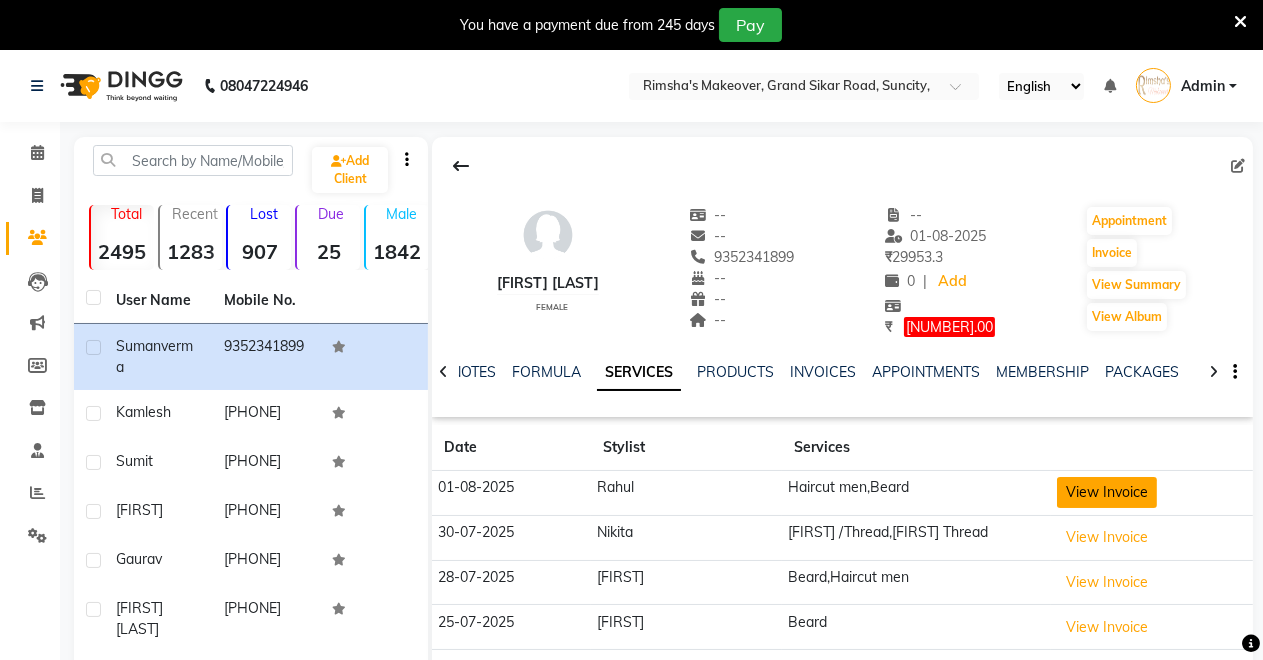 click on "View Invoice" 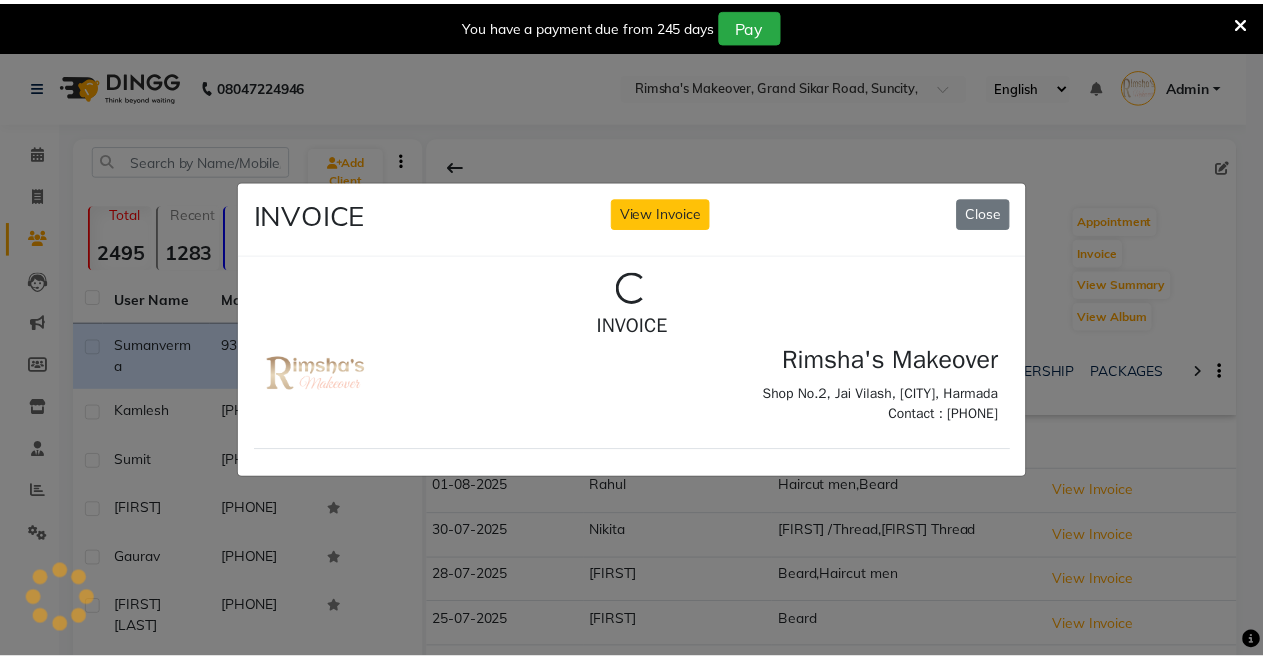 scroll, scrollTop: 0, scrollLeft: 0, axis: both 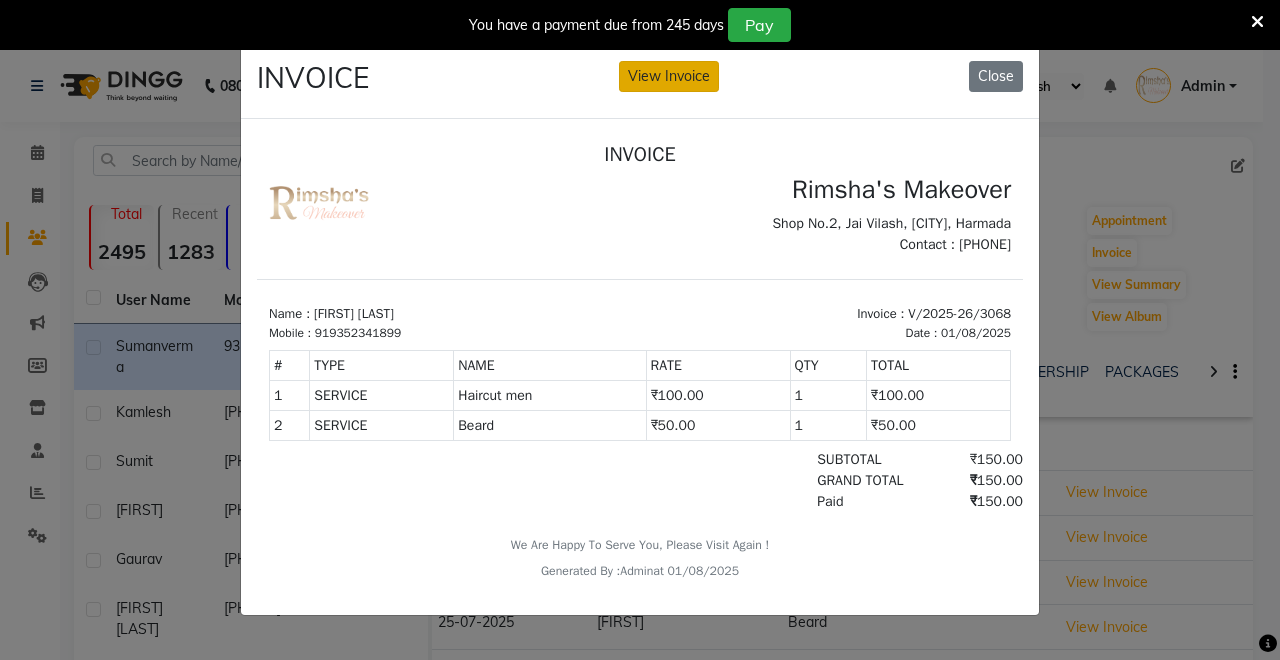click on "View Invoice" 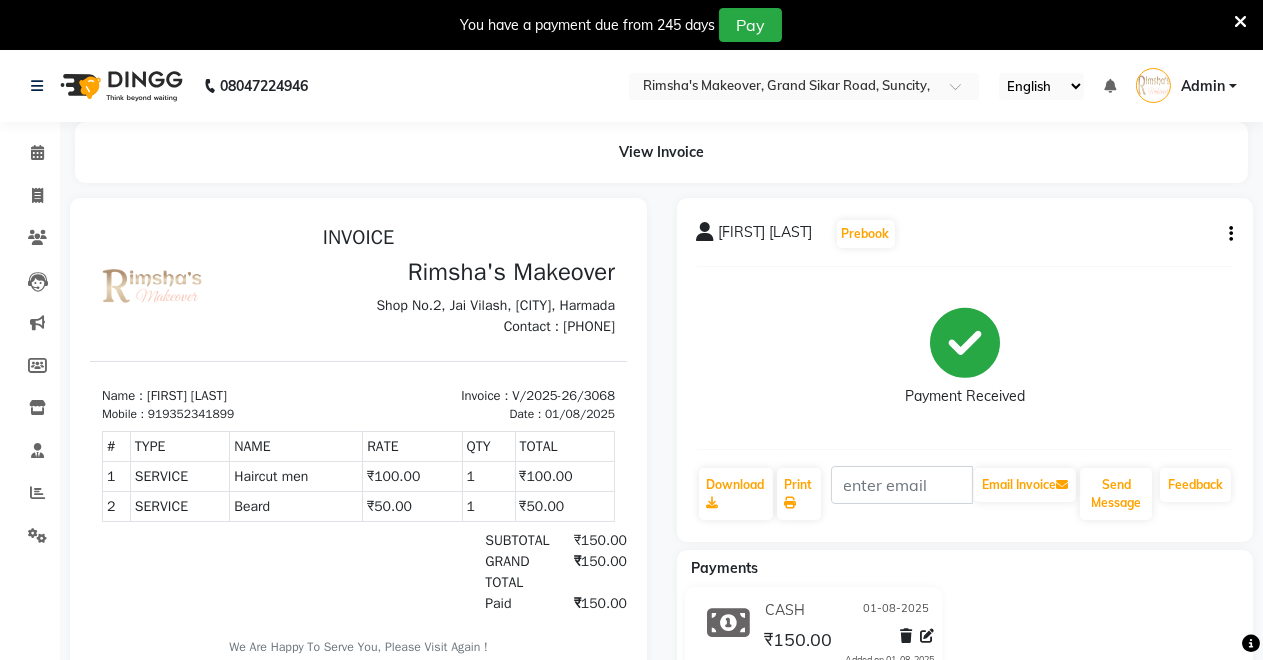 scroll, scrollTop: 108, scrollLeft: 0, axis: vertical 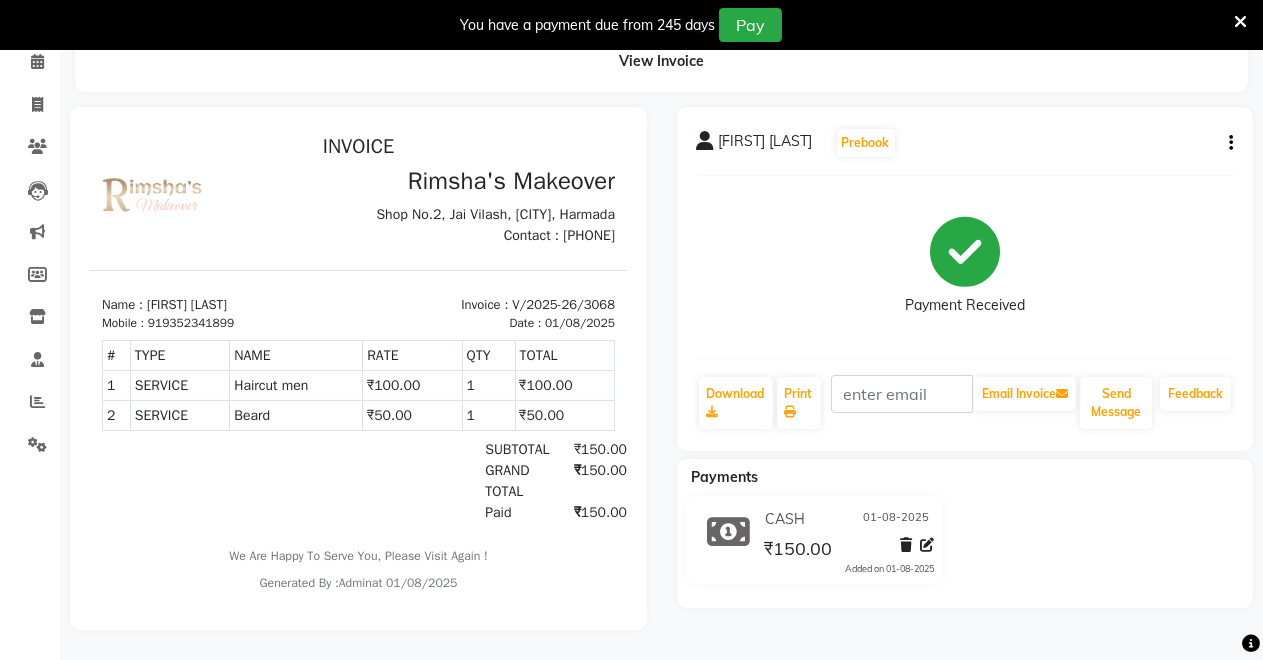 click 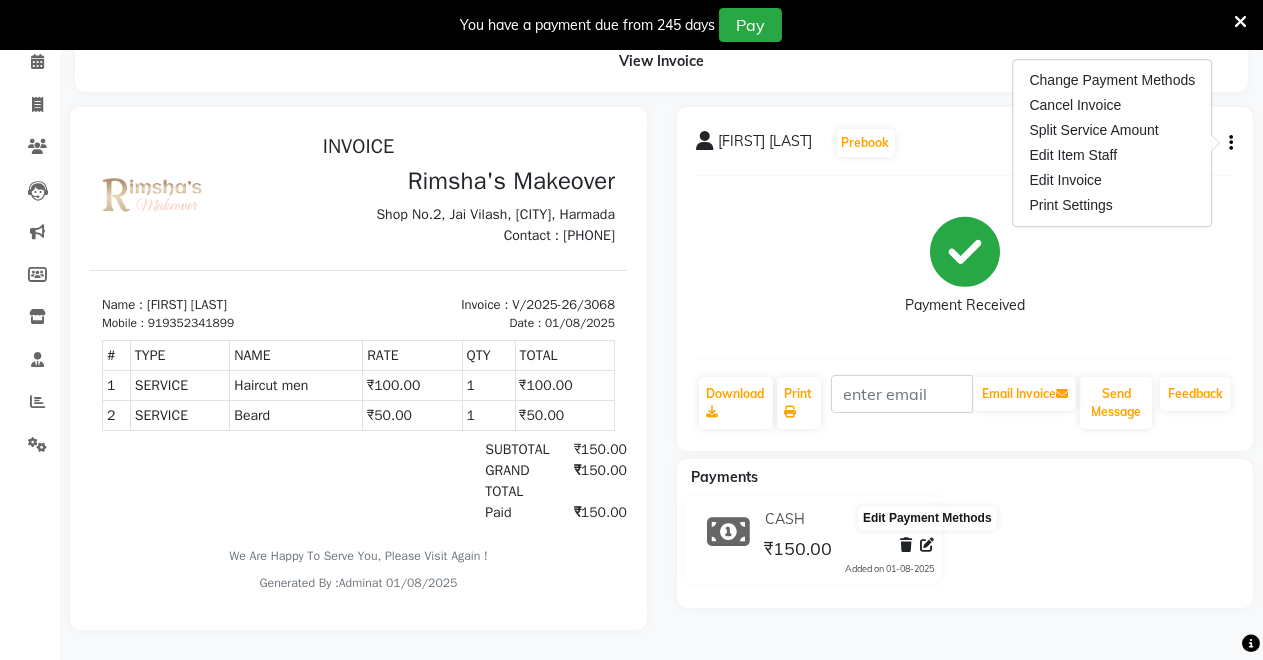 click 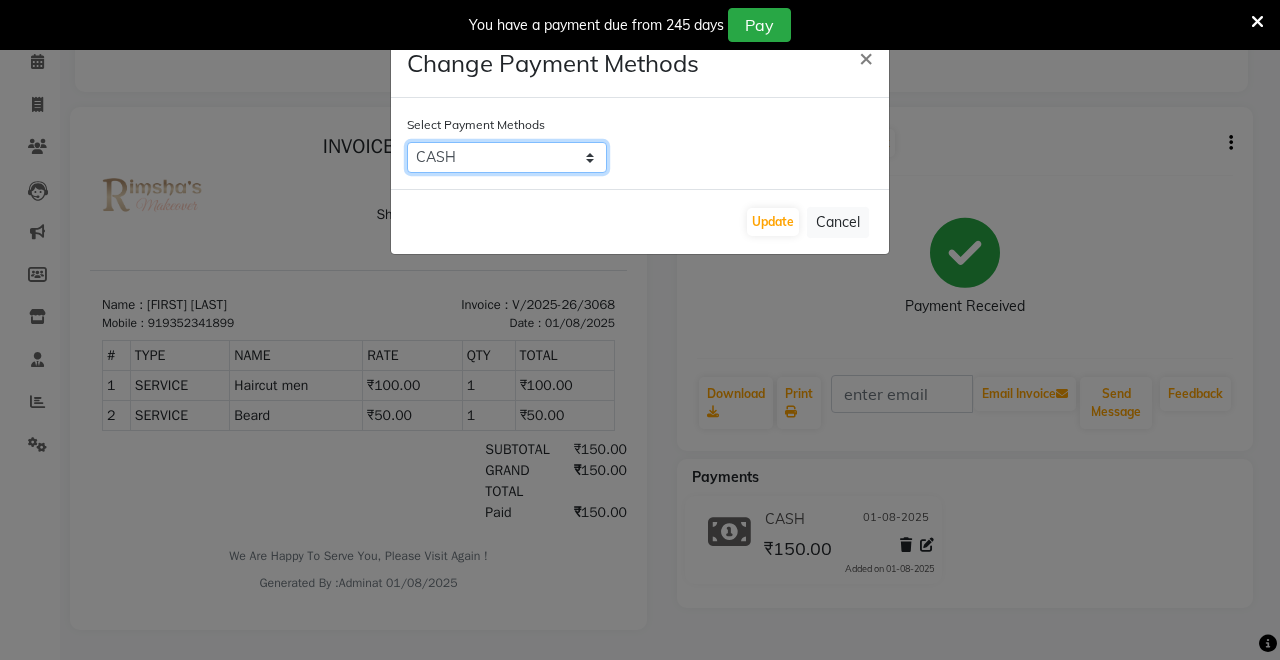 click on "CASH   UPI   Coupon   PhonePe   CARD" 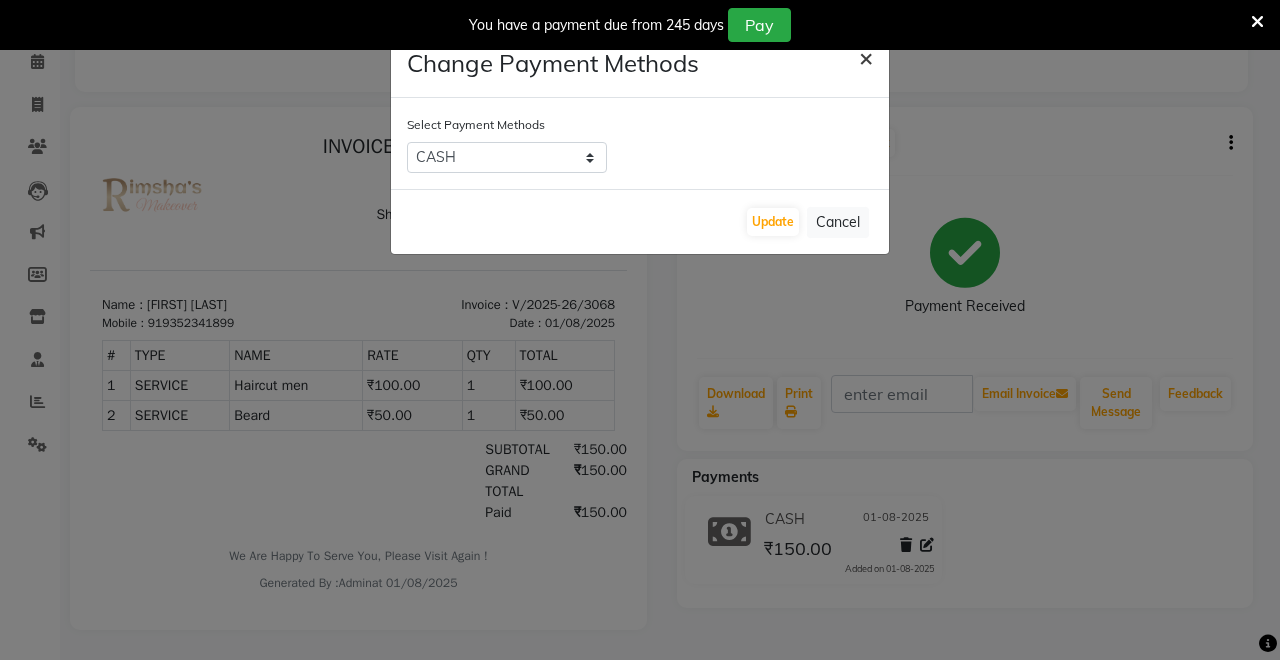 click on "×" 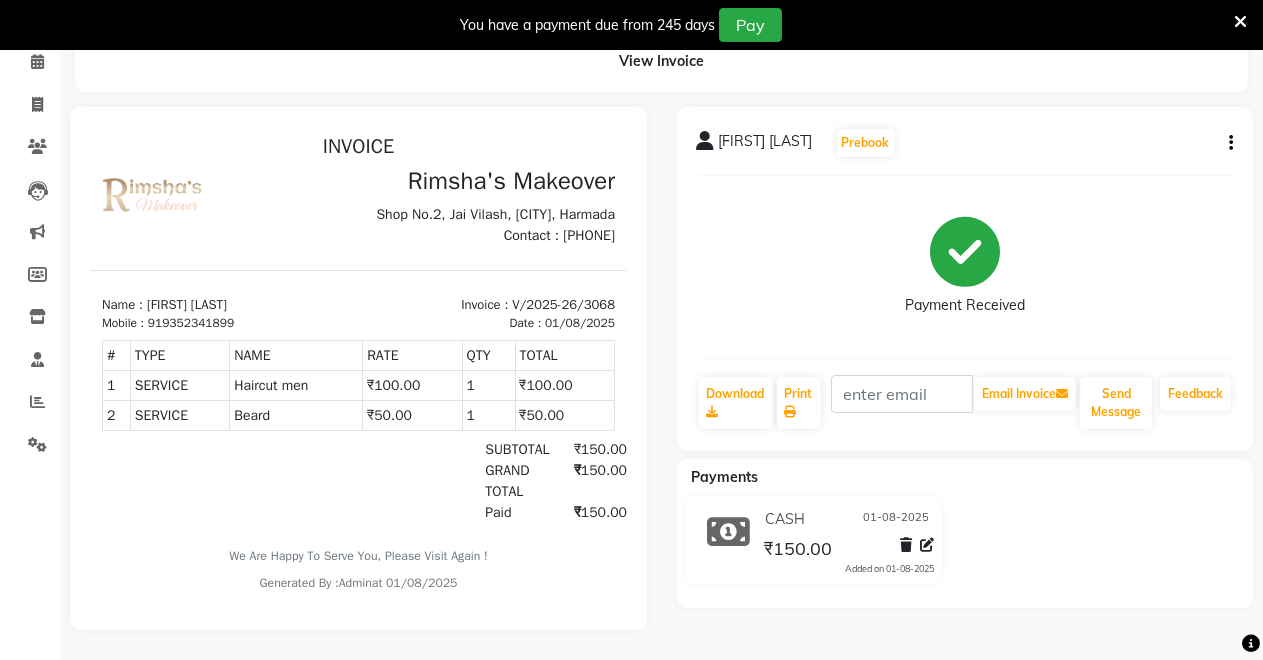 click 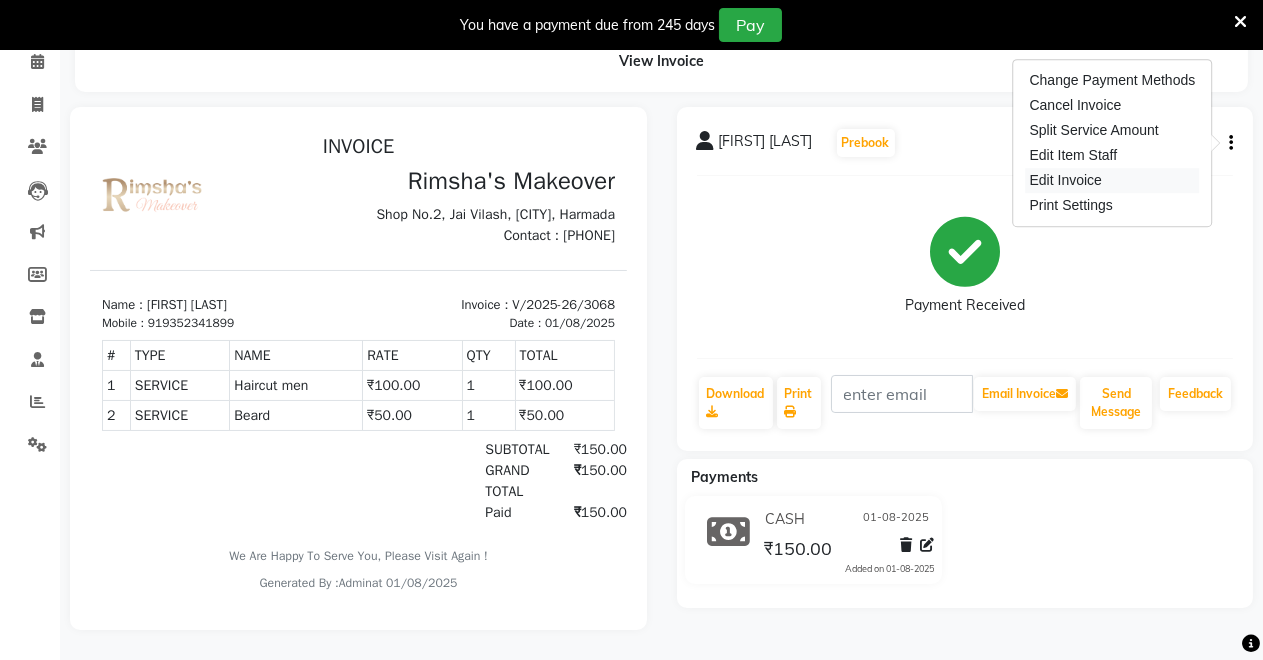 click on "Edit Invoice" at bounding box center [1113, 180] 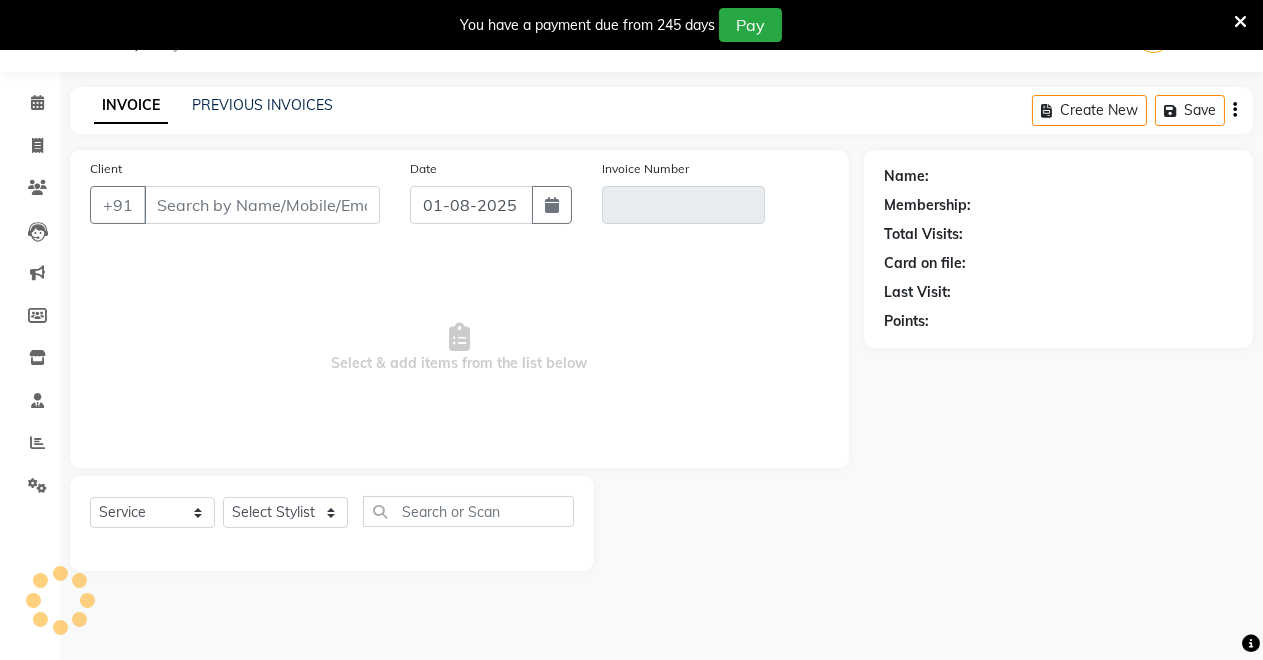 scroll, scrollTop: 49, scrollLeft: 0, axis: vertical 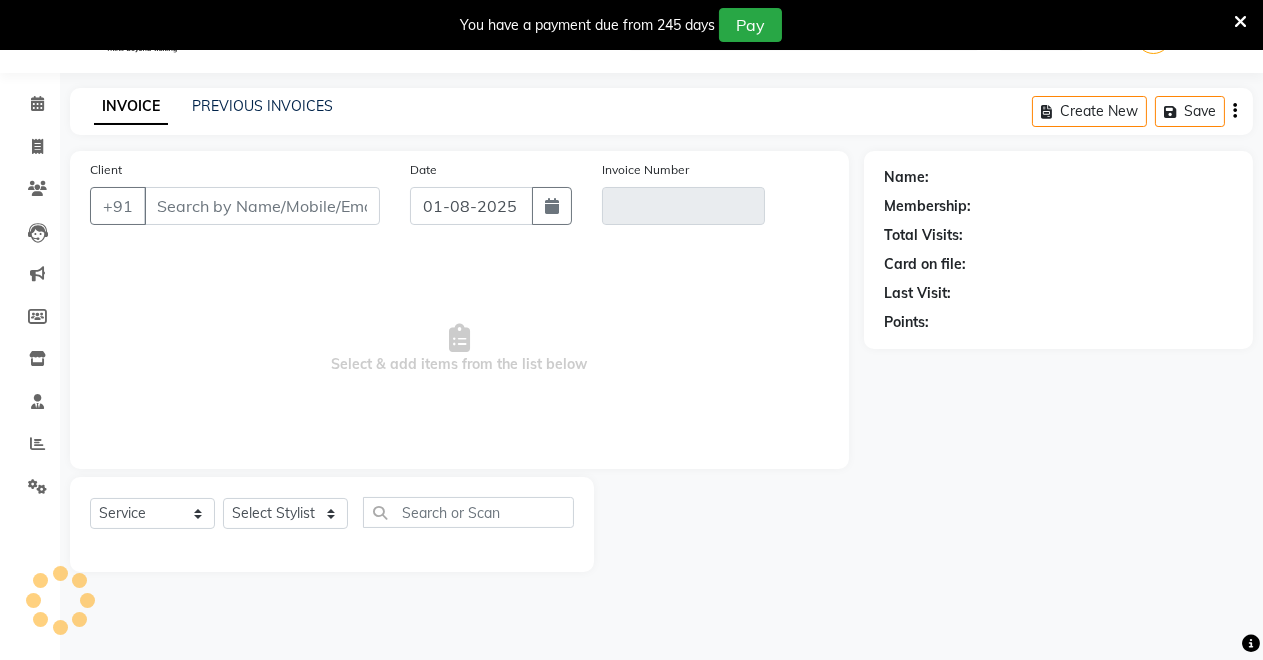 type on "9352341899" 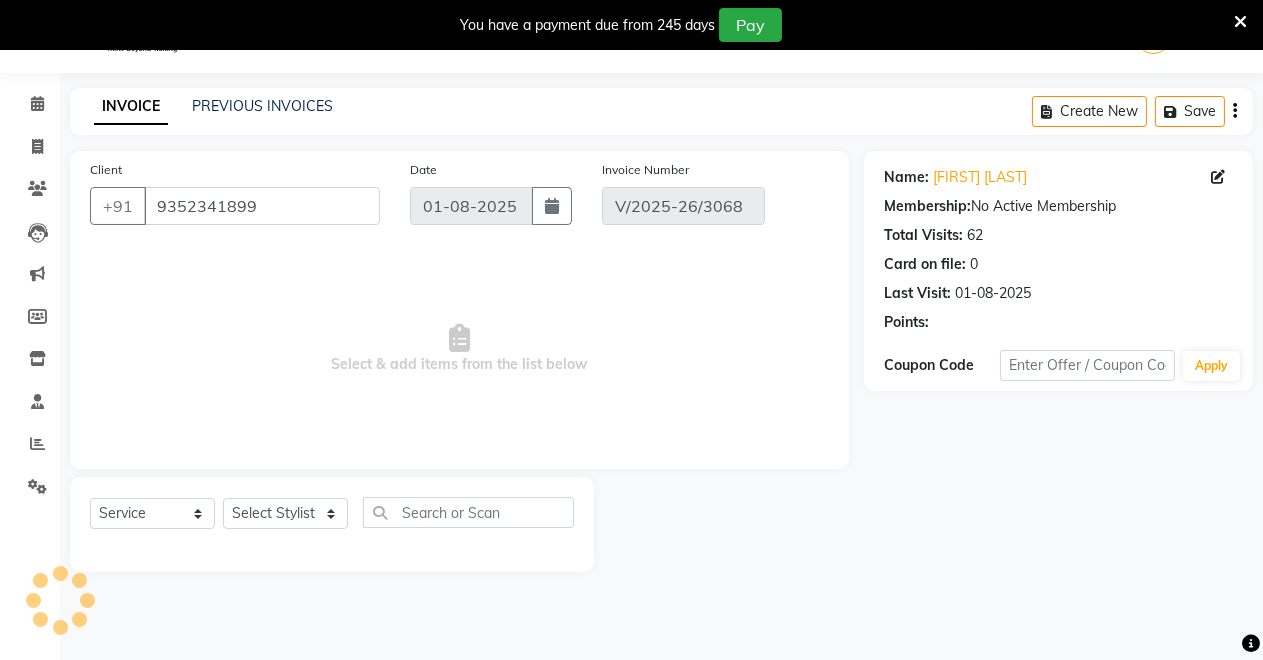 select on "select" 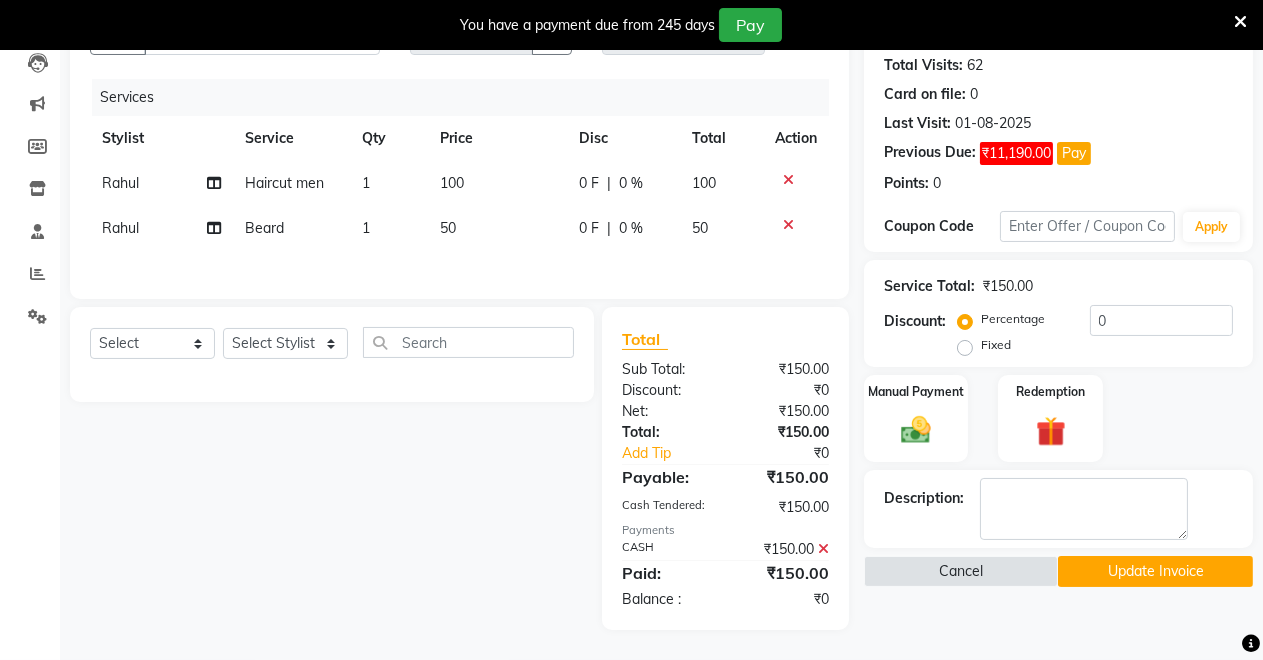 scroll, scrollTop: 0, scrollLeft: 0, axis: both 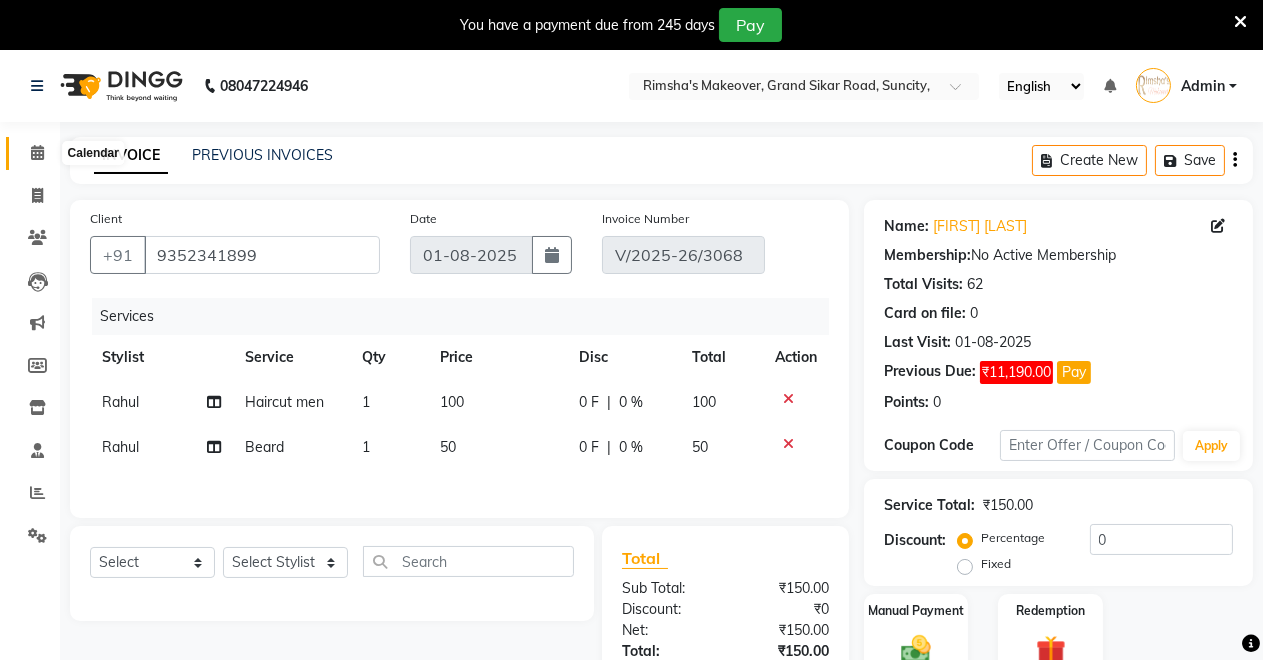 click 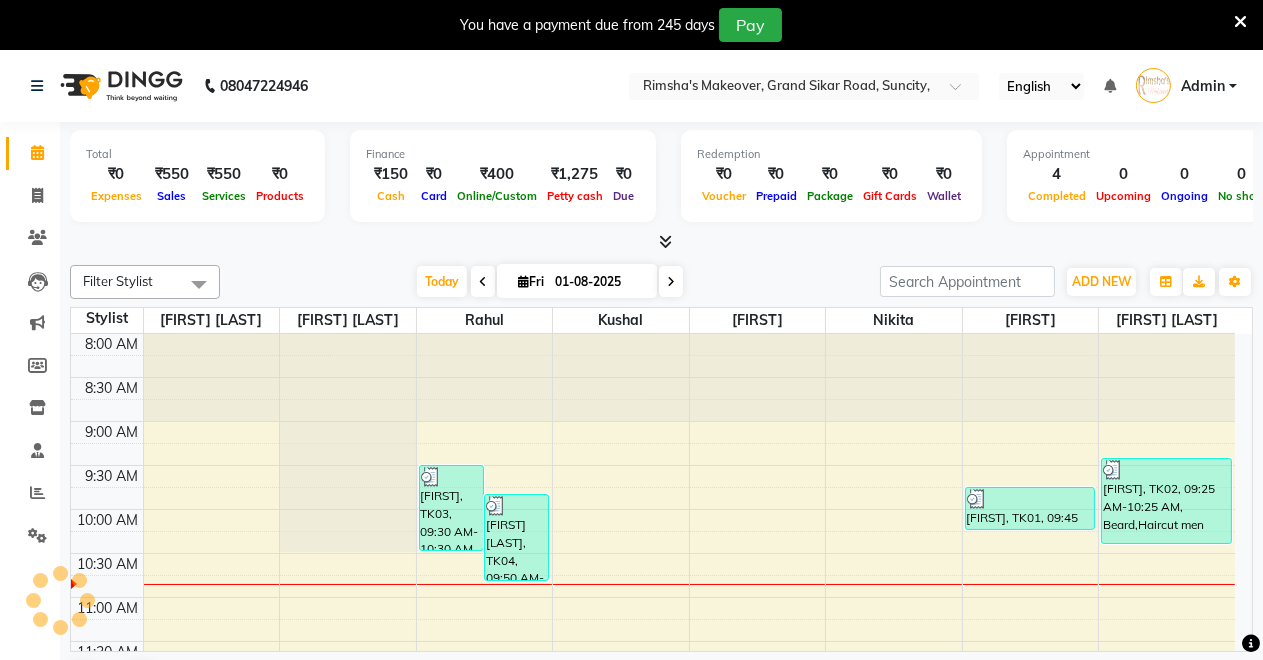 scroll, scrollTop: 0, scrollLeft: 0, axis: both 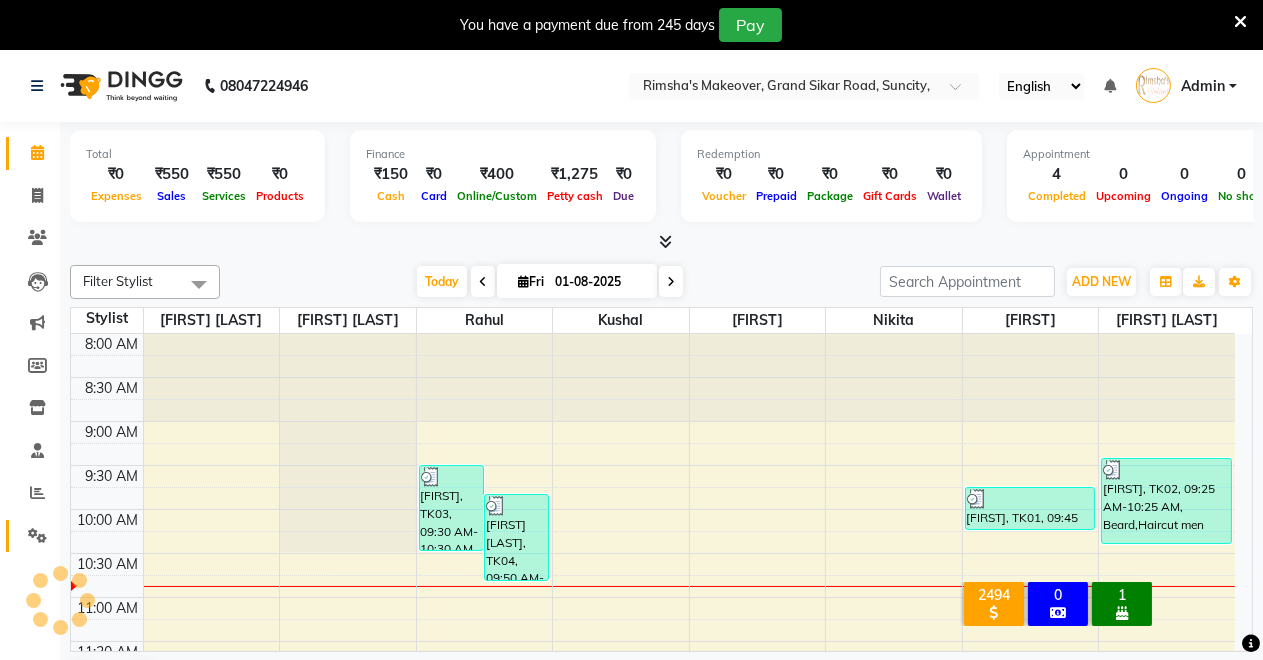 click 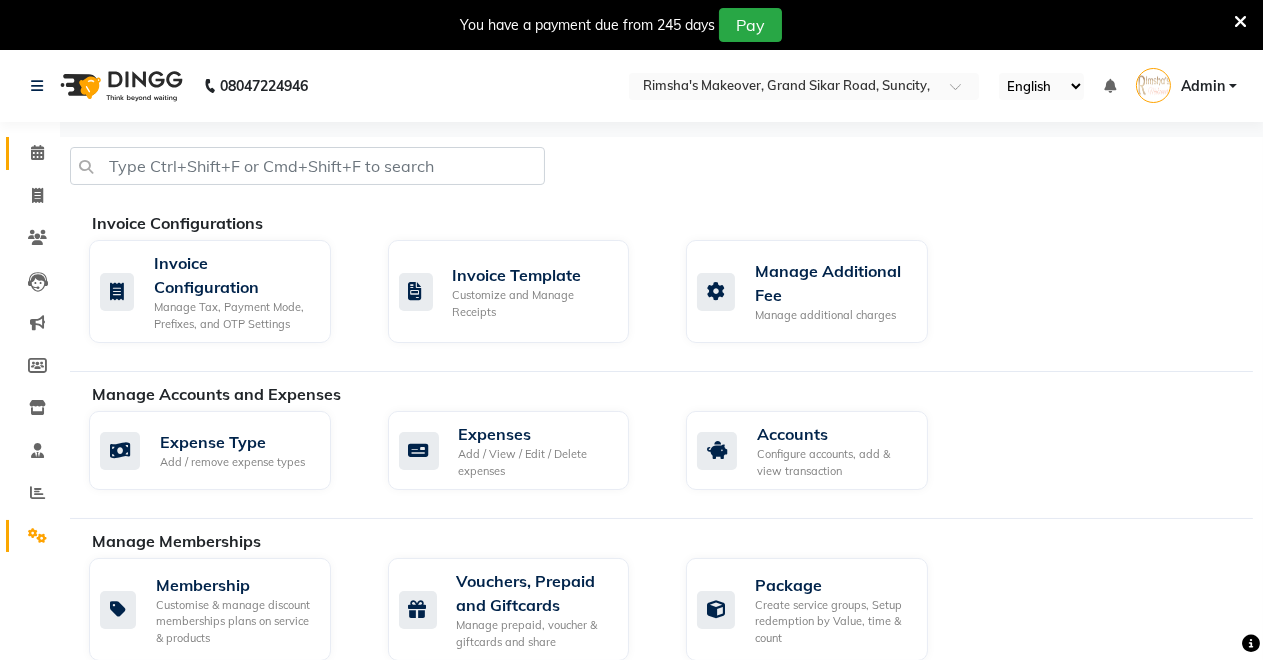 scroll, scrollTop: 333, scrollLeft: 0, axis: vertical 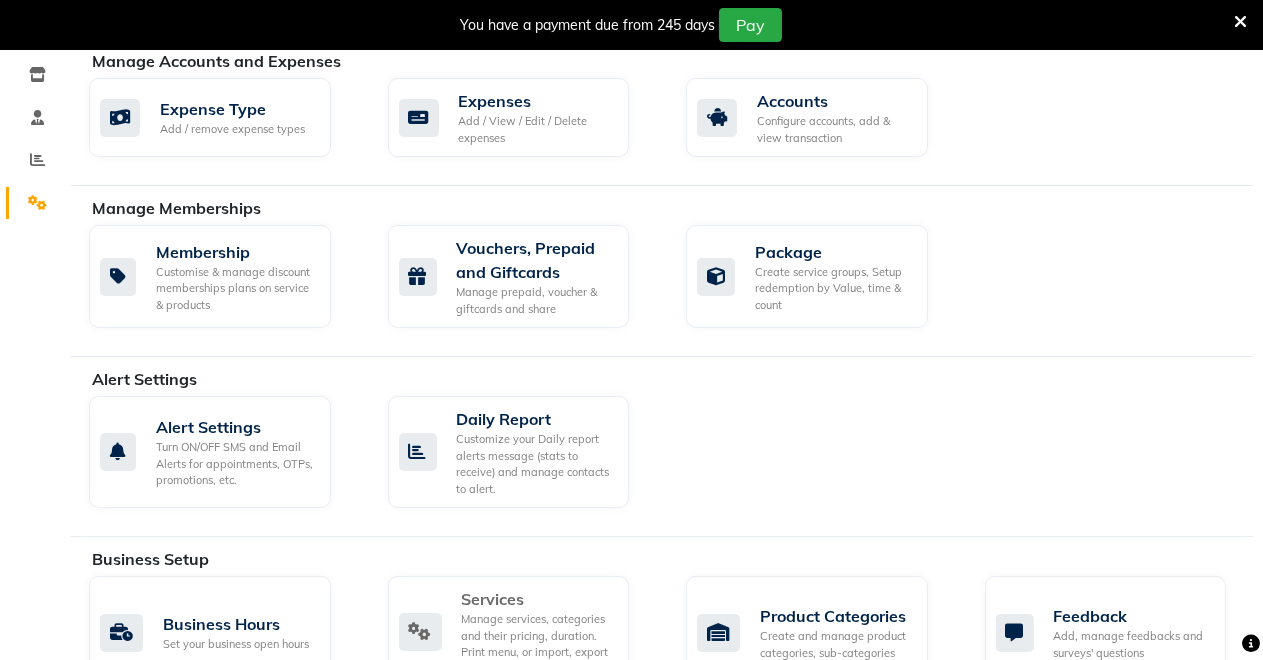 click on "Services" 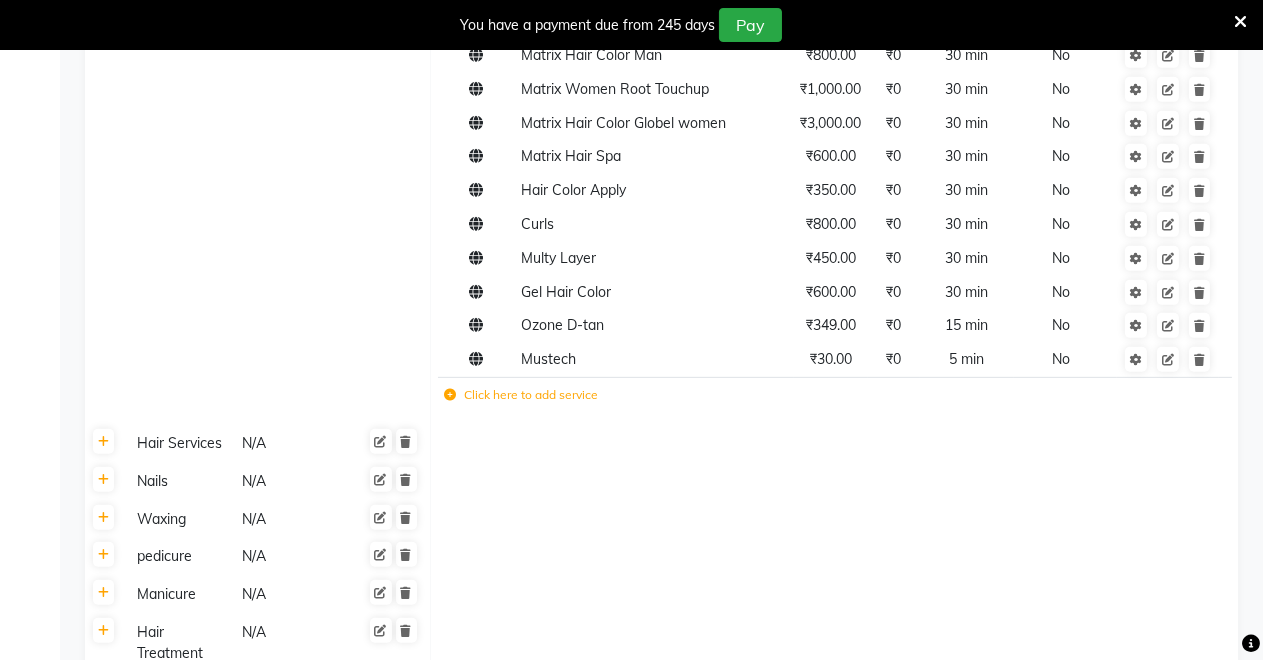 scroll, scrollTop: 2133, scrollLeft: 0, axis: vertical 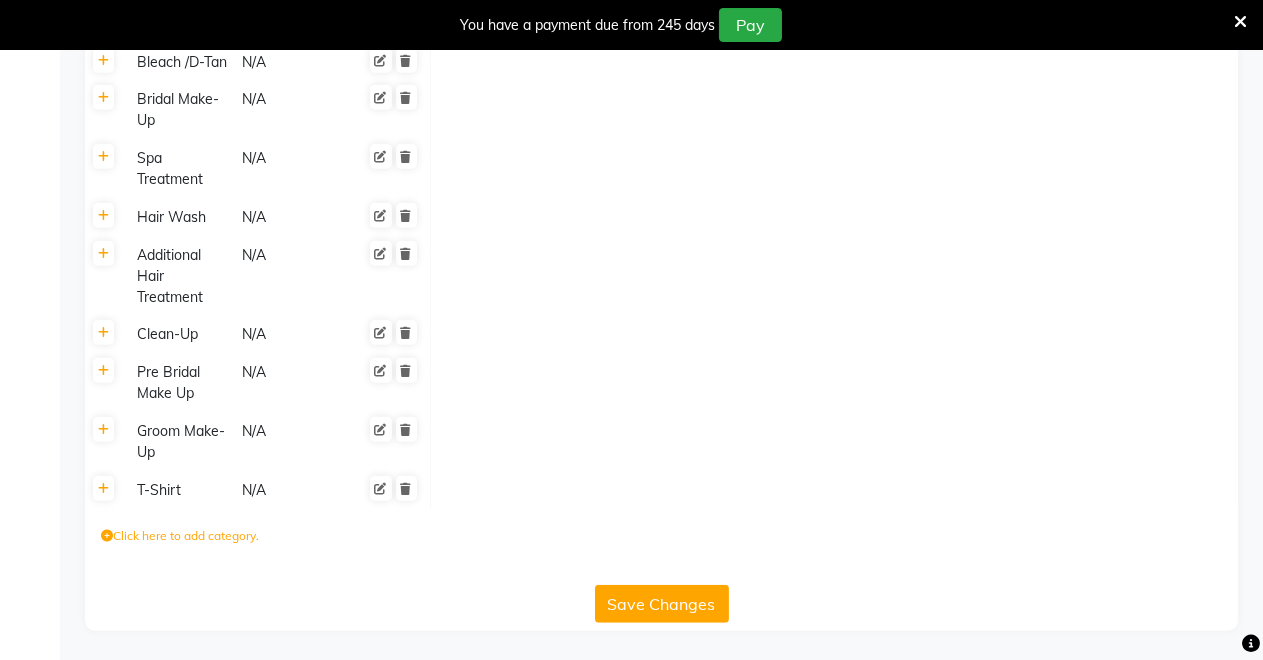 click on "Save Changes" 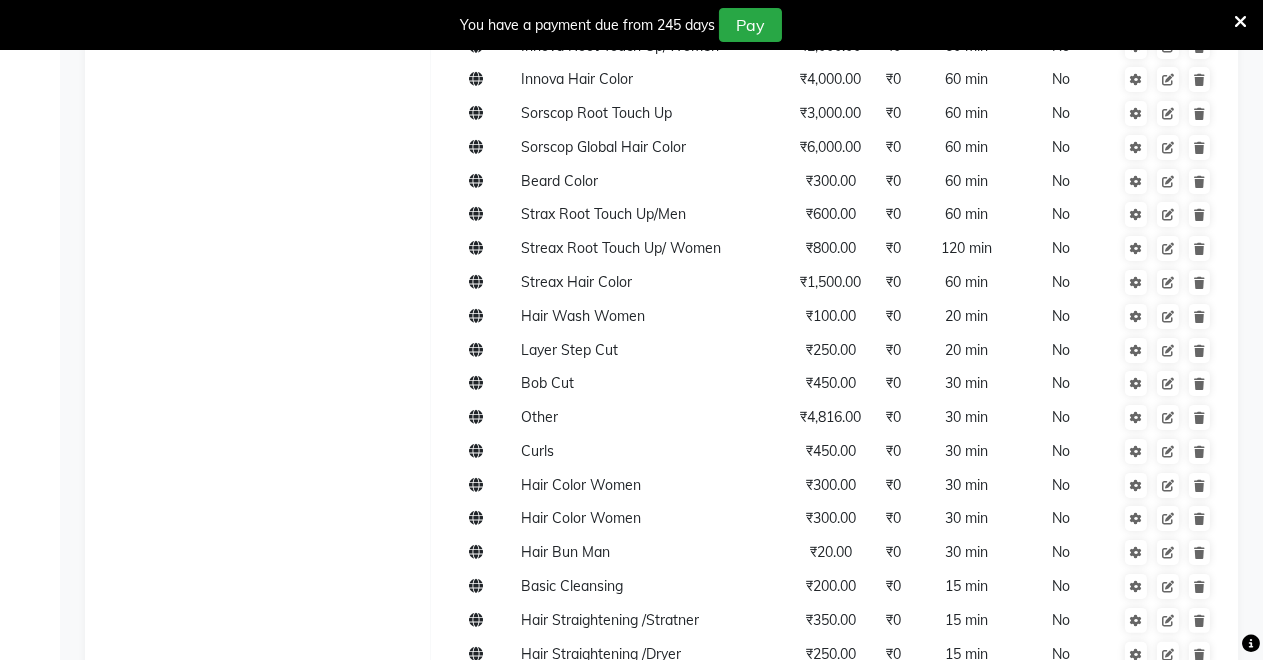 scroll, scrollTop: 0, scrollLeft: 0, axis: both 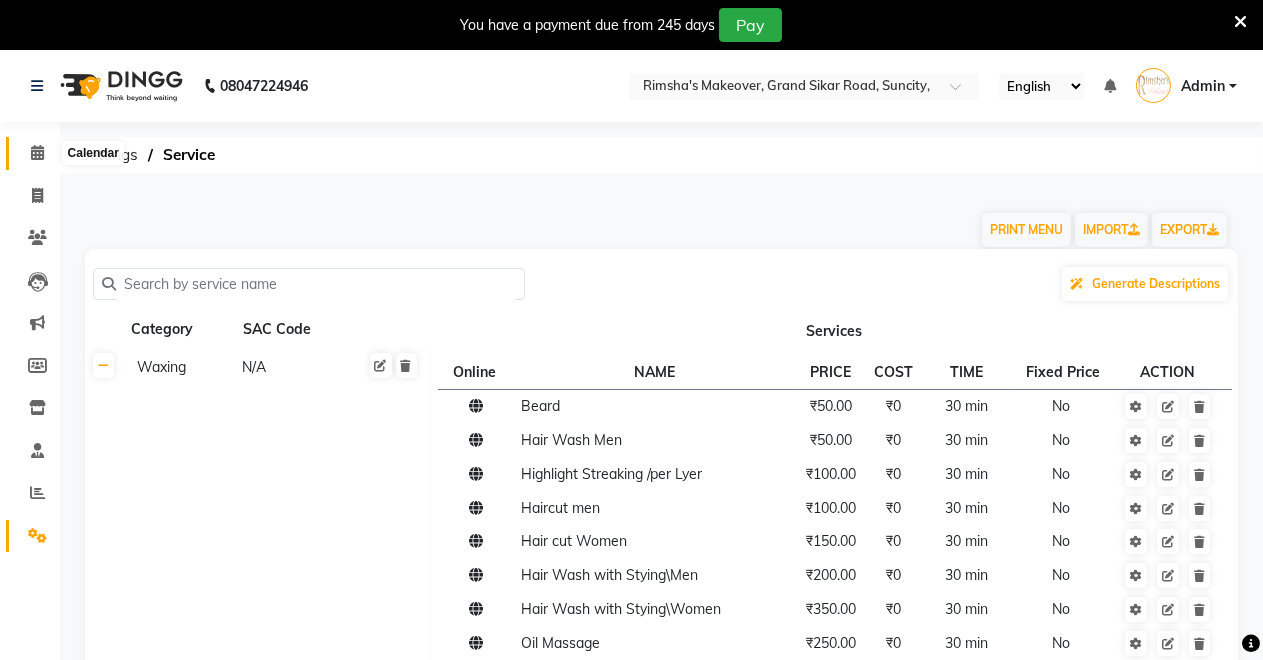 click 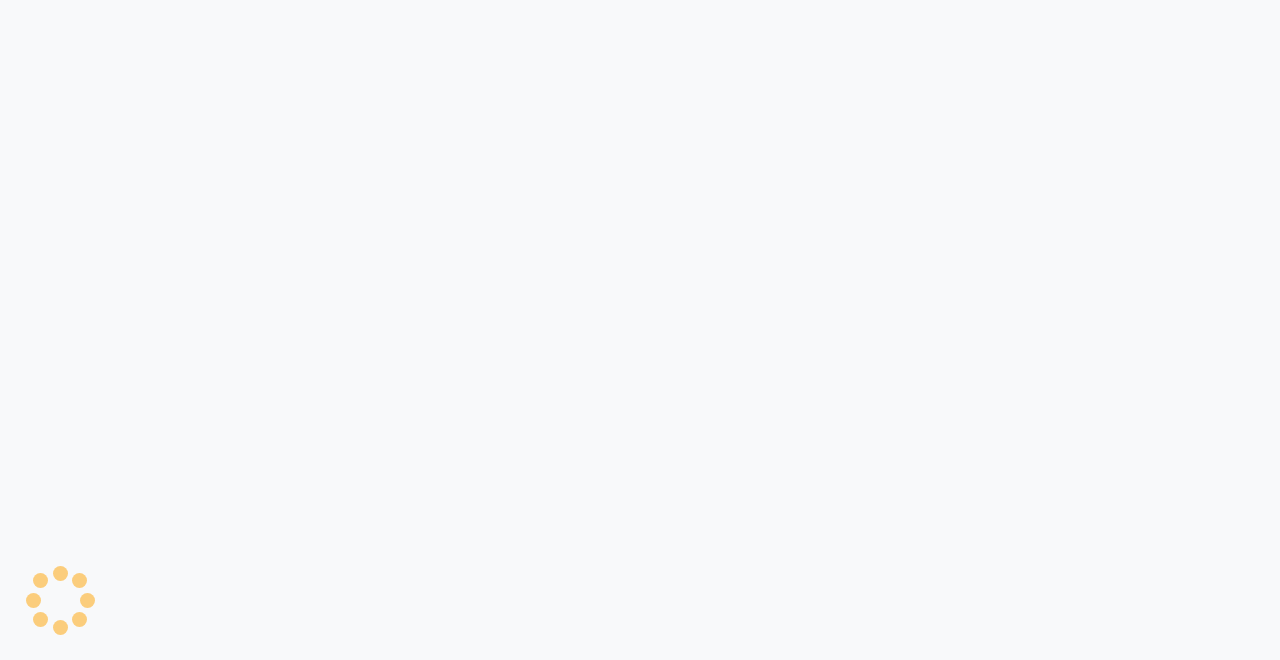 scroll, scrollTop: 0, scrollLeft: 0, axis: both 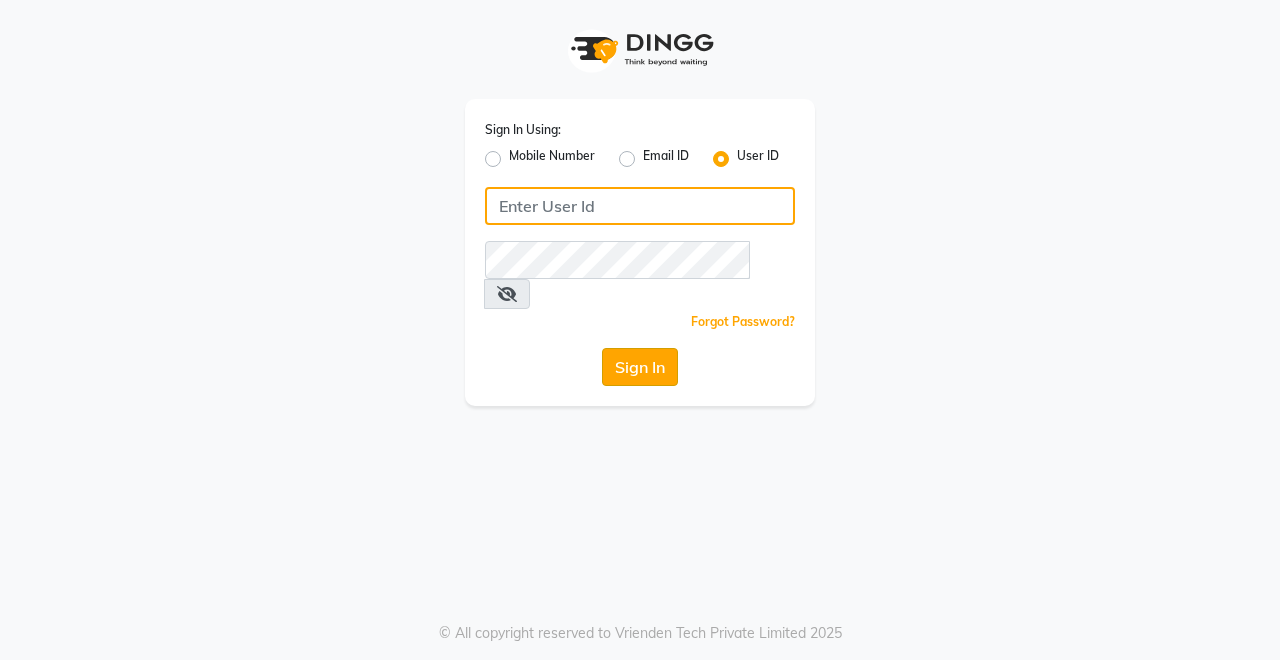 type on "Rimshamakeover123" 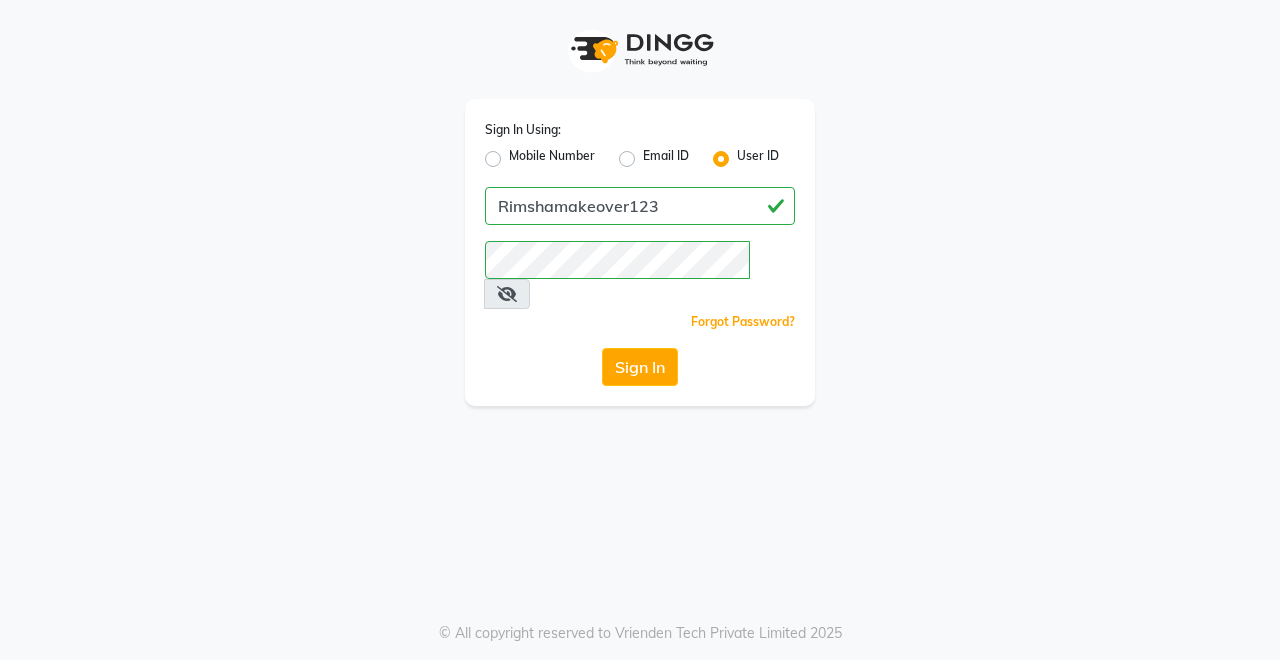 click on "Sign In" 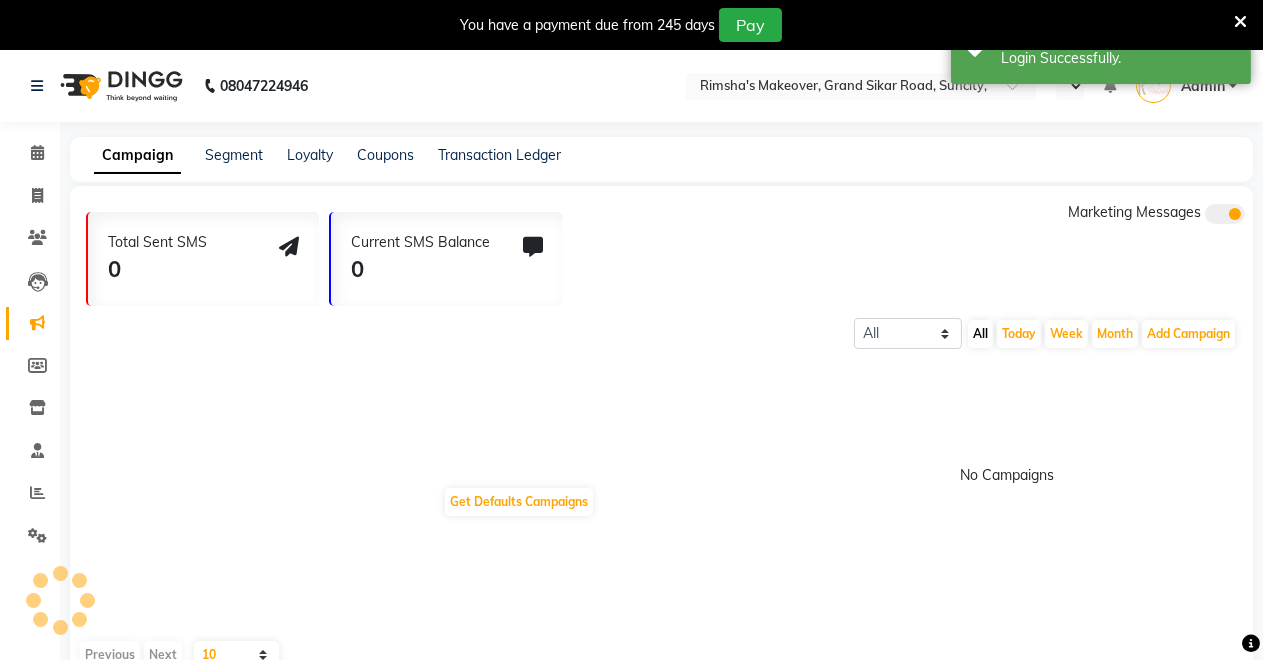 select on "en" 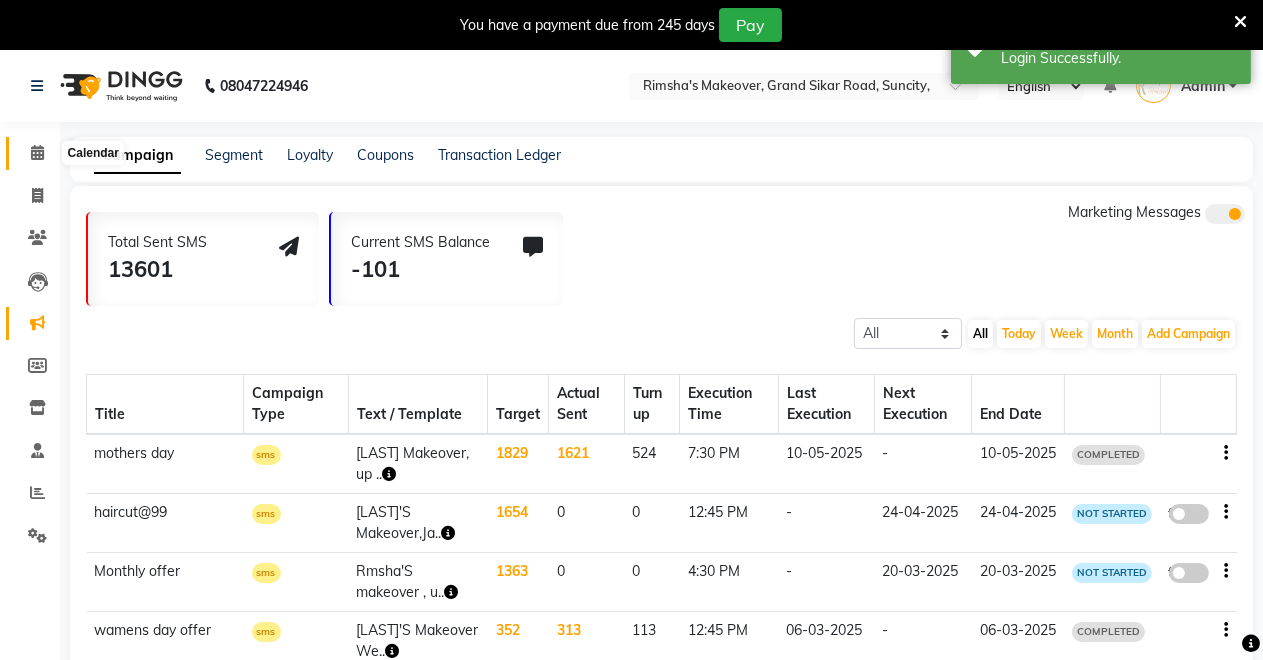 click 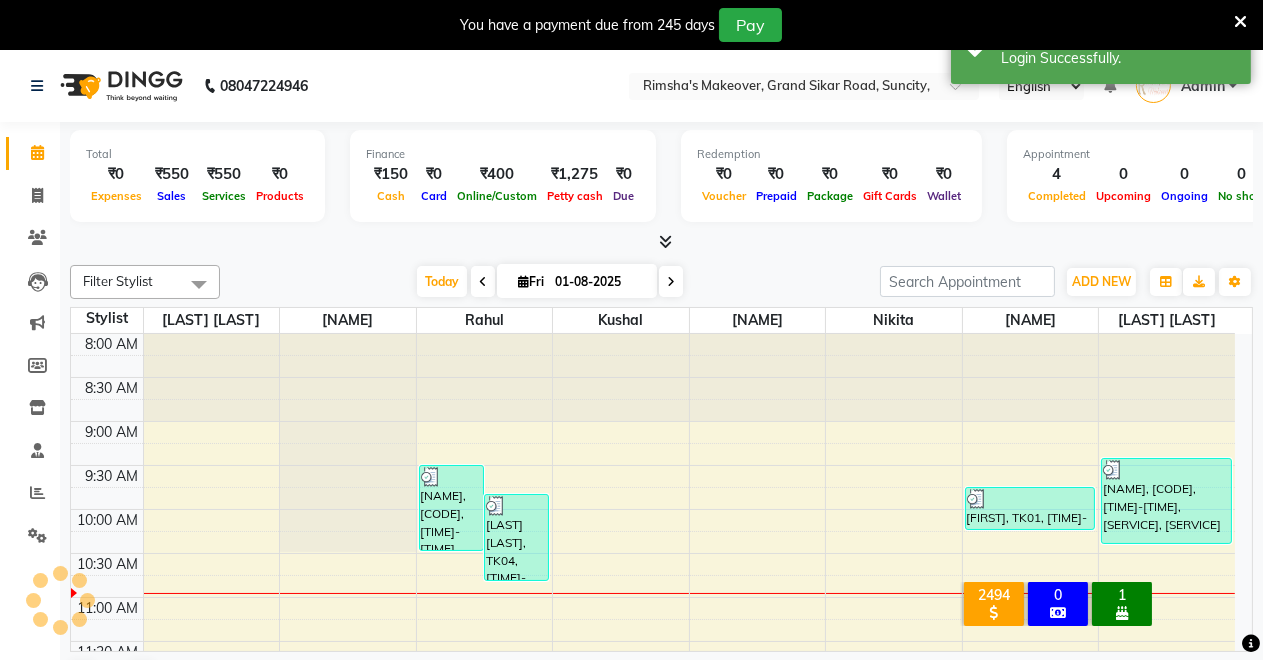 scroll, scrollTop: 0, scrollLeft: 0, axis: both 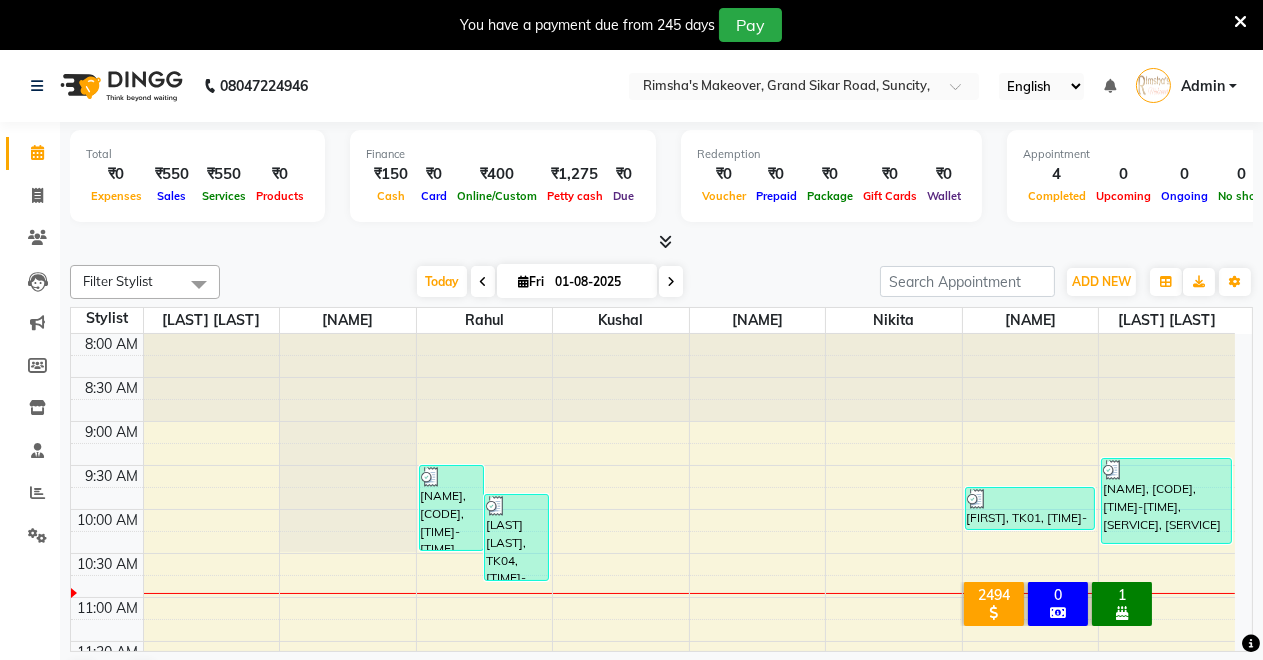 click on "Invoice" 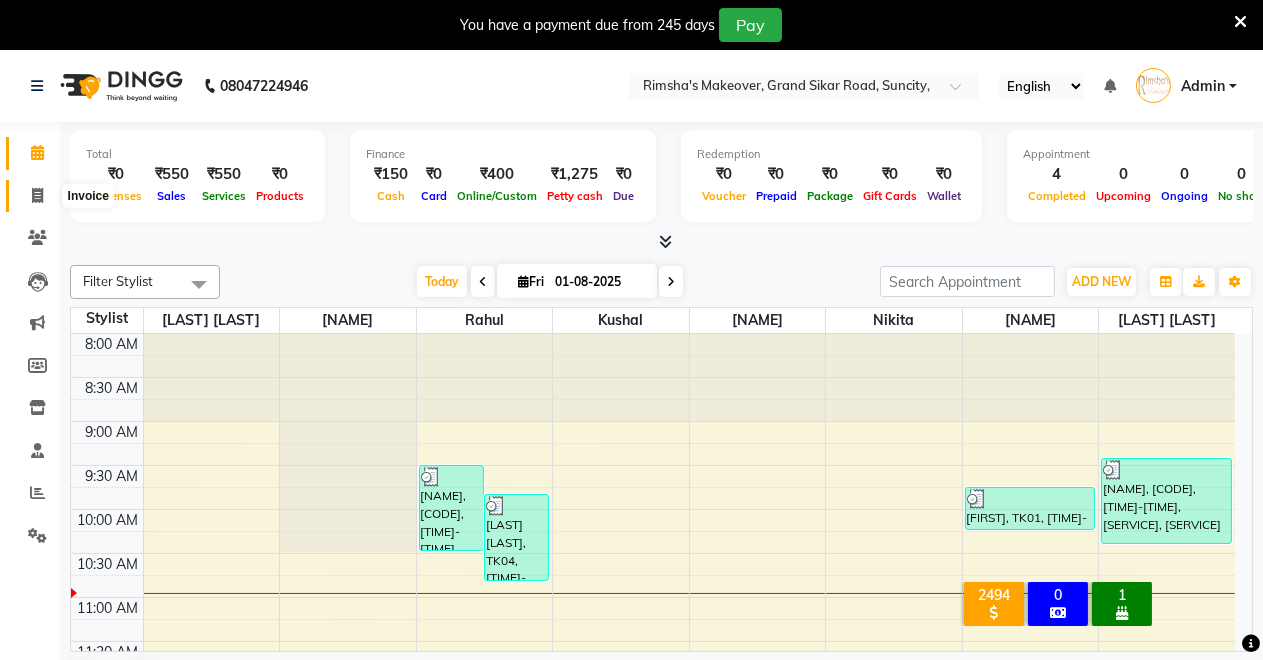 click 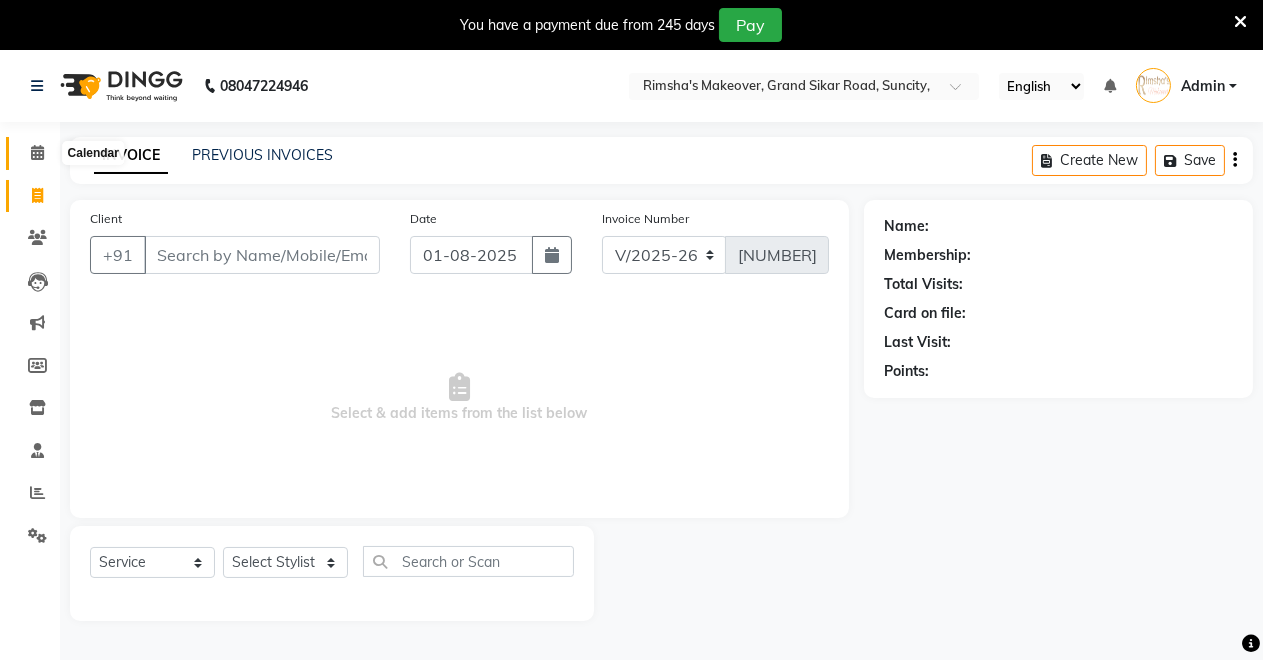 click 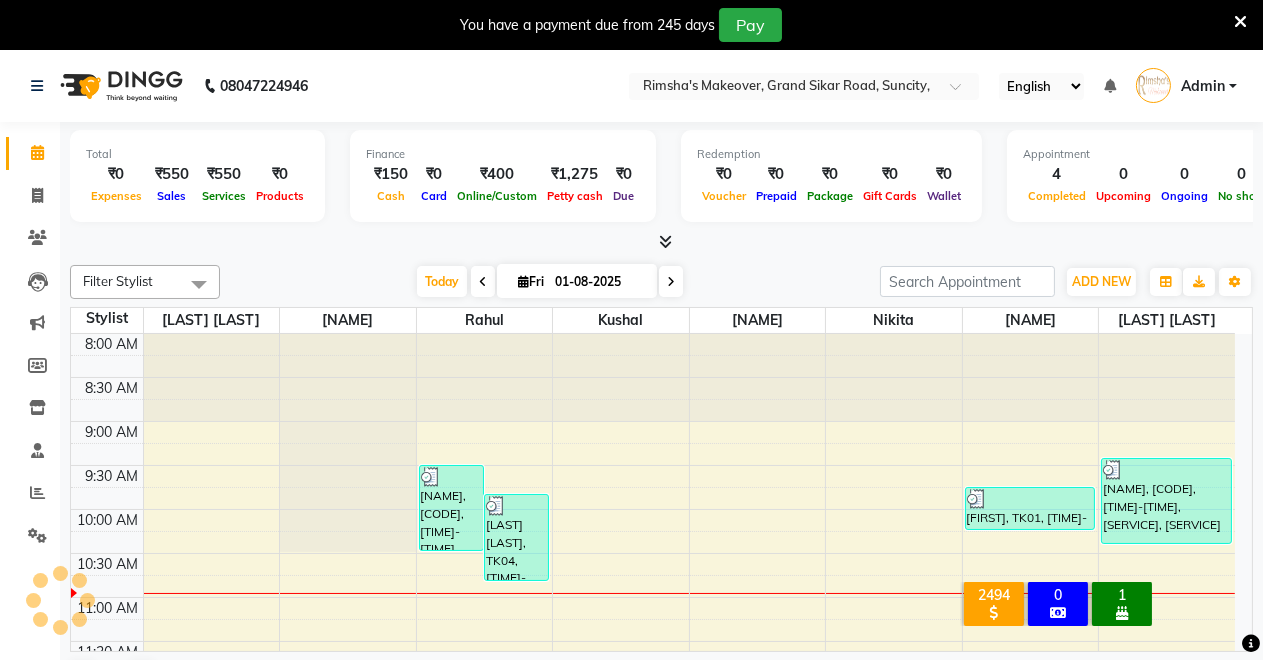 scroll, scrollTop: 0, scrollLeft: 0, axis: both 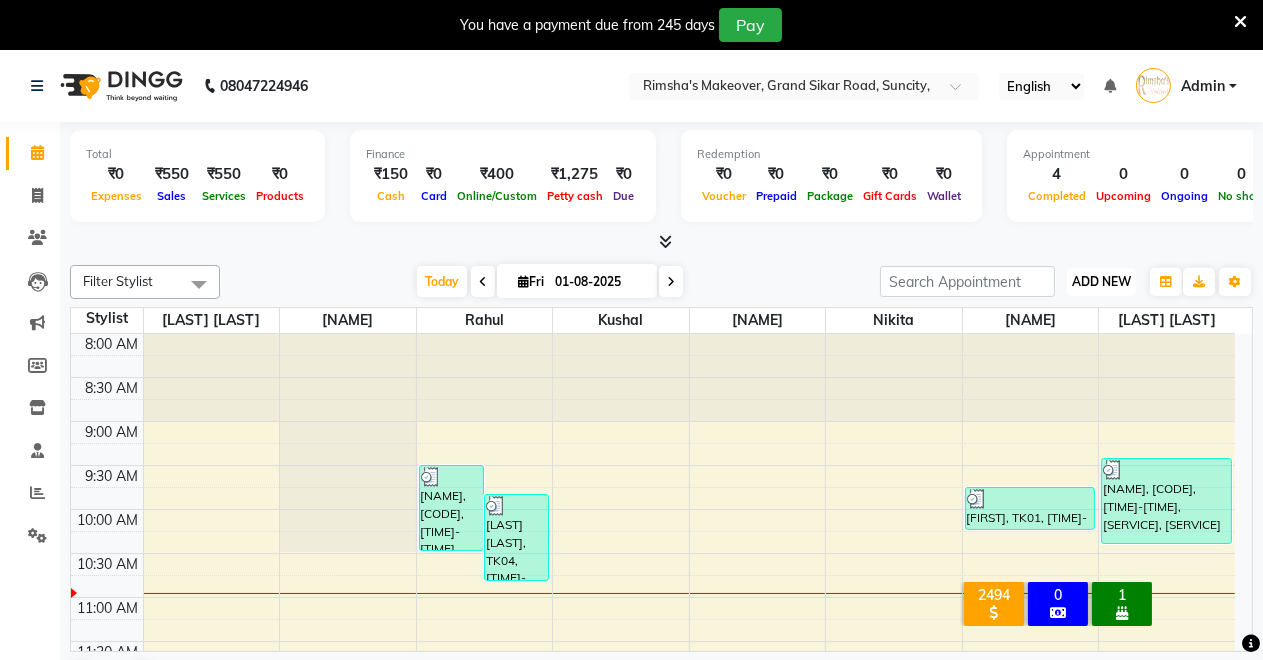 click on "ADD NEW Toggle Dropdown" at bounding box center (1101, 282) 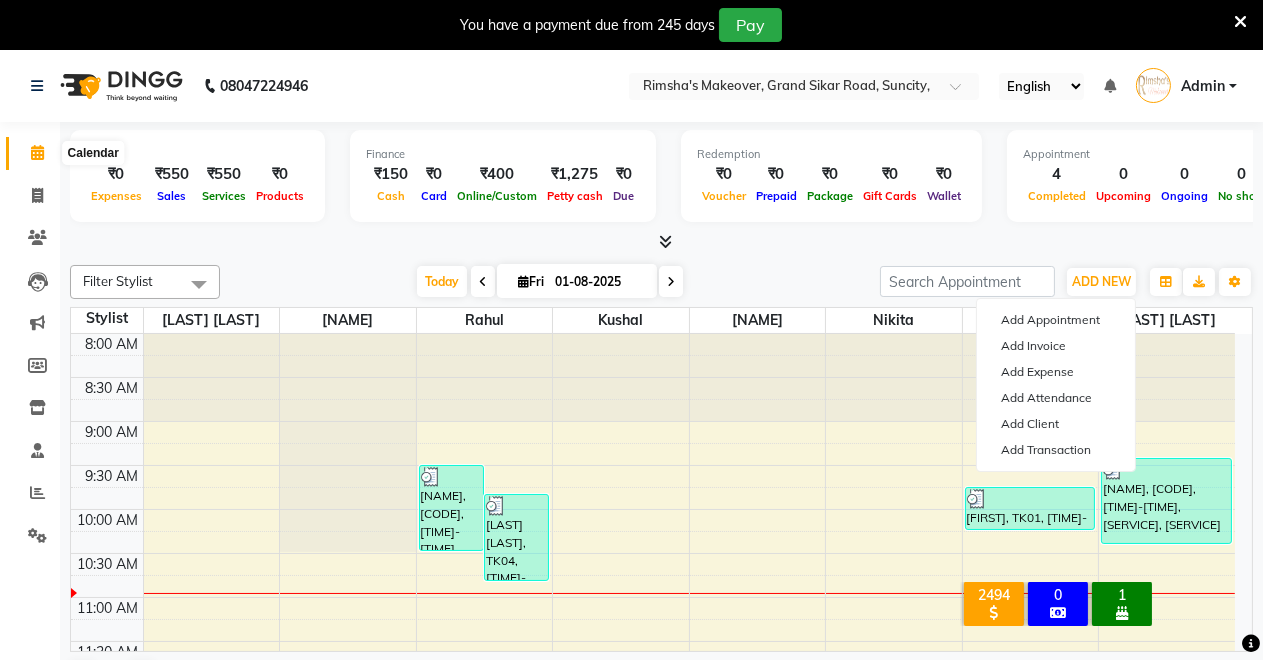 click 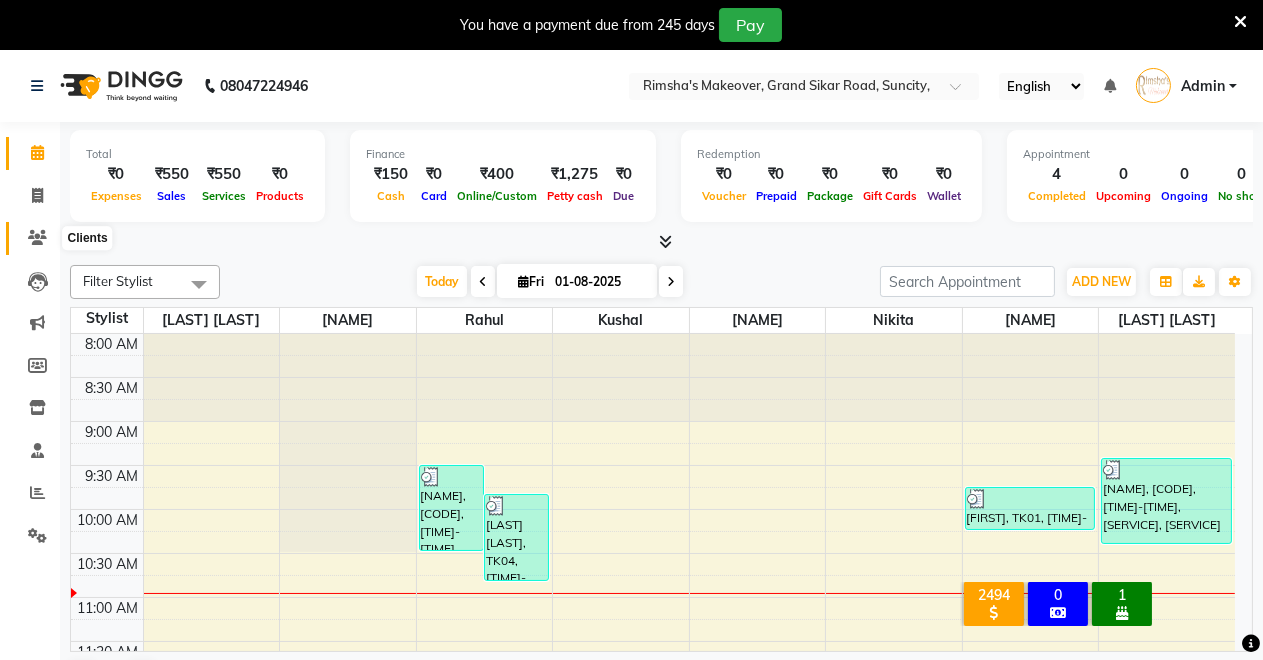 click 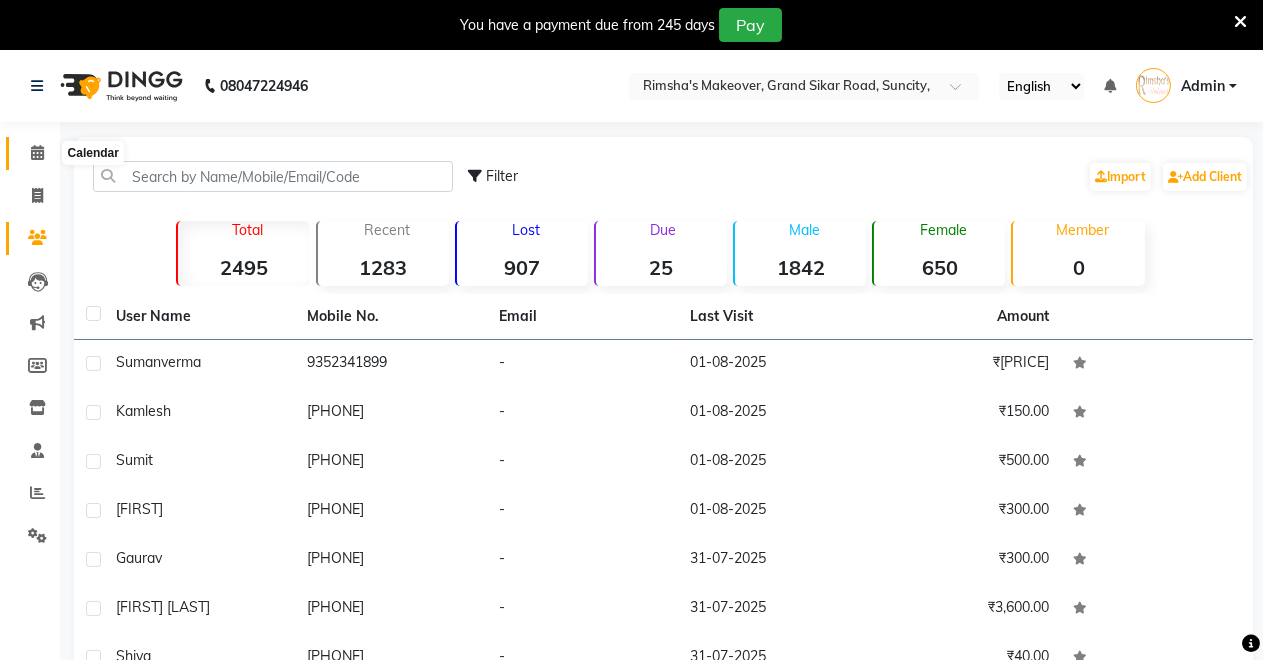 click 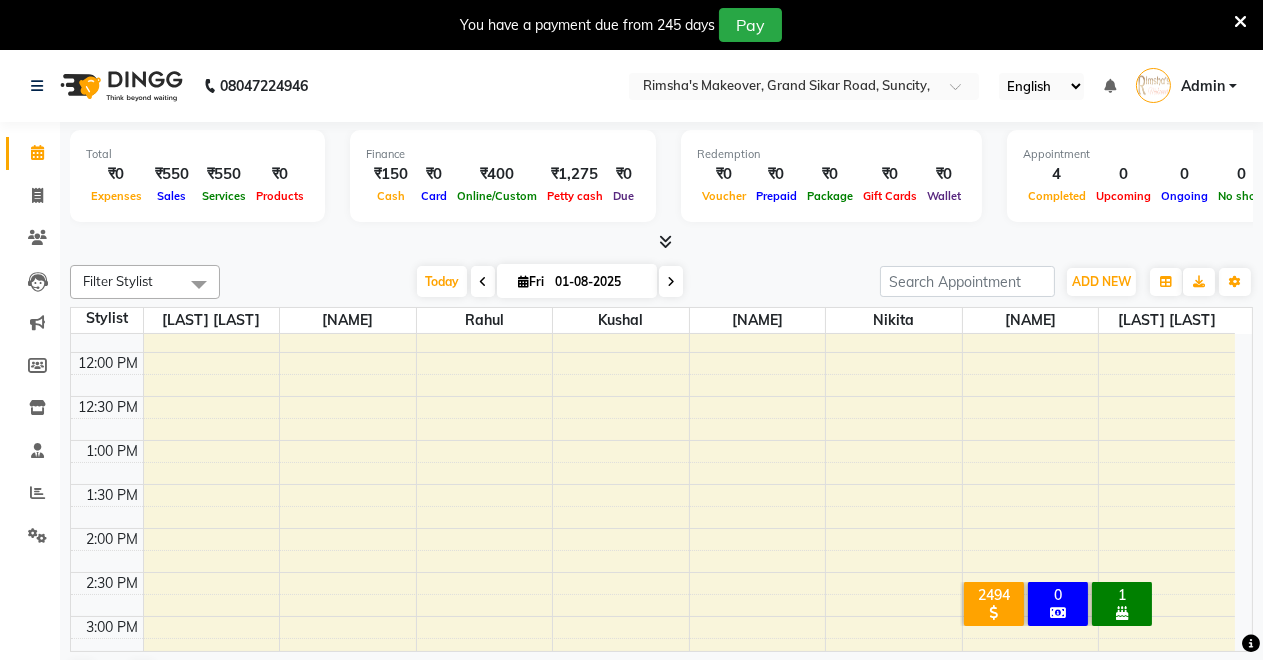 scroll, scrollTop: 0, scrollLeft: 0, axis: both 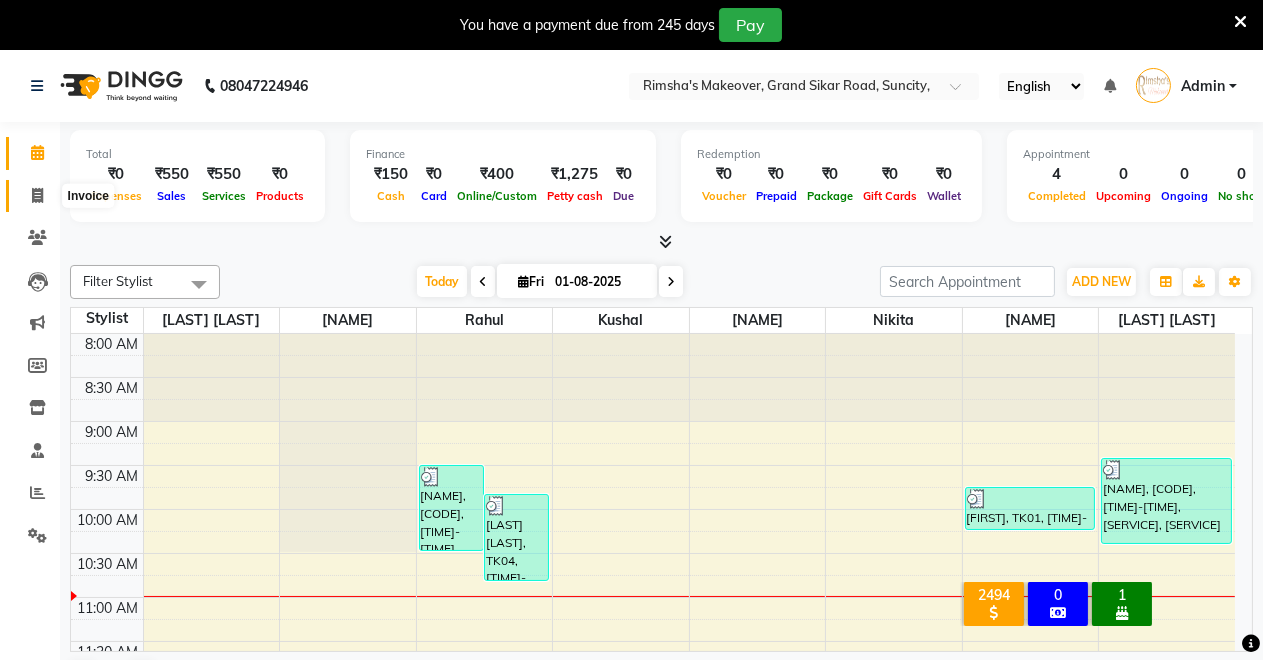 click 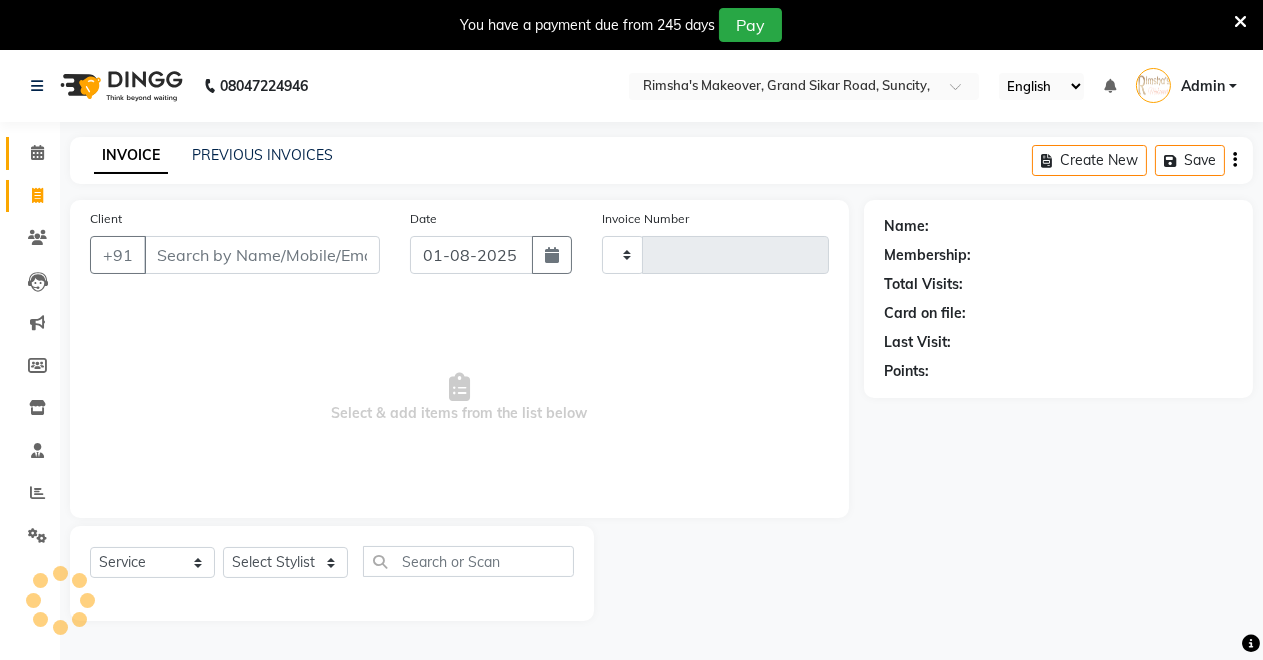 type on "[NUMBER]" 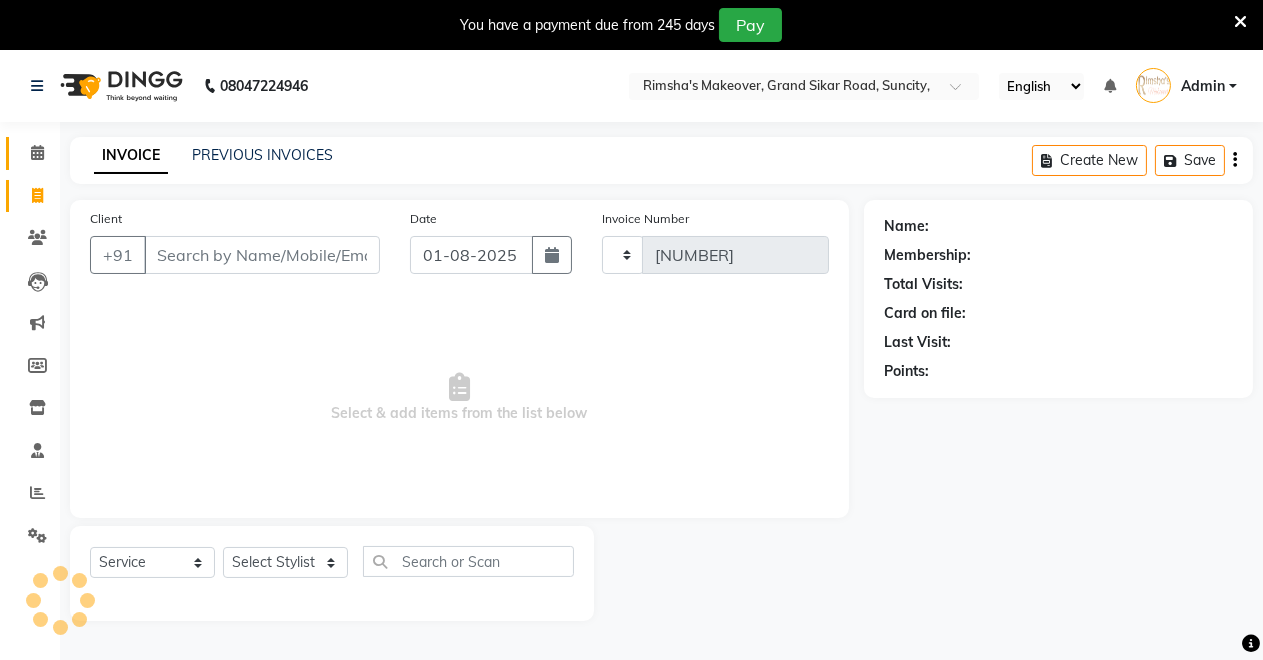 select on "7317" 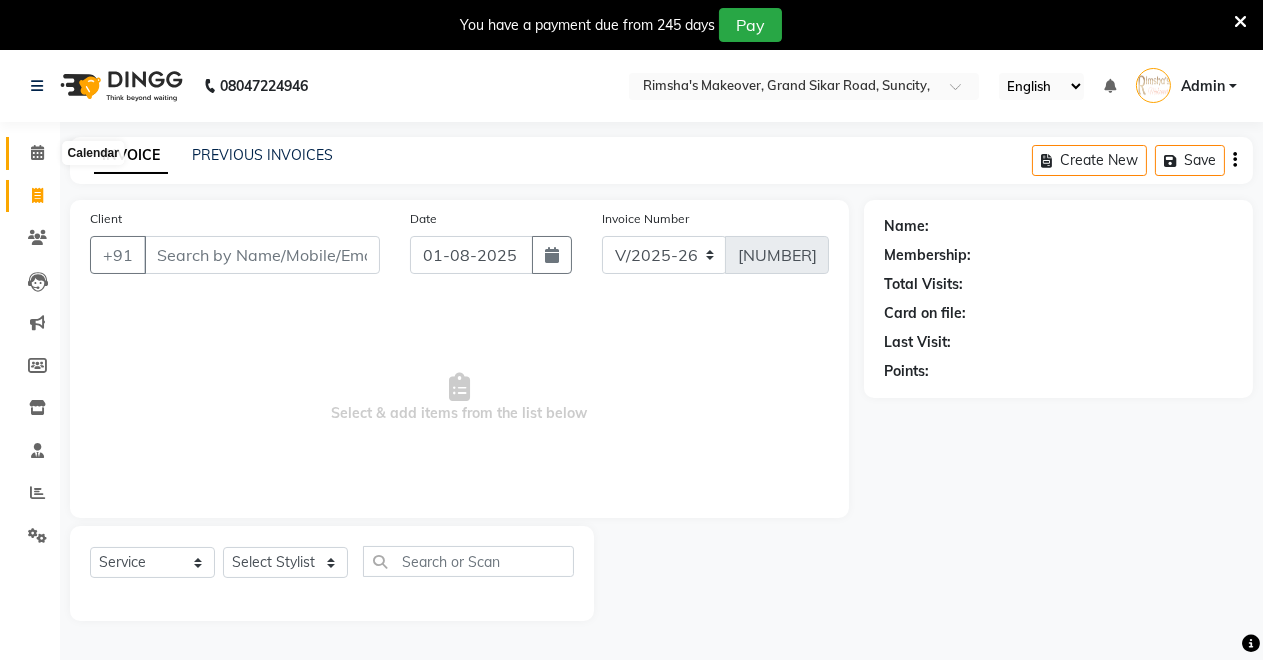 click 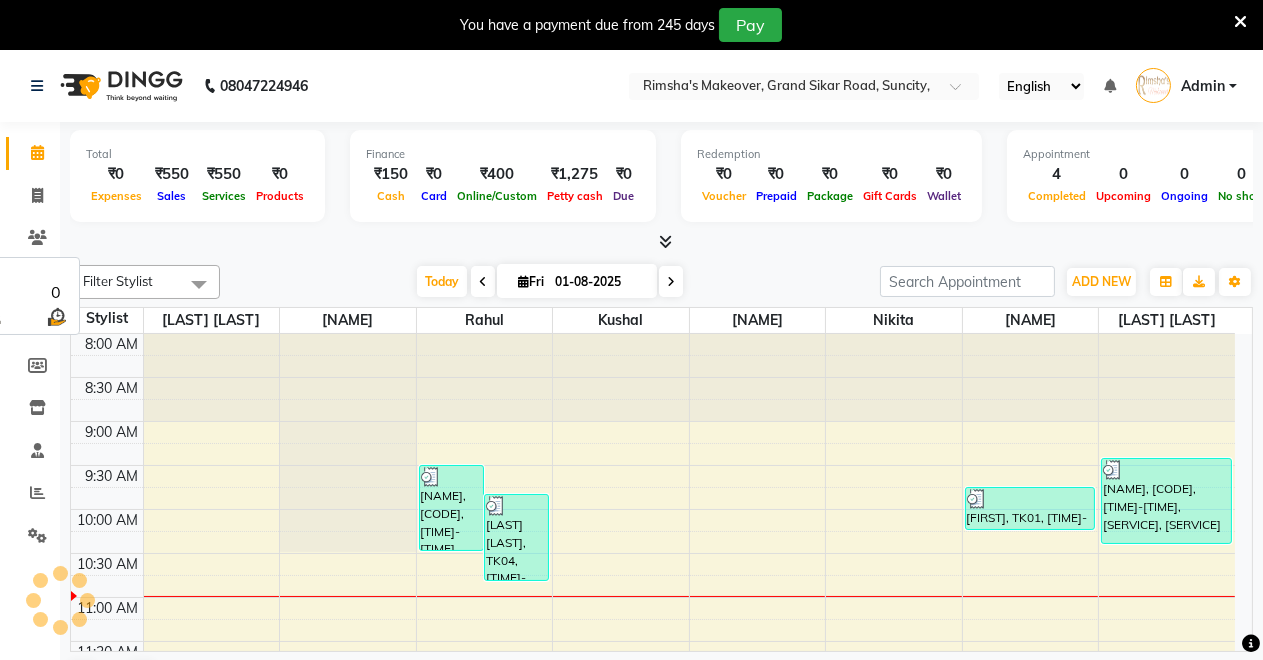 scroll, scrollTop: 0, scrollLeft: 0, axis: both 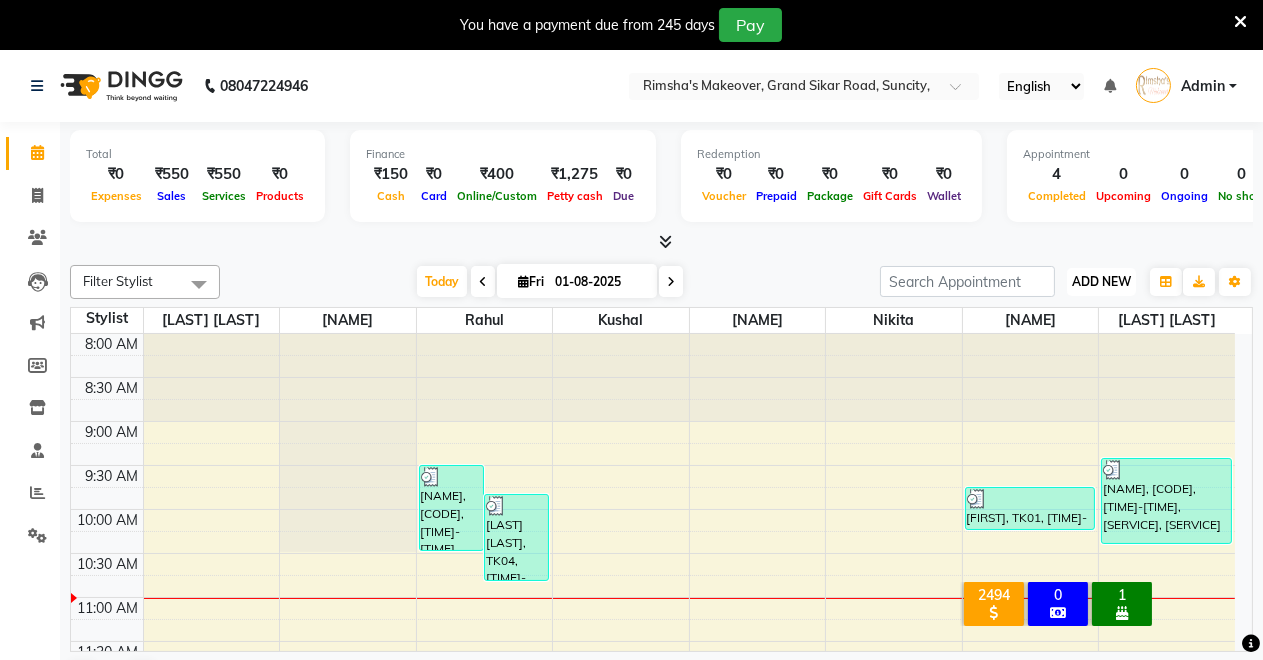 click on "ADD NEW" at bounding box center (1101, 281) 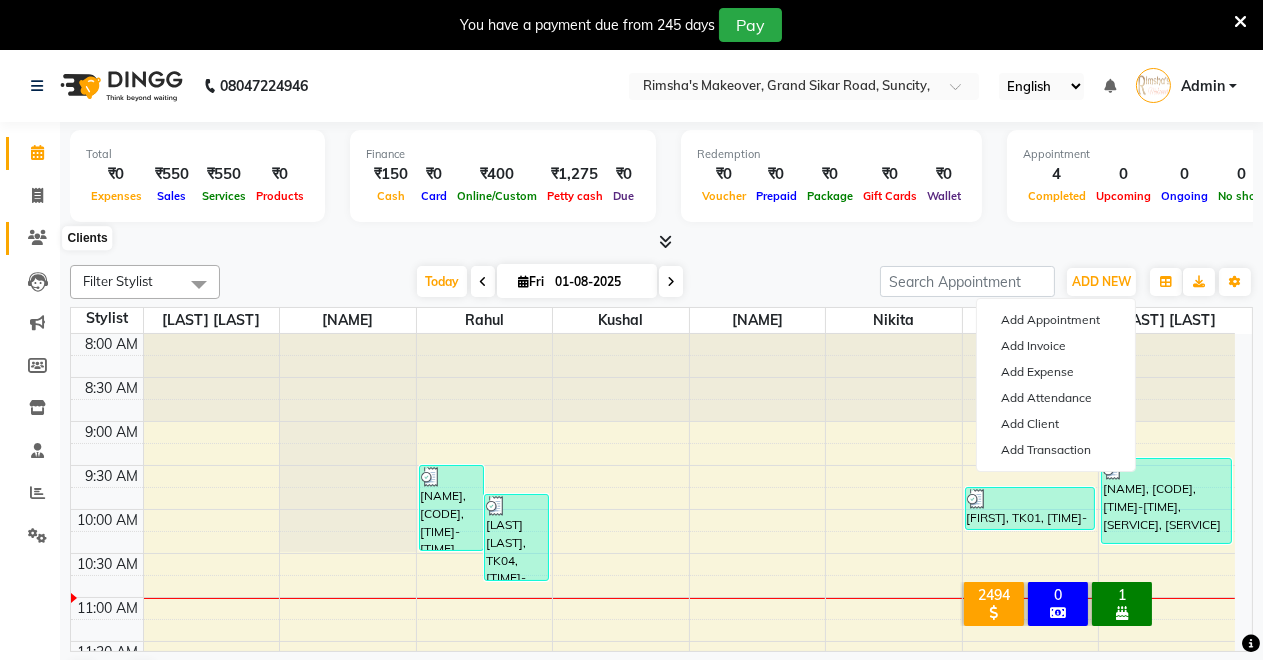 click 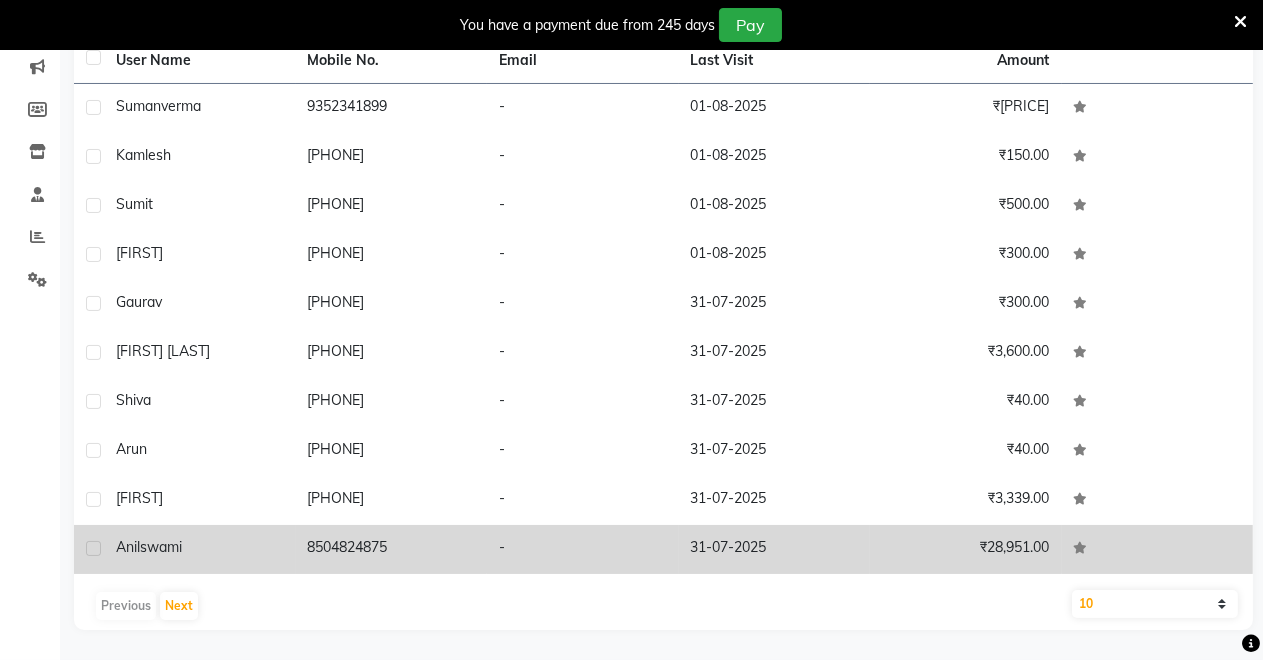 scroll, scrollTop: 0, scrollLeft: 0, axis: both 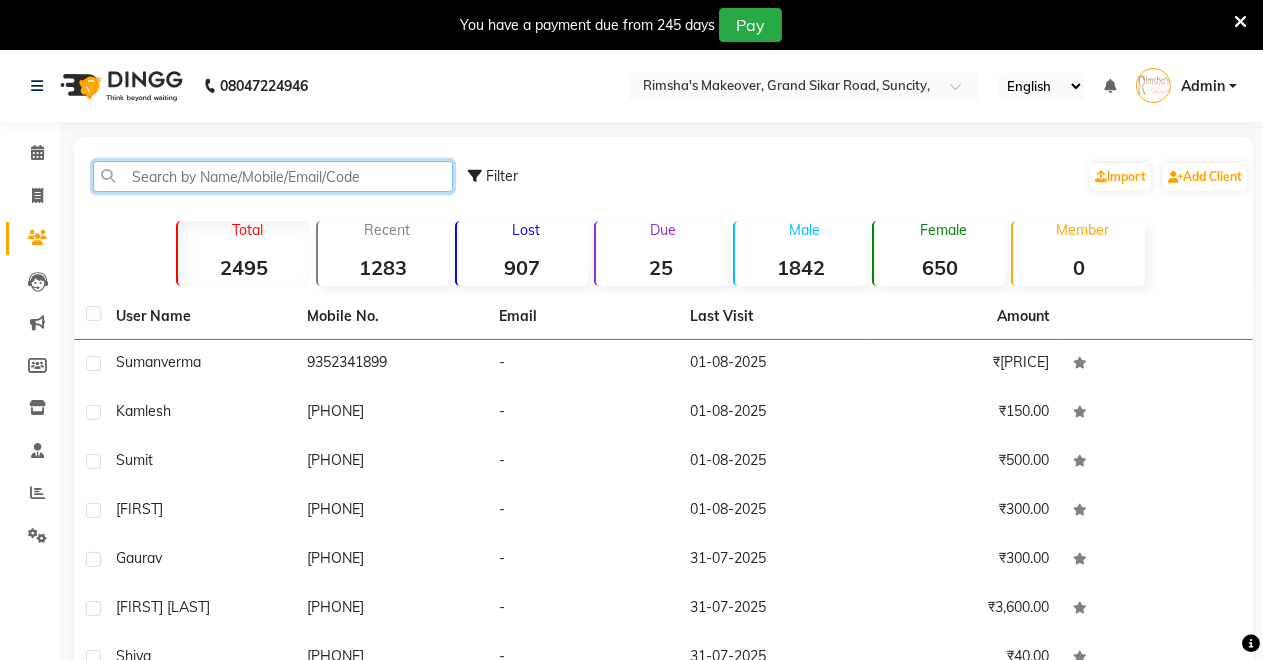 click 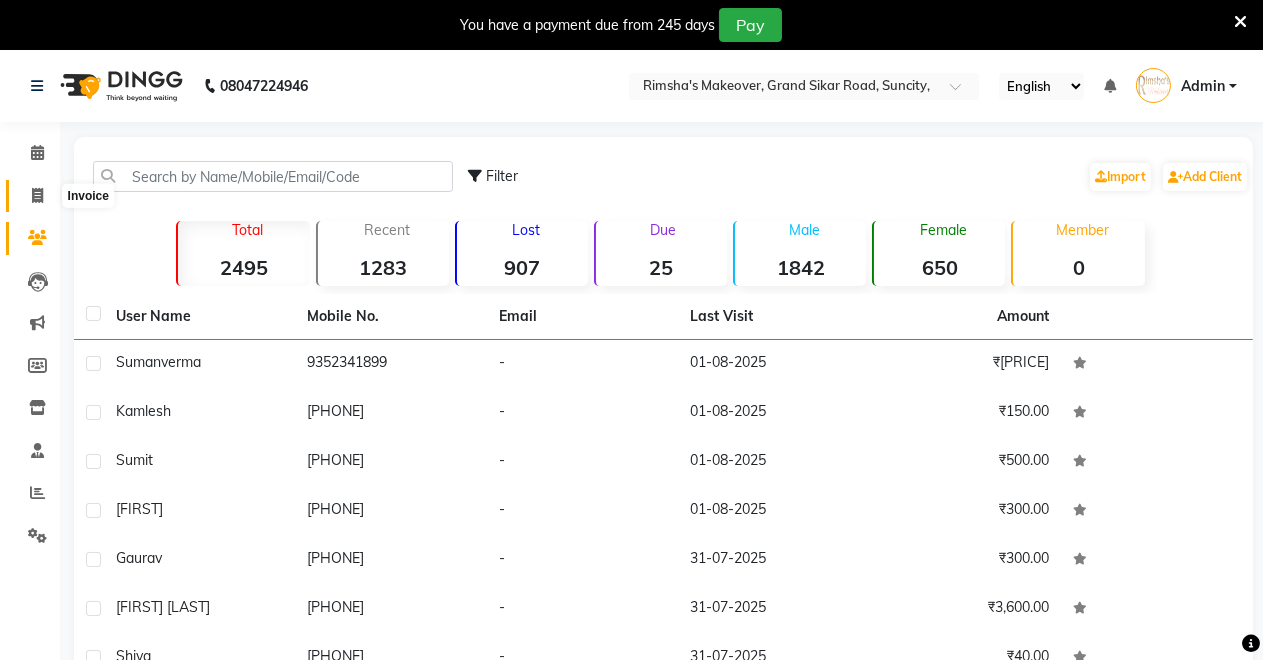 click 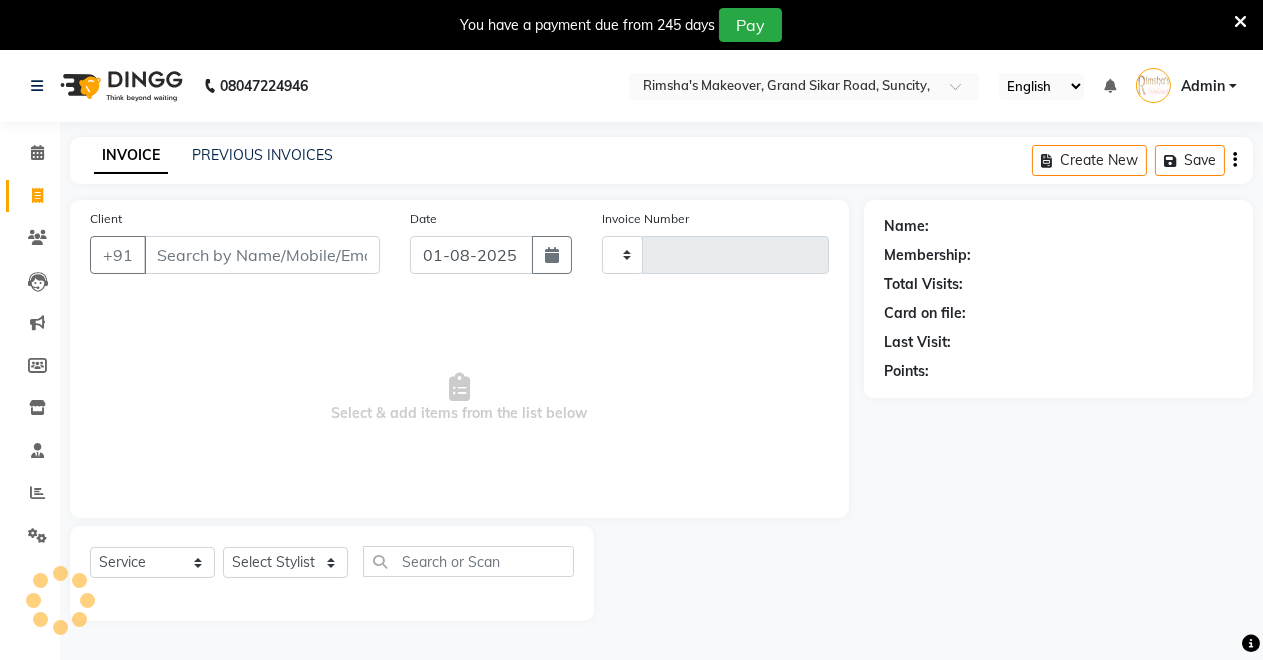 scroll, scrollTop: 49, scrollLeft: 0, axis: vertical 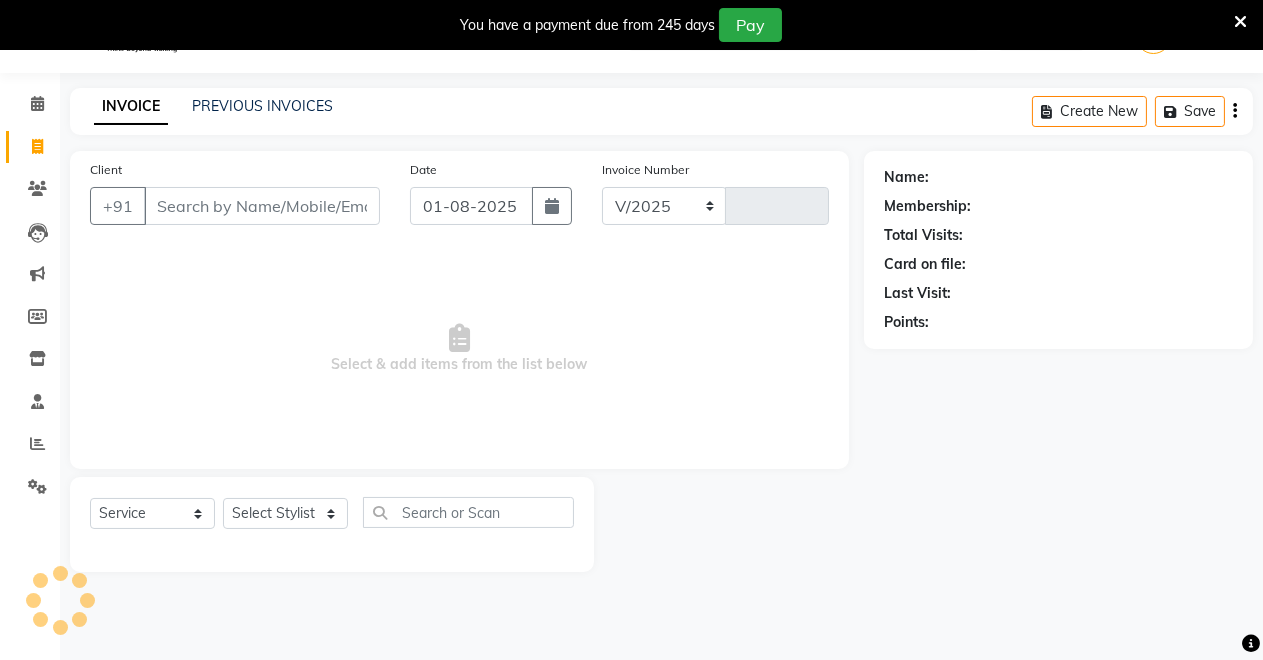 select on "7317" 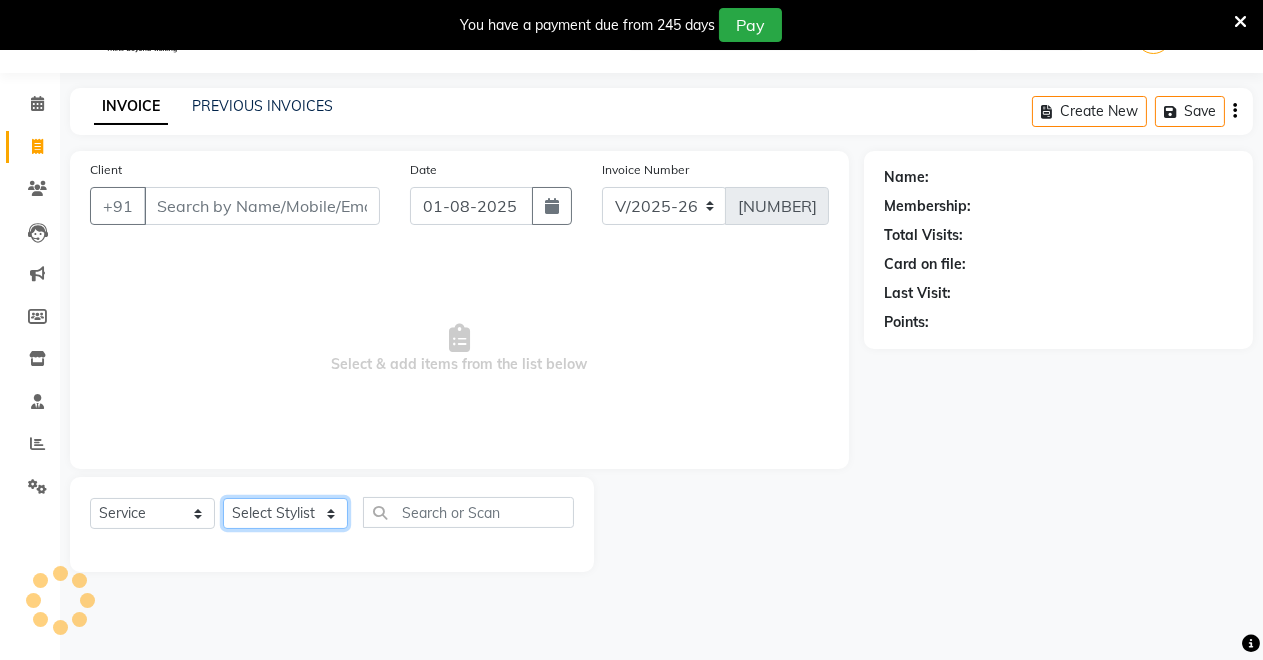 click on "Select Stylist" 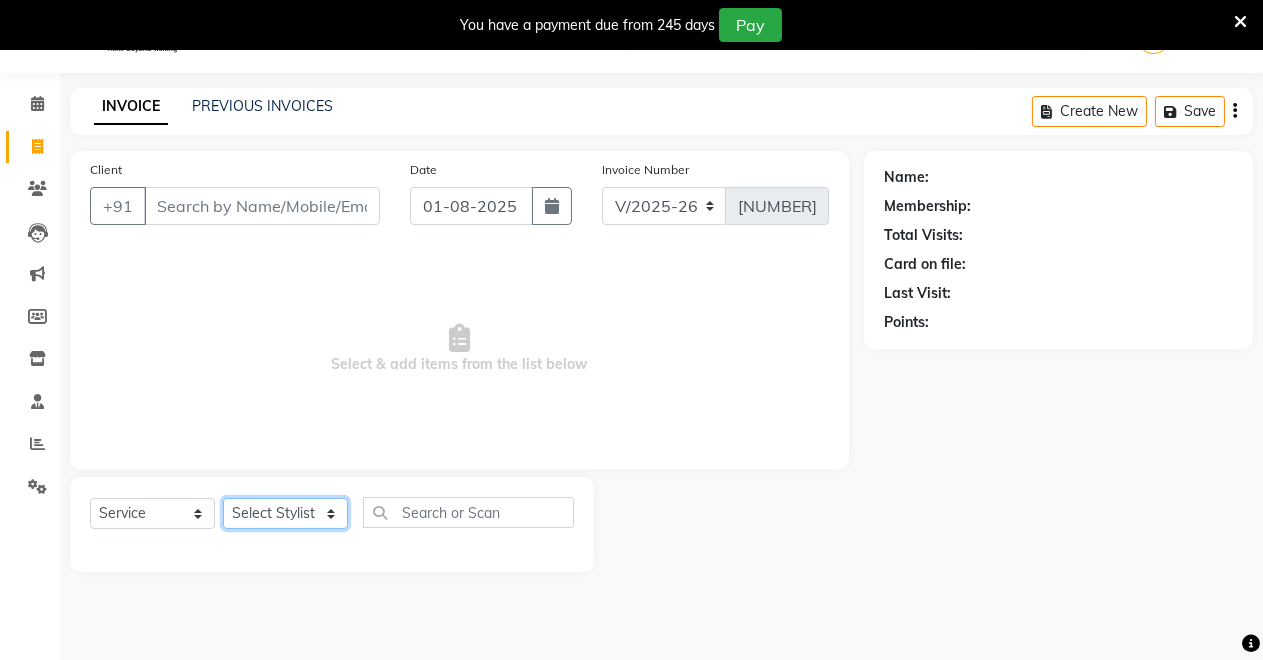 select on "64880" 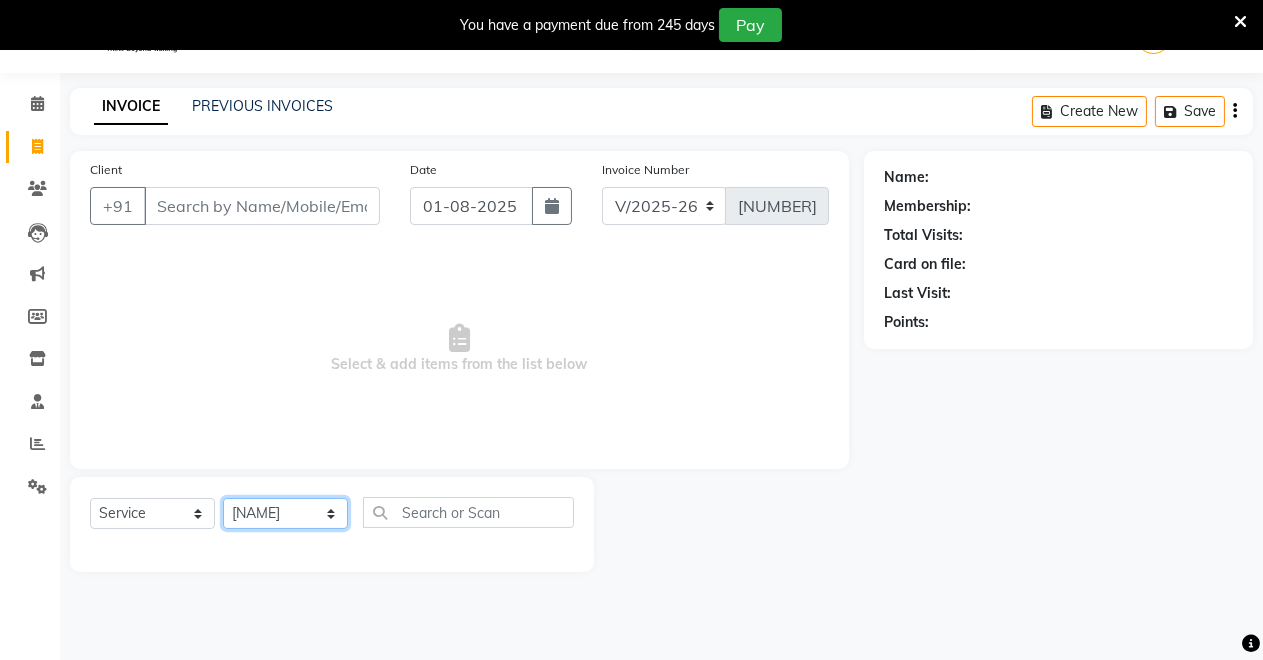 click on "Select Stylist [NAME] [NAME] [NAME] [NAME] [NAME] [NAME] [NAME] [NAME]" 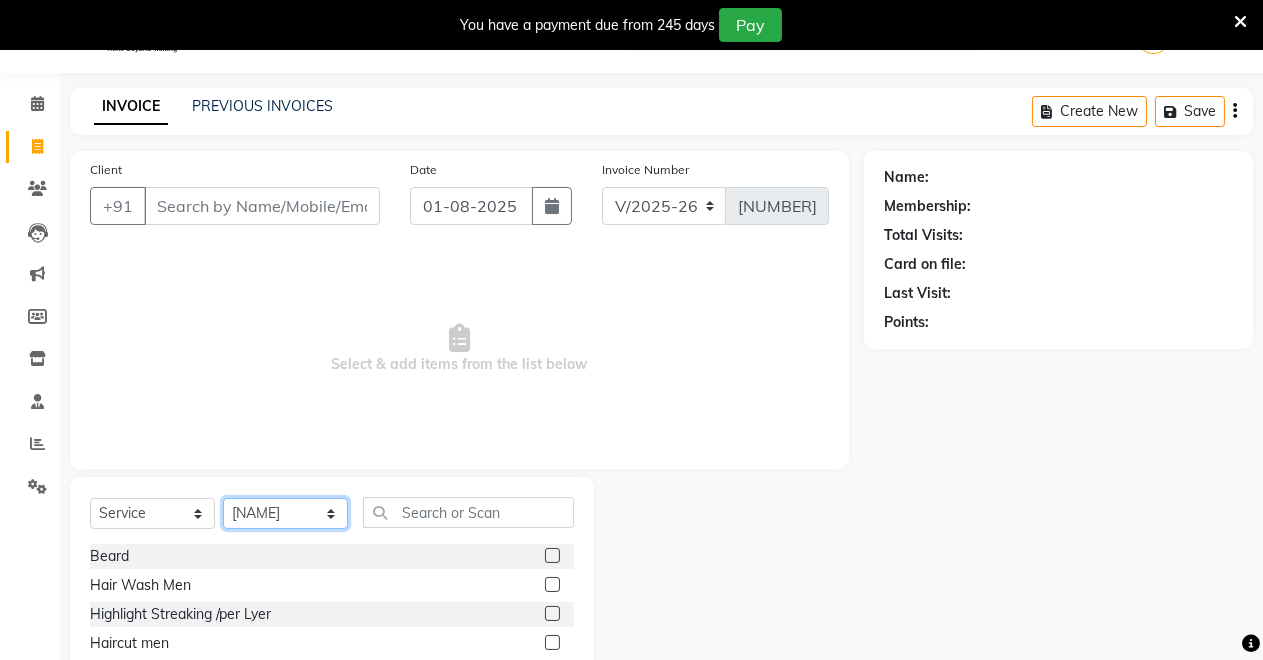 scroll, scrollTop: 191, scrollLeft: 0, axis: vertical 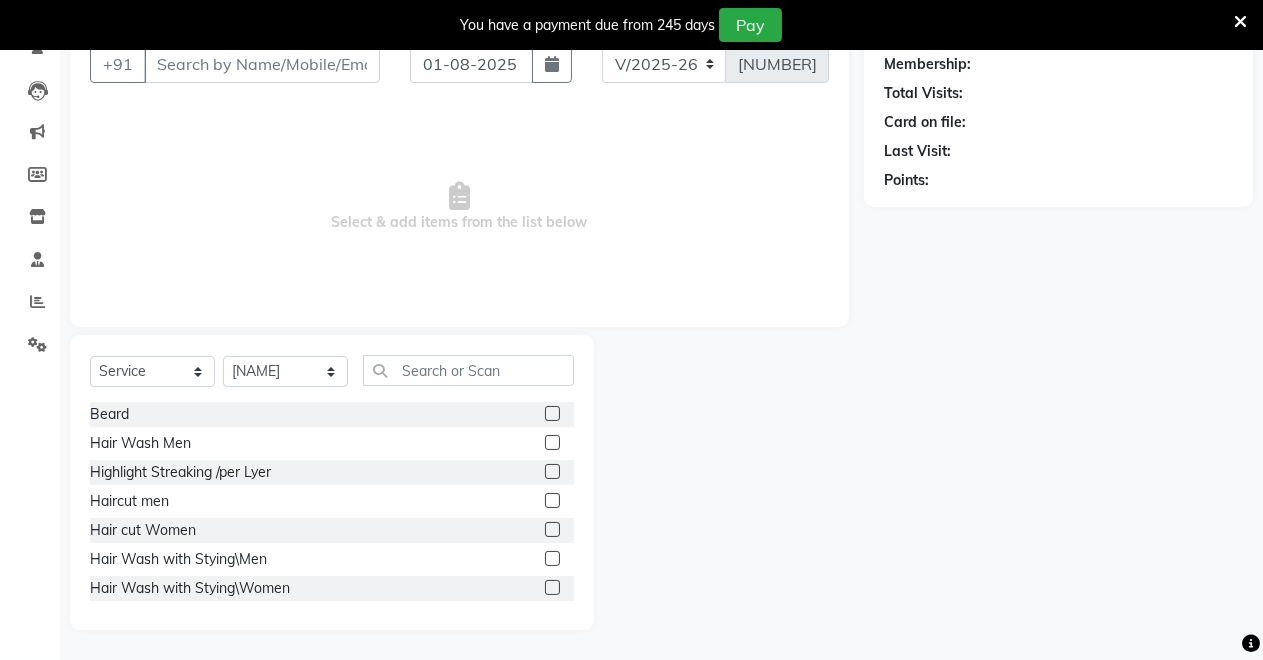 click 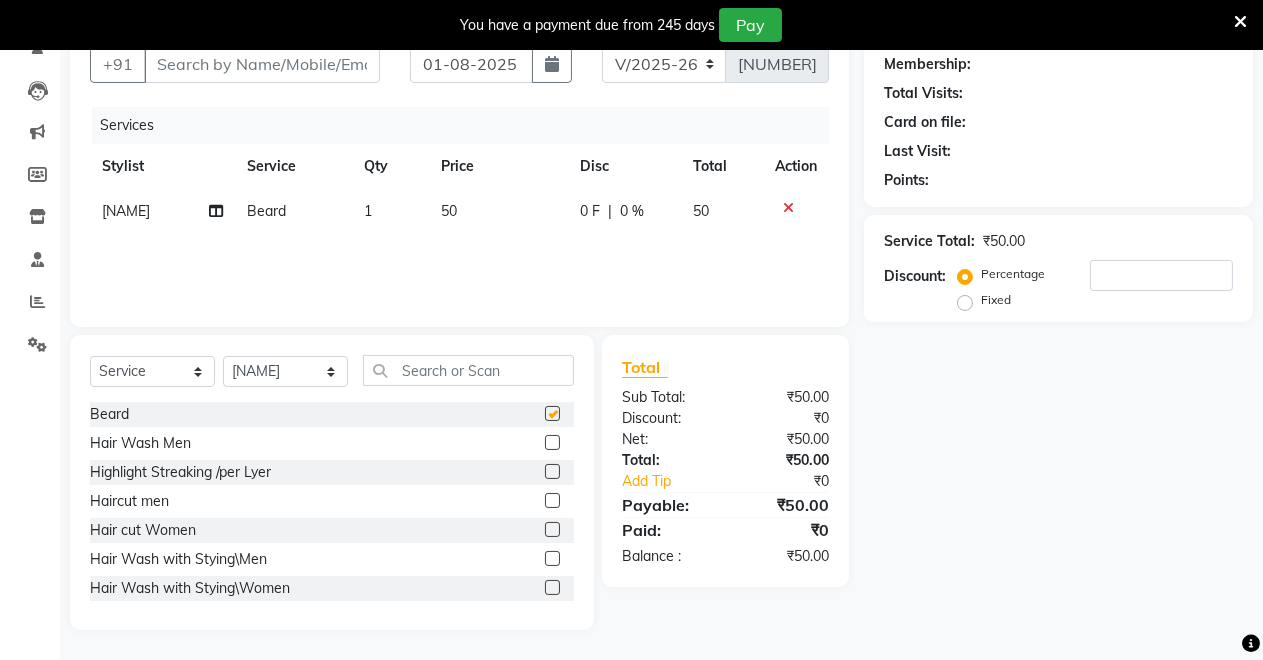 checkbox on "false" 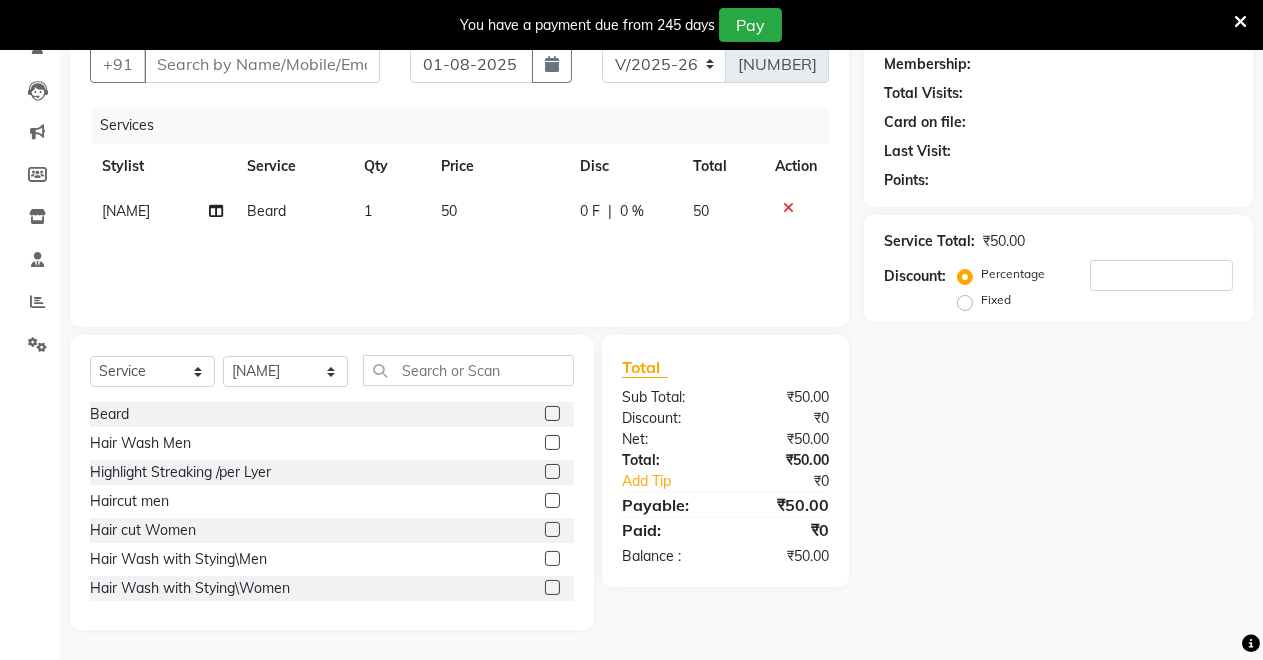 scroll, scrollTop: 0, scrollLeft: 0, axis: both 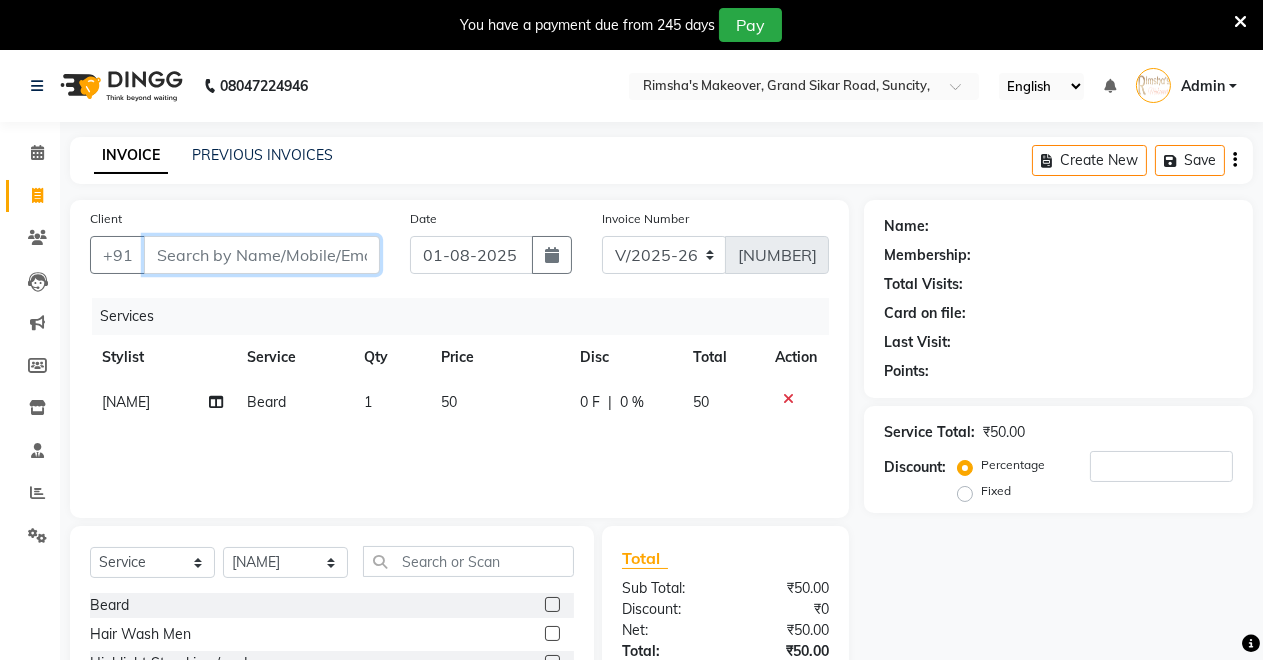 click on "Client" at bounding box center [262, 255] 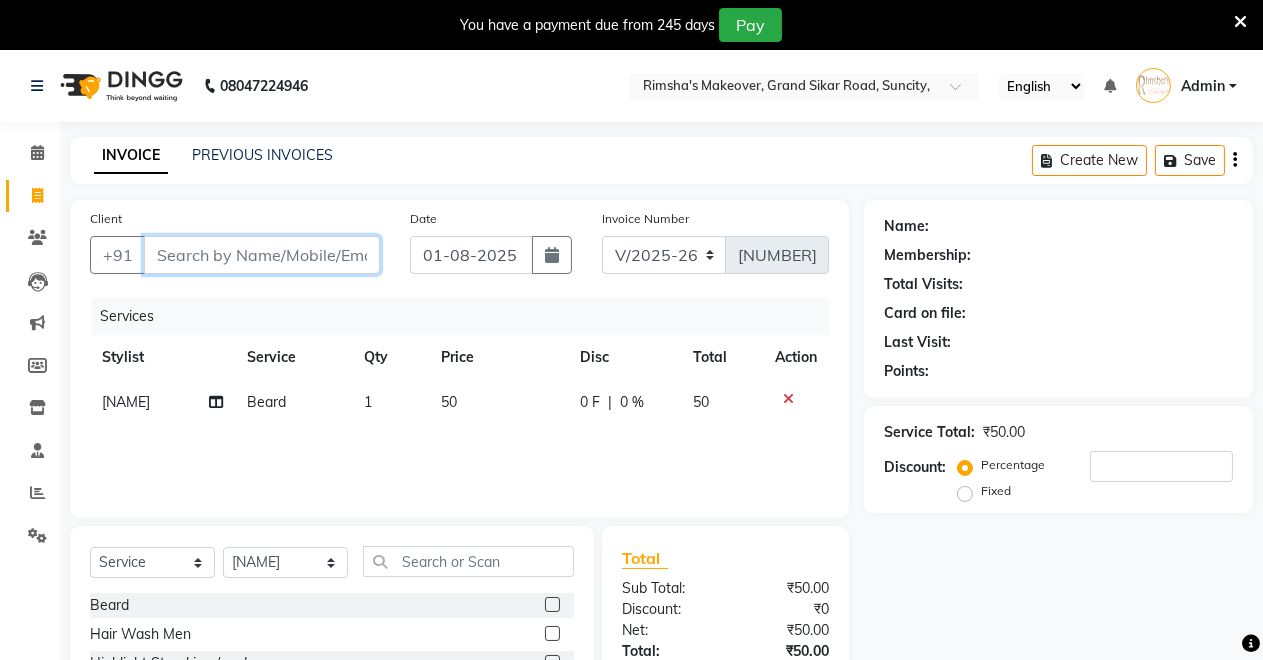type on "9" 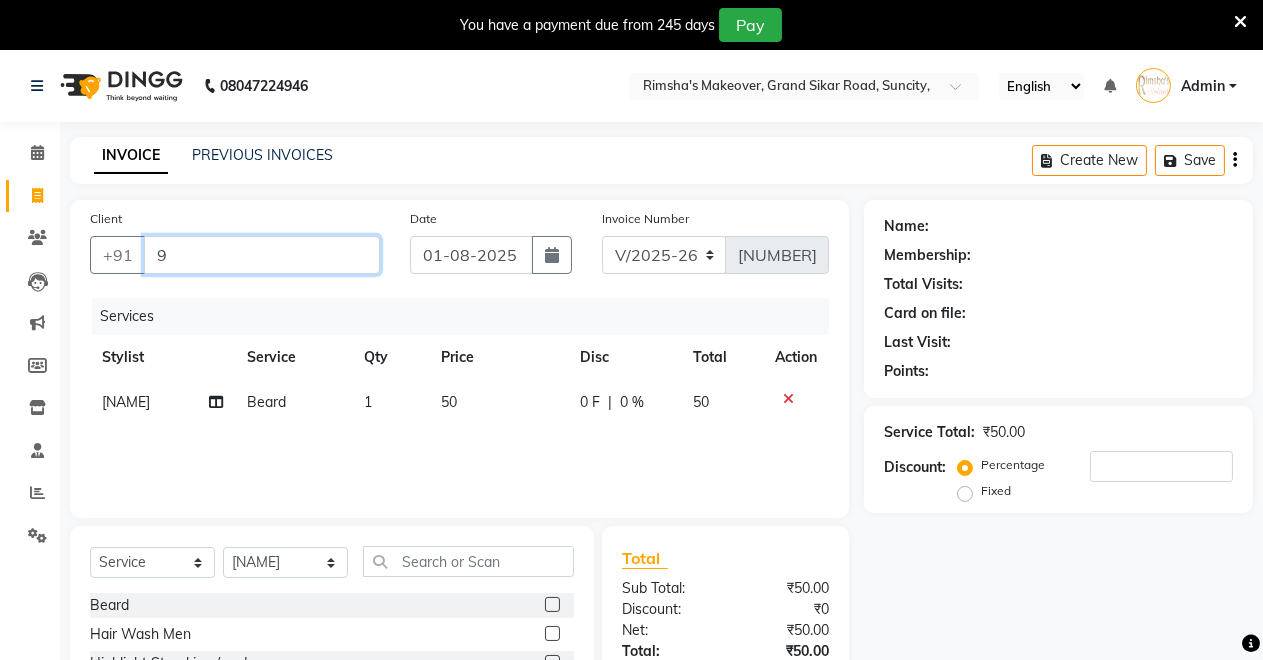 type on "0" 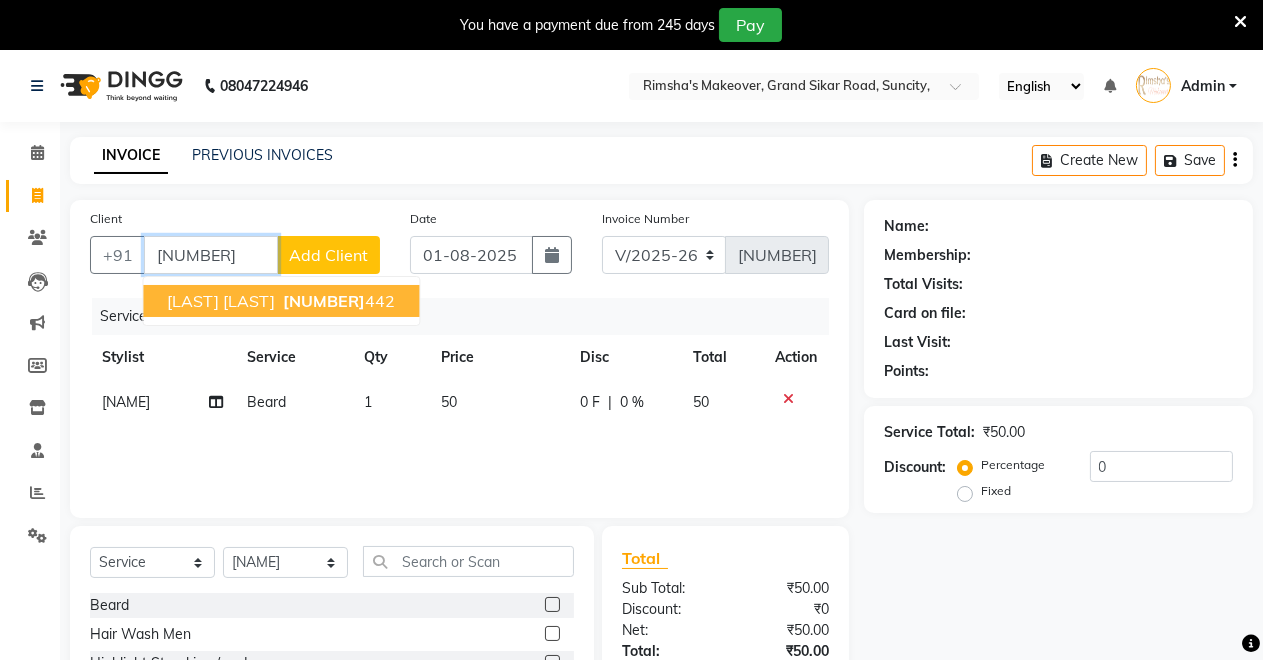 click on "[PHONE]" at bounding box center [337, 301] 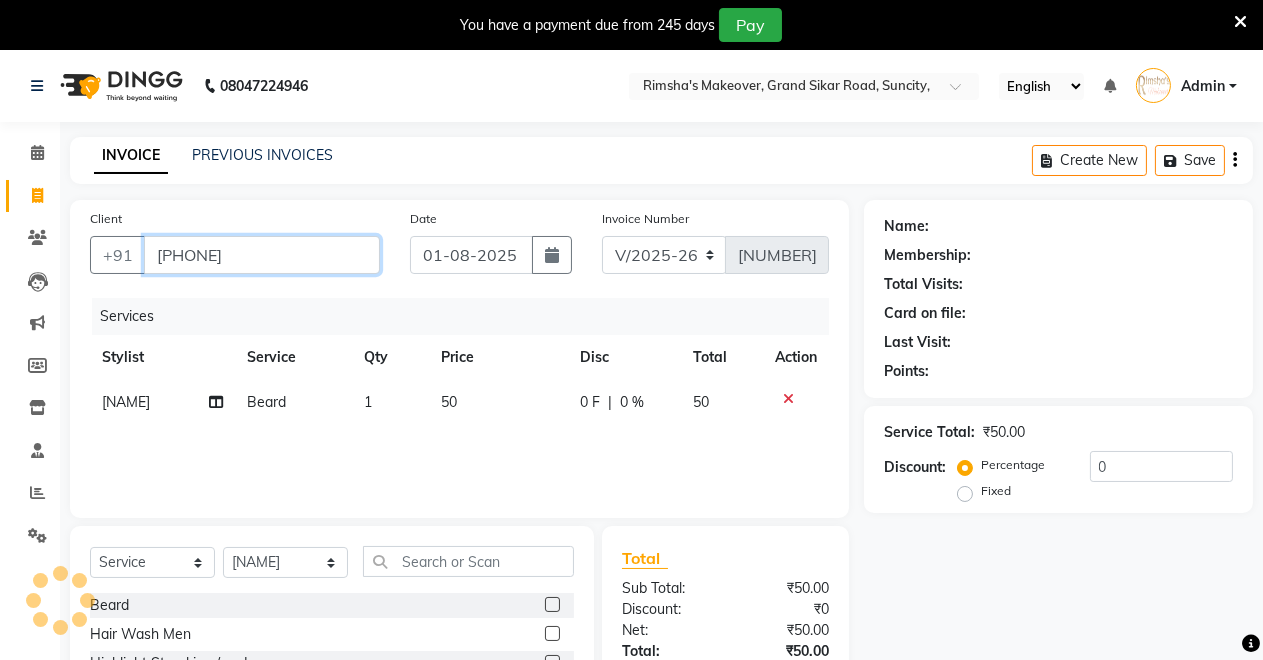 type on "[PHONE]" 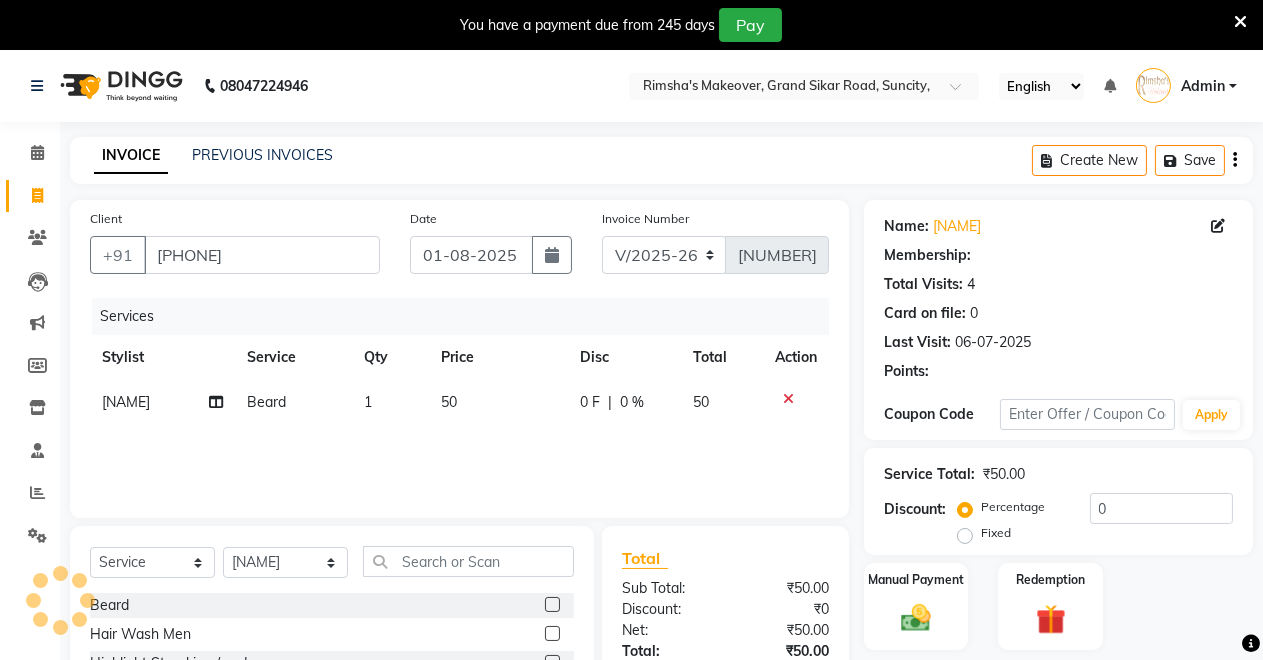 scroll, scrollTop: 191, scrollLeft: 0, axis: vertical 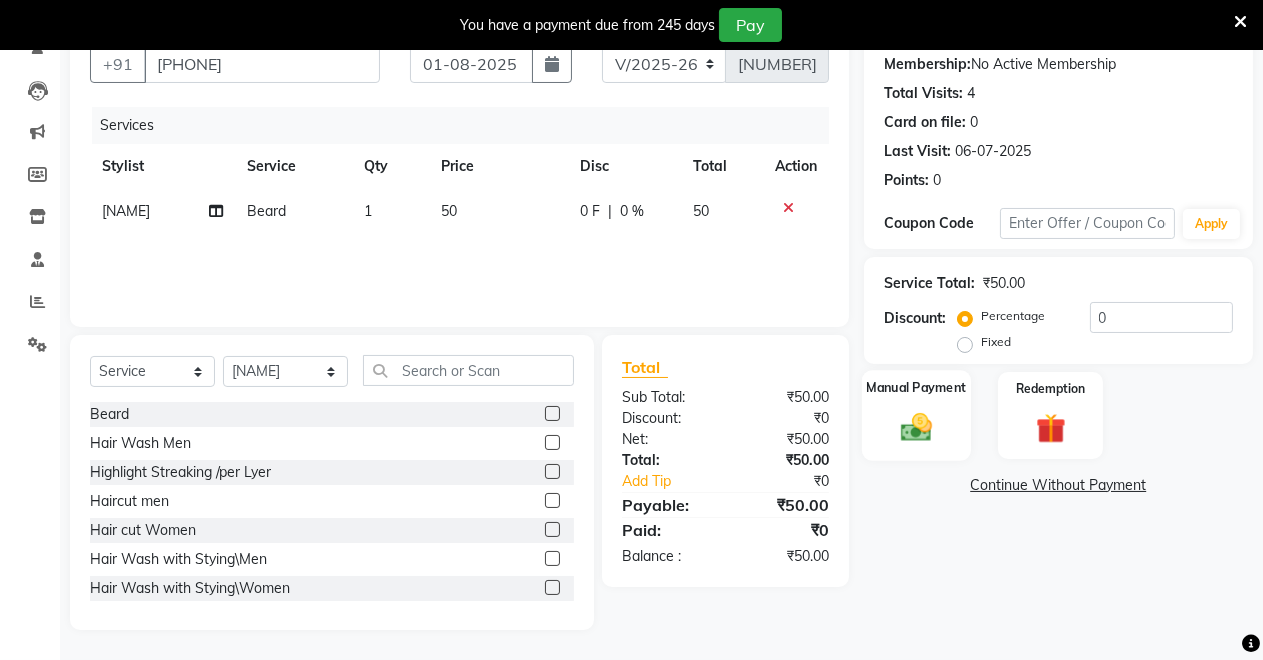 click 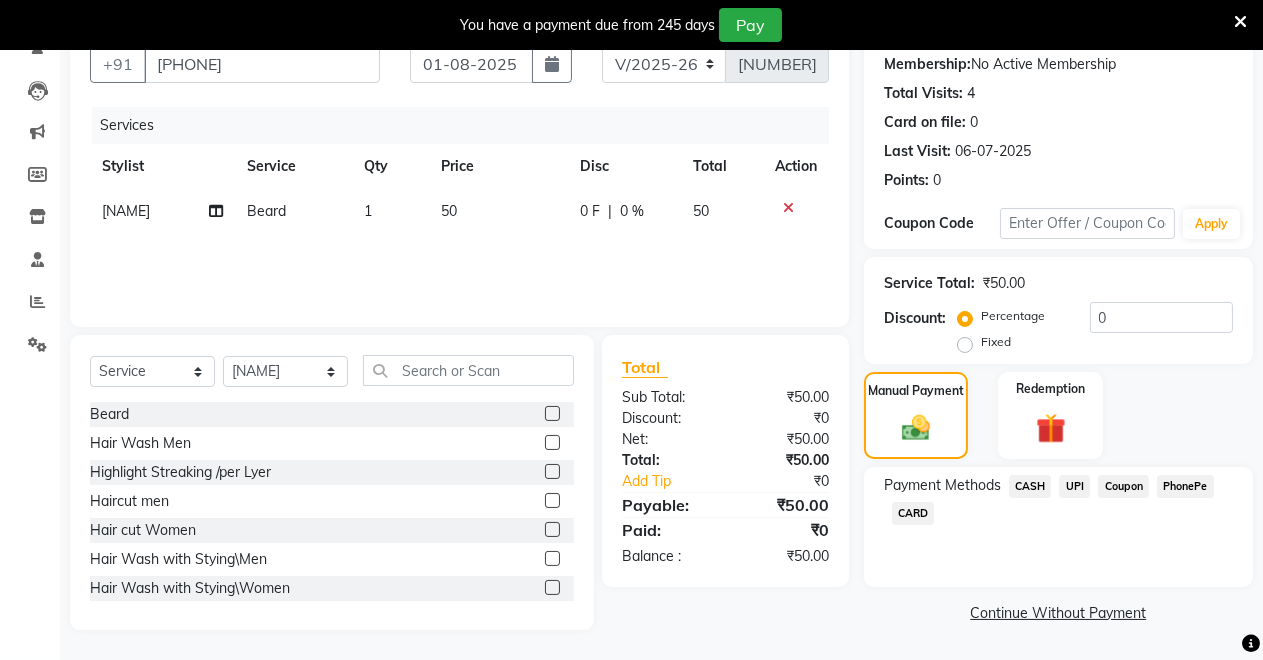 click on "UPI" 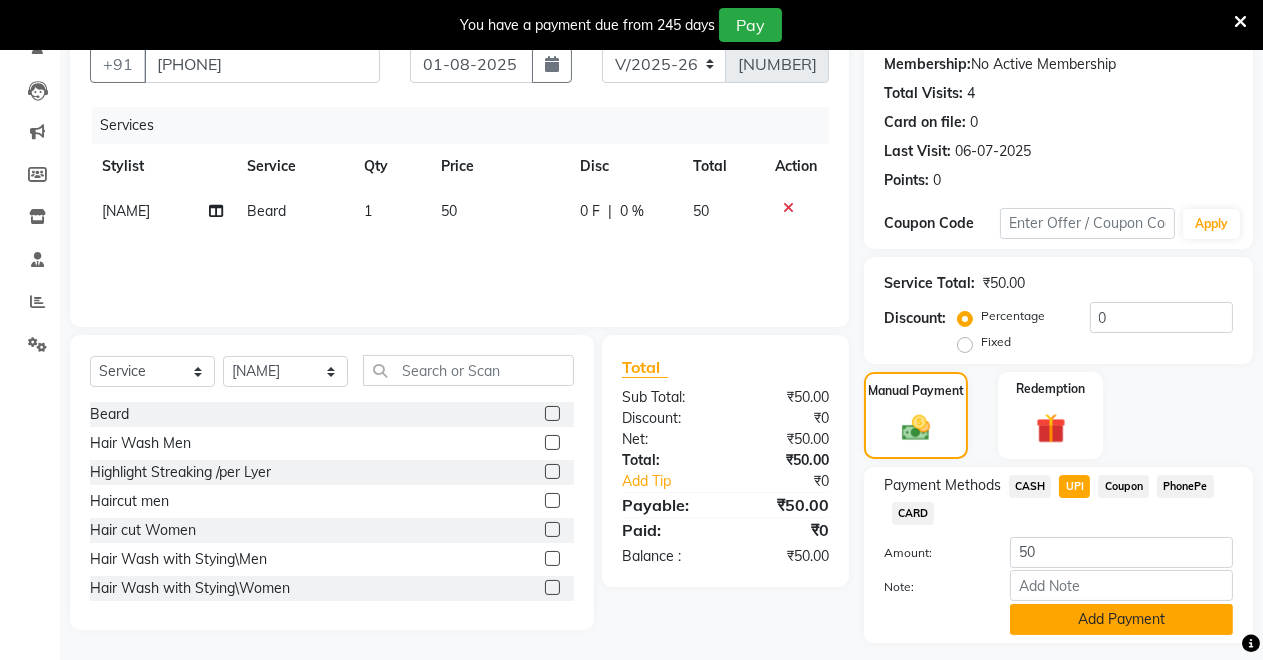 click on "Add Payment" 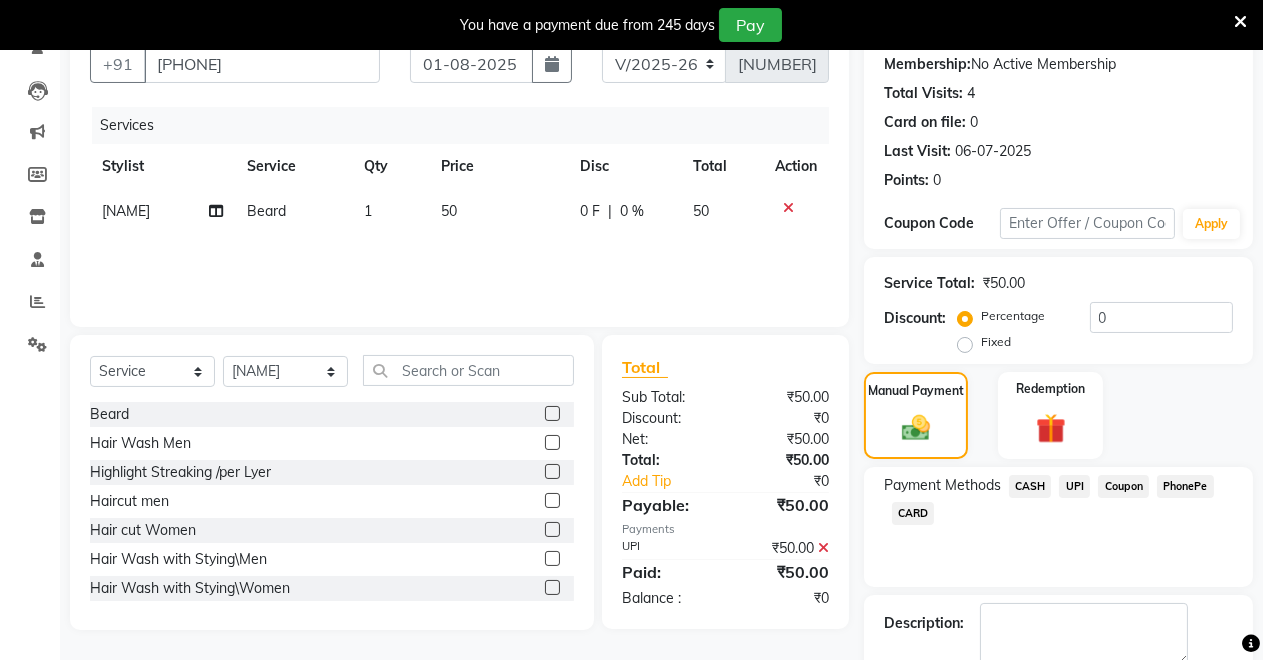 scroll, scrollTop: 302, scrollLeft: 0, axis: vertical 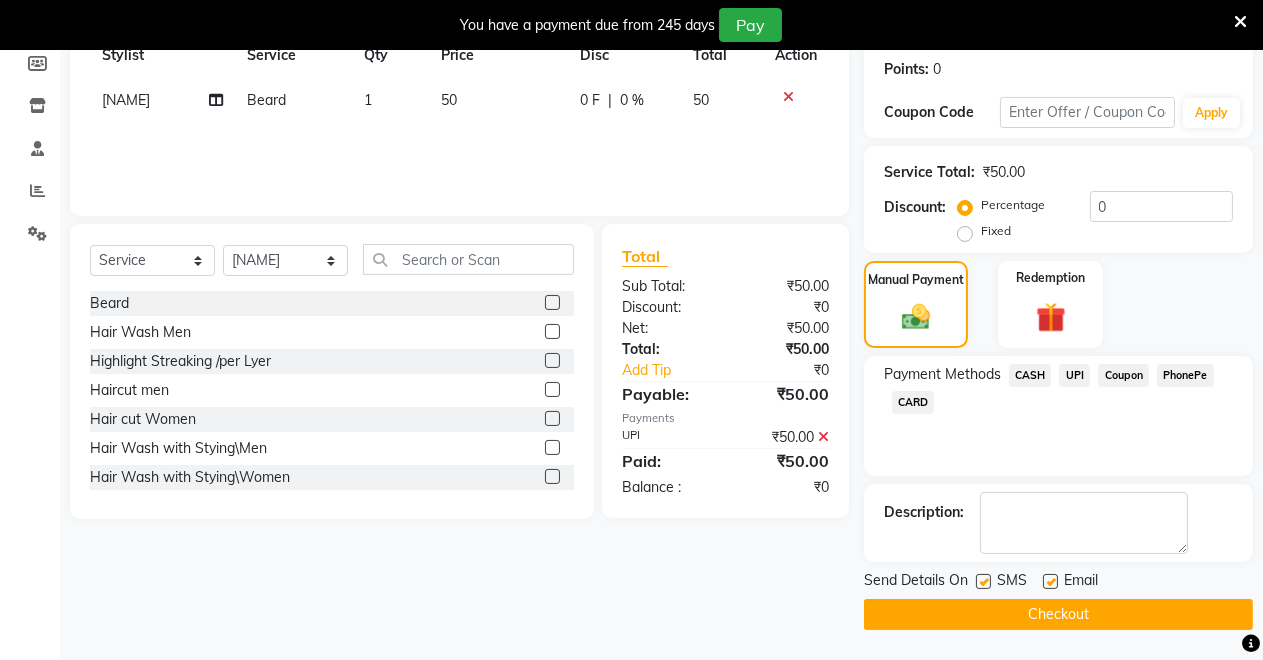 click on "Checkout" 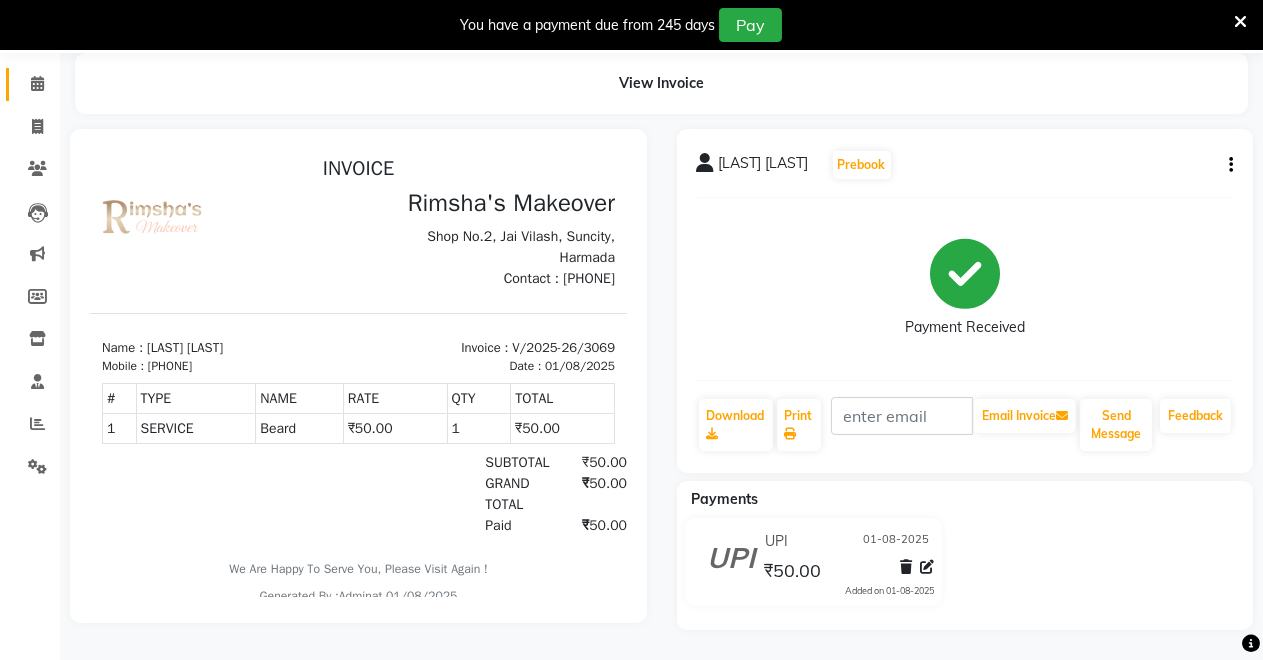 scroll, scrollTop: 0, scrollLeft: 0, axis: both 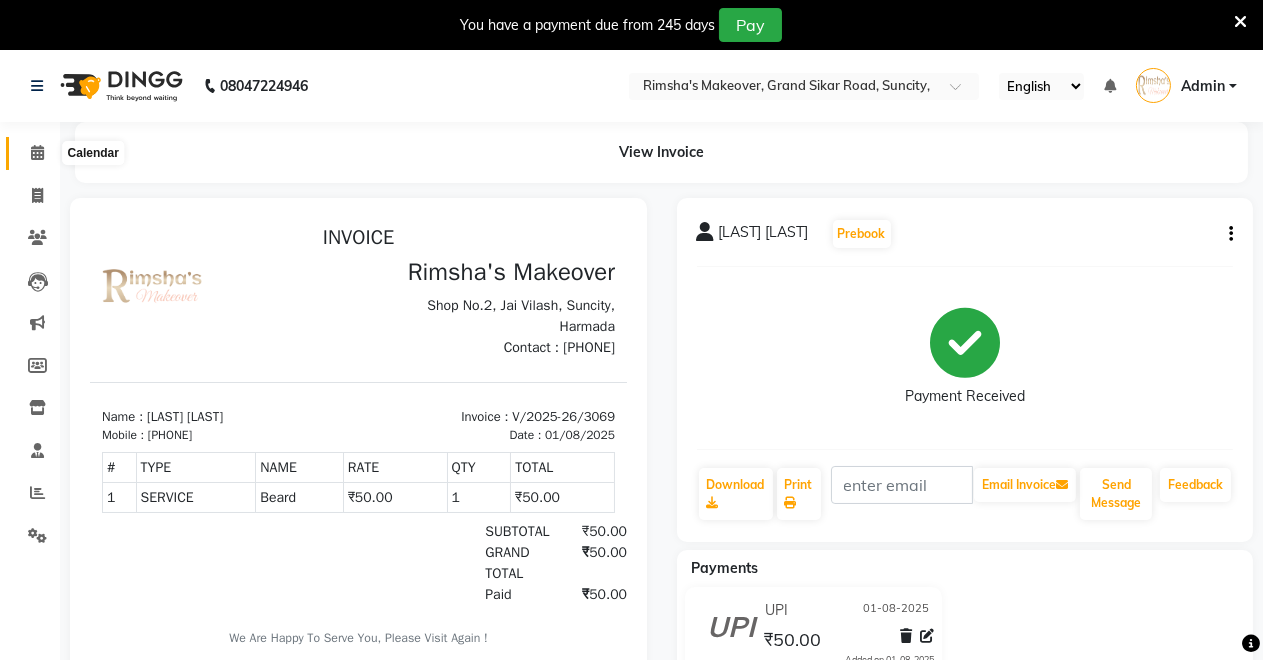 click 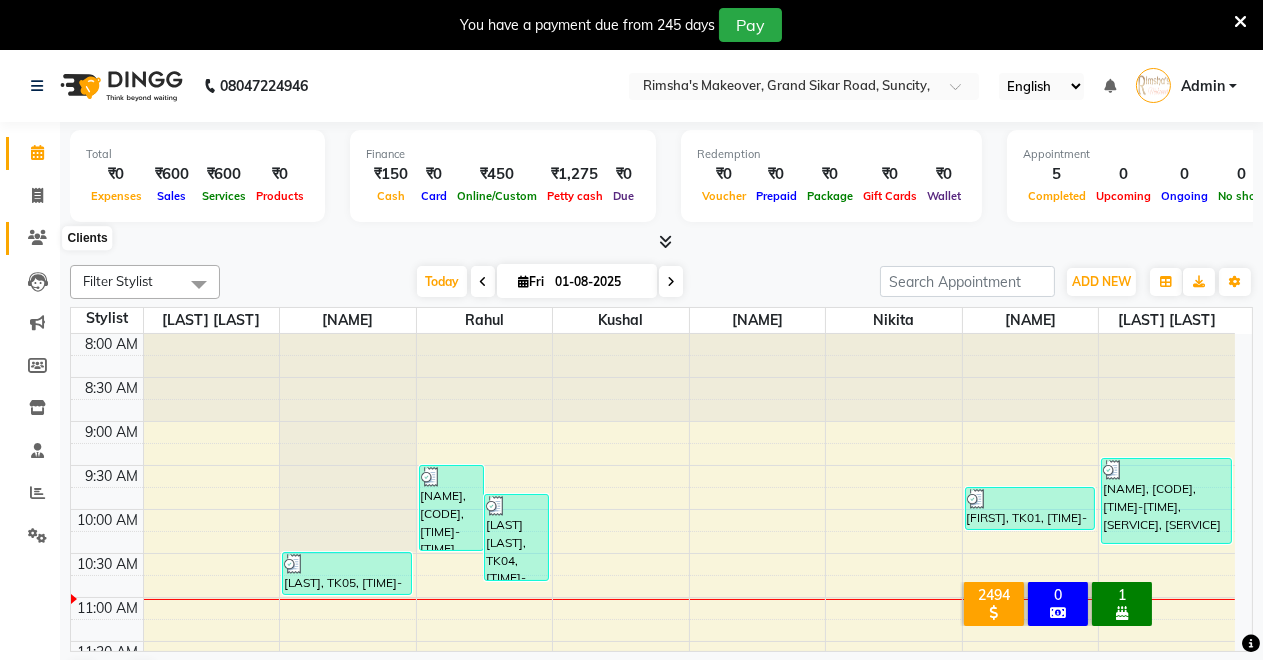 click 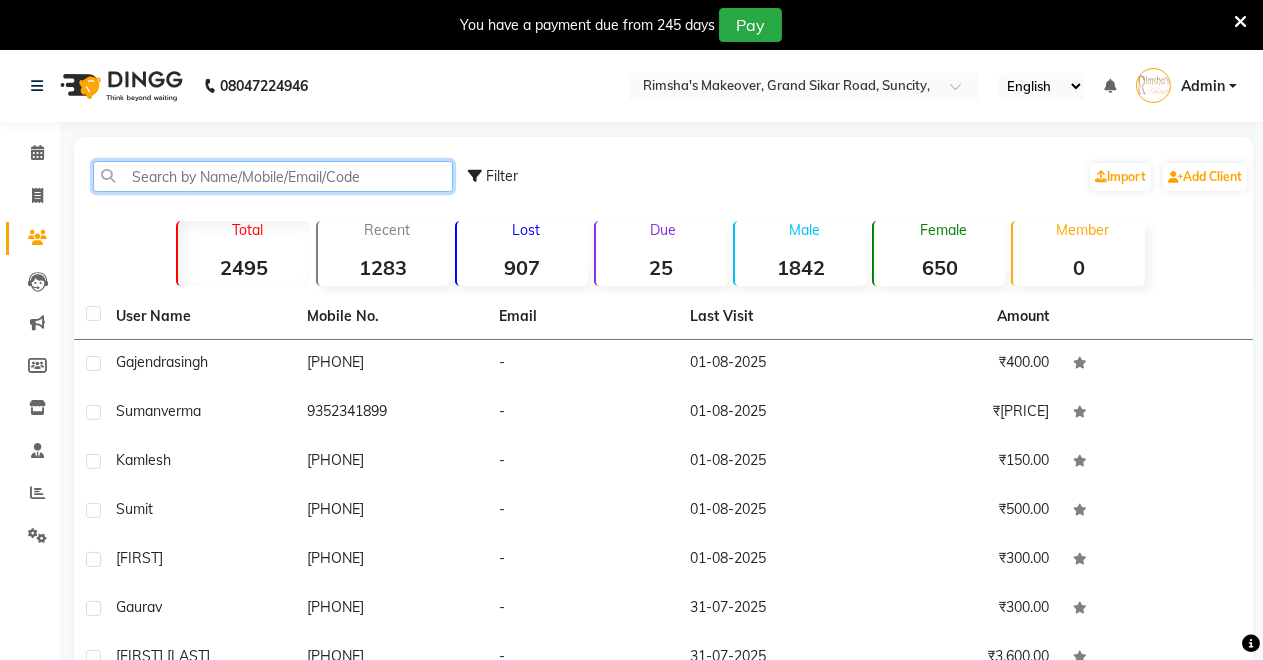 click 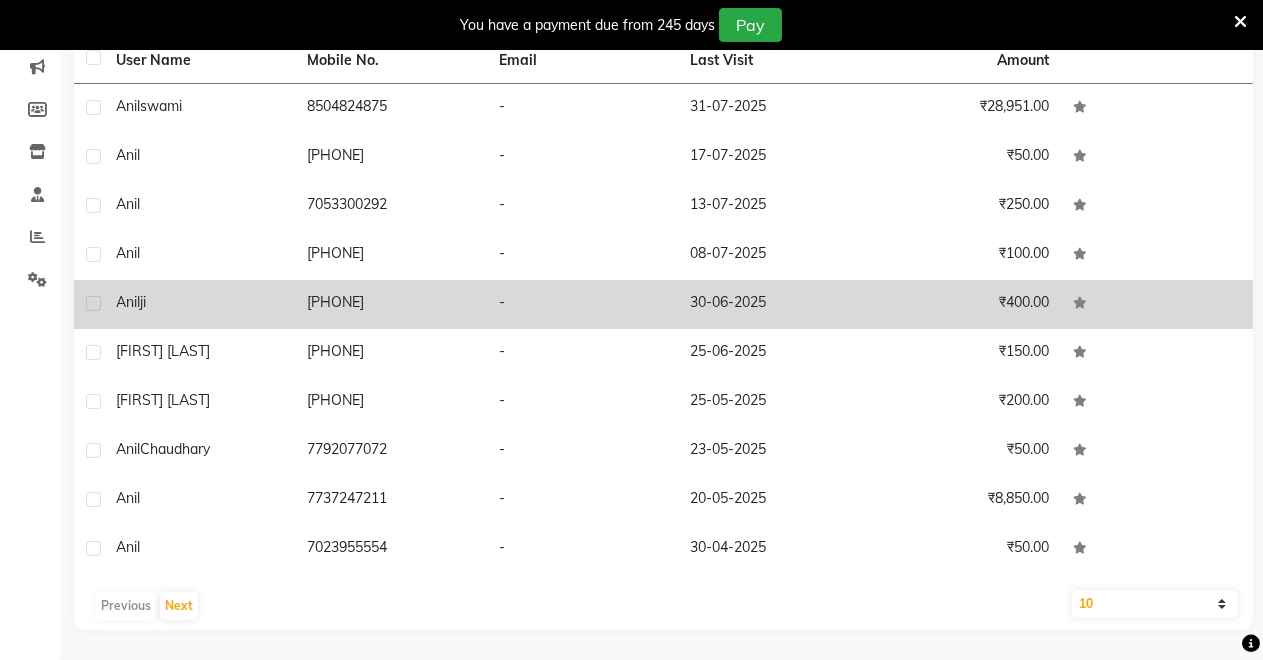 scroll, scrollTop: 0, scrollLeft: 0, axis: both 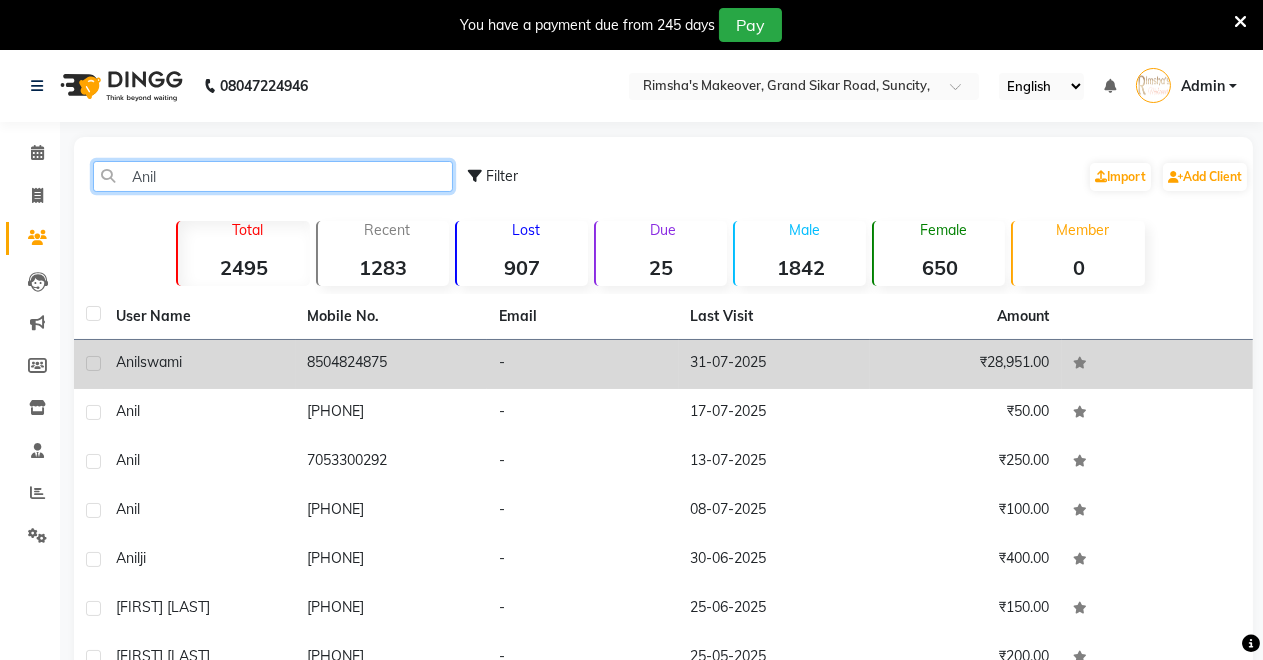 type on "Anil" 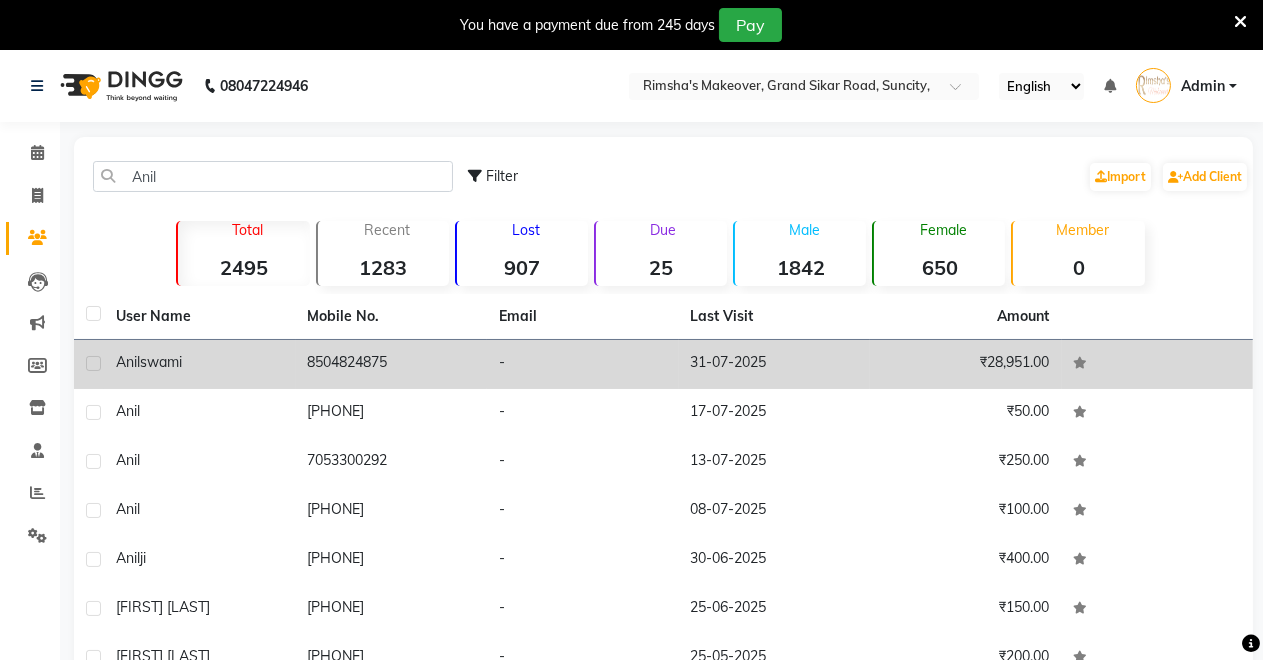 click on "8504824875" 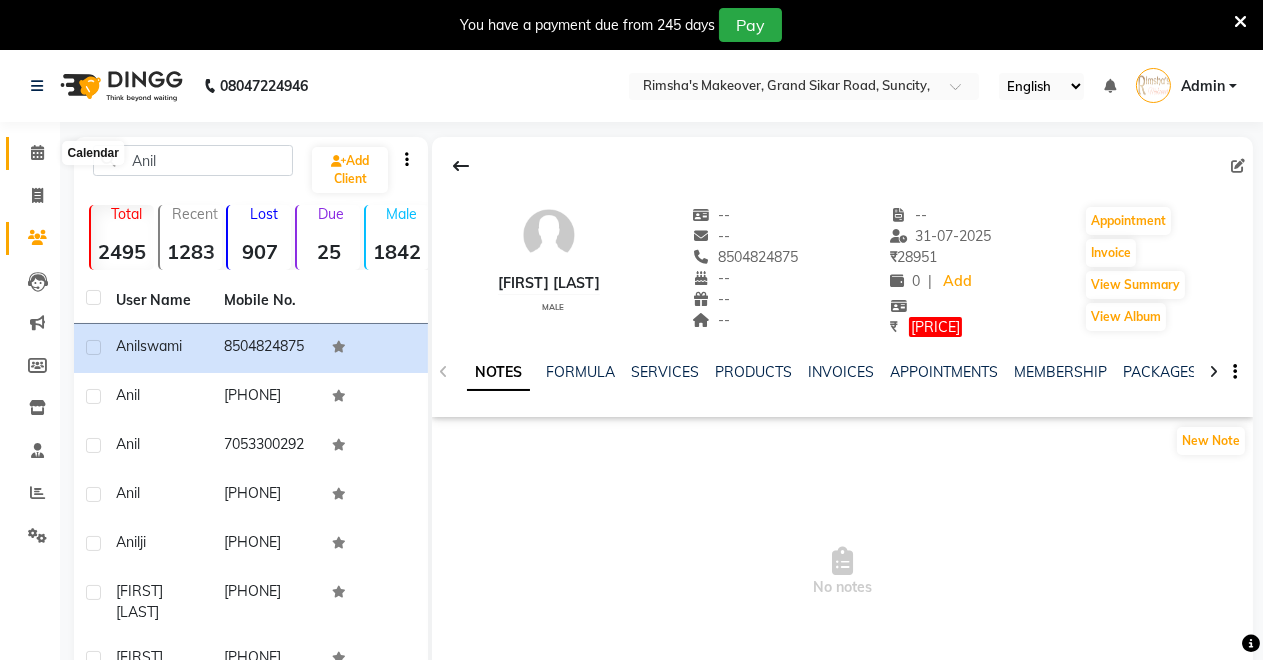 click 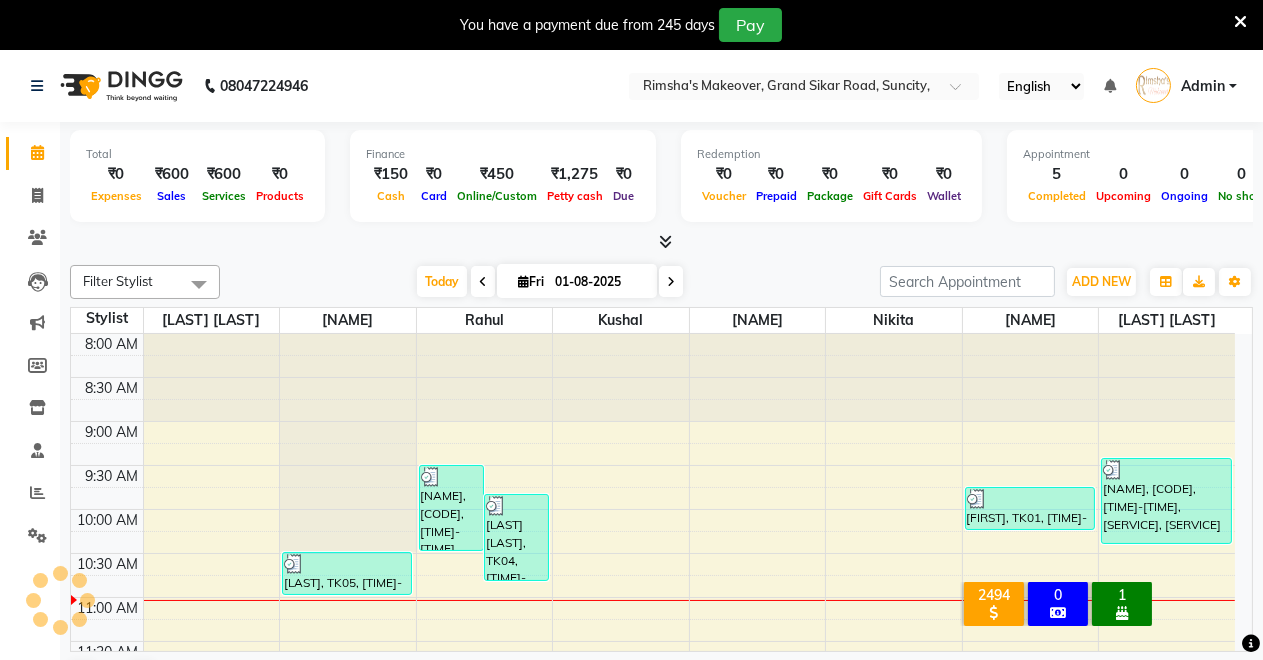 scroll, scrollTop: 0, scrollLeft: 0, axis: both 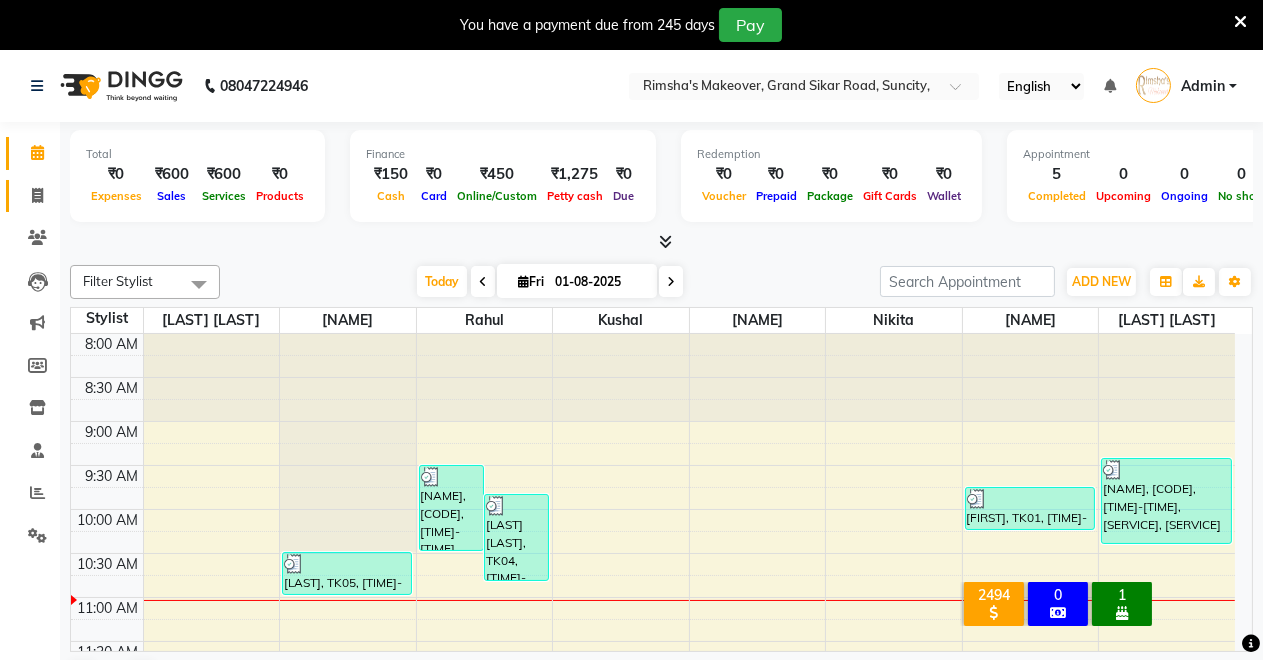 click on "Invoice" 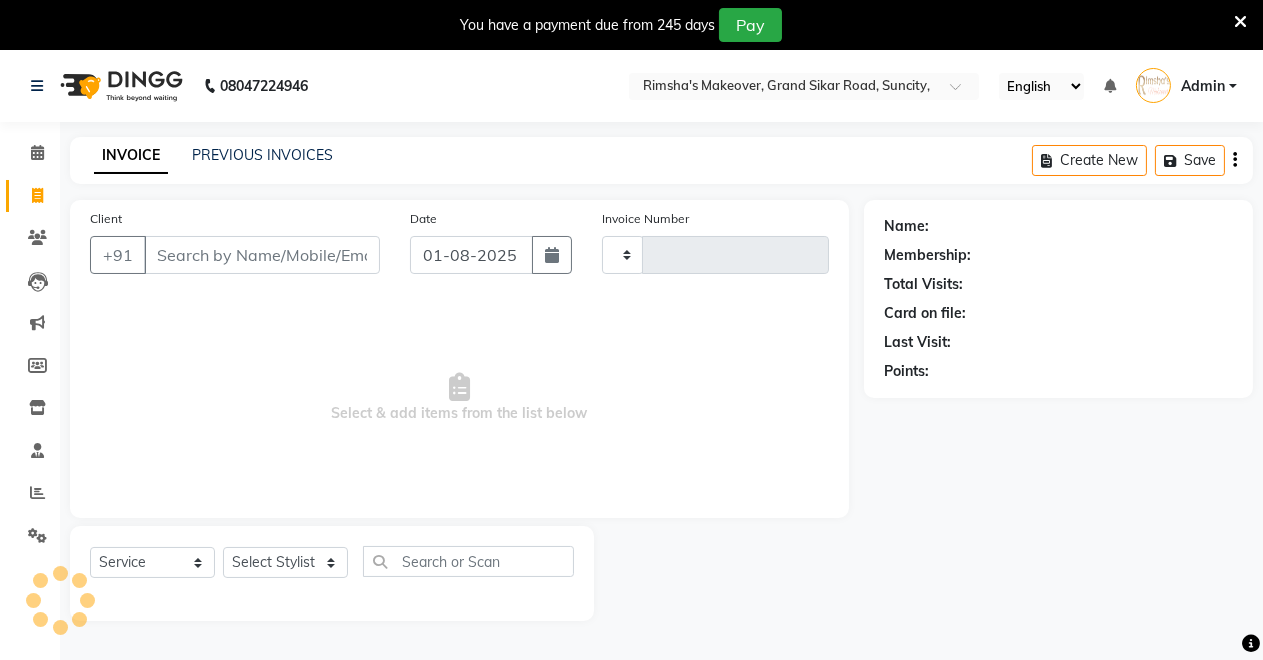 type on "3070" 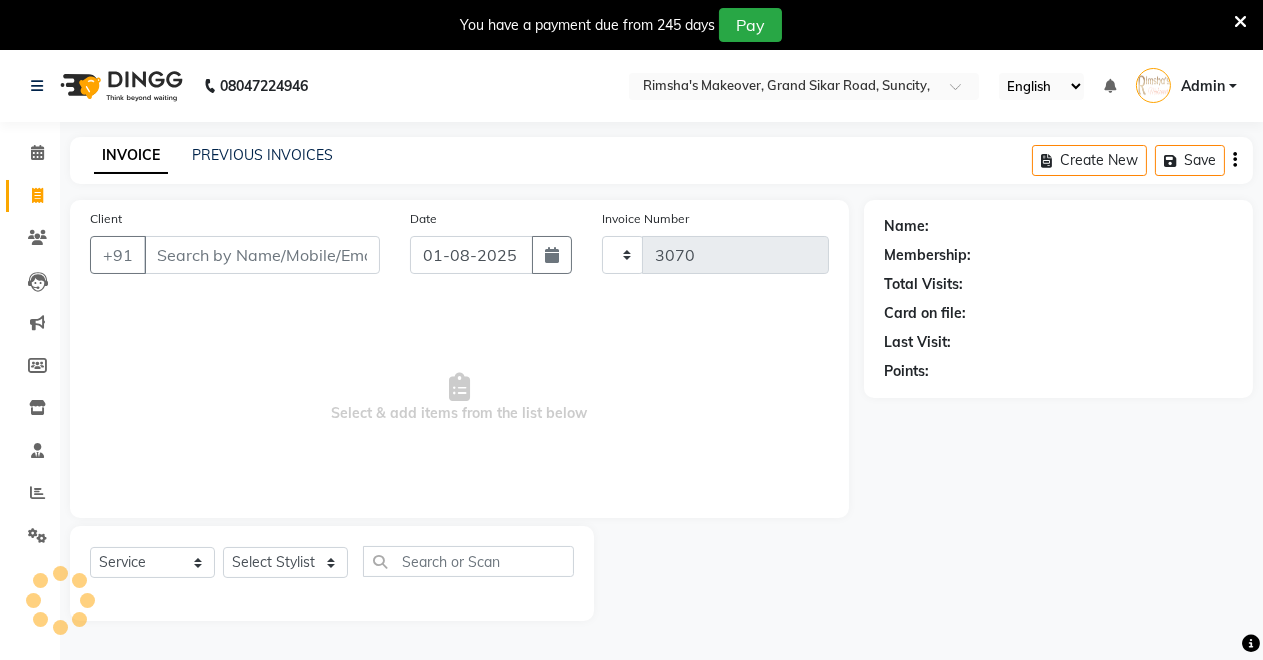 select on "7317" 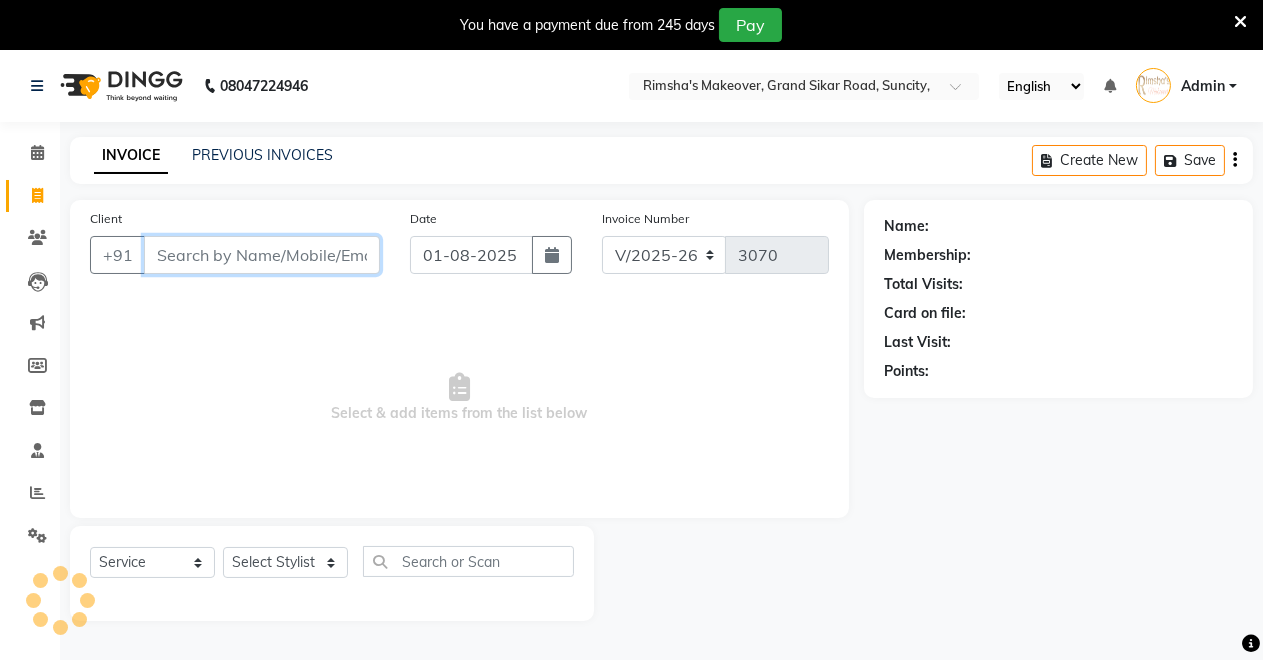 click on "Client" at bounding box center [262, 255] 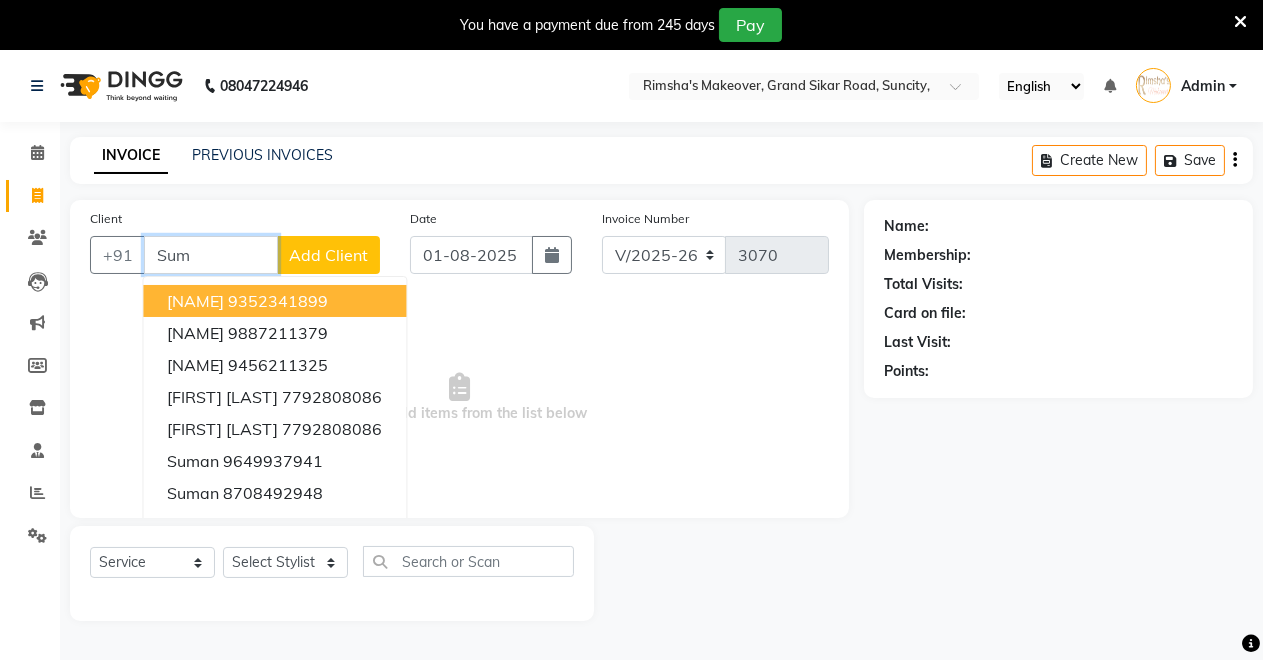 click on "[NAME]" at bounding box center (195, 301) 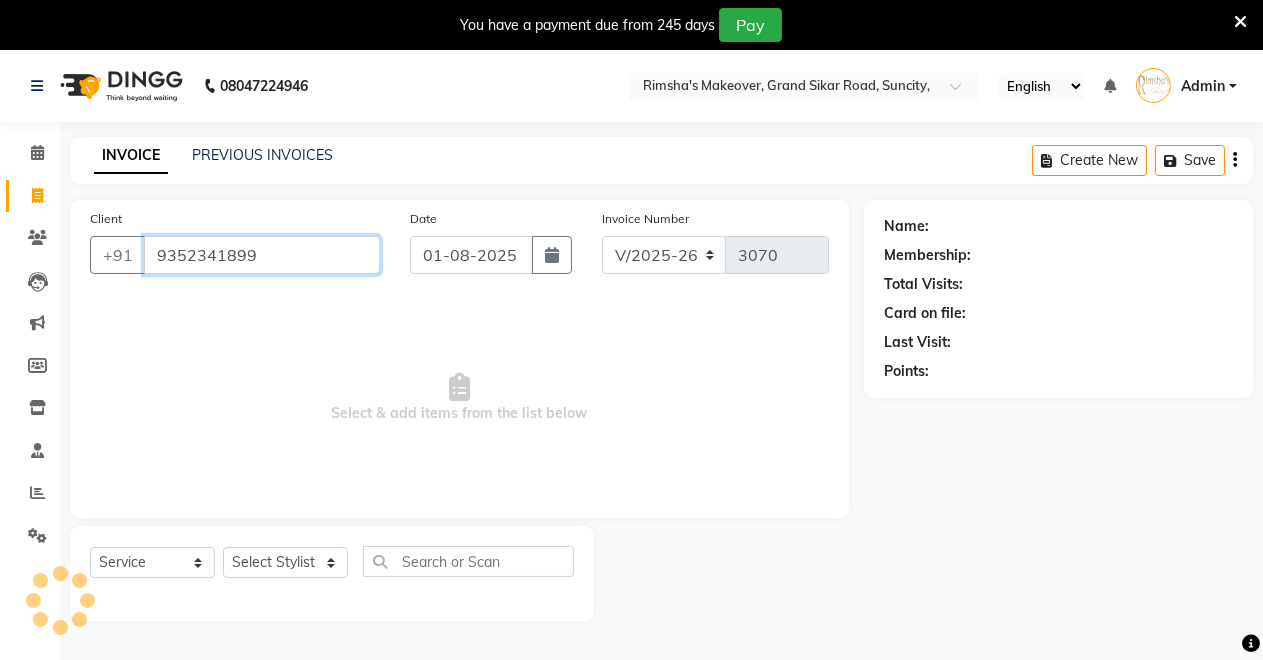 type on "9352341899" 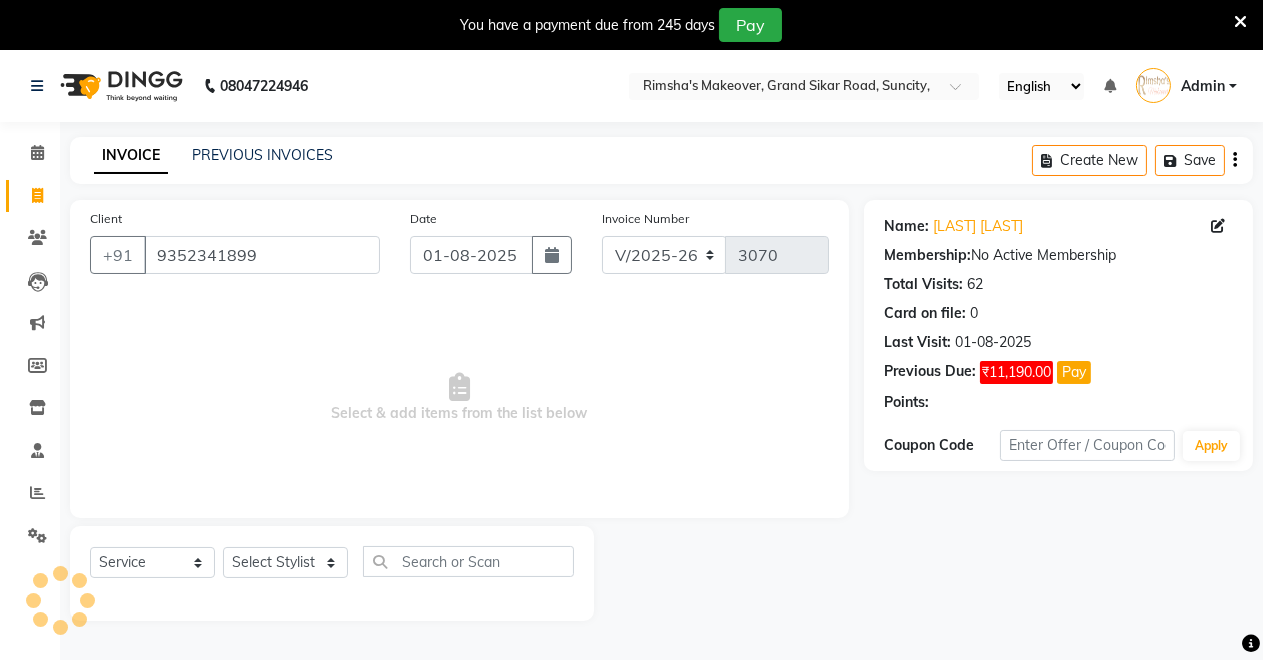 scroll, scrollTop: 49, scrollLeft: 0, axis: vertical 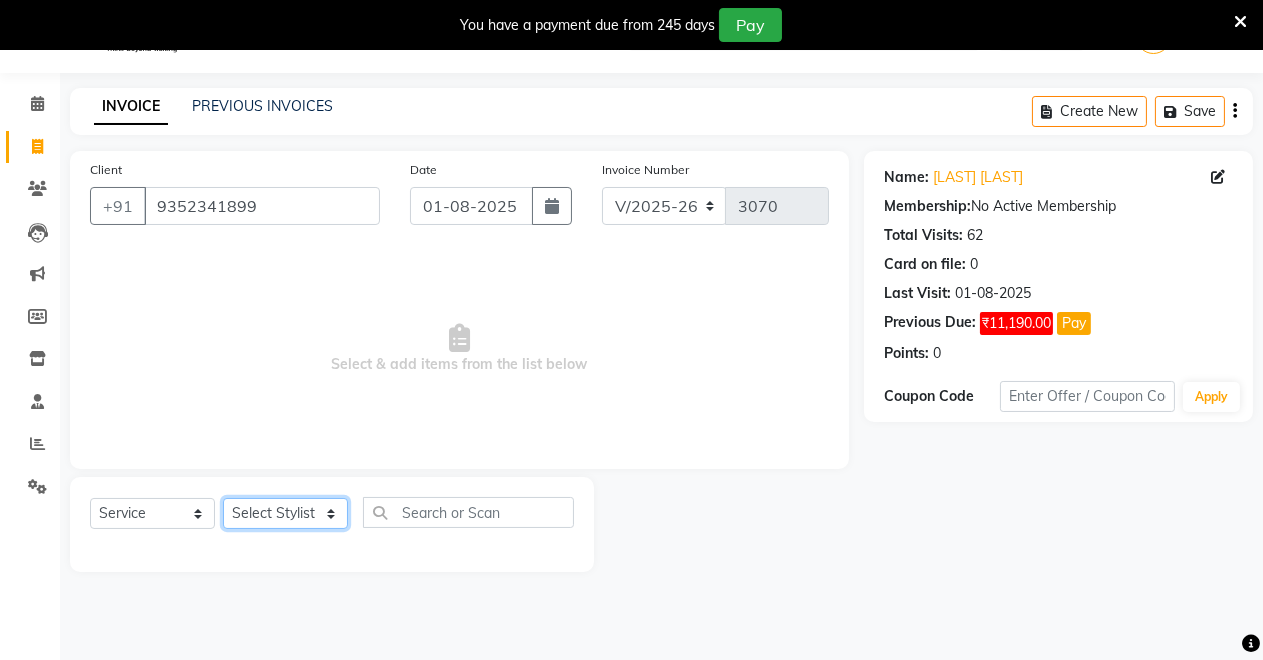click on "Select Stylist [NAME] [NAME] [NAME] [NAME] [NAME] [NAME] [NAME] [NAME]" 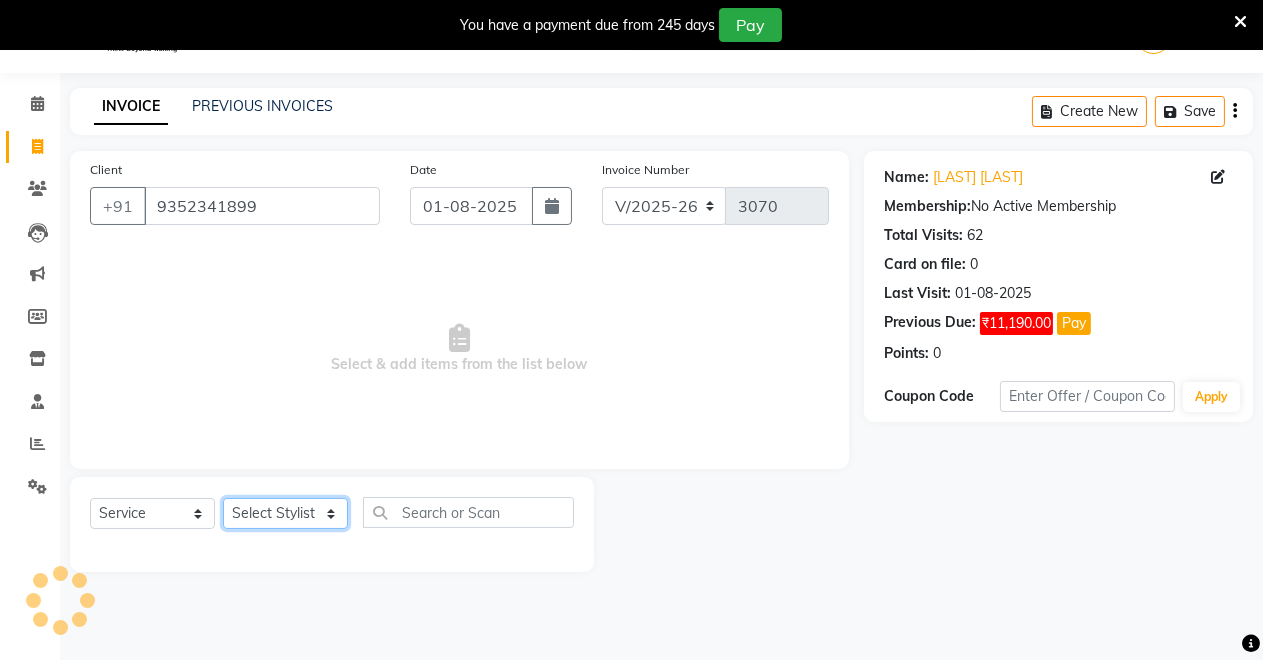 select on "64880" 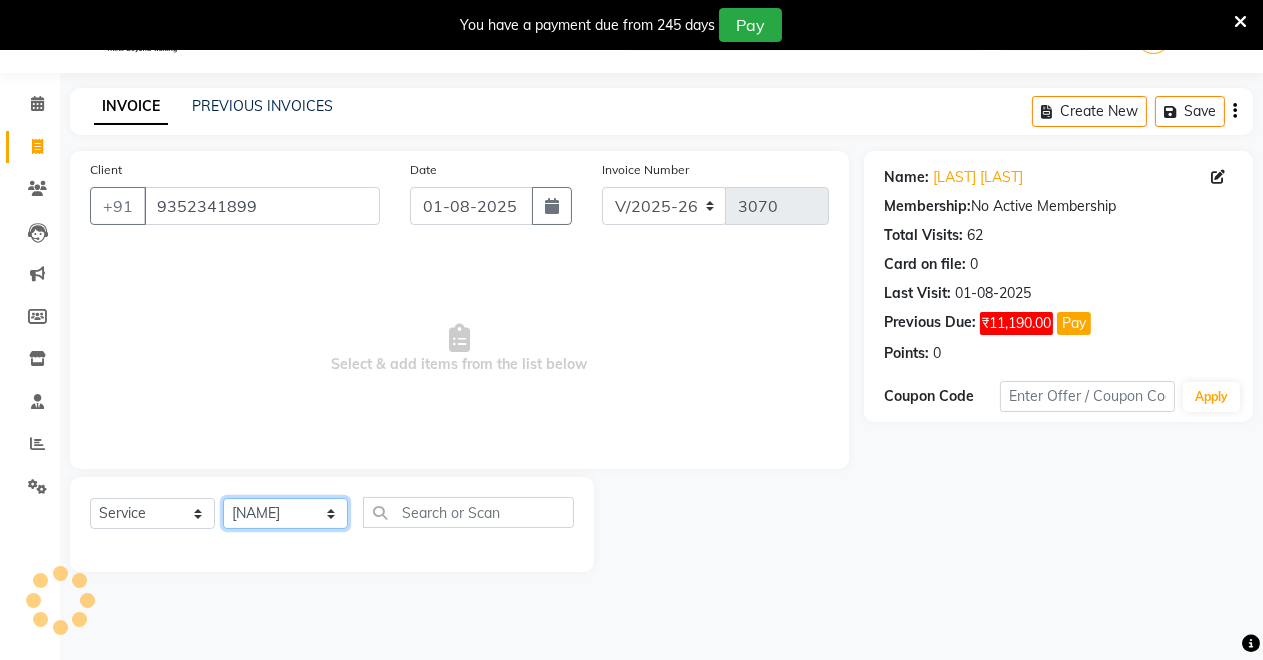 click on "Select Stylist [NAME] [NAME] [NAME] [NAME] [NAME] [NAME] [NAME] [NAME]" 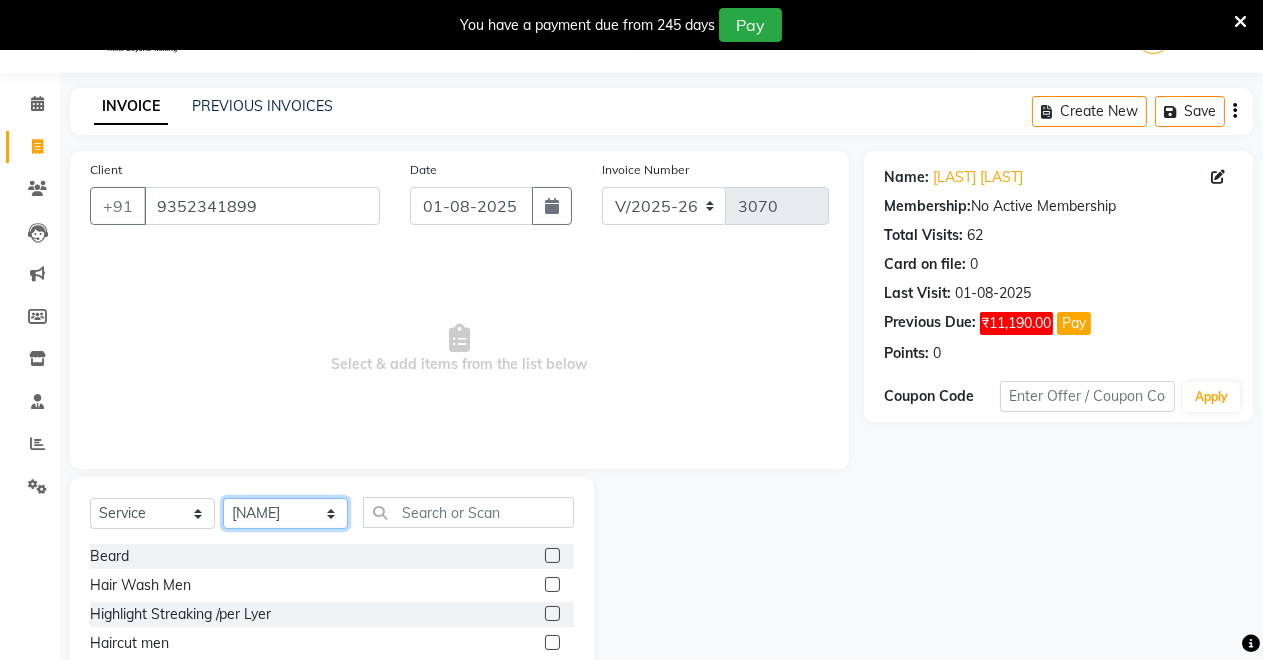 scroll, scrollTop: 191, scrollLeft: 0, axis: vertical 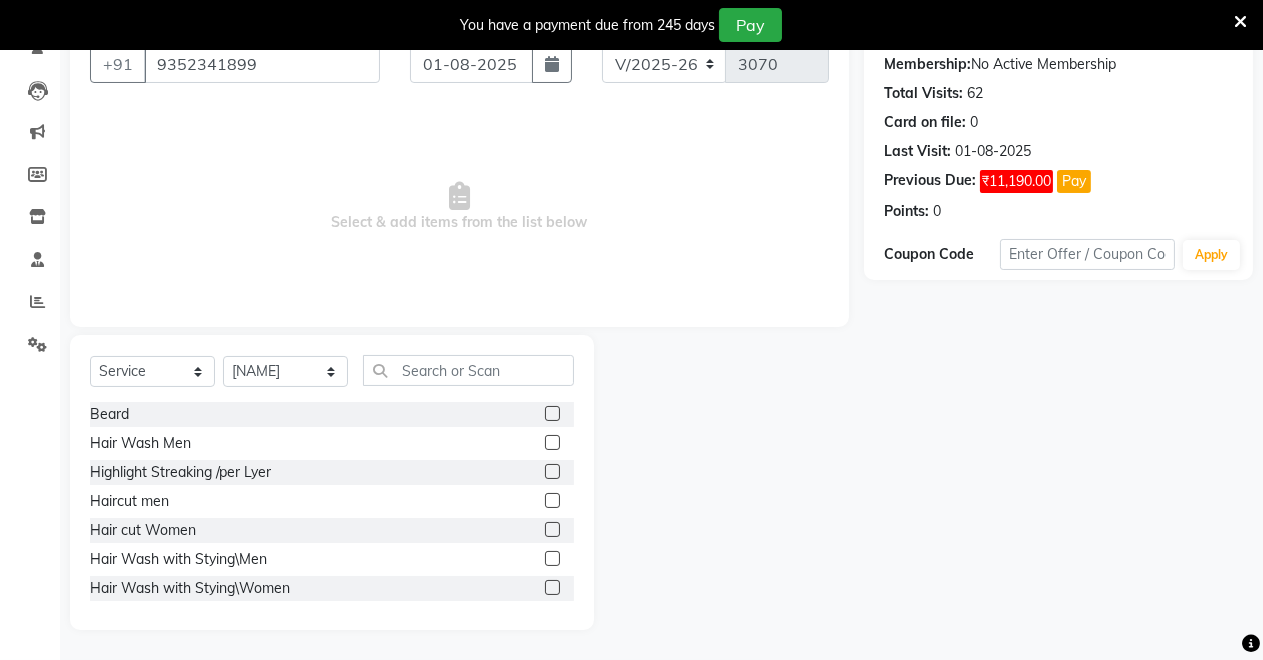 click 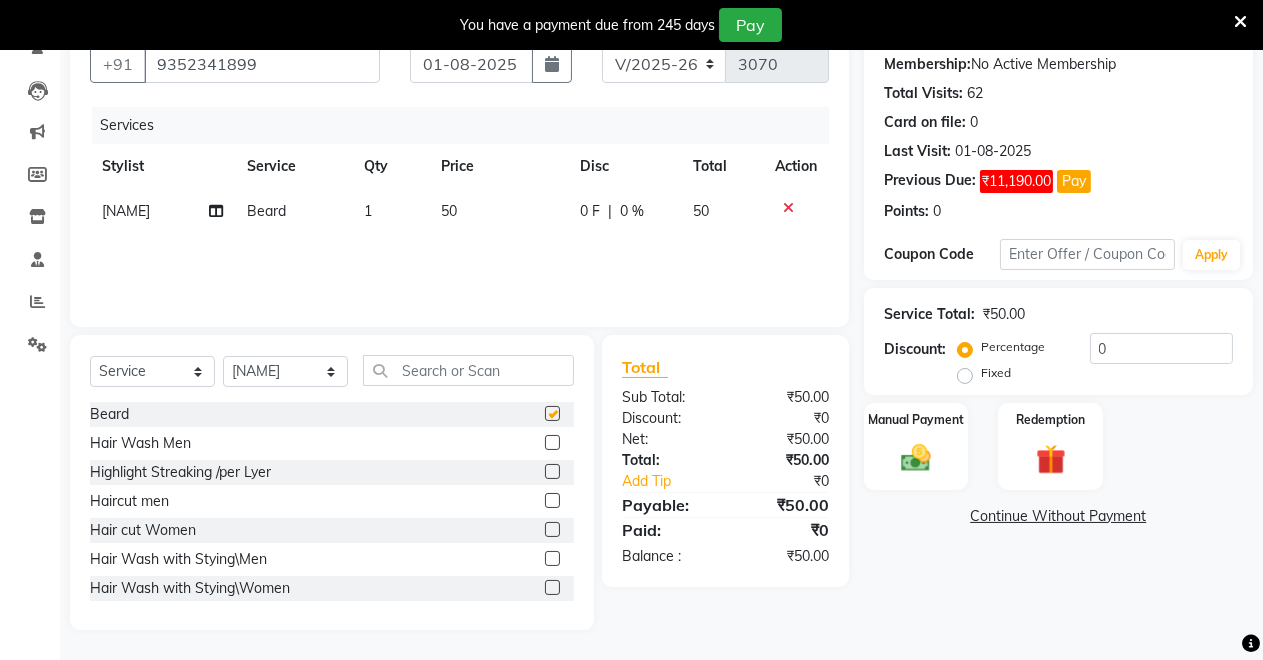 checkbox on "false" 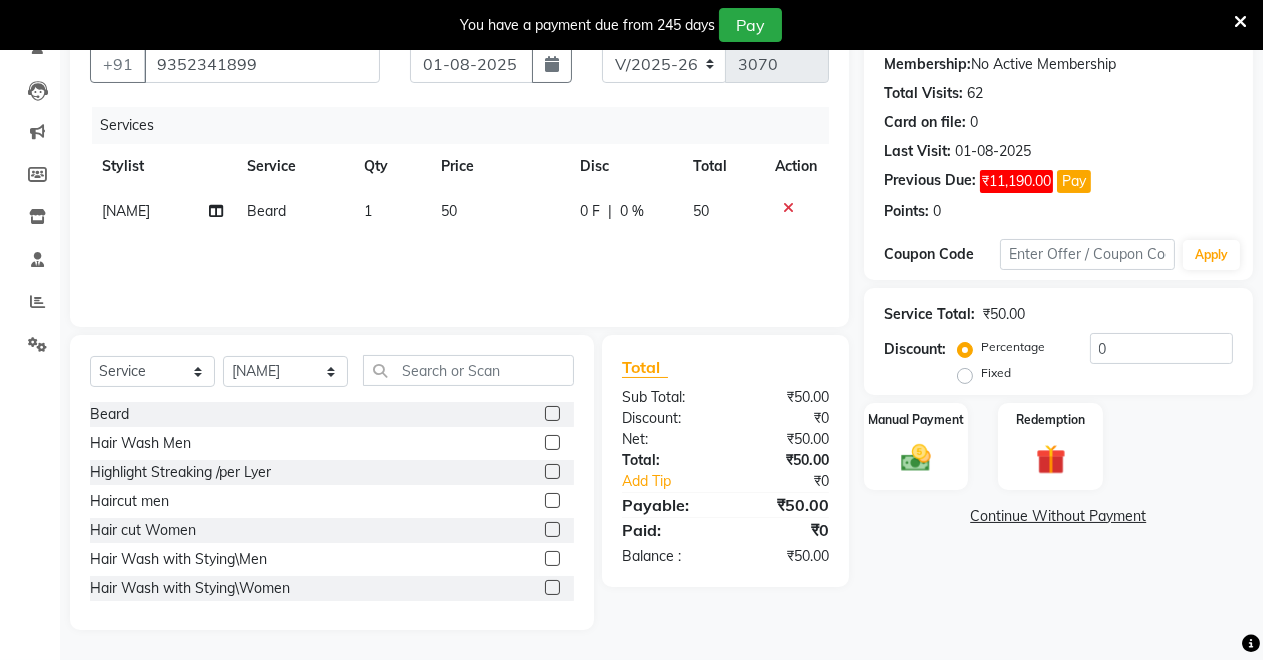 click 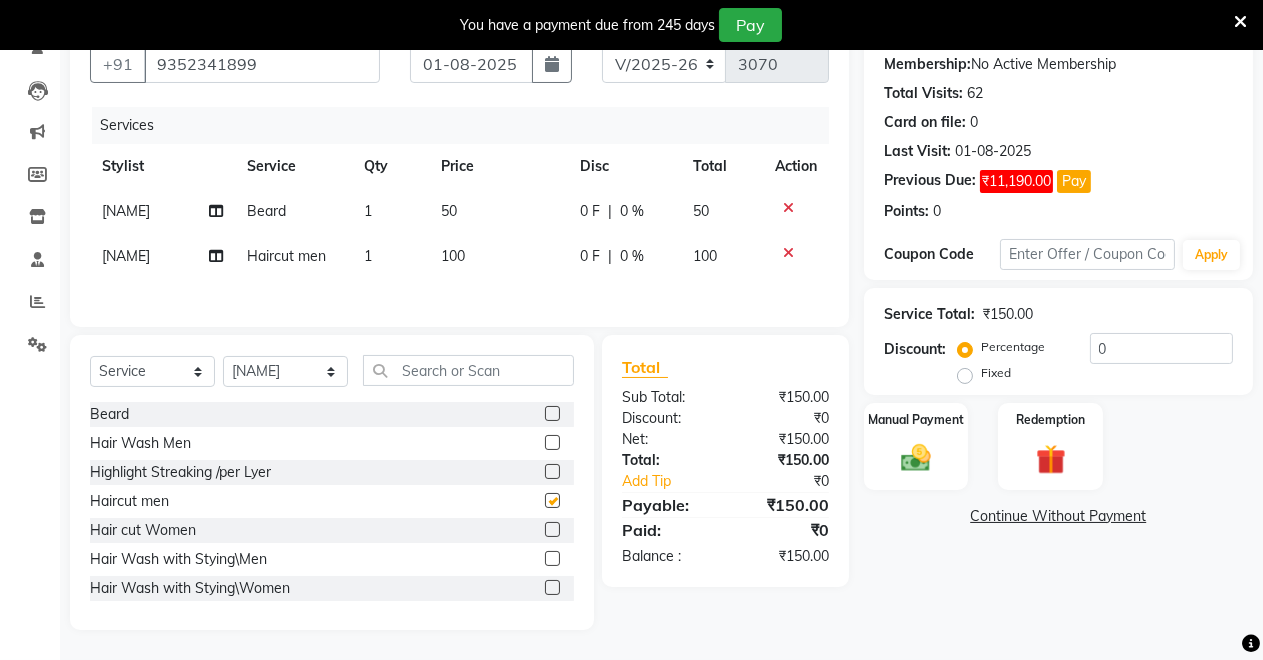 checkbox on "false" 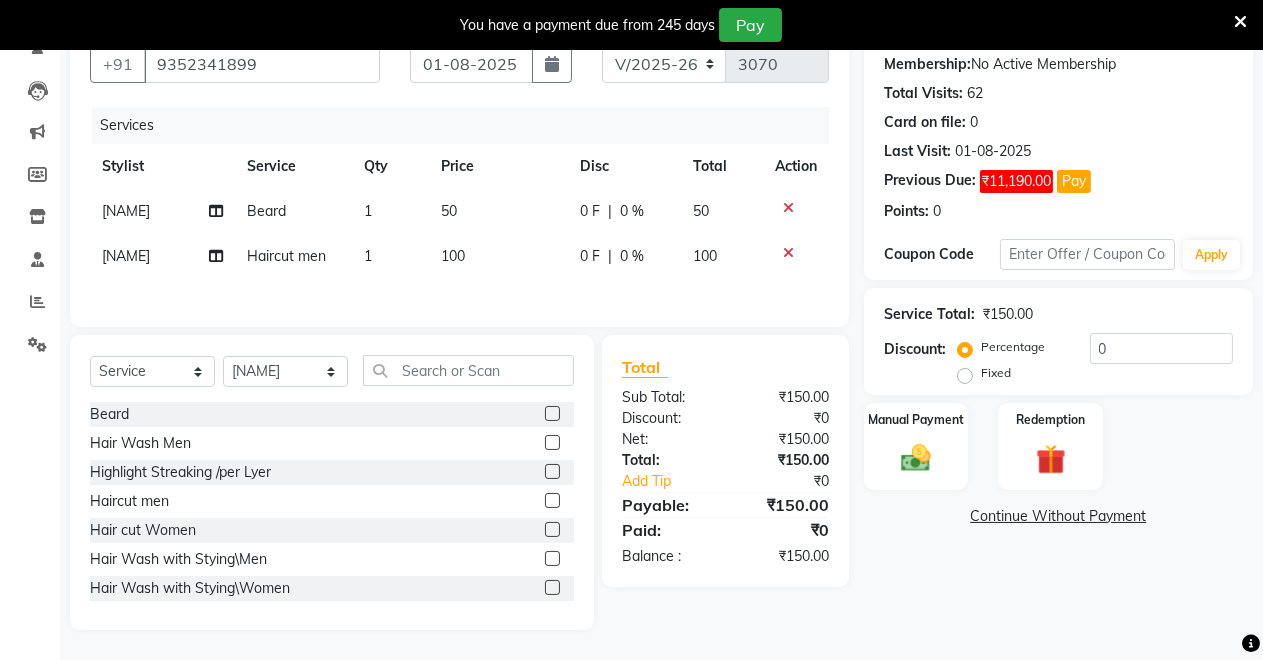 scroll, scrollTop: 238, scrollLeft: 0, axis: vertical 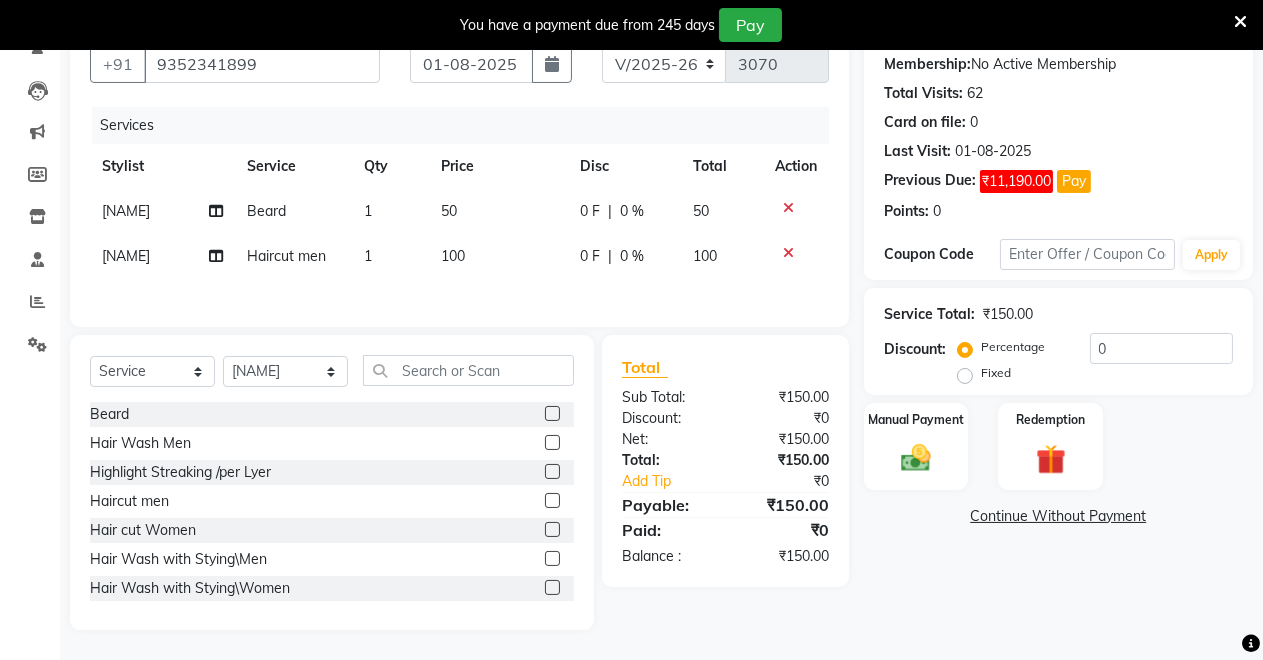 click on "Continue Without Payment" 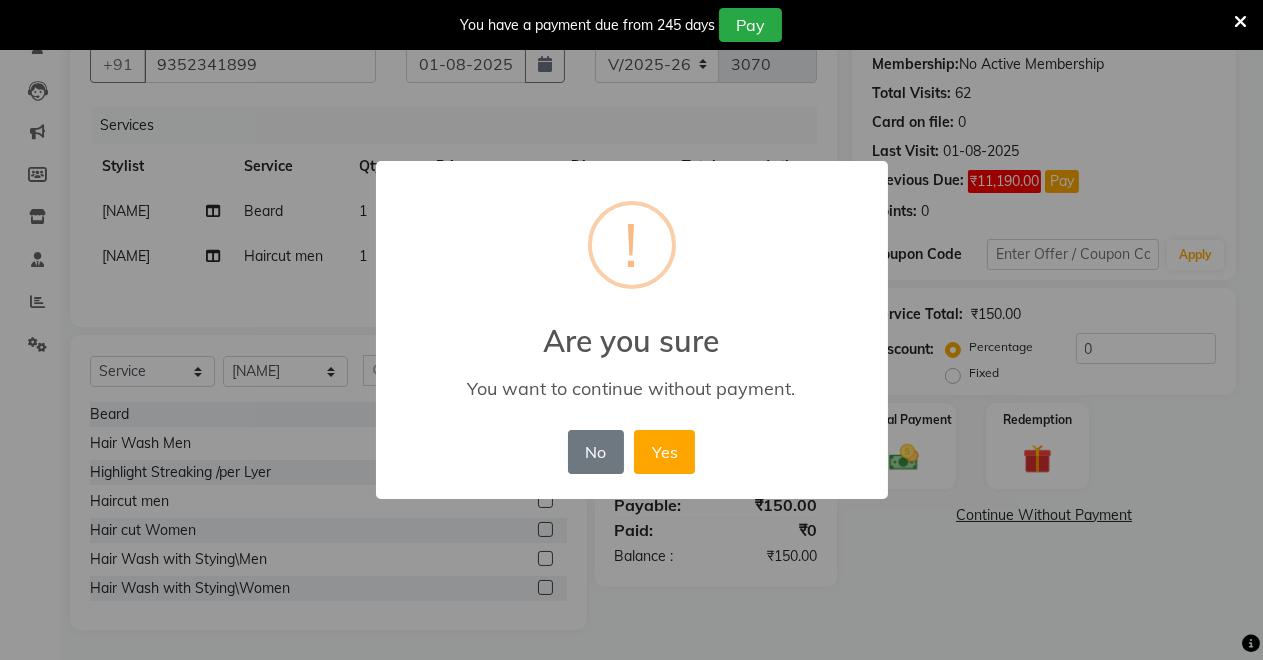 scroll, scrollTop: 195, scrollLeft: 0, axis: vertical 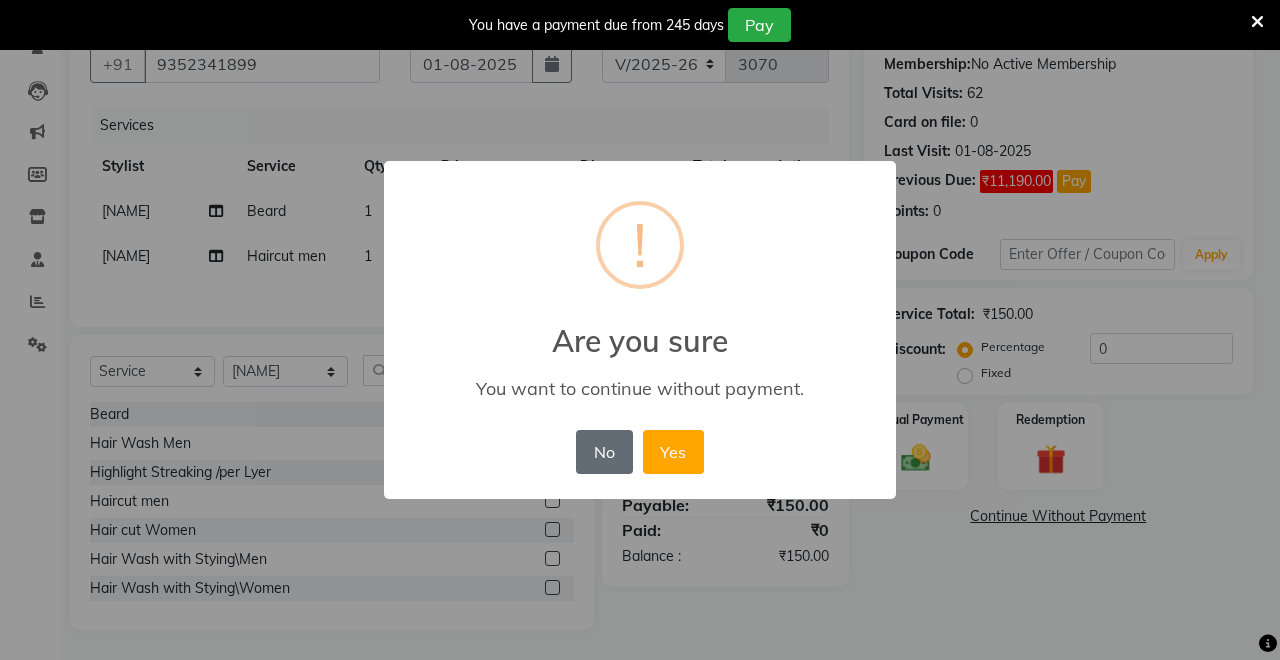 click on "No" at bounding box center [604, 452] 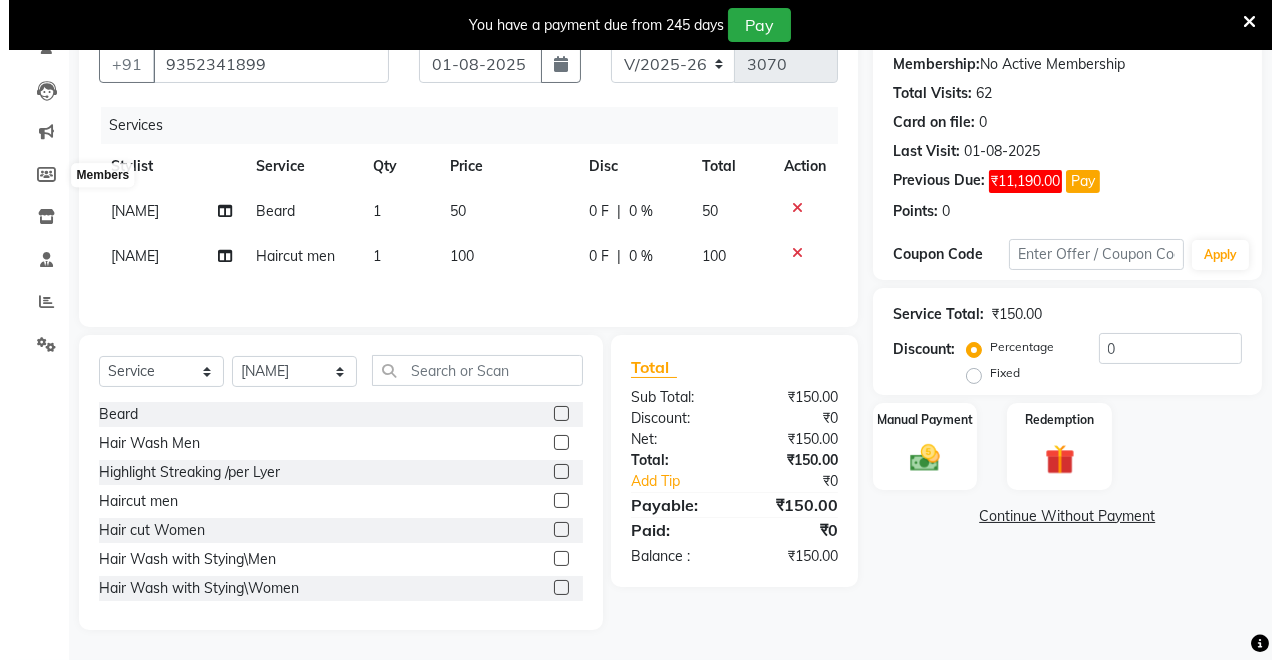 scroll, scrollTop: 0, scrollLeft: 0, axis: both 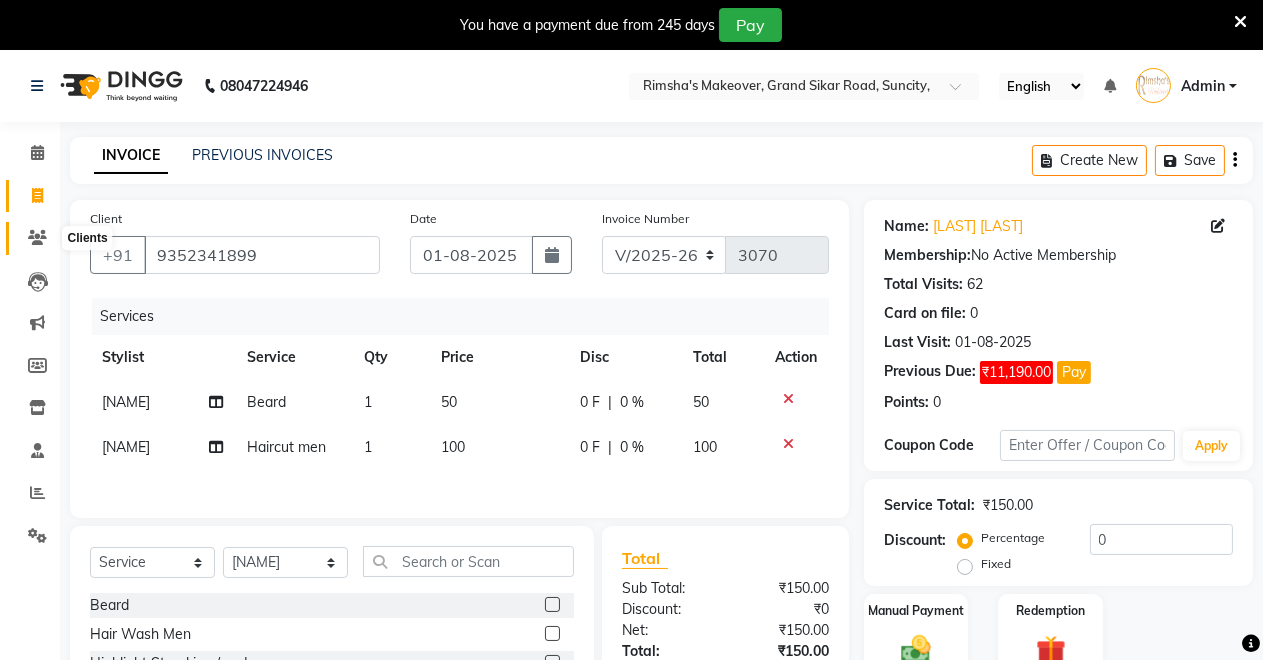 click 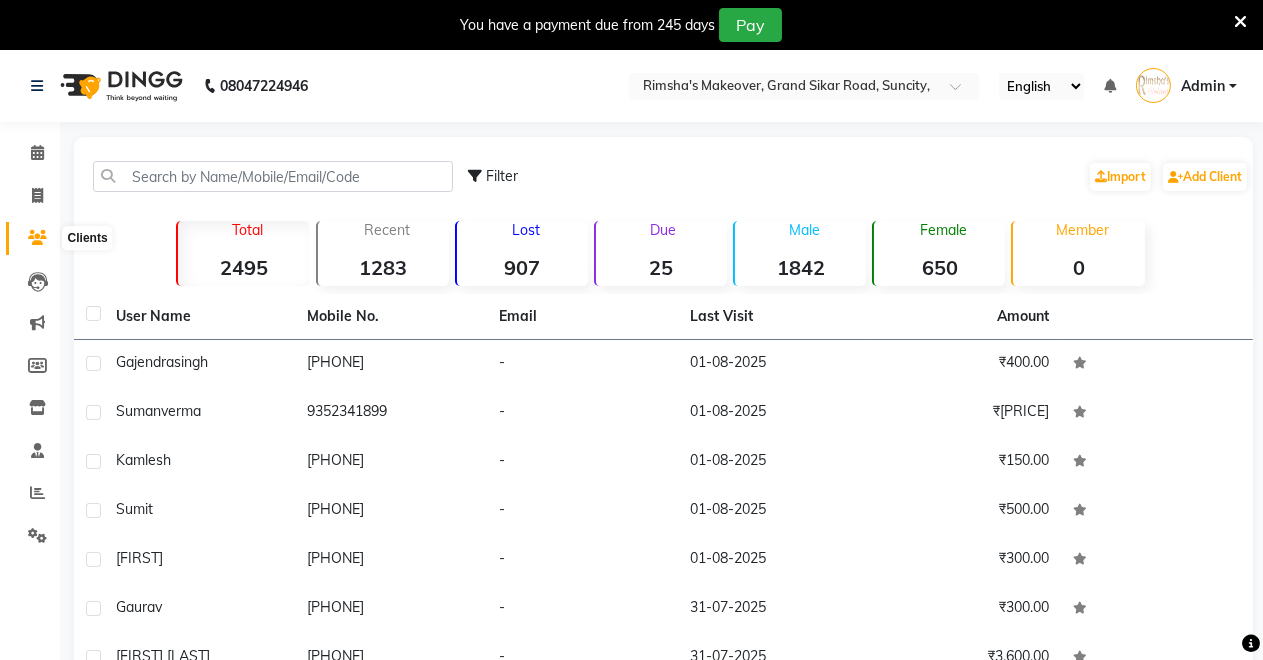click 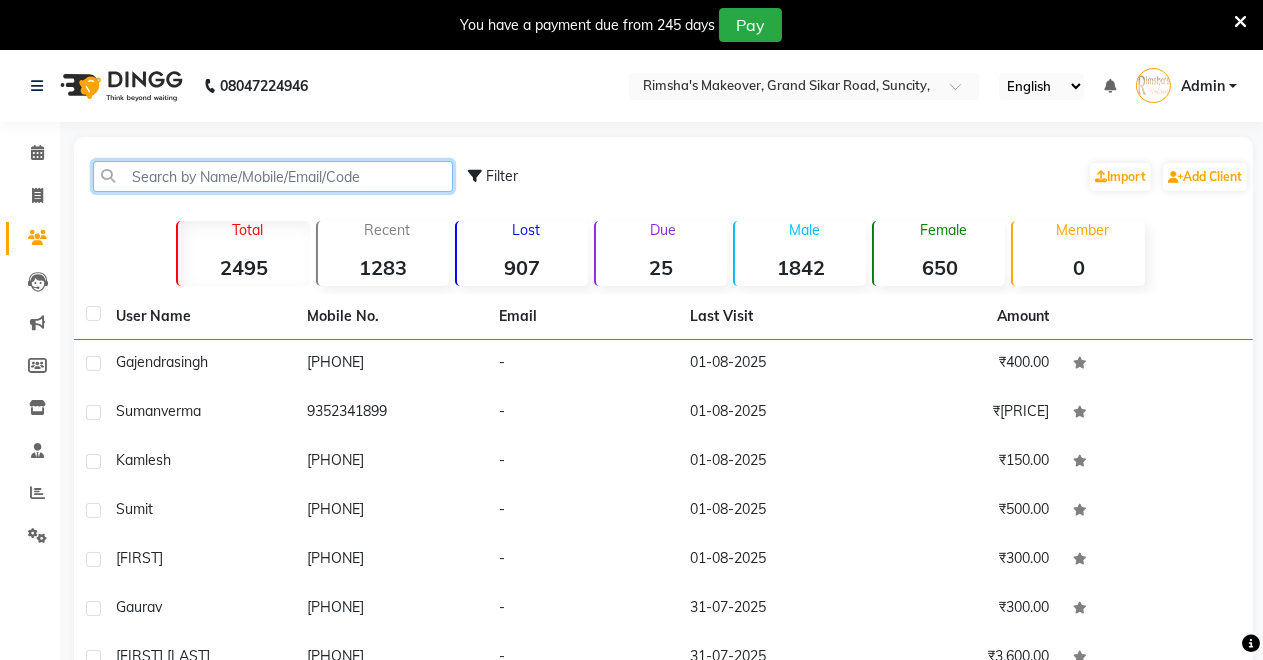 click 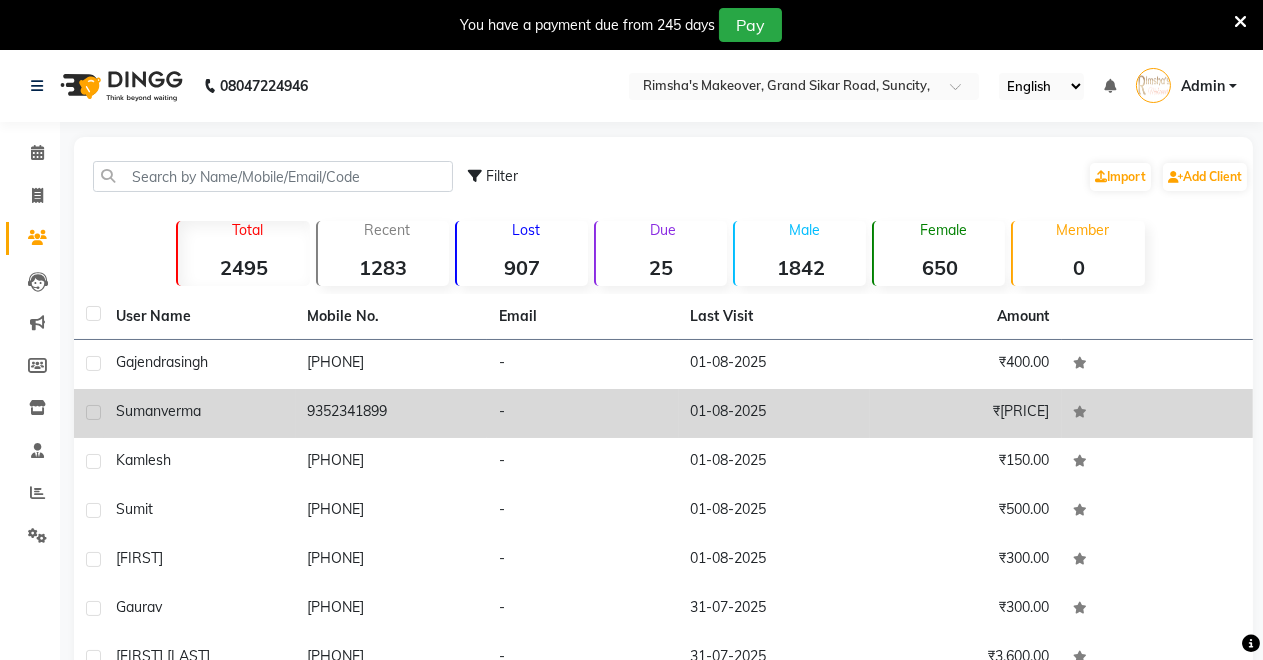 click on "9352341899" 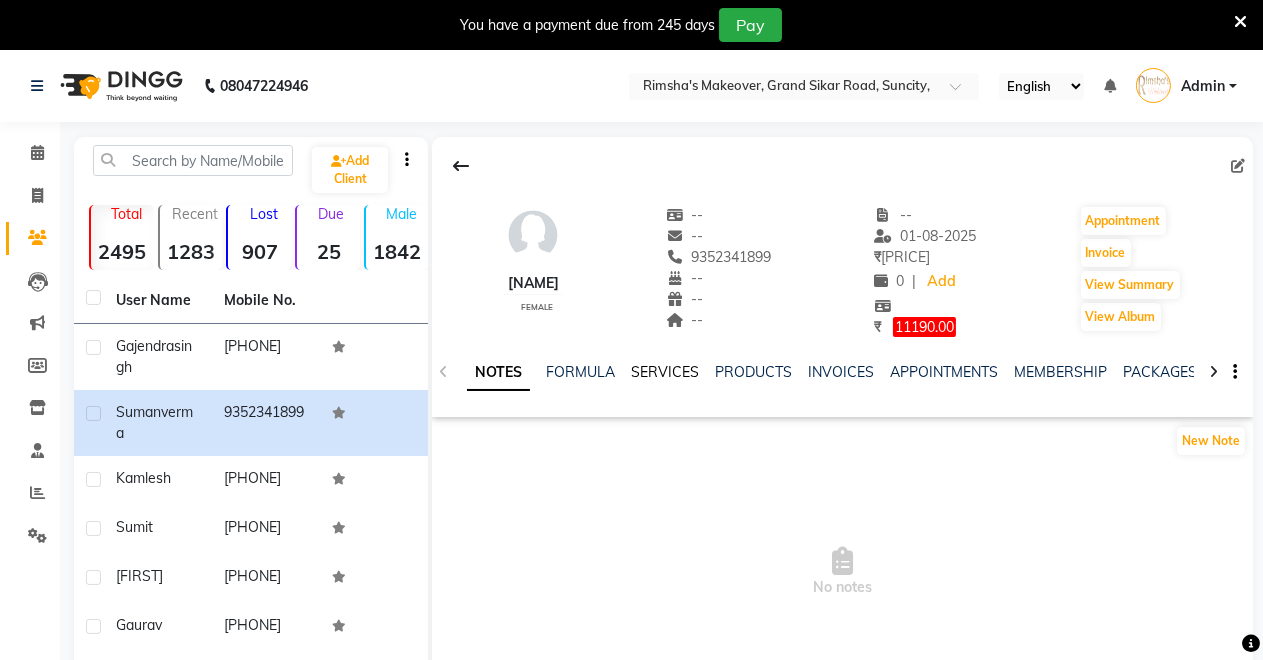 click on "SERVICES" 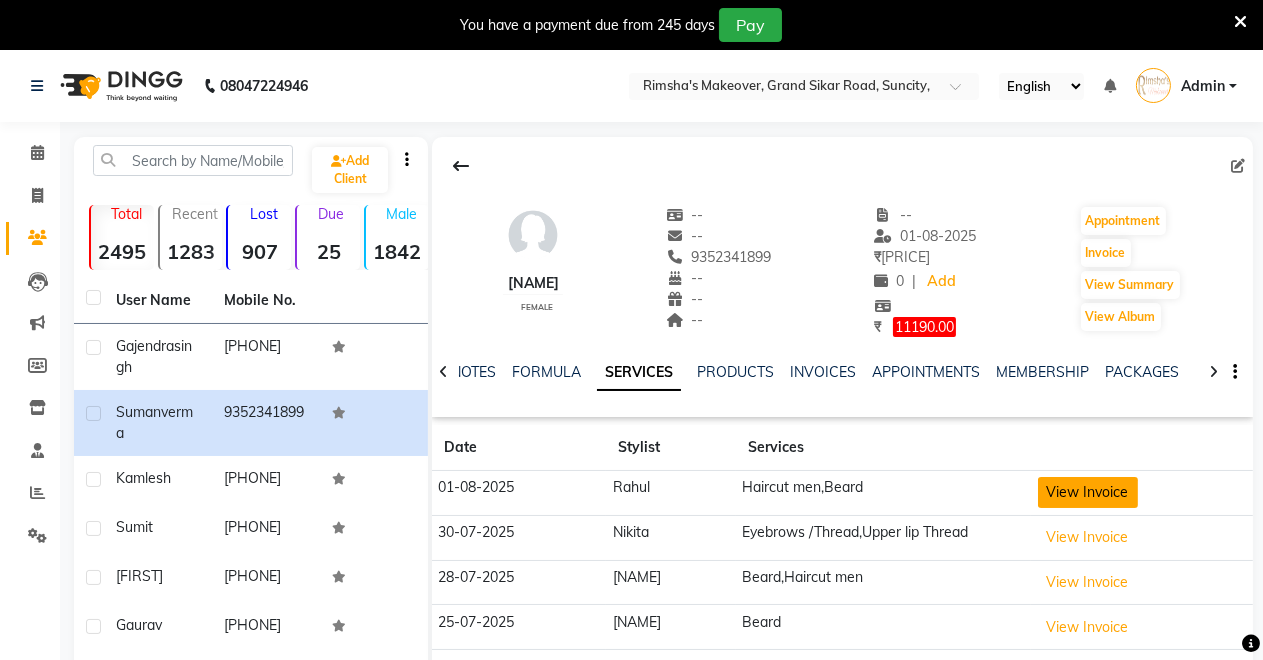 click on "View Invoice" 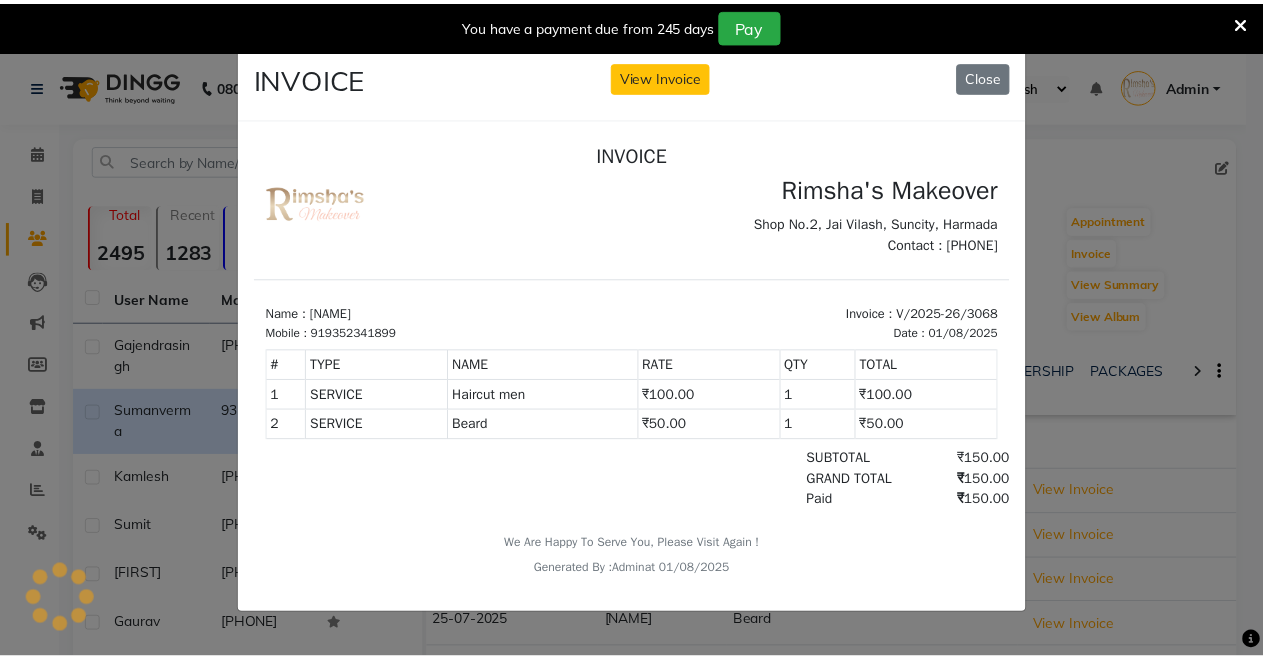 scroll, scrollTop: 0, scrollLeft: 0, axis: both 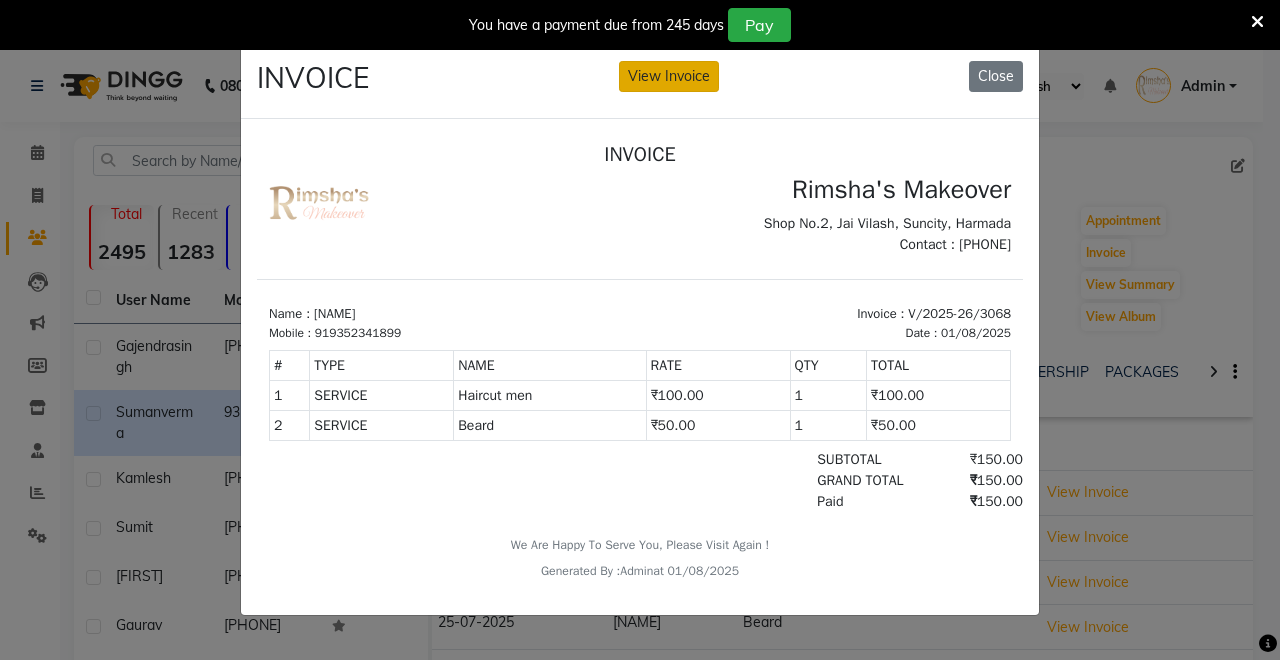click on "View Invoice" 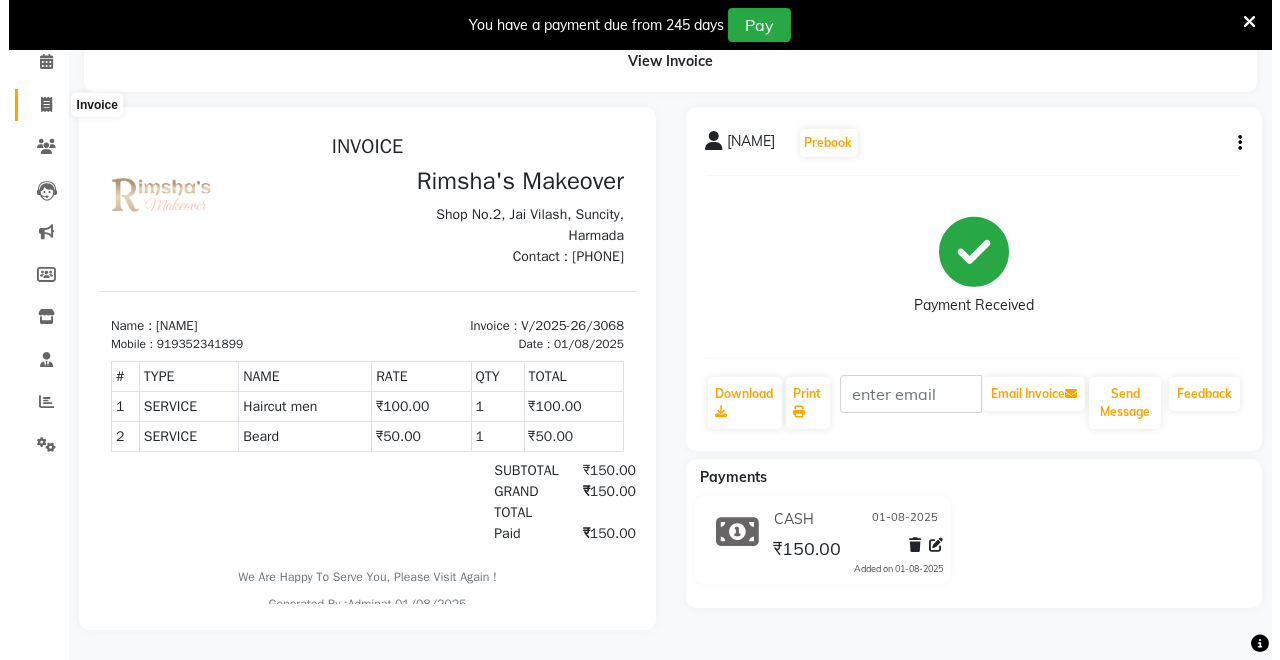 scroll, scrollTop: 0, scrollLeft: 0, axis: both 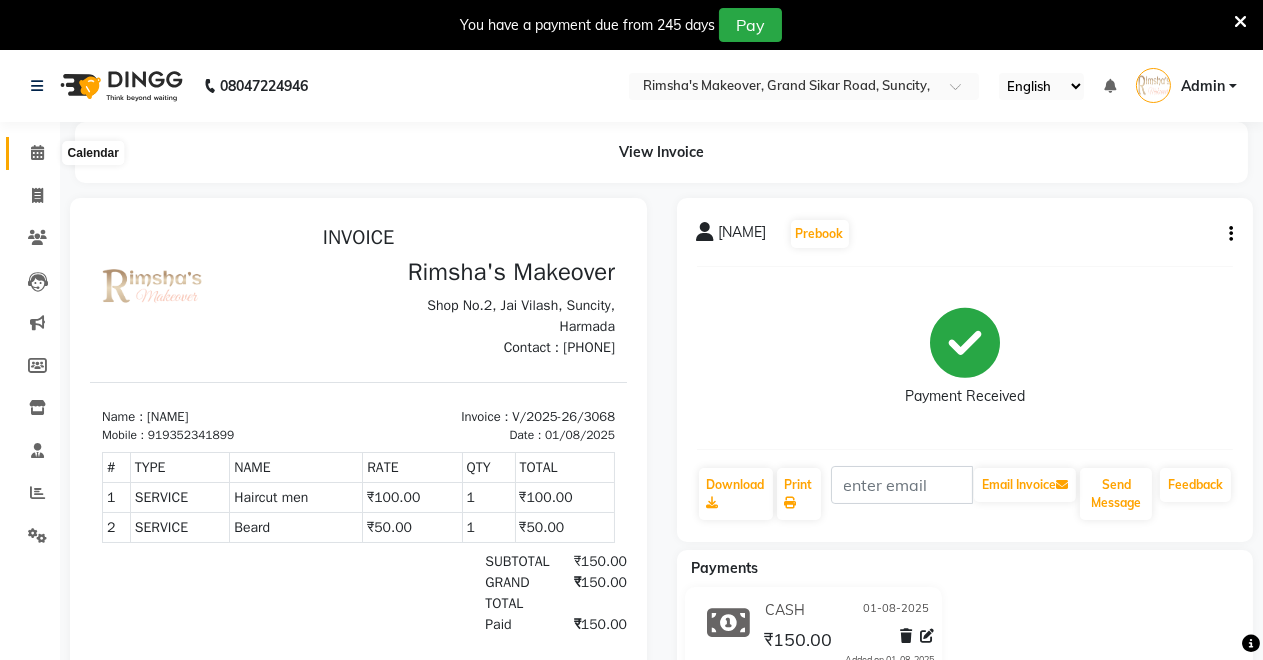 click 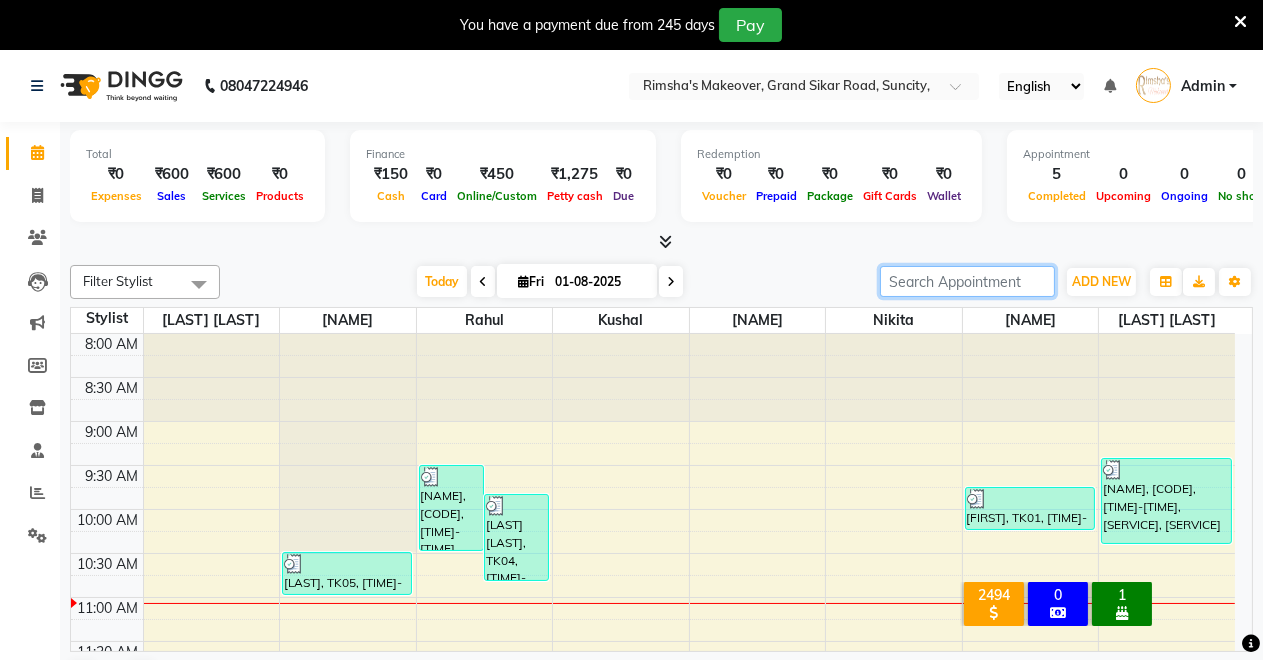 click at bounding box center [967, 281] 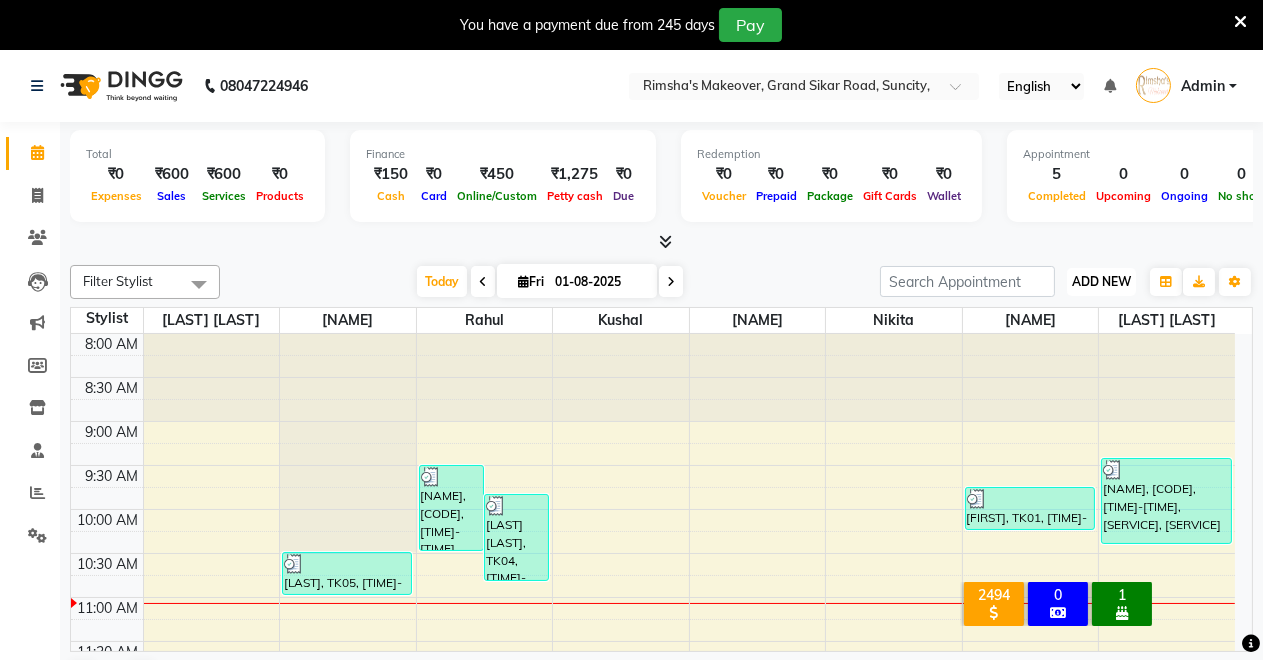 click on "ADD NEW" at bounding box center [1101, 281] 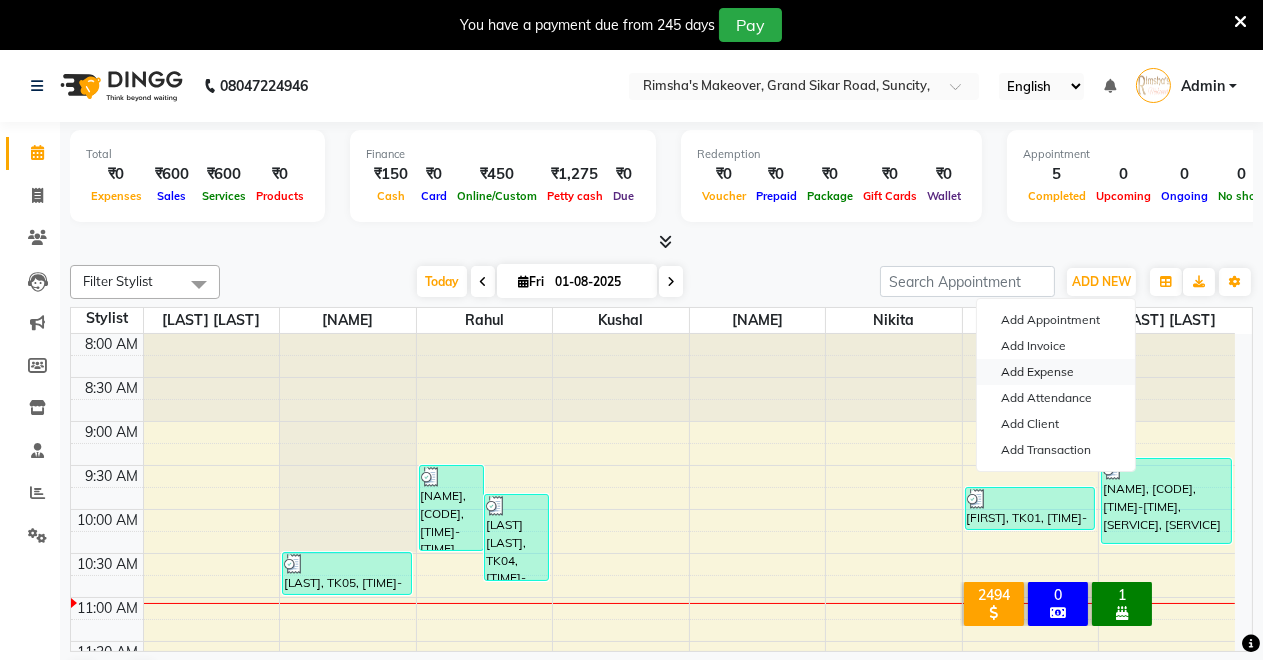 click on "Add Expense" at bounding box center (1056, 372) 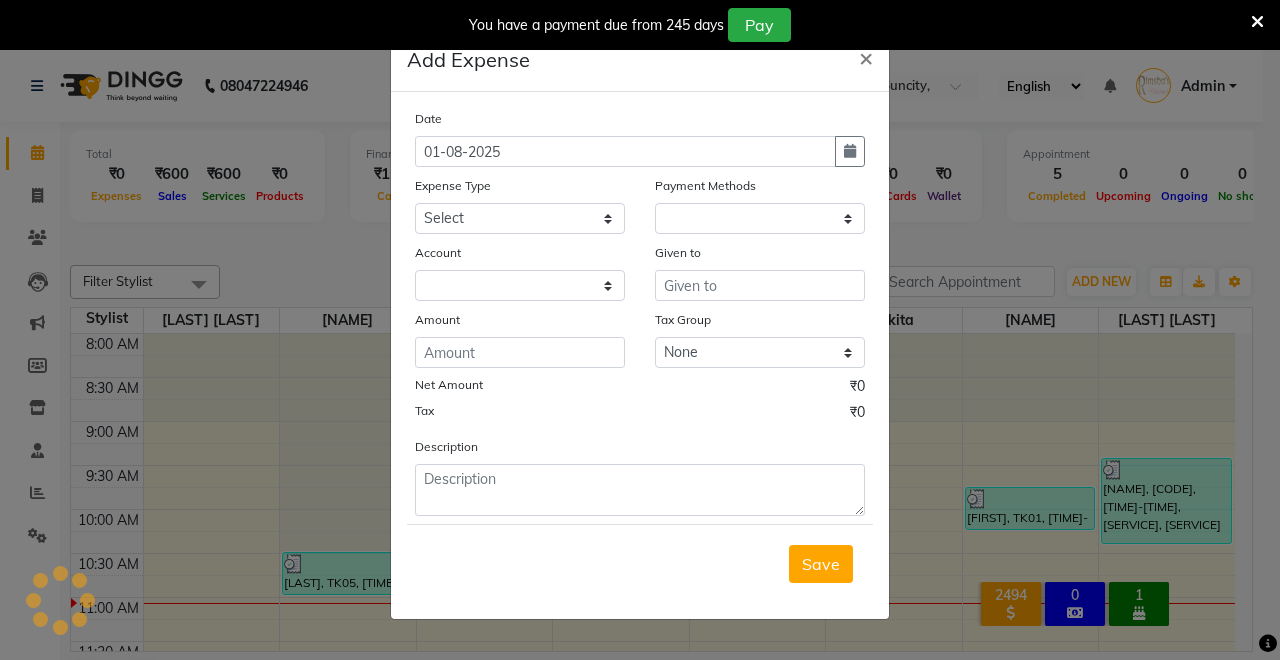 select on "1" 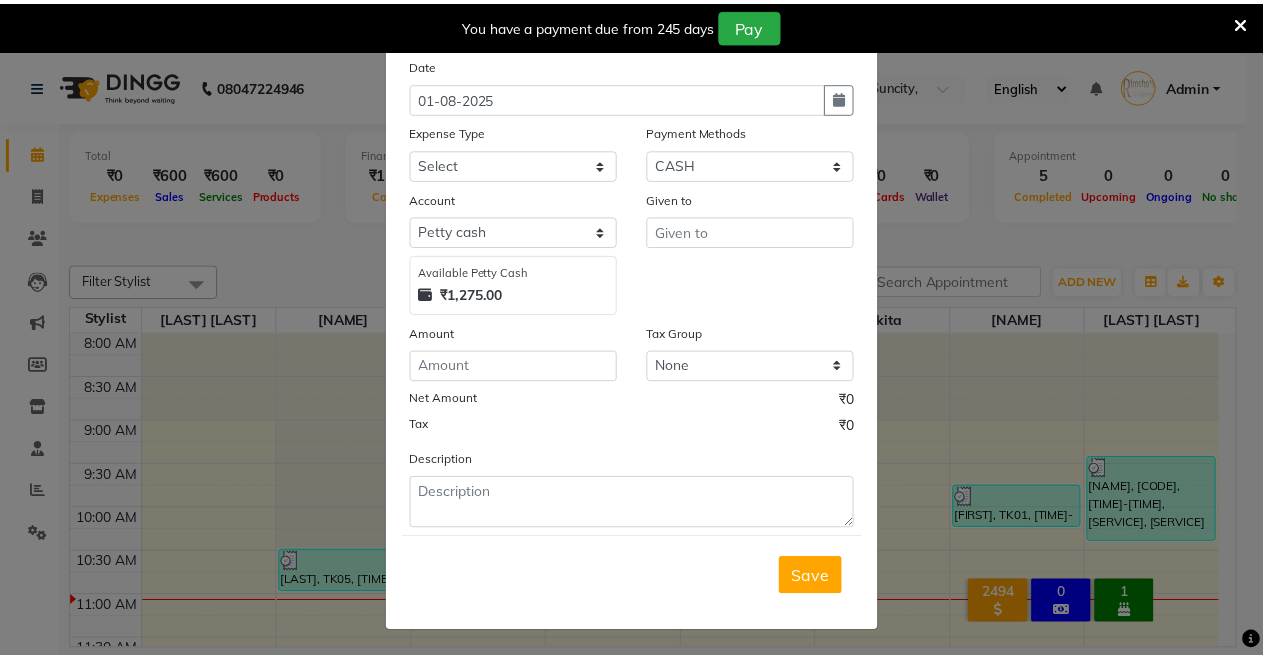 scroll, scrollTop: 0, scrollLeft: 0, axis: both 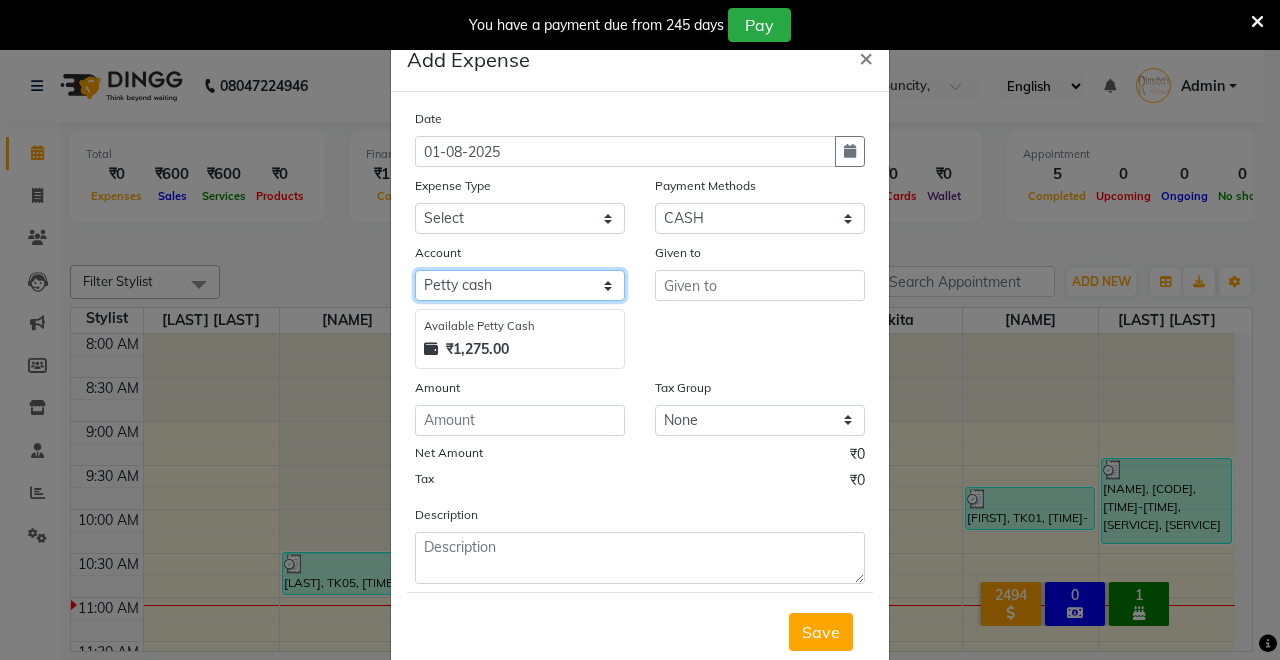 click on "Select Petty cash Default account UPI ACCOUNT" 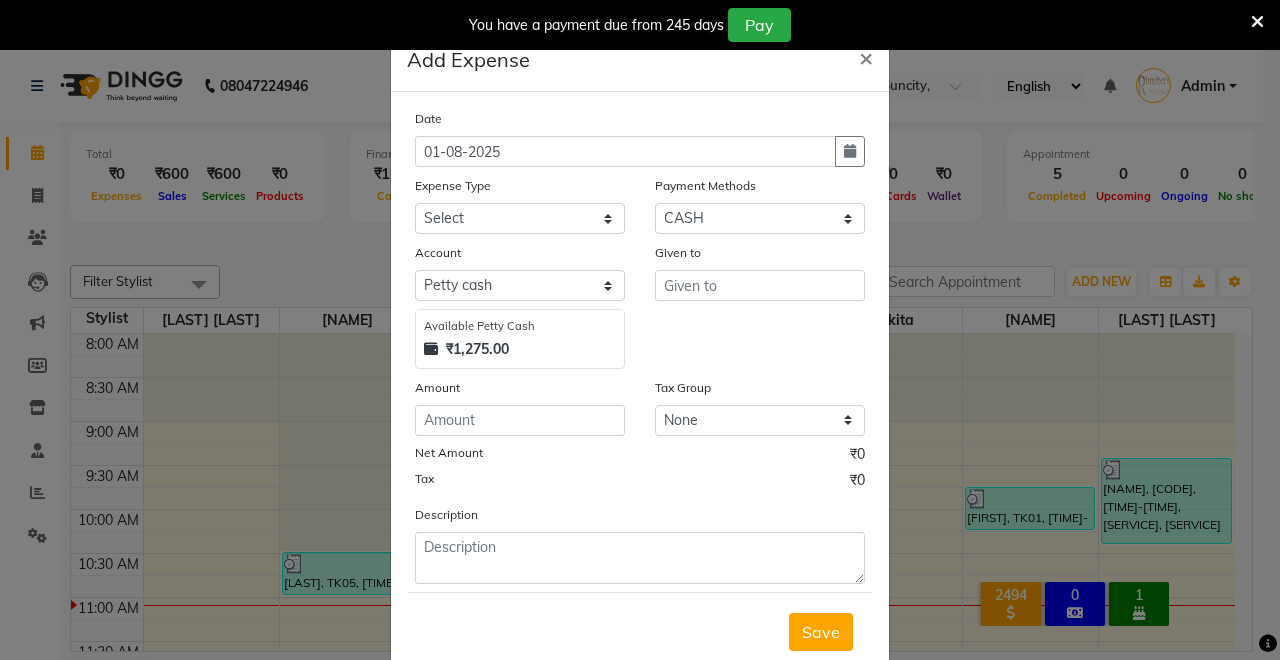 click on "Expense Type" 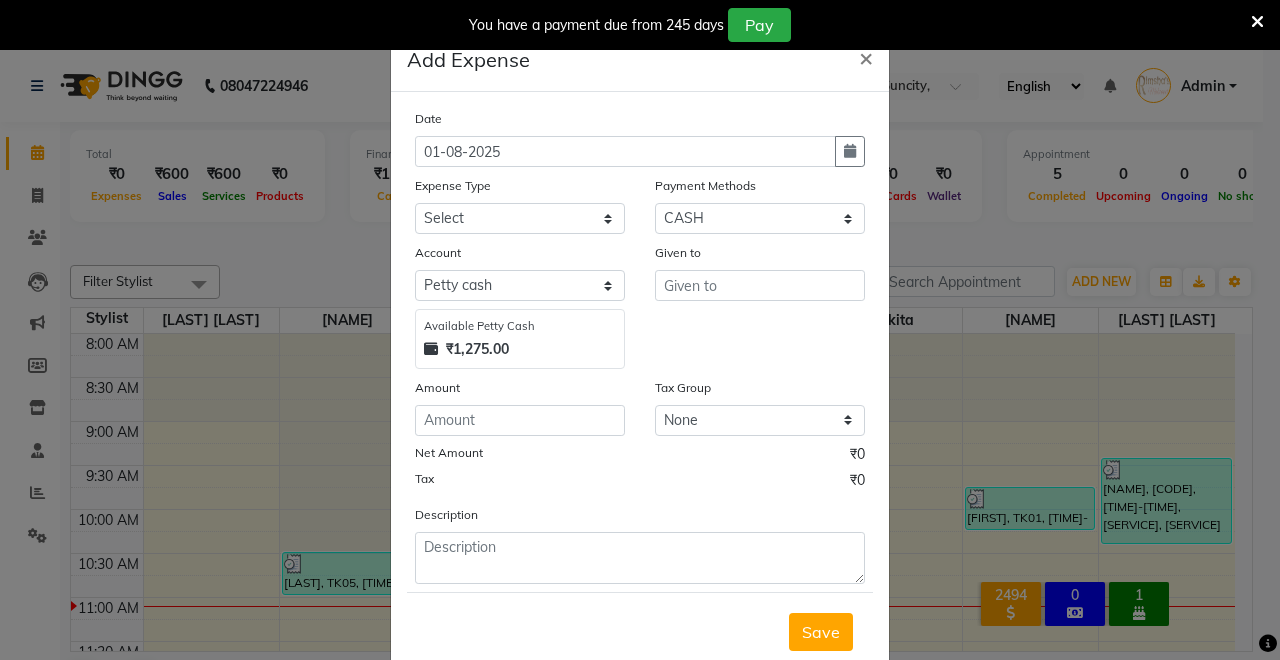 click on "Account" 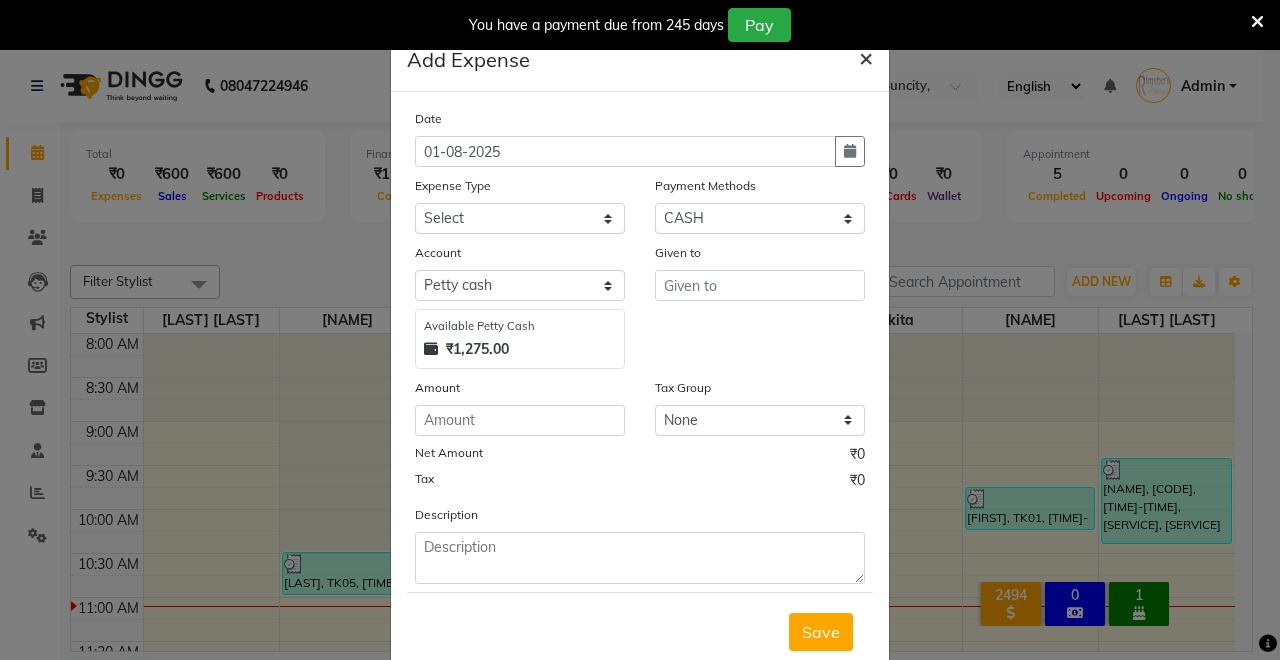 click on "×" 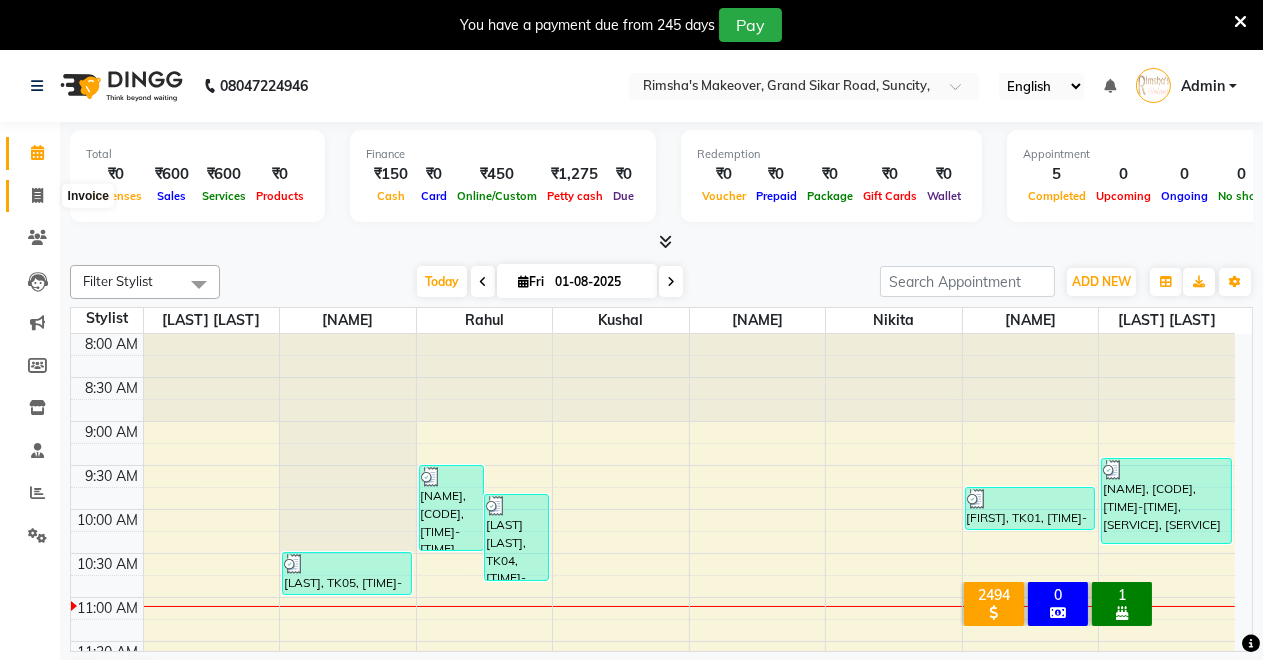 click 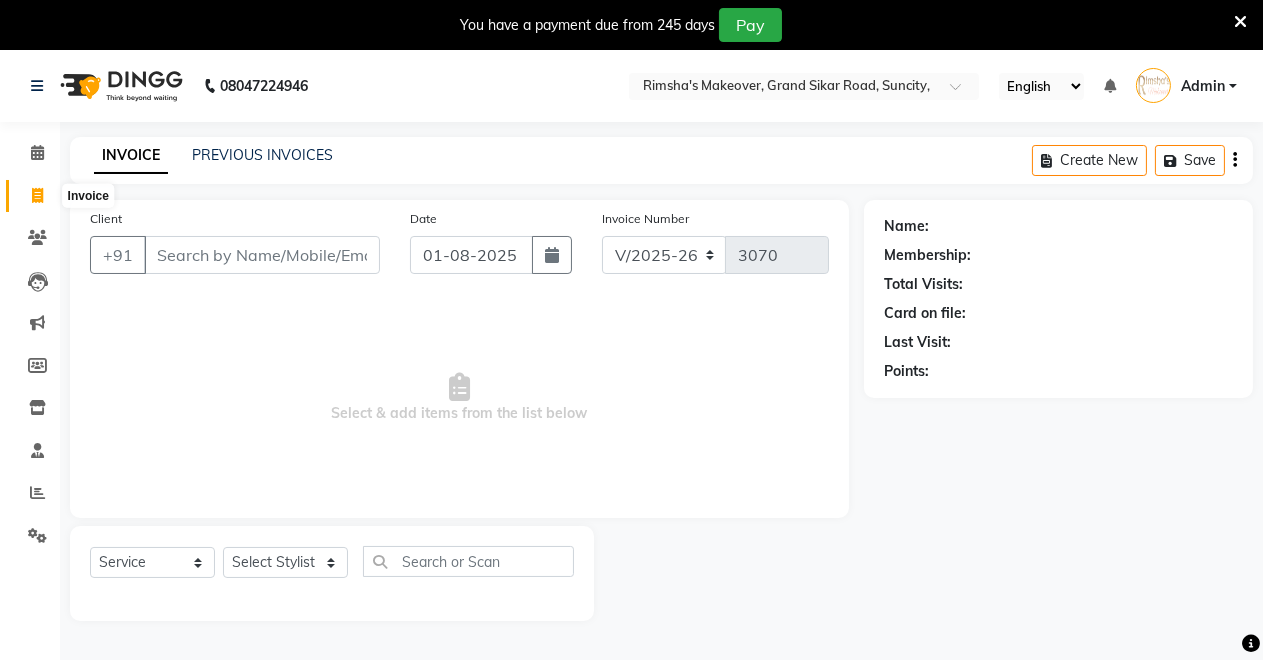 click 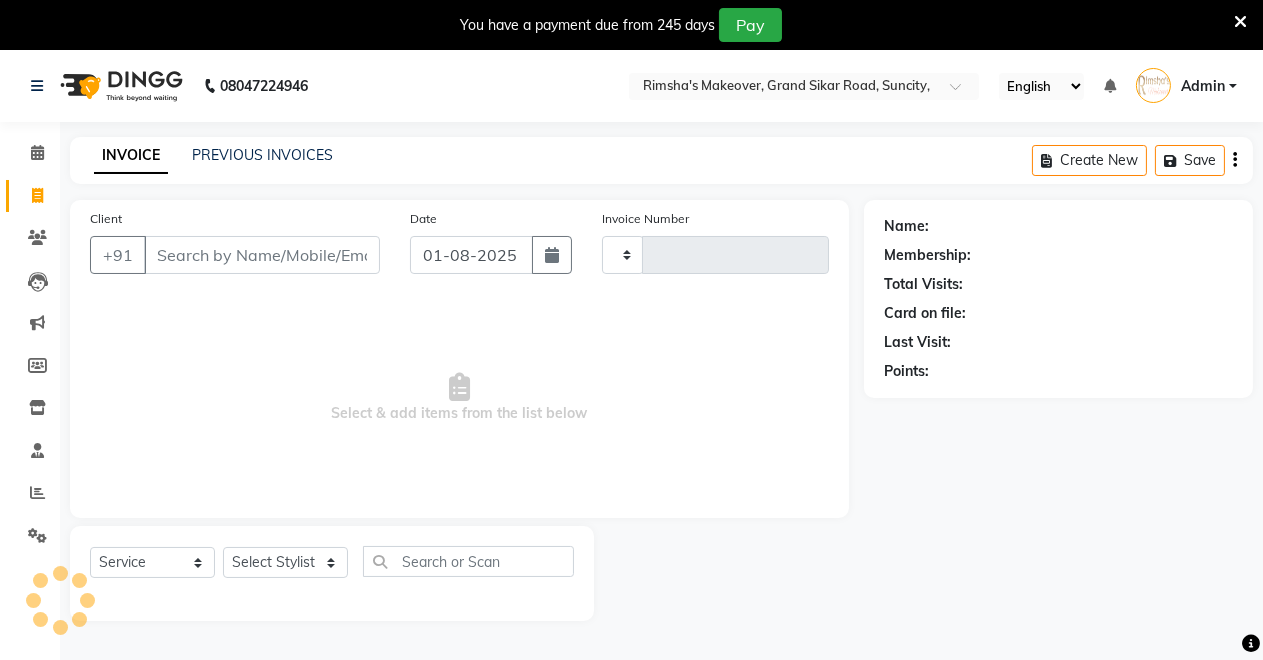 scroll, scrollTop: 49, scrollLeft: 0, axis: vertical 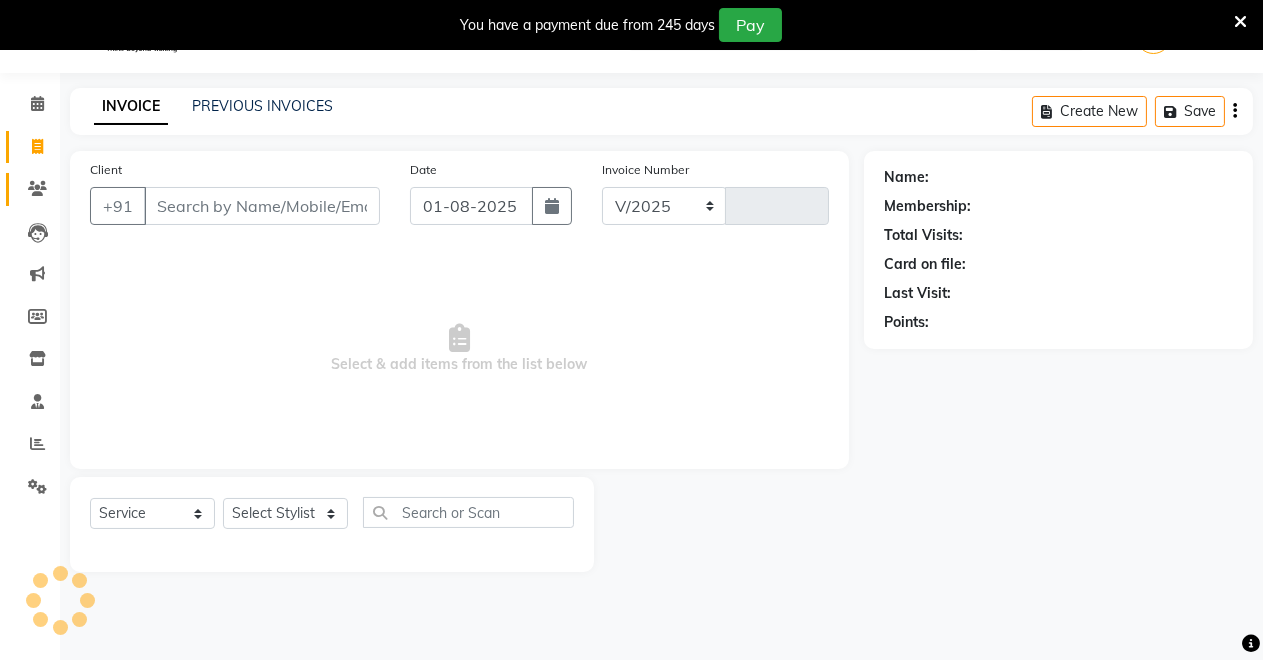 select on "7317" 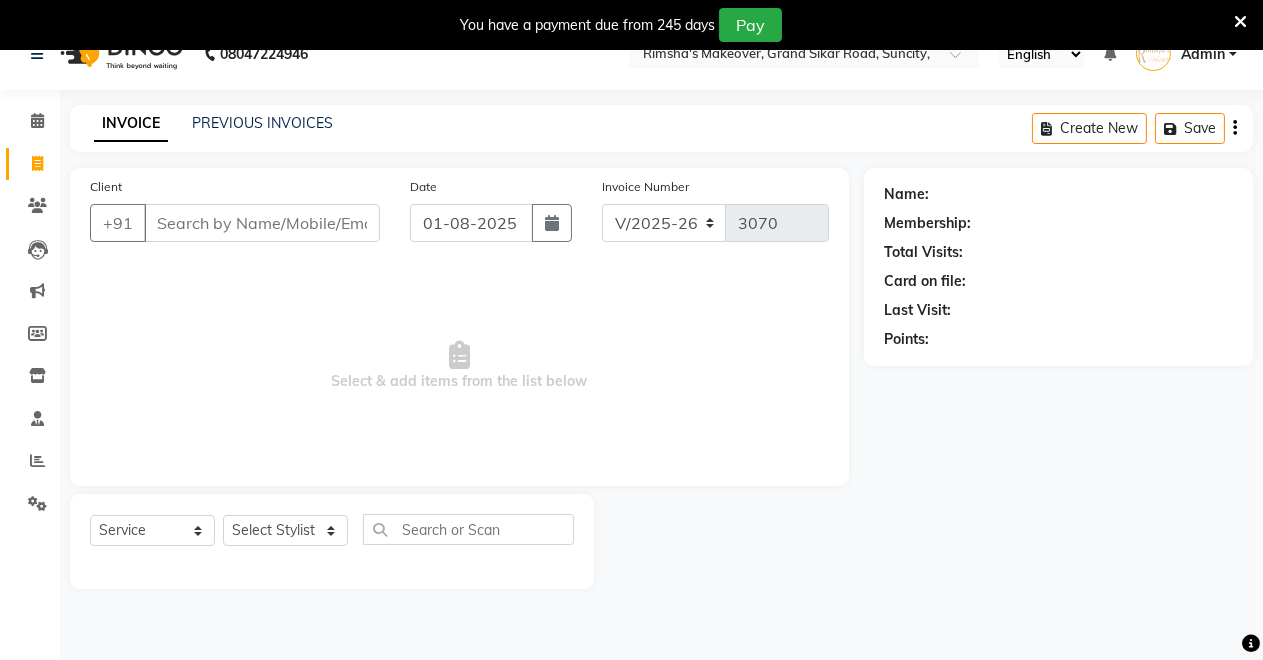 scroll, scrollTop: 0, scrollLeft: 0, axis: both 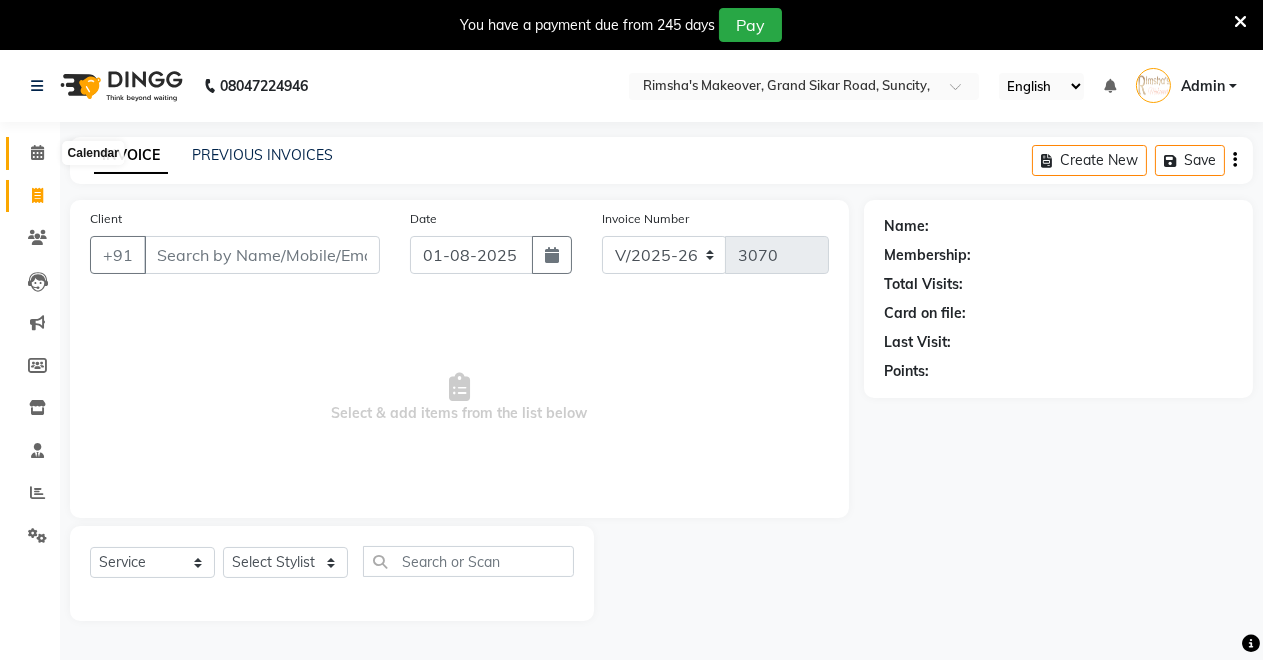 click 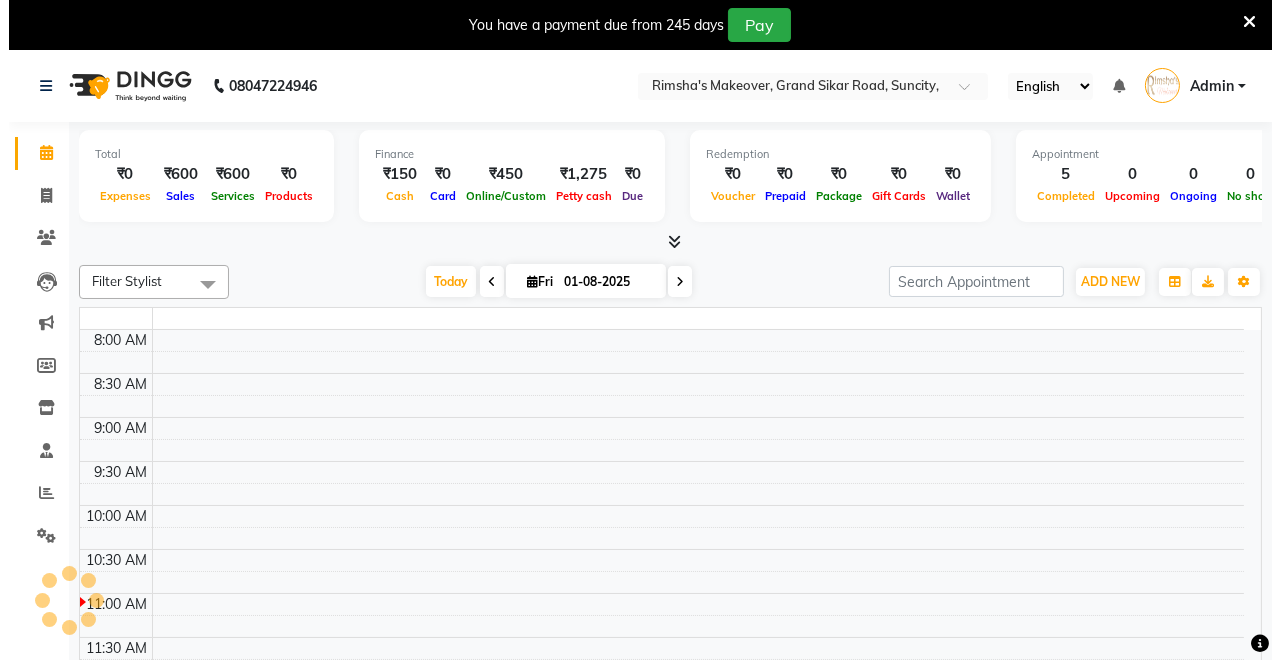 scroll, scrollTop: 0, scrollLeft: 0, axis: both 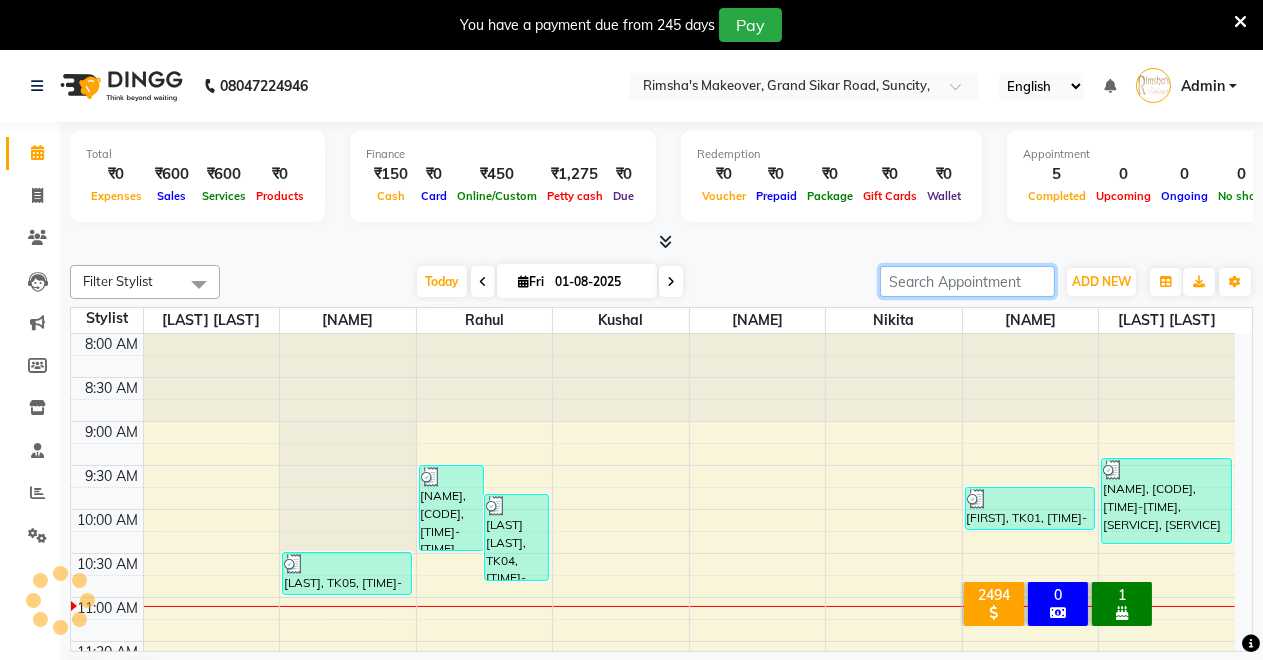 click at bounding box center [967, 281] 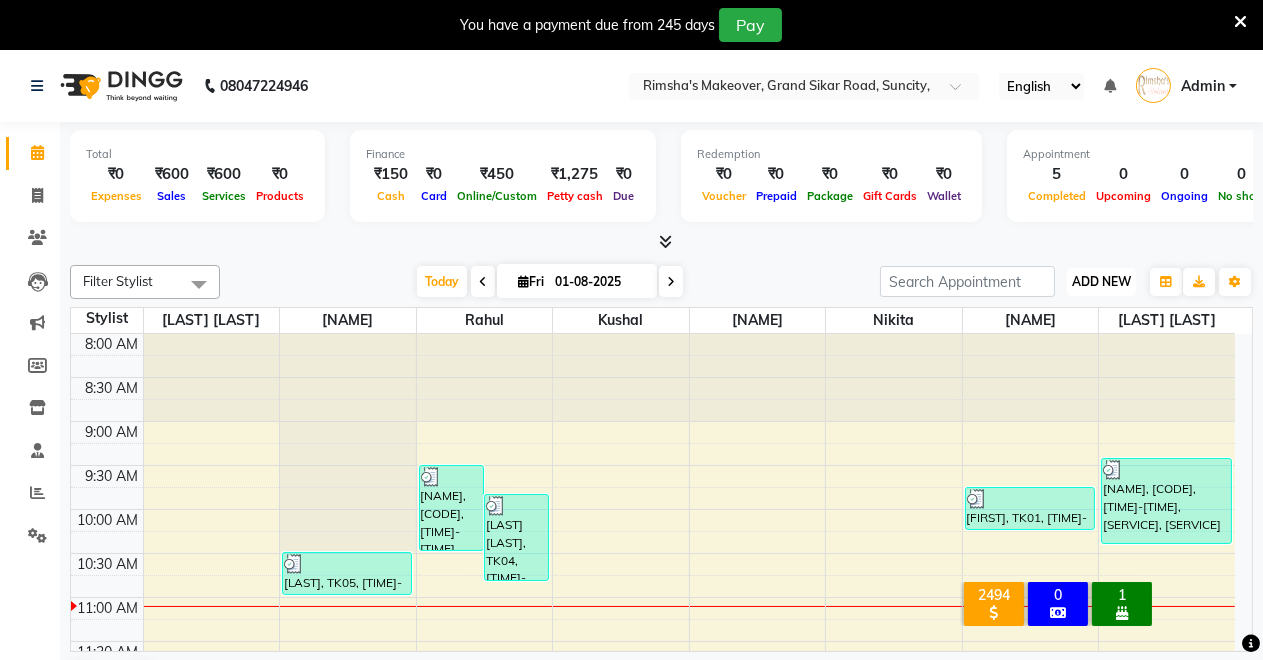 click on "ADD NEW" at bounding box center (1101, 281) 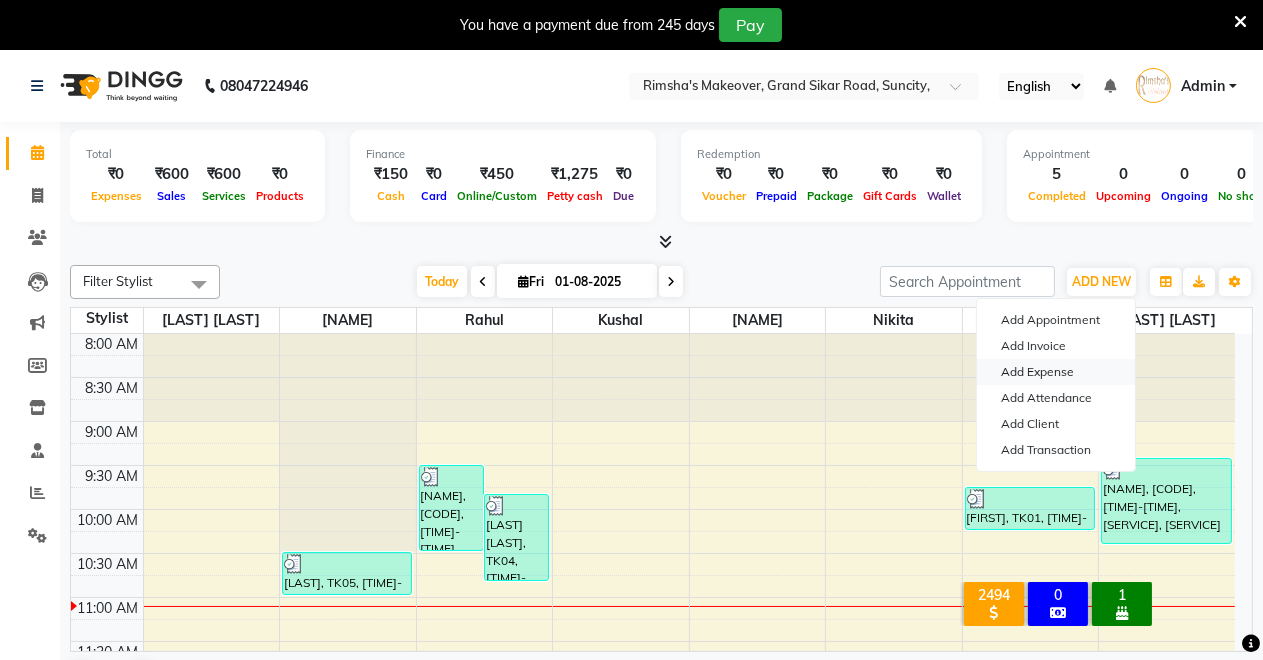 click on "Add Expense" at bounding box center (1056, 372) 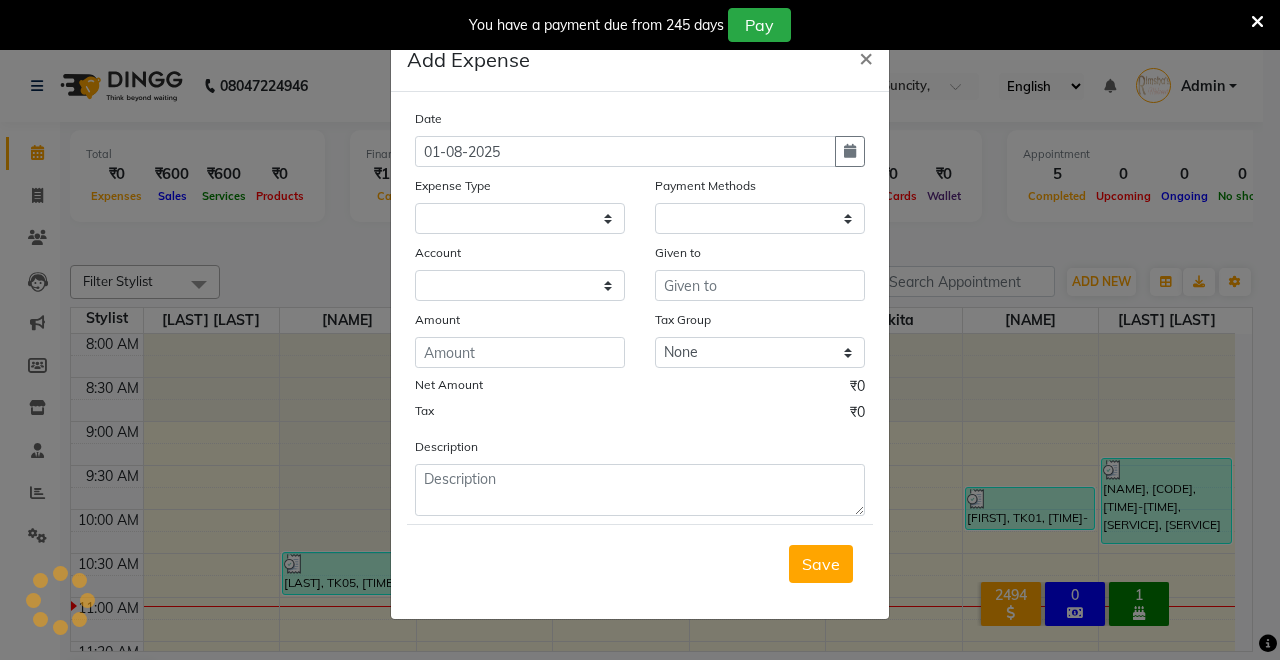 select on "1" 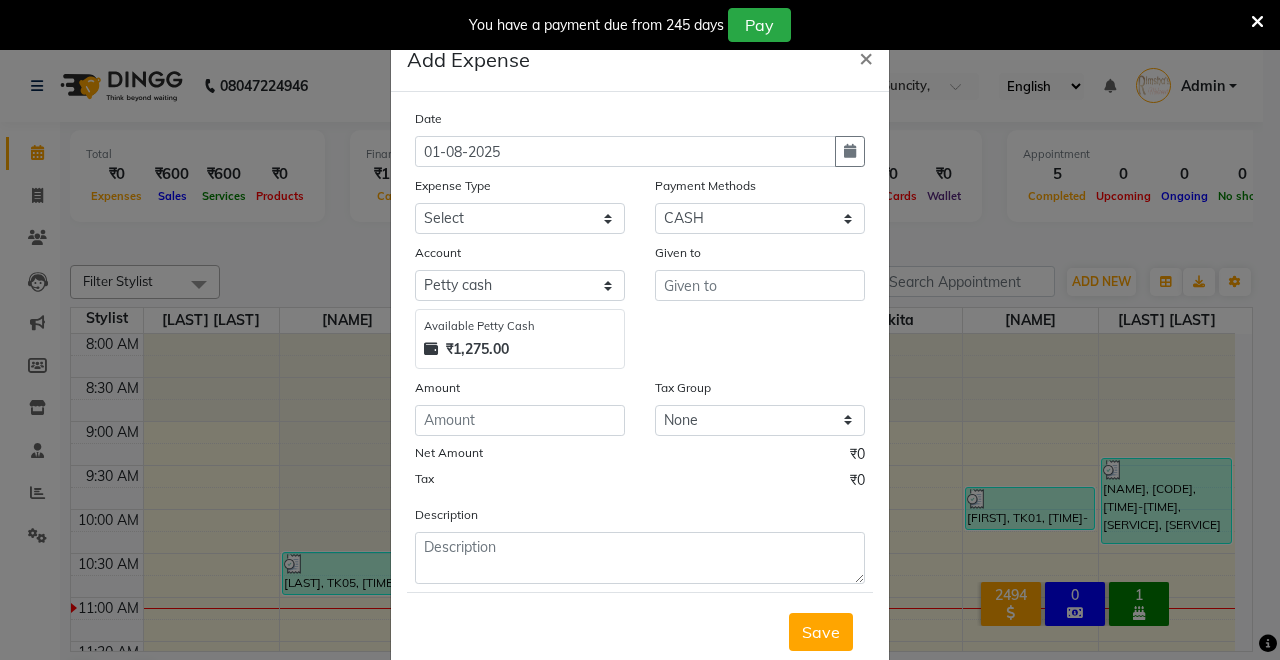click on "Description" 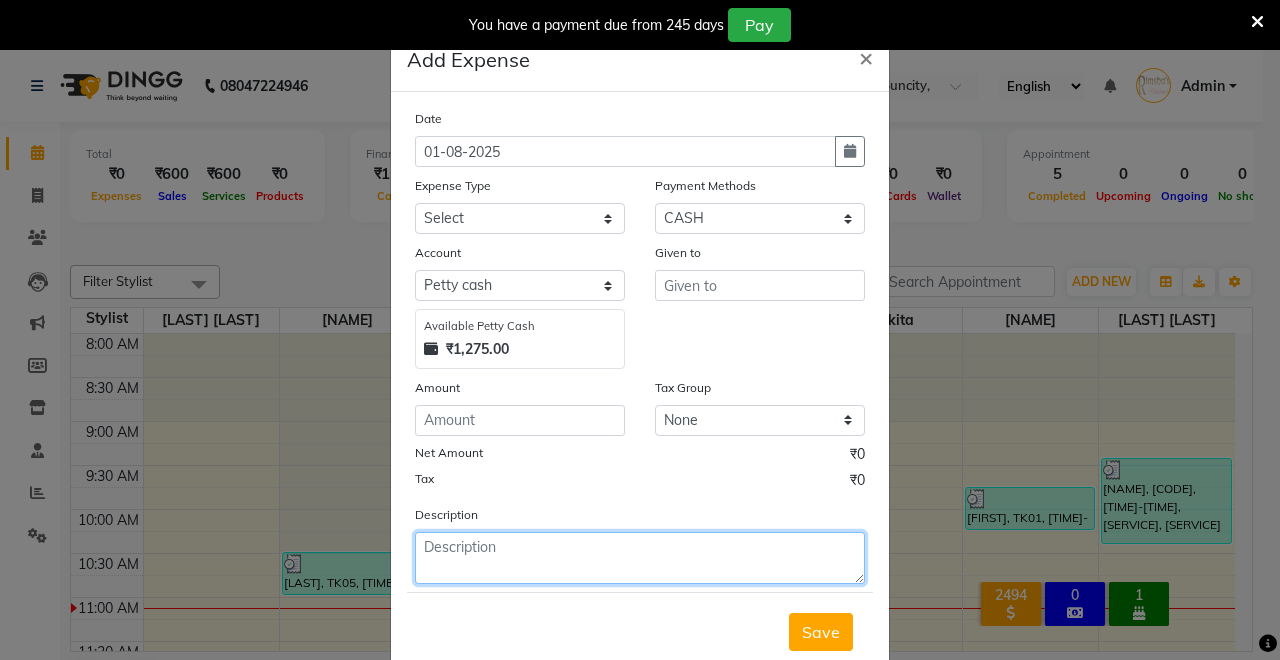 click 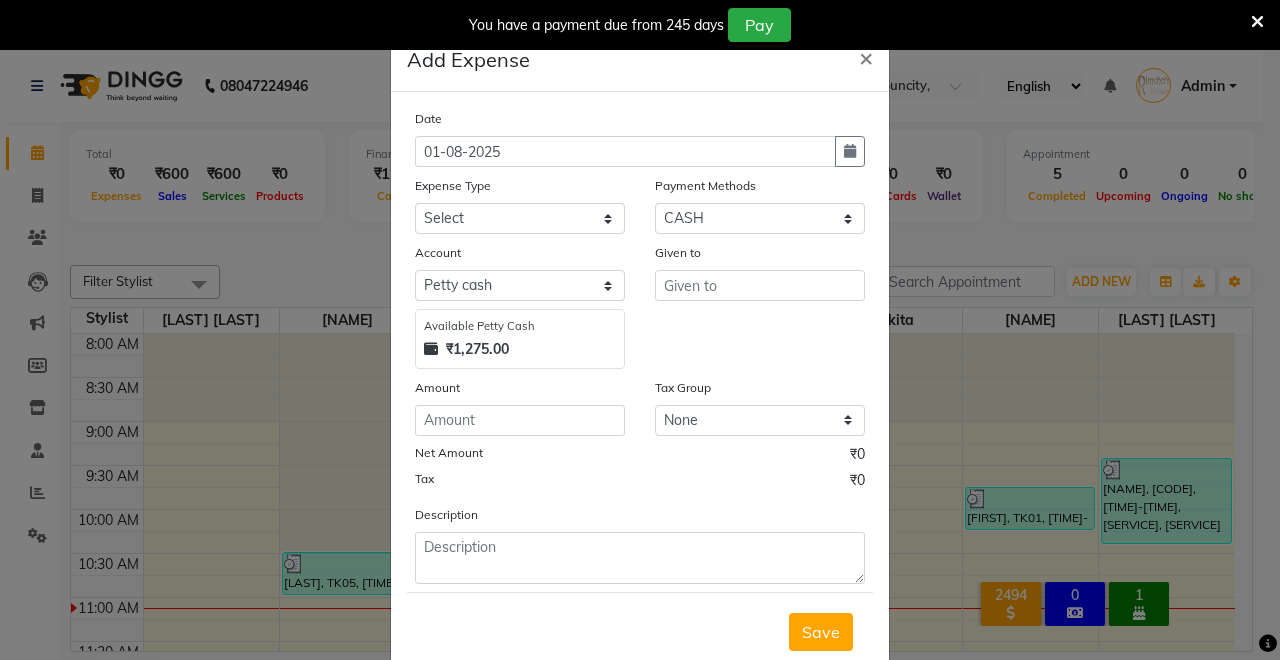 click on "Expense Type" 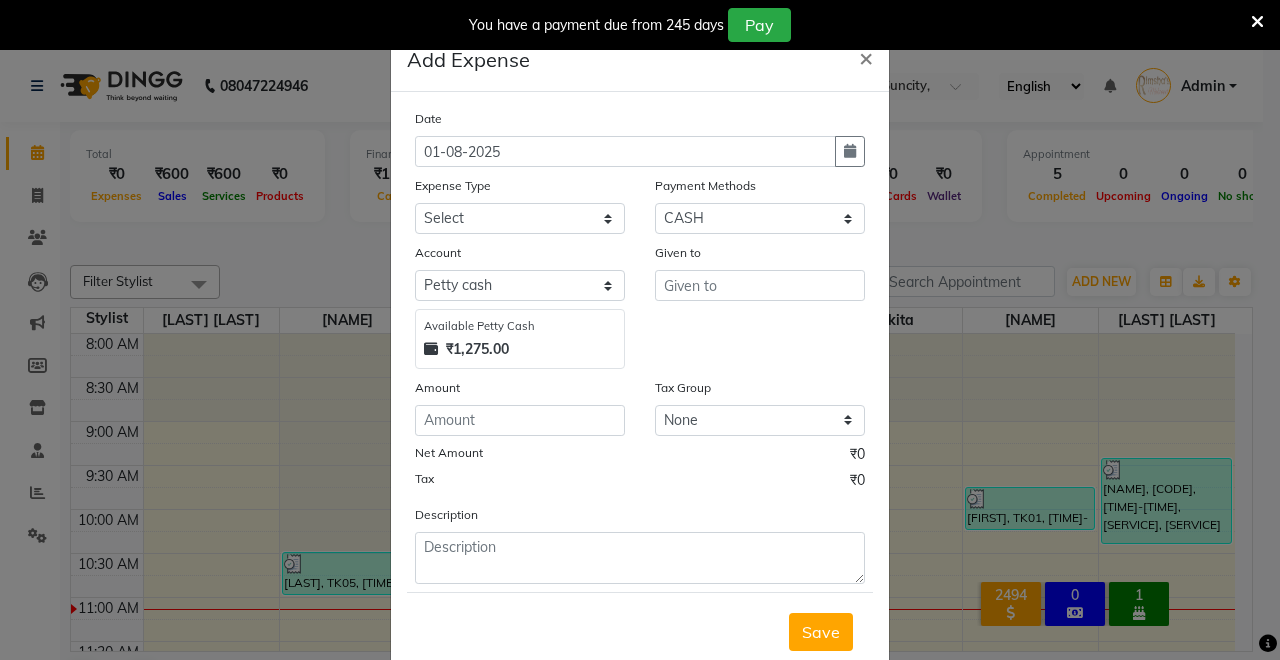click on "Expense Type" 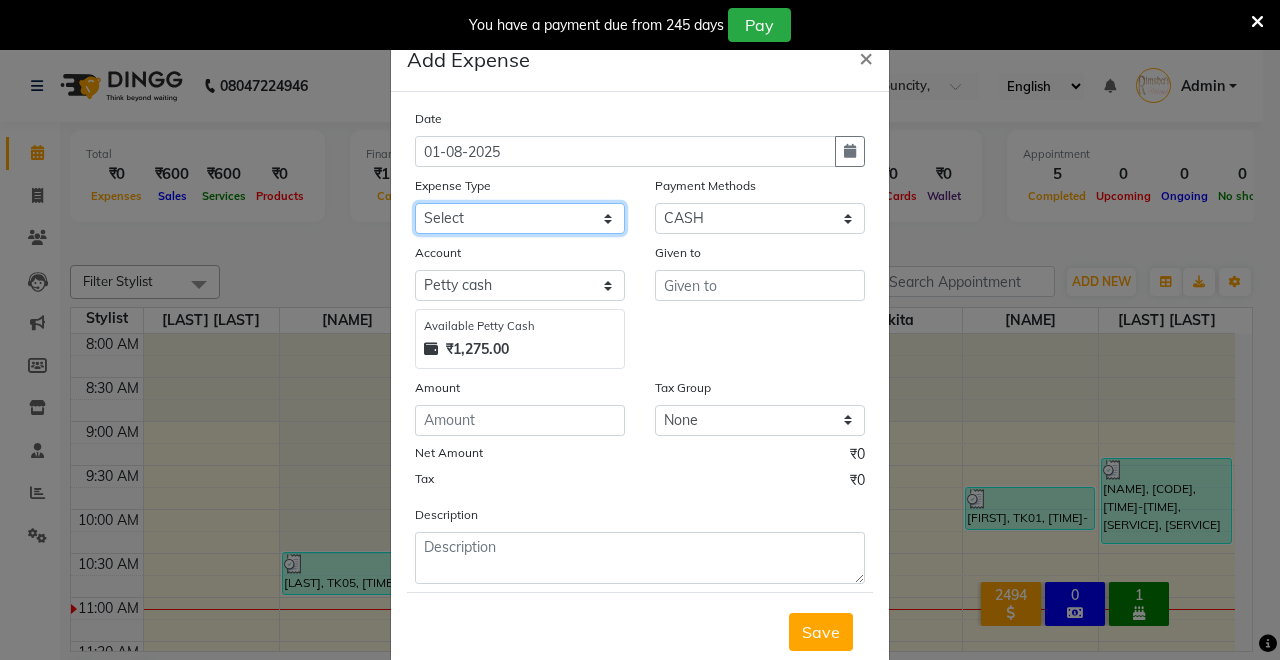 click on "Select Advance Salary Bank Service Charges CLEANING Clinical charges DM SIR DUSTBIN electricity bill Other PAMPHLETS Pandit G Priyanka mam Product Rent Salary SOFA Staff Snacks Tax Tea & Refreshment T SHIRT PRINT Utilities Water Bottle" 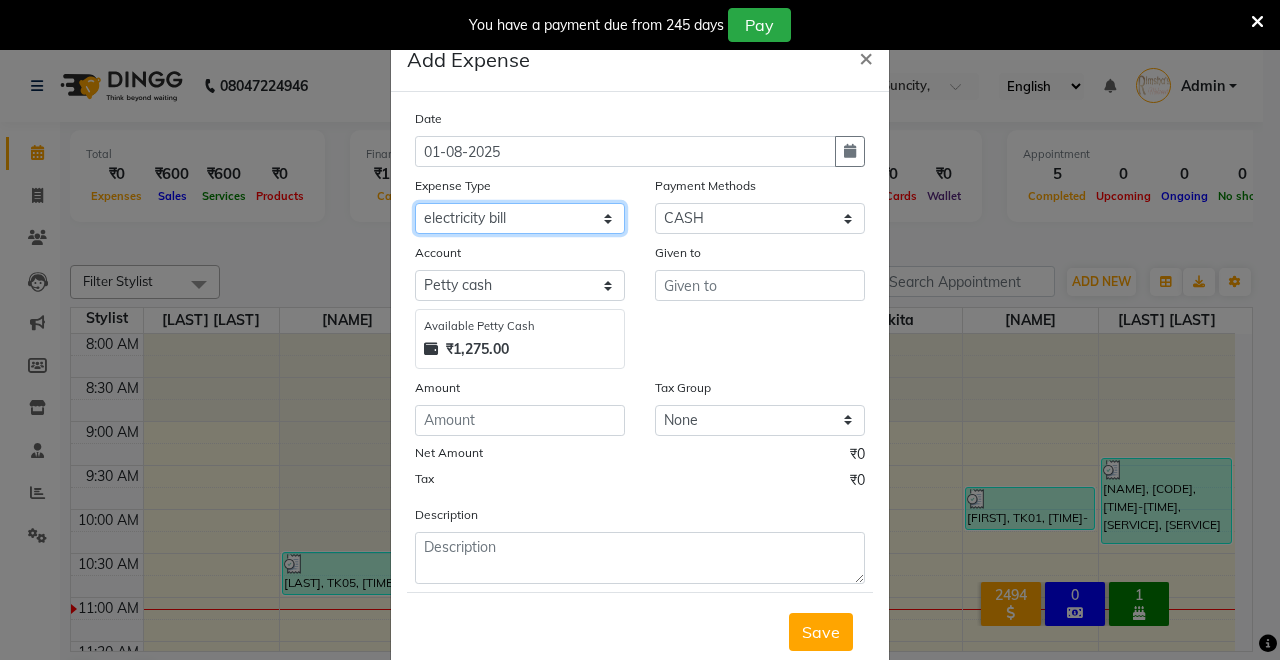 click on "Select Advance Salary Bank Service Charges CLEANING Clinical charges DM SIR DUSTBIN electricity bill Other PAMPHLETS Pandit G Priyanka mam Product Rent Salary SOFA Staff Snacks Tax Tea & Refreshment T SHIRT PRINT Utilities Water Bottle" 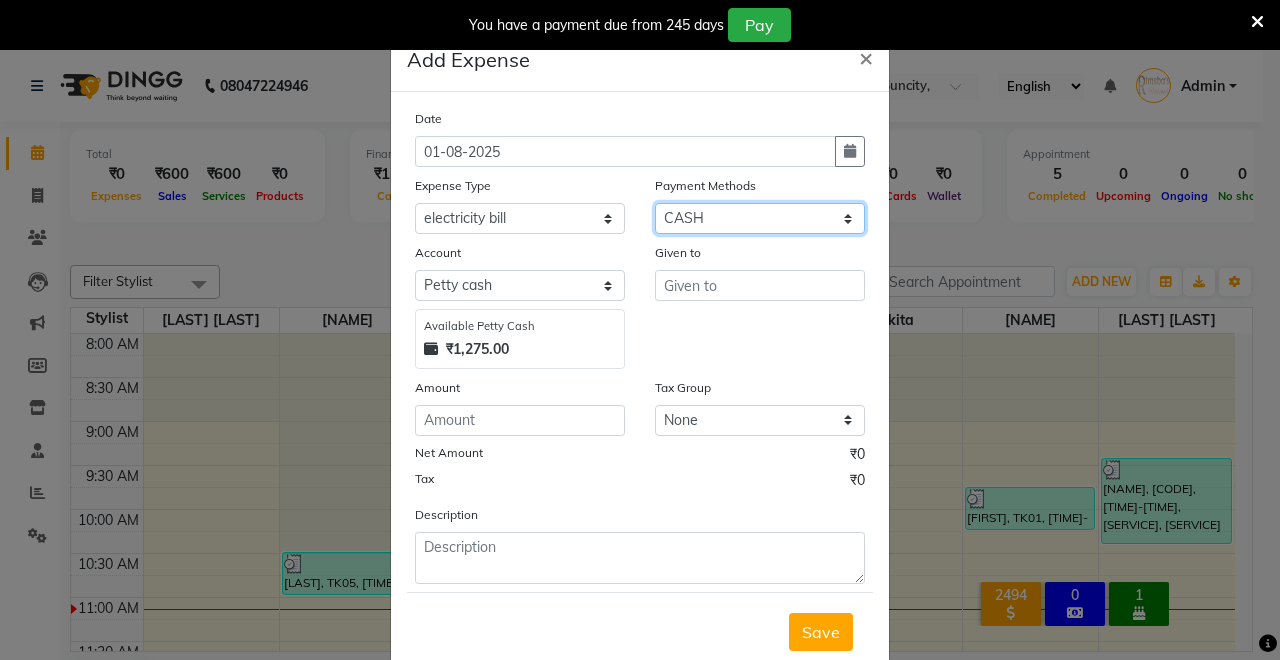 click on "Select CASH UPI Coupon PhonePe Points Gift Card Wallet CARD Prepaid Voucher Package" 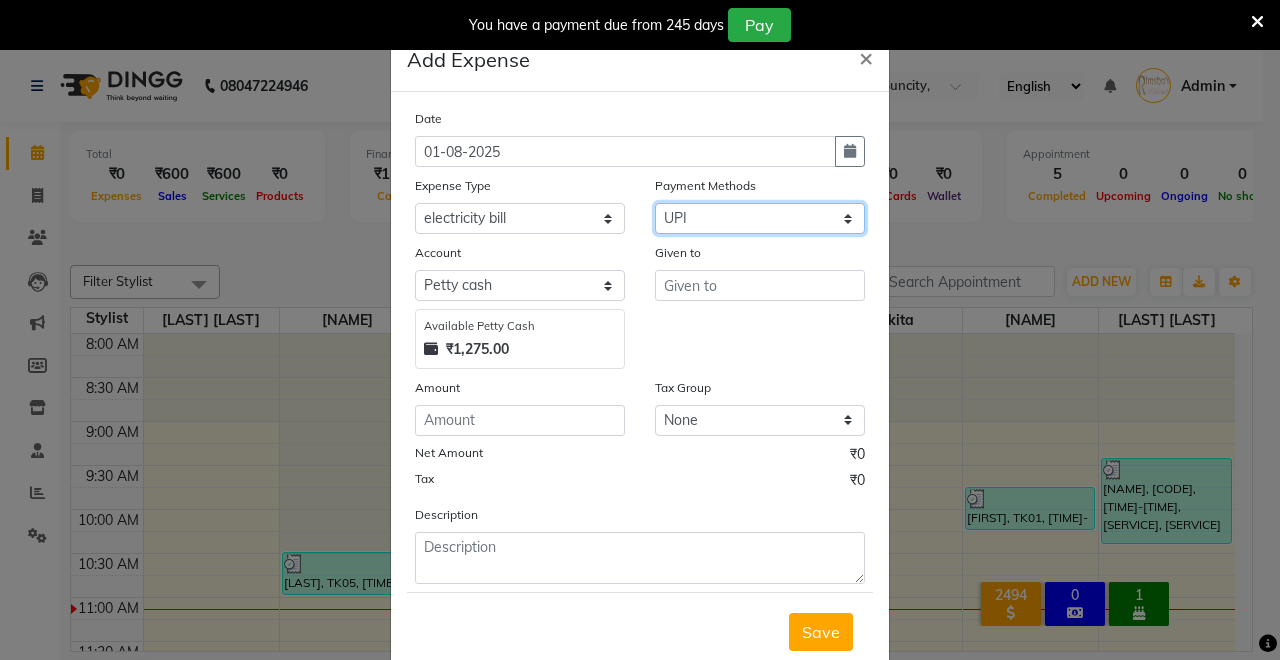 click on "Select CASH UPI Coupon PhonePe Points Gift Card Wallet CARD Prepaid Voucher Package" 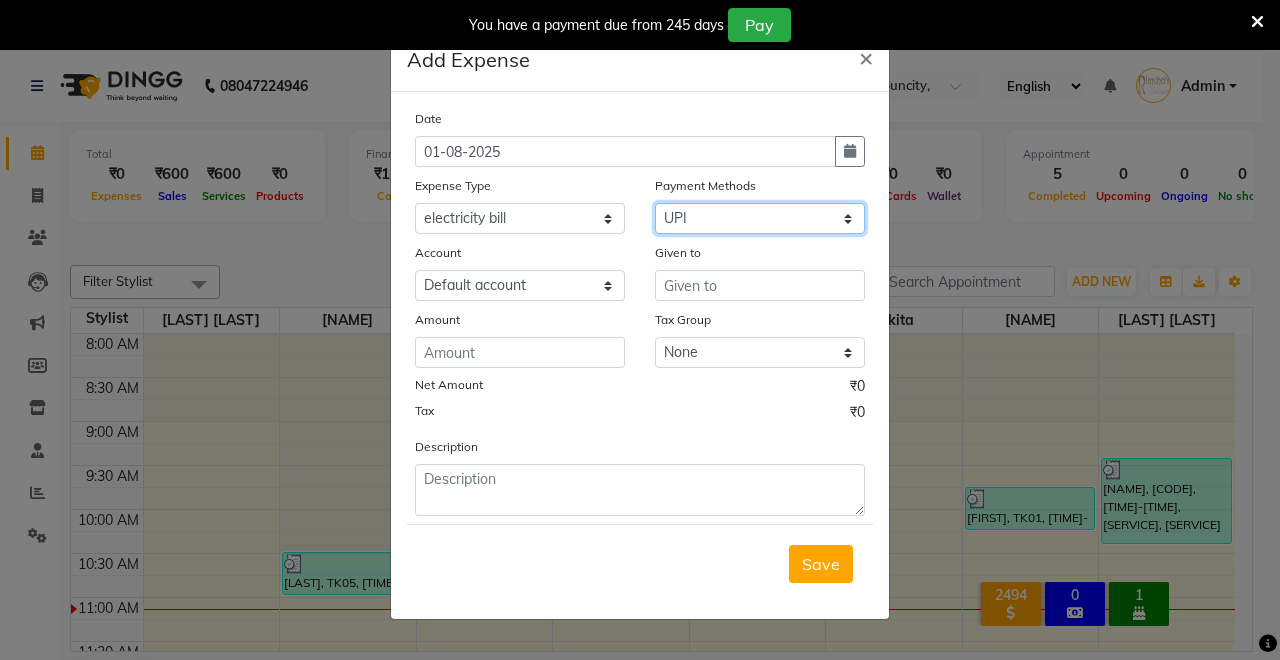 click on "Select CASH UPI Coupon PhonePe Points Gift Card Wallet CARD Prepaid Voucher Package" 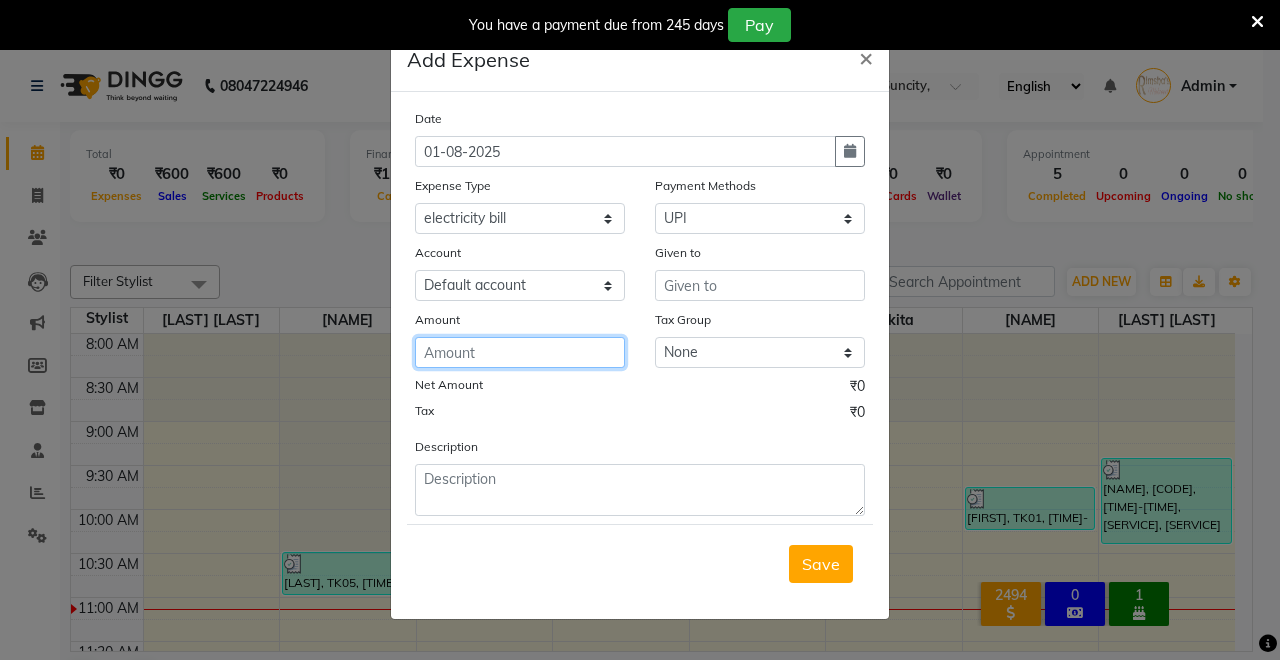 click 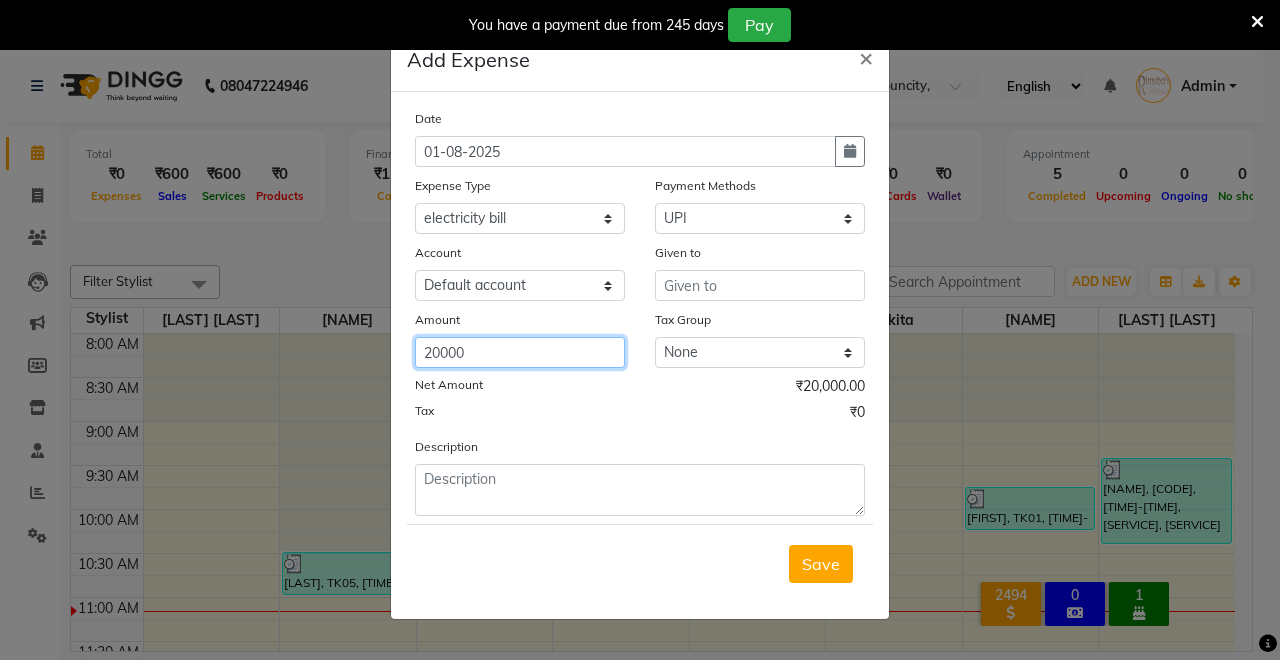 type on "20000" 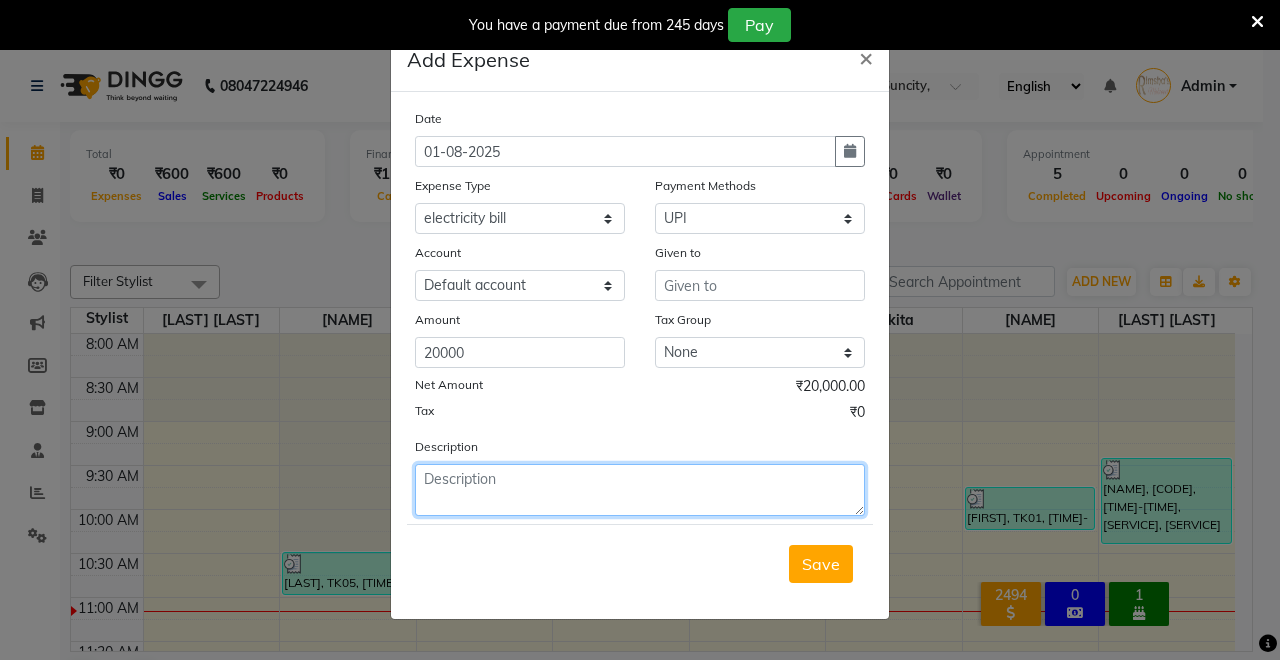 click 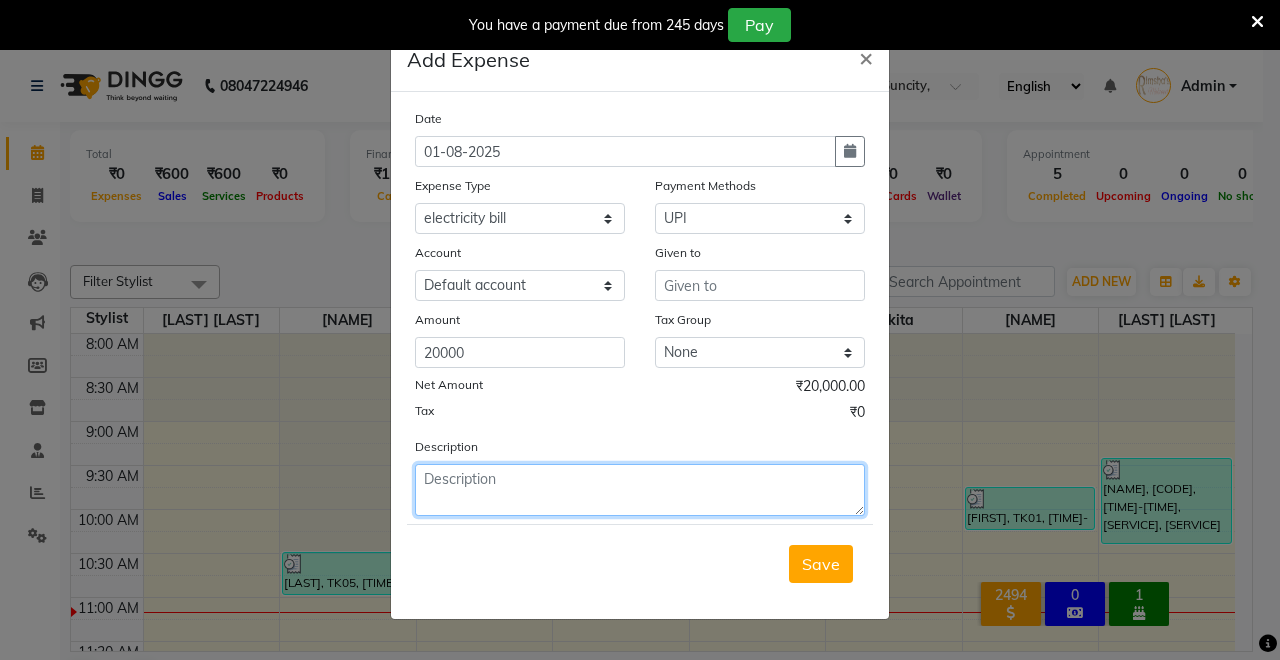 type on "e" 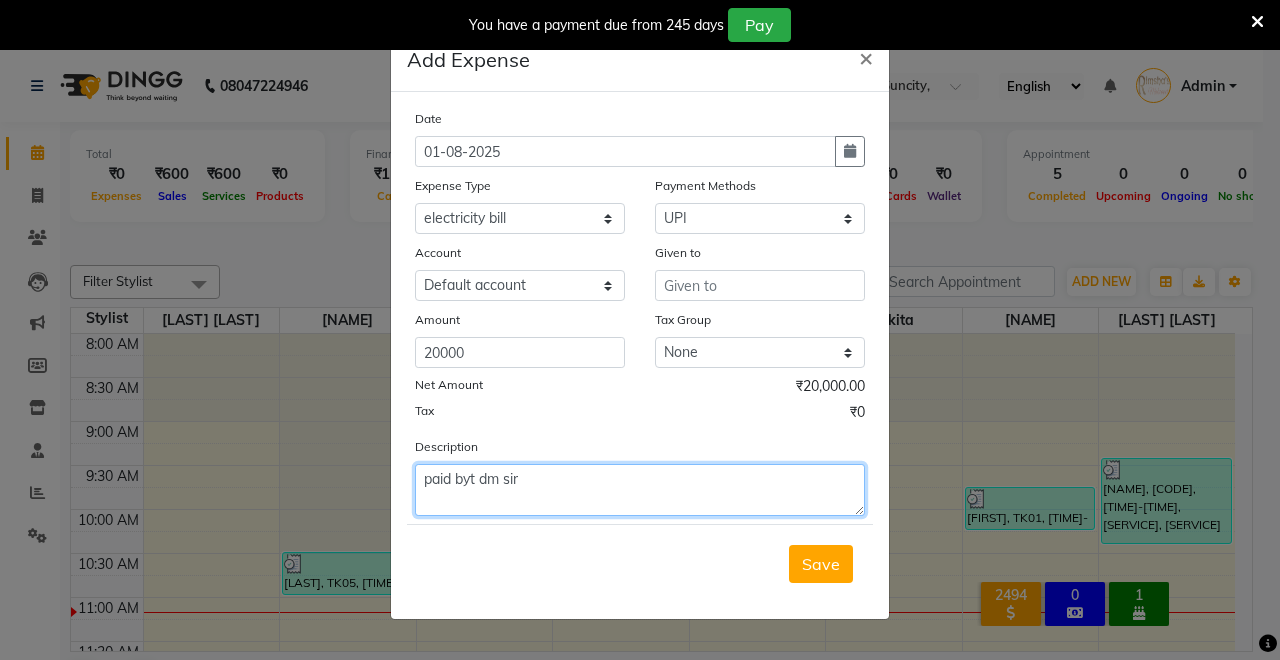 click on "paid byt dm sir" 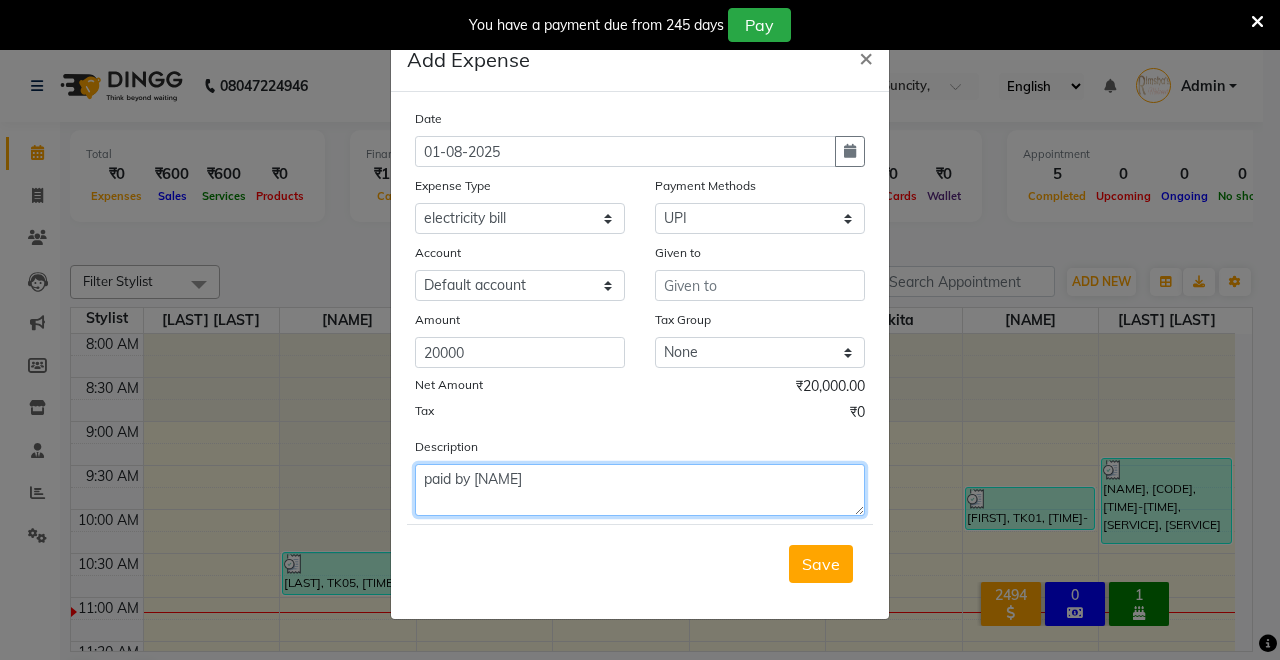 click on "paid by [NAME]" 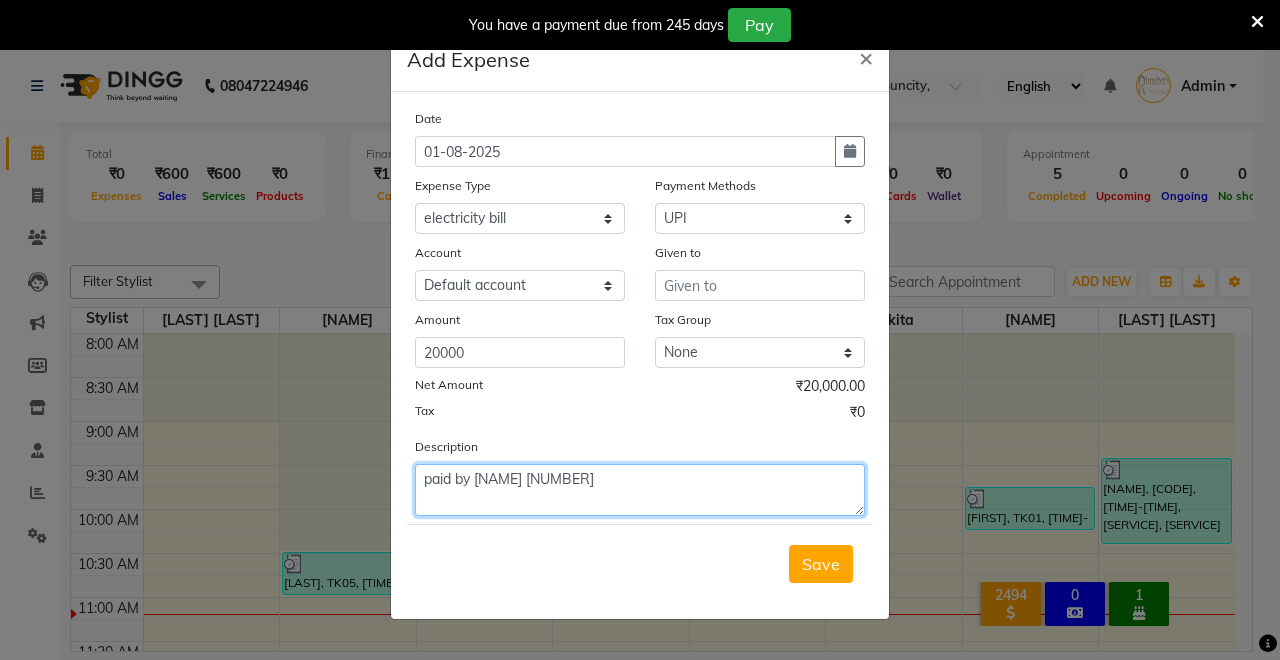 type on "paid by [NAME] [NUMBER]" 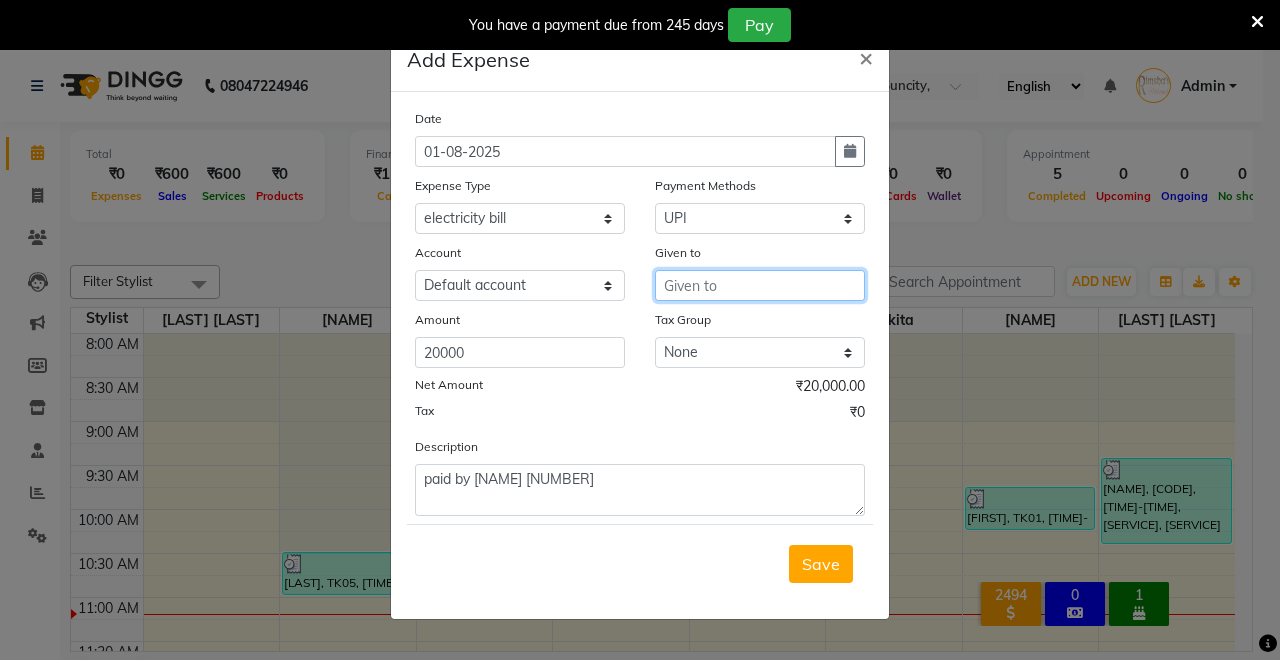 click at bounding box center (760, 285) 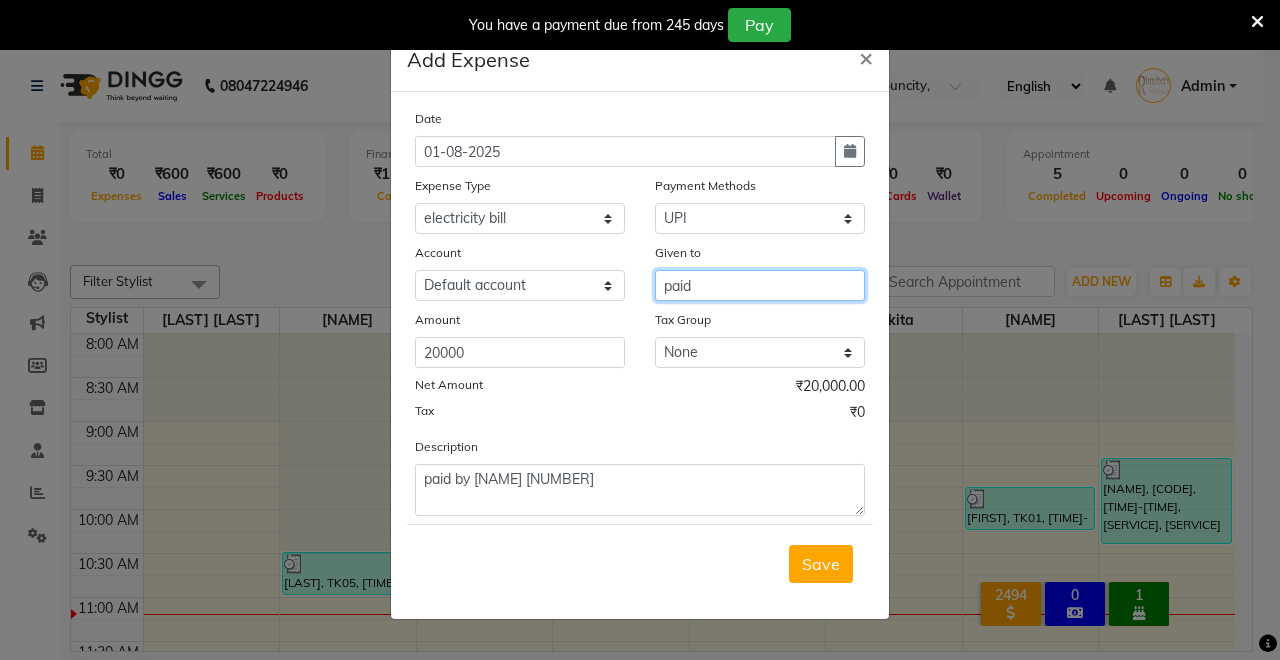 click on "paid" at bounding box center [760, 285] 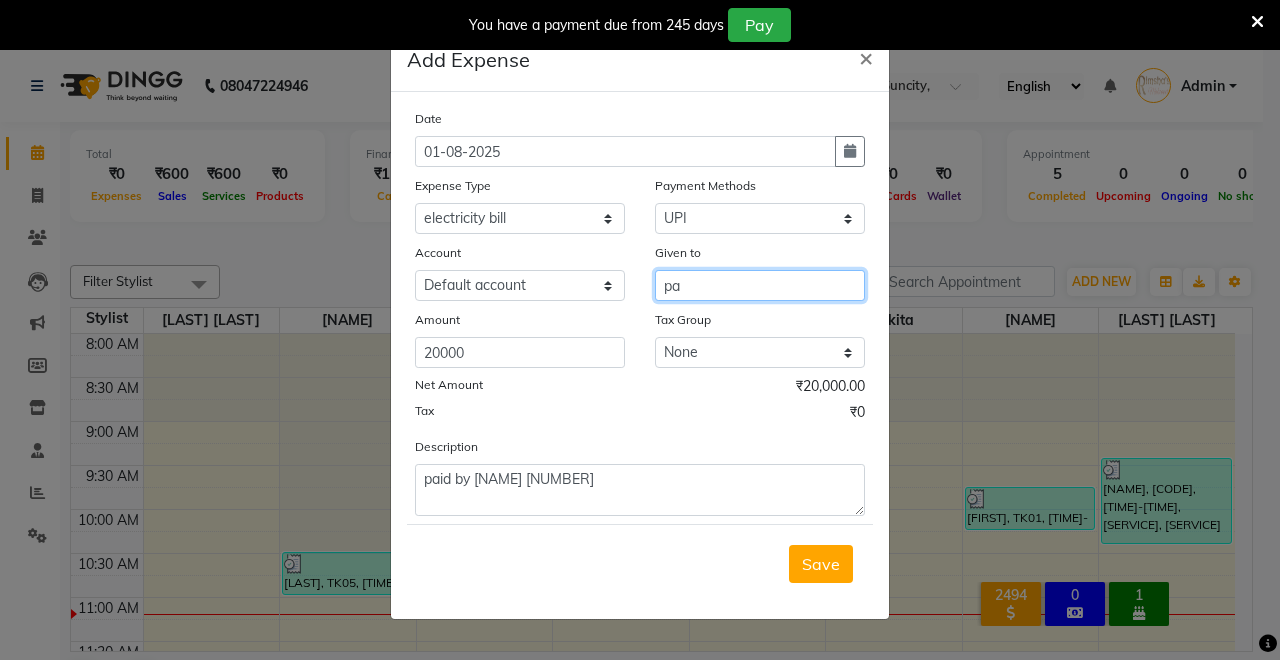type on "p" 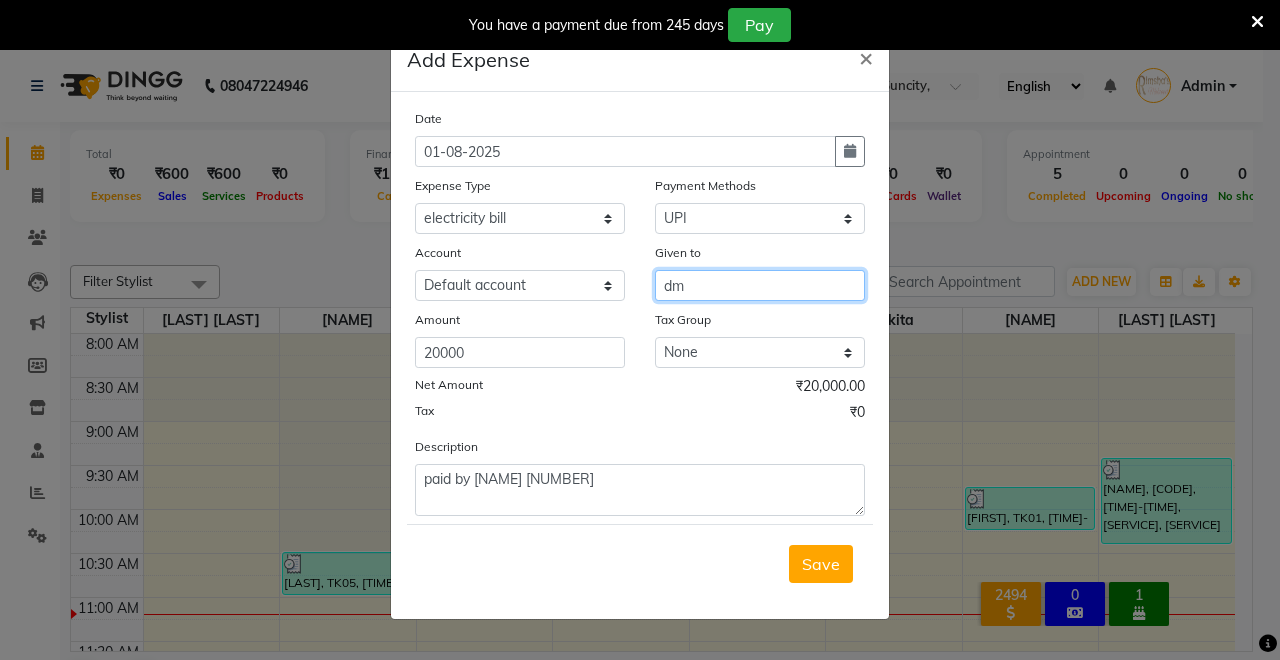 type on "dm" 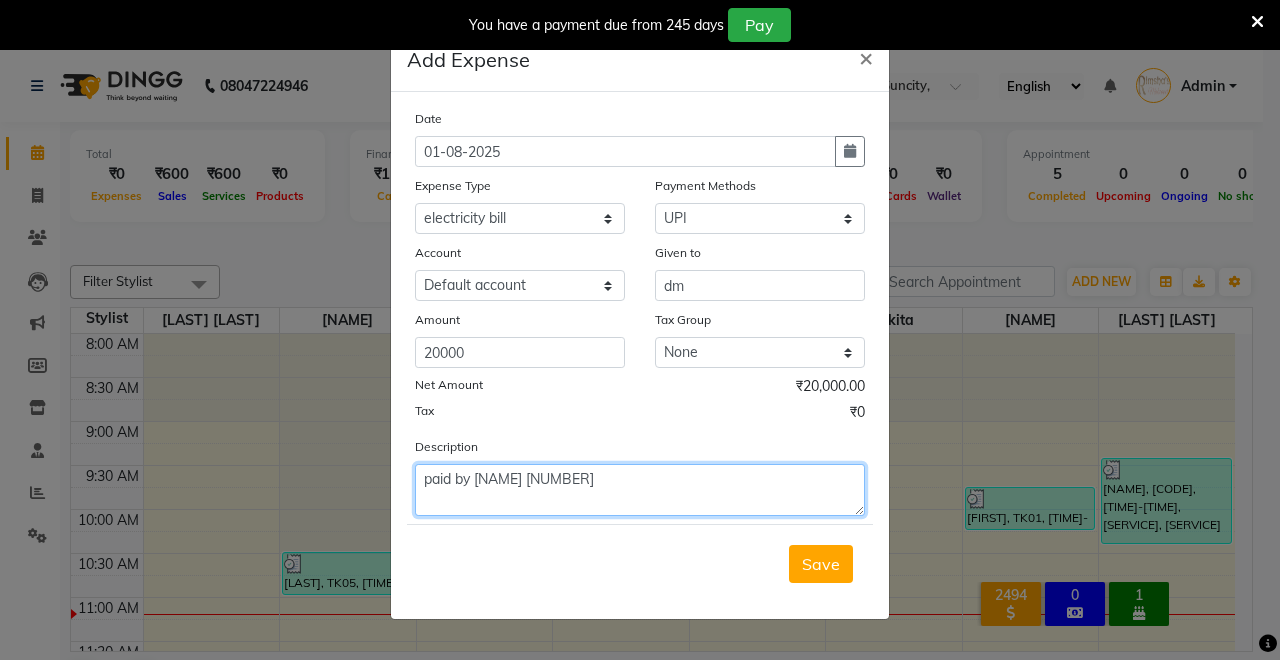 click on "paid by [NAME] [NUMBER]" 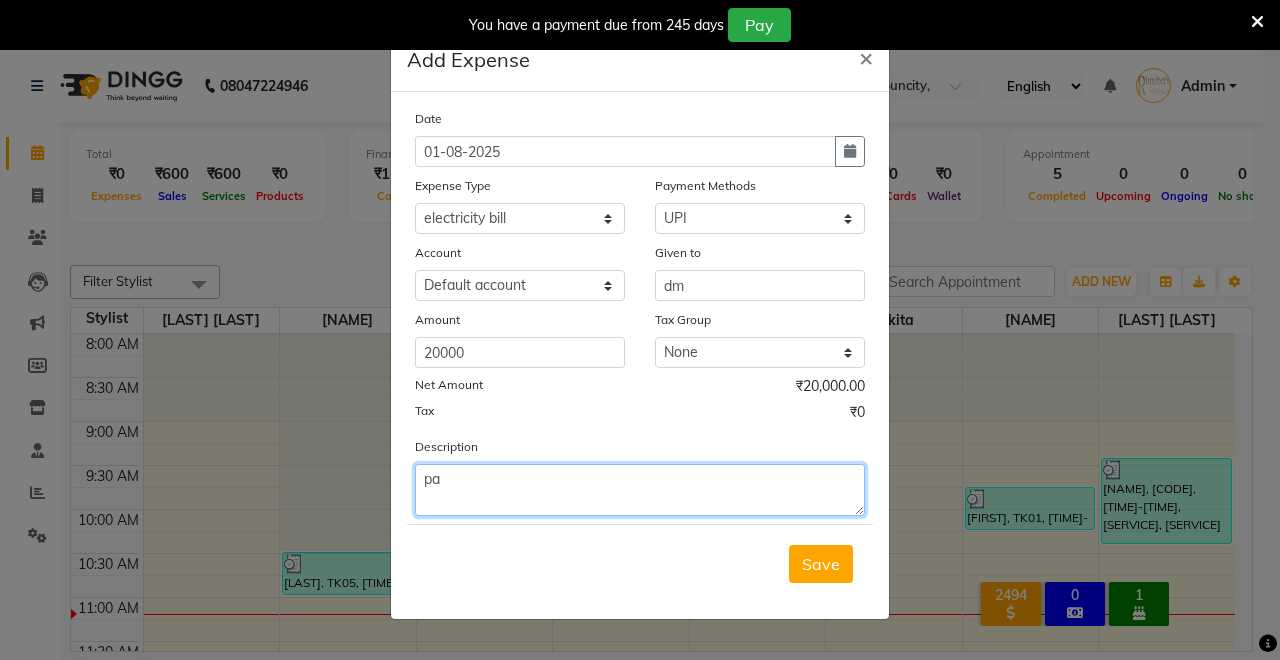type on "p" 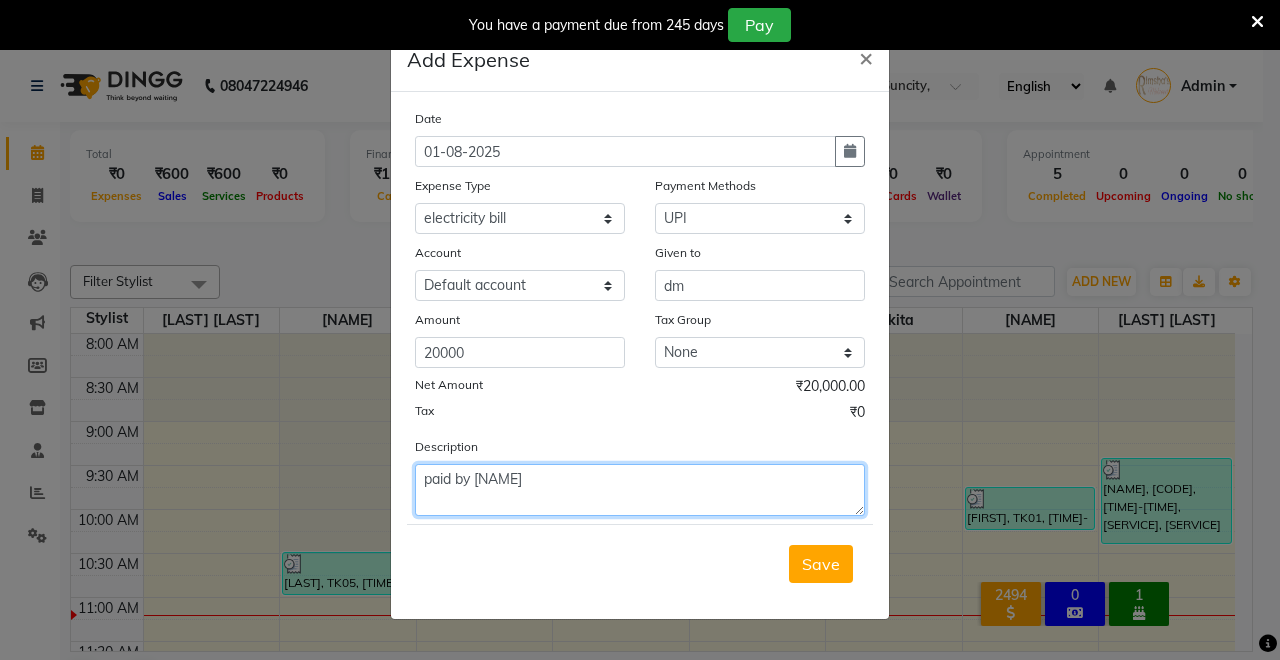 type on "paid by [NAME]" 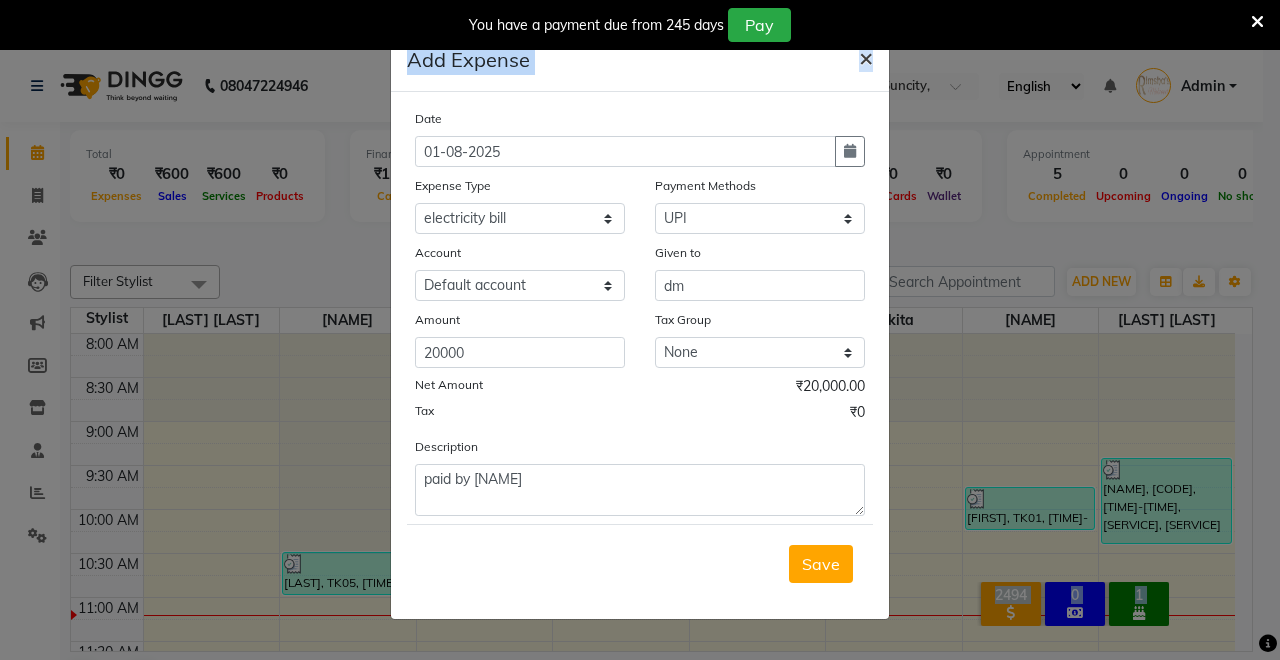 click on "[PHONE] Select Location × [NAME]'s Makeover, [STREET], [CITY], English ENGLISH Español العربية मराठी हिंदी ગુજરાતી தமிழ் 中文 Notifications nothing to show Admin Manage Profile Change Password Sign out Version:3.15.11 ☀ [NAME]'s Makeover, [STREET], [CITY], Calendar Invoice Clients Leads Marketing Members Inventory Staff Reports Settings Completed InProgress Upcoming Dropped Tentative Check-In Confirm Bookings Generate Report Segments Page Builder Total ₹0 Expenses ₹600 Sales ₹600 Services ₹0 Products Finance ₹150 Cash ₹0 Card ₹450 Online/Custom ₹1,275 Petty cash ₹0 Due Redemption ₹0 Voucher ₹0 Prepaid ₹0 Package ₹0 Gift Cards ₹0 Wallet Appointment 5 Completed 0 Upcoming 0 Ongoing 0 No show Other sales ₹0 Packages ₹0 Memberships ₹0 Vouchers ₹0 Prepaids ₹0 Gift Cards Filter Stylist Select All [NAME] [NAME] [NAME] [NAME] [NAME] [NAME] Today" at bounding box center (640, 380) 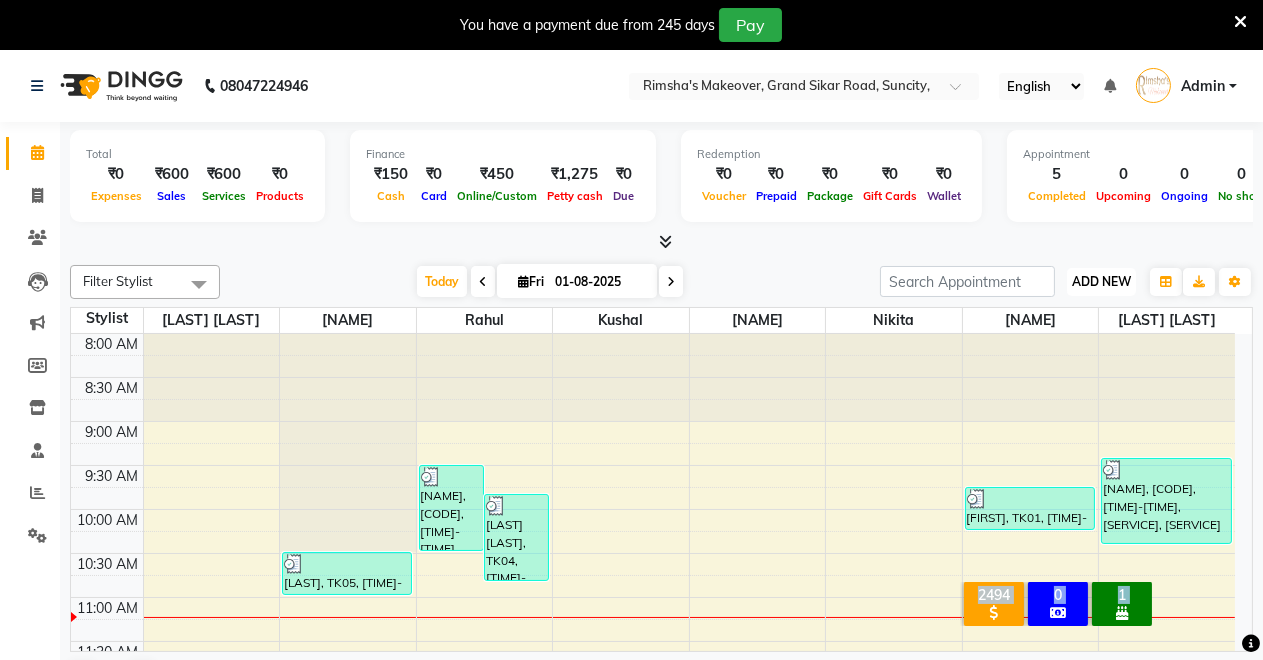click on "ADD NEW" at bounding box center [1101, 281] 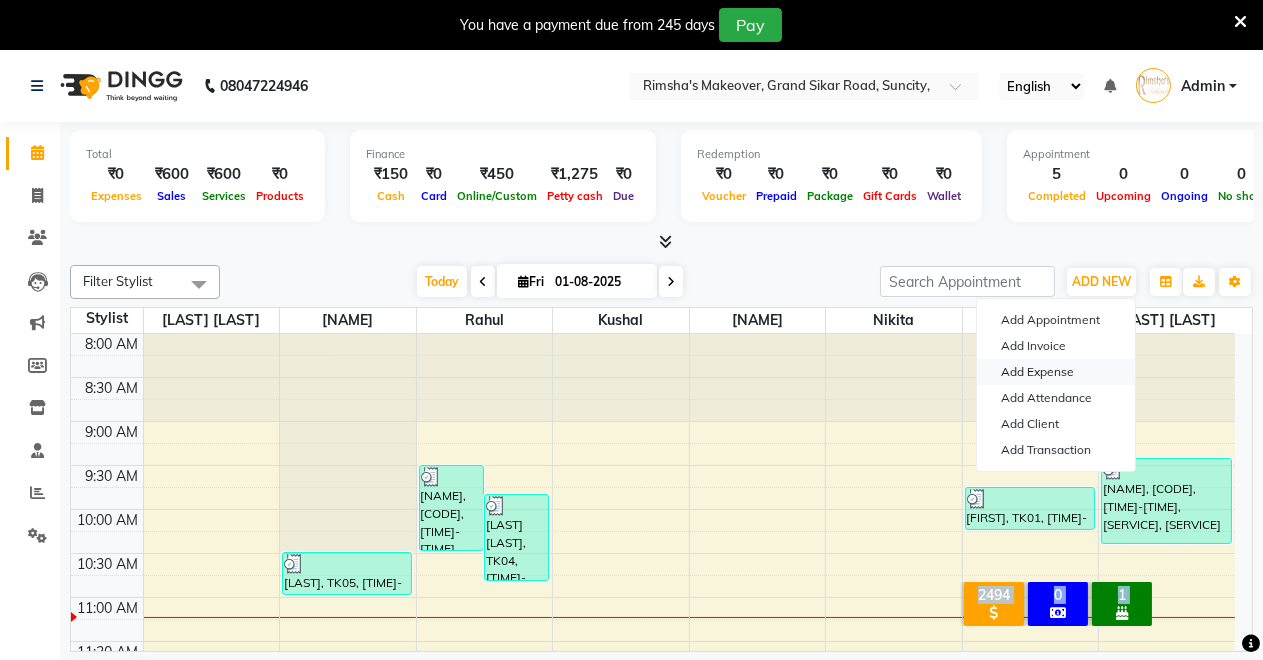 click on "Add Expense" at bounding box center [1056, 372] 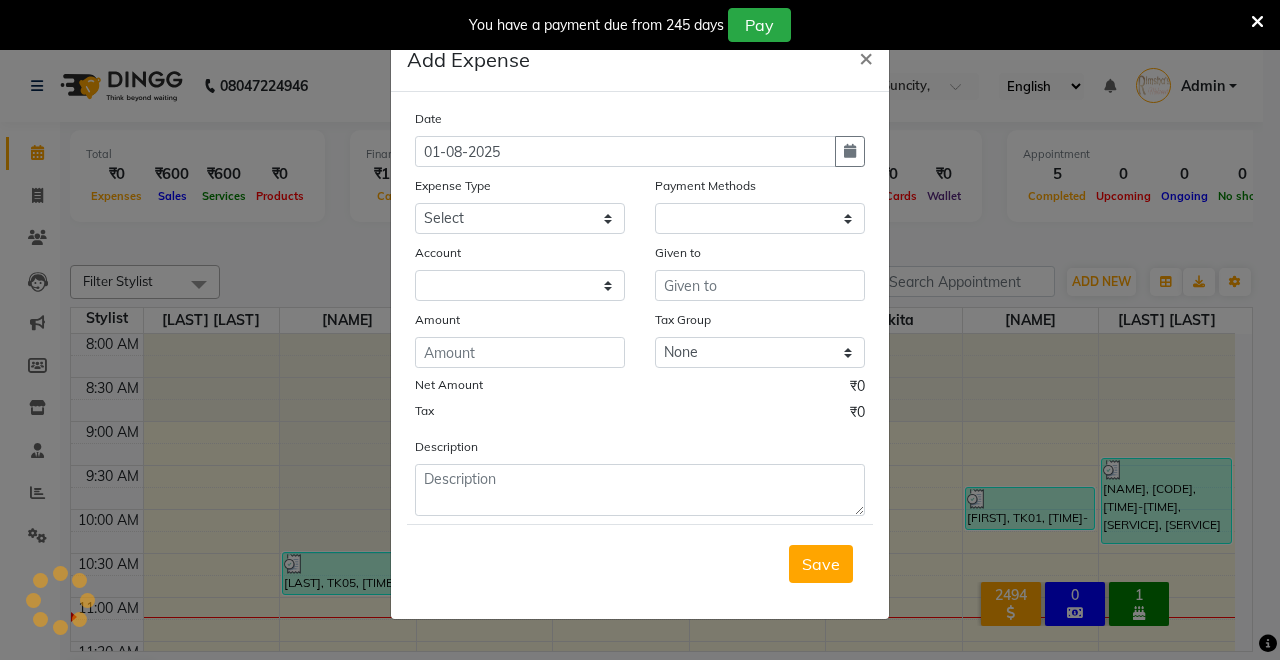 select on "1" 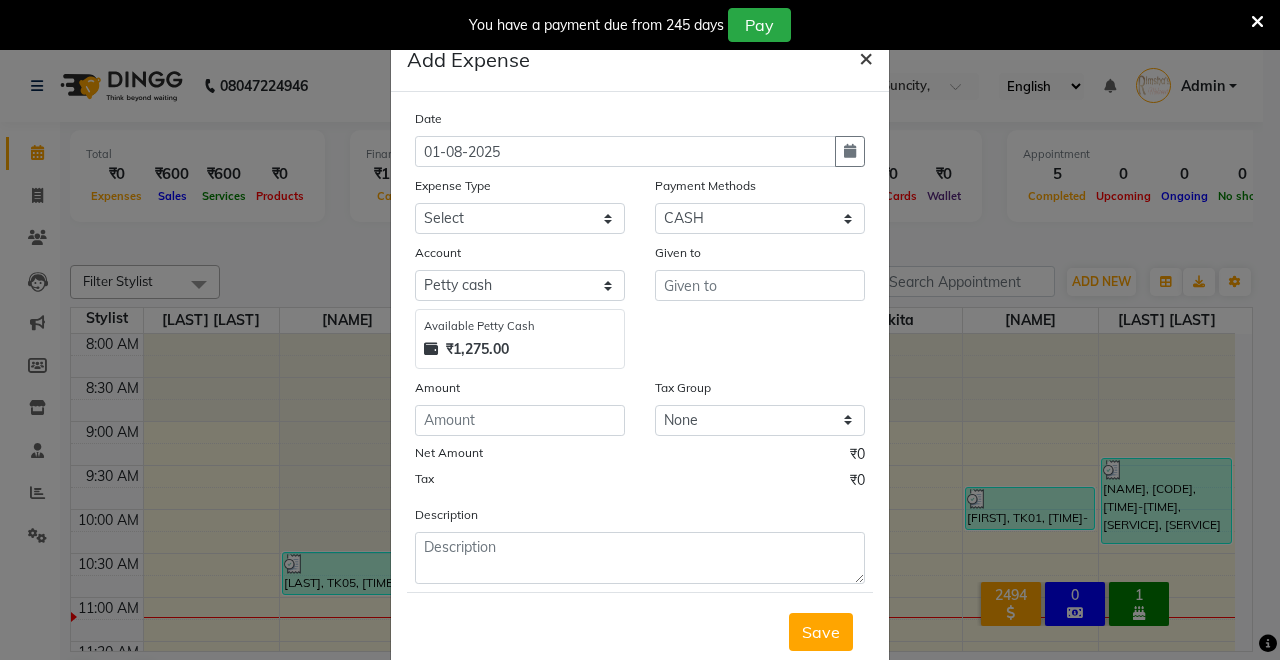 click on "×" 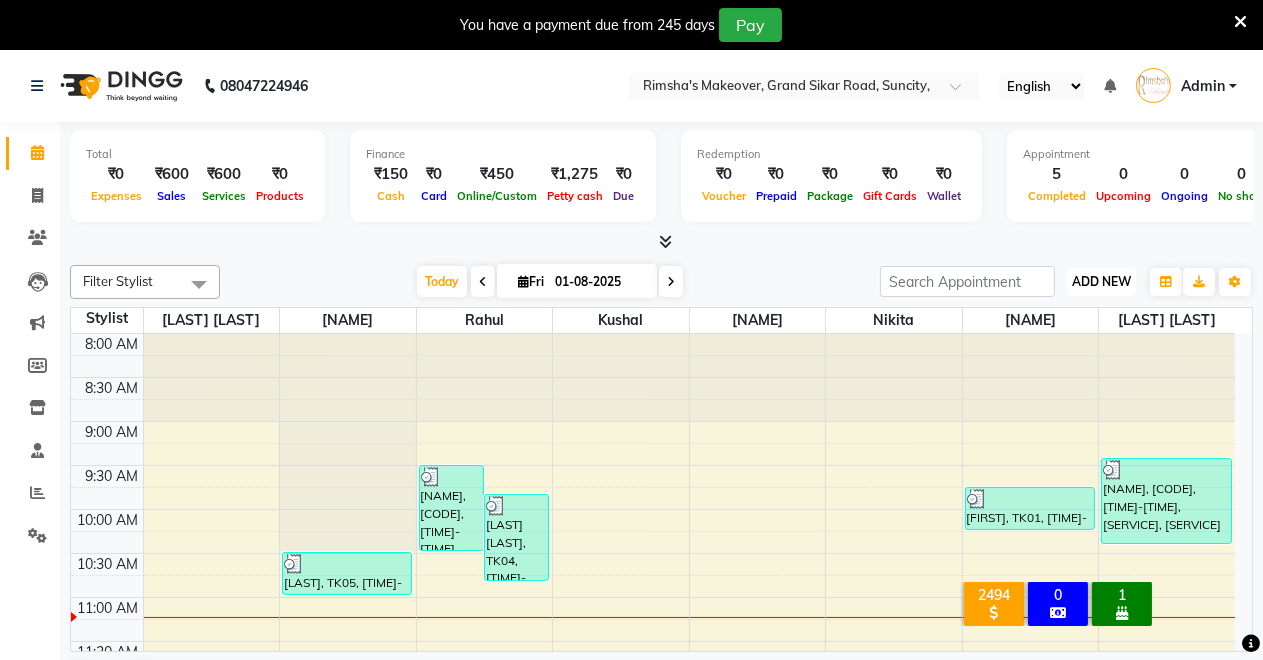 click on "ADD NEW Toggle Dropdown" at bounding box center (1101, 282) 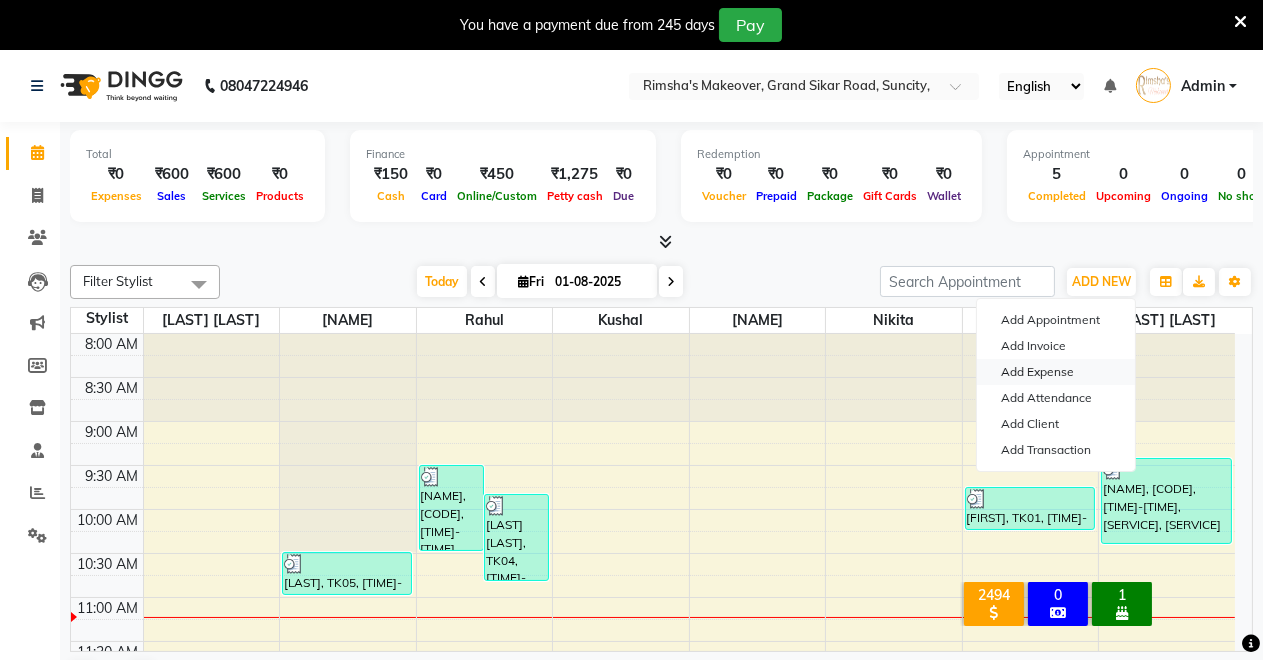click on "Add Expense" at bounding box center (1056, 372) 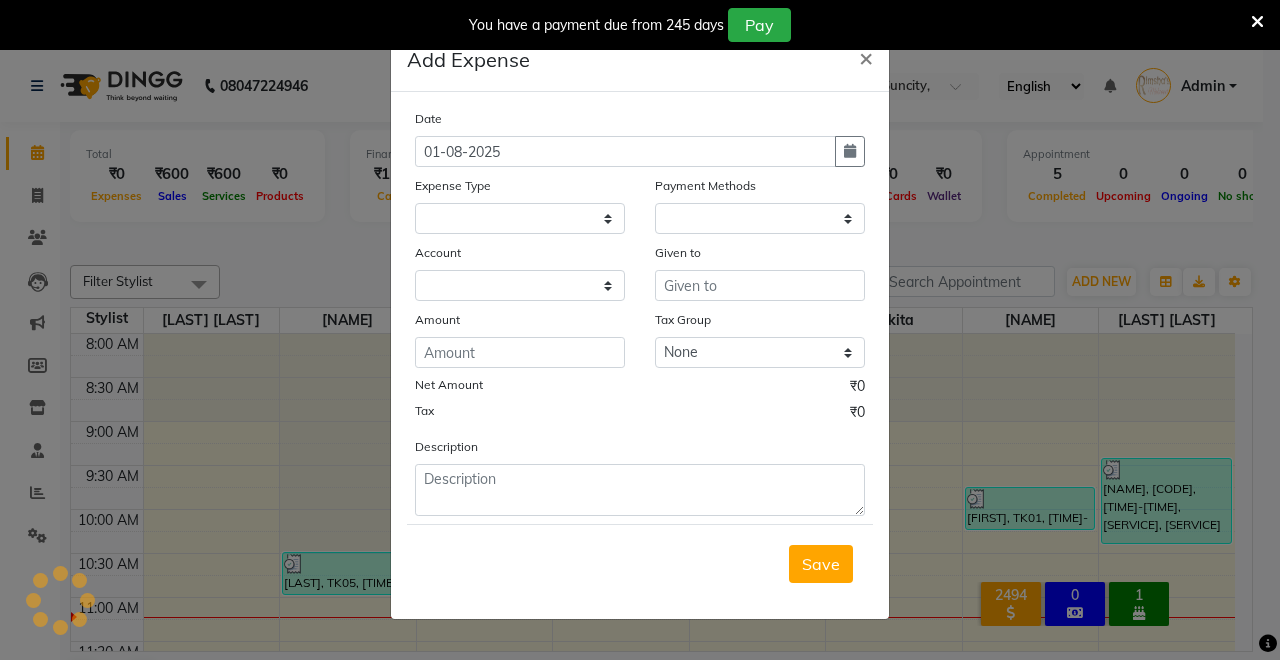 select on "1" 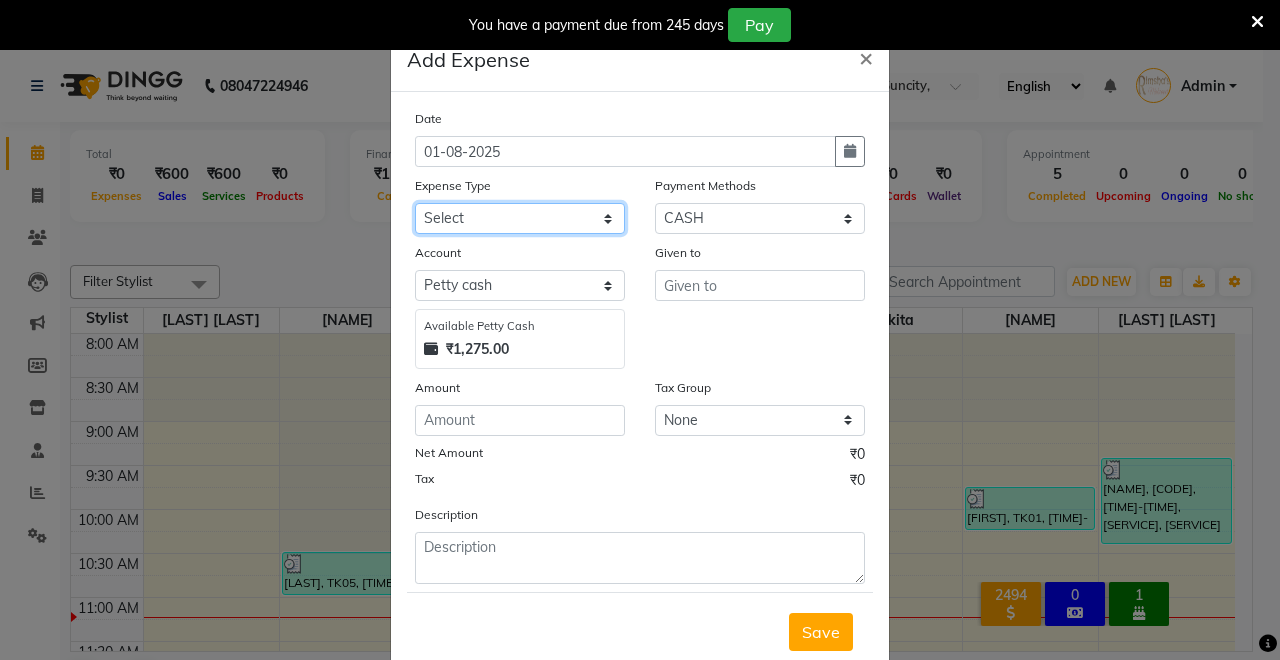 click on "Select Advance Salary Bank Service Charges CLEANING Clinical charges DM SIR DUSTBIN electricity bill Other PAMPHLETS Pandit G Priyanka mam Product Rent Salary SOFA Staff Snacks Tax Tea & Refreshment T SHIRT PRINT Utilities Water Bottle" 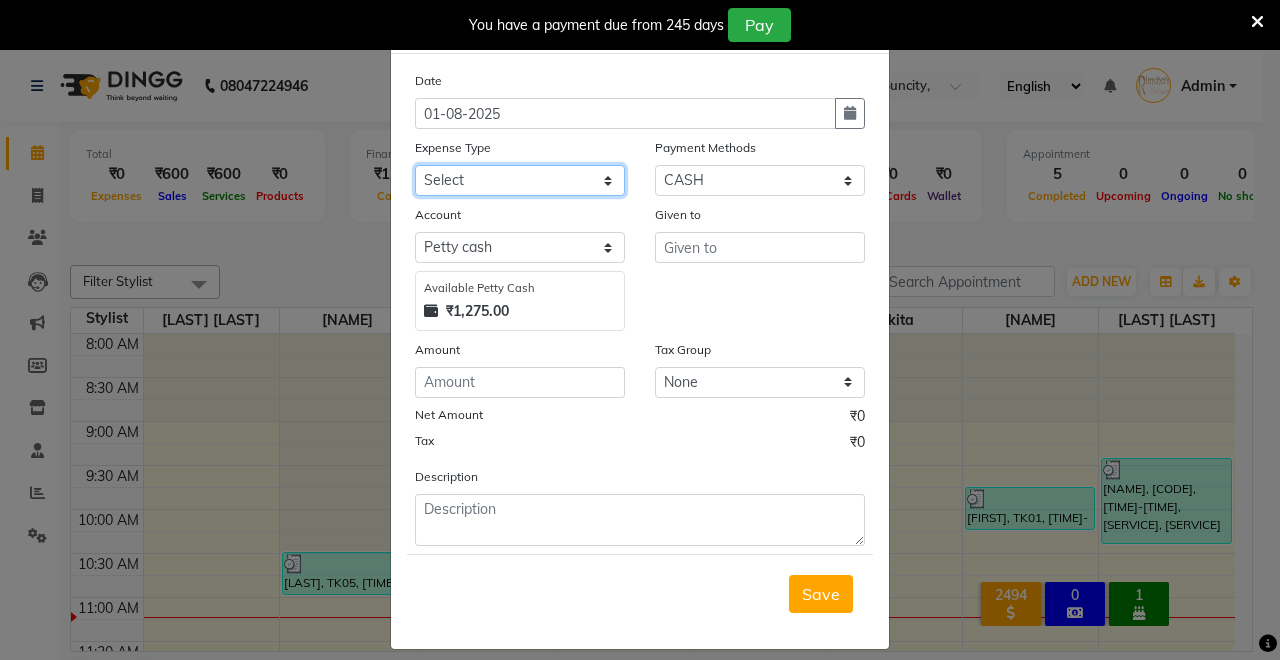 scroll, scrollTop: 54, scrollLeft: 0, axis: vertical 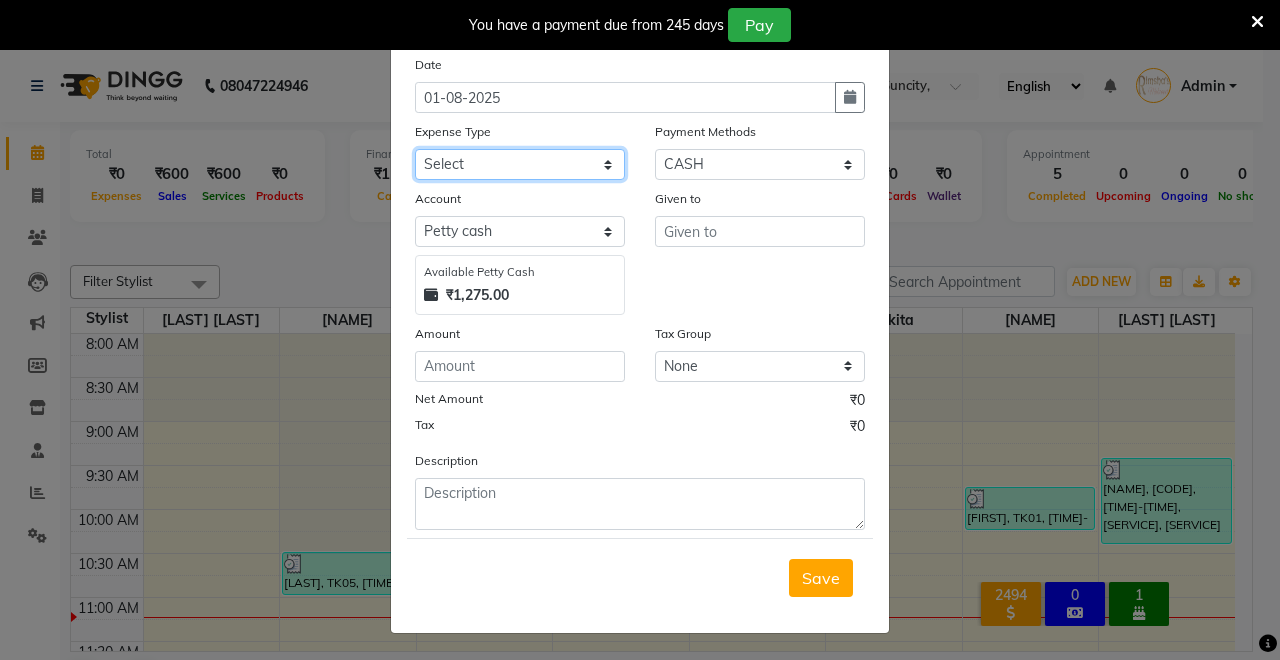 click on "Select Advance Salary Bank Service Charges CLEANING Clinical charges DM SIR DUSTBIN electricity bill Other PAMPHLETS Pandit G Priyanka mam Product Rent Salary SOFA Staff Snacks Tax Tea & Refreshment T SHIRT PRINT Utilities Water Bottle" 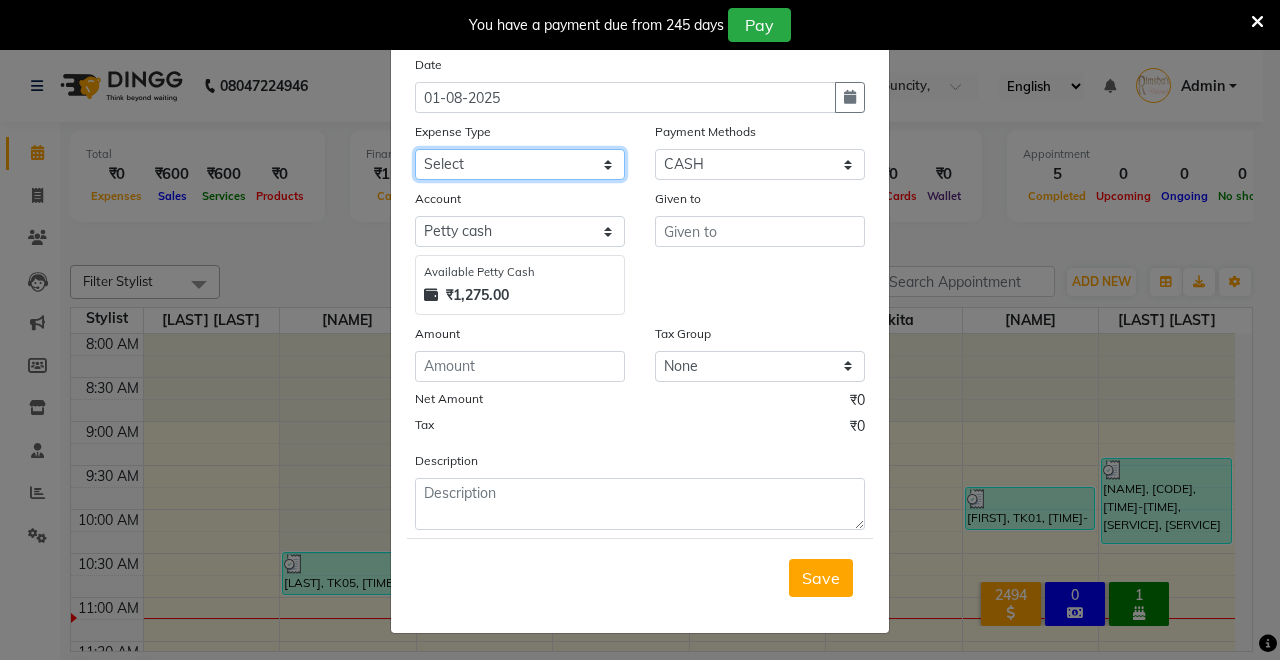 select on "19381" 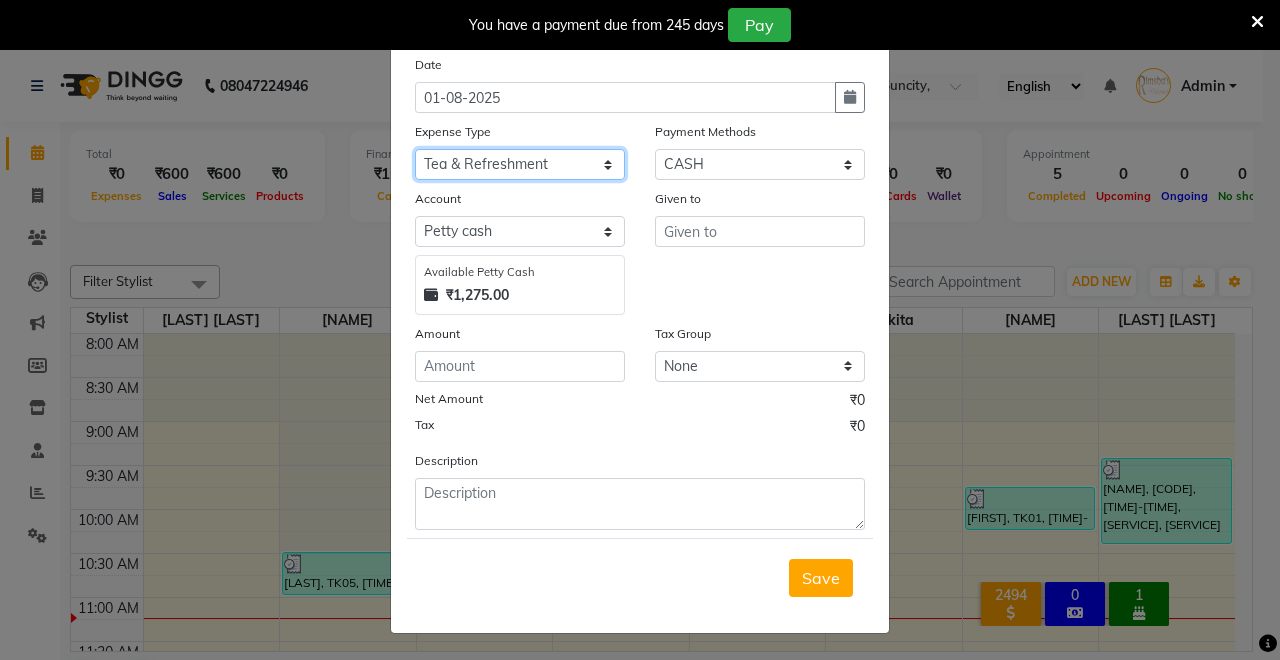 click on "Select Advance Salary Bank Service Charges CLEANING Clinical charges DM SIR DUSTBIN electricity bill Other PAMPHLETS Pandit G Priyanka mam Product Rent Salary SOFA Staff Snacks Tax Tea & Refreshment T SHIRT PRINT Utilities Water Bottle" 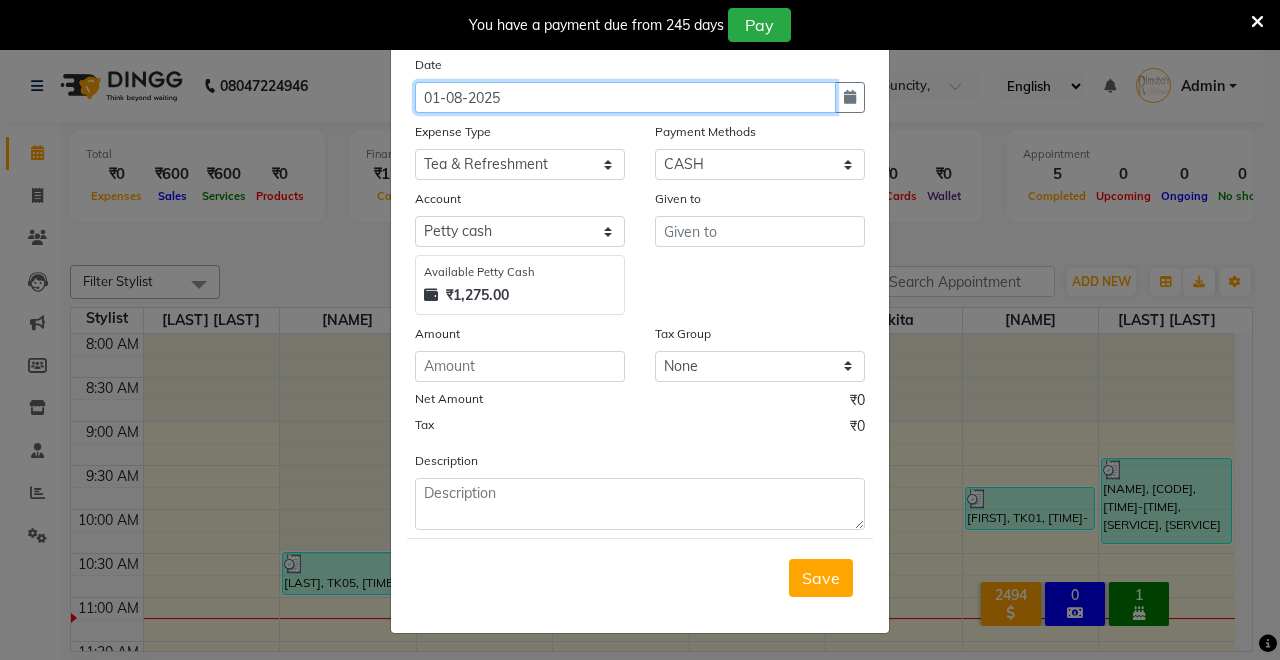 click on "01-08-2025" 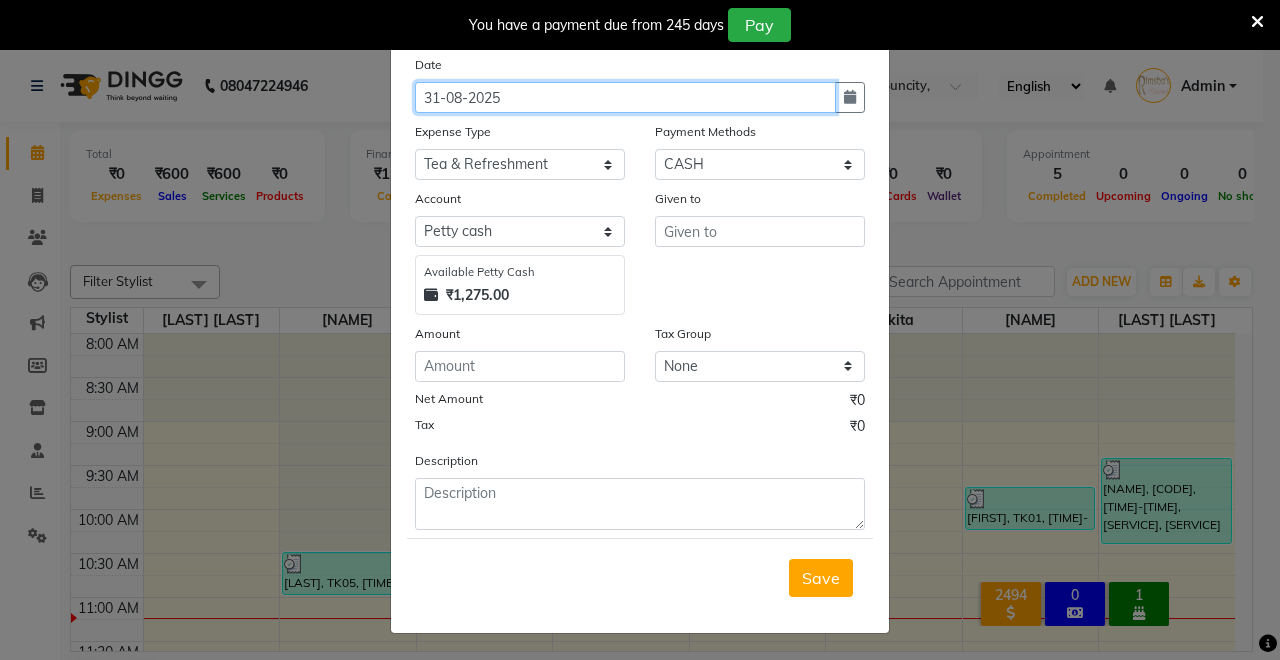 click on "31-08-2025" 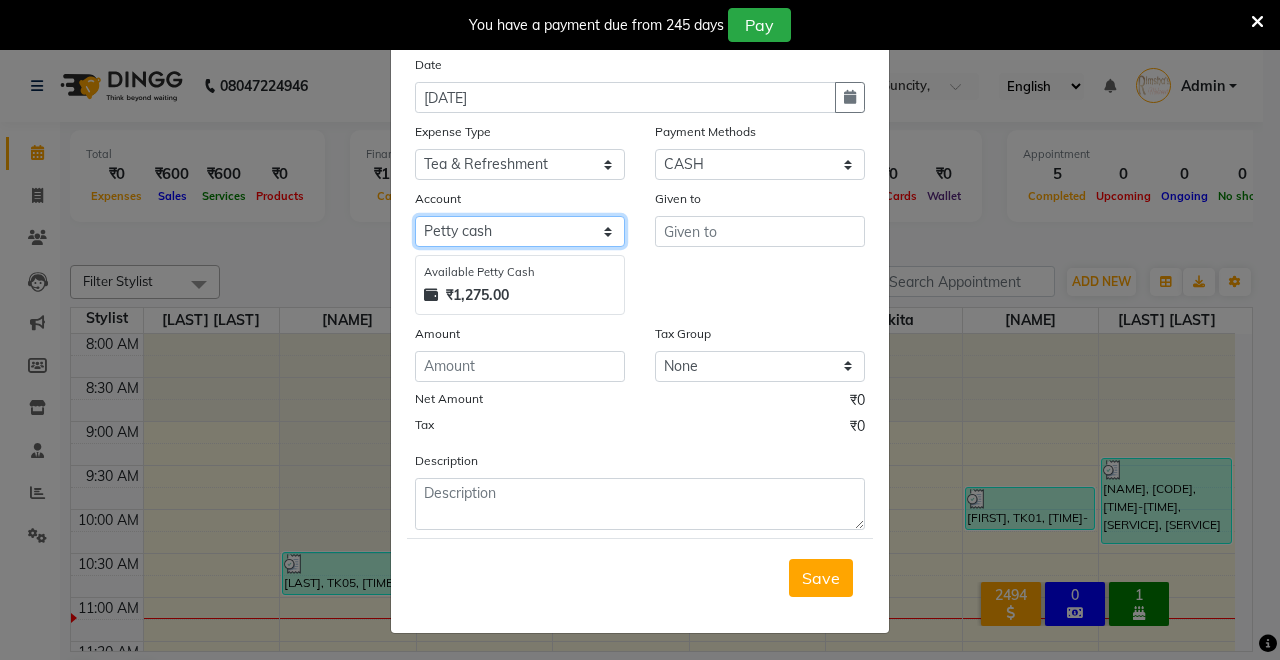 type on "31-07-2025" 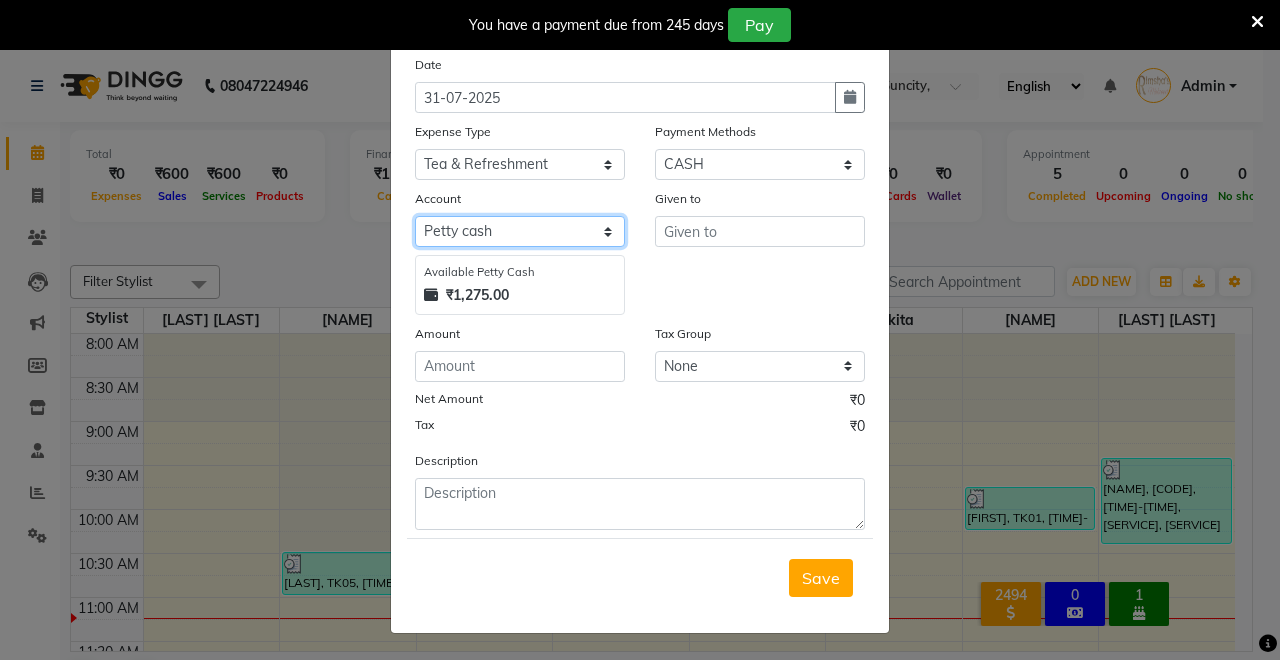 click on "Select Petty cash Default account UPI ACCOUNT" 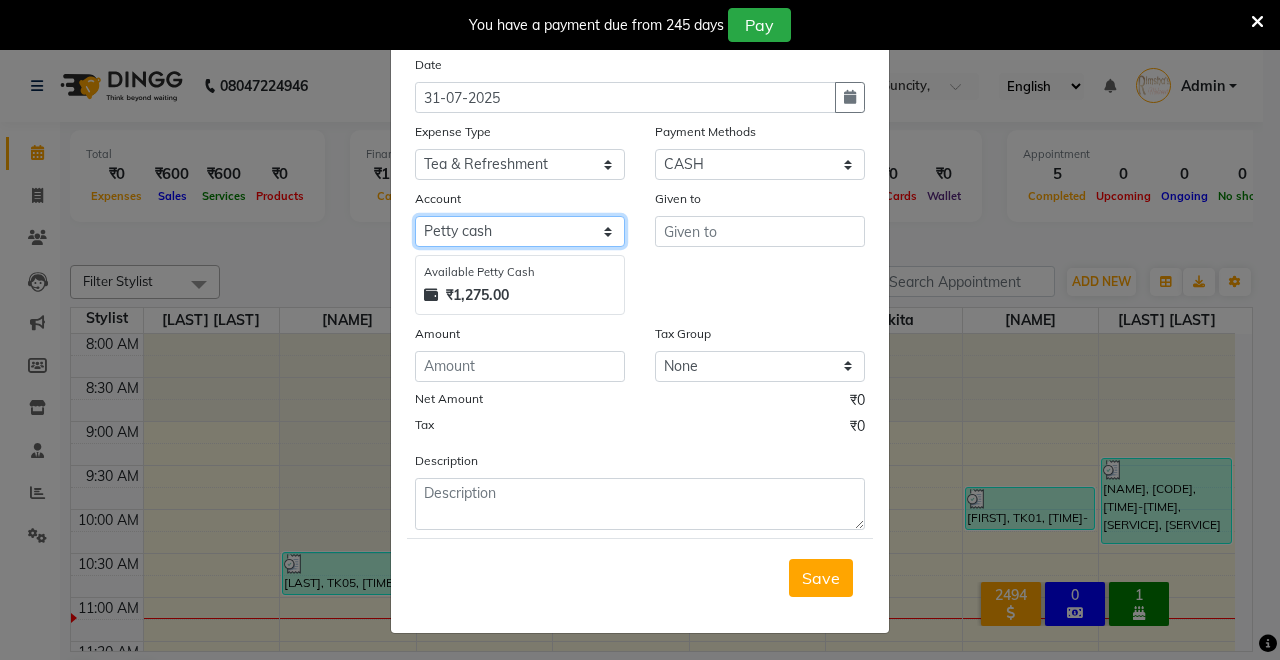 click on "Select Petty cash Default account UPI ACCOUNT" 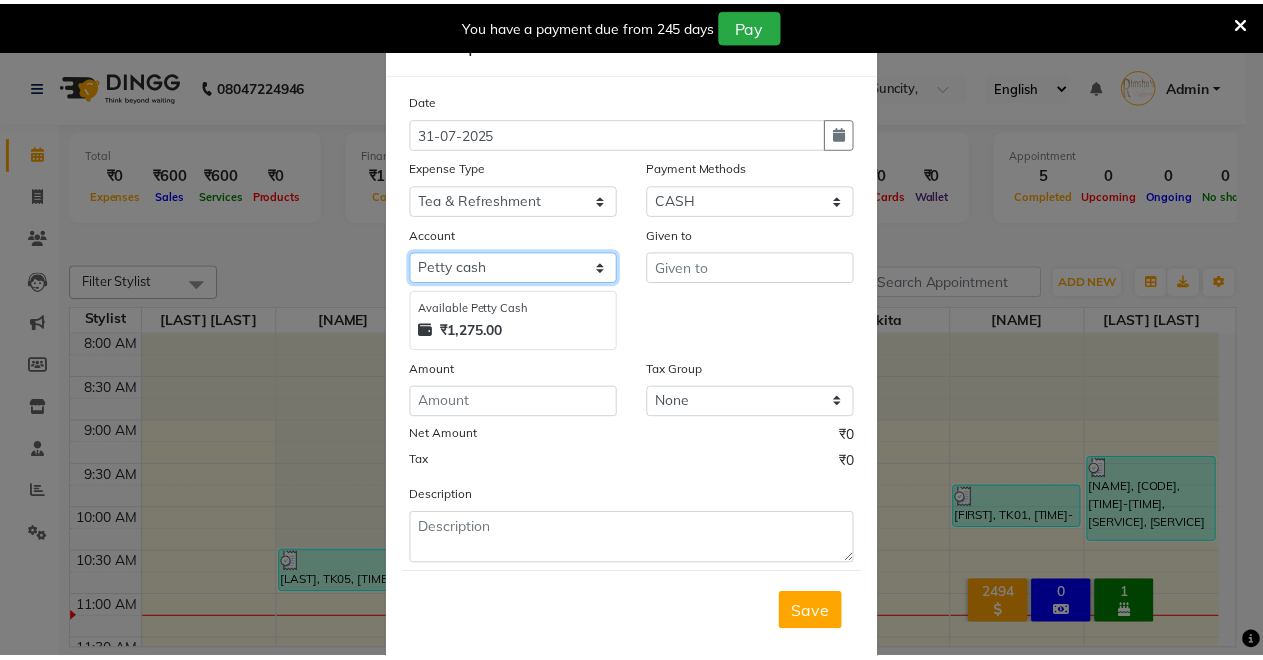 scroll, scrollTop: 0, scrollLeft: 0, axis: both 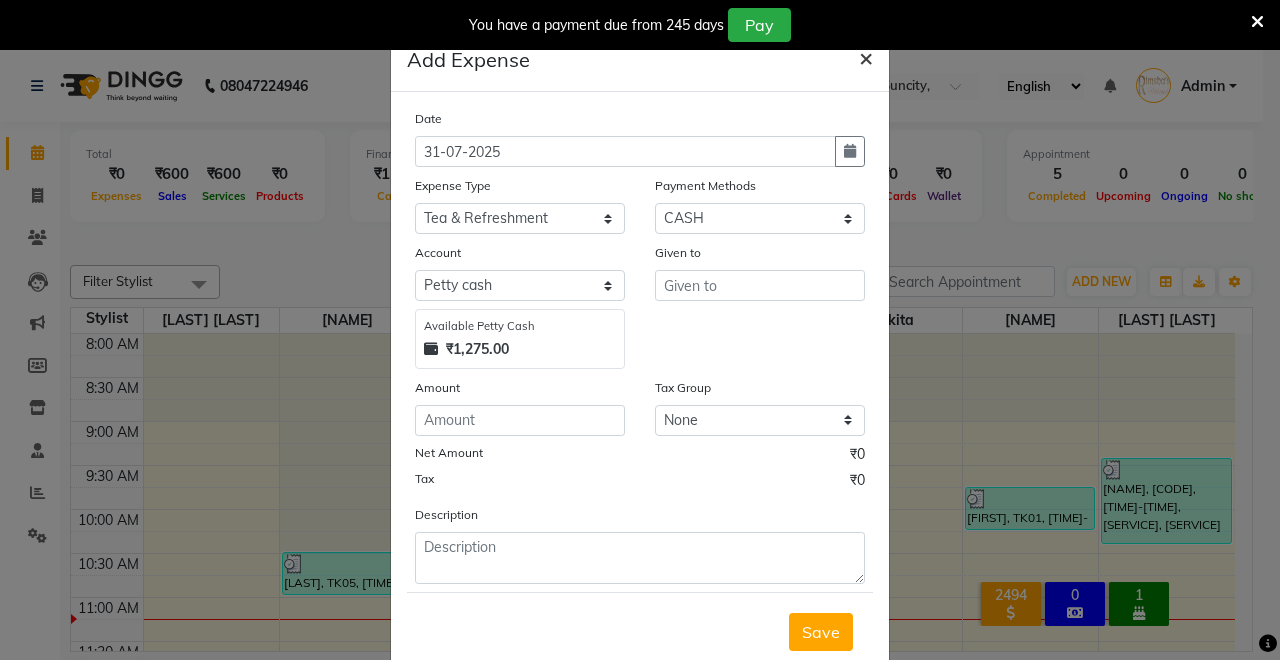 click on "×" 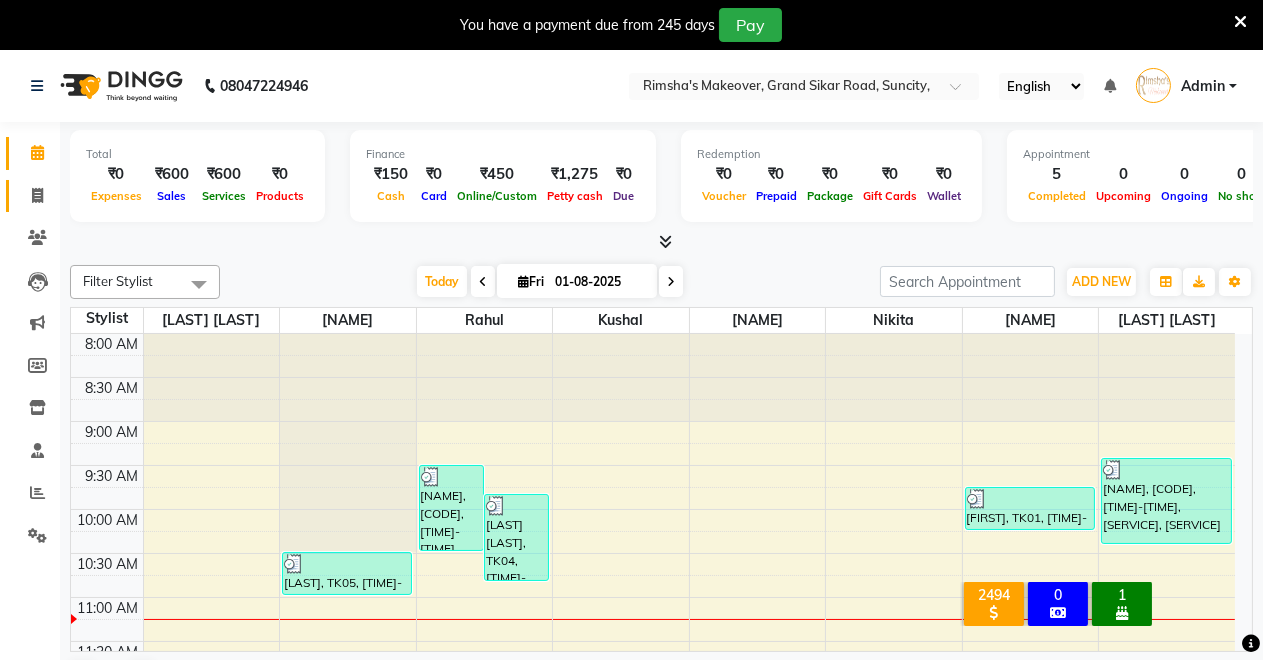 click on "Invoice" 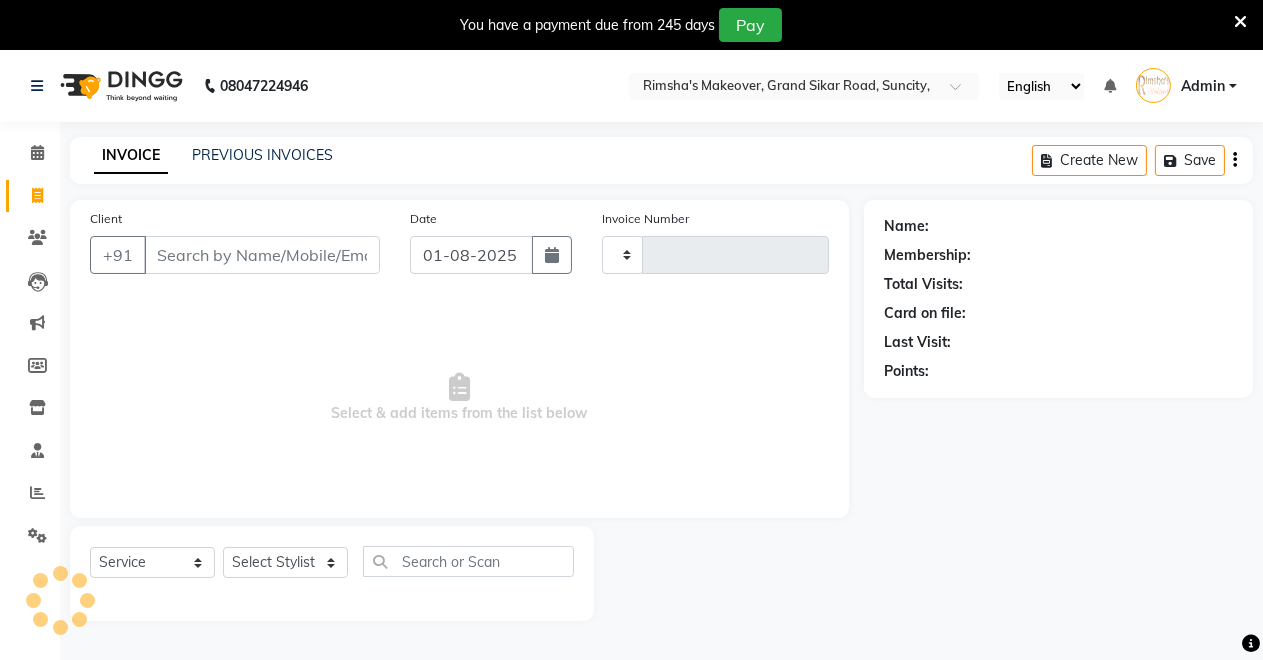 type on "3070" 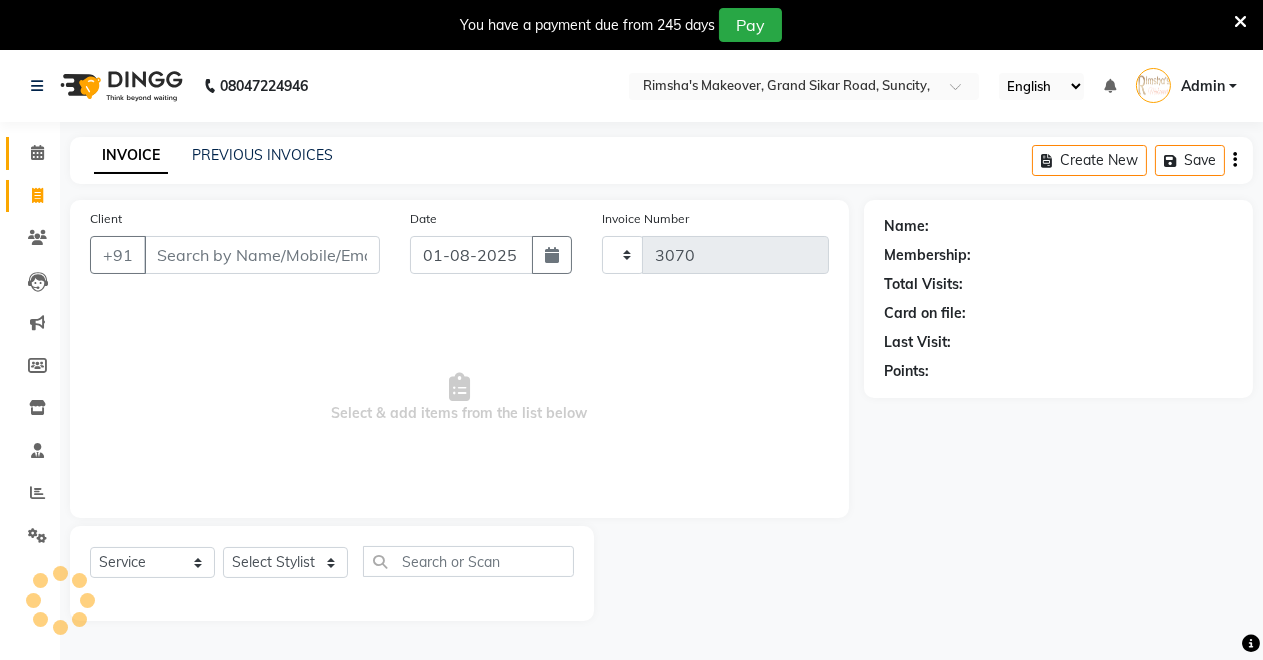select on "7317" 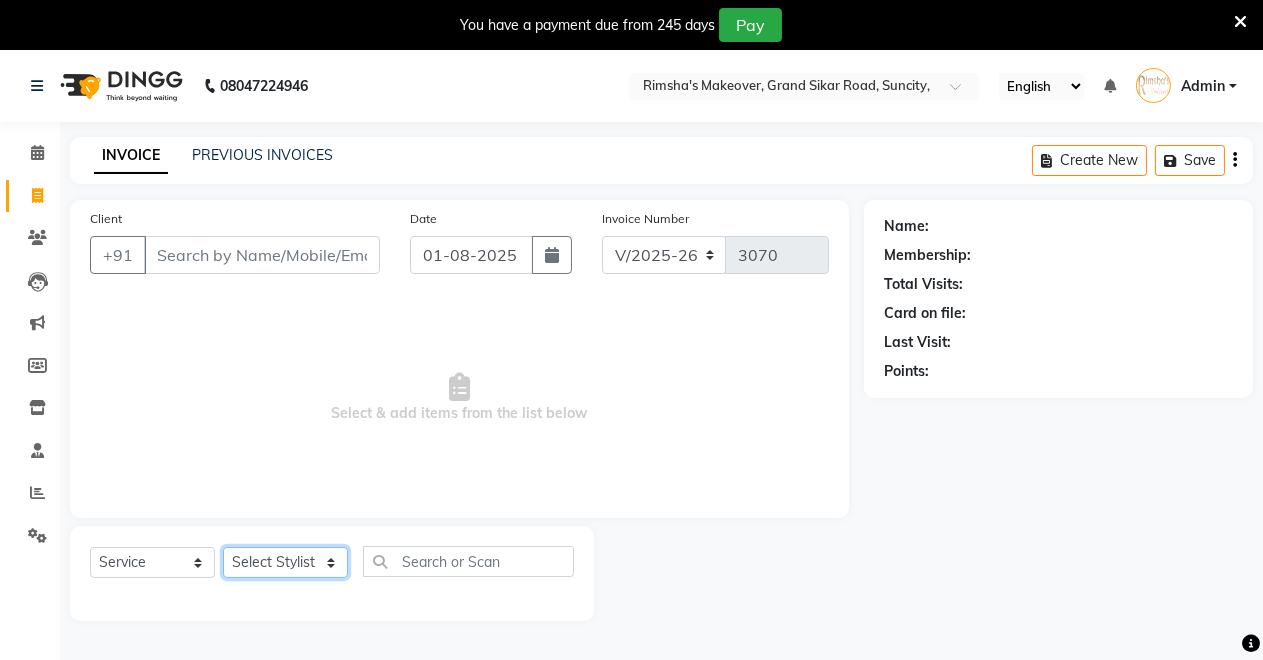 click on "Select Stylist [NAME] [NAME] [NAME] [NAME] [NAME] [NAME] [NAME] [NAME]" 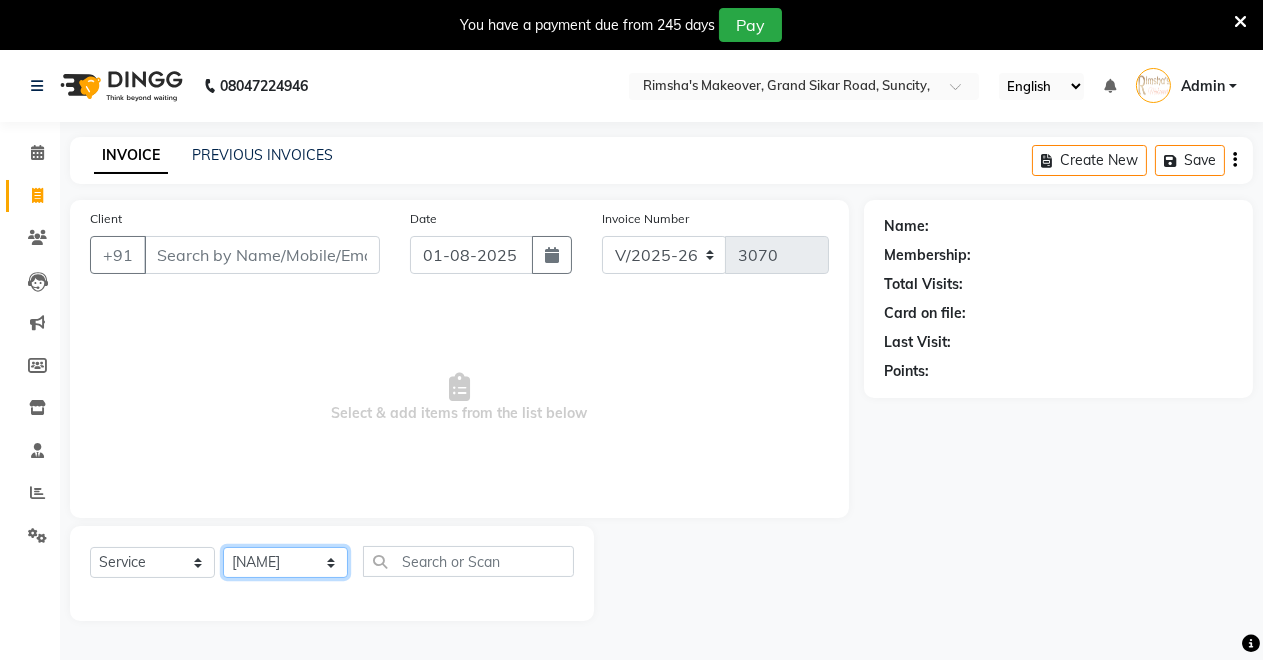 click on "Select Stylist [NAME] [NAME] [NAME] [NAME] [NAME] [NAME] [NAME] [NAME]" 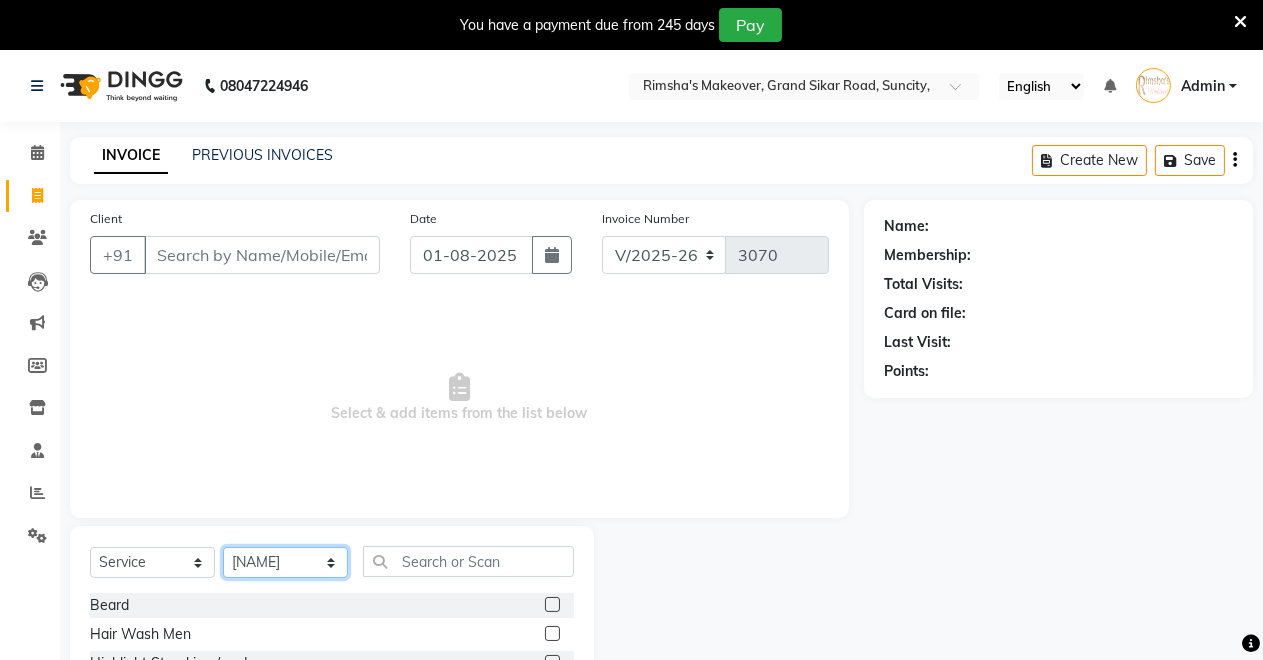 scroll, scrollTop: 191, scrollLeft: 0, axis: vertical 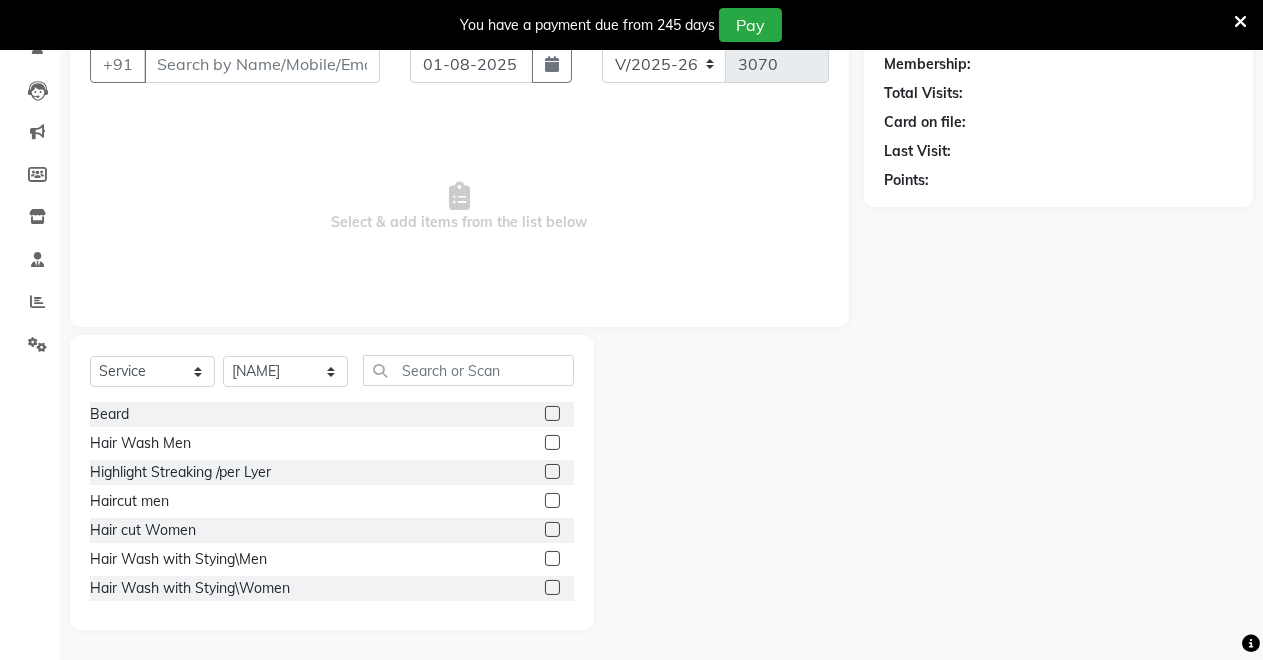 click 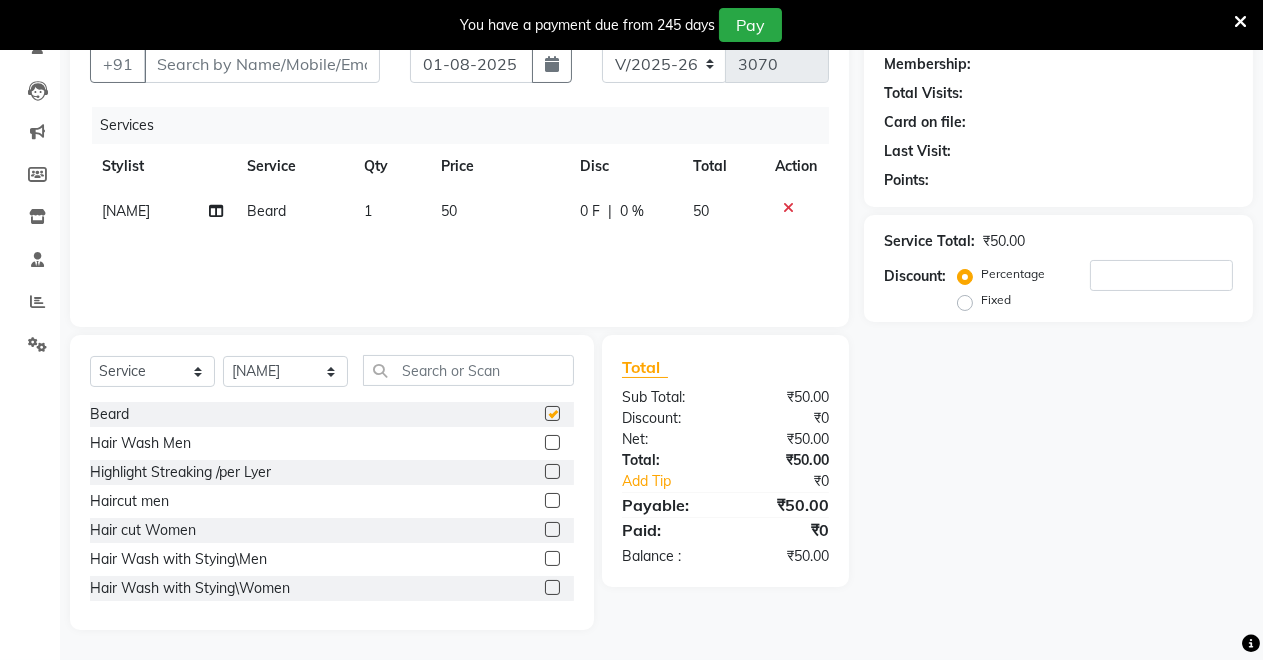 checkbox on "false" 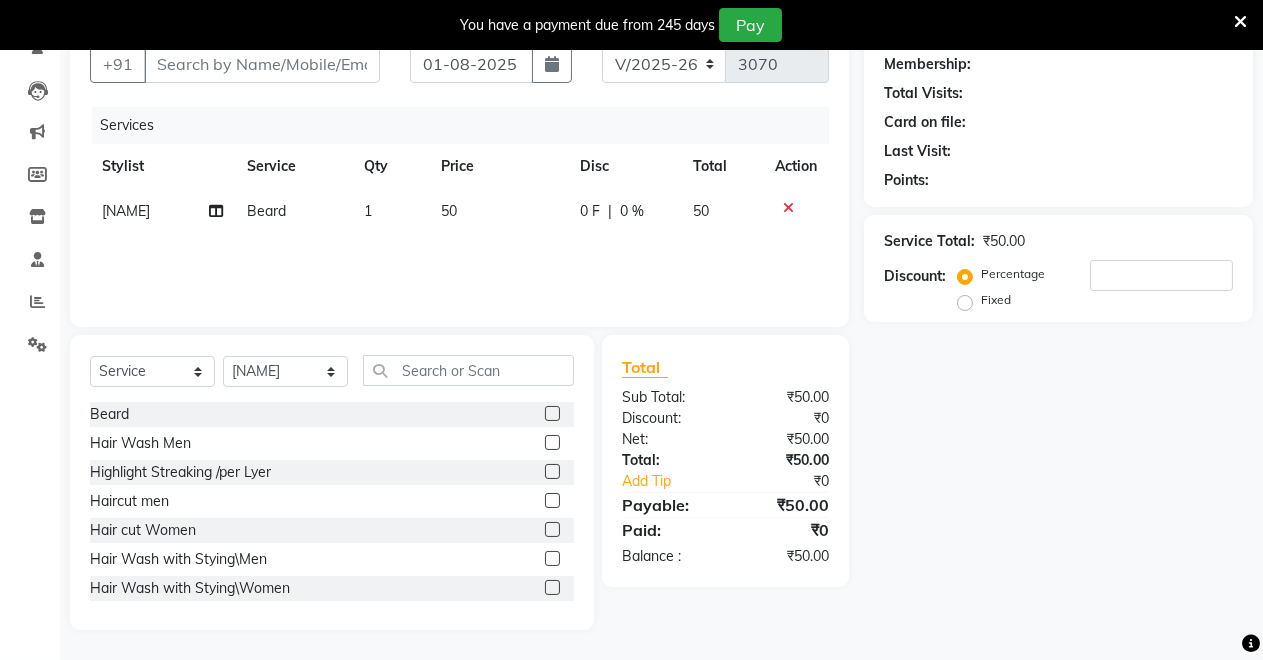 click 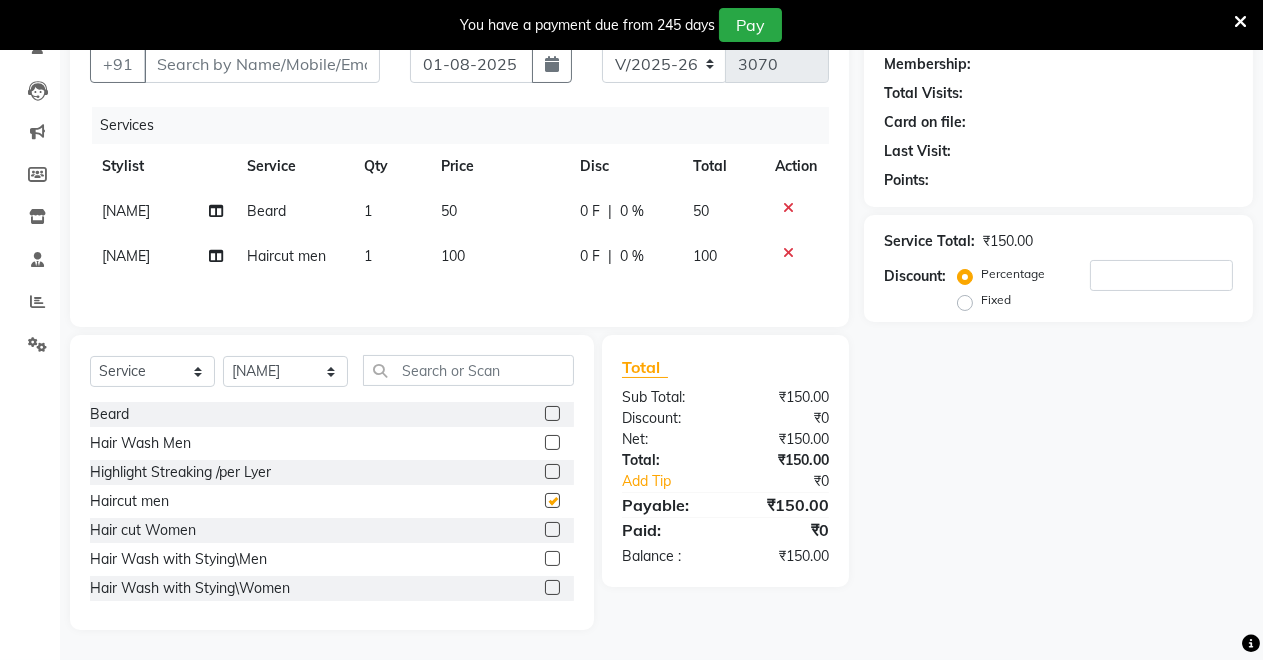 checkbox on "false" 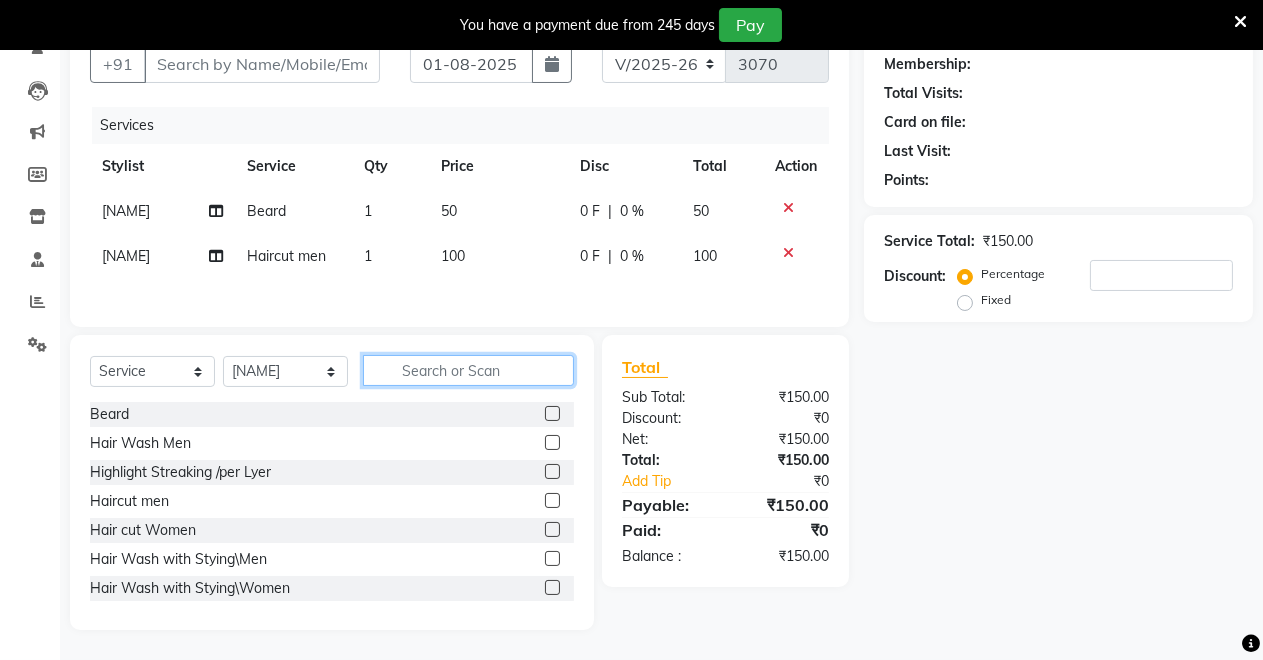 click 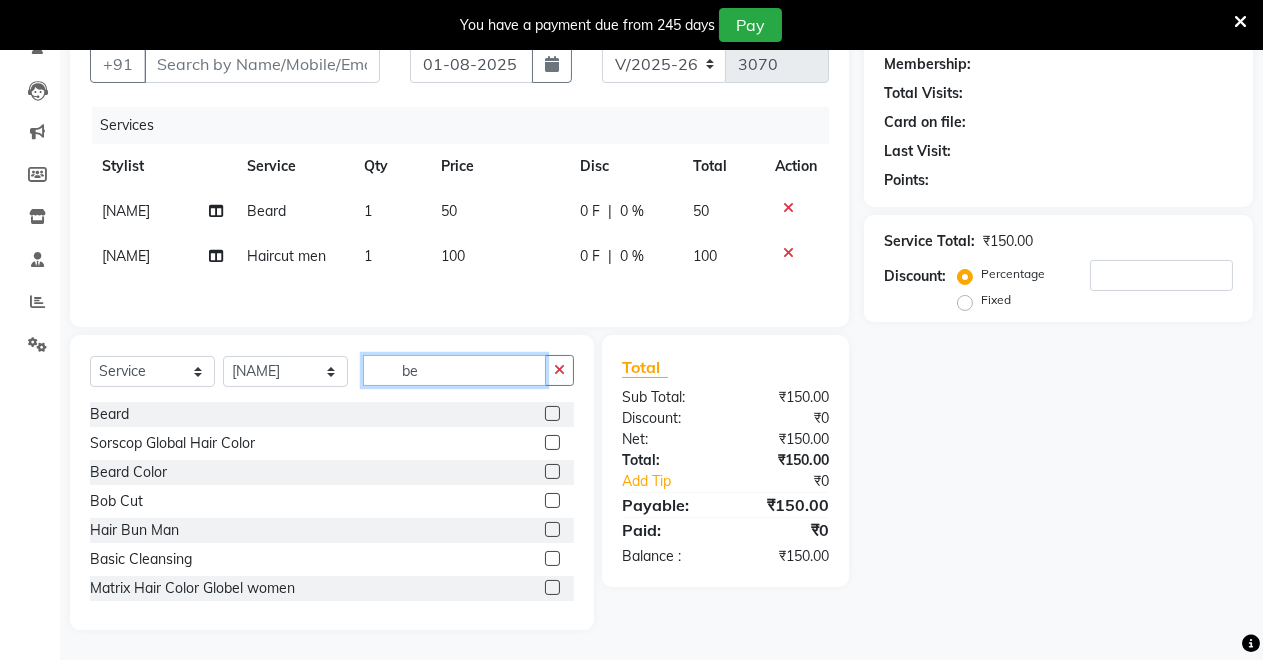 scroll, scrollTop: 152, scrollLeft: 0, axis: vertical 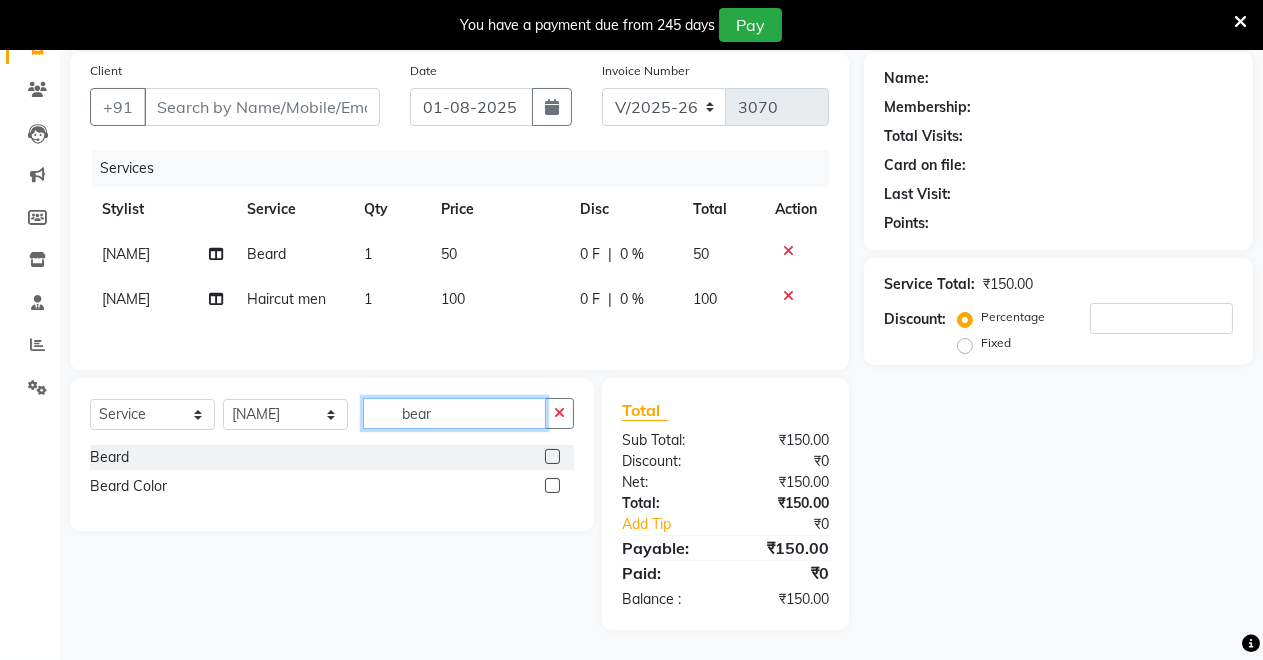 type on "bear" 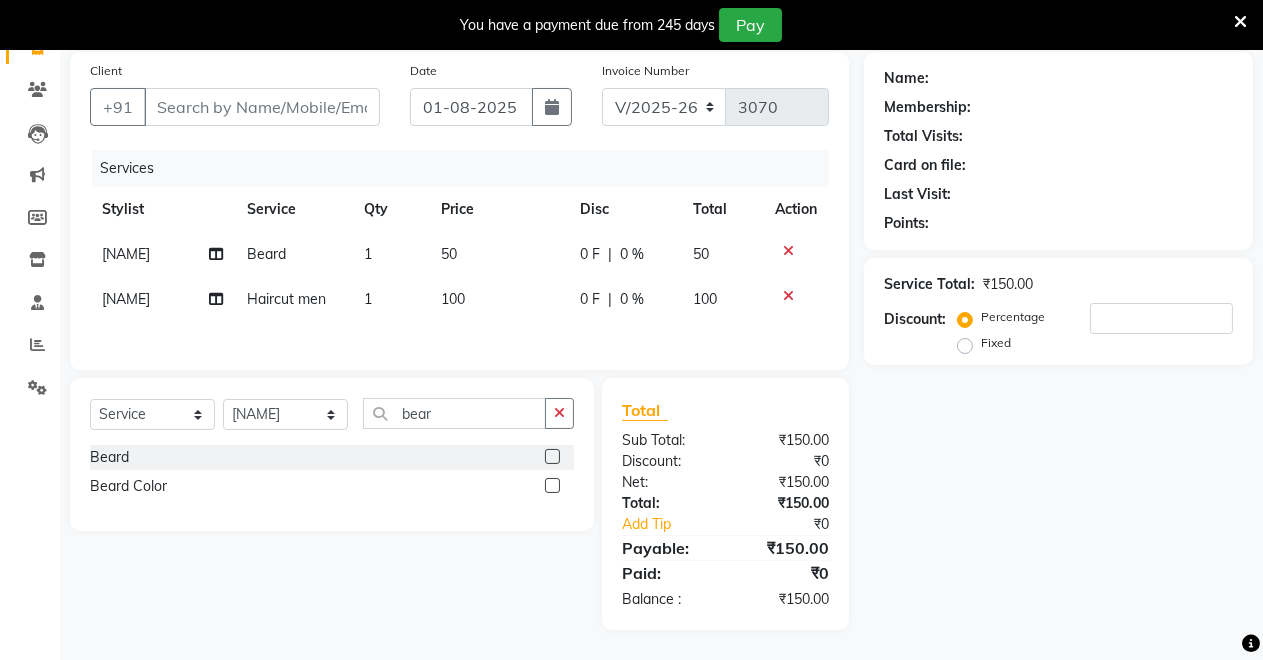 click 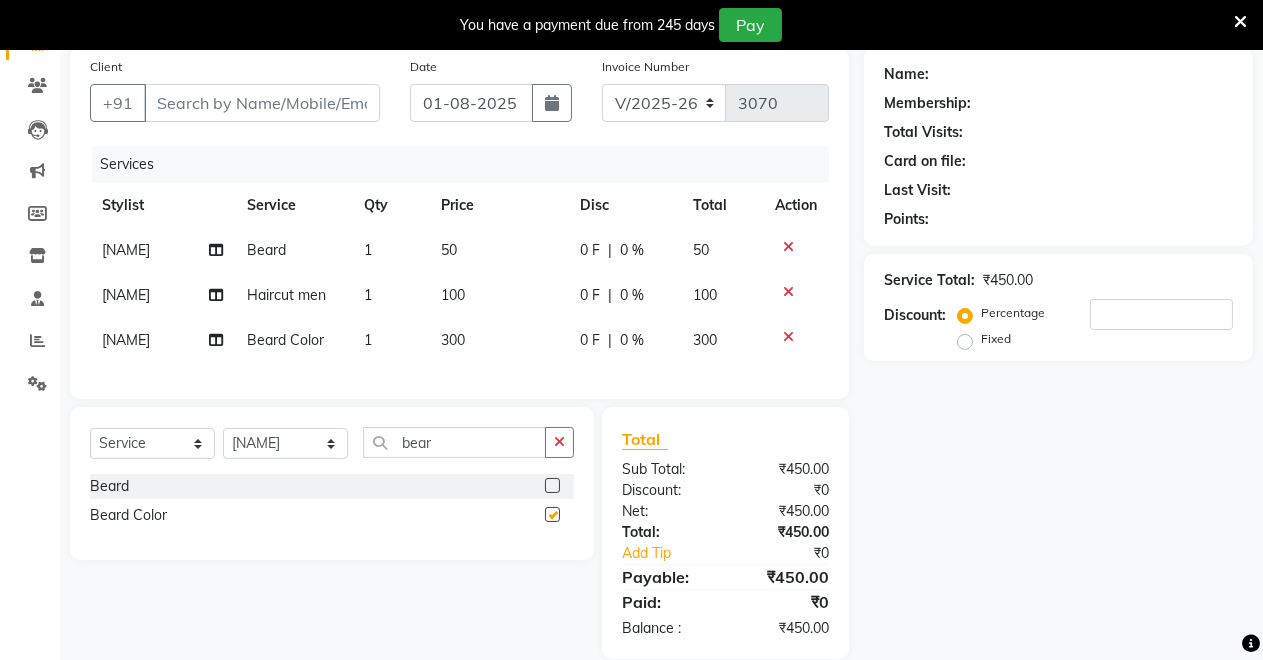 checkbox on "false" 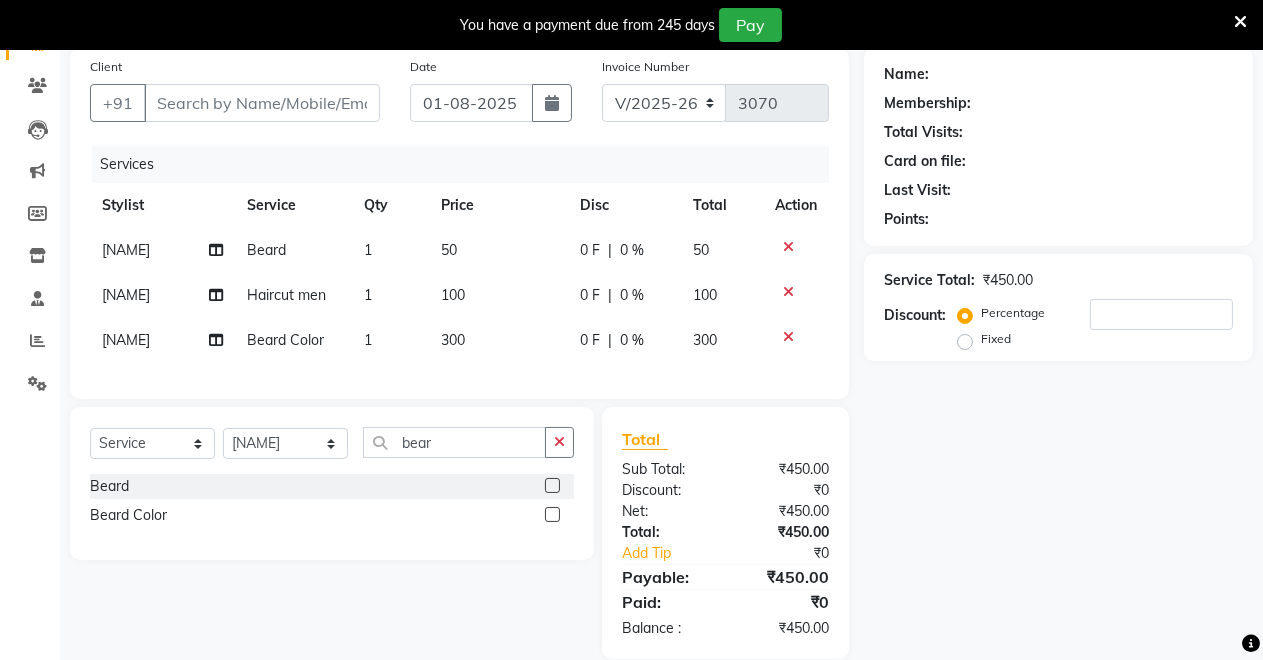 scroll, scrollTop: 0, scrollLeft: 0, axis: both 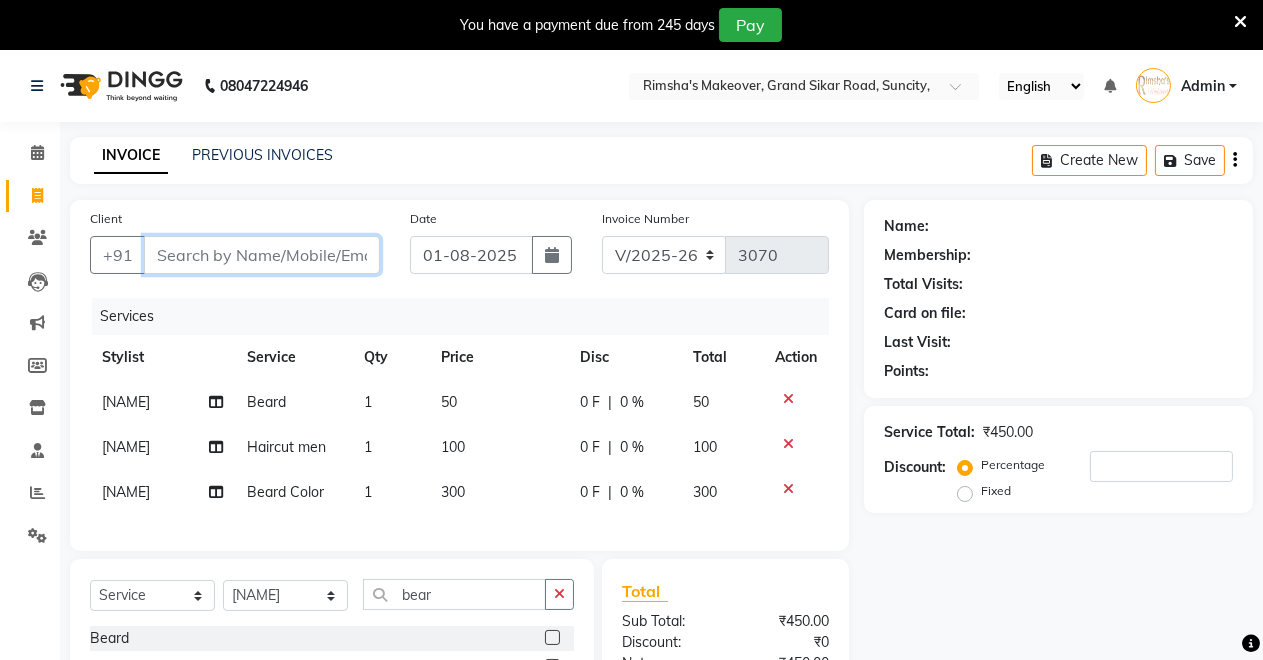 click on "Client" at bounding box center (262, 255) 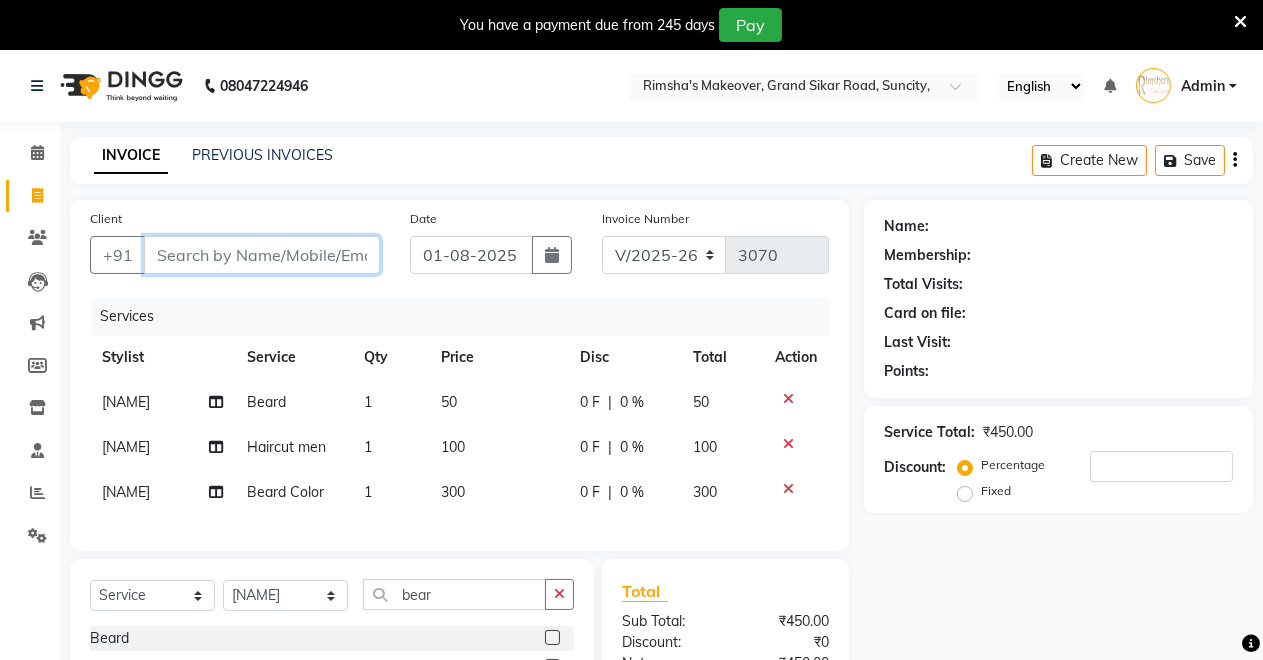 type on "9" 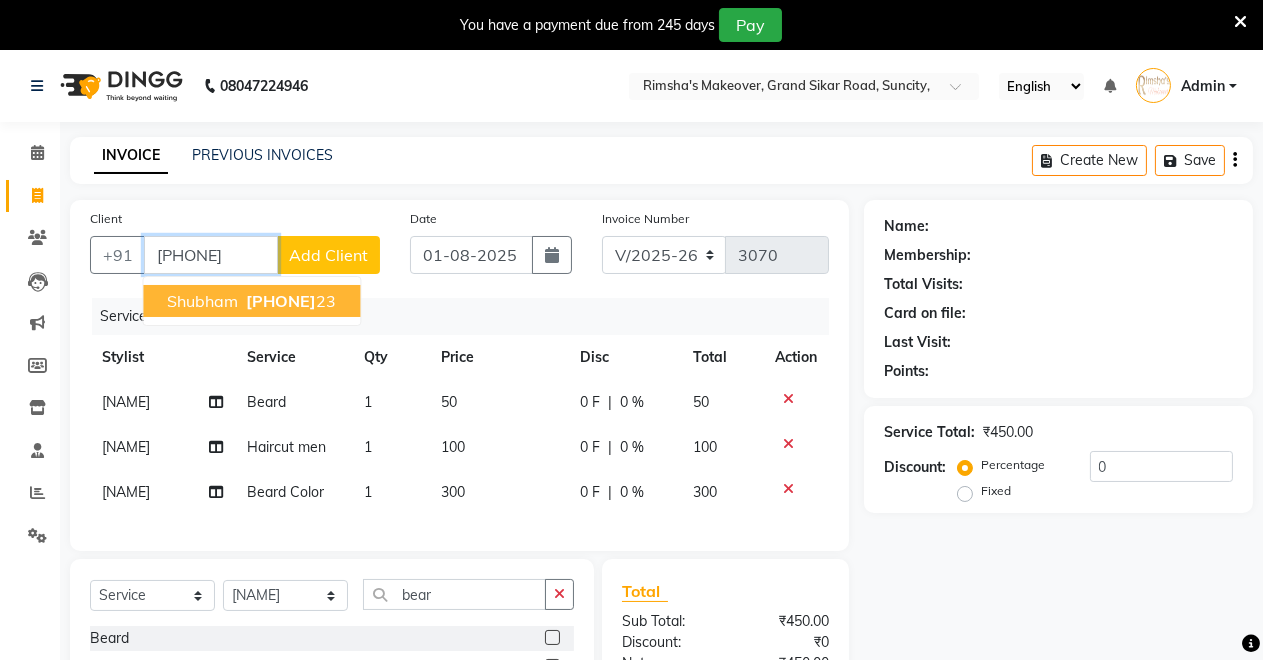 click on "[PHONE]" at bounding box center [281, 301] 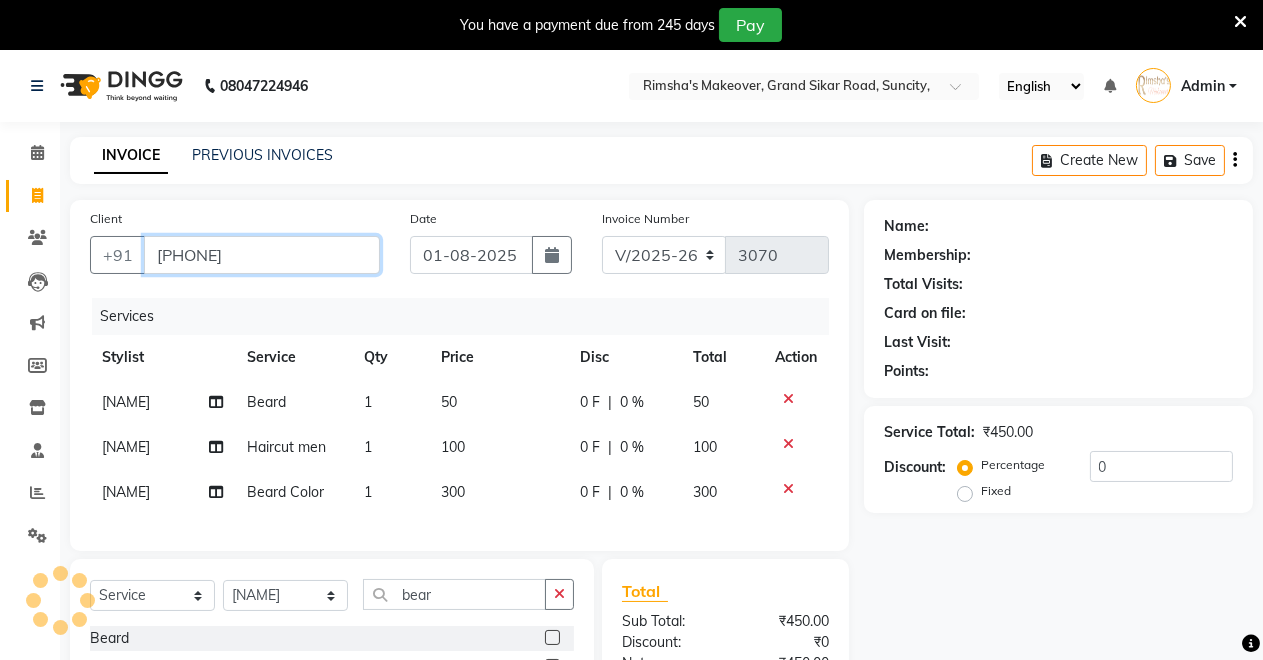 type on "[PHONE]" 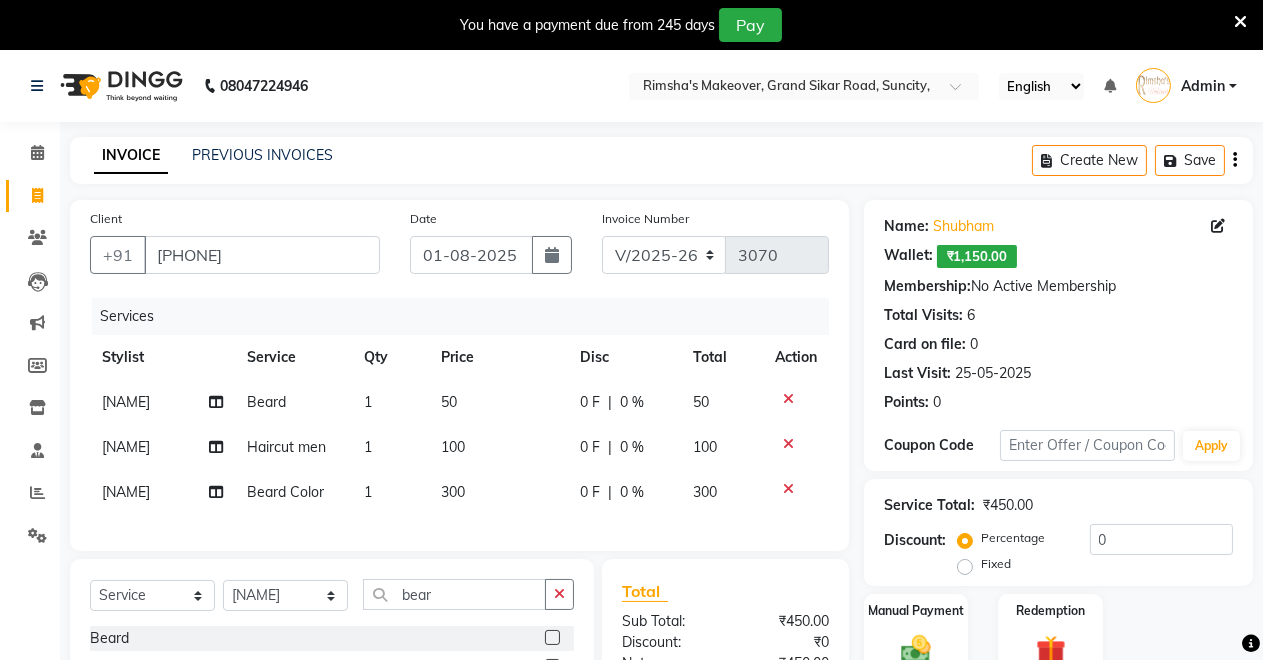 scroll, scrollTop: 197, scrollLeft: 0, axis: vertical 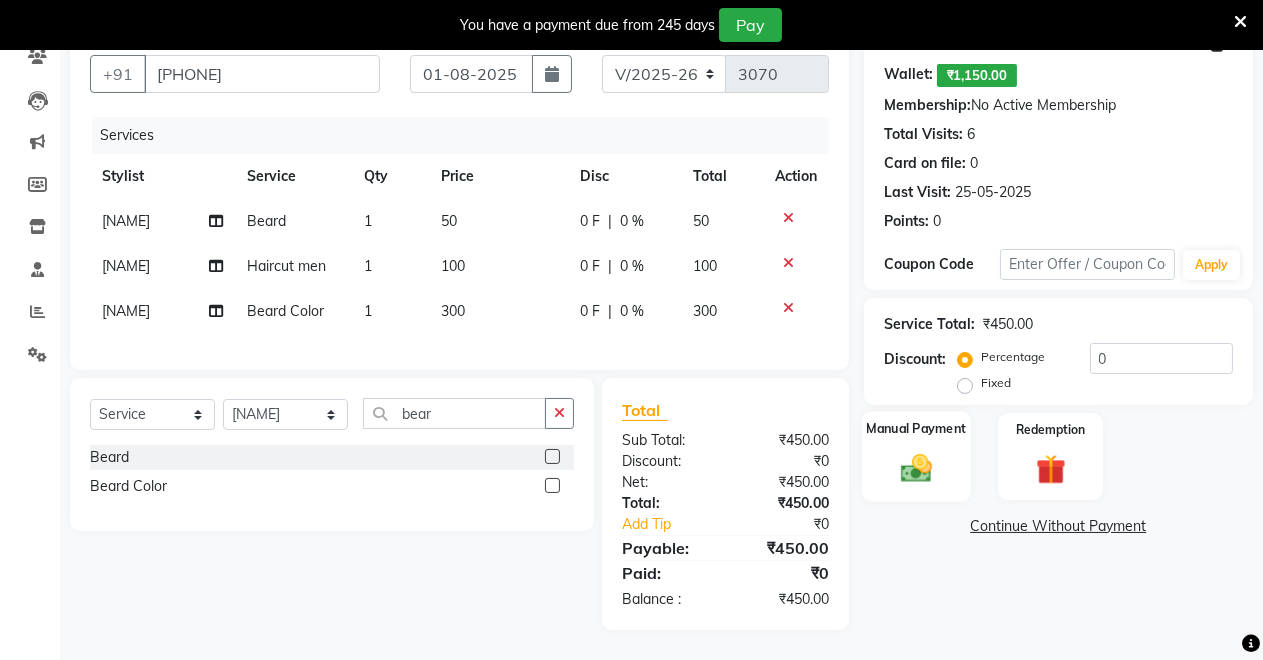 click on "Manual Payment" 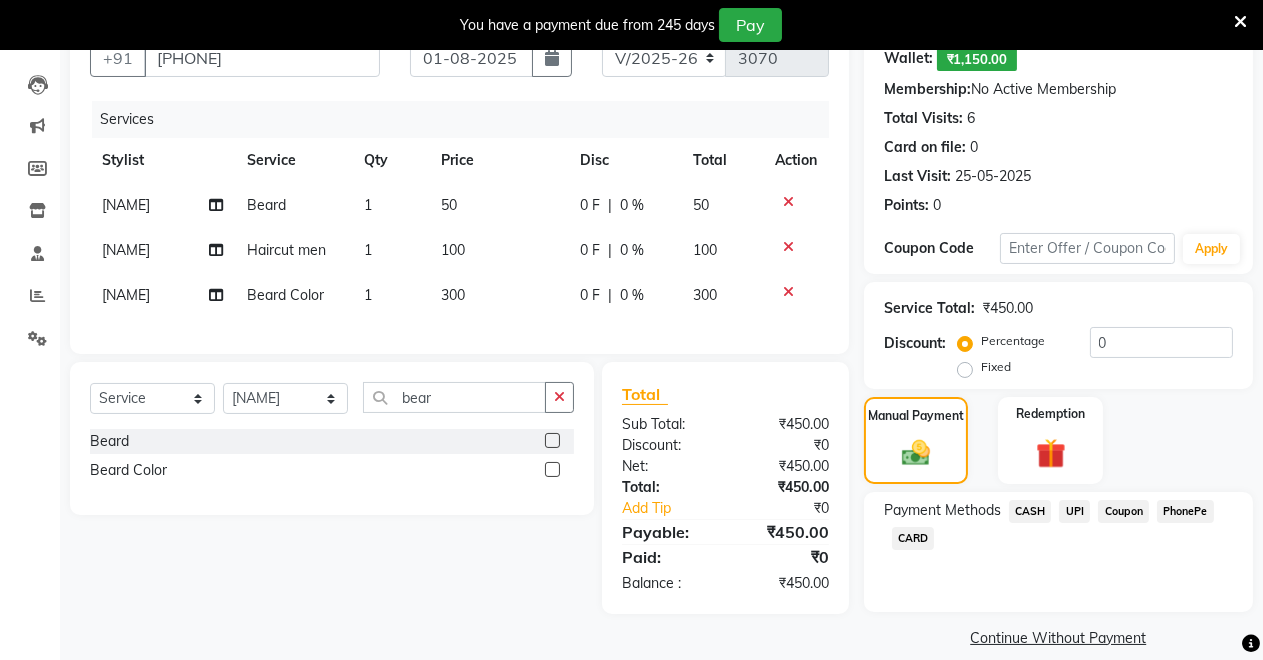 scroll, scrollTop: 220, scrollLeft: 0, axis: vertical 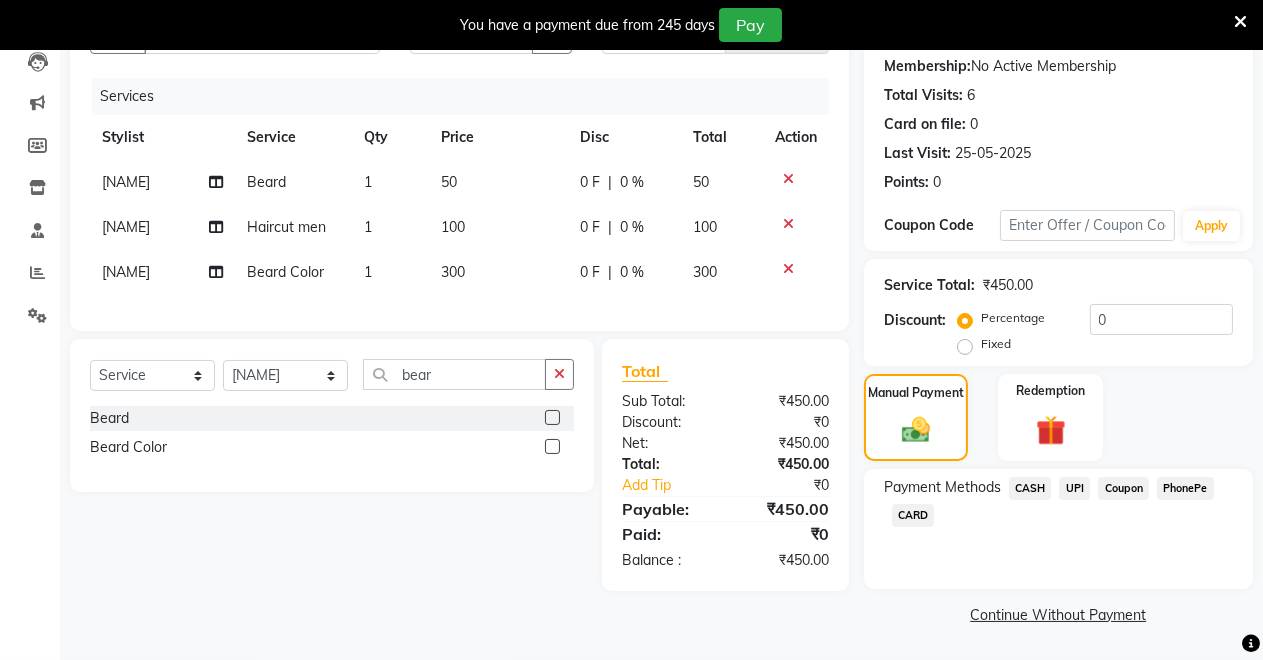 click on "UPI" 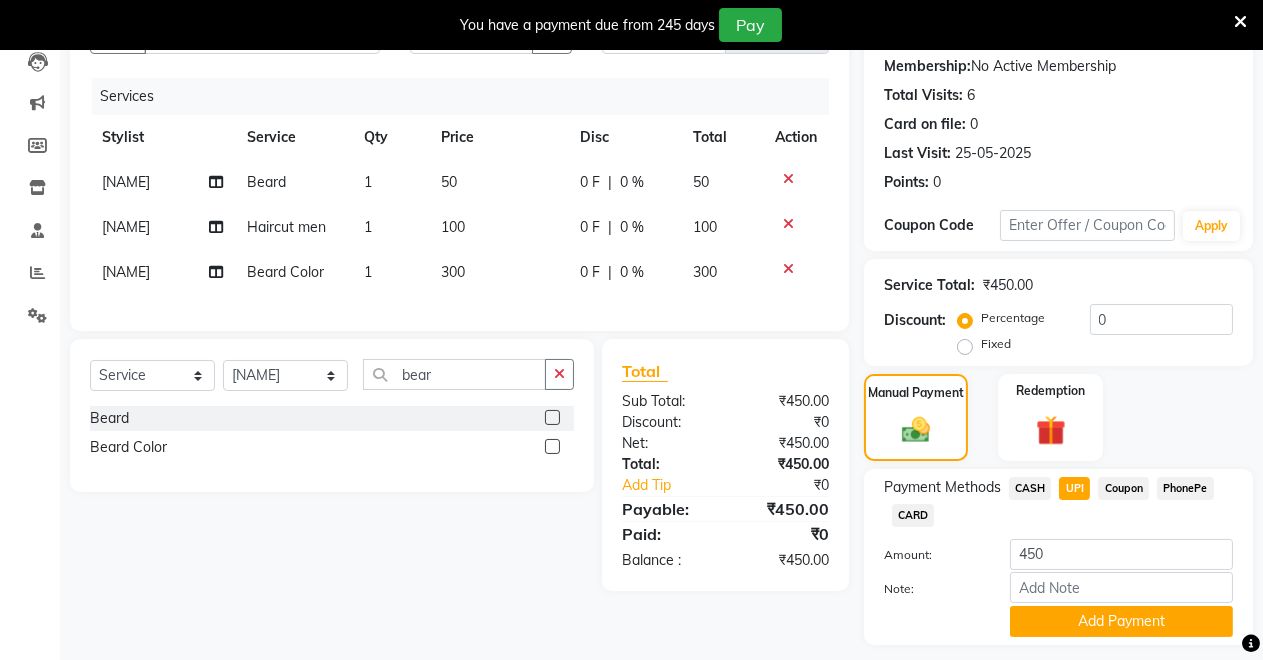 scroll, scrollTop: 276, scrollLeft: 0, axis: vertical 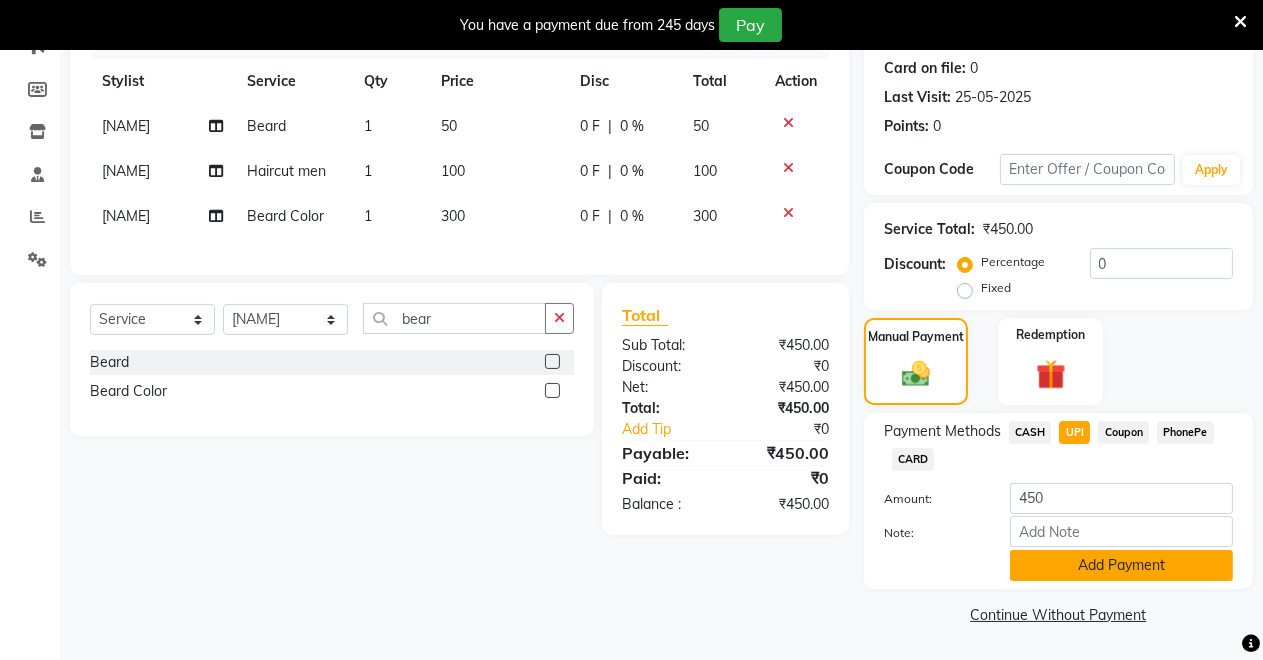 click on "Add Payment" 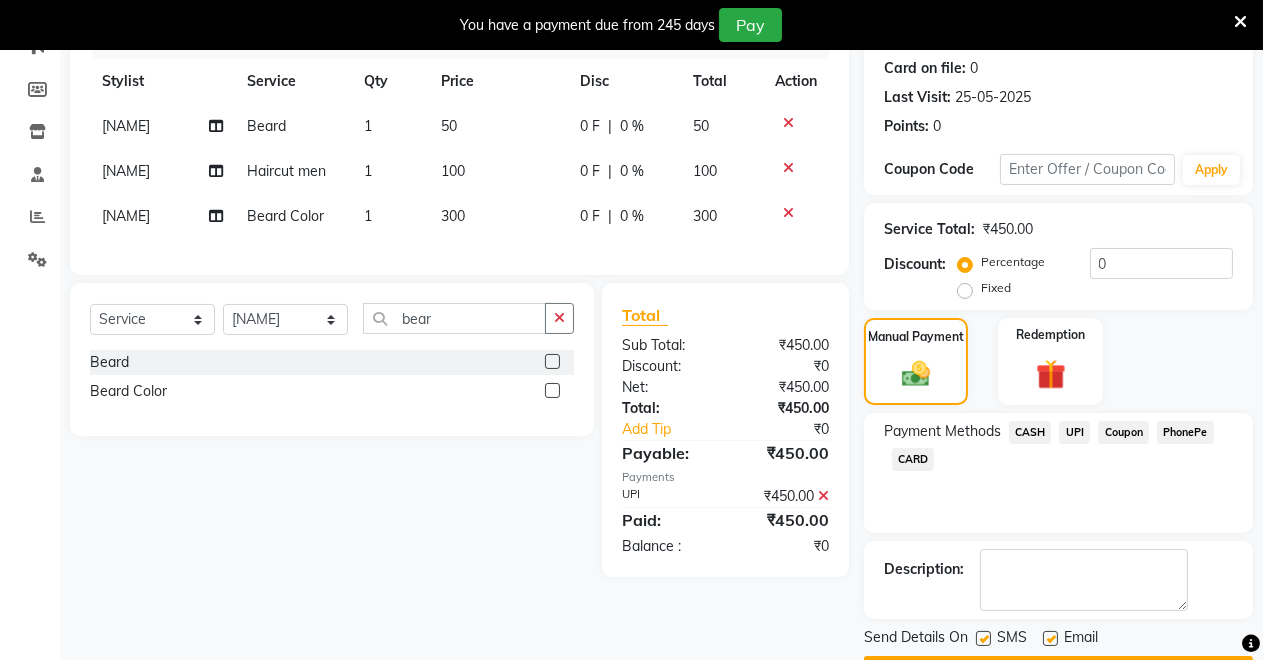 scroll, scrollTop: 332, scrollLeft: 0, axis: vertical 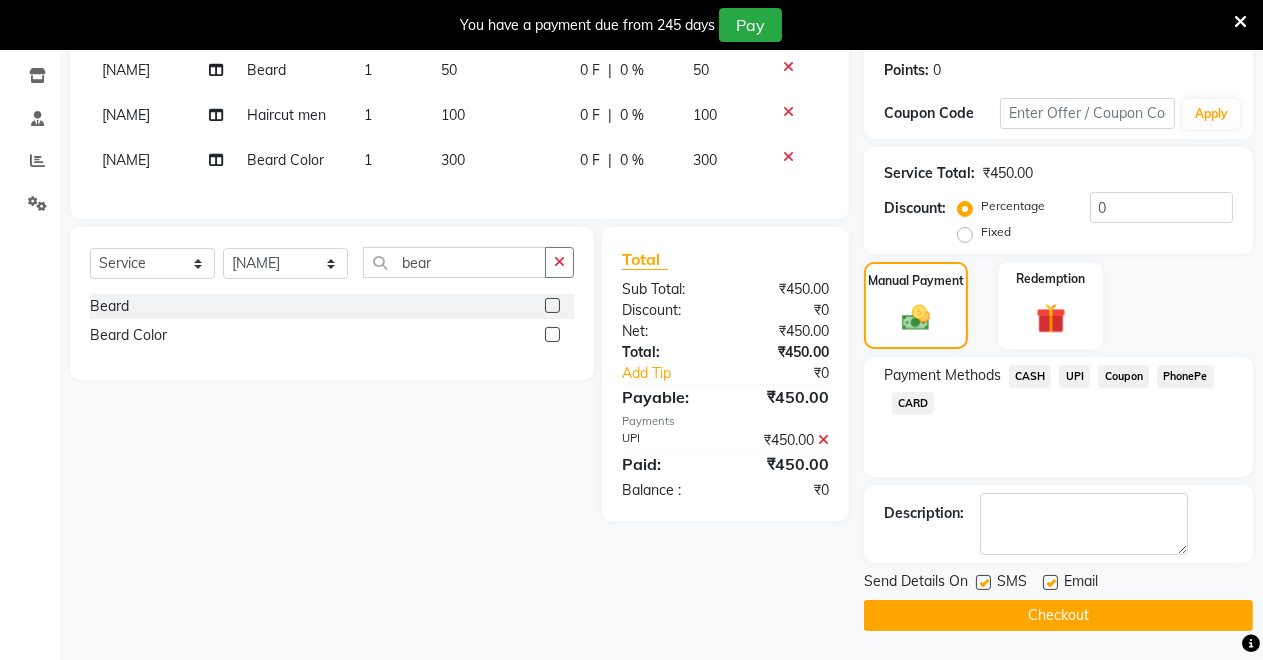 click on "Checkout" 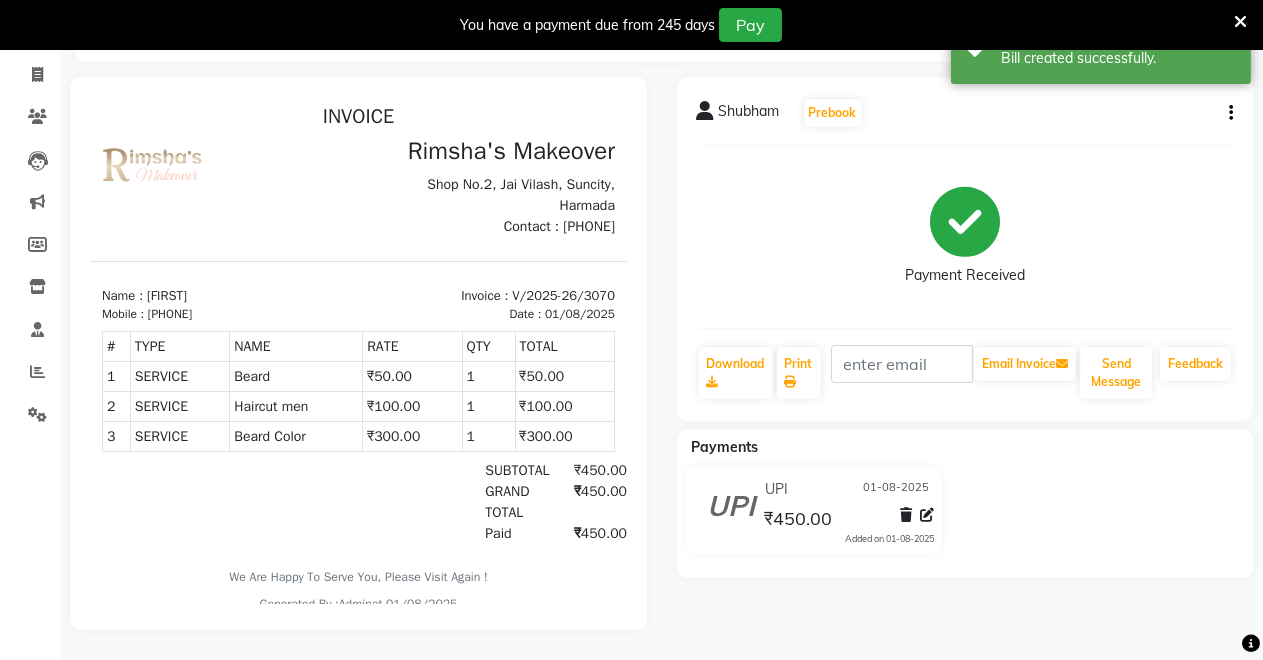 scroll, scrollTop: 0, scrollLeft: 0, axis: both 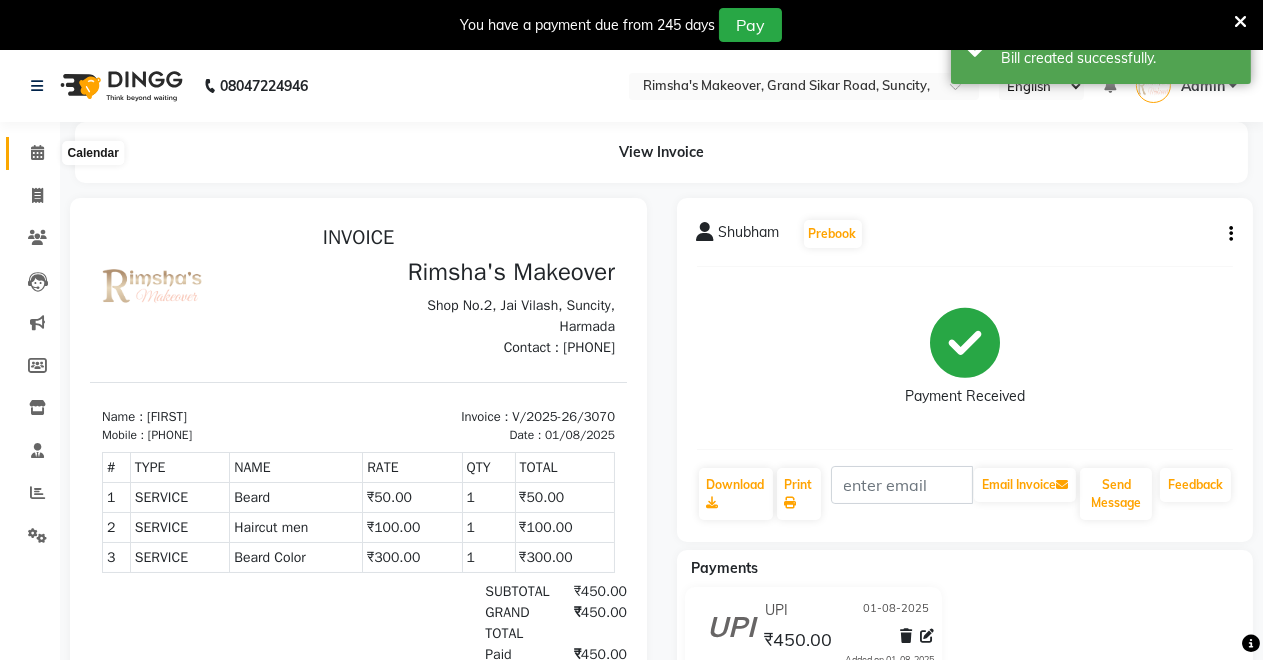 click 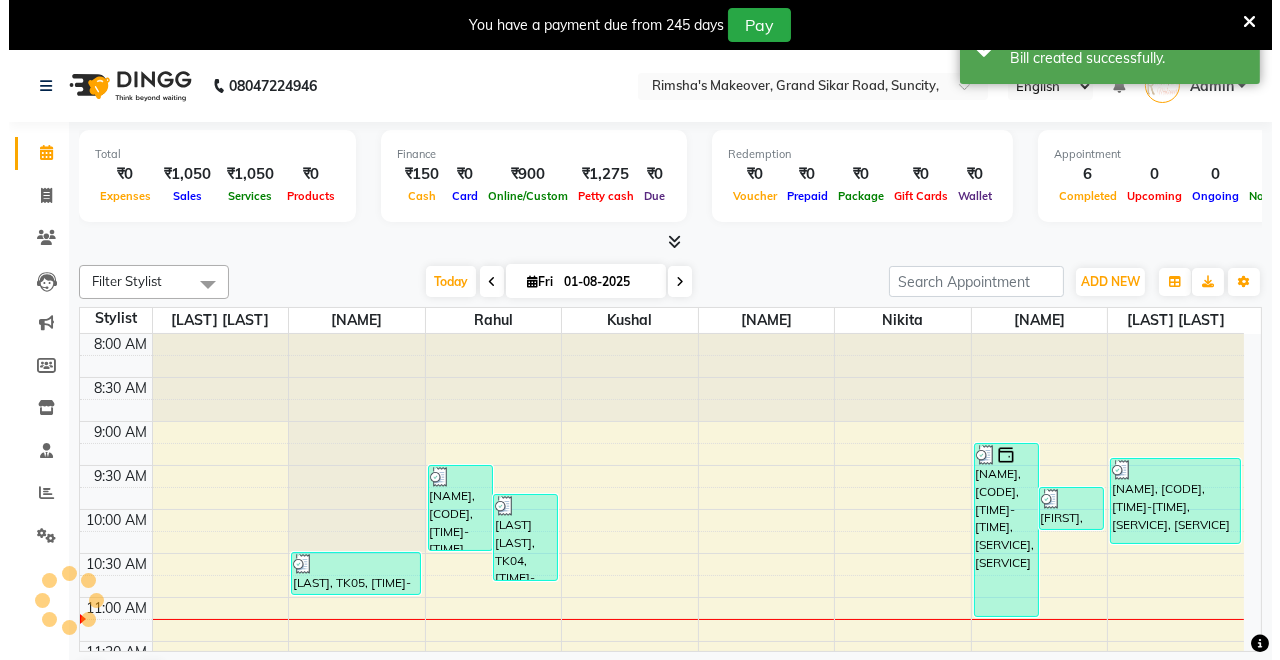 scroll, scrollTop: 0, scrollLeft: 0, axis: both 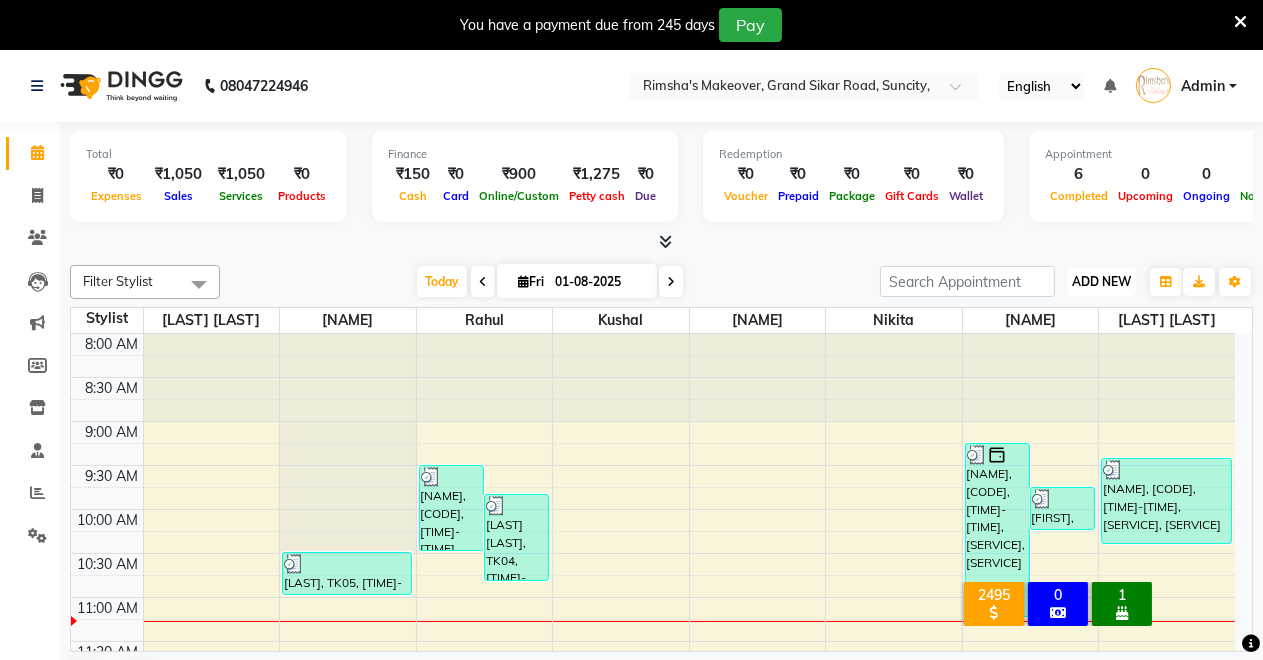 click on "ADD NEW" at bounding box center (1101, 281) 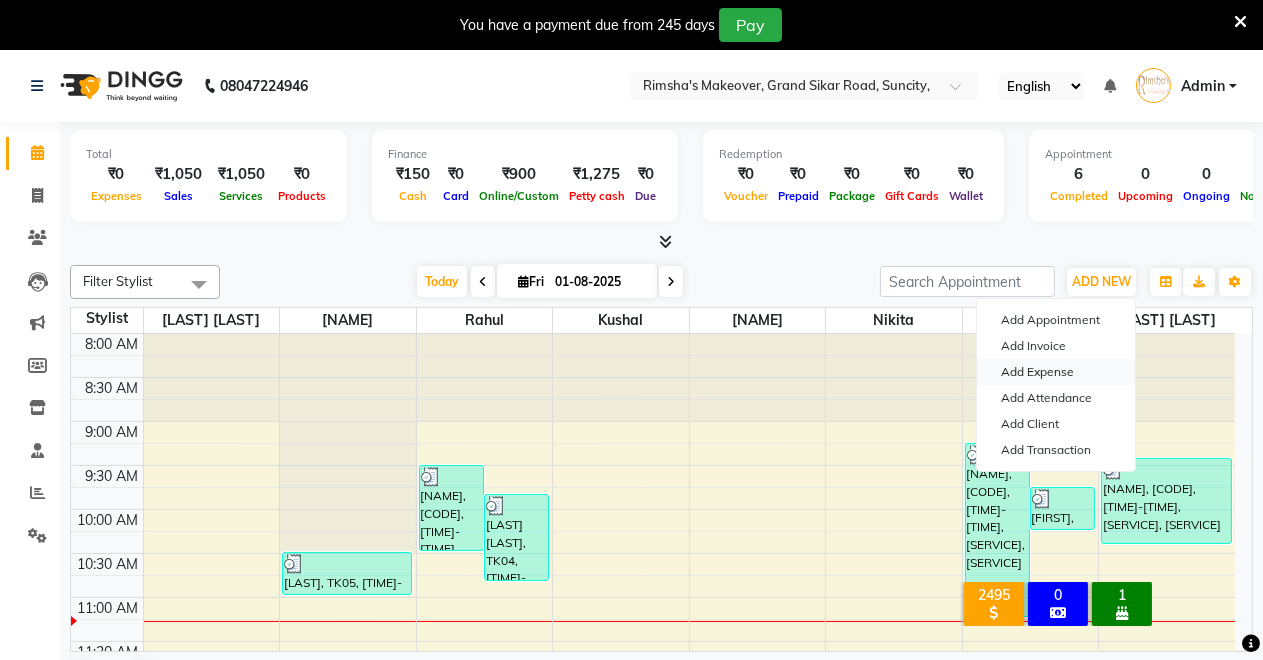 click on "Add Expense" at bounding box center [1056, 372] 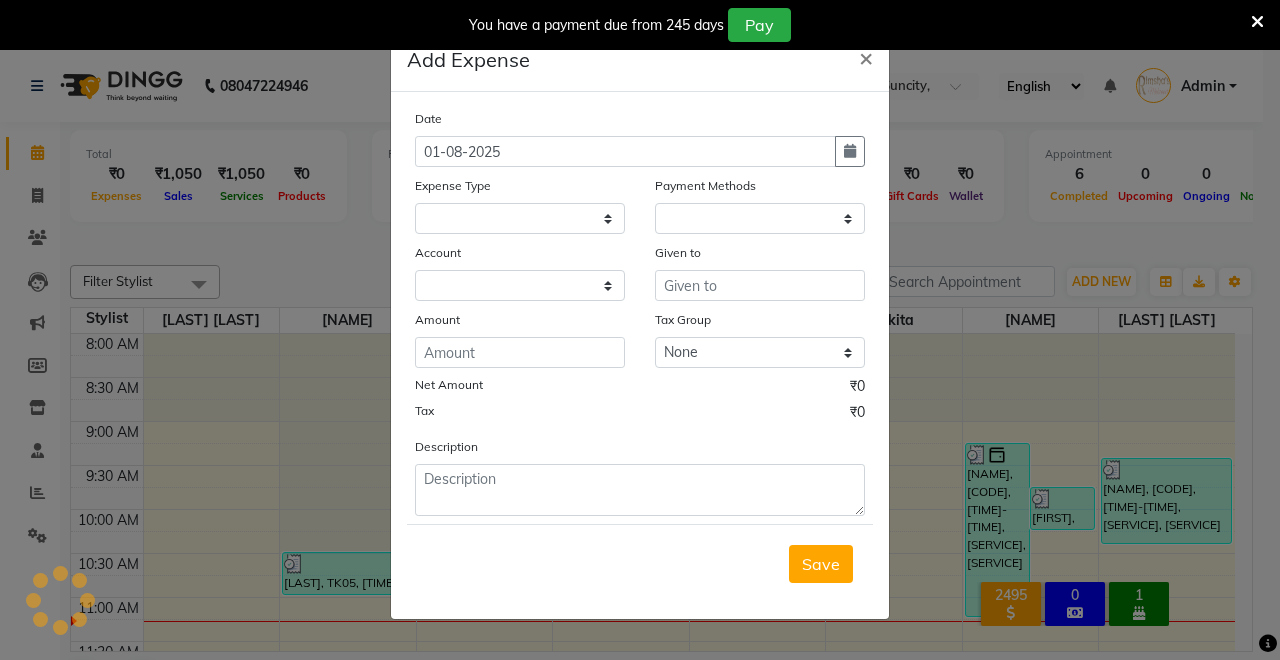 select on "1" 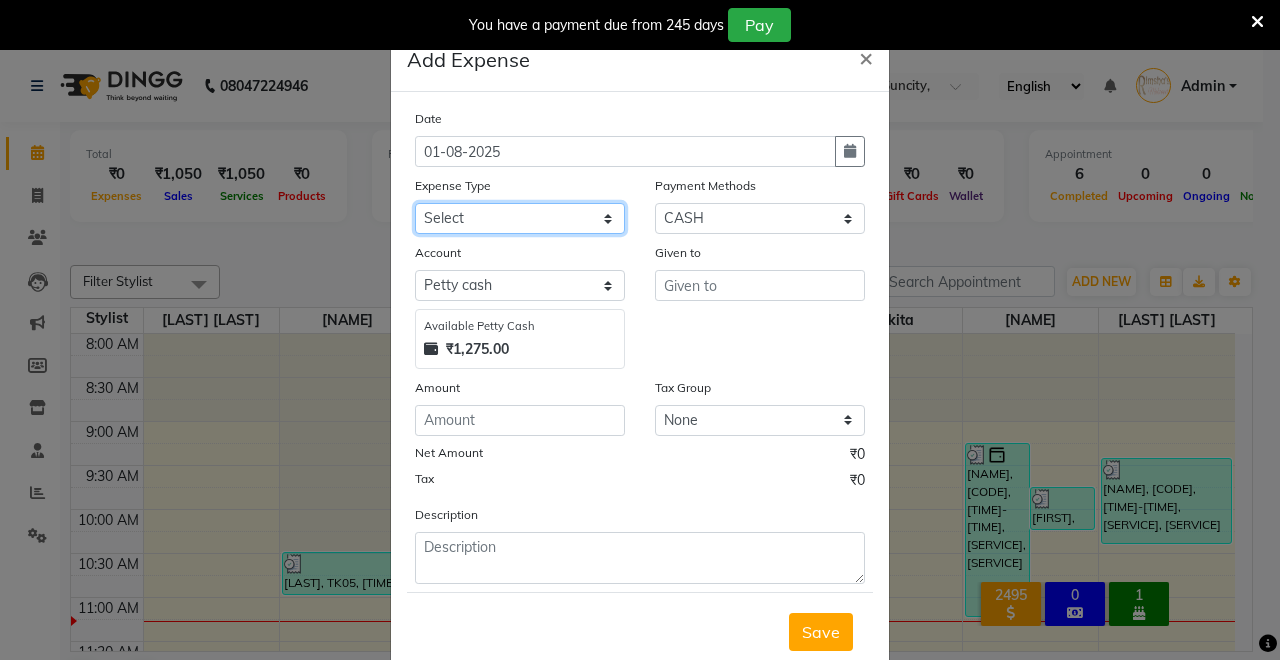 click on "Select Advance Salary Bank Service Charges CLEANING Clinical charges DM SIR DUSTBIN electricity bill Other PAMPHLETS Pandit G Priyanka mam Product Rent Salary SOFA Staff Snacks Tax Tea & Refreshment T SHIRT PRINT Utilities Water Bottle" 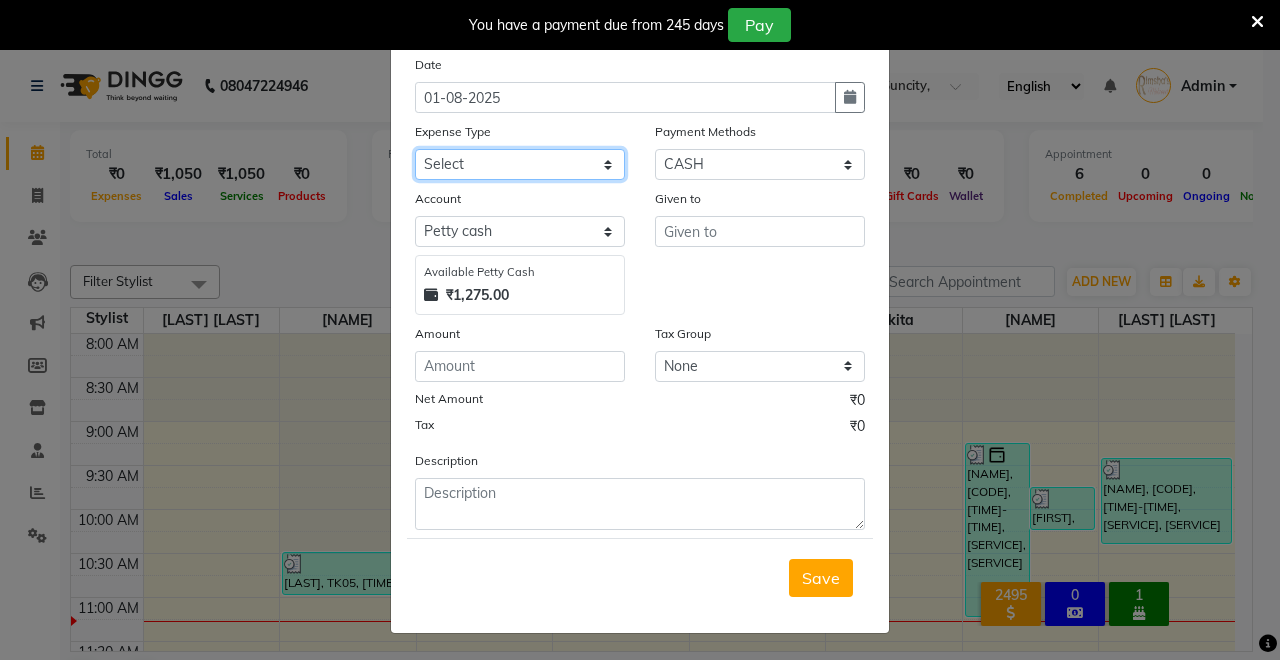 click on "Select Advance Salary Bank Service Charges CLEANING Clinical charges DM SIR DUSTBIN electricity bill Other PAMPHLETS Pandit G Priyanka mam Product Rent Salary SOFA Staff Snacks Tax Tea & Refreshment T SHIRT PRINT Utilities Water Bottle" 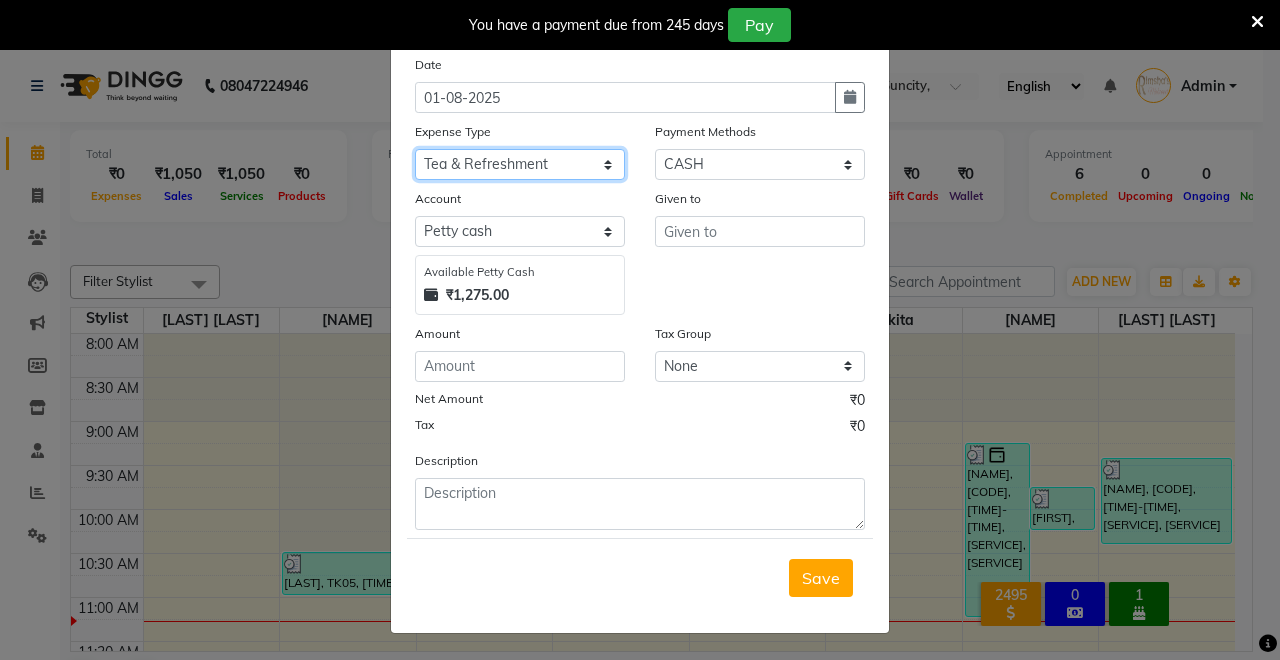 click on "Select Advance Salary Bank Service Charges CLEANING Clinical charges DM SIR DUSTBIN electricity bill Other PAMPHLETS Pandit G Priyanka mam Product Rent Salary SOFA Staff Snacks Tax Tea & Refreshment T SHIRT PRINT Utilities Water Bottle" 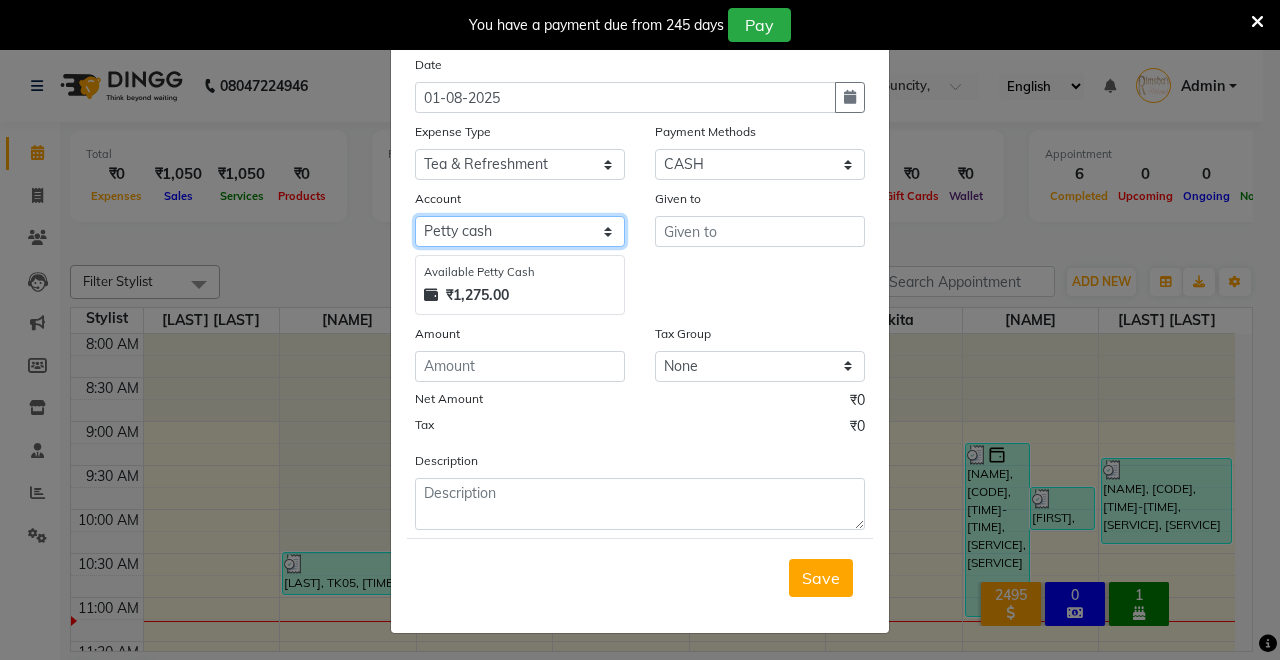 click on "Select Petty cash Default account UPI ACCOUNT" 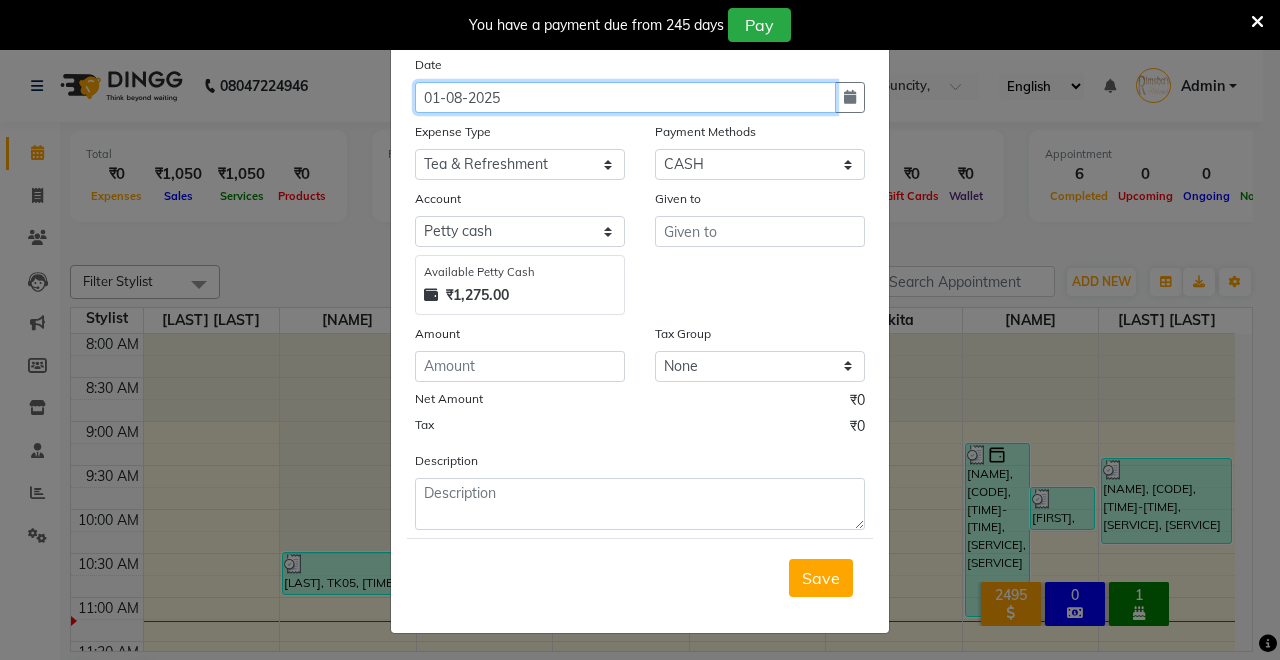 click on "01-08-2025" 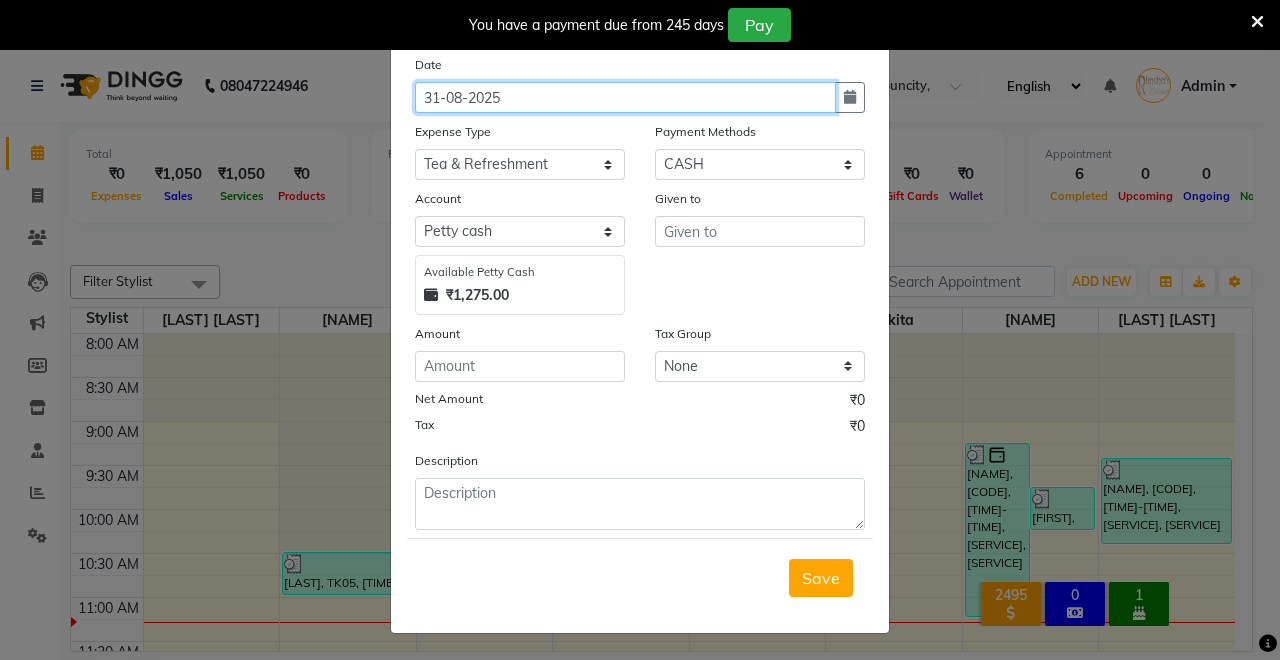 click on "31-08-2025" 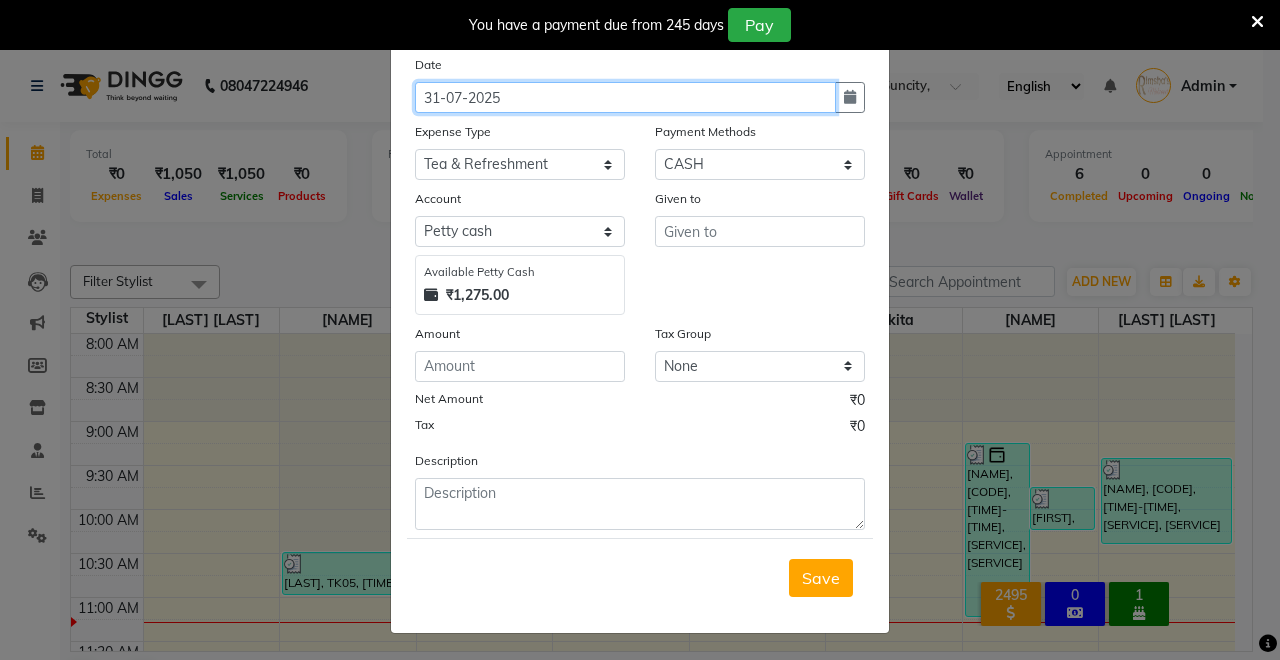 type on "31-07-2025" 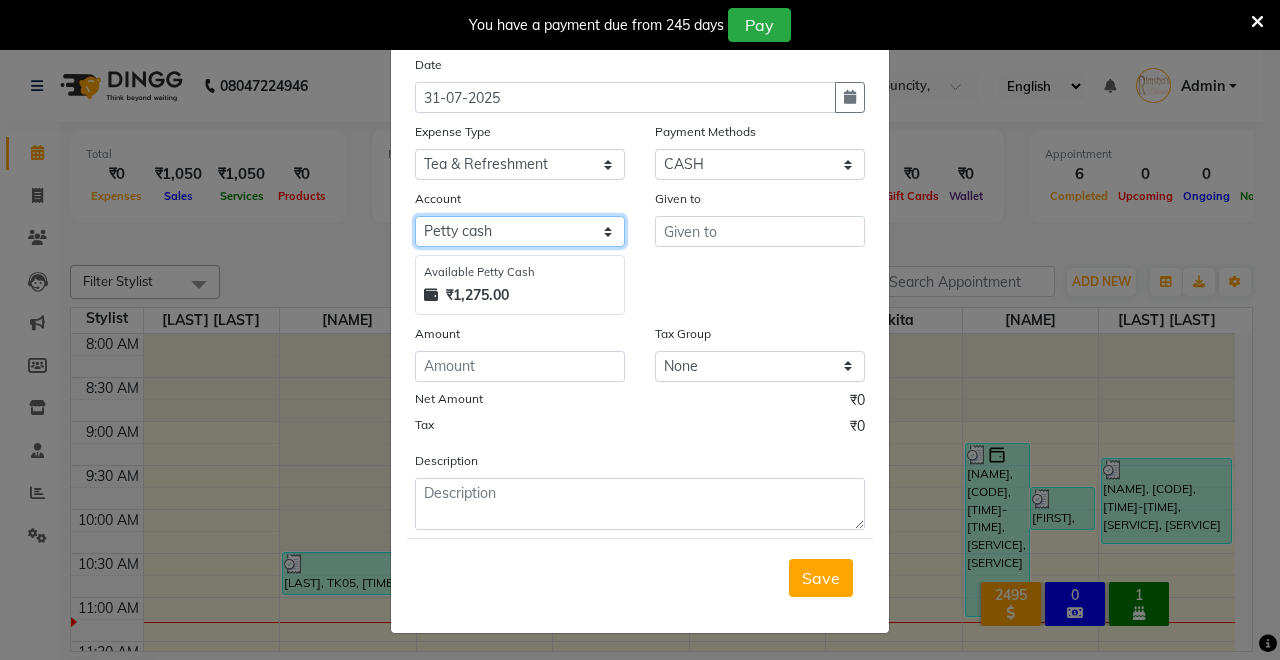 click on "Select Petty cash Default account UPI ACCOUNT" 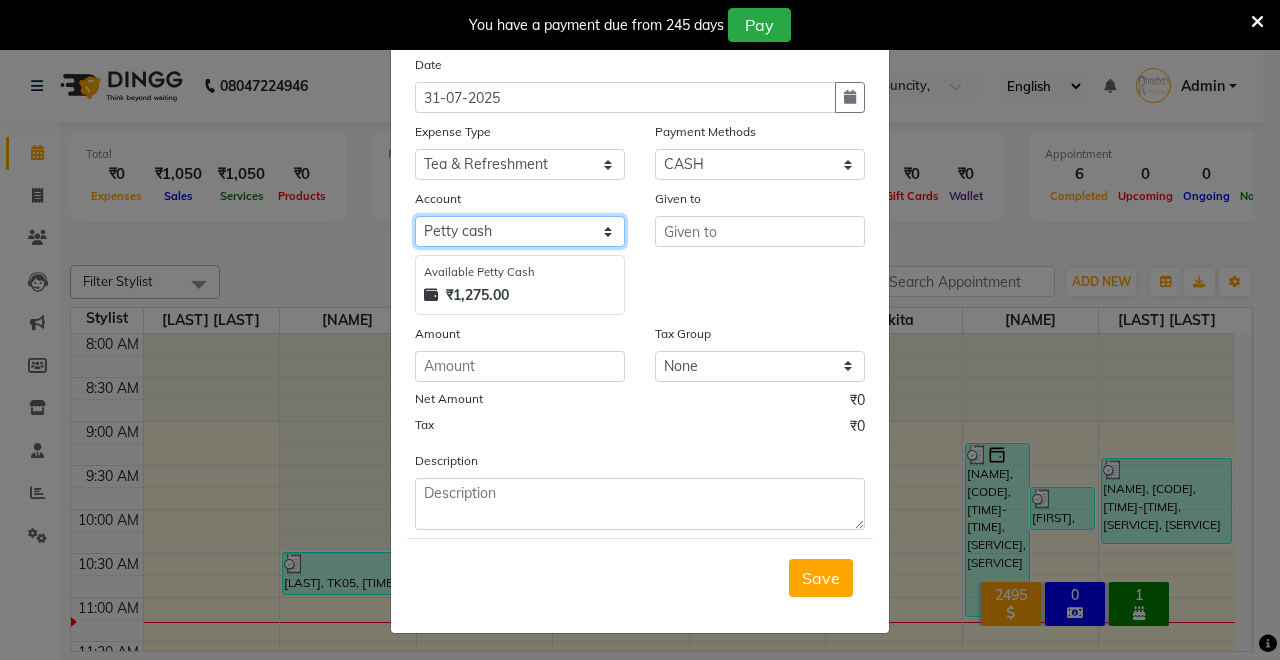 click on "Select Petty cash Default account UPI ACCOUNT" 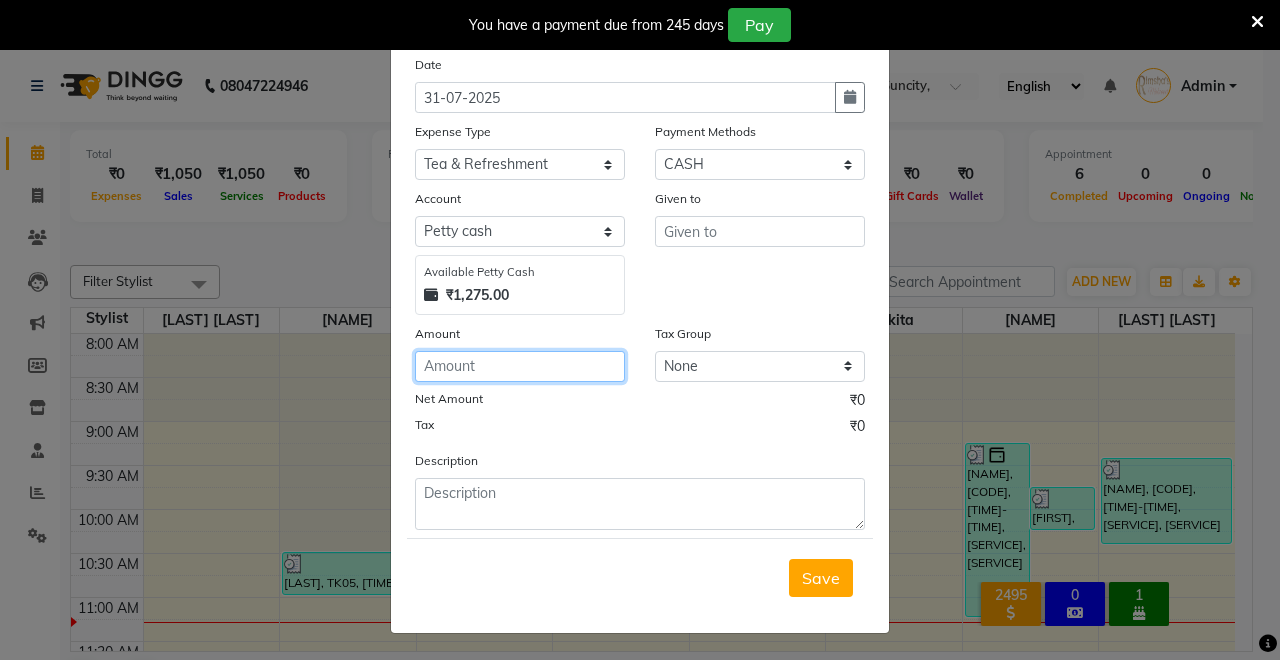 click on "Date [DATE] Expense Type Select Advance Salary Bank Service Charges CLEANING Clinical charges DM SIR DUSTBIN electricity bill Other PAMPHLETS Pandit G [NAME] Product Rent Salary SOFA Staff Snacks Tax Tea & Refreshment T SHIRT PRINT Utilities Water Bottle Payment Methods Select CASH UPI Coupon PhonePe Points Gift Card Wallet CARD Prepaid Voucher Package Account Select Petty cash Default account UPI ACCOUNT Available Petty Cash ₹1,275.00 Given to Amount Tax Group None GST Net Amount ₹0 Tax ₹0 Description" 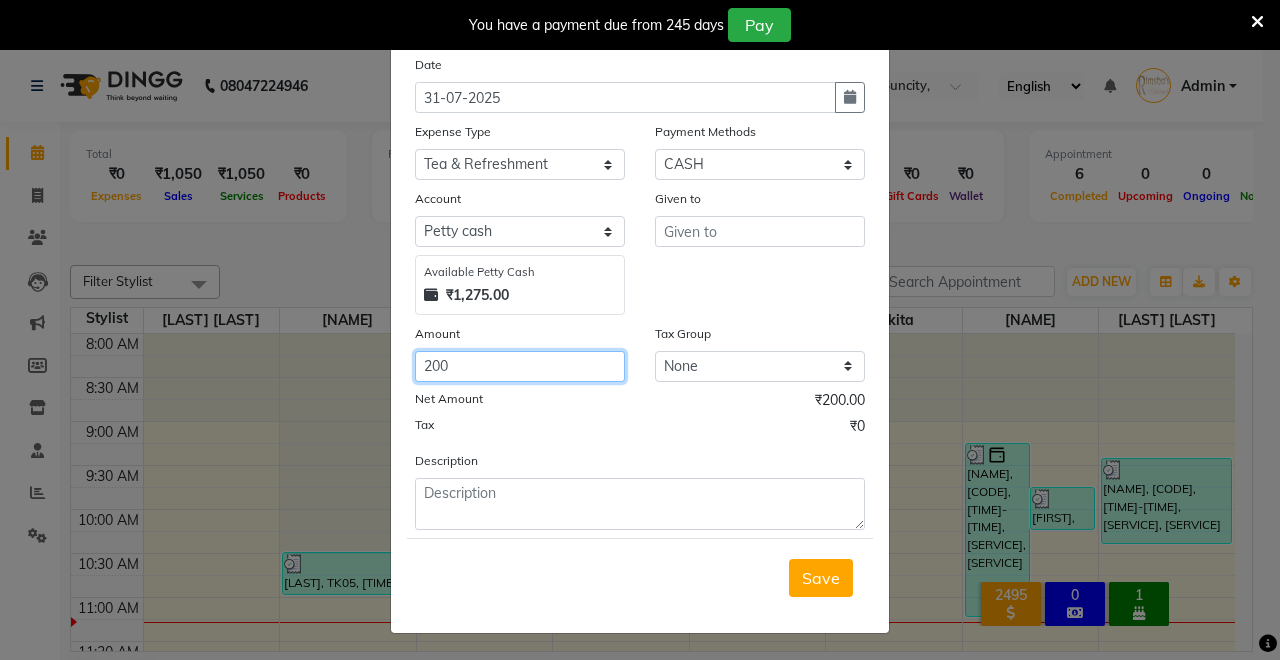 type on "200" 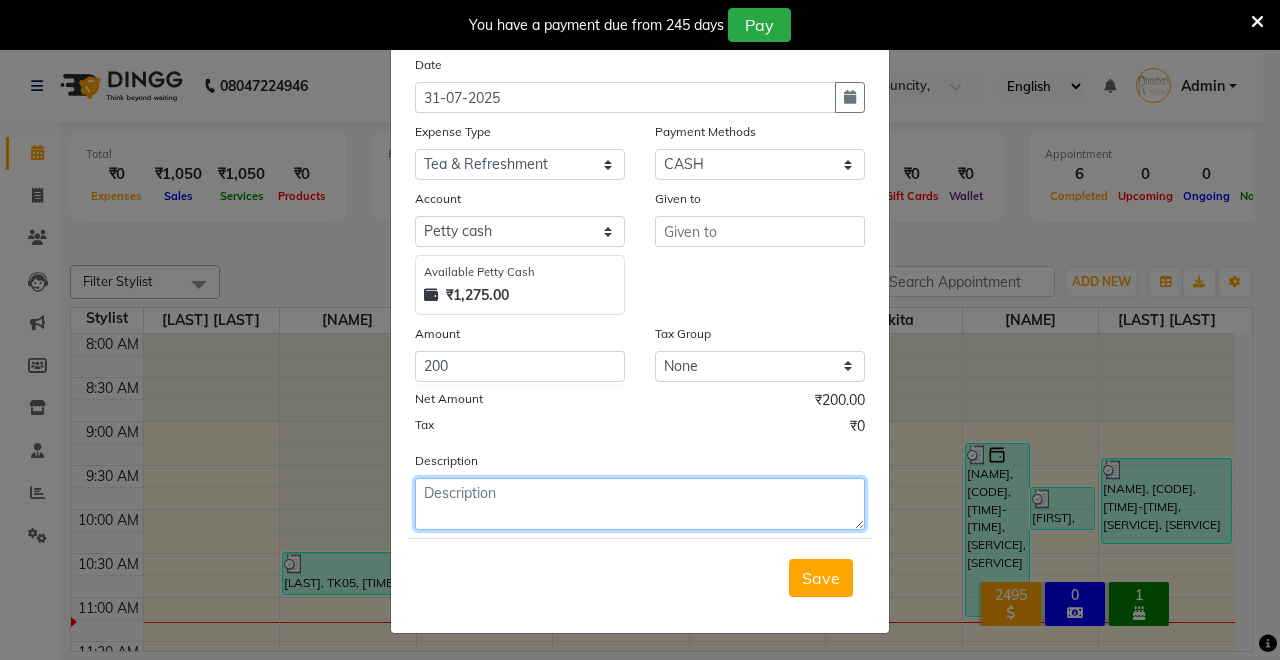 click 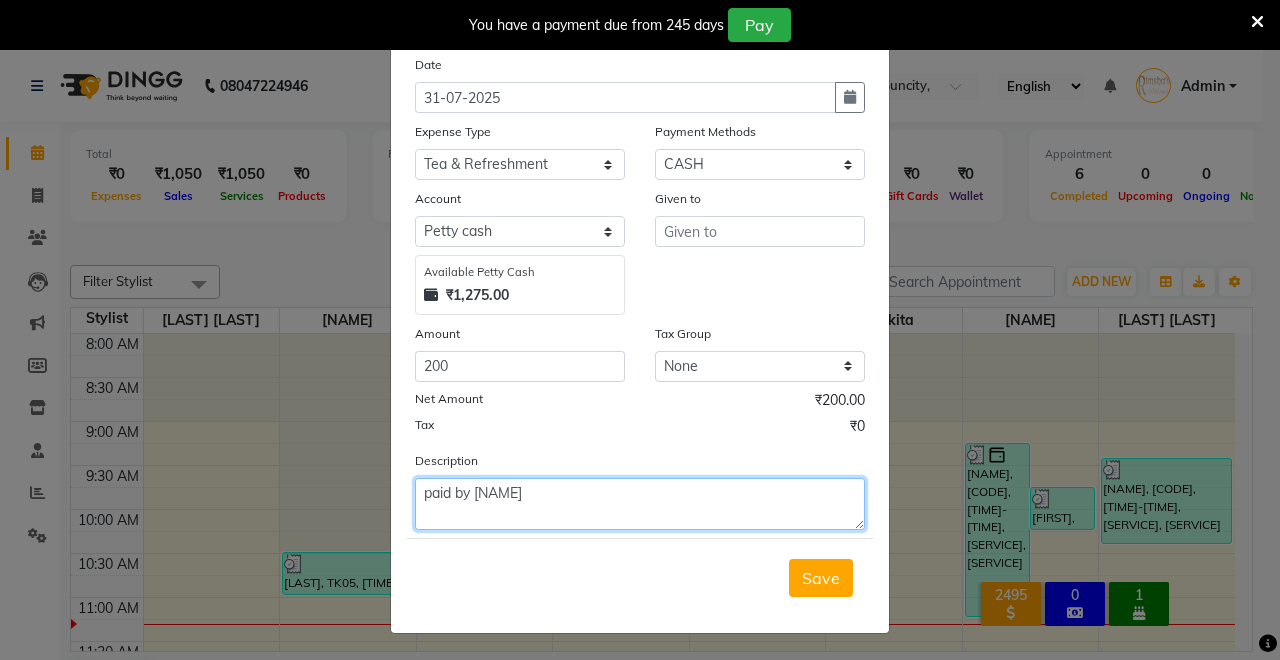 type on "paid by [NAME]" 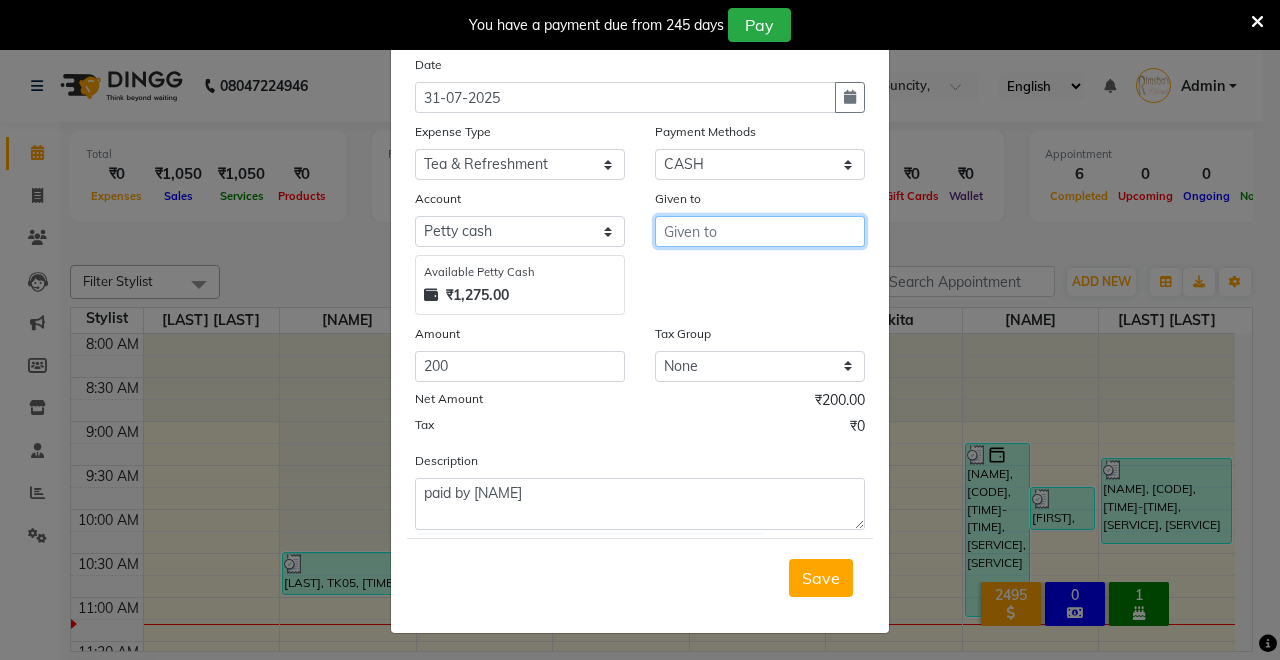 click at bounding box center [760, 231] 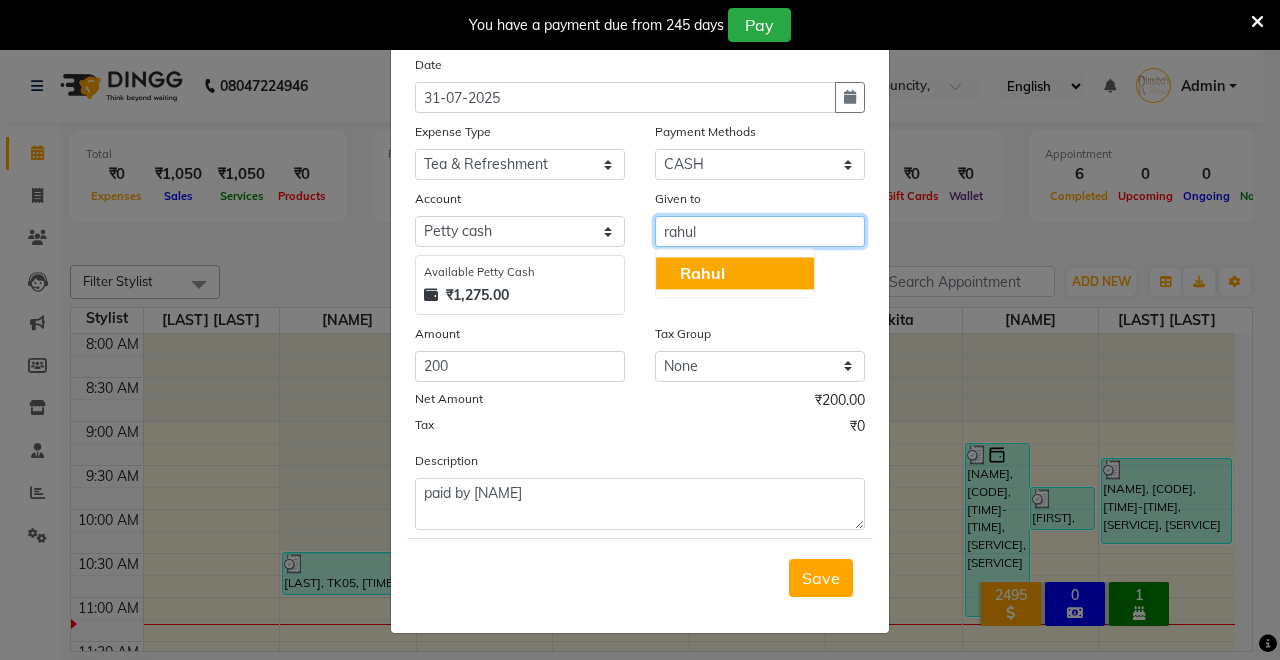 type on "rahul" 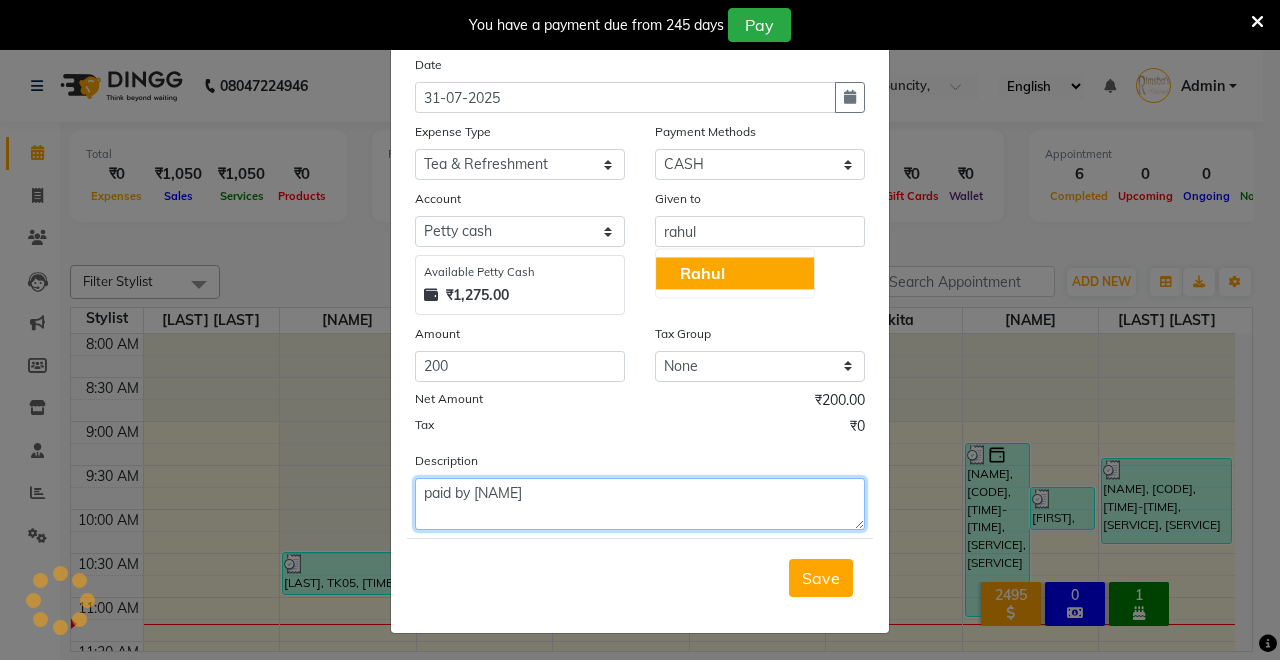 click on "paid by [NAME]" 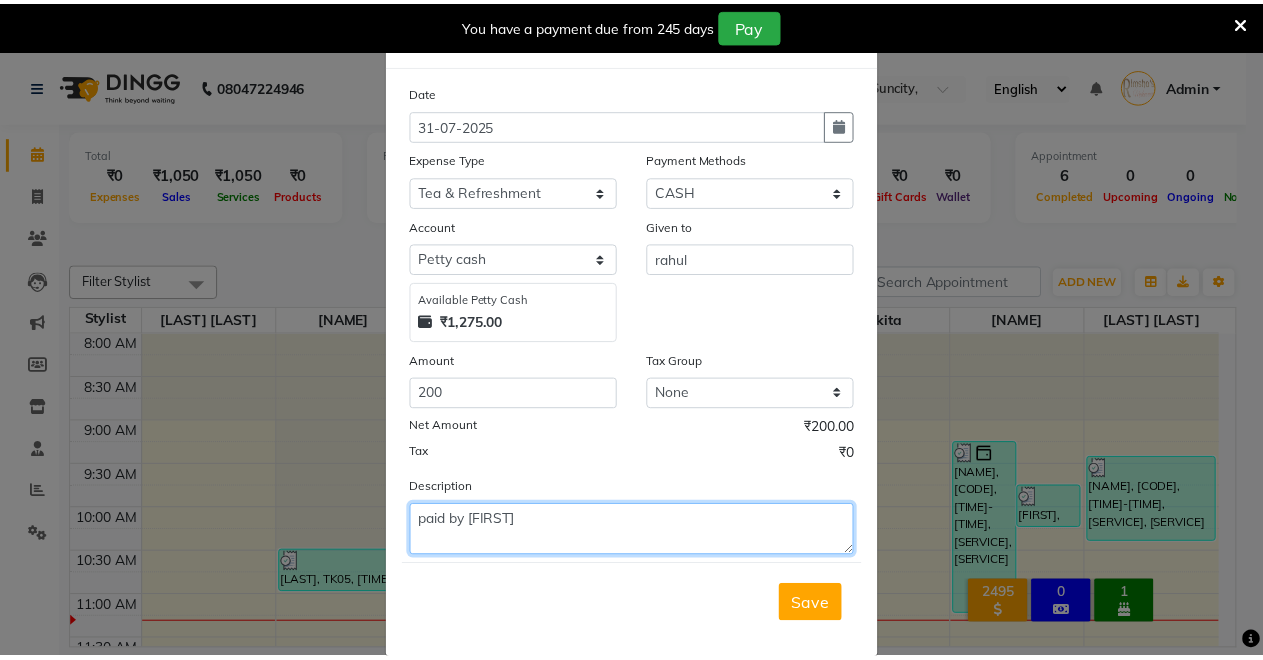 scroll, scrollTop: 0, scrollLeft: 0, axis: both 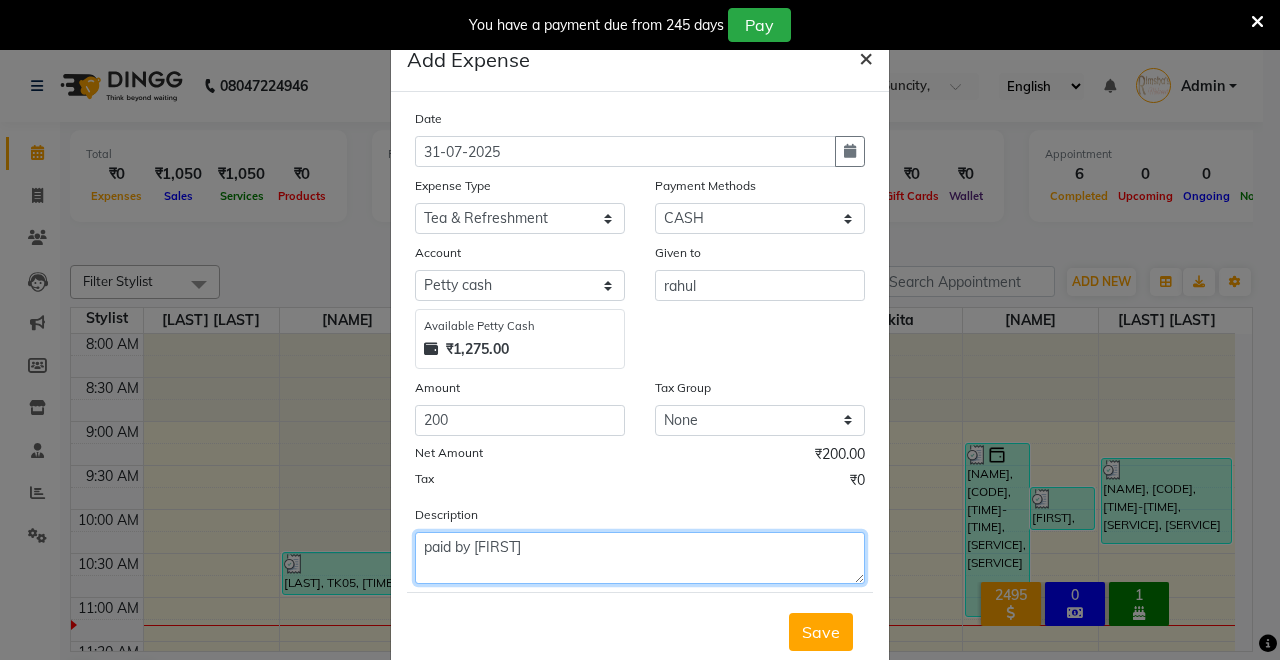 type on "paid by [FIRST]" 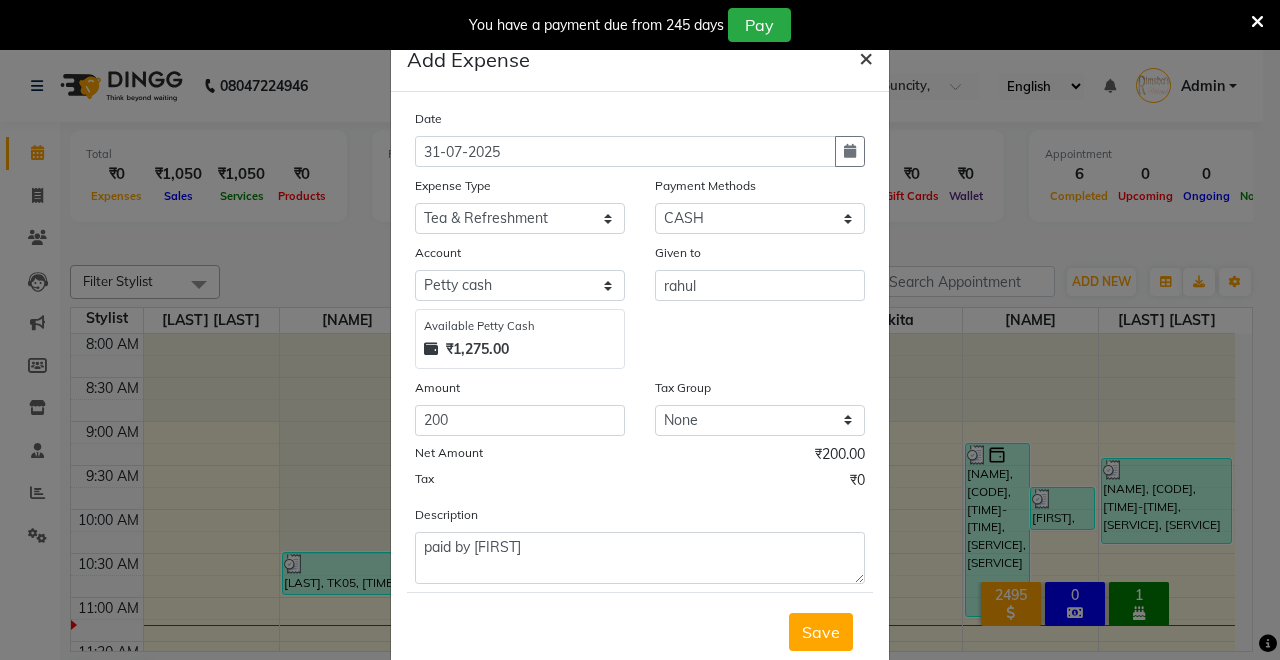 click on "×" 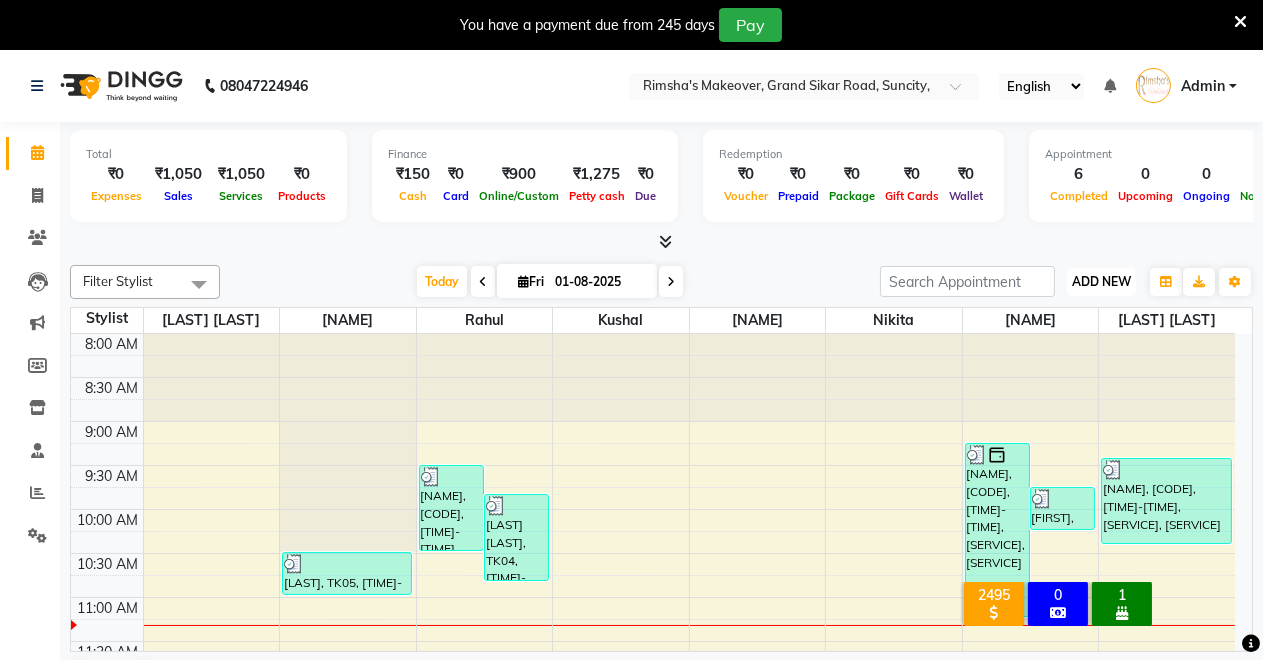 click on "ADD NEW" at bounding box center (1101, 281) 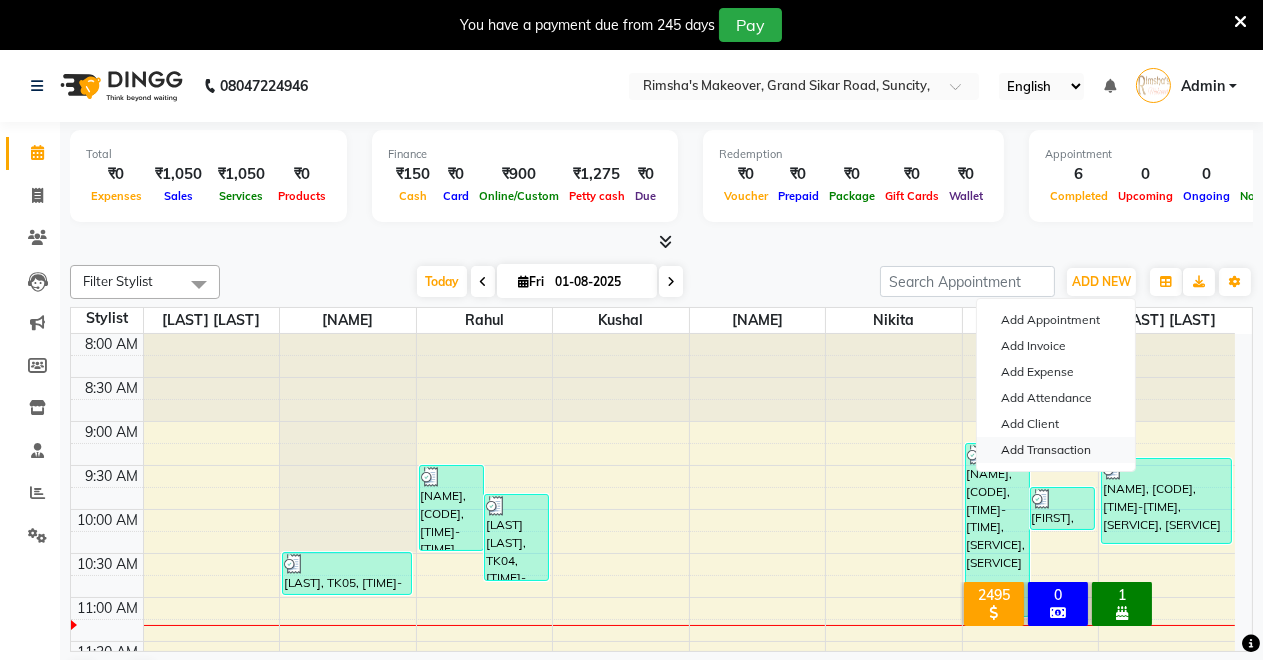 click on "Add Transaction" at bounding box center [1056, 450] 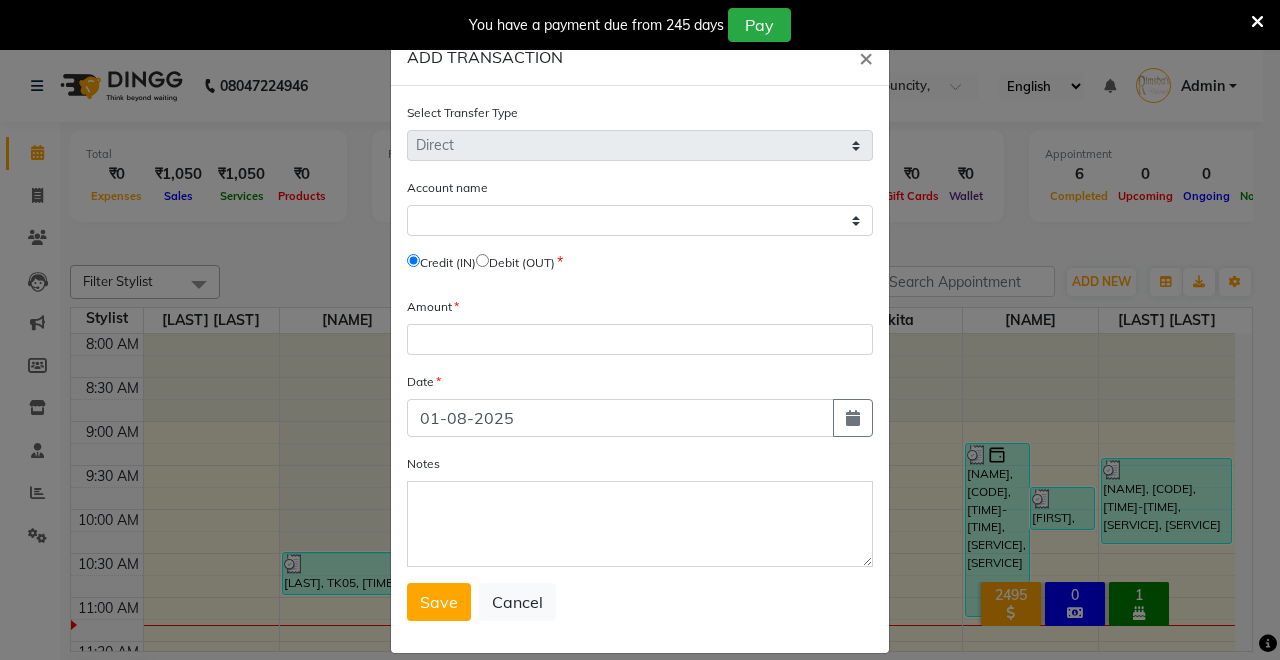 click 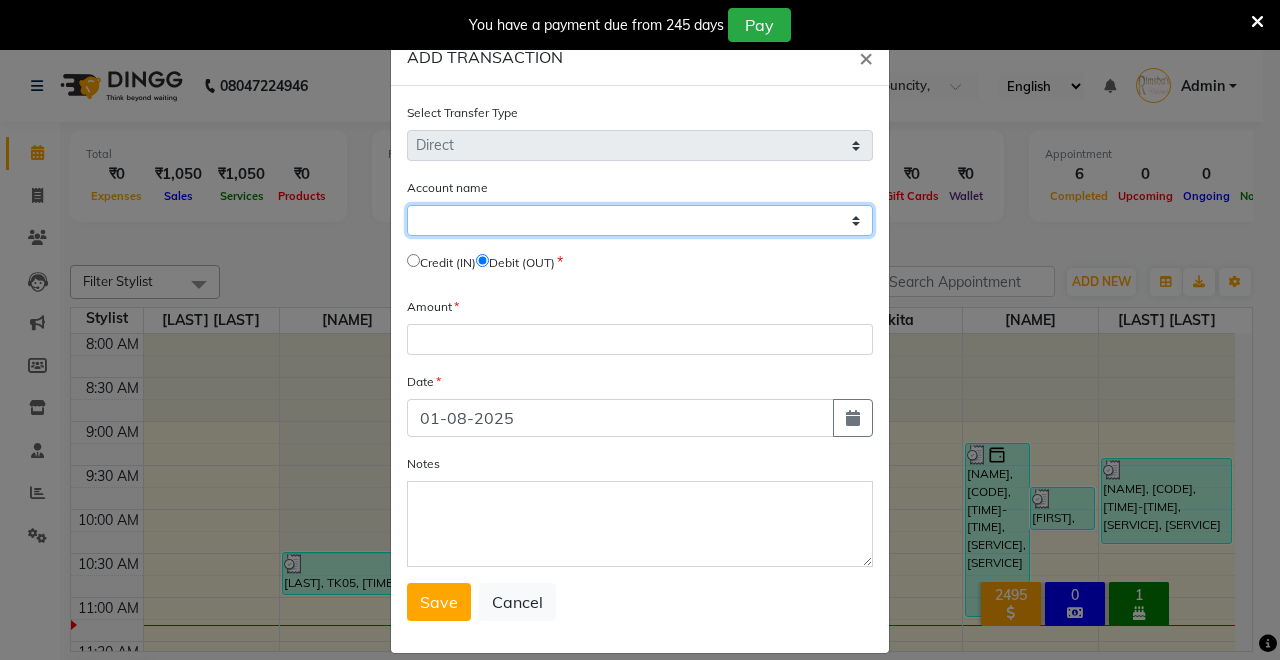click on "Select Petty Cash Default Account Upi Account" 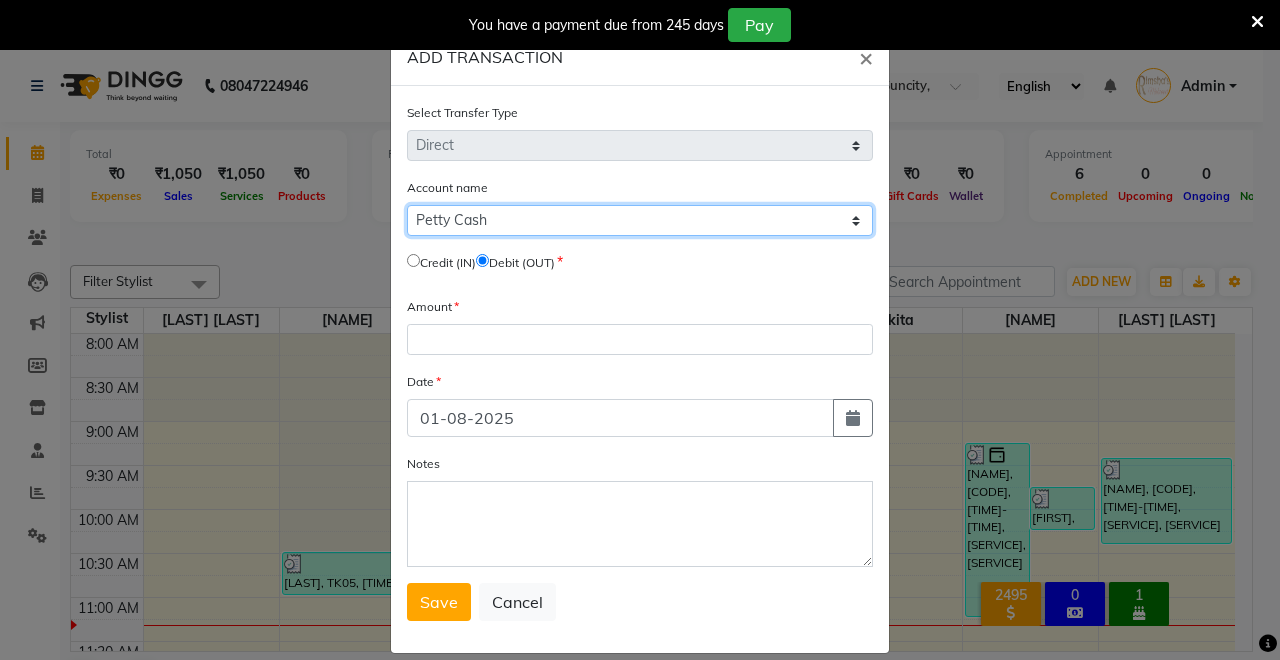 click on "Select Petty Cash Default Account Upi Account" 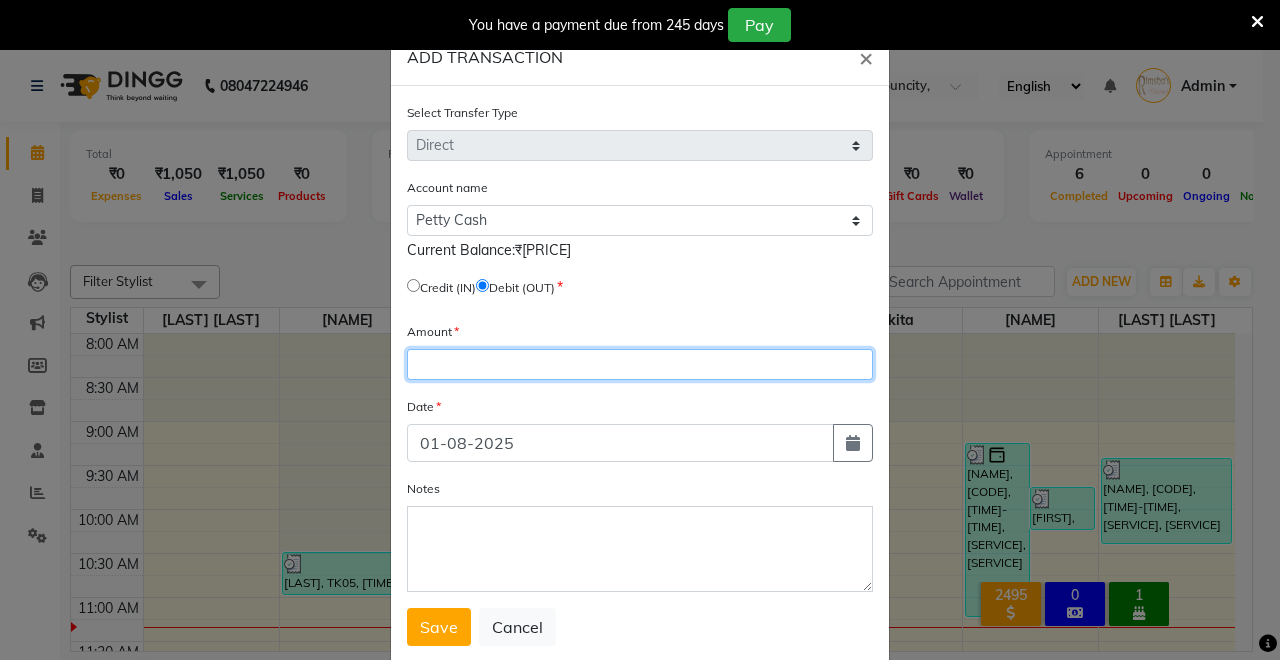 click 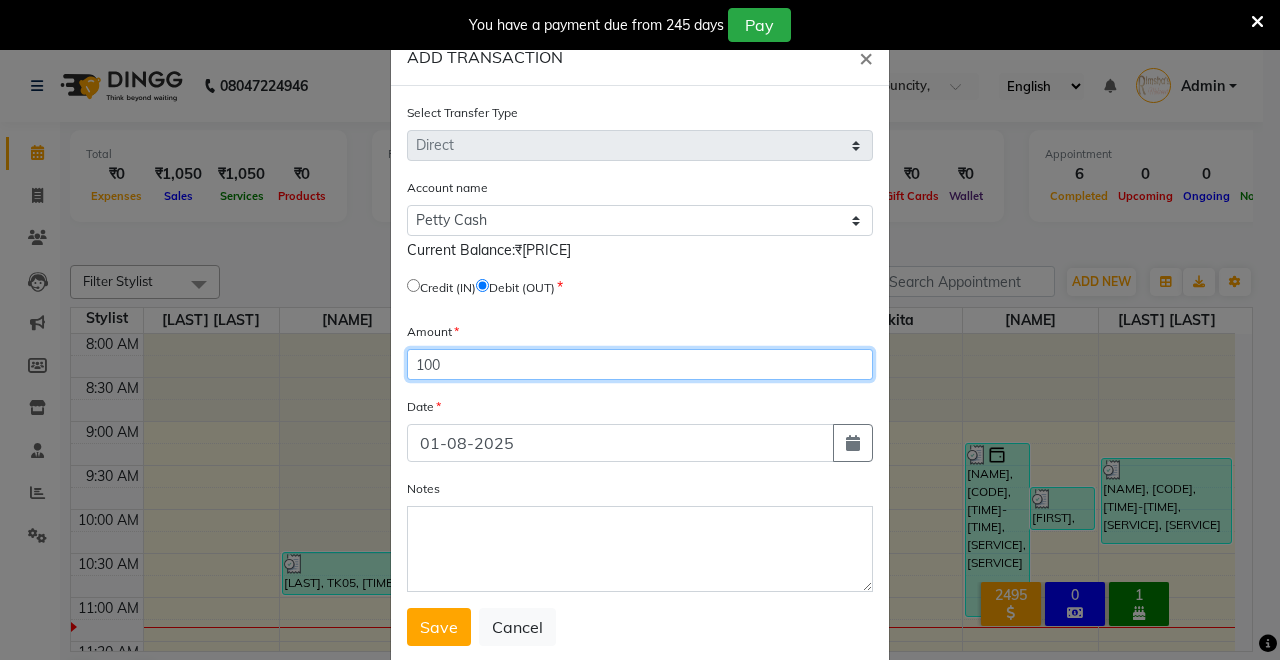 type on "100" 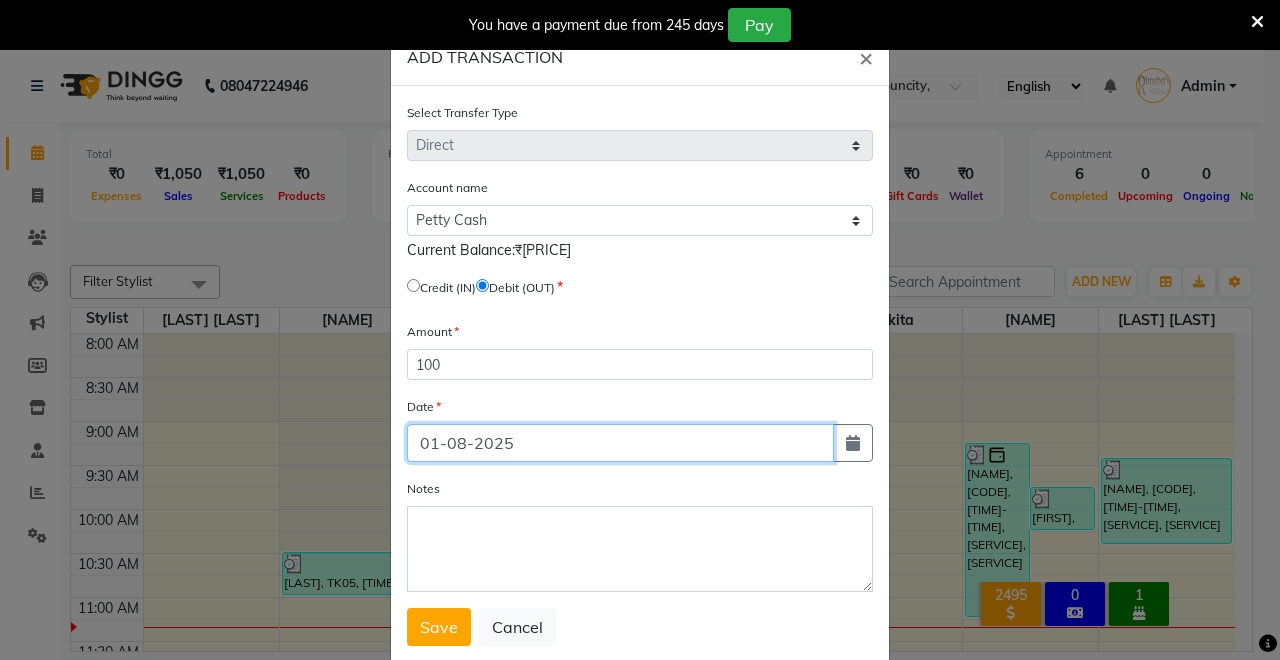 click on "01-08-2025" 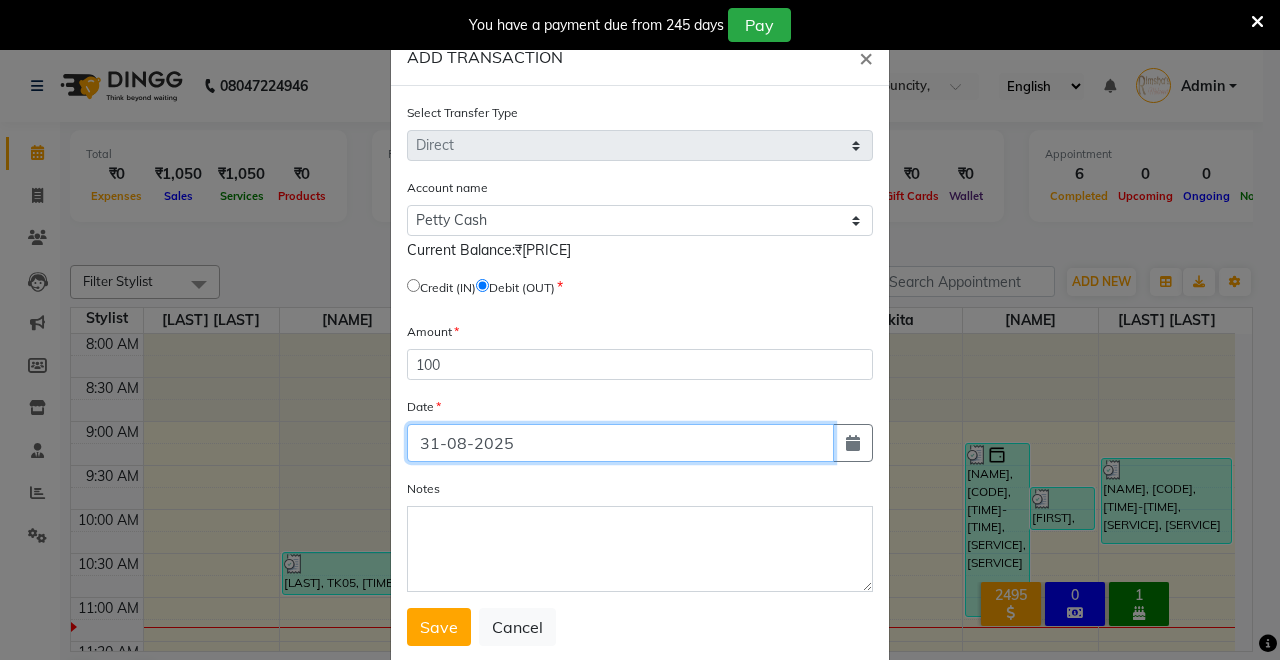 click on "31-08-2025" 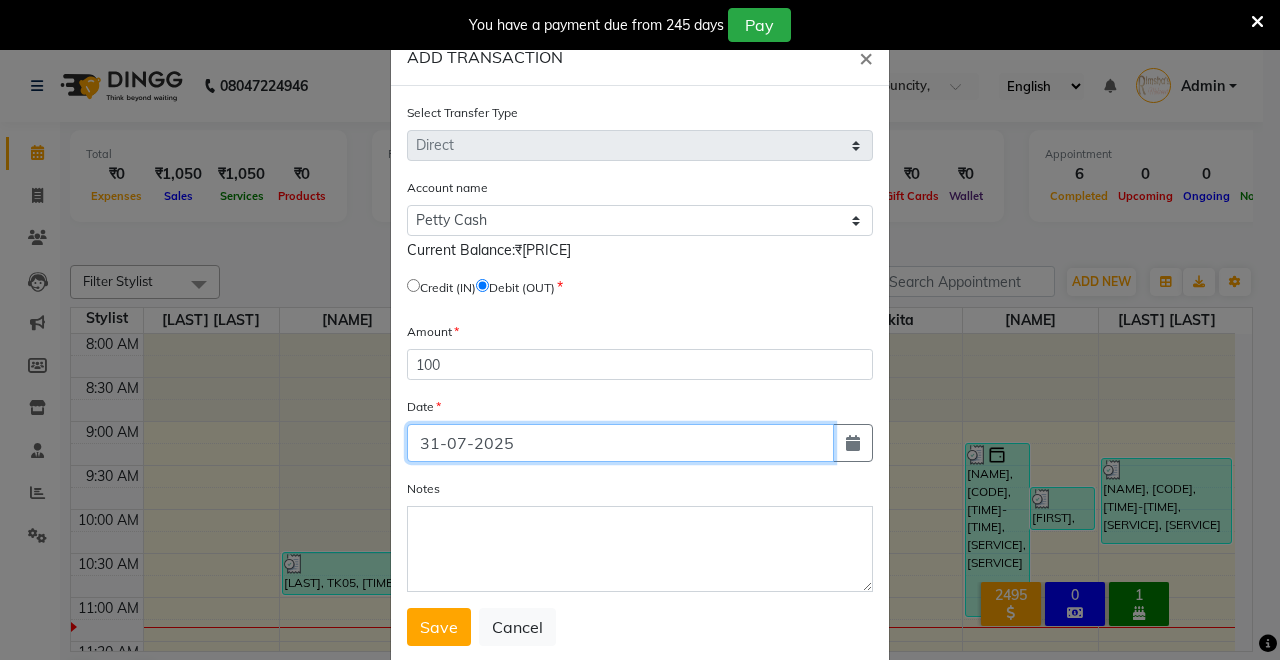type on "31-07-2025" 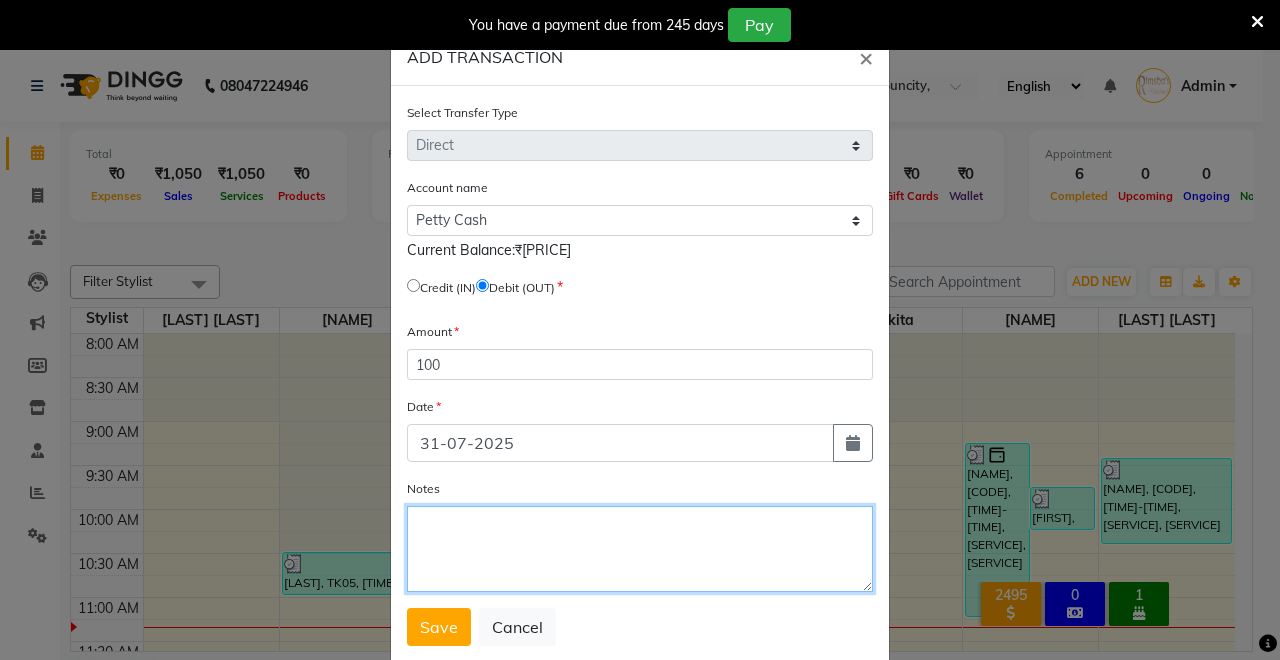 click on "Notes" at bounding box center (640, 549) 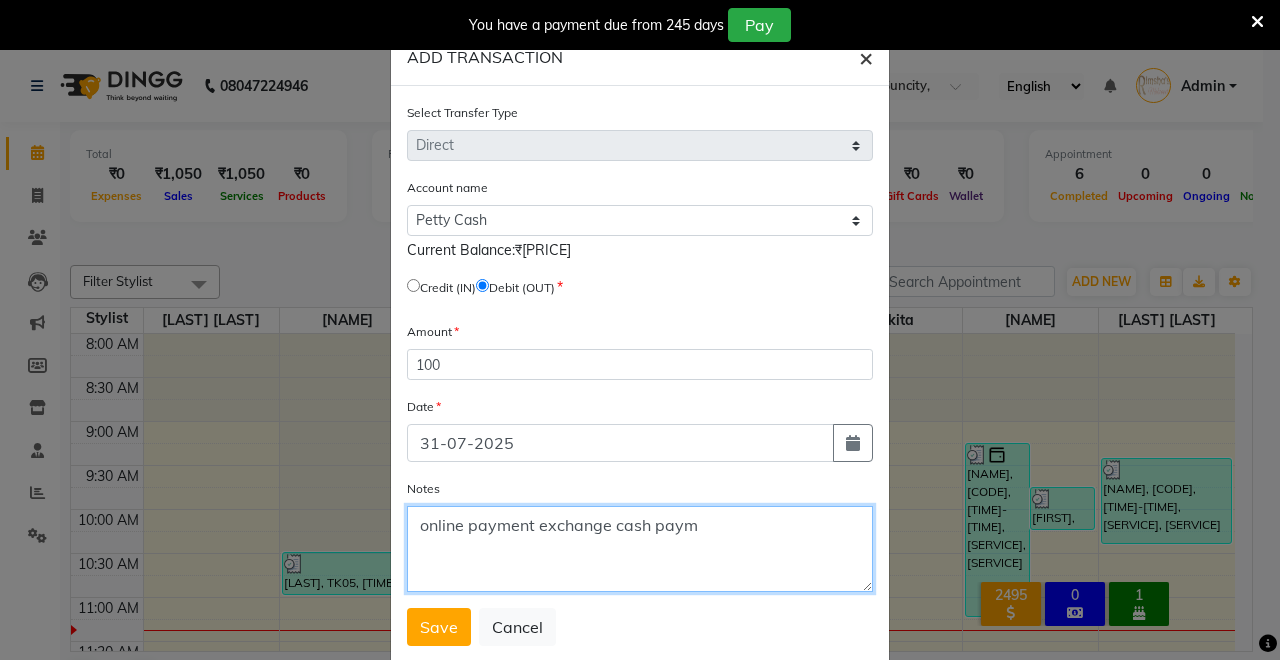 type on "online payment exchange cash paym" 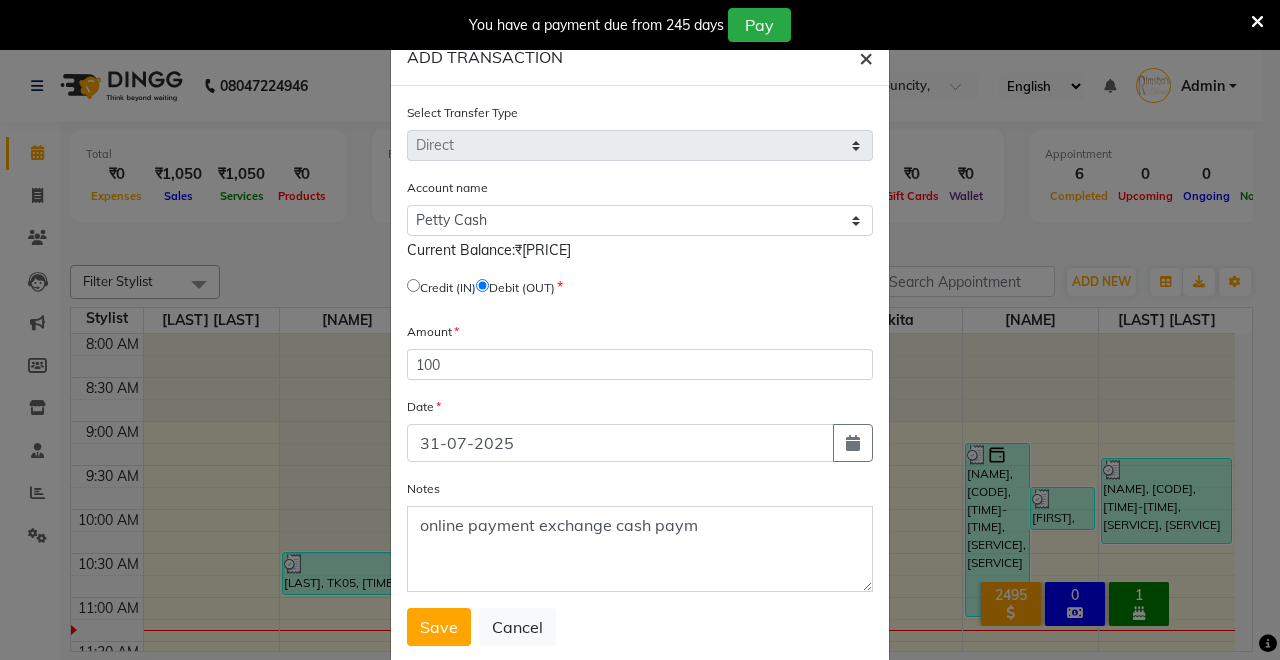 click on "×" 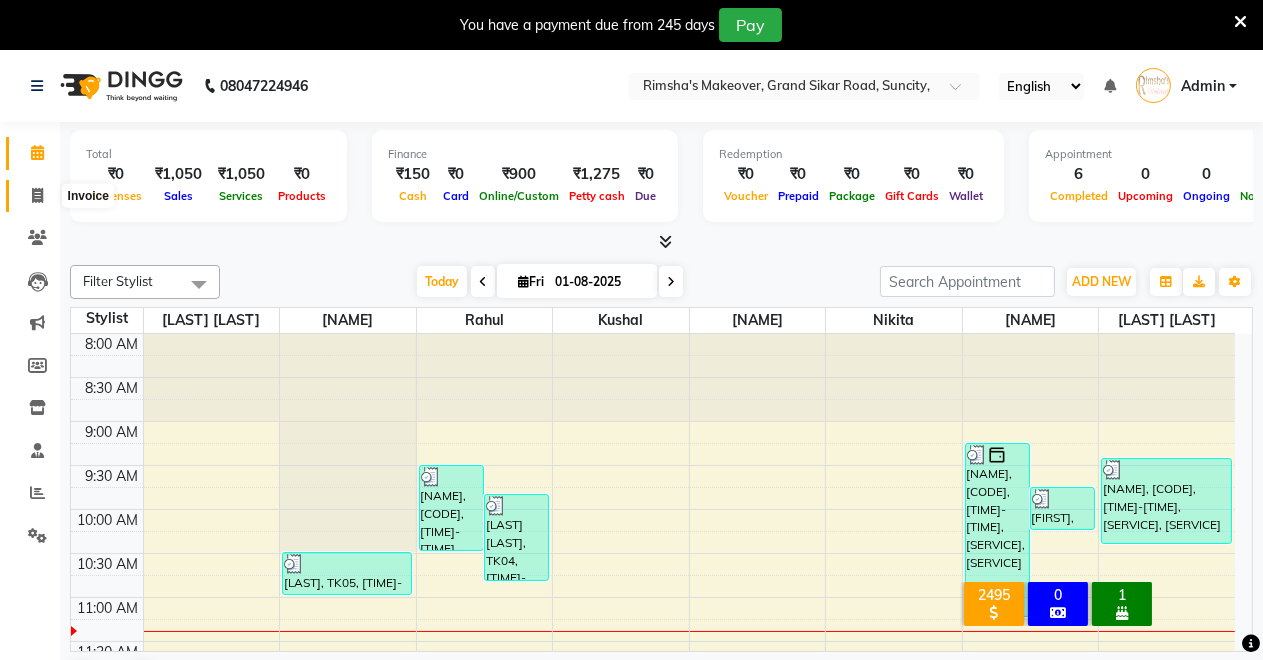 click 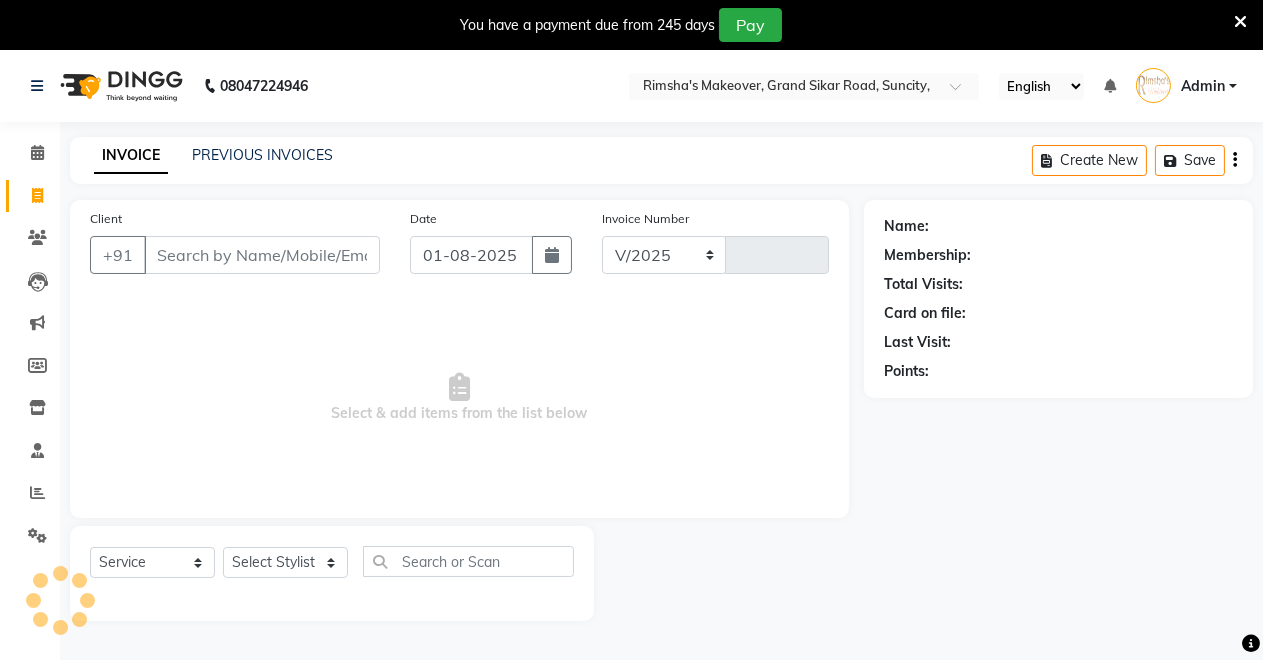 select on "7317" 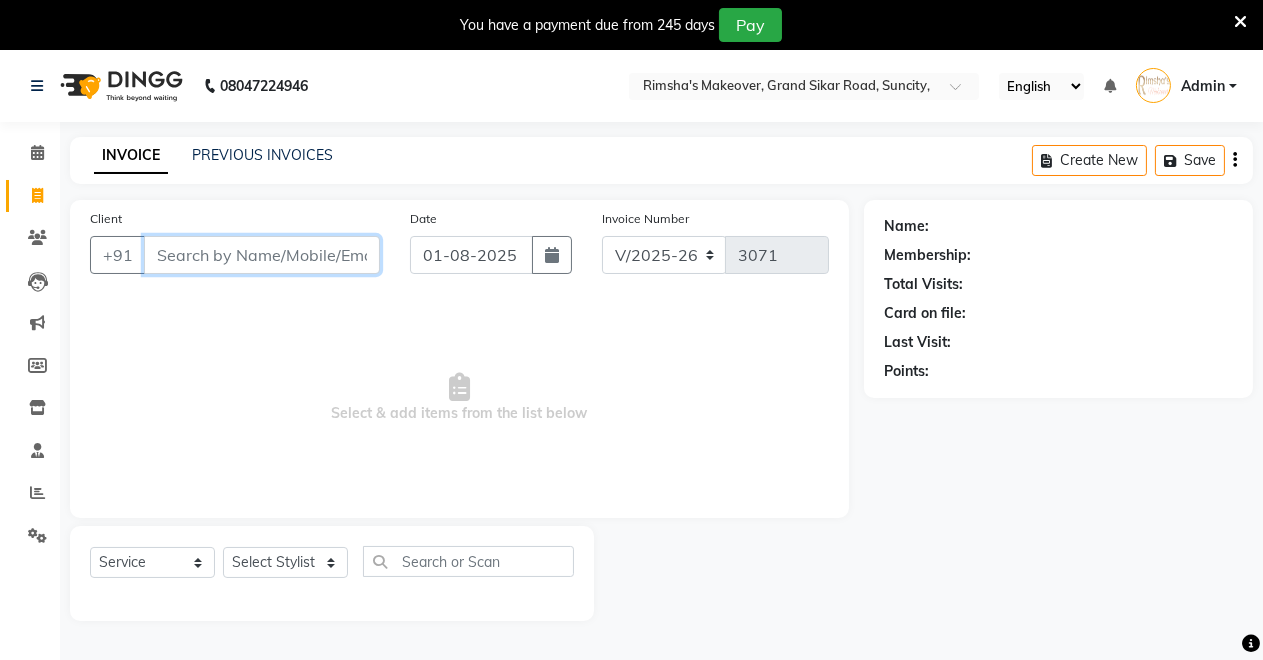 click on "Client" at bounding box center [262, 255] 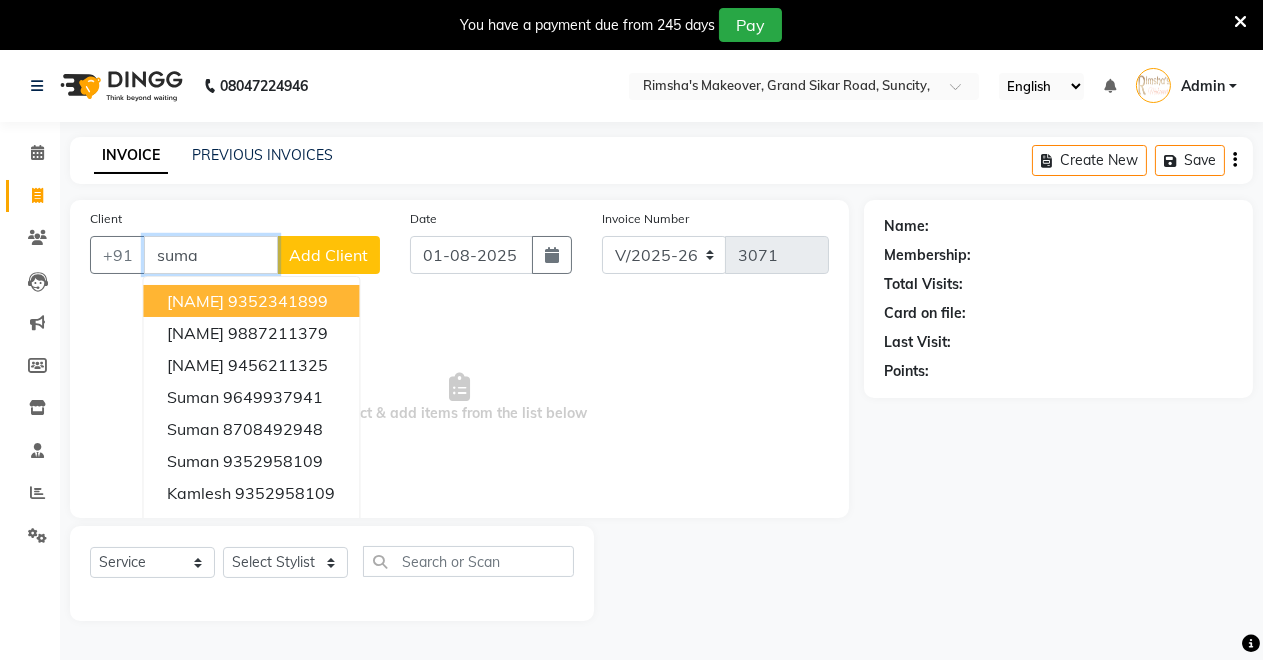 drag, startPoint x: 236, startPoint y: 302, endPoint x: 220, endPoint y: 296, distance: 17.088007 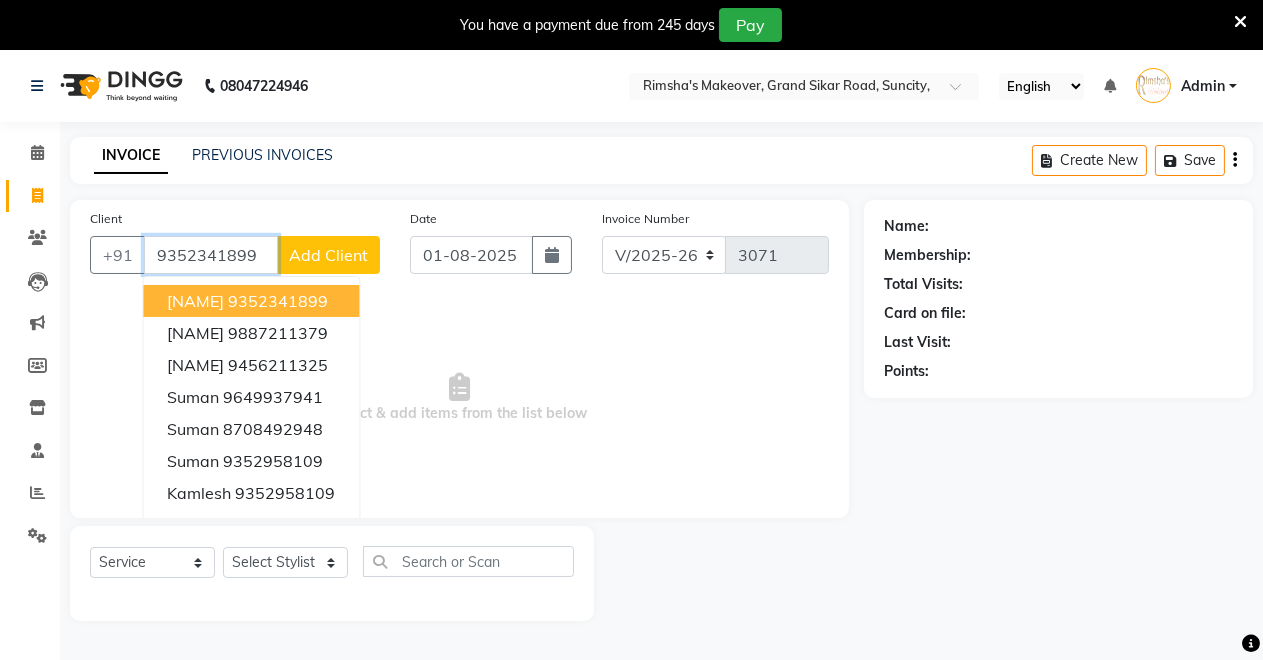 type on "9352341899" 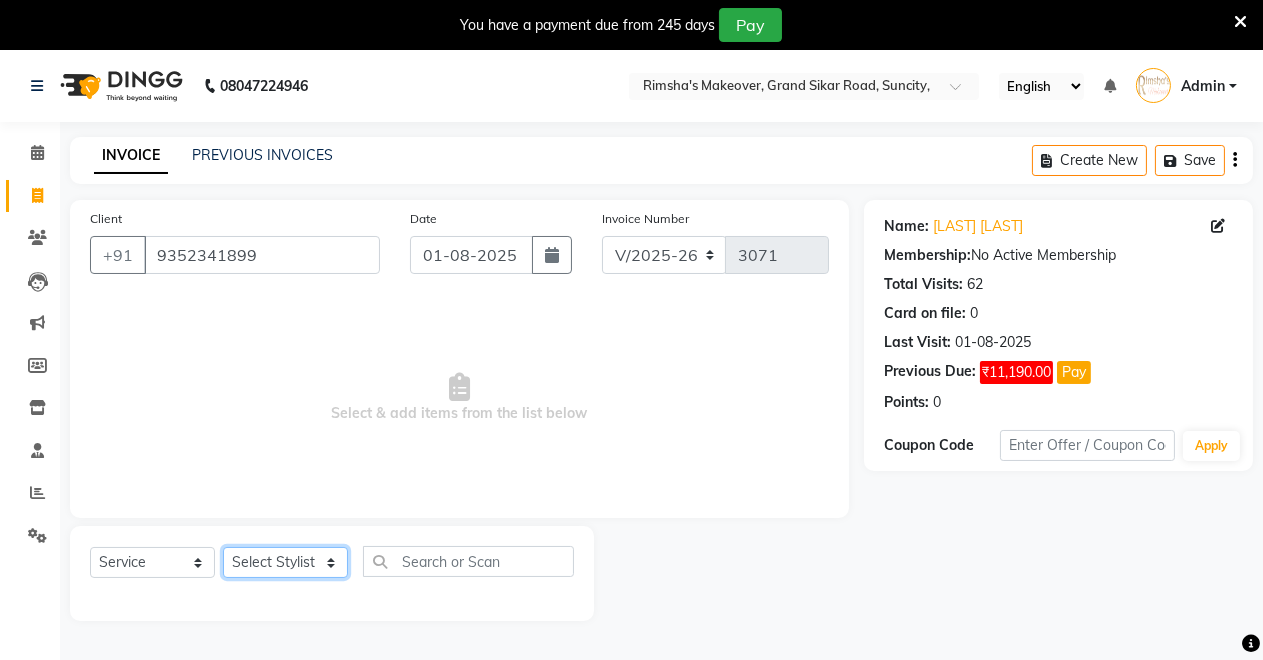 click on "Select Stylist [NAME] [NAME] [NAME] [NAME] [NAME] [NAME] [NAME] [NAME]" 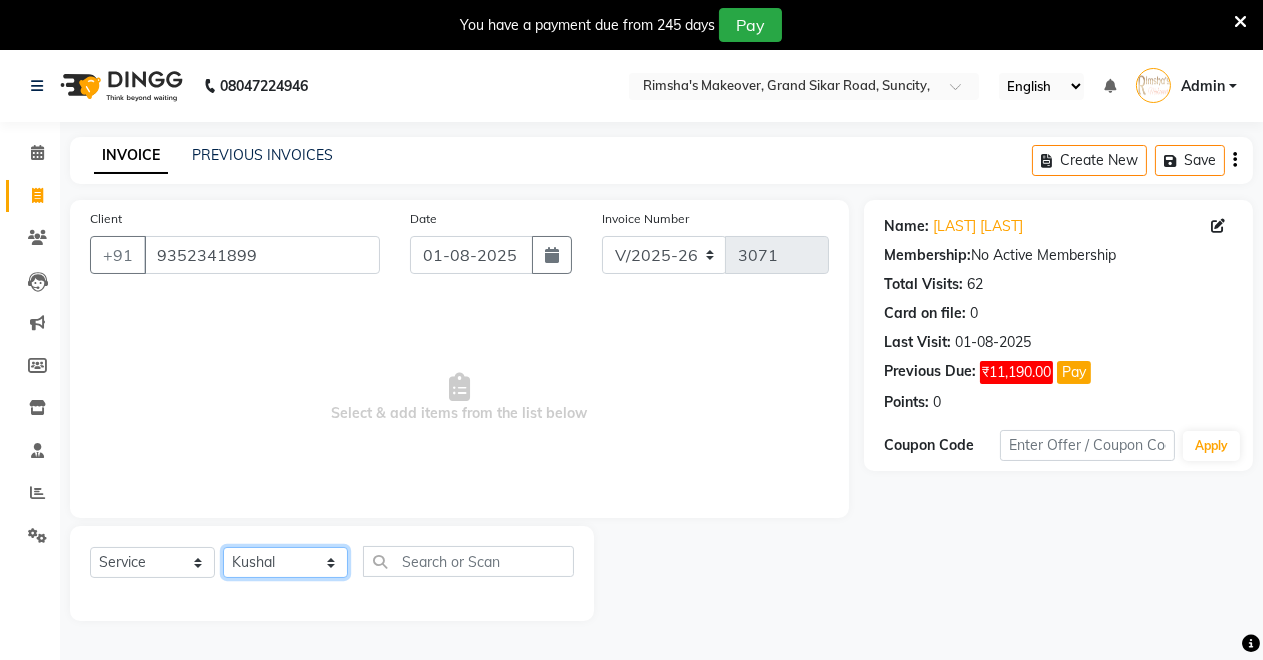 click on "Select Stylist [NAME] [NAME] [NAME] [NAME] [NAME] [NAME] [NAME] [NAME]" 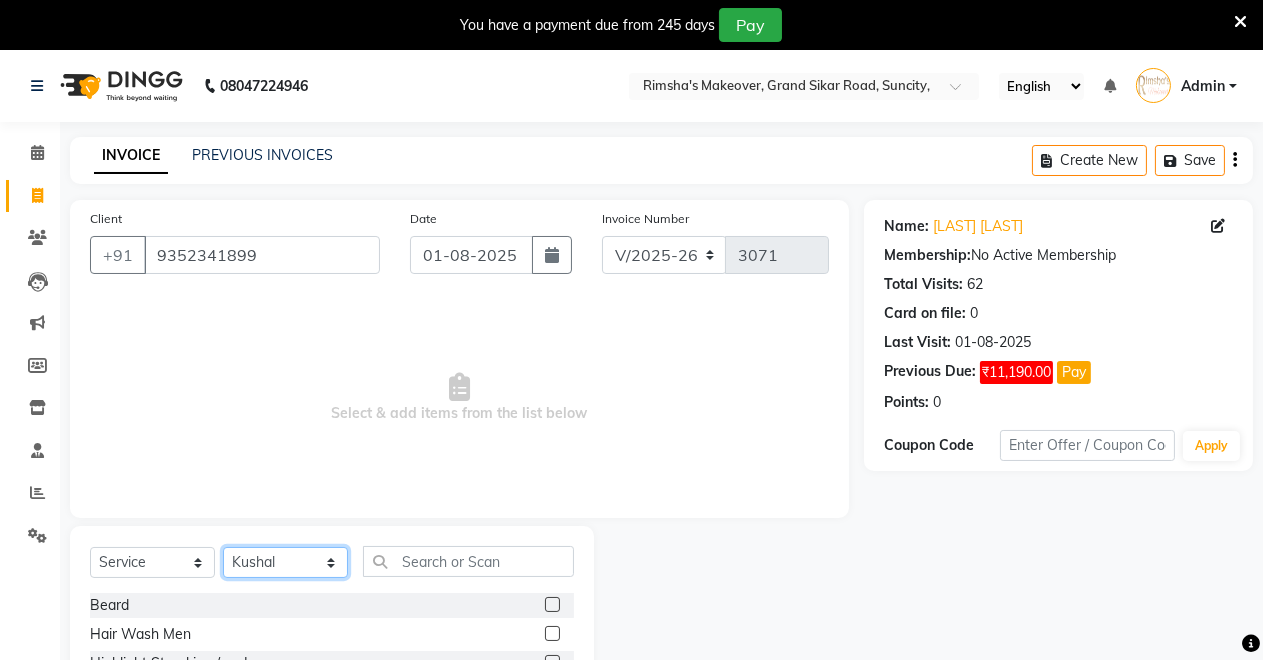 scroll, scrollTop: 191, scrollLeft: 0, axis: vertical 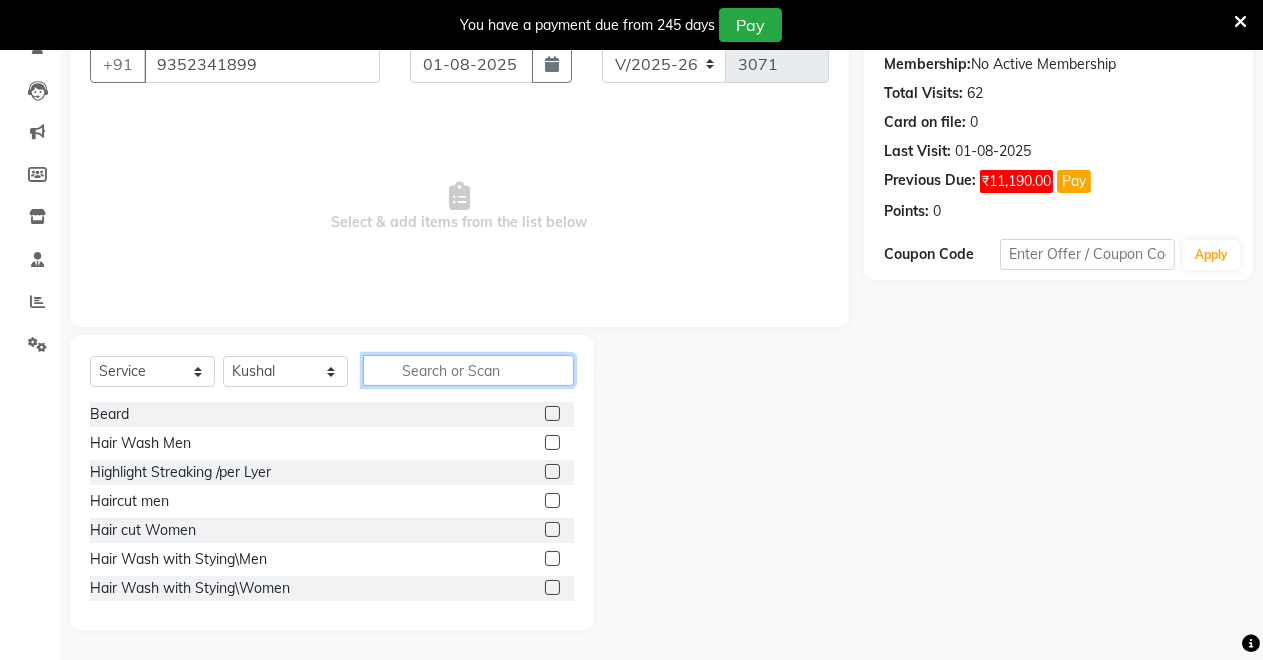 click 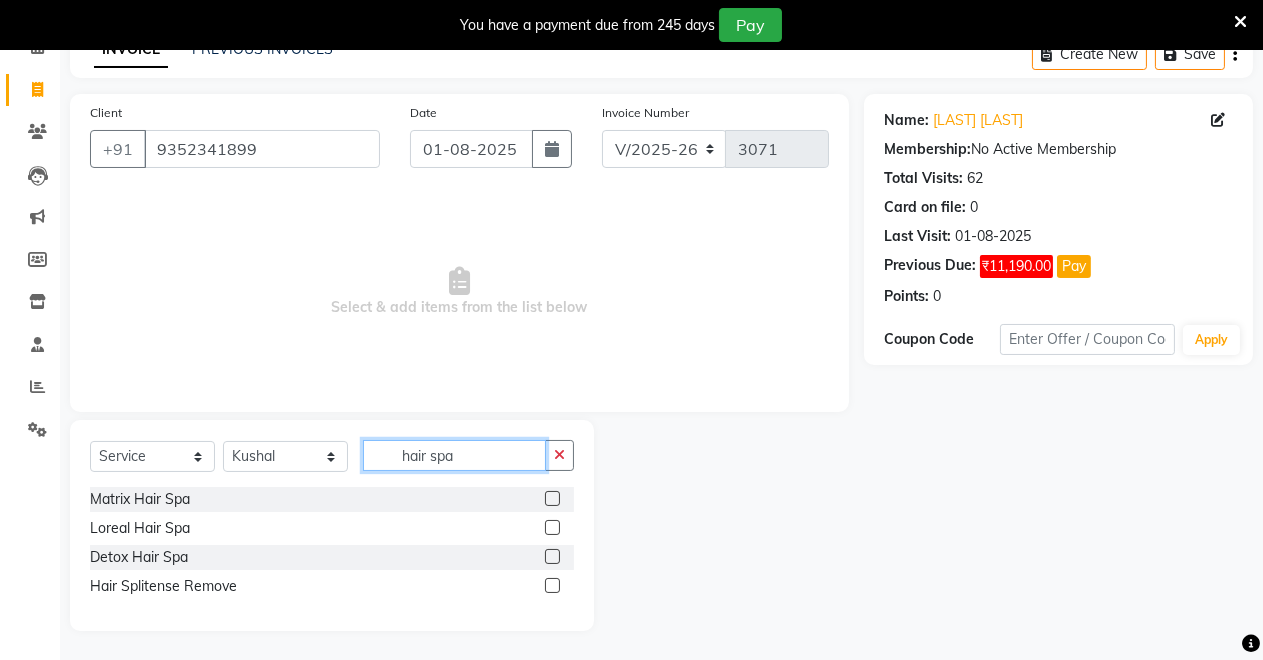 scroll, scrollTop: 78, scrollLeft: 0, axis: vertical 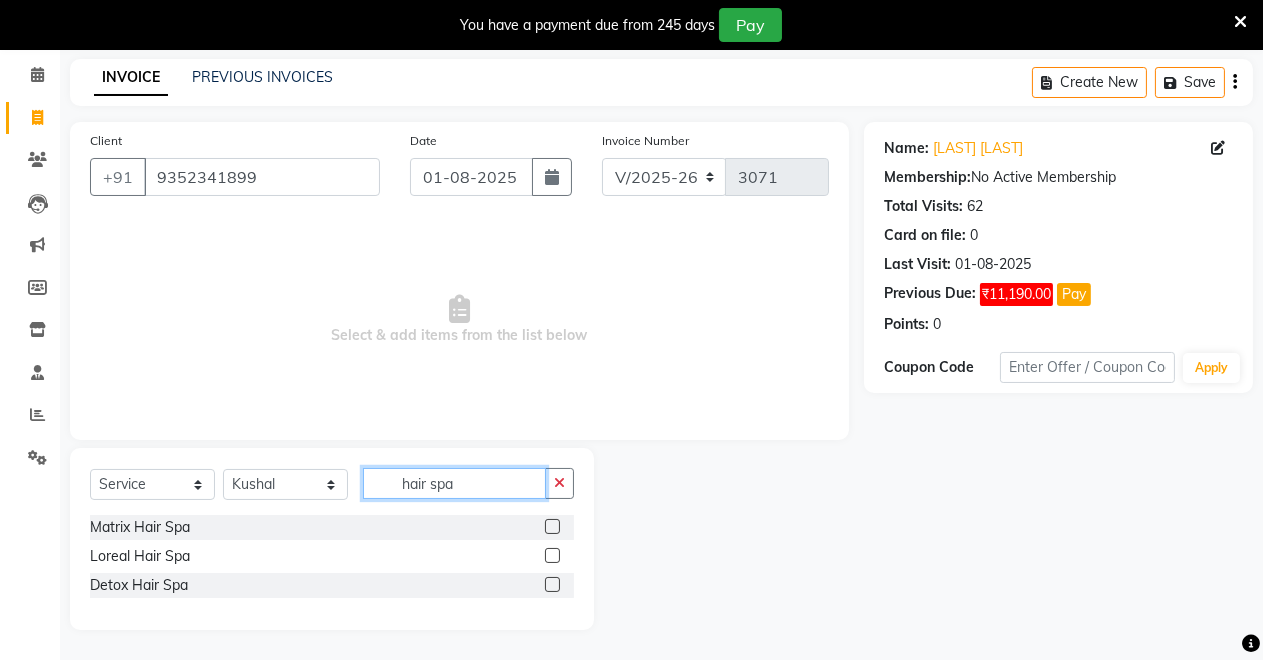 type on "hair spa" 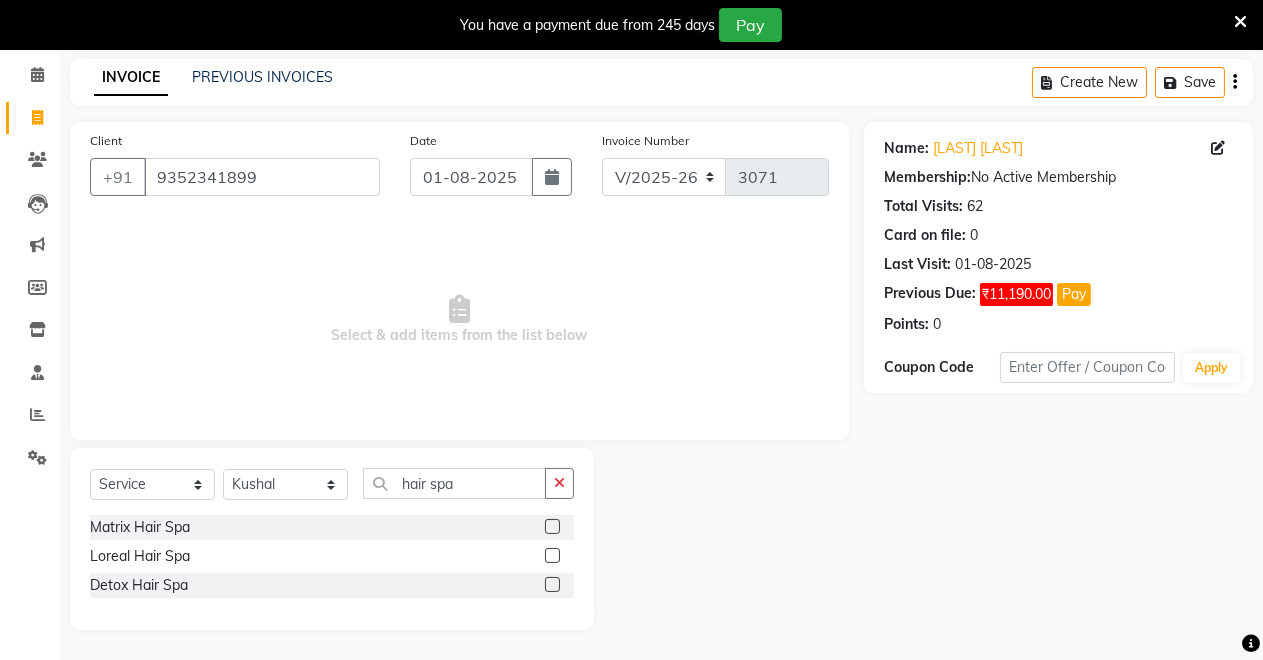 click 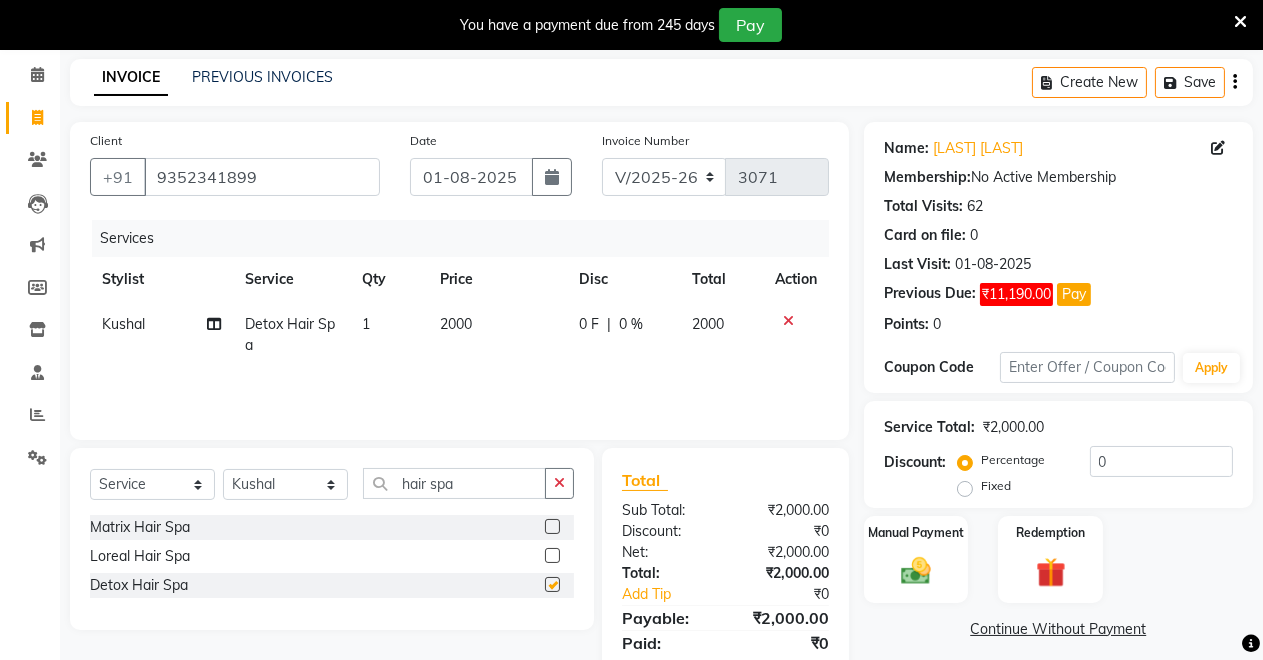 checkbox on "false" 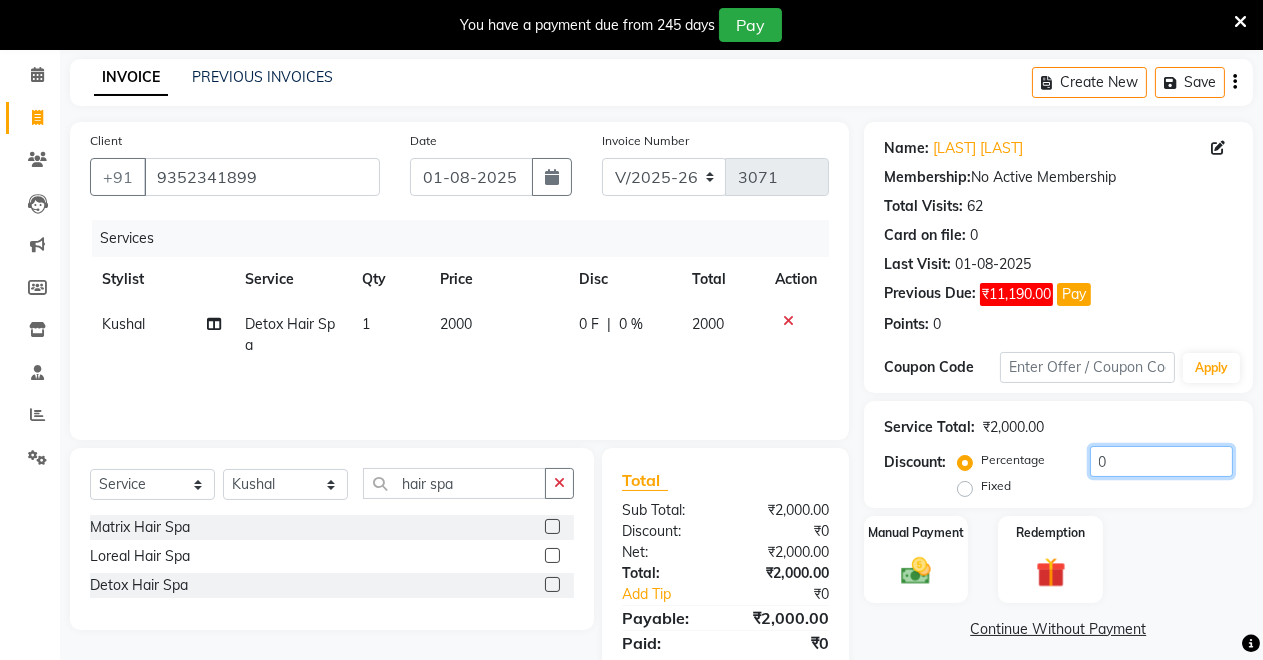 click on "0" 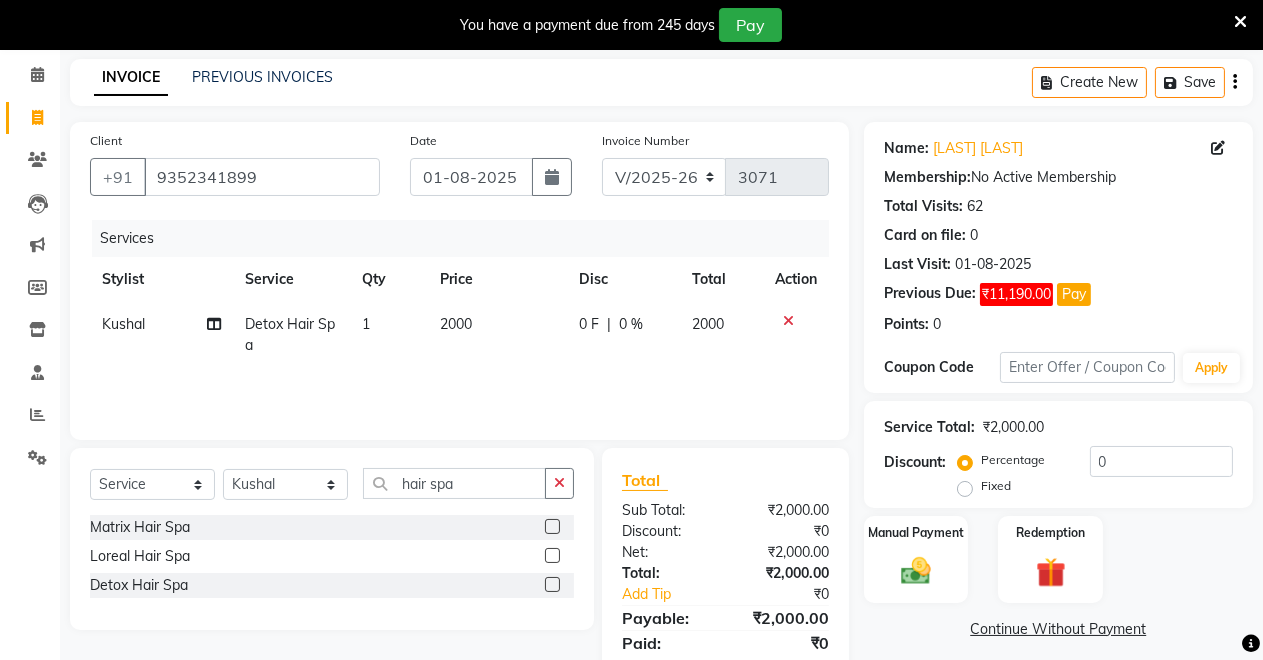 click on "Fixed" 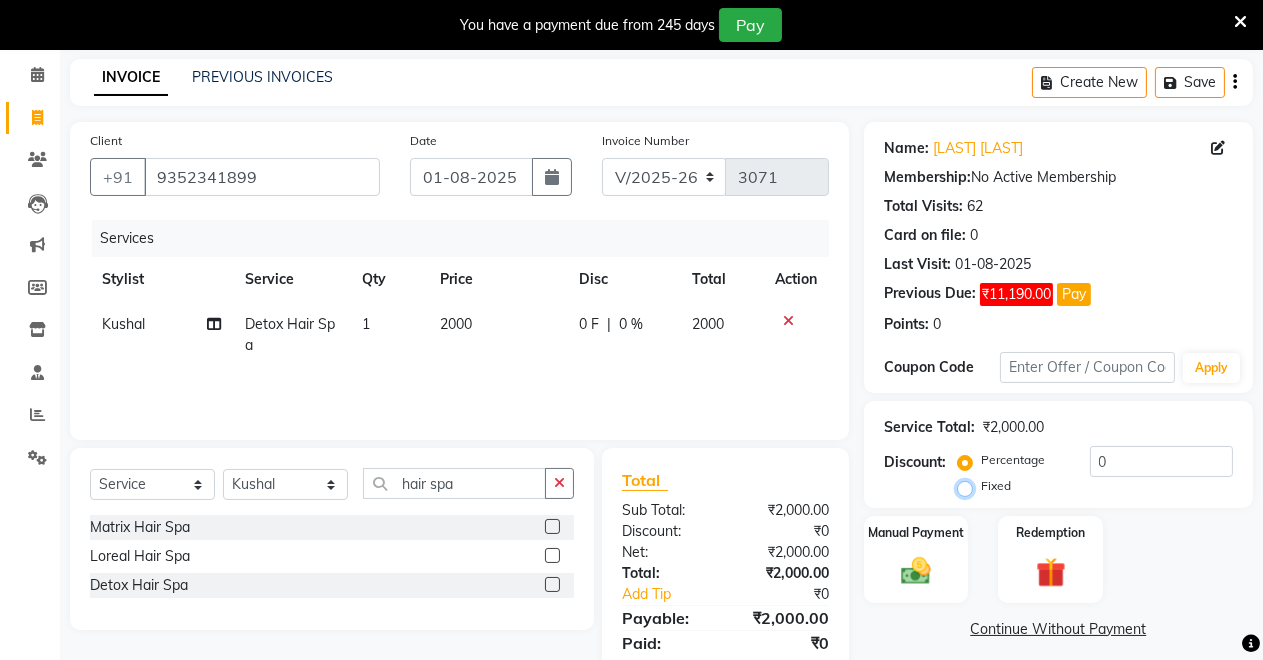 click on "Fixed" at bounding box center (969, 486) 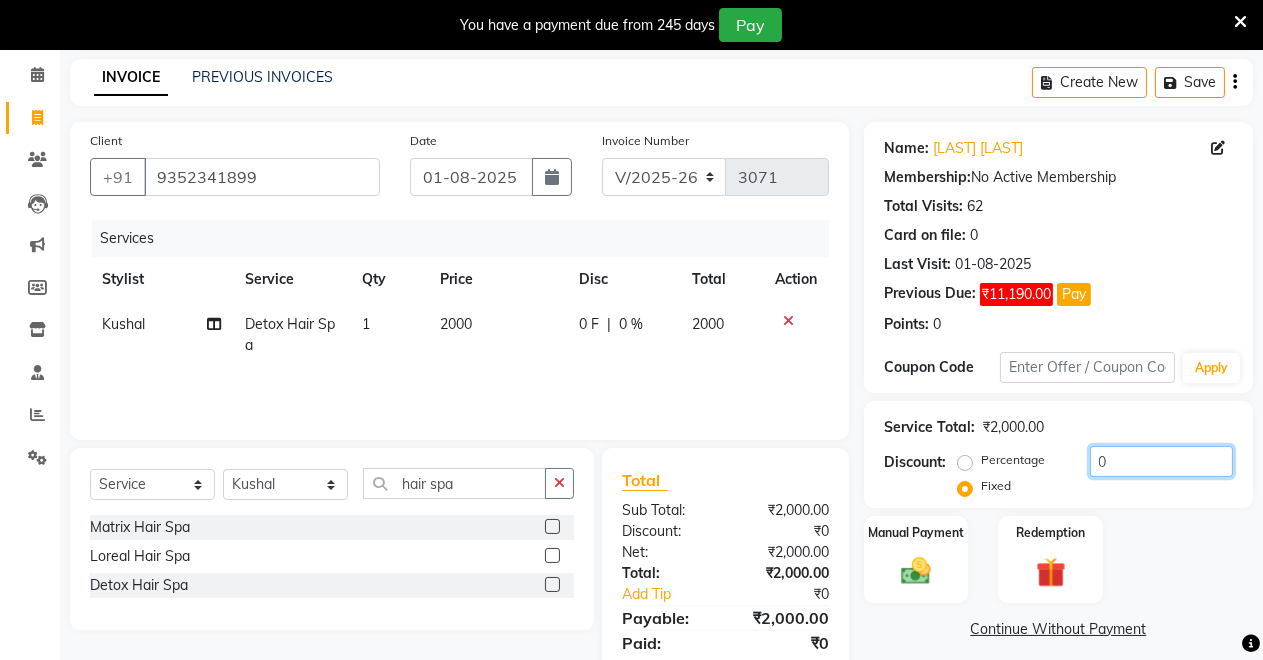 click on "0" 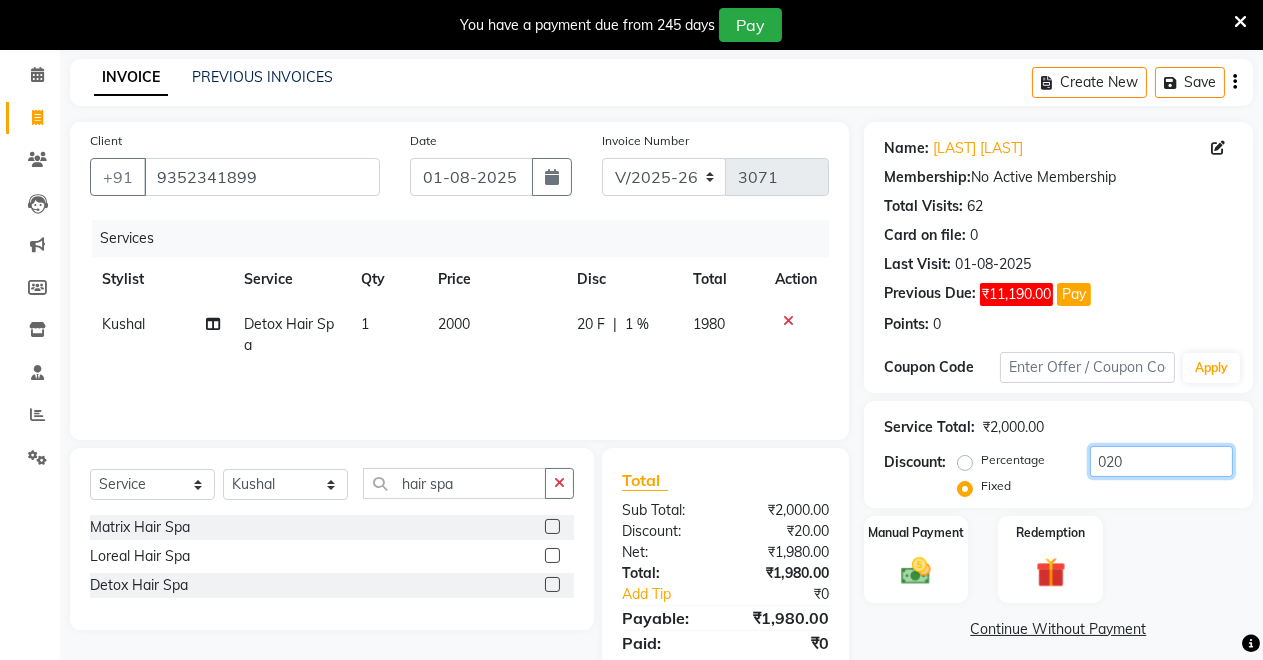 click on "020" 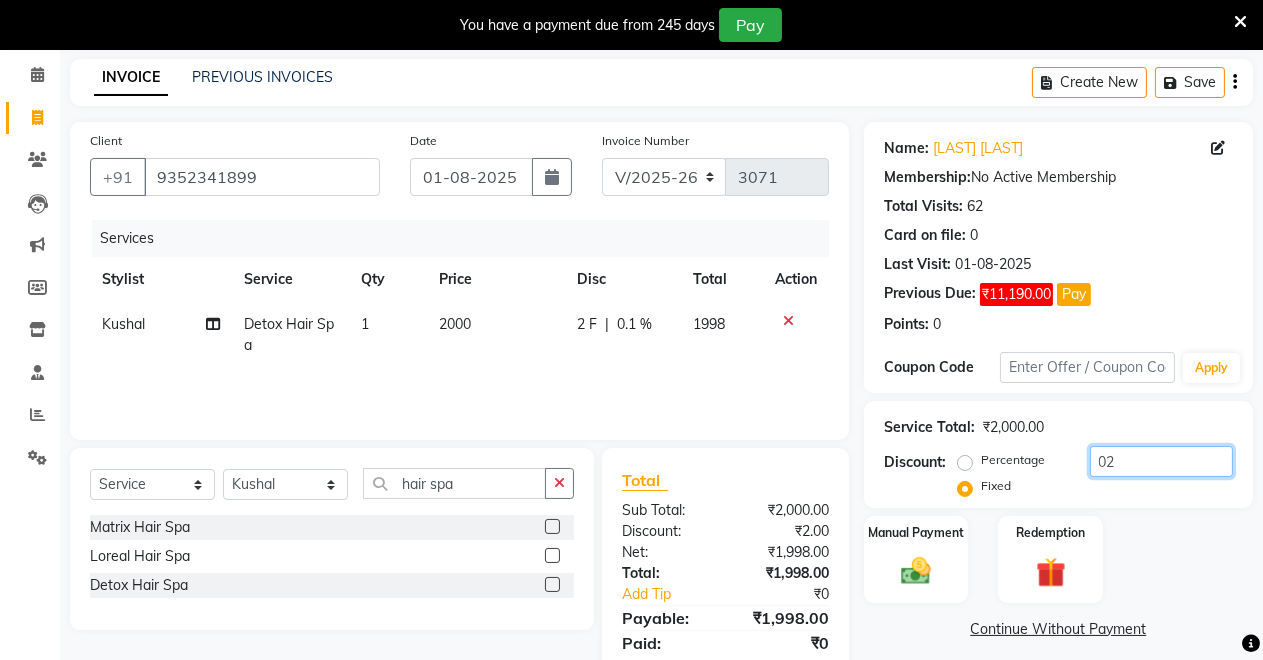 type on "0" 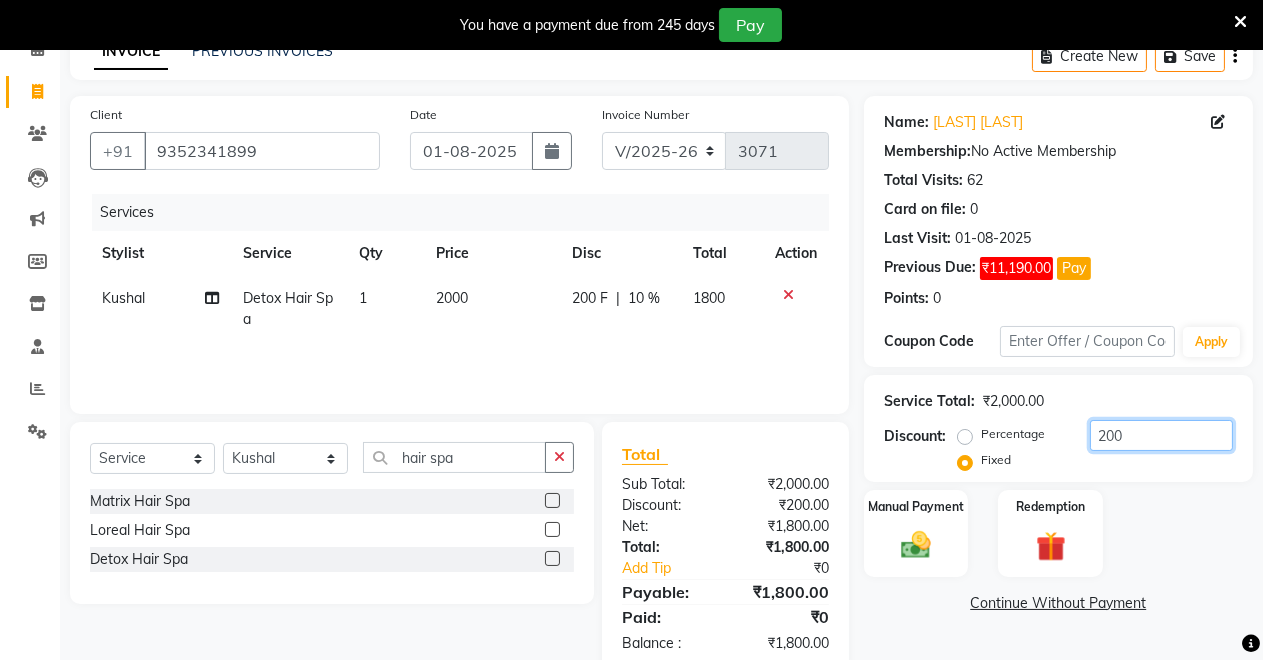 scroll, scrollTop: 147, scrollLeft: 0, axis: vertical 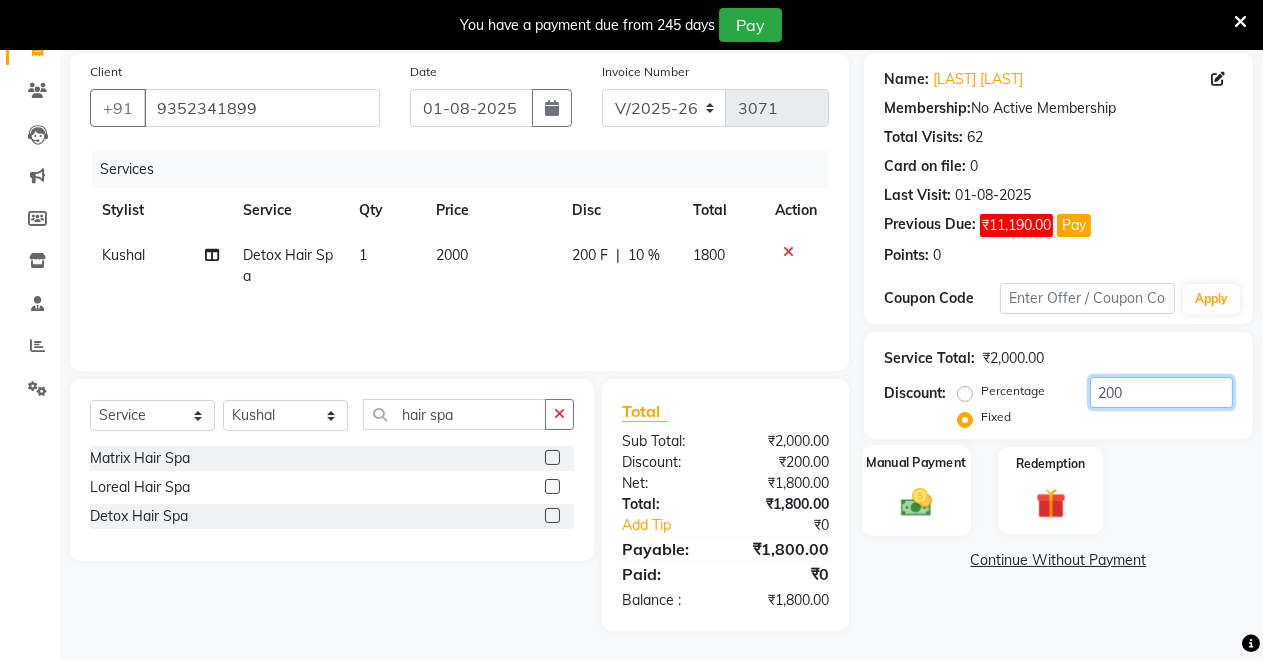 type on "200" 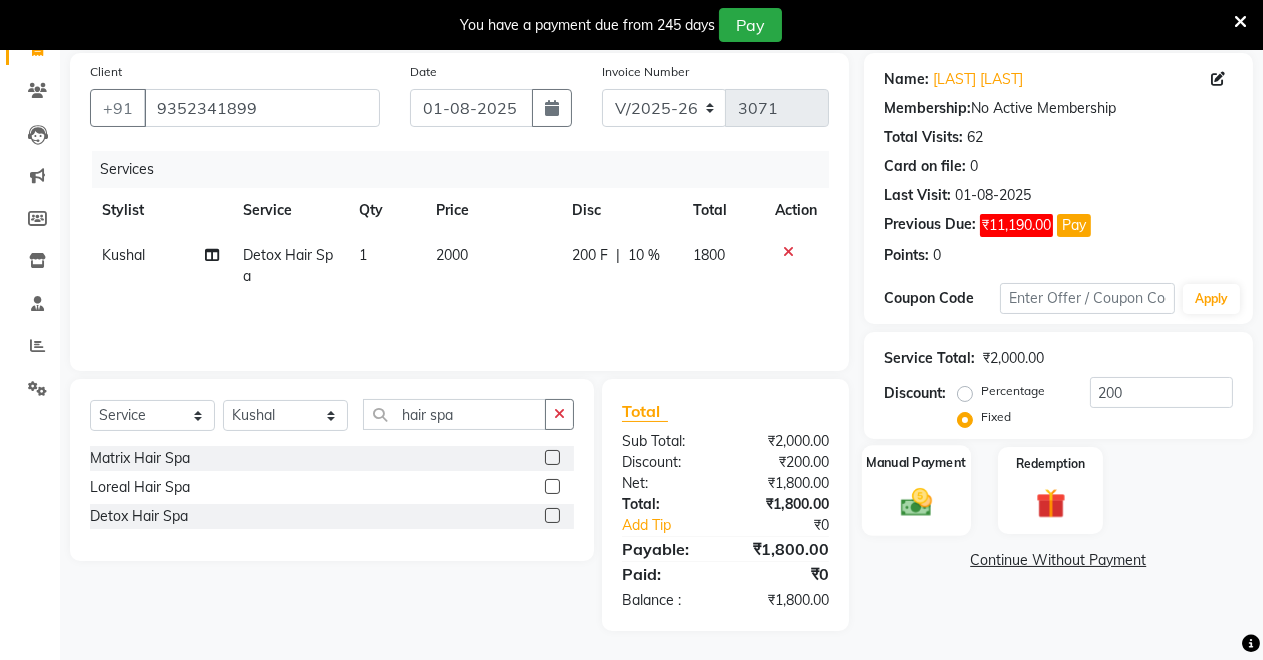 click on "Manual Payment" 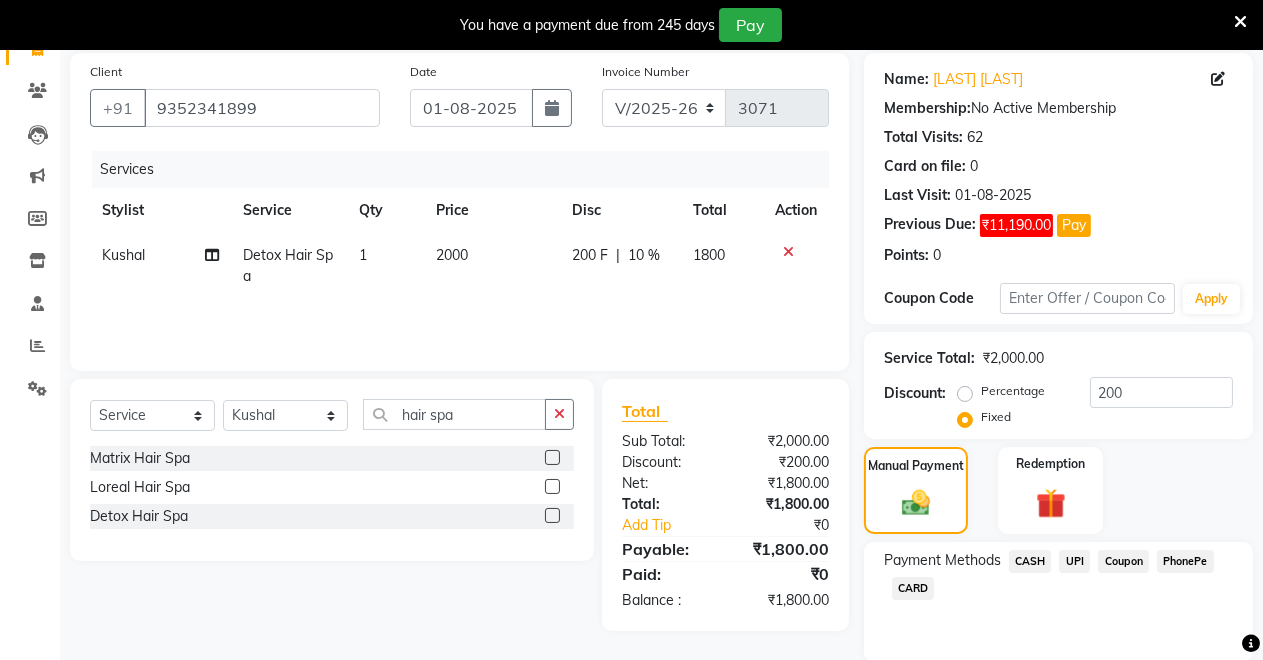 click on "UPI" 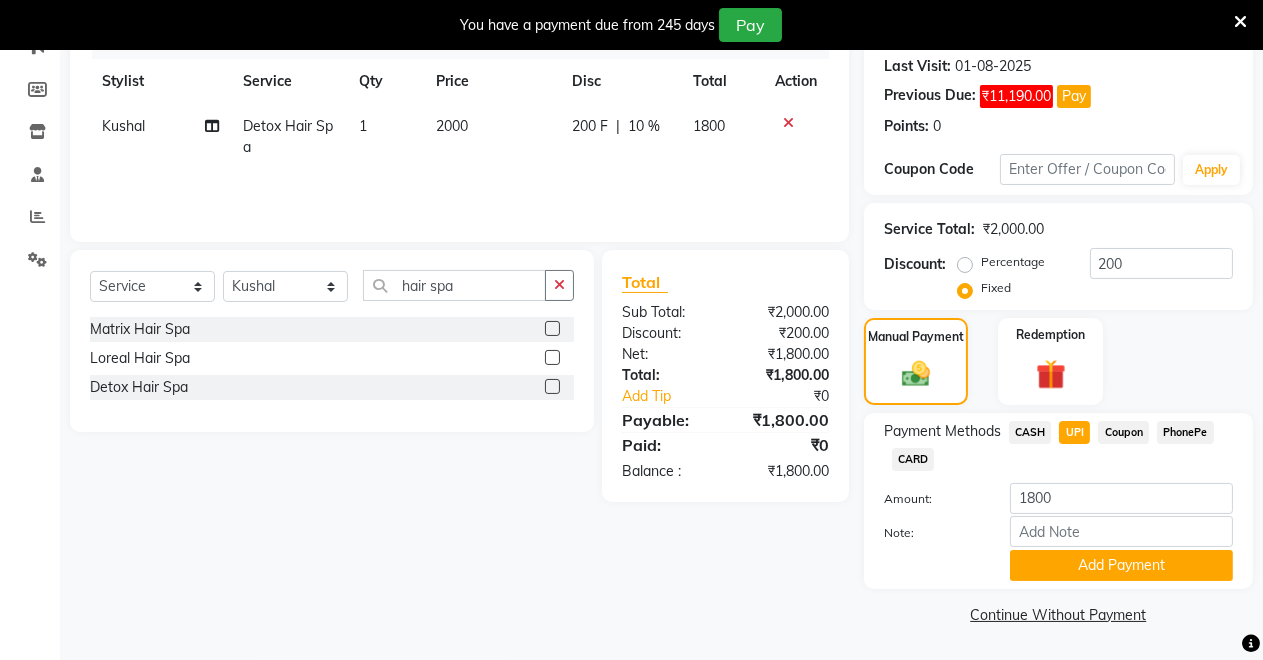 scroll, scrollTop: 0, scrollLeft: 0, axis: both 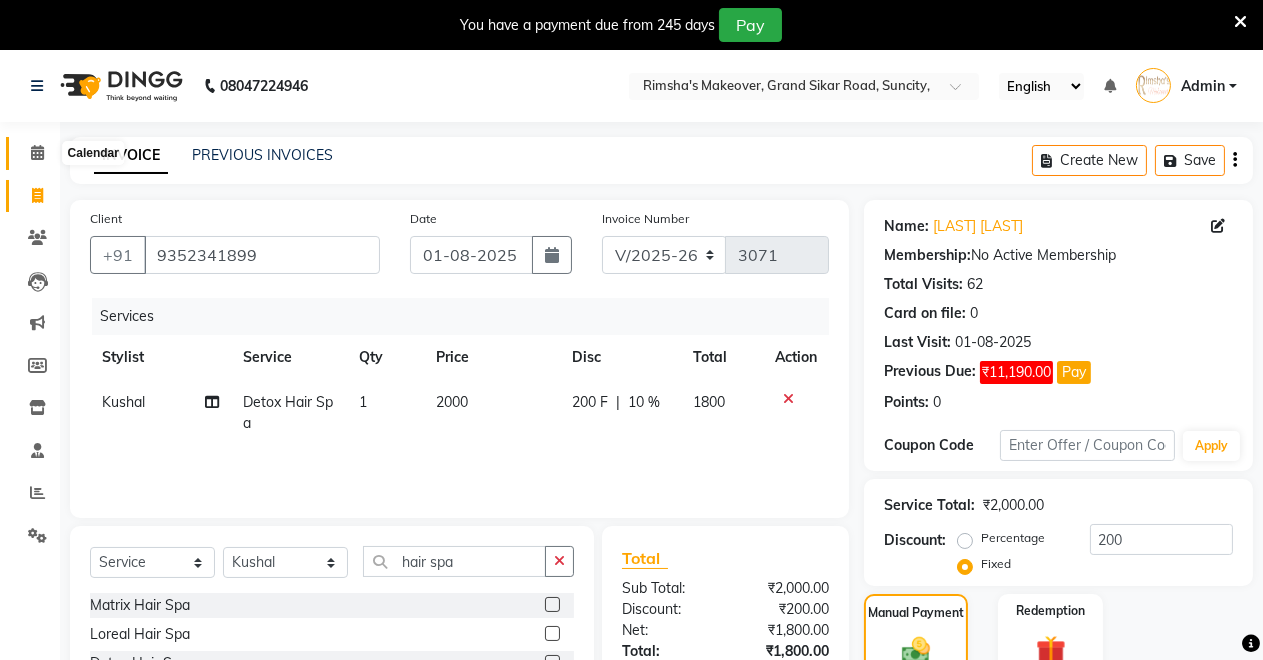 click 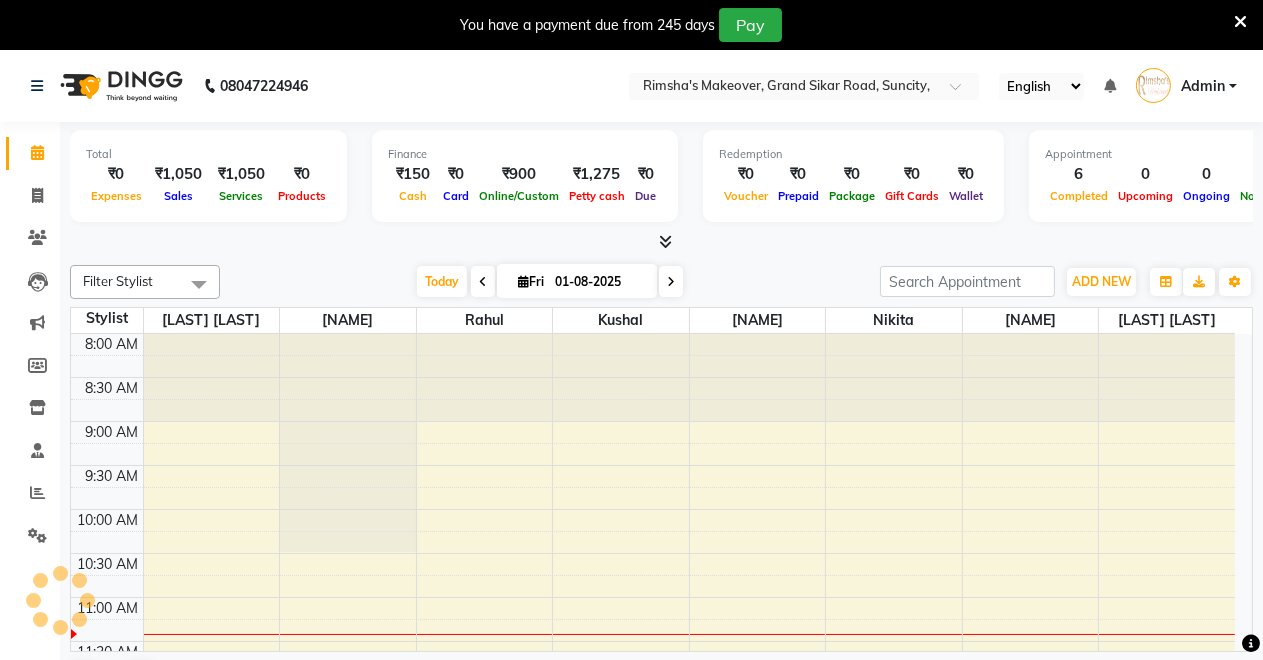 scroll, scrollTop: 0, scrollLeft: 0, axis: both 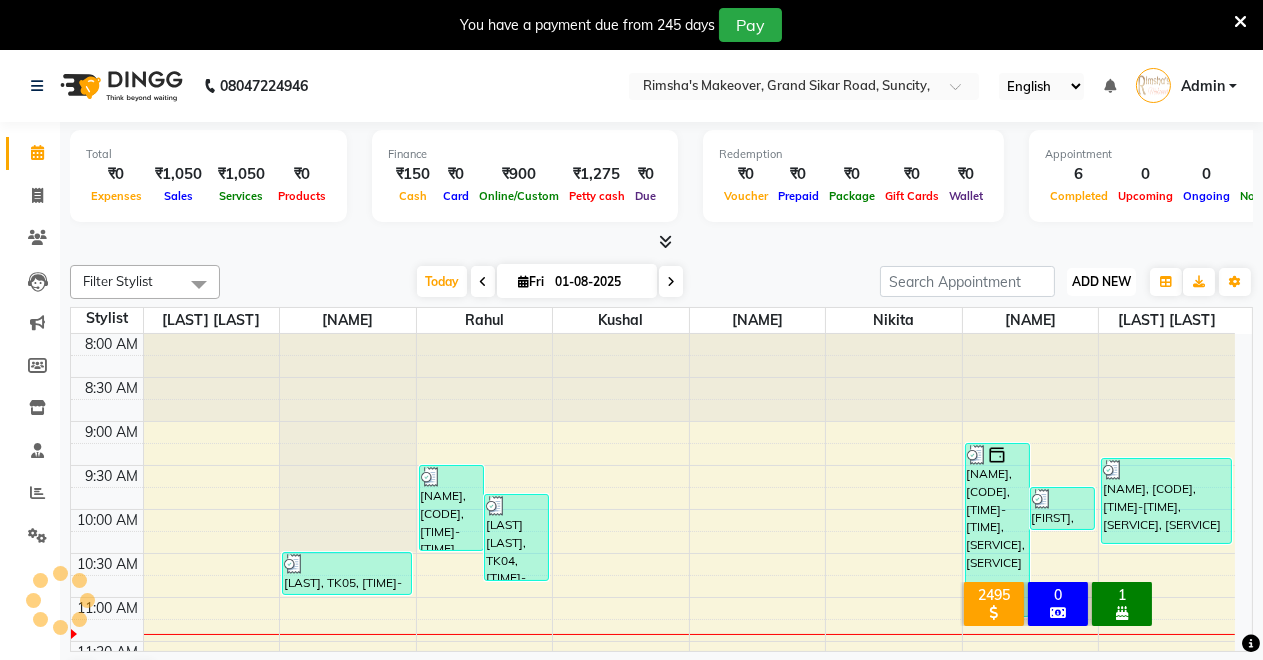 click on "ADD NEW" at bounding box center [1101, 281] 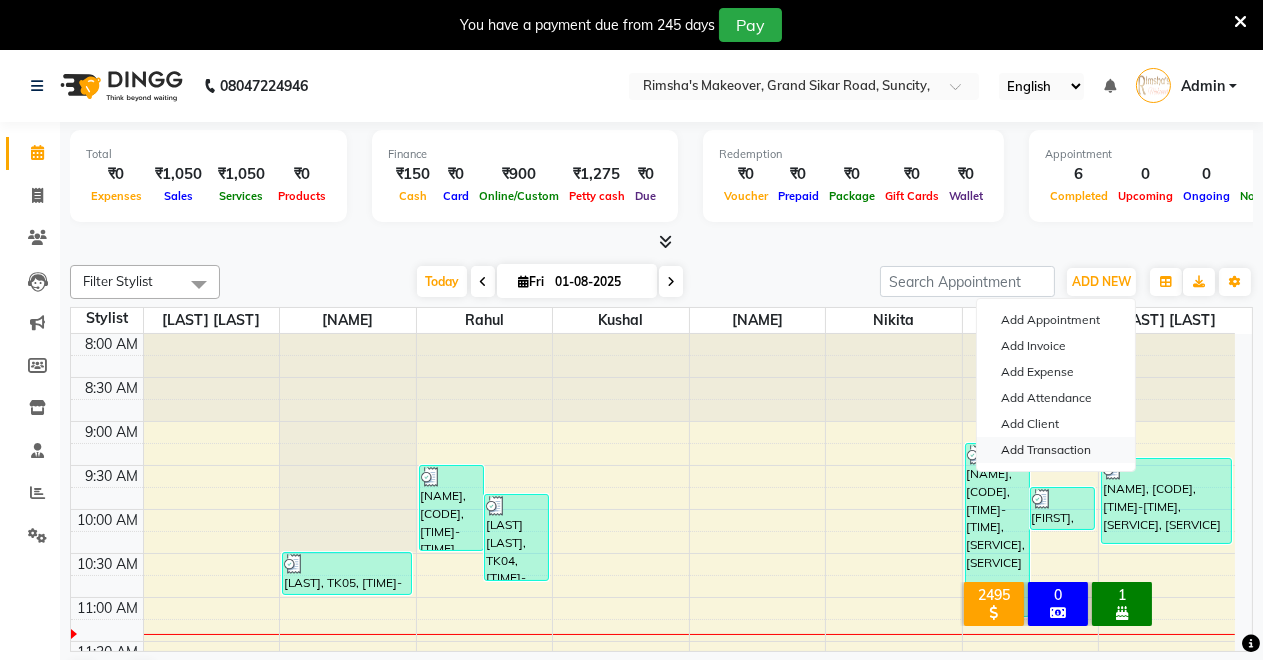 click on "Add Transaction" at bounding box center (1056, 450) 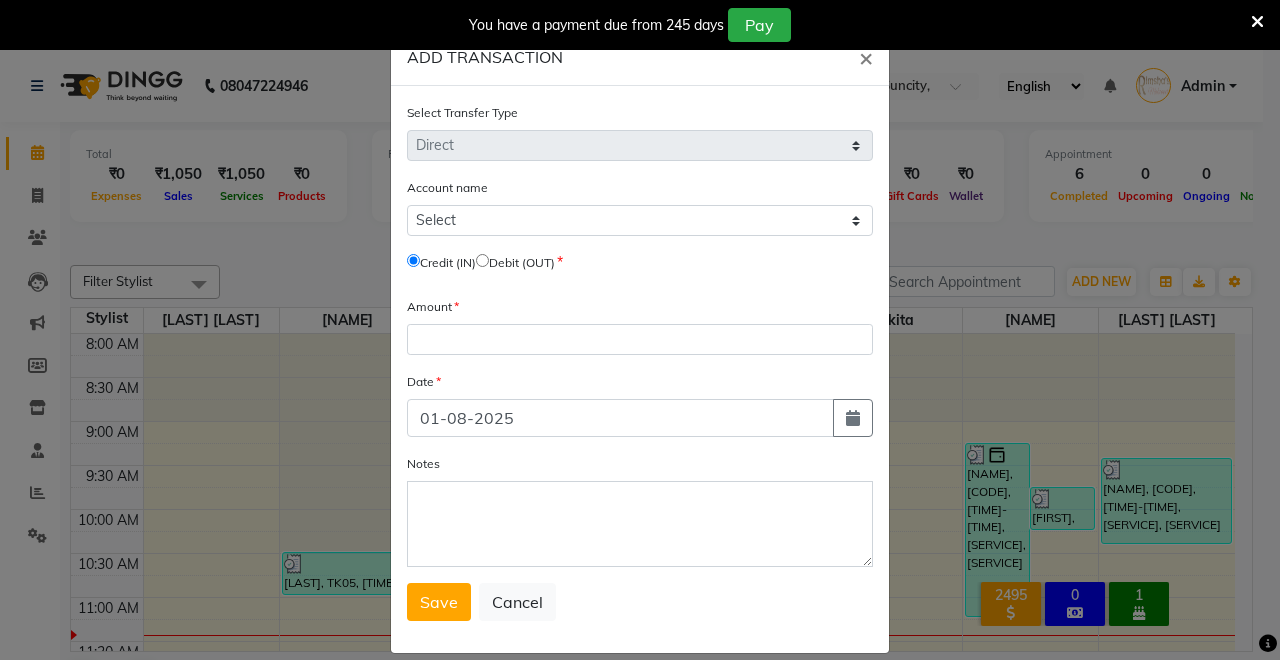 click 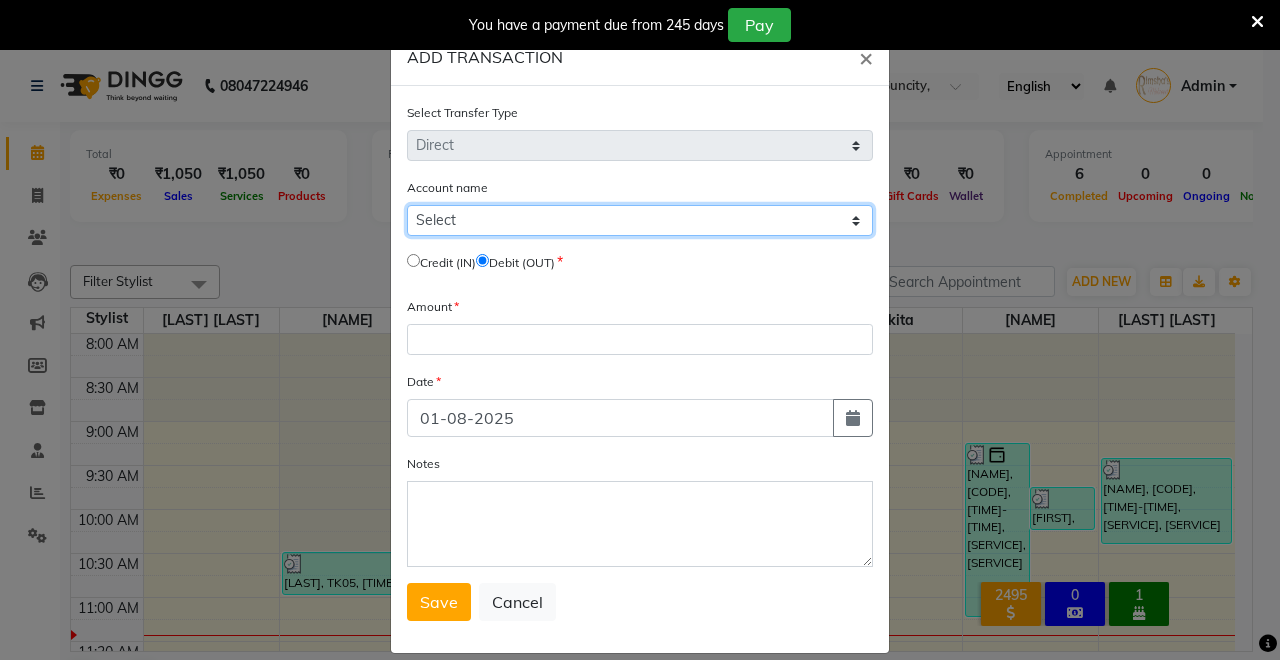 click on "Select Petty Cash Default Account Upi Account" 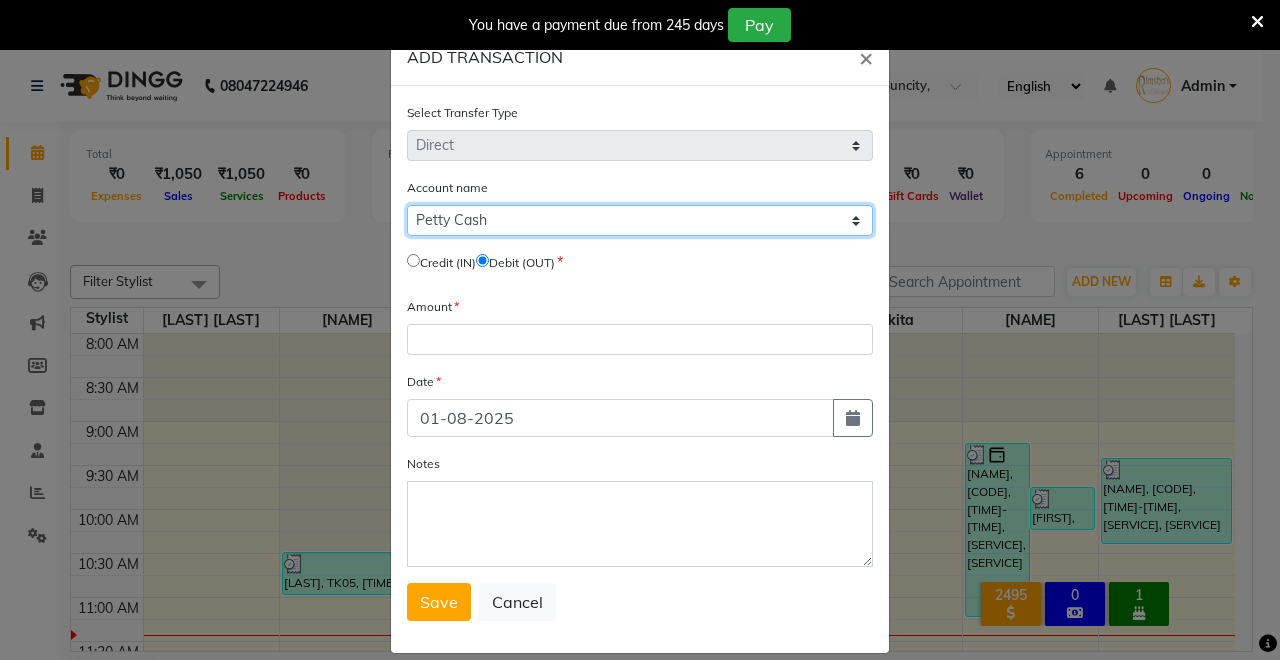 click on "Select Petty Cash Default Account Upi Account" 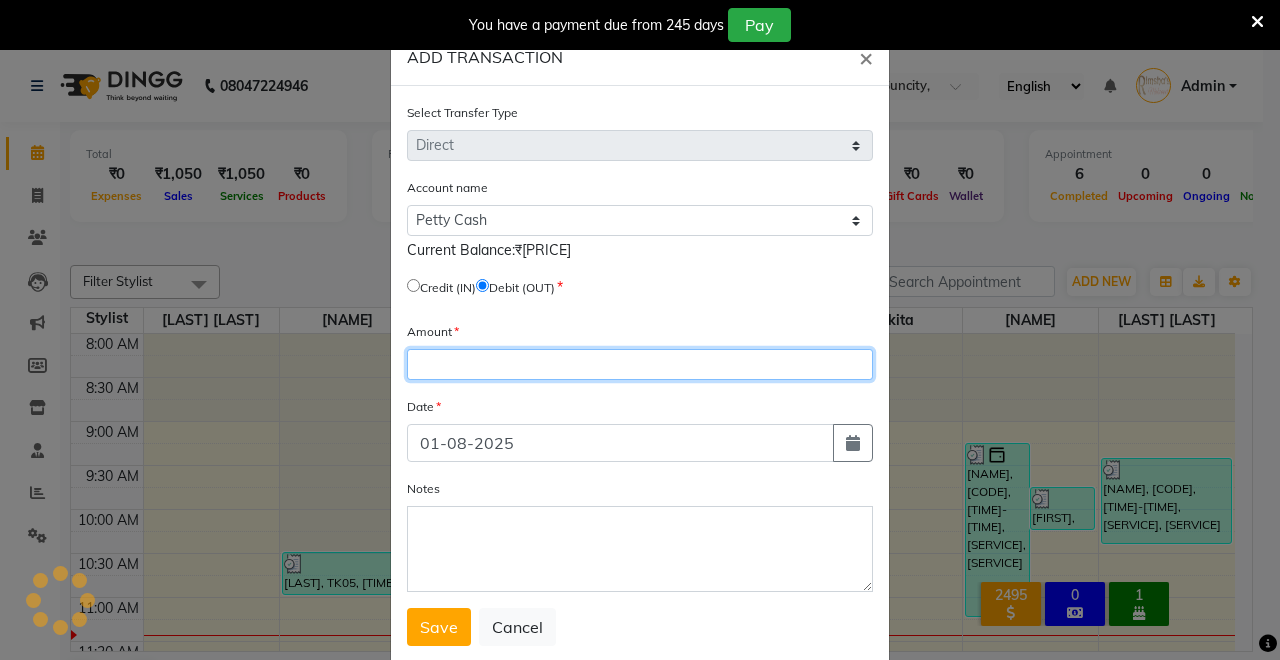 click 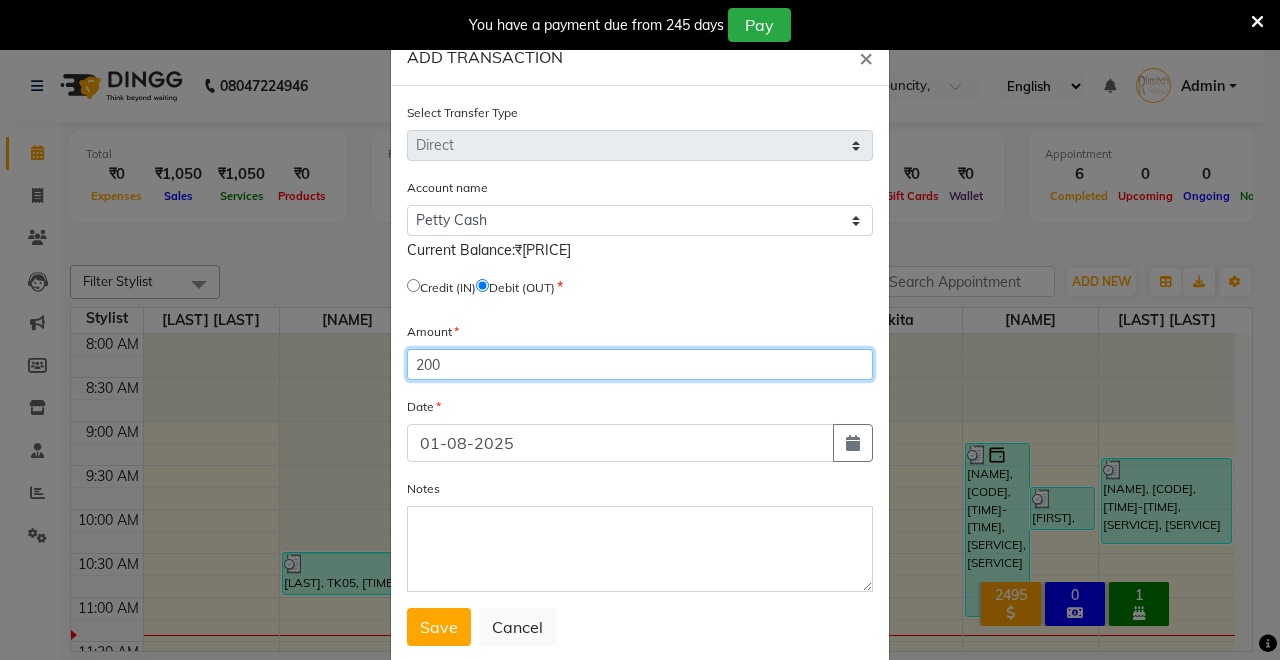 type on "200" 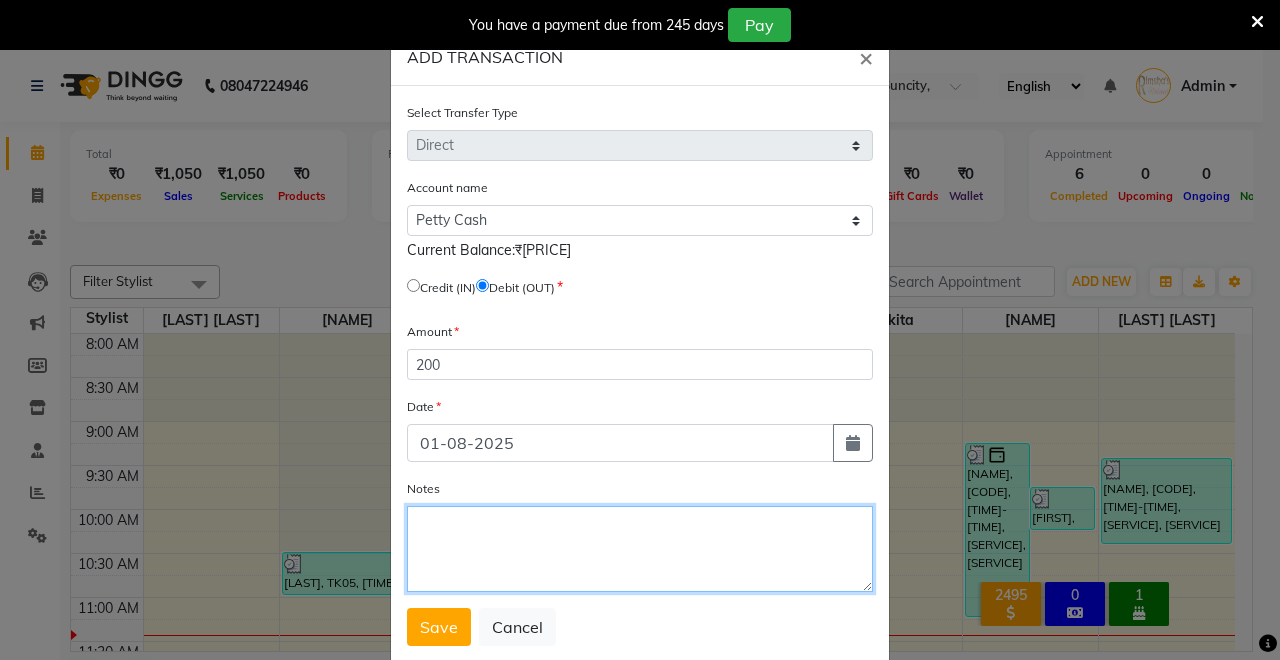 drag, startPoint x: 410, startPoint y: 515, endPoint x: 406, endPoint y: 548, distance: 33.24154 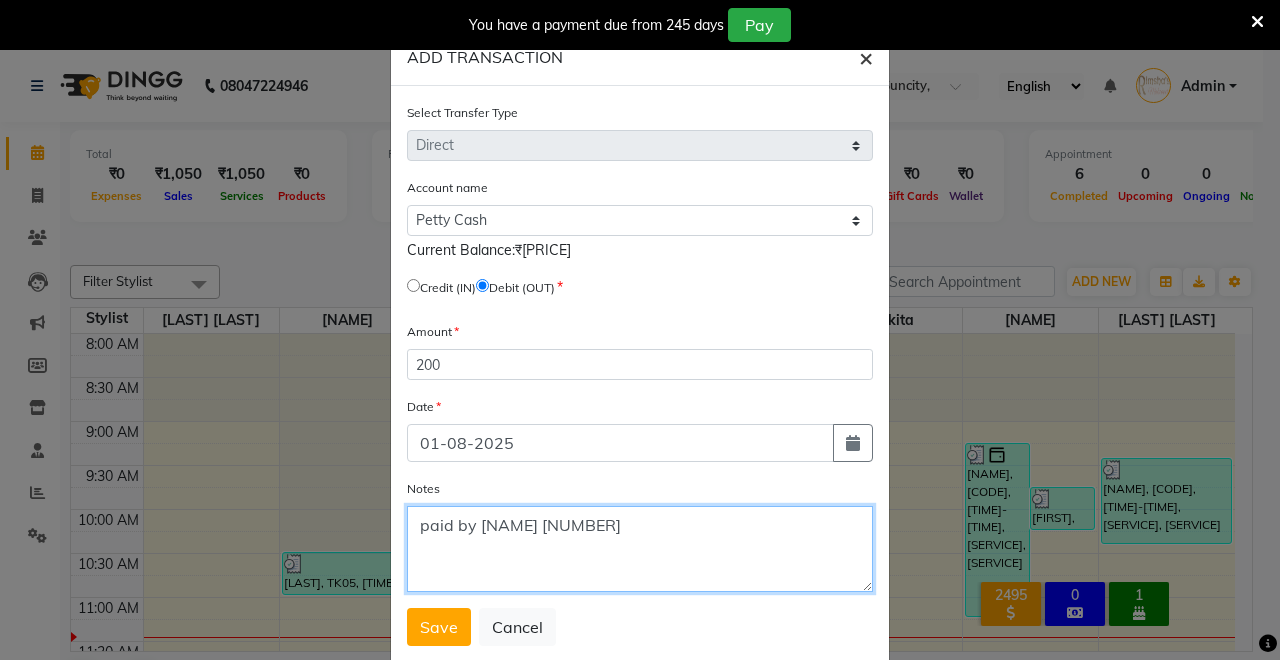 type on "paid by [NAME] [NUMBER]" 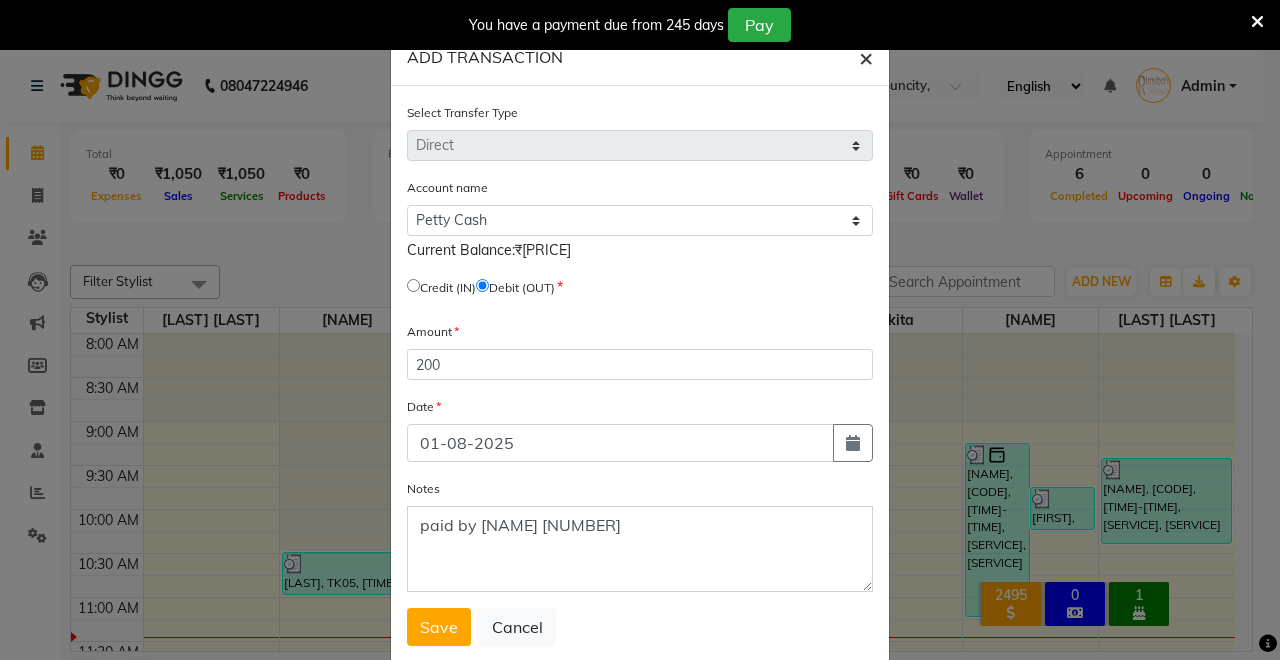 click on "×" 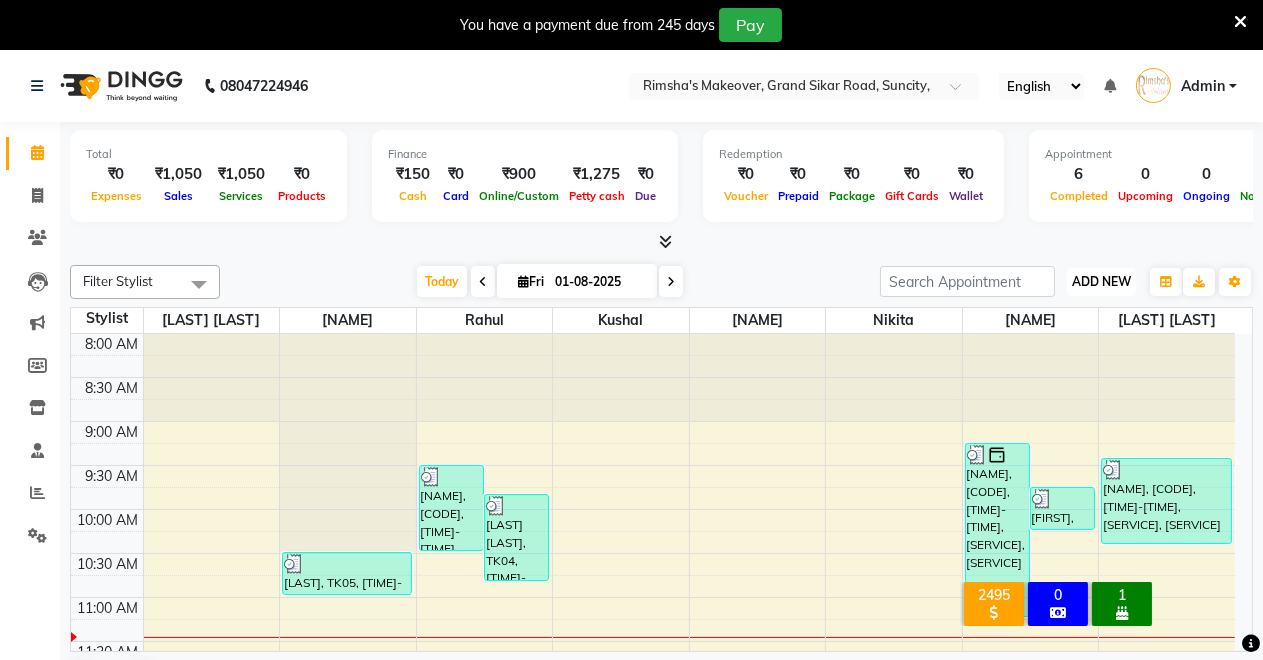 click on "ADD NEW" at bounding box center (1101, 281) 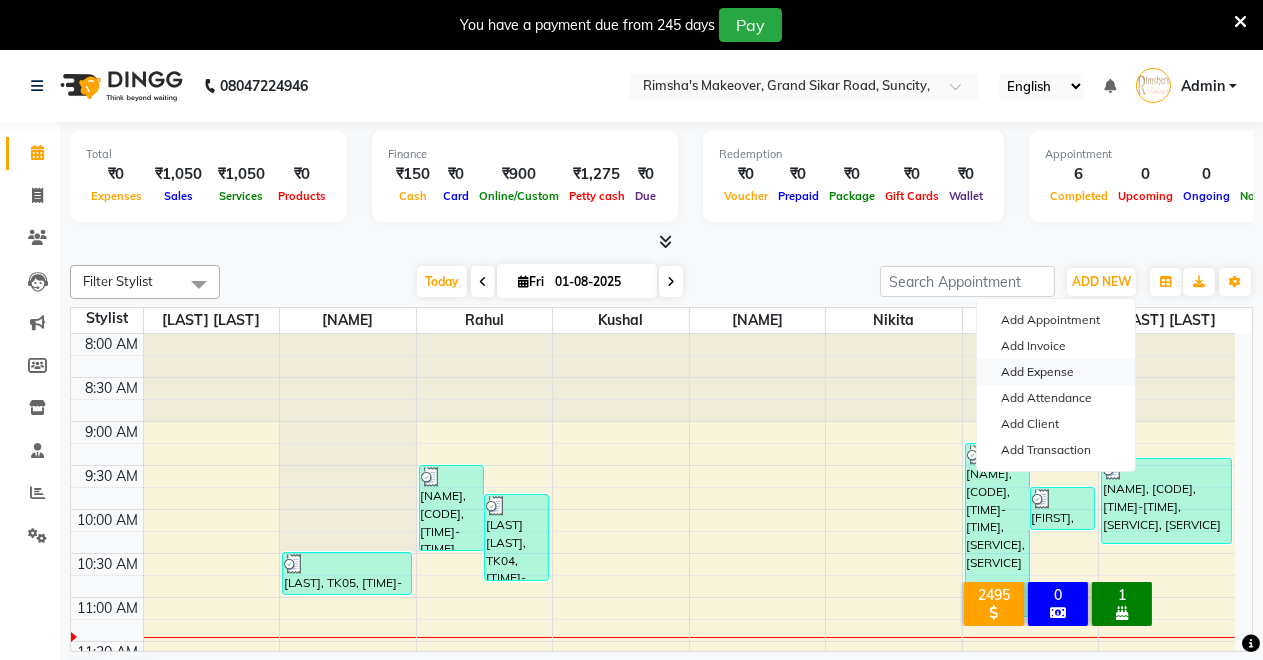 click on "Add Expense" at bounding box center (1056, 372) 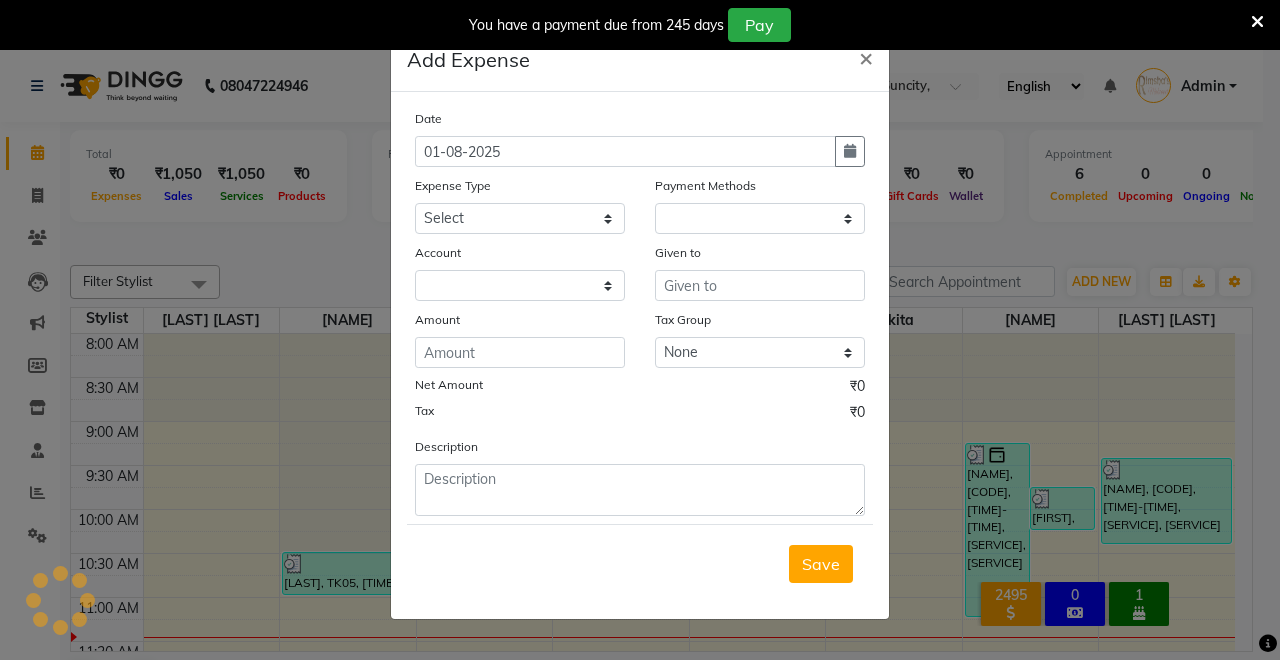 select on "1" 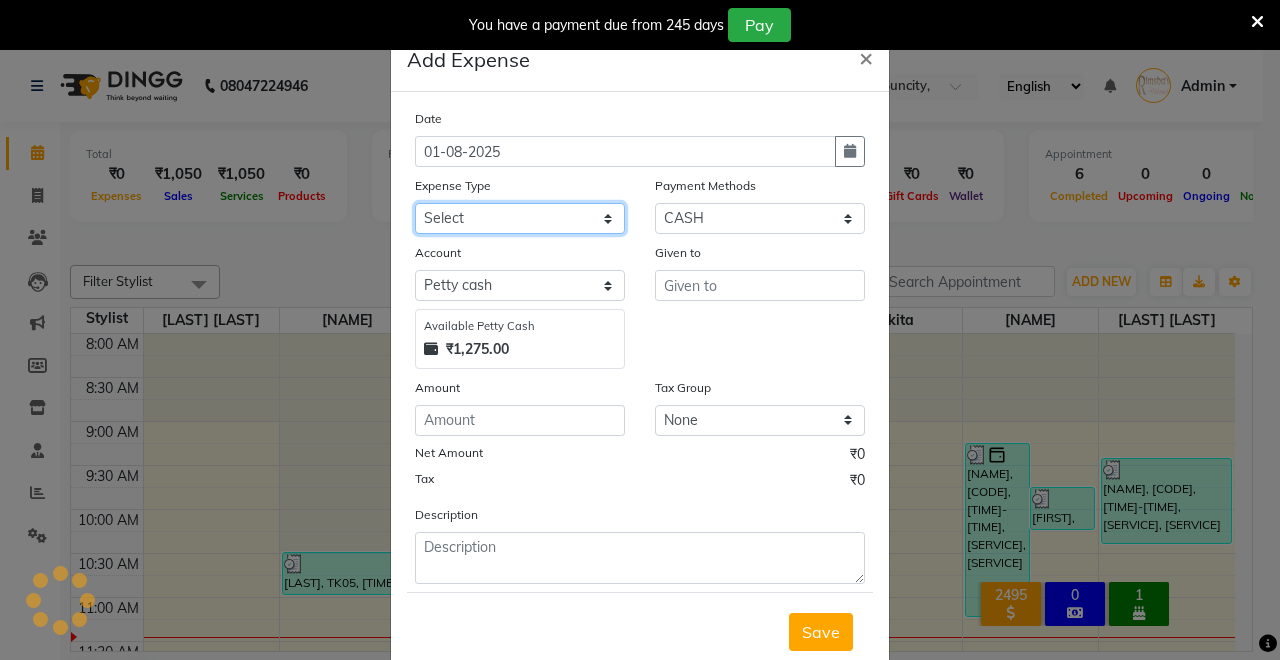 click on "Select Advance Salary Bank Service Charges CLEANING Clinical charges DM SIR DUSTBIN electricity bill Other PAMPHLETS Pandit G Priyanka mam Product Rent Salary SOFA Staff Snacks Tax Tea & Refreshment T SHIRT PRINT Utilities Water Bottle" 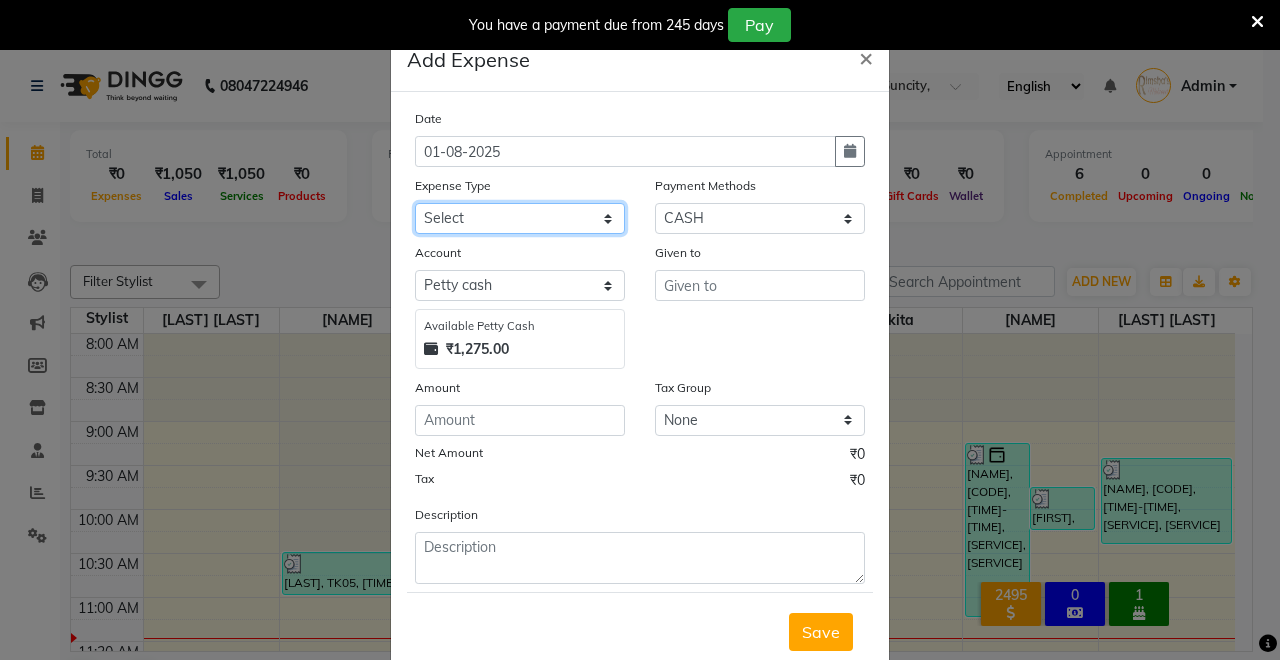 select on "19381" 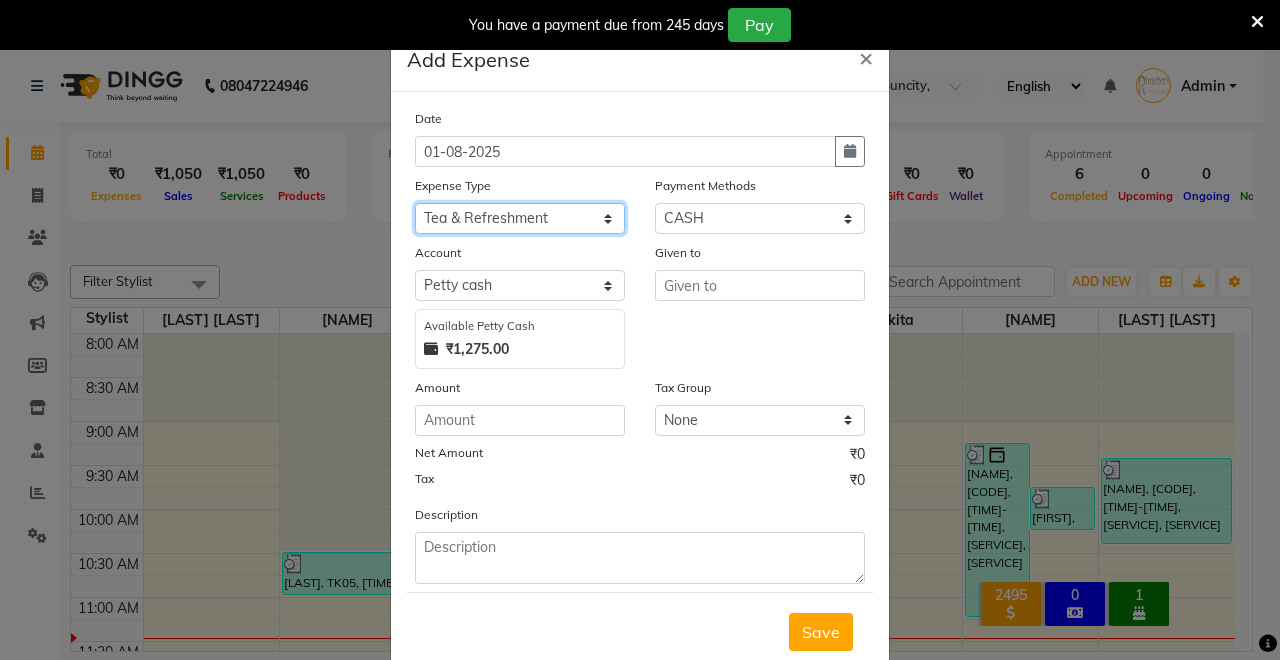 click on "Select Advance Salary Bank Service Charges CLEANING Clinical charges DM SIR DUSTBIN electricity bill Other PAMPHLETS Pandit G Priyanka mam Product Rent Salary SOFA Staff Snacks Tax Tea & Refreshment T SHIRT PRINT Utilities Water Bottle" 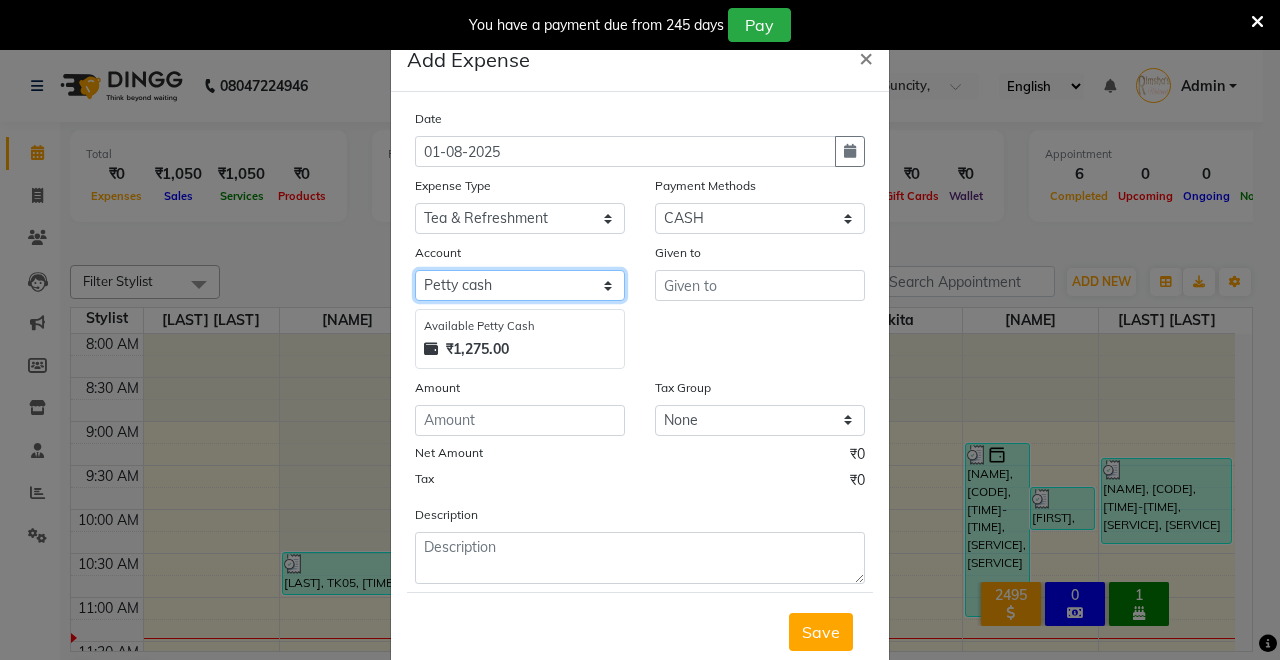 click on "Select Petty cash Default account UPI ACCOUNT" 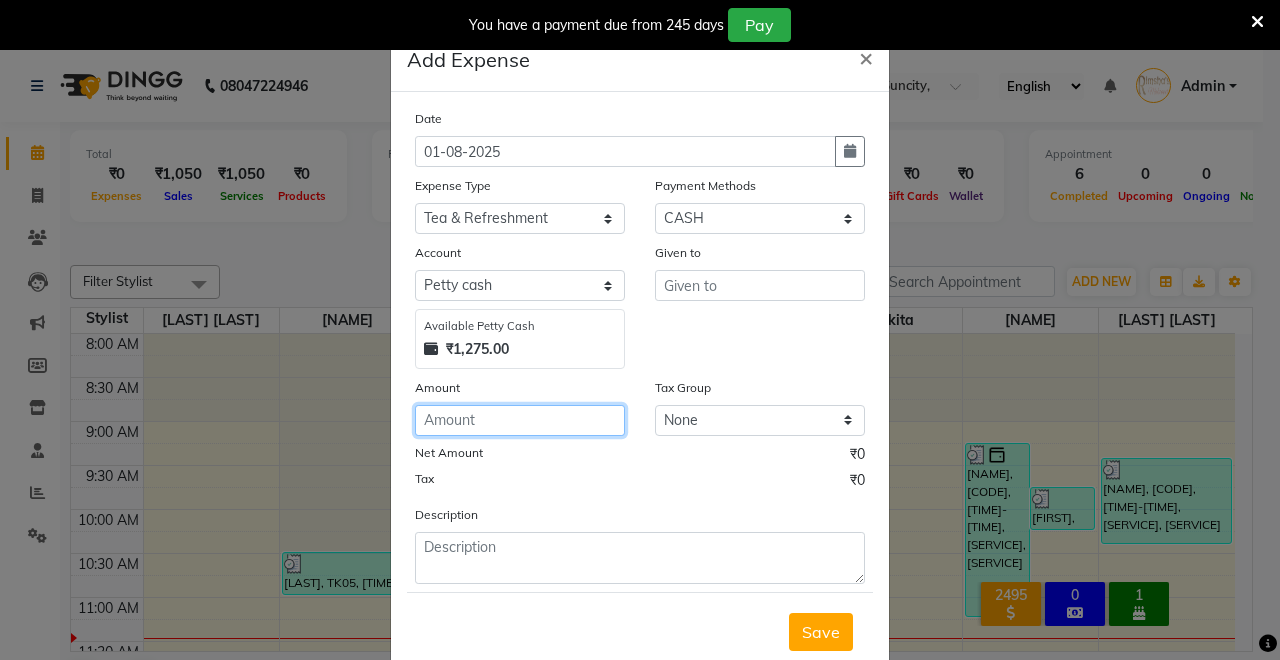 click 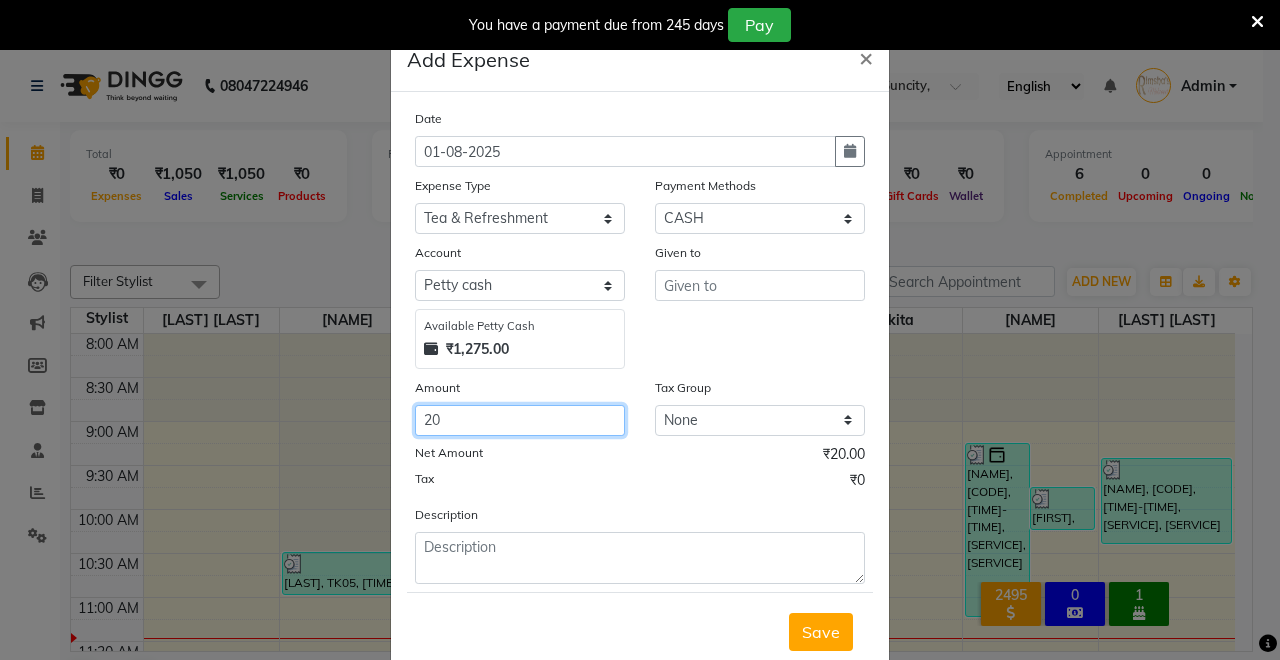 type on "20" 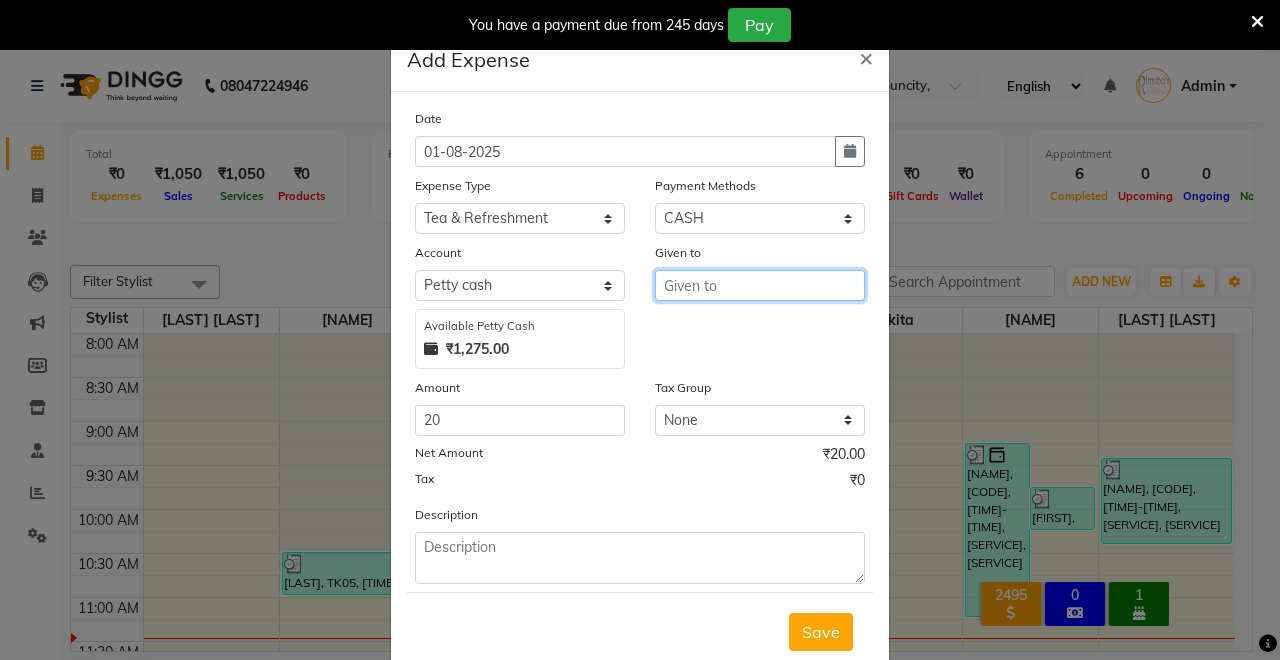 click at bounding box center [760, 285] 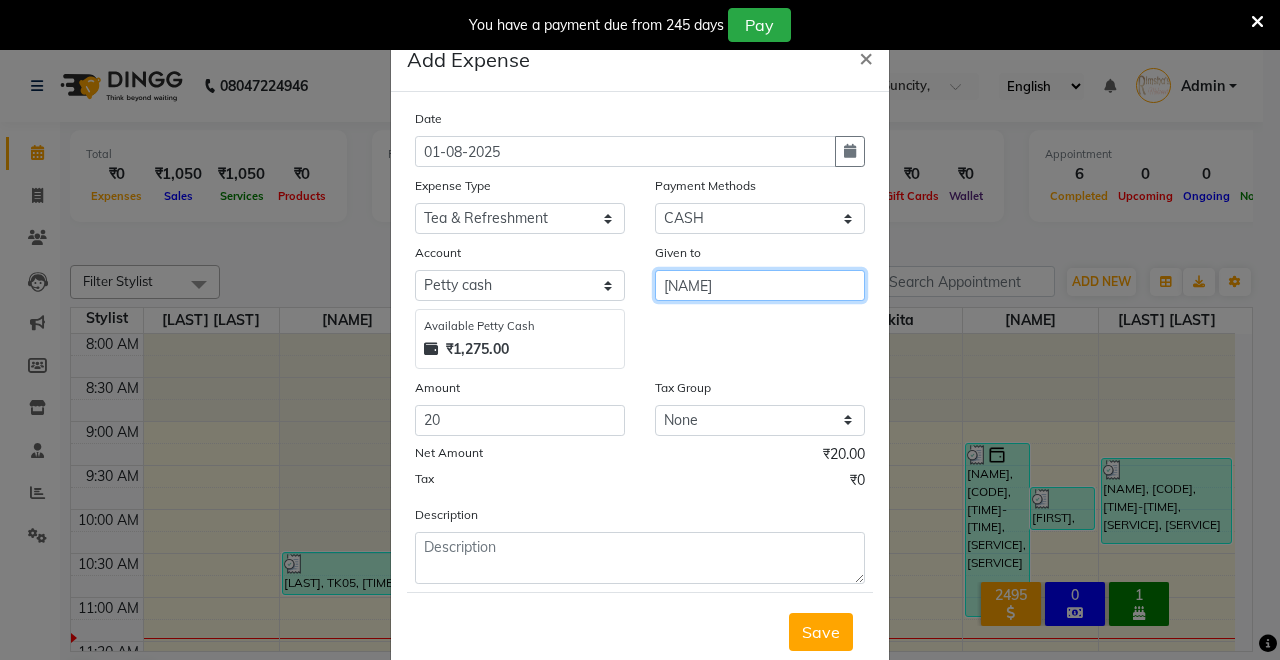 type on "[NAME]" 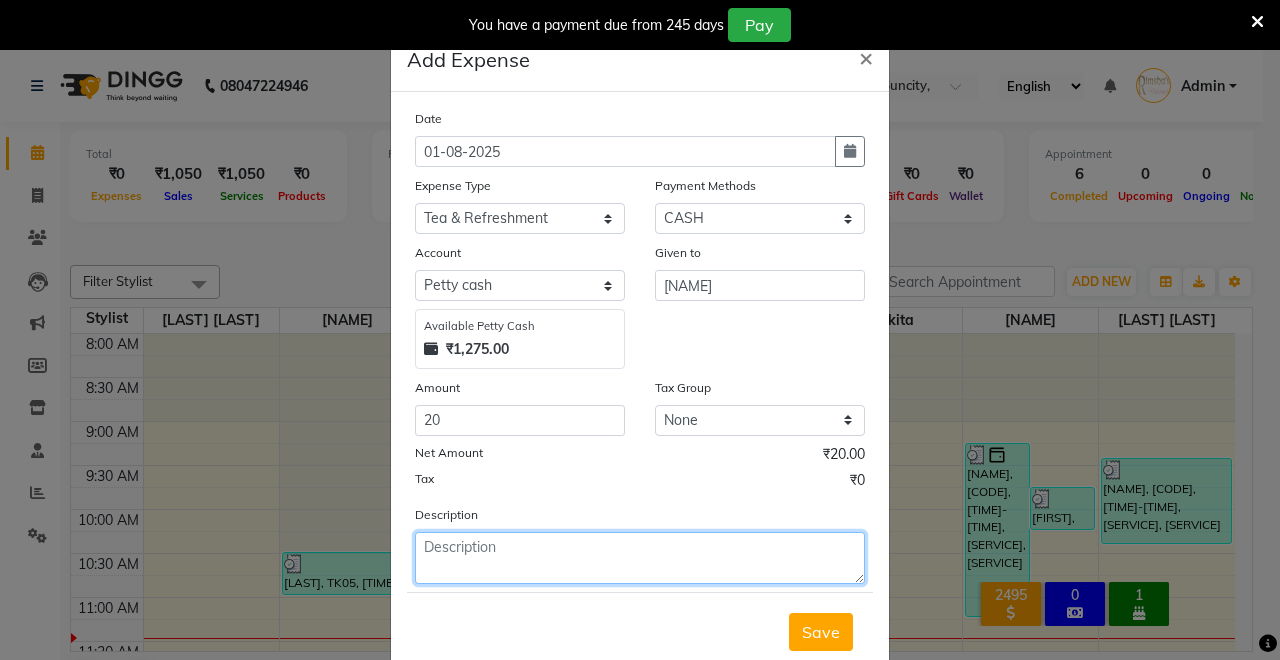 click 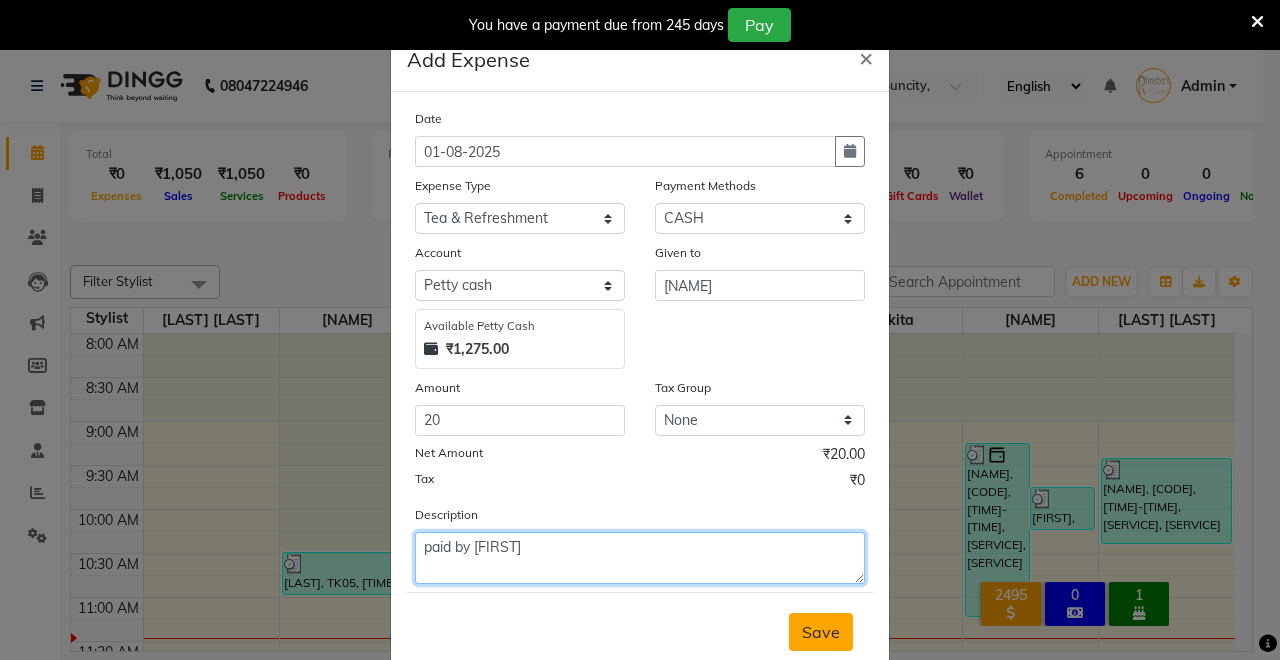type on "paid by [FIRST]" 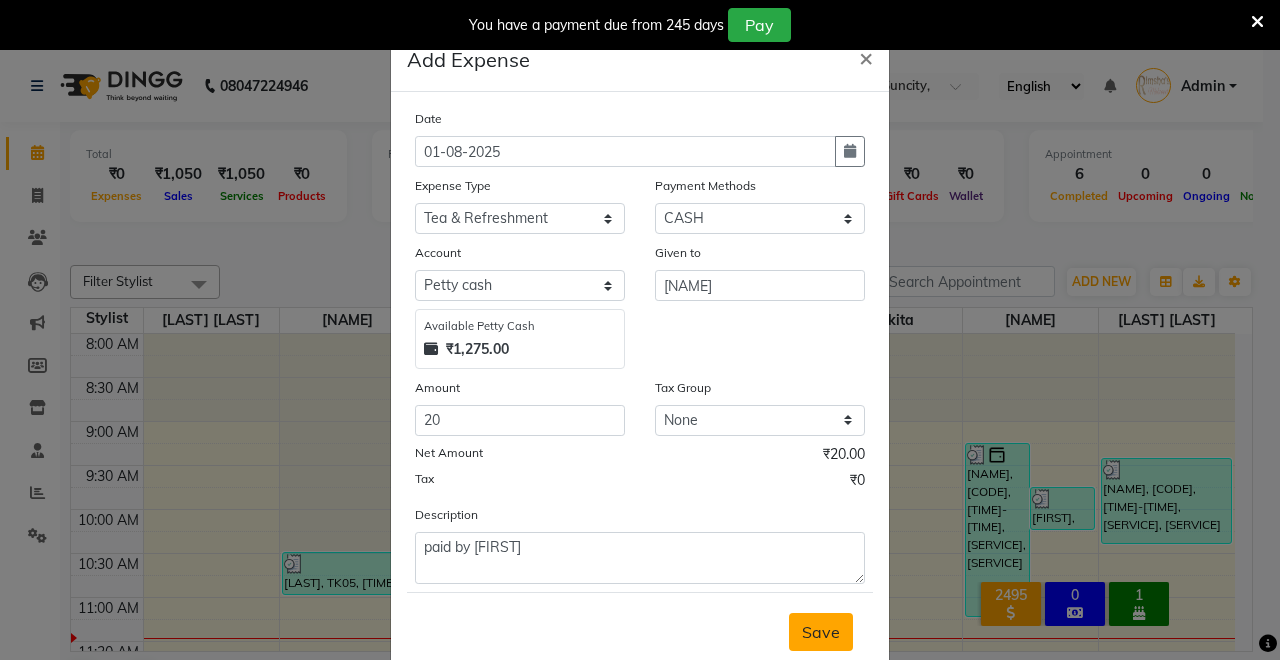 click on "Save" at bounding box center (821, 632) 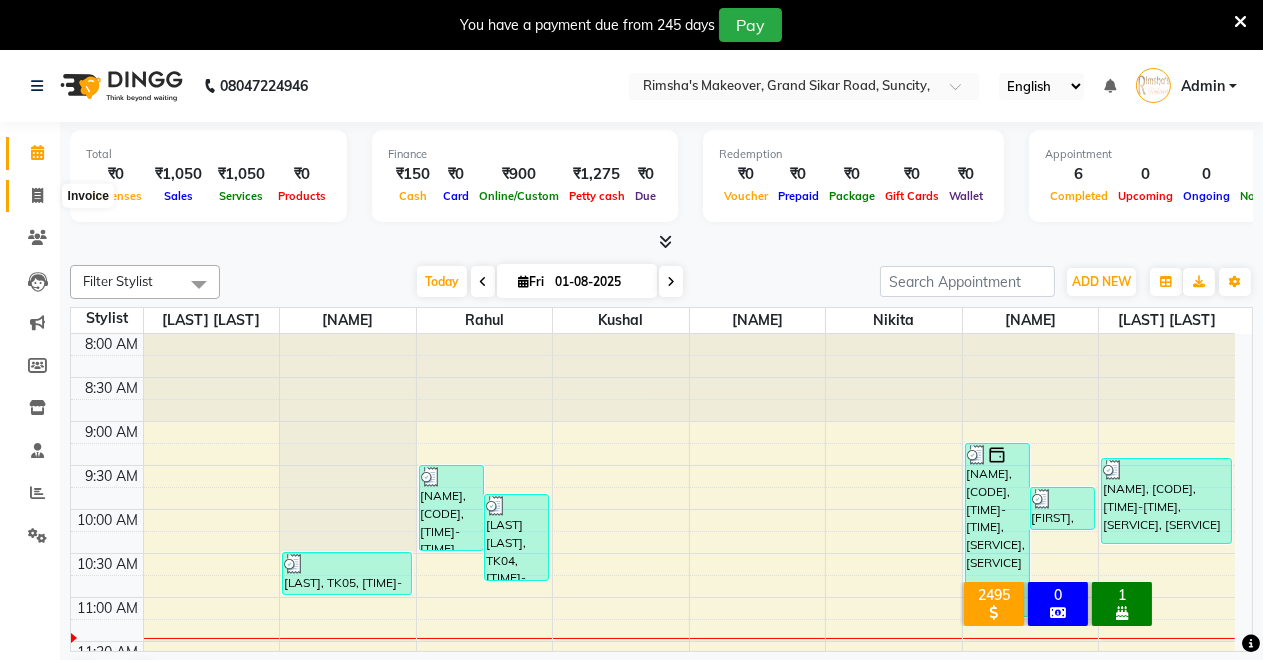 click 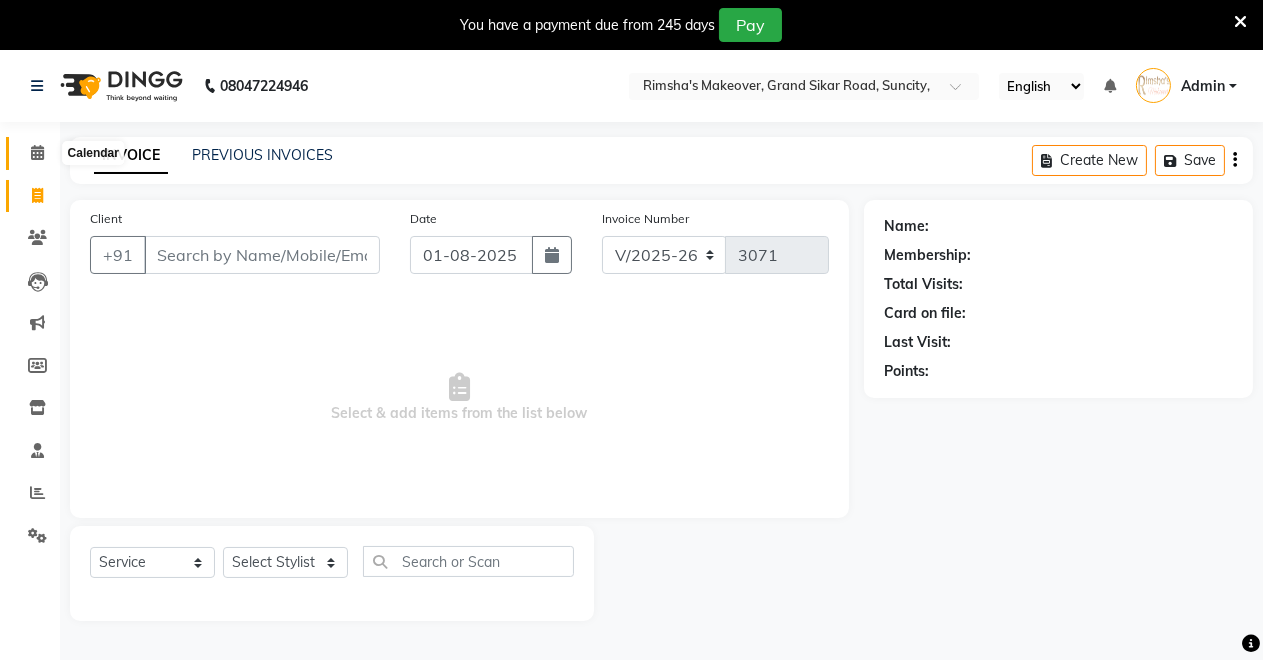 click 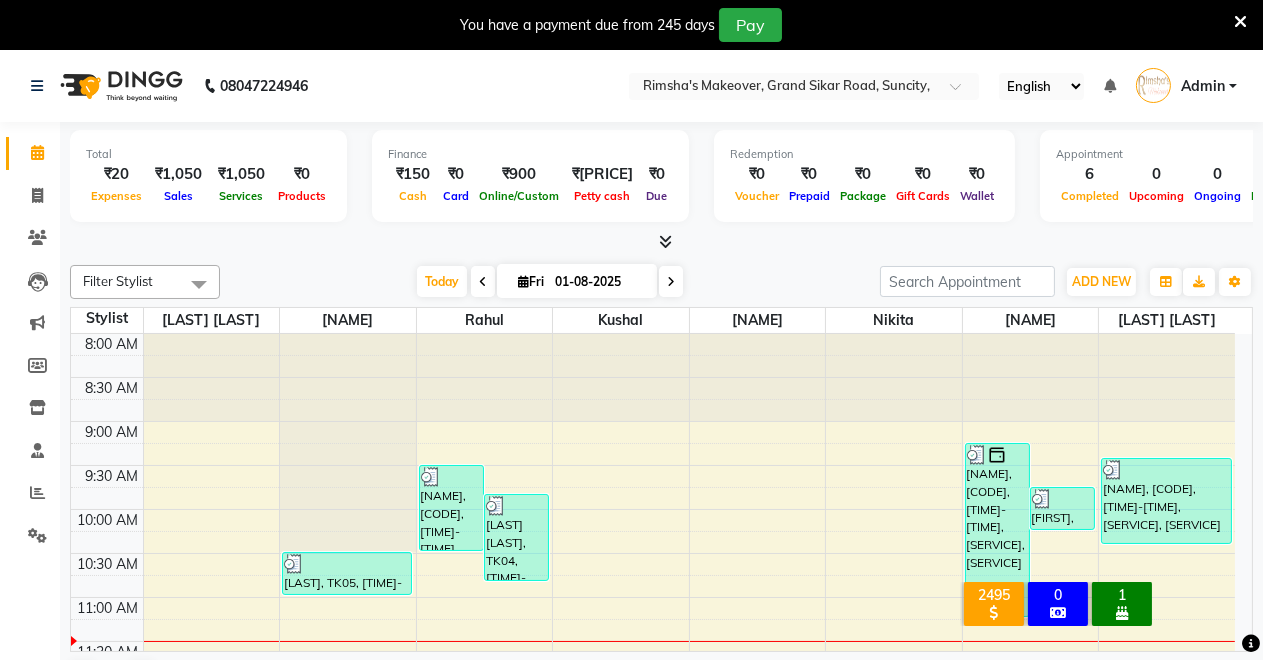 click on "₹20" at bounding box center [116, 174] 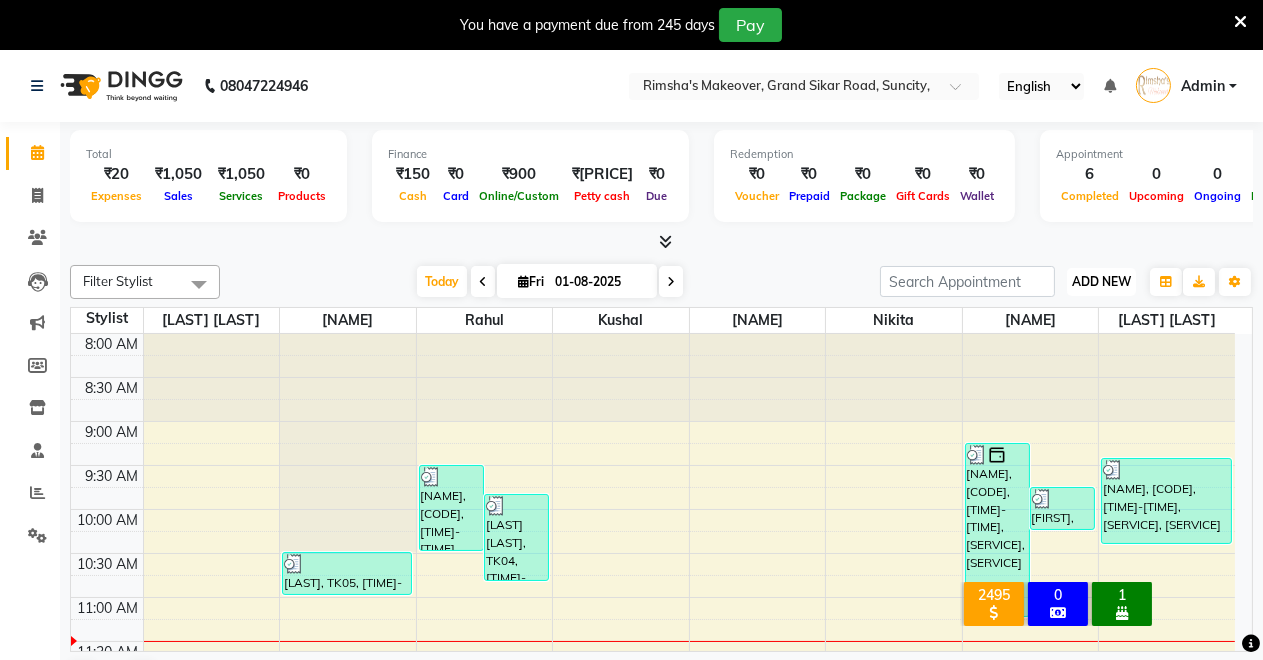 click on "ADD NEW" at bounding box center [1101, 281] 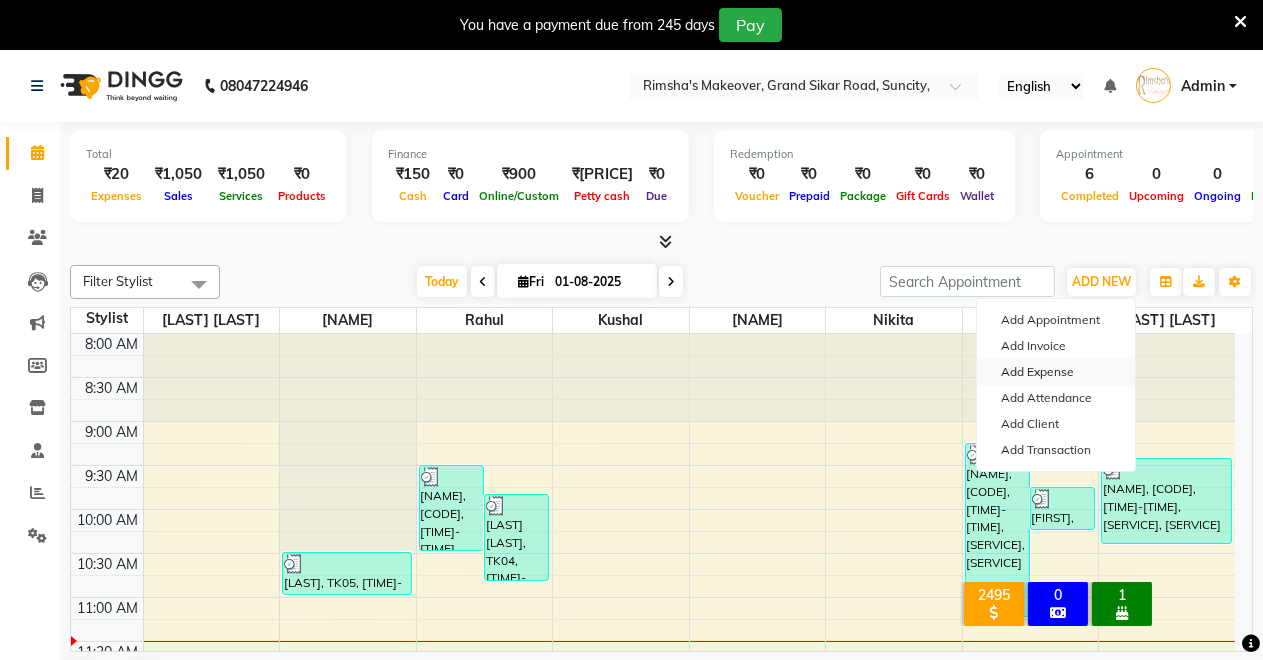 click on "Add Expense" at bounding box center (1056, 372) 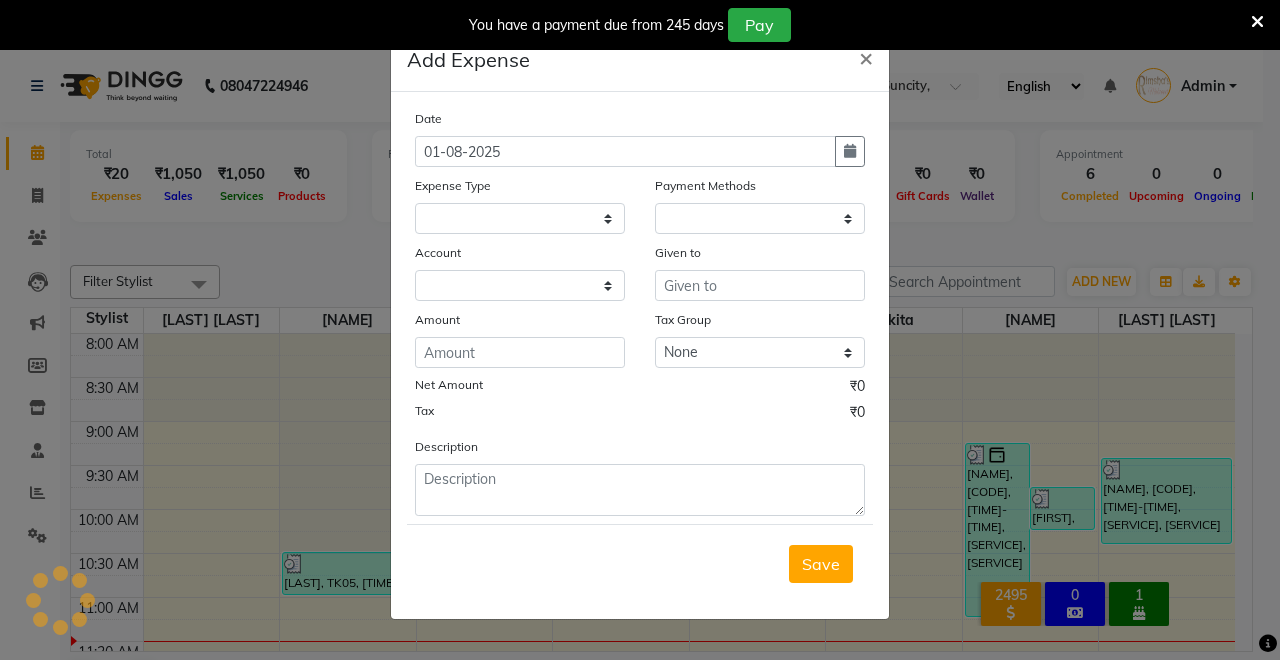 select on "1" 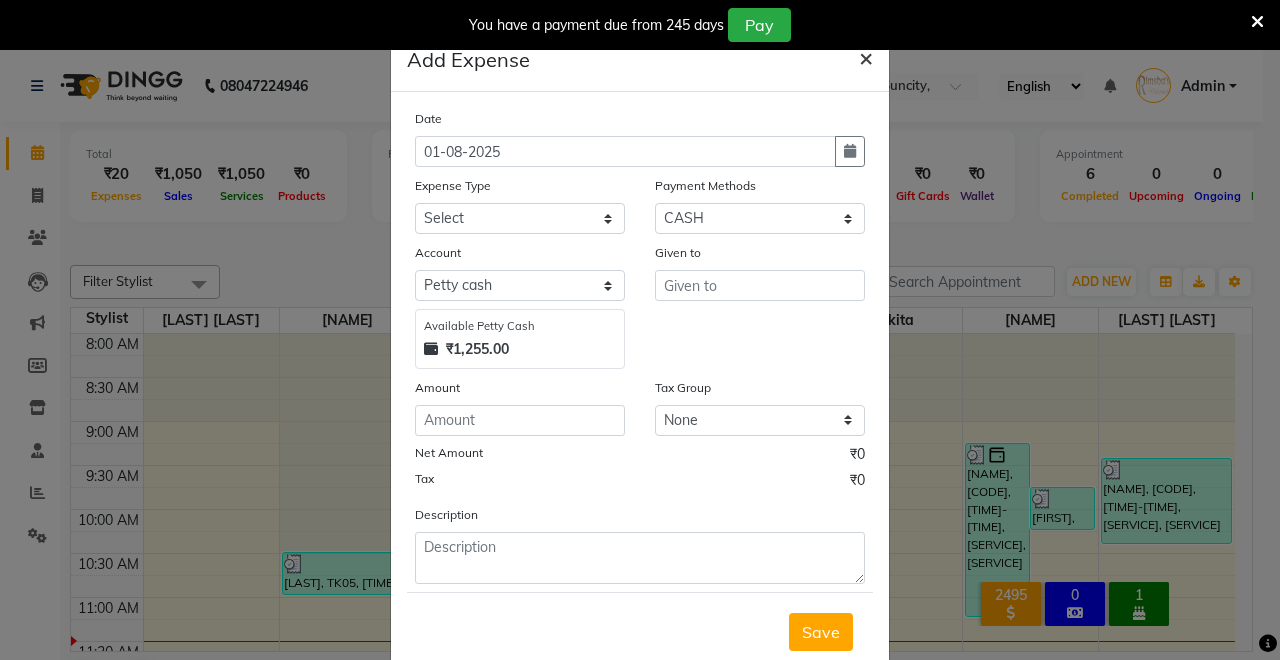 click on "×" 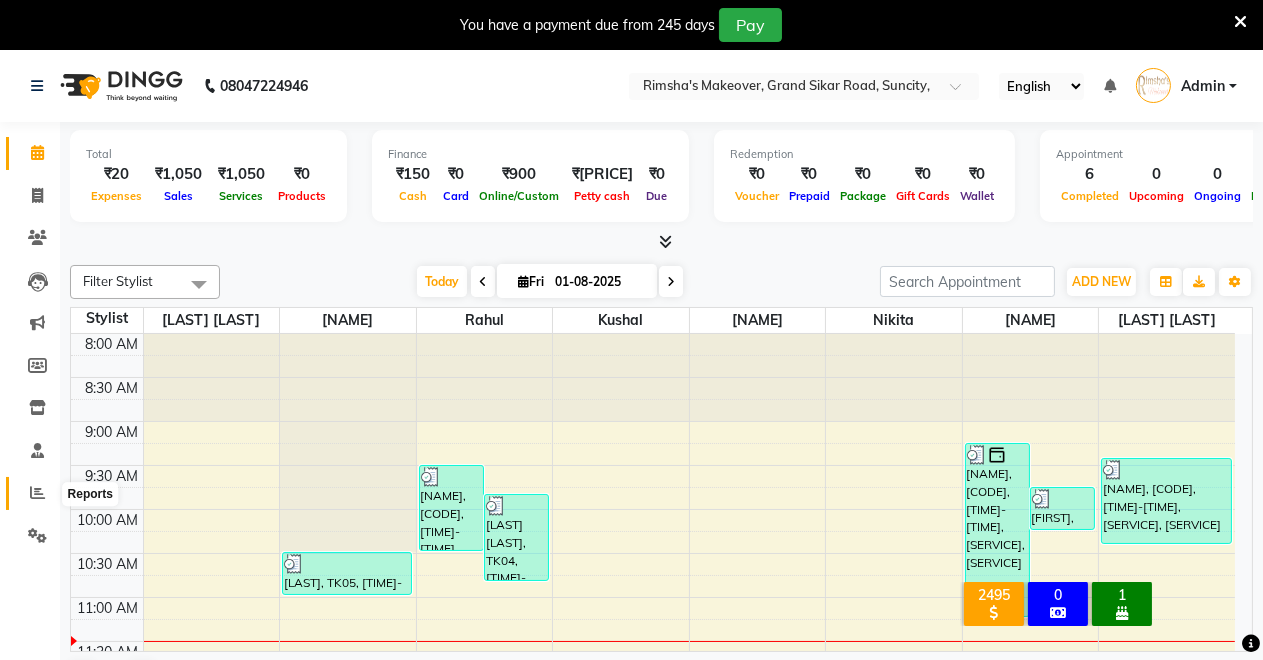 click 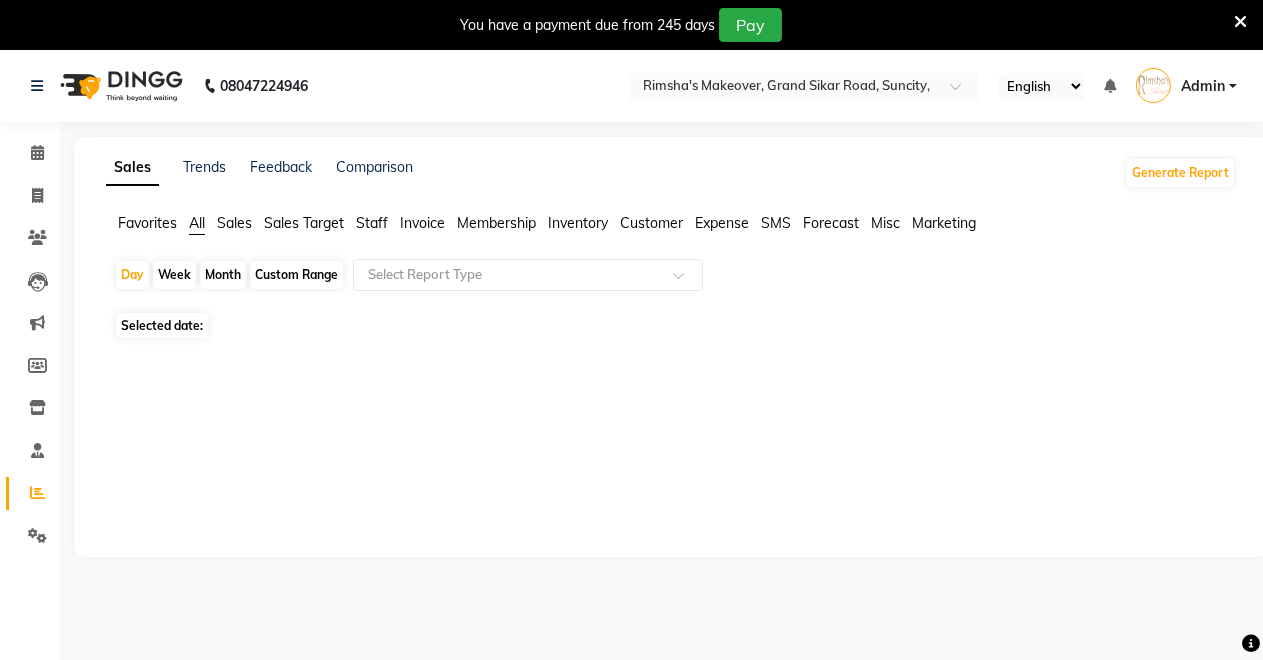click on "Expense" 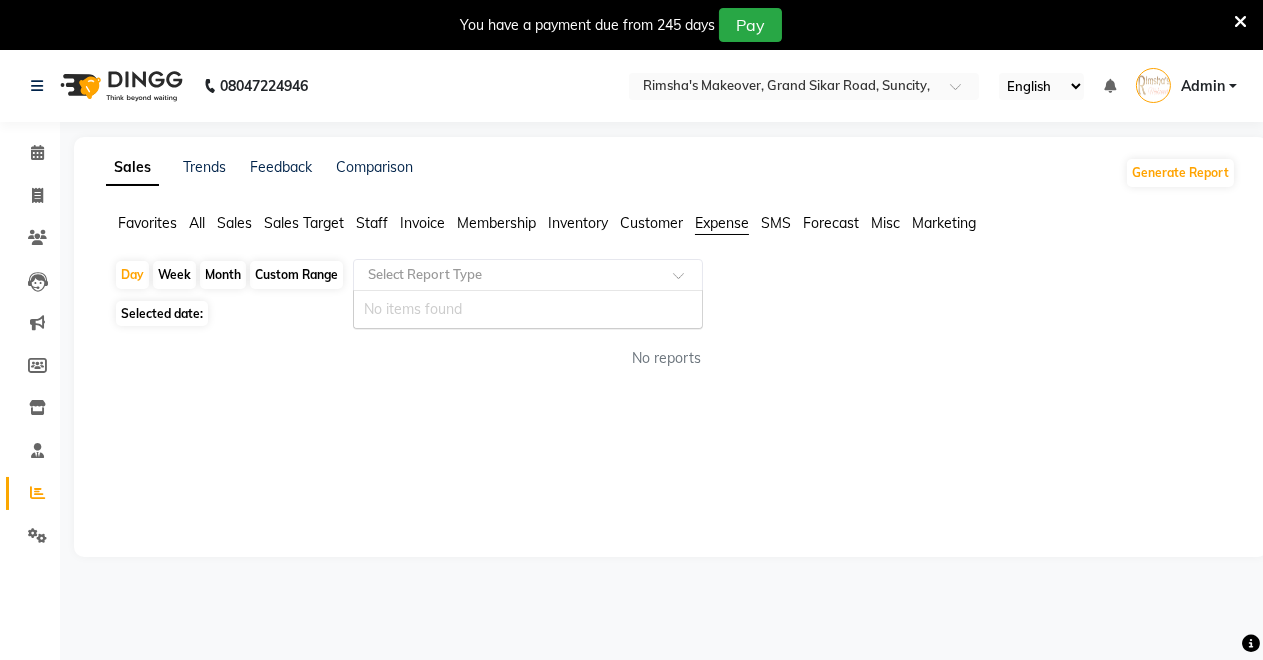 click on "Select Report Type" 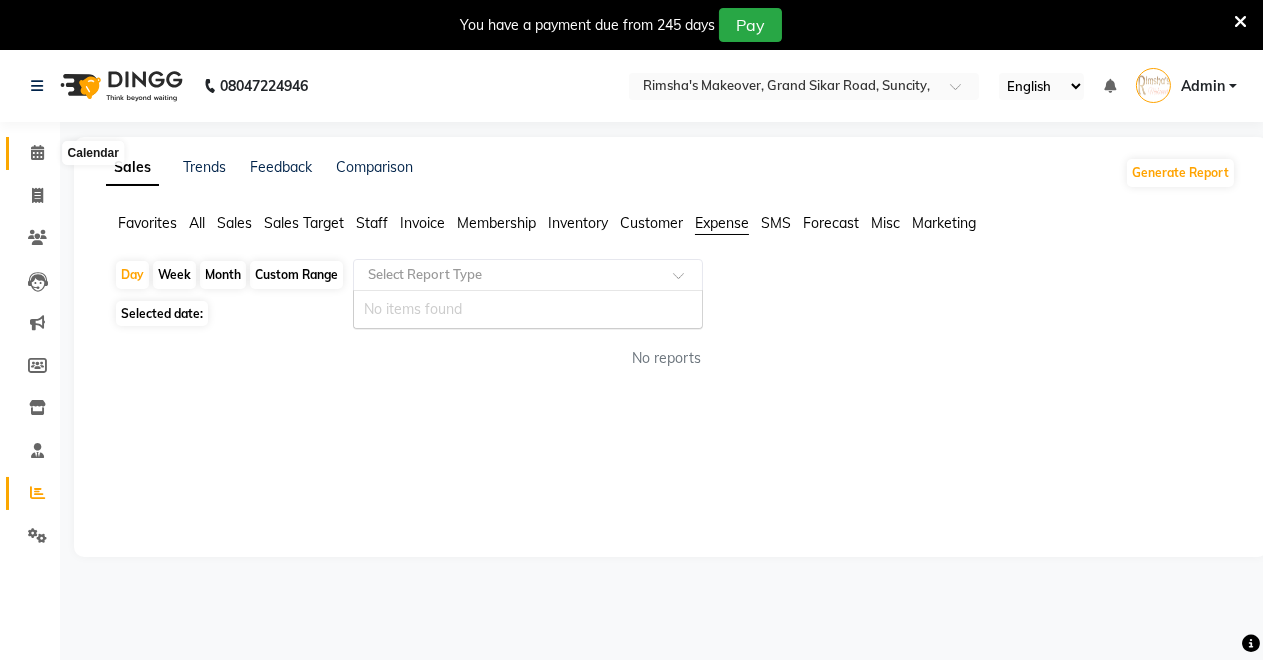 click 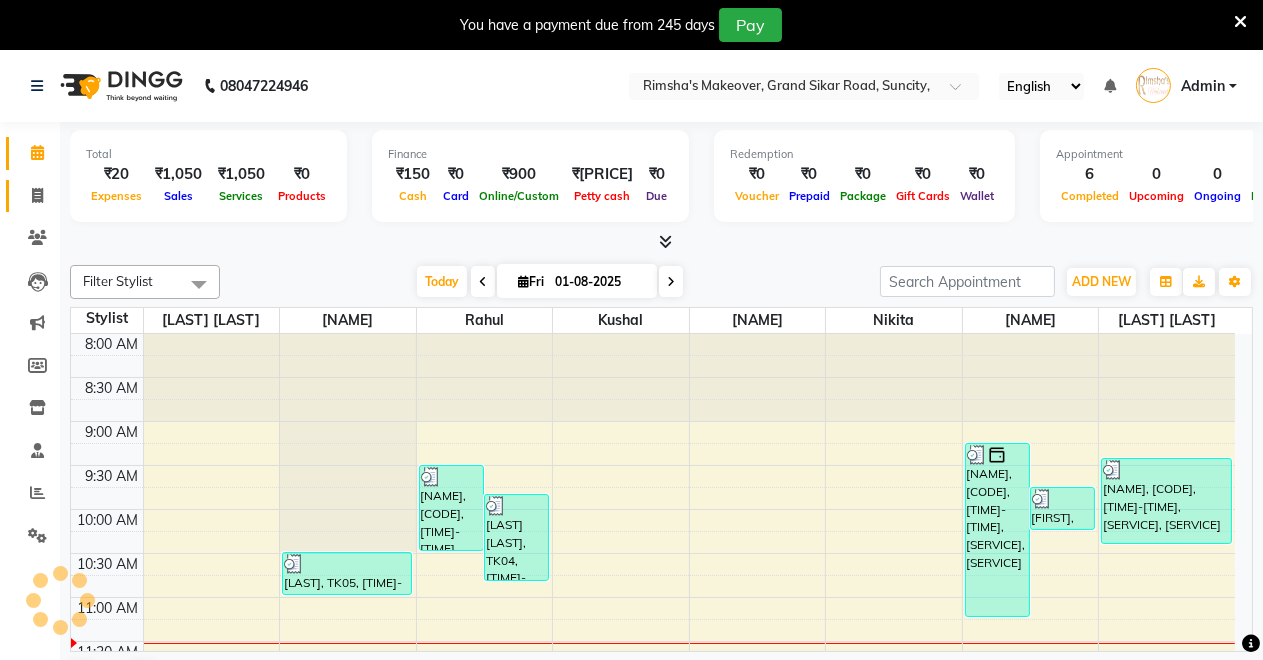 scroll, scrollTop: 0, scrollLeft: 0, axis: both 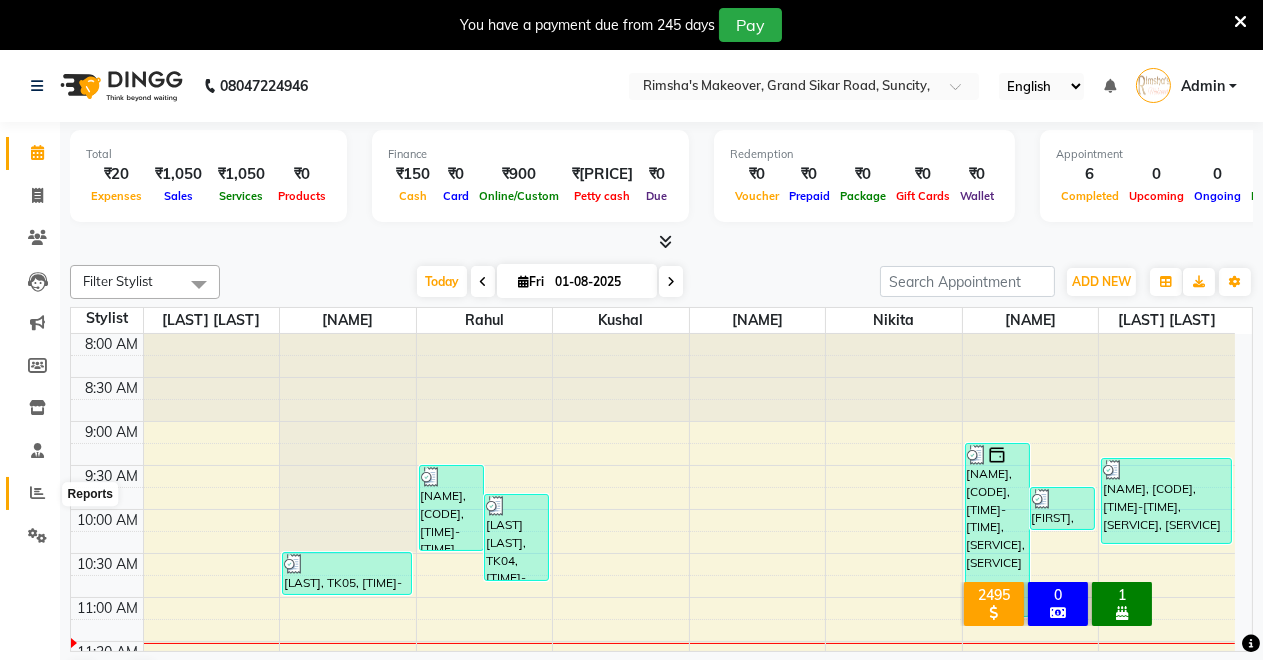 click 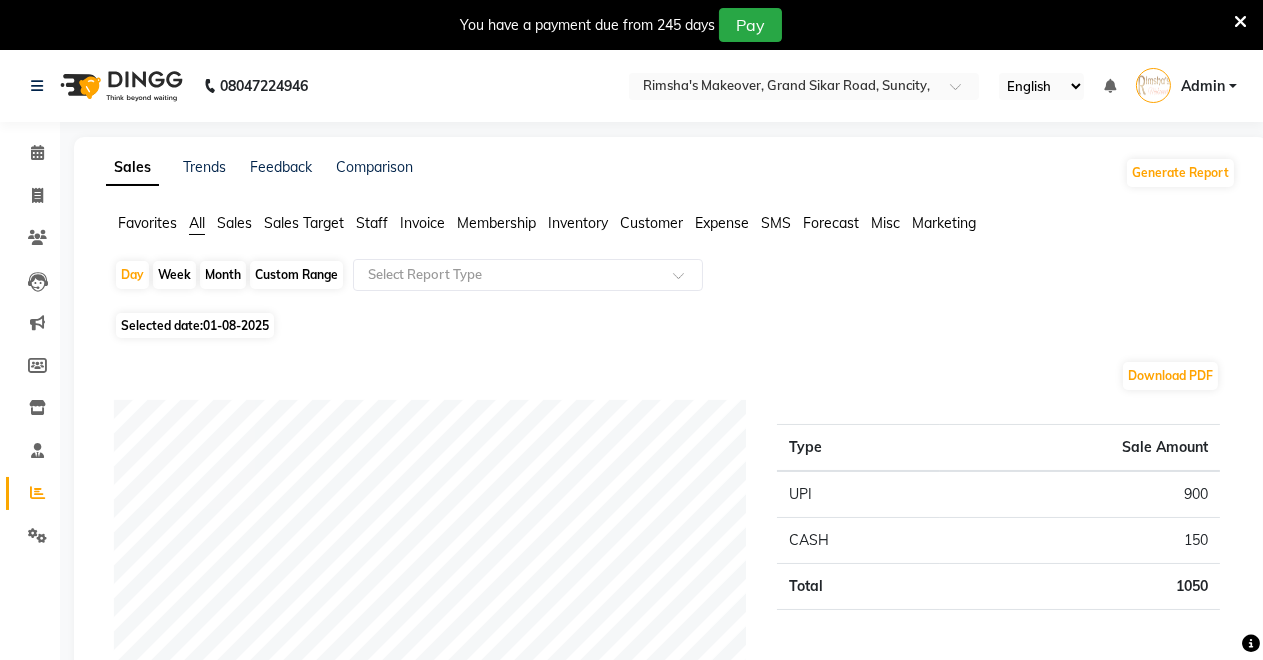 click on "Expense" 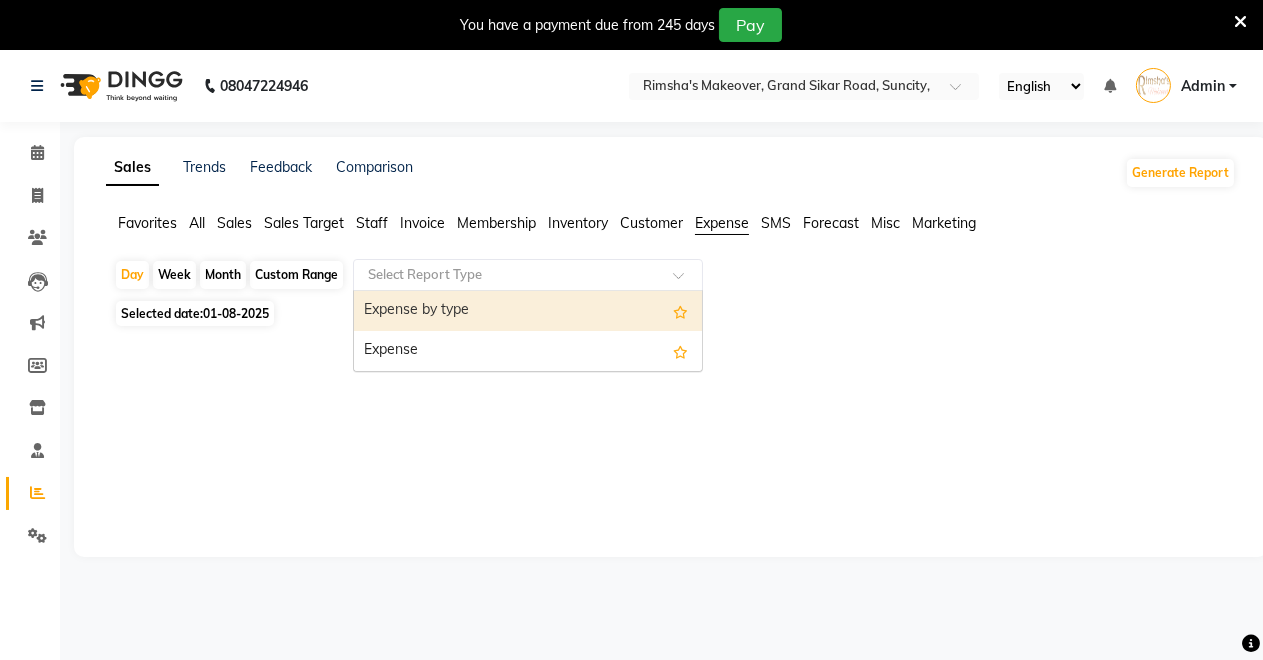 click 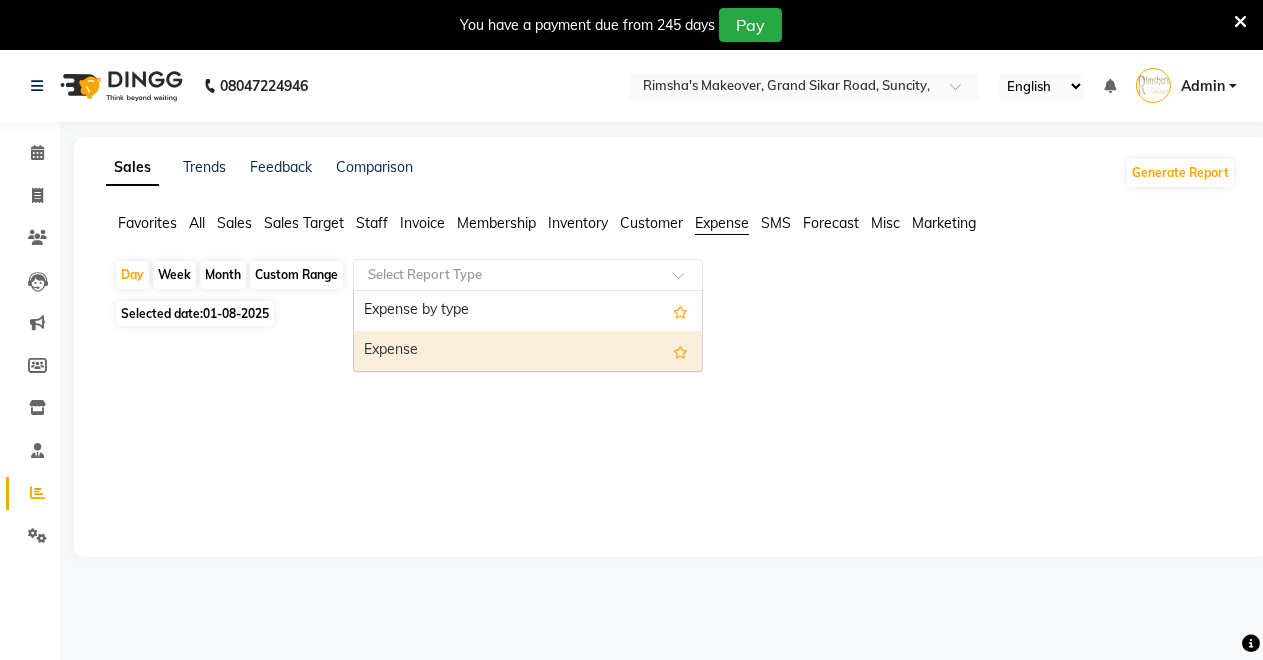 click on "Expense" at bounding box center (528, 351) 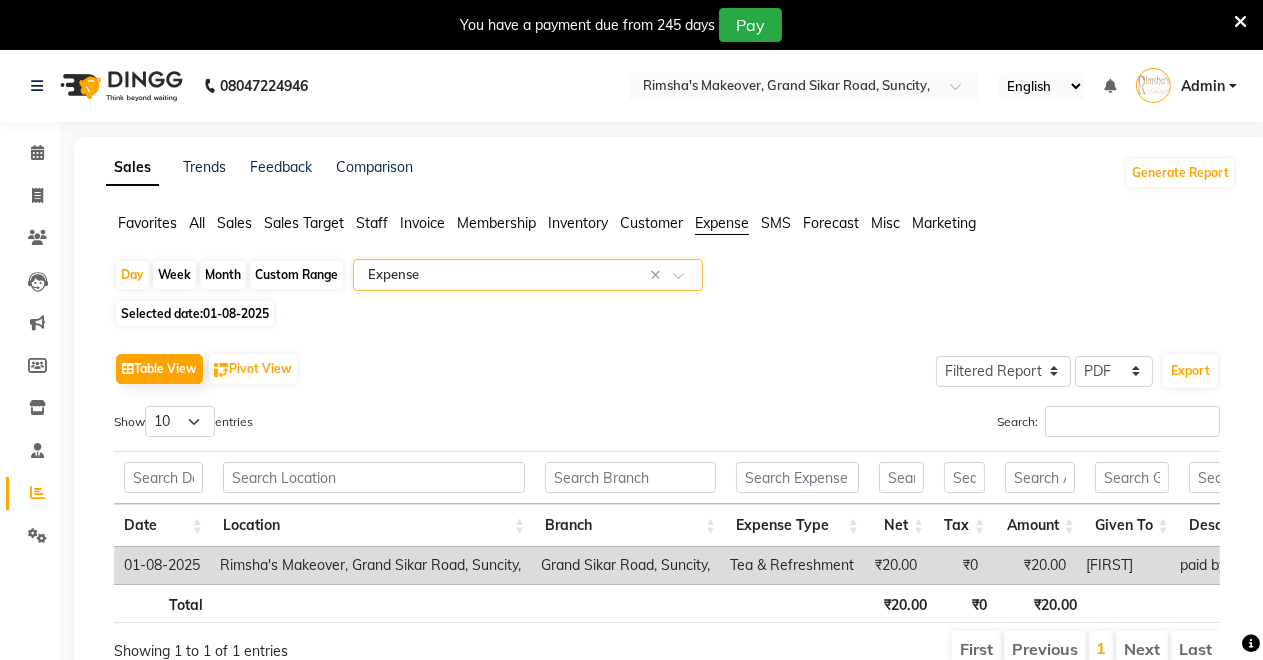 scroll, scrollTop: 108, scrollLeft: 0, axis: vertical 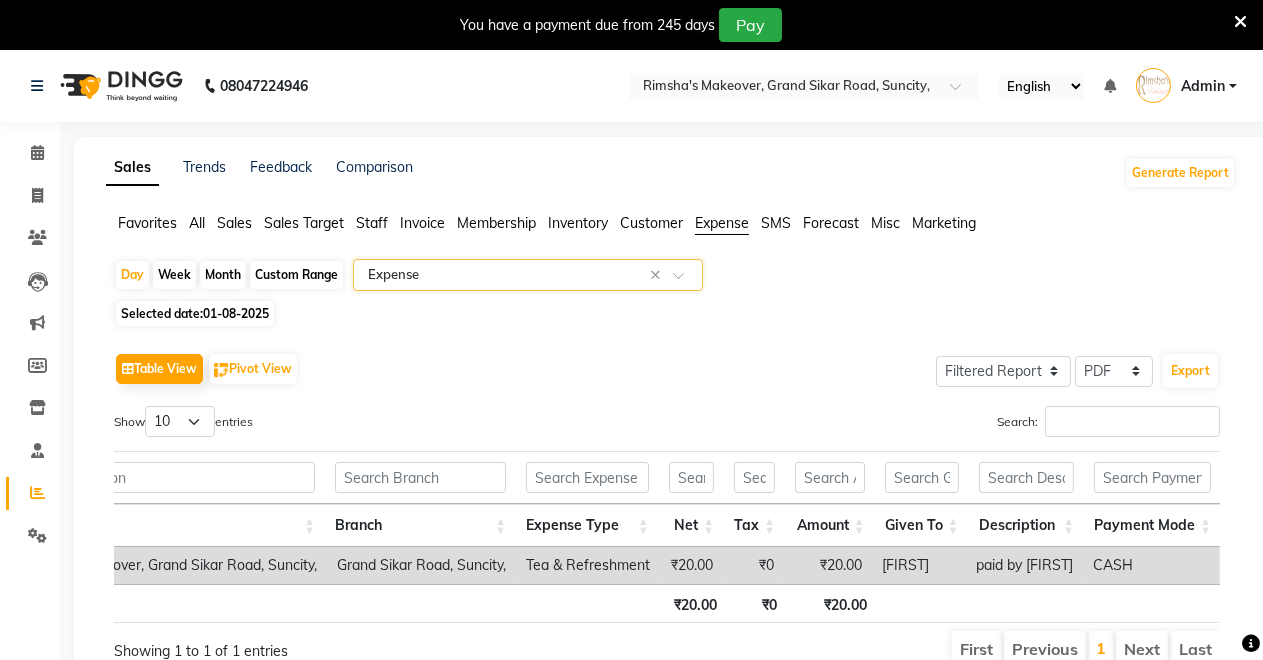 click 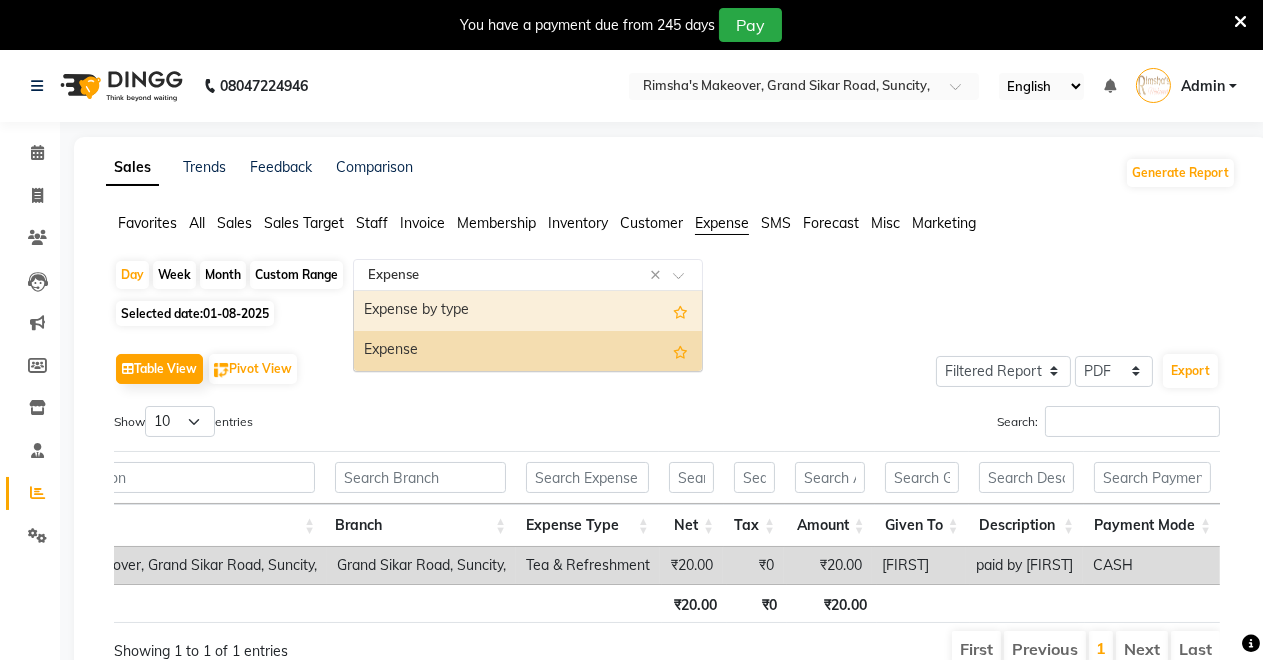click on "Expense by type" at bounding box center [528, 311] 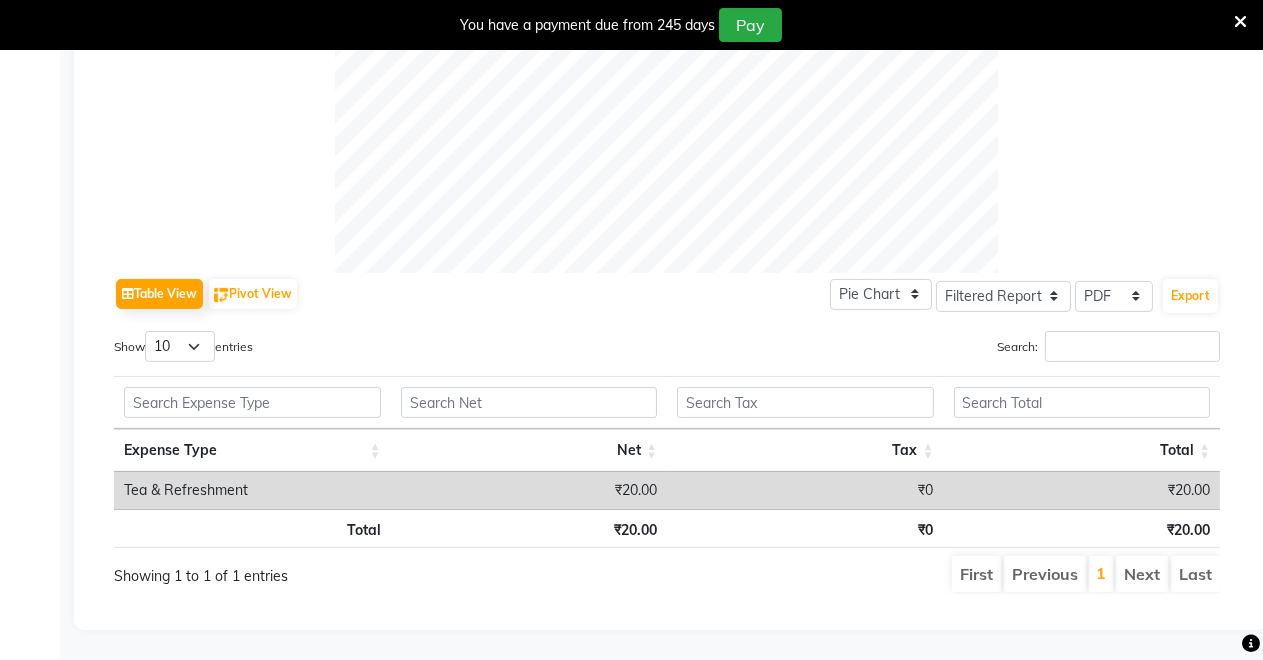 scroll, scrollTop: 0, scrollLeft: 0, axis: both 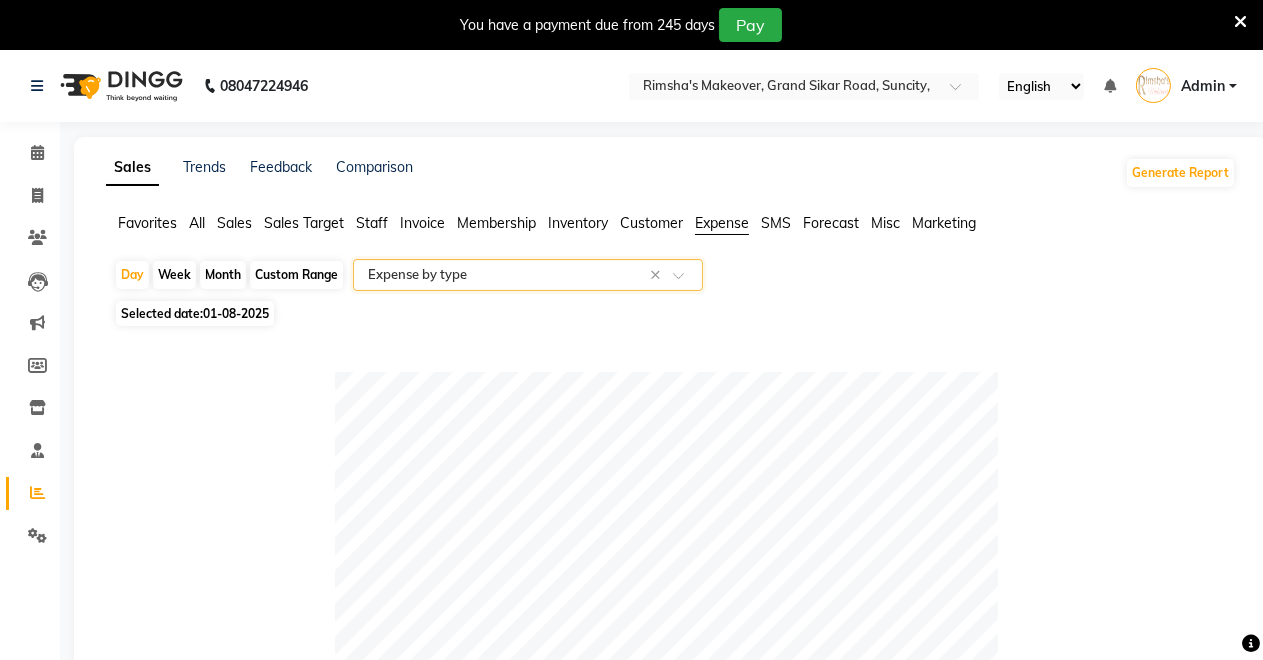click on "Month" 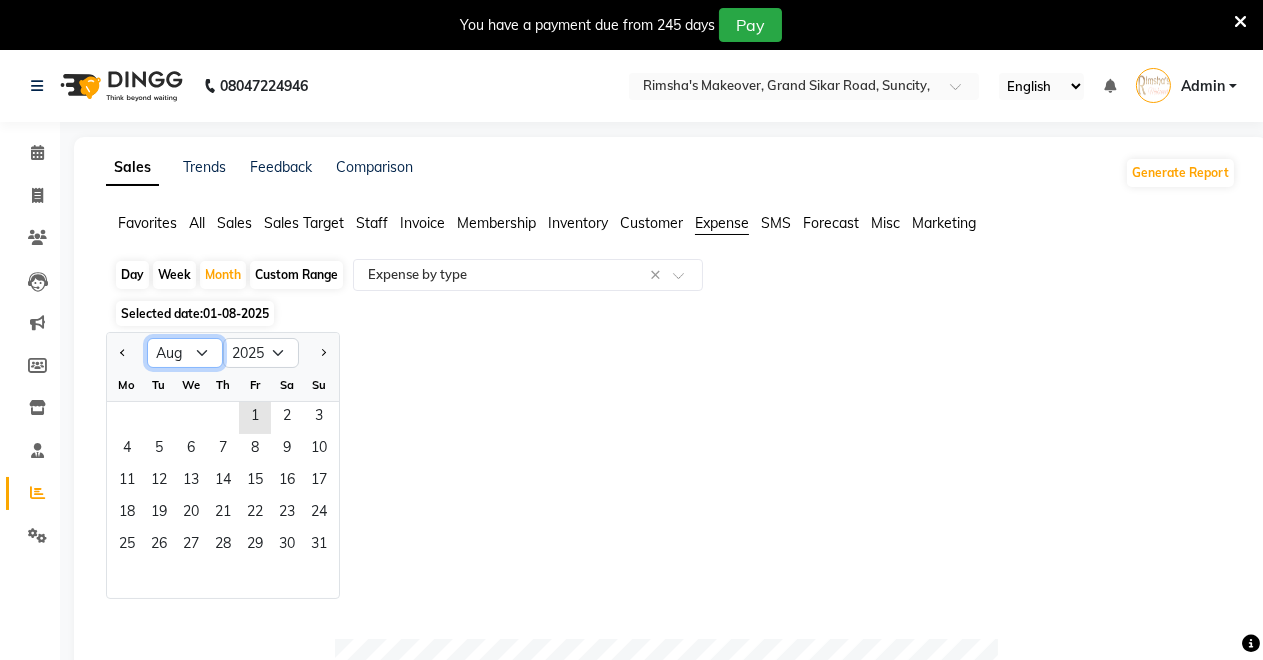 click on "Jan Feb Mar Apr May Jun Jul Aug Sep Oct Nov Dec" 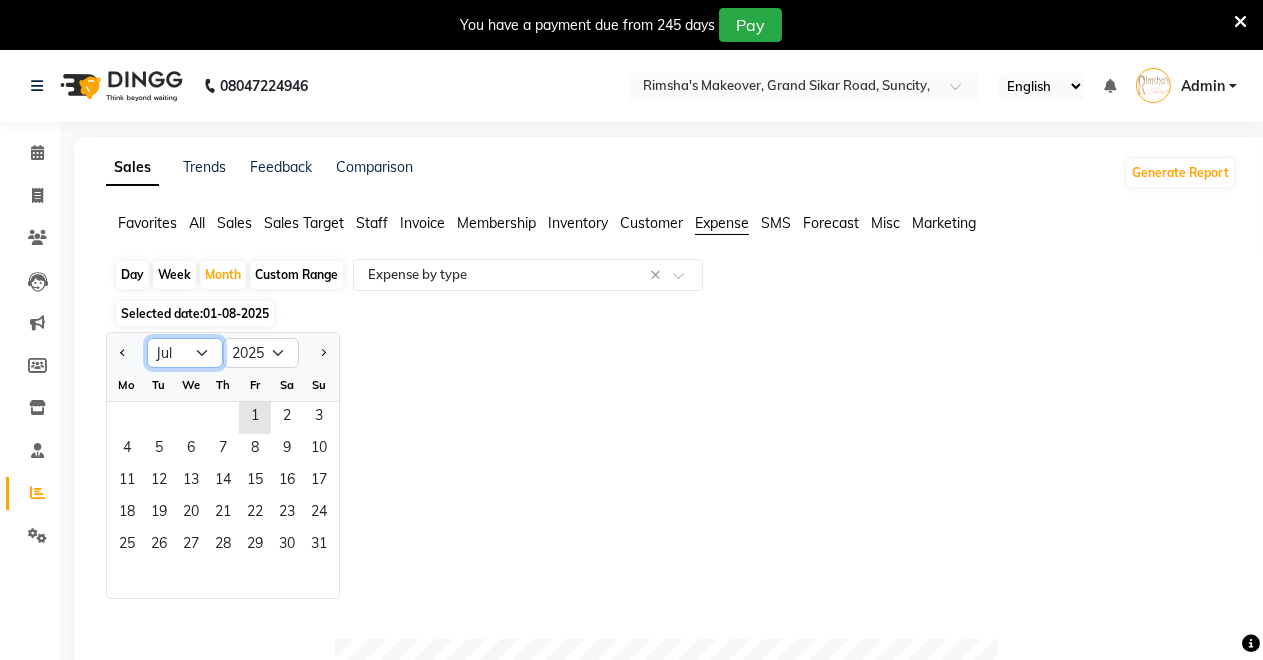 click on "Jan Feb Mar Apr May Jun Jul Aug Sep Oct Nov Dec" 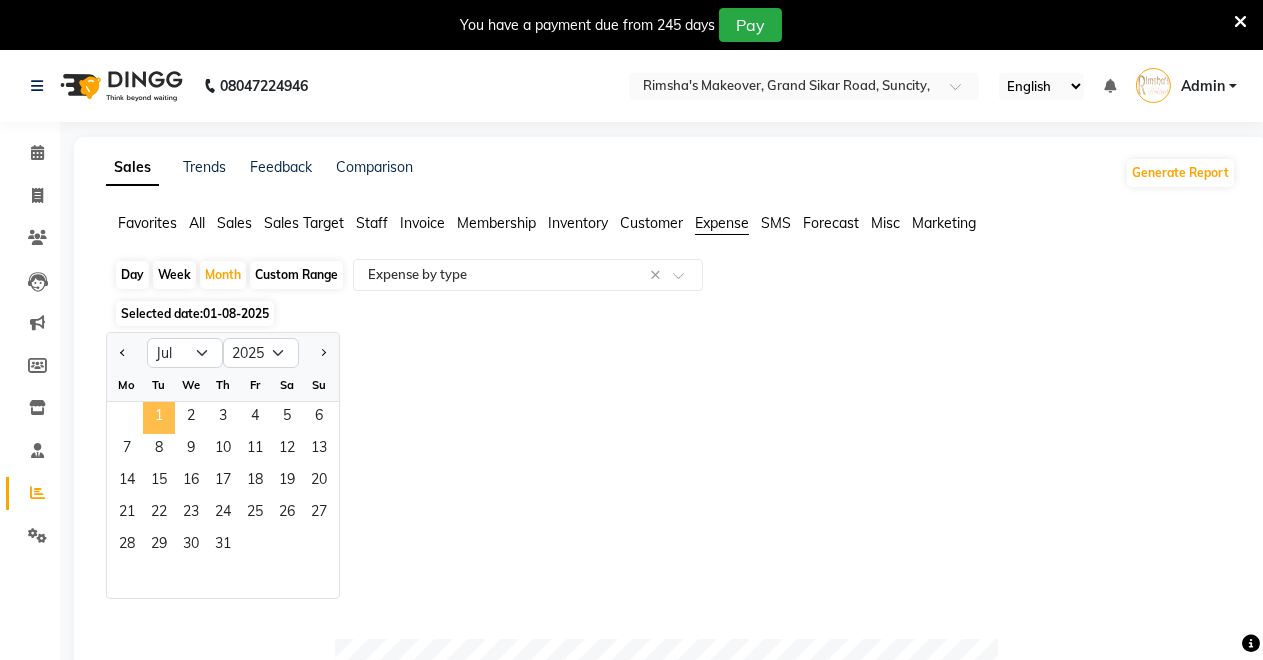 click on "1" 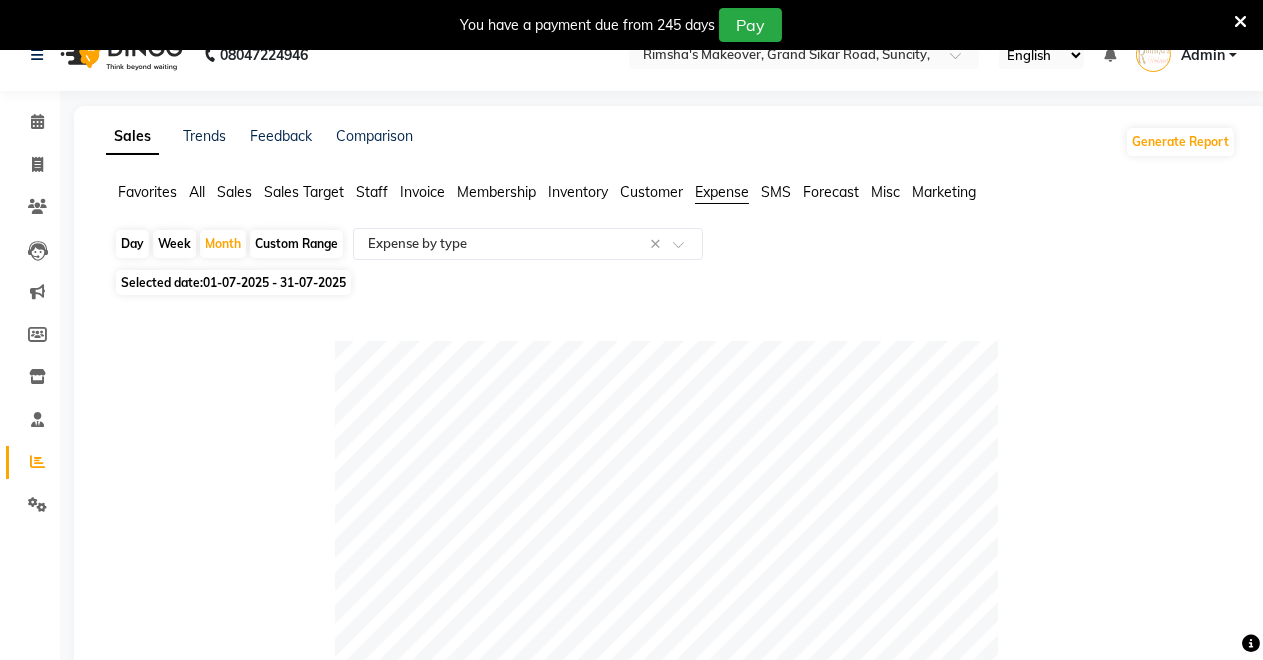 scroll, scrollTop: 0, scrollLeft: 0, axis: both 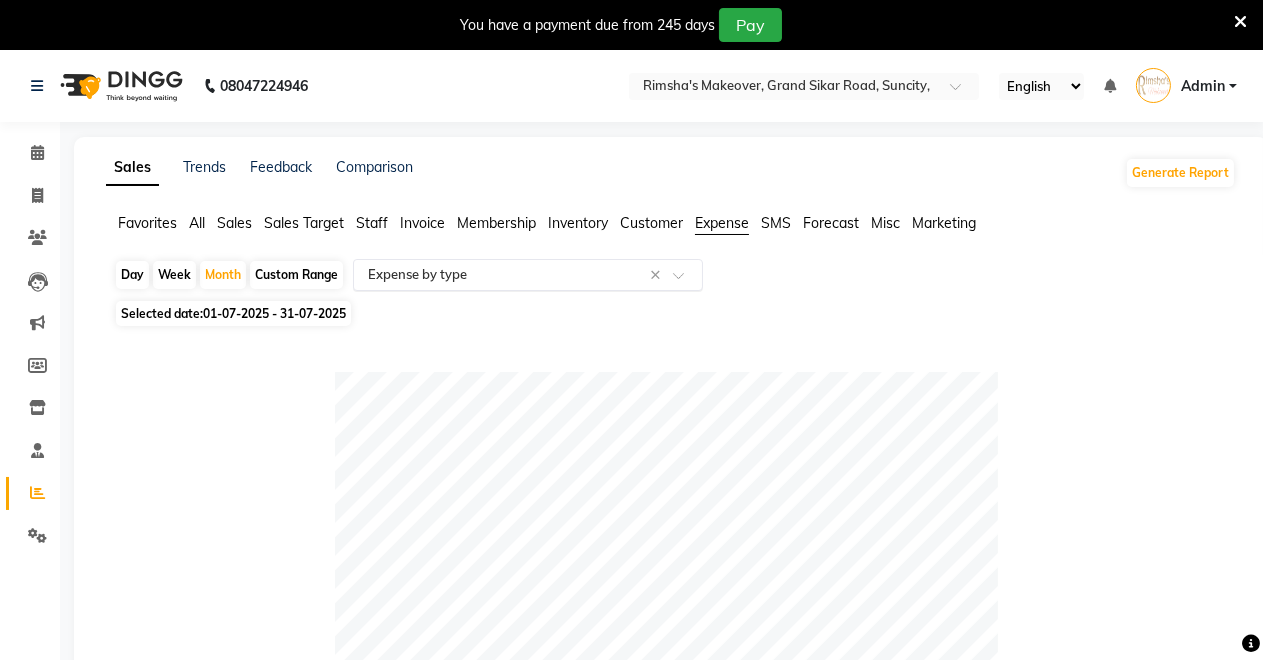 click 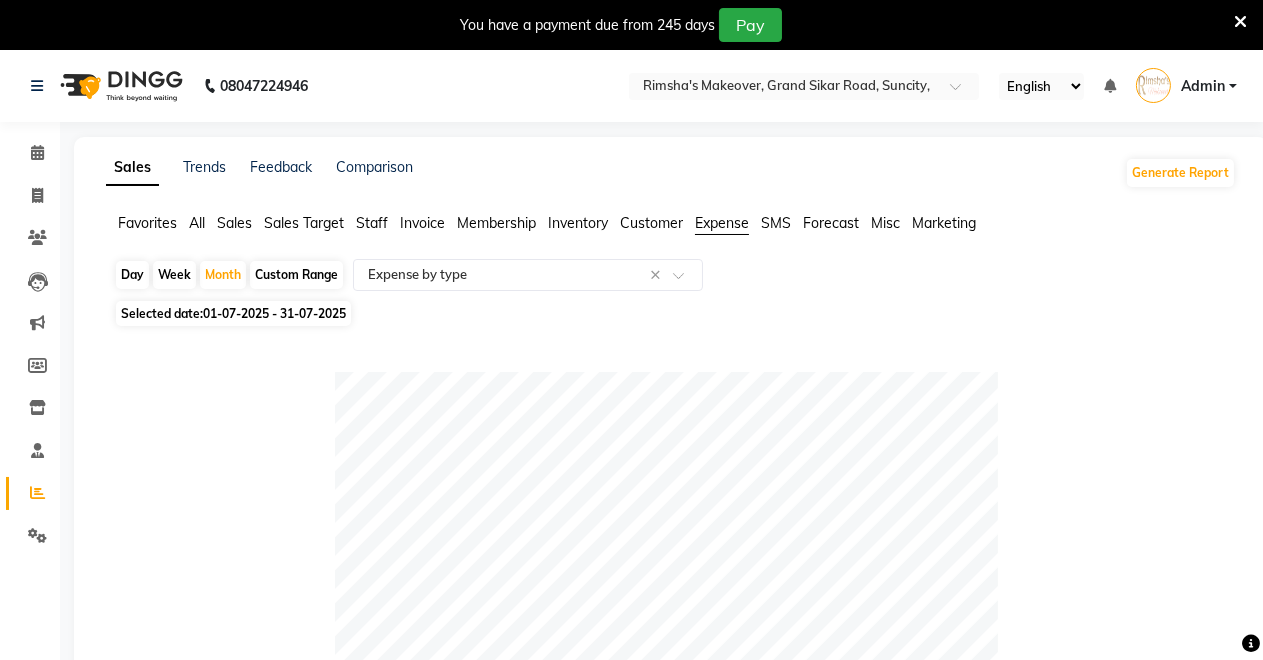 click on "Table View Pivot View Pie Chart Bar Chart Select Full Report Filtered Report Select CSV PDF Export Show 10 25 50 100 entries Search: Expense Type Net Tax Total Expense Type Net Tax Total Total ₹3,73,911.00 ₹0 ₹3,73,911.00 [NAME] ₹1,95,399.00 ₹0 ₹1,95,399.00 Salary ₹68,121.00 ₹0 ₹68,121.00 Advance Salary ₹39,170.00 ₹0 ₹39,170.00 Rent ₹30,000.00 ₹0 ₹30,000.00 electricity bill ₹13,647.00 ₹0 ₹13,647.00 Product ₹10,450.00 ₹0 ₹10,450.00 Tea & Refreshment ₹4,619.00 ₹0 ₹4,619.00 Pandit G ₹3,940.00 ₹0 ₹3,940.00 Other ₹2,065.00 ₹0 ₹2,065.00 Bank Service Charges ₹1,400.00 ₹0 ₹1,400.00 Total ₹3,73,911.00 ₹0 ₹3,73,911.00 Showing 1 to 10 of 18 entries First Previous 1 2 Next Last" 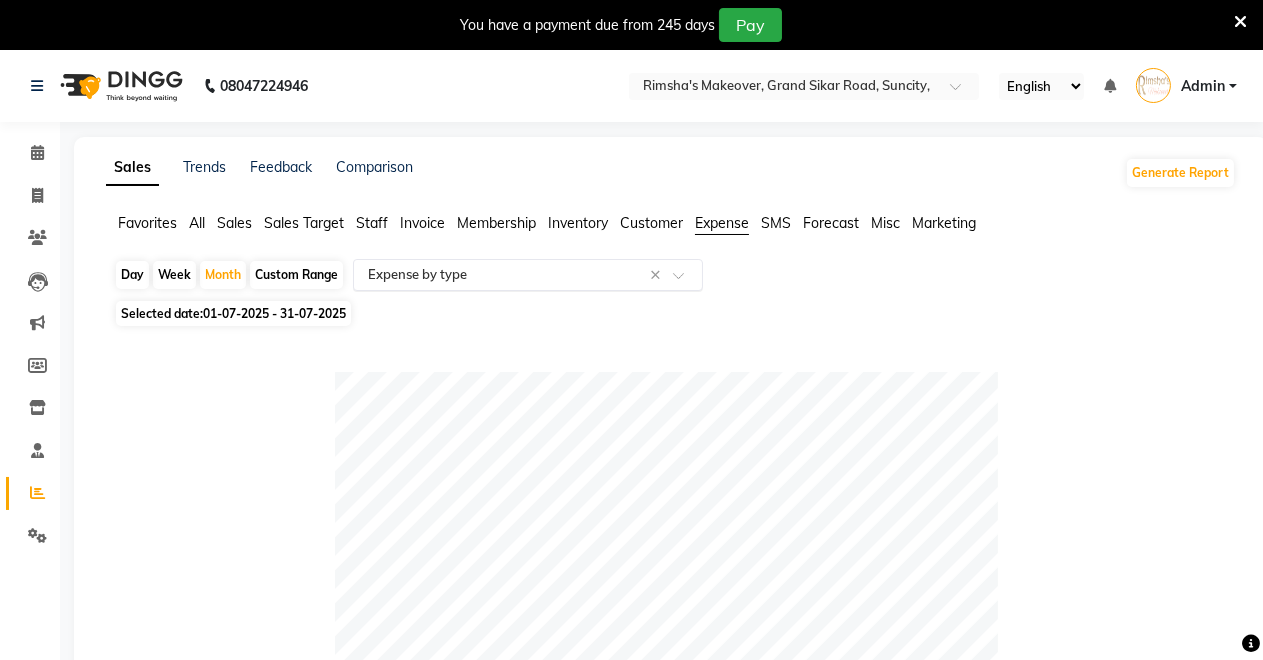 click on "Select Report Type × Expense by type ×" 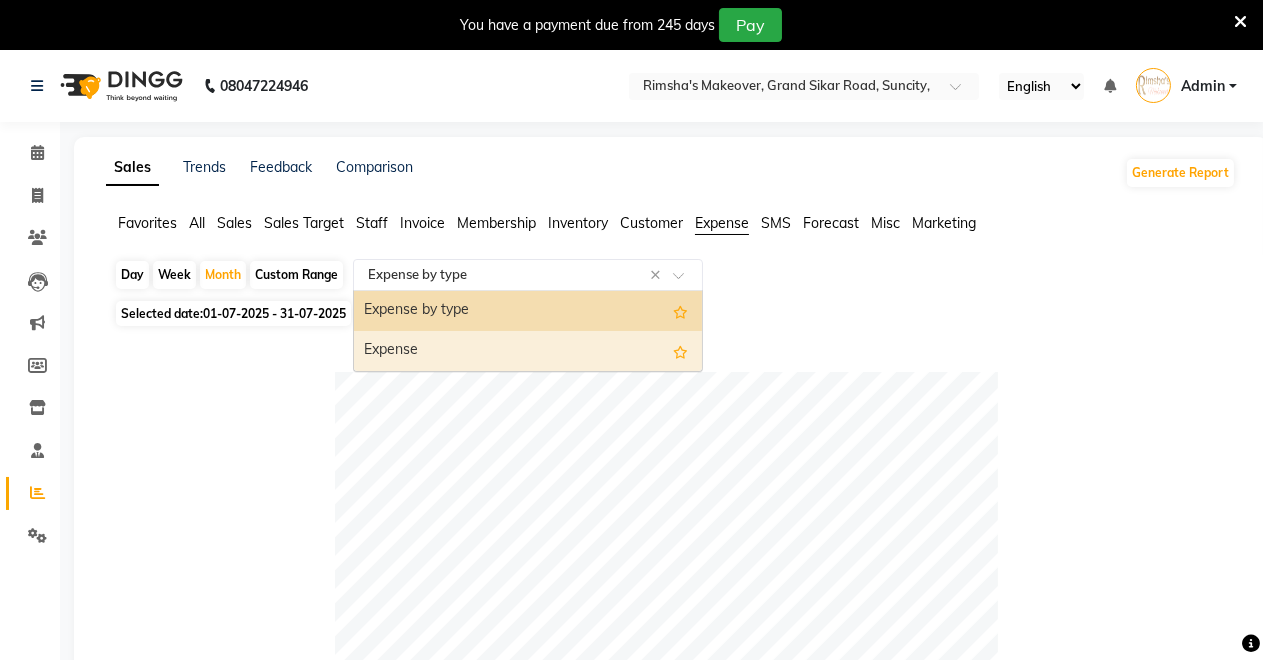 click on "Expense" at bounding box center (528, 351) 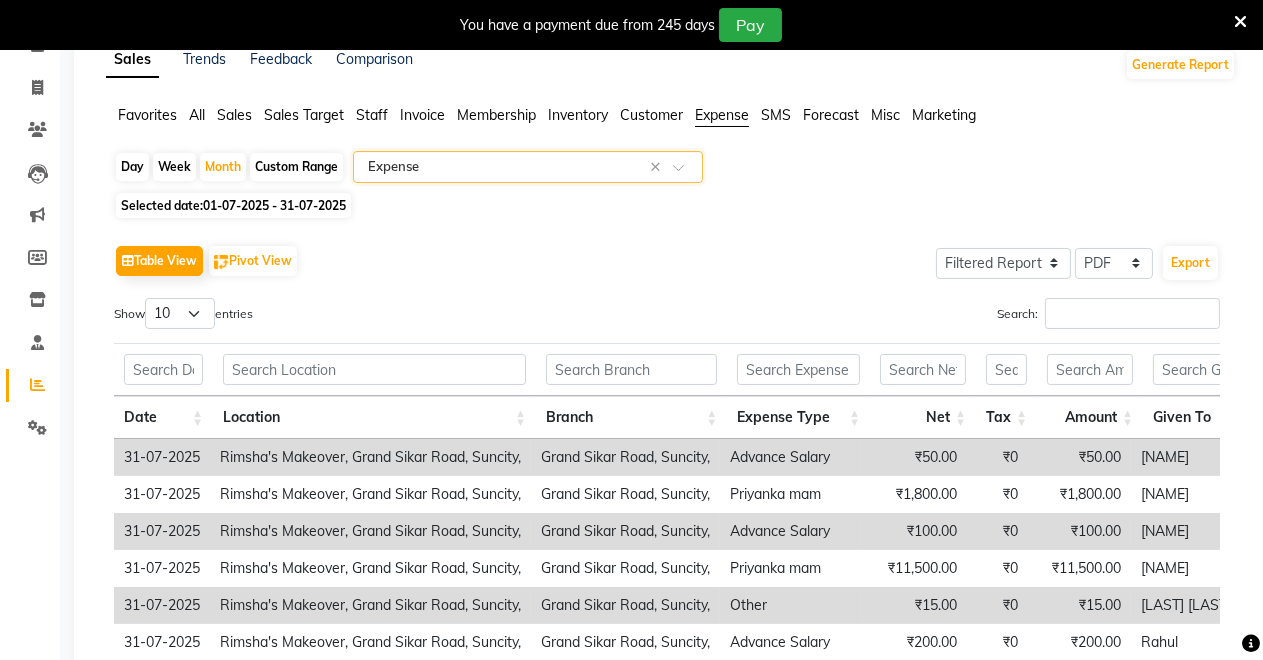 scroll, scrollTop: 441, scrollLeft: 0, axis: vertical 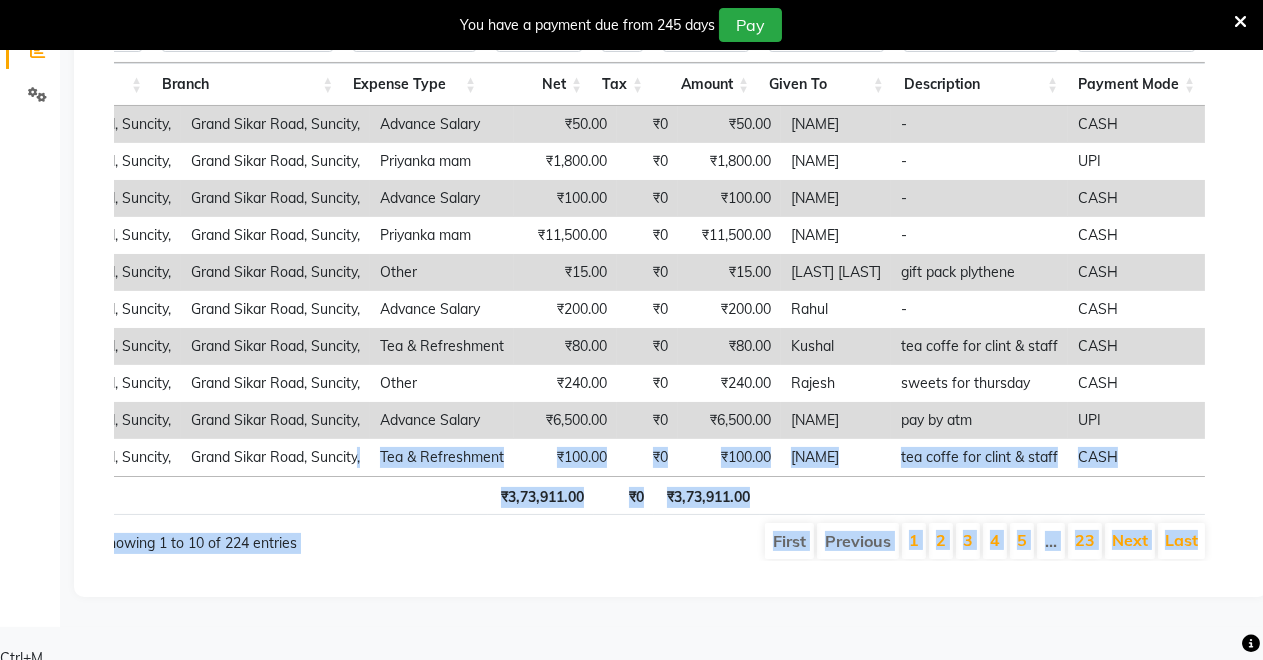 drag, startPoint x: 716, startPoint y: 469, endPoint x: 1279, endPoint y: 540, distance: 567.4592 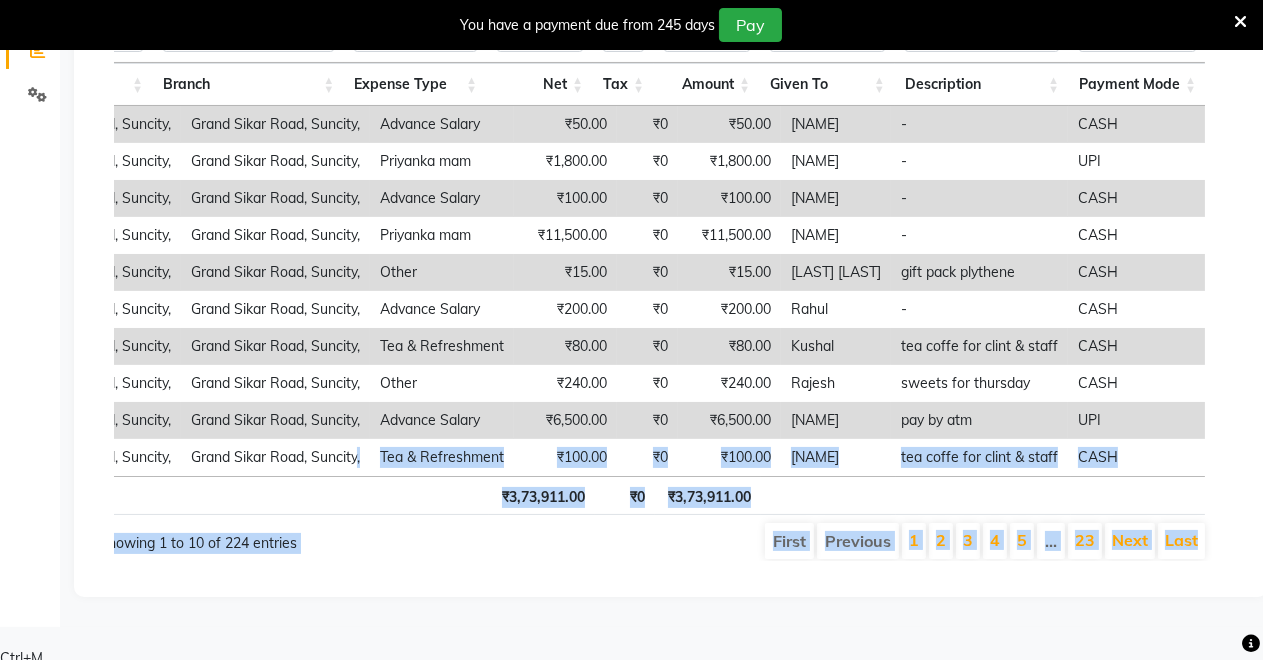 click on "Sales Trends Feedback Comparison Generate Report Favorites All Sales Sales Target Staff Invoice Membership Inventory Customer Expense SMS Forecast Misc Marketing  Day   Week   Month   Custom Range  Select Report Type × Expense × Selected date:  [DD]-[MM]-[YYYY]   Table View   Pivot View  Select Full Report Filtered Report Select CSV PDF  Export  Show  10 25 50 100  entries Search: Date Location Branch Expense Type Net Tax Amount Given To Description Payment Mode Date Location Branch Expense Type Net Tax Amount Given To Description Payment Mode Total ₹3,73,911.00 ₹0 ₹3,73,911.00 [DD]-[MM]-[YYYY] [LAST]'S Makeover, Grand Sikar Road, Suncity, Grand Sikar Road, Suncity, Advance Salary ₹50.00 ₹0 ₹50.00 [LAST] - CASH [DD]-[MM]-[YYYY] [LAST]'S Makeover, Grand Sikar Road, Suncity, Grand Sikar Road, Suncity, Priyanka mam ₹1,800.00 ₹0 ₹1,800.00 [FIRST] [LAST]  - UPI [DD]-[MM]-[YYYY] [LAST]'S Makeover, Grand Sikar Road, Suncity, Grand Sikar Road, Suncity, Advance Salary ₹100.00 ₹0 ₹100.00 - CASH -" 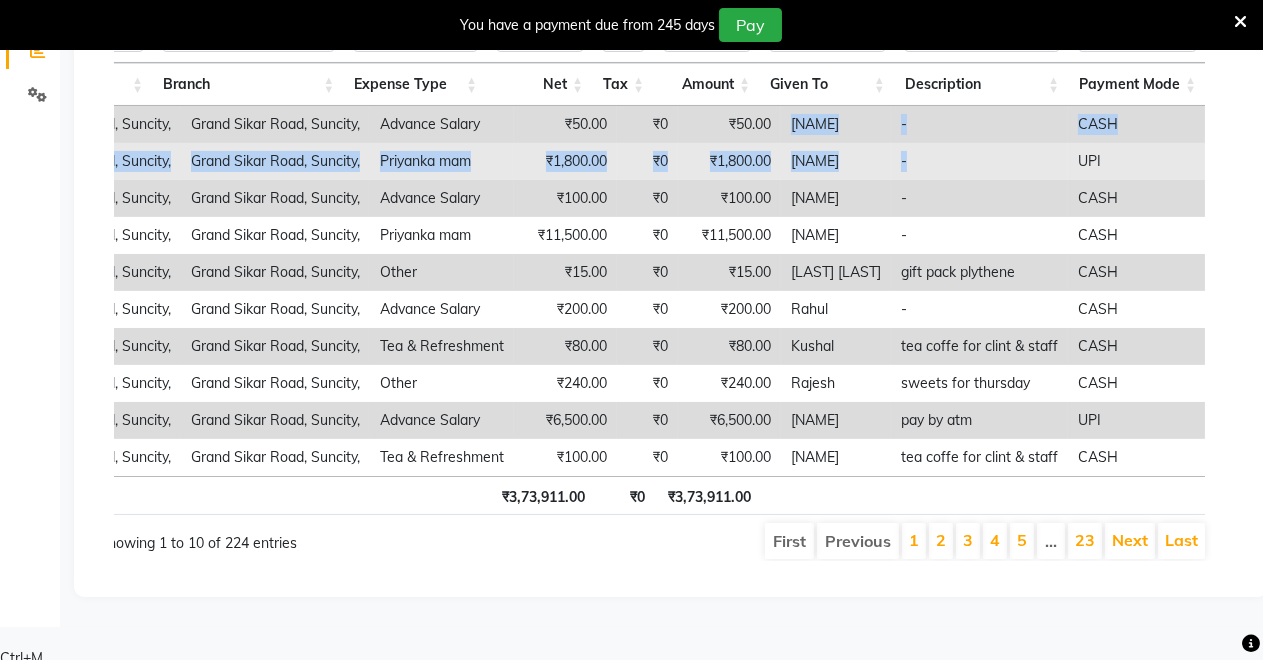 drag, startPoint x: 766, startPoint y: 121, endPoint x: 912, endPoint y: 150, distance: 148.85228 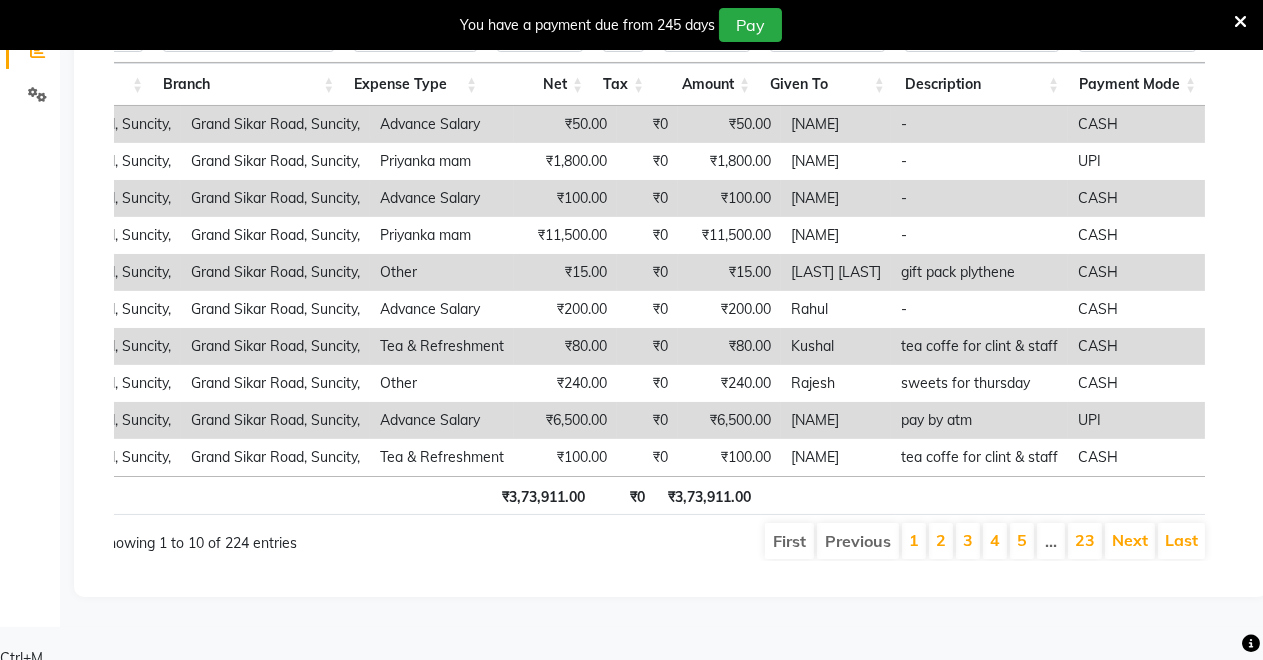 click on "Sales Trends Feedback Comparison Generate Report Favorites All Sales Sales Target Staff Invoice Membership Inventory Customer Expense SMS Forecast Misc Marketing  Day   Week   Month   Custom Range  Select Report Type × Expense × Selected date:  [DD]-[MM]-[YYYY]   Table View   Pivot View  Select Full Report Filtered Report Select CSV PDF  Export  Show  10 25 50 100  entries Search: Date Location Branch Expense Type Net Tax Amount Given To Description Payment Mode Date Location Branch Expense Type Net Tax Amount Given To Description Payment Mode Total ₹3,73,911.00 ₹0 ₹3,73,911.00 [DD]-[MM]-[YYYY] [LAST]'S Makeover, Grand Sikar Road, Suncity, Grand Sikar Road, Suncity, Advance Salary ₹50.00 ₹0 ₹50.00 [LAST] - CASH [DD]-[MM]-[YYYY] [LAST]'S Makeover, Grand Sikar Road, Suncity, Grand Sikar Road, Suncity, Priyanka mam ₹1,800.00 ₹0 ₹1,800.00 [FIRST] [LAST]  - UPI [DD]-[MM]-[YYYY] [LAST]'S Makeover, Grand Sikar Road, Suncity, Grand Sikar Road, Suncity, Advance Salary ₹100.00 ₹0 ₹100.00 - CASH -" 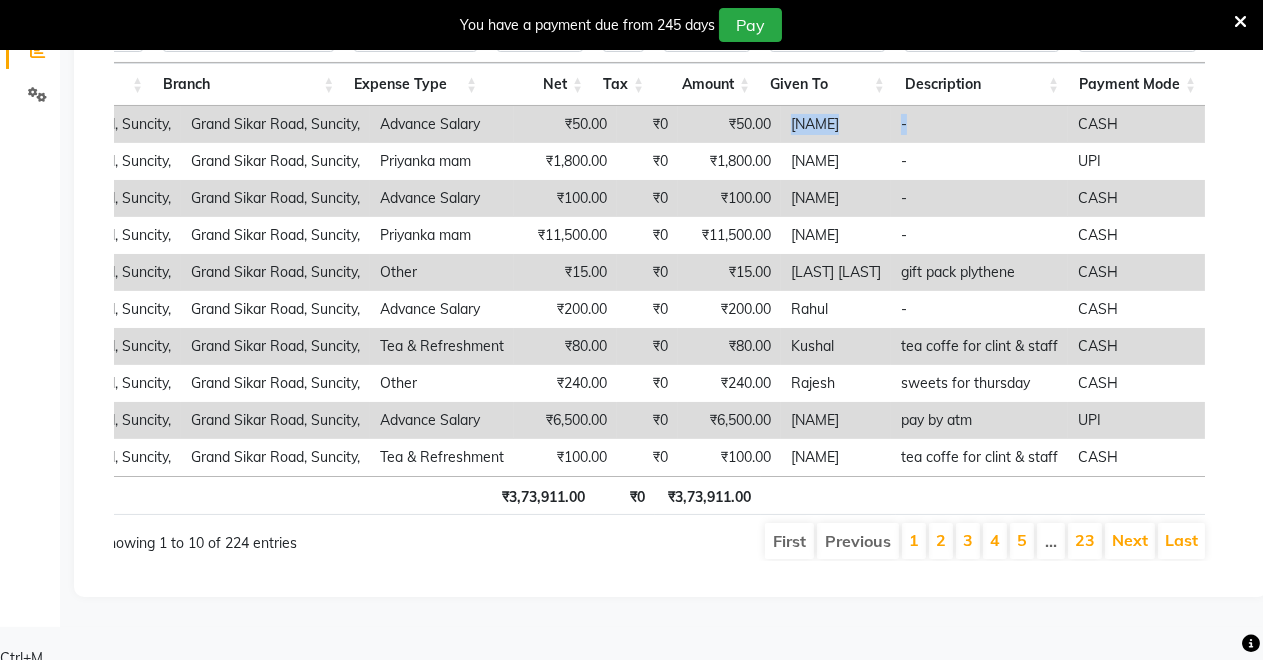 drag, startPoint x: 773, startPoint y: 121, endPoint x: 925, endPoint y: 128, distance: 152.1611 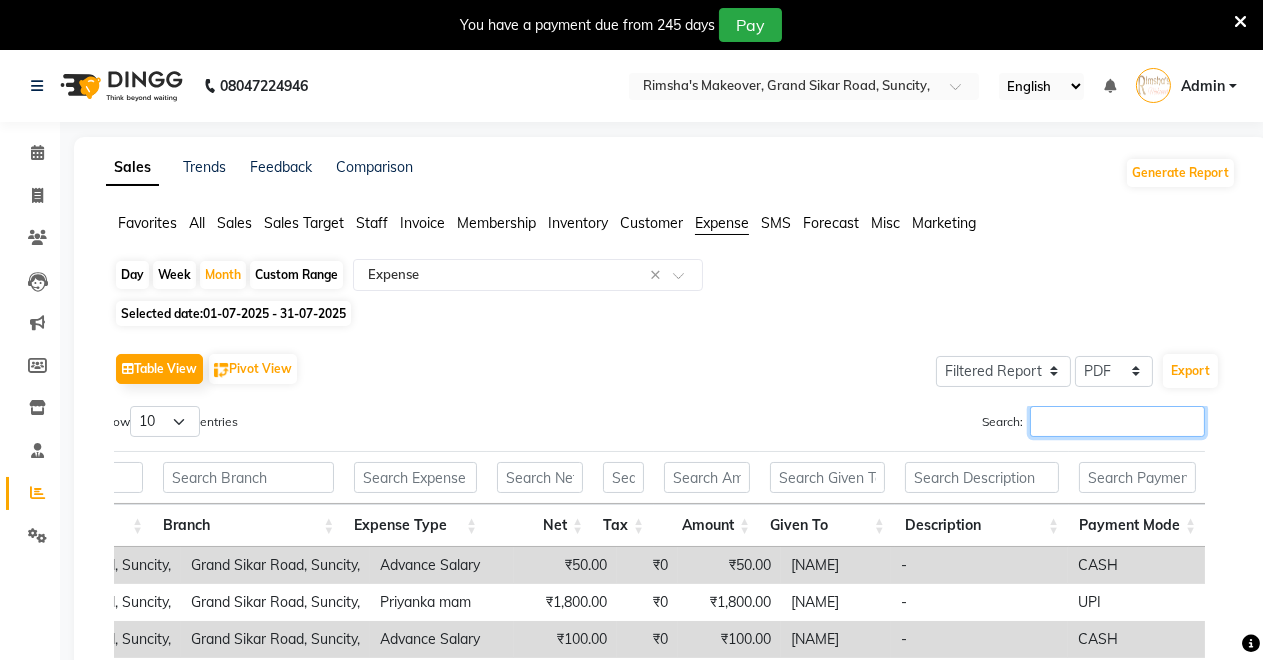 click on "Search:" at bounding box center [1117, 421] 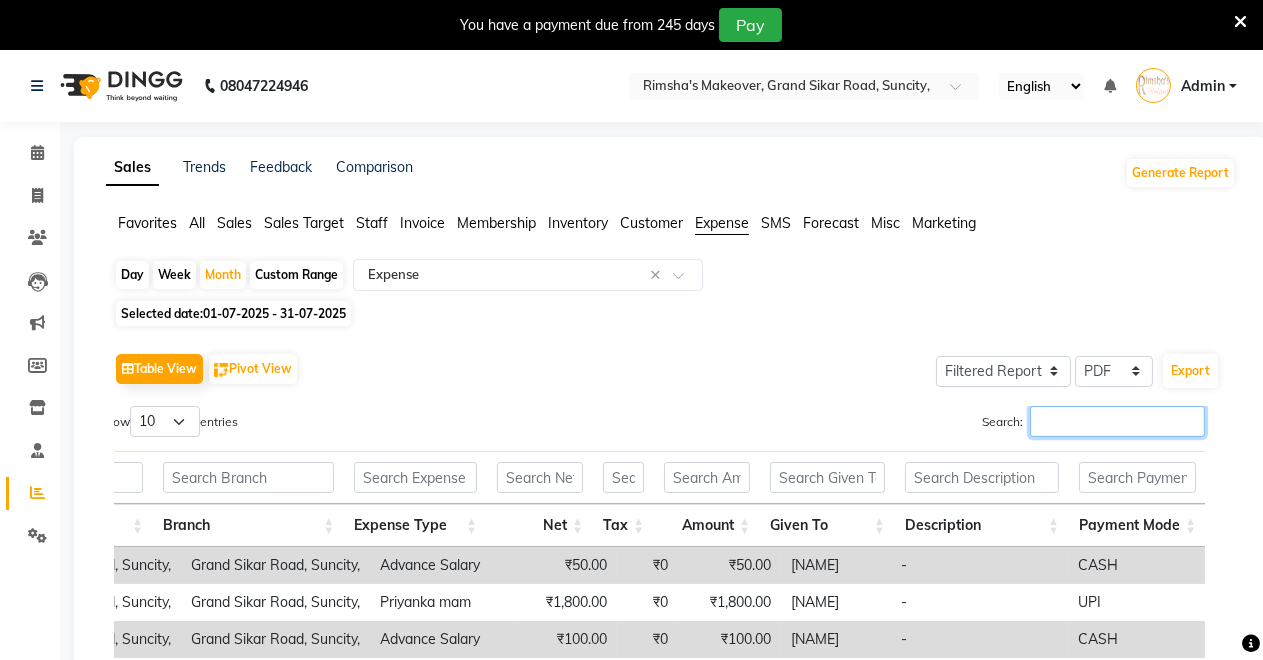 paste on "[LAST] [LAST]	-" 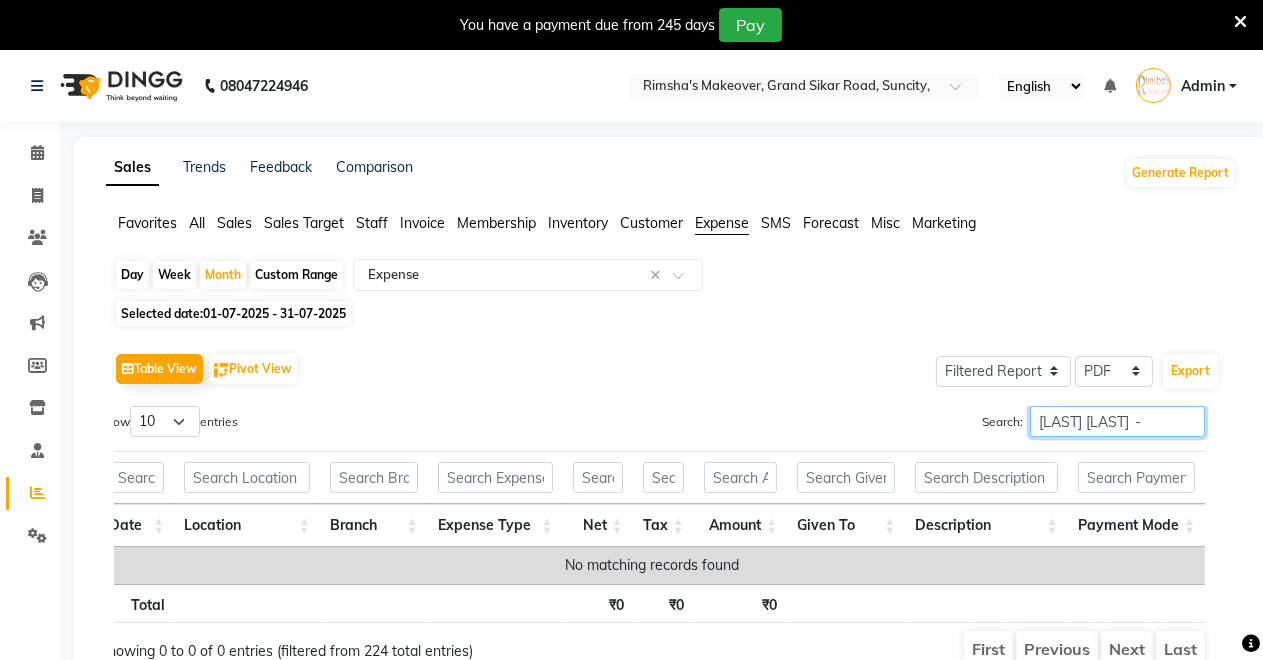 scroll, scrollTop: 0, scrollLeft: 0, axis: both 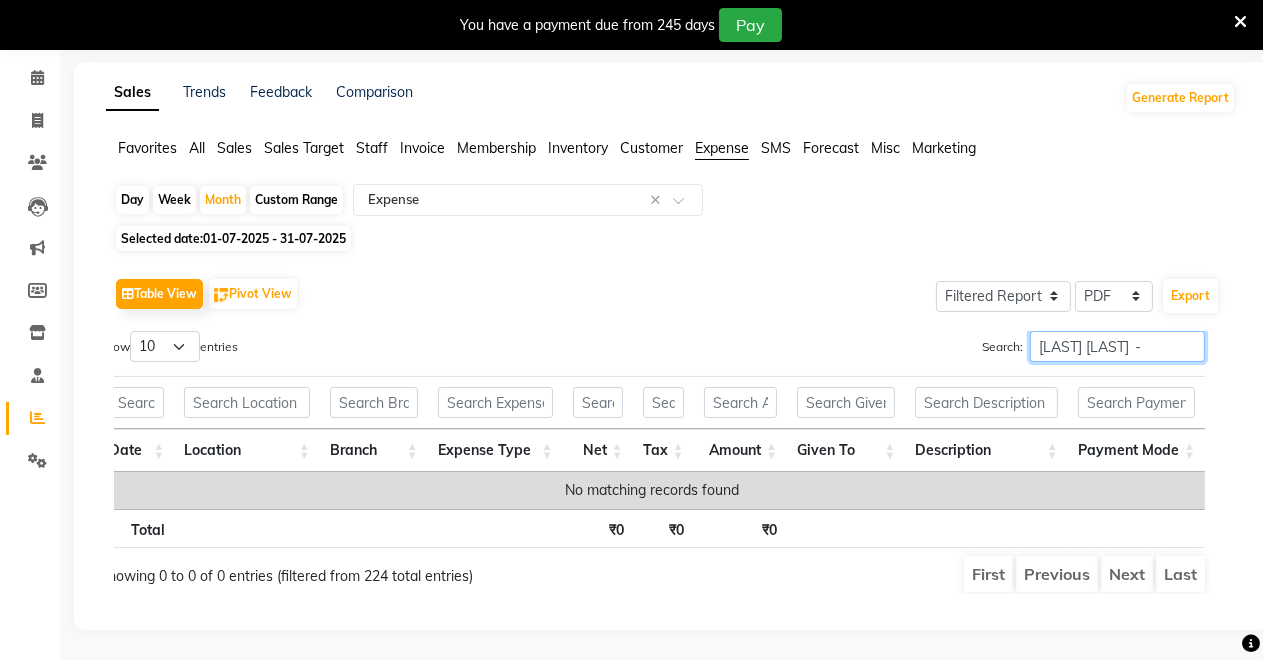 click on "[LAST] [LAST]	-" at bounding box center [1117, 346] 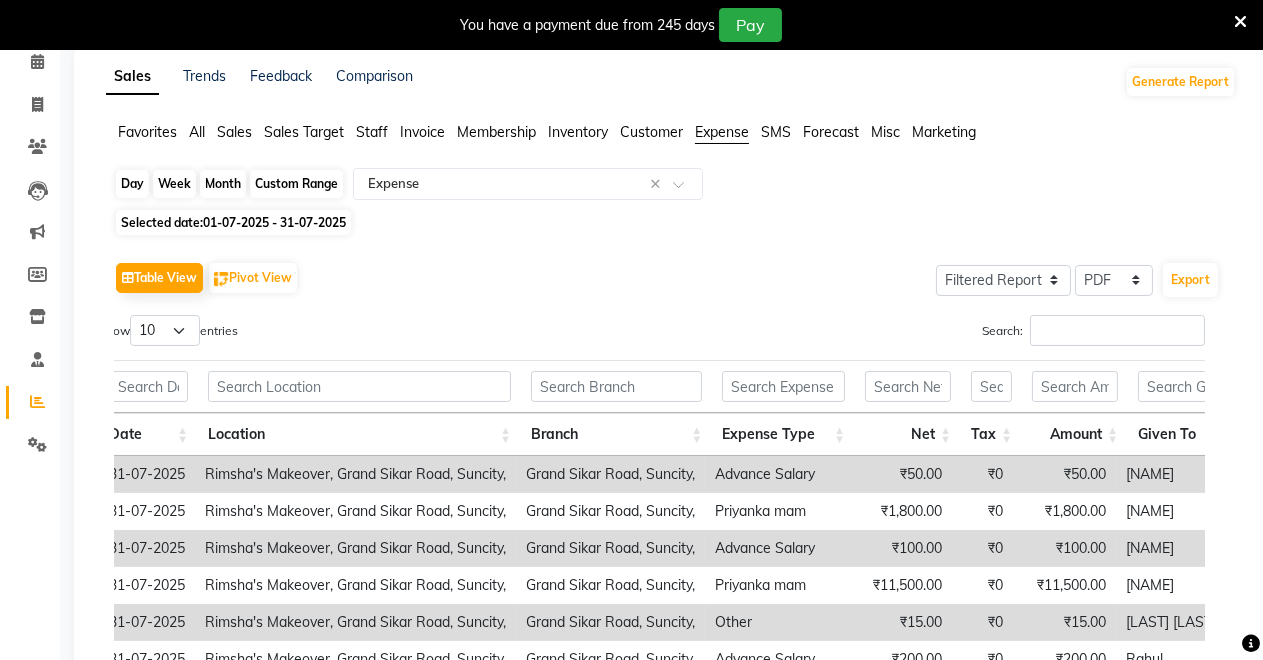 click on "Month" 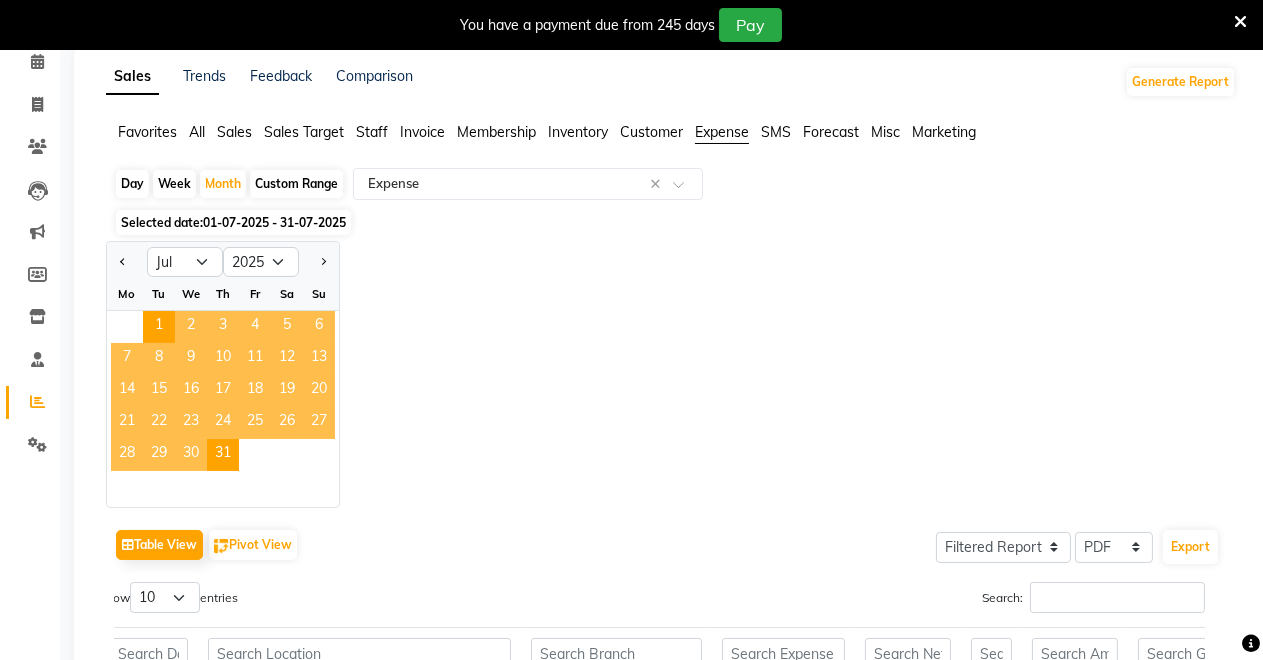 click on "Jan Feb Mar Apr May Jun Jul Aug Sep Oct Nov Dec 2015 2016 2017 2018 2019 2020 2021 2022 2023 2024 2025 2026 2027 2028 2029 2030 2031 2032 2033 2034 2035 Mo Tu We Th Fr Sa Su  1   2   3   4   5   6   7   8   9   10   11   12   13   14   15   16   17   18   19   20   21   22   23   24   25   26   27   28   29   30   31" 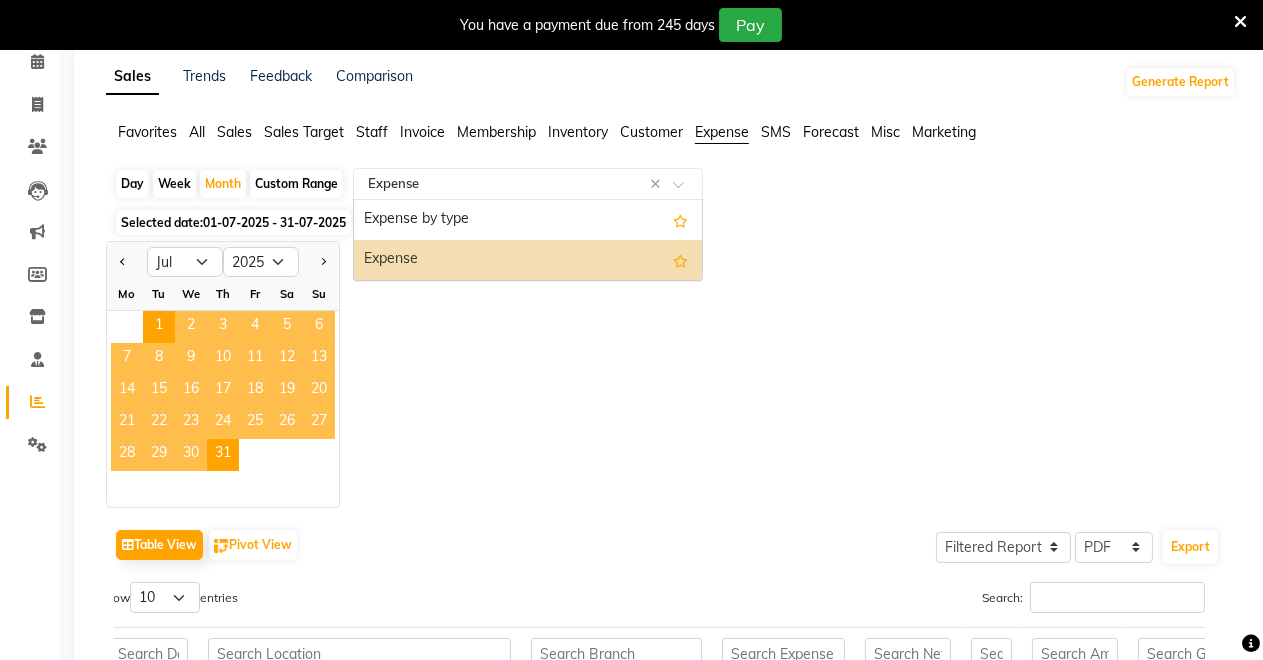 click 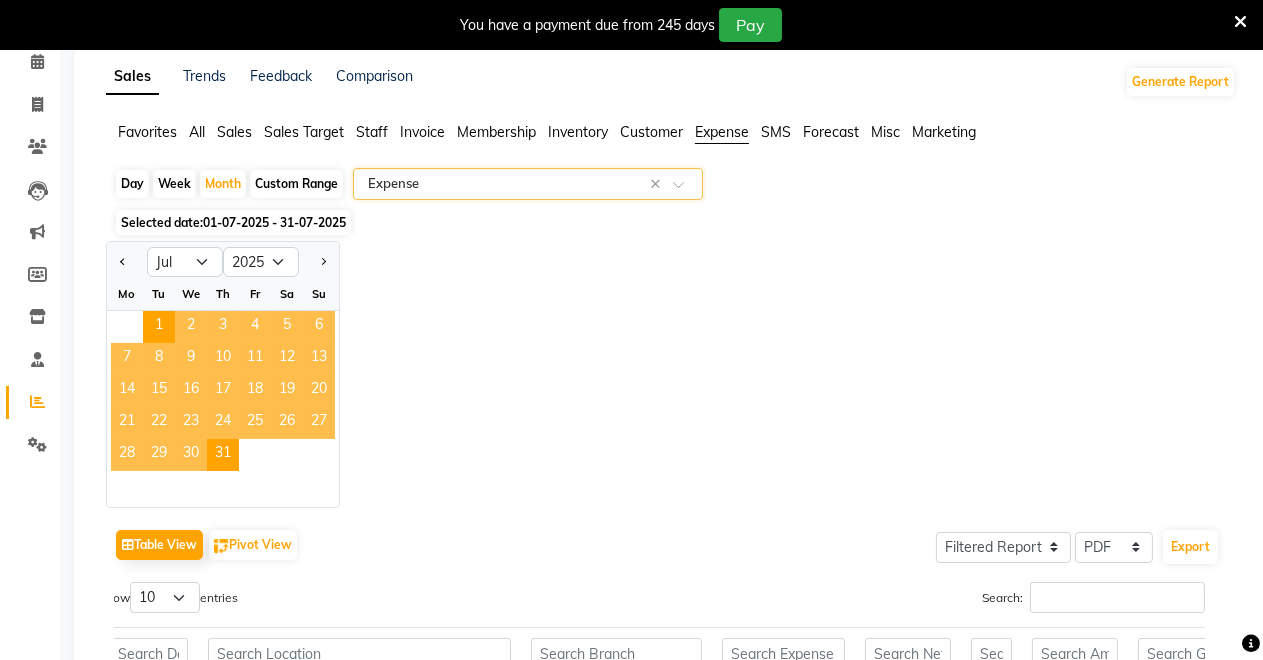 scroll, scrollTop: 708, scrollLeft: 0, axis: vertical 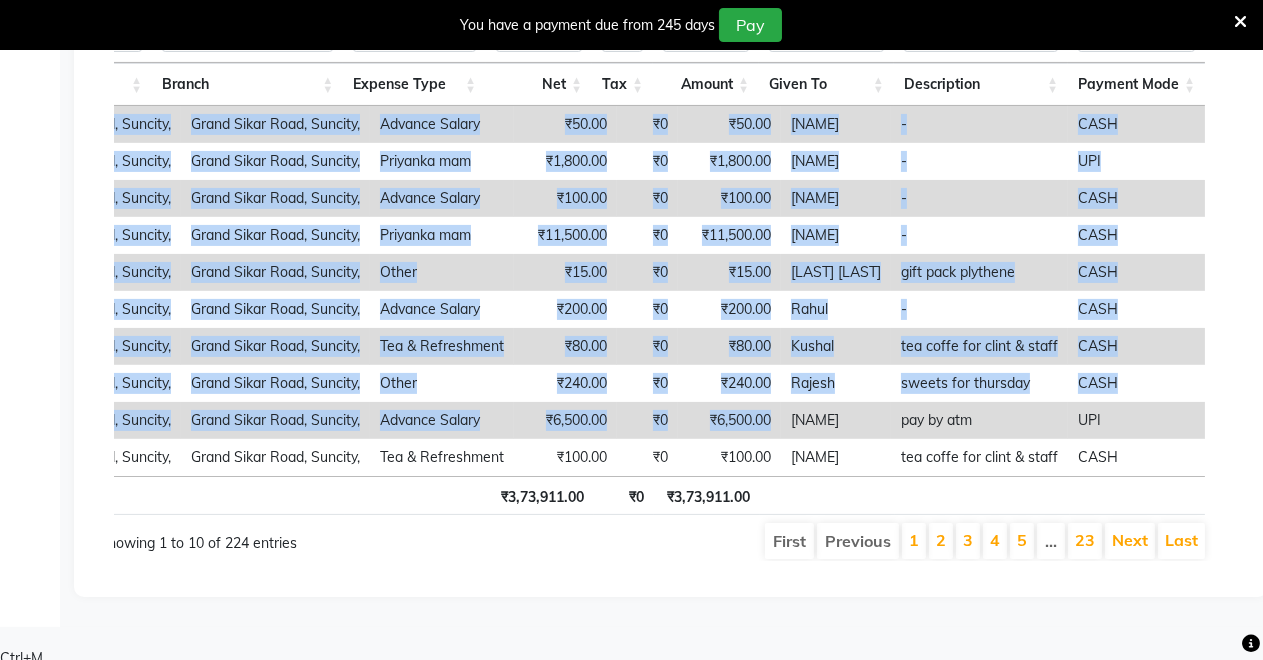 drag, startPoint x: 1022, startPoint y: 419, endPoint x: 1279, endPoint y: 432, distance: 257.32858 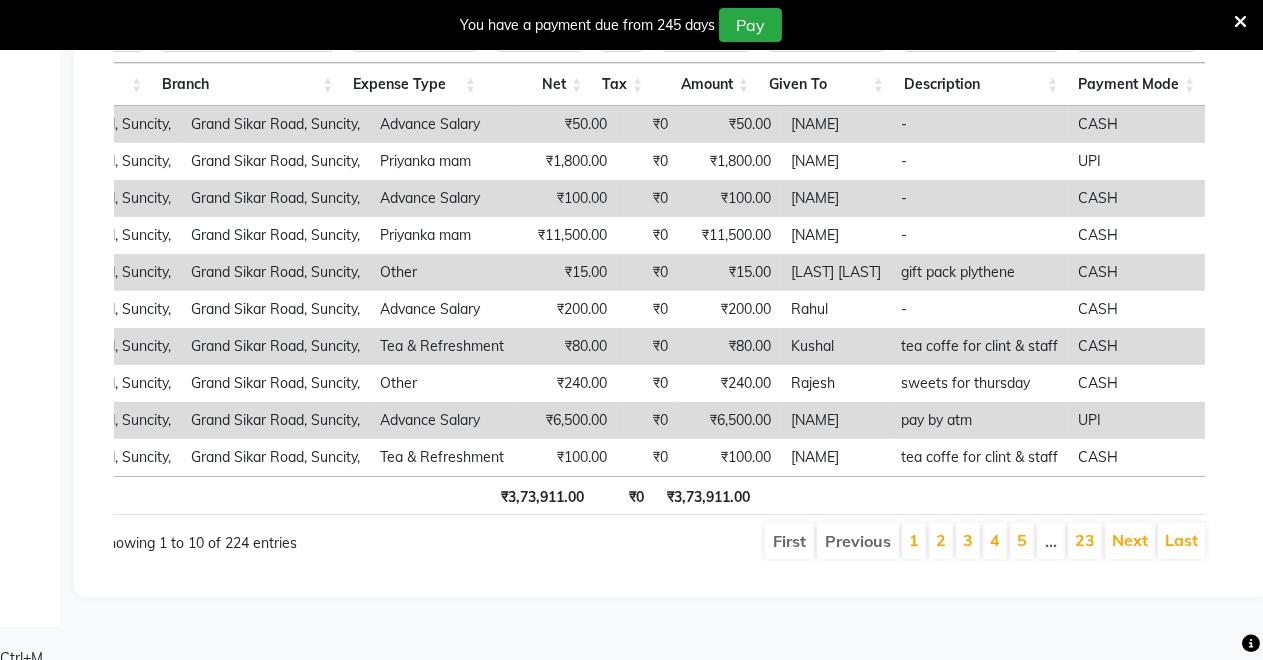 drag, startPoint x: 768, startPoint y: 610, endPoint x: 826, endPoint y: 589, distance: 61.68468 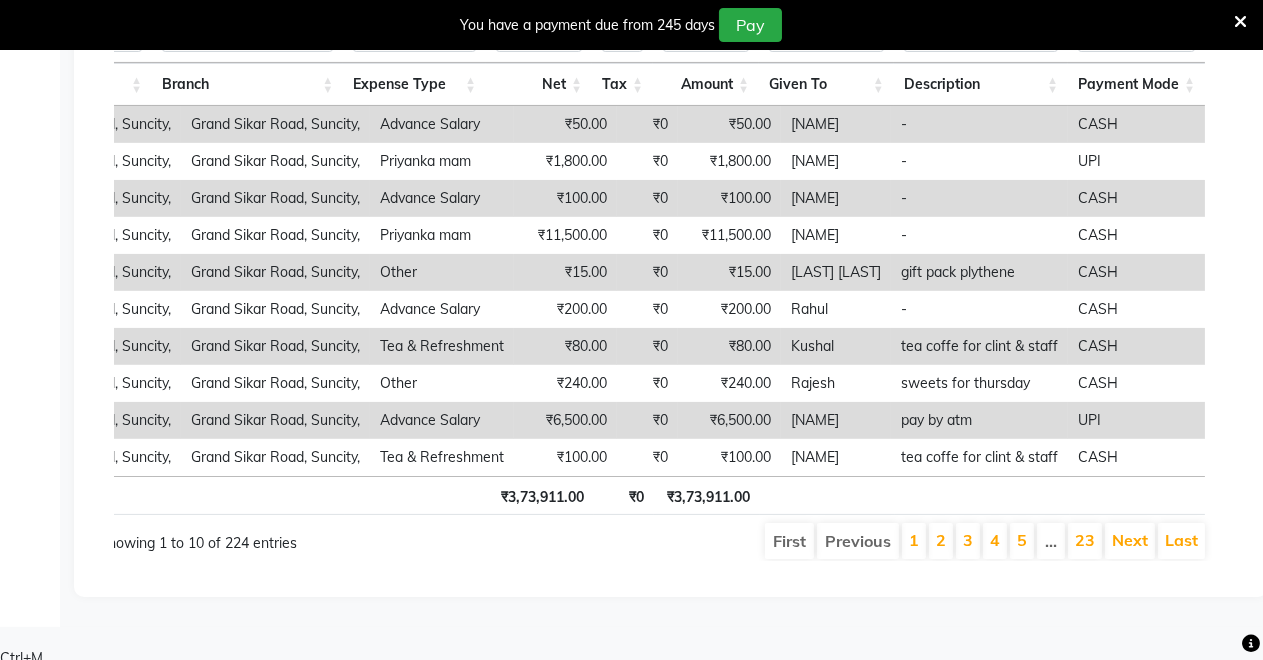drag, startPoint x: 779, startPoint y: 419, endPoint x: 890, endPoint y: 433, distance: 111.8794 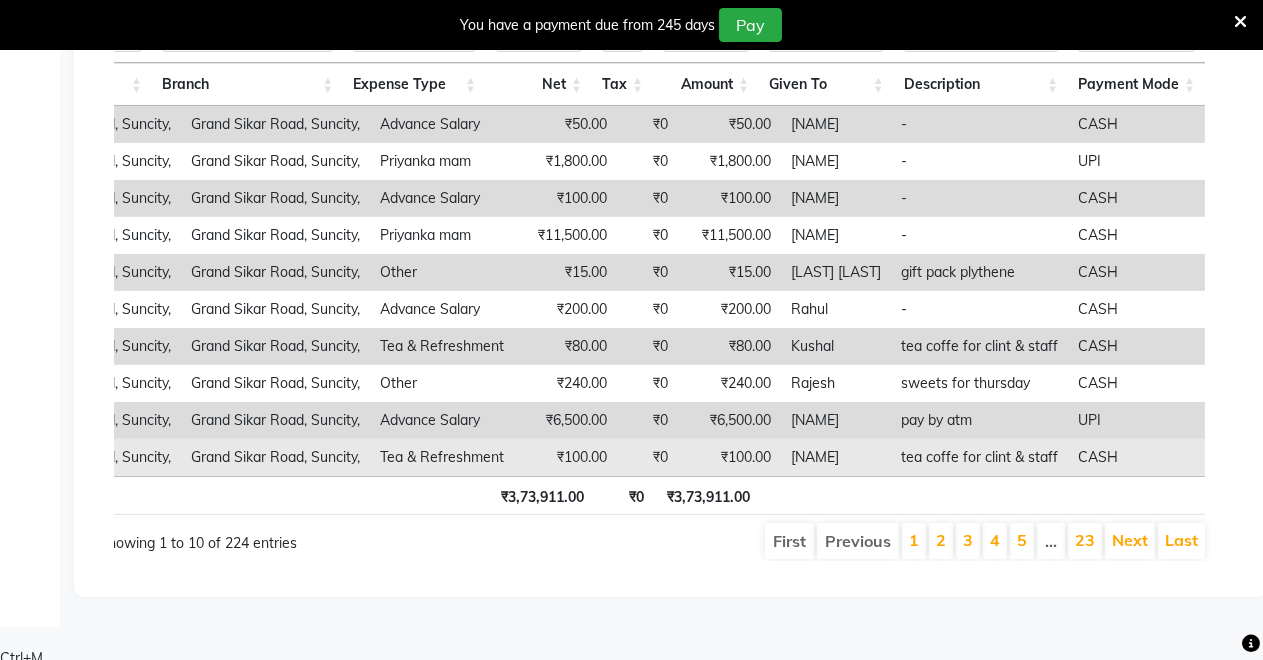 copy on "[NAME]" 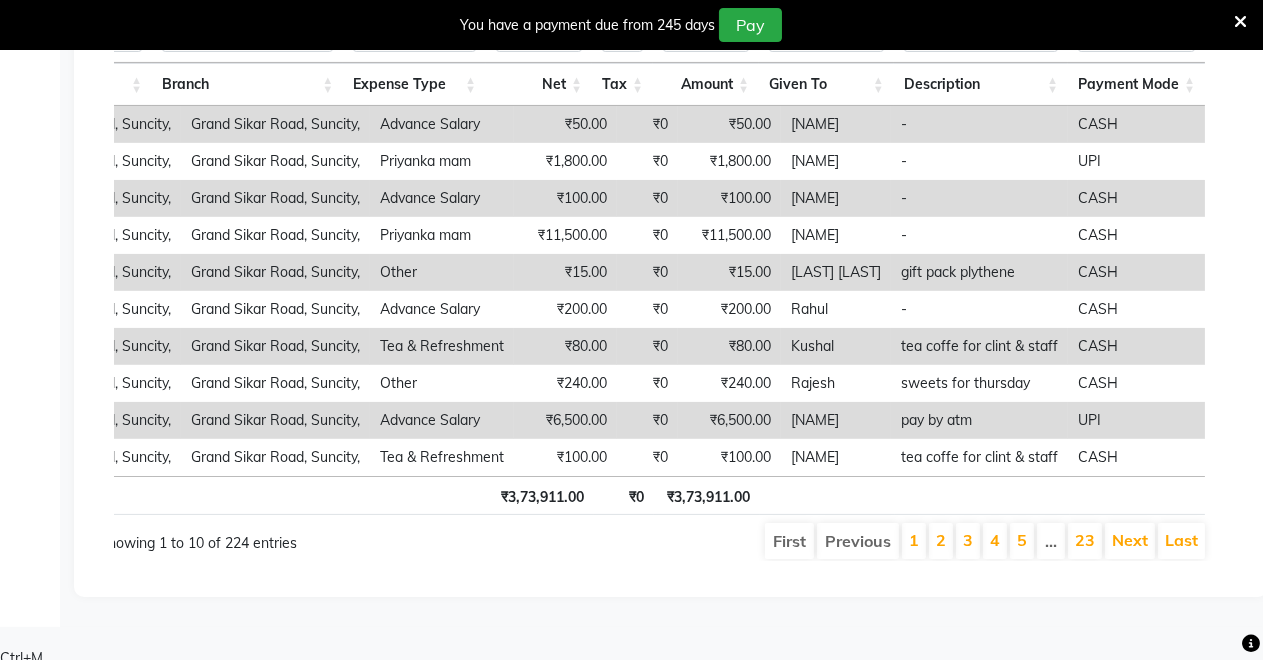 scroll, scrollTop: 0, scrollLeft: 368, axis: horizontal 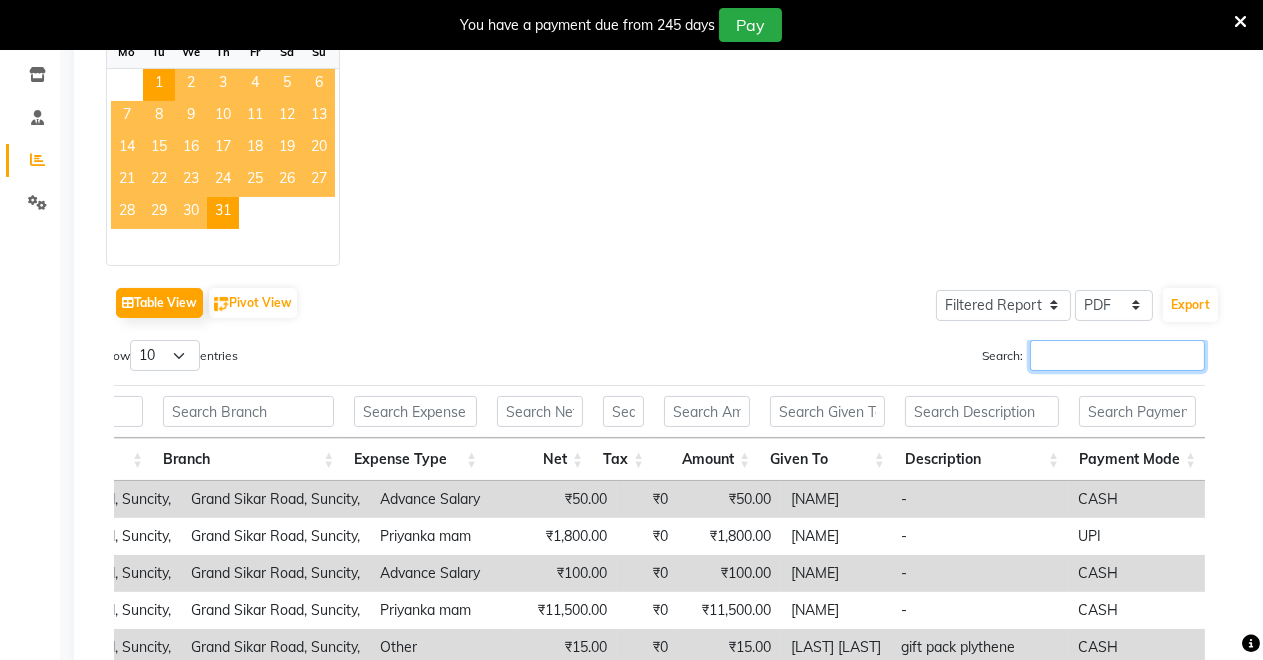 click on "Search:" at bounding box center [1117, 355] 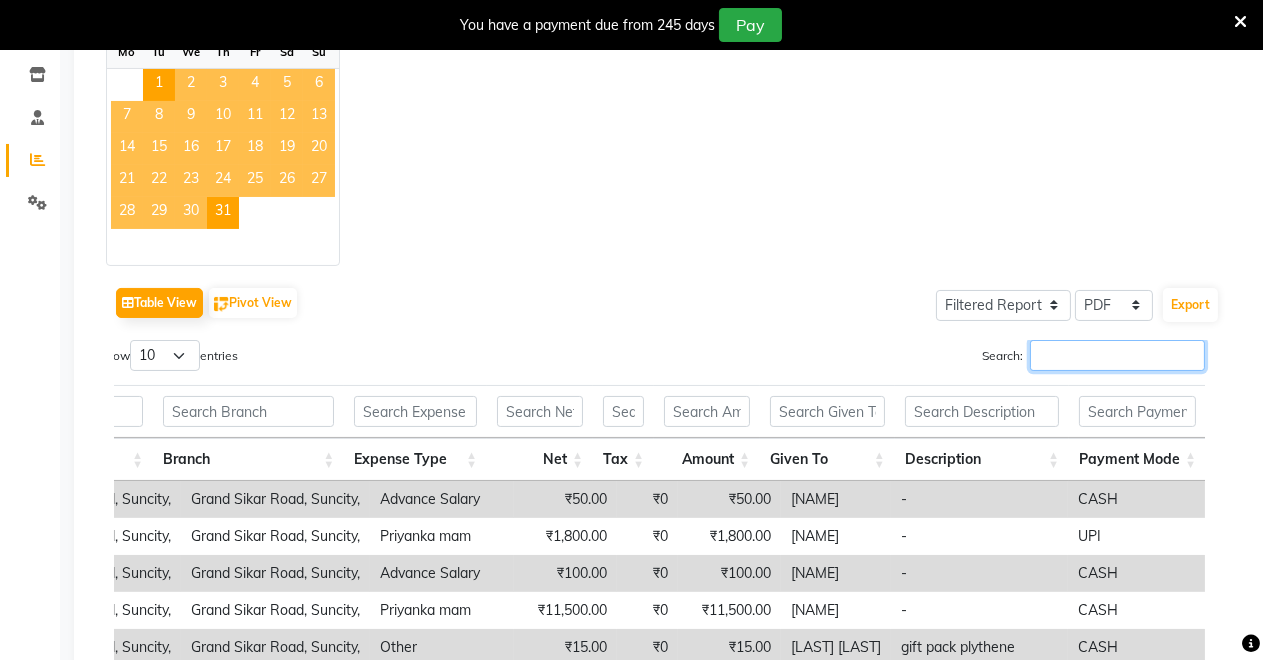paste on "[NAME]" 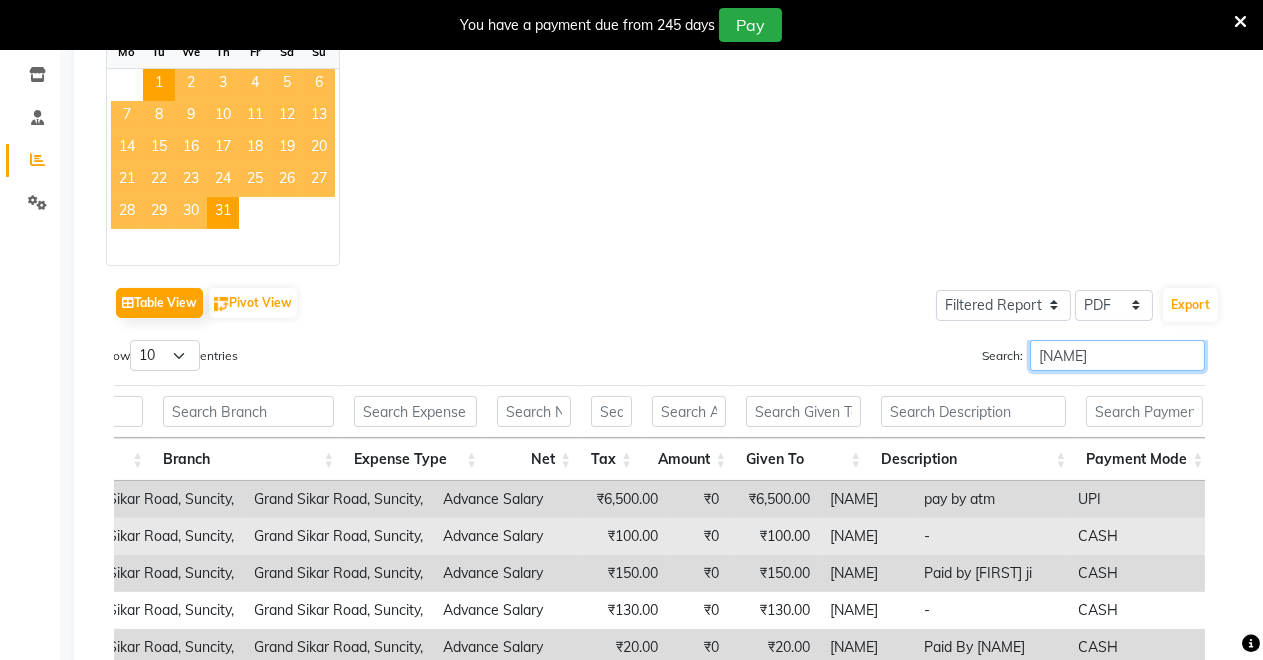 scroll, scrollTop: 708, scrollLeft: 0, axis: vertical 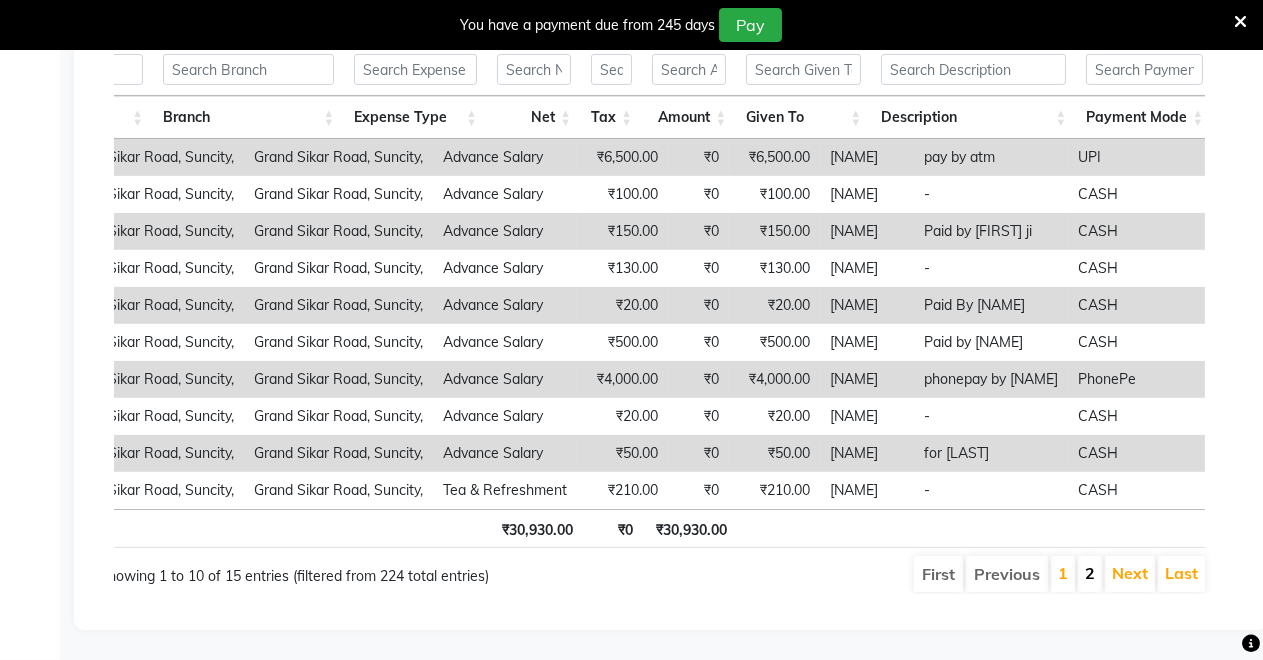 type on "[NAME]" 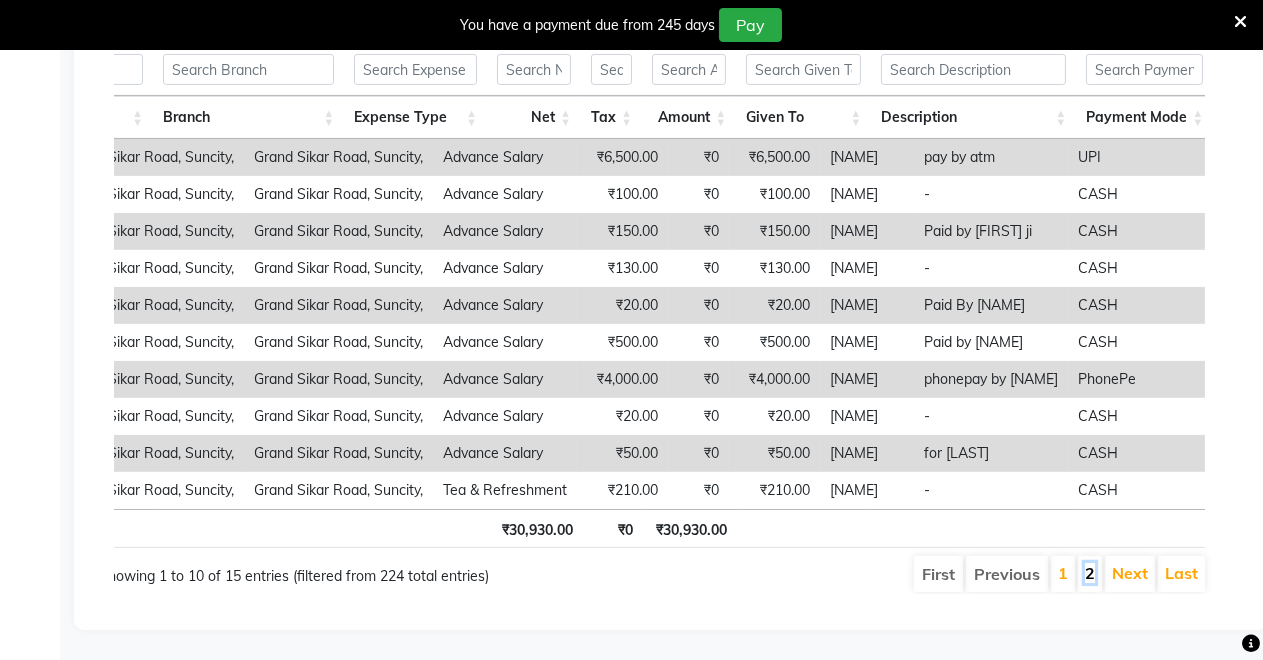 click on "2" at bounding box center [1090, 573] 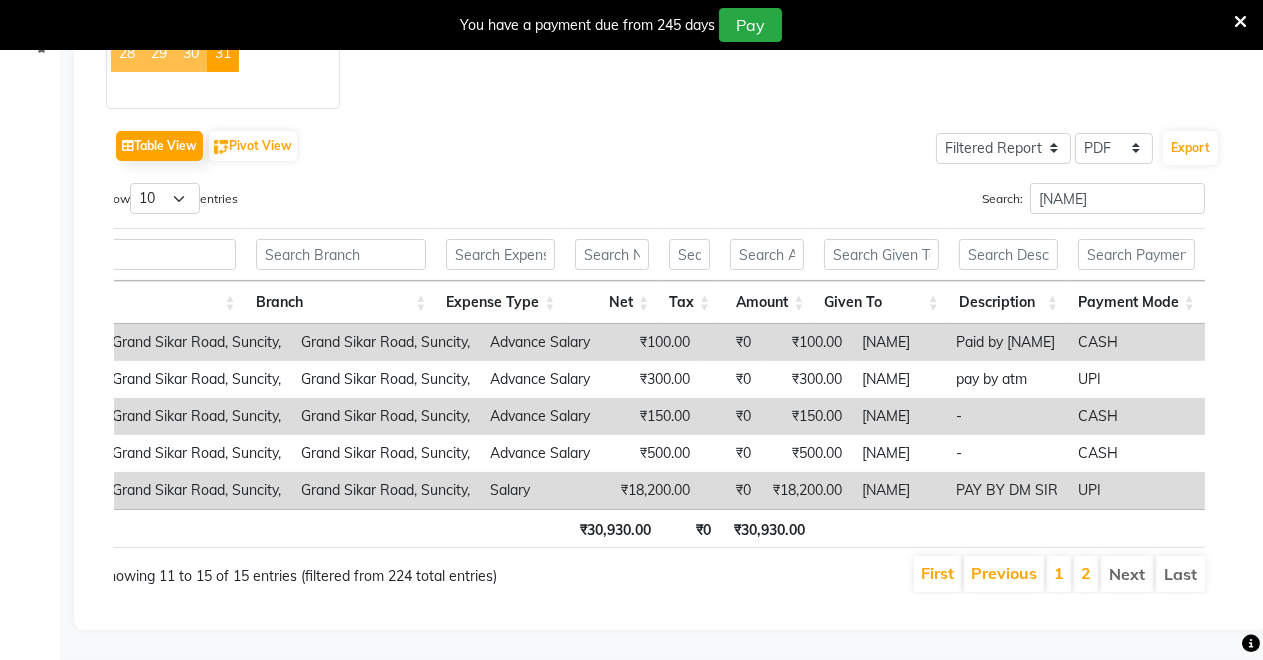 scroll, scrollTop: 523, scrollLeft: 0, axis: vertical 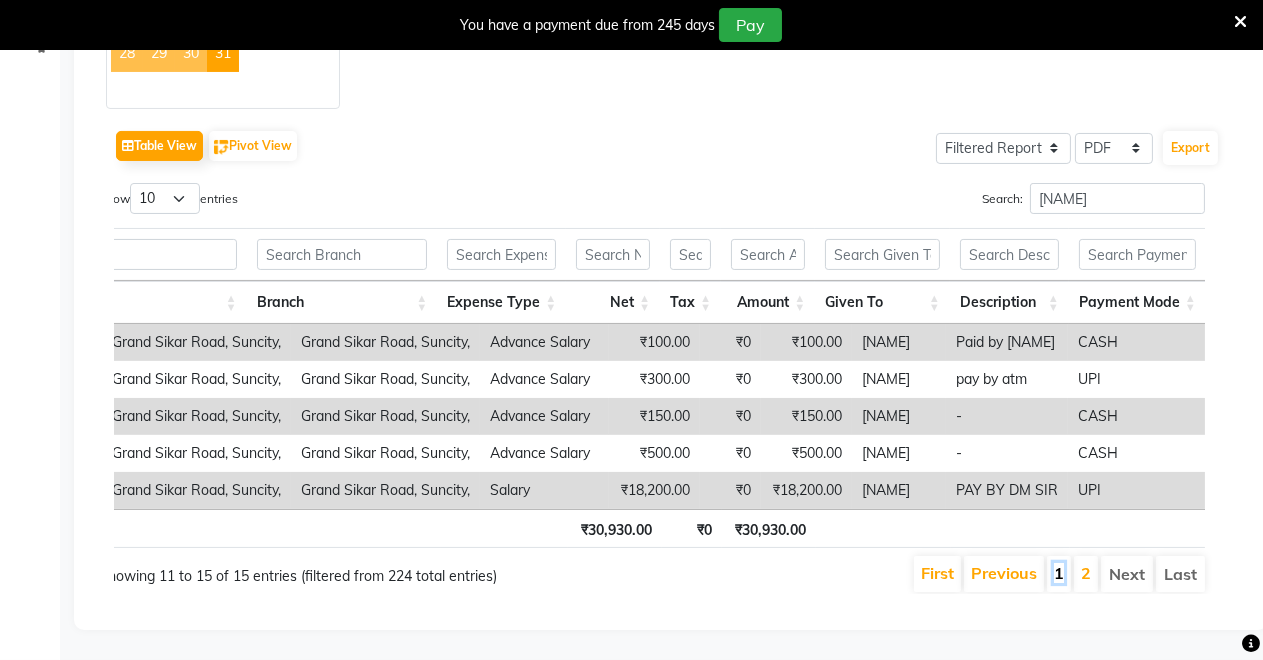 click on "1" at bounding box center [1059, 573] 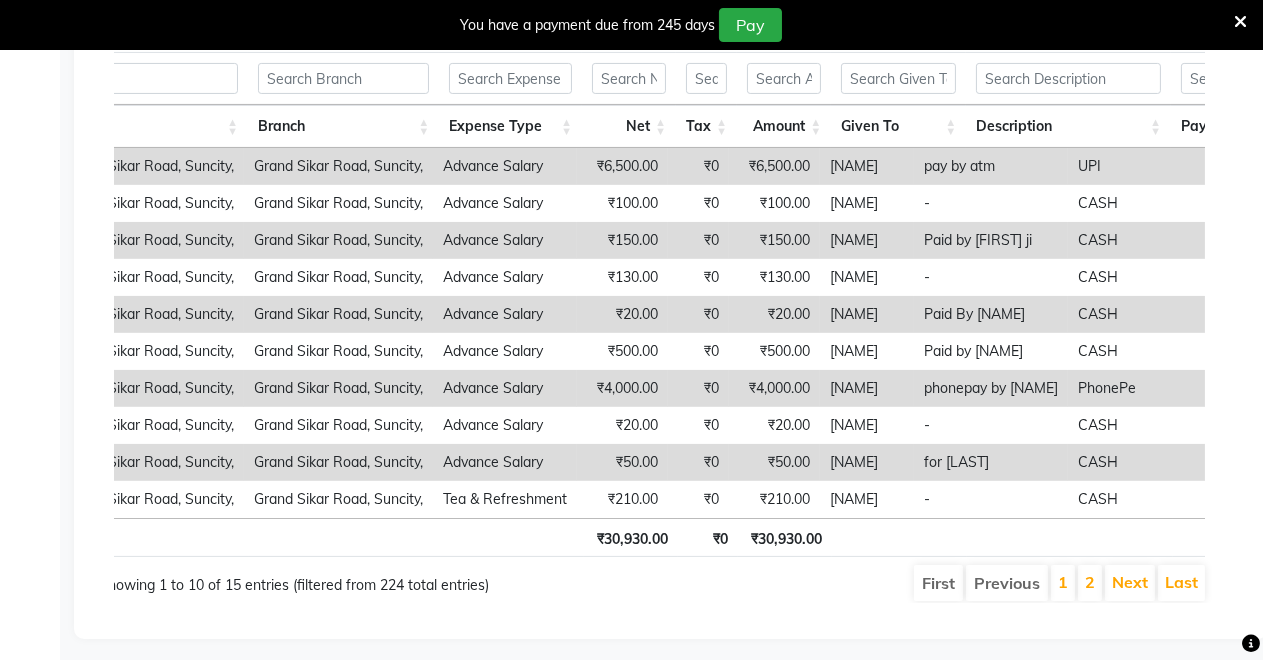 scroll, scrollTop: 0, scrollLeft: 0, axis: both 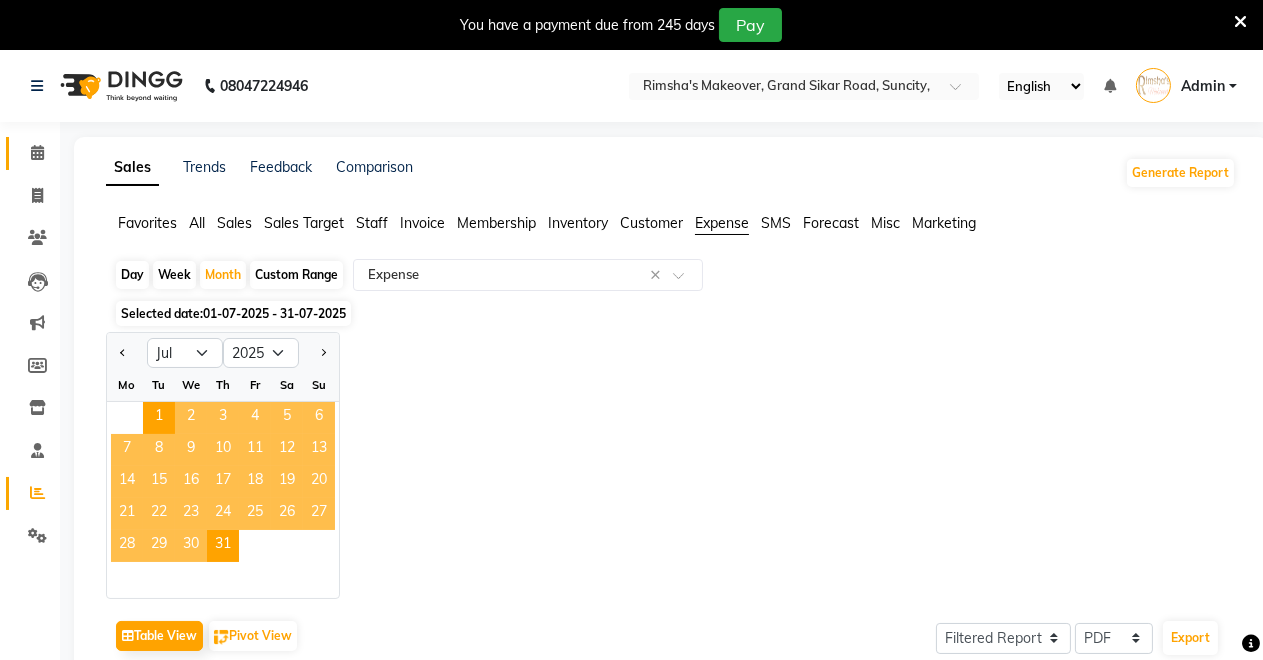 click on "Calendar" 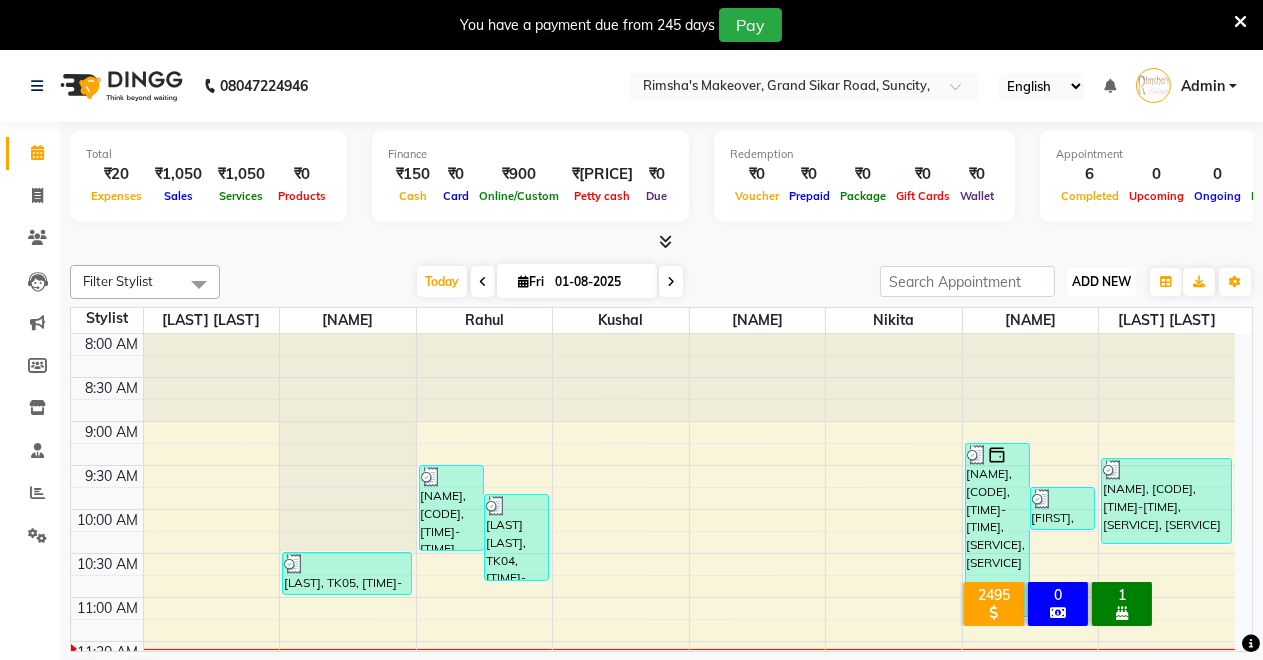 click on "ADD NEW" at bounding box center (1101, 281) 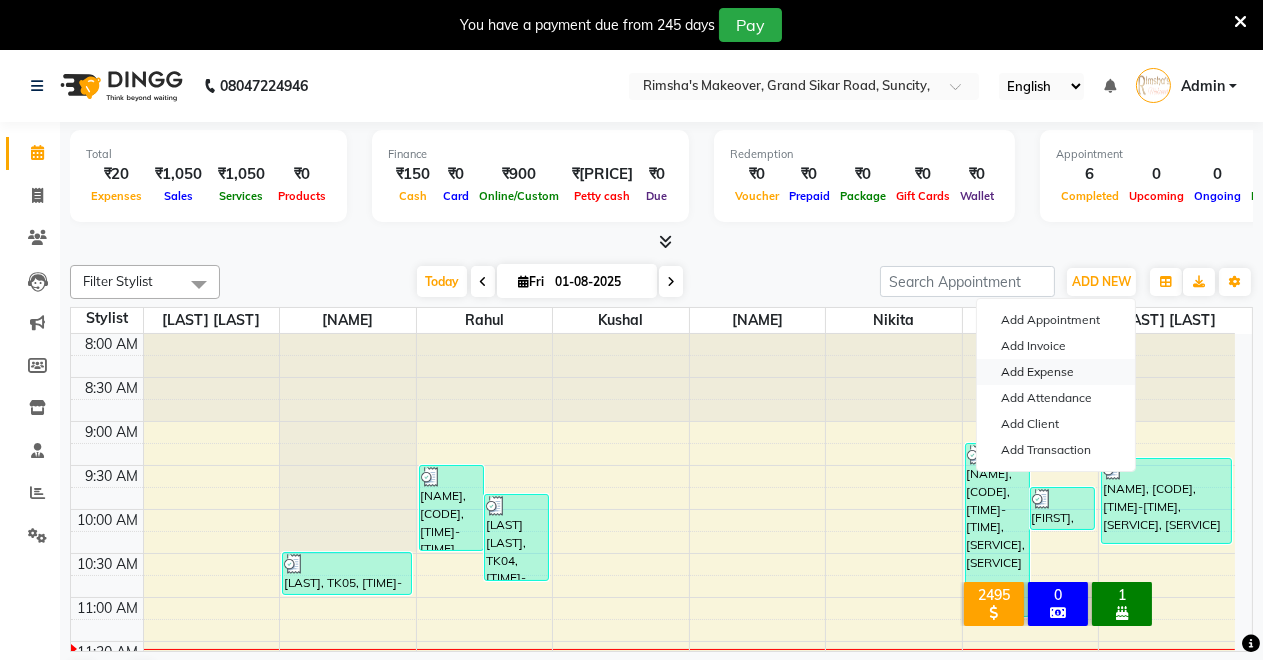 click on "Add Expense" at bounding box center [1056, 372] 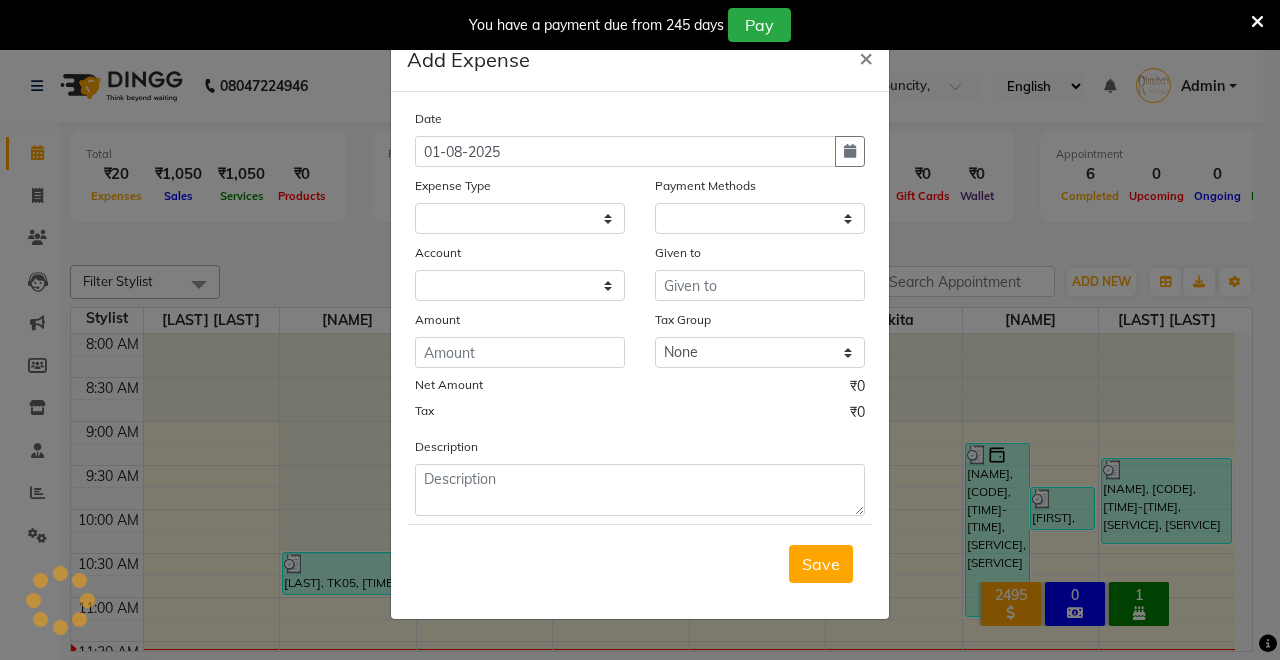 select on "1" 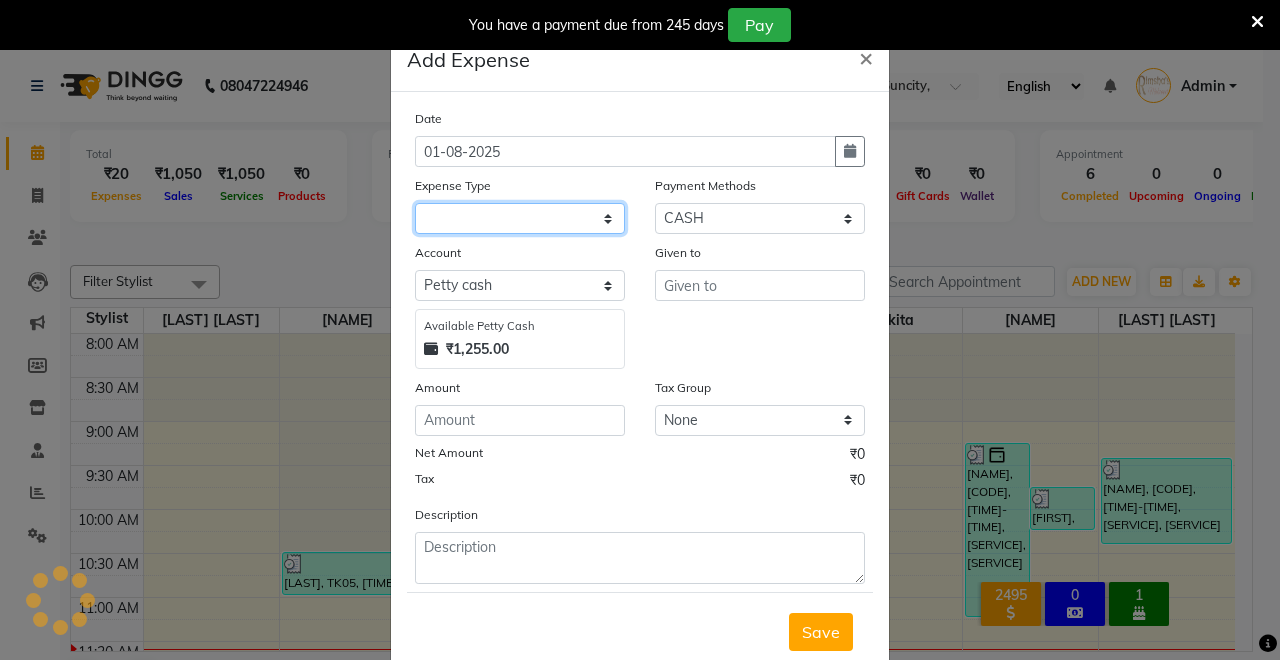 click 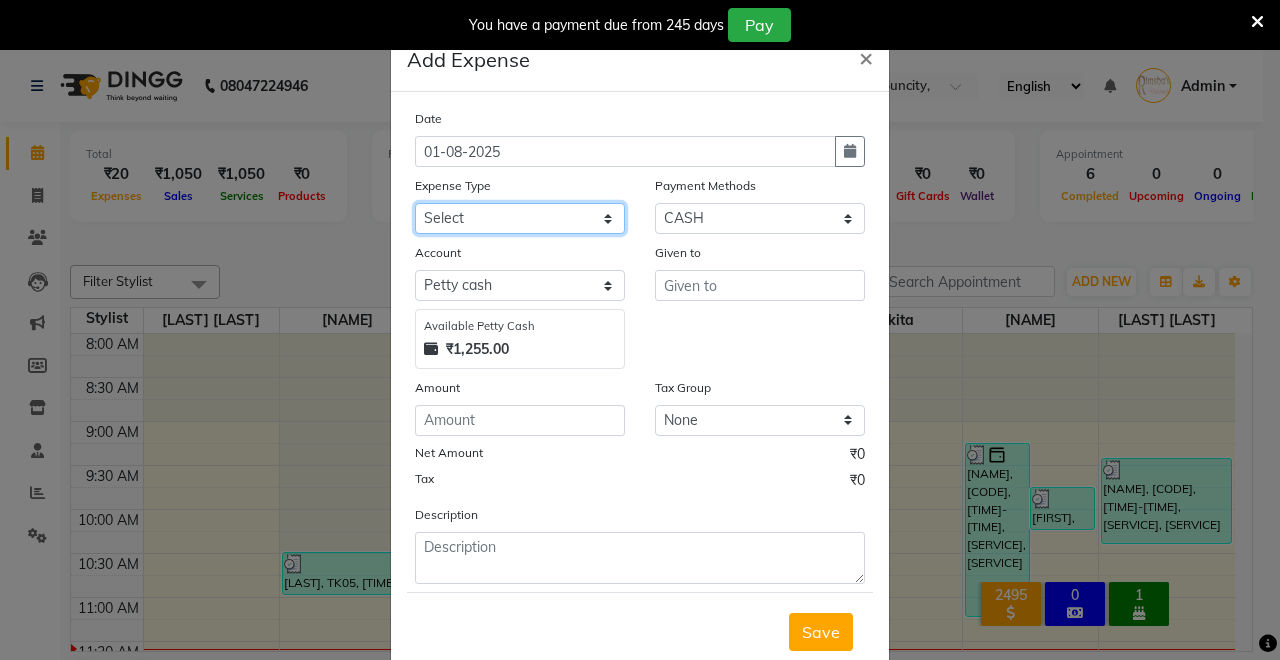 select on "19380" 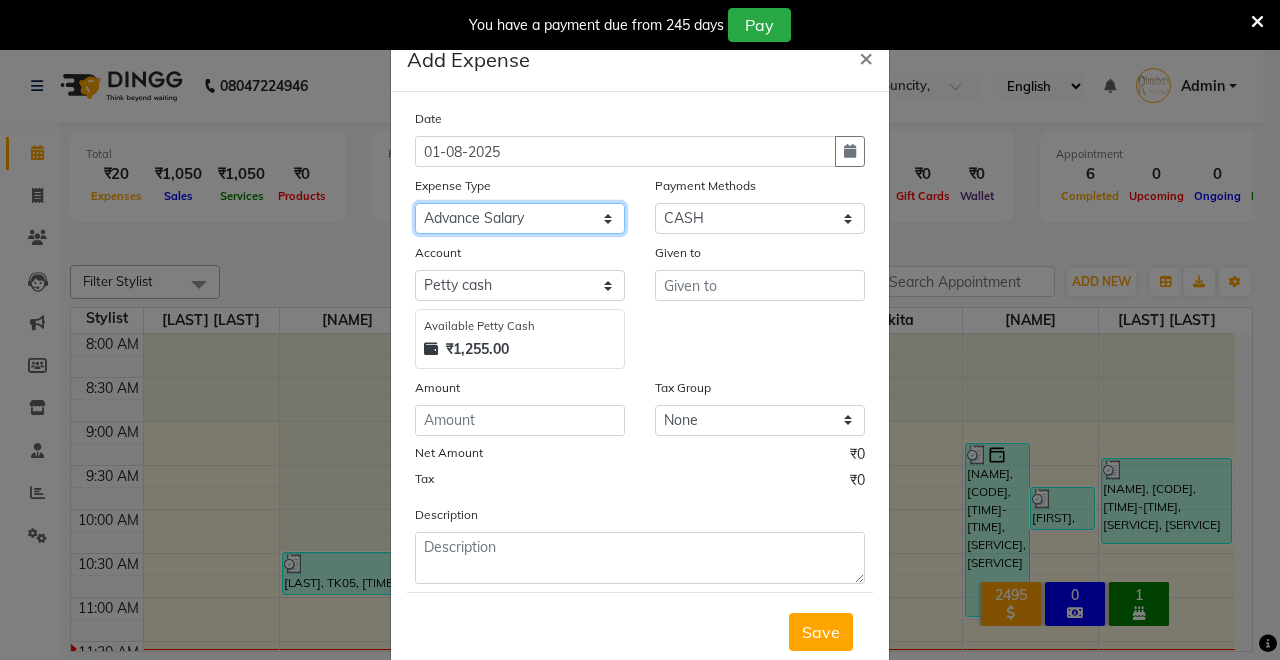 click on "Select Advance Salary Bank Service Charges CLEANING Clinical charges DM SIR DUSTBIN electricity bill Other PAMPHLETS Pandit G Priyanka mam Product Rent Salary SOFA Staff Snacks Tax Tea & Refreshment T SHIRT PRINT Utilities Water Bottle" 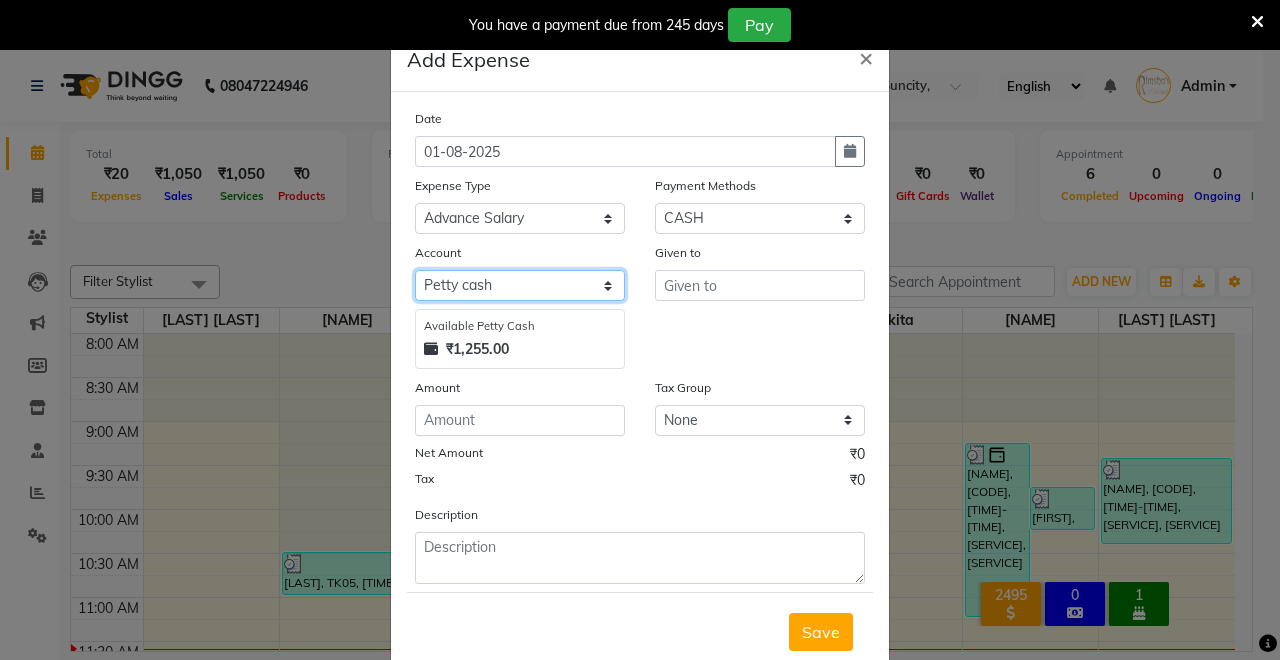 click on "Select Petty cash Default account UPI ACCOUNT" 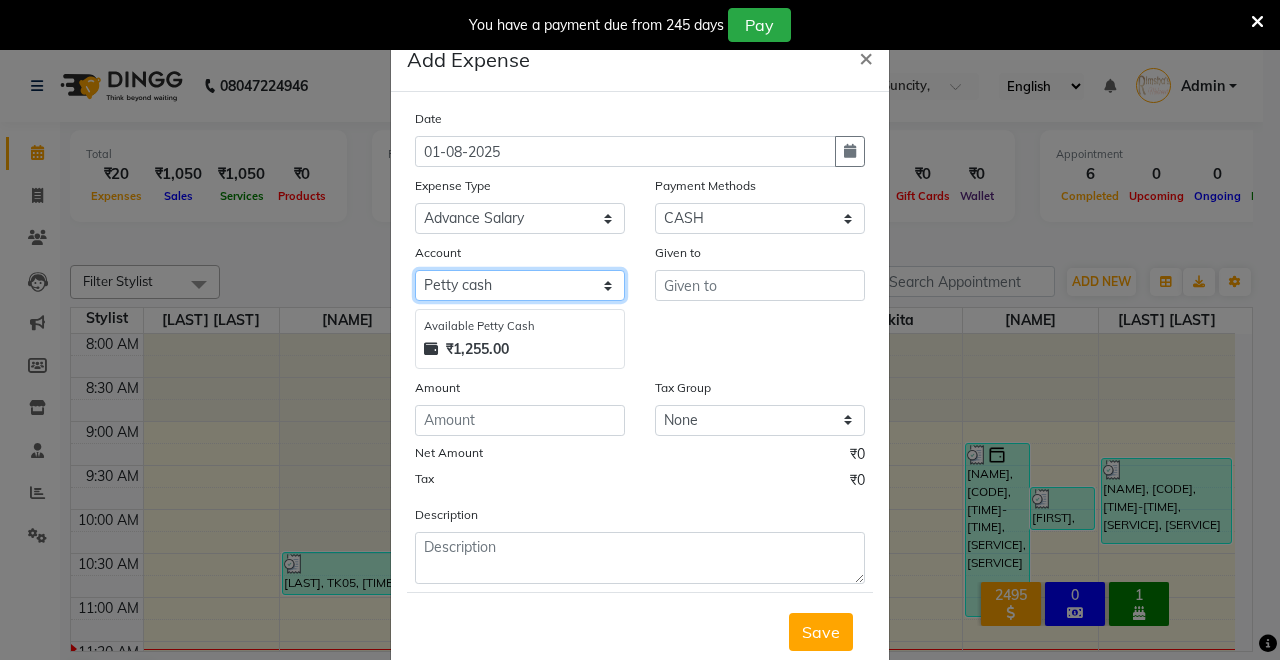 click on "Select Petty cash Default account UPI ACCOUNT" 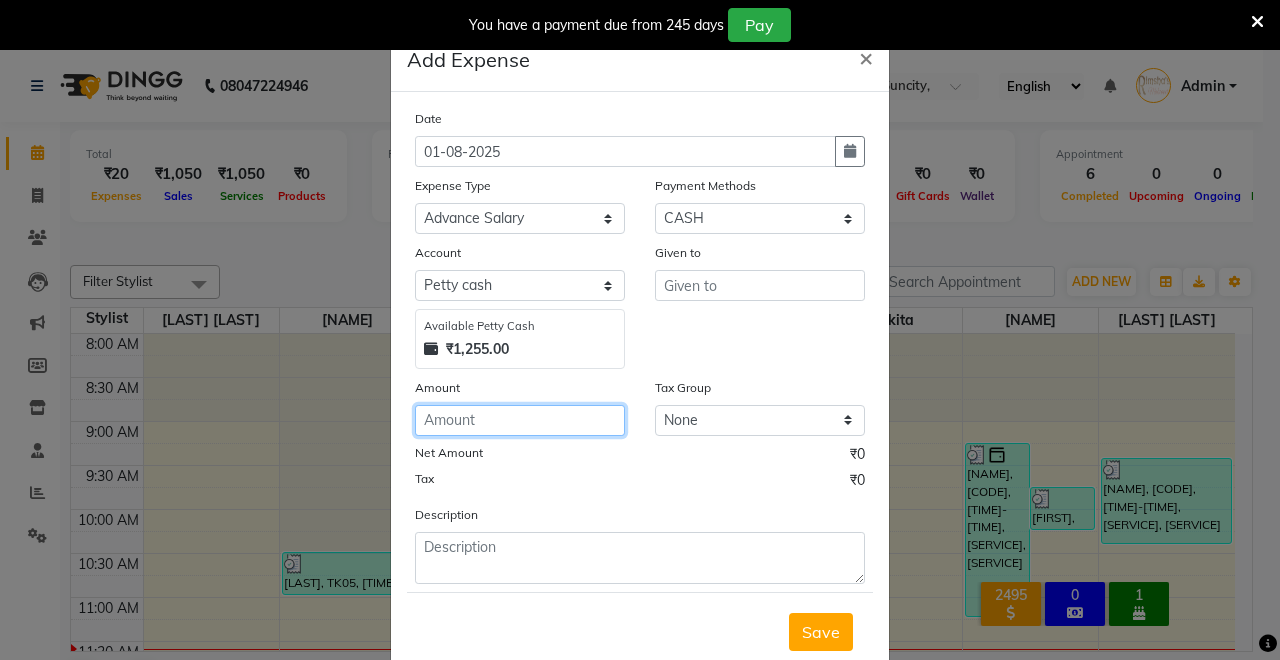 click 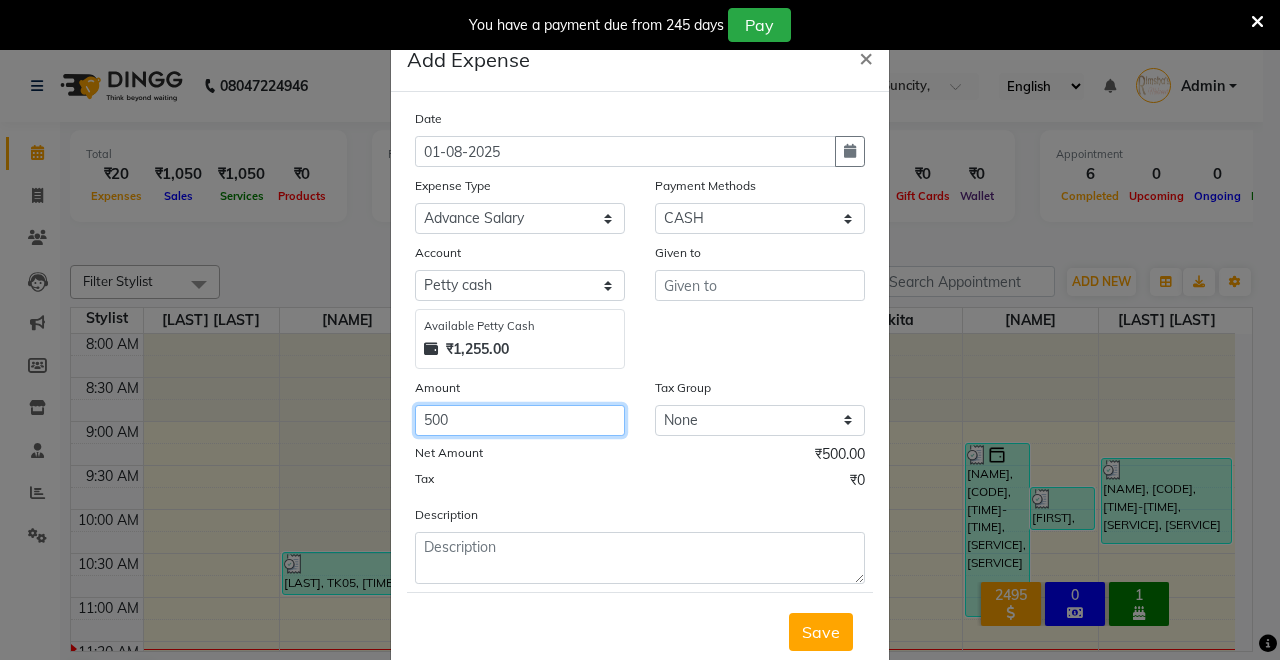 type on "500" 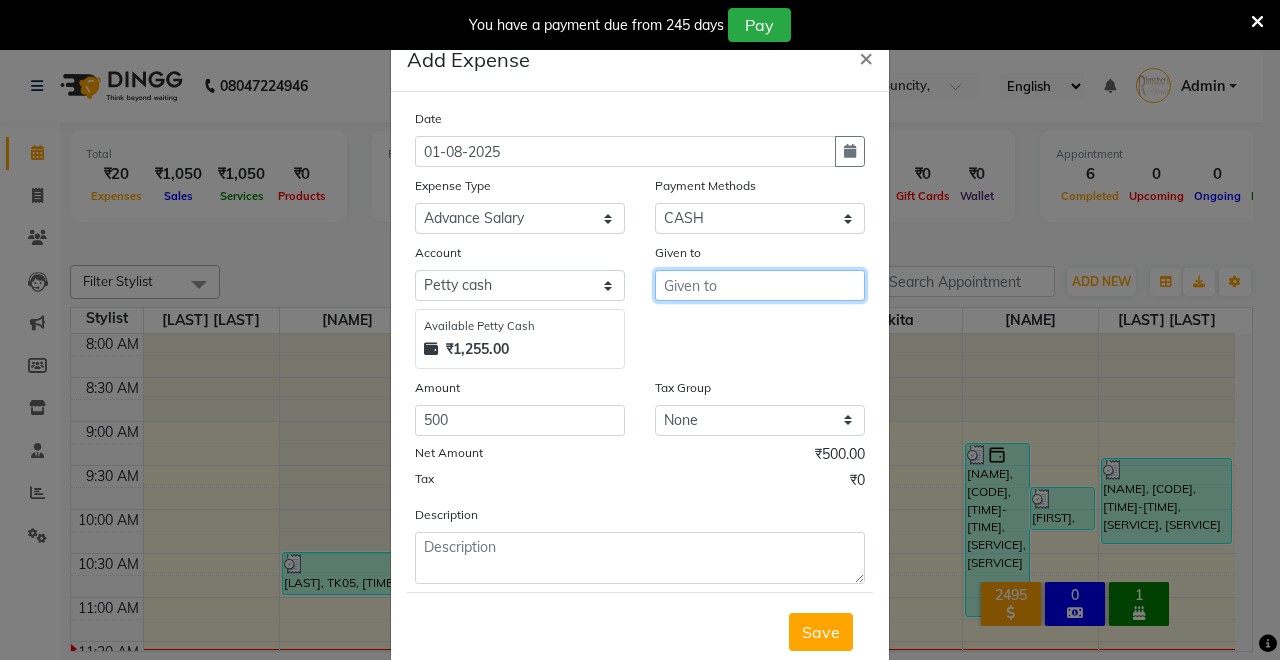 click at bounding box center [760, 285] 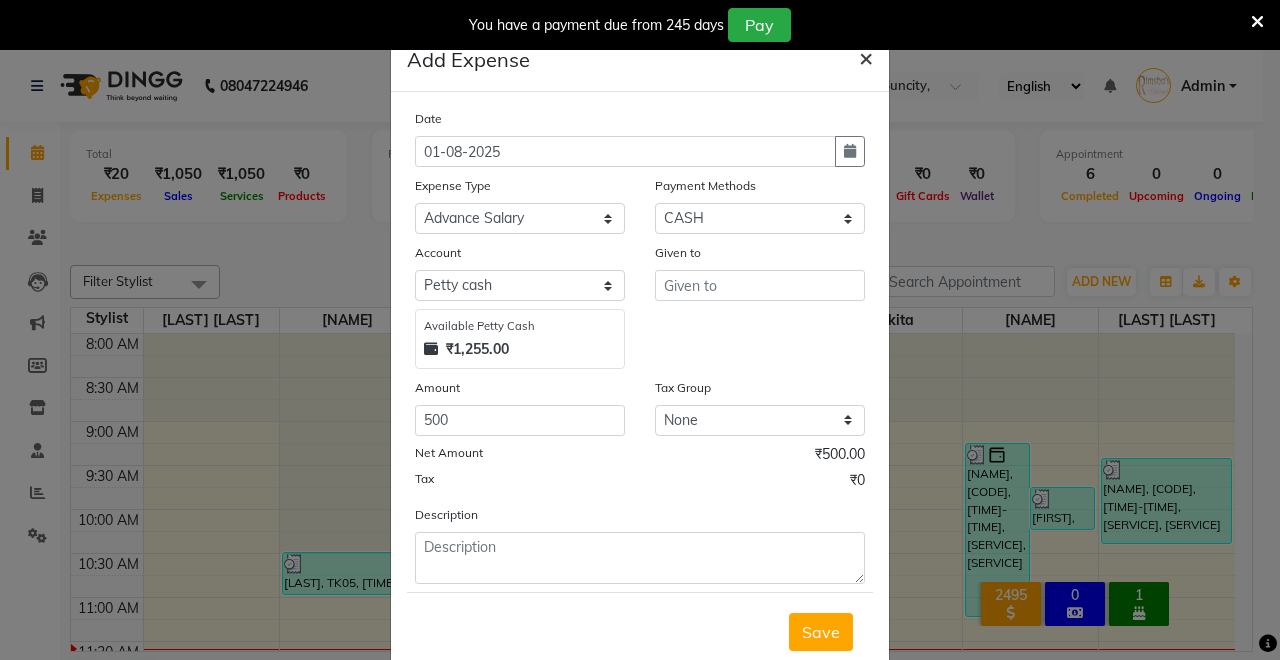 click on "×" 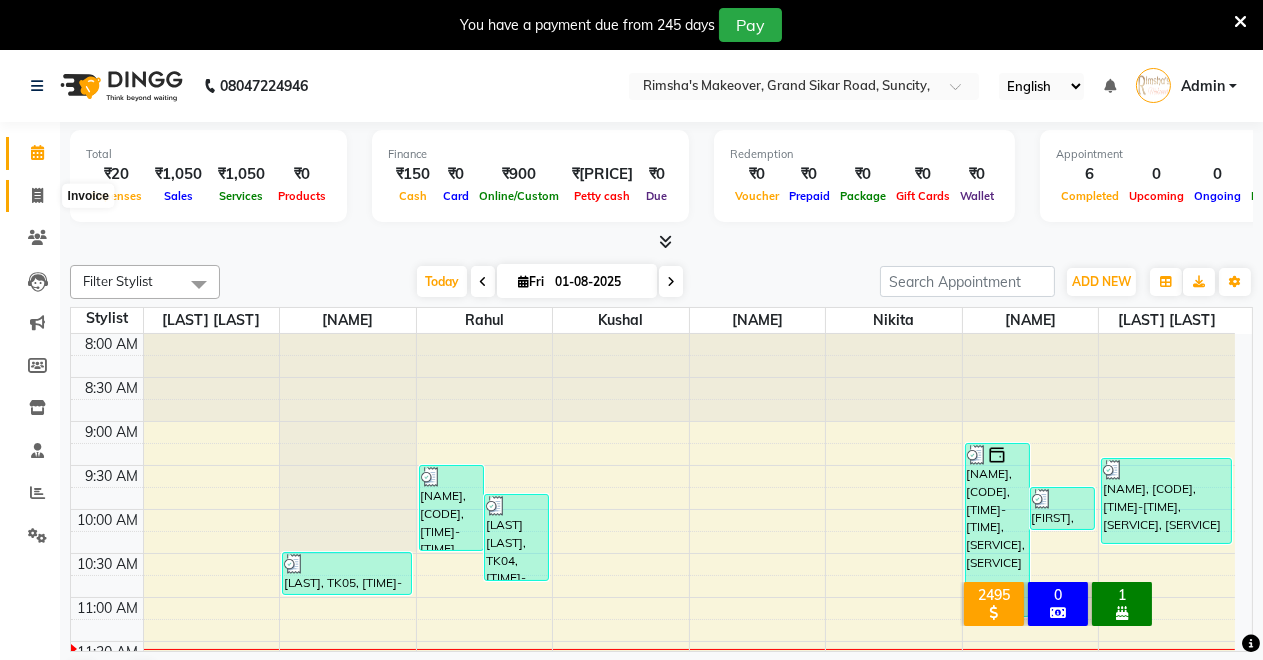 click 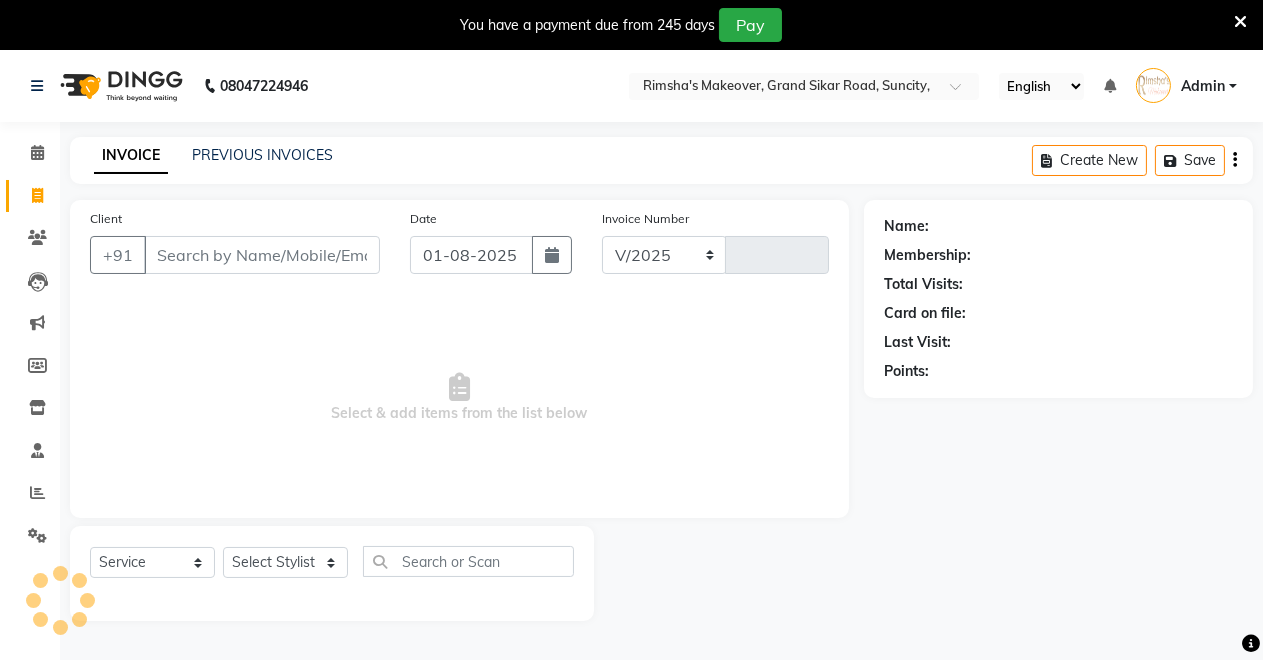 select on "7317" 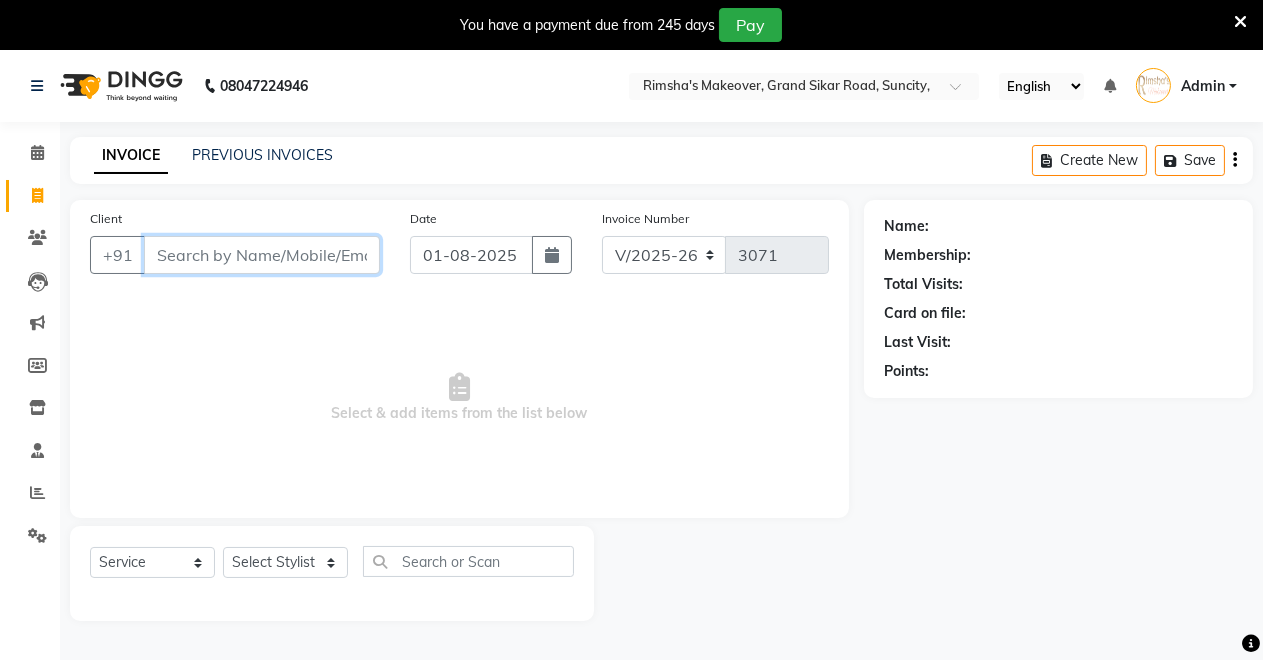 click on "Client" at bounding box center (262, 255) 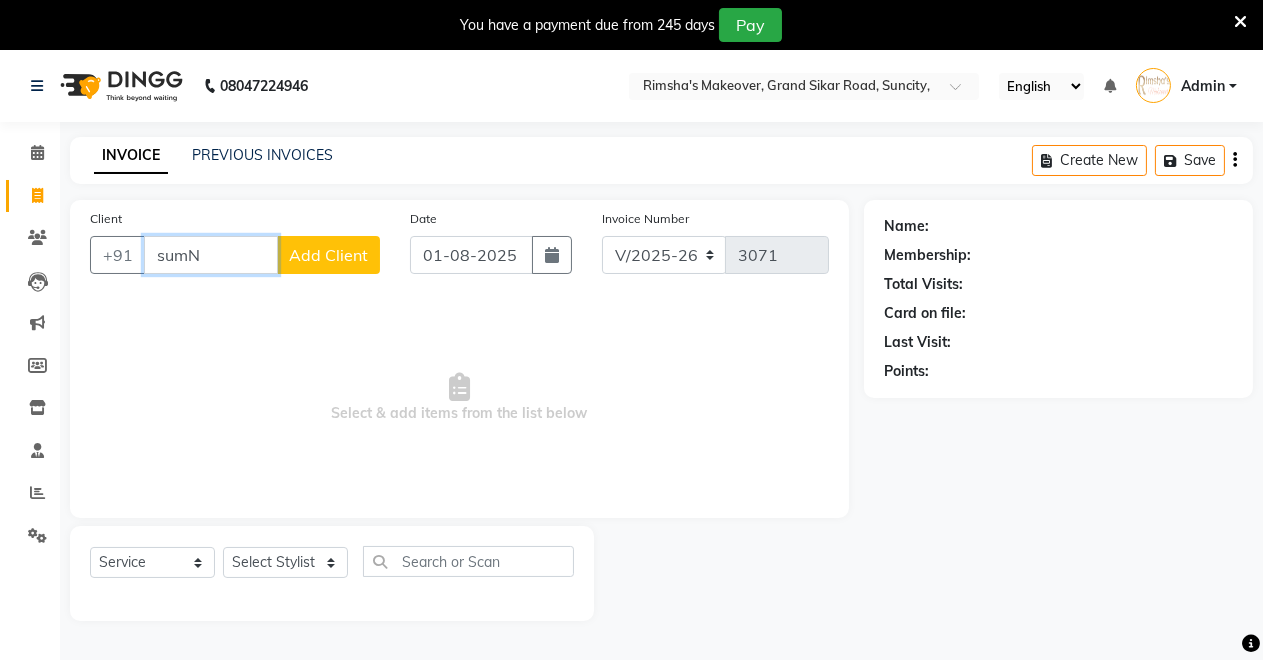 click on "sumN" at bounding box center (211, 255) 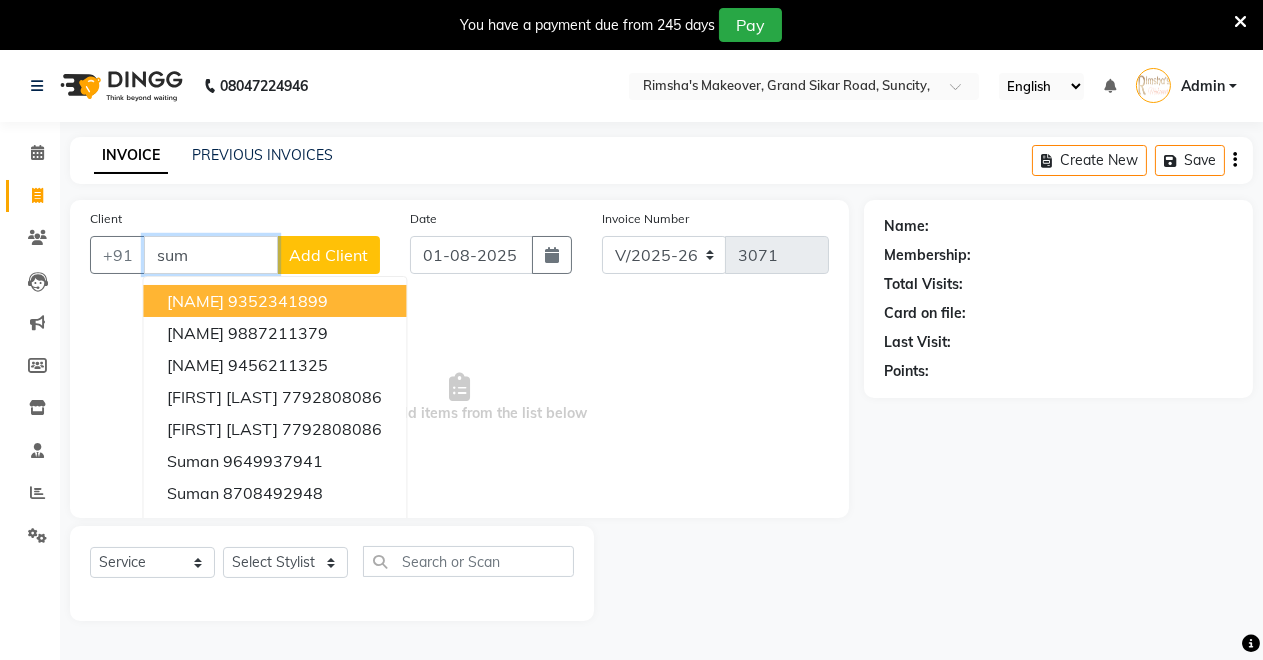 click on "[NAME]" at bounding box center (195, 301) 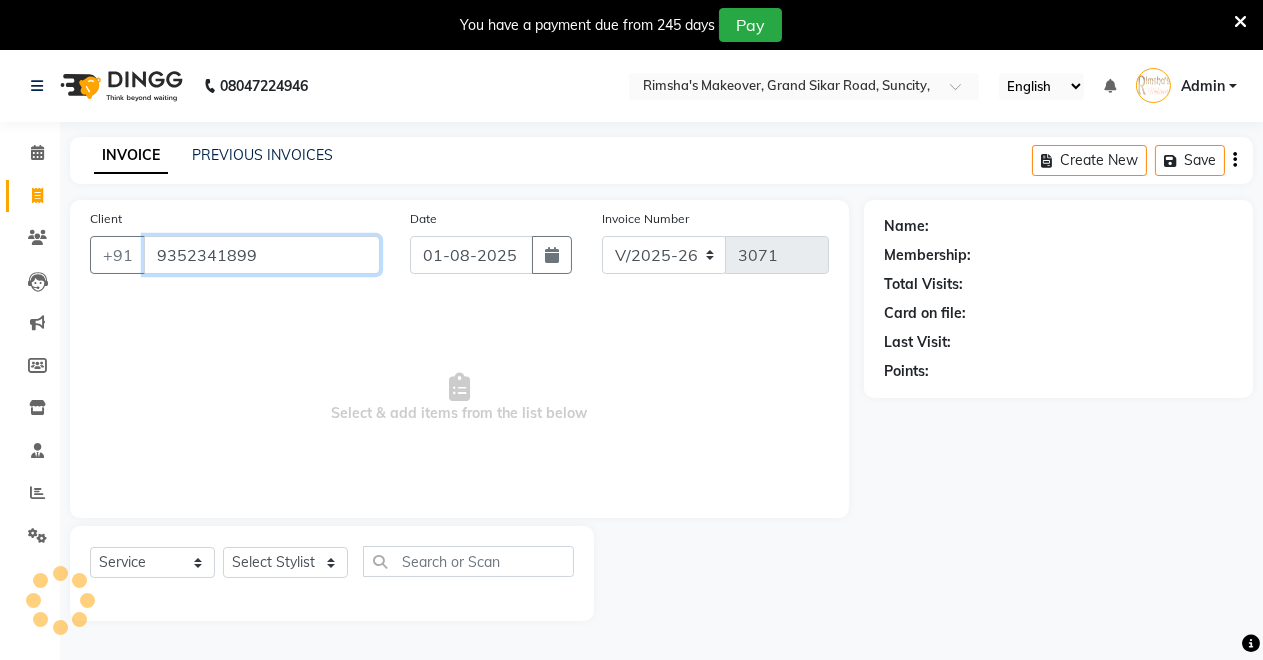 type on "9352341899" 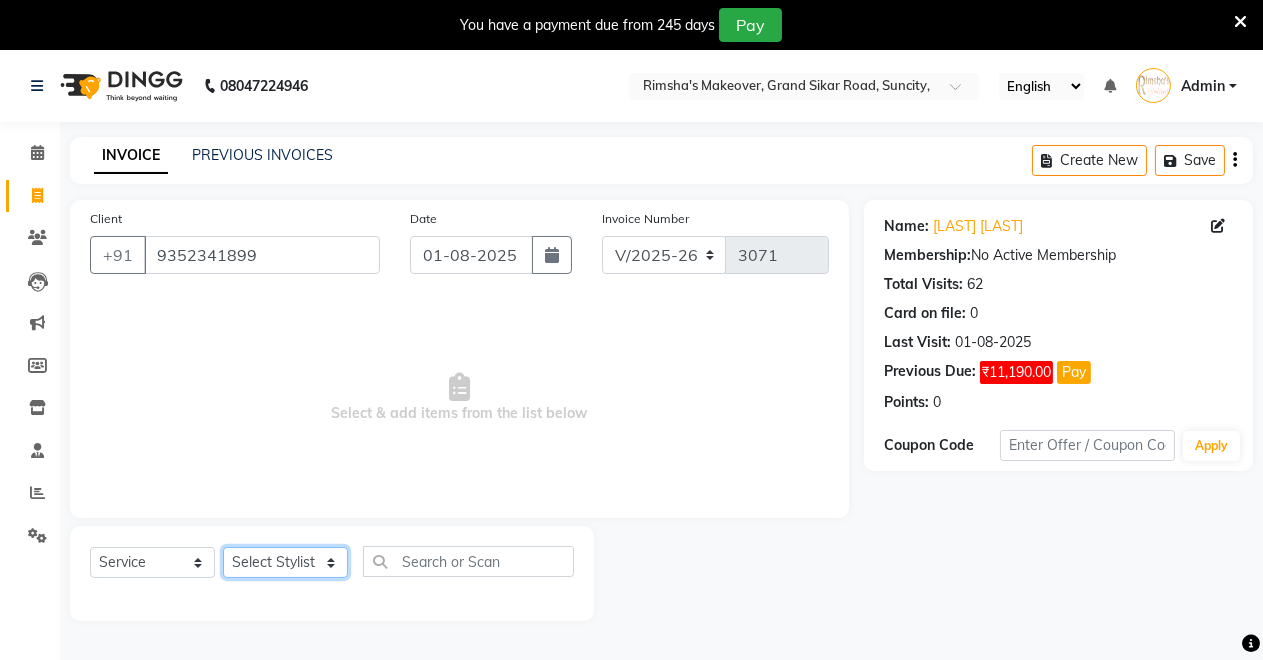 click on "Select Stylist [NAME] [NAME] [NAME] [NAME] [NAME] [NAME] [NAME] [NAME]" 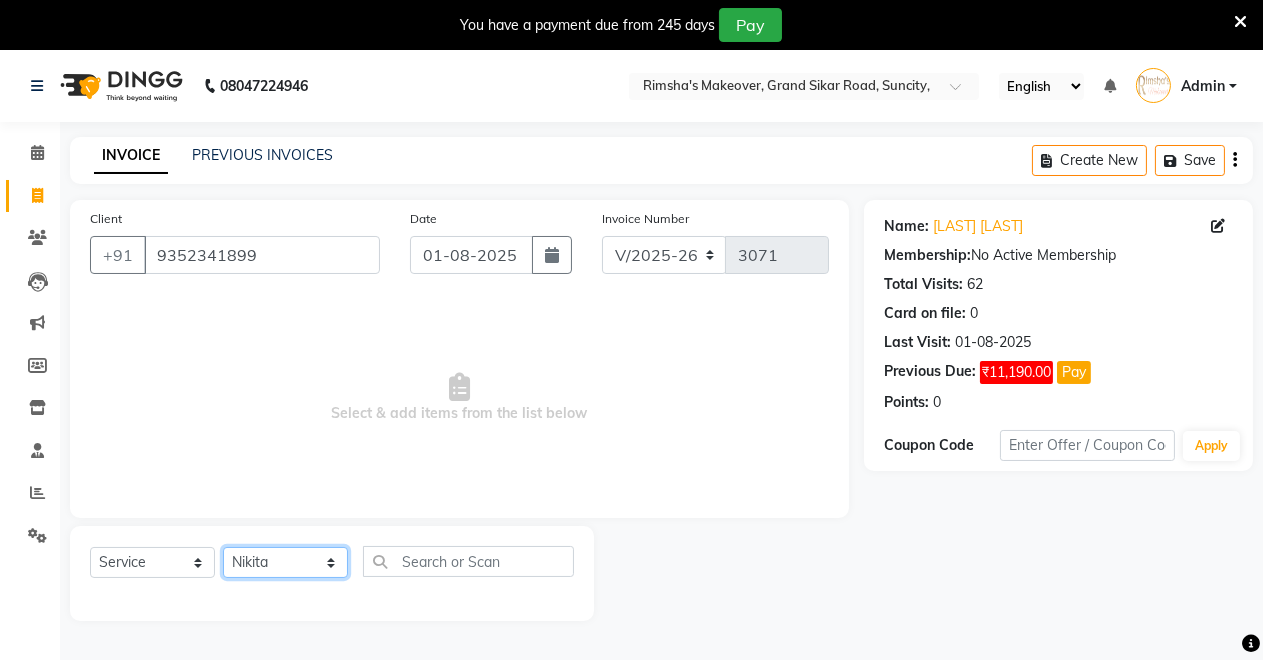 click on "Select Stylist [NAME] [NAME] [NAME] [NAME] [NAME] [NAME] [NAME] [NAME]" 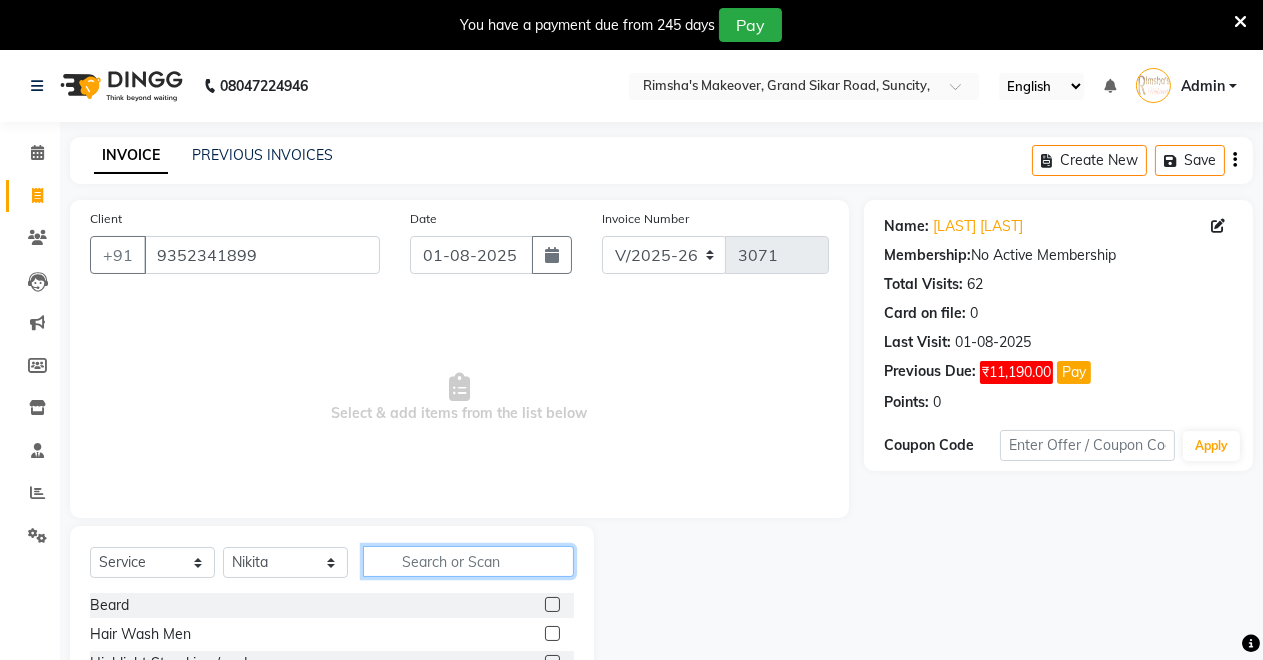click 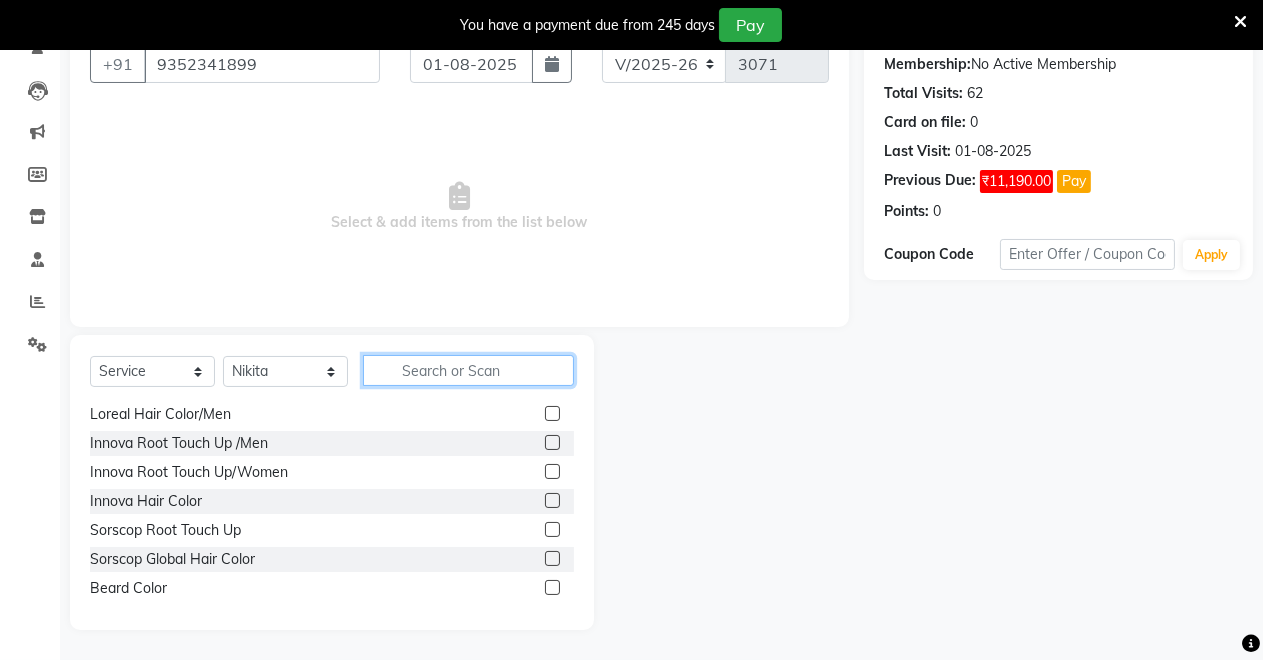 scroll, scrollTop: 377, scrollLeft: 0, axis: vertical 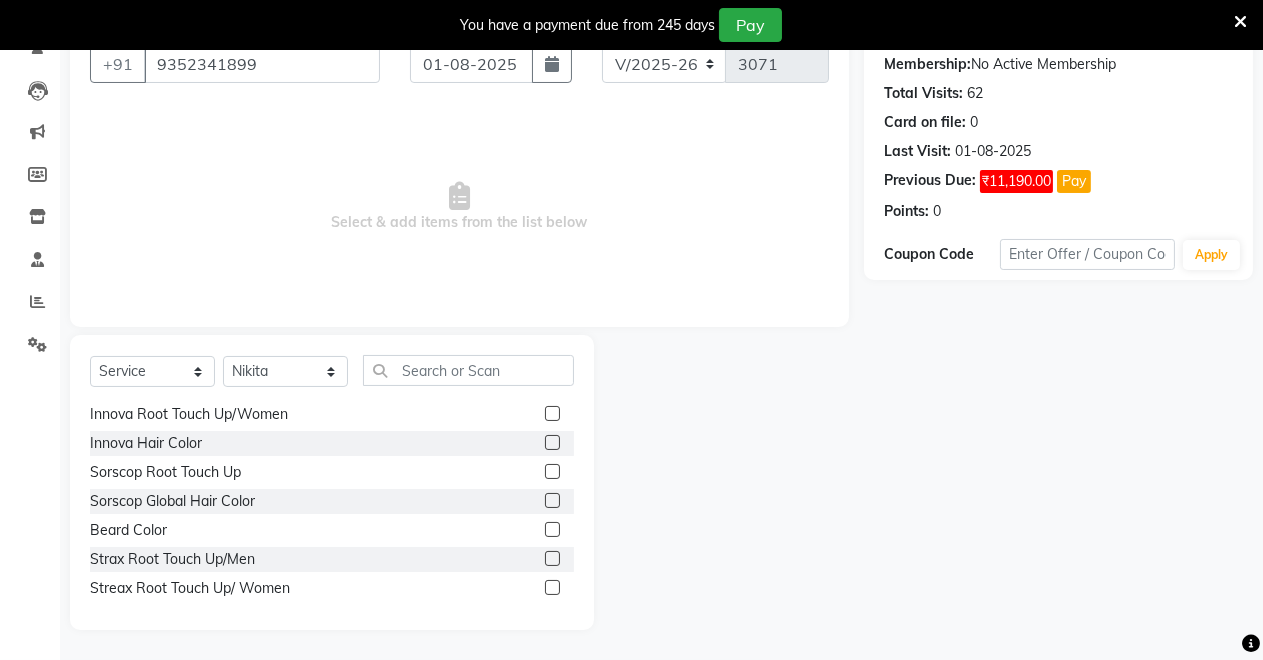 click 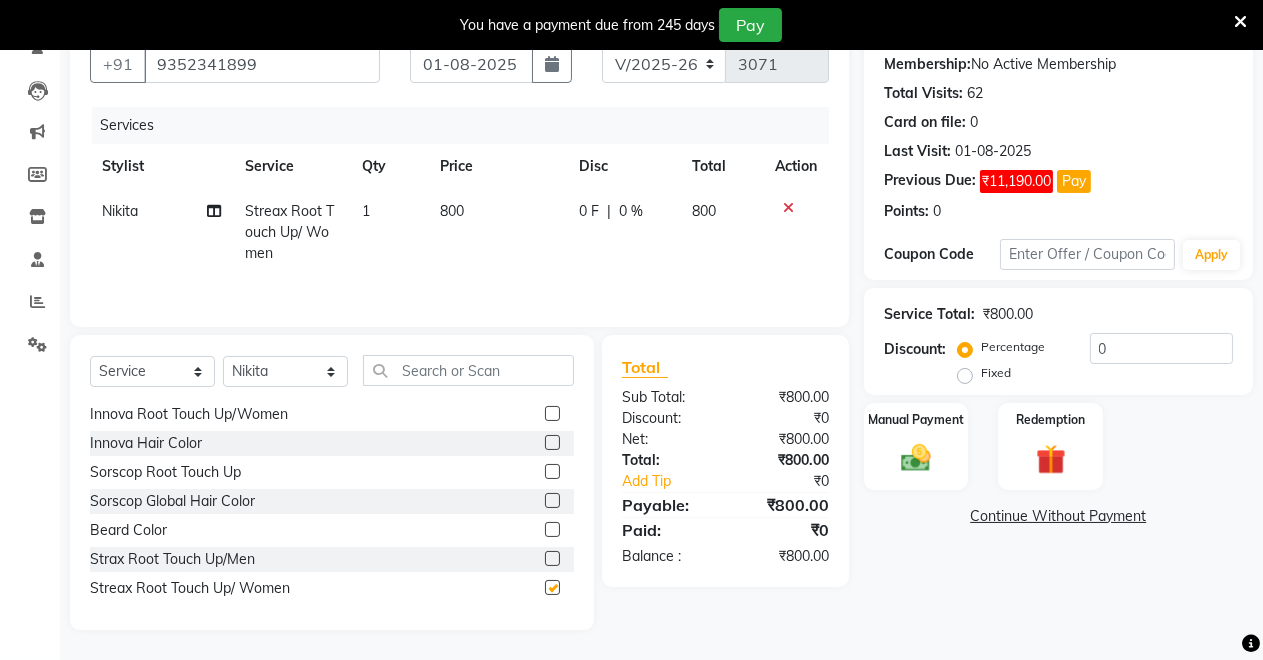 checkbox on "false" 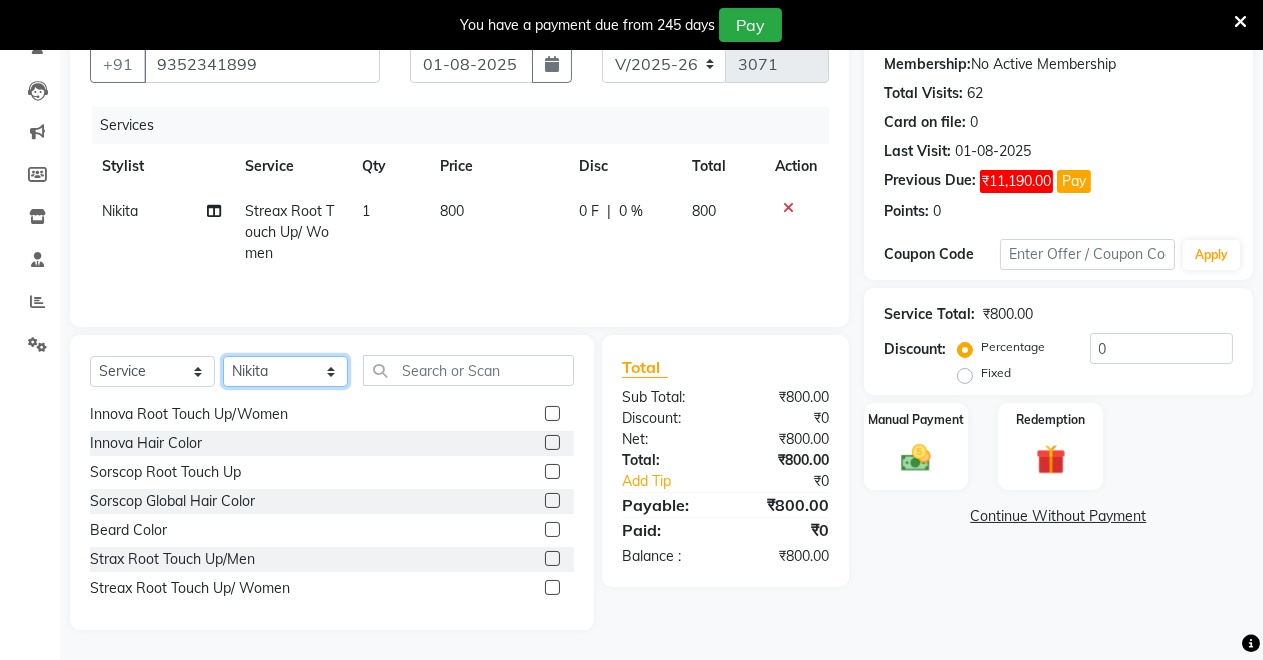 click on "Select Stylist [NAME] [NAME] [NAME] [NAME] [NAME] [NAME] [NAME] [NAME]" 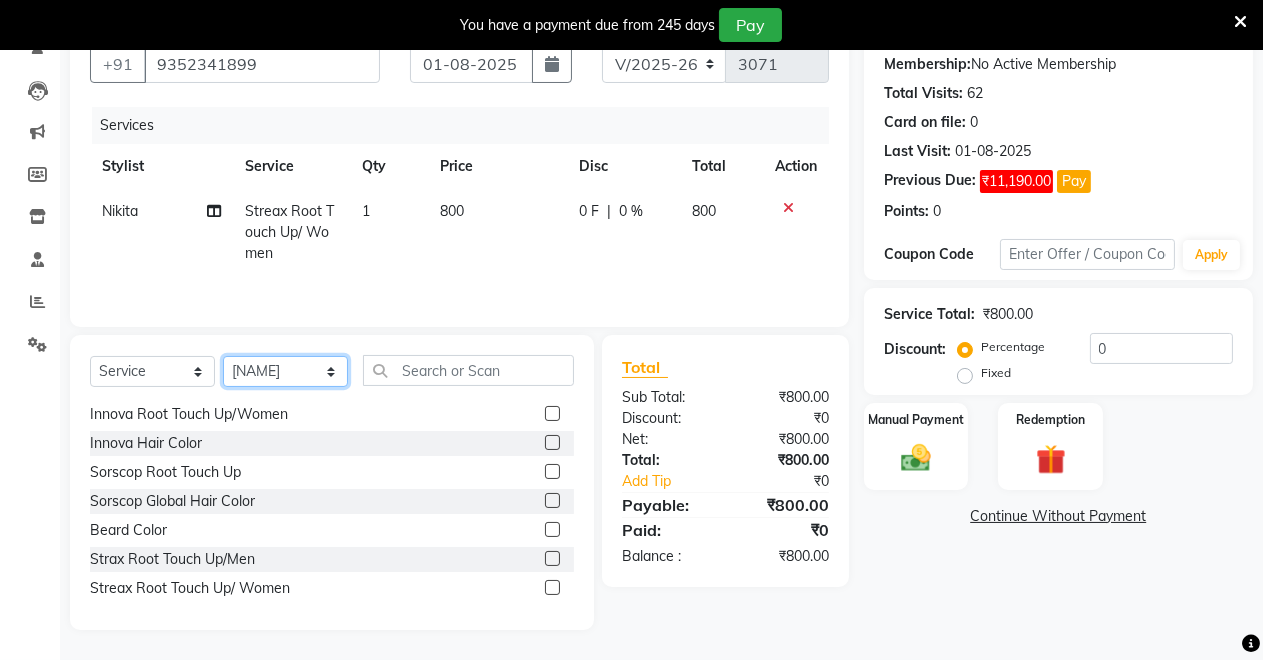 click on "Select Stylist [NAME] [NAME] [NAME] [NAME] [NAME] [NAME] [NAME] [NAME]" 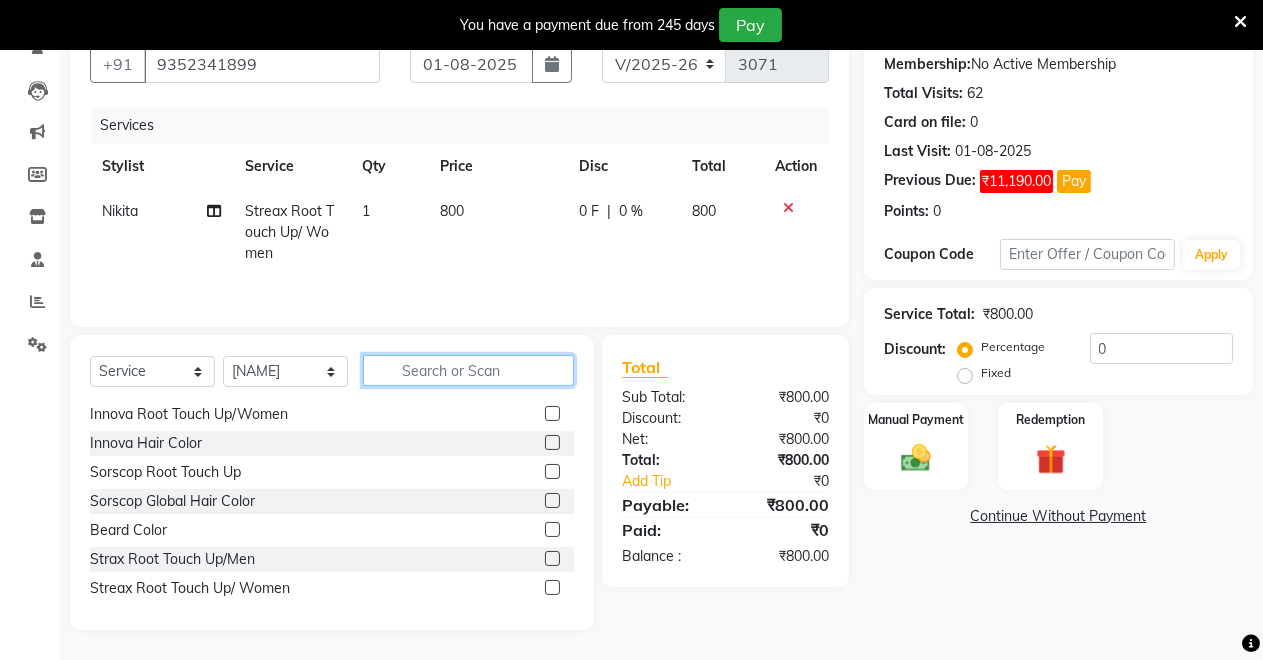 click 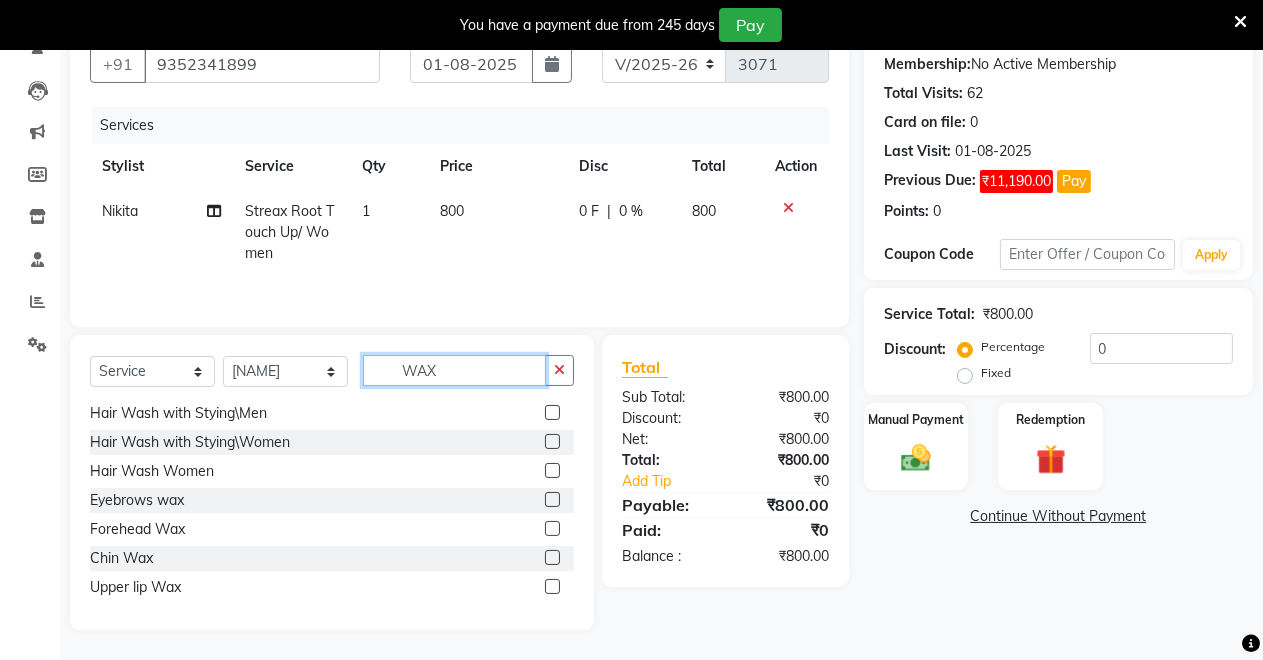 scroll, scrollTop: 0, scrollLeft: 0, axis: both 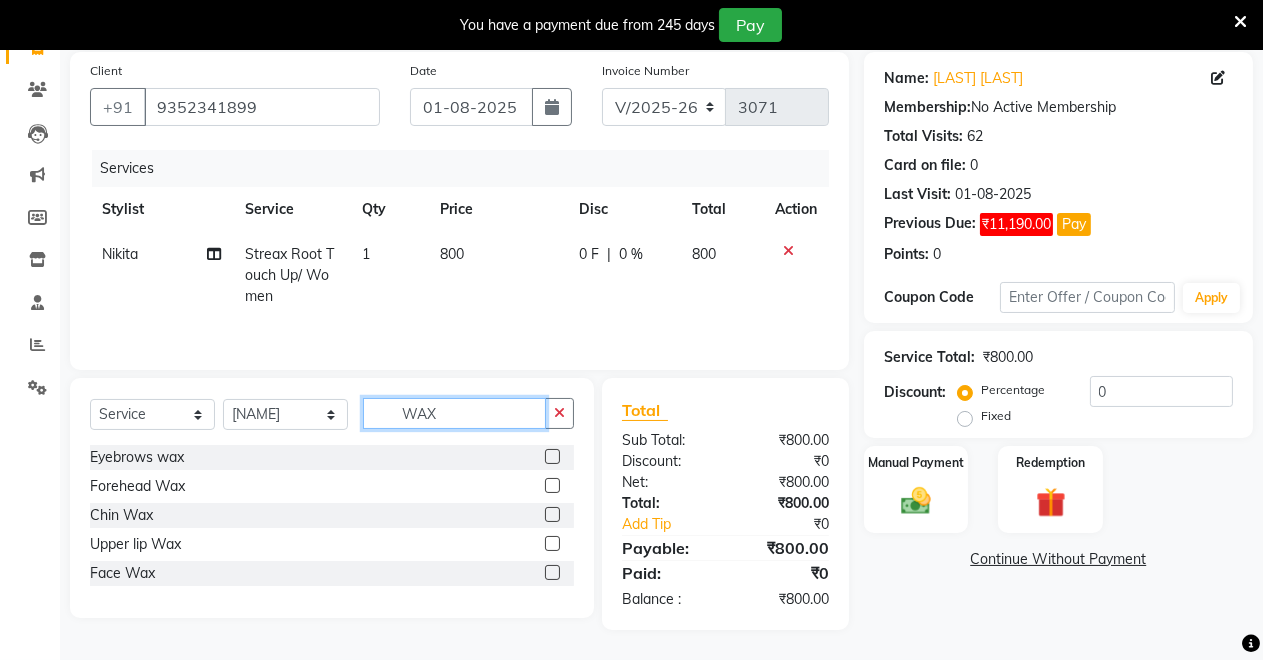 type on "WAX" 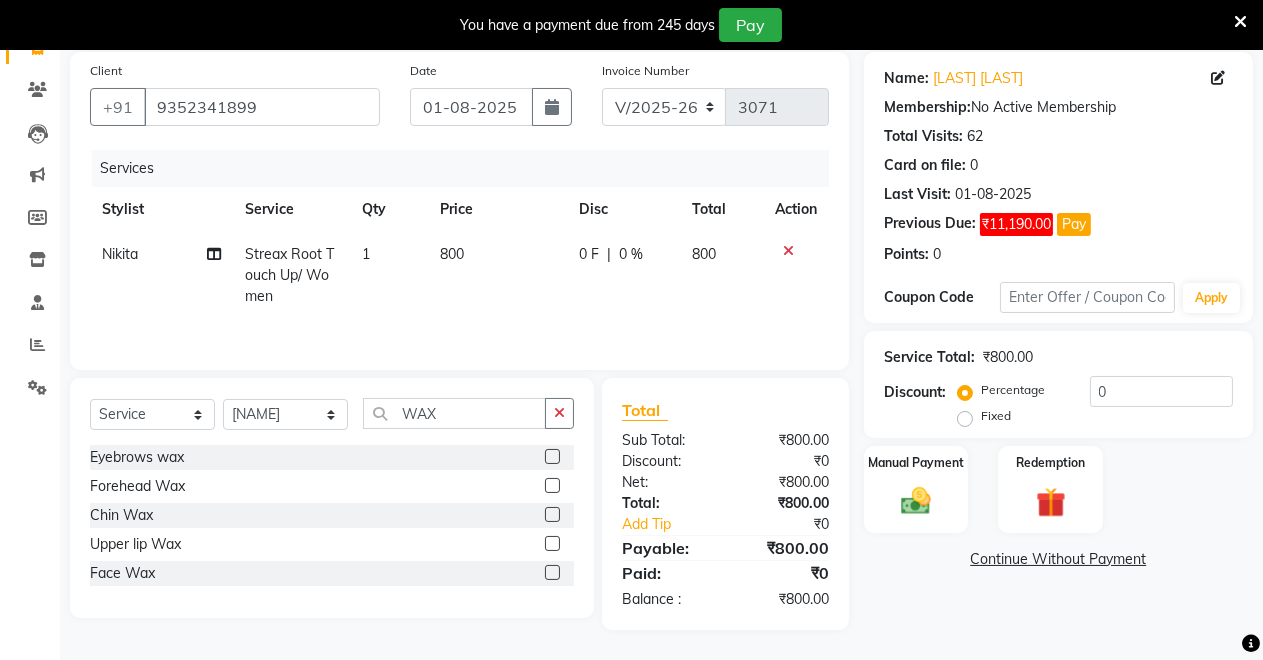 click 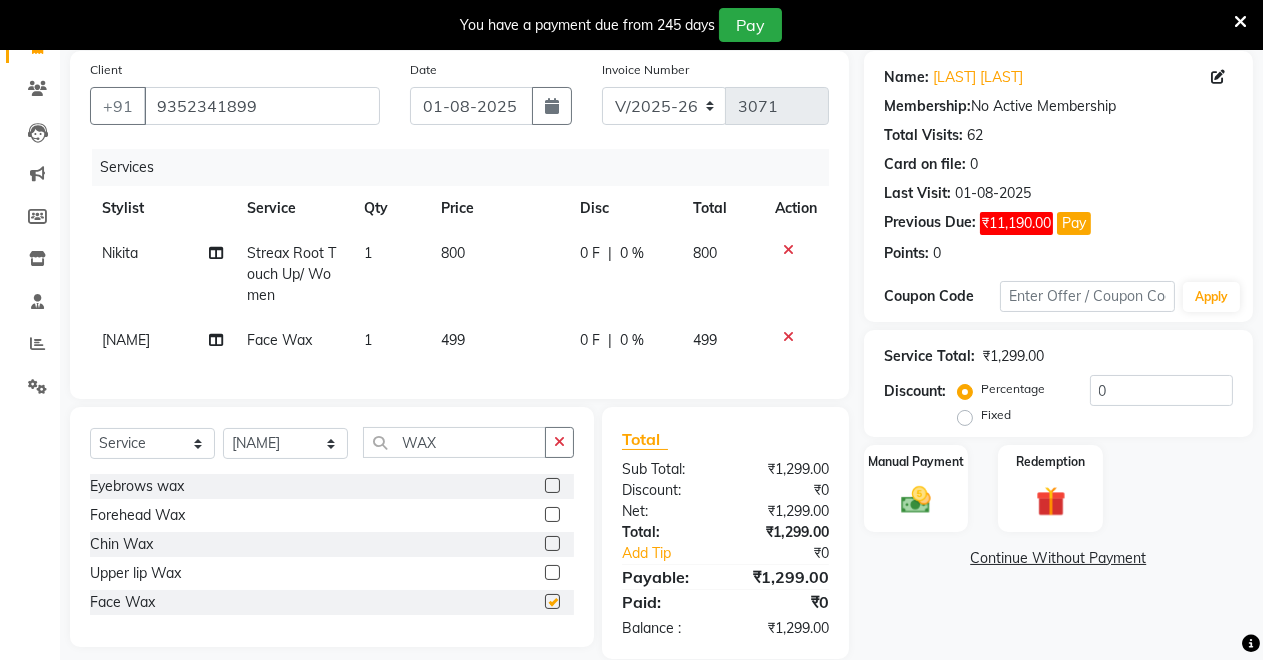 checkbox on "false" 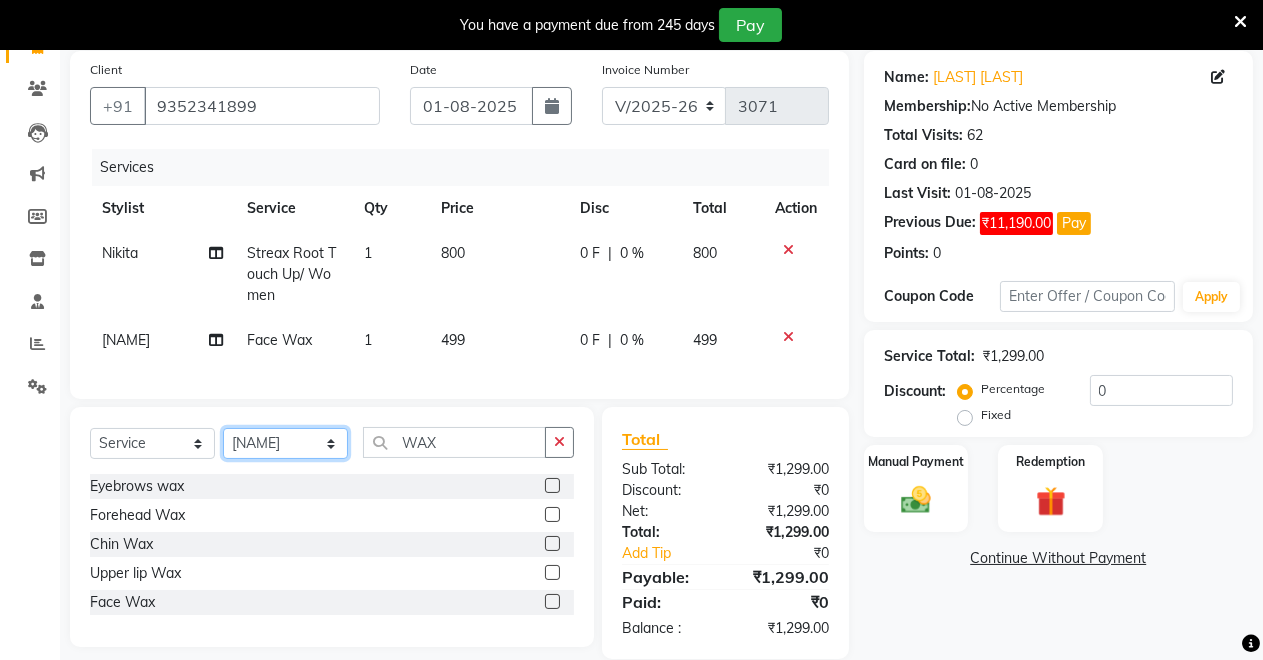 click on "Select Stylist [NAME] [NAME] [NAME] [NAME] [NAME] [NAME] [NAME] [NAME]" 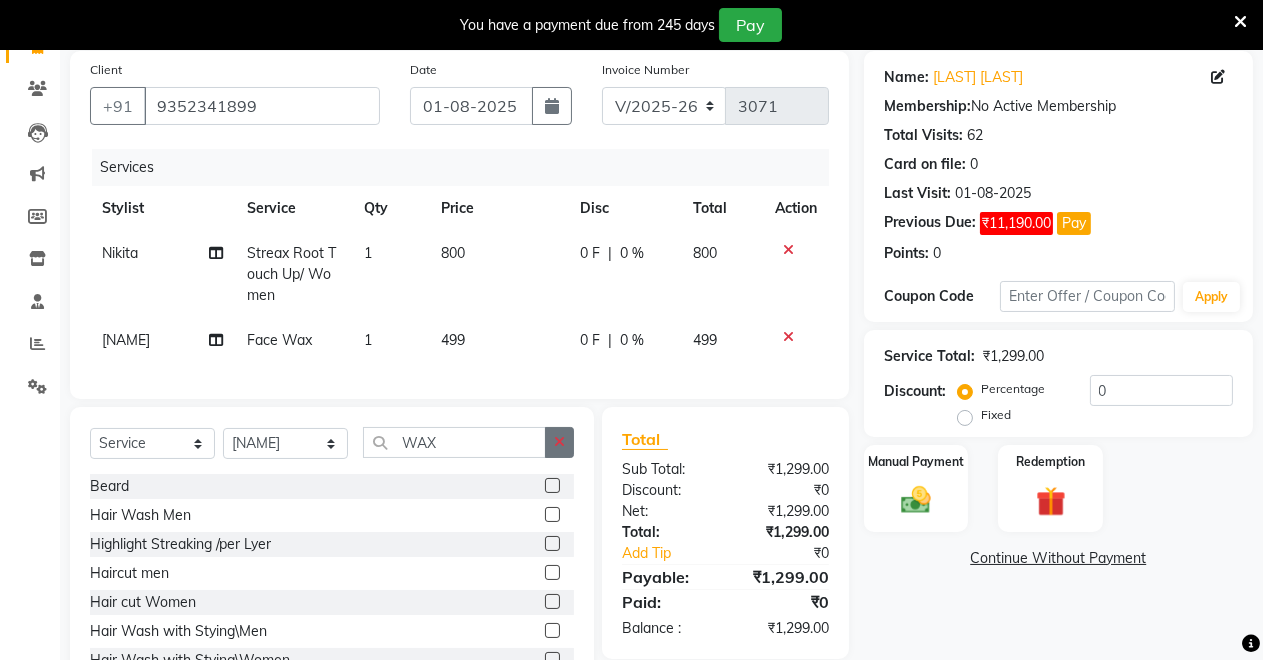 click 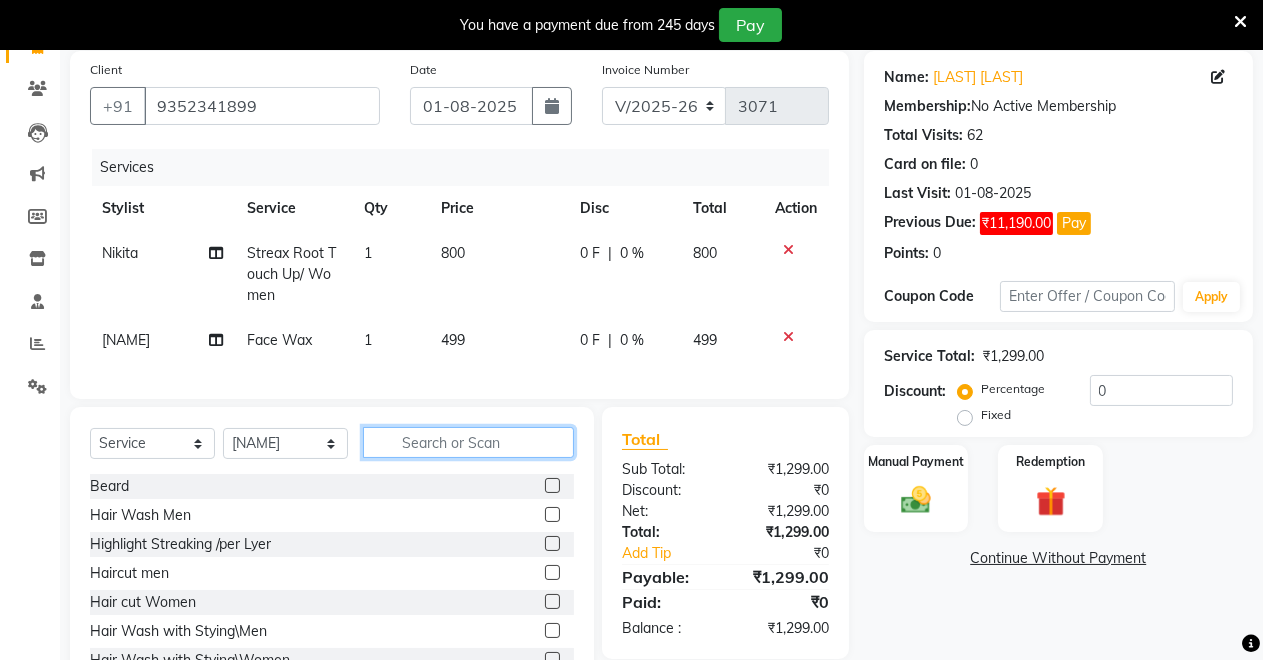 click 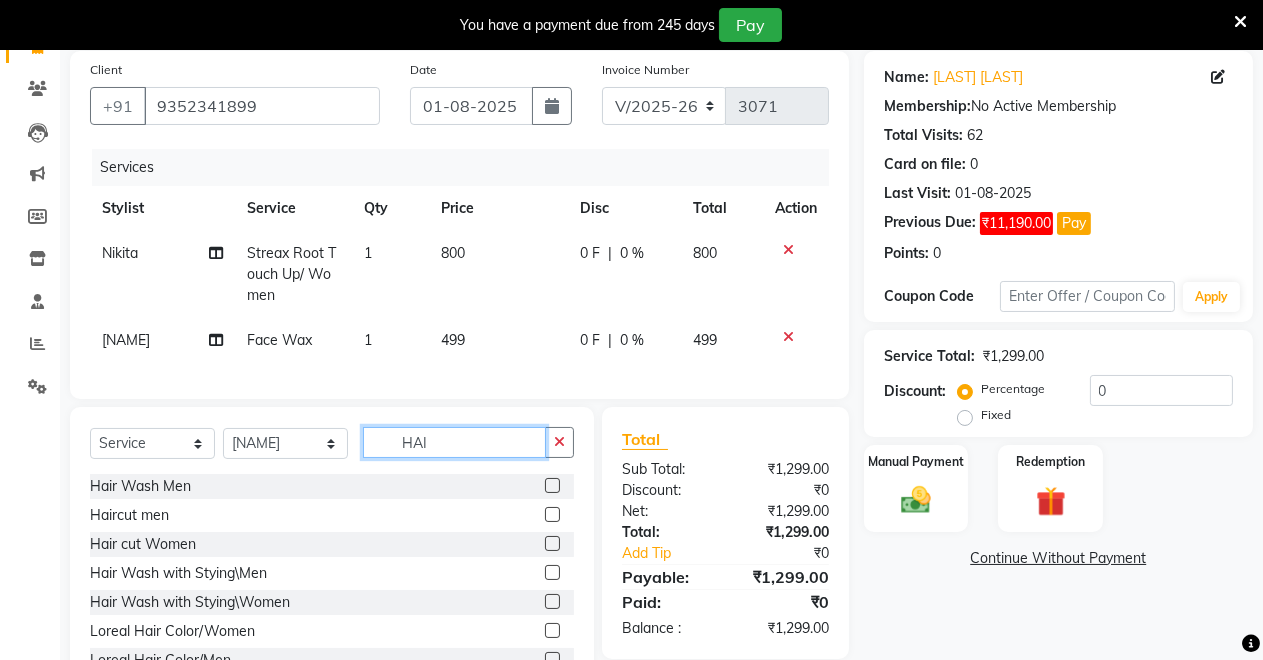 type on "HAI" 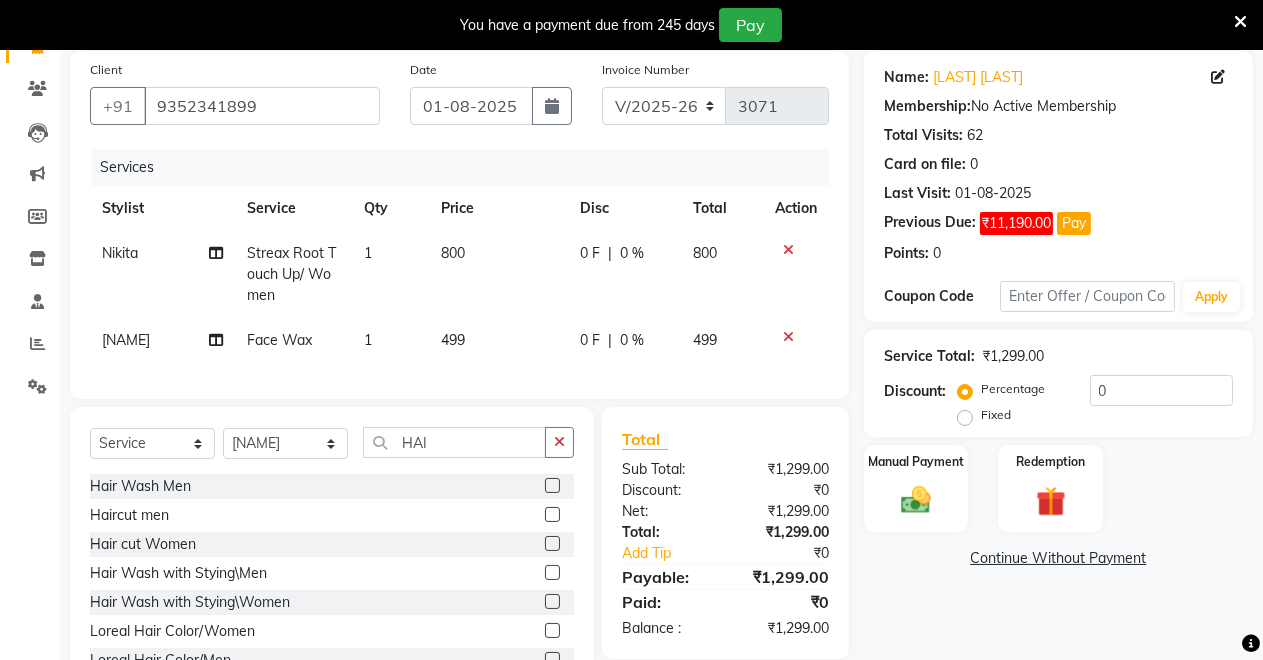 click 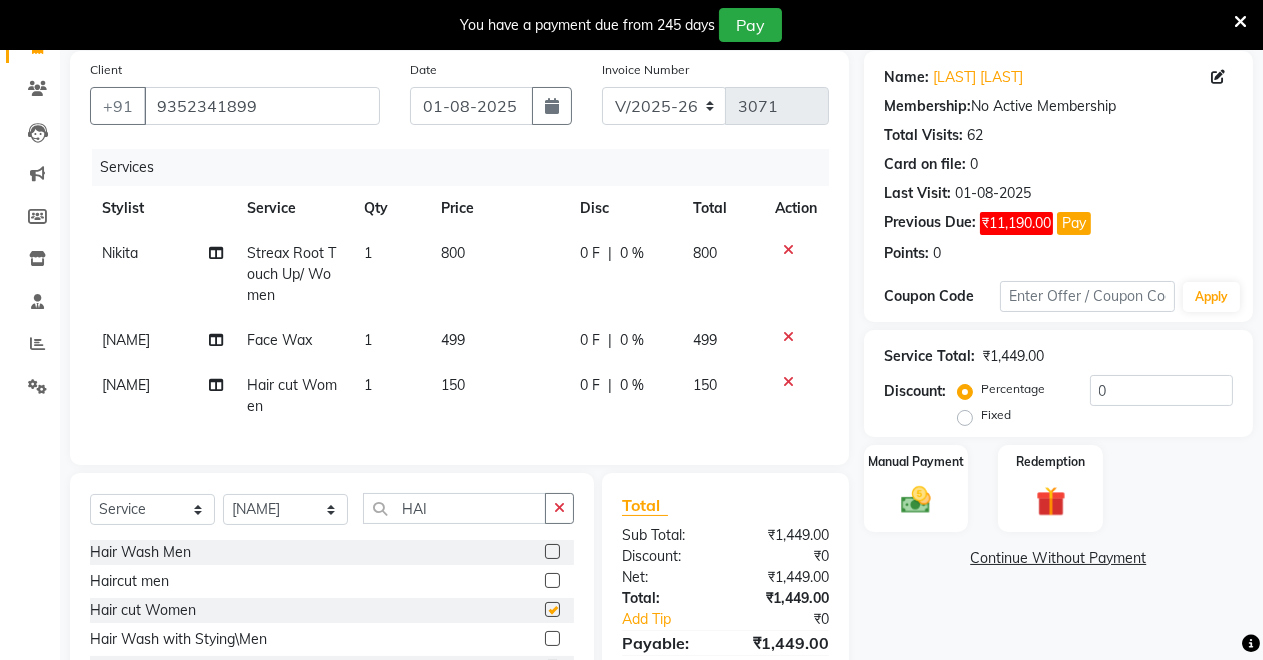 checkbox on "false" 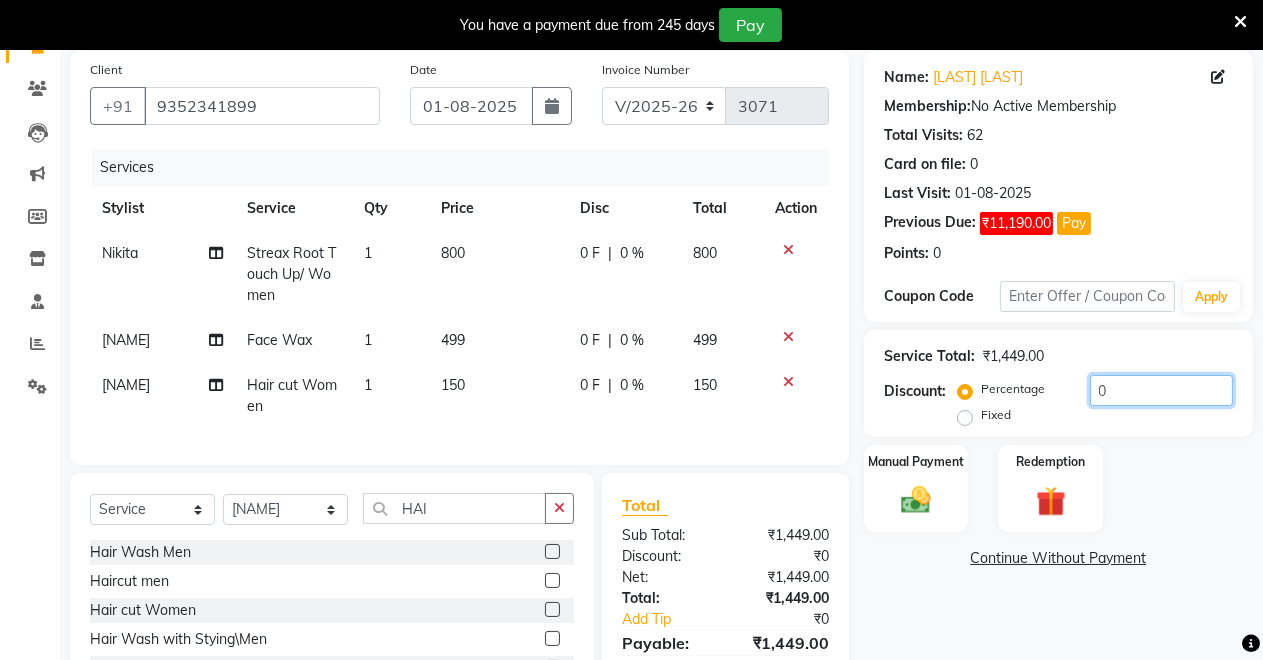 click on "0" 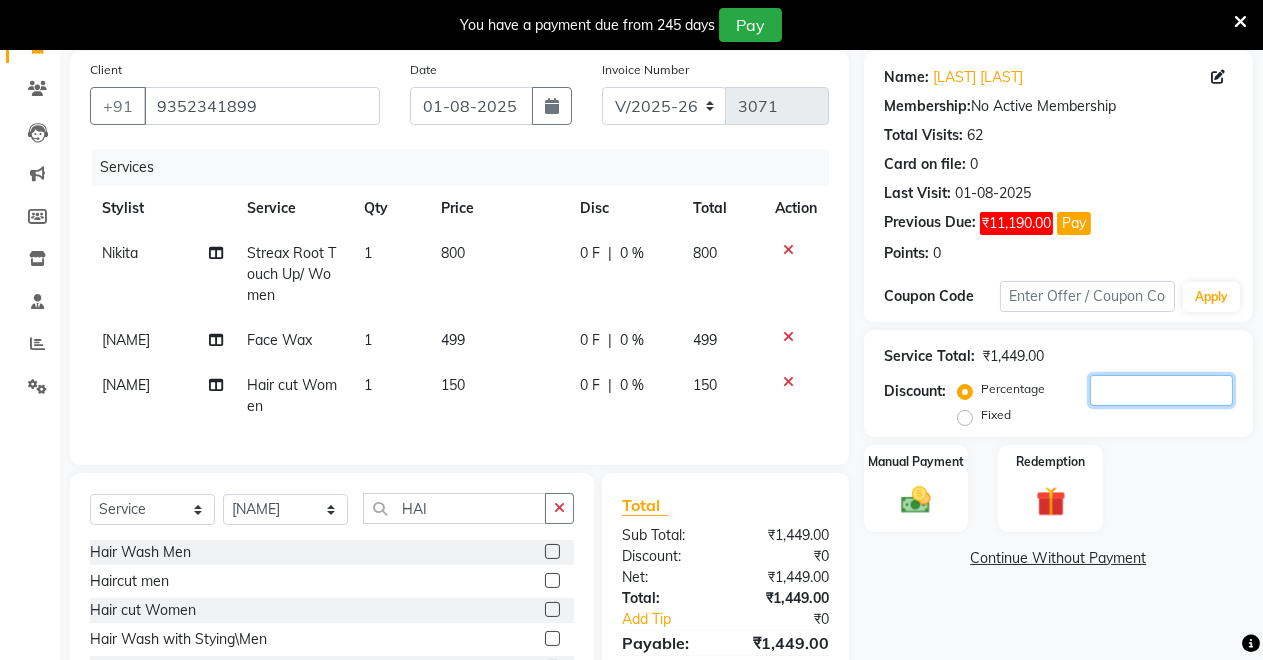 scroll, scrollTop: 0, scrollLeft: 0, axis: both 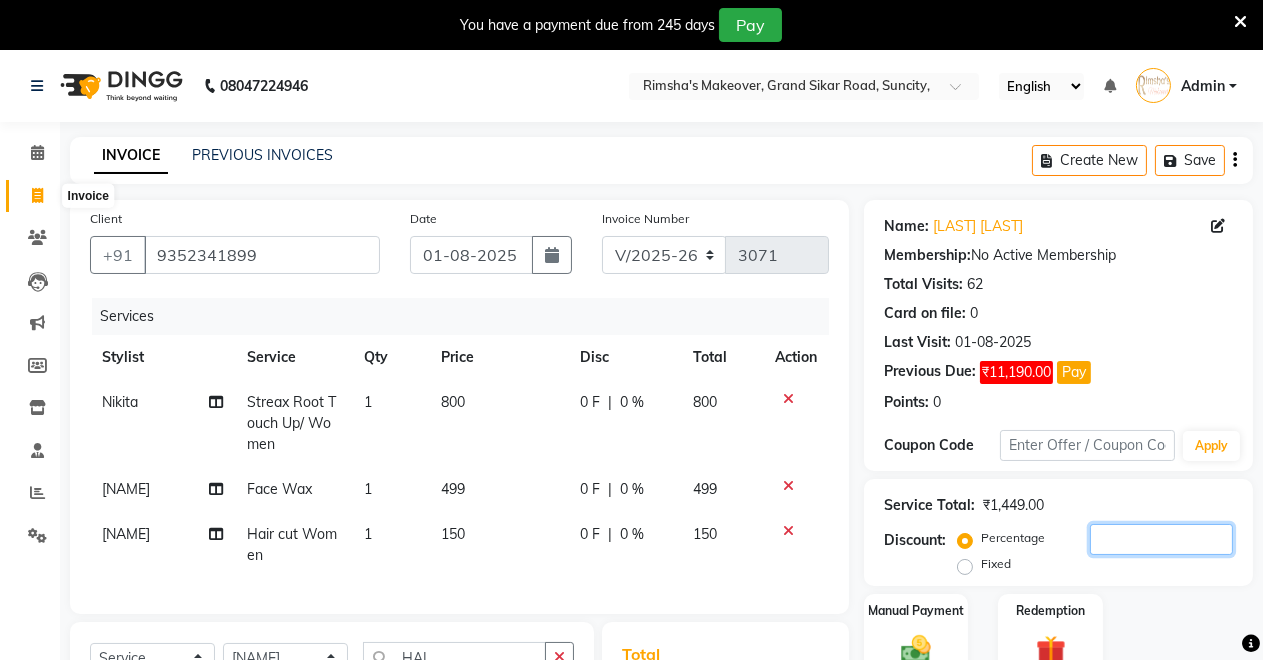 type 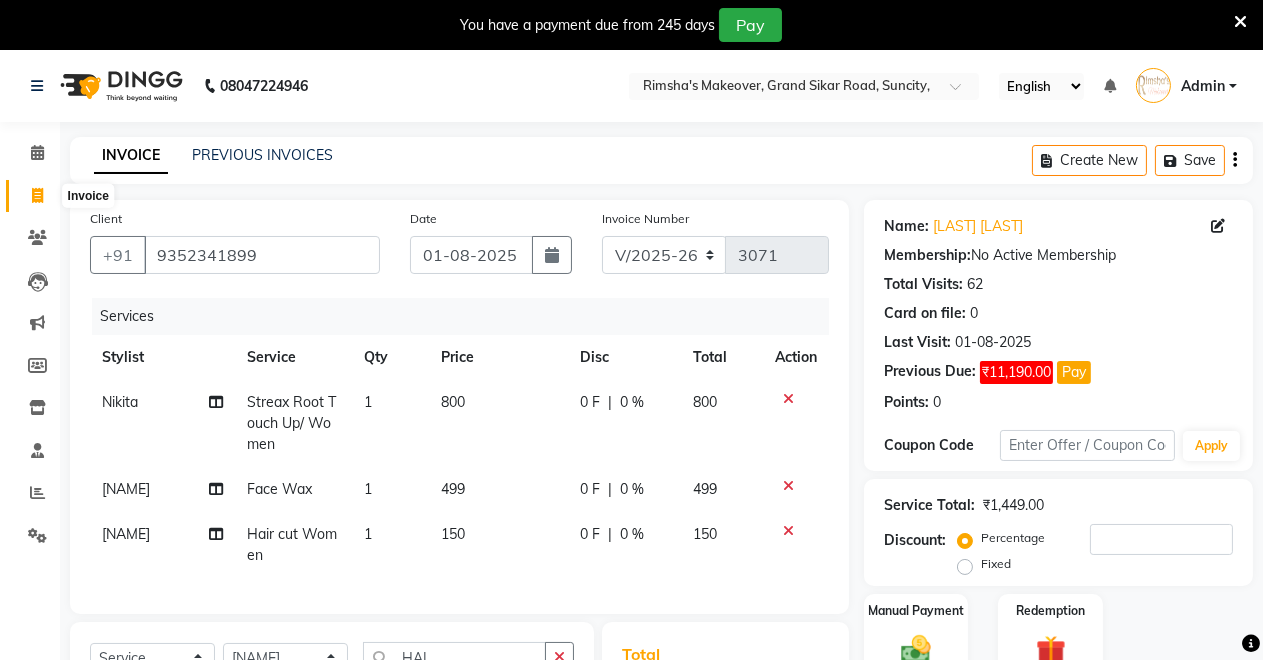 click 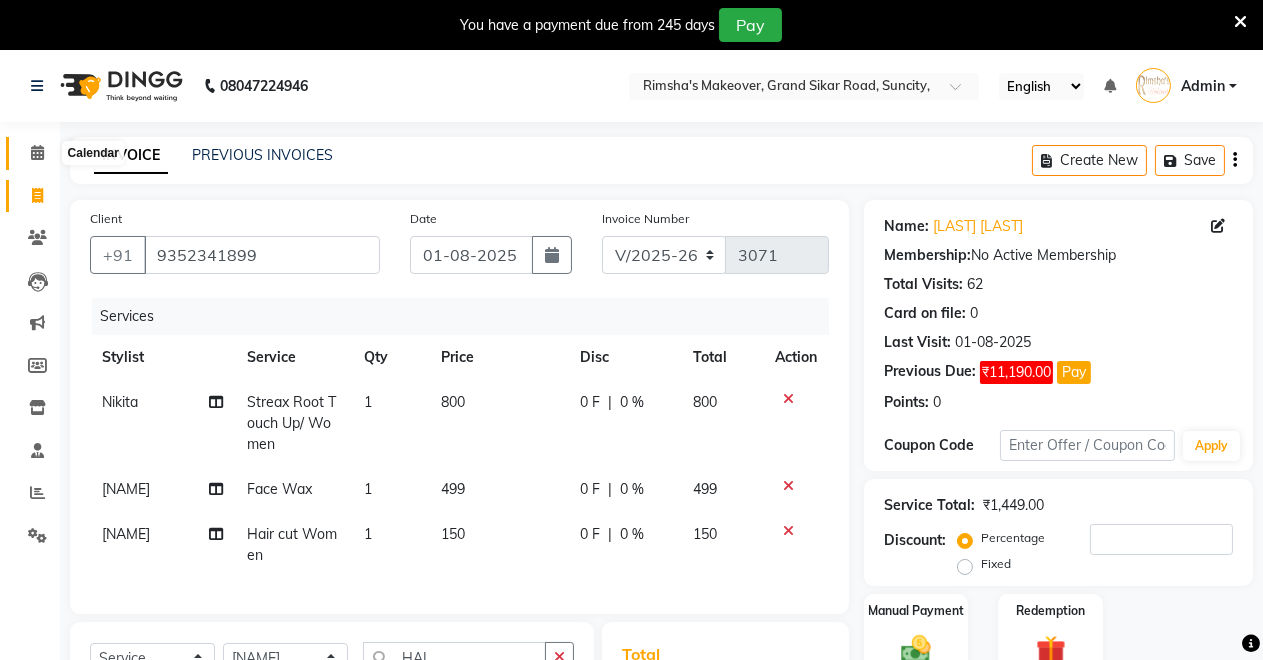 click 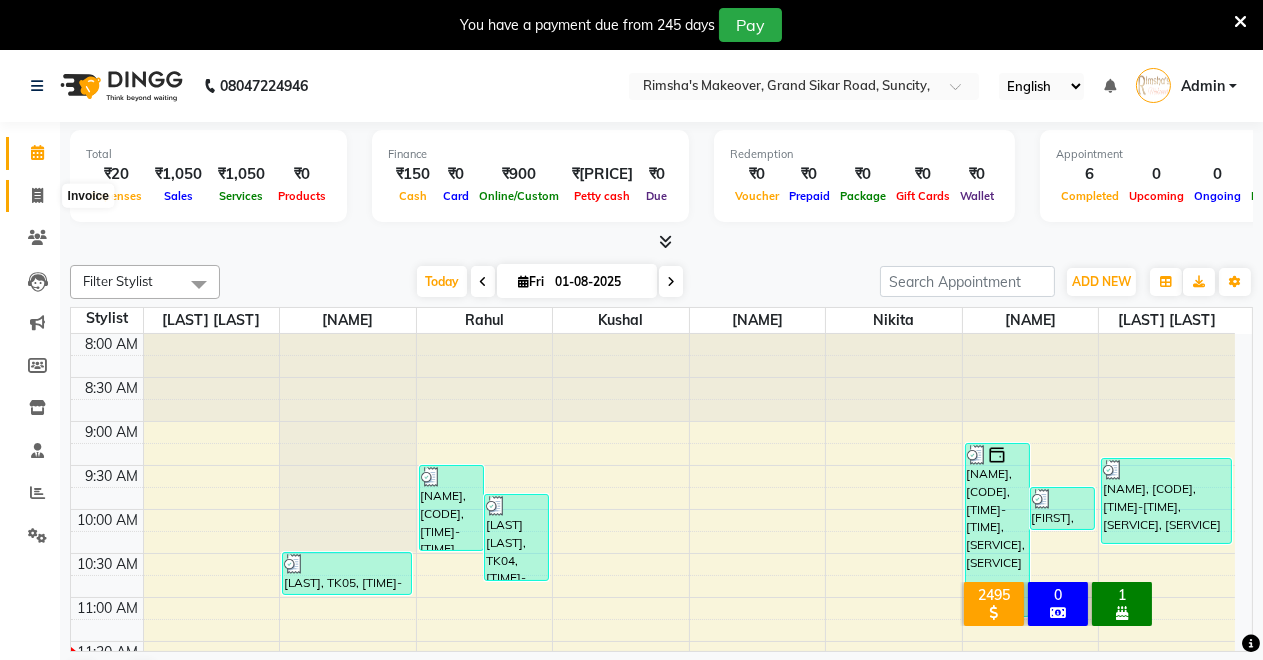 click 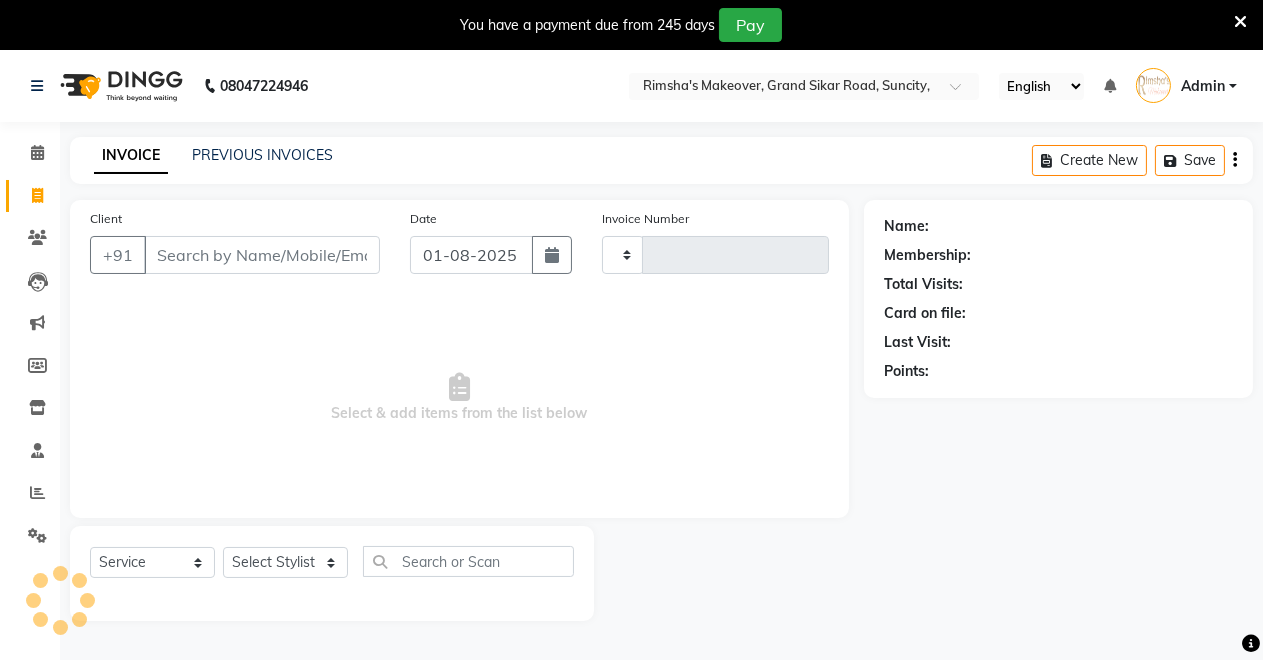 type on "3071" 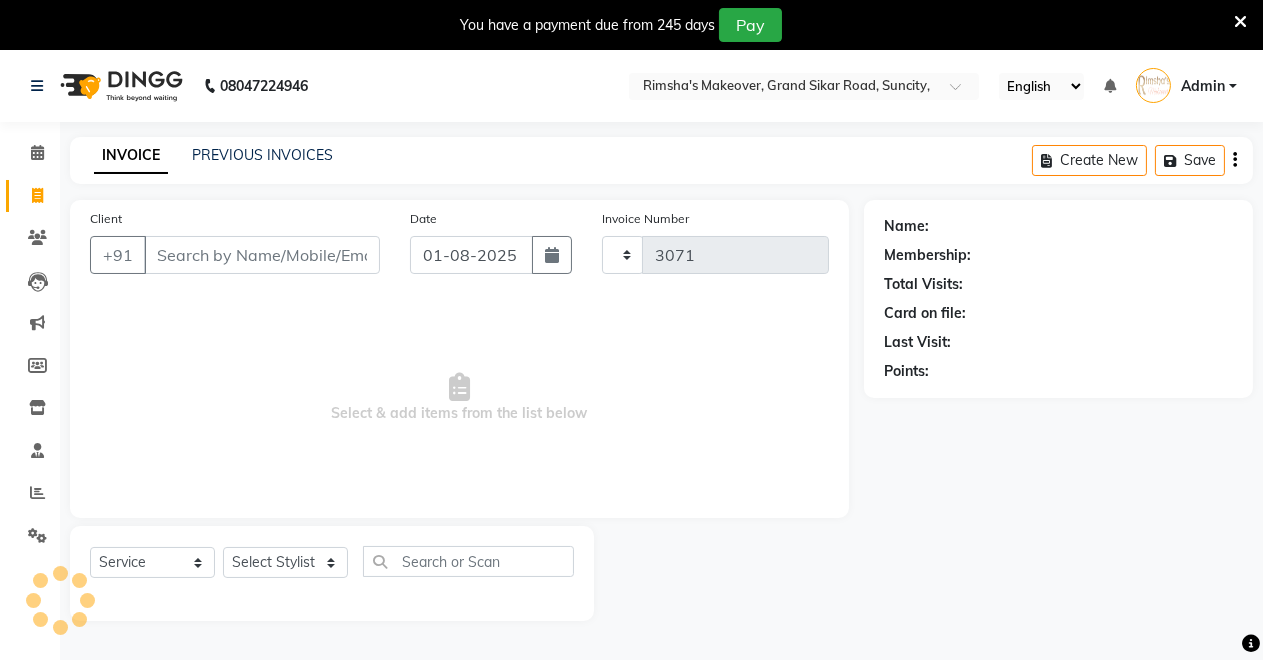select on "7317" 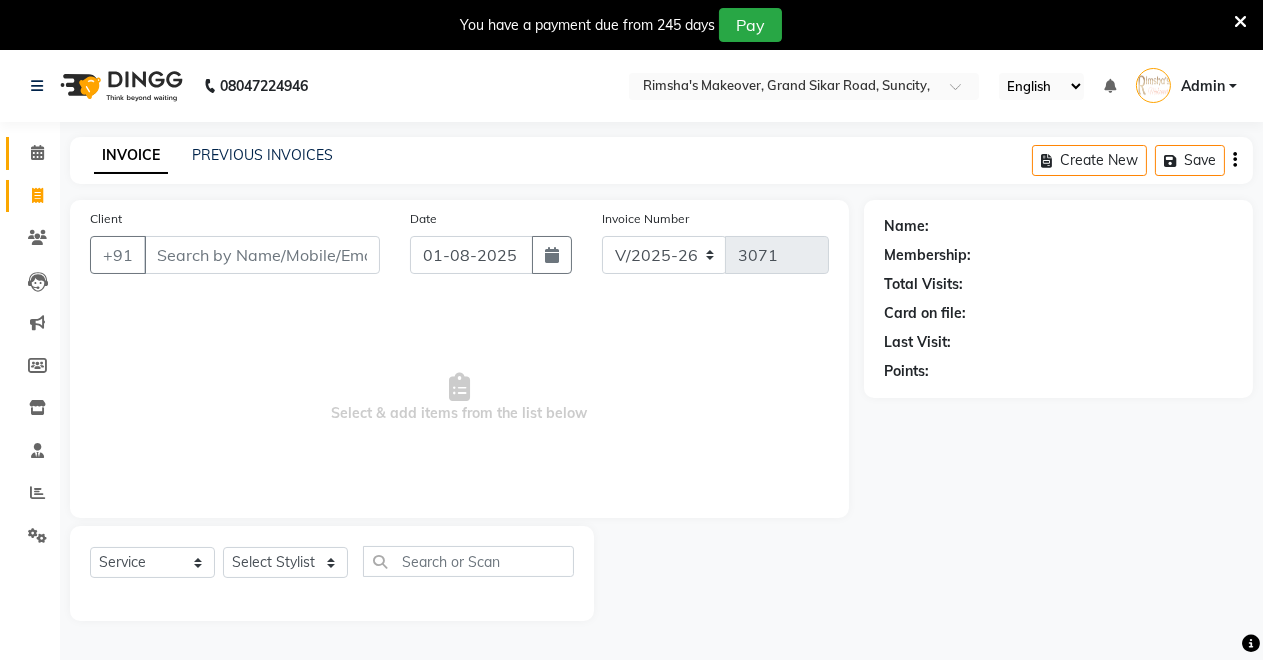 scroll, scrollTop: 49, scrollLeft: 0, axis: vertical 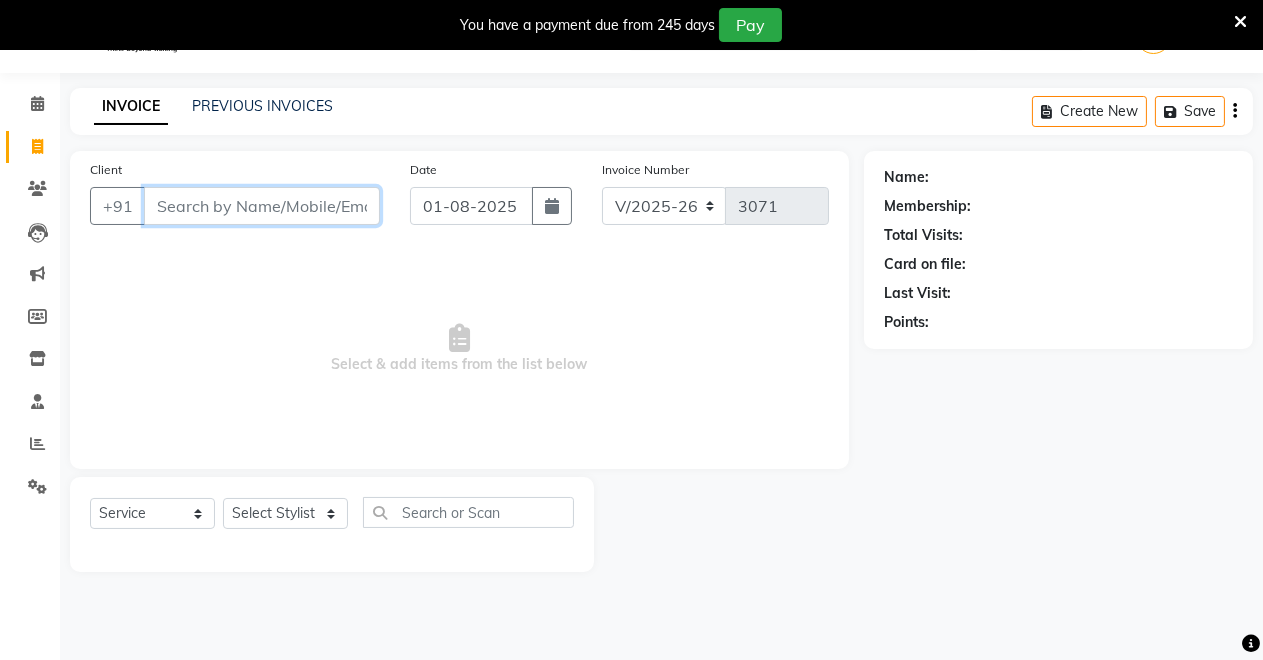 click on "Client" at bounding box center (262, 206) 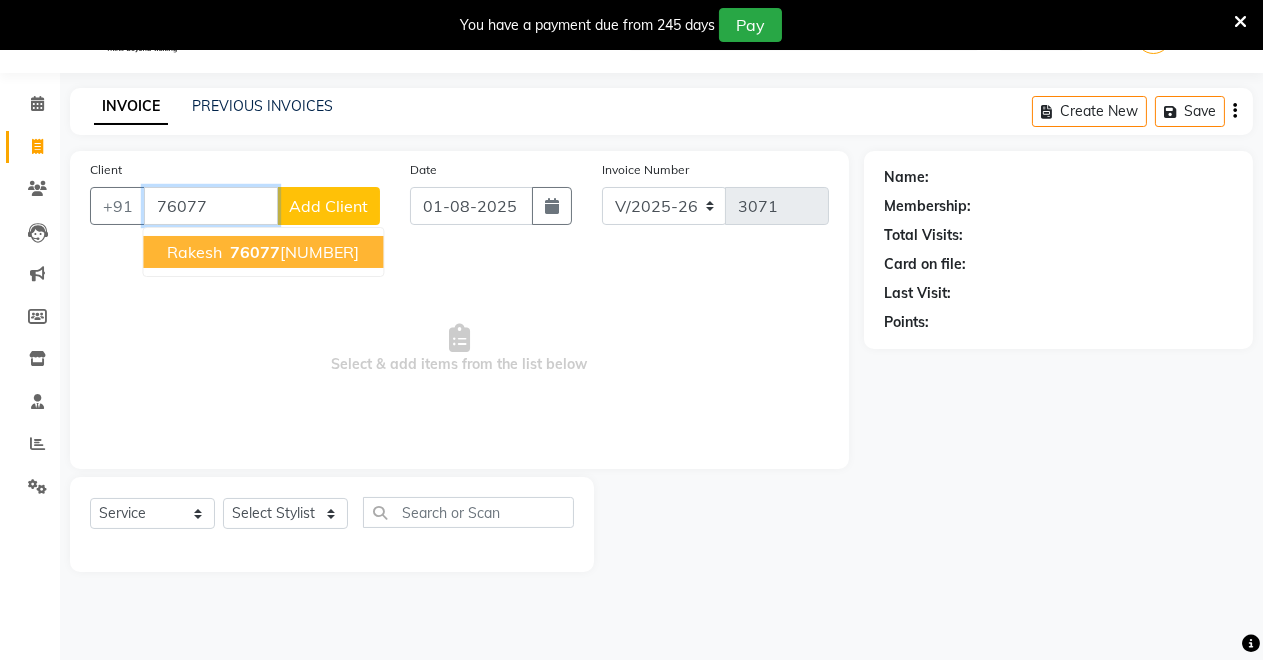 click on "[PHONE]" at bounding box center (292, 252) 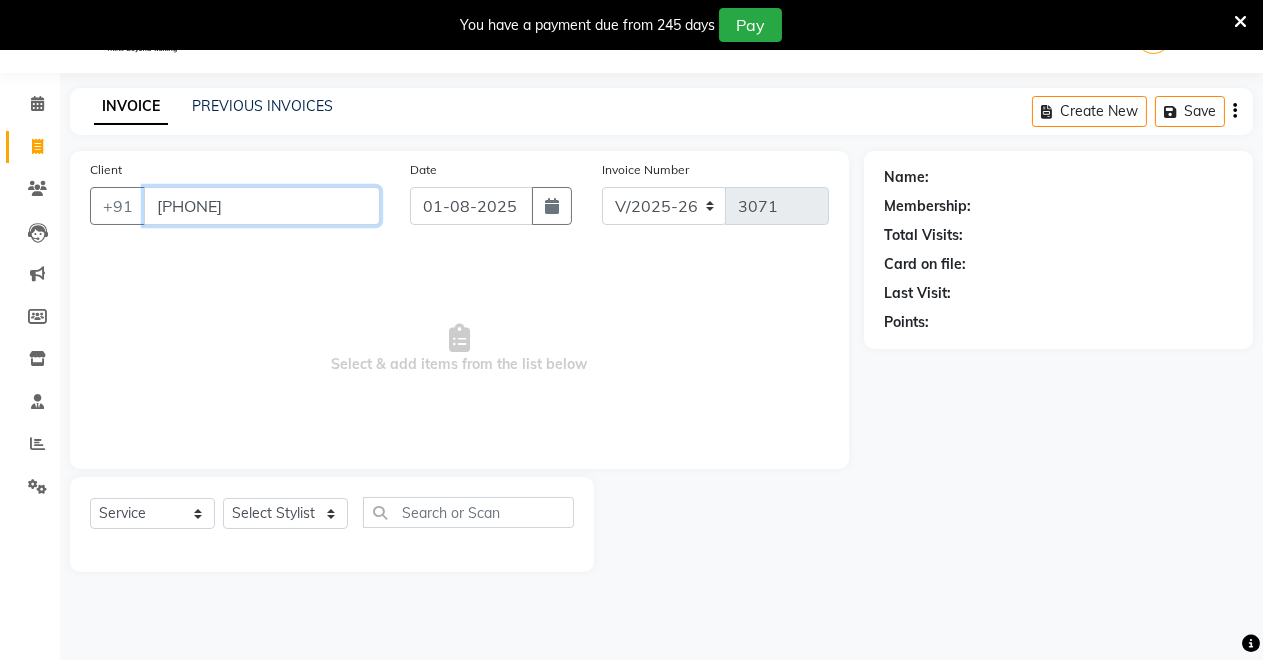 type on "[PHONE]" 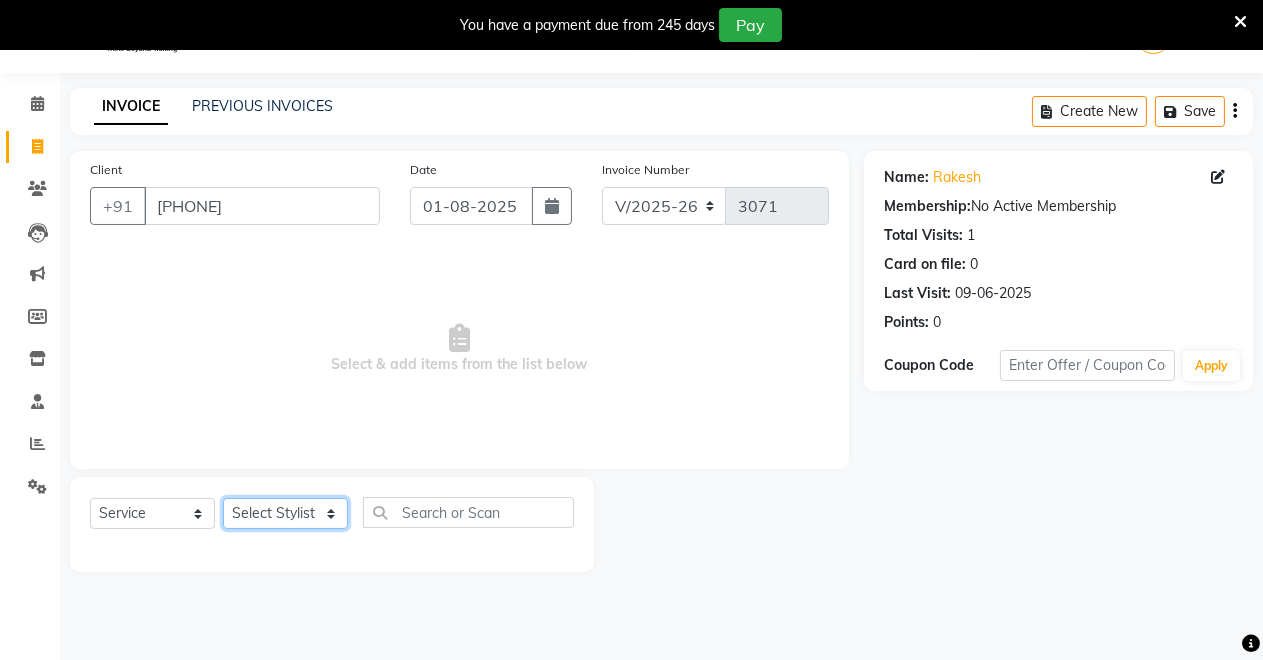 click on "Select Stylist [NAME] [NAME] [NAME] [NAME] [NAME] [NAME] [NAME] [NAME]" 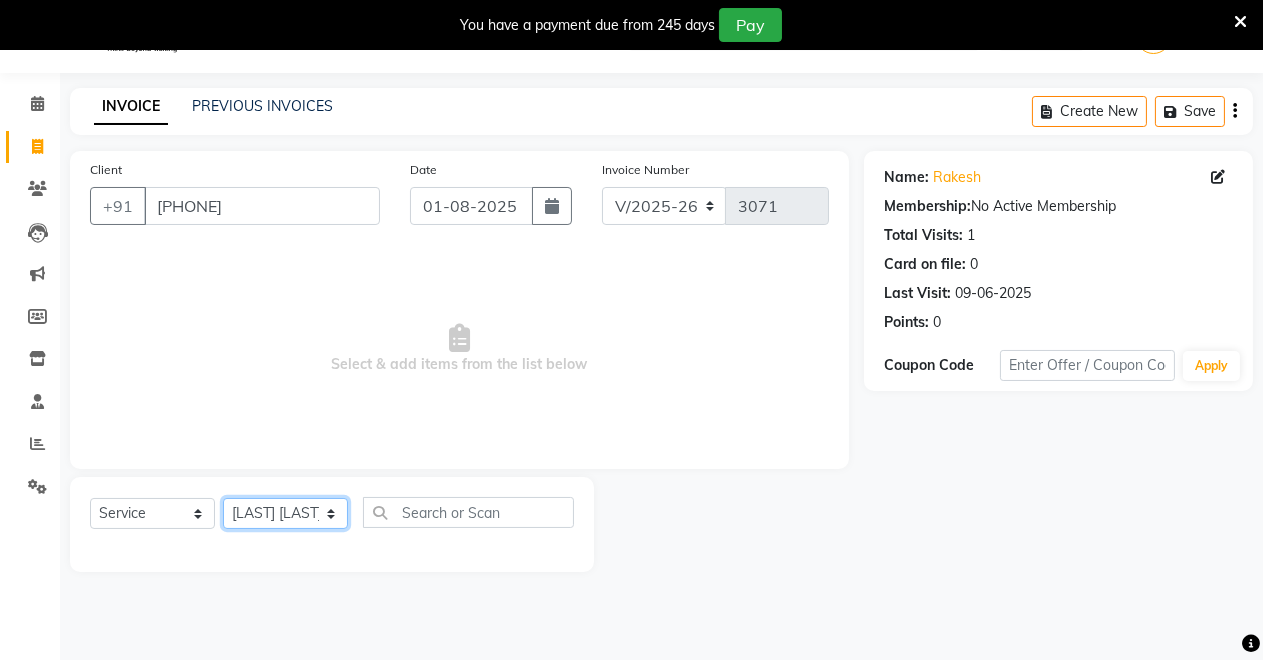 click on "Select Stylist [NAME] [NAME] [NAME] [NAME] [NAME] [NAME] [NAME] [NAME]" 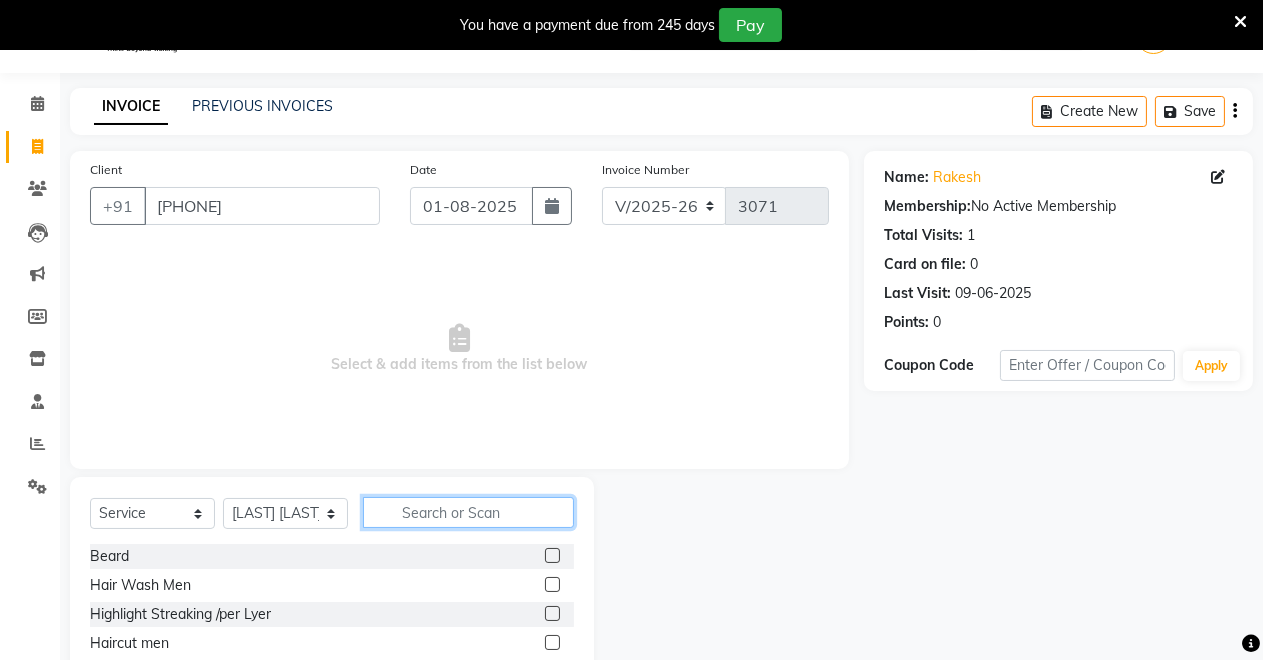 click on "Select  Service  Product  Membership  Package Voucher Prepaid Gift Card  Select Stylist Badal kumar Jeetu Kushal Nikita Rahul Sachin Dangoriya Shikha Suman Verma" 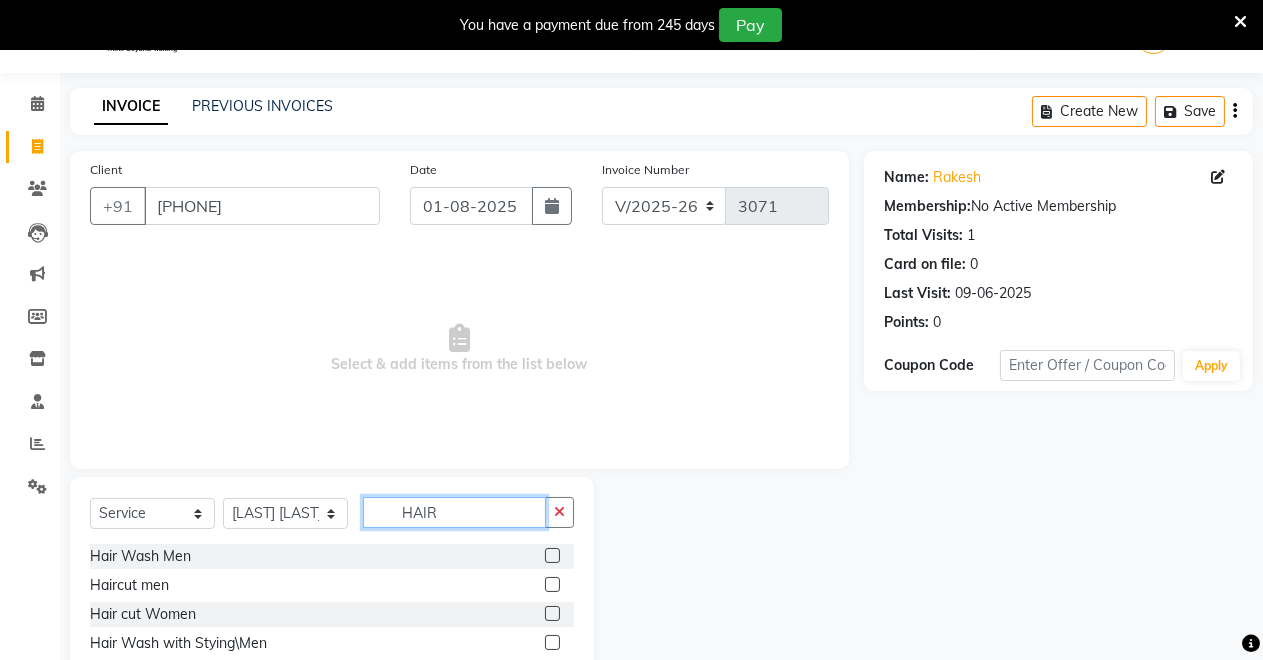 type on "HAIR" 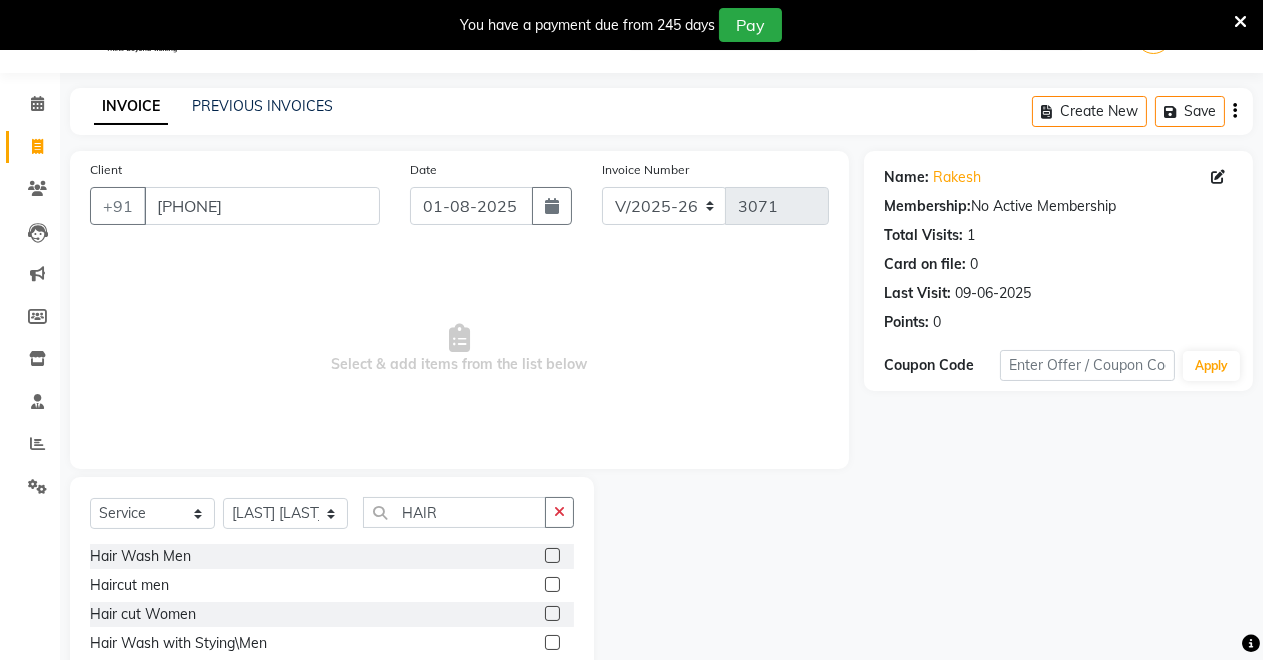 click 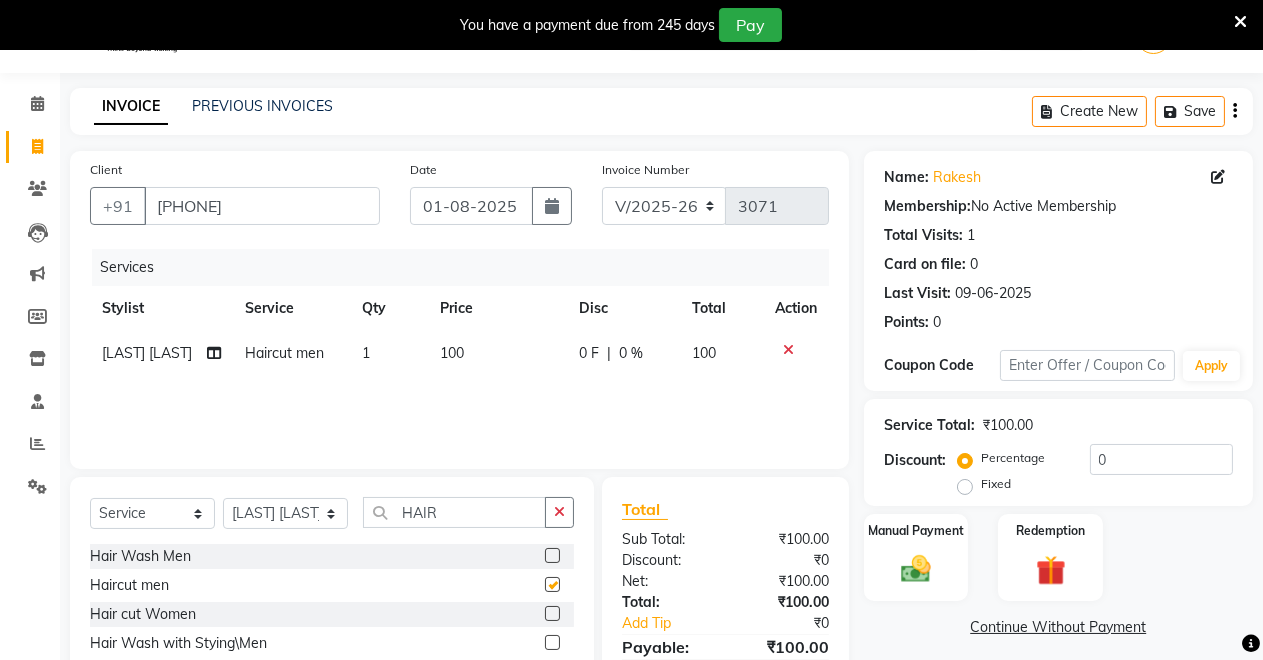 checkbox on "false" 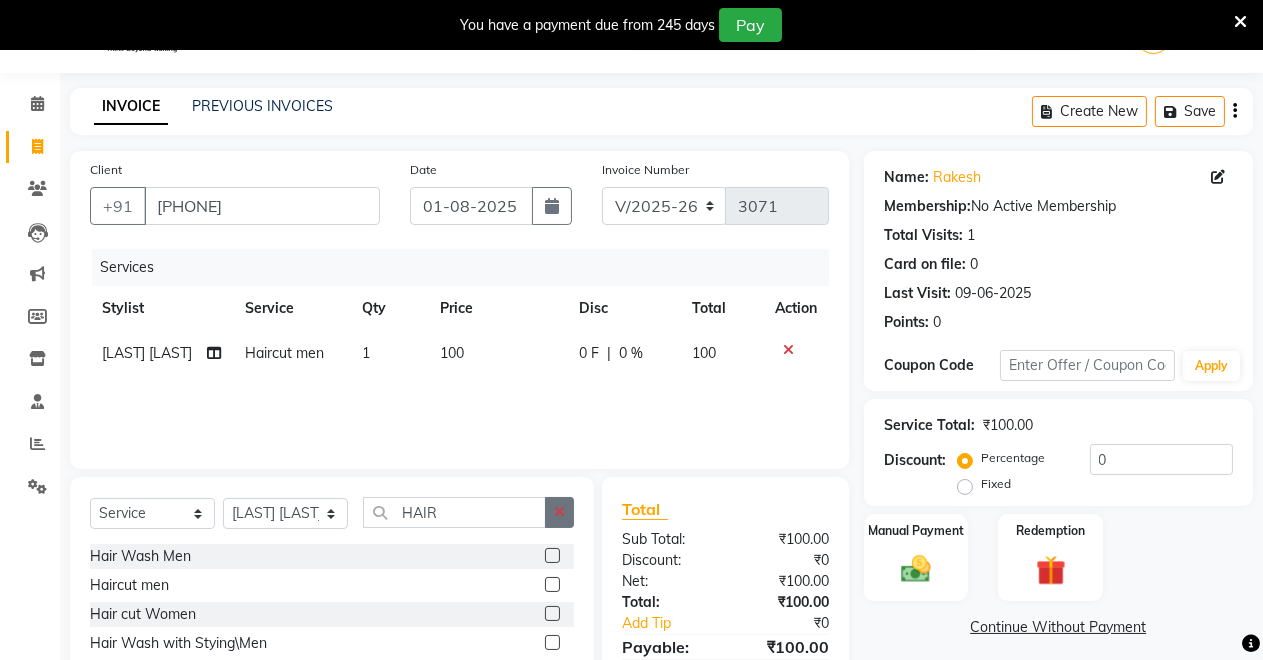 click 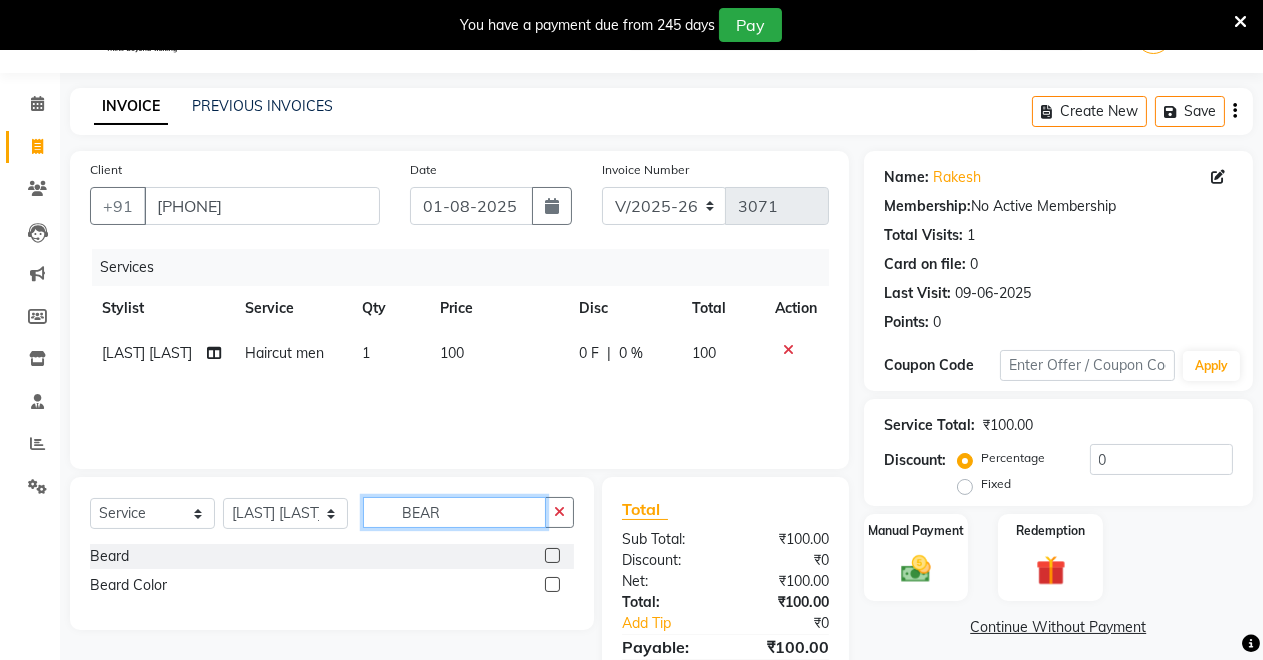 type on "BEAR" 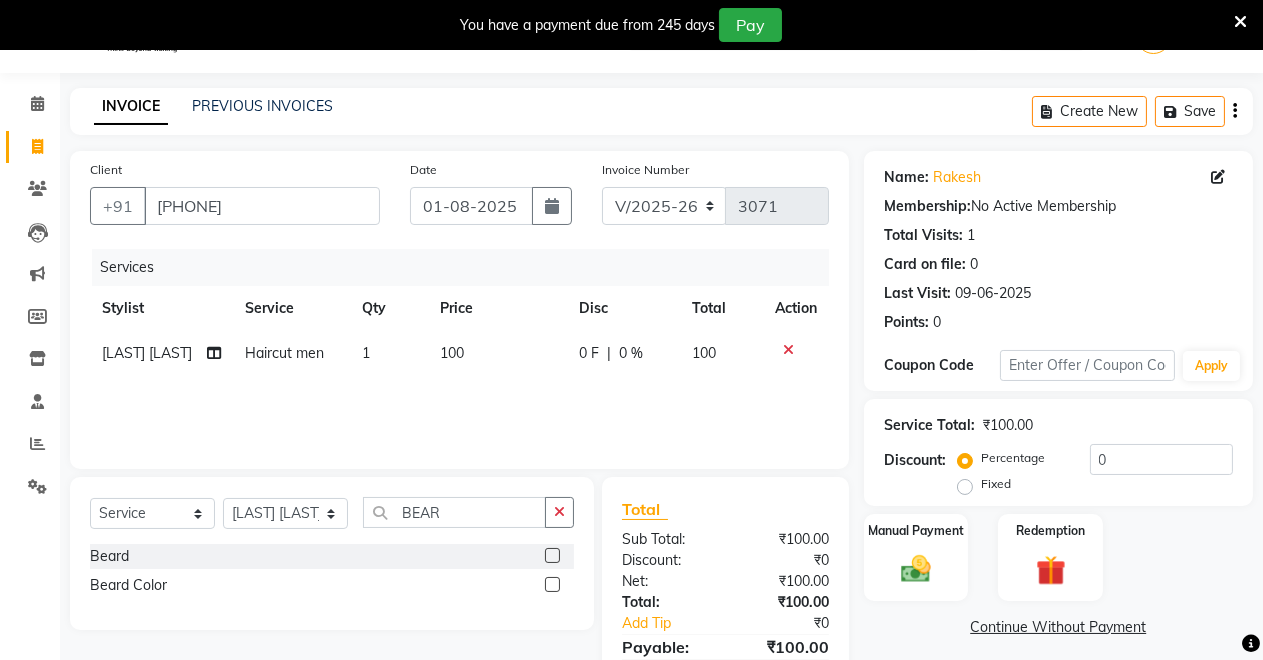 click on "Beard" 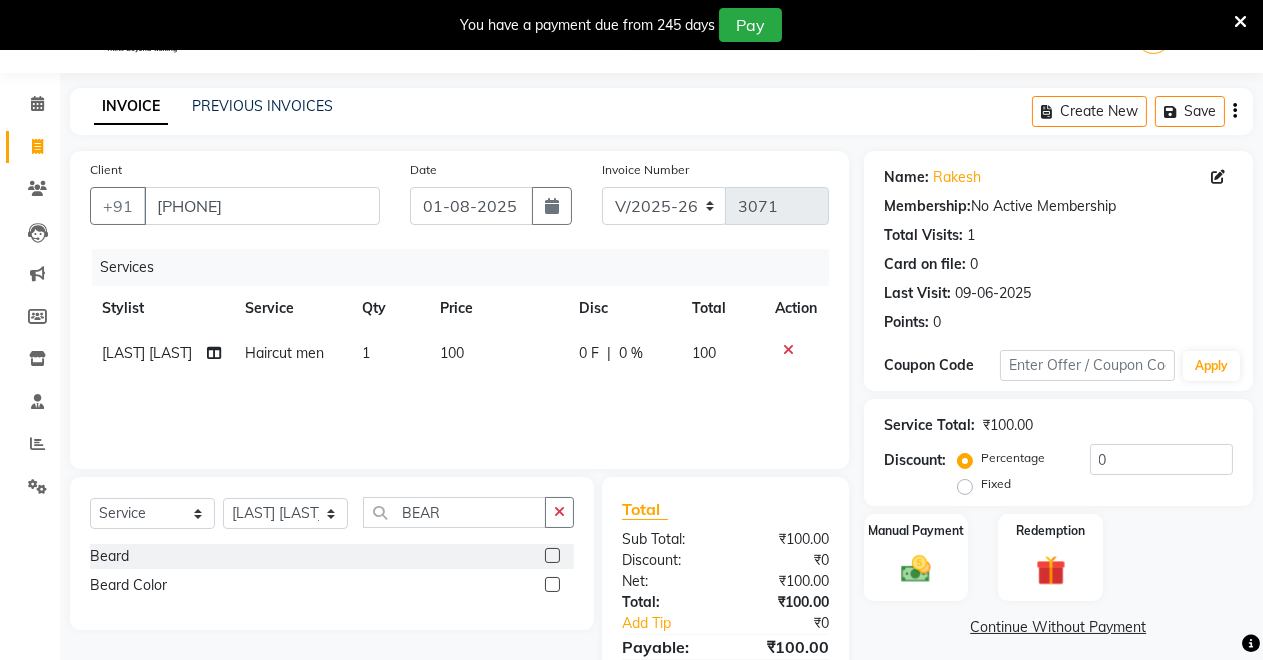 click 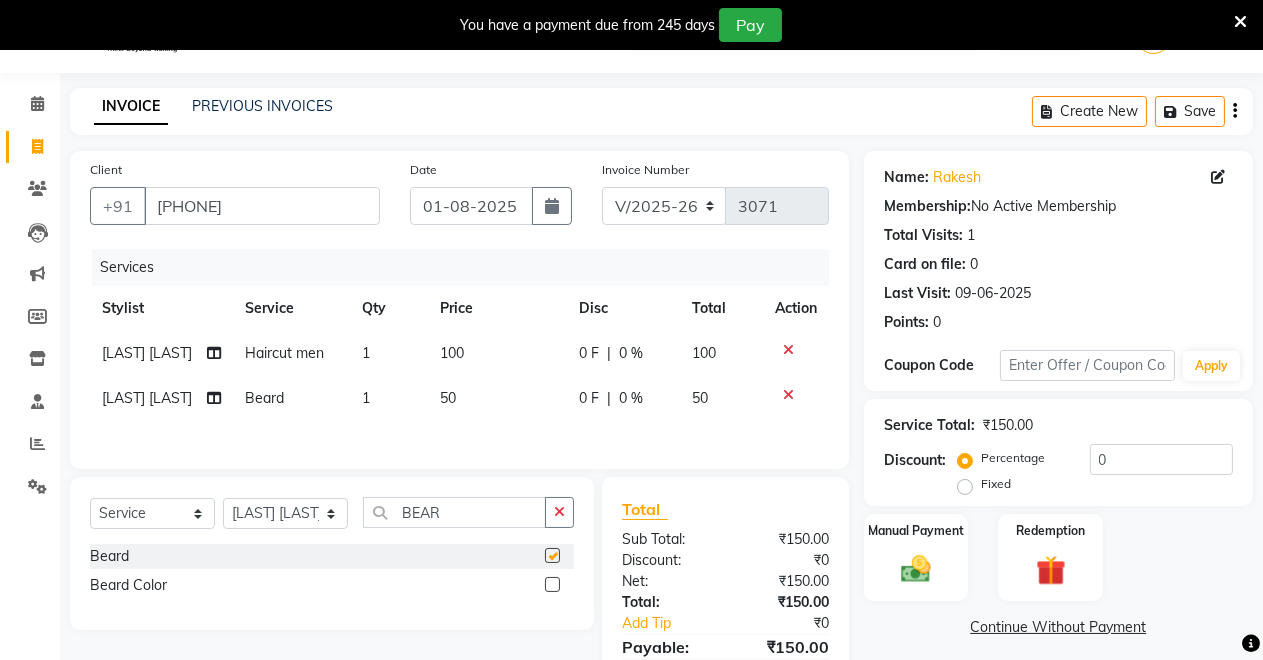checkbox on "false" 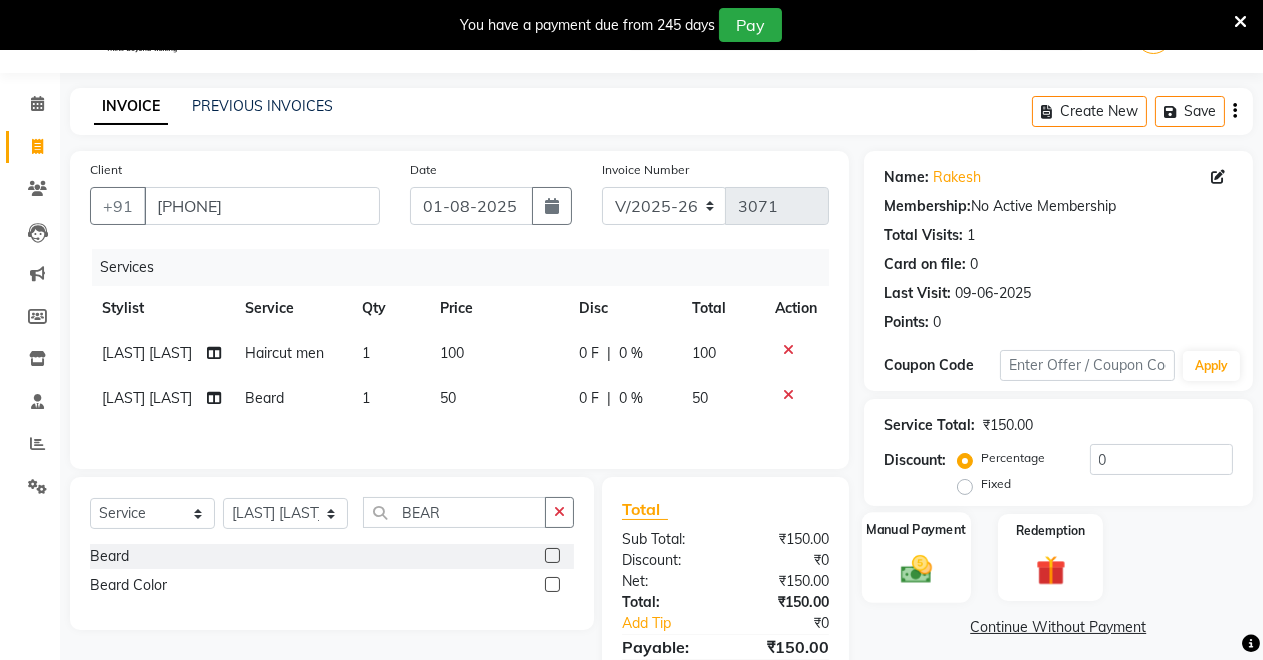 click 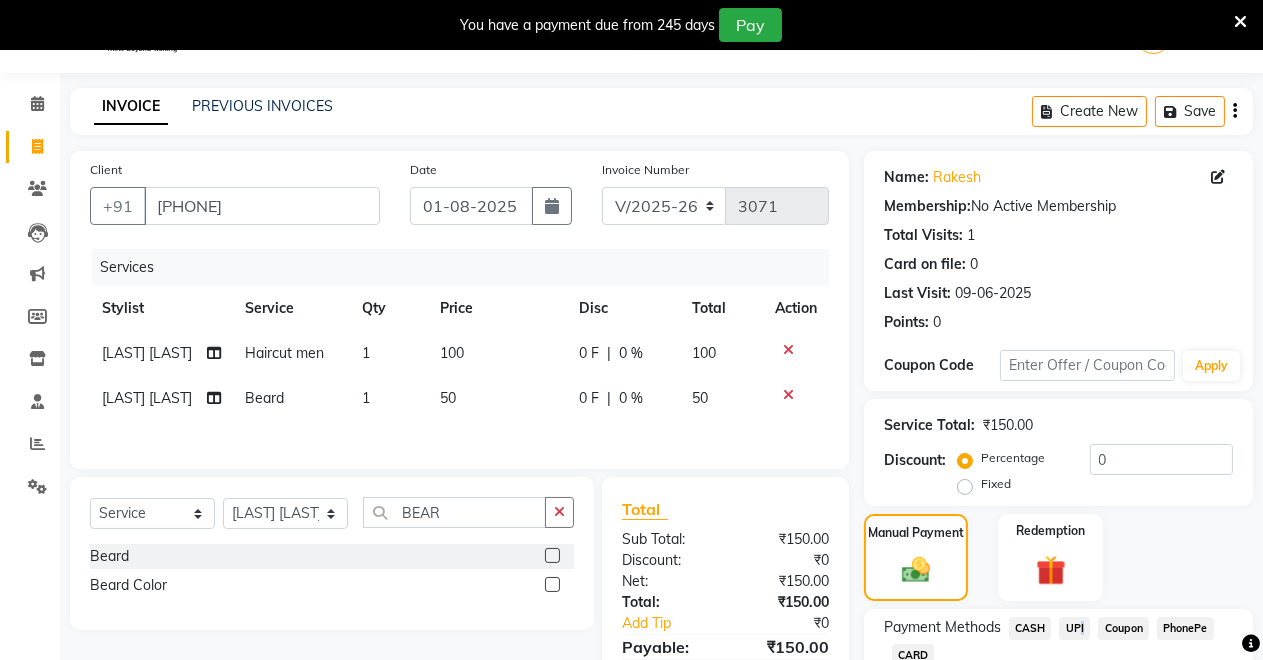 click on "UPI" 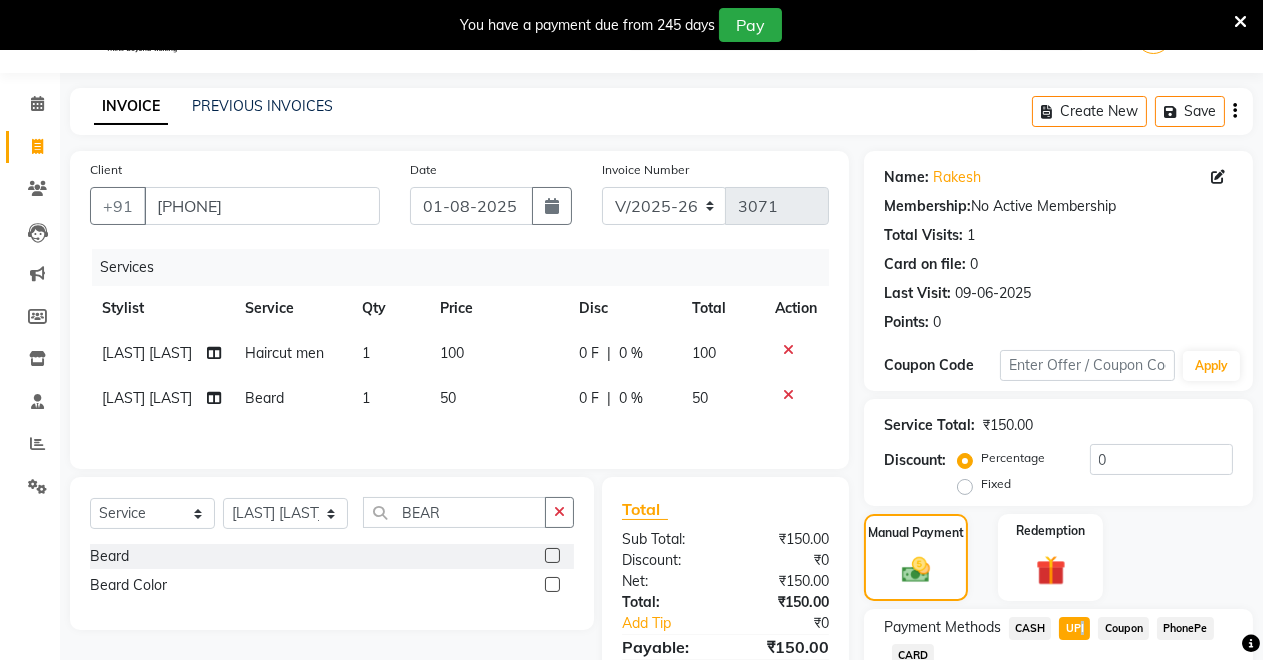 scroll, scrollTop: 245, scrollLeft: 0, axis: vertical 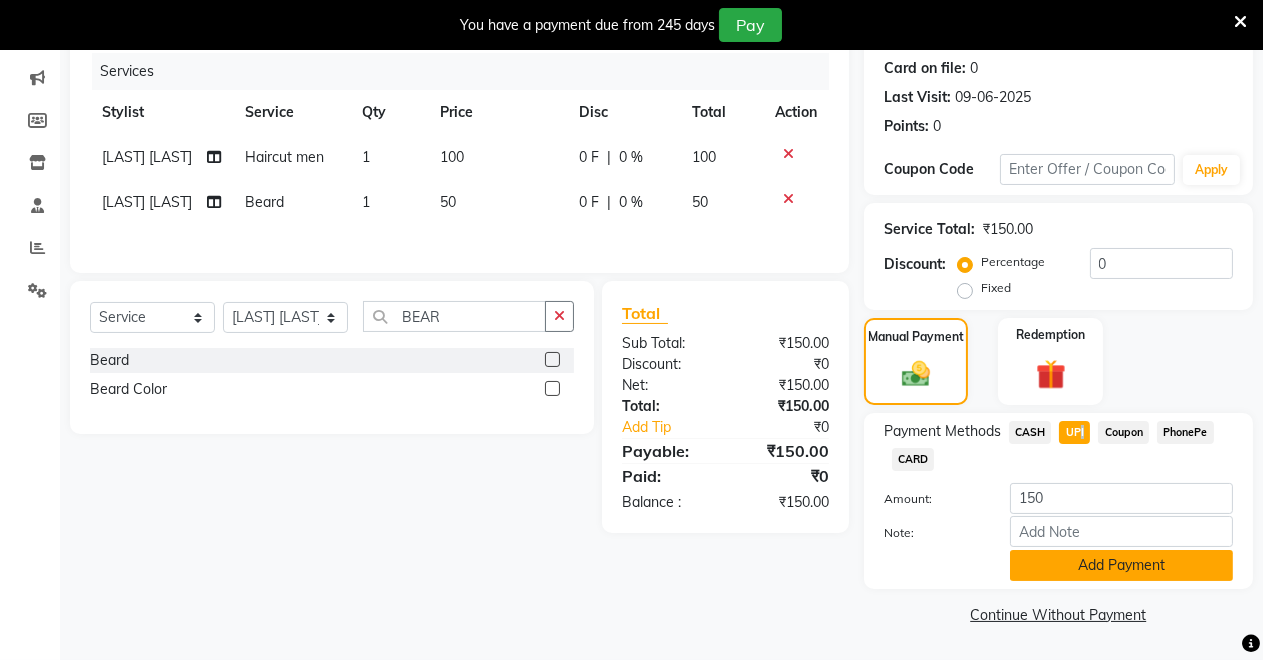 click on "Add Payment" 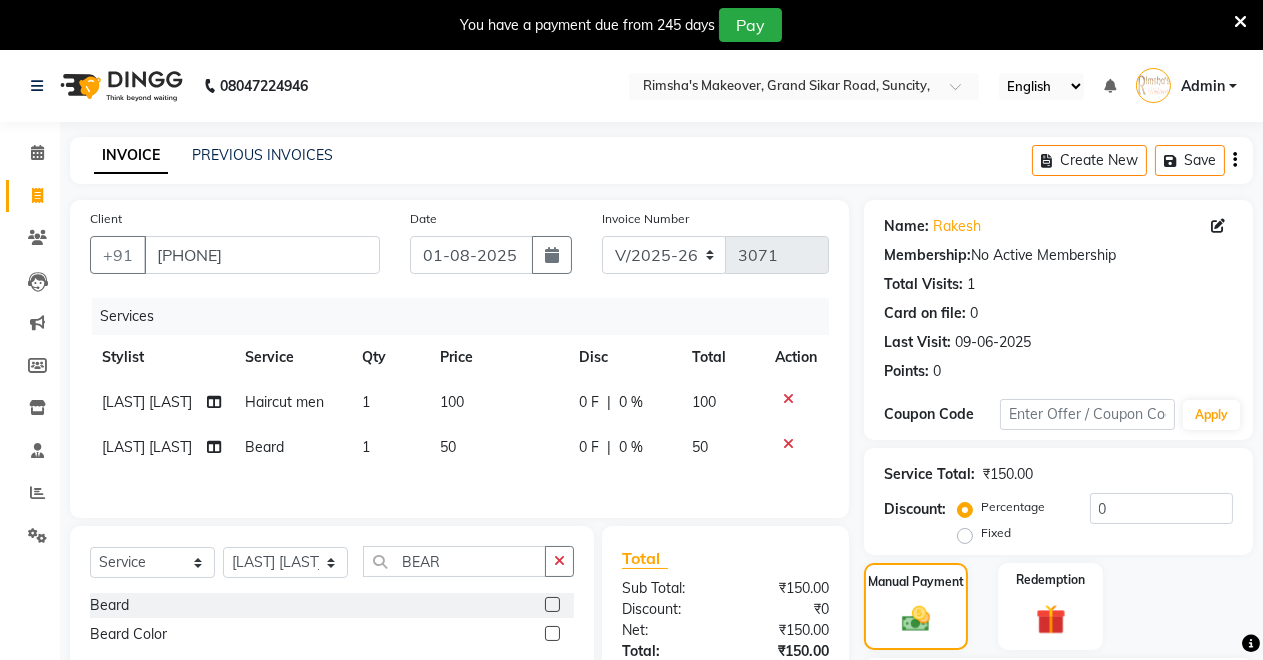 scroll, scrollTop: 302, scrollLeft: 0, axis: vertical 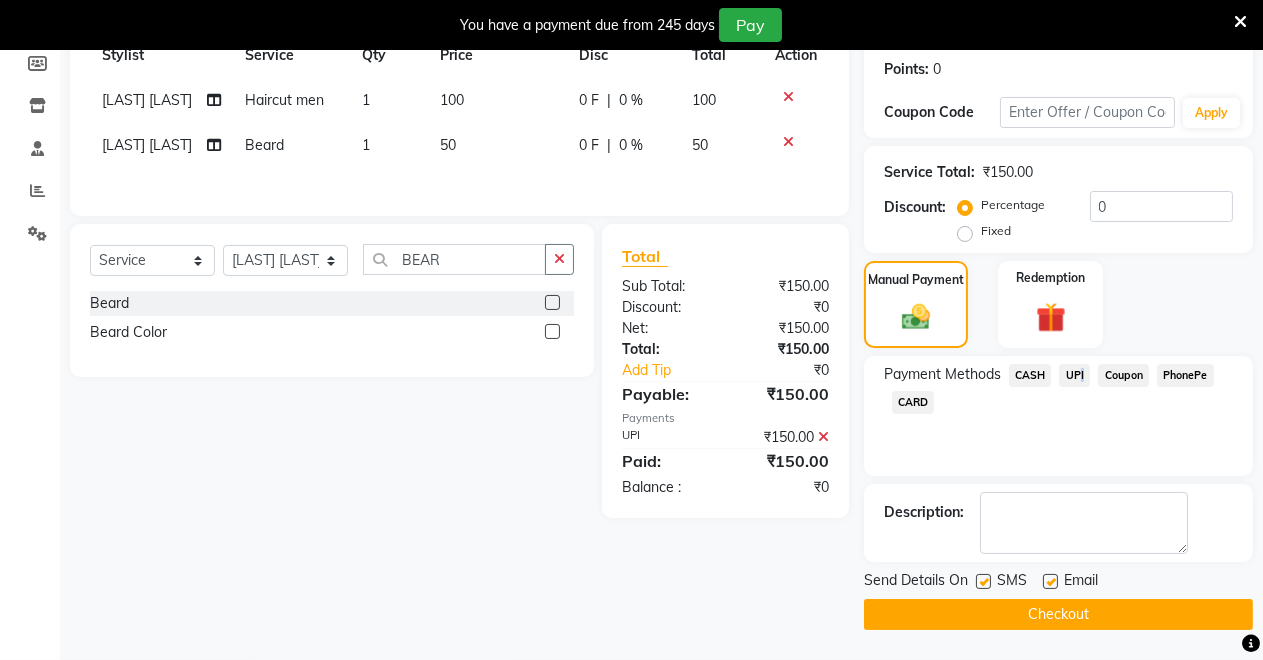 click on "Checkout" 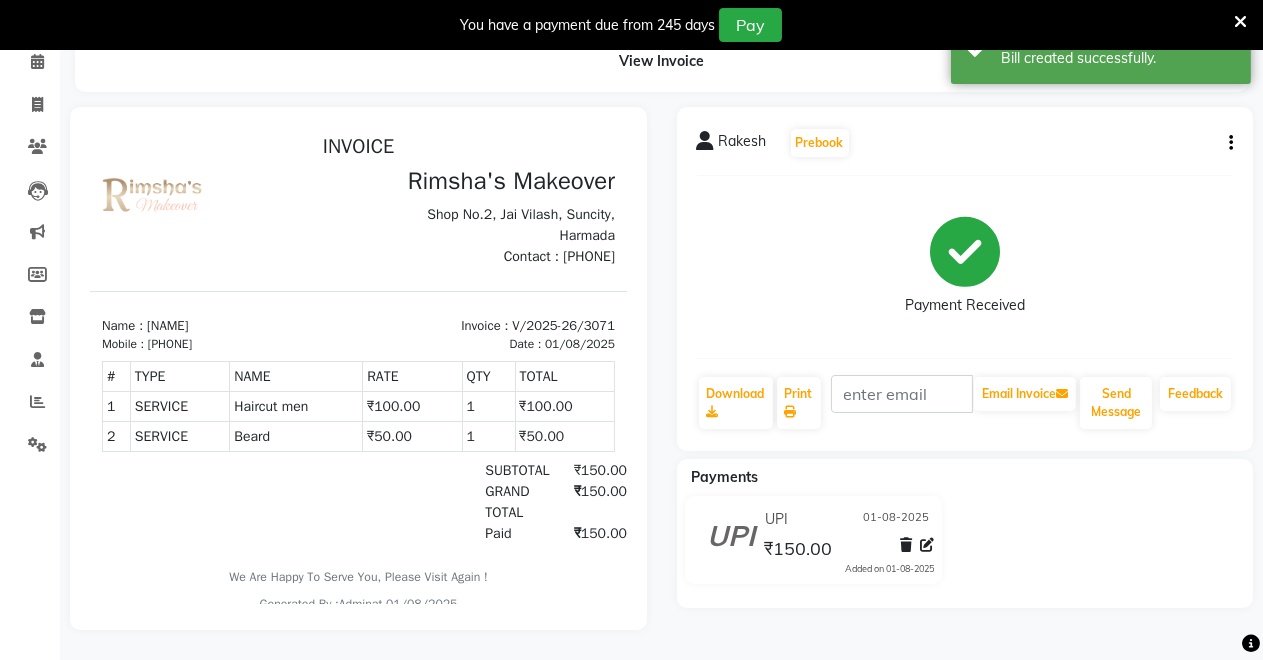 scroll, scrollTop: 0, scrollLeft: 0, axis: both 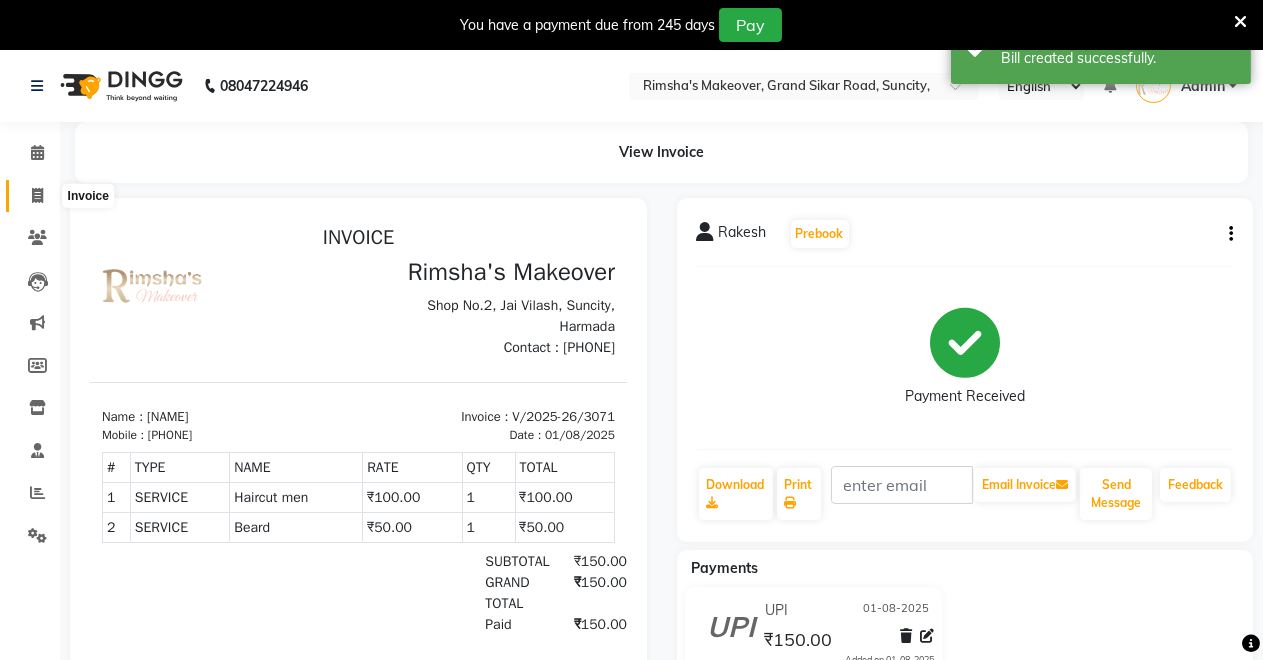 click 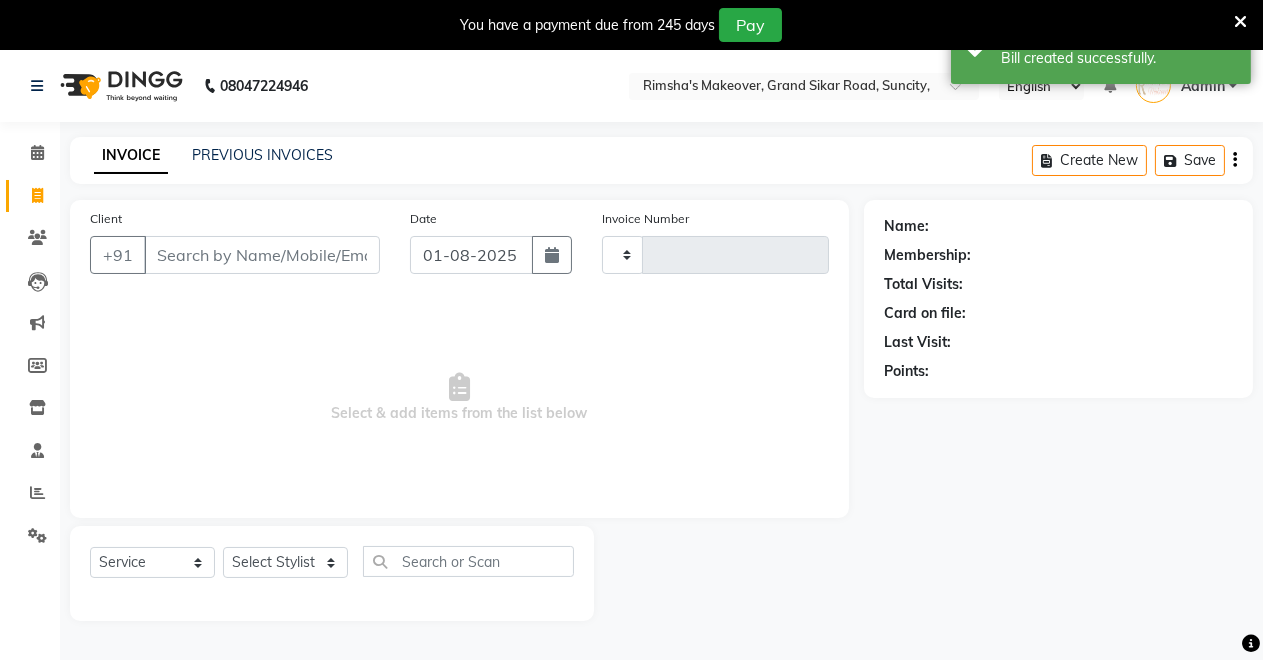 scroll, scrollTop: 49, scrollLeft: 0, axis: vertical 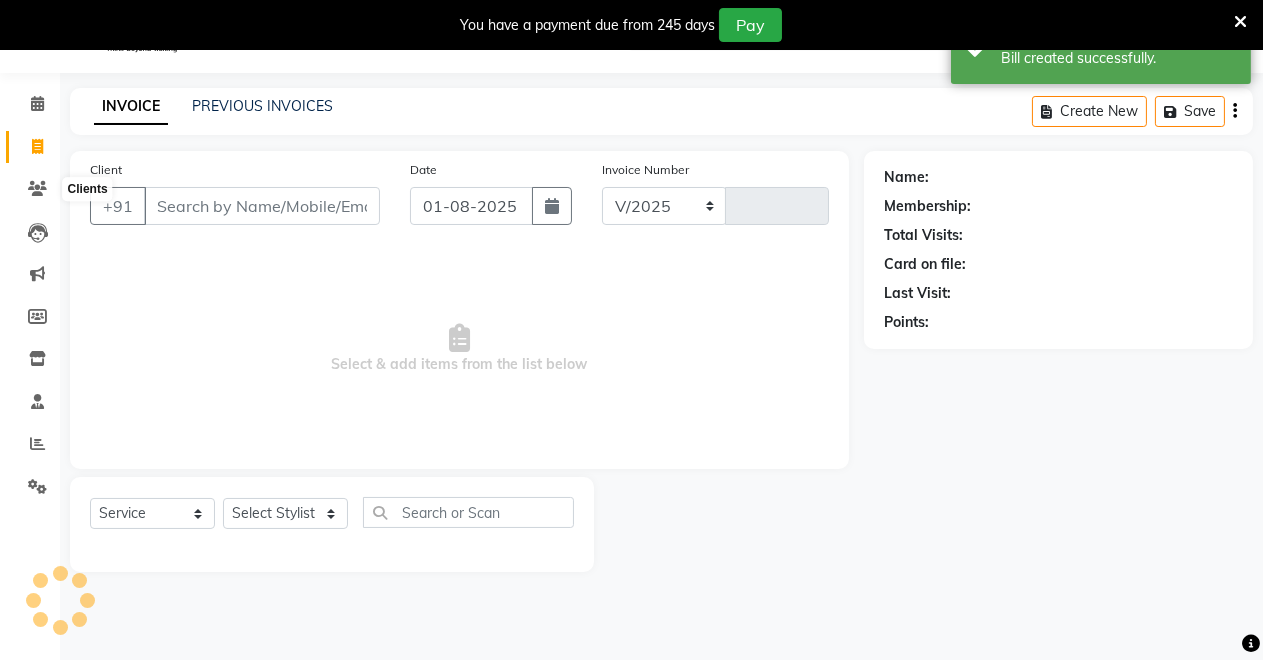 select on "7317" 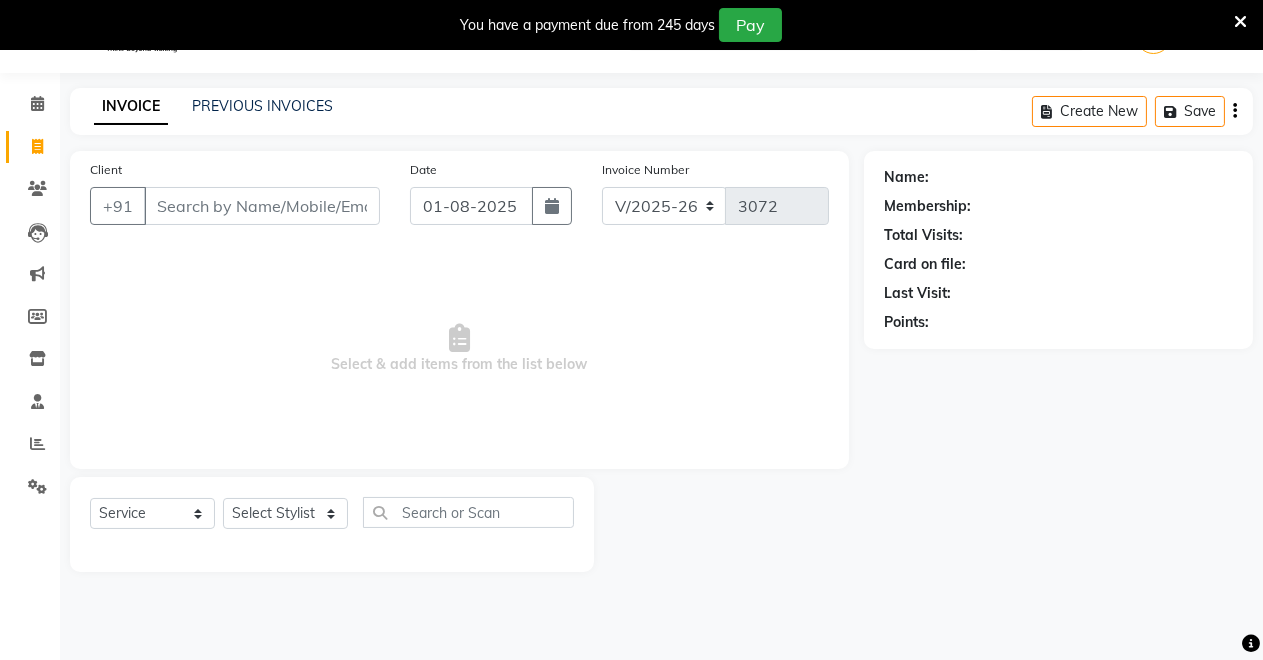 click on "Client" at bounding box center [262, 206] 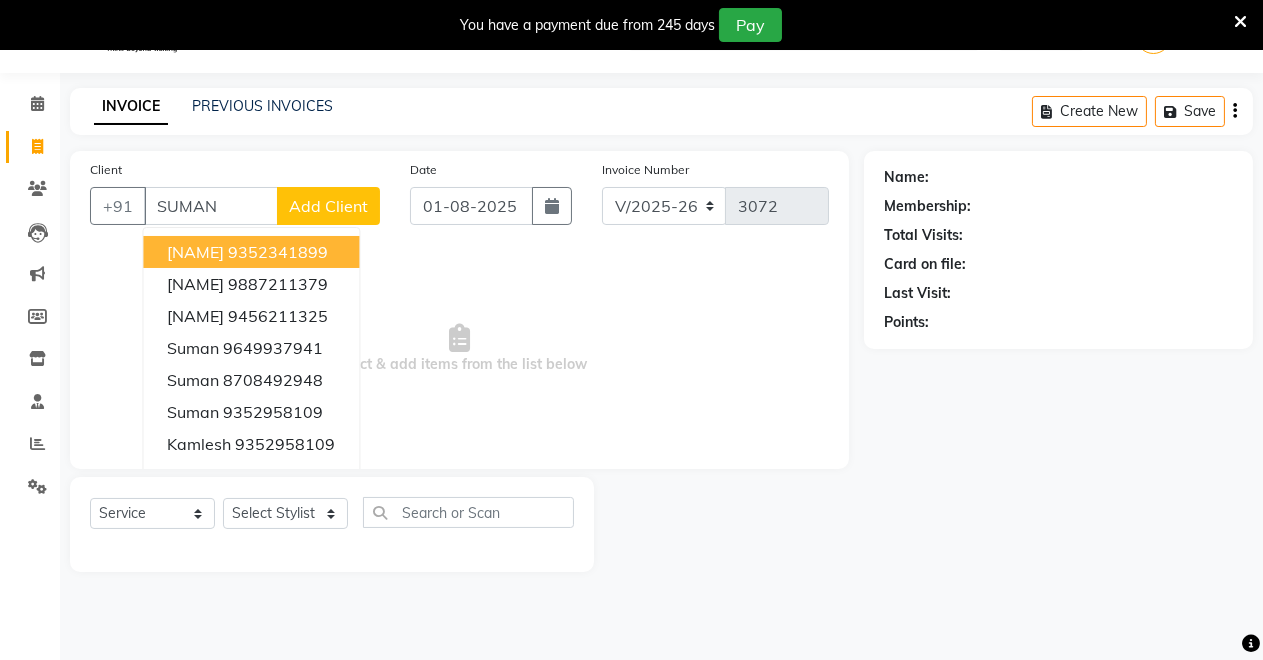 click on "[NAME]" at bounding box center (195, 252) 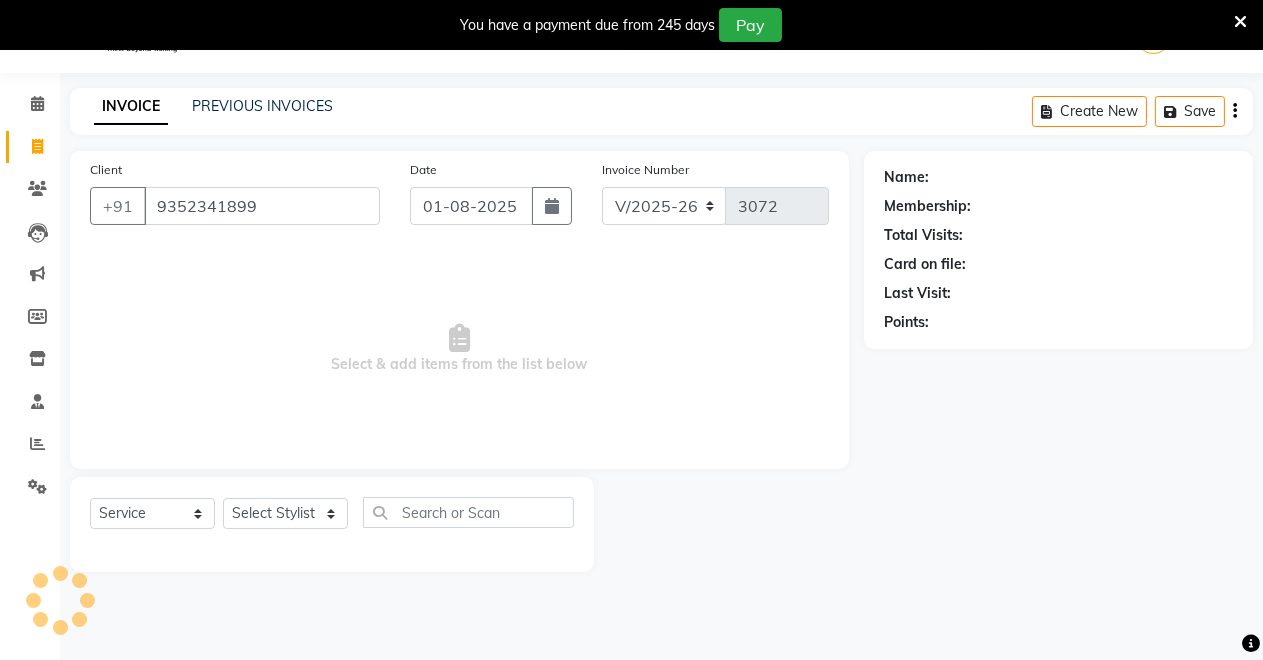 type on "9352341899" 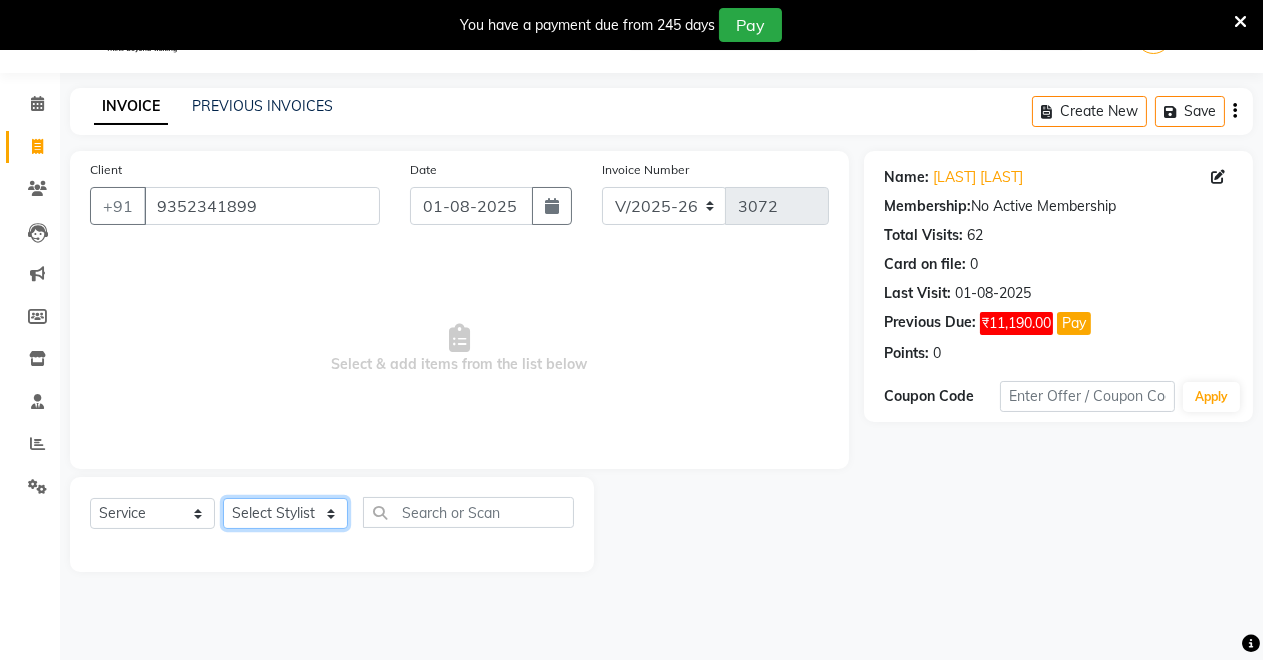 click on "Select Stylist [NAME] [NAME] [NAME] [NAME] [NAME] [NAME] [NAME] [NAME]" 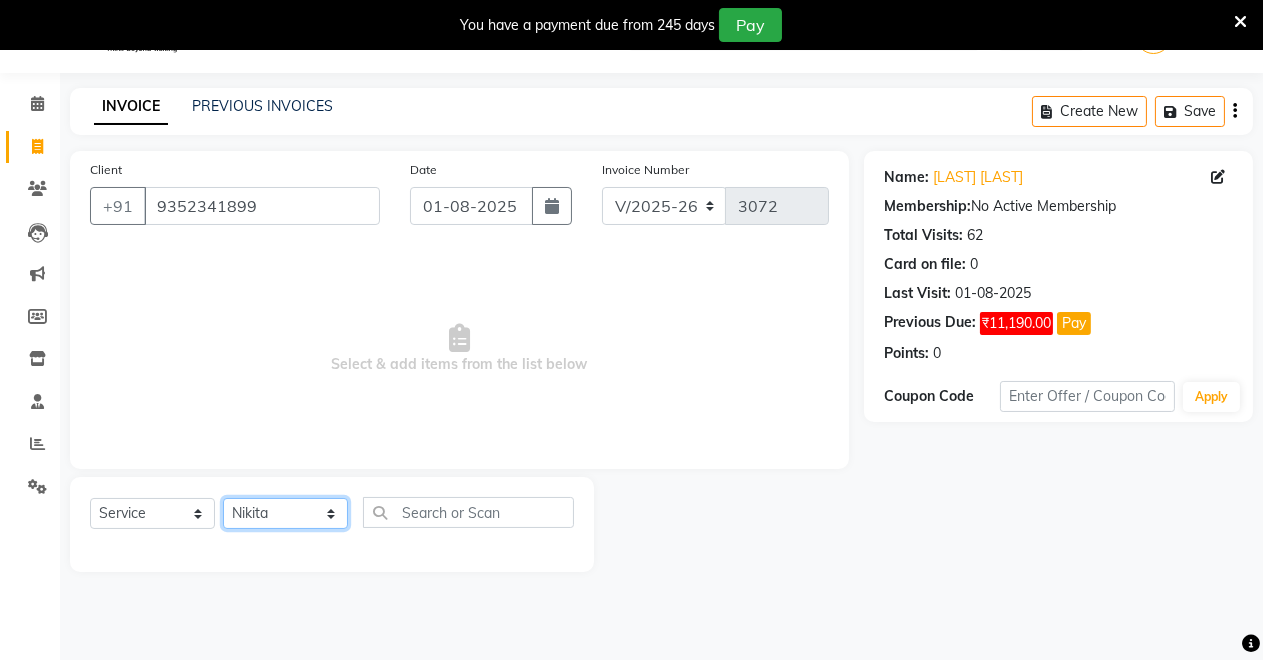 click on "Select Stylist [NAME] [NAME] [NAME] [NAME] [NAME] [NAME] [NAME] [NAME]" 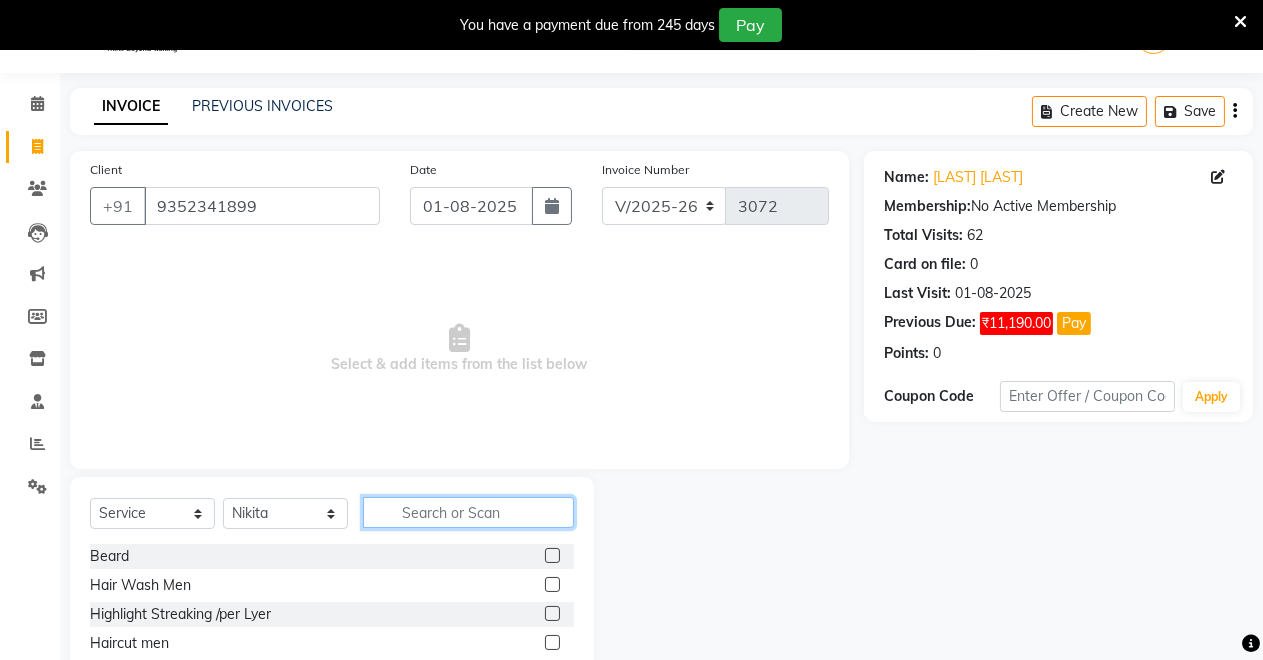 click 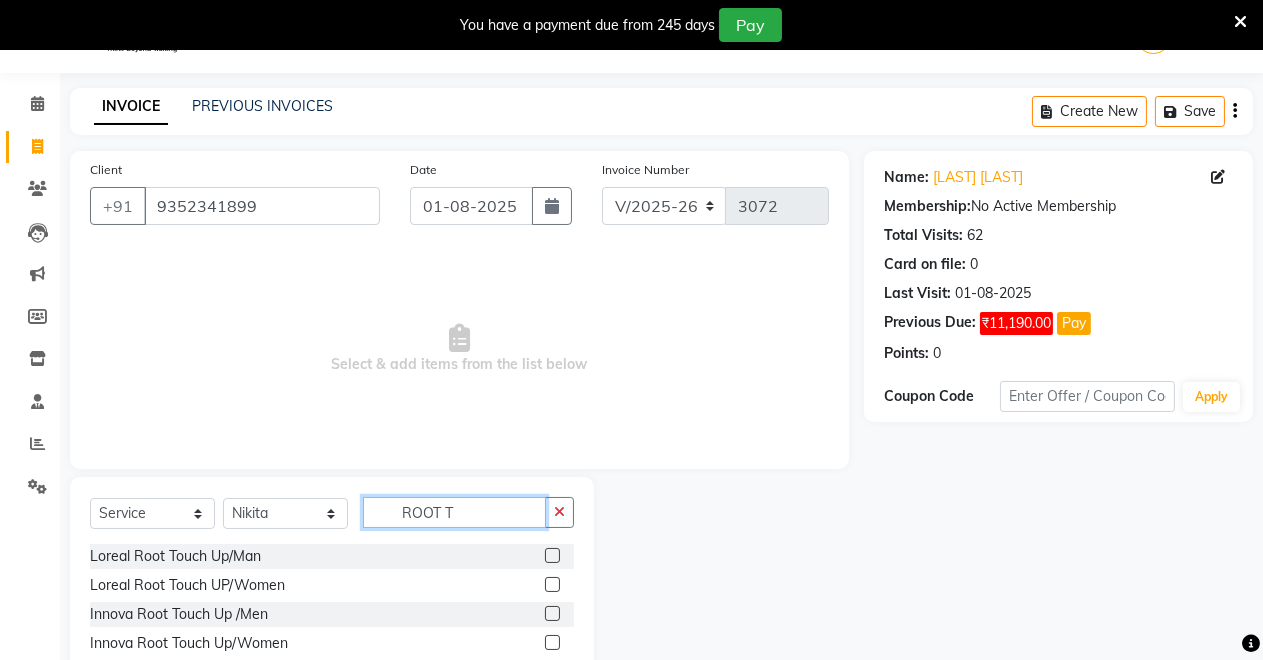 type on "ROOT T" 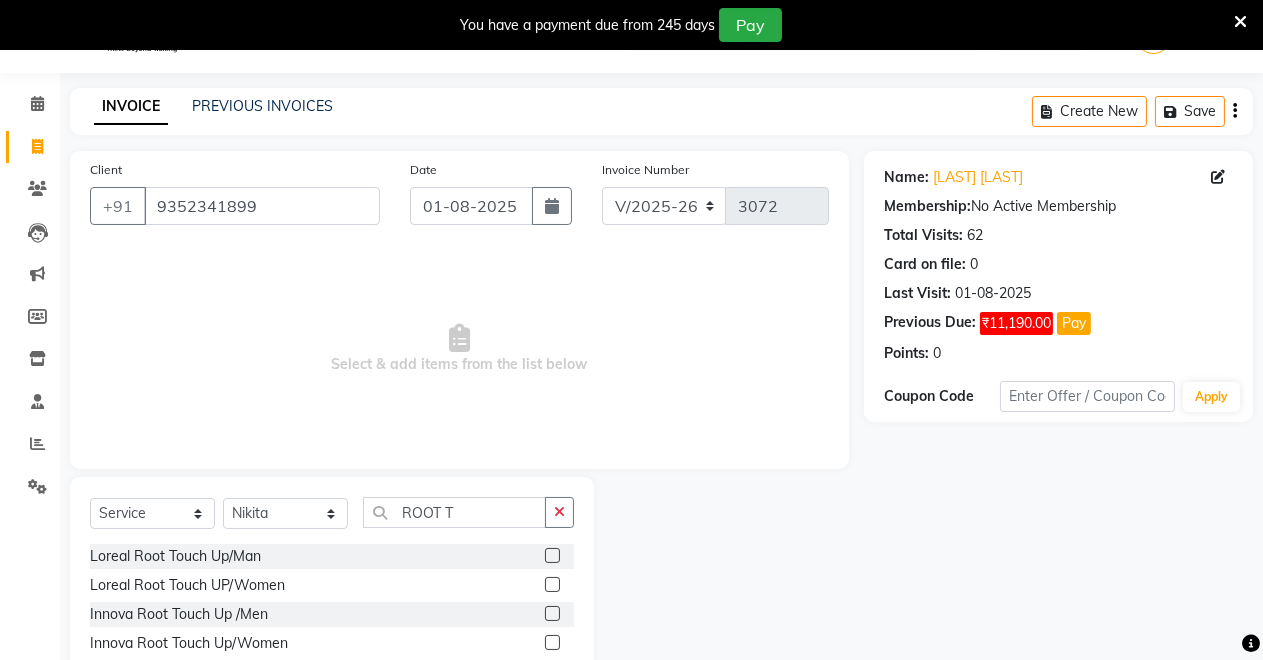 click 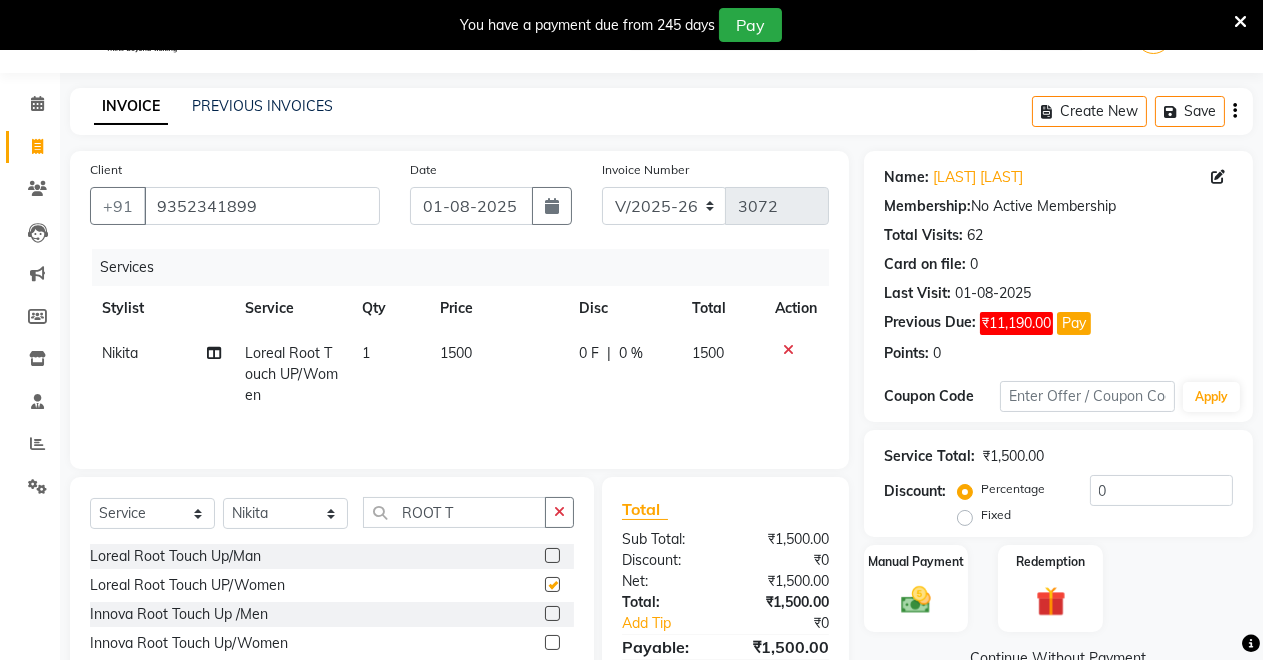 checkbox on "false" 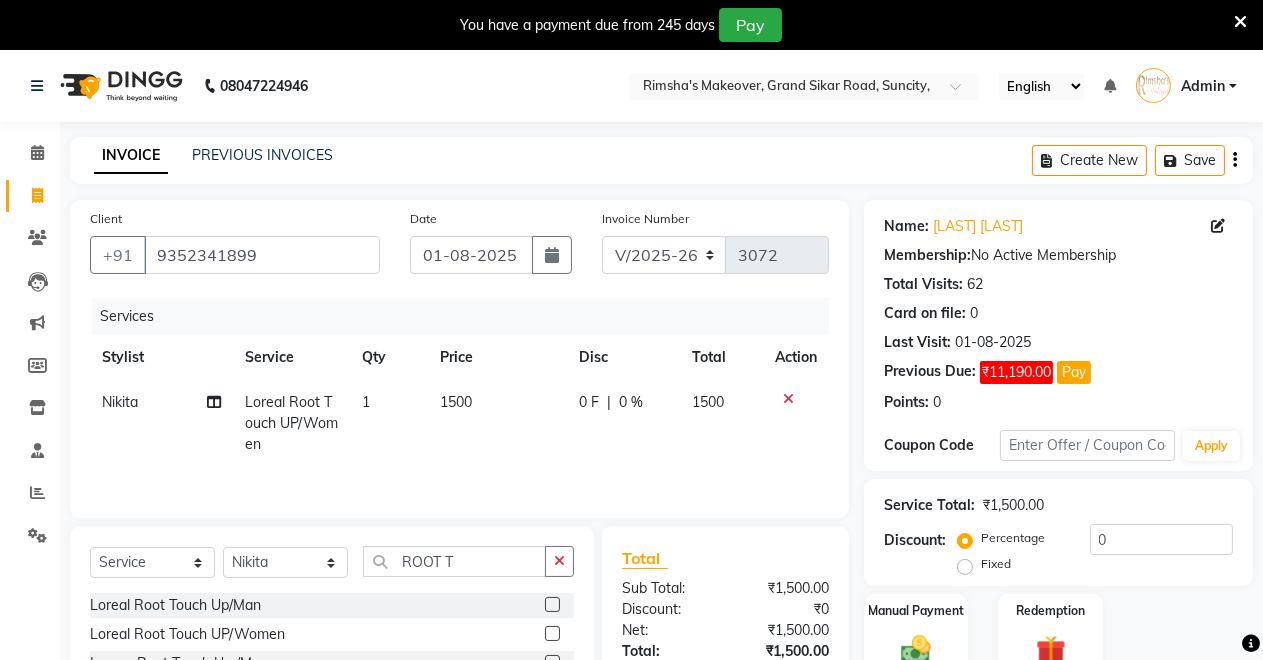 scroll, scrollTop: 192, scrollLeft: 0, axis: vertical 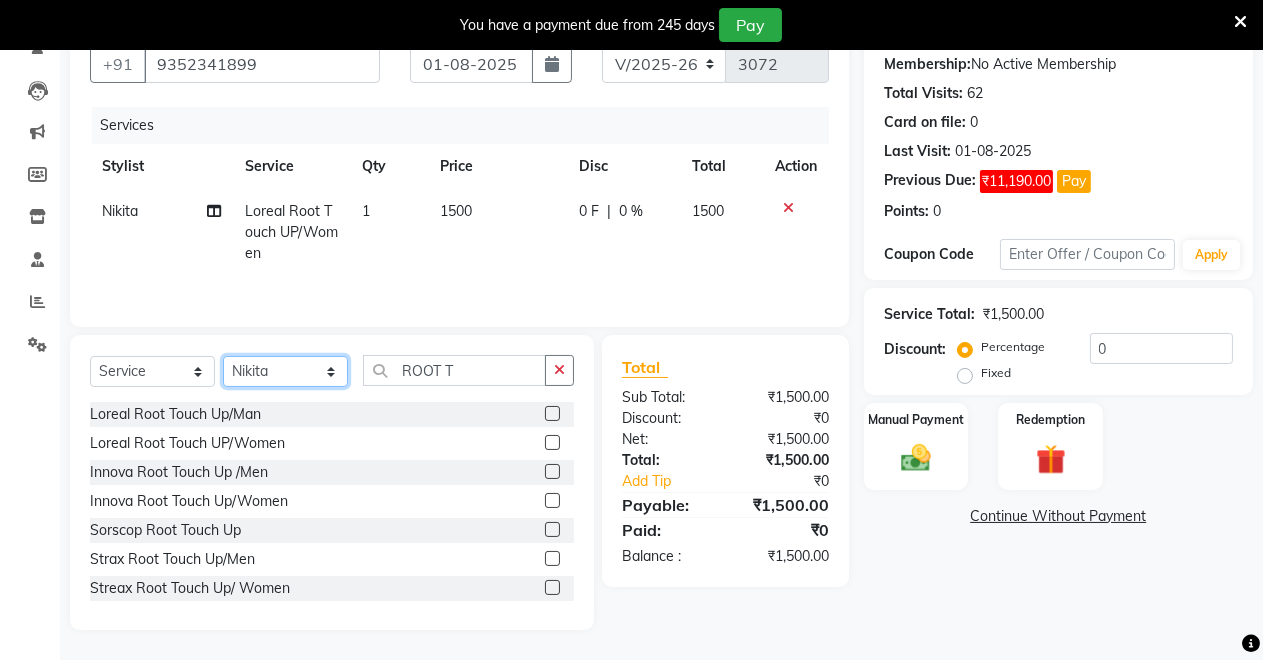 click on "Select Stylist [NAME] [NAME] [NAME] [NAME] [NAME] [NAME] [NAME] [NAME]" 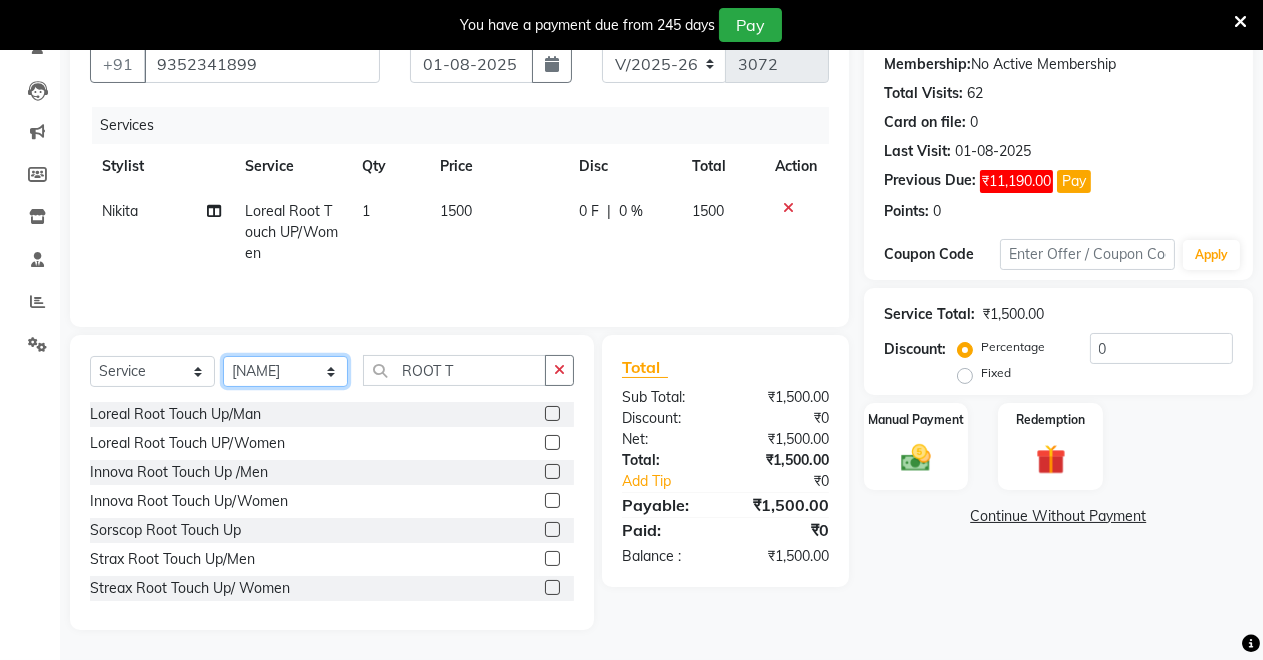 click on "Select Stylist [NAME] [NAME] [NAME] [NAME] [NAME] [NAME] [NAME] [NAME]" 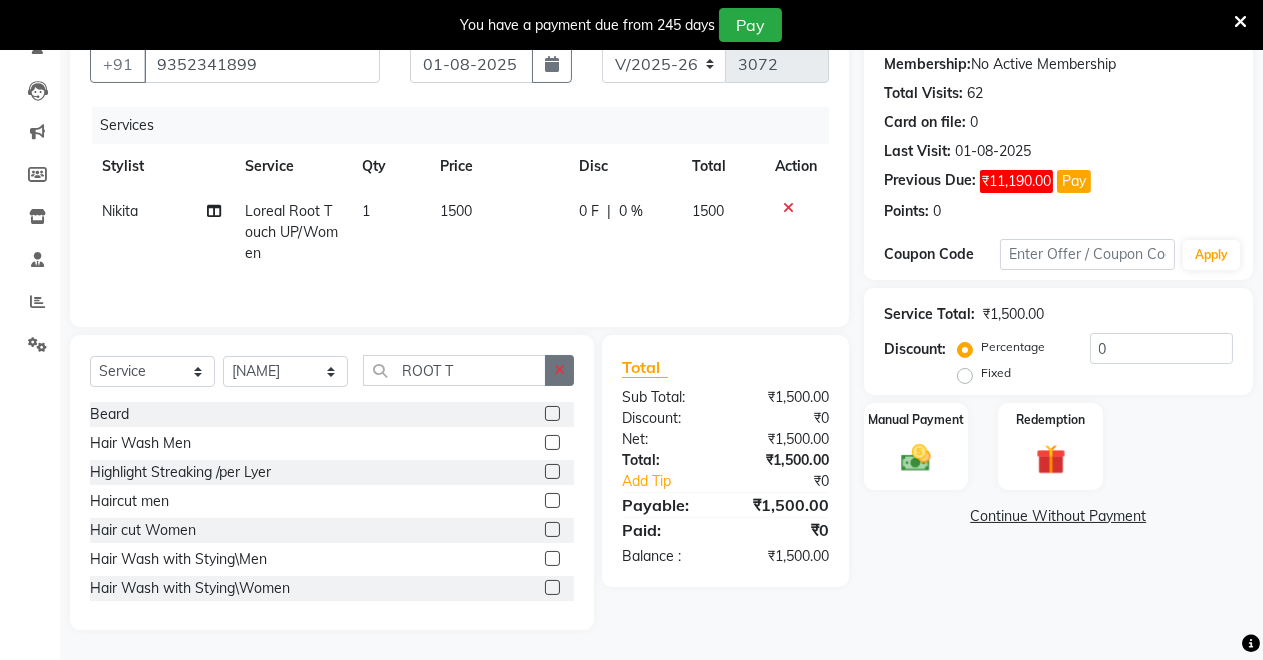 click 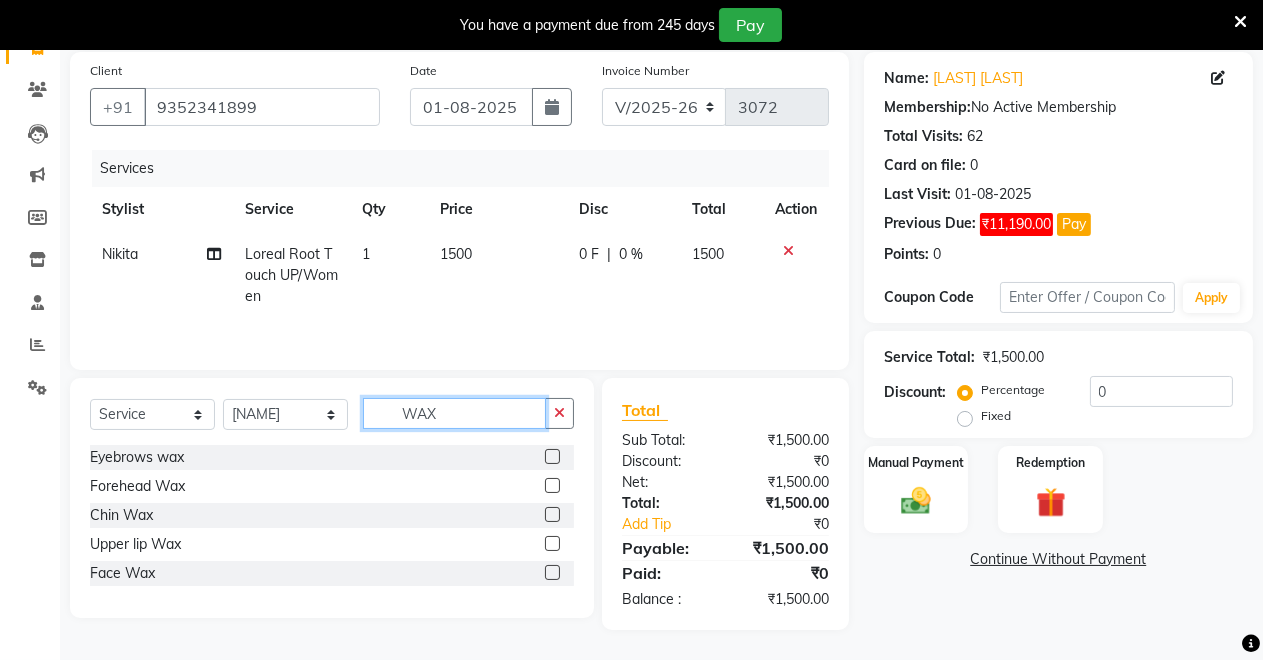 scroll, scrollTop: 149, scrollLeft: 0, axis: vertical 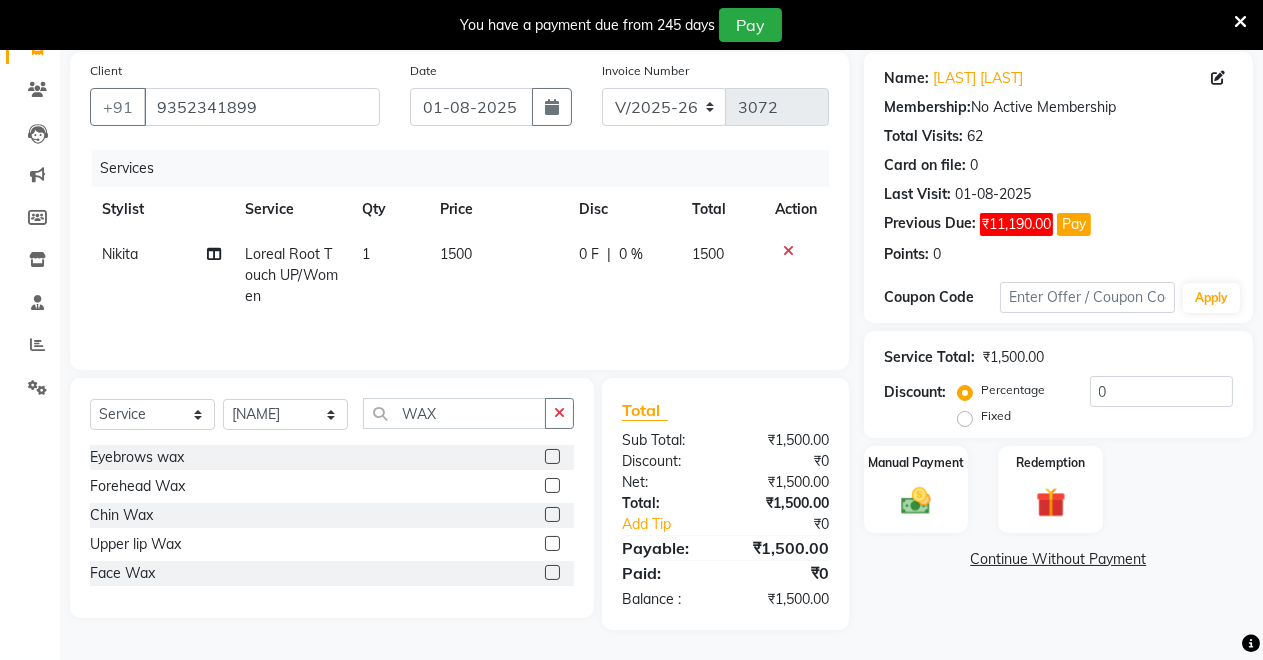 click 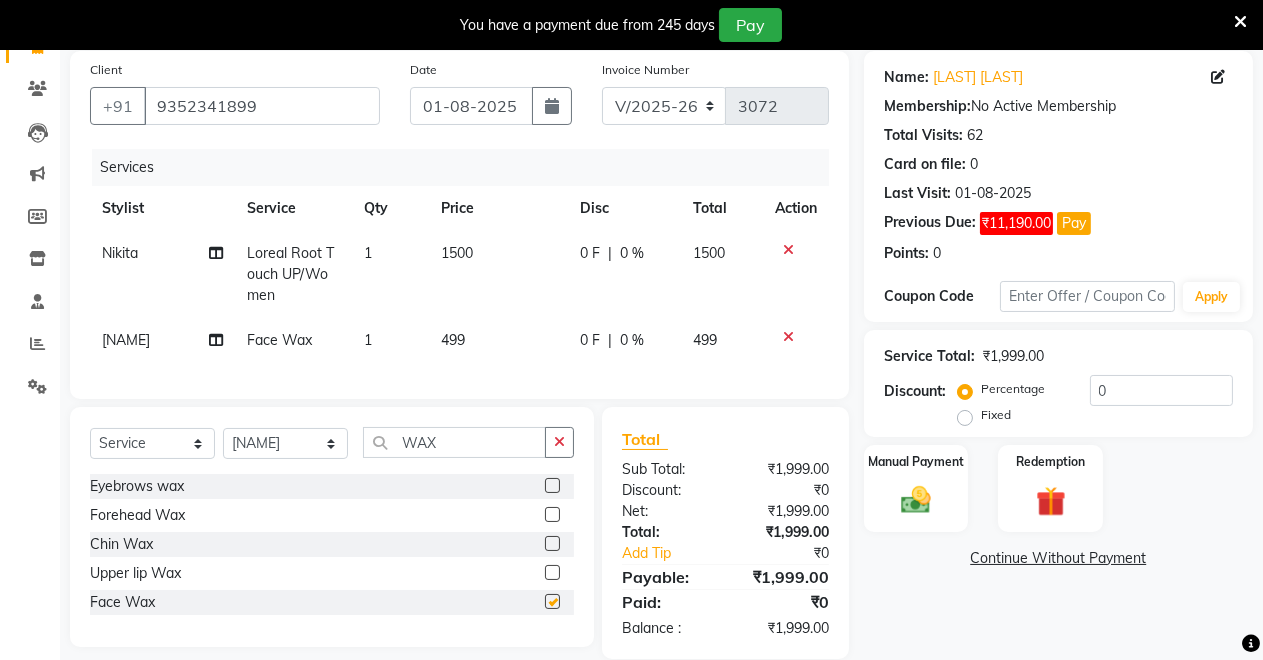 checkbox on "false" 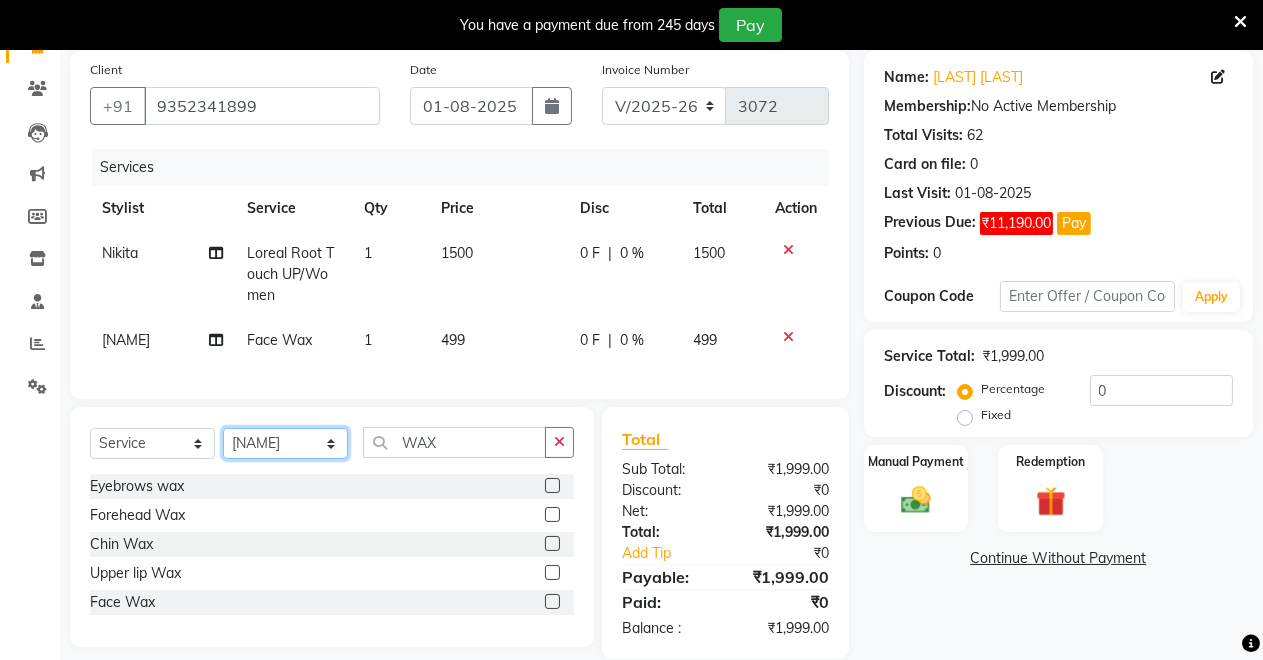 click on "Select Stylist [NAME] [NAME] [NAME] [NAME] [NAME] [NAME] [NAME] [NAME]" 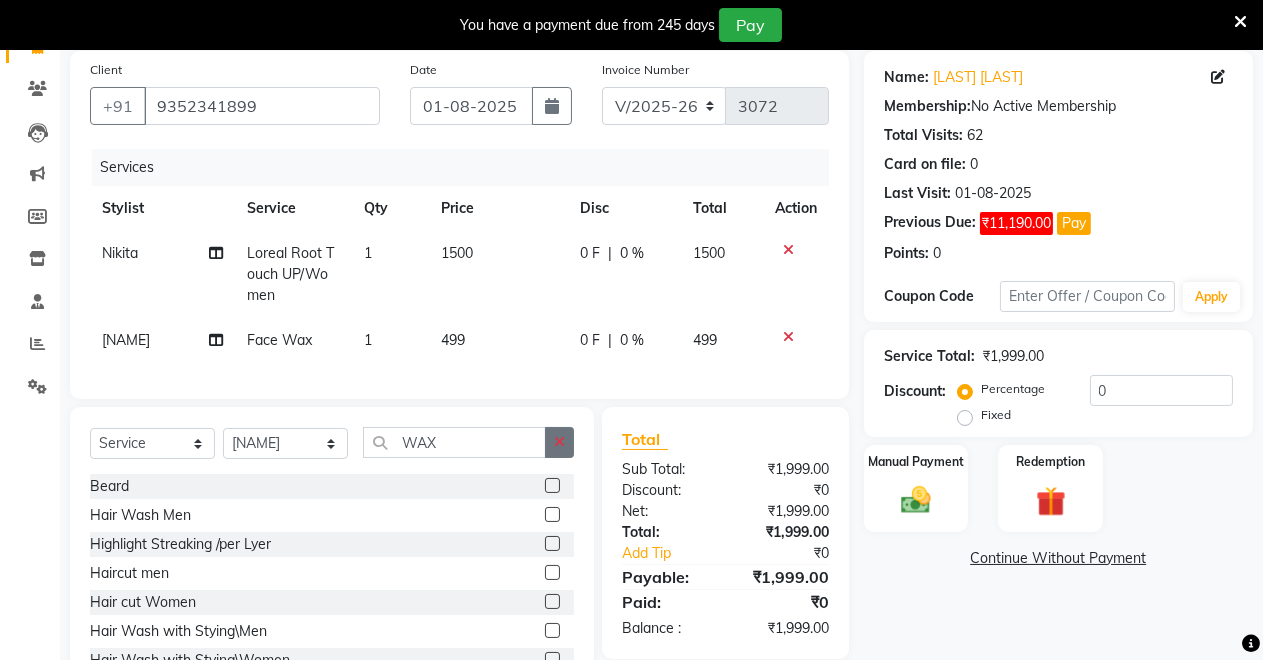 click 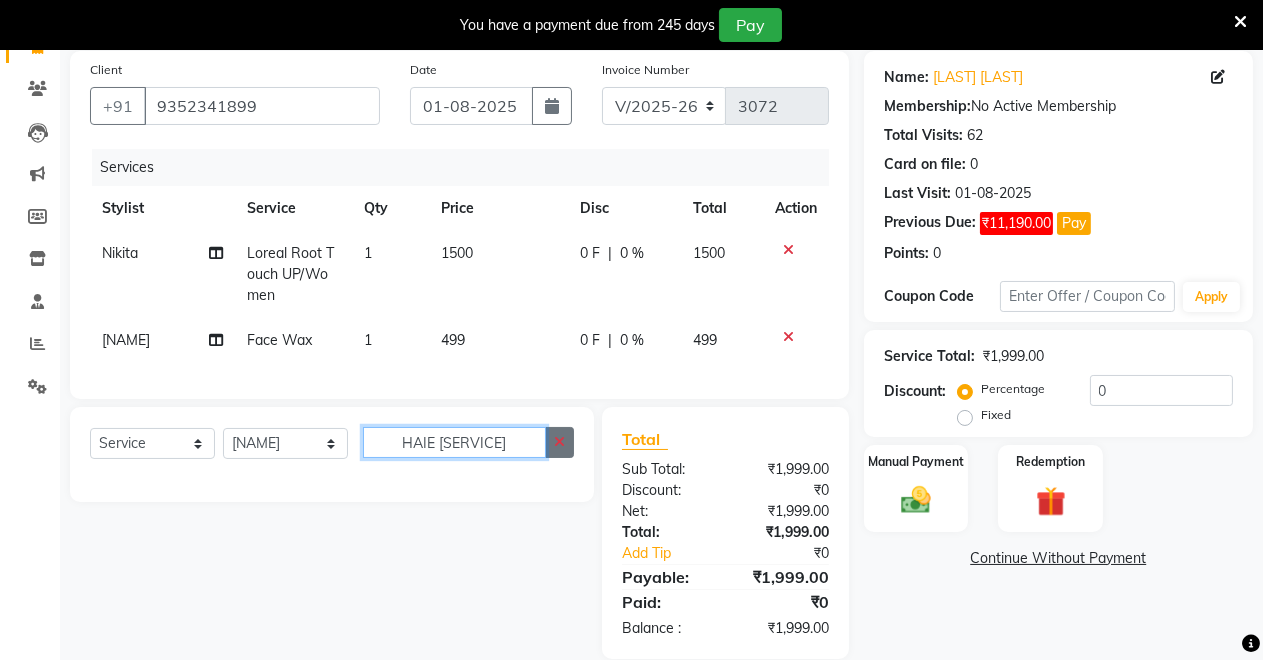 type on "HAIE [SERVICE]" 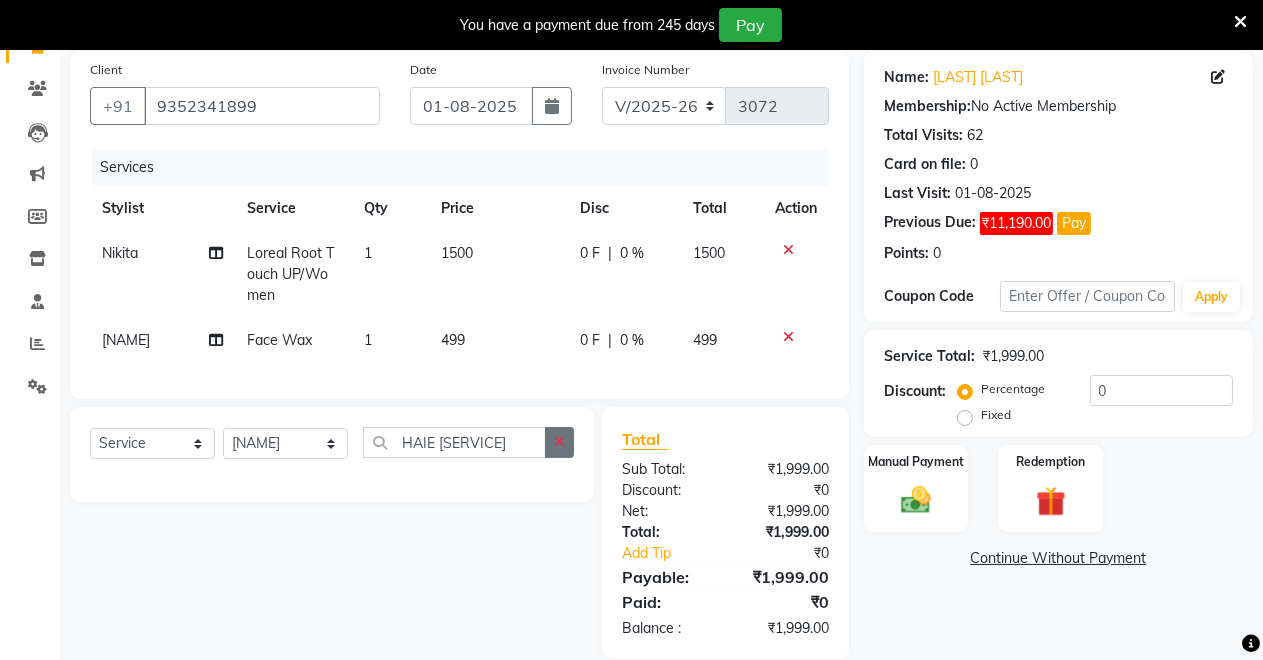 click 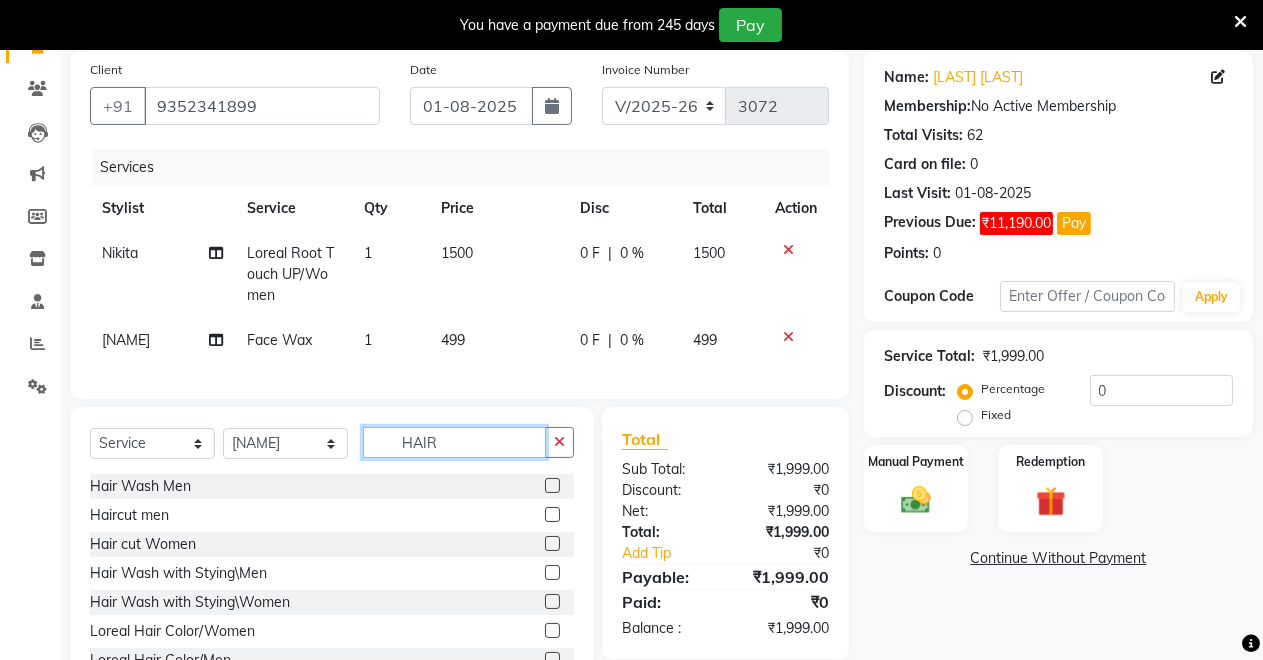 type on "HAIR" 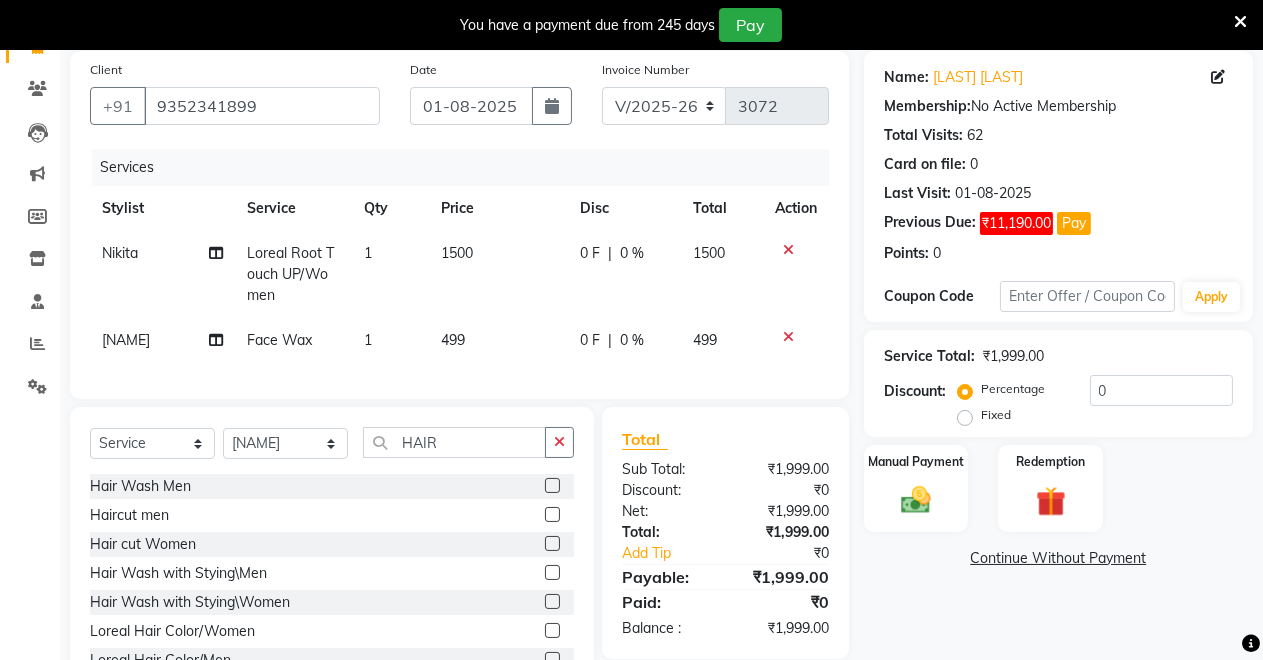 click 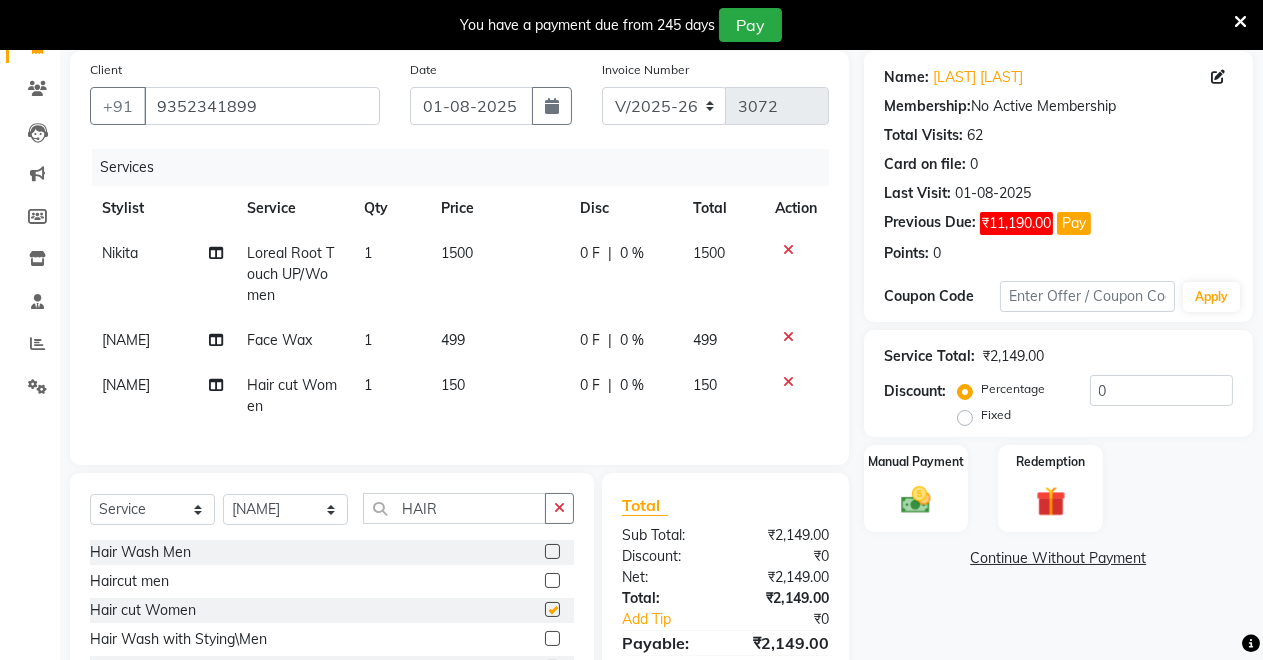 checkbox on "false" 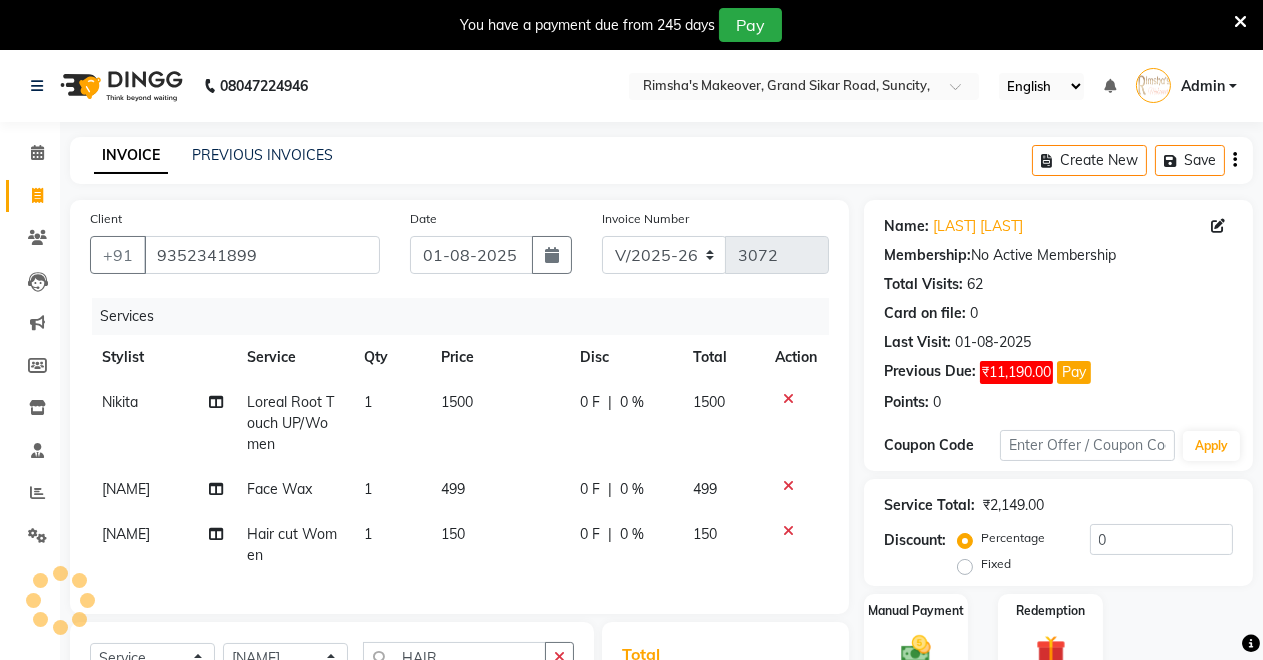 scroll, scrollTop: 304, scrollLeft: 0, axis: vertical 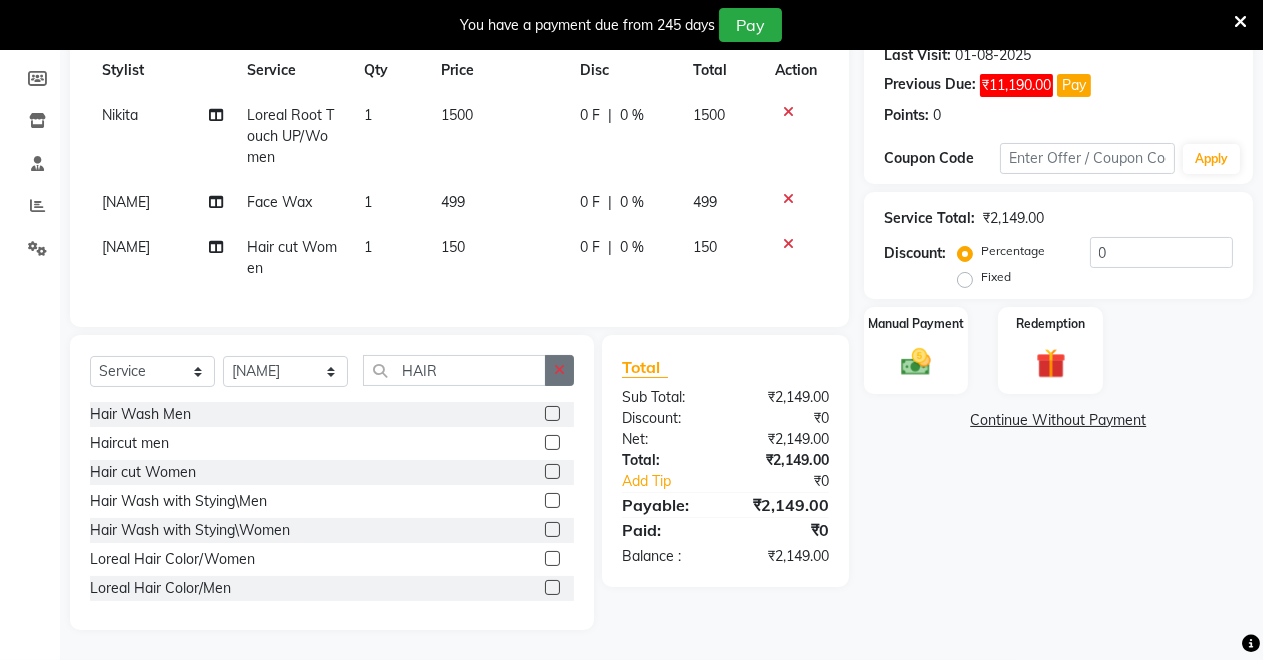 click 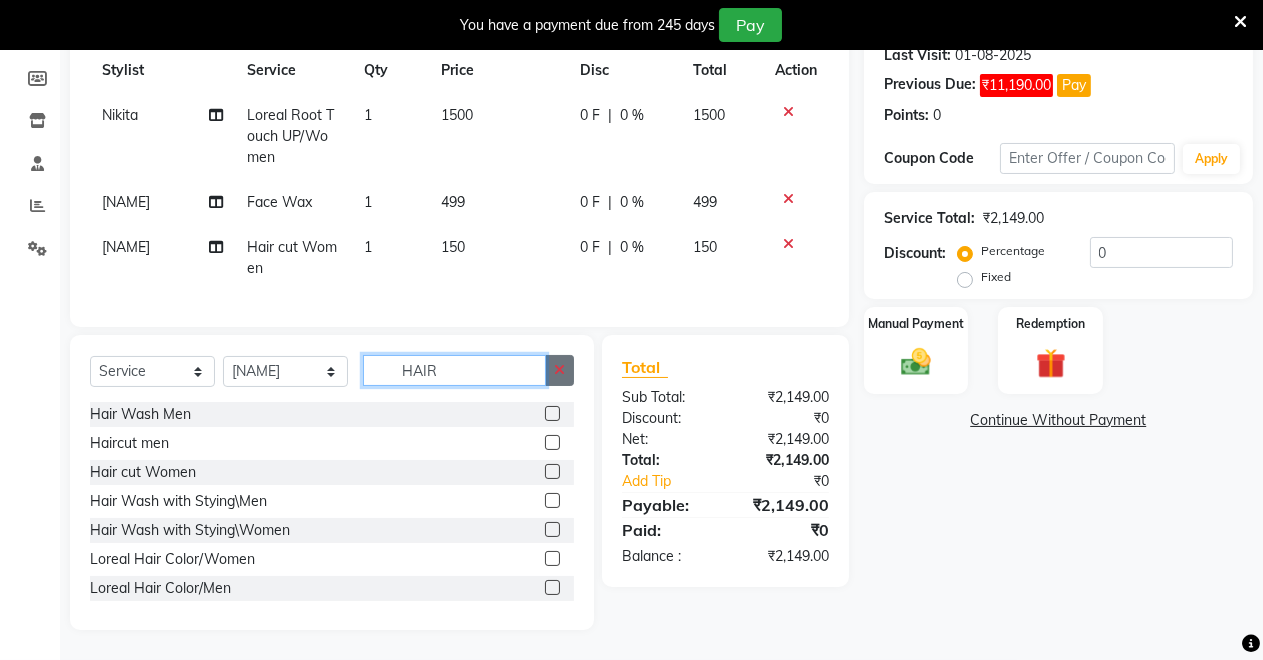 type 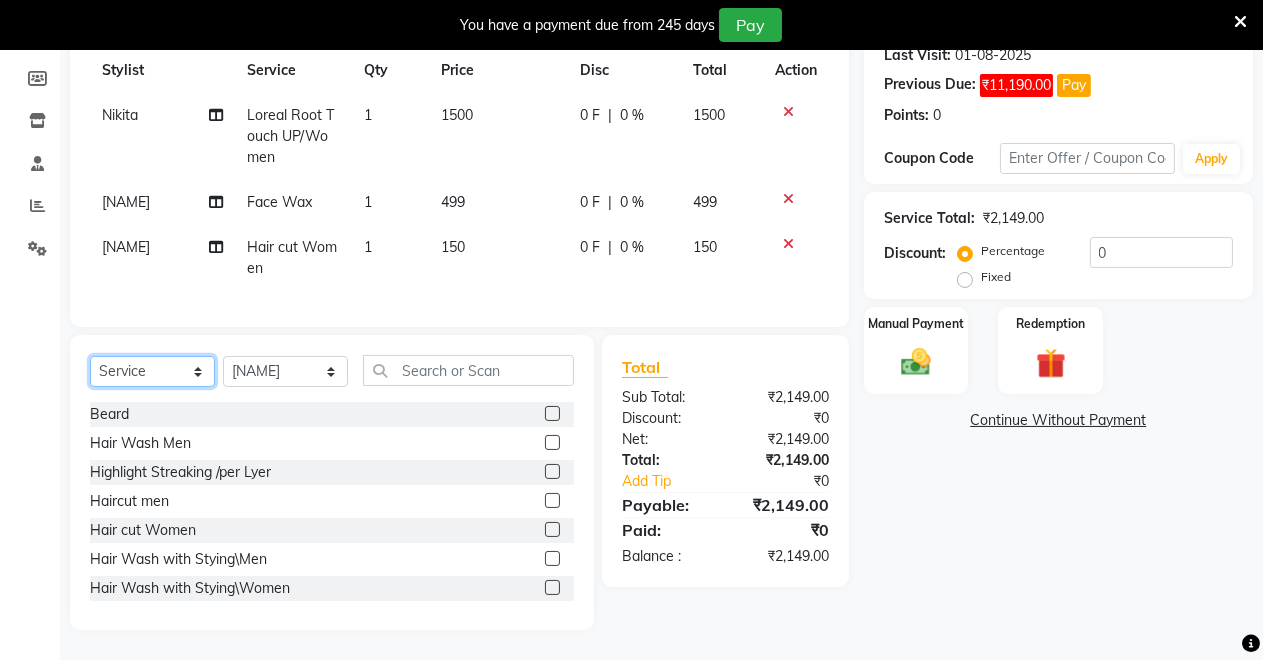 click on "Select  Service  Product  Membership  Package Voucher Prepaid Gift Card" 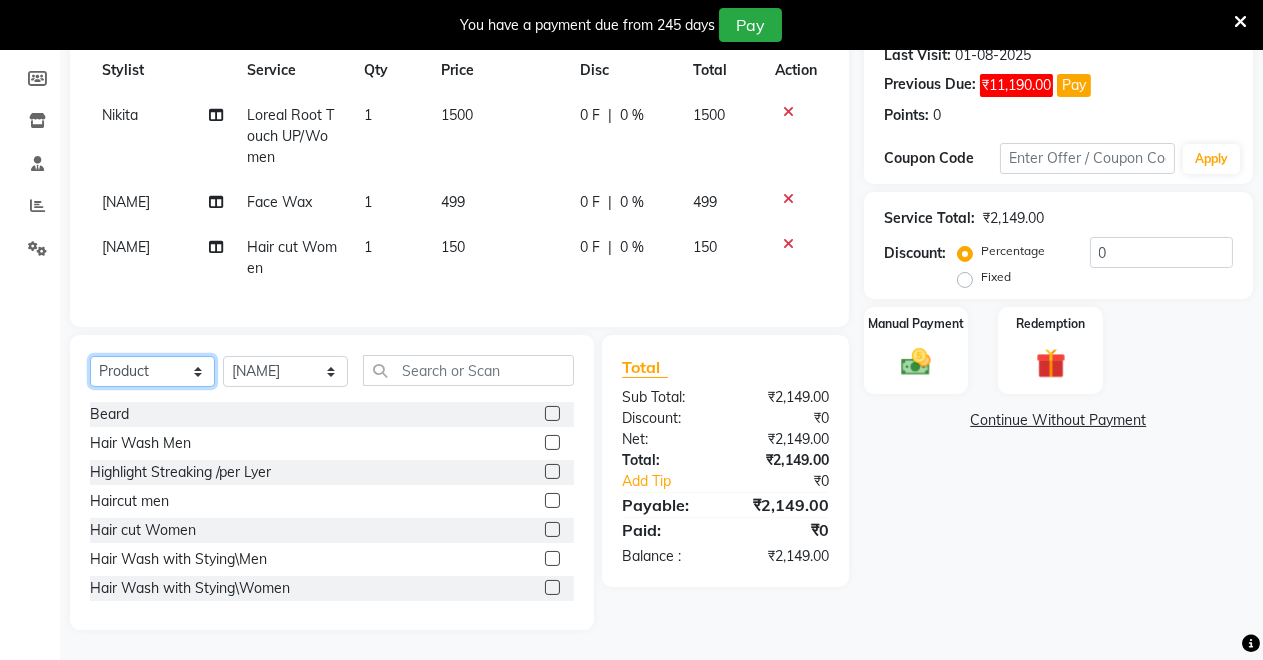 click on "Select  Service  Product  Membership  Package Voucher Prepaid Gift Card" 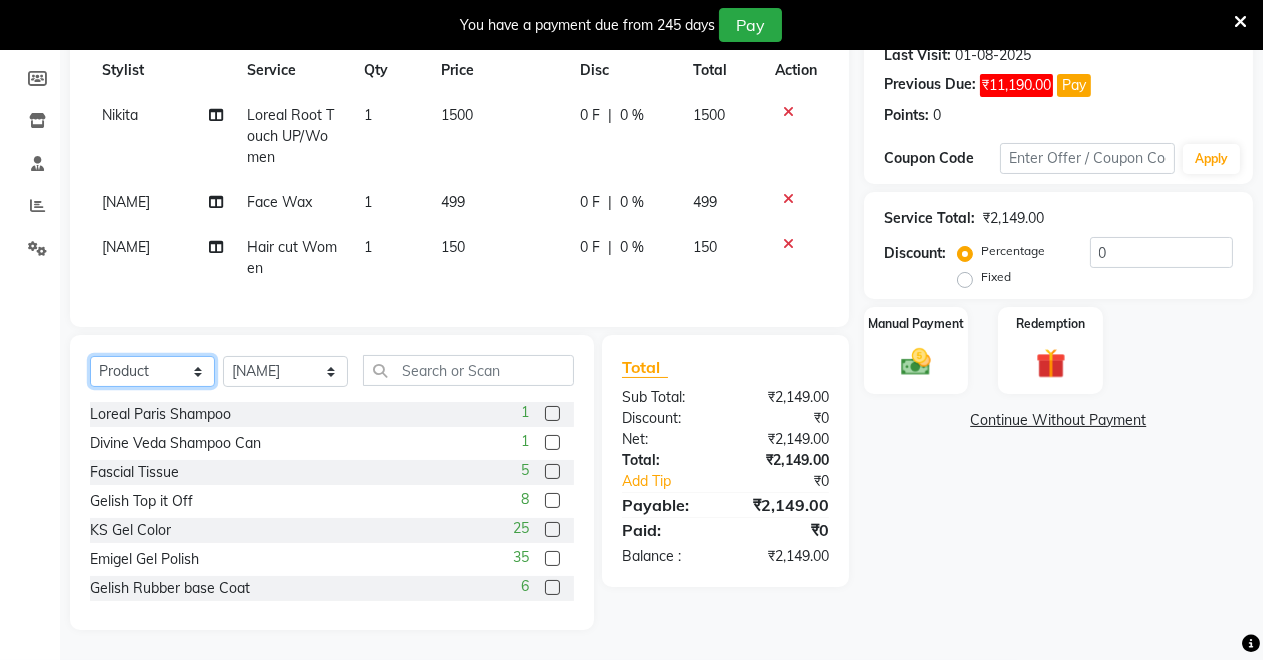scroll, scrollTop: 333, scrollLeft: 0, axis: vertical 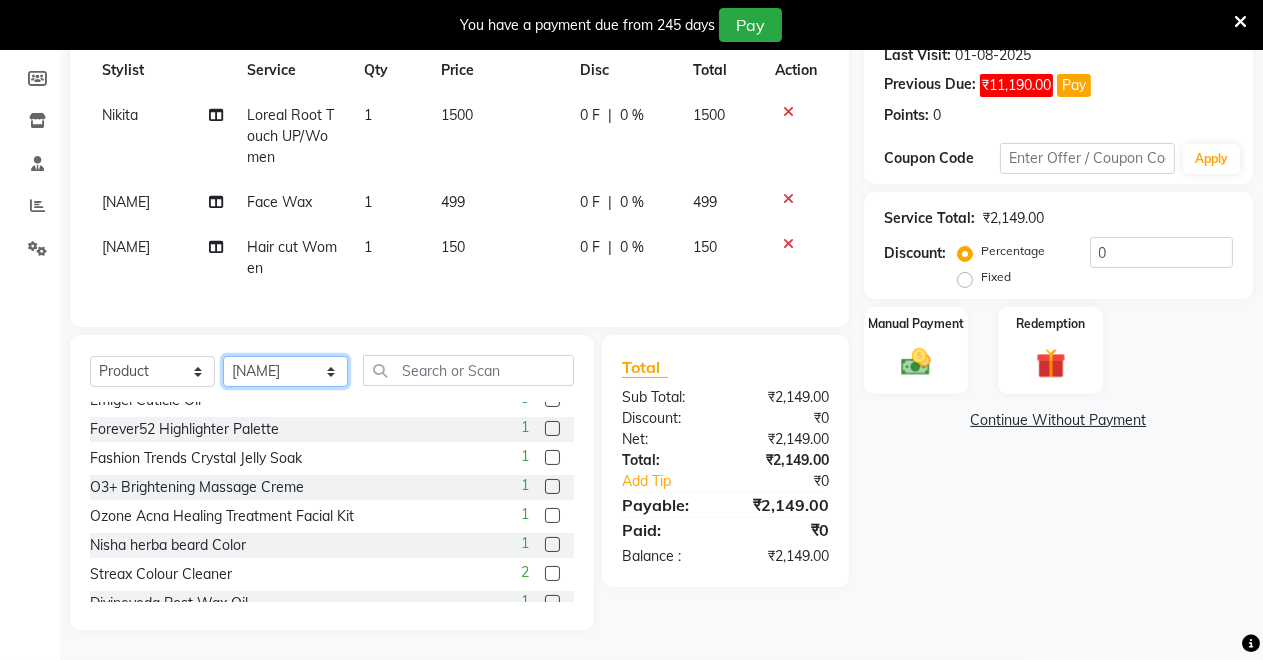 click on "Select Stylist [NAME] [NAME] [NAME] [NAME] [NAME] [NAME] [NAME] [NAME]" 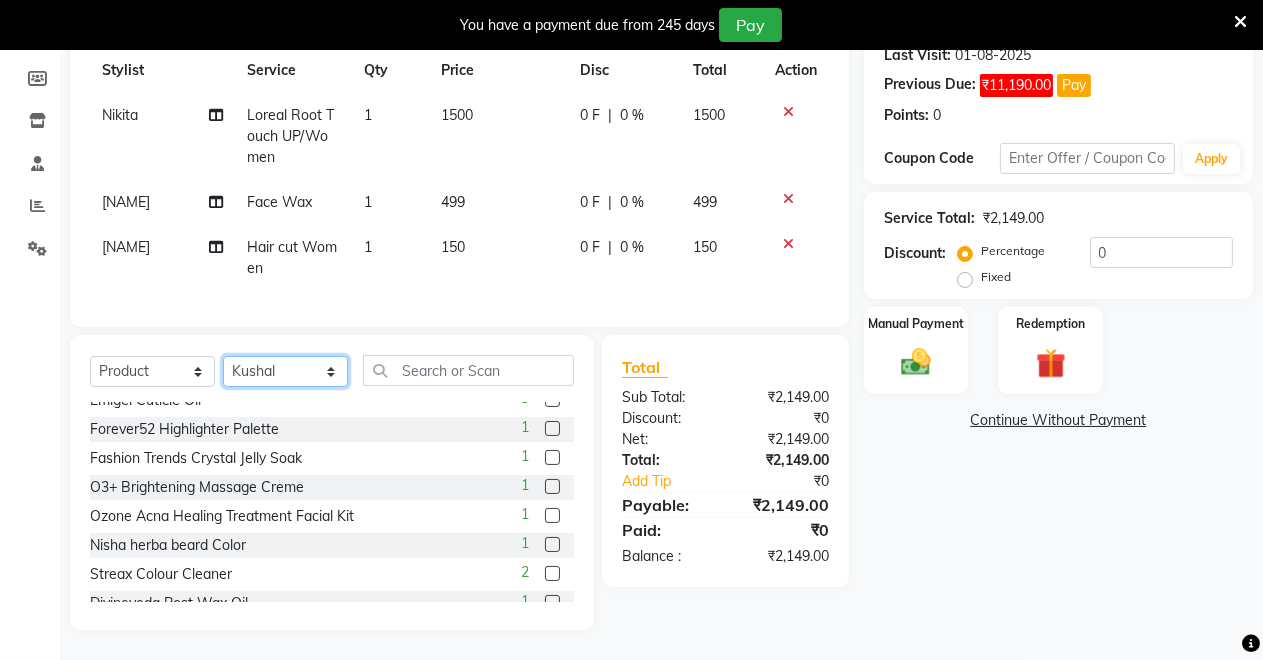 click on "Select Stylist [NAME] [NAME] [NAME] [NAME] [NAME] [NAME] [NAME] [NAME]" 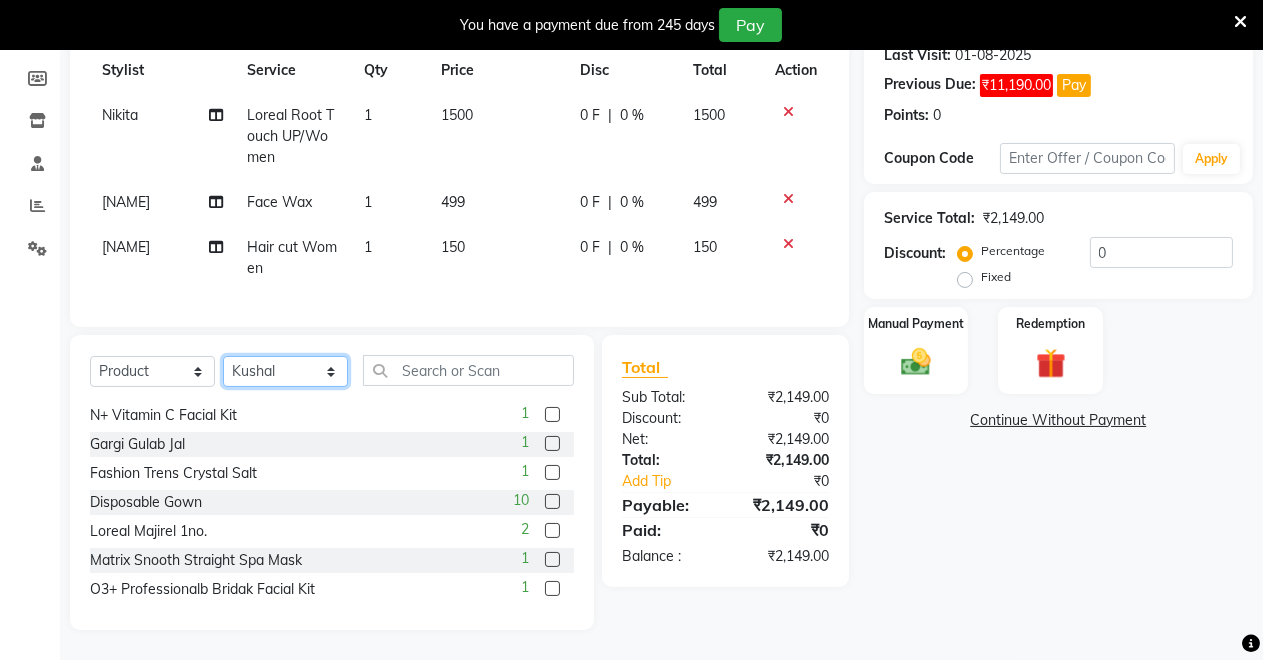 scroll, scrollTop: 0, scrollLeft: 0, axis: both 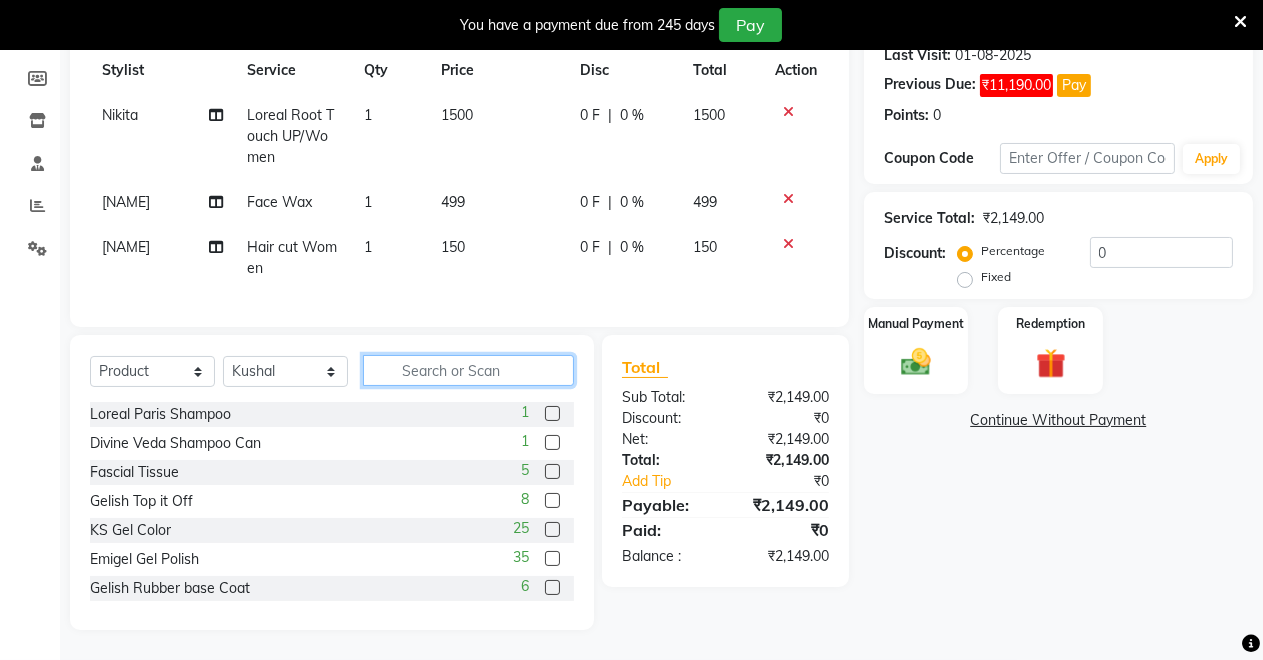 click 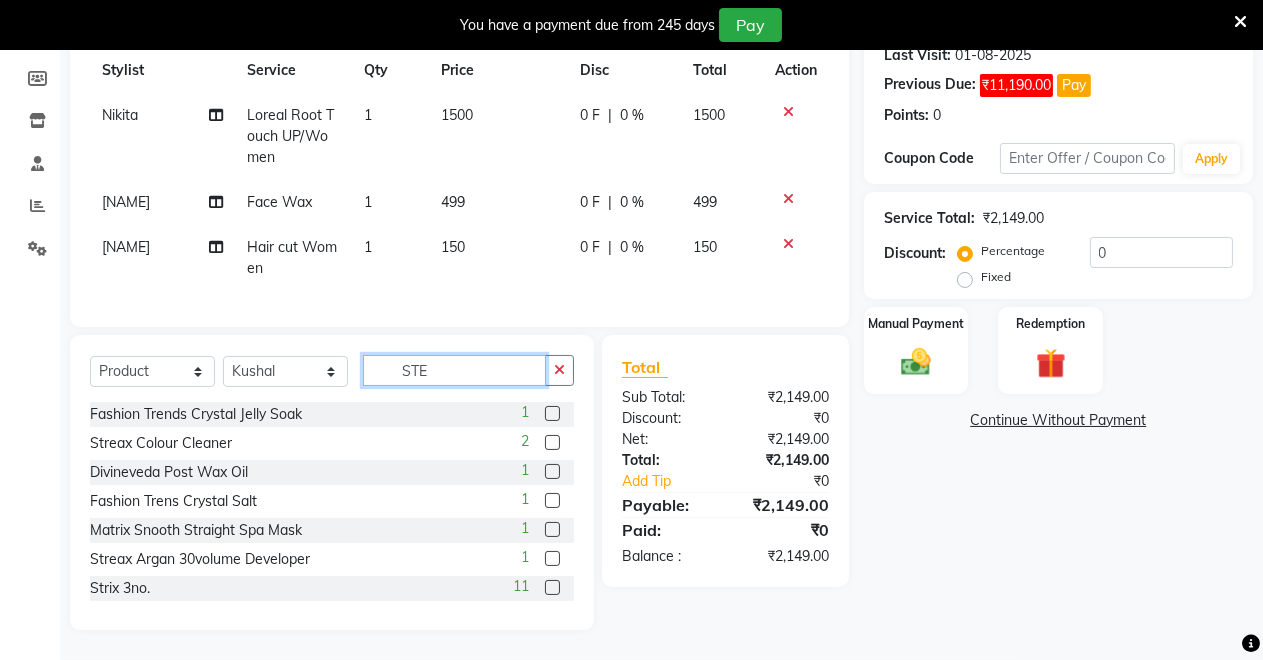 scroll, scrollTop: 260, scrollLeft: 0, axis: vertical 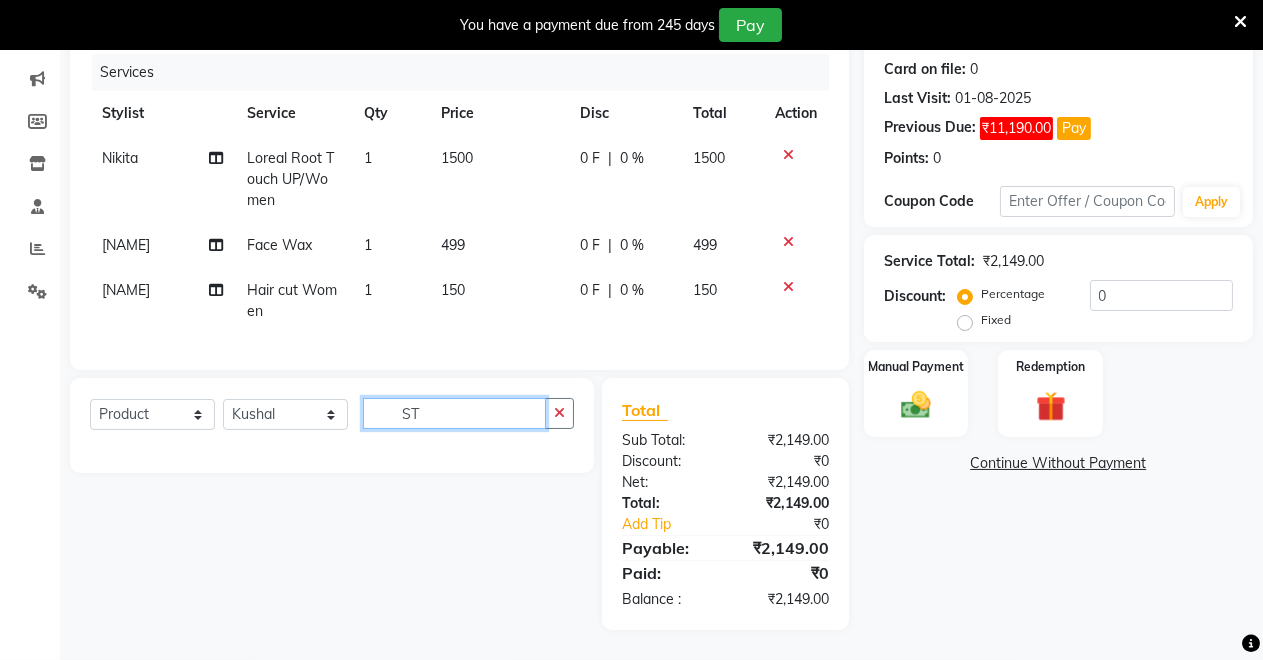 type on "S" 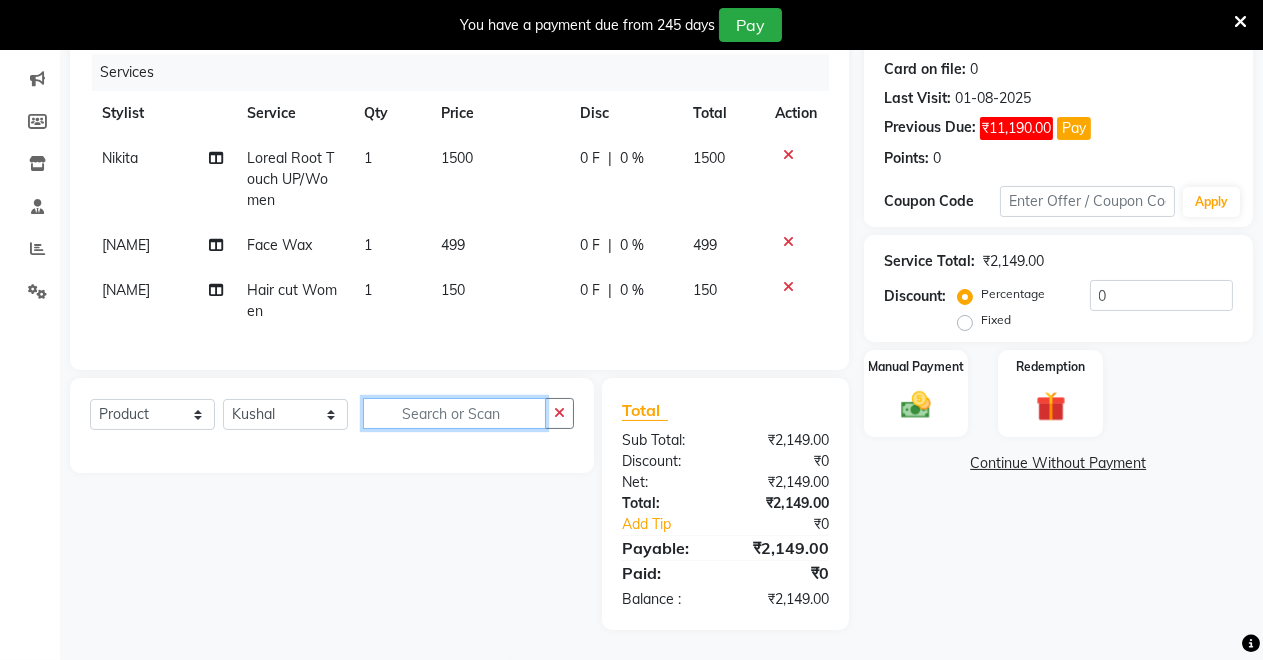 scroll, scrollTop: 304, scrollLeft: 0, axis: vertical 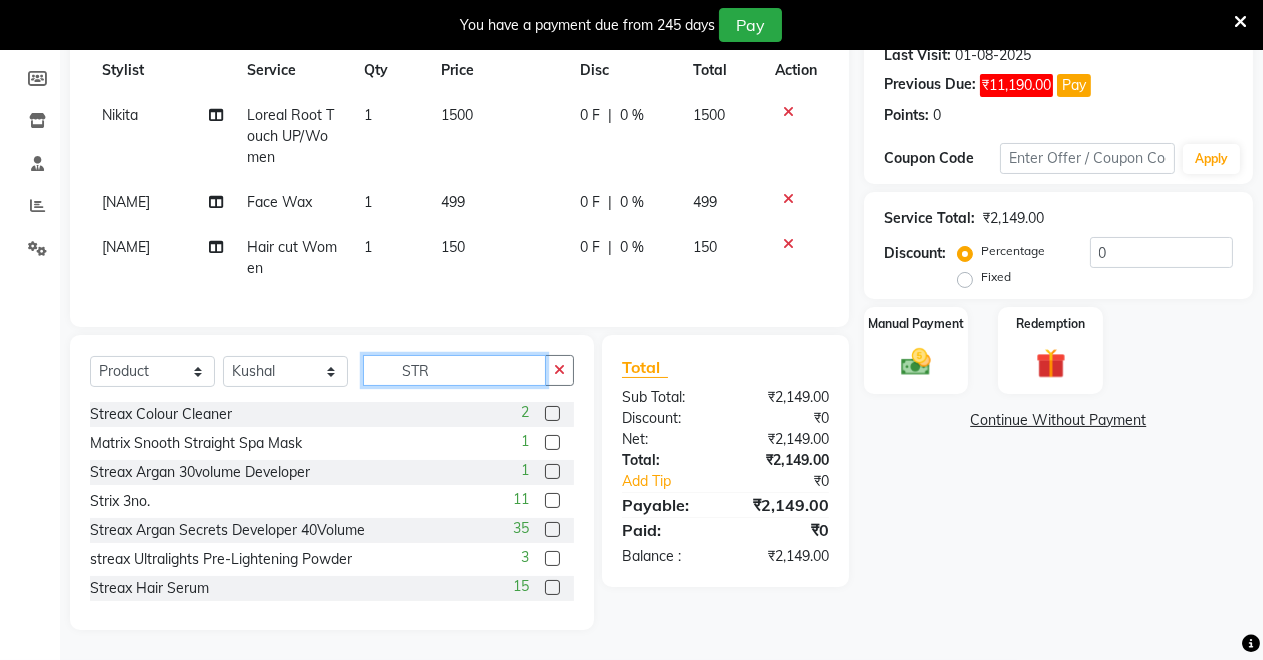type on "STR" 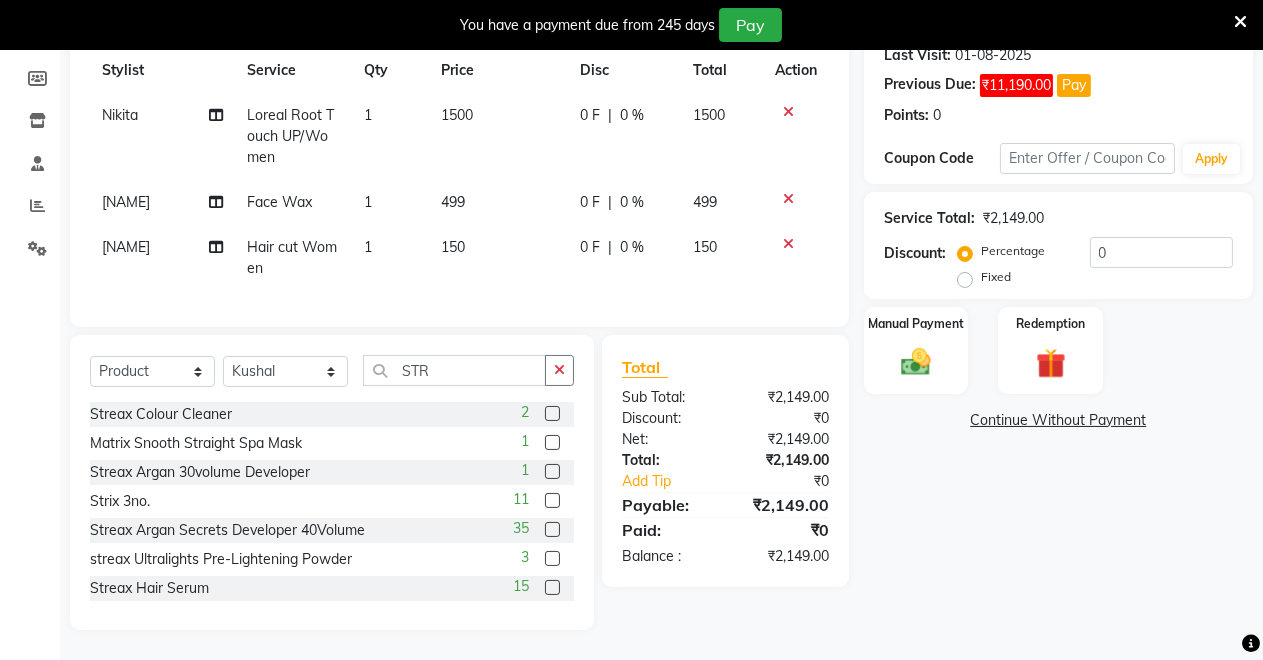 click 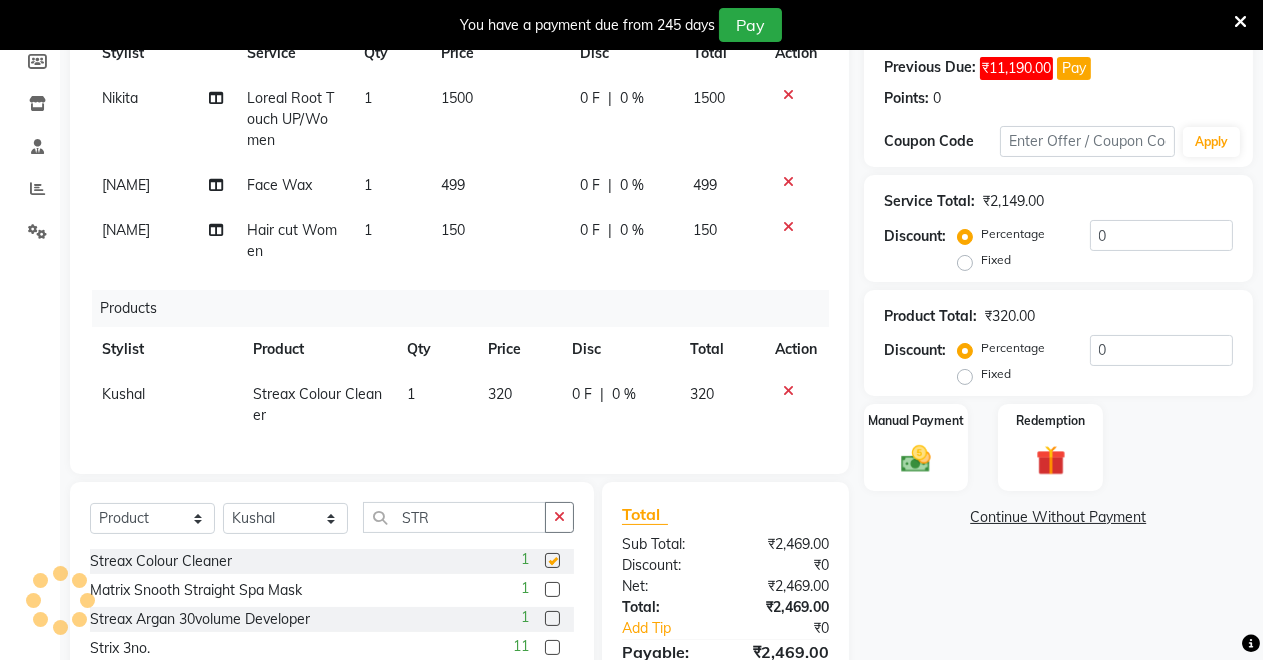 checkbox on "false" 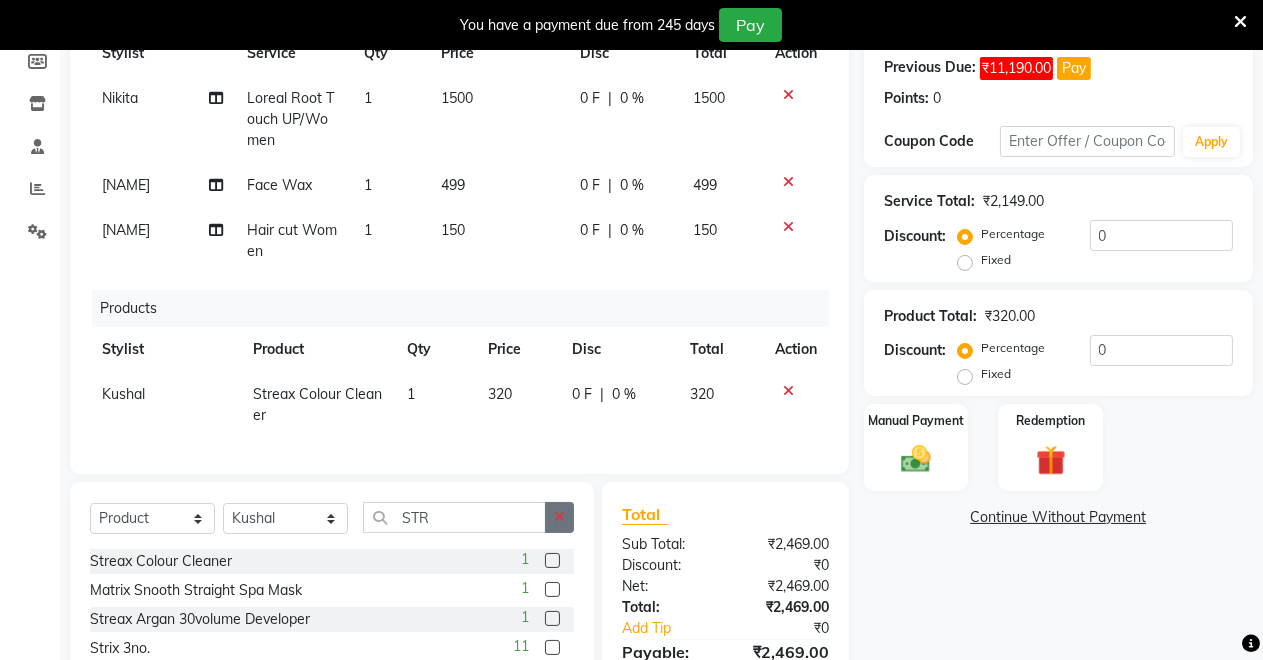 scroll, scrollTop: 467, scrollLeft: 0, axis: vertical 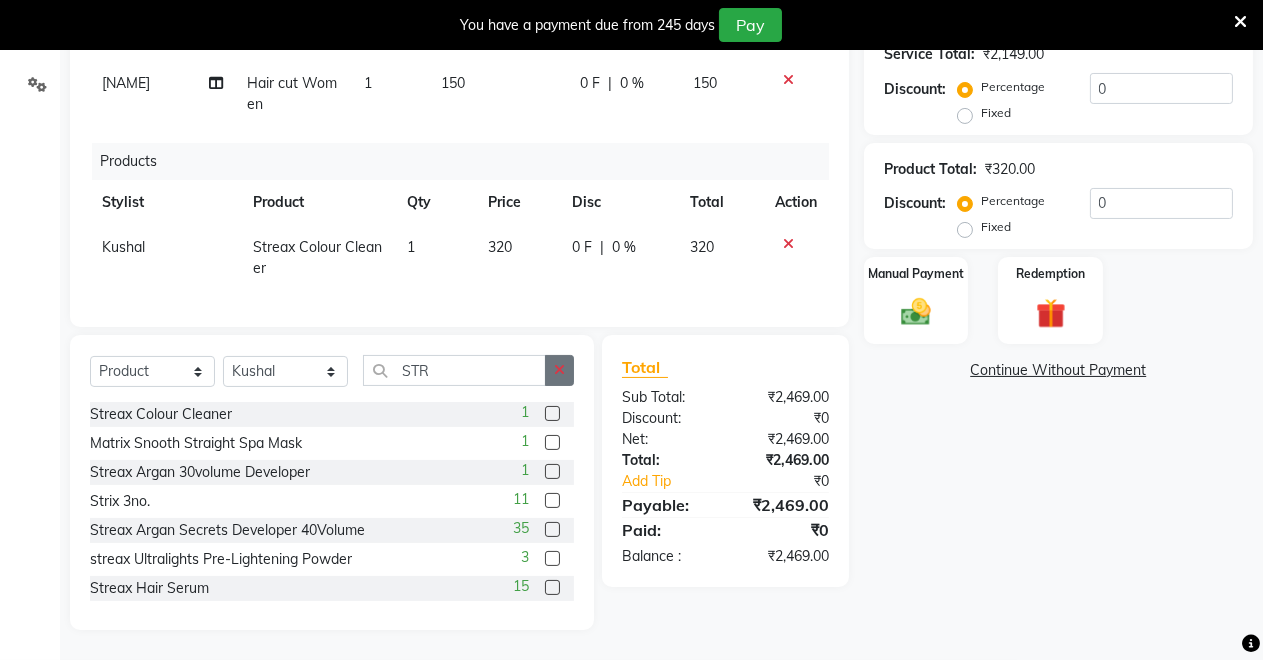 click 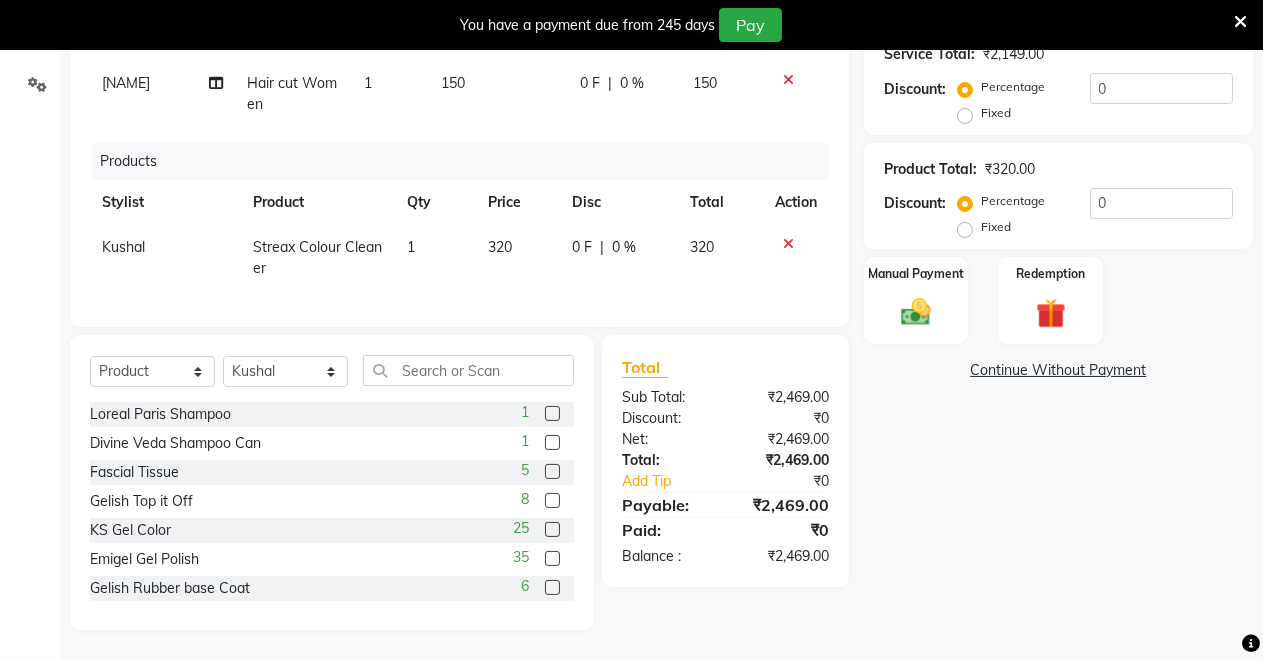 click 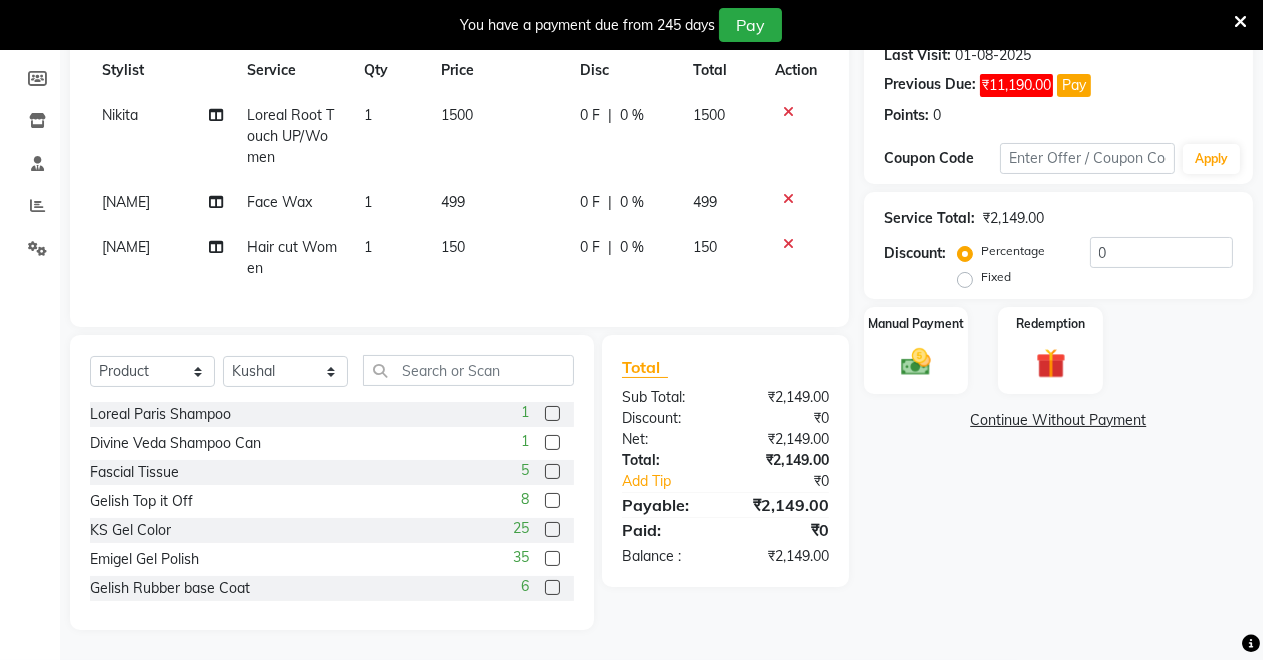 scroll, scrollTop: 304, scrollLeft: 0, axis: vertical 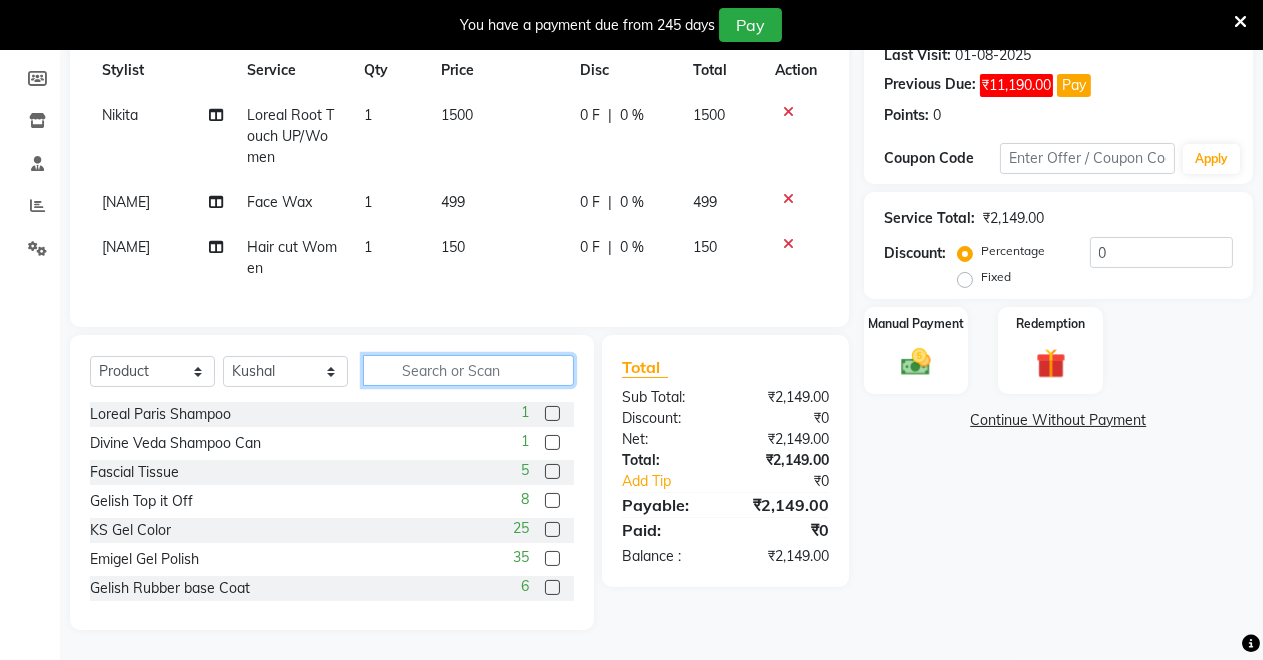 click 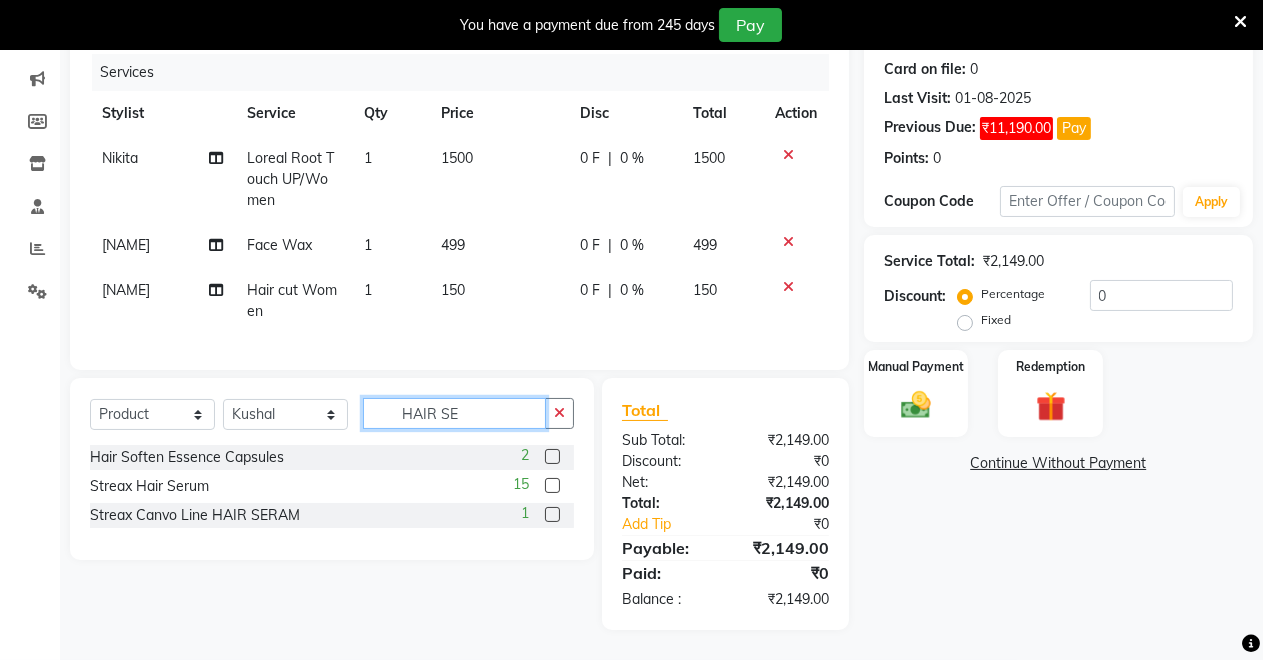 scroll, scrollTop: 260, scrollLeft: 0, axis: vertical 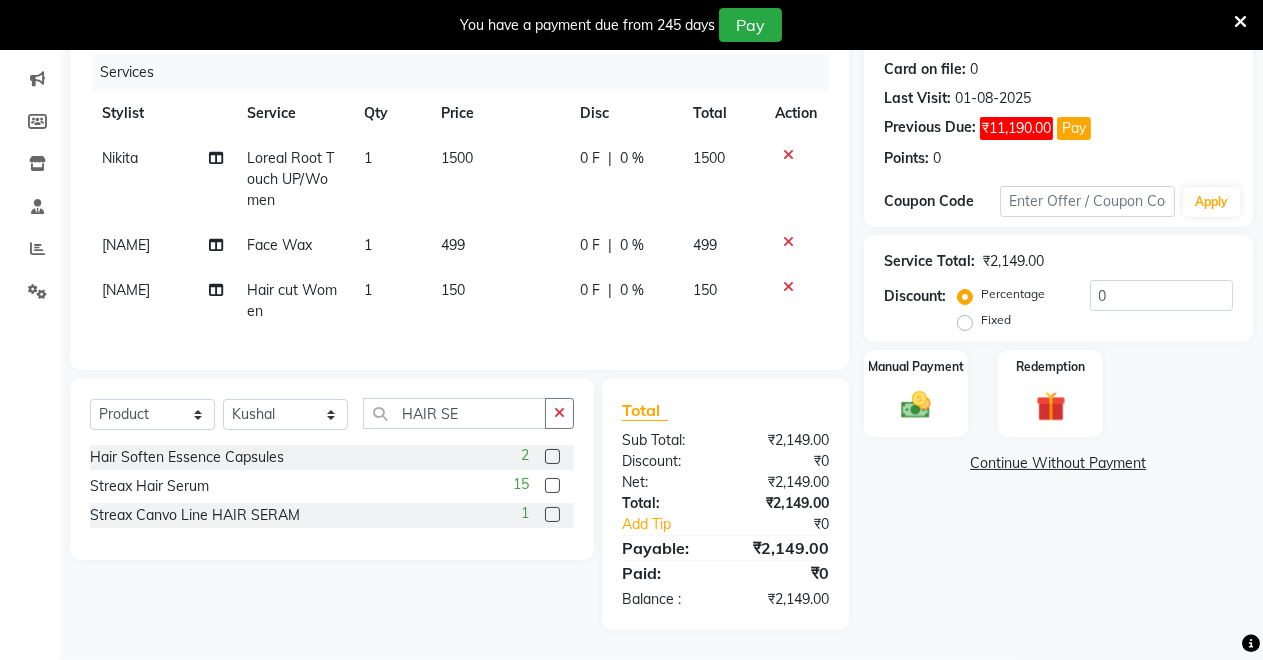 click 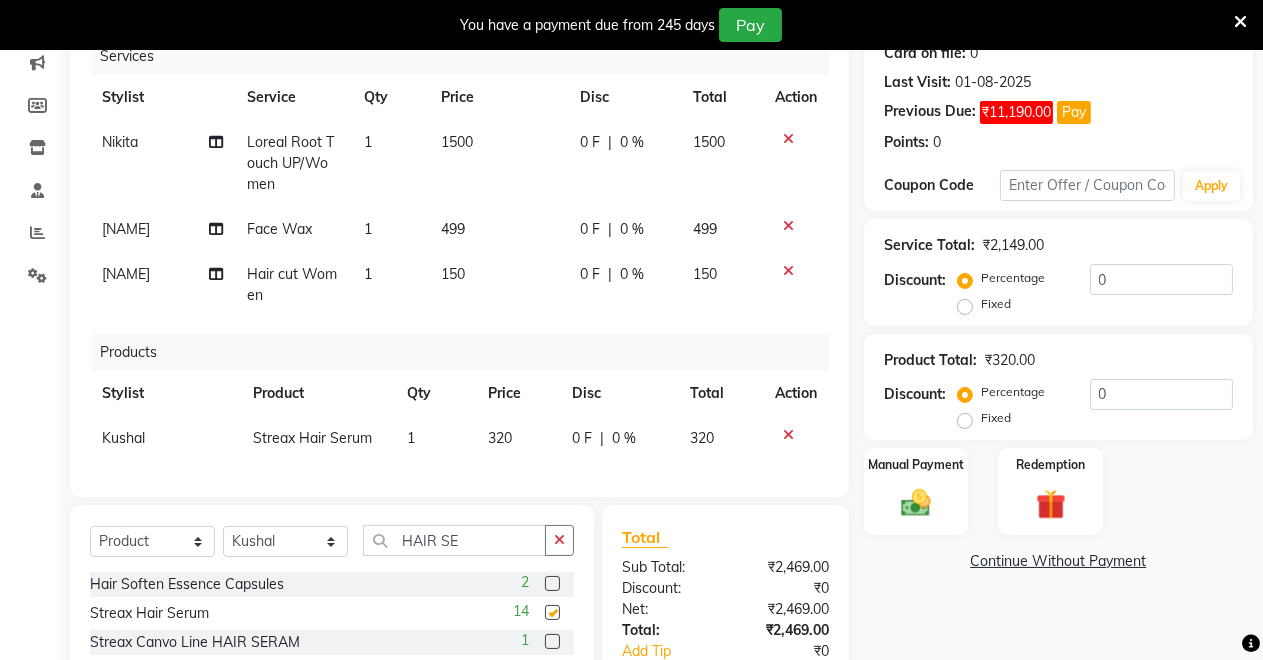checkbox on "false" 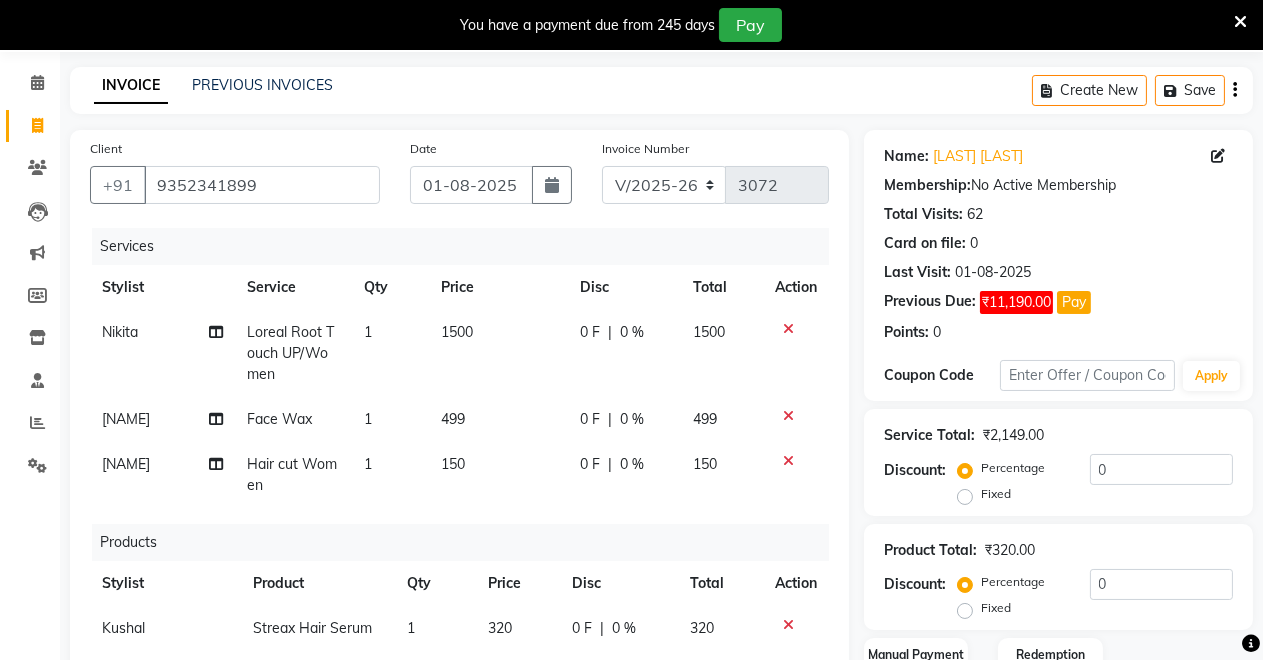 scroll, scrollTop: 403, scrollLeft: 0, axis: vertical 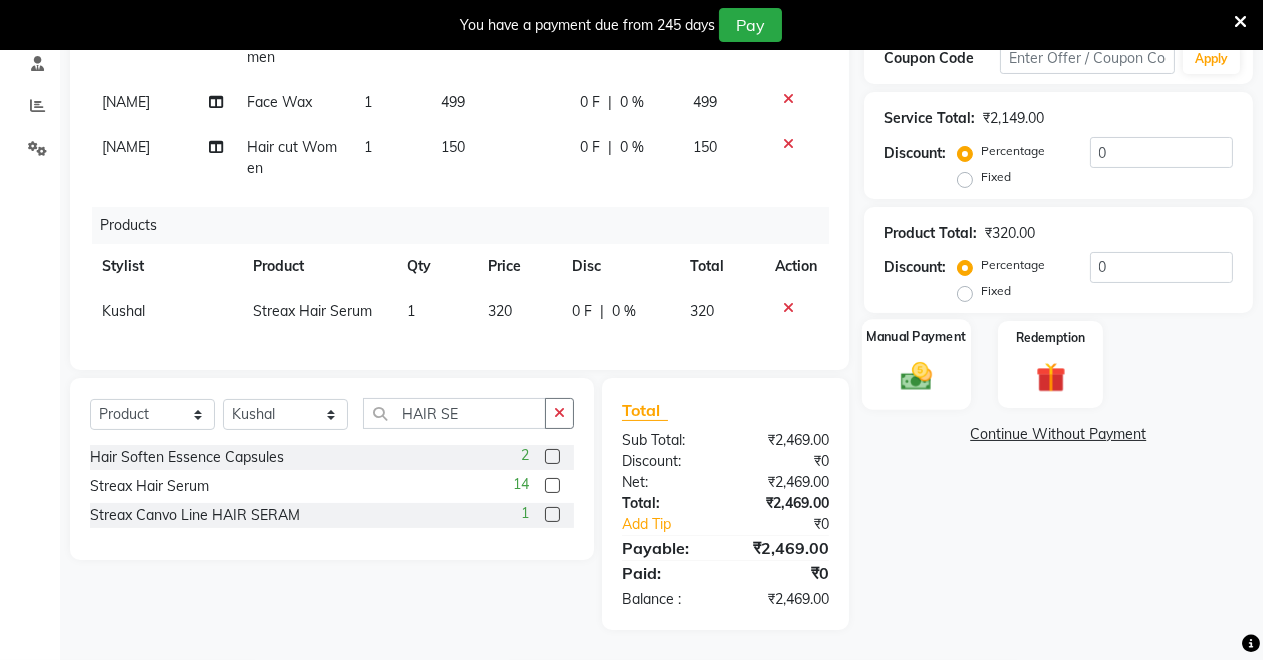 click on "Manual Payment" 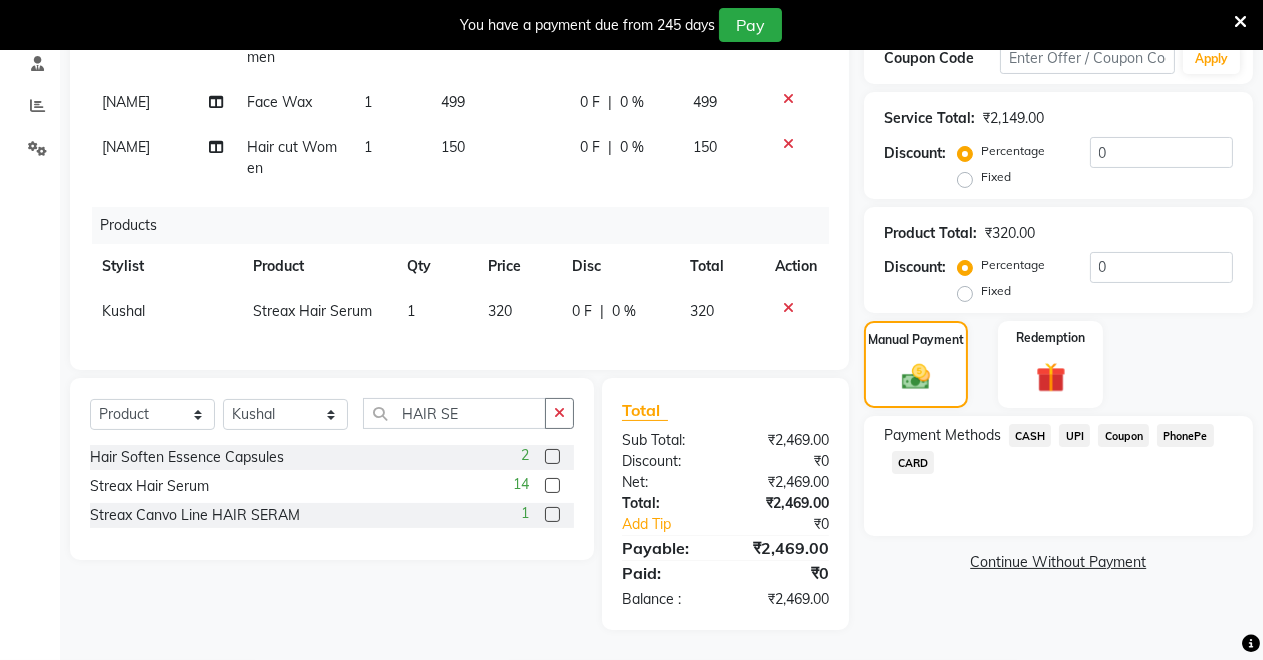 click on "UPI" 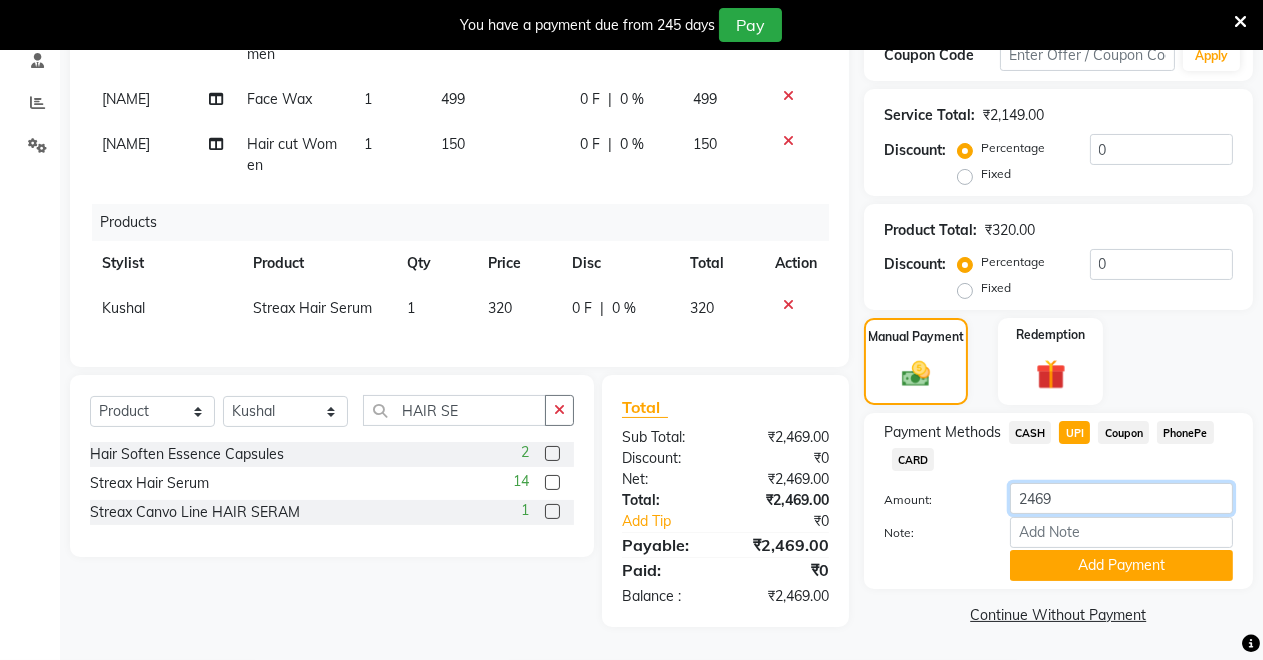 click on "2469" 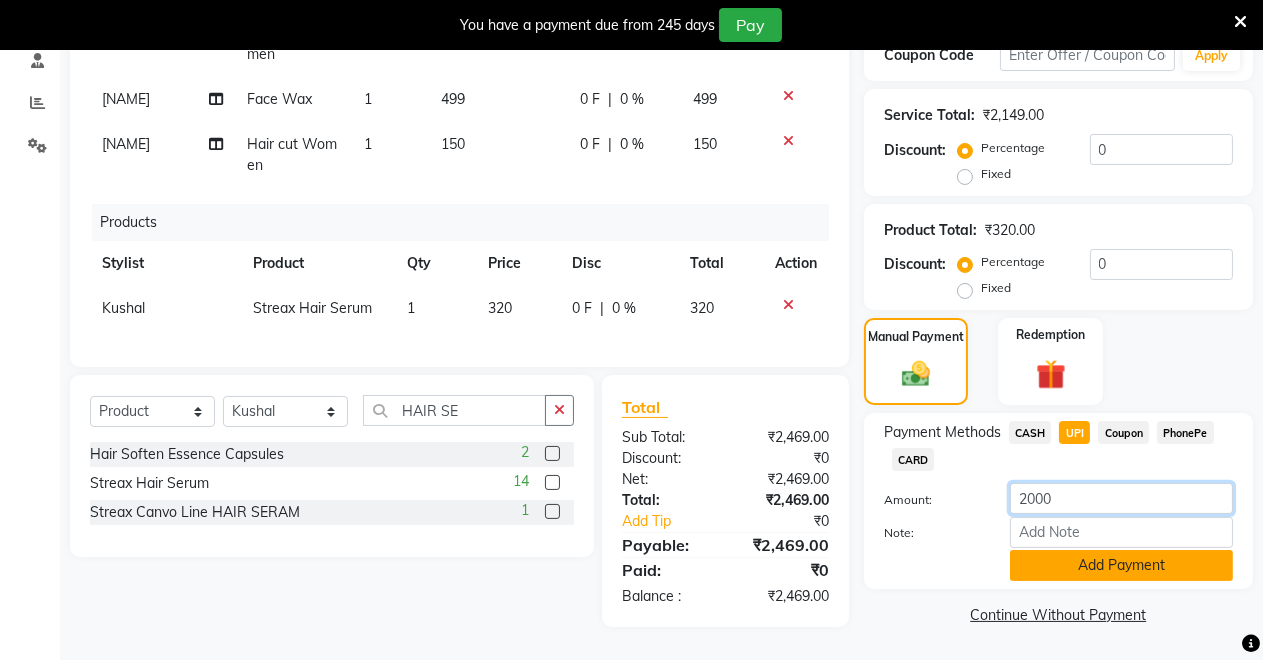 type on "2000" 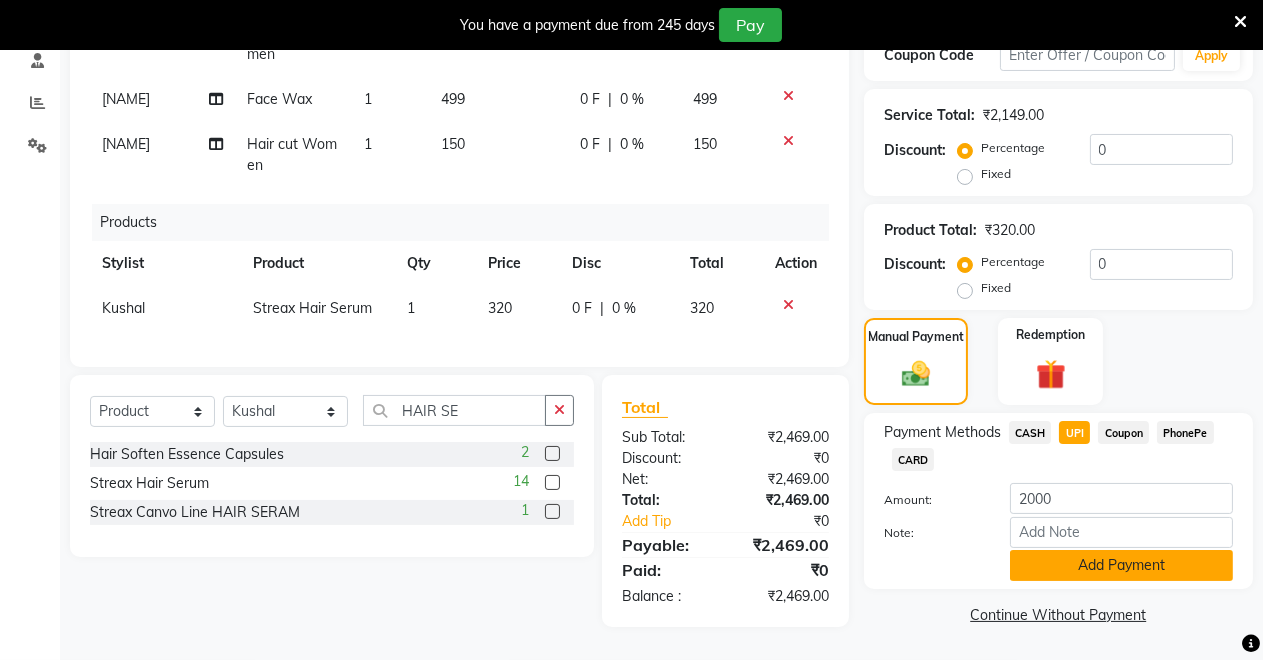 click on "Add Payment" 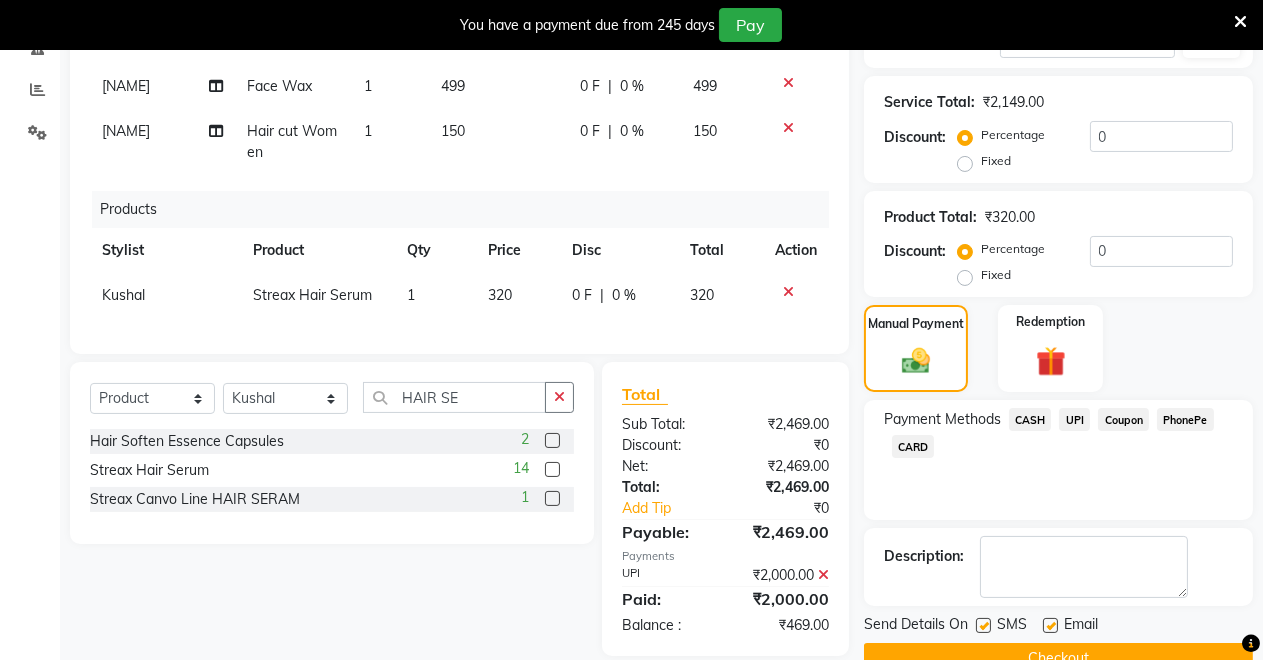 click on "CASH" 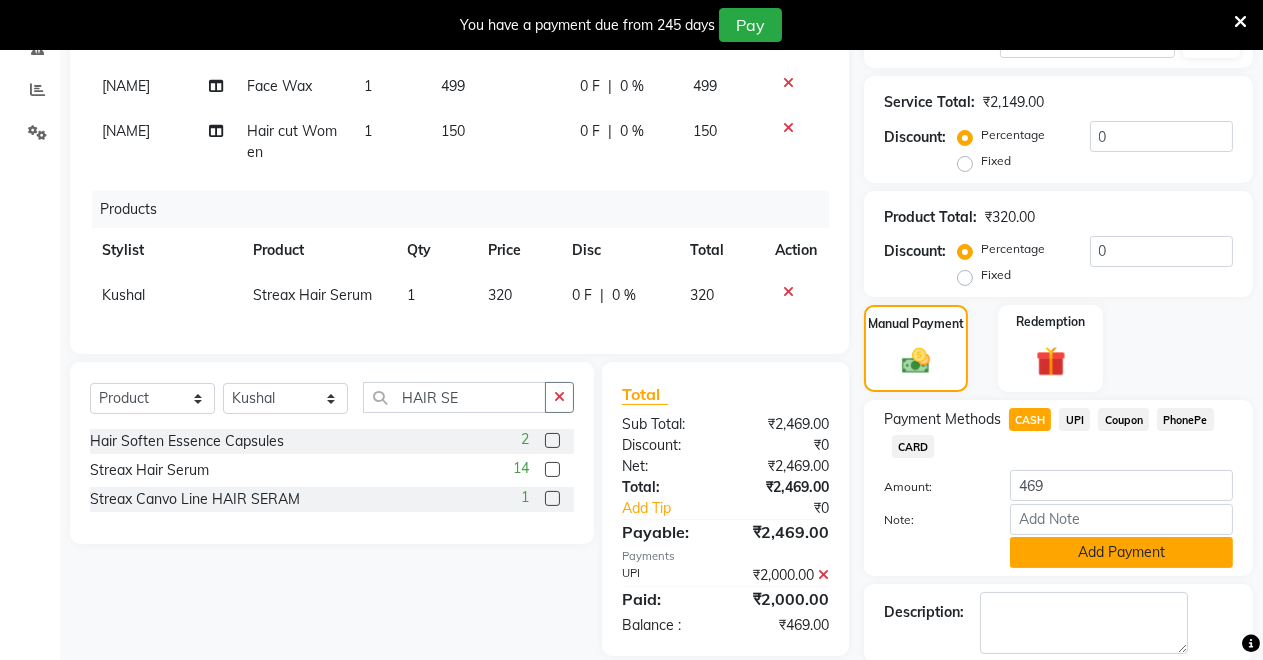 click on "Add Payment" 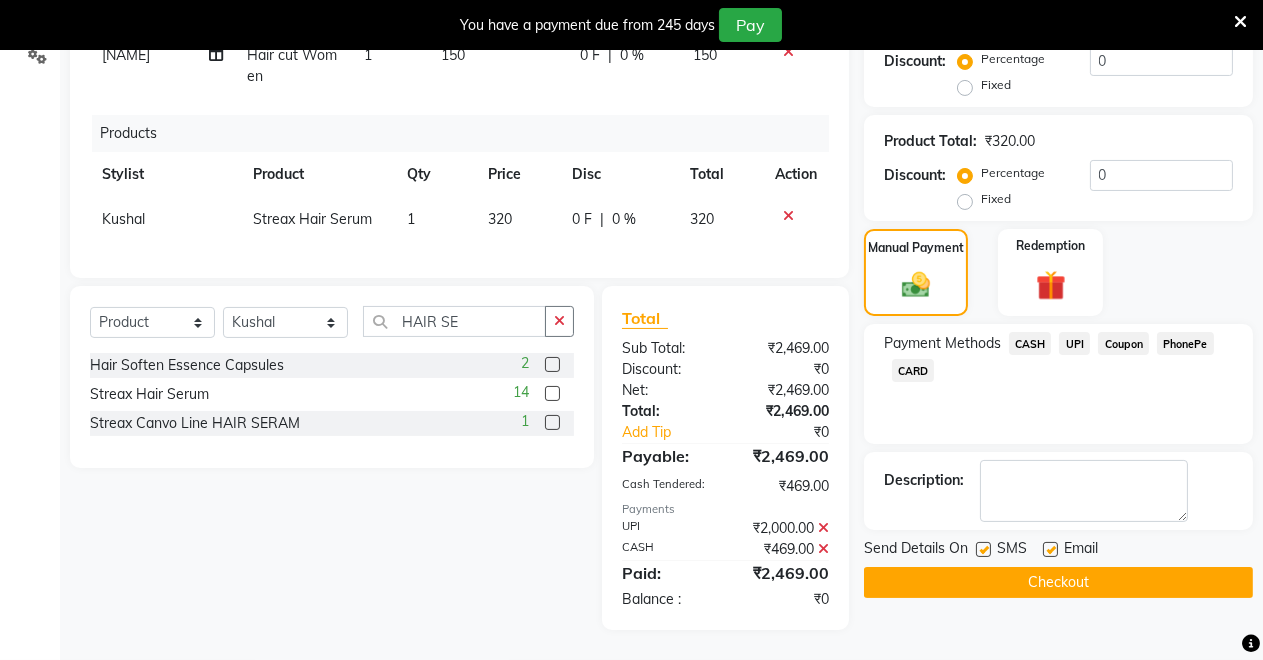 scroll, scrollTop: 0, scrollLeft: 0, axis: both 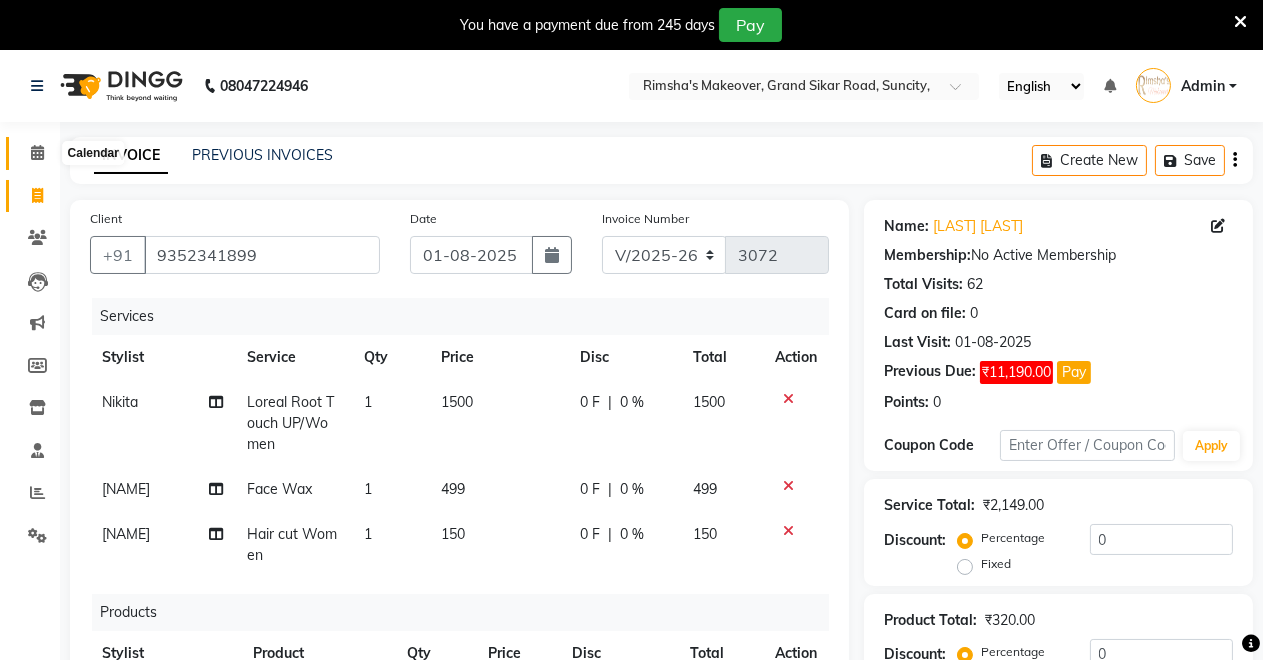click 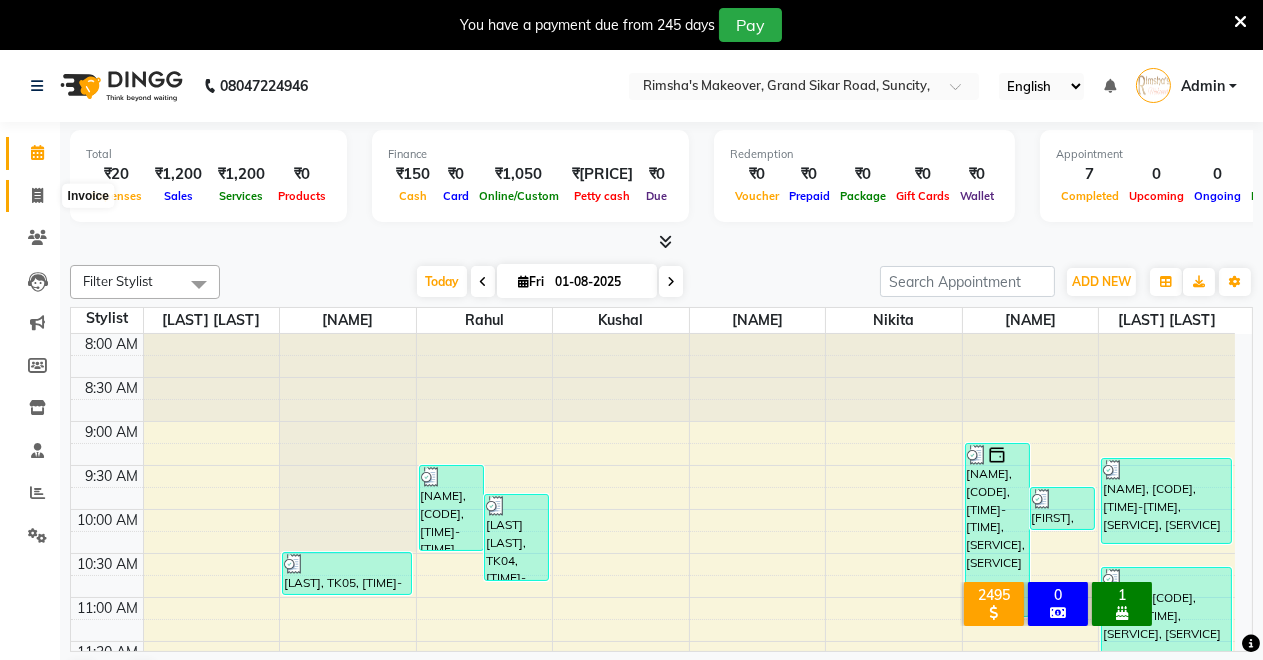 click 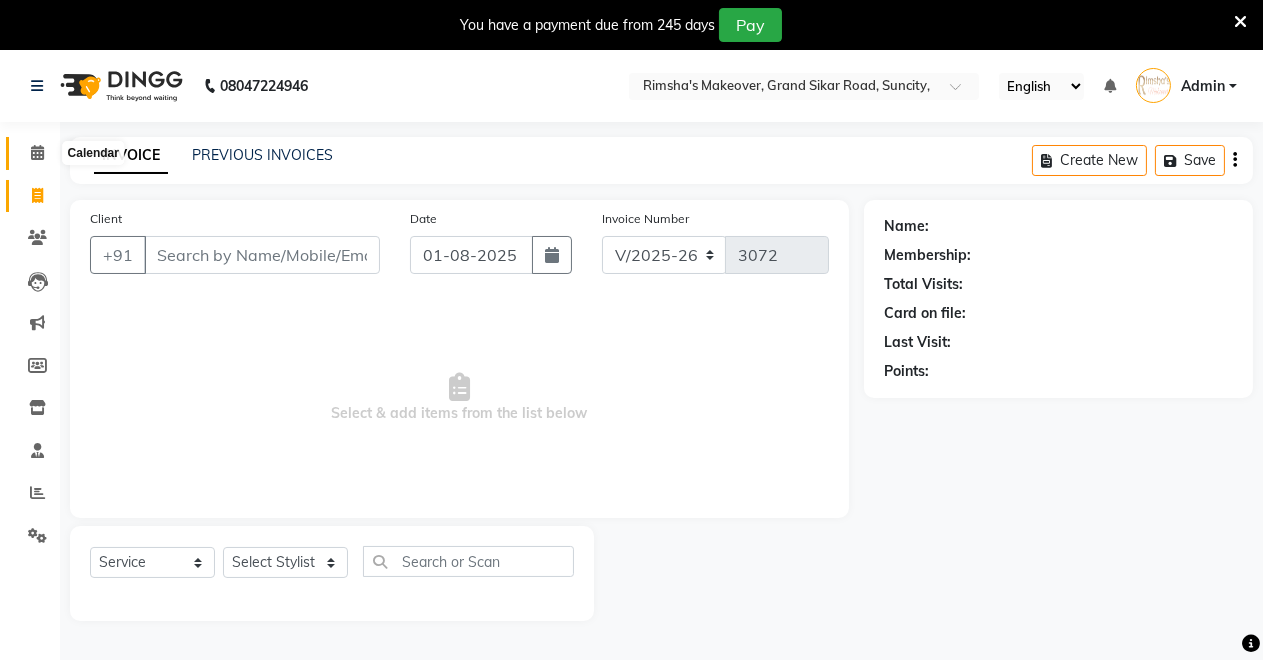 click 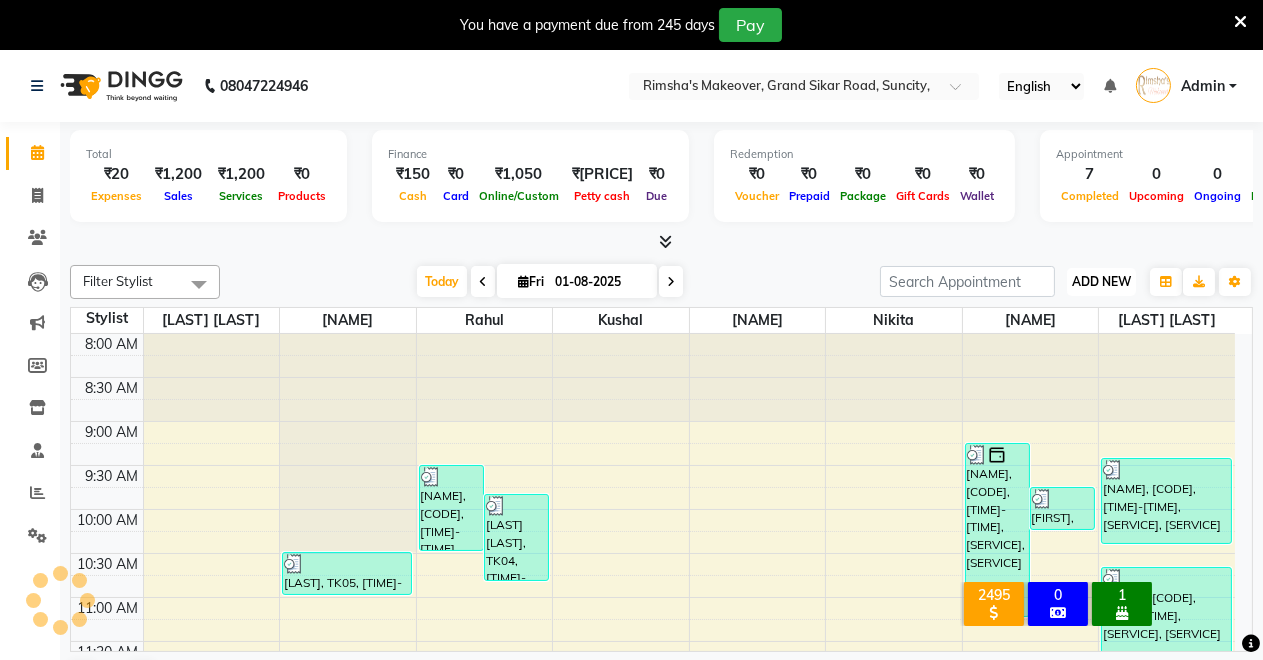 click on "ADD NEW Toggle Dropdown" at bounding box center [1101, 282] 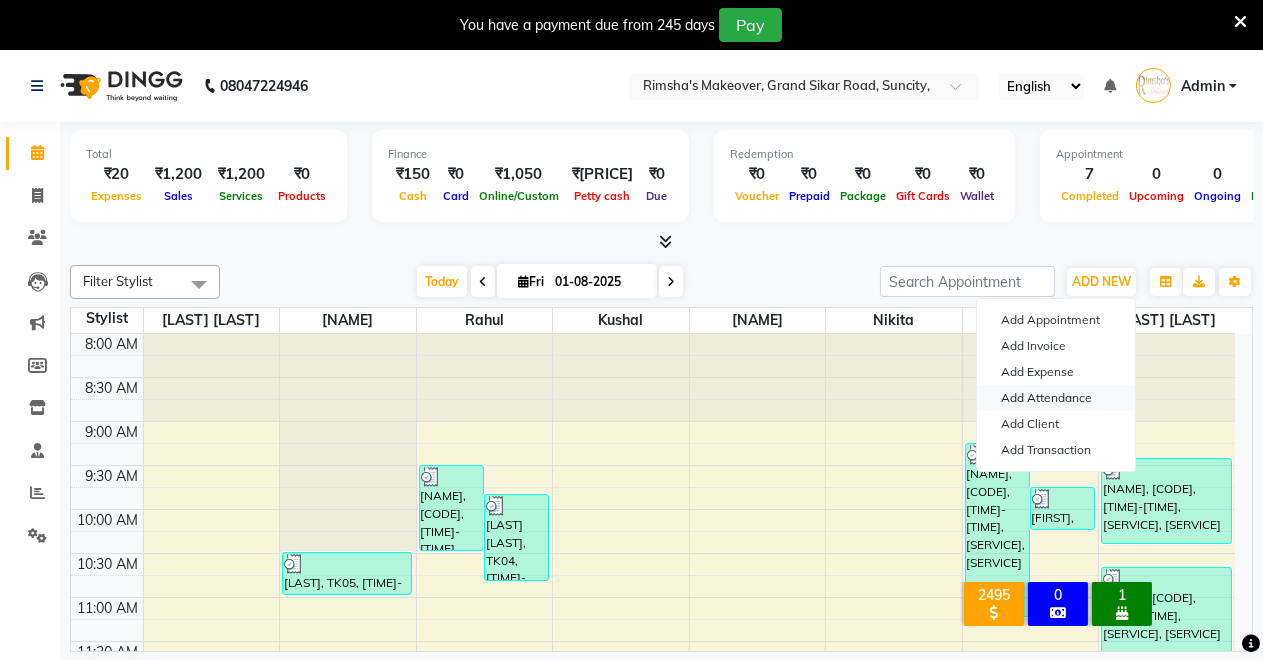 click on "Add Attendance" at bounding box center (1056, 398) 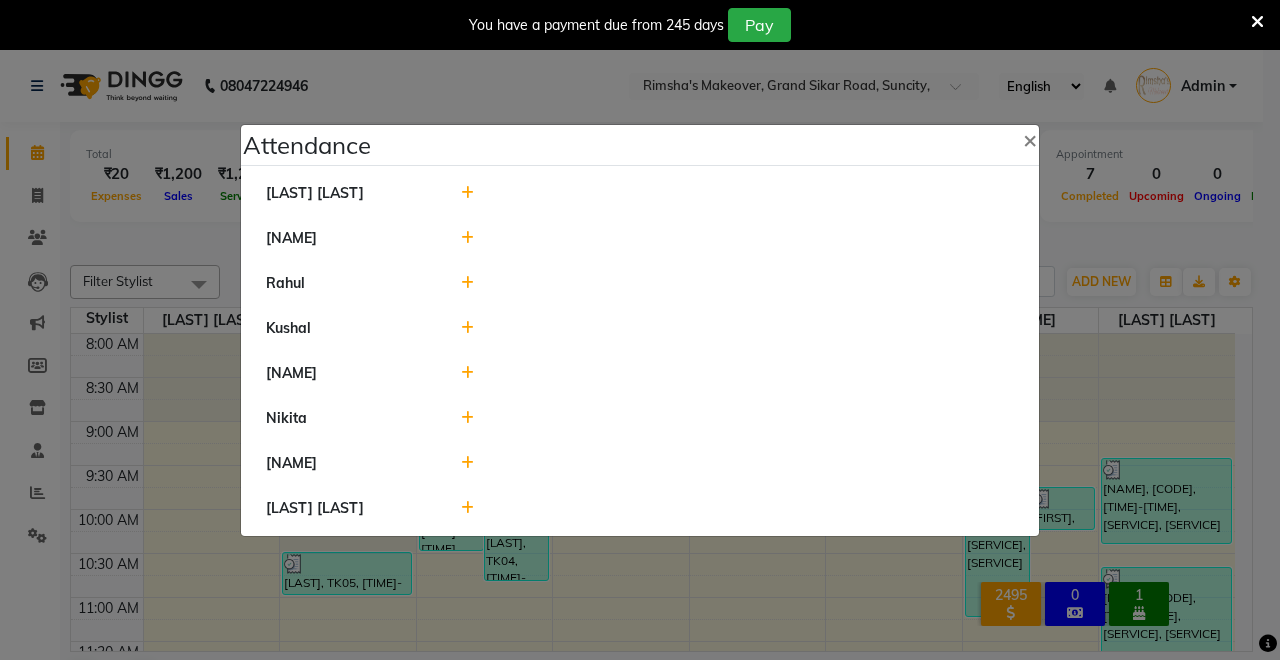 click 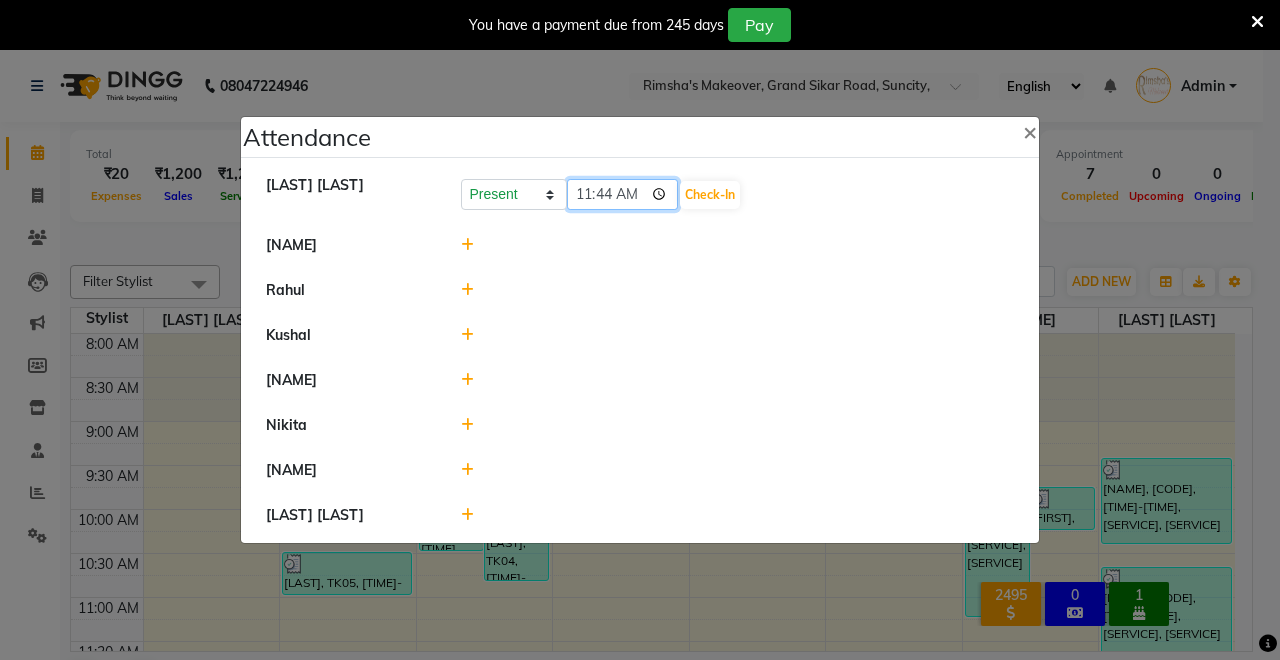 click on "11:44" 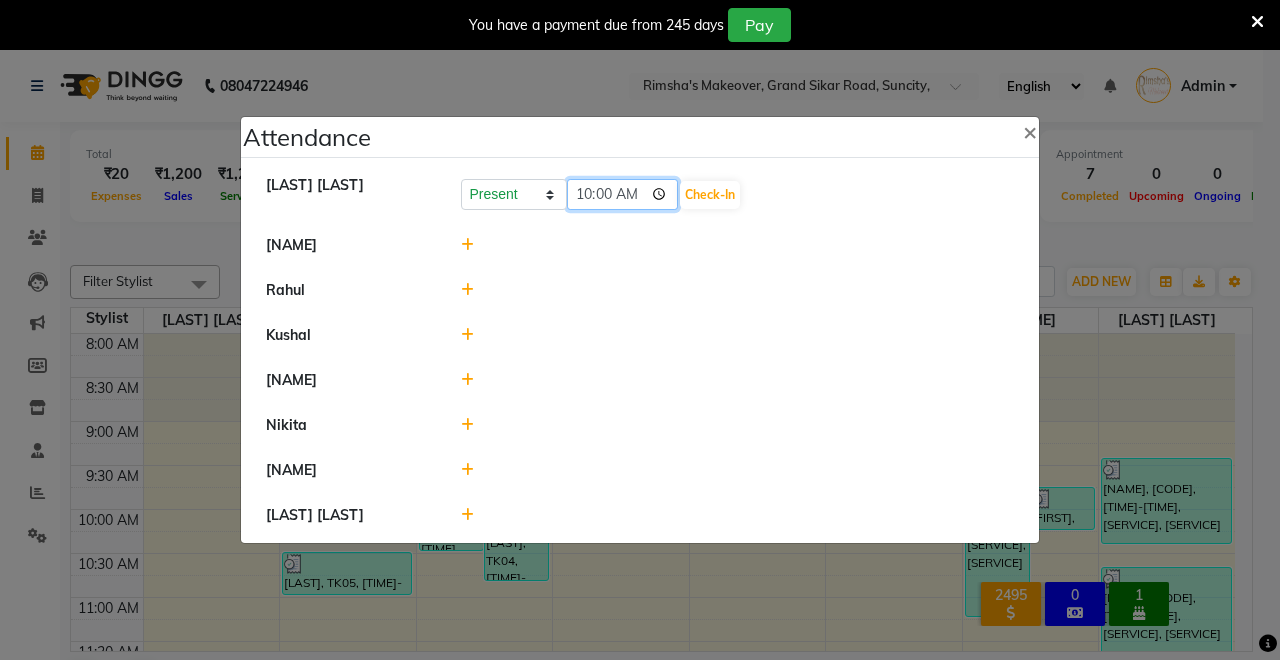 type on "10:06" 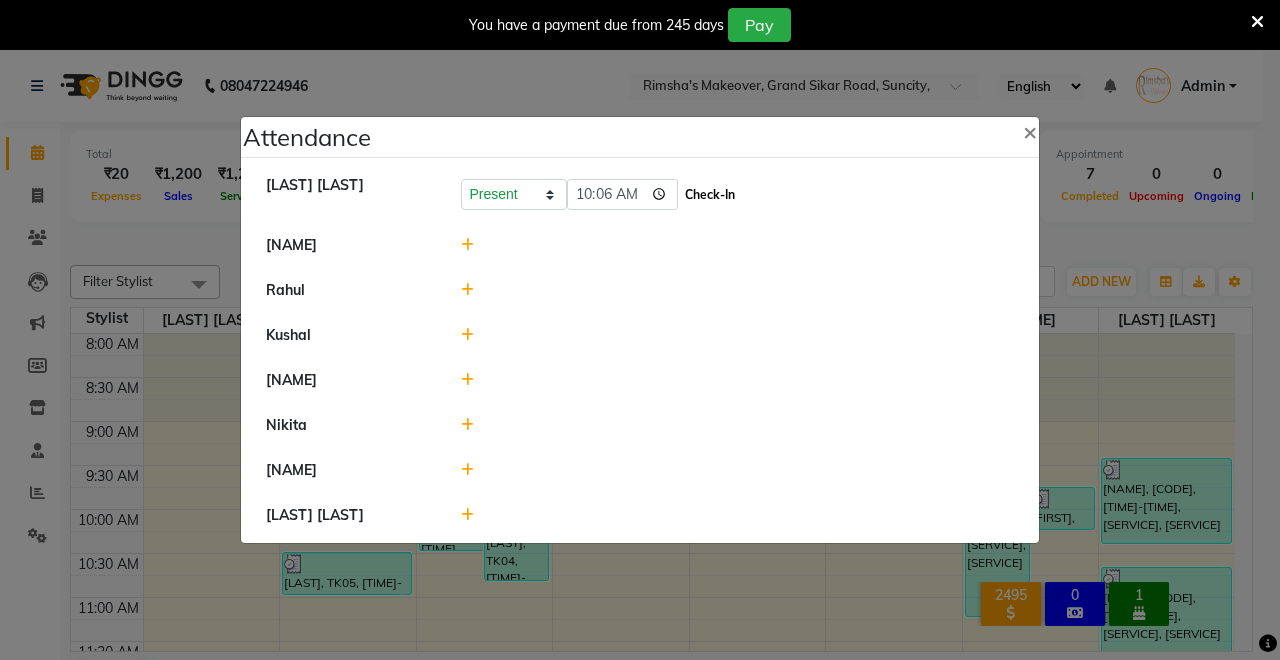 click on "Check-In" 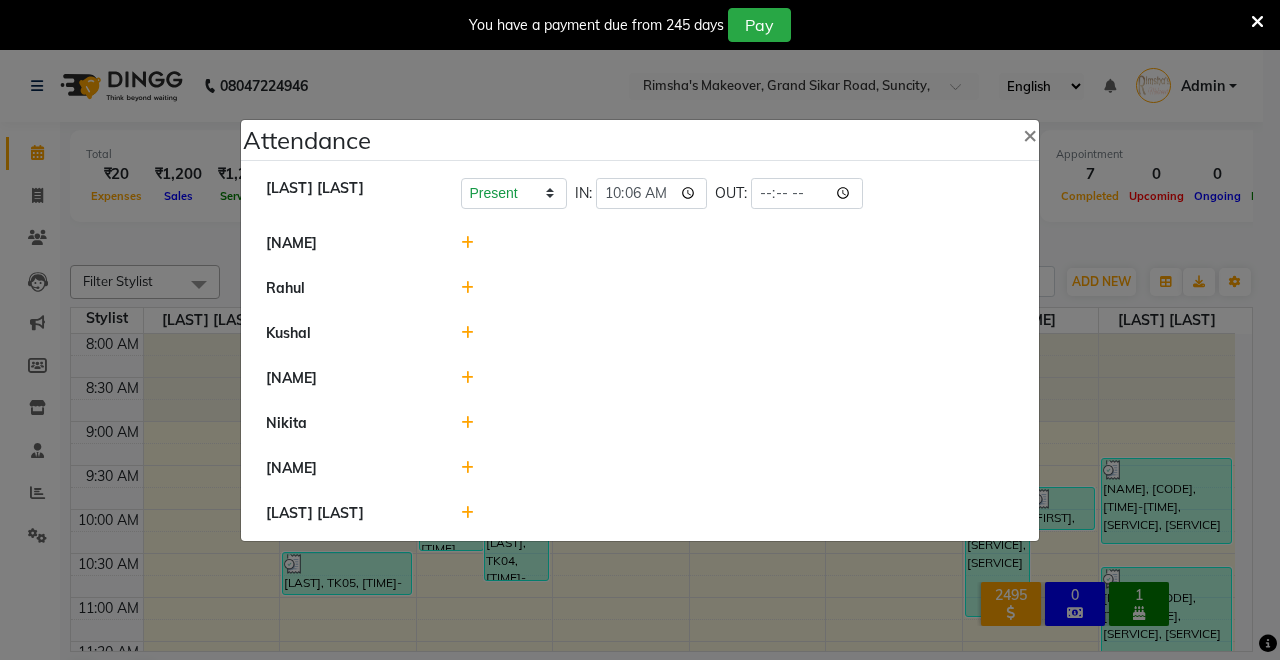 click 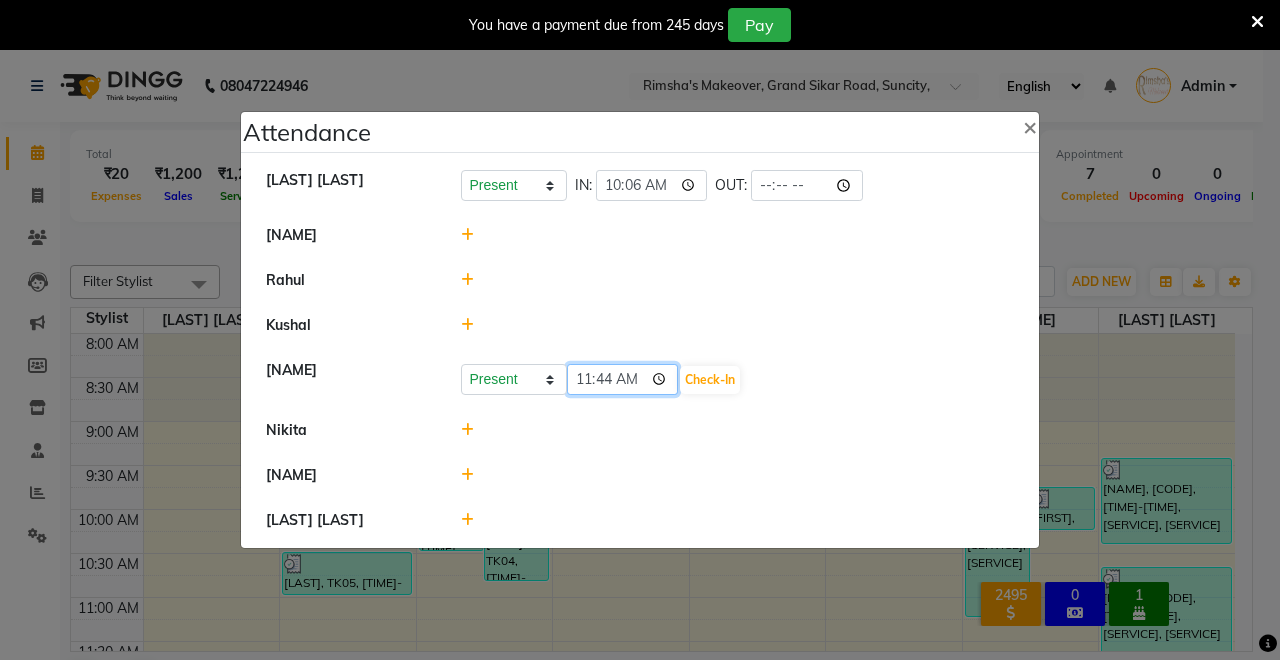 click on "11:44" 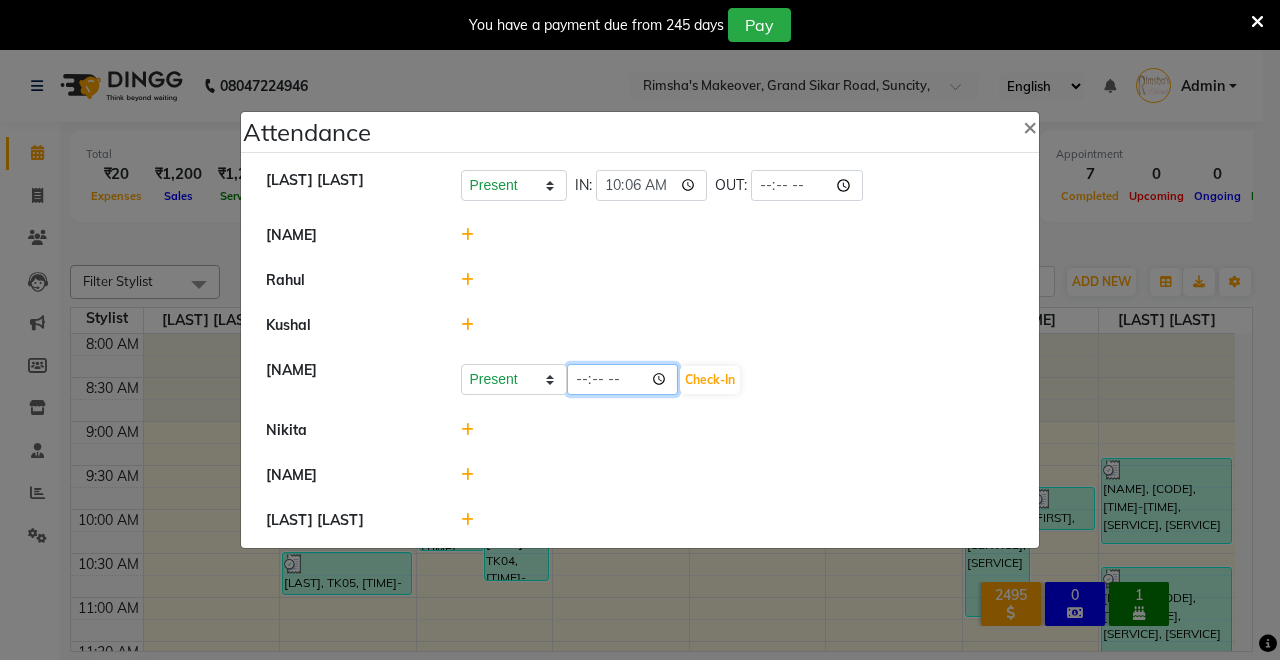 type on "09:44" 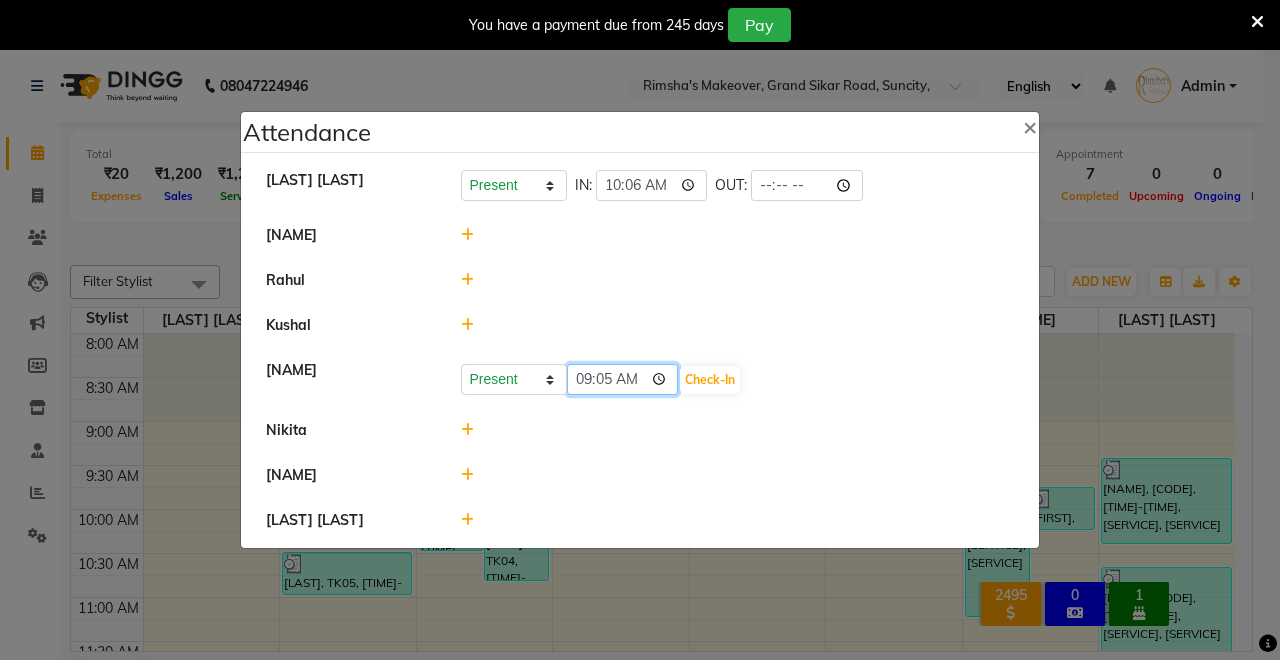 type on "09:50" 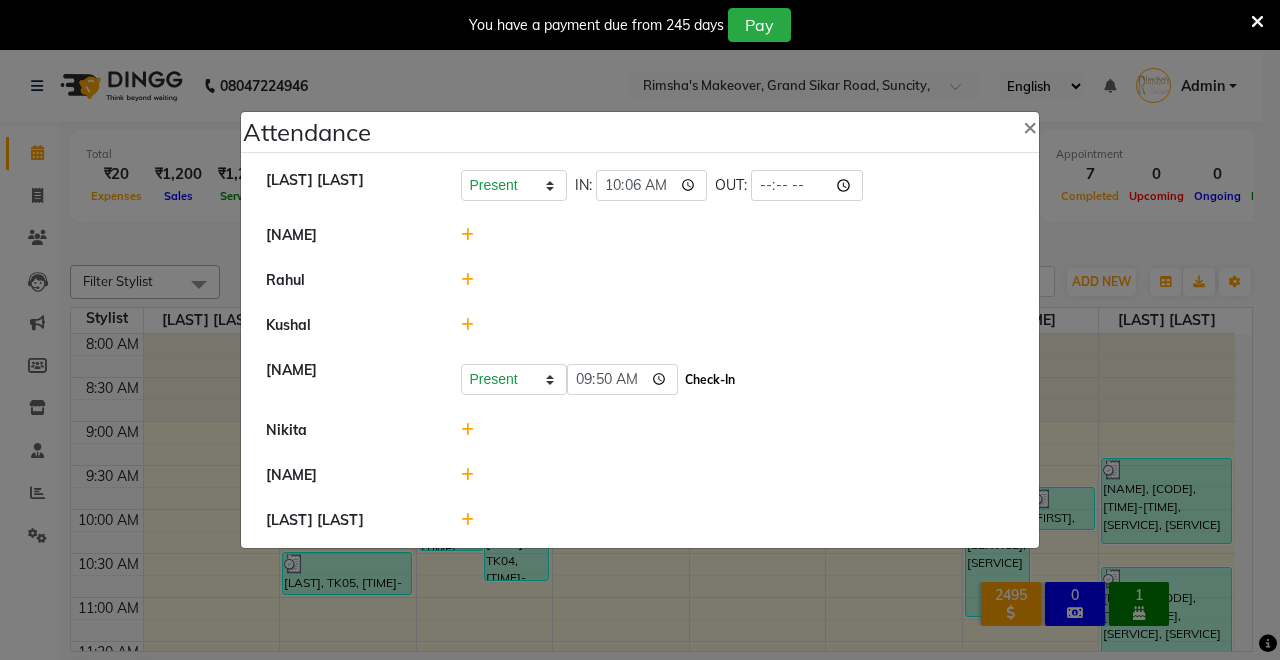 click on "Check-In" 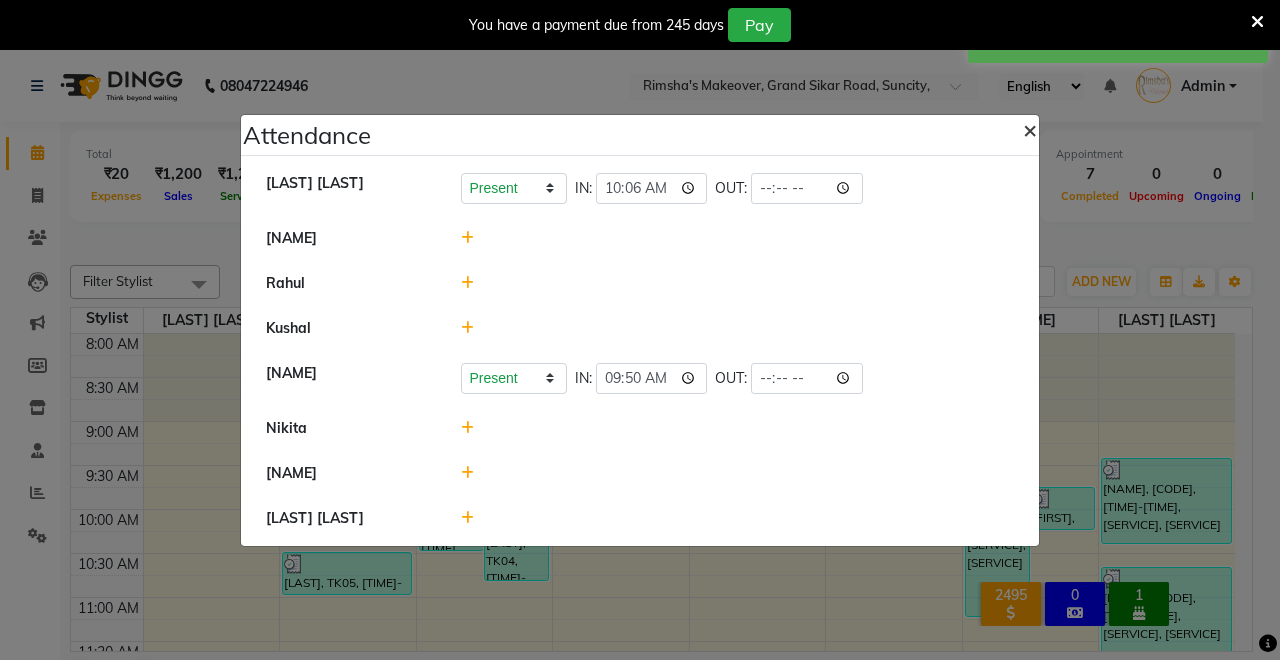 click on "×" 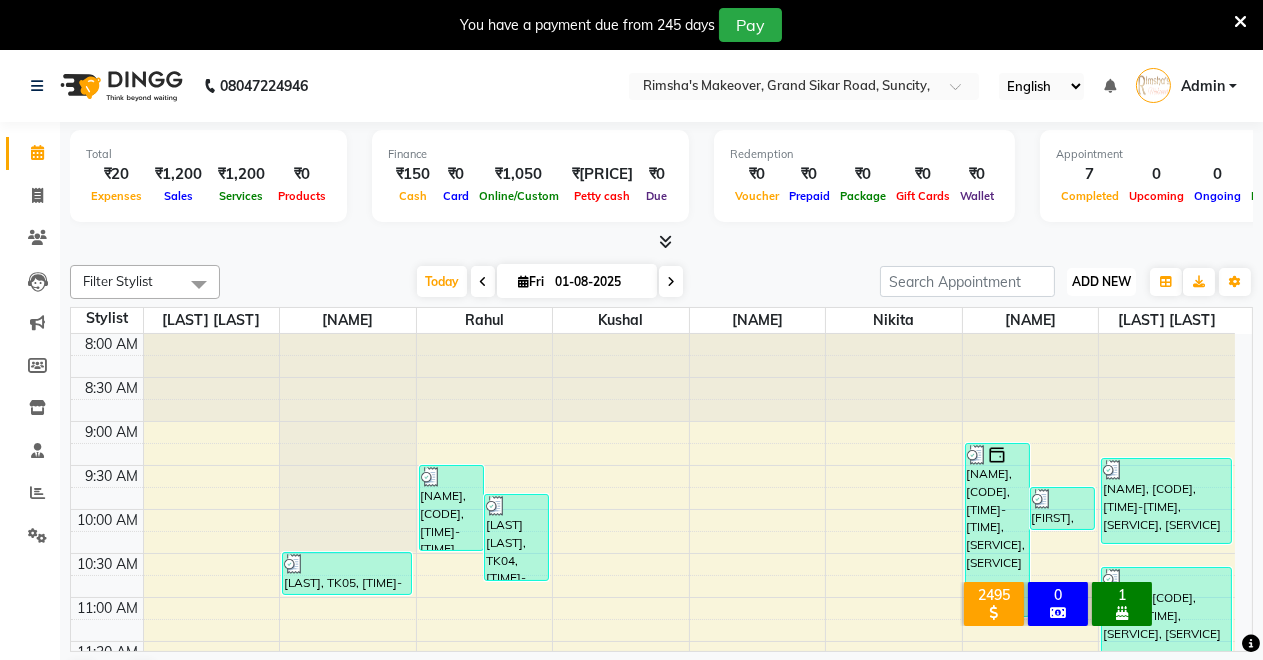 click on "ADD NEW" at bounding box center (1101, 281) 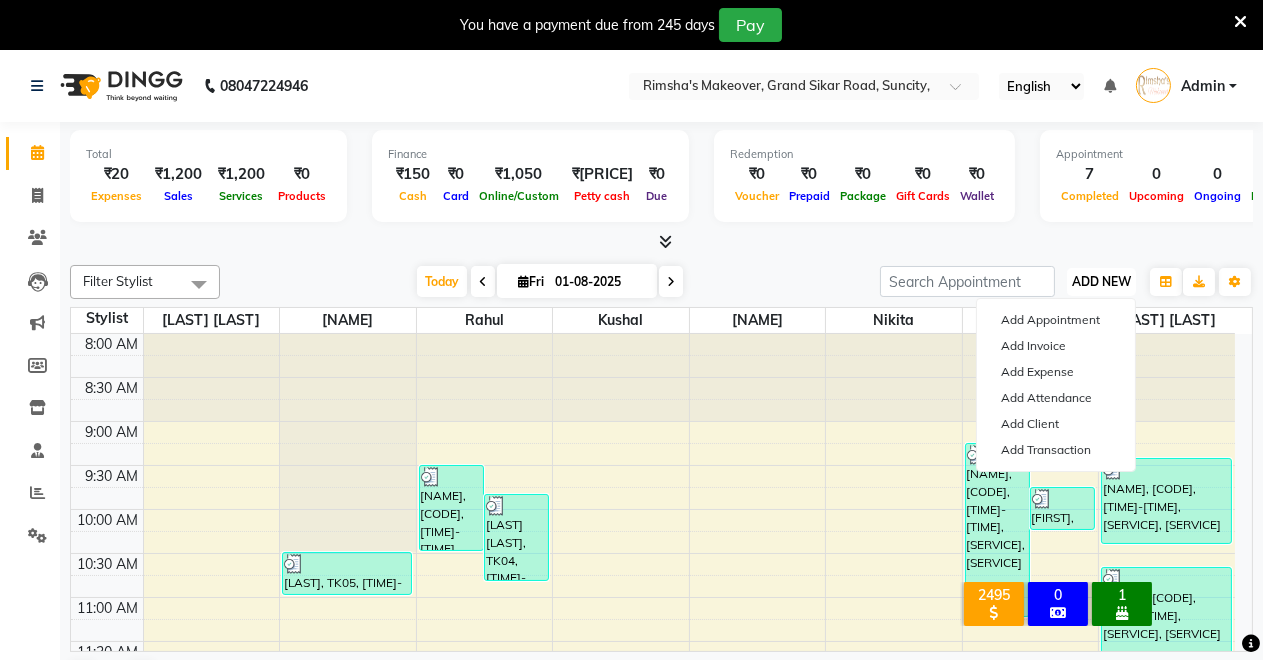 scroll, scrollTop: 51, scrollLeft: 0, axis: vertical 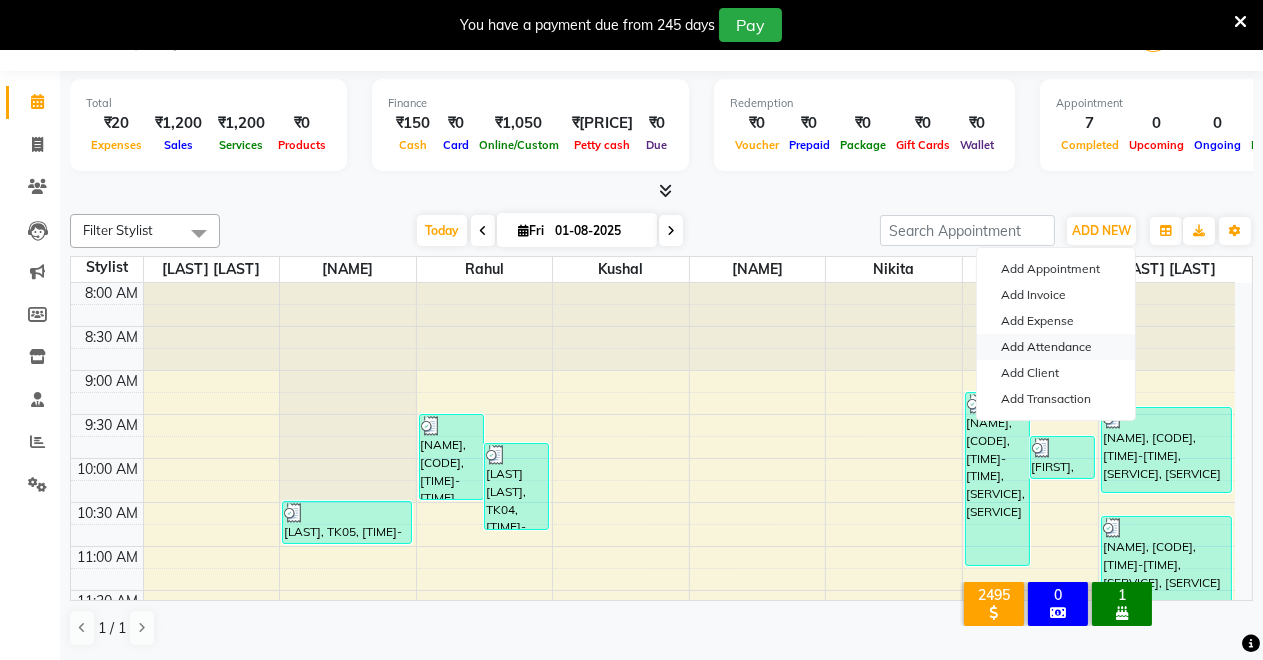 click on "Add Attendance" at bounding box center (1056, 347) 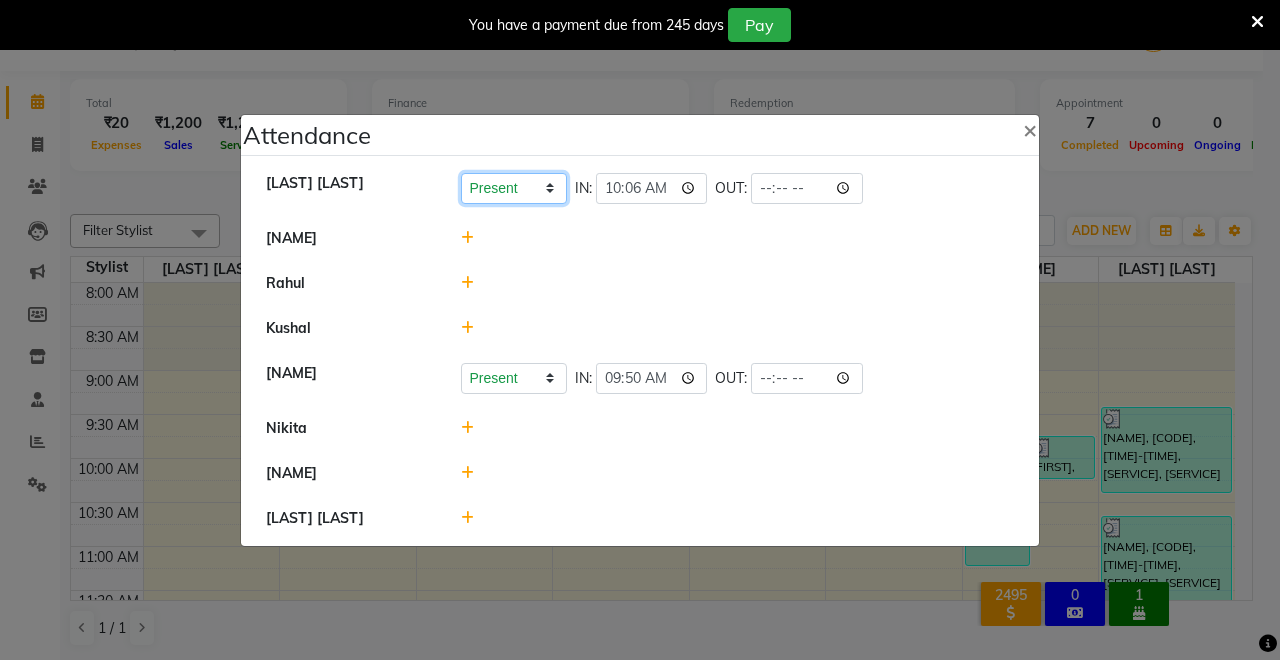click on "Present   Absent   Late   Half Day   Weekly Off" 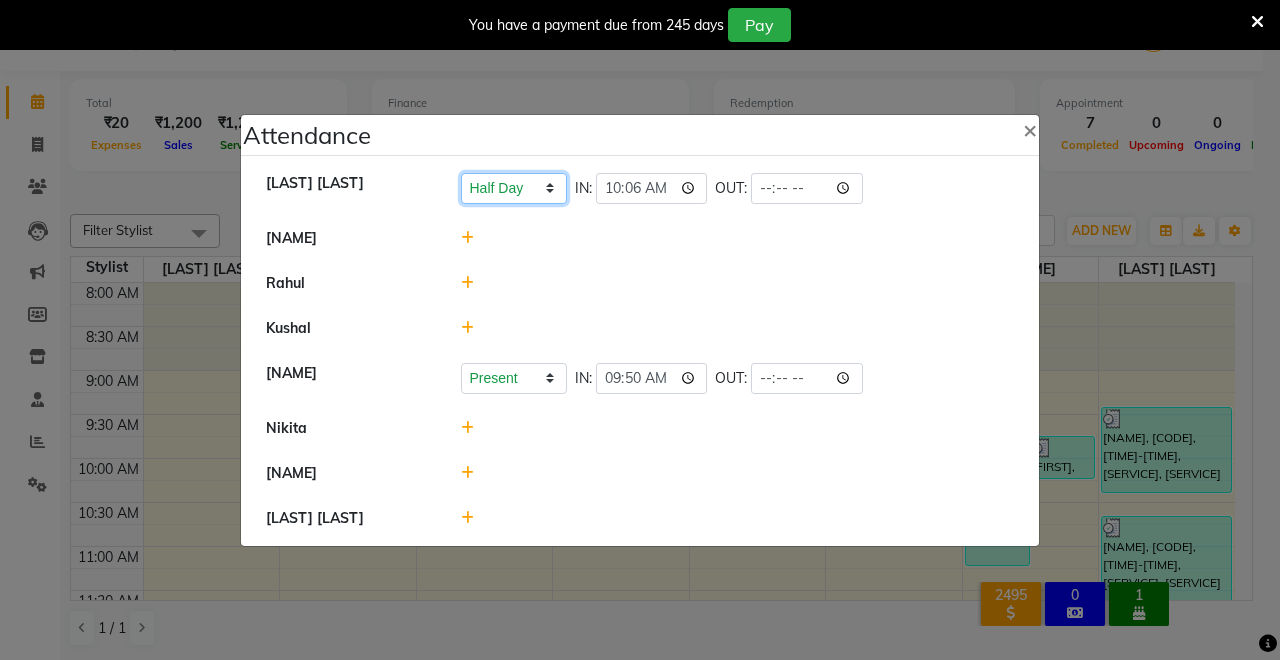 click on "Present   Absent   Late   Half Day   Weekly Off" 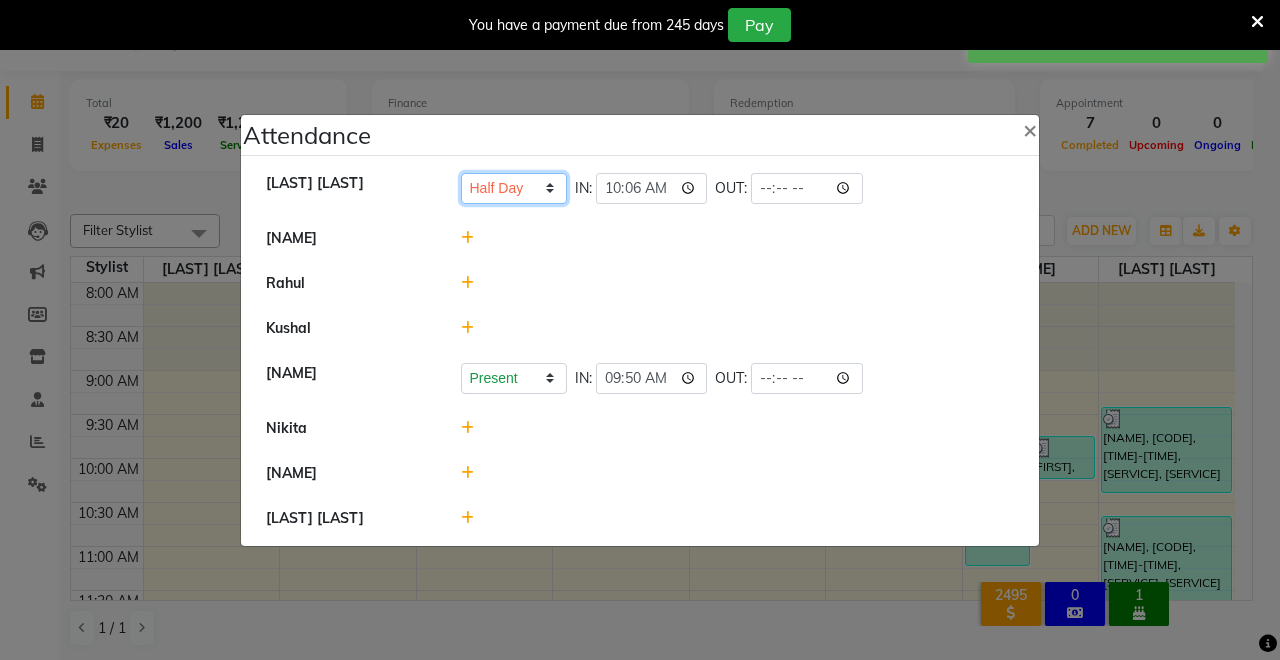 click on "Present   Absent   Late   Half Day   Weekly Off" 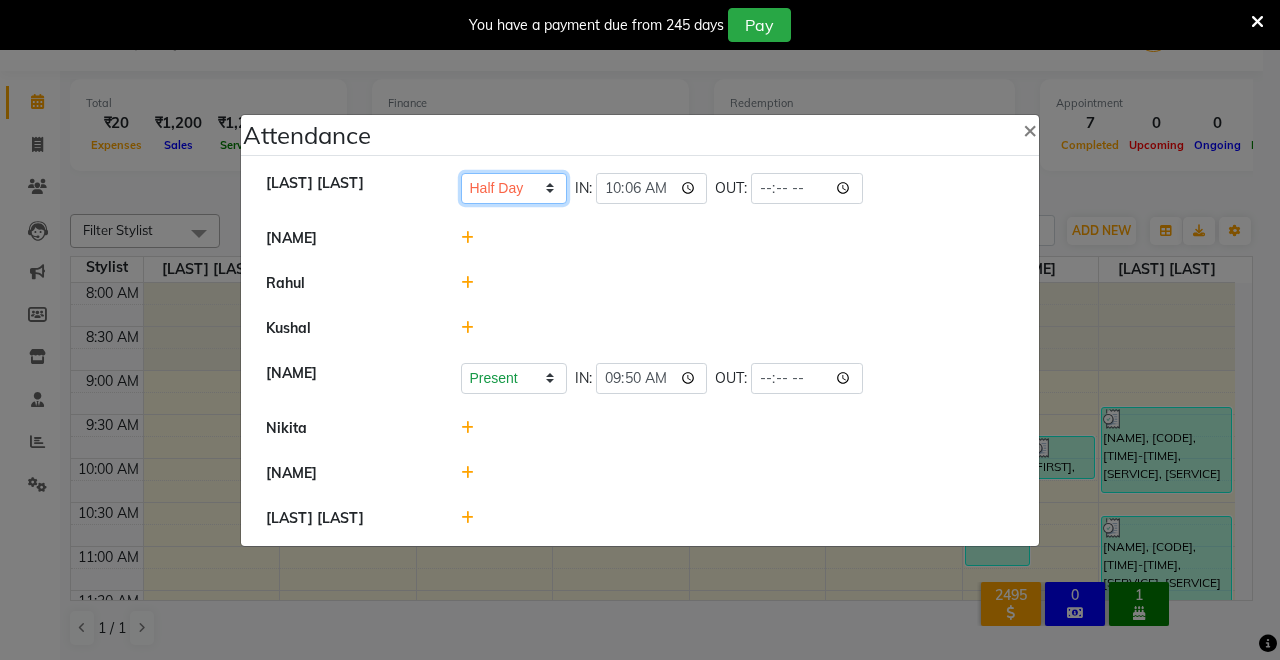 select on "A" 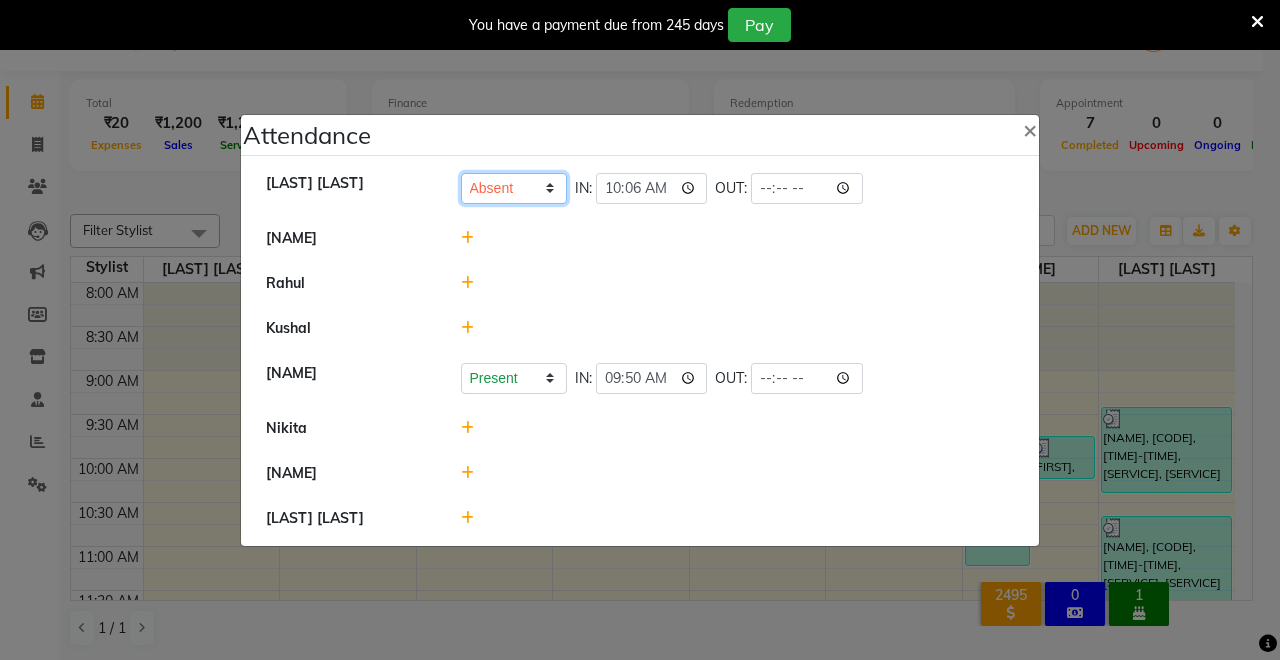 click on "Present   Absent   Late   Half Day   Weekly Off" 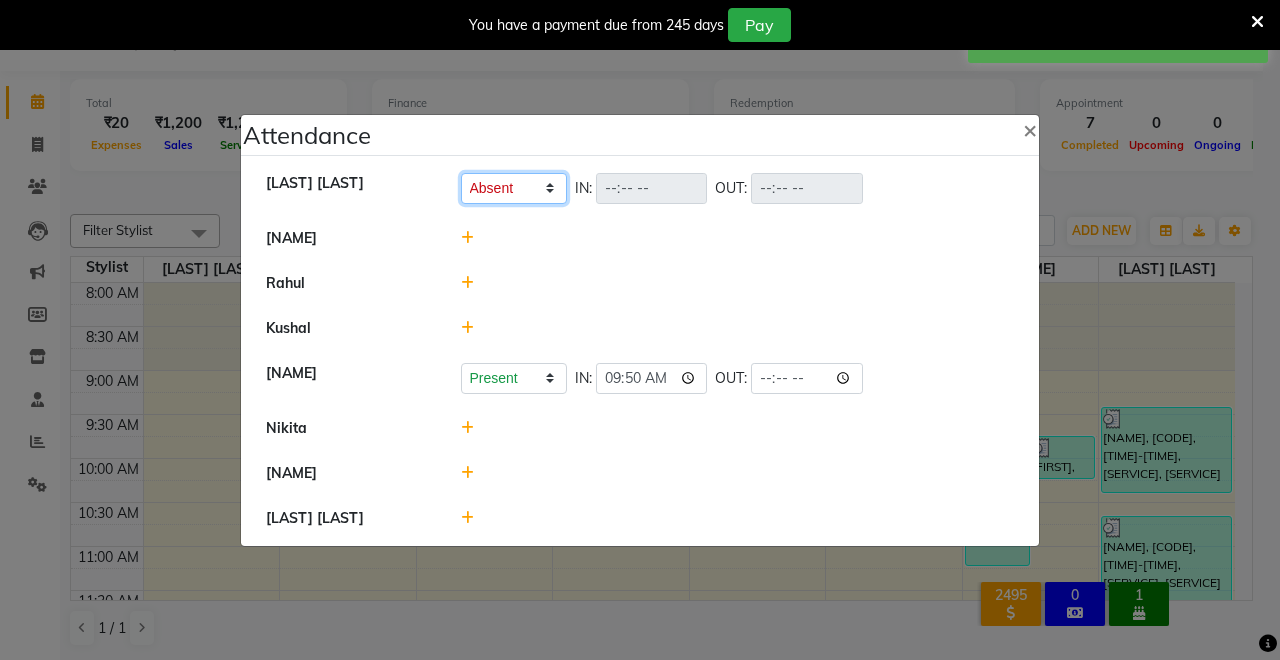 click on "Present   Absent   Late   Half Day   Weekly Off" 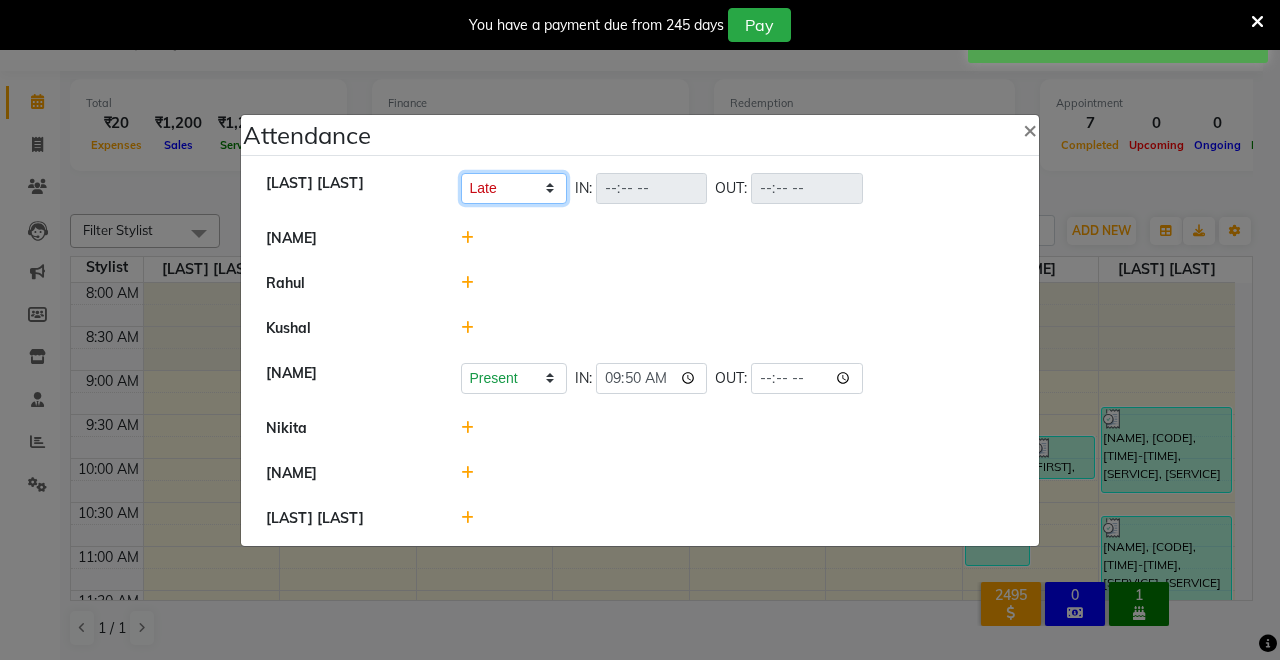 click on "Present   Absent   Late   Half Day   Weekly Off" 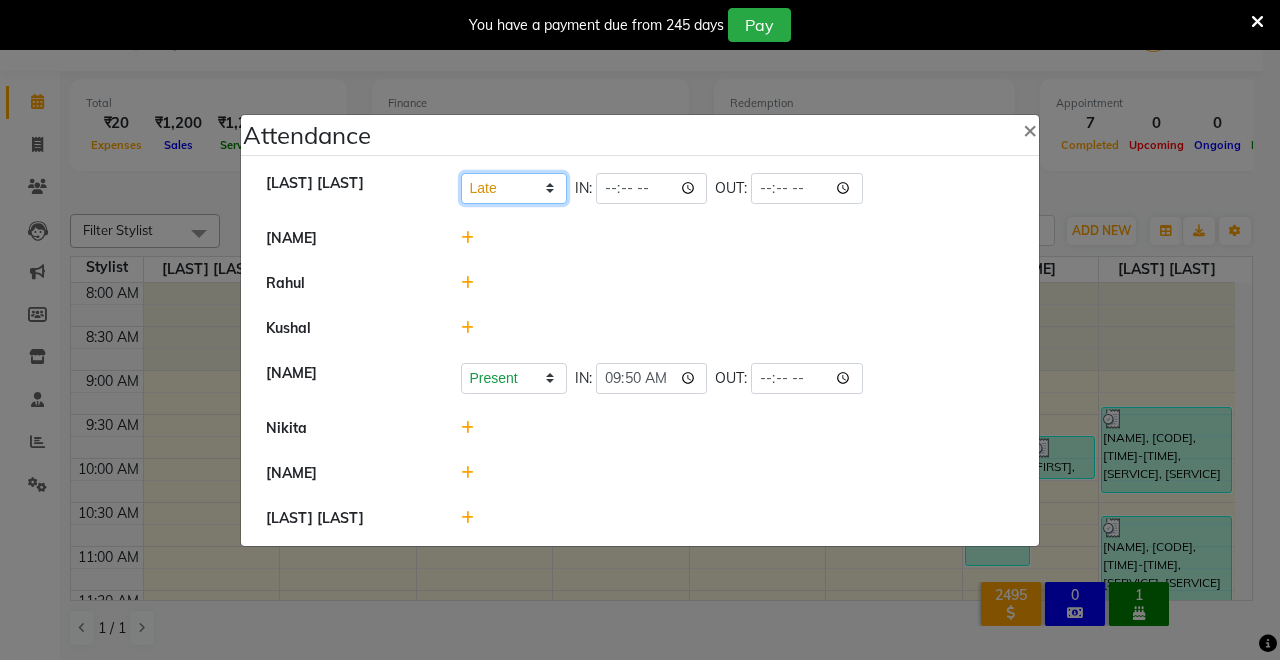 click on "Present   Absent   Late   Half Day   Weekly Off" 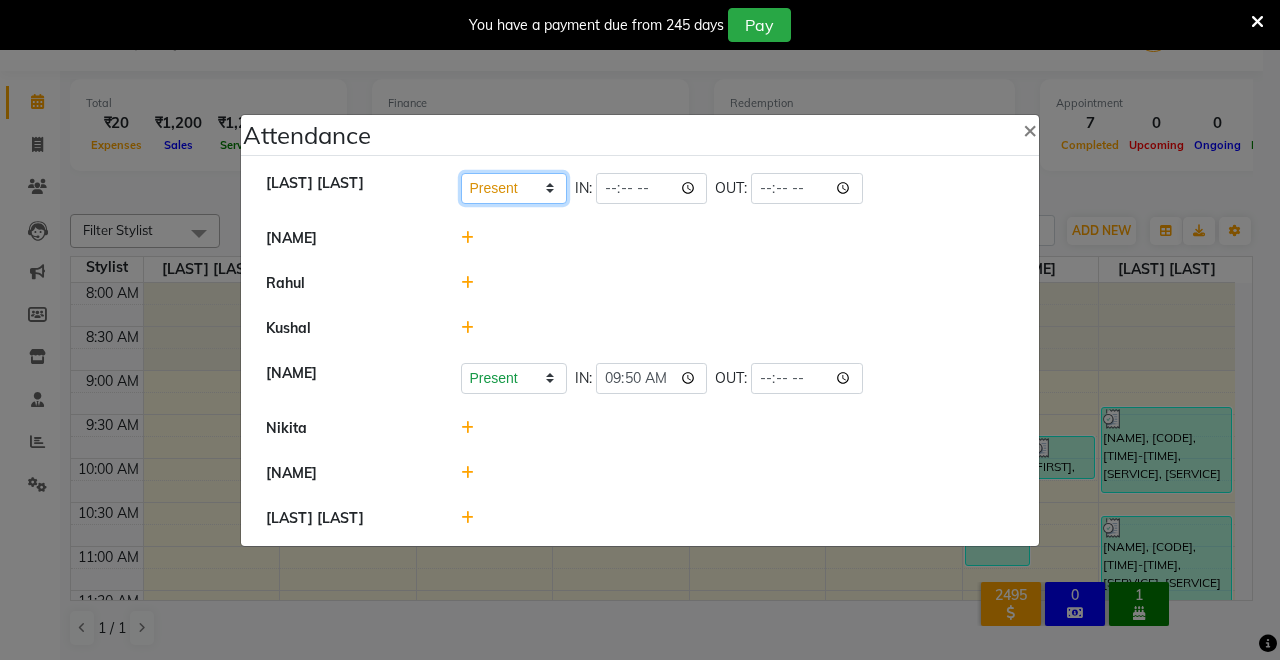 click on "Present   Absent   Late   Half Day   Weekly Off" 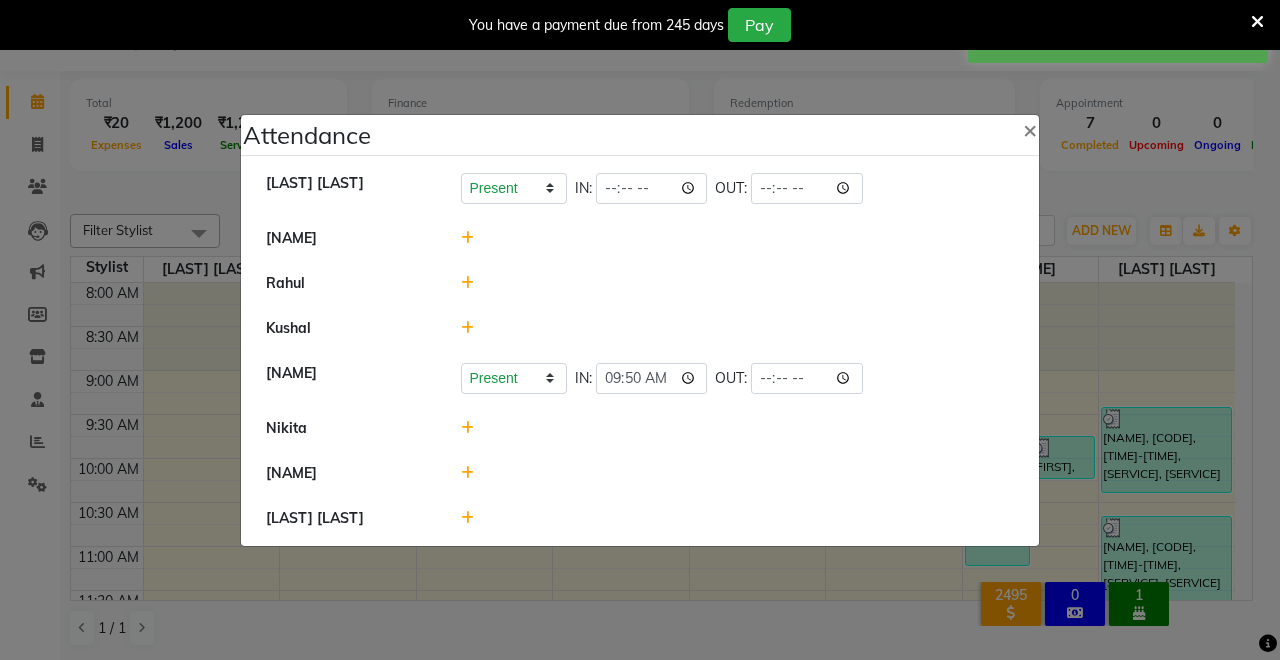click 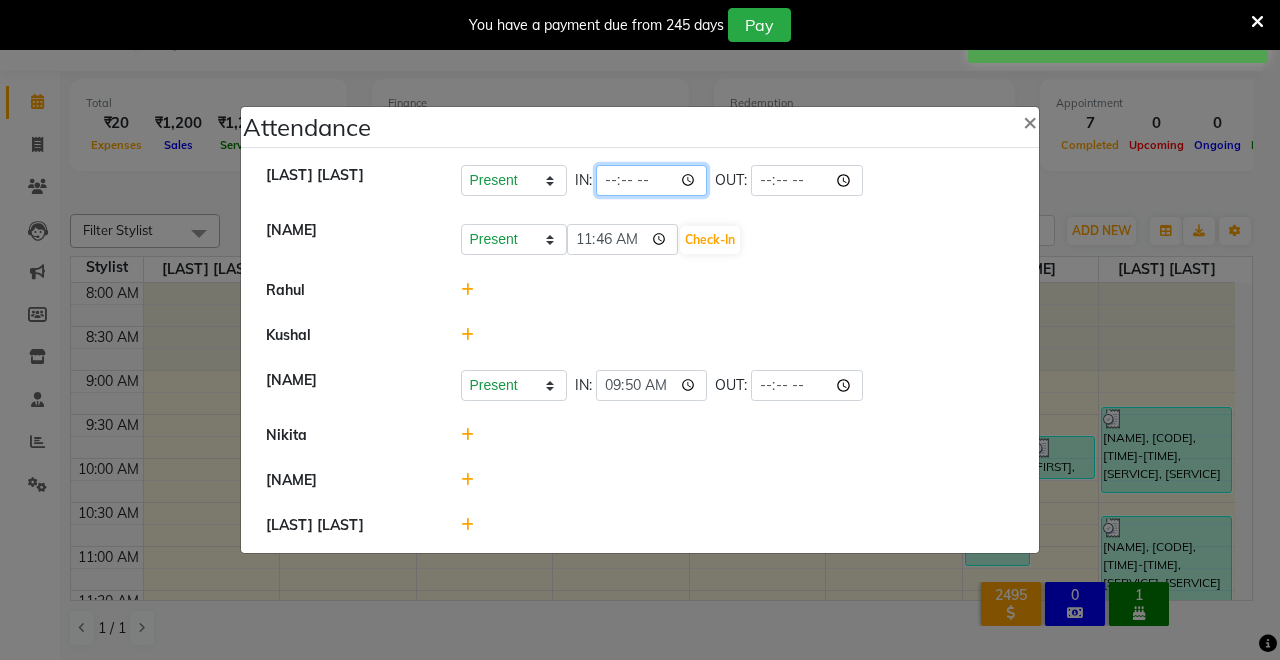 click 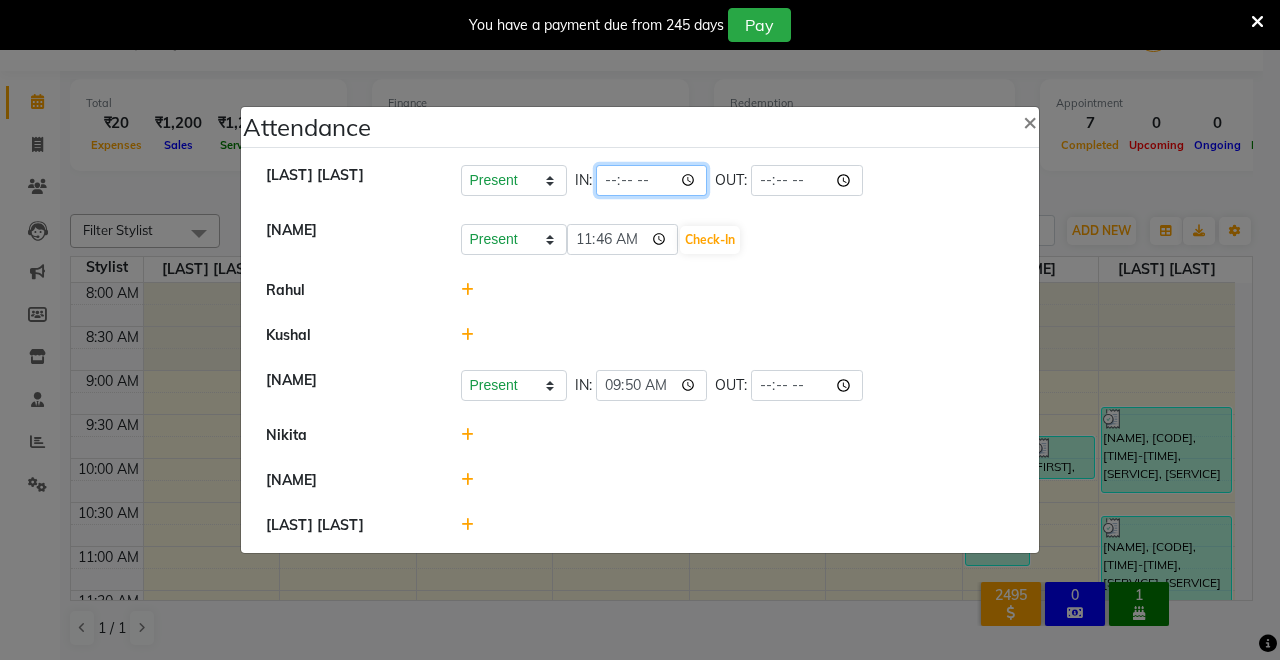 click 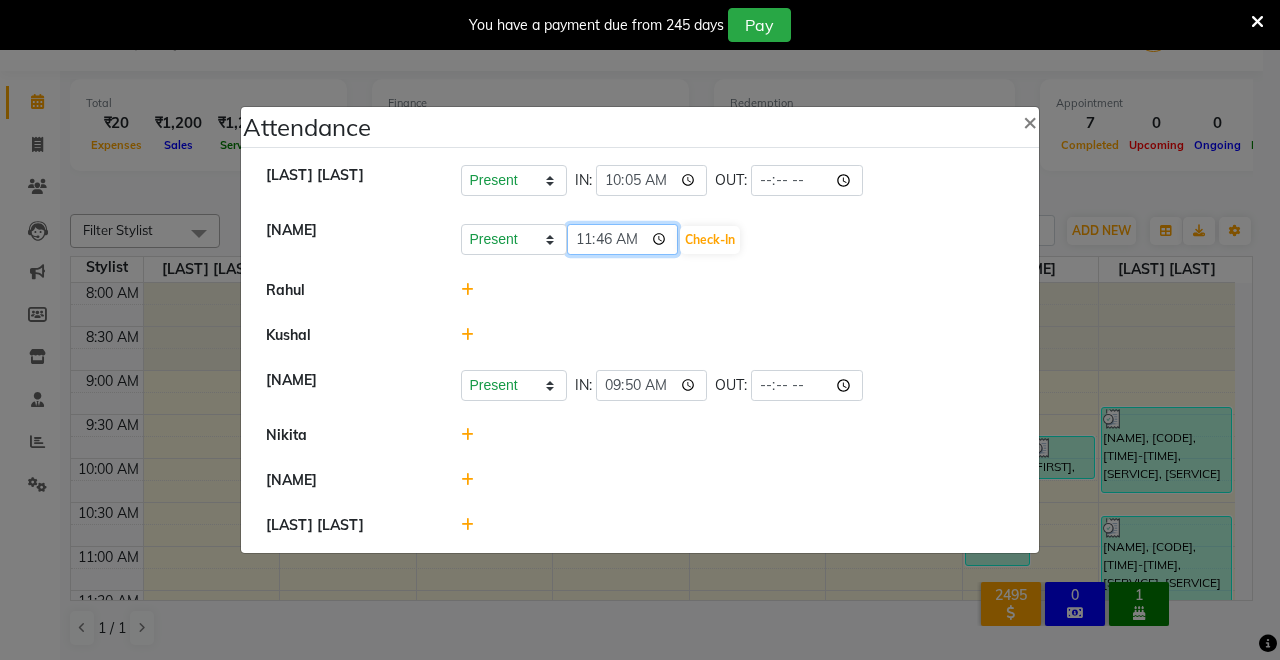 click on "11:46" 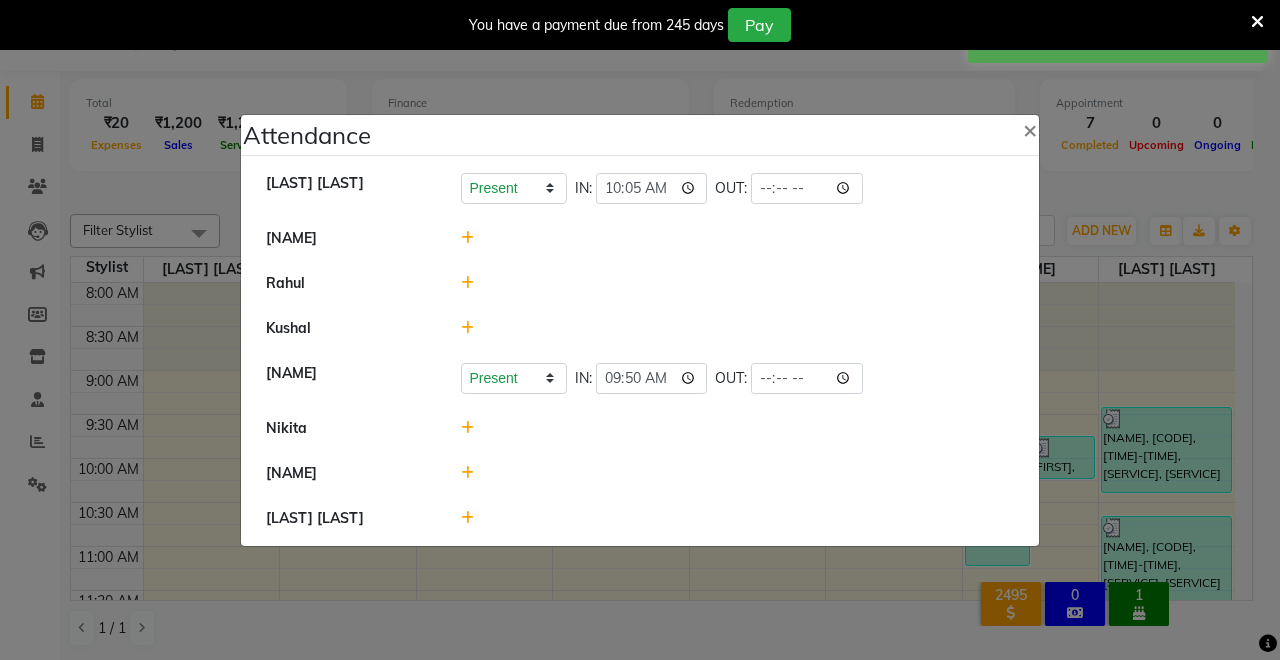 click 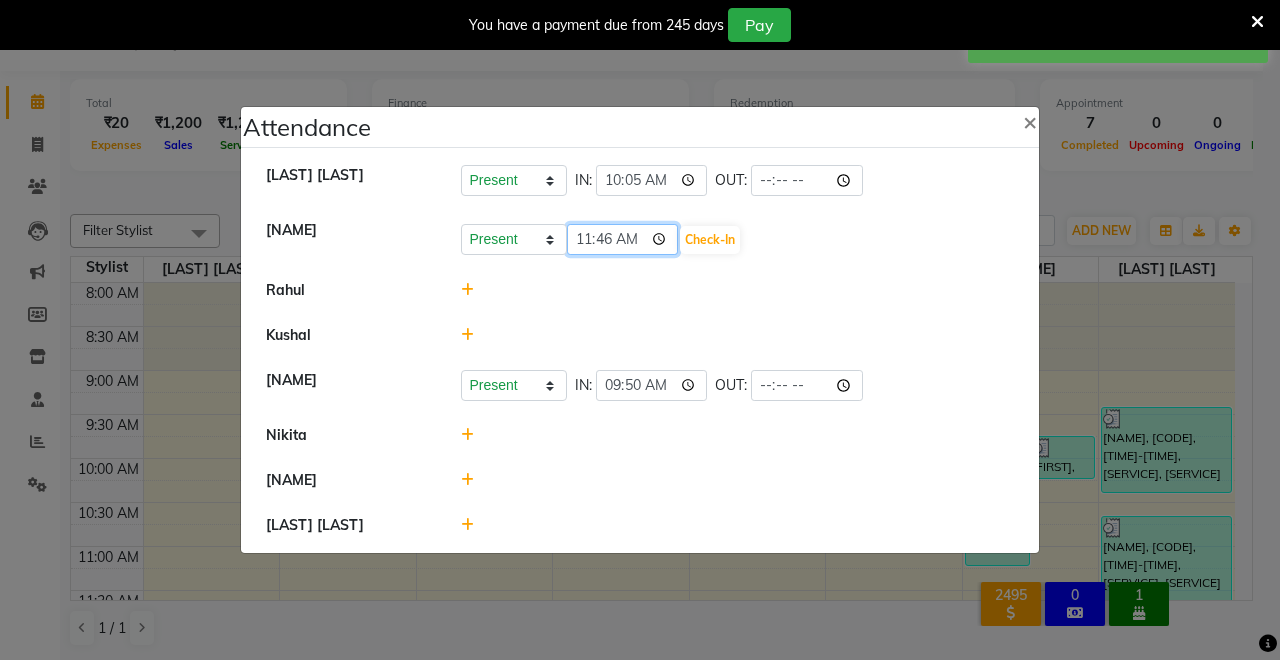 click on "11:46" 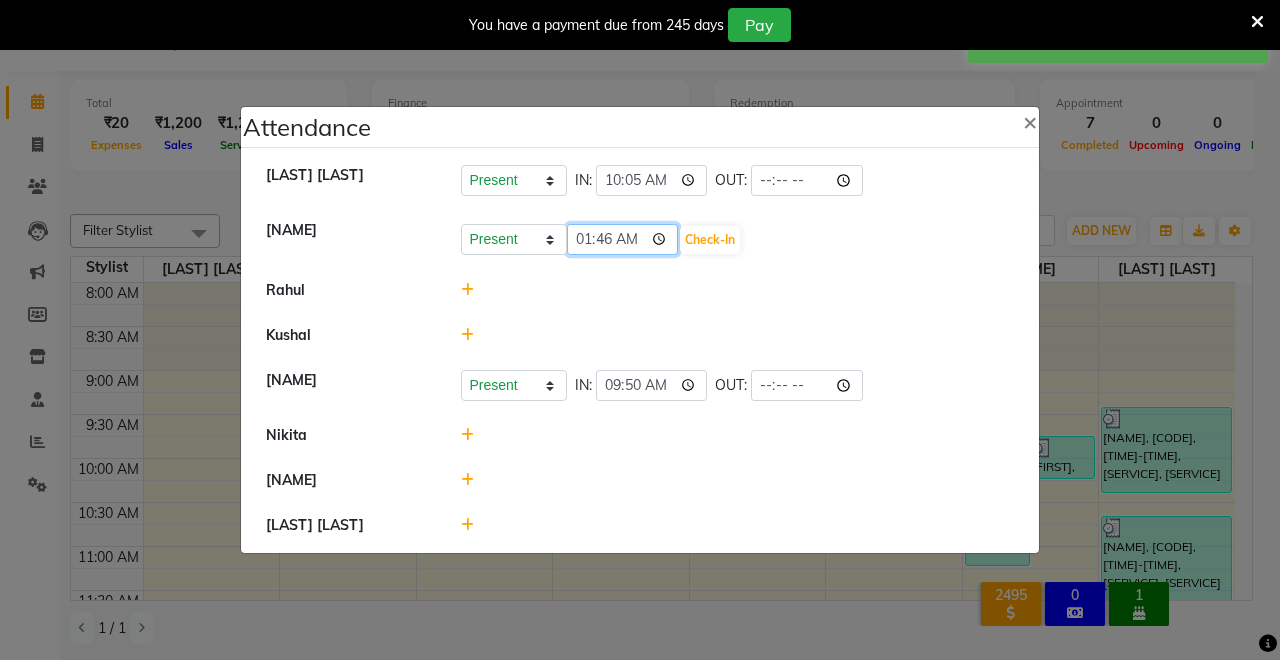 type on "10:46" 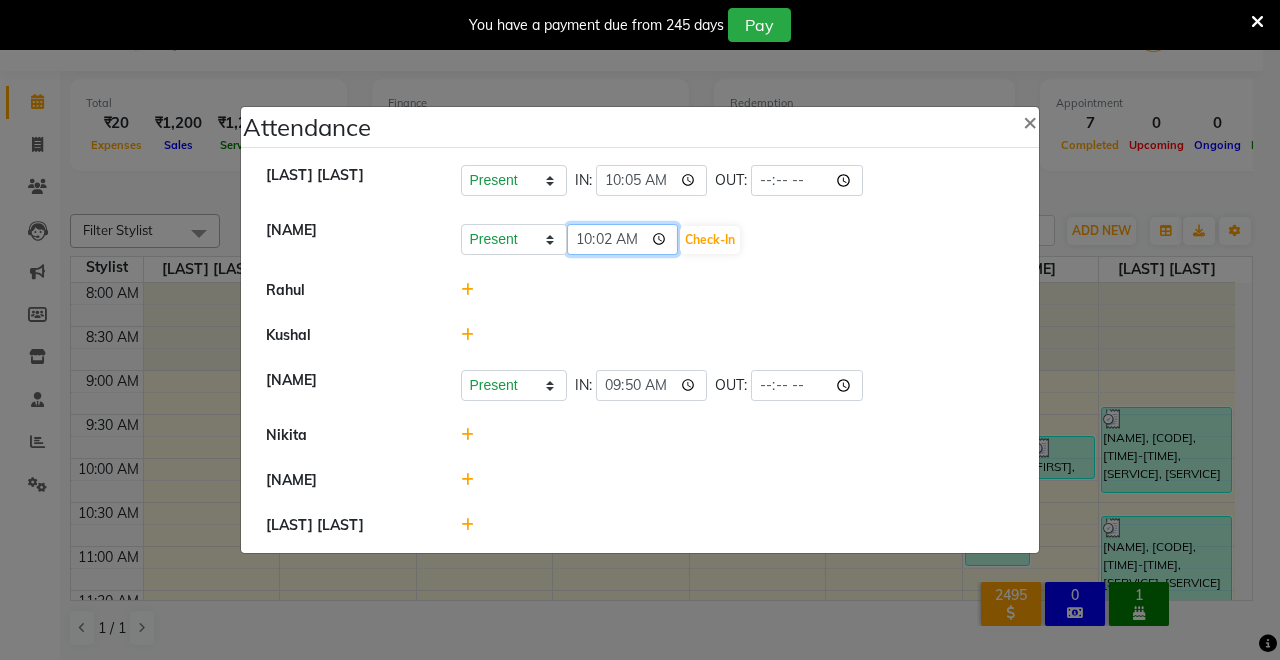 type on "10:29" 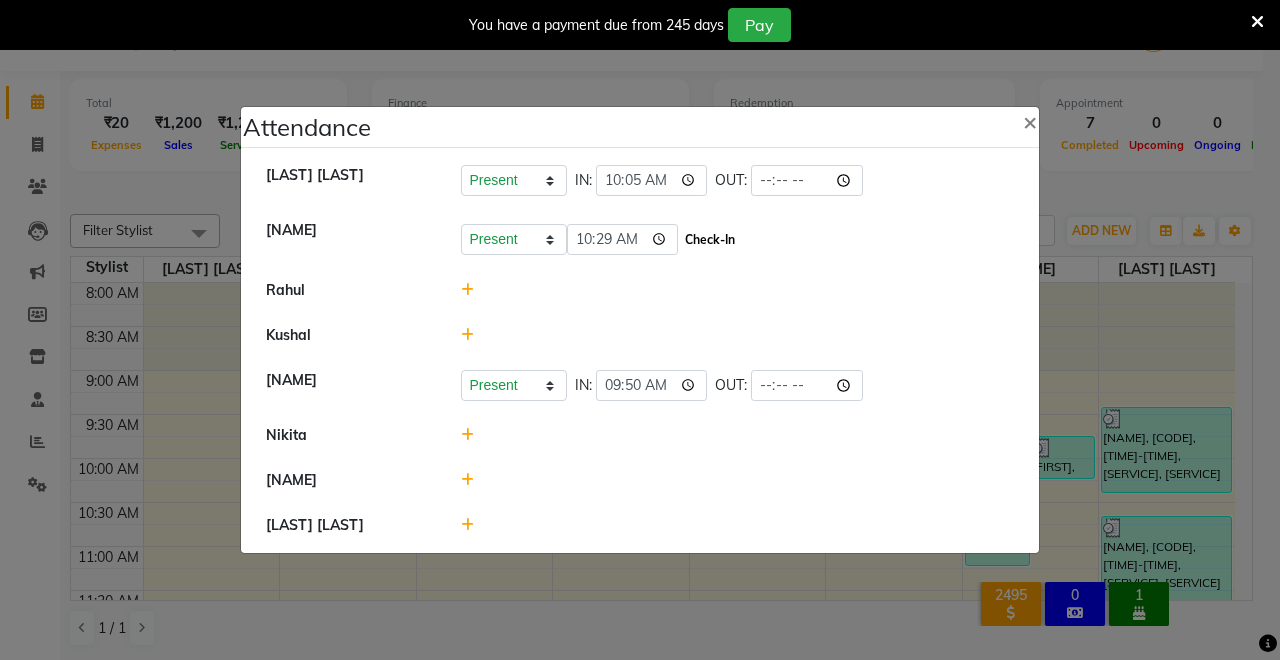 click on "Check-In" 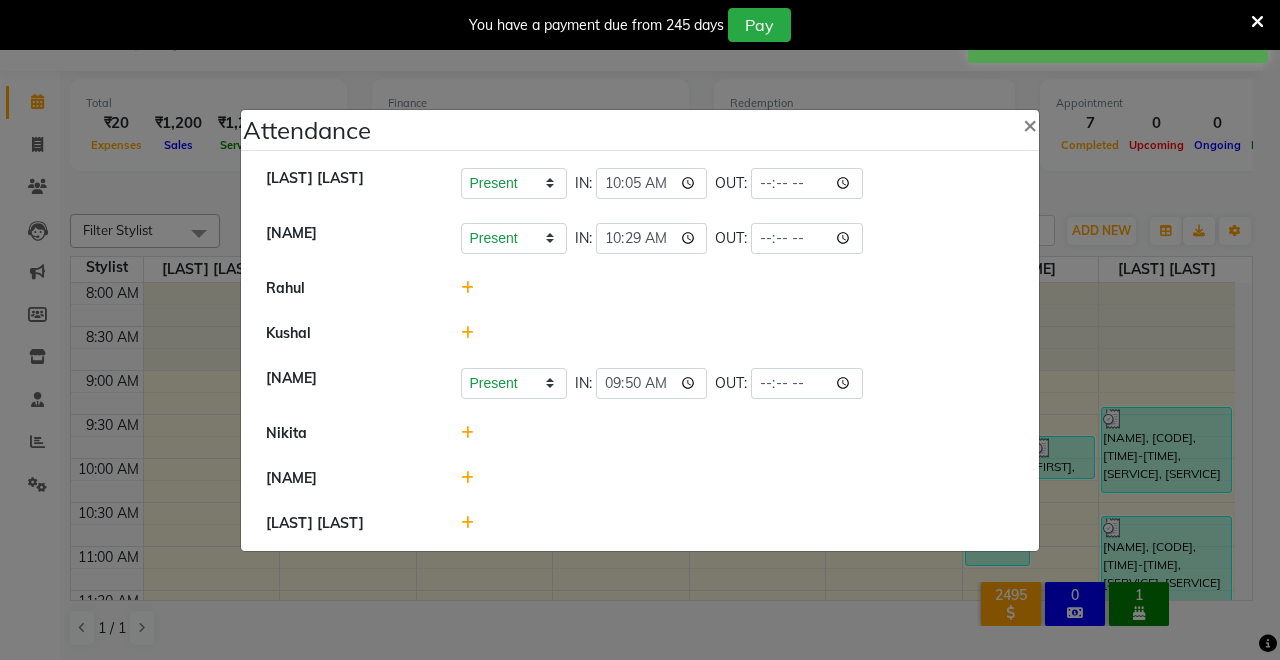 click 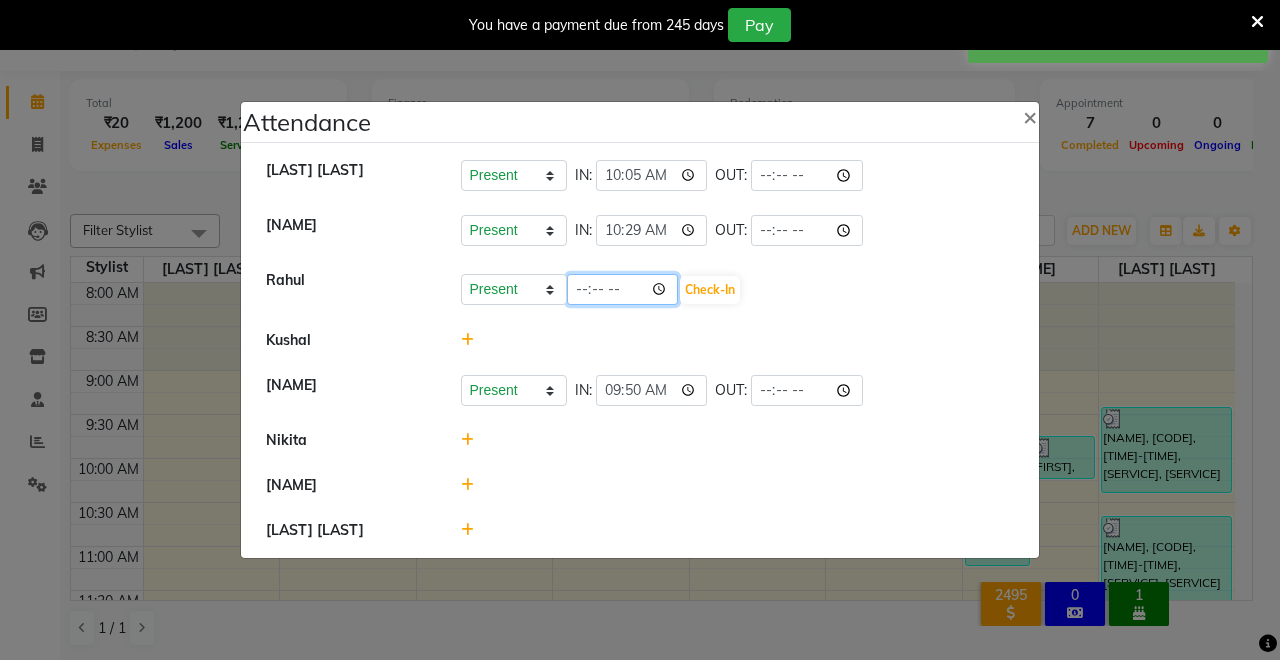 click on "[TIME]" 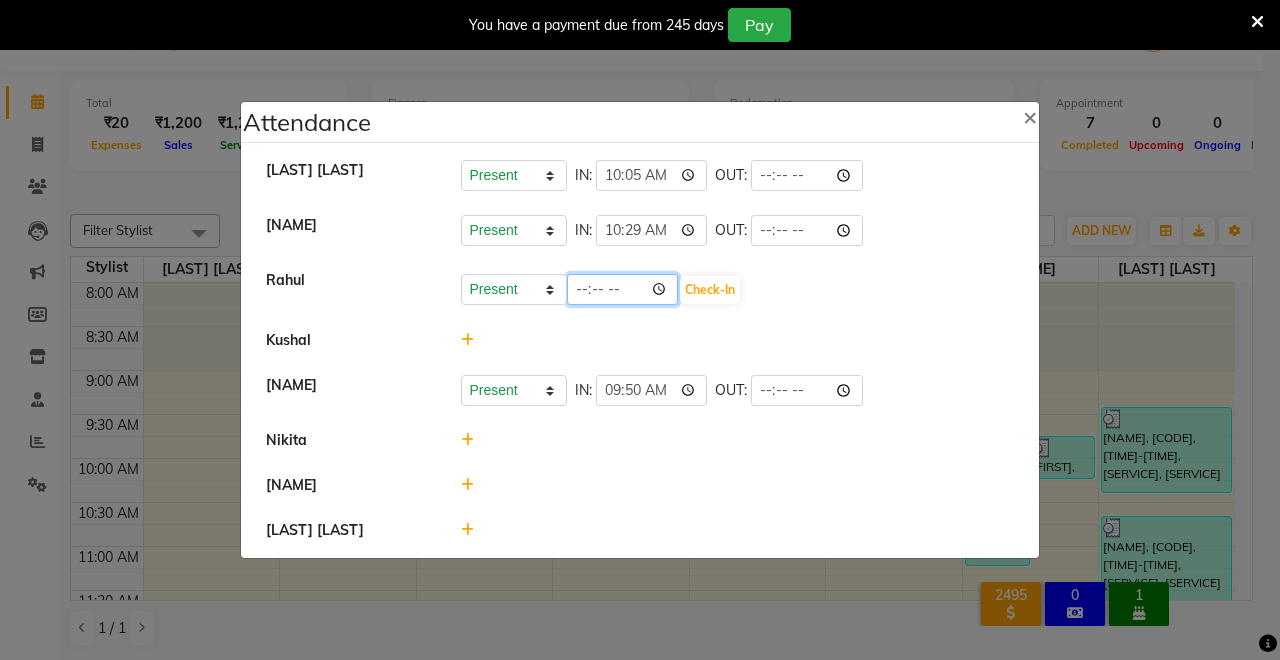 type on "08:47" 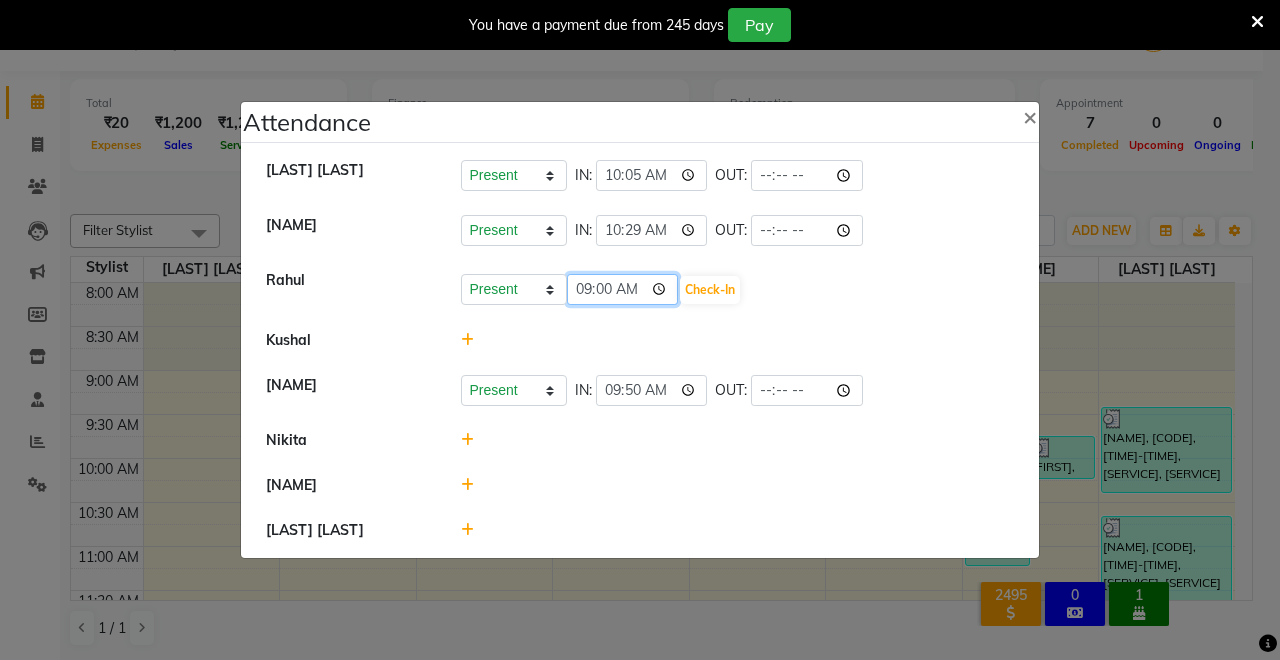 type on "09:05" 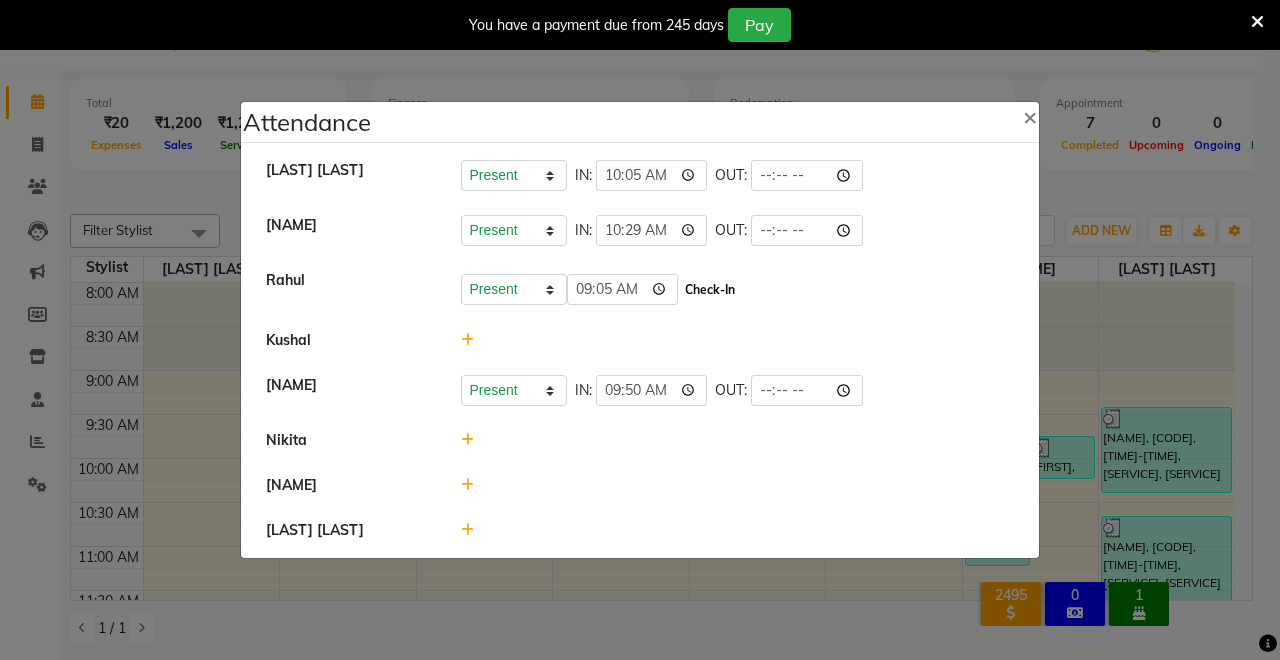 click on "Check-In" 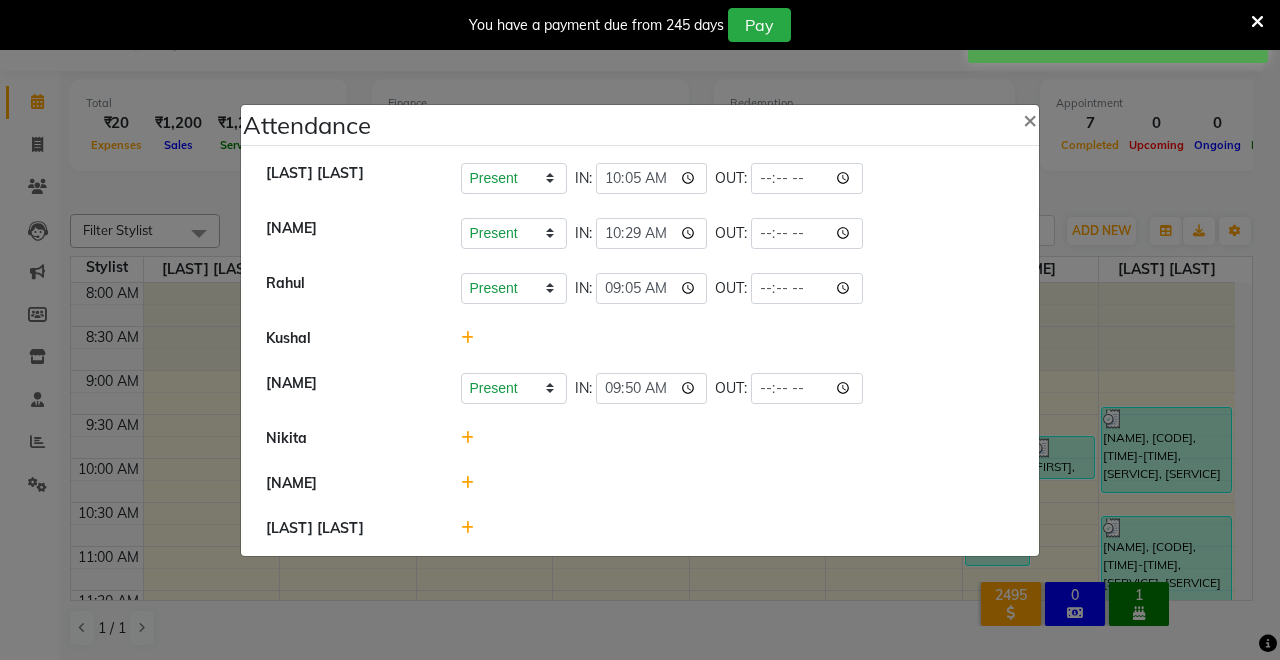 click 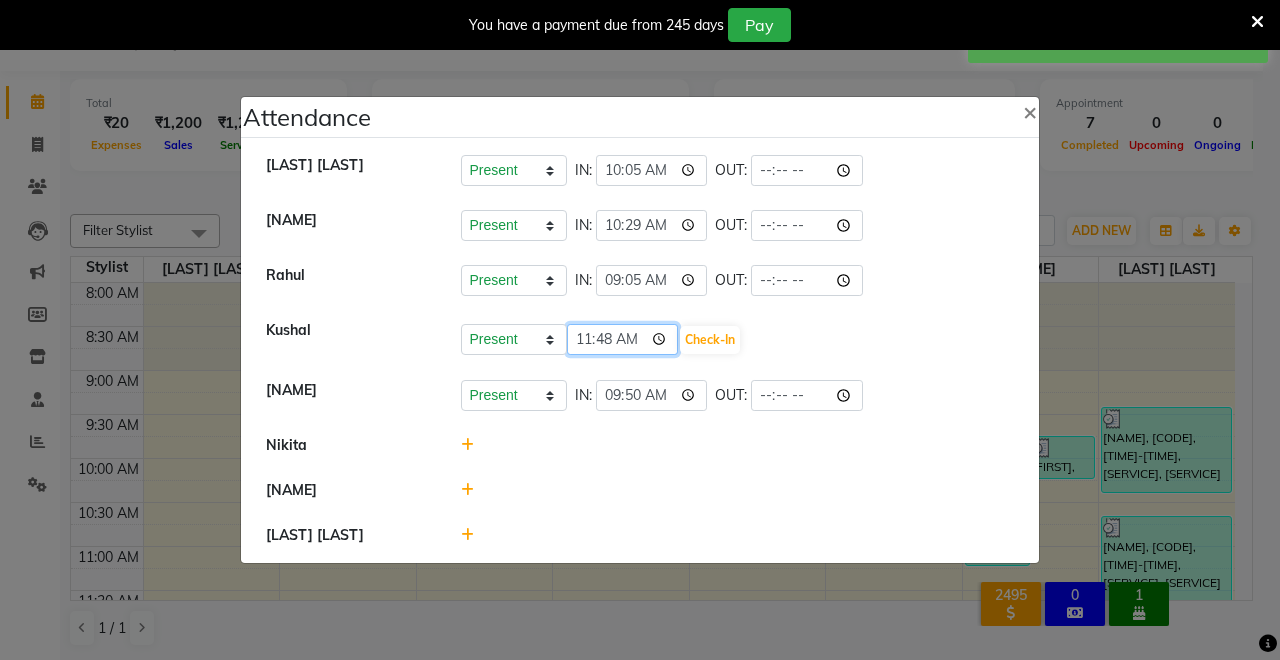 click on "11:48" 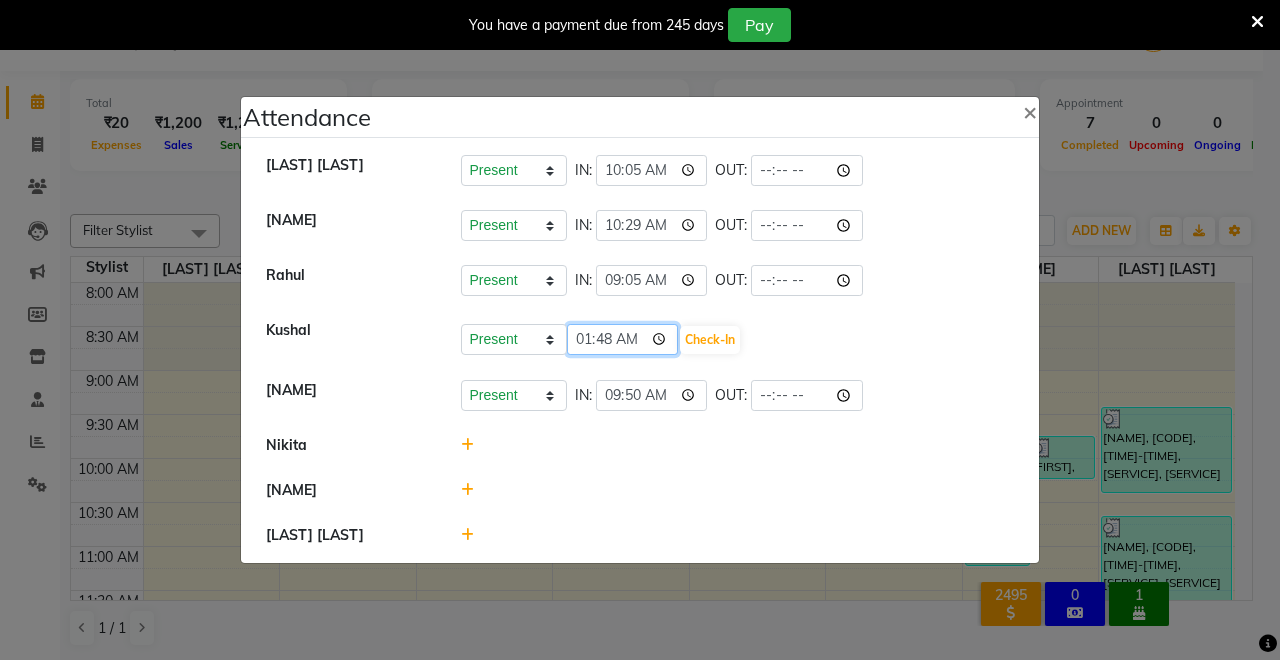 type on "10:48" 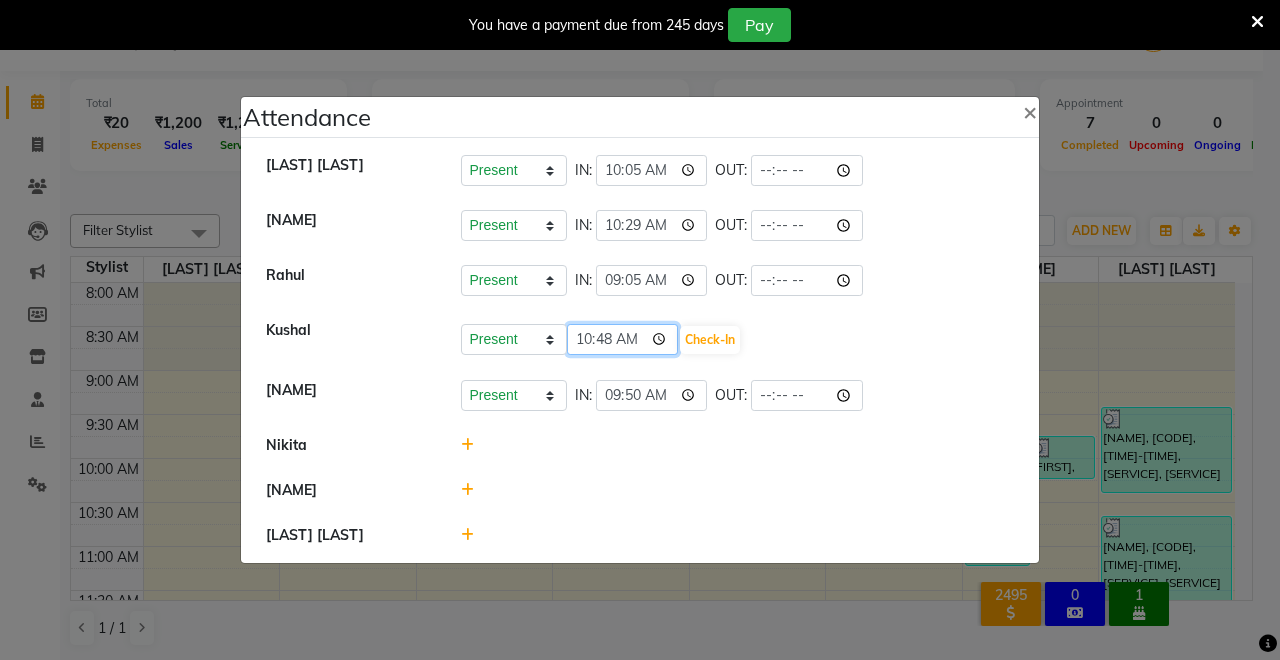 click on "10:48" 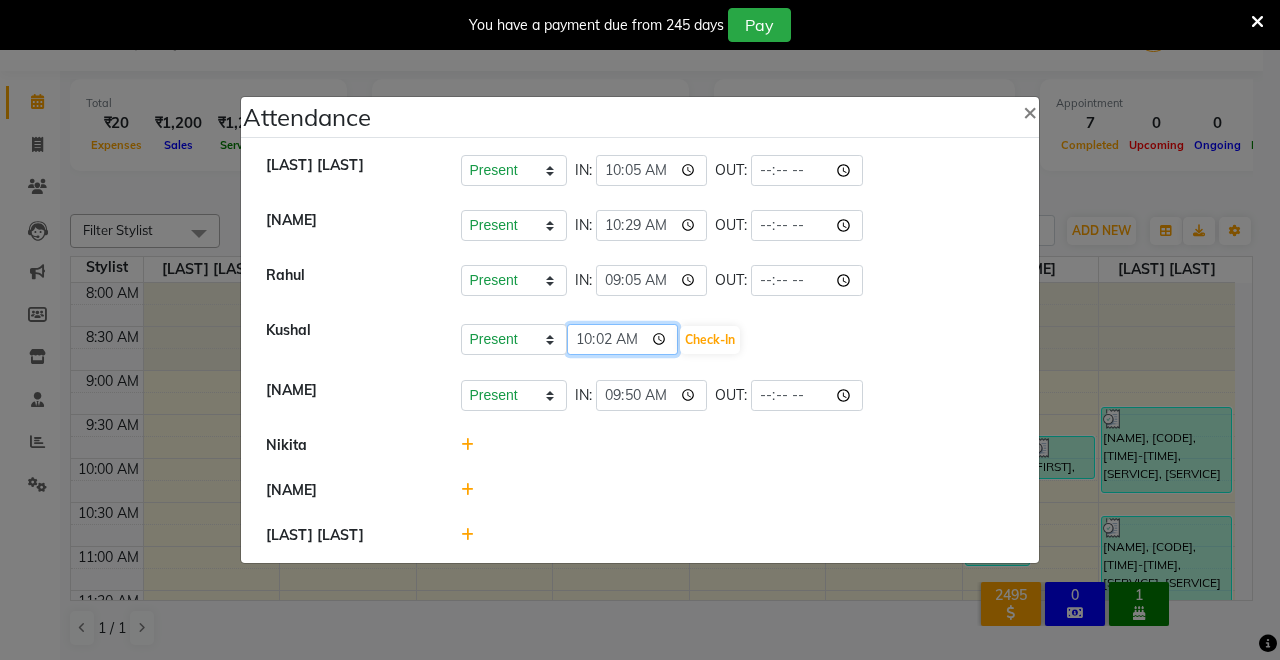 type on "10:29" 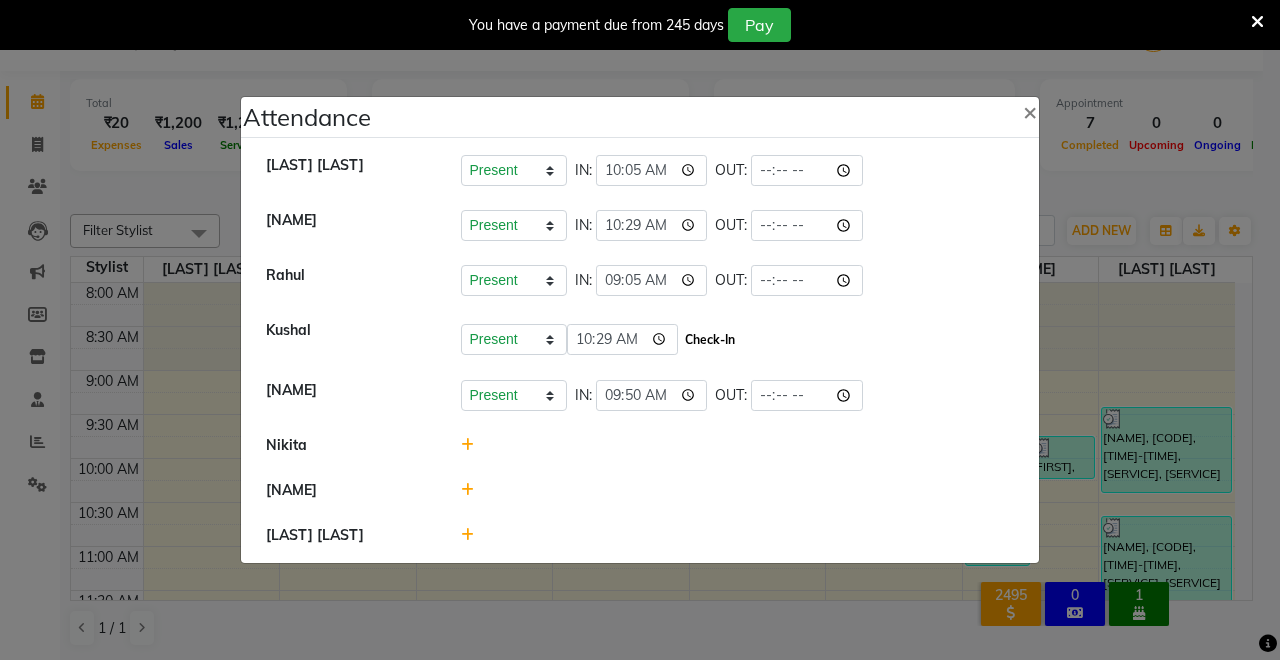 click on "Check-In" 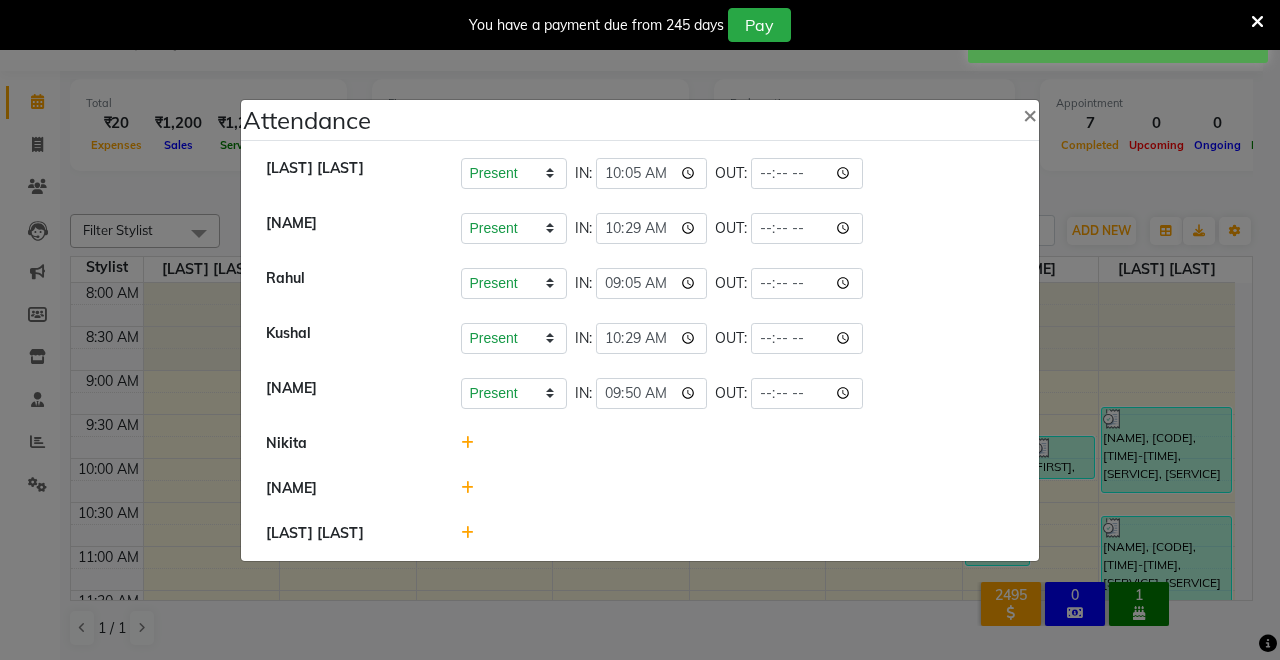click 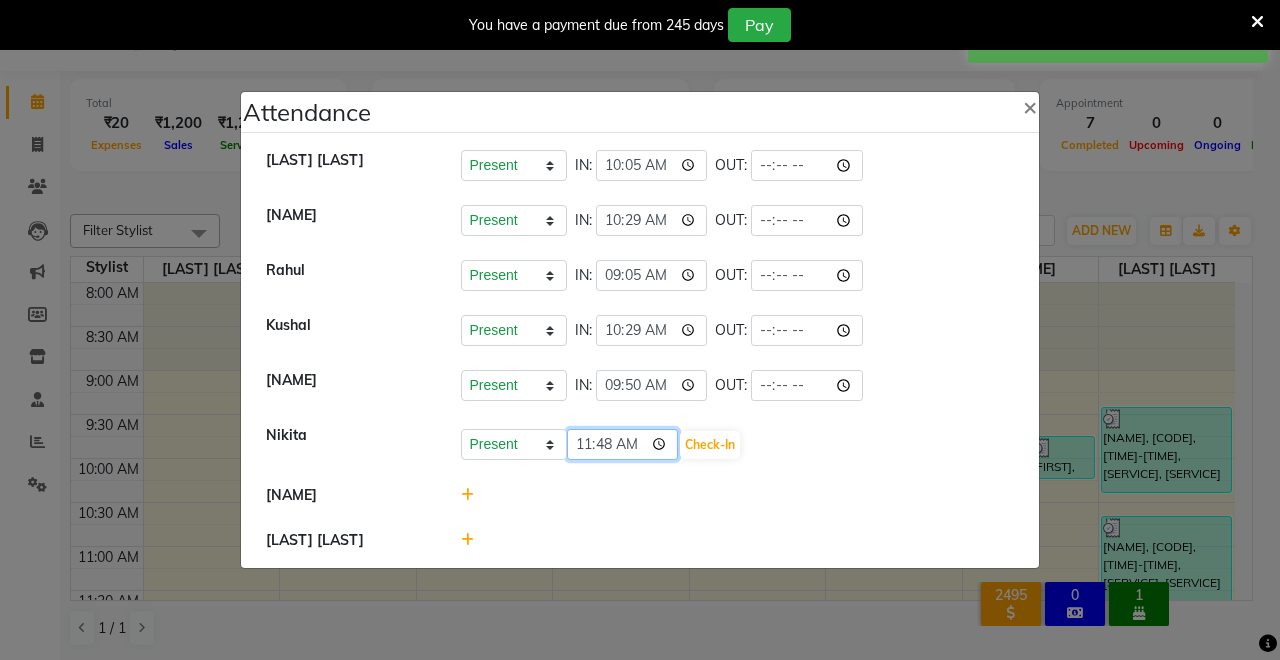 click on "11:48" 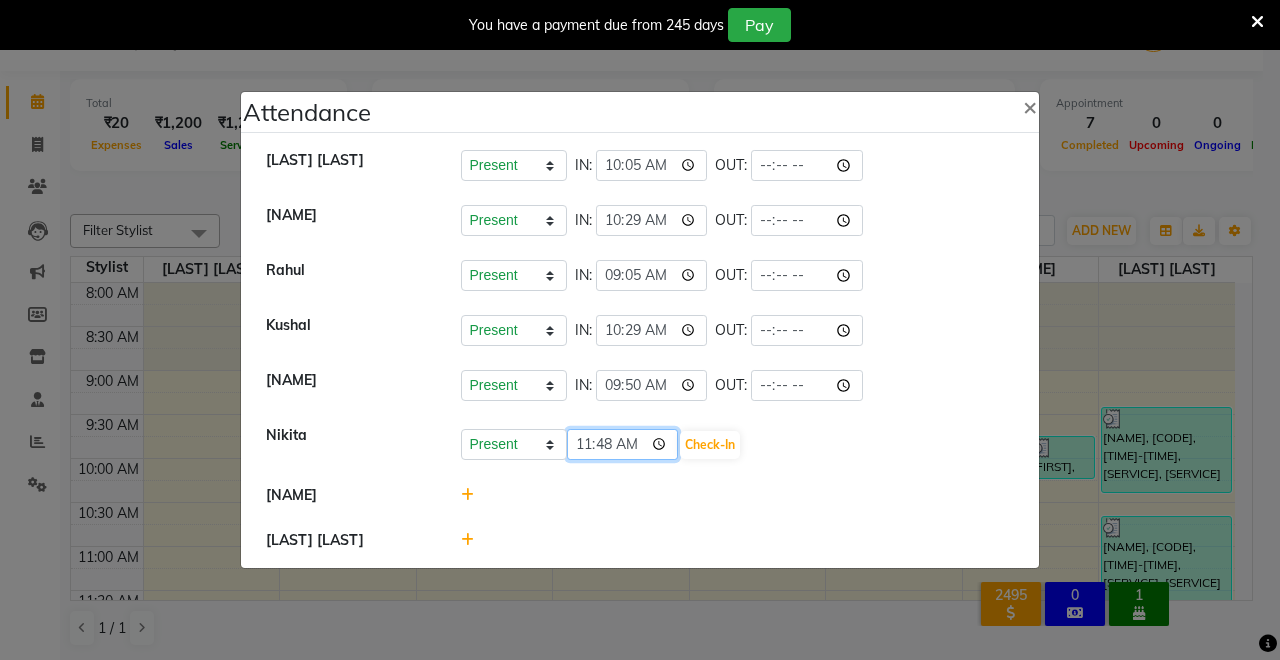 click on "11:48" 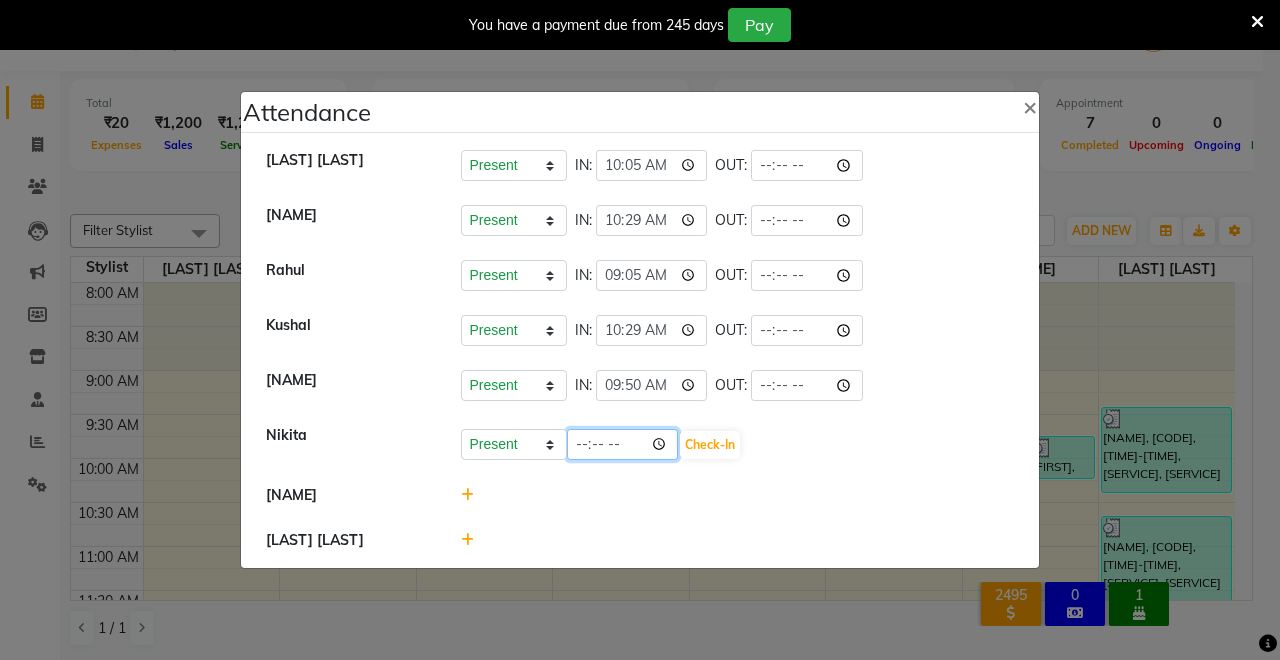click 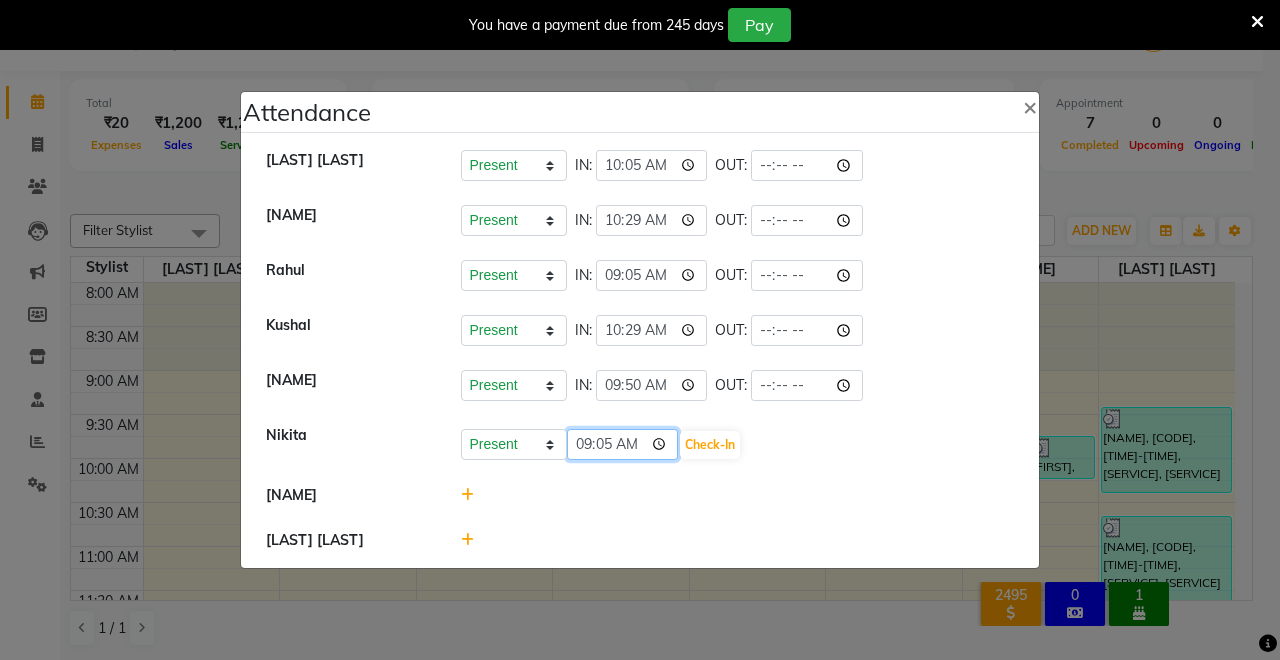 type on "09:50" 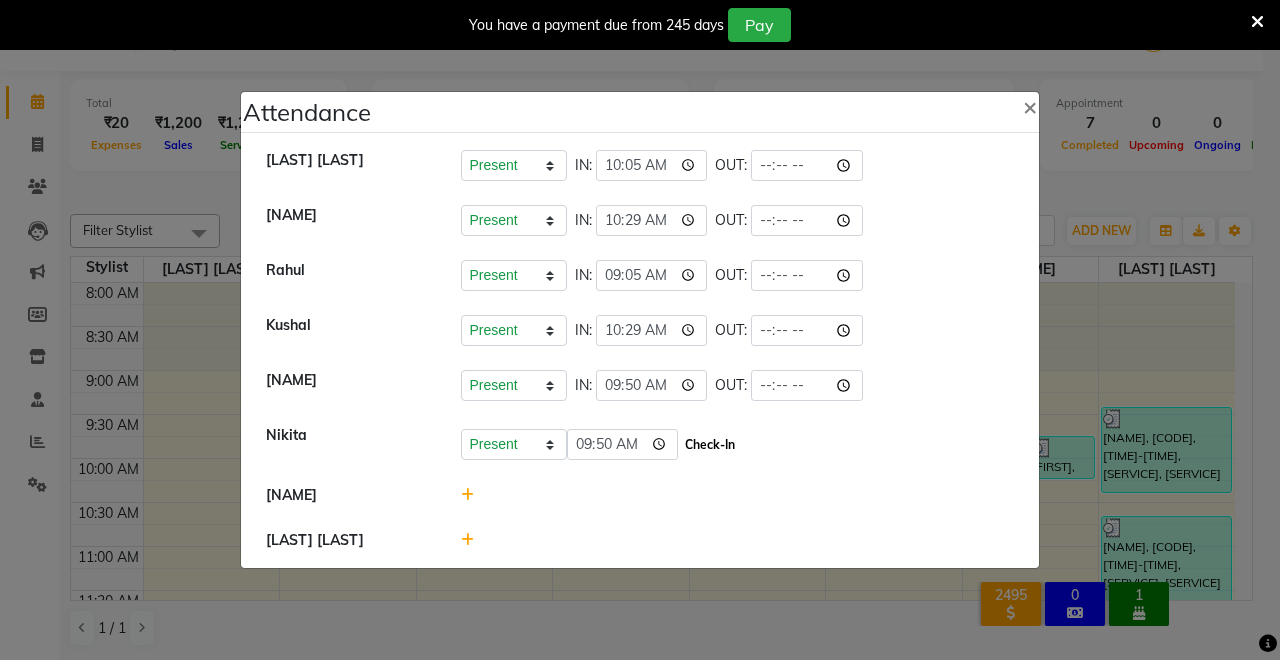 click on "Check-In" 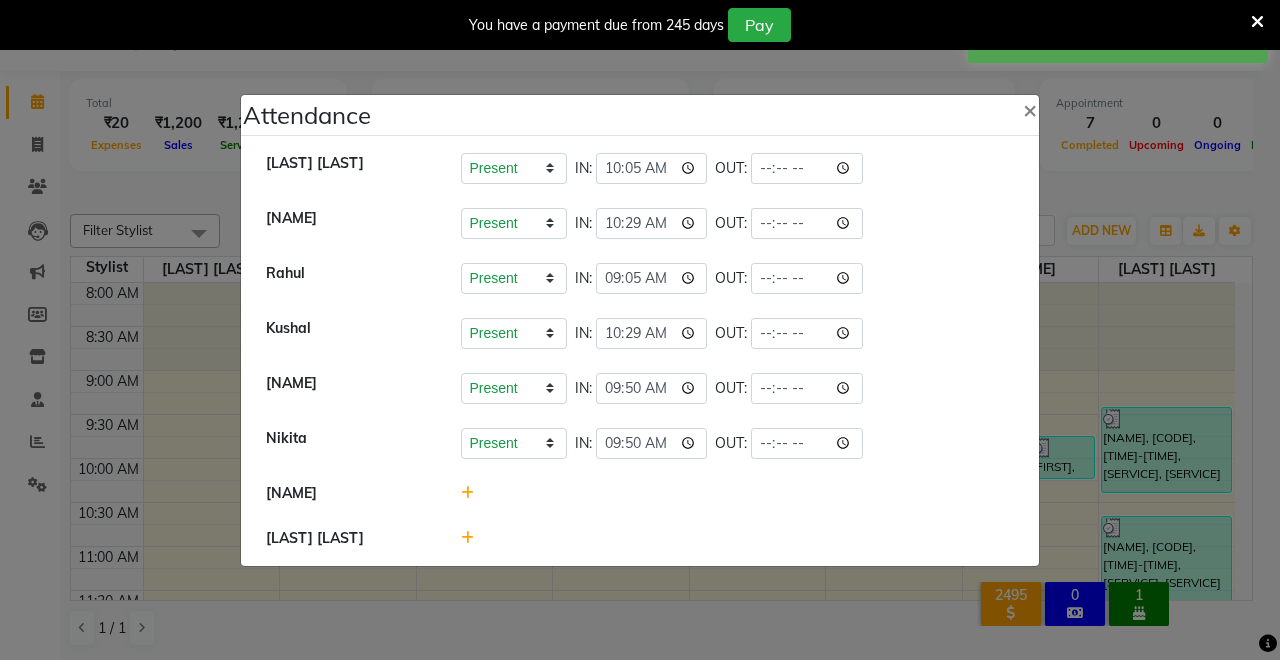 click 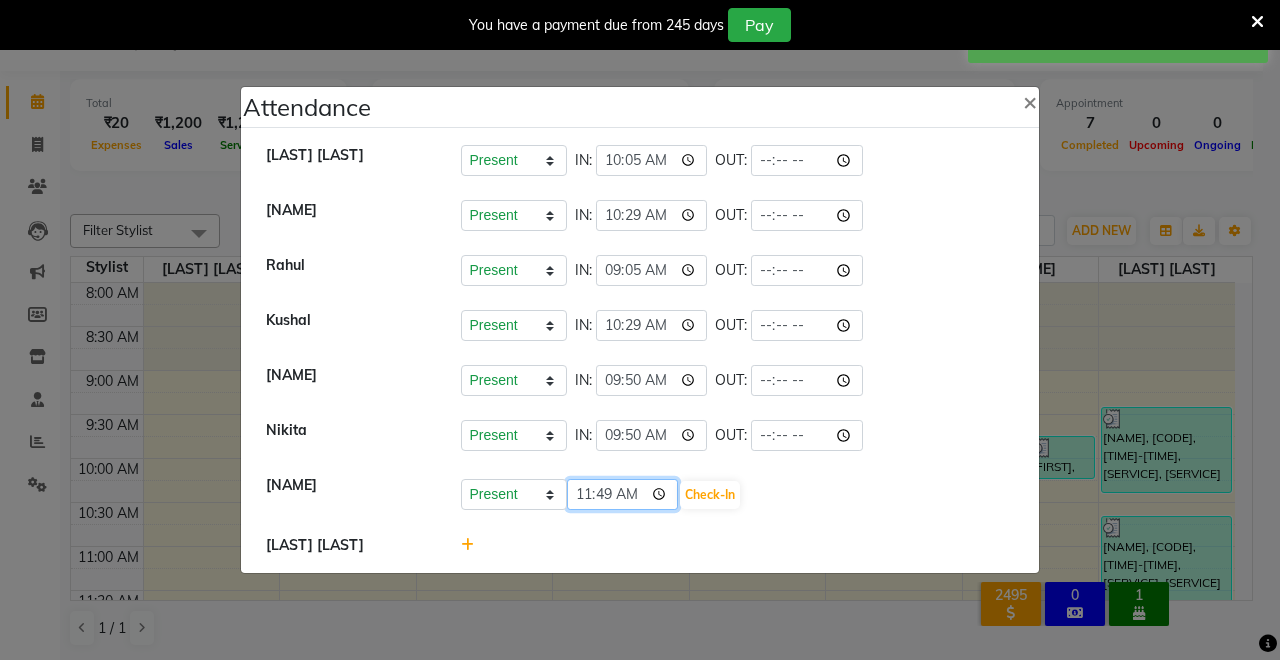 click on "11:49" 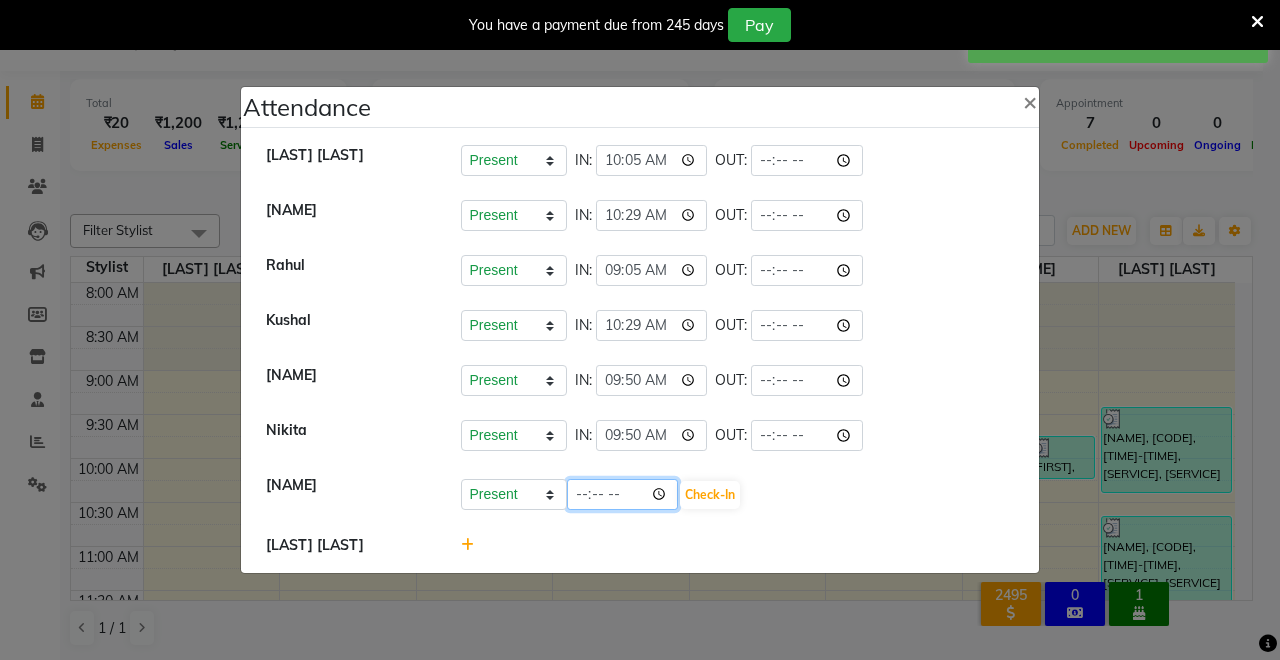 type on "[TIME]" 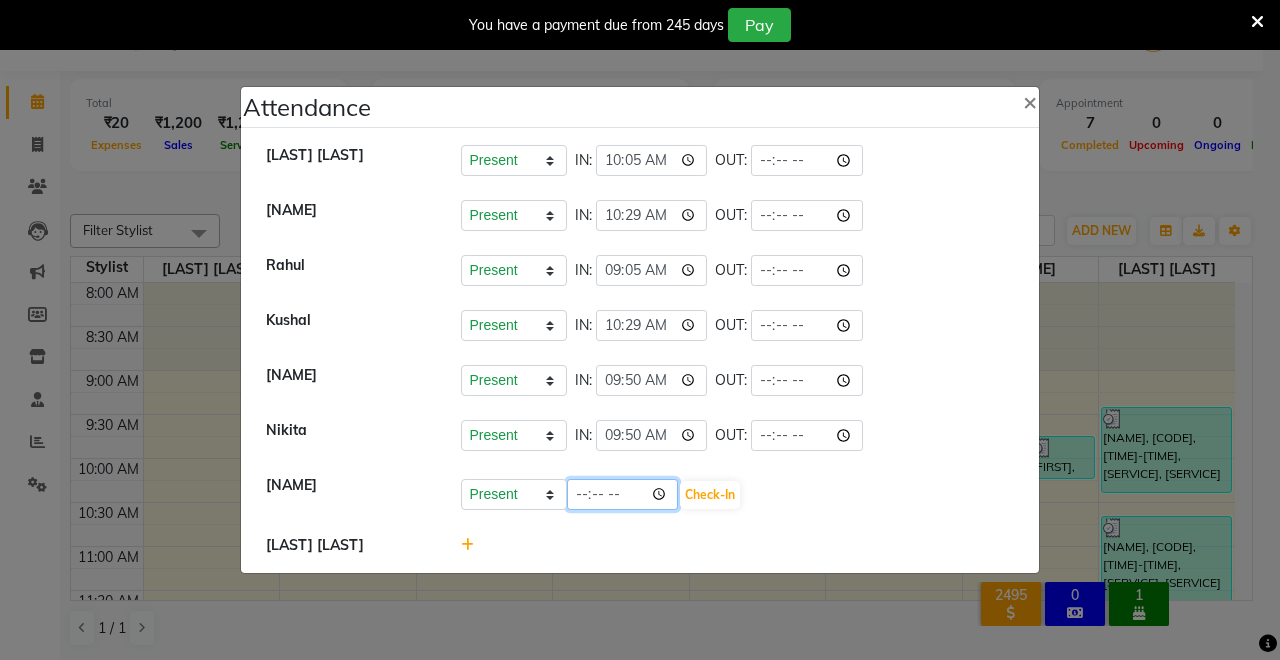 click on "[TIME]" 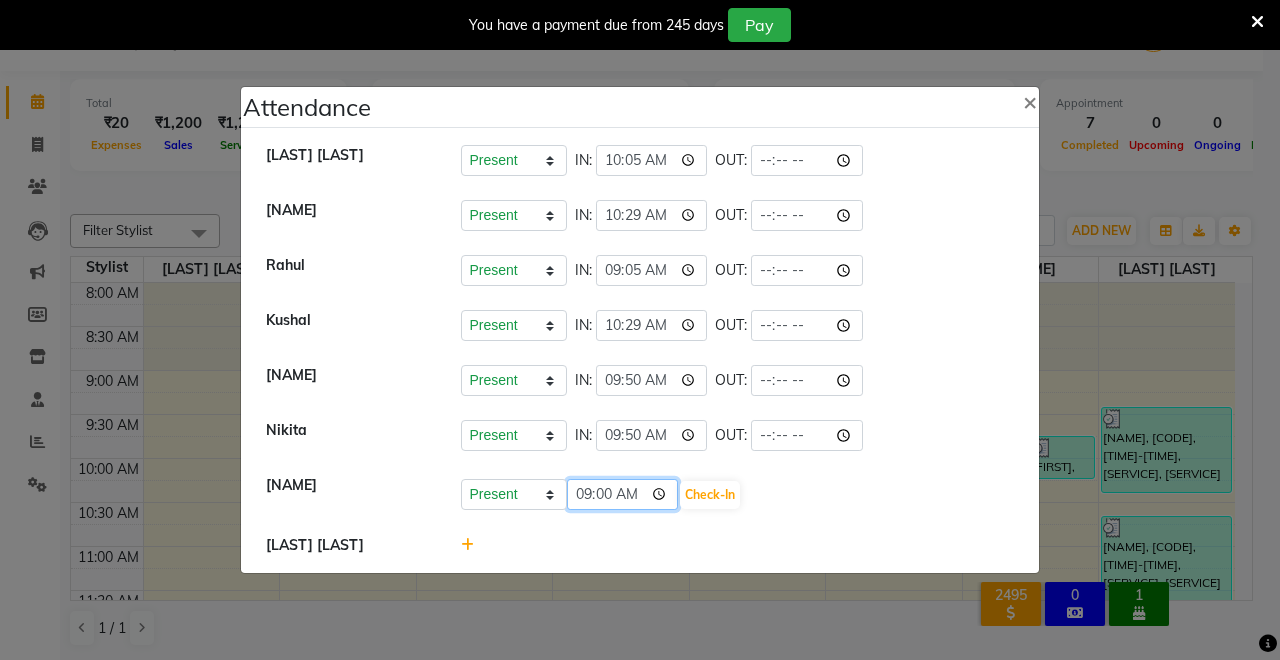 type on "09:05" 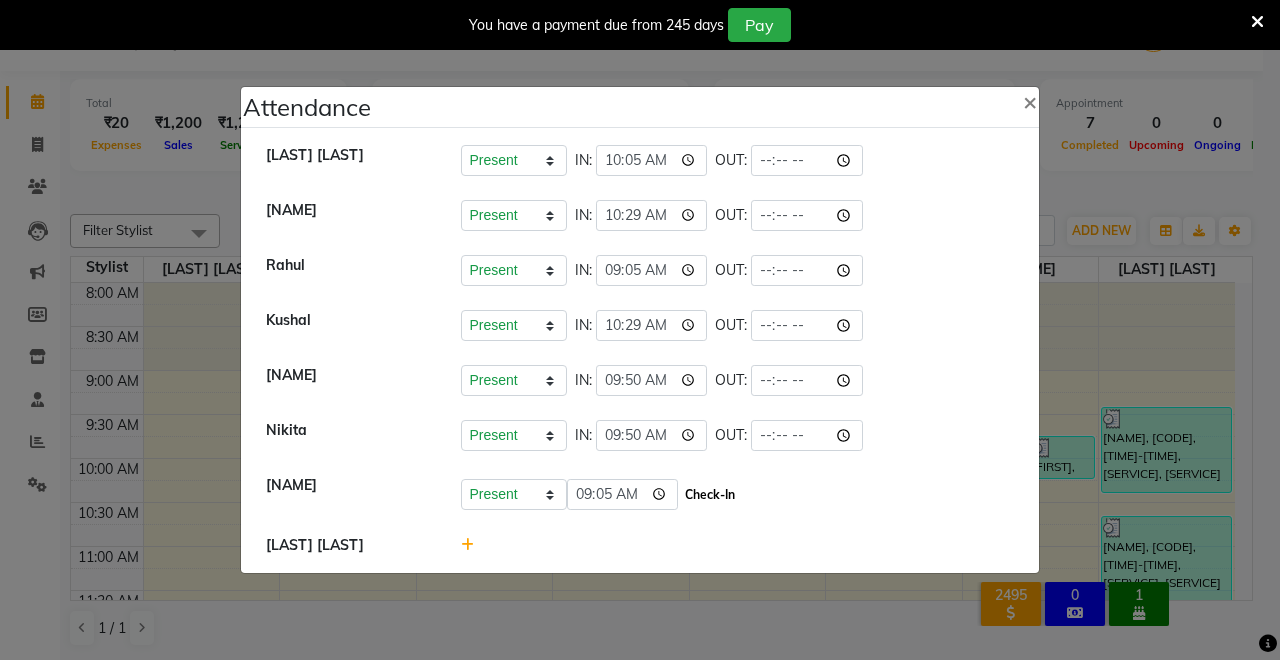 click on "Check-In" 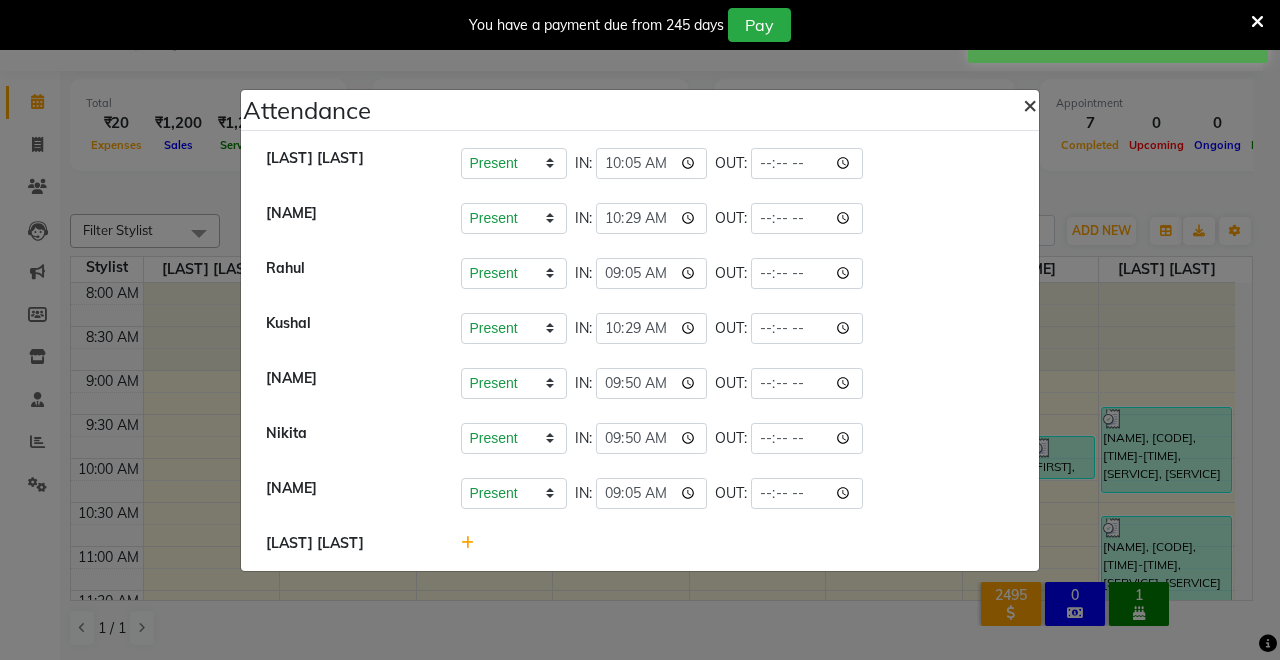 click on "×" 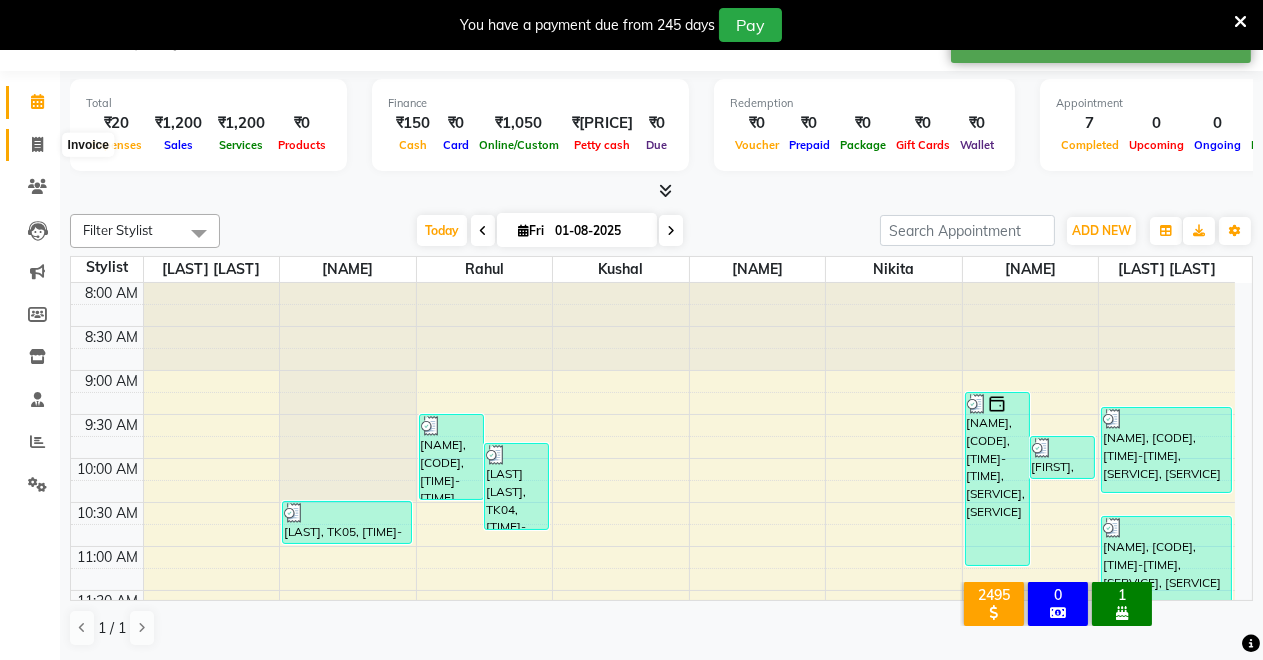 click 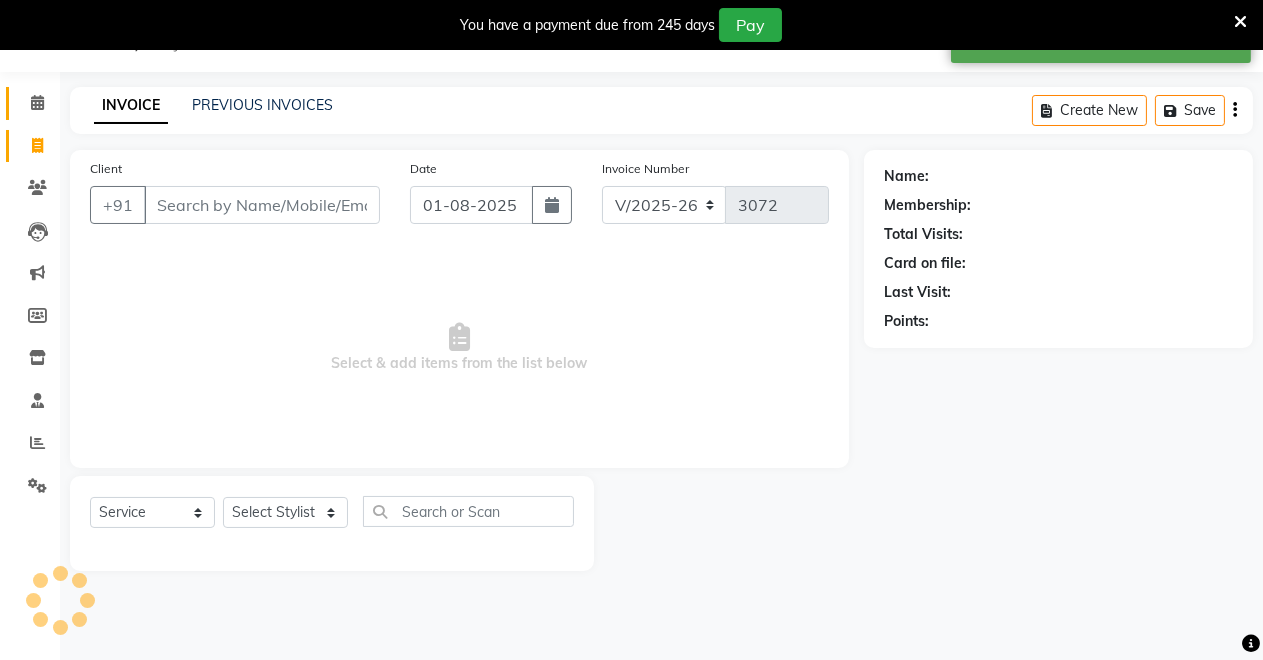 scroll, scrollTop: 49, scrollLeft: 0, axis: vertical 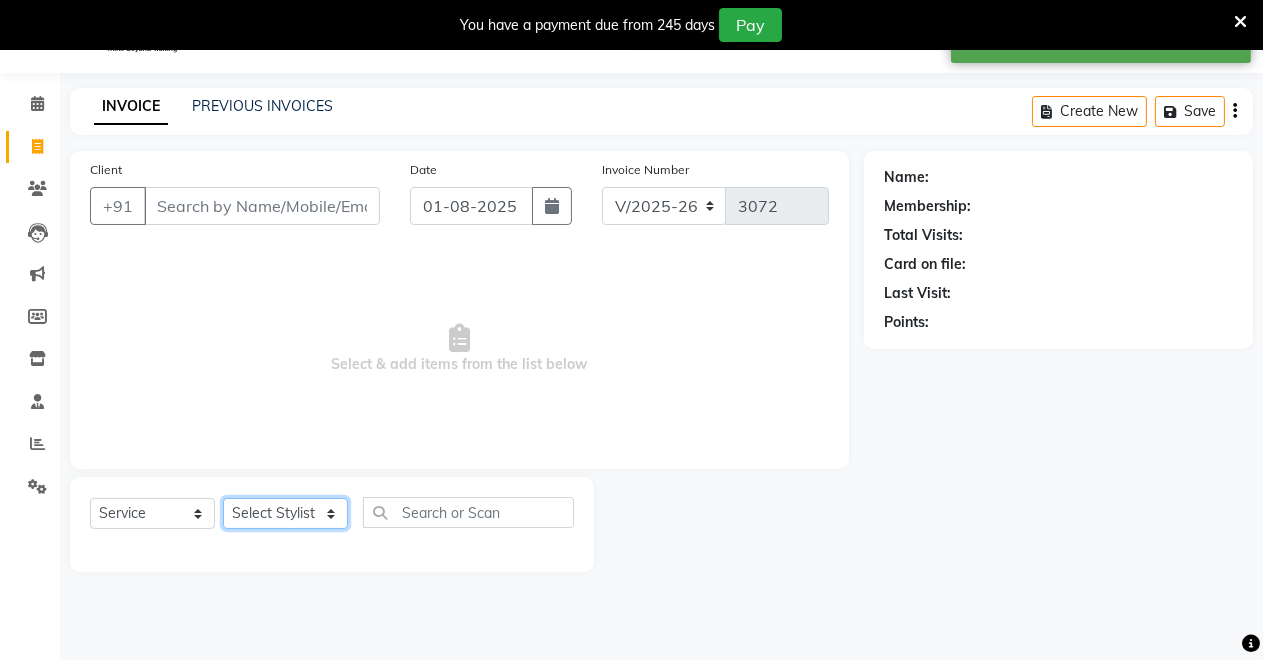 click on "Select Stylist [NAME] [NAME] [NAME] [NAME] [NAME] [NAME] [NAME] [NAME]" 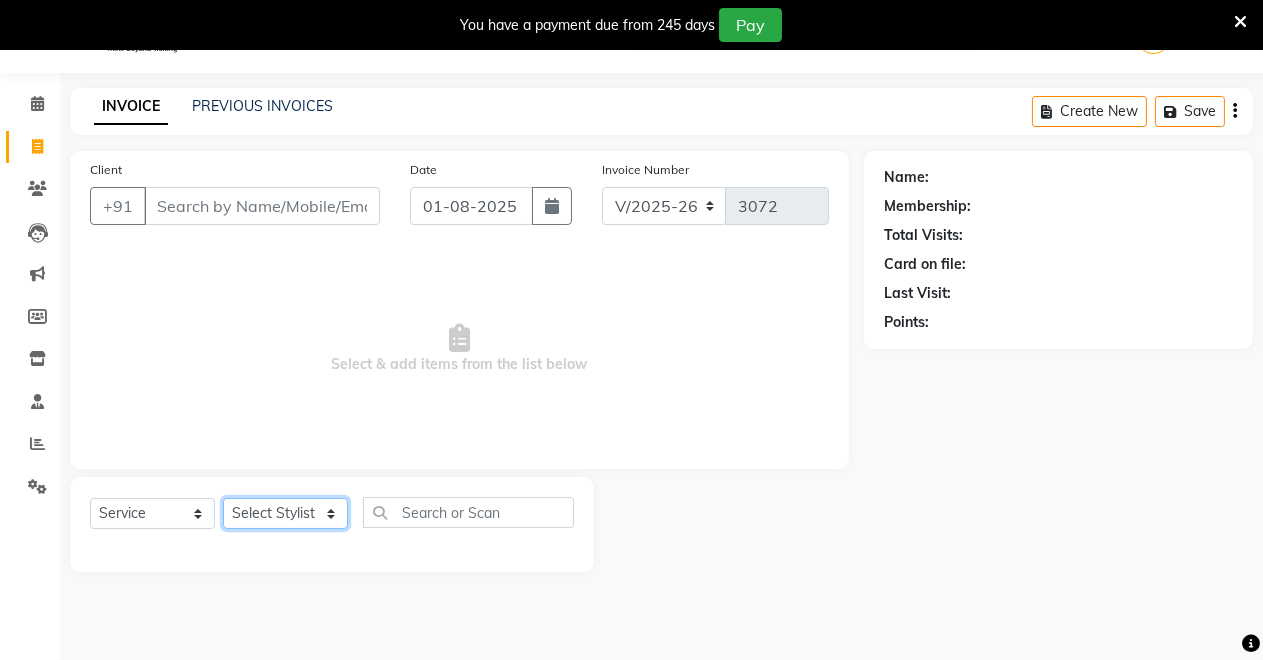 select on "75199" 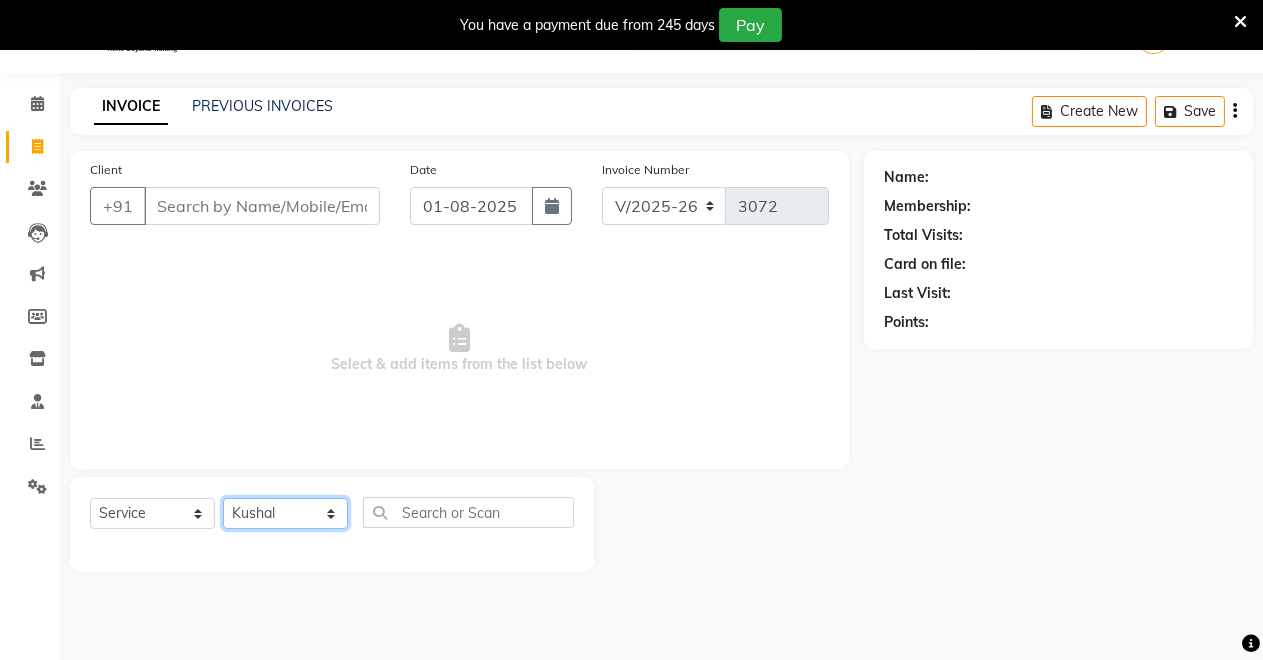 click on "Select Stylist [NAME] [NAME] [NAME] [NAME] [NAME] [NAME] [NAME] [NAME]" 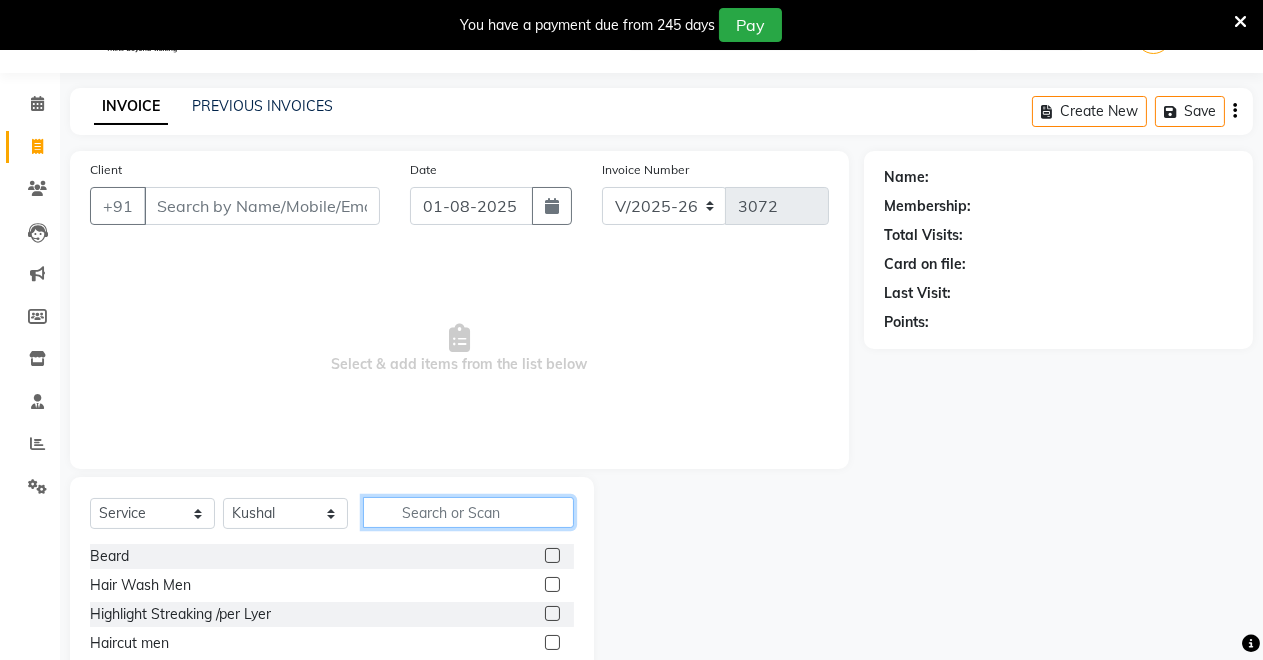 click 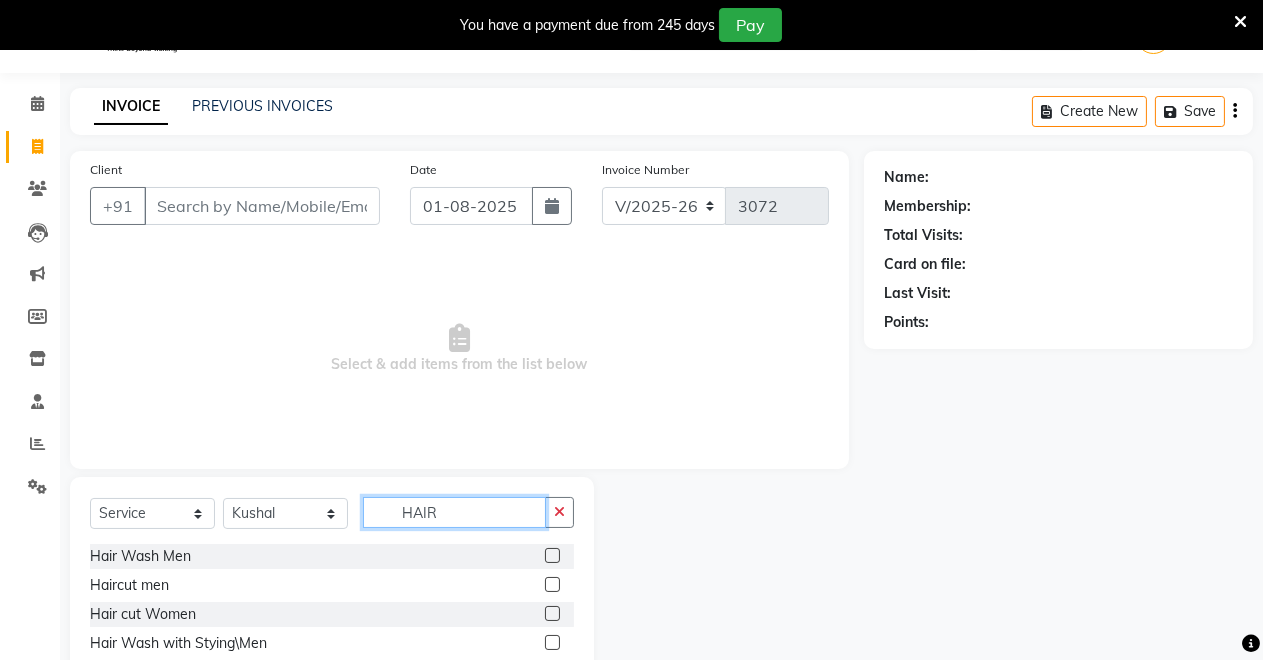 type on "HAIR" 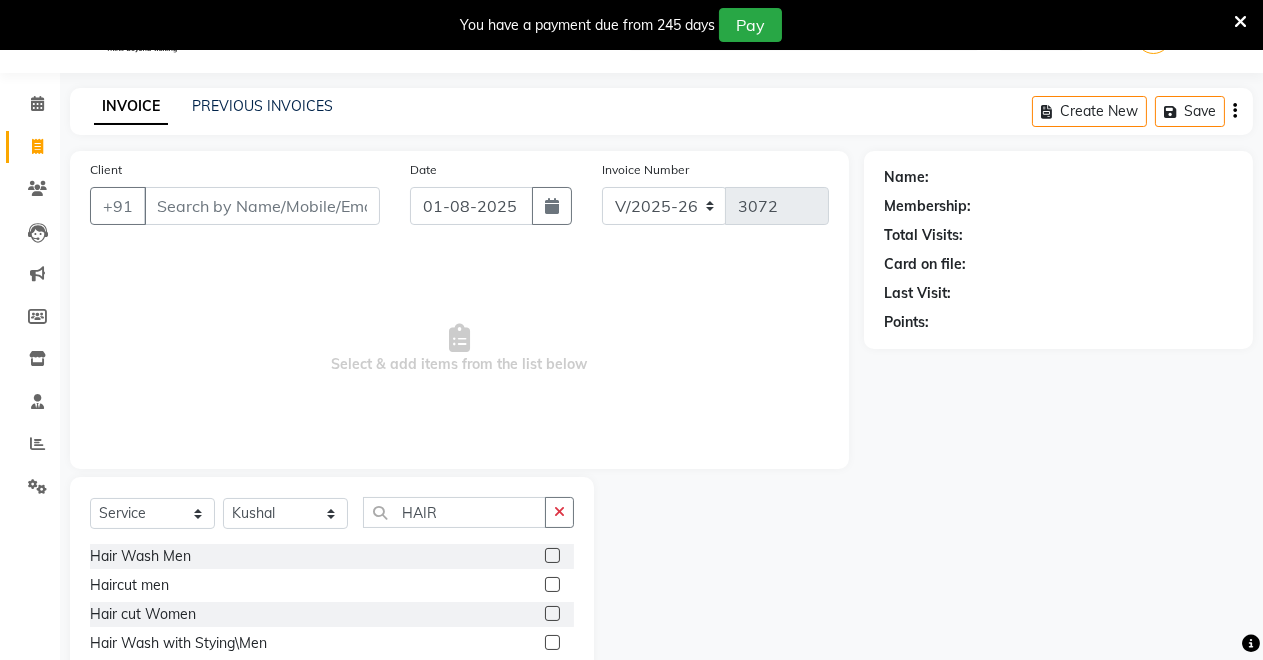 click 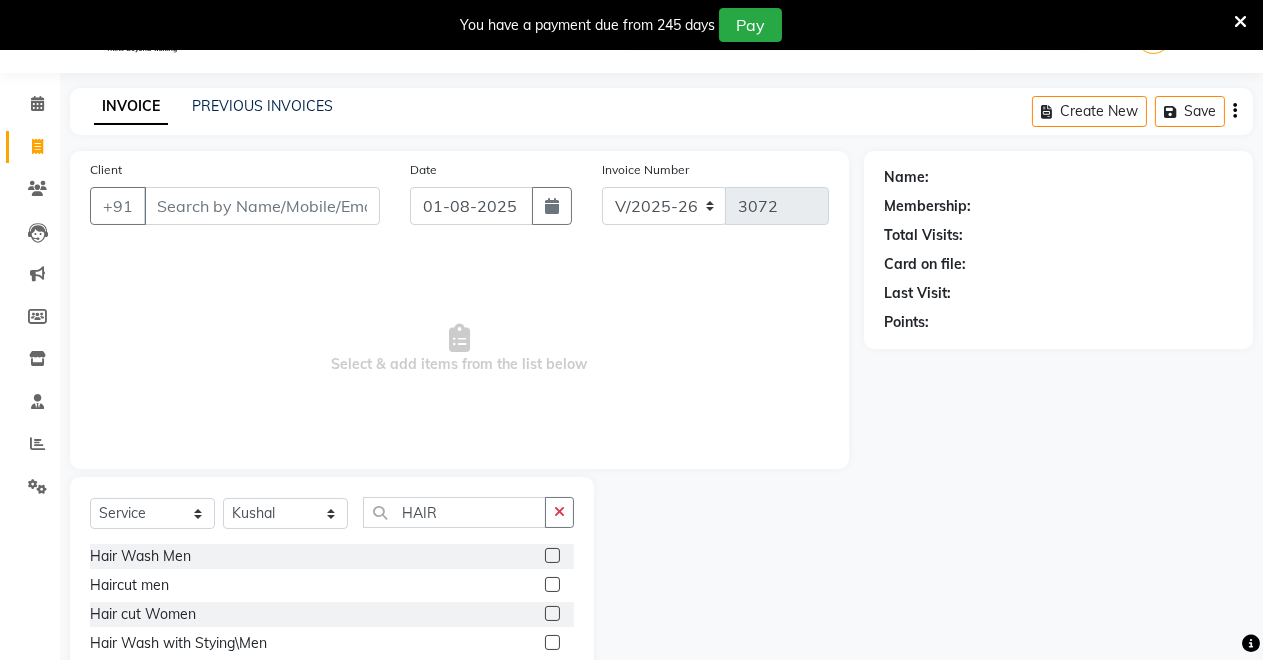 click 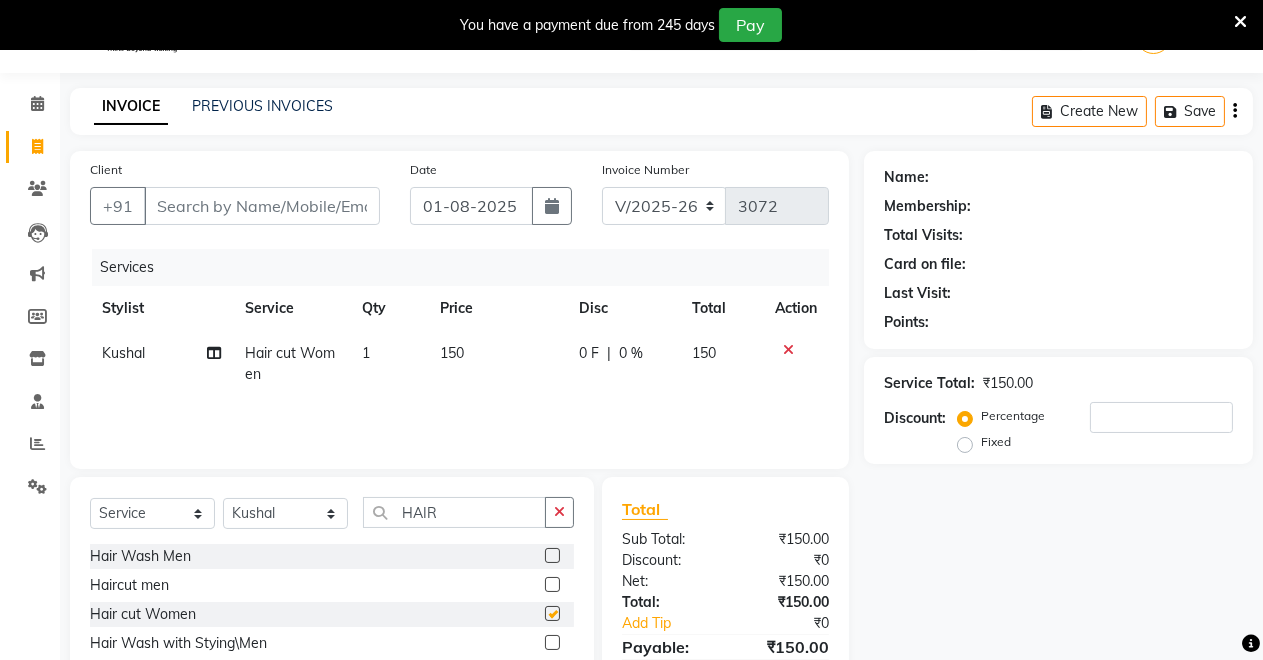 checkbox on "false" 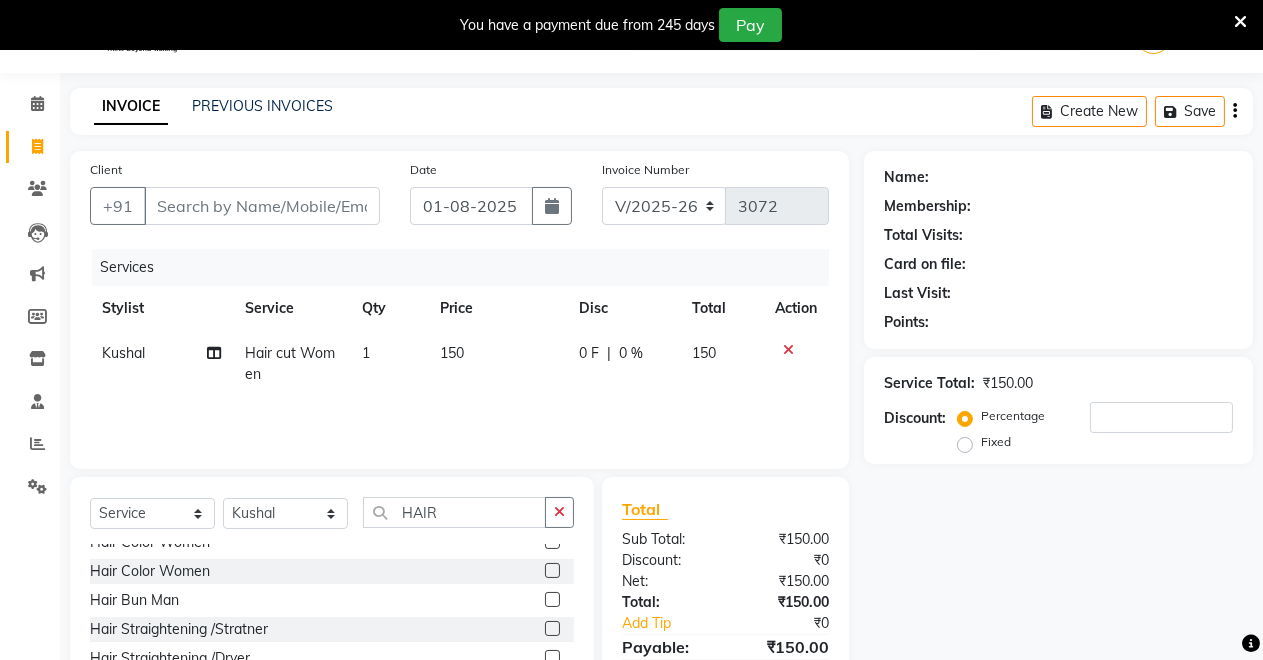 scroll, scrollTop: 507, scrollLeft: 0, axis: vertical 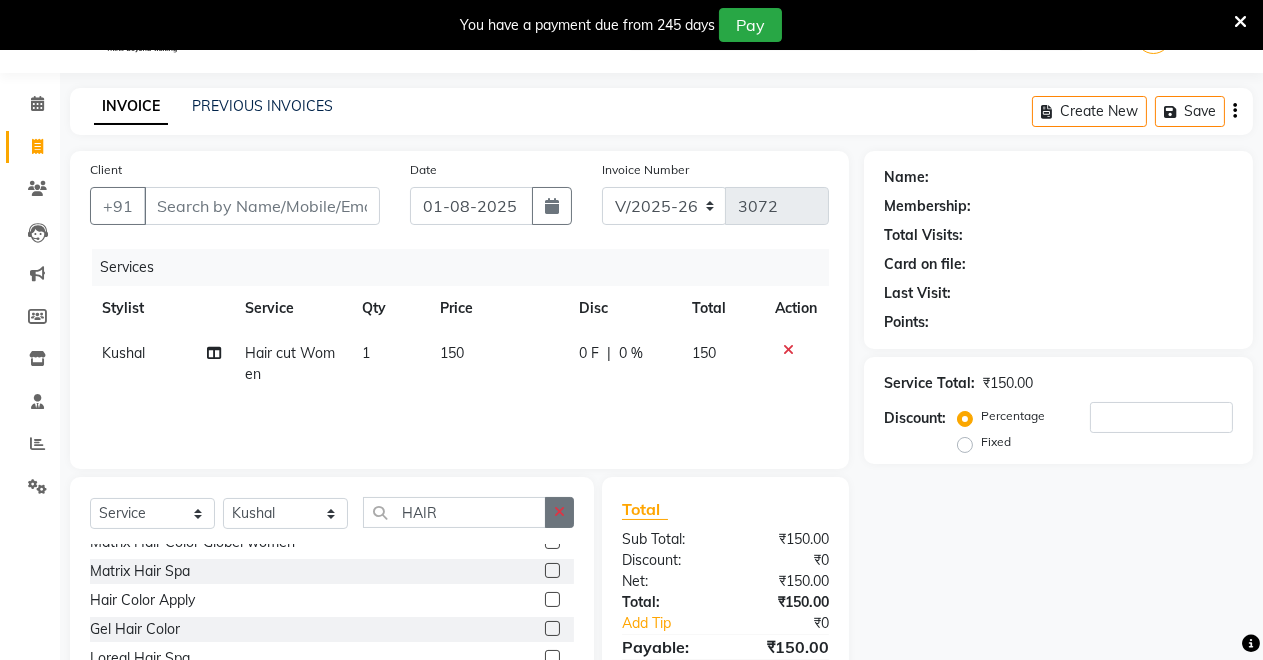 click 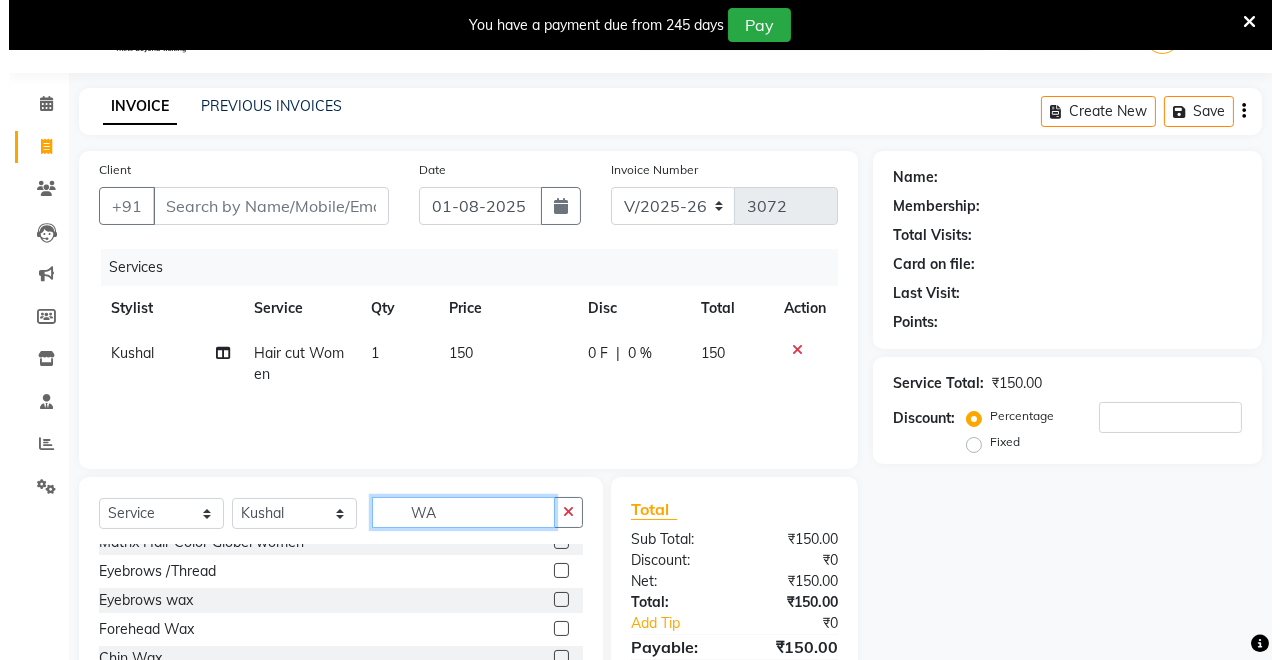 scroll, scrollTop: 72, scrollLeft: 0, axis: vertical 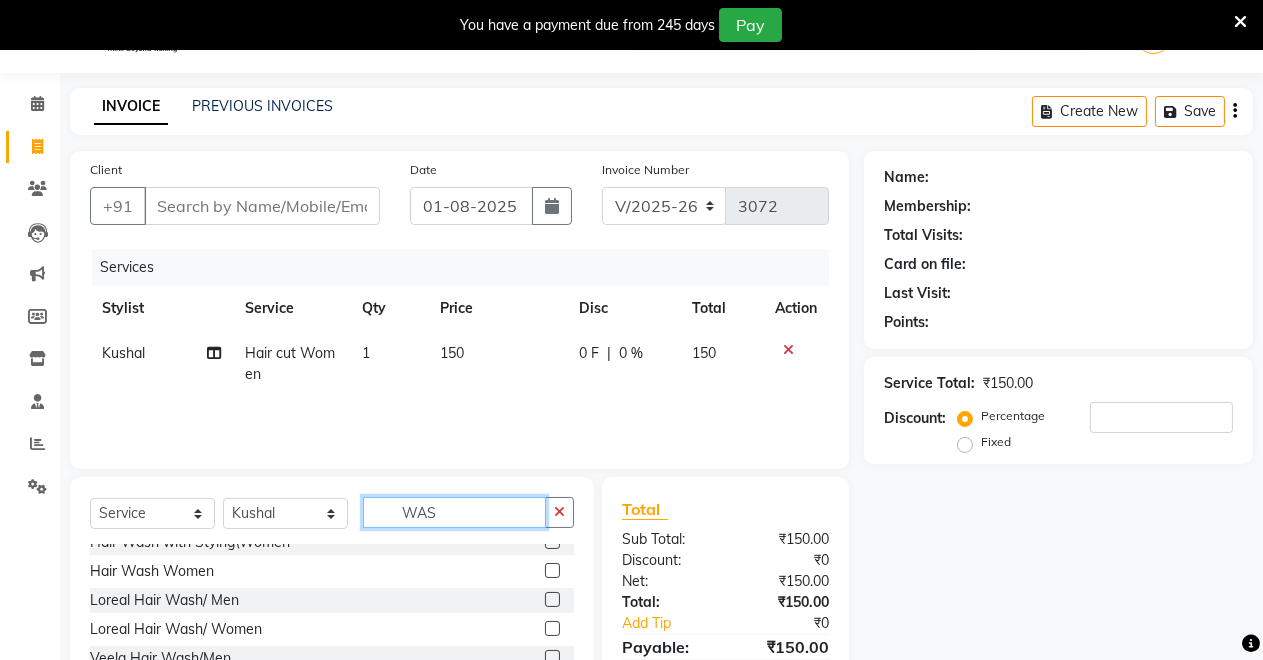 type on "WAS" 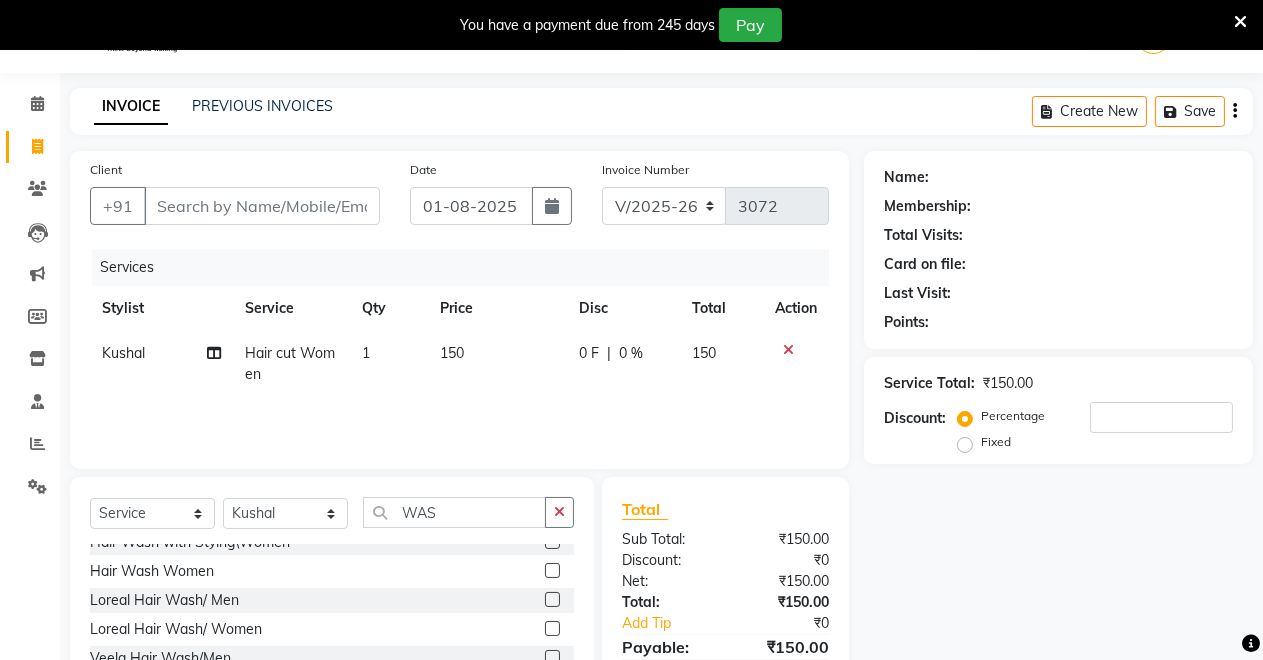 click 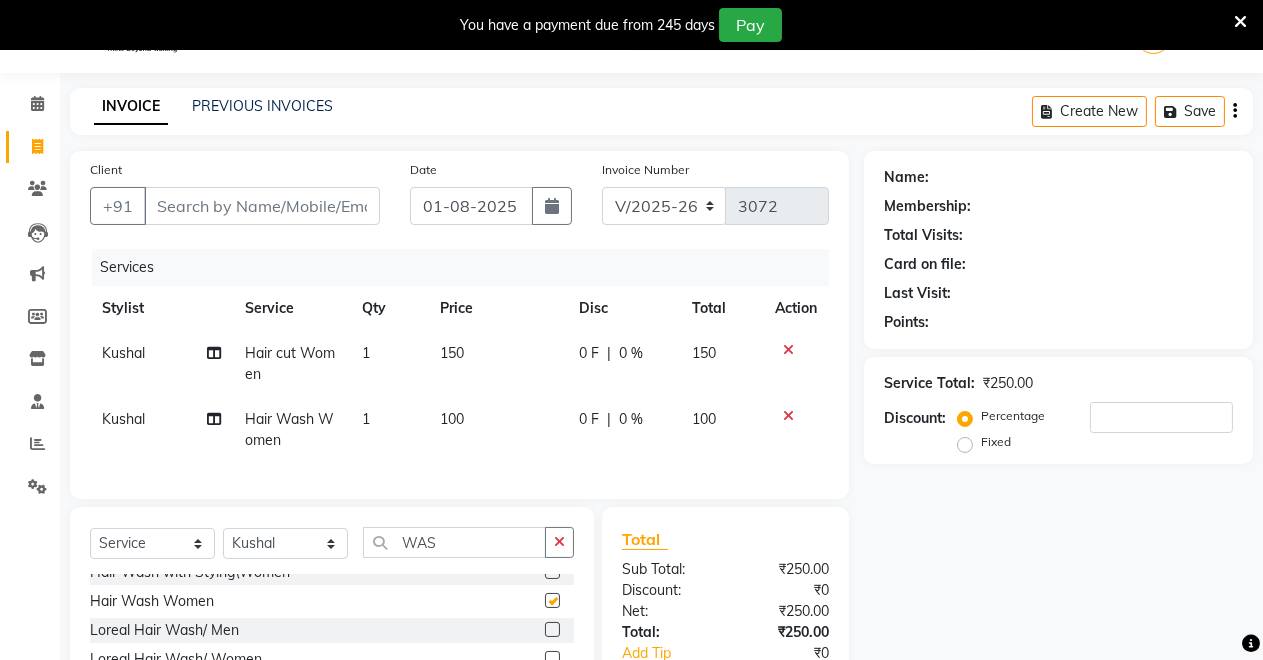 checkbox on "false" 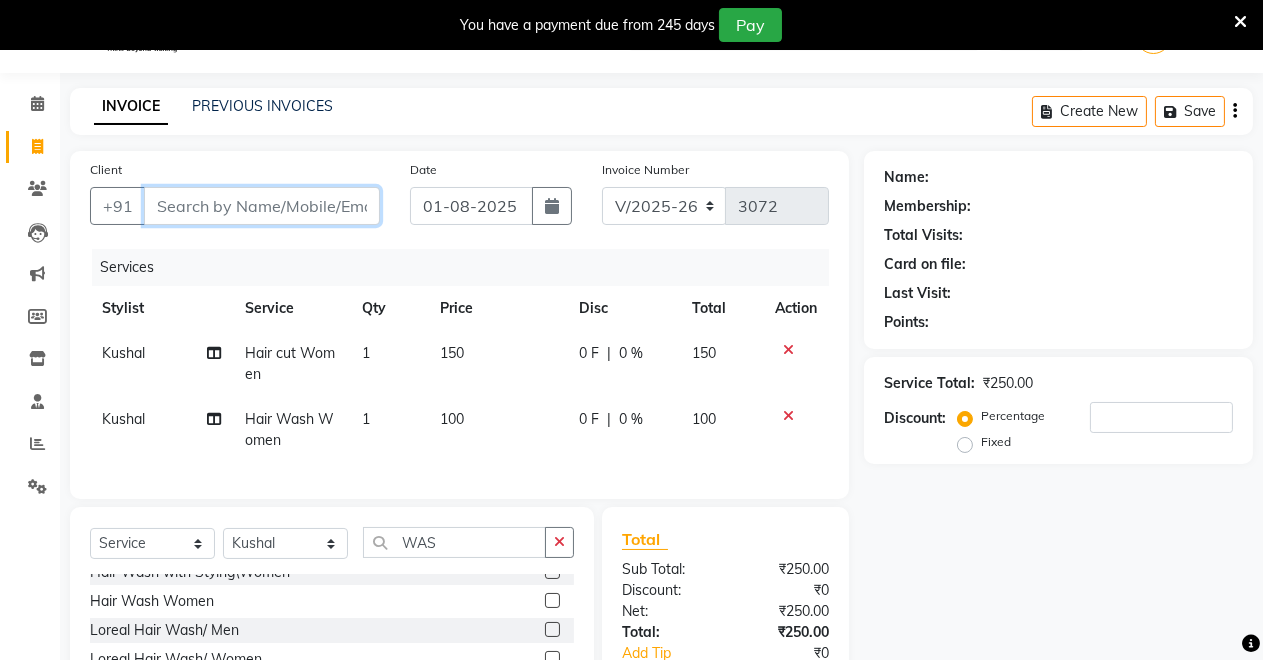 click on "Client" at bounding box center [262, 206] 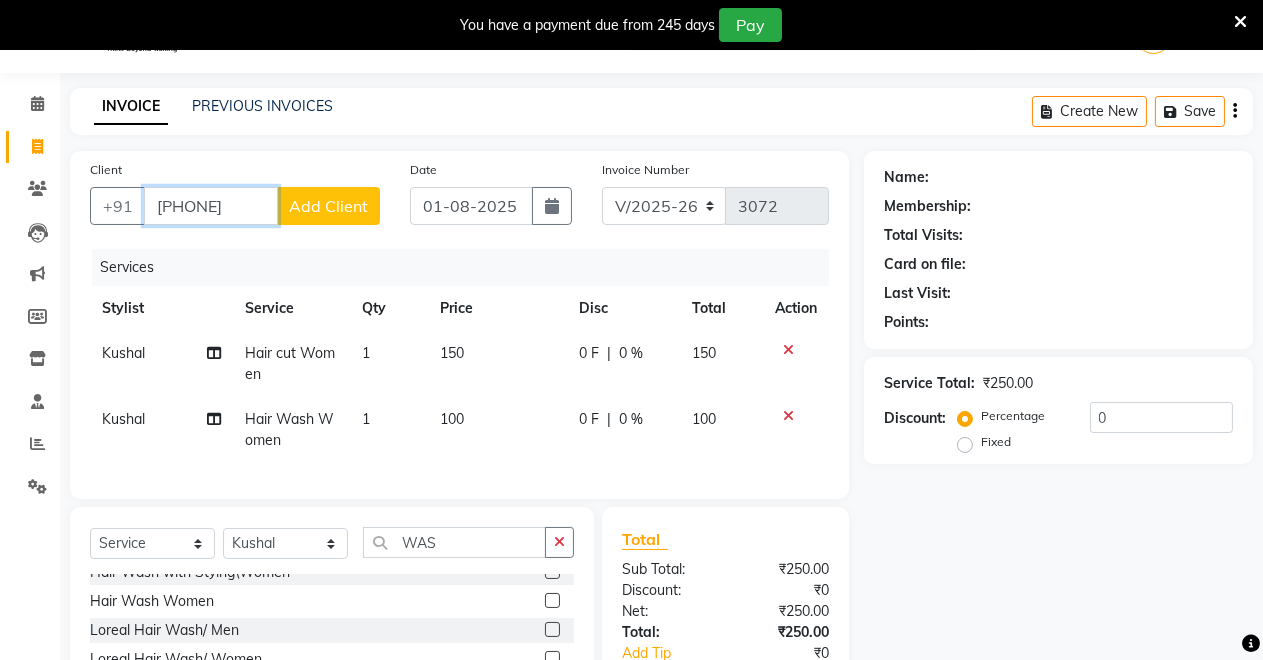 type on "[PHONE]" 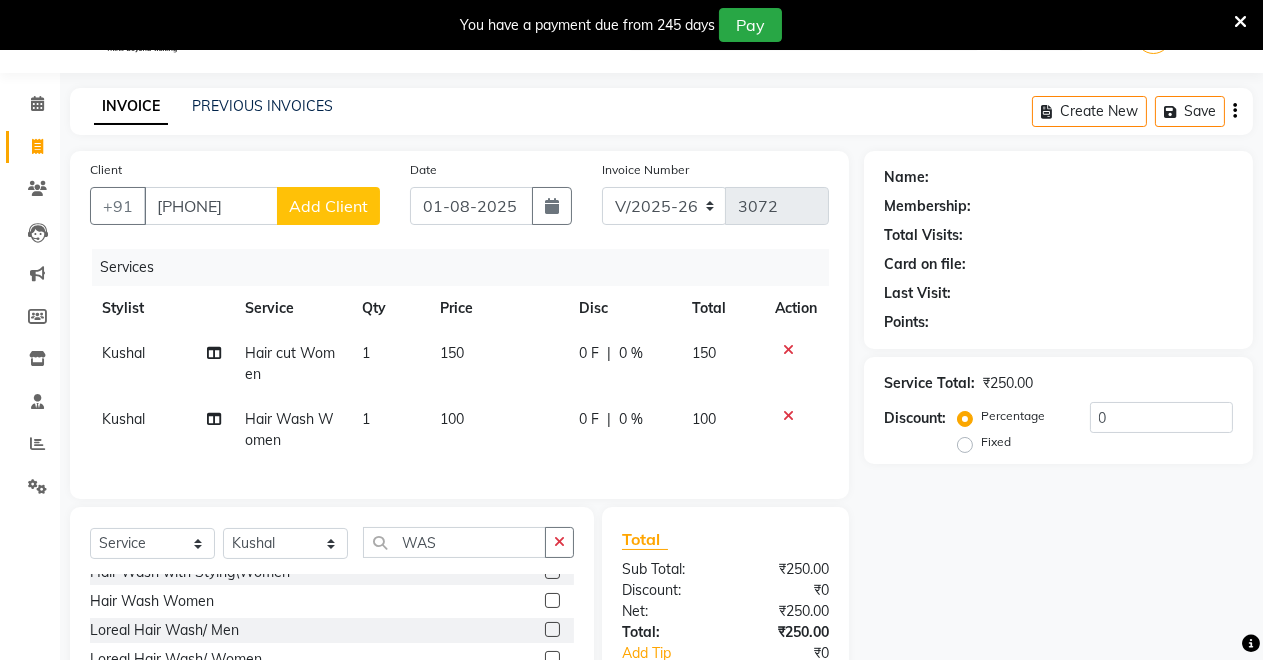 click on "Add Client" 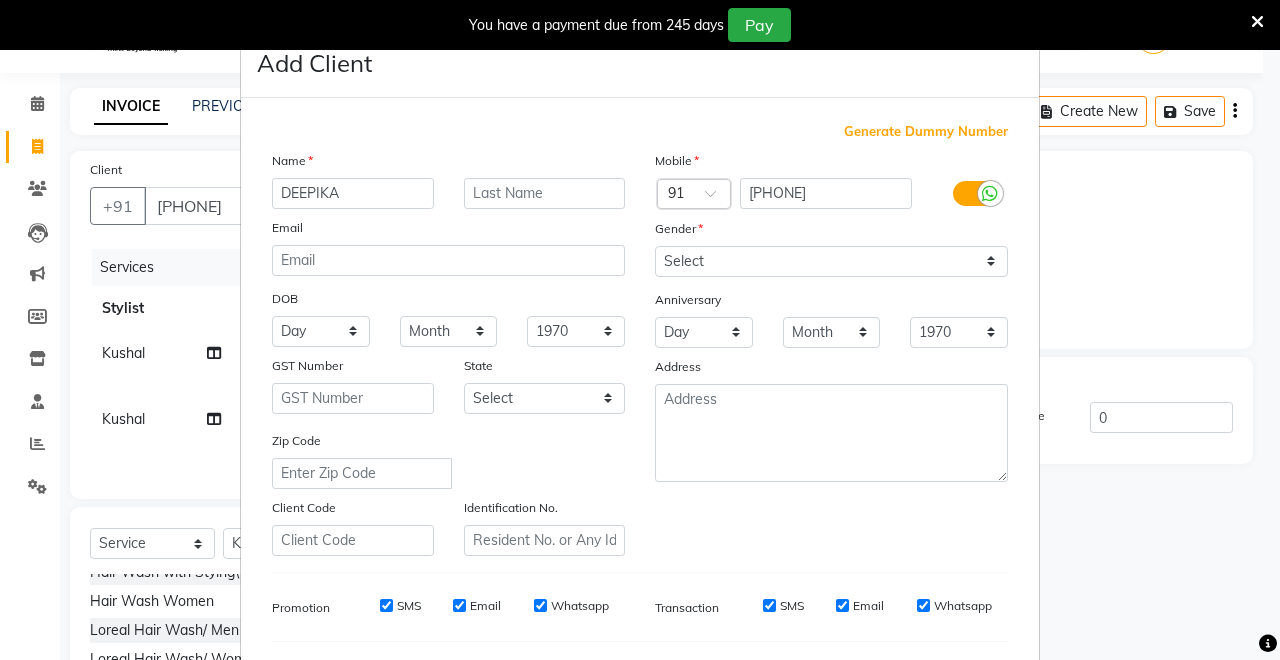 type on "DEEPIKA" 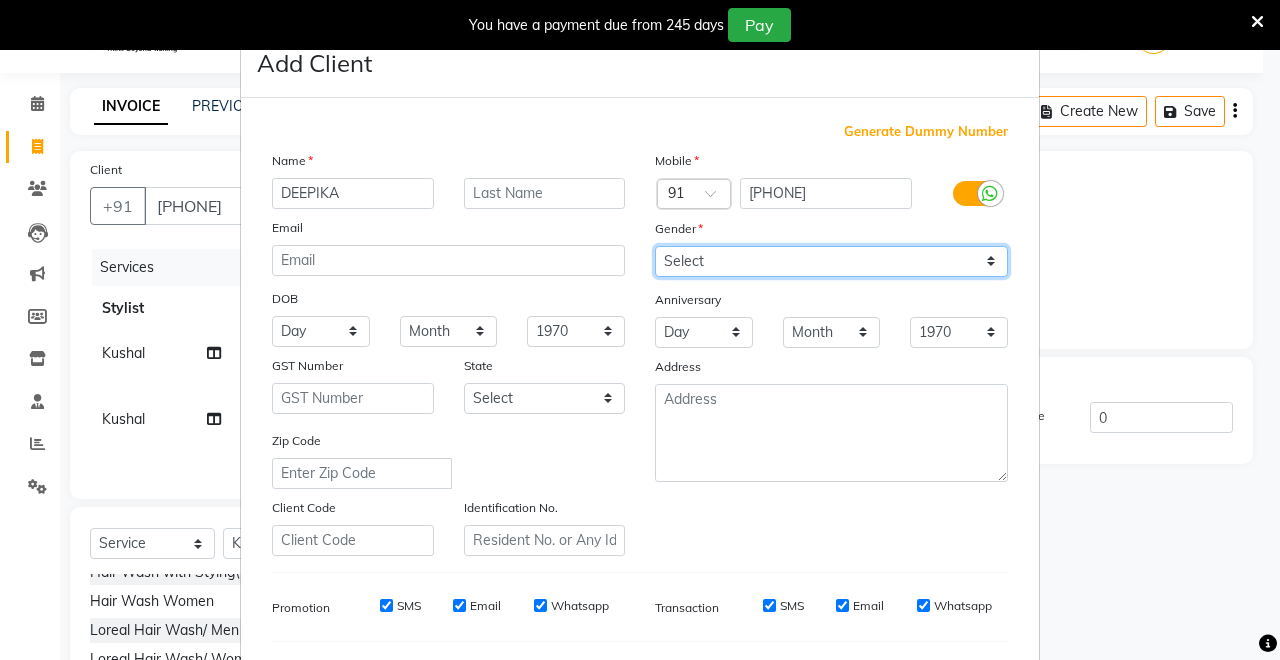 click on "Select Male Female Other Prefer Not To Say" at bounding box center [831, 261] 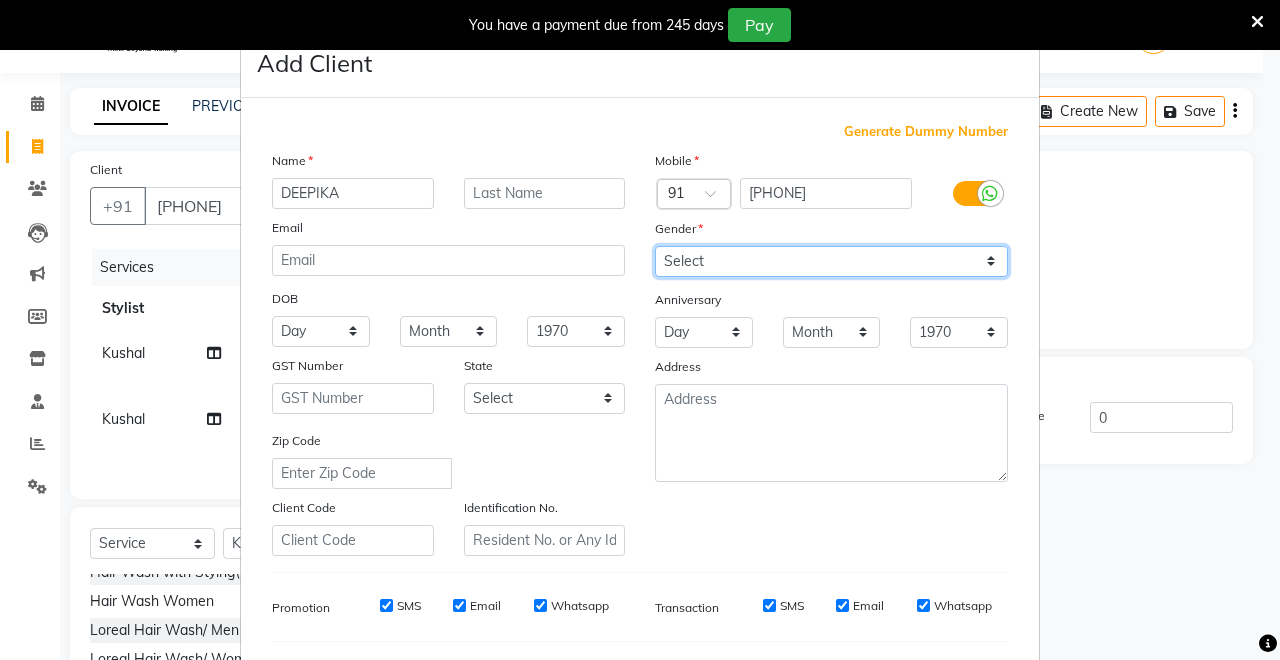 select on "female" 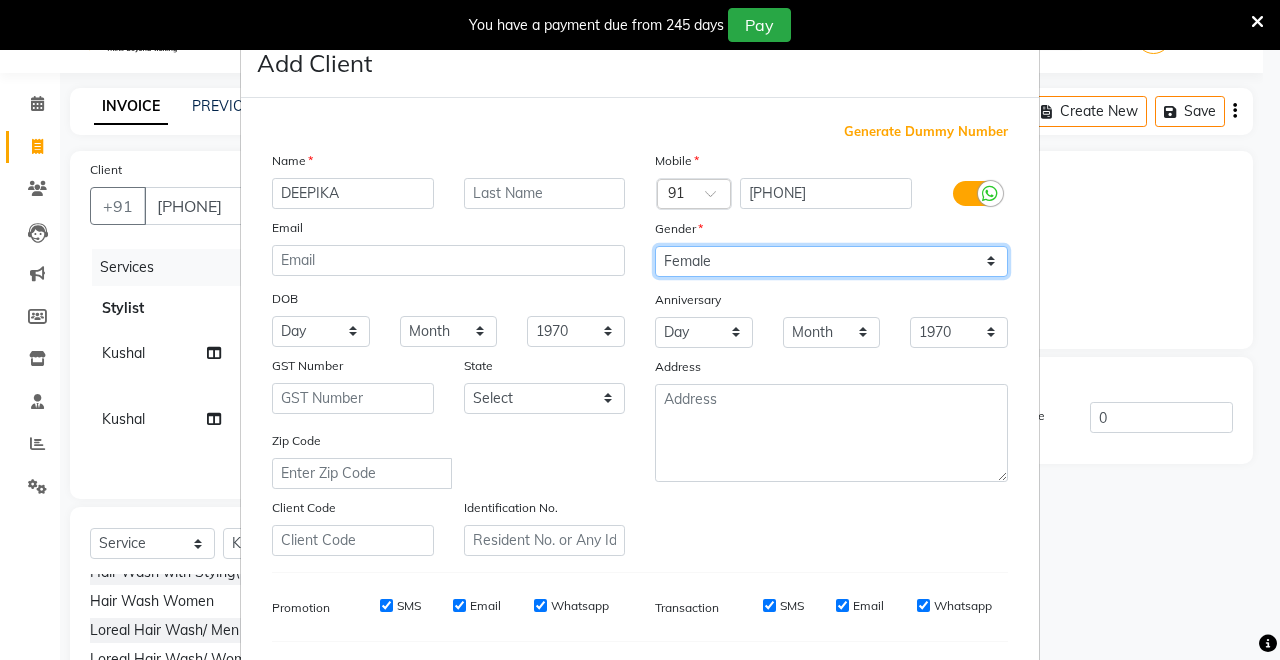click on "Select Male Female Other Prefer Not To Say" at bounding box center (831, 261) 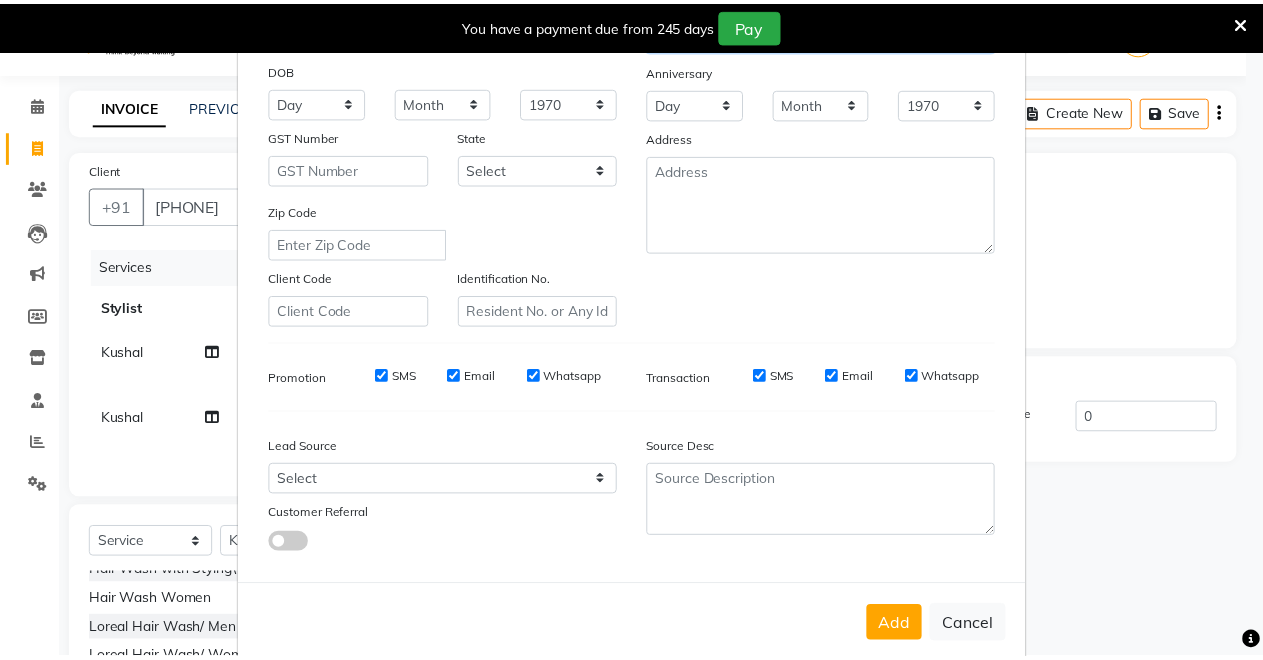 scroll, scrollTop: 259, scrollLeft: 0, axis: vertical 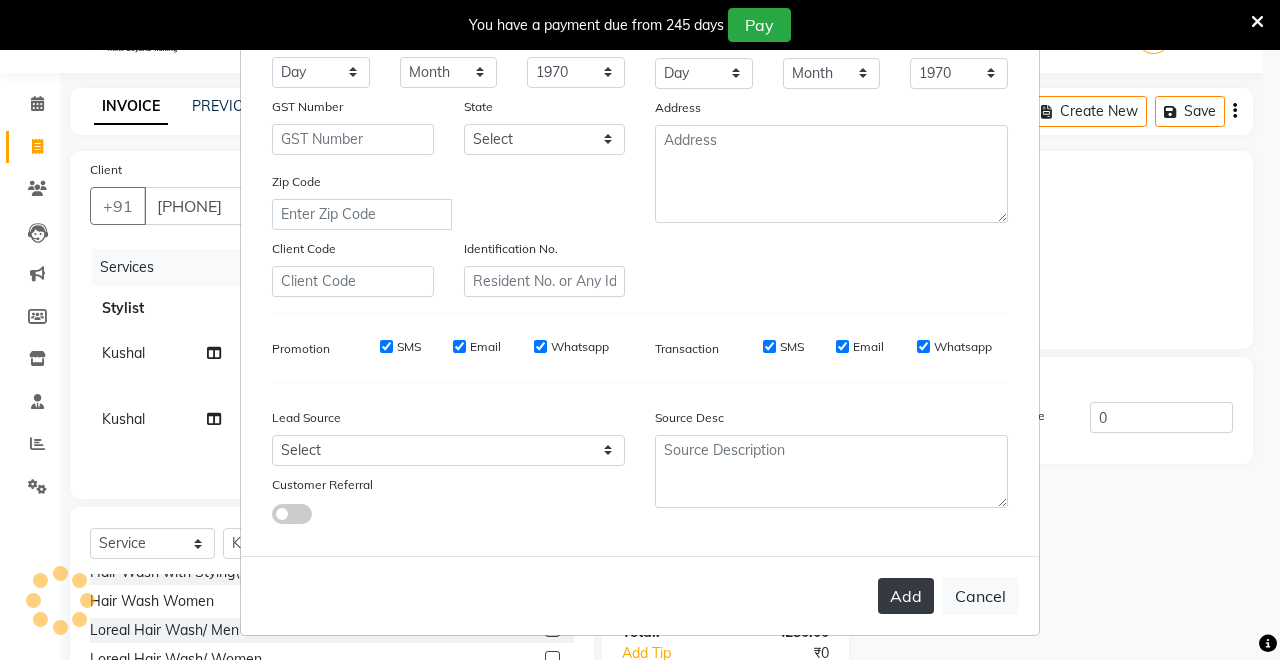 click on "Add" at bounding box center [906, 596] 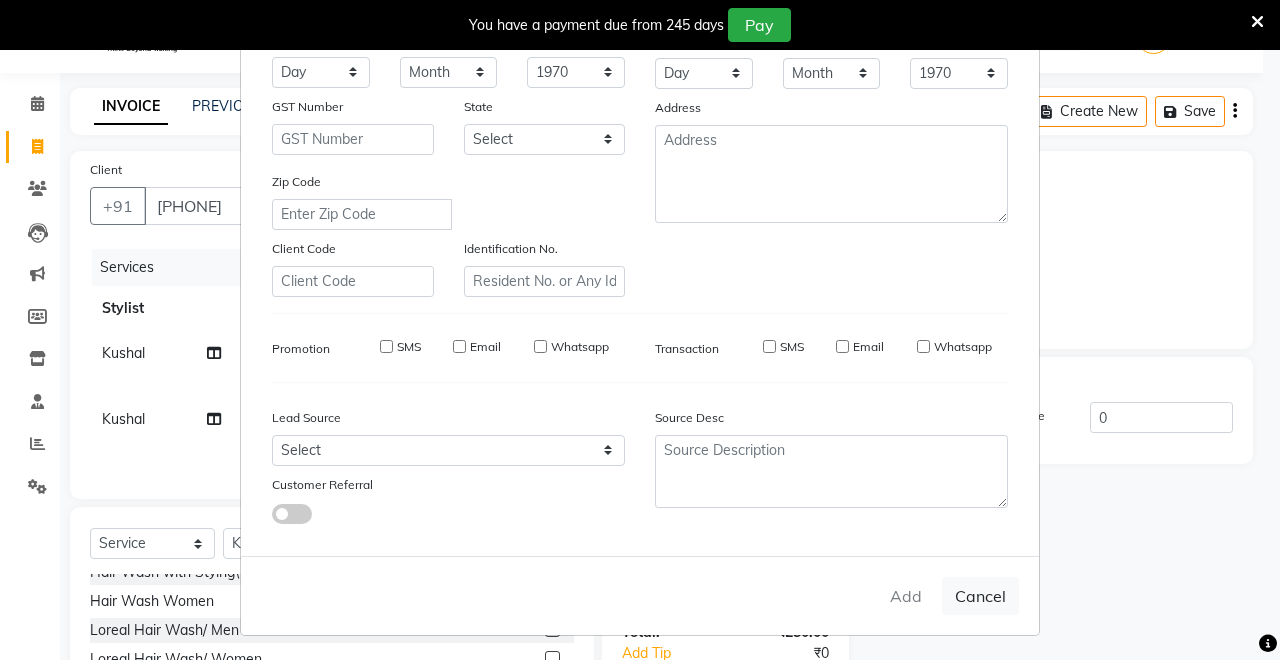 type 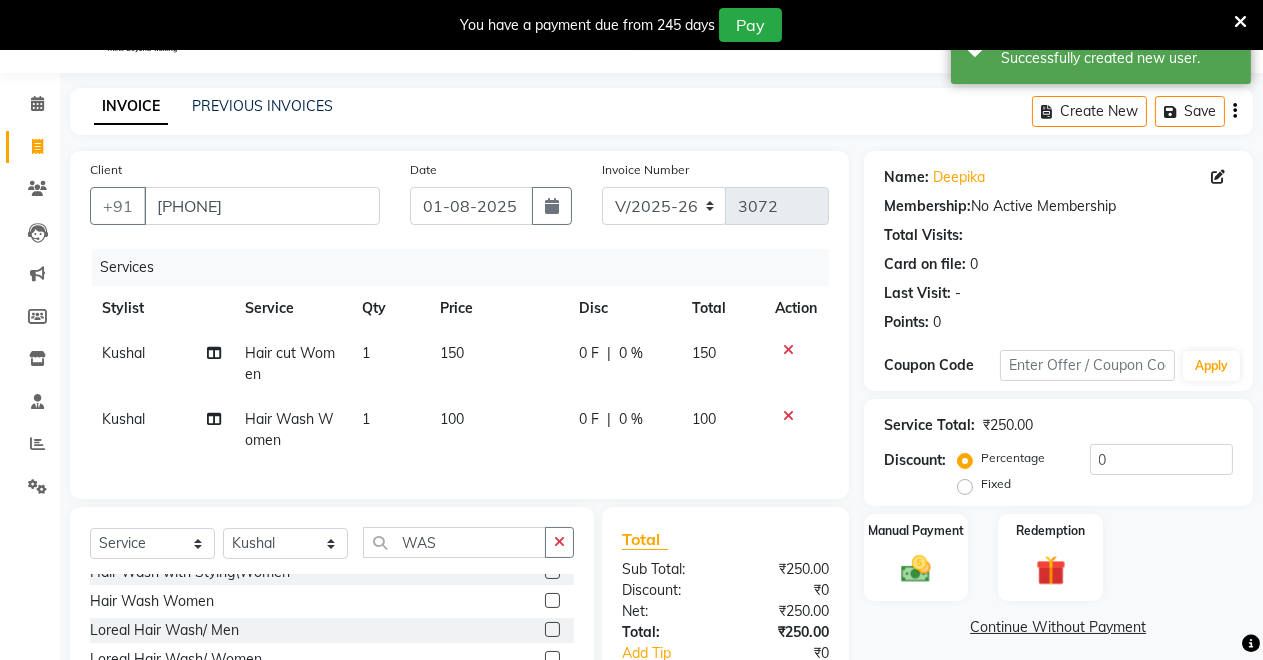 scroll, scrollTop: 238, scrollLeft: 0, axis: vertical 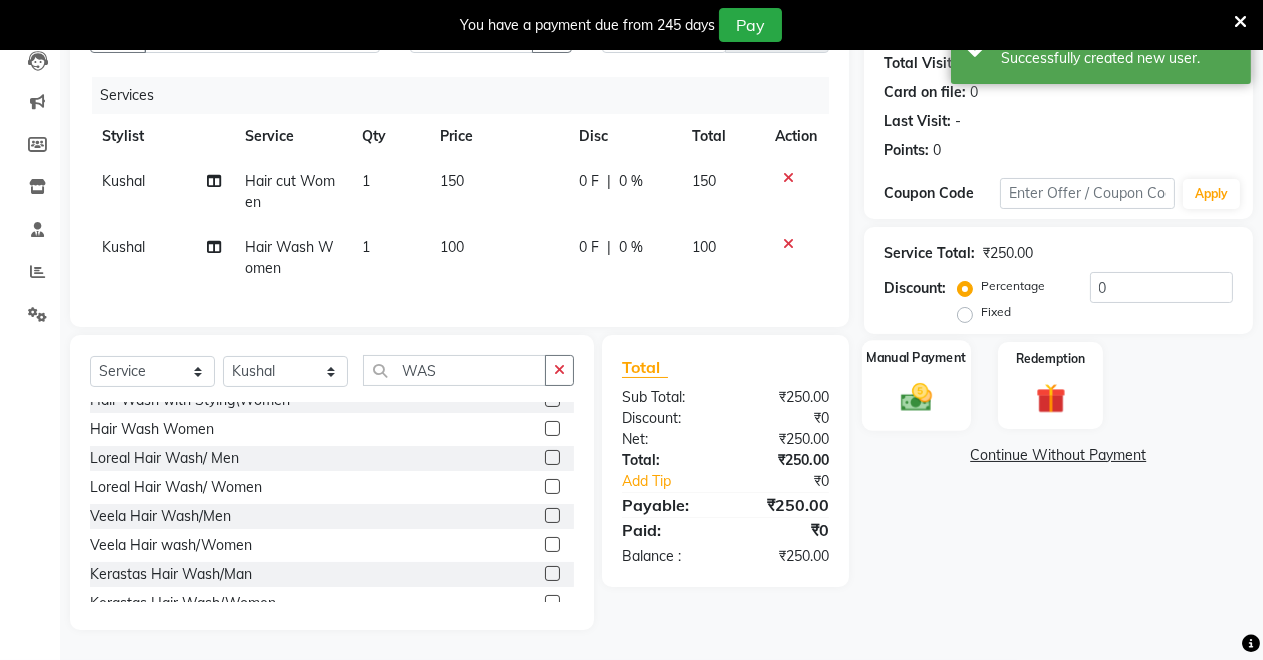 click on "Manual Payment" 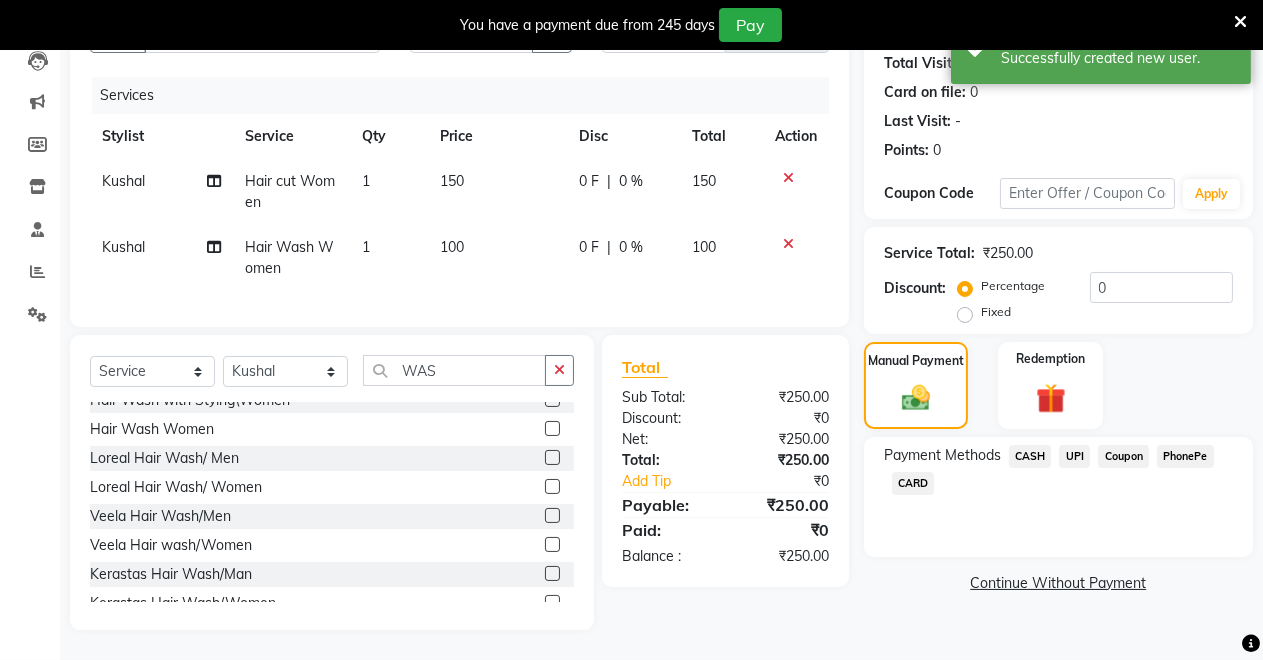 click on "CASH" 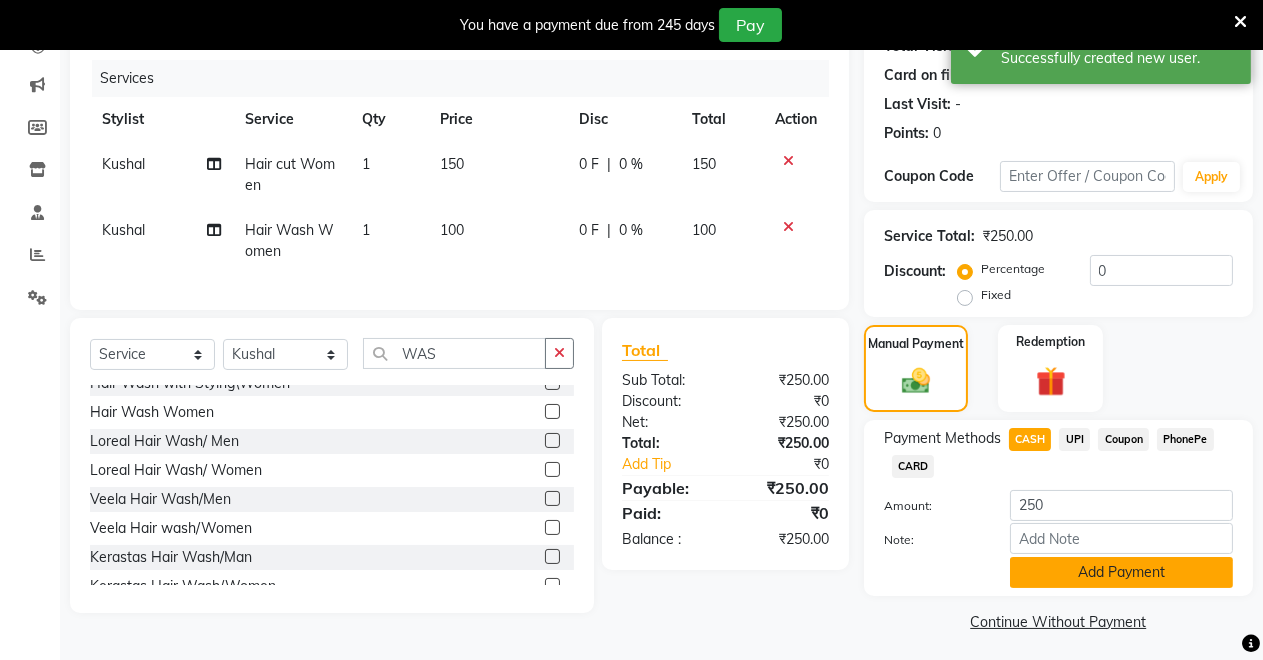 click on "Add Payment" 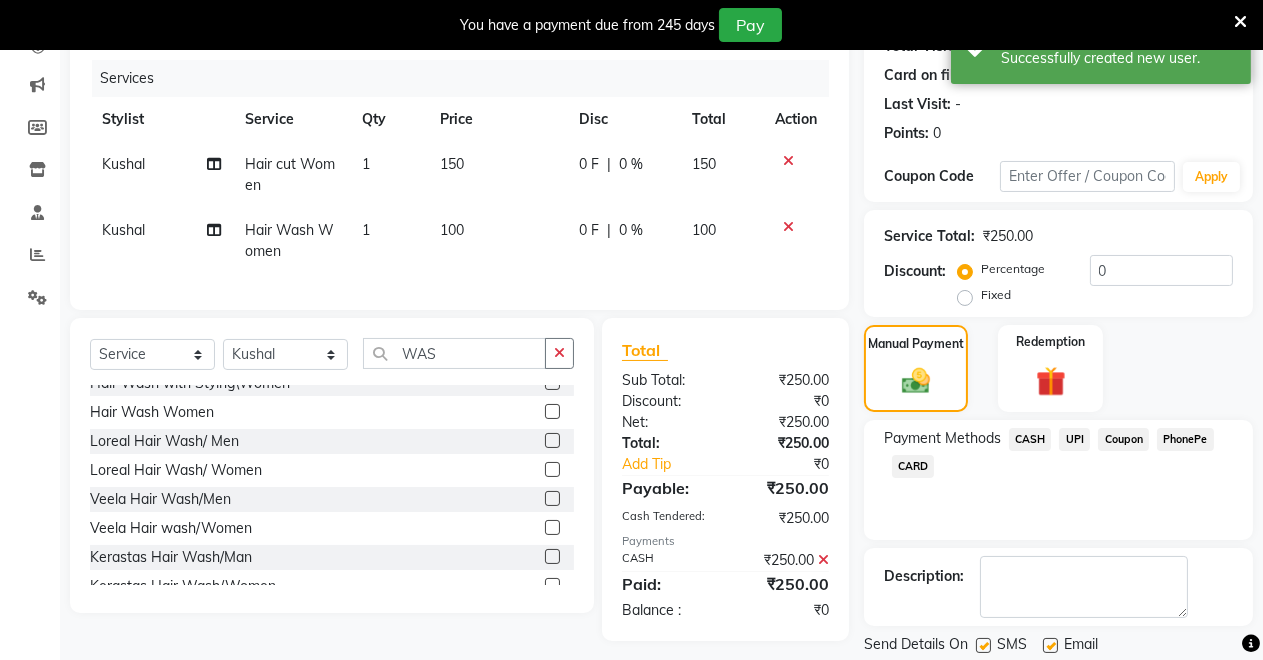 scroll, scrollTop: 302, scrollLeft: 0, axis: vertical 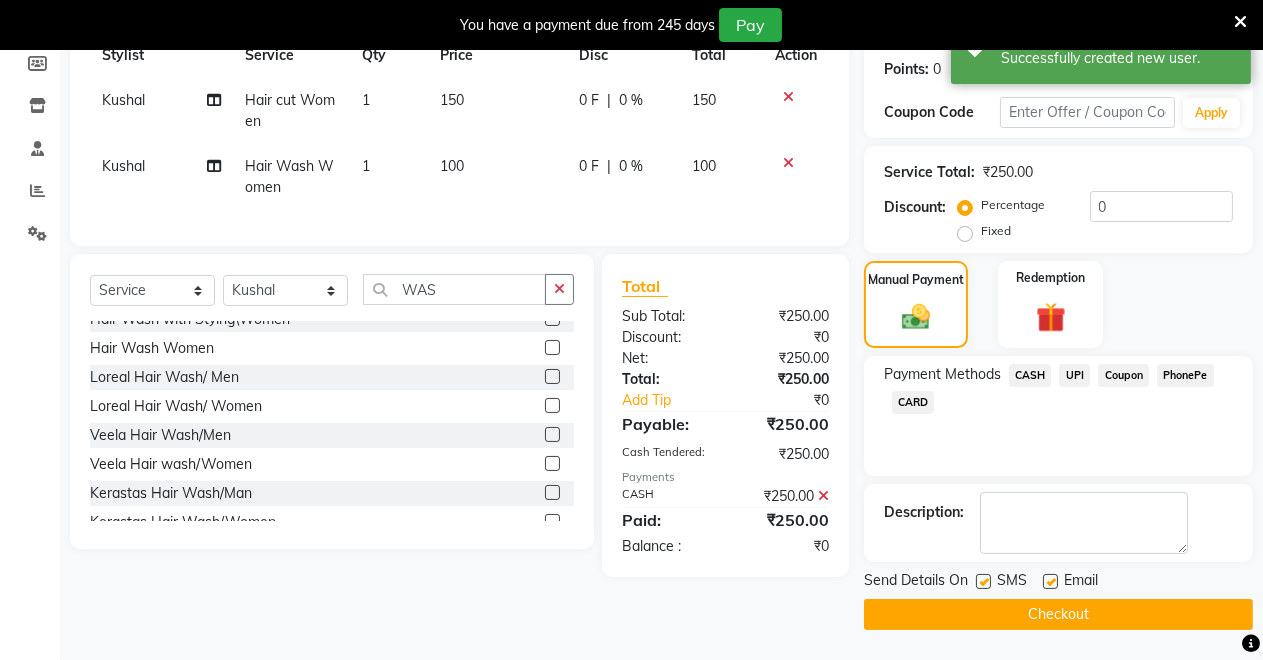 click on "Checkout" 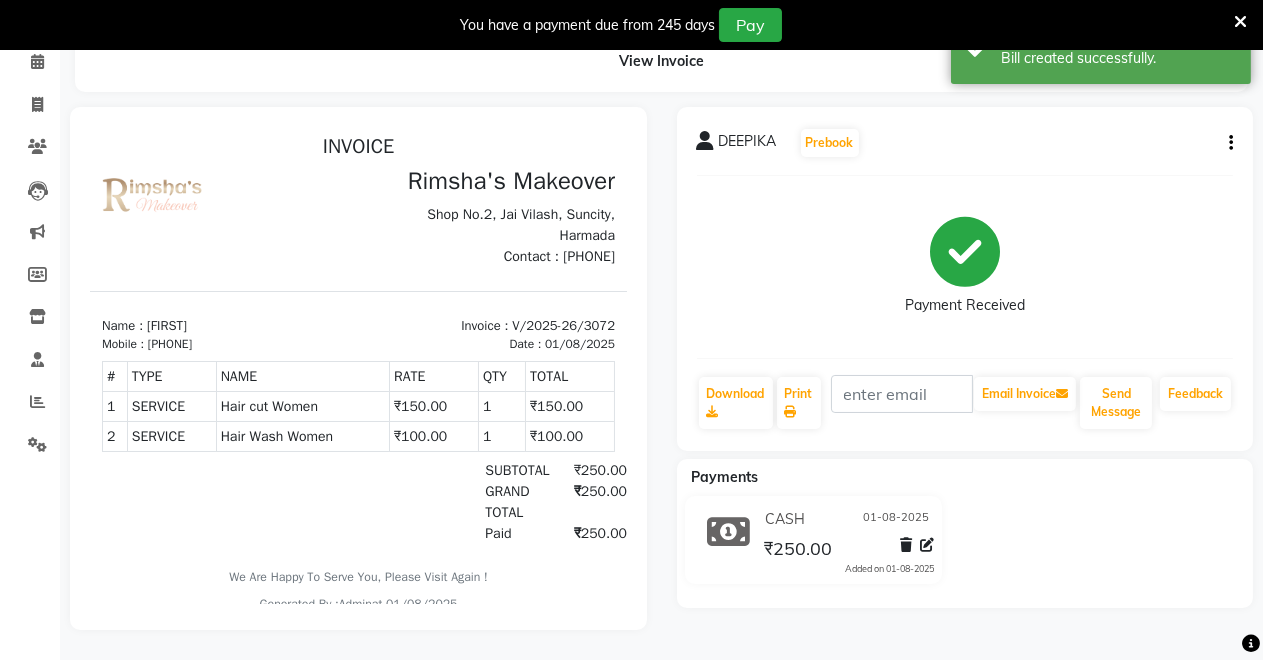 scroll, scrollTop: 0, scrollLeft: 0, axis: both 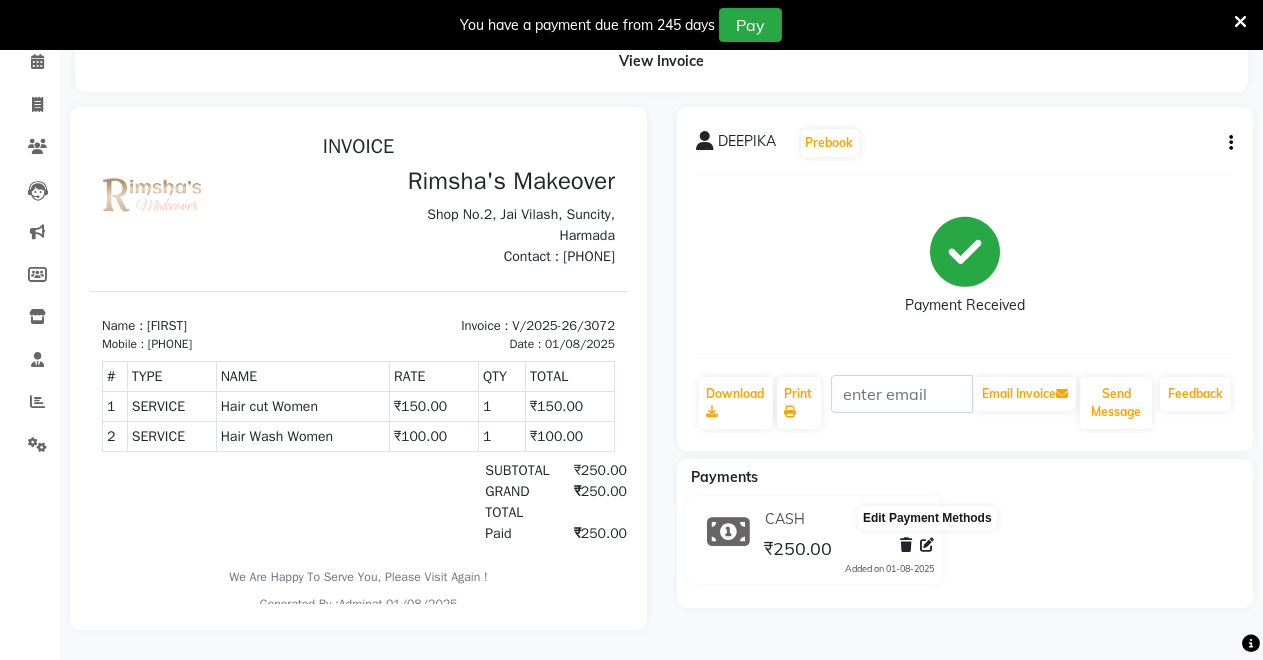click 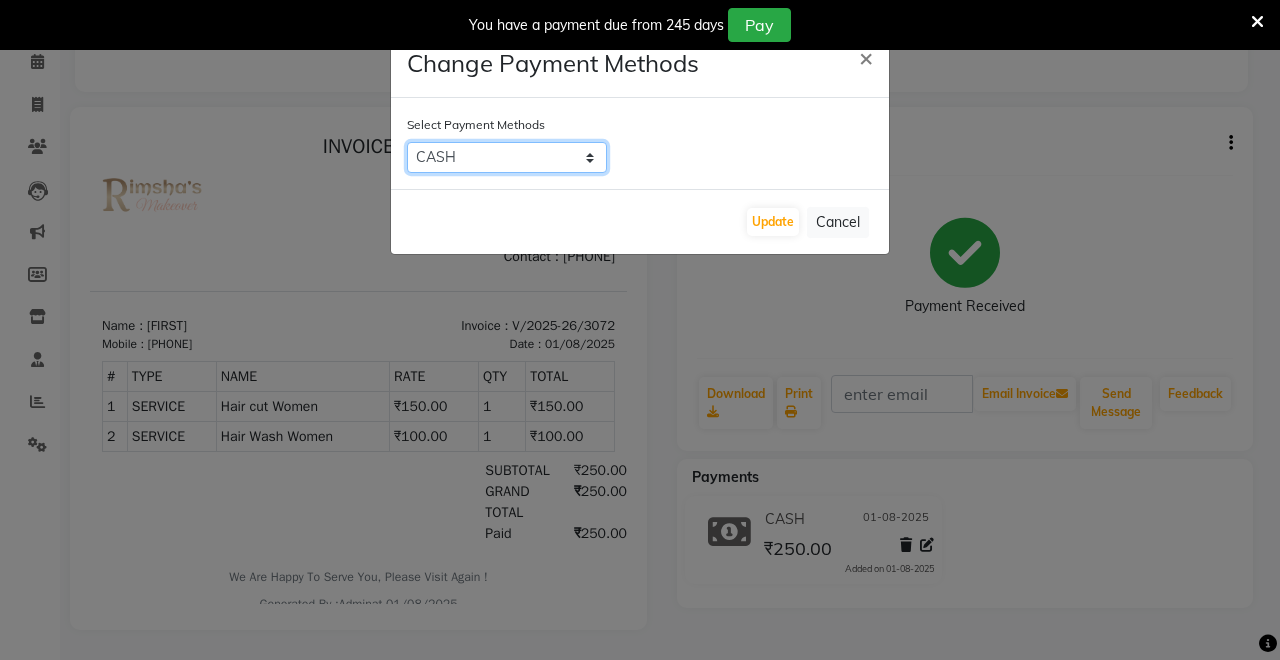 click on "CASH   UPI   Coupon   PhonePe   CARD" 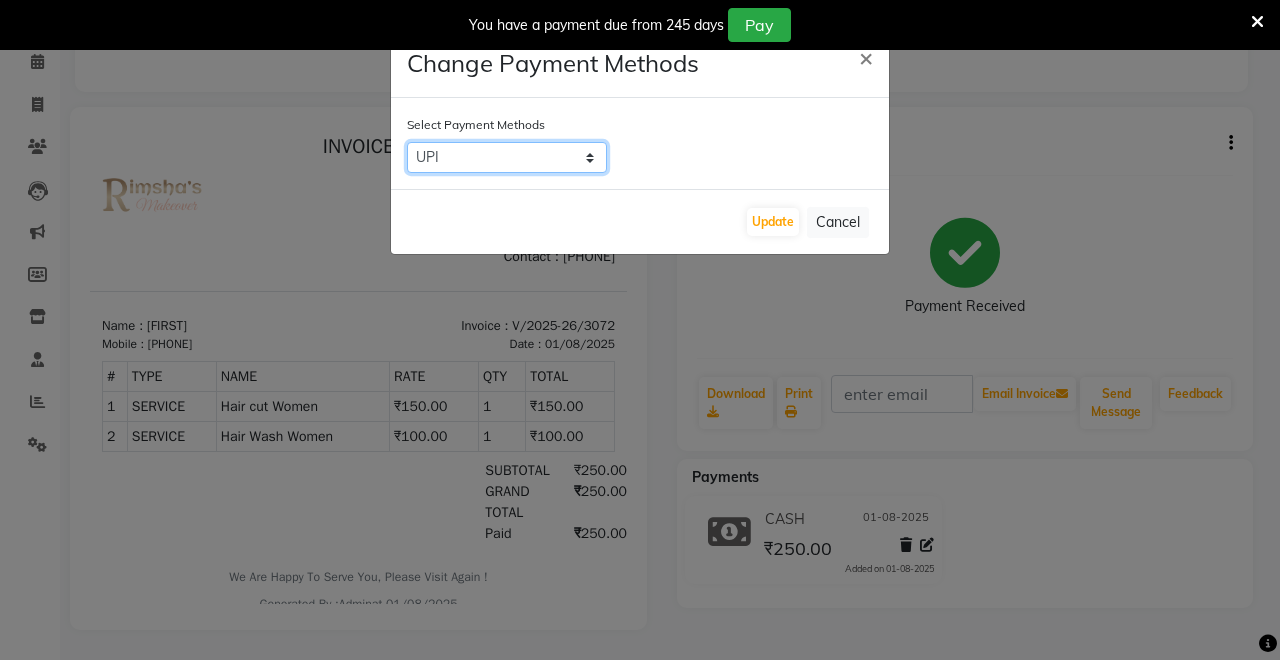 click on "CASH   UPI   Coupon   PhonePe   CARD" 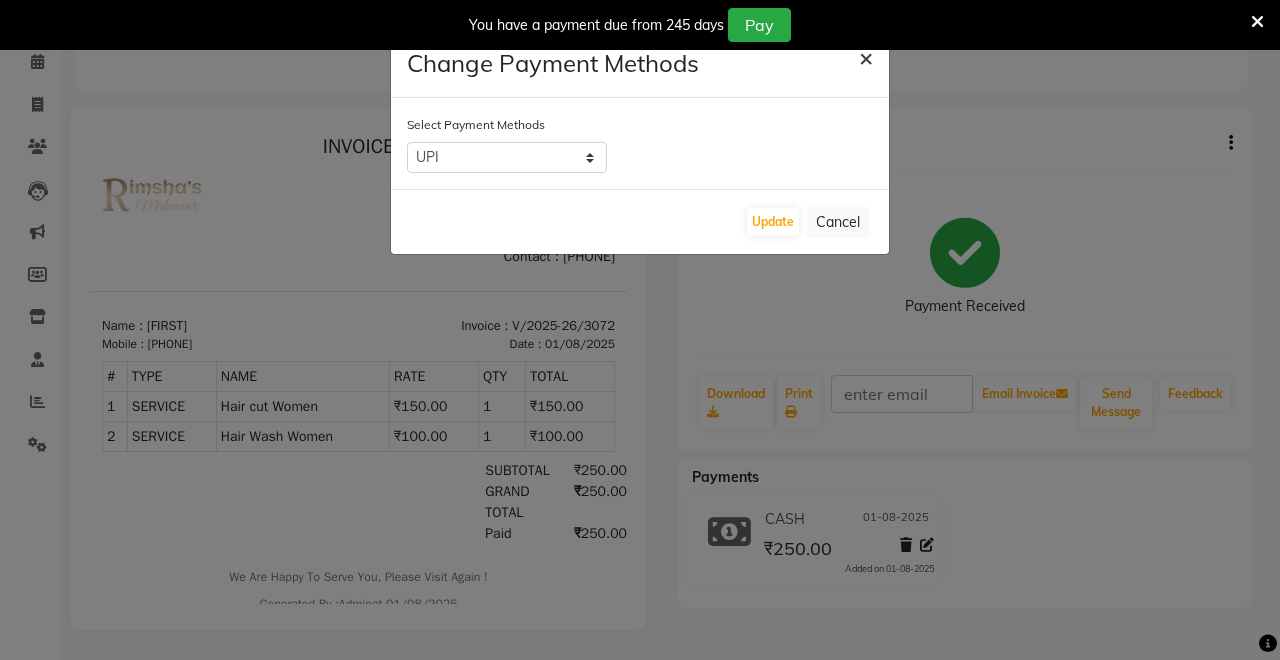 click on "×" 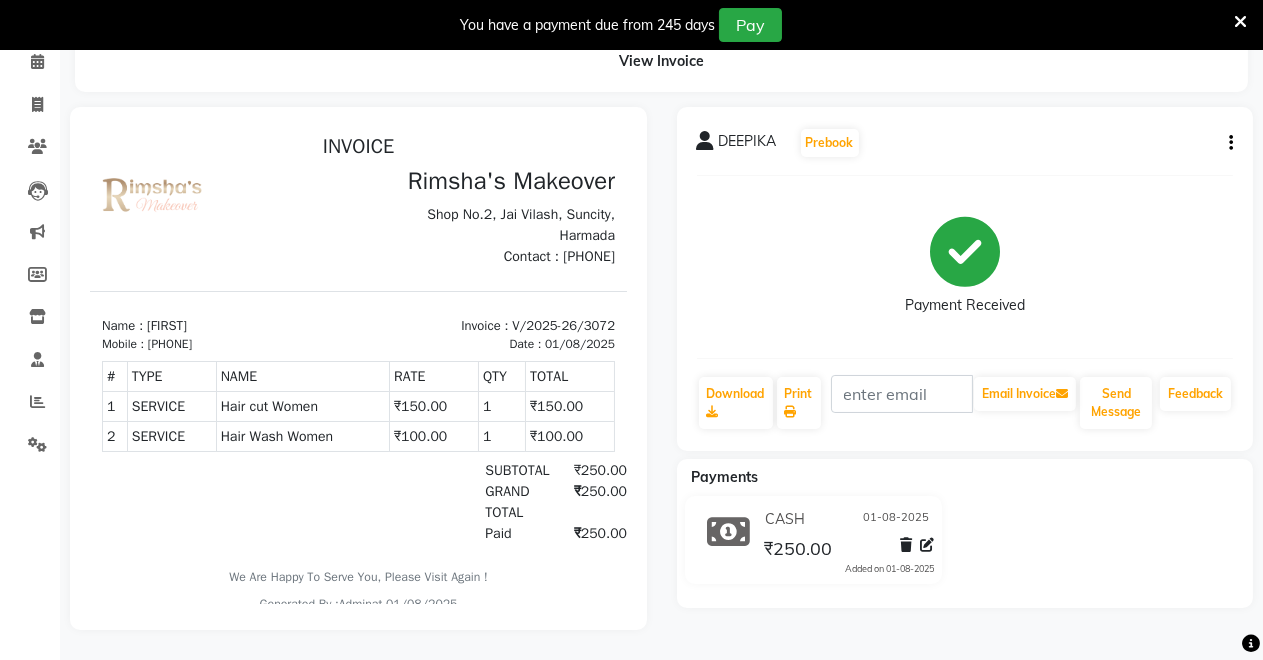 click 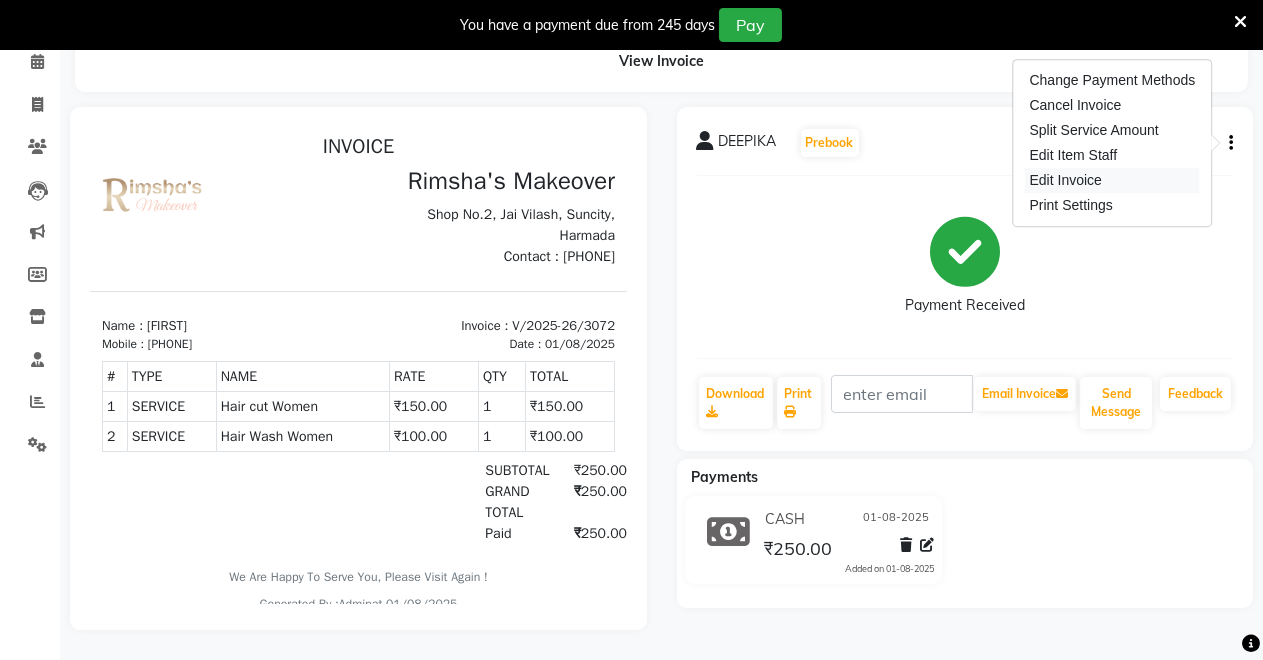 click on "Edit Invoice" at bounding box center [1113, 180] 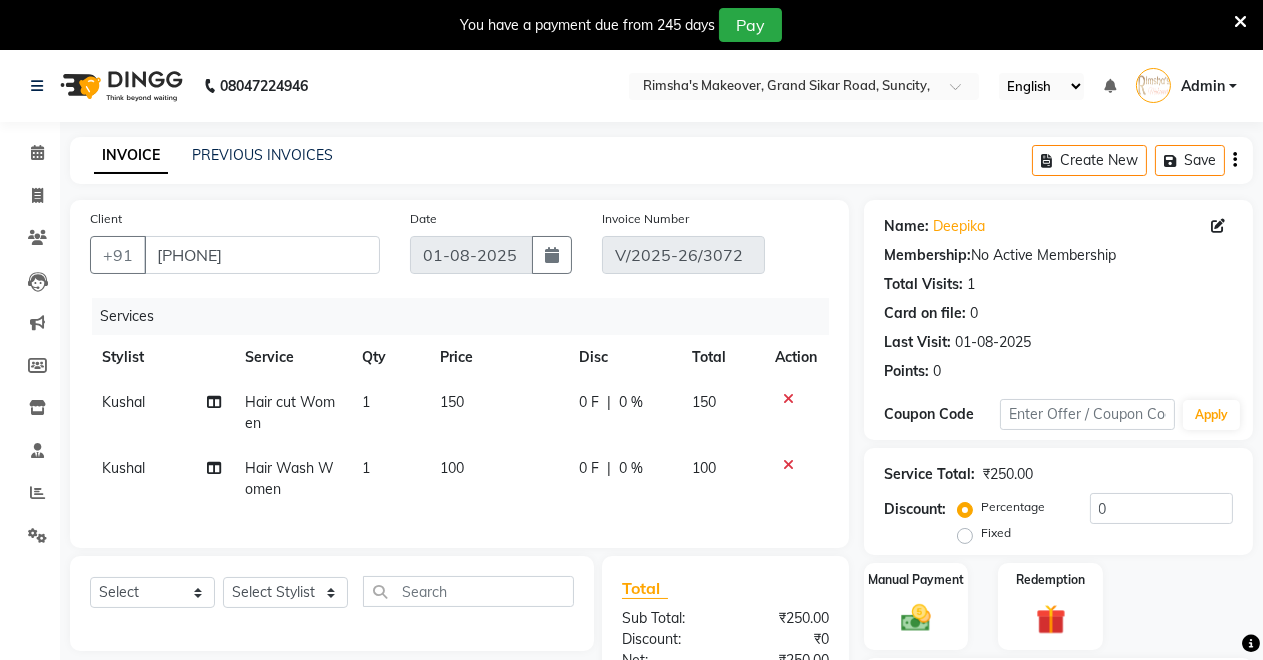 scroll, scrollTop: 265, scrollLeft: 0, axis: vertical 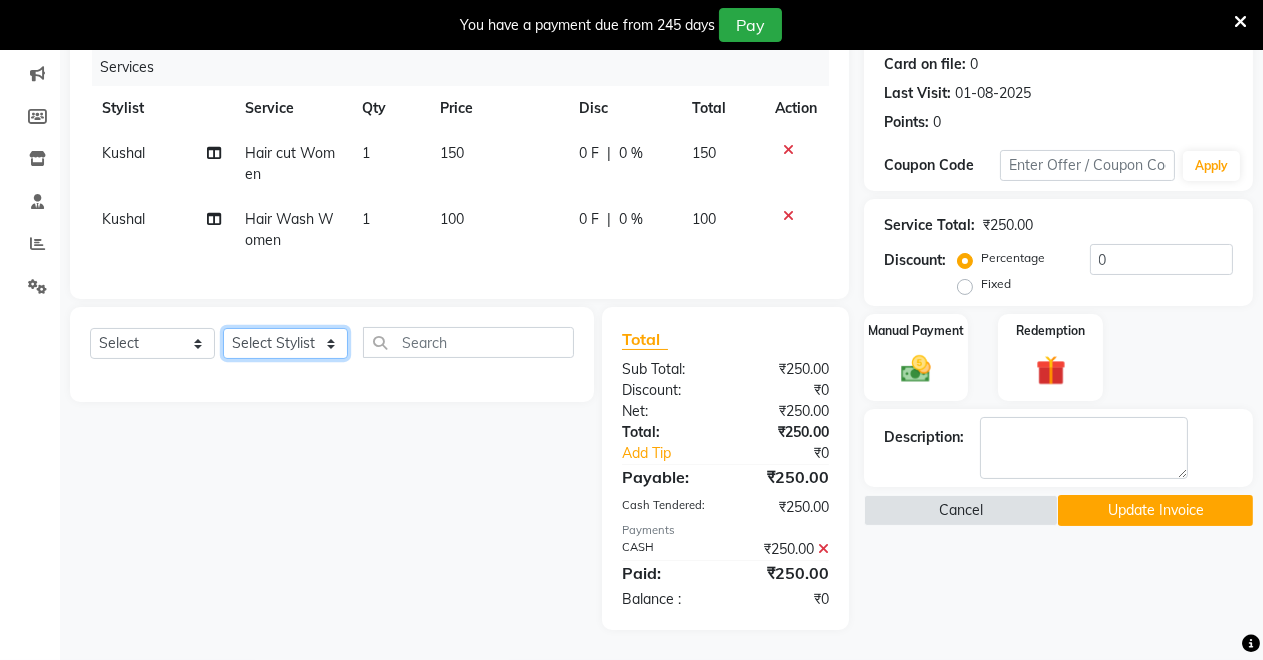 click on "Select Stylist [NAME] [NAME] [NAME] [NAME] [NAME] [NAME] [NAME] [NAME]" 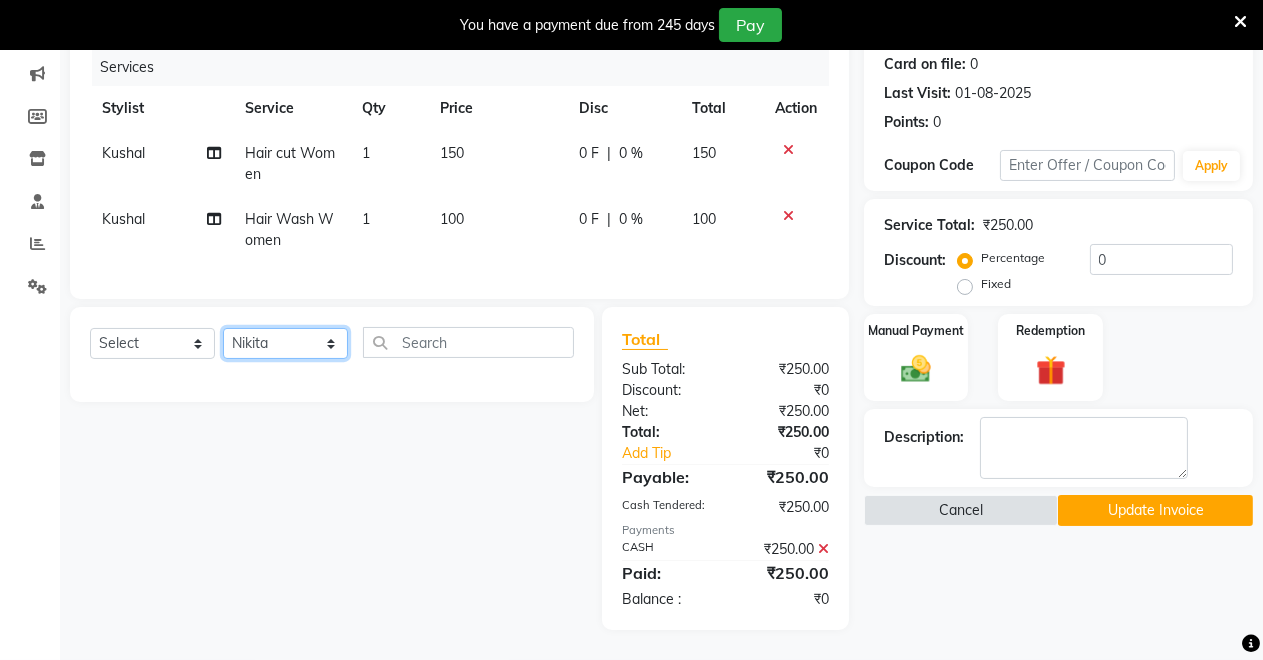 click on "Select Stylist [NAME] [NAME] [NAME] [NAME] [NAME] [NAME] [NAME] [NAME]" 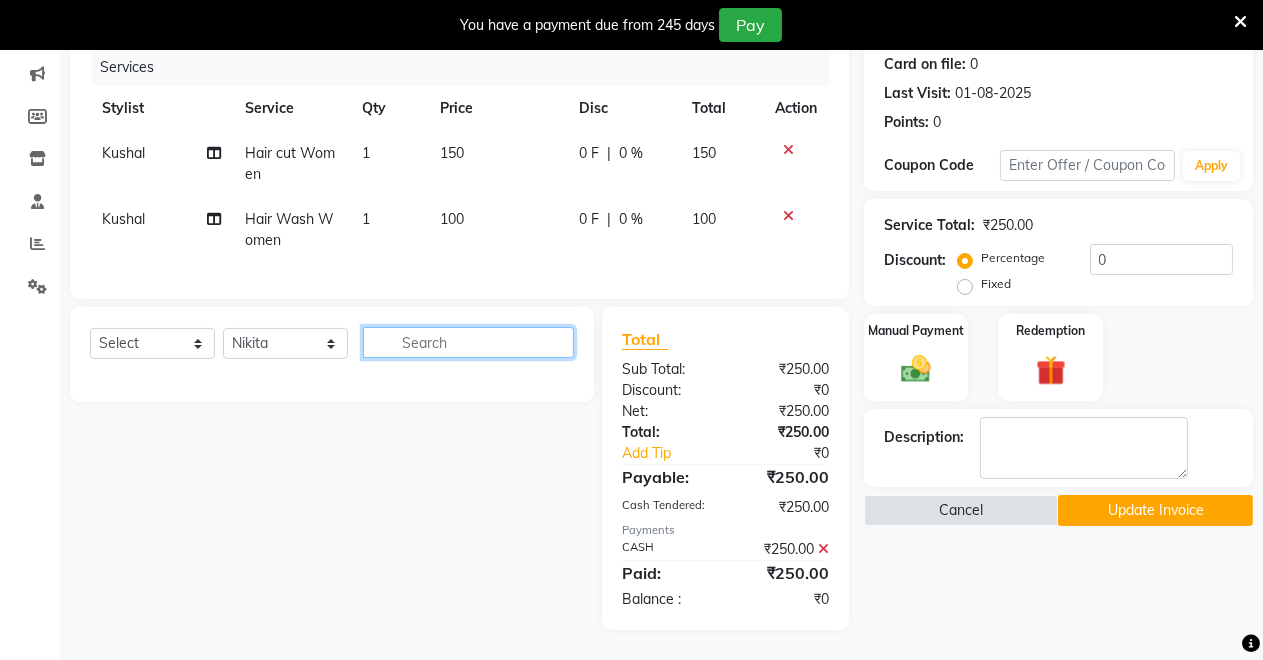 click 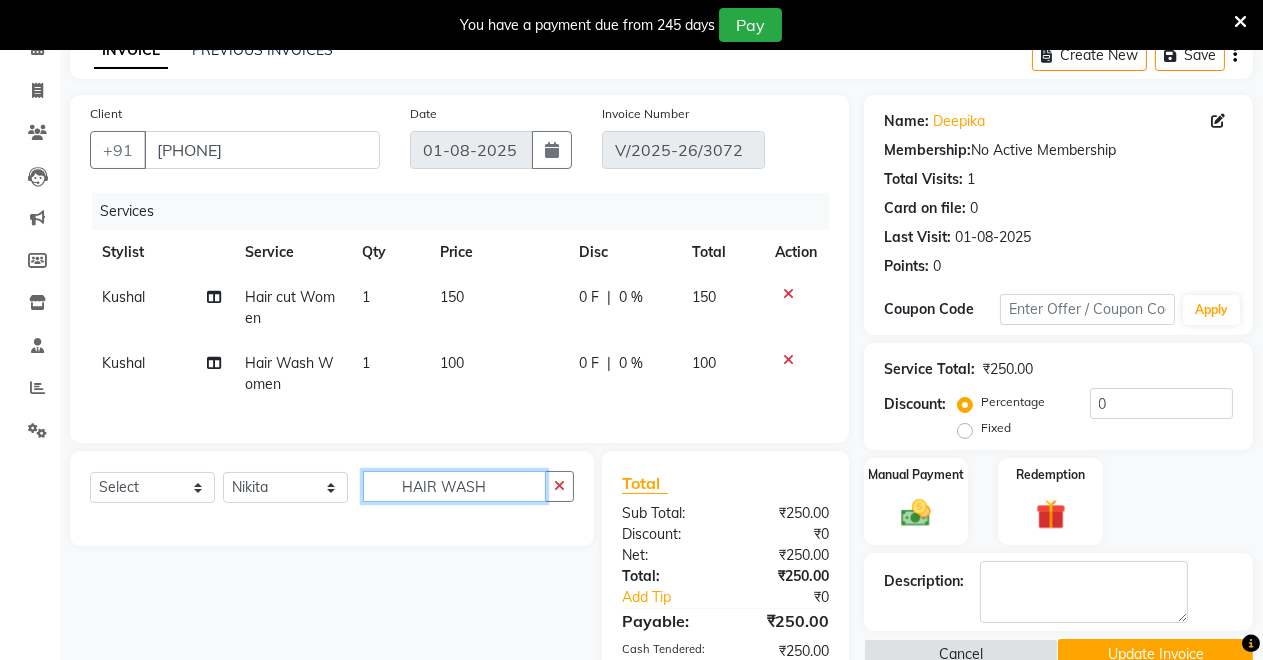 scroll, scrollTop: 0, scrollLeft: 0, axis: both 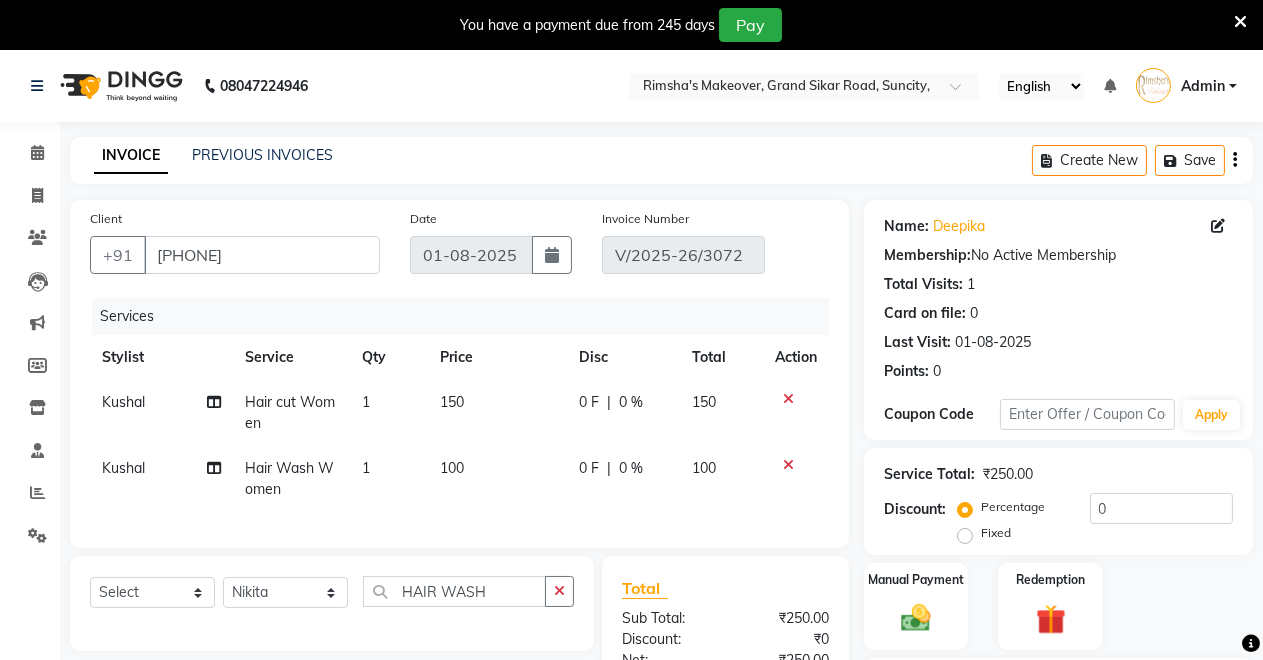 click 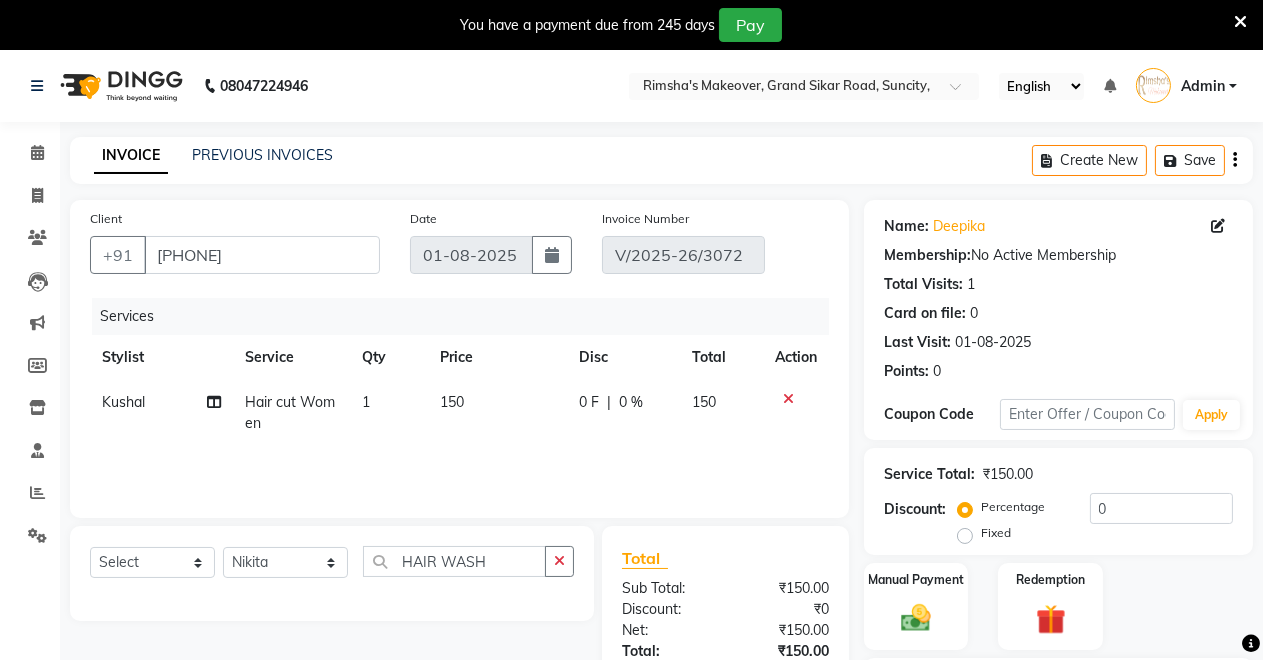 scroll, scrollTop: 235, scrollLeft: 0, axis: vertical 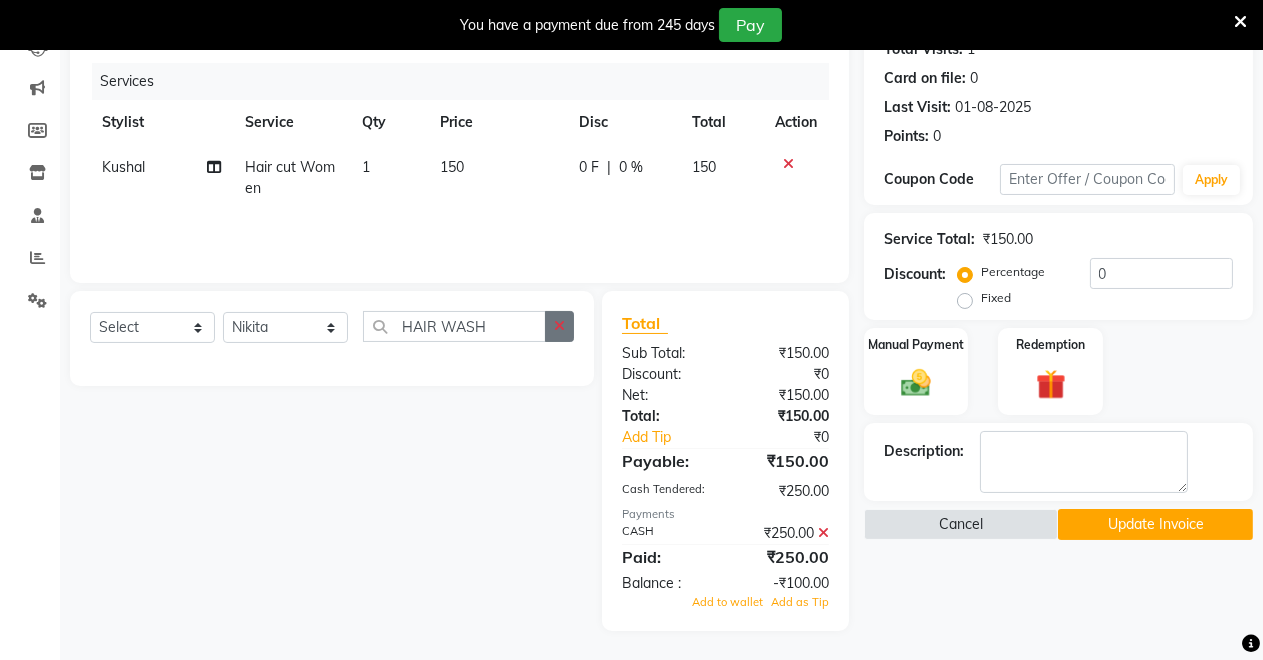 click 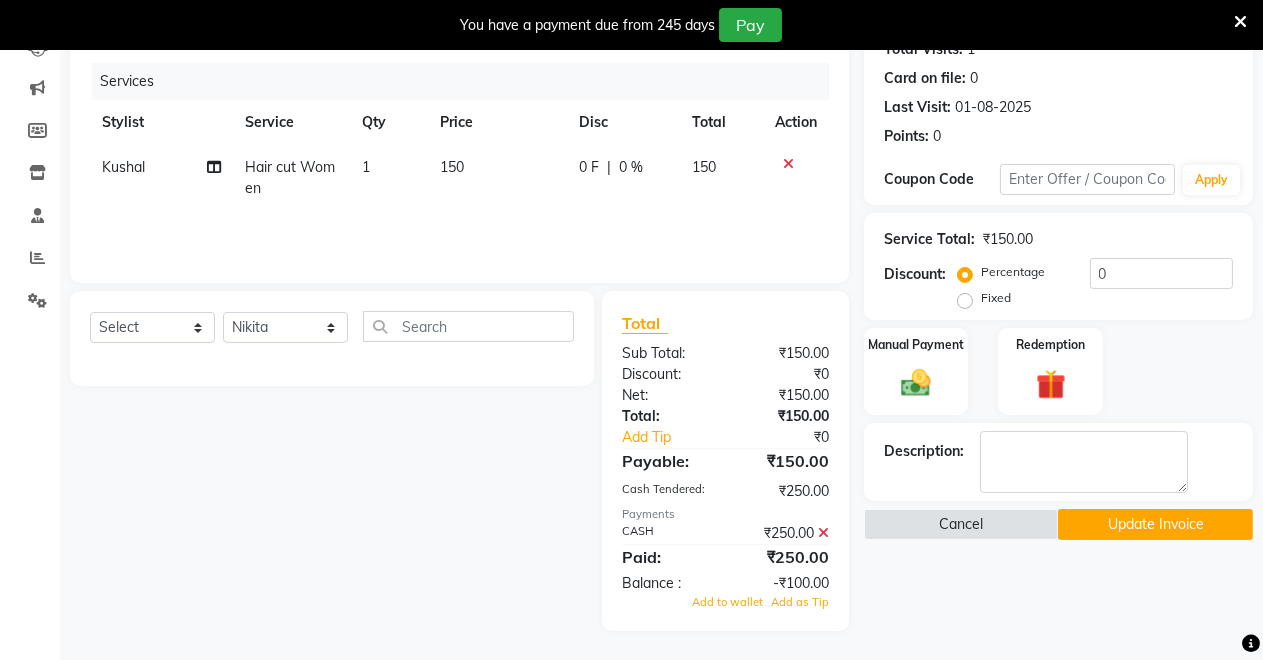 click 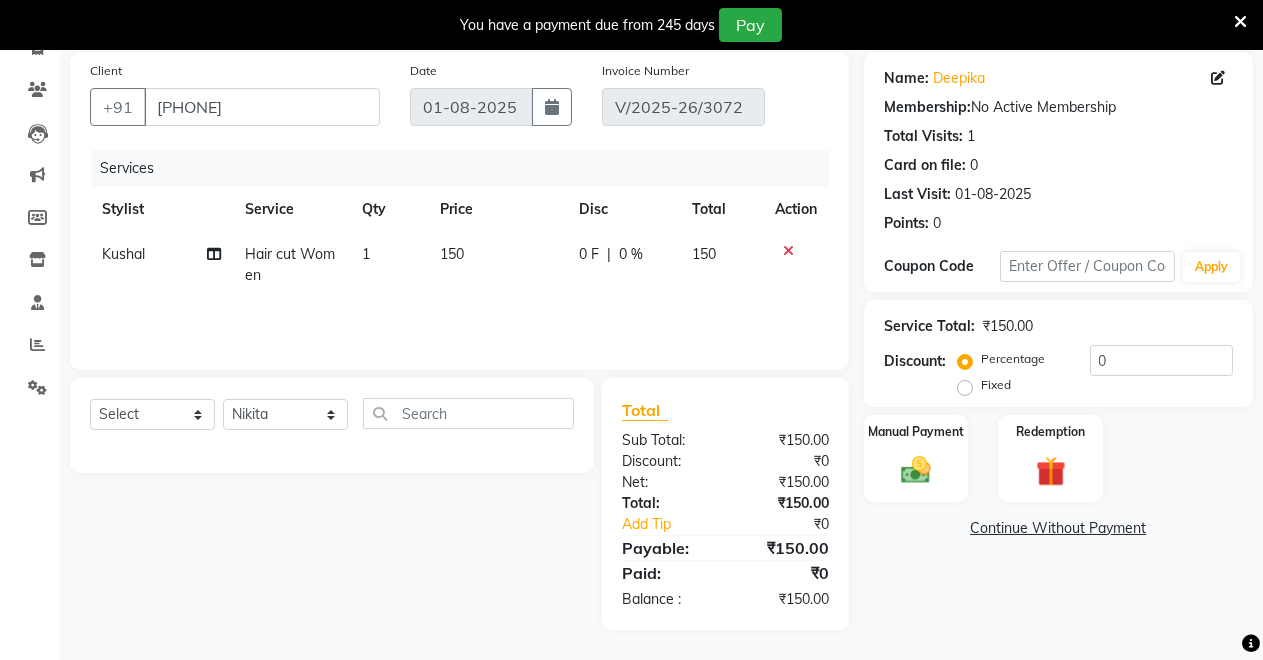 scroll, scrollTop: 147, scrollLeft: 0, axis: vertical 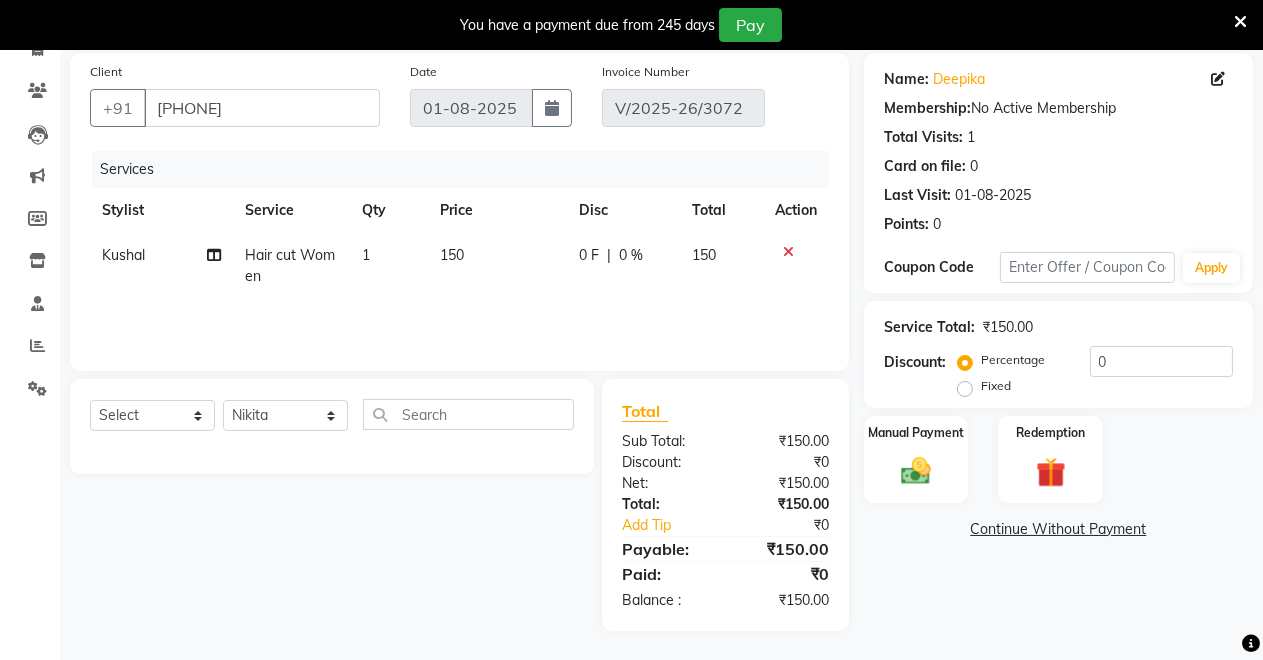 drag, startPoint x: 438, startPoint y: 429, endPoint x: 444, endPoint y: 402, distance: 27.658634 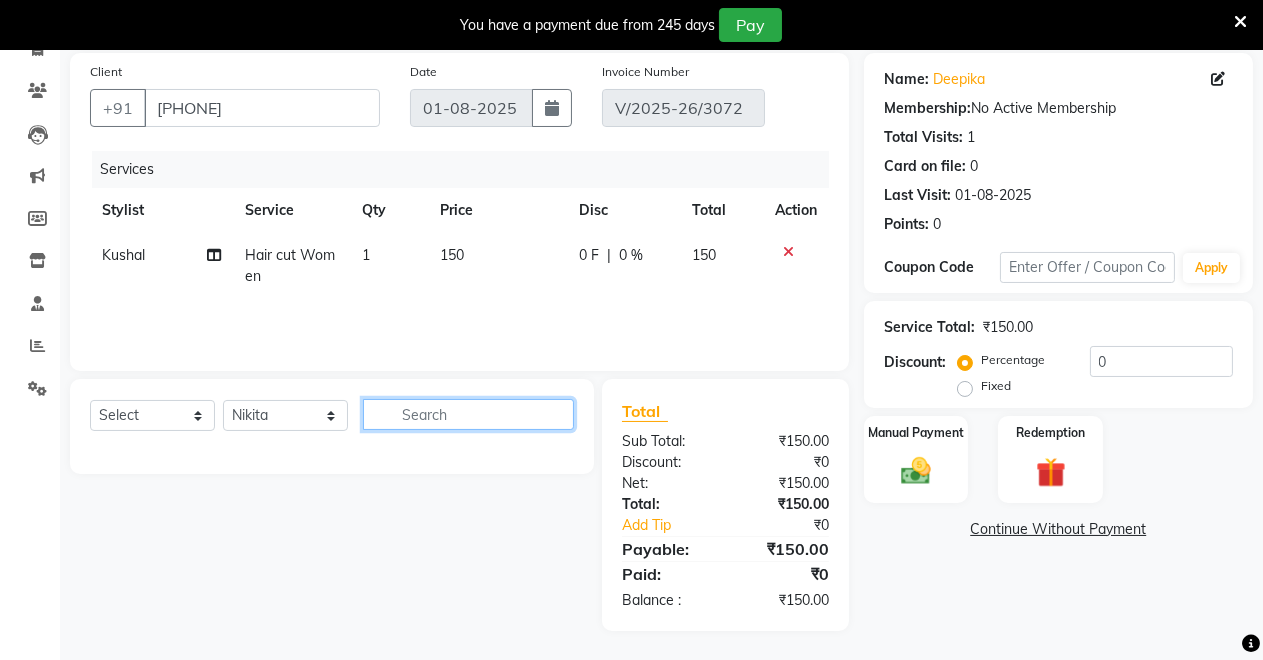 click 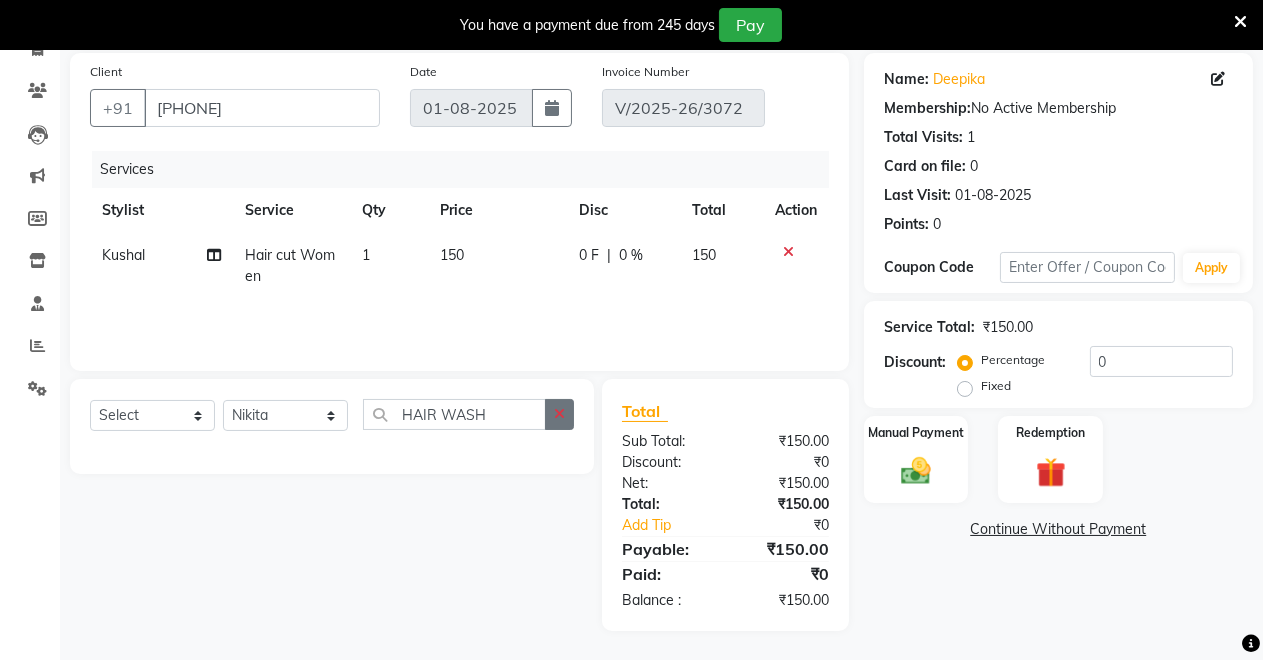 click 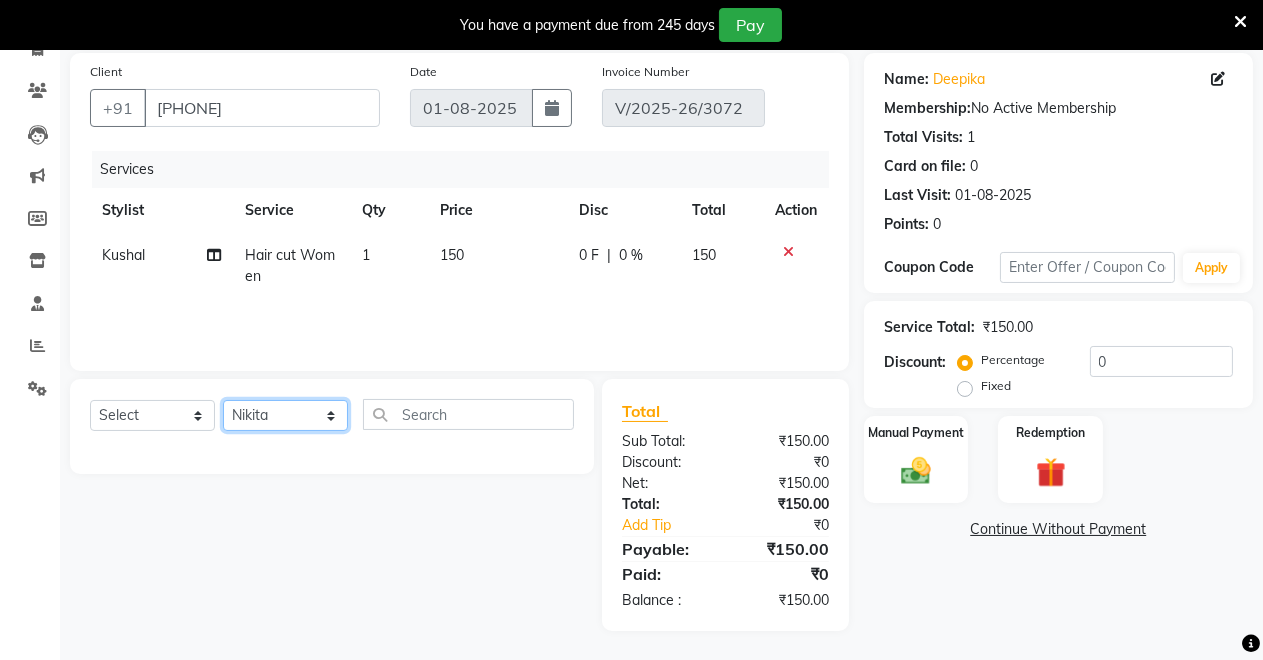 click on "Select Stylist [NAME] [NAME] [NAME] [NAME] [NAME] [NAME] [NAME] [NAME]" 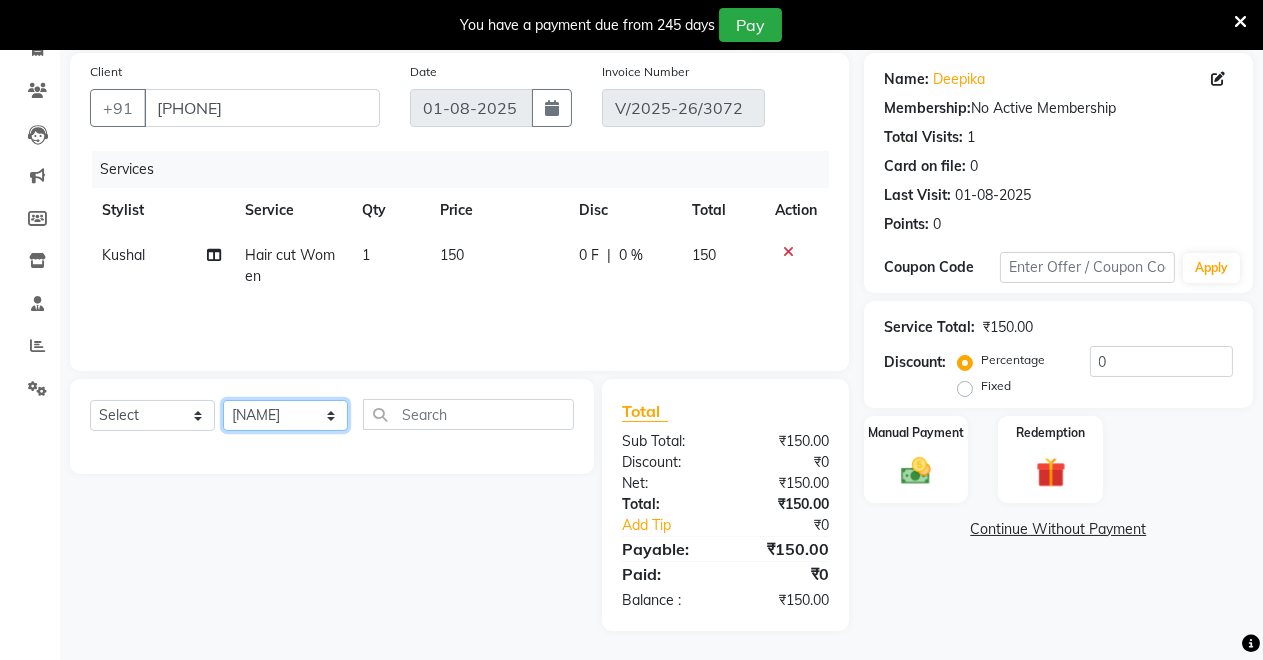 click on "Select Stylist [NAME] [NAME] [NAME] [NAME] [NAME] [NAME] [NAME] [NAME]" 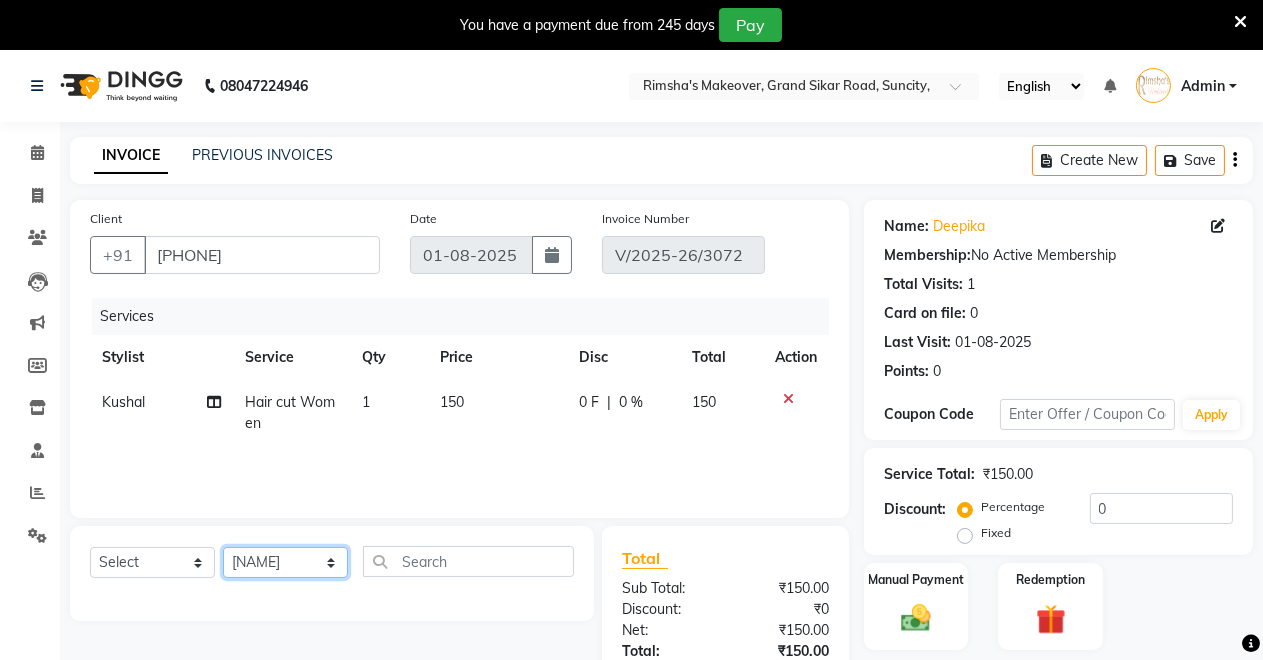 scroll, scrollTop: 147, scrollLeft: 0, axis: vertical 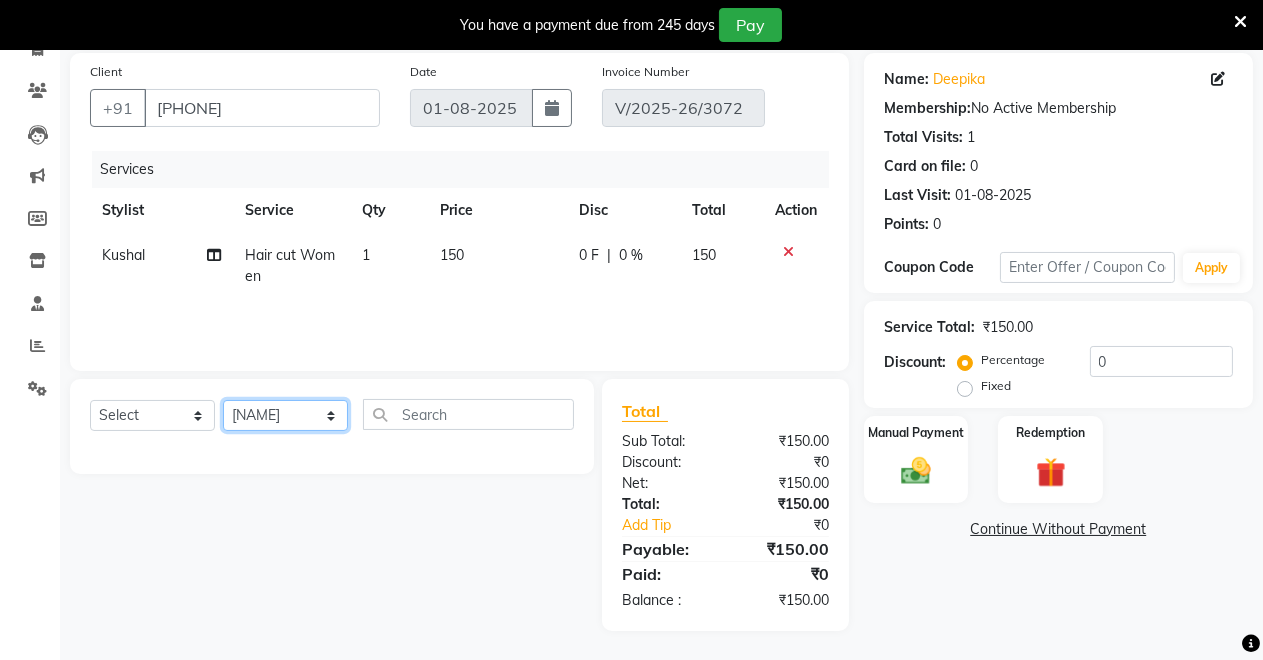 click on "Select Stylist [NAME] [NAME] [NAME] [NAME] [NAME] [NAME] [NAME] [NAME]" 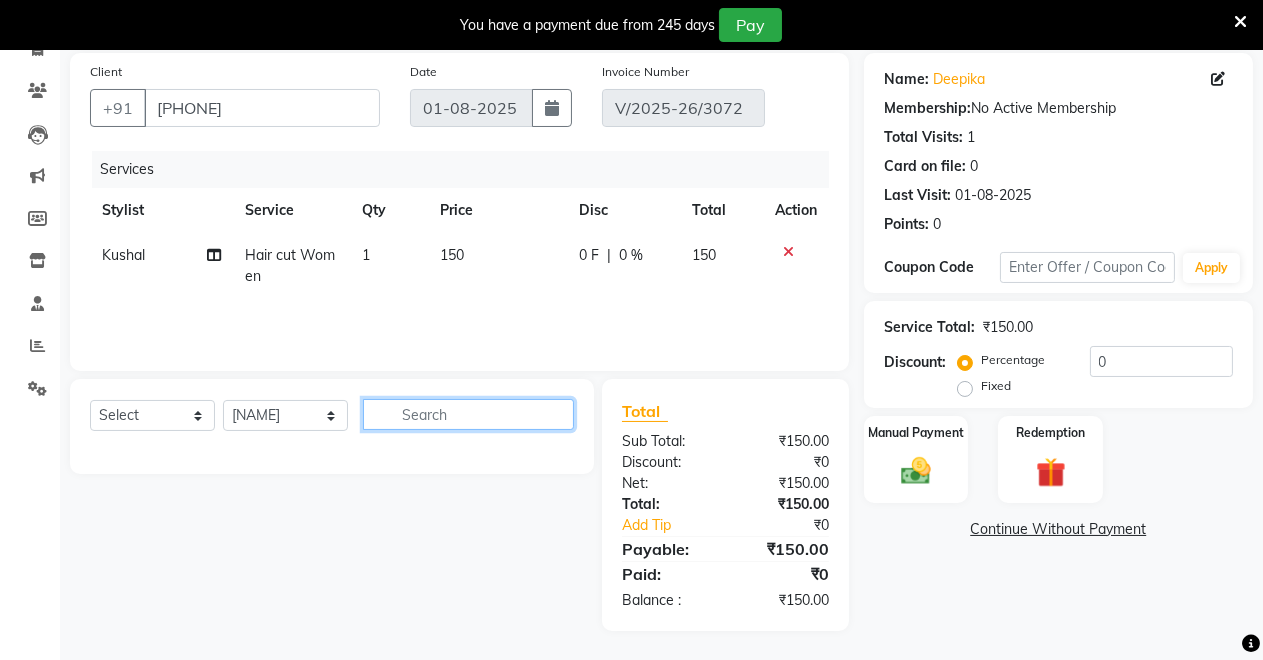 click 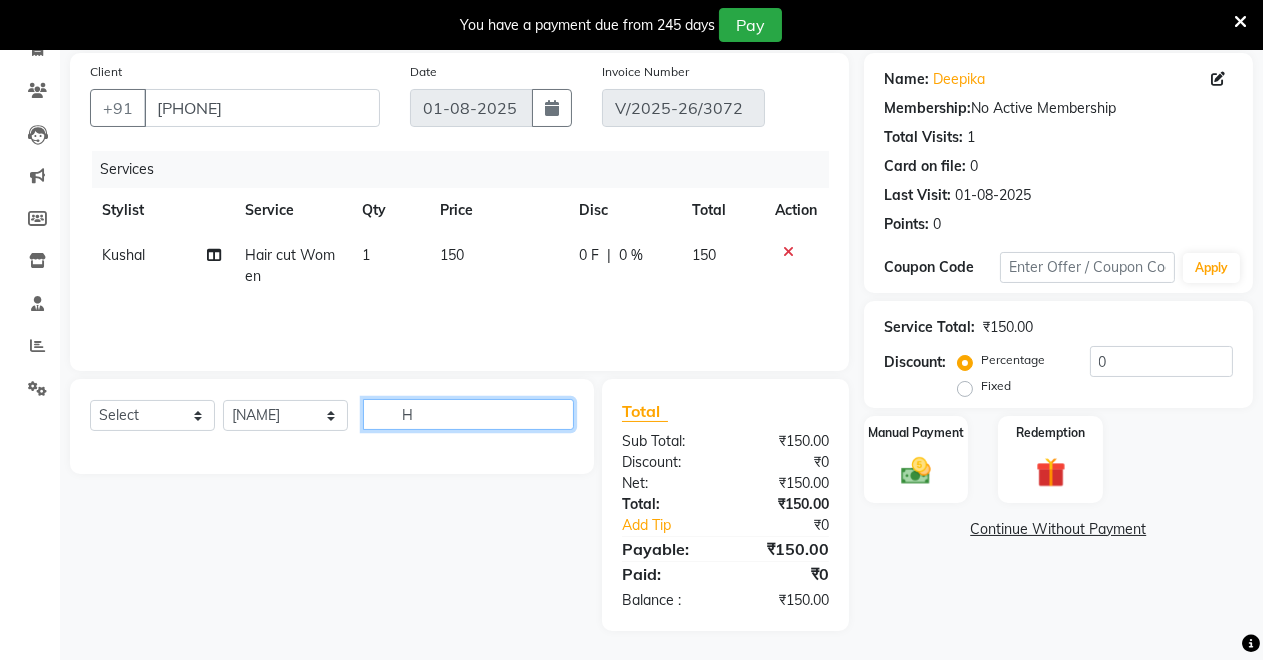 scroll, scrollTop: 0, scrollLeft: 0, axis: both 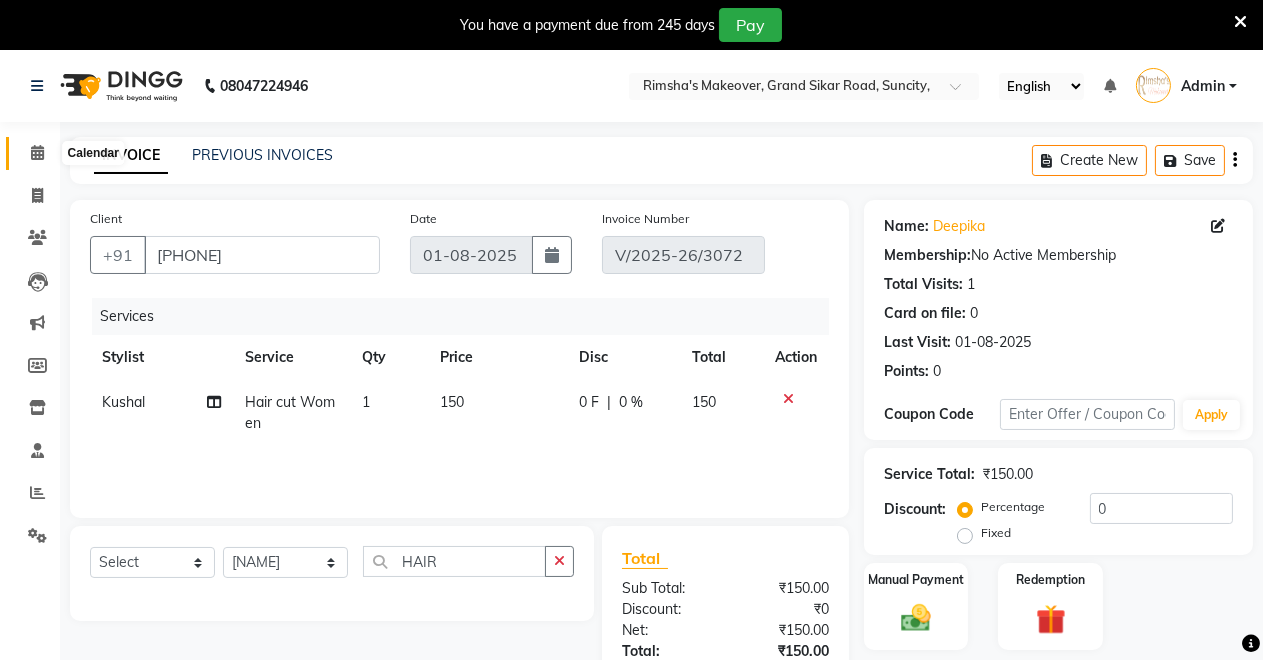click 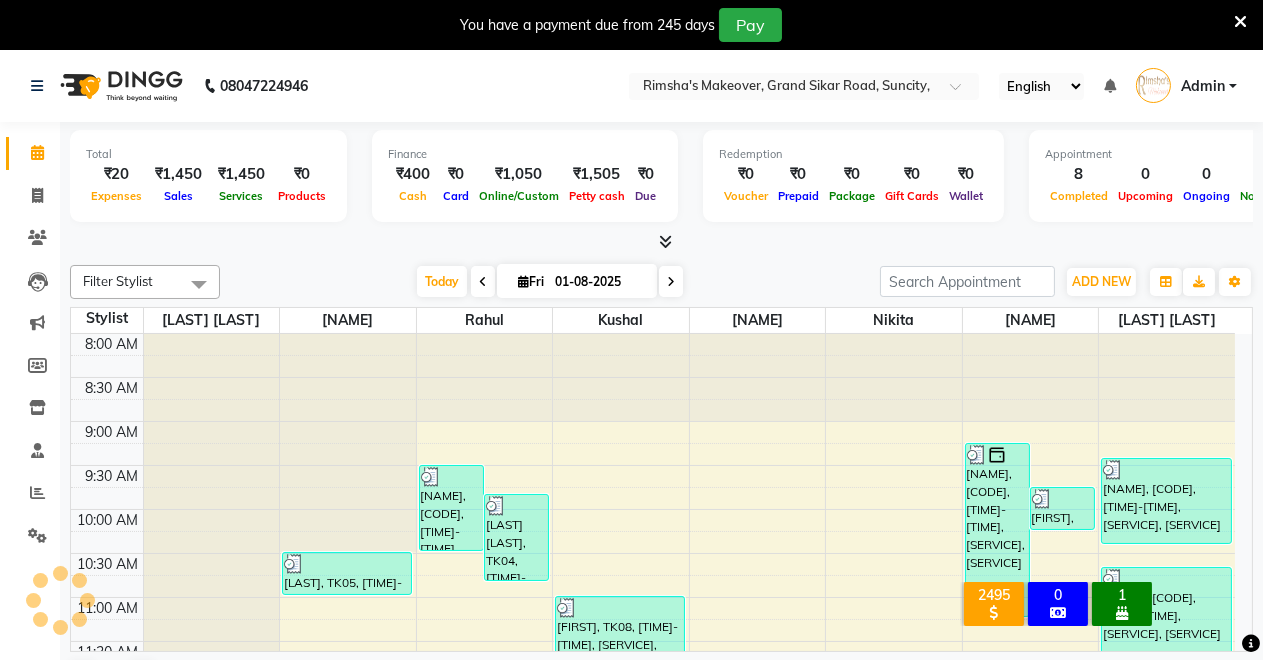 scroll, scrollTop: 0, scrollLeft: 0, axis: both 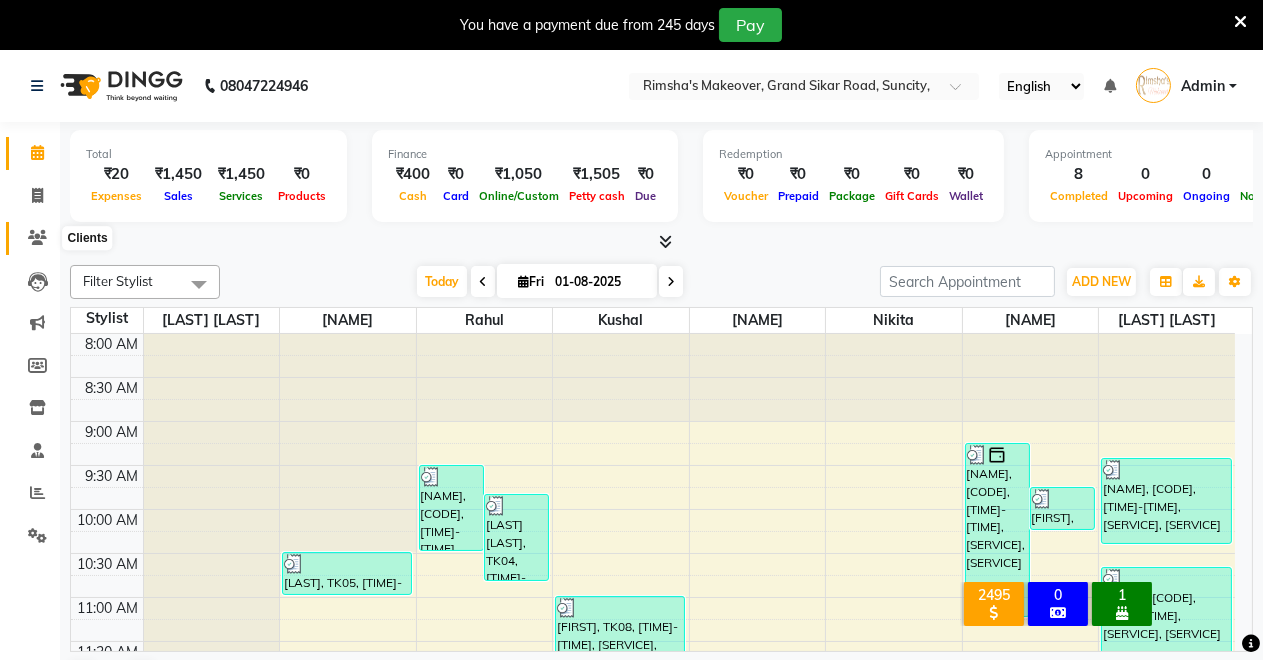 click 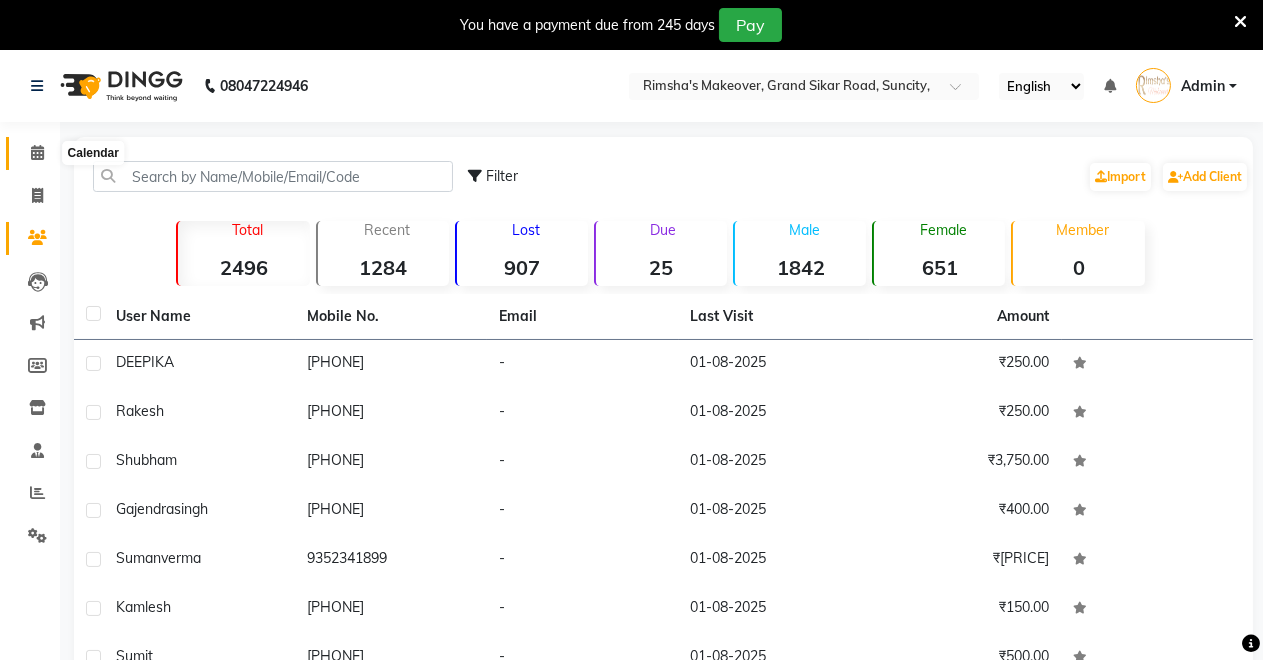 click 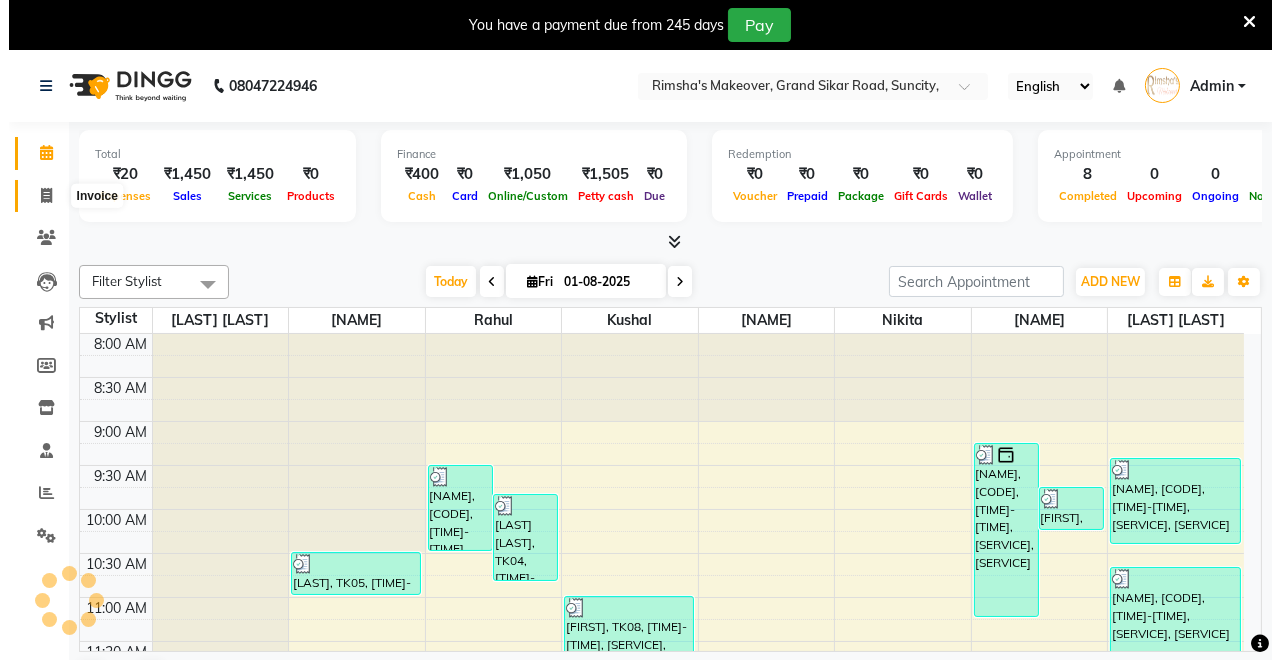 scroll, scrollTop: 0, scrollLeft: 0, axis: both 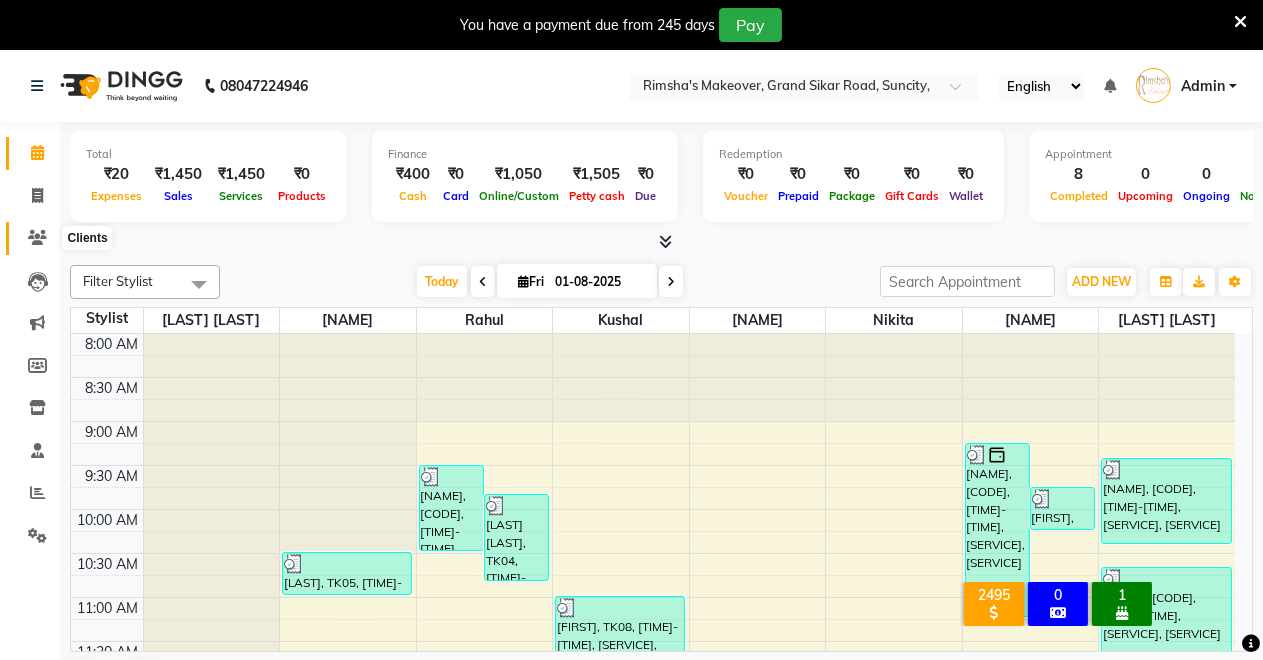 click 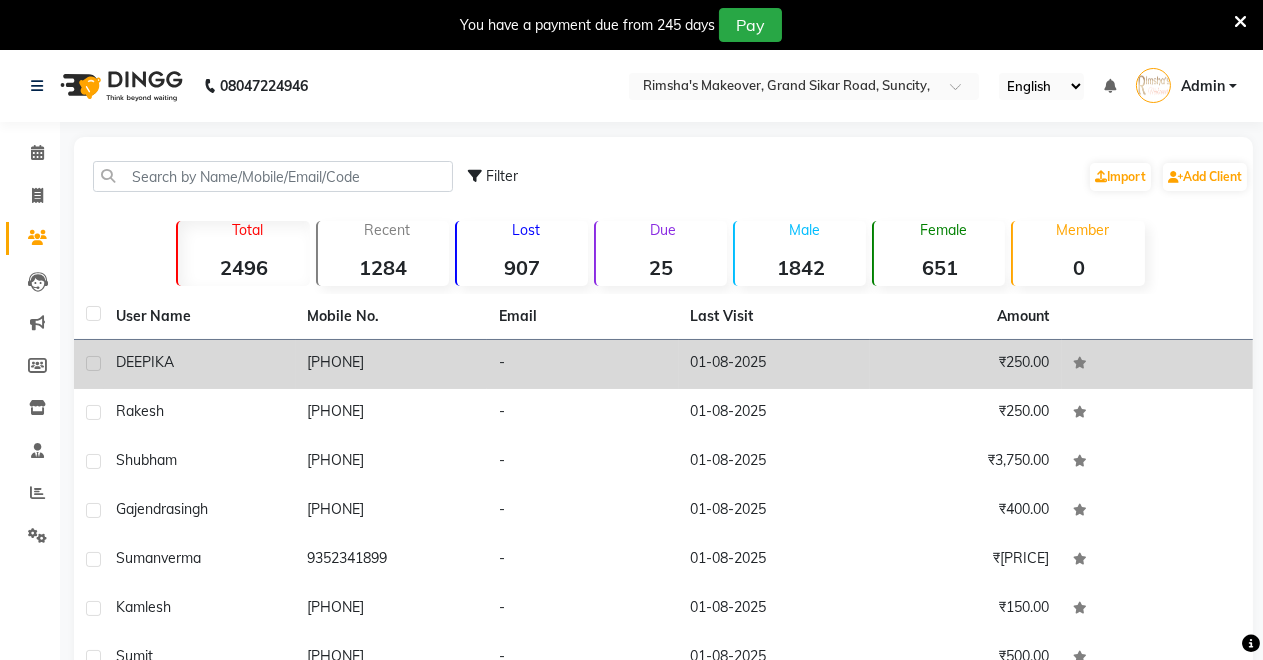 click on "DEEPIKA" 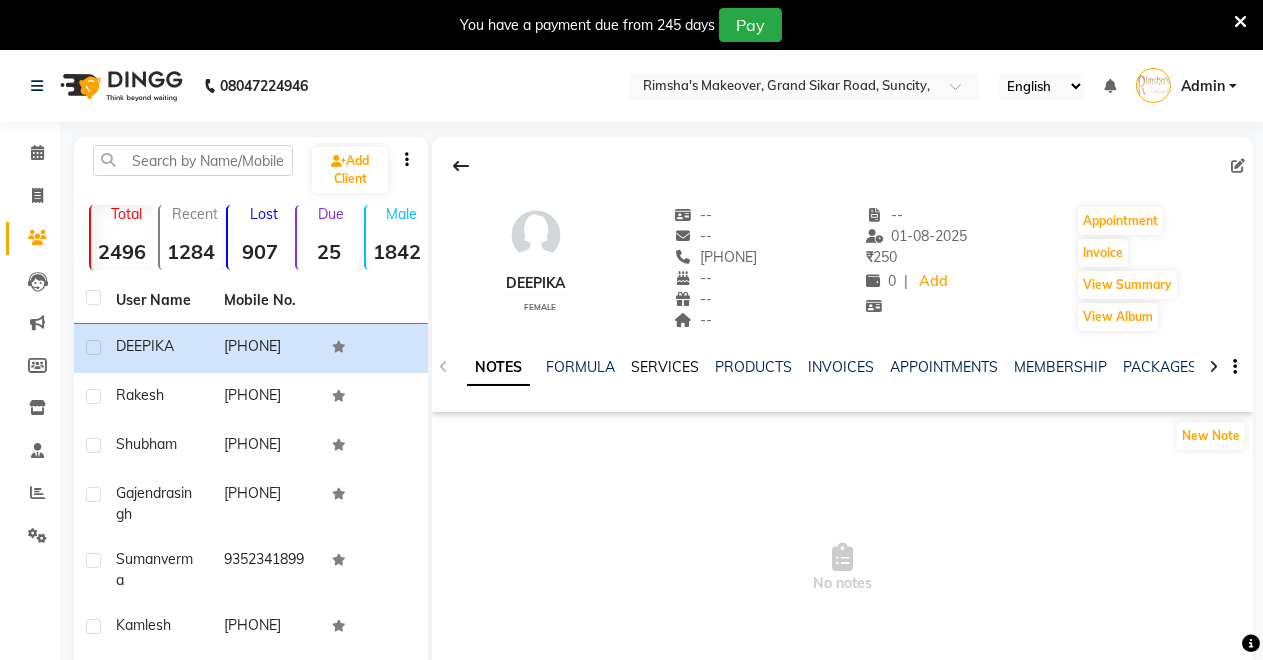 click on "SERVICES" 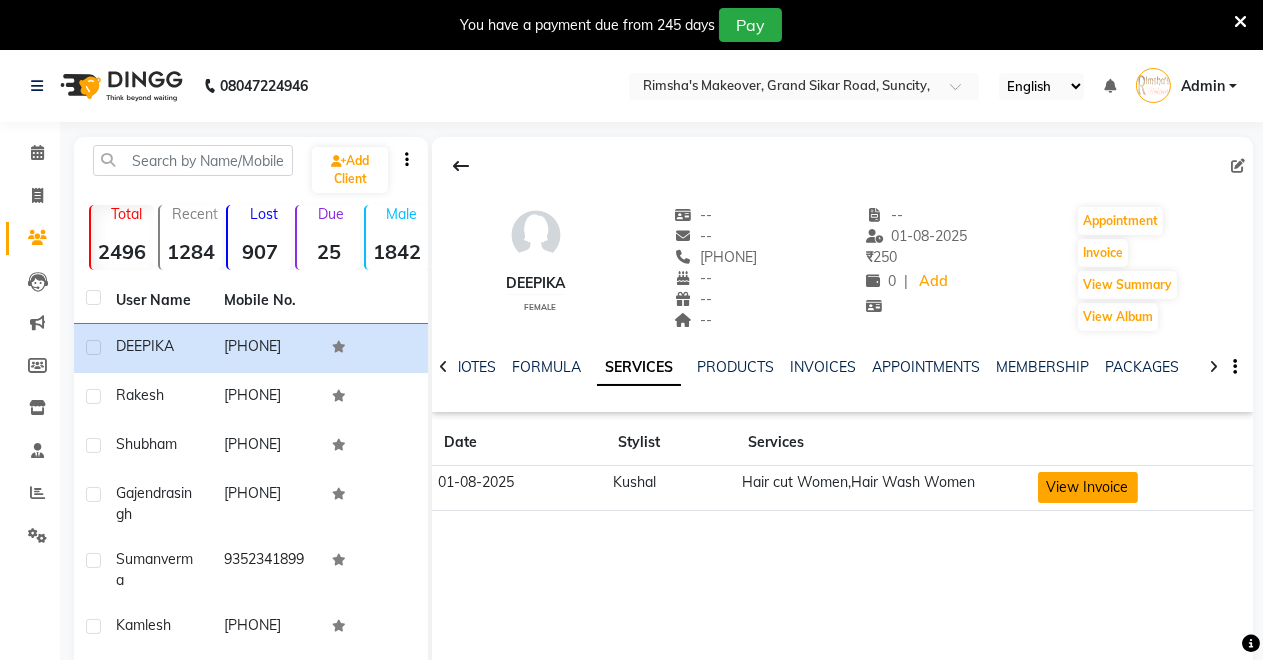 click on "View Invoice" 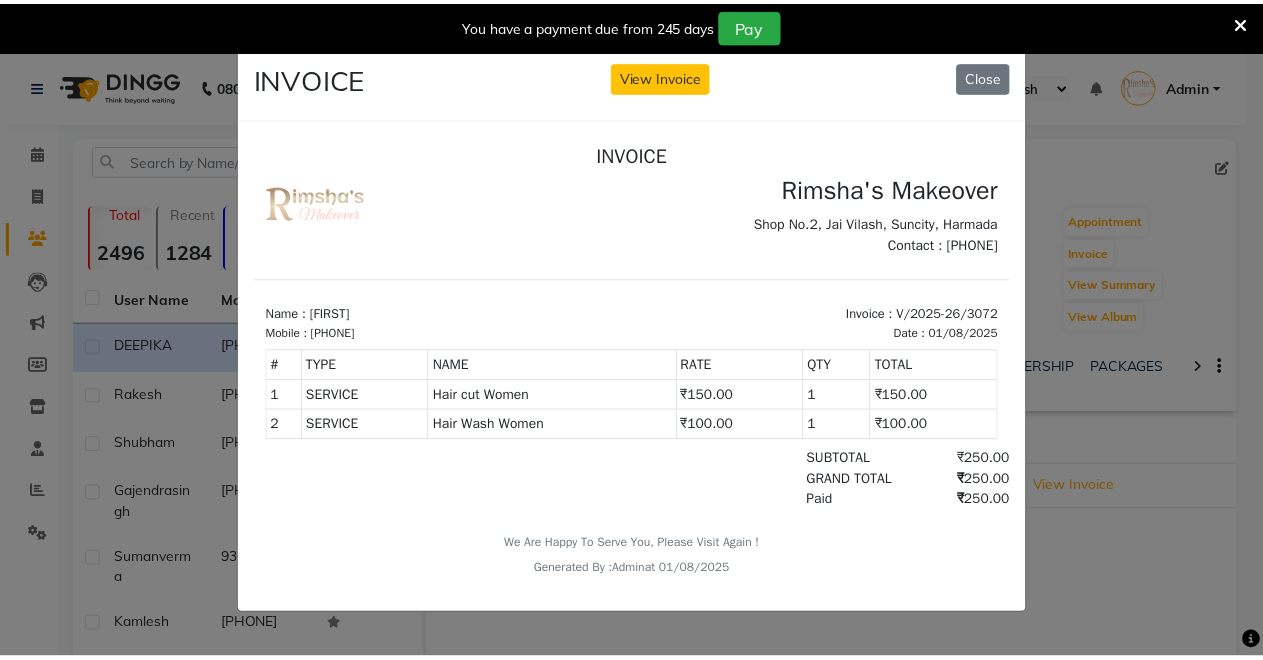 scroll, scrollTop: 16, scrollLeft: 0, axis: vertical 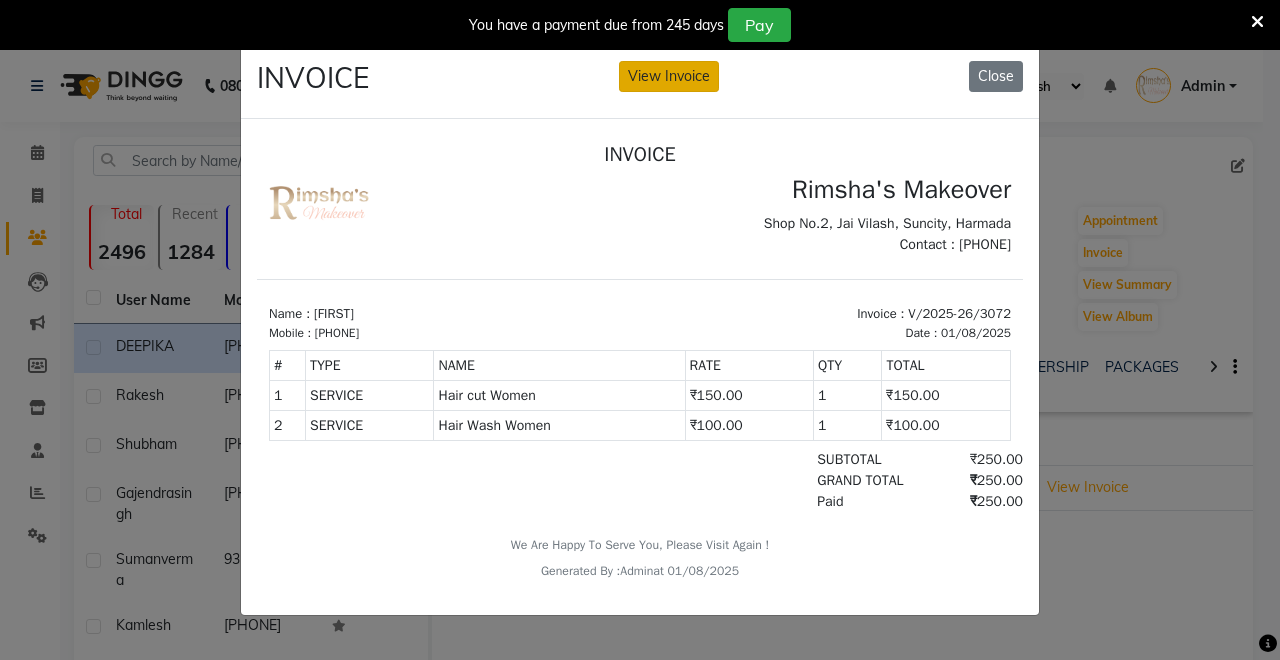 click on "View Invoice" 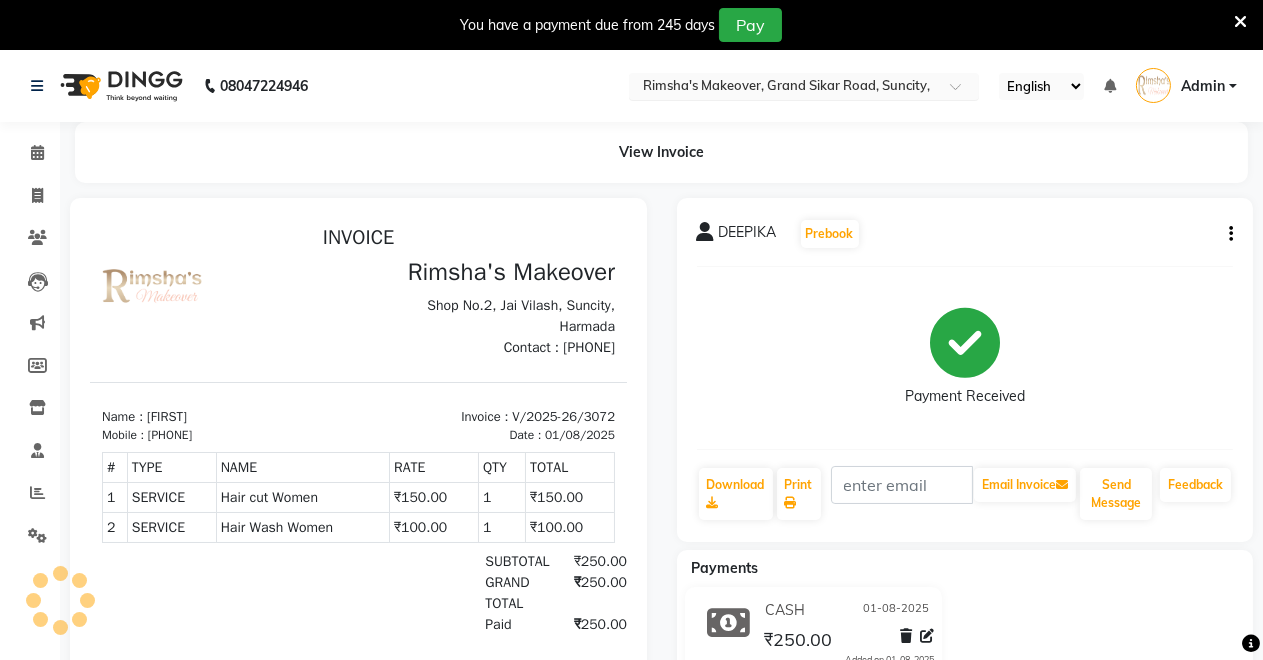 scroll, scrollTop: 0, scrollLeft: 0, axis: both 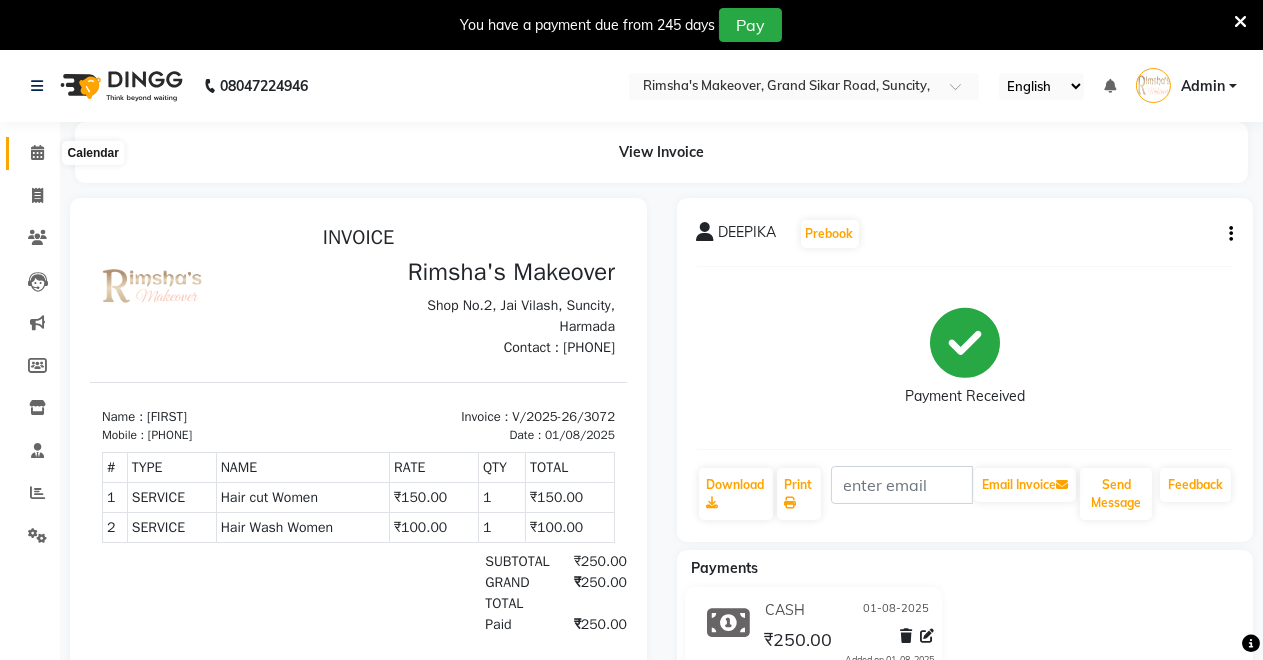 click 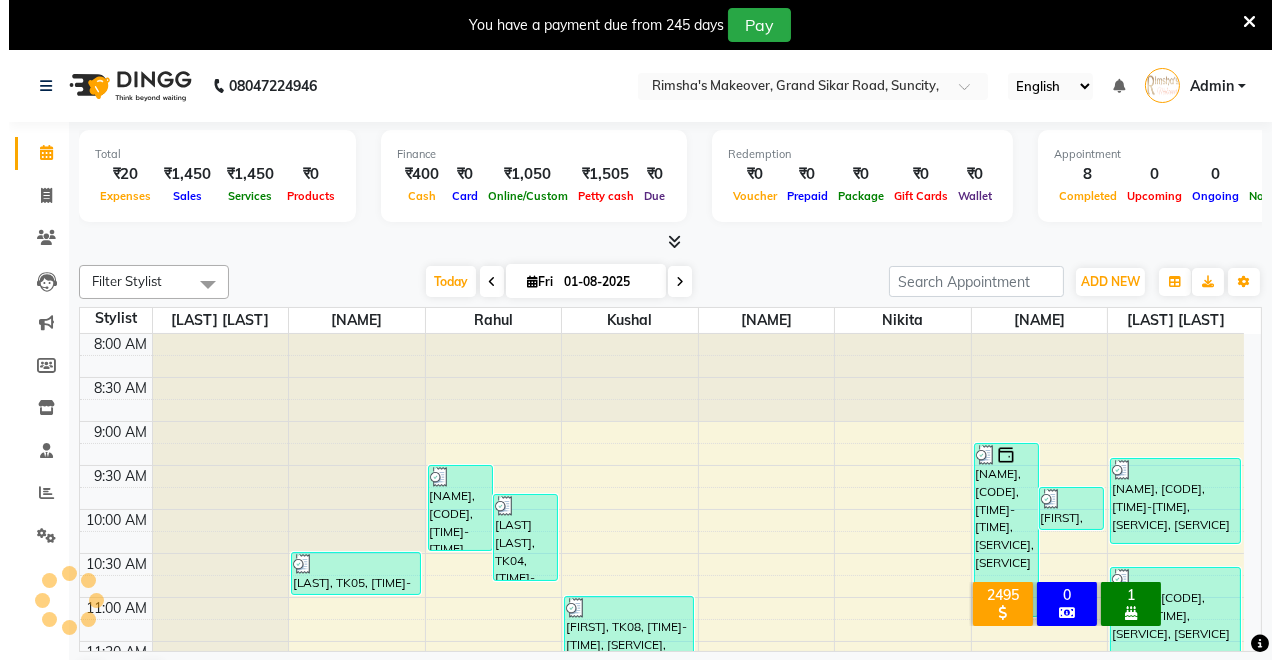 scroll, scrollTop: 0, scrollLeft: 0, axis: both 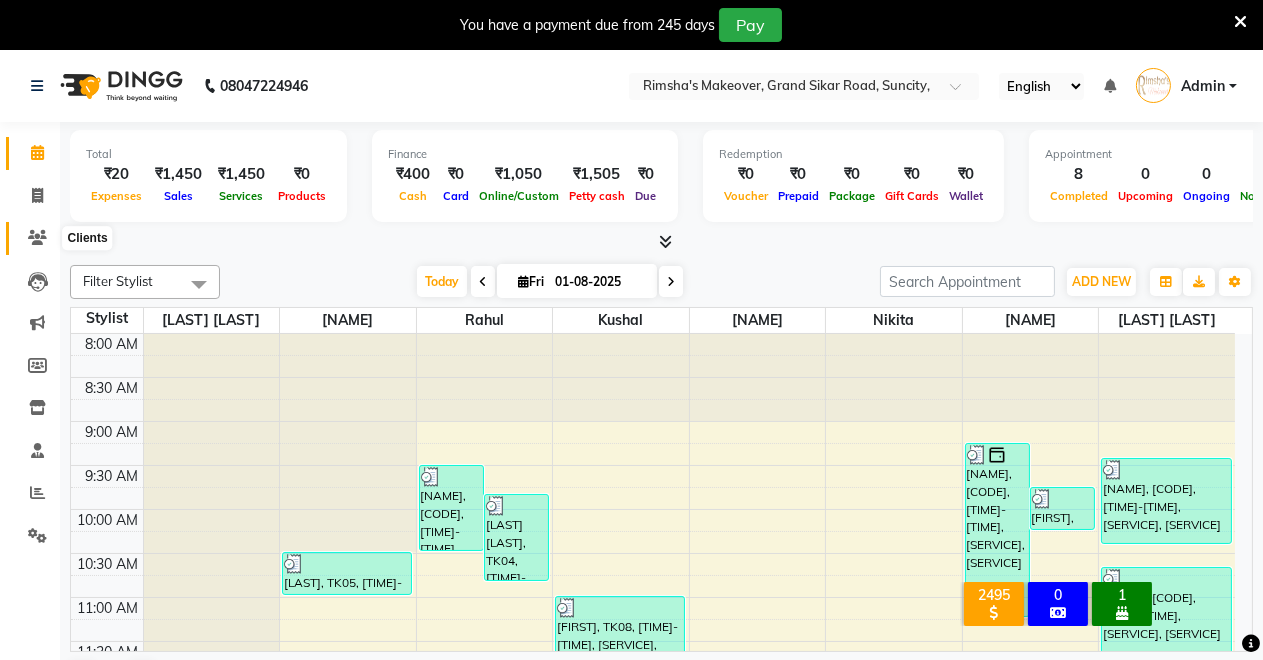 click 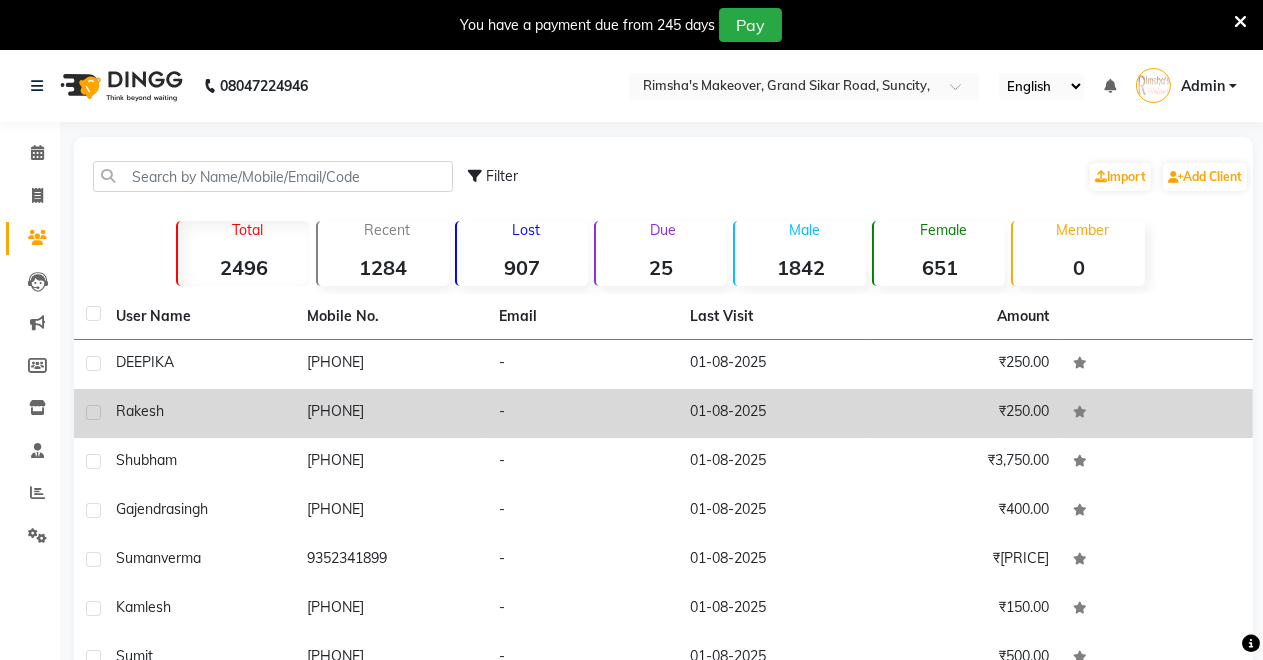 click on "Rakesh" 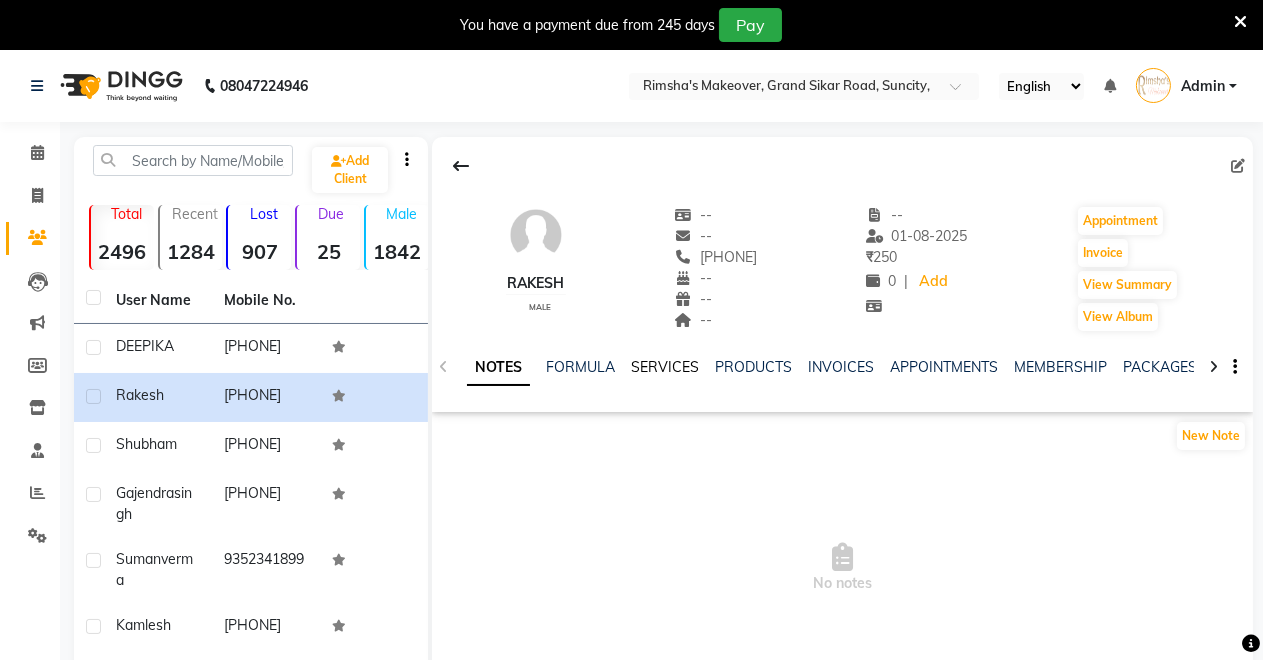 click on "SERVICES" 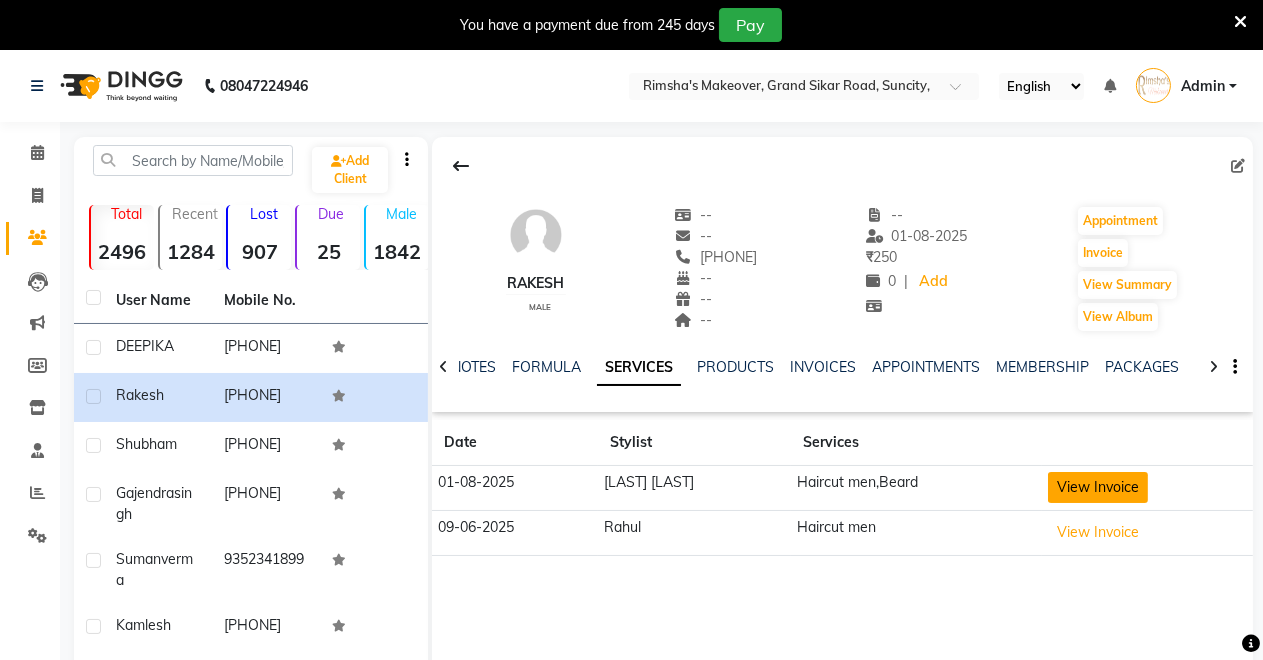 click on "View Invoice" 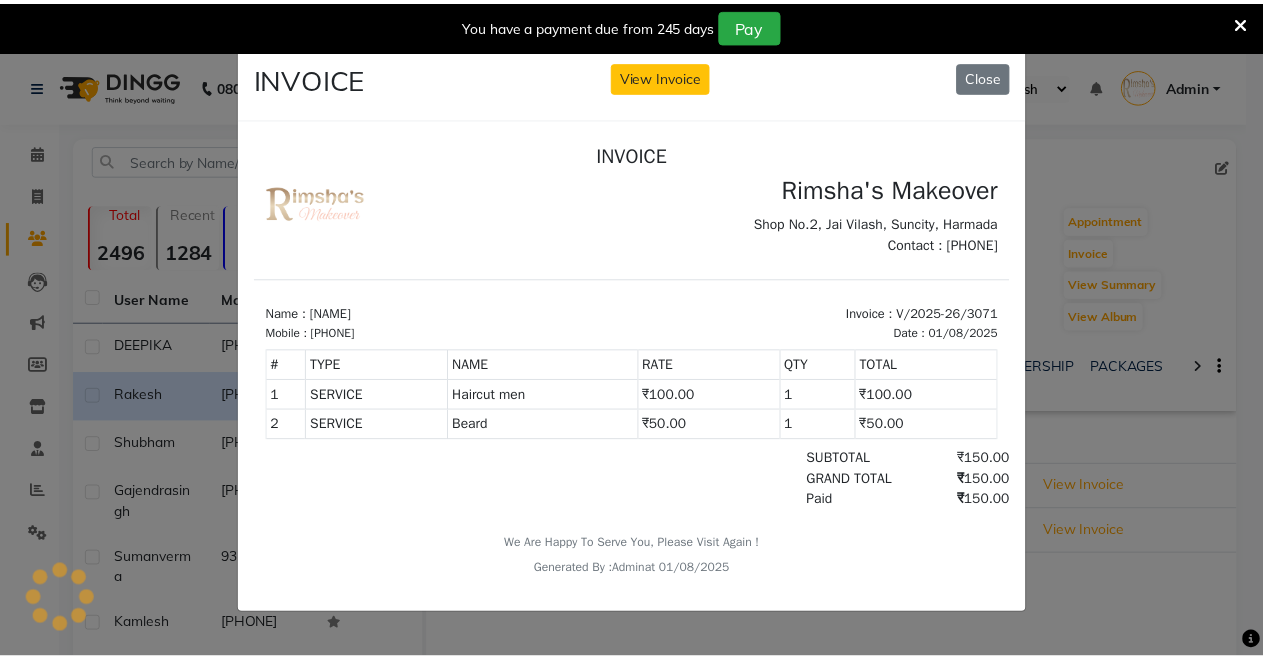scroll, scrollTop: 0, scrollLeft: 0, axis: both 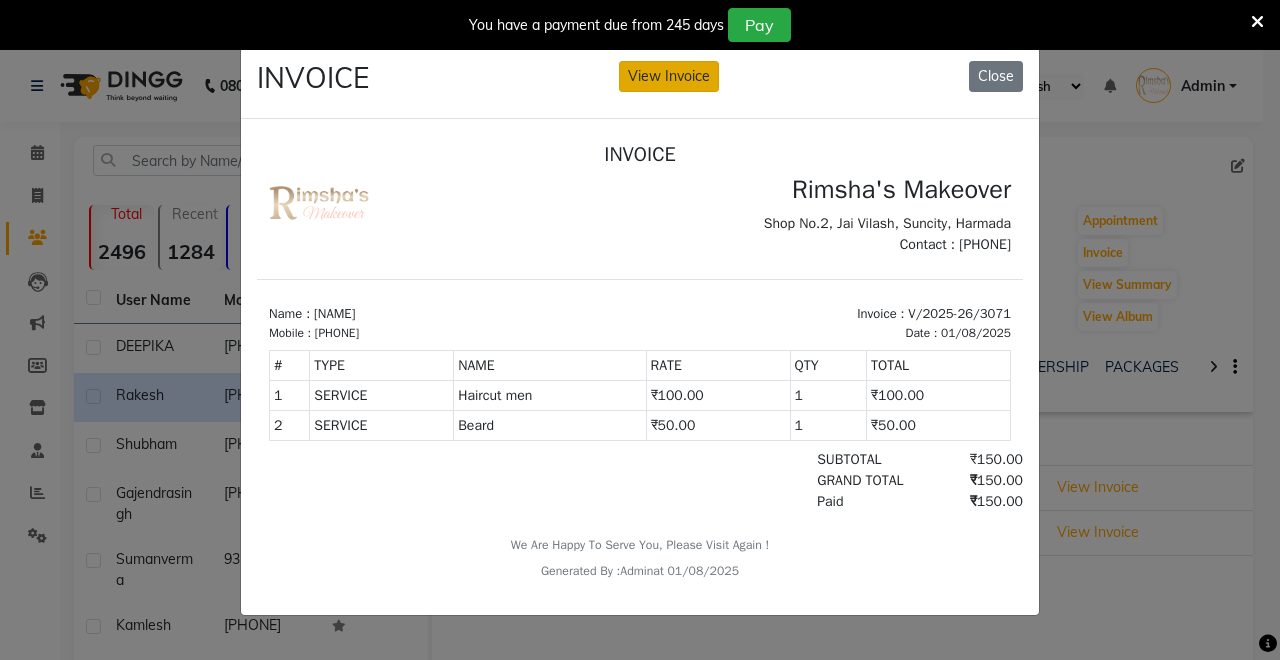click on "View Invoice" 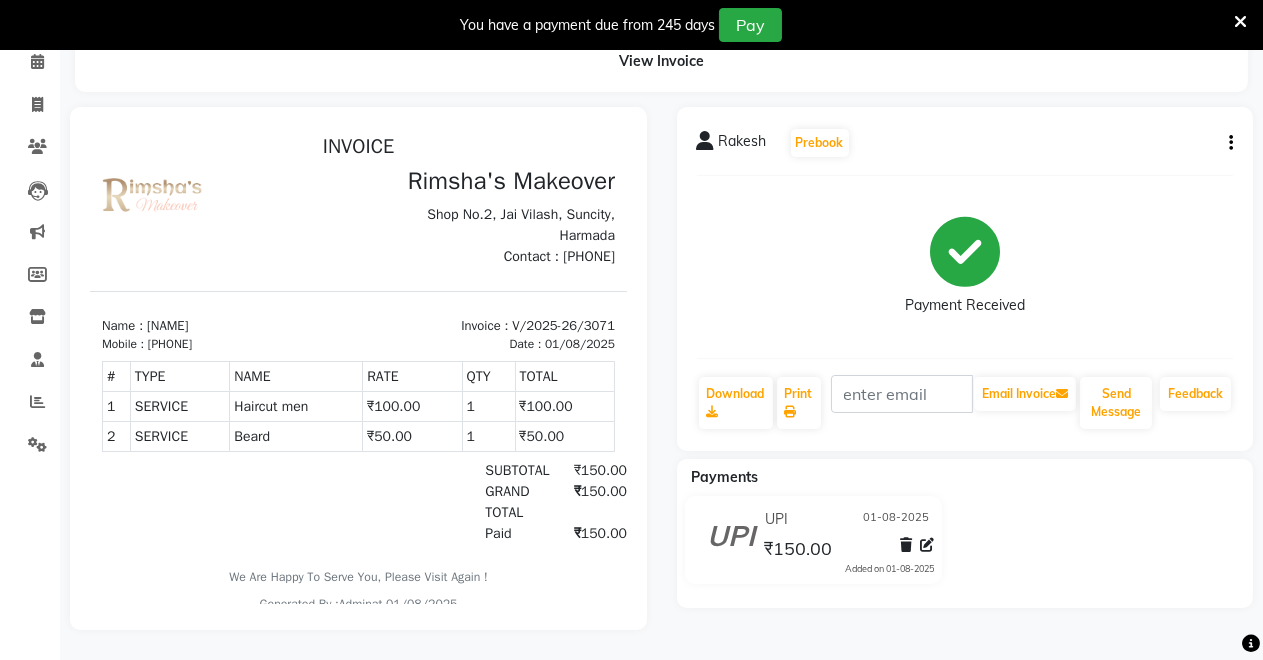 scroll, scrollTop: 0, scrollLeft: 0, axis: both 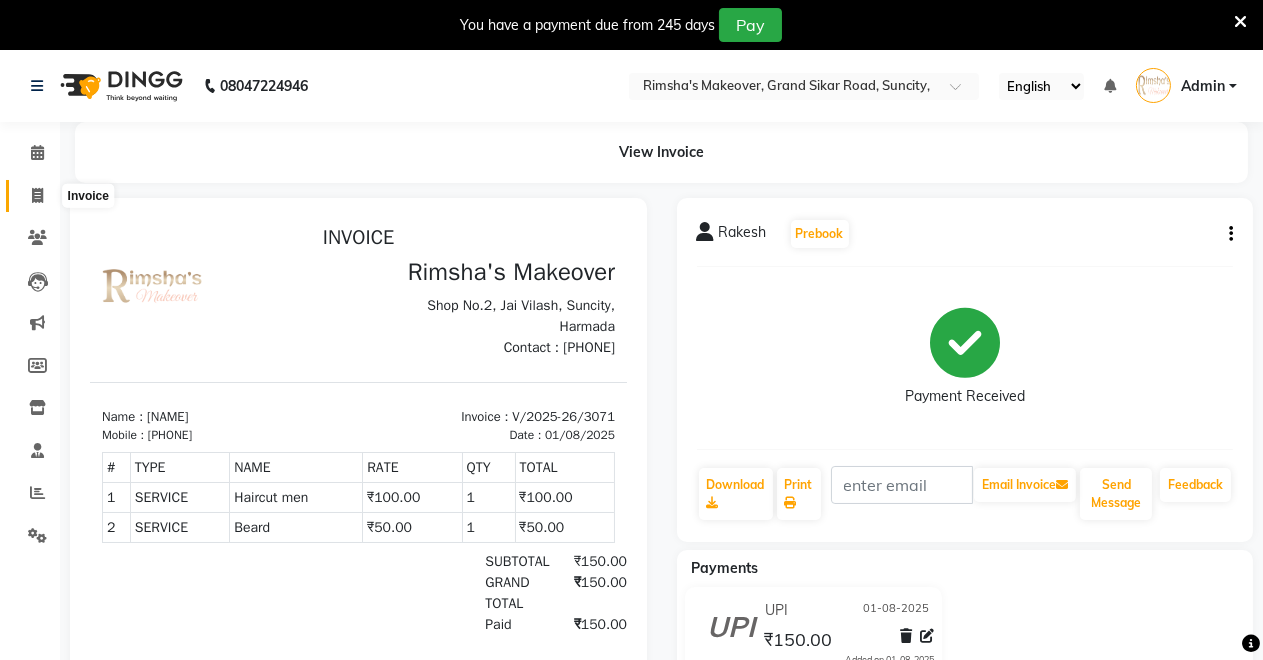 click 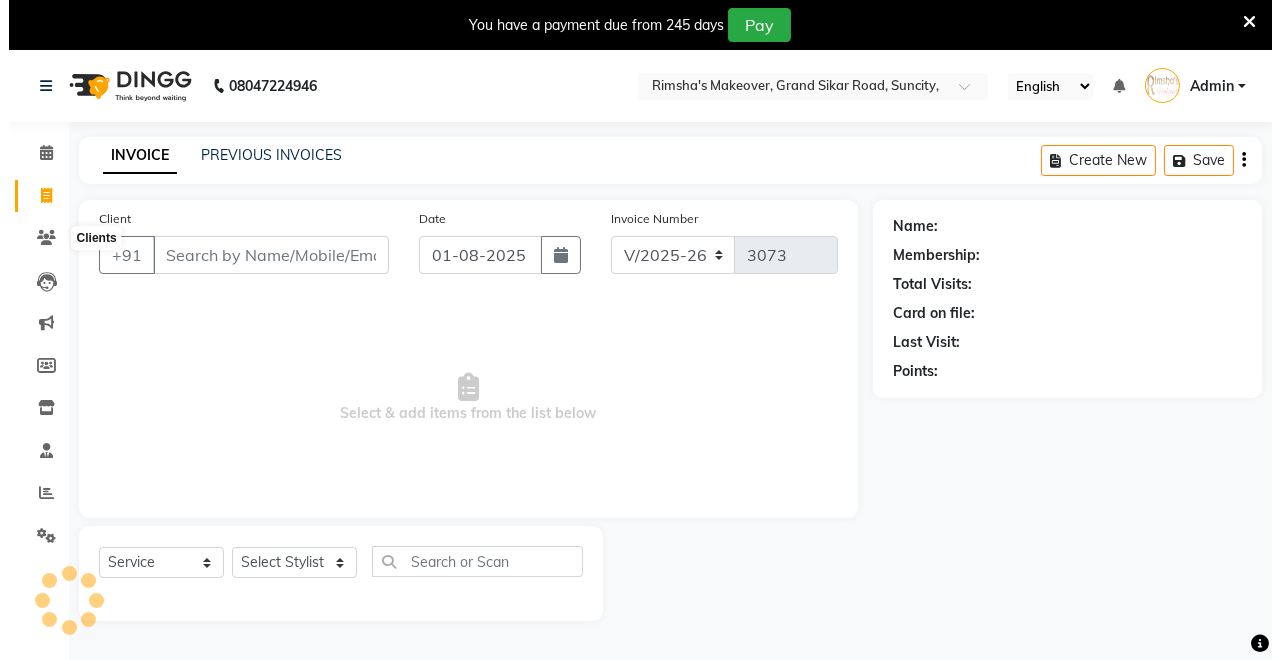 scroll, scrollTop: 49, scrollLeft: 0, axis: vertical 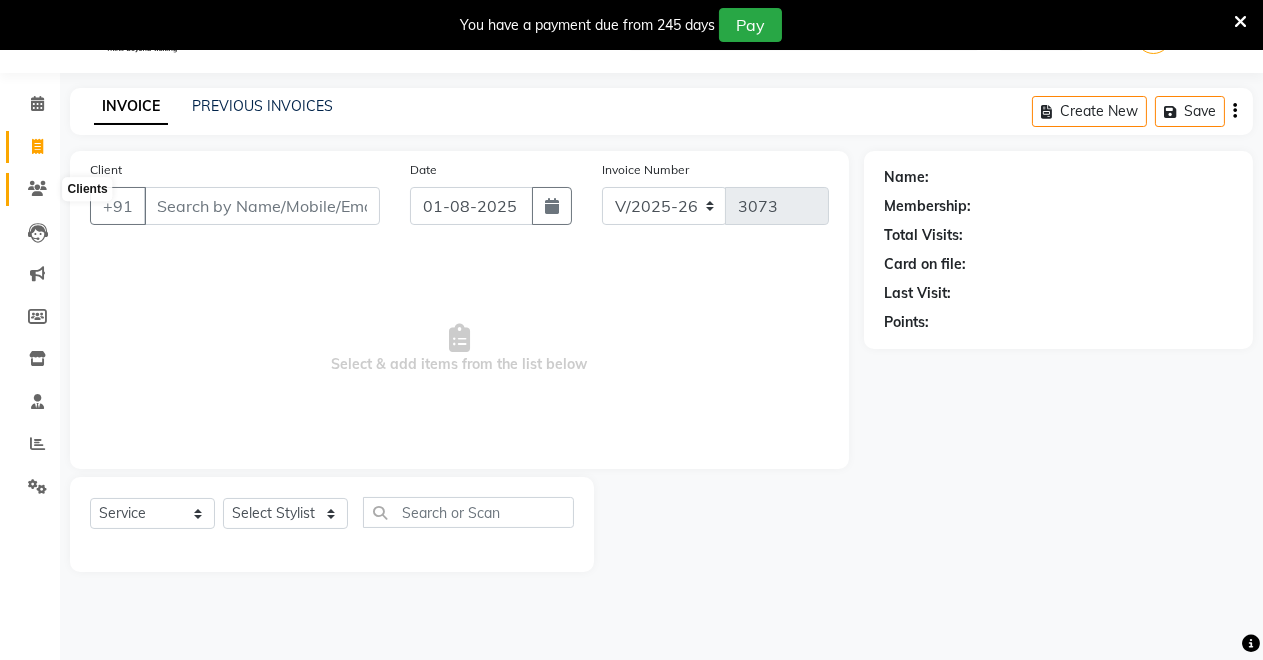 click 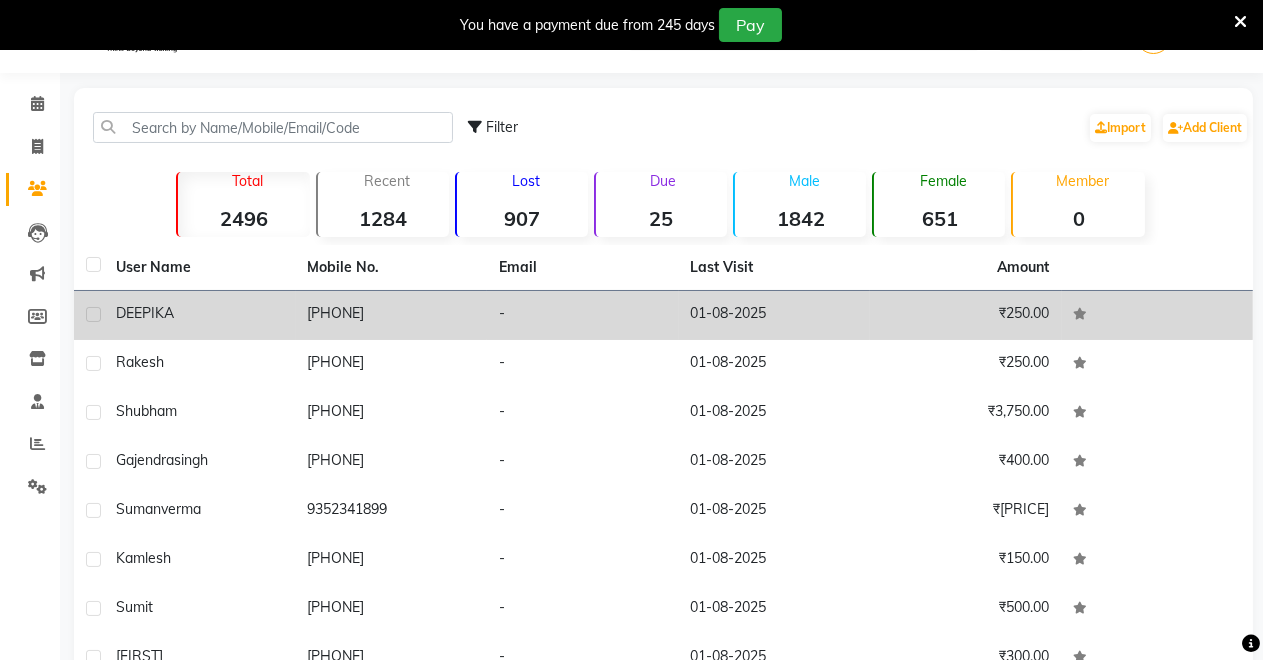 click on "[PHONE]" 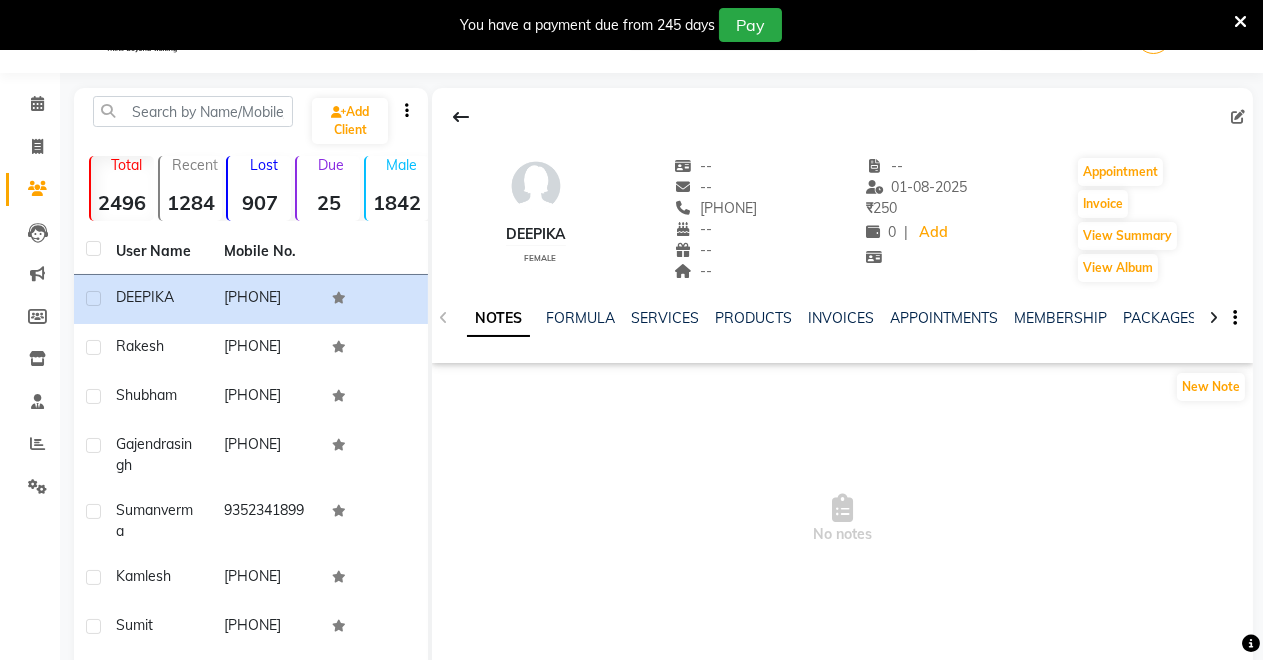 click on "NOTES FORMULA SERVICES PRODUCTS INVOICES APPOINTMENTS MEMBERSHIP PACKAGES VOUCHERS GIFTCARDS POINTS FORMS FAMILY CARDS WALLET" 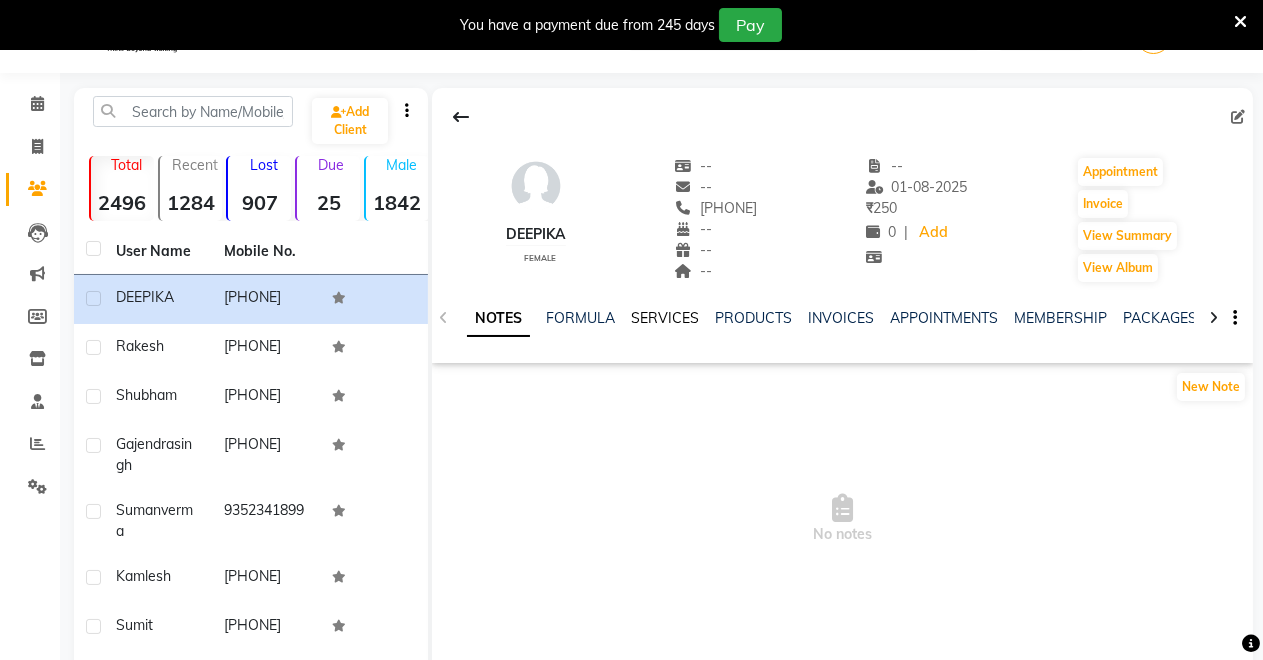 click on "SERVICES" 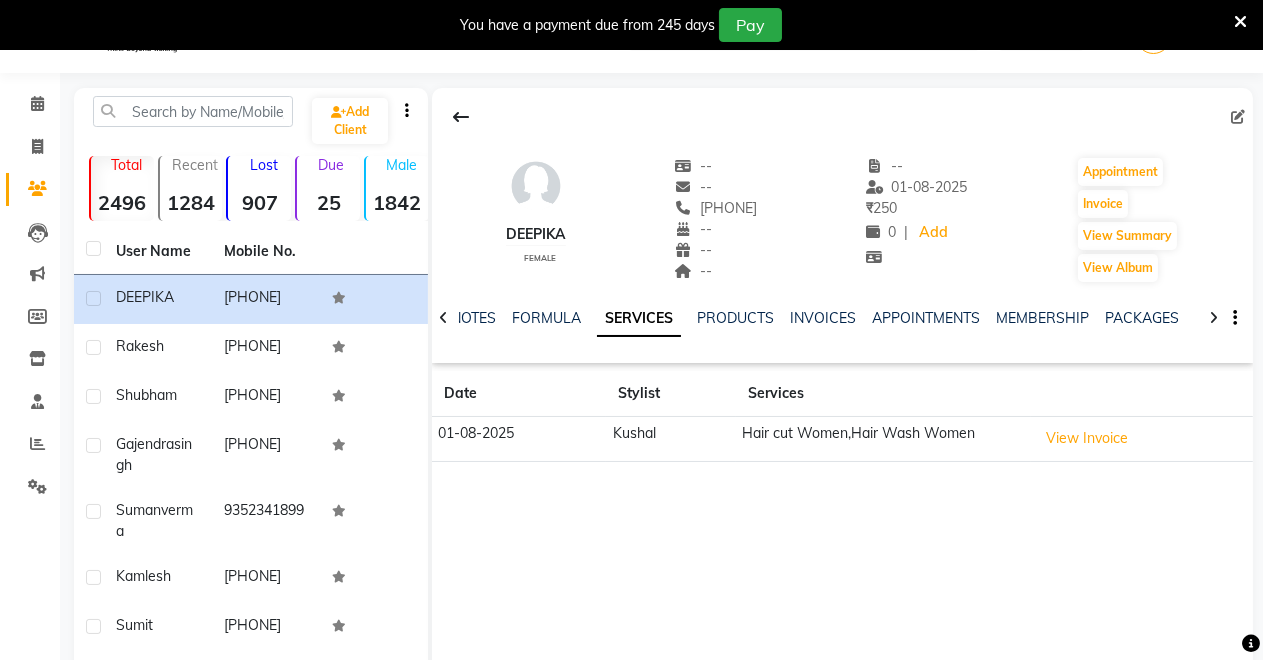 click on "Stylist" 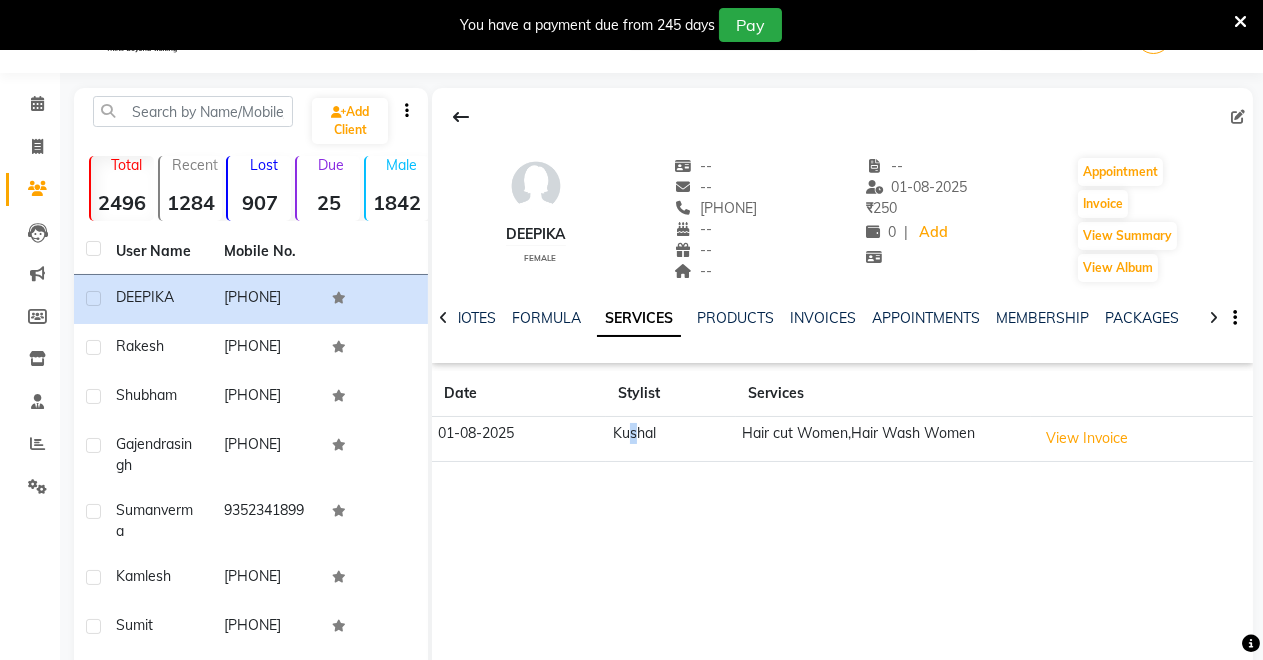click on "Kushal" 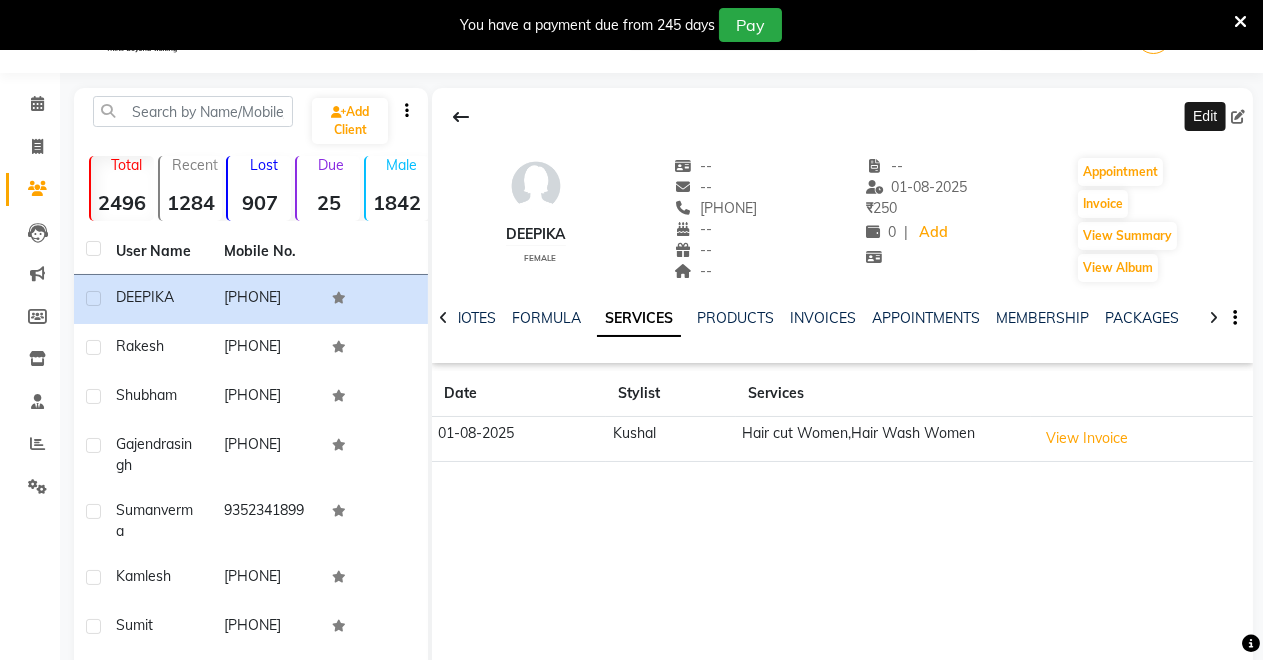 click 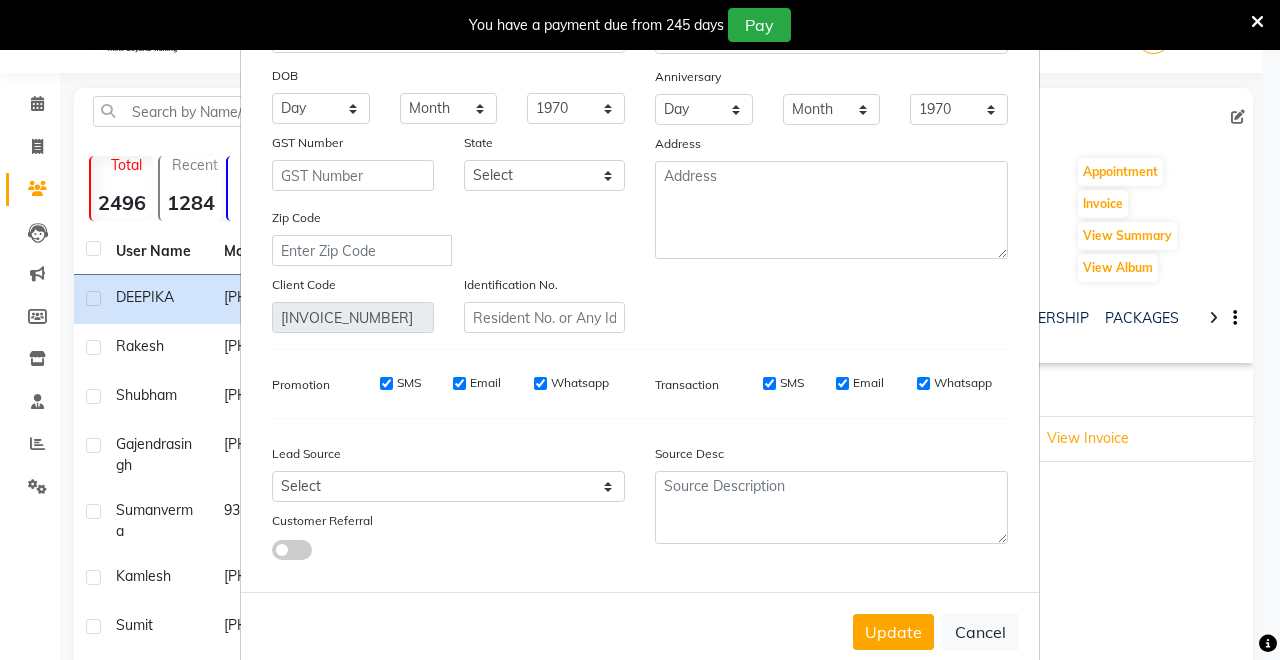 scroll, scrollTop: 224, scrollLeft: 0, axis: vertical 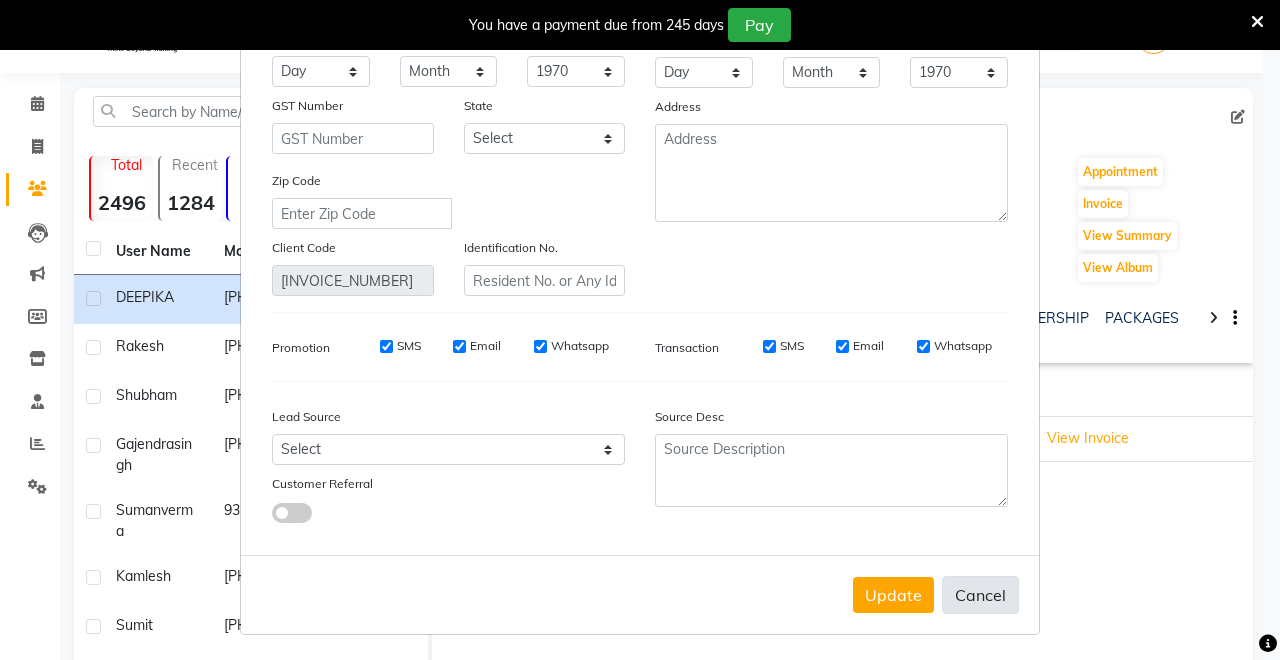 click on "Cancel" at bounding box center (980, 595) 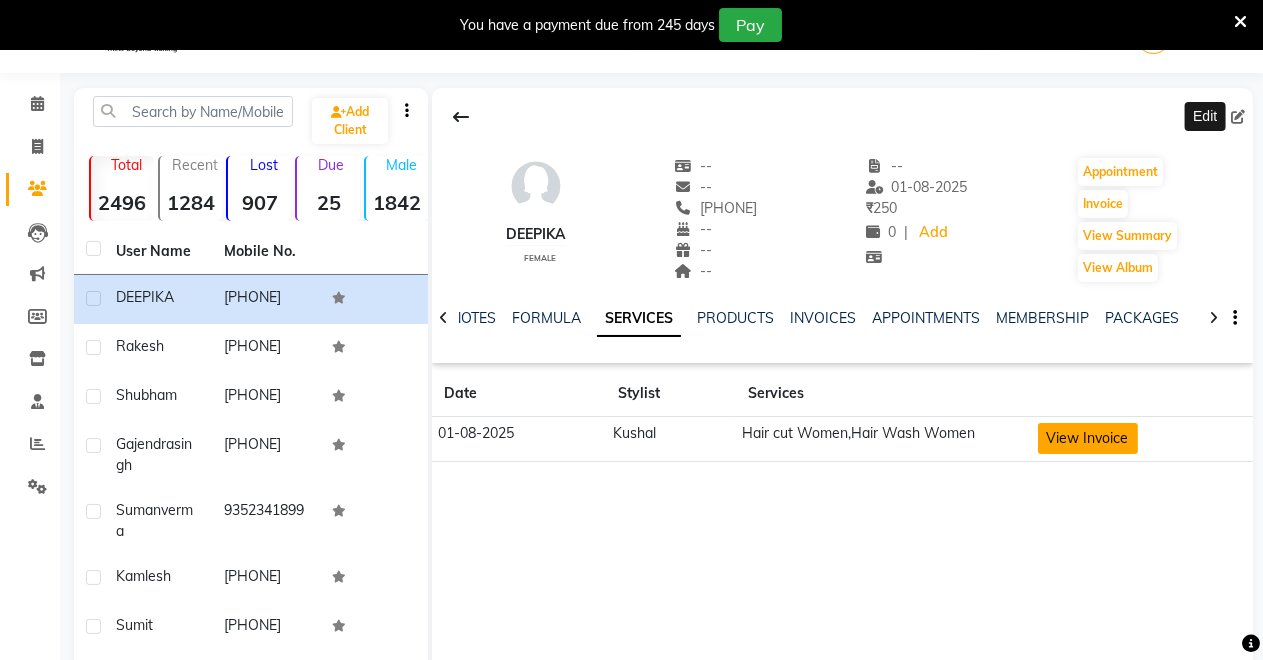 click on "View Invoice" 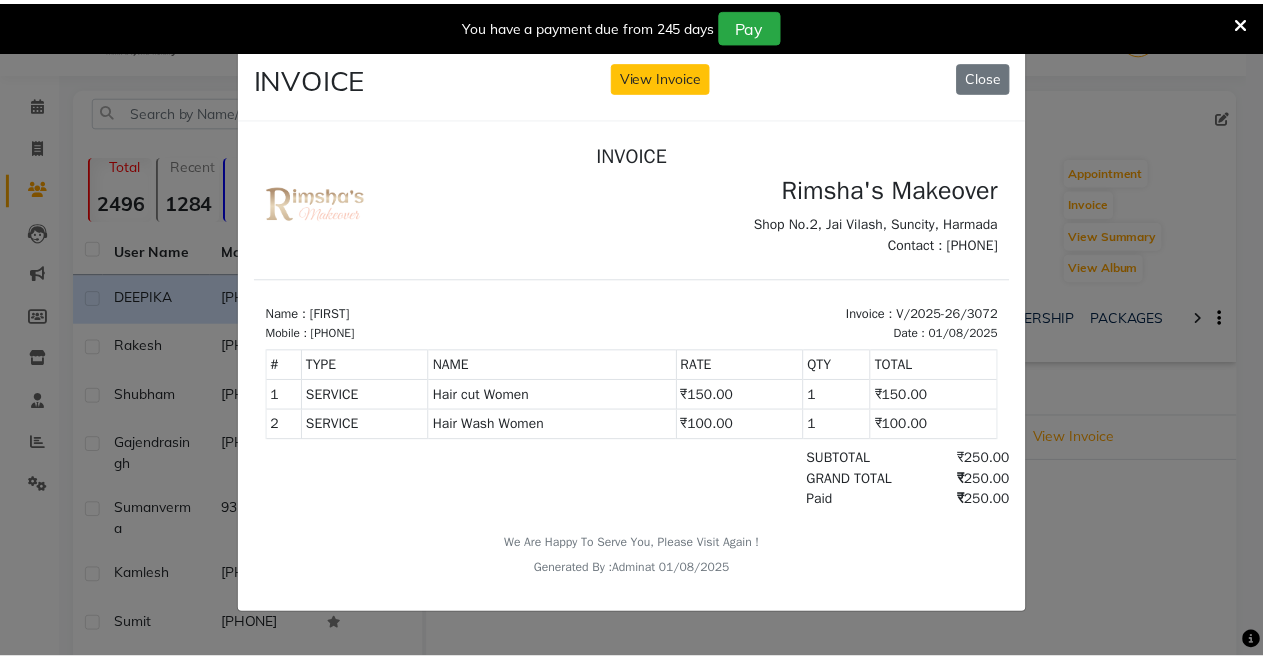 scroll, scrollTop: 16, scrollLeft: 0, axis: vertical 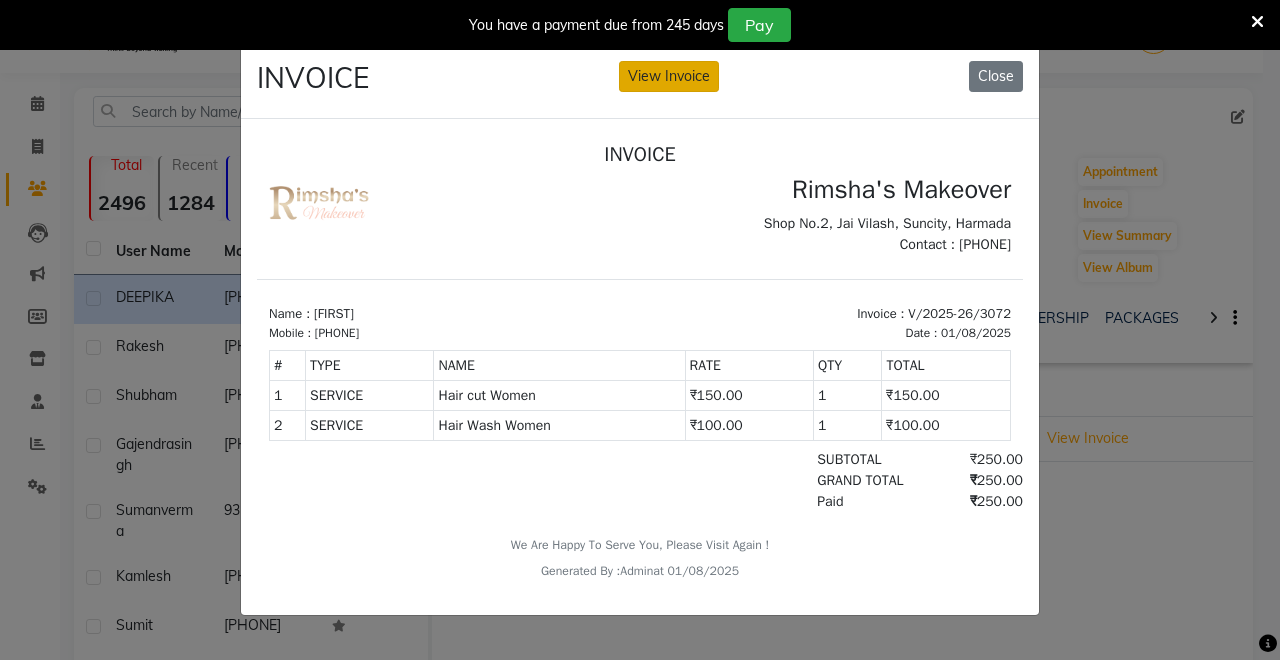 click on "View Invoice" 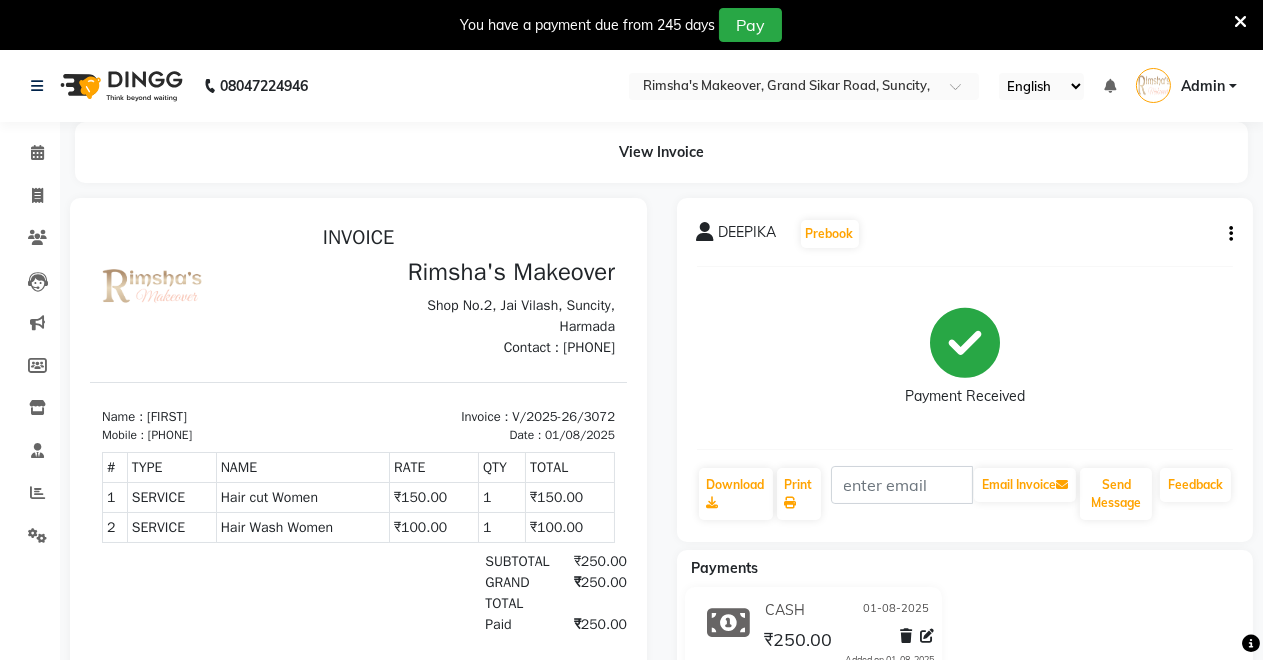 scroll, scrollTop: 108, scrollLeft: 0, axis: vertical 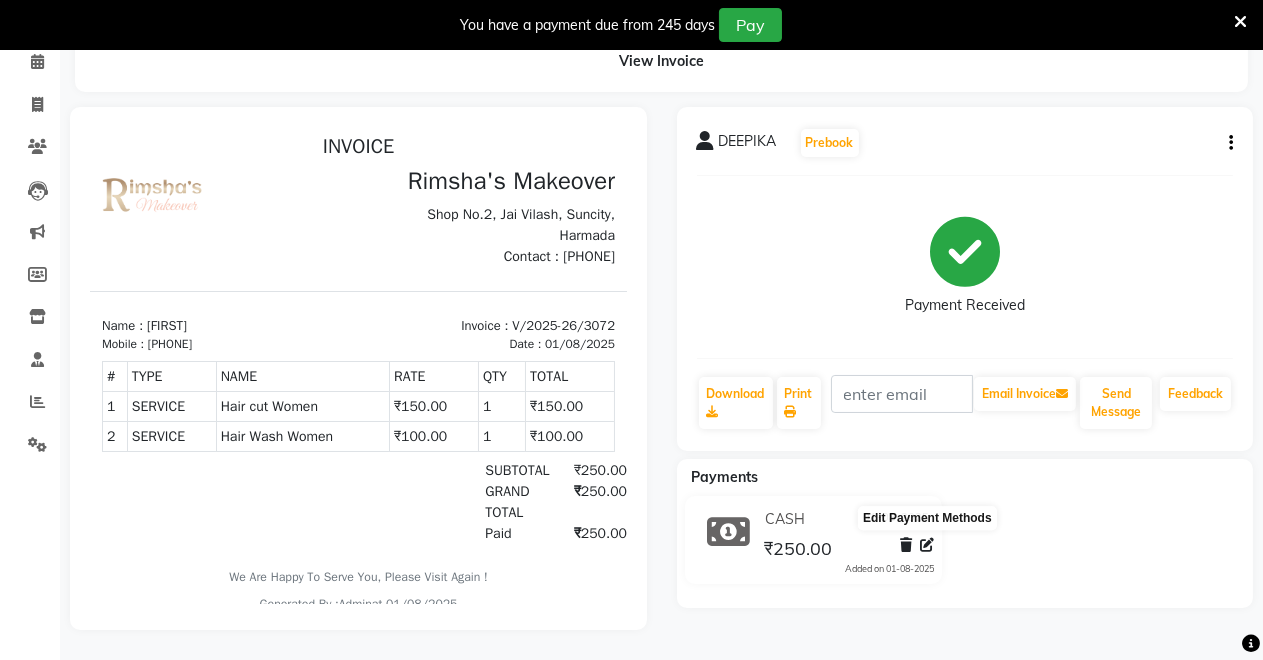 click 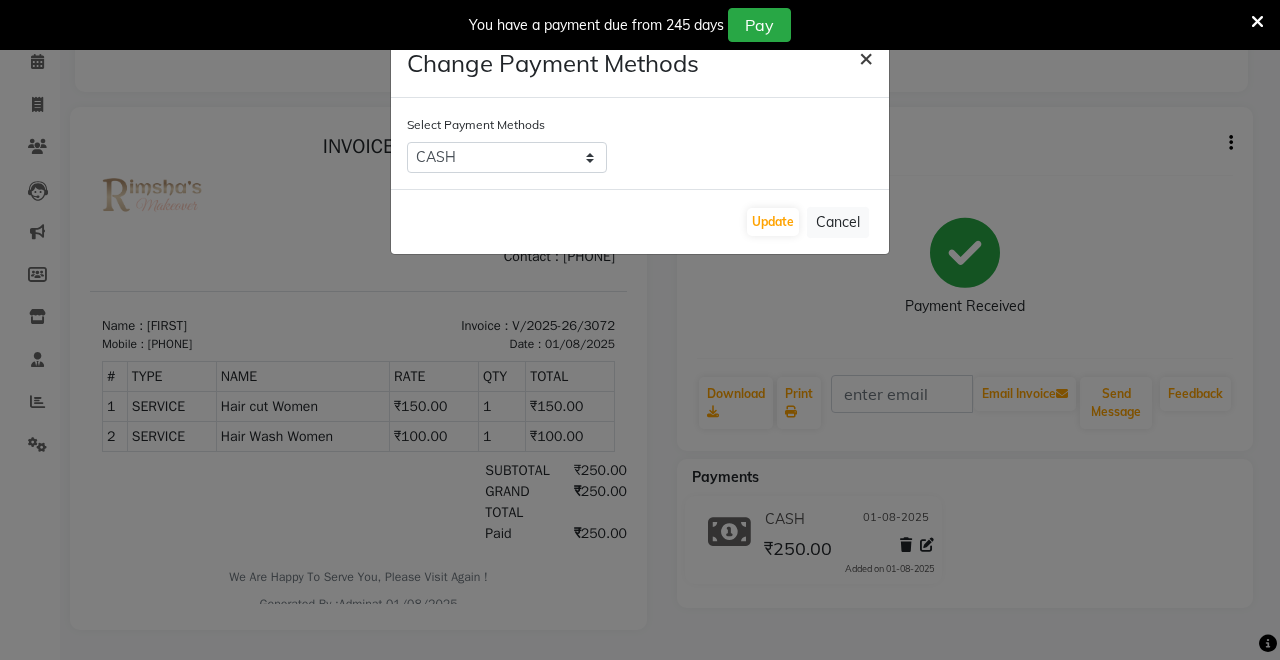 click on "×" 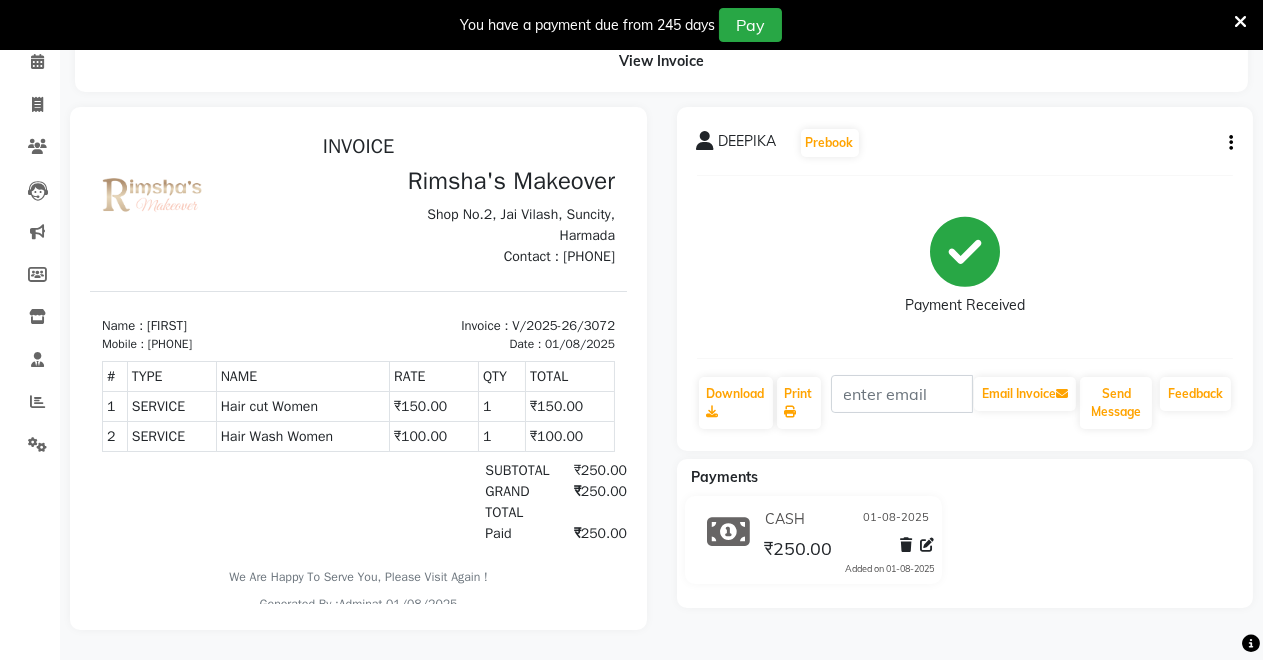 click 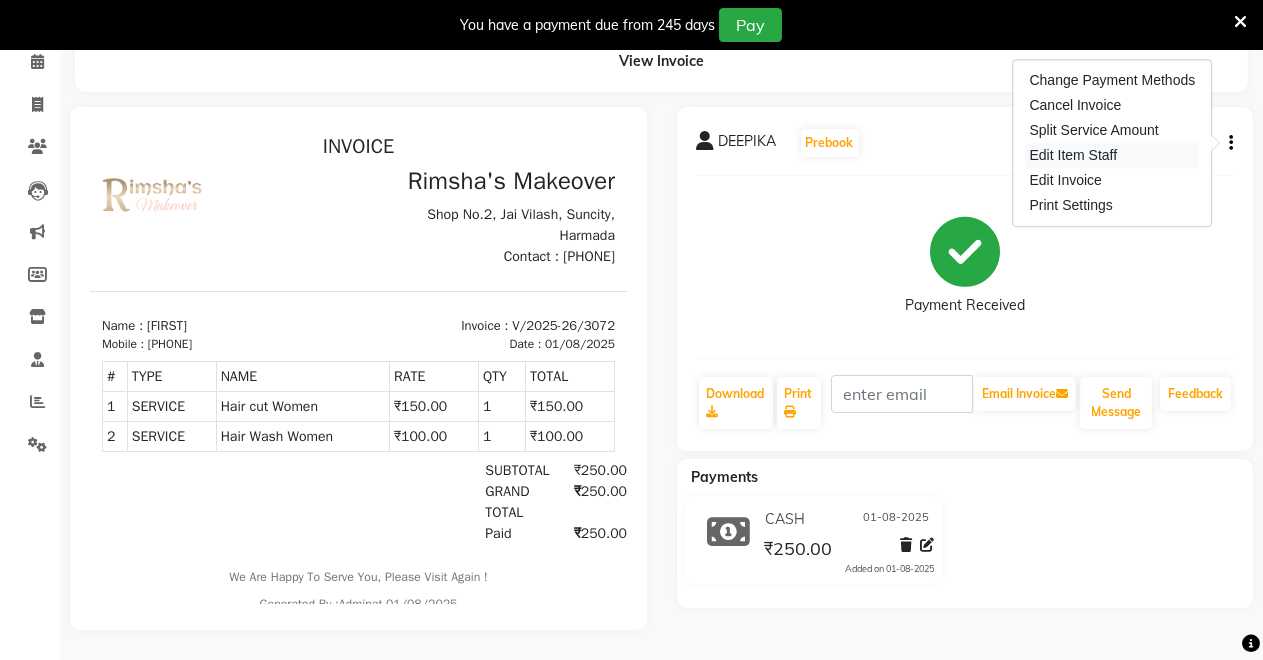 click on "Edit Item Staff" at bounding box center (1113, 155) 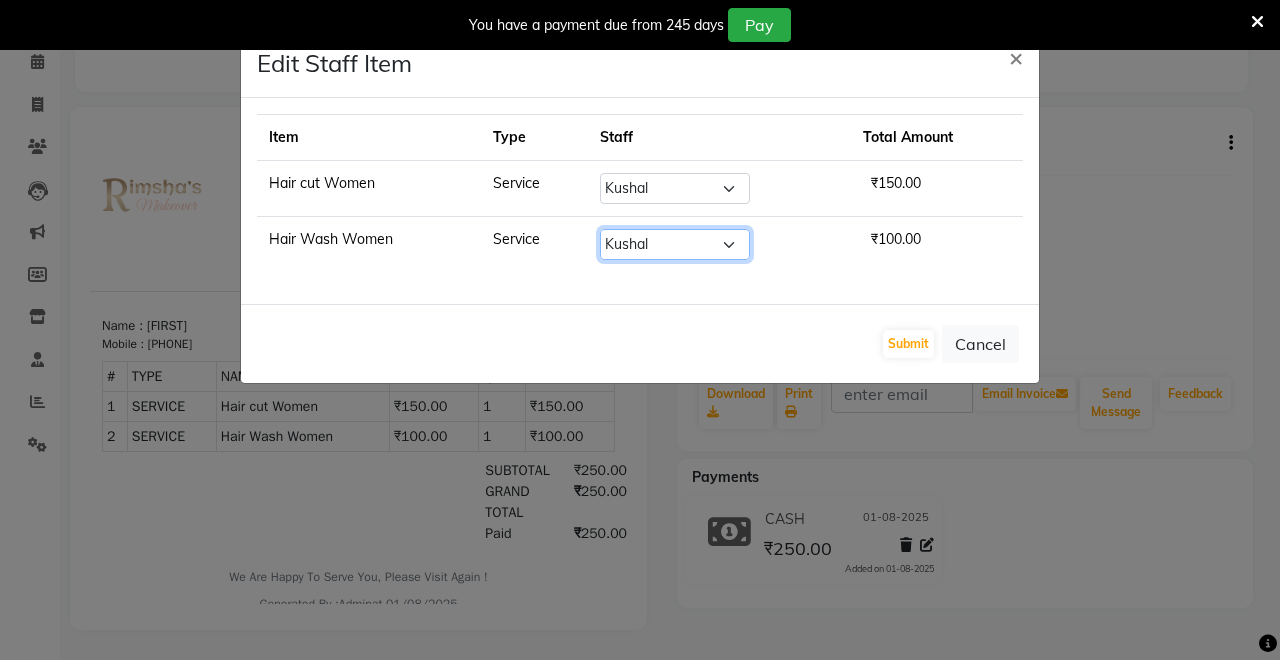 click on "Select [LAST] [LAST] [LAST] [LAST] [LAST] [LAST] [LAST] [LAST] [LAST]" 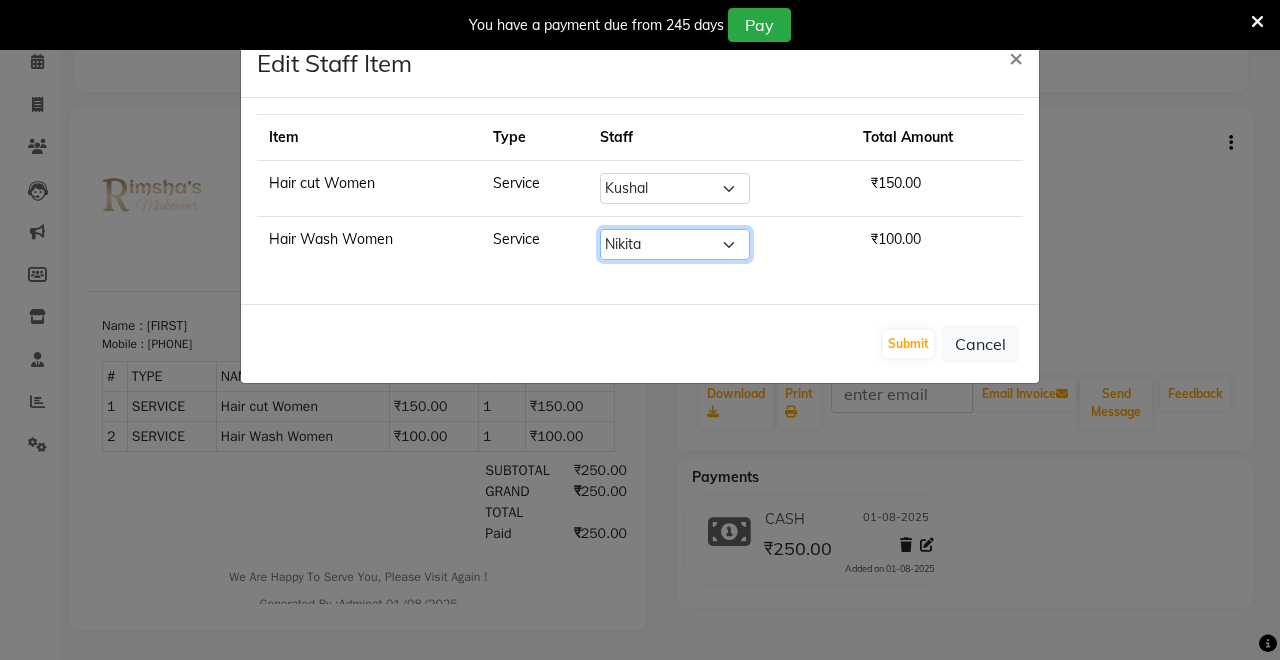 click on "Select [LAST] [LAST] [LAST] [LAST] [LAST] [LAST] [LAST] [LAST] [LAST]" 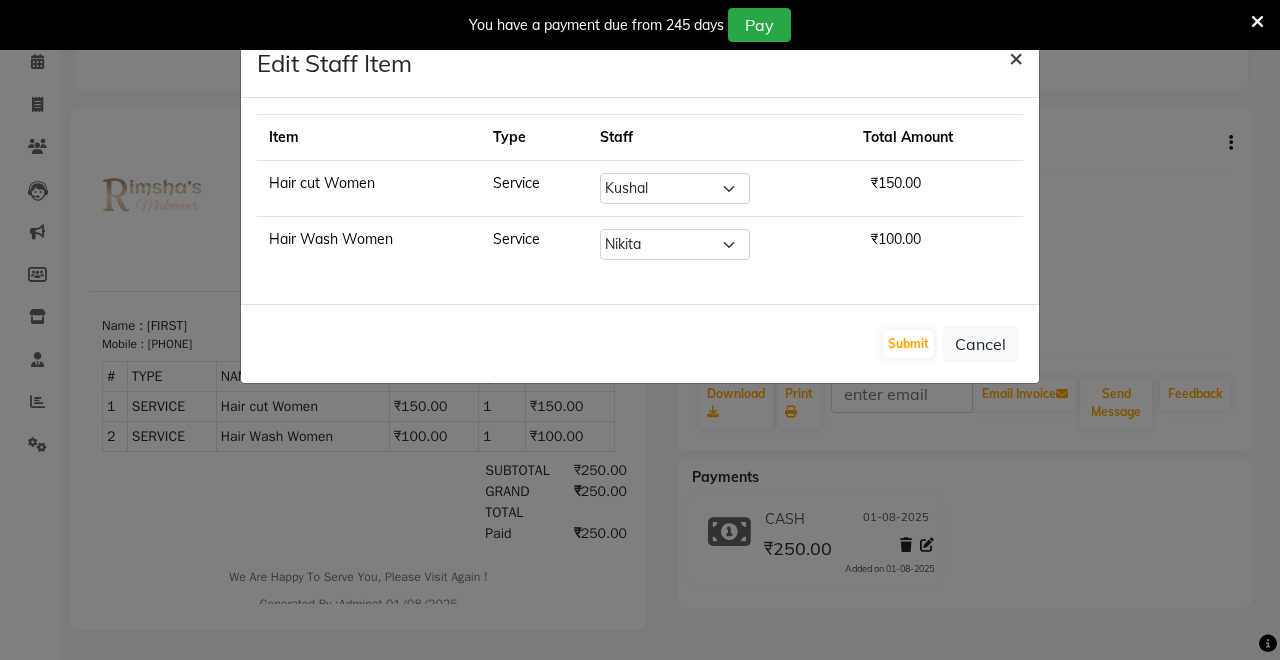 click on "×" 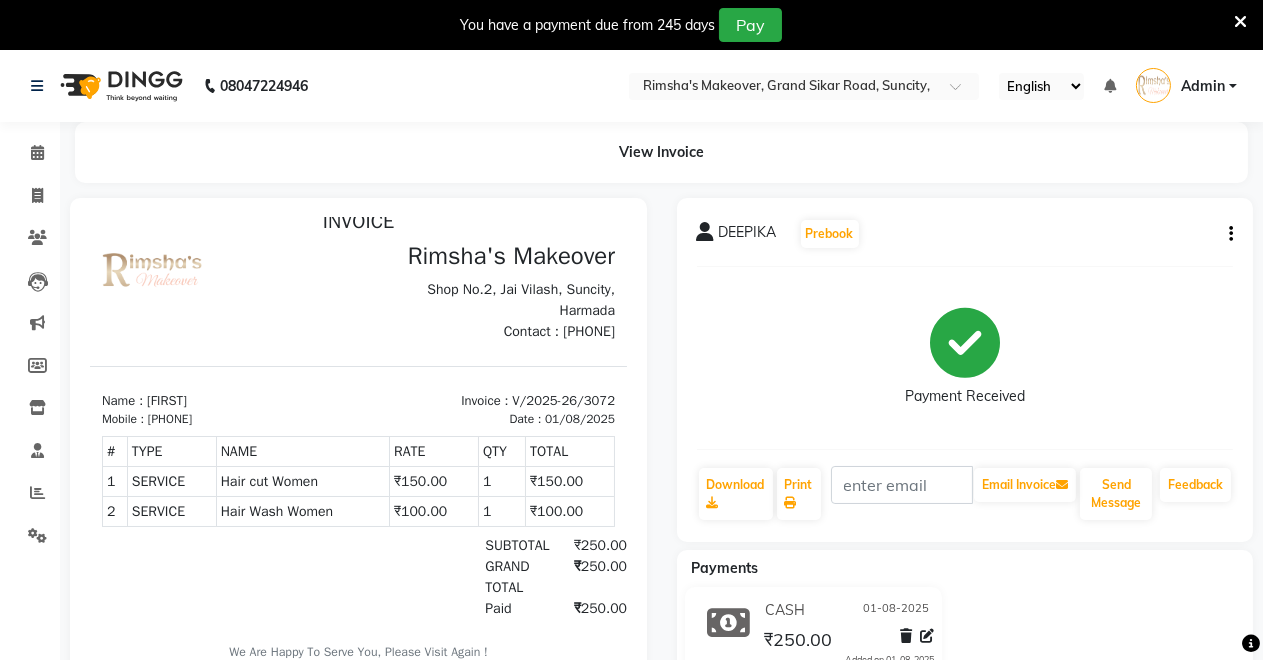 scroll, scrollTop: 108, scrollLeft: 0, axis: vertical 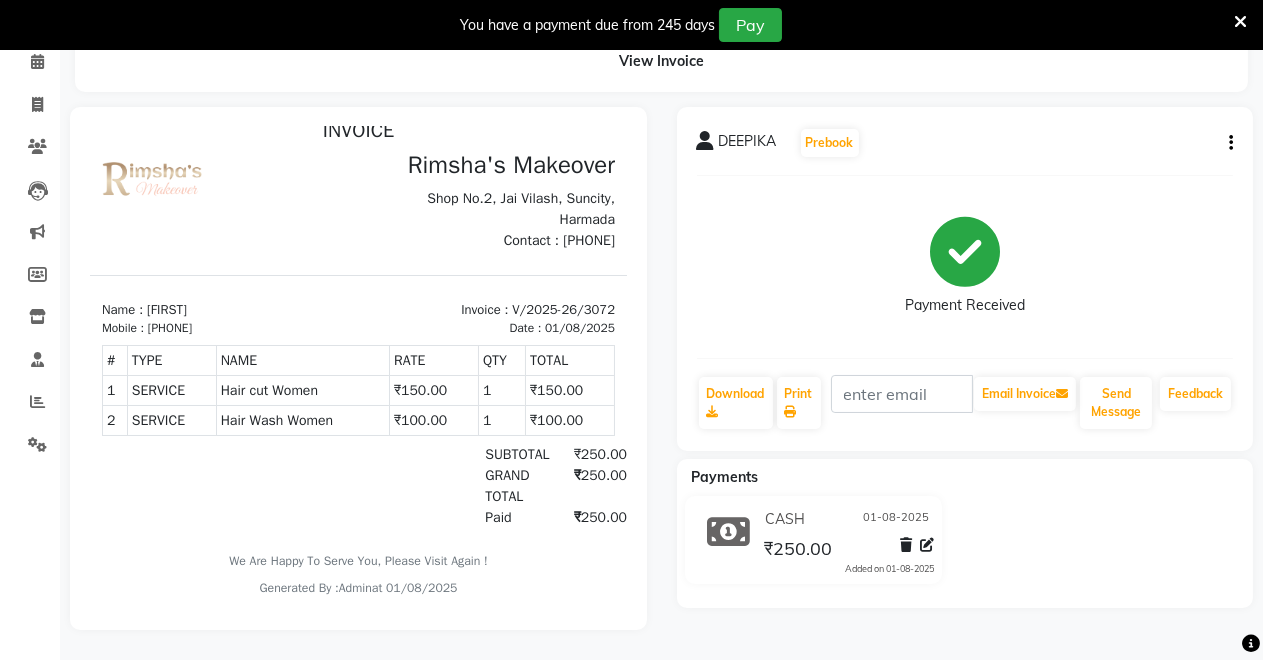 click 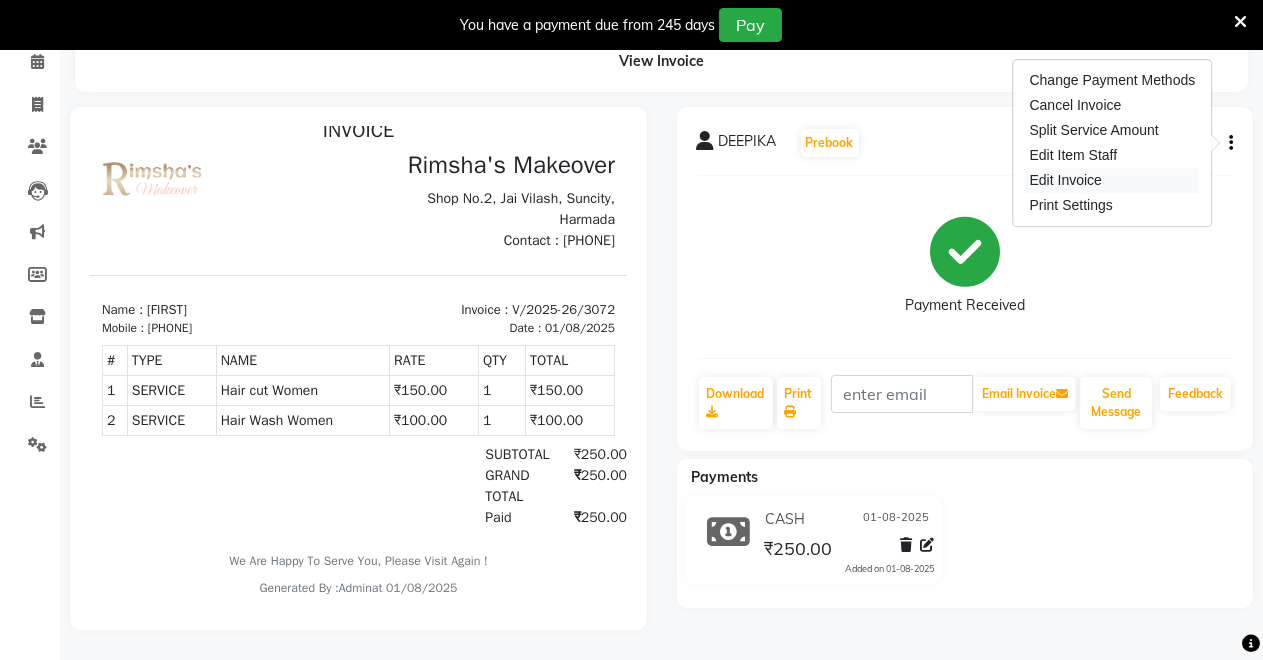 click on "Edit Invoice" at bounding box center [1113, 180] 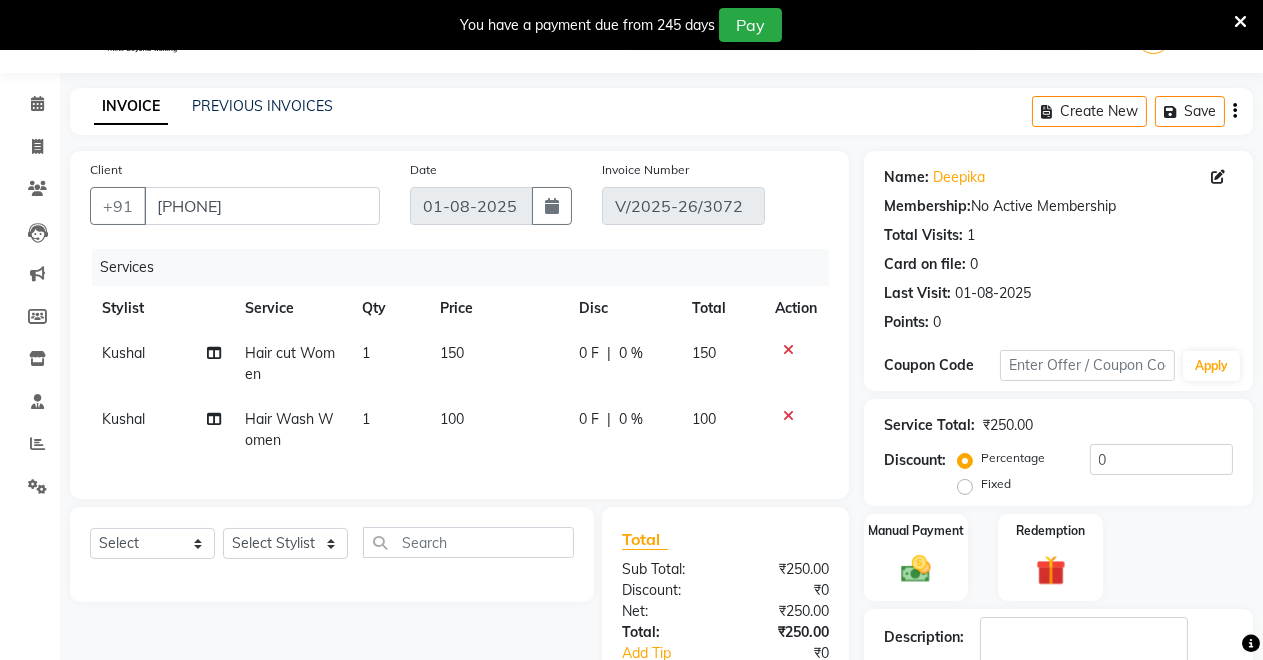 scroll, scrollTop: 265, scrollLeft: 0, axis: vertical 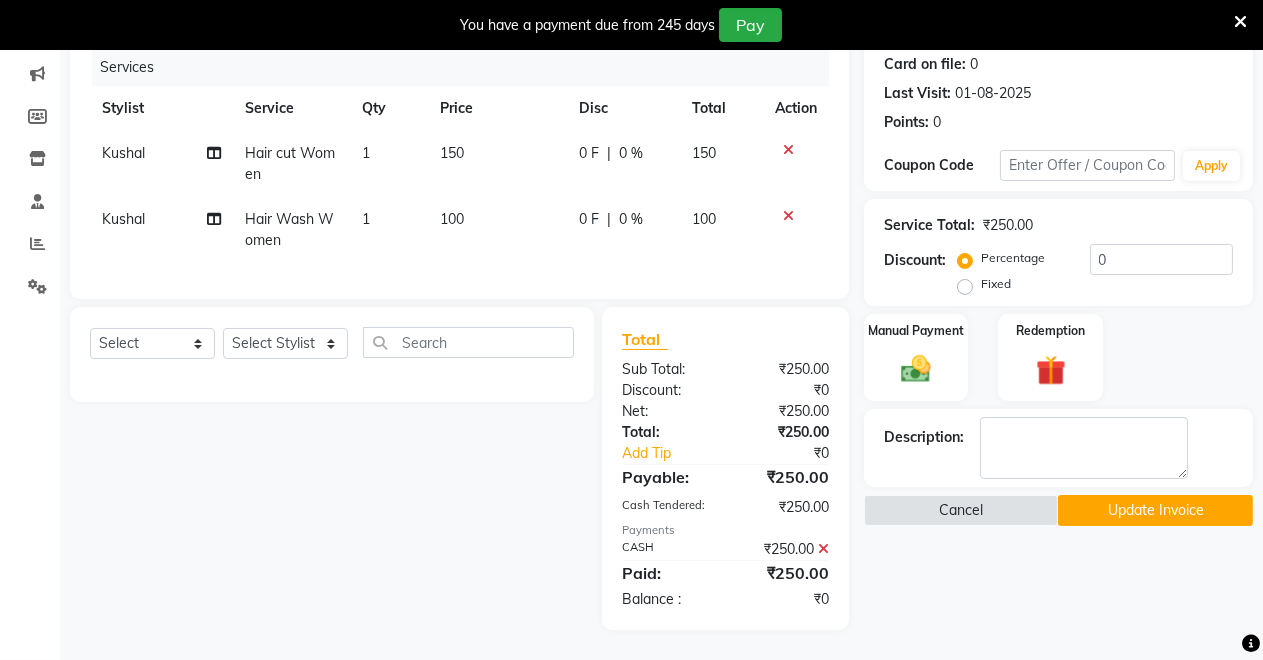 click 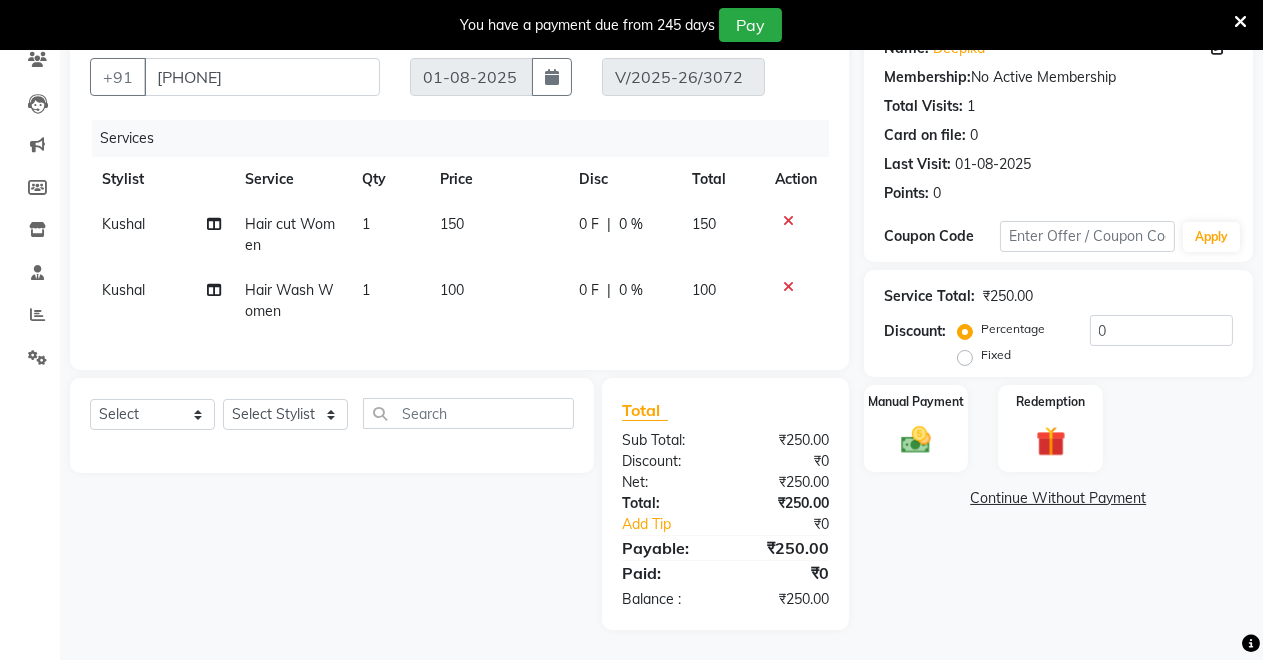 scroll, scrollTop: 194, scrollLeft: 0, axis: vertical 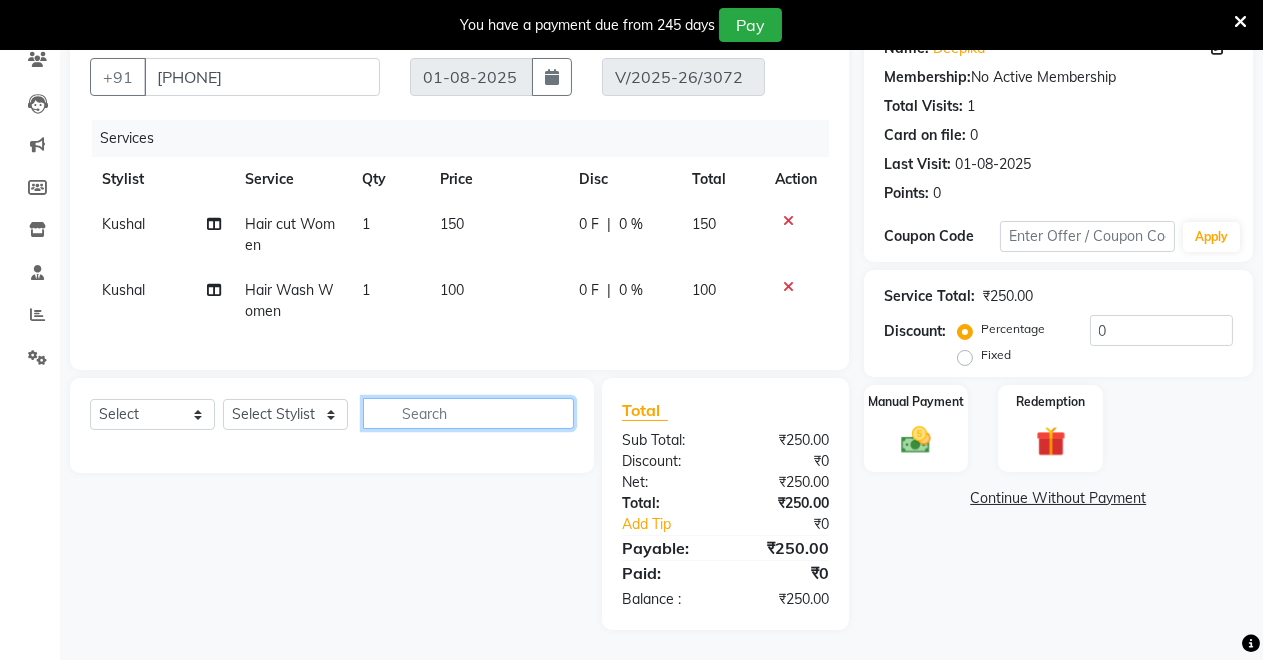 click 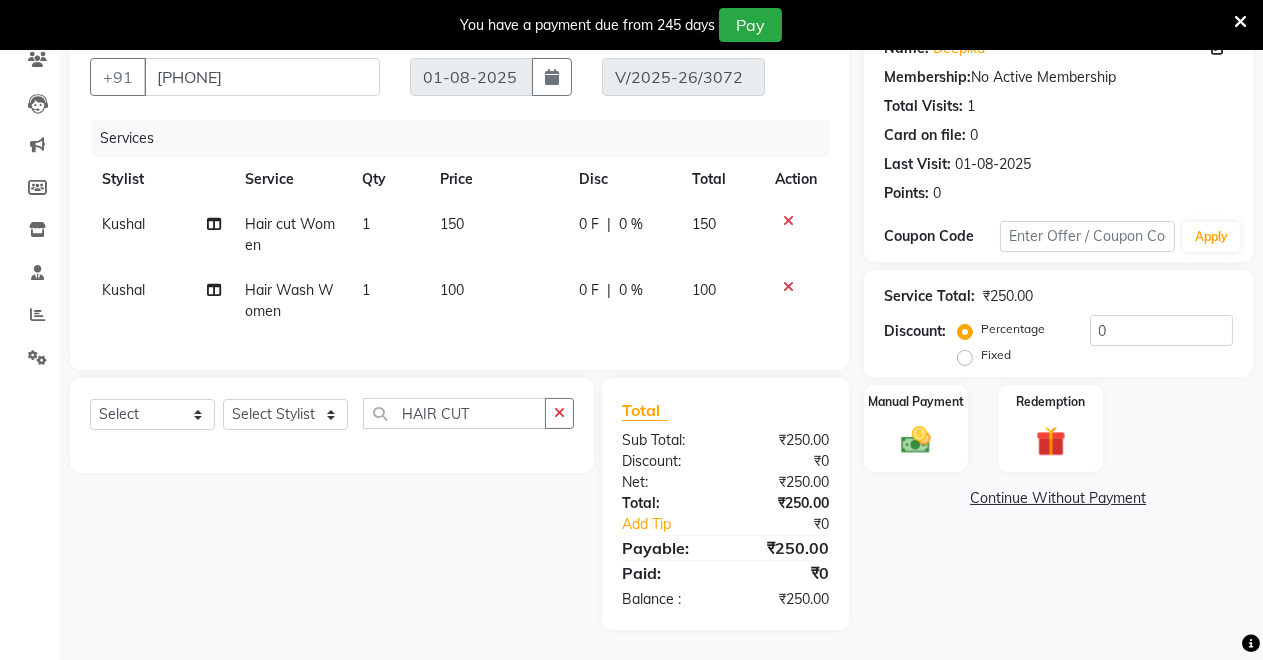 click 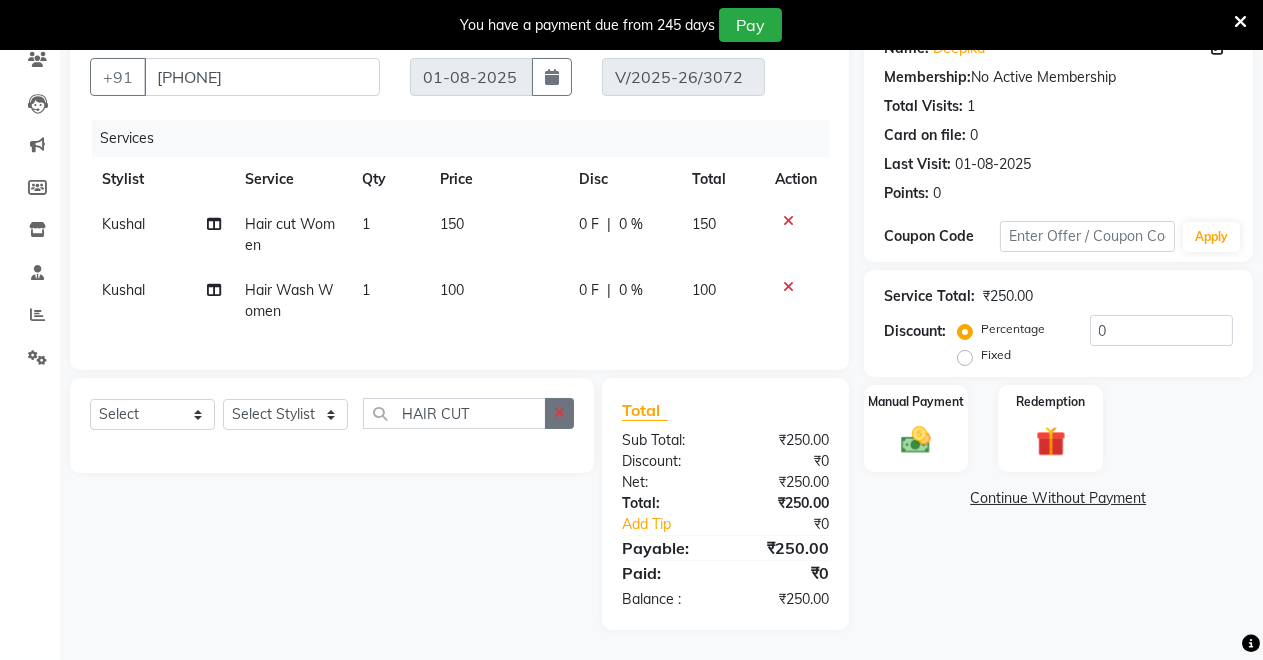 click 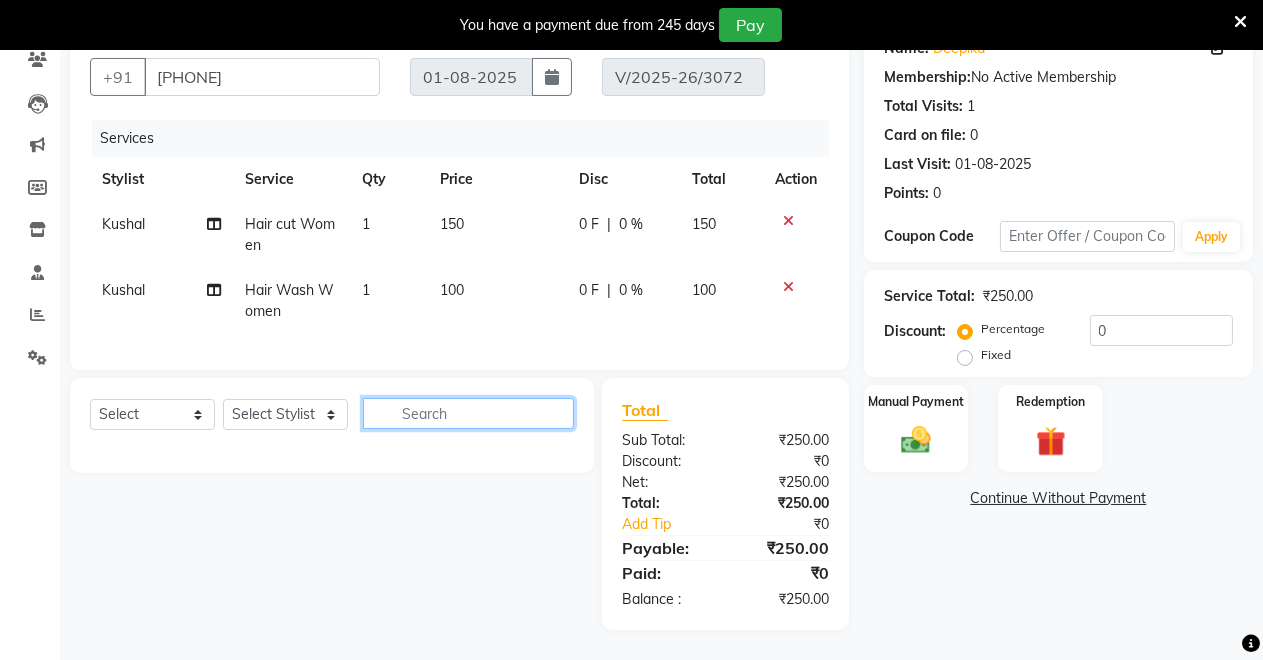 click 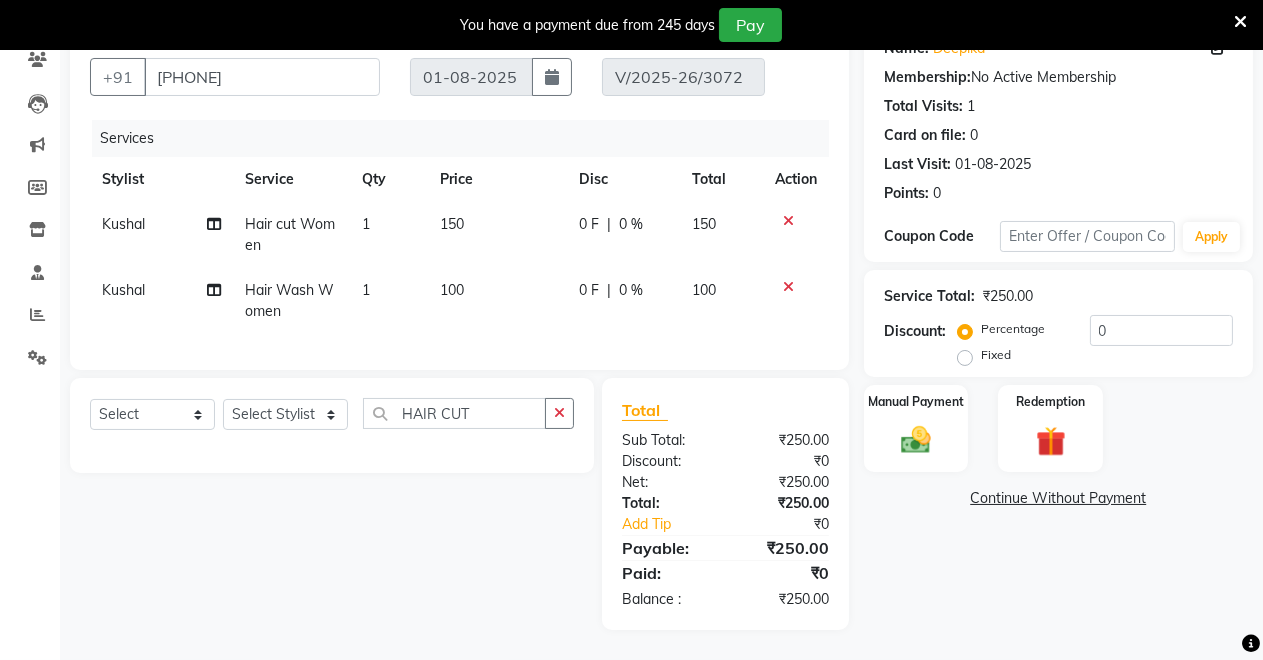 click on "INVOICE PREVIOUS INVOICES Create New   Save  Client +91 [PHONE] Date [DD]-[MM]-[YYYY] Invoice Number V/[YYYY]-[YY]/3072 Services Stylist Service Qty Price Disc Total Action [LAST] Hair cut Women 1 150 0 F | 0 % 150 [LAST] Hair Wash Women 1 100 0 F | 0 % 100 Select  Service  Product  Membership  Package Voucher Prepaid Gift Card  Select Stylist [LAST] [LAST] [LAST] [LAST] [LAST] [LAST] [LAST] [LAST] HAIR CUT Total Sub Total: ₹250.00 Discount: ₹0 Net: ₹250.00 Total: ₹250.00 Add Tip ₹0 Payable: ₹250.00 Paid: ₹0 Balance   : ₹250.00 Name: [FIRST]  Membership:  No Active Membership  Total Visits:  1 Card on file:  0 Last Visit:   [DD]-[MM]-[YYYY] Points:   0  Coupon Code Apply Service Total:  ₹250.00  Discount:  Percentage   Fixed  0 Manual Payment Redemption  Continue Without Payment" 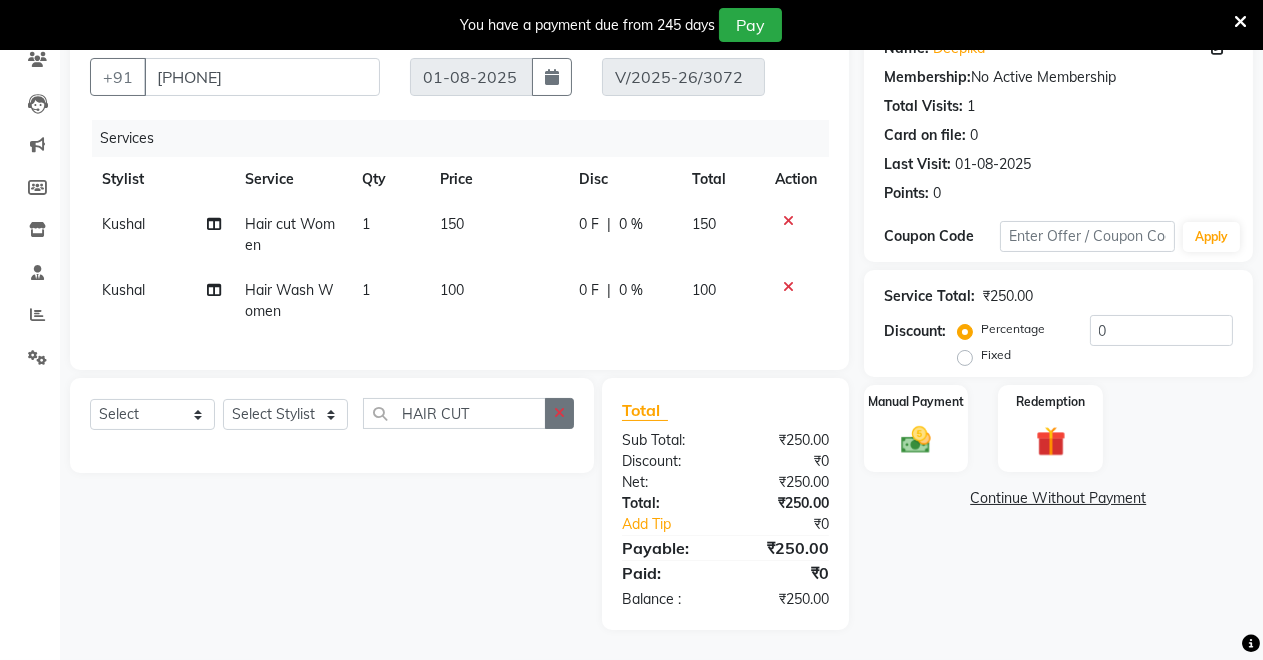 click 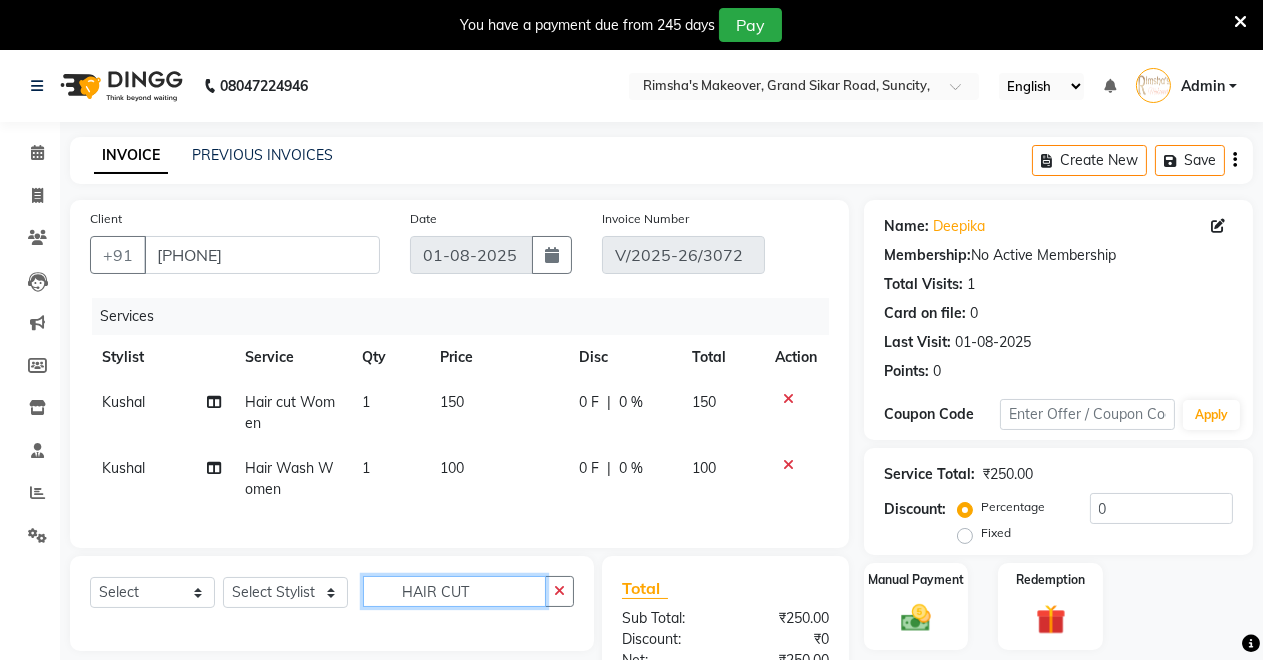 scroll, scrollTop: 194, scrollLeft: 0, axis: vertical 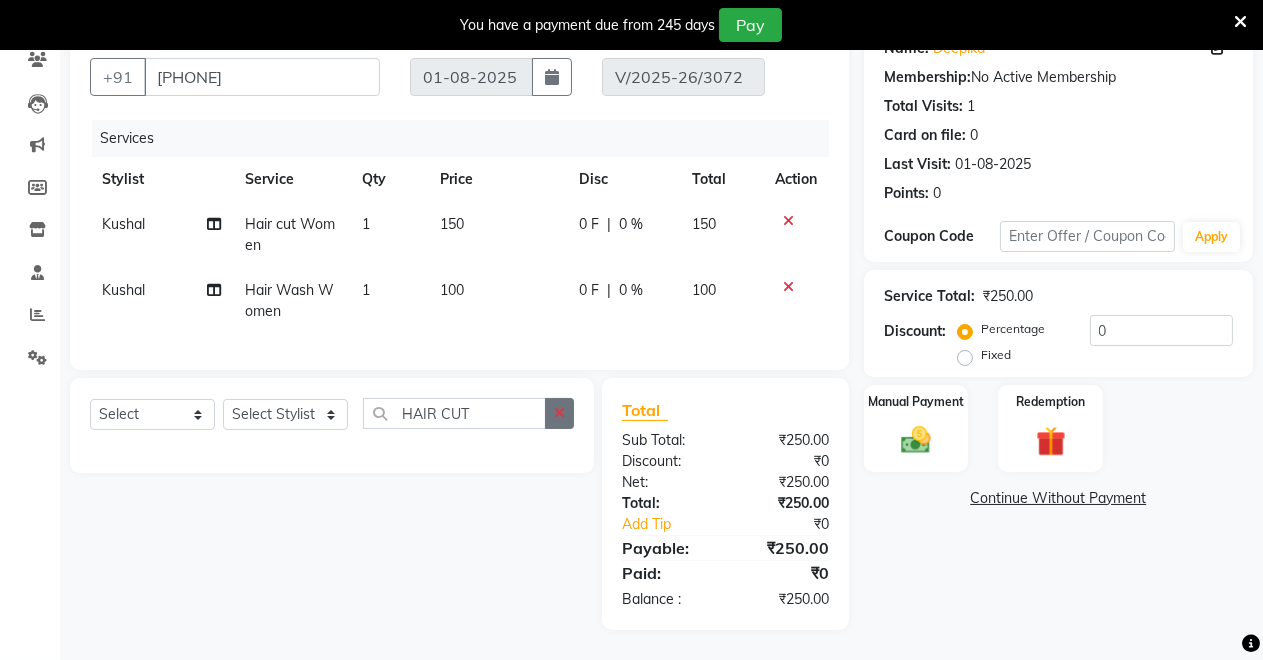 click 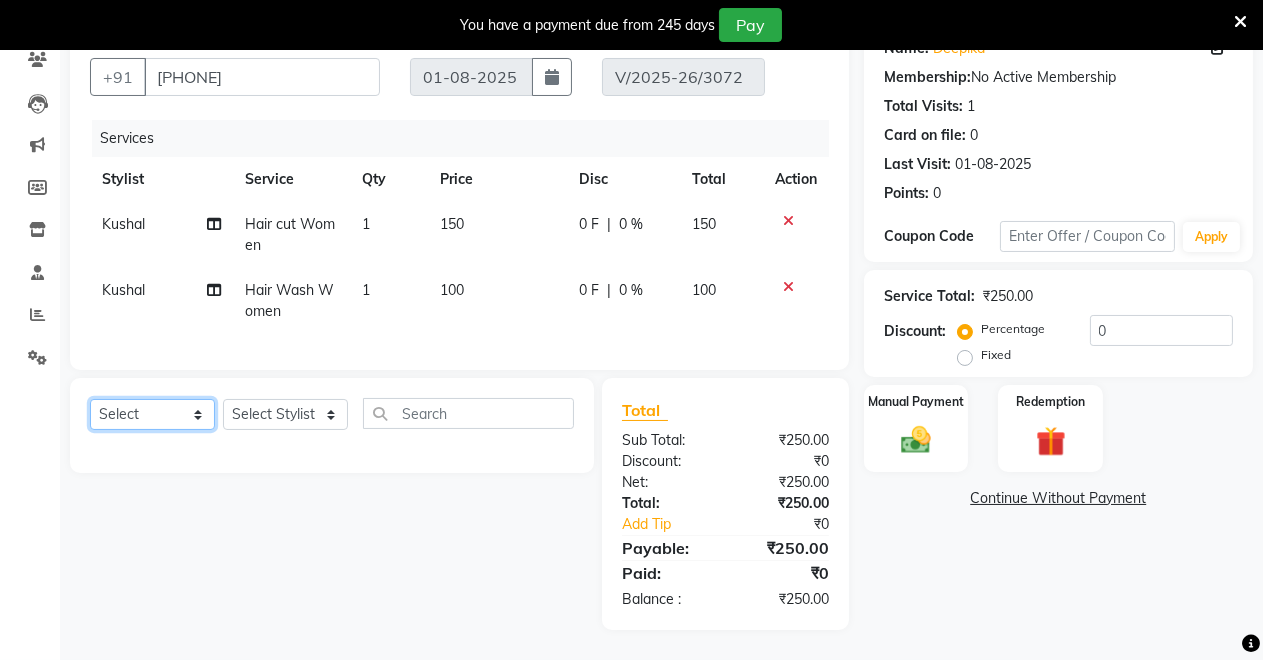 click on "Select  Service  Product  Membership  Package Voucher Prepaid Gift Card" 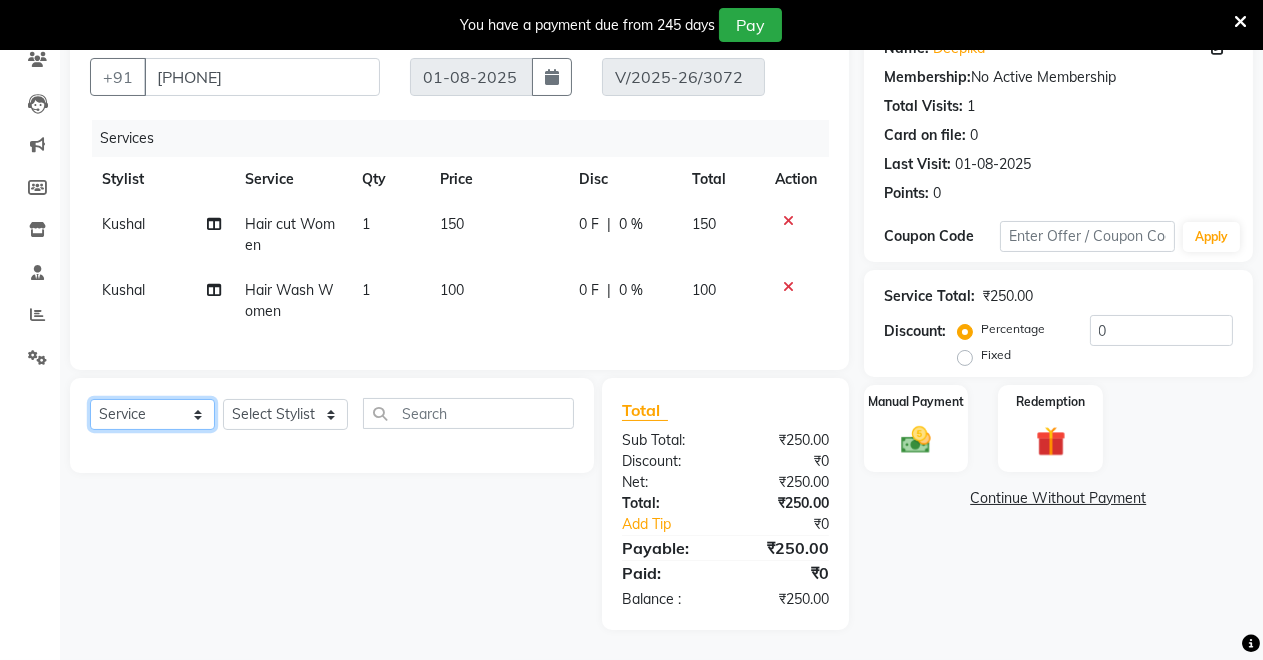 click on "Select  Service  Product  Membership  Package Voucher Prepaid Gift Card" 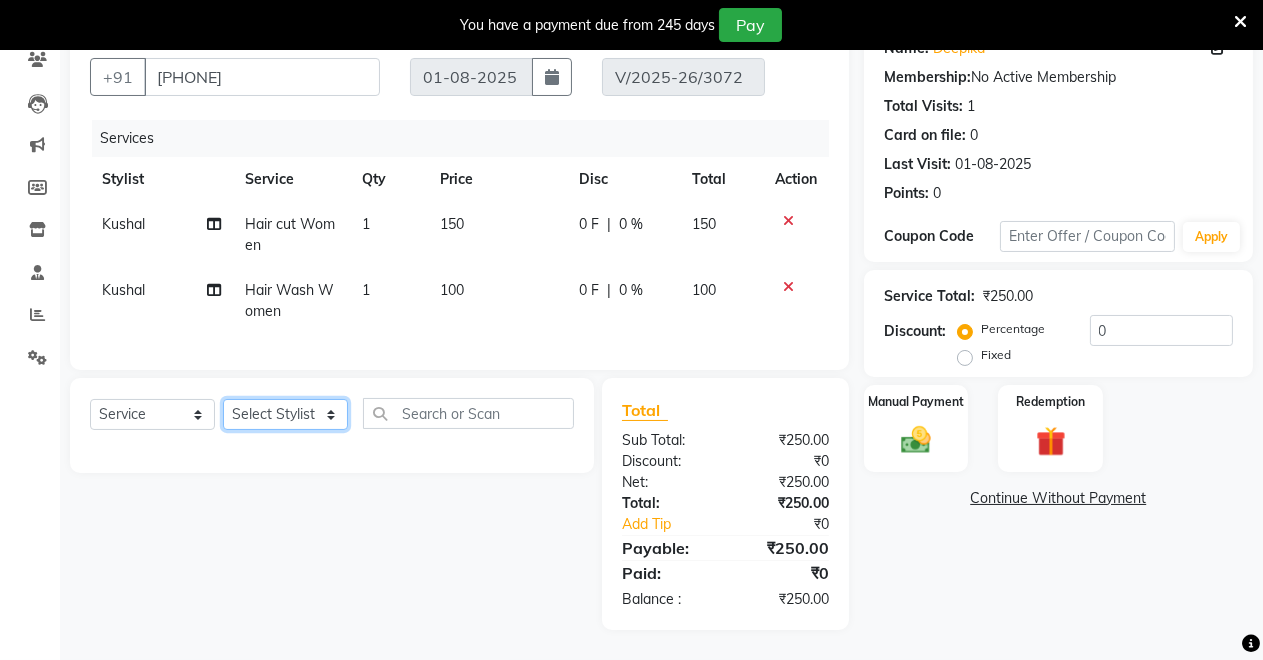 click on "Select Stylist [NAME] [NAME] [NAME] [NAME] [NAME] [NAME] [NAME] [NAME]" 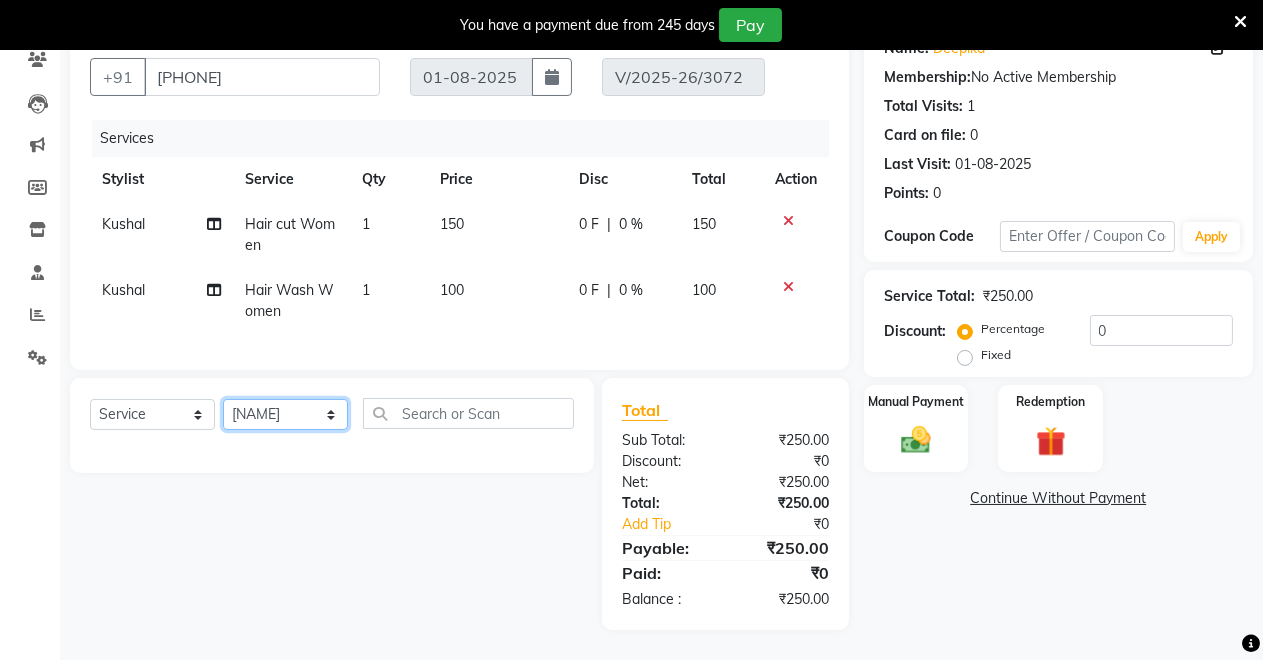 click on "Select Stylist [NAME] [NAME] [NAME] [NAME] [NAME] [NAME] [NAME] [NAME]" 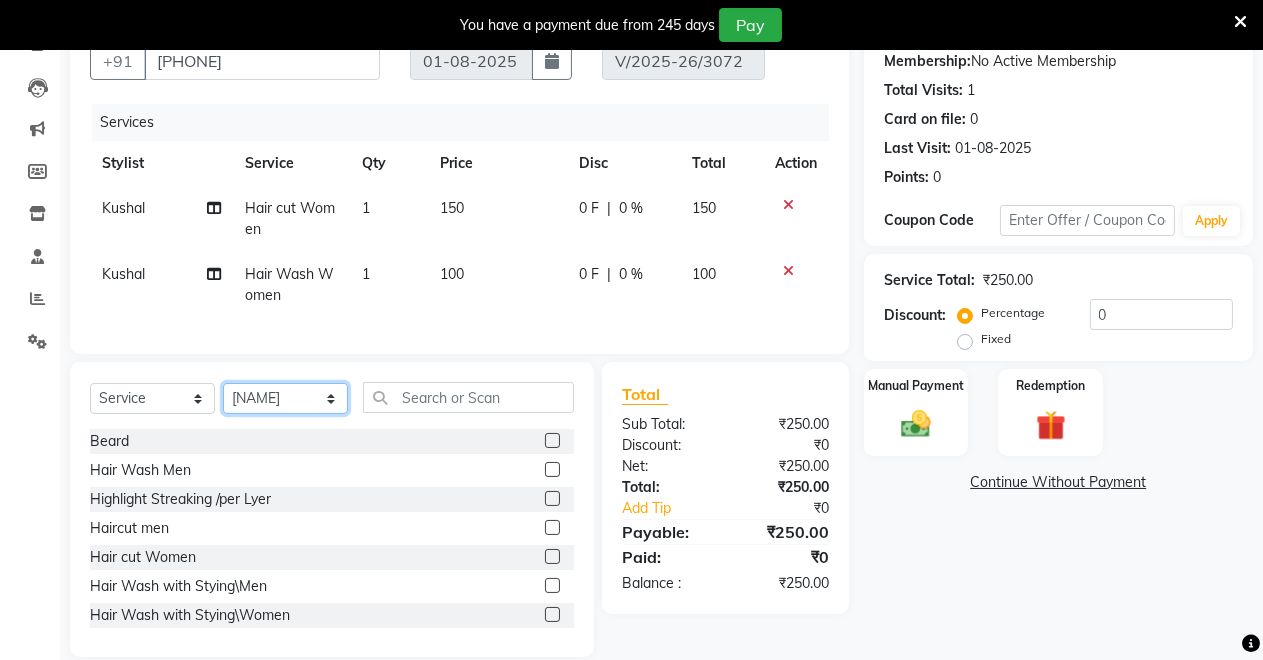 scroll, scrollTop: 238, scrollLeft: 0, axis: vertical 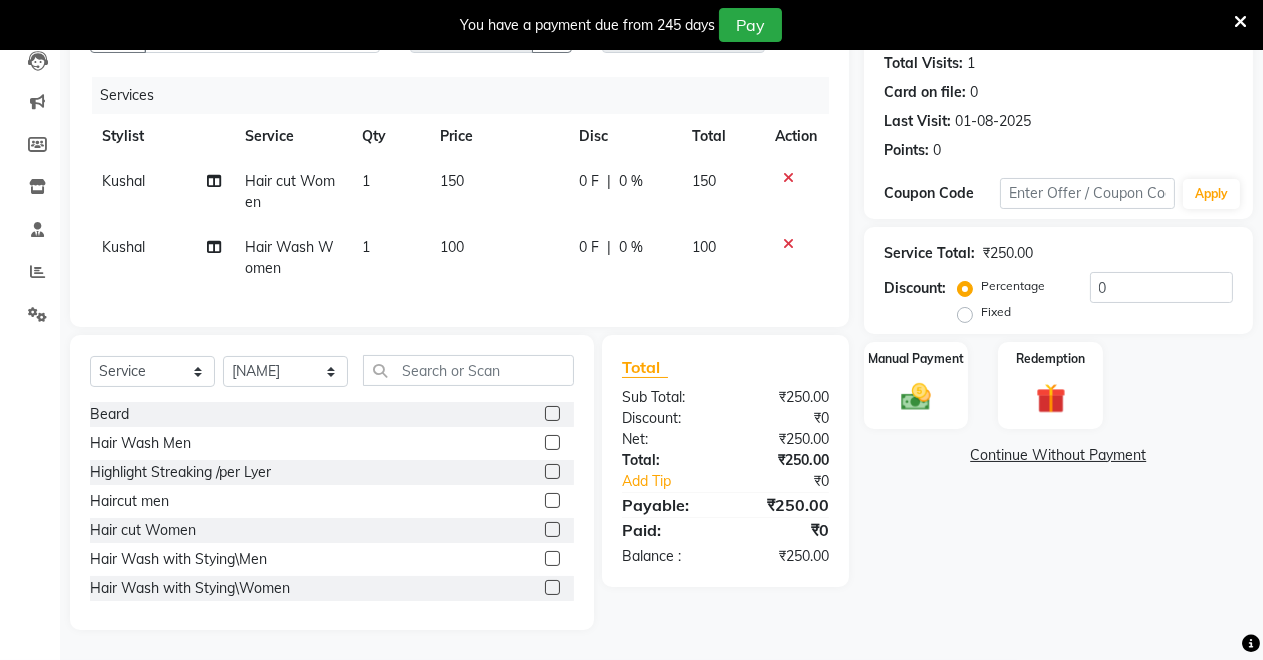click 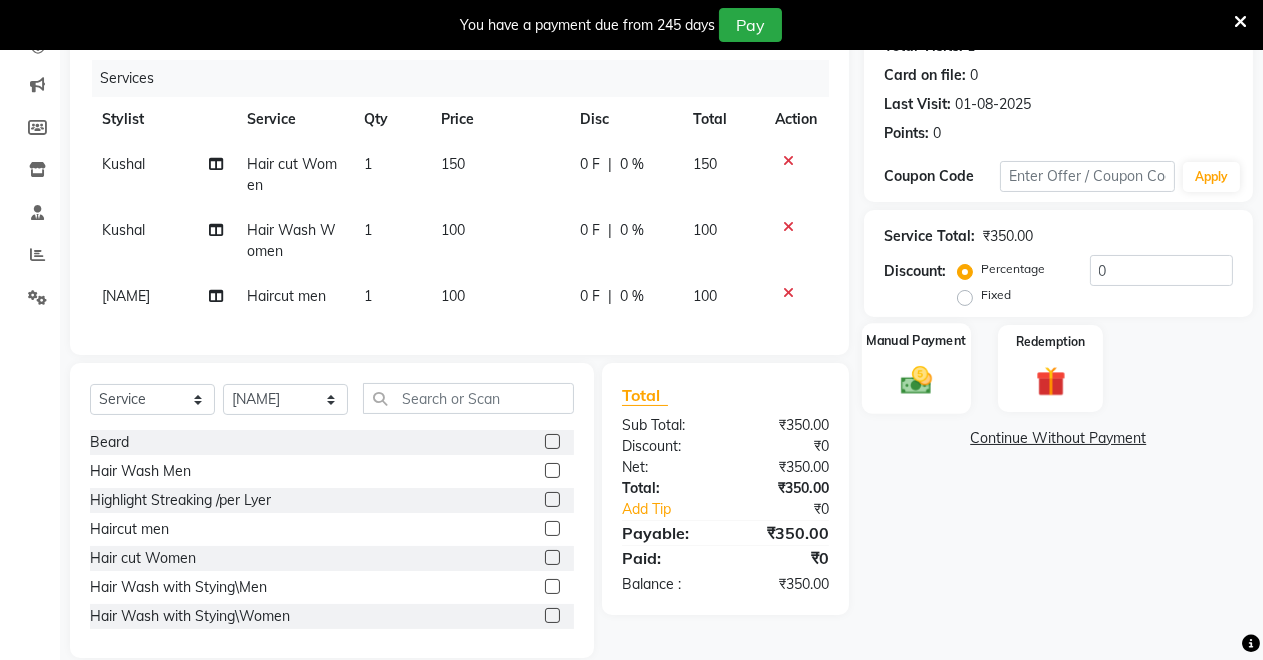 click on "Manual Payment" 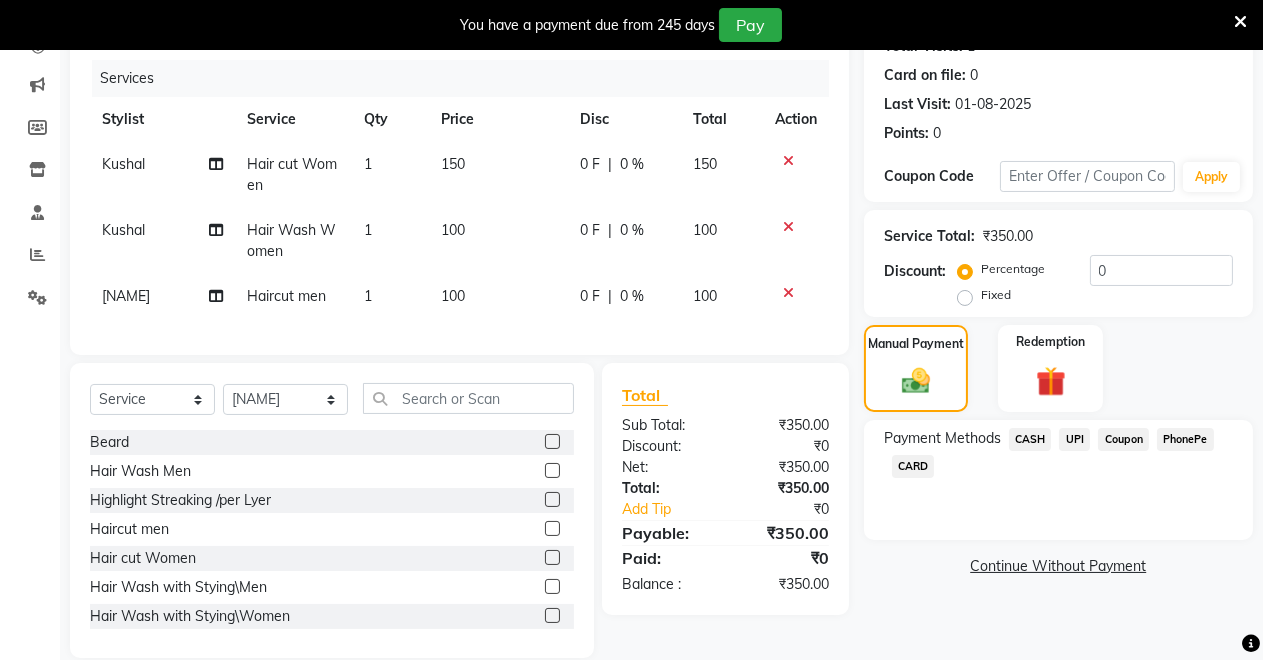 click on "CASH" 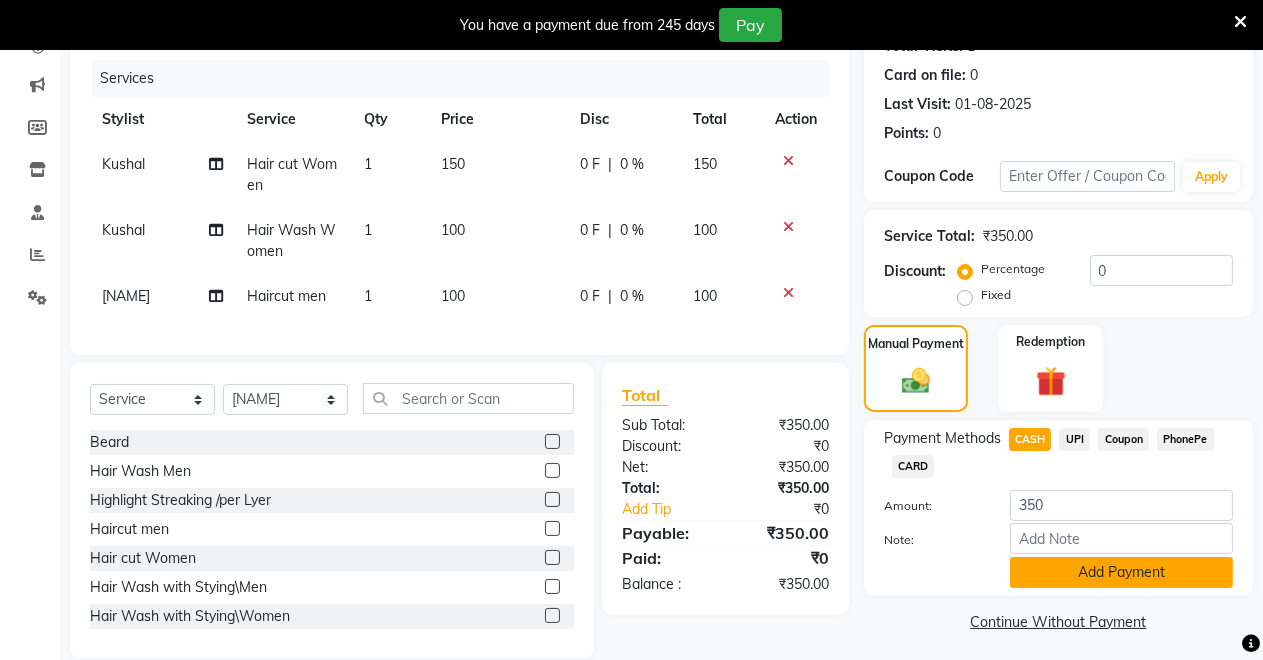 click on "Add Payment" 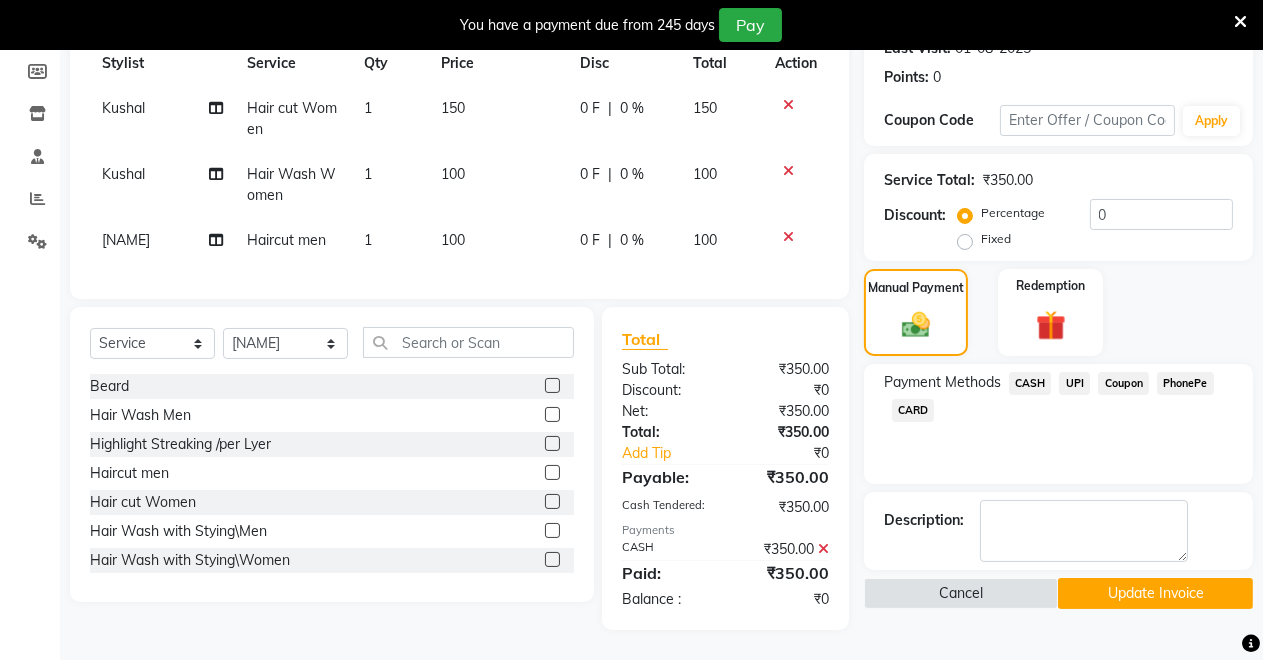 scroll, scrollTop: 0, scrollLeft: 0, axis: both 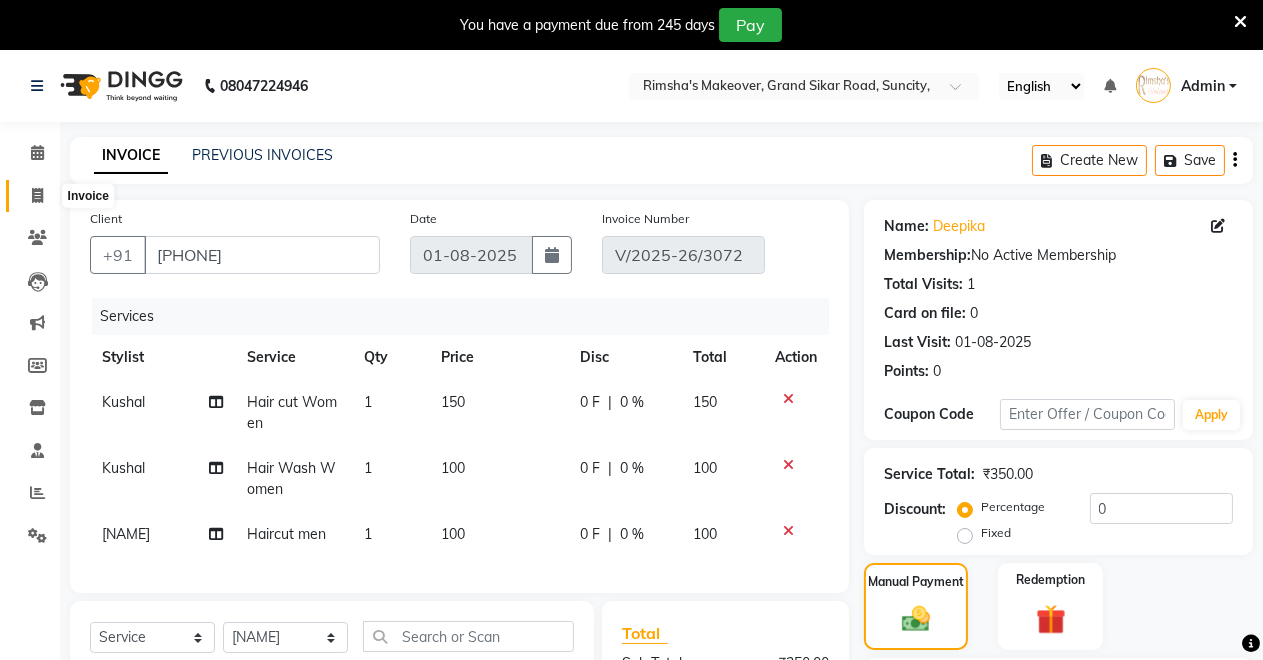 click 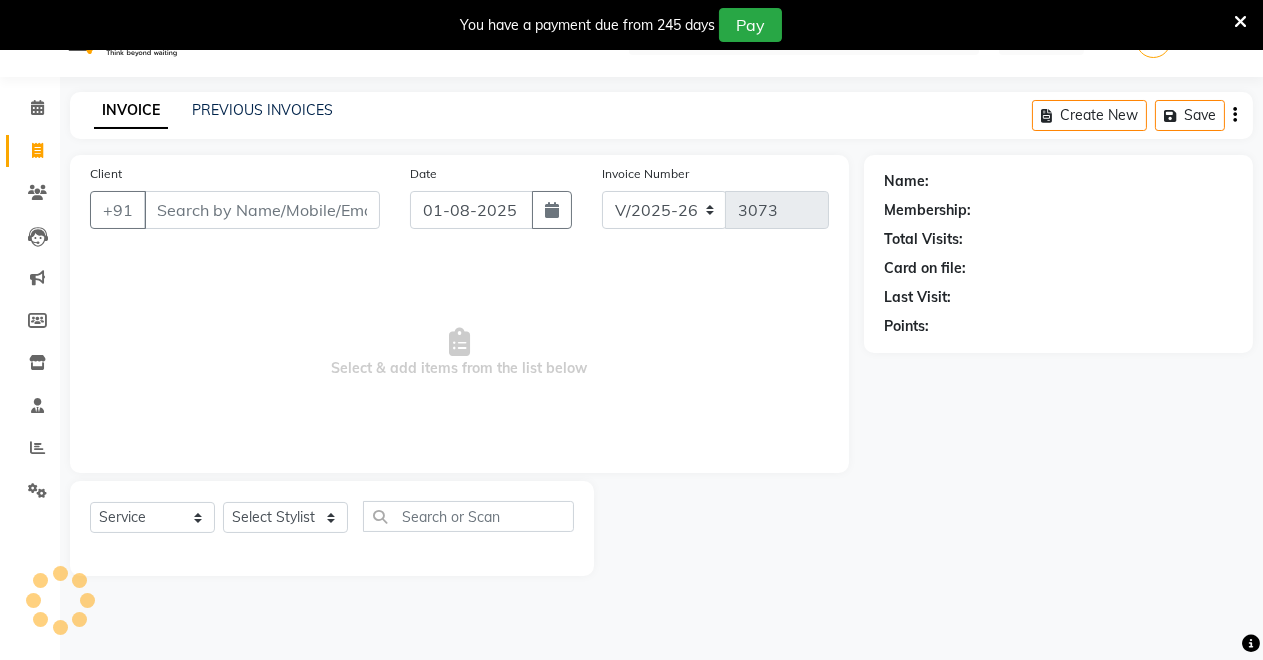 scroll, scrollTop: 49, scrollLeft: 0, axis: vertical 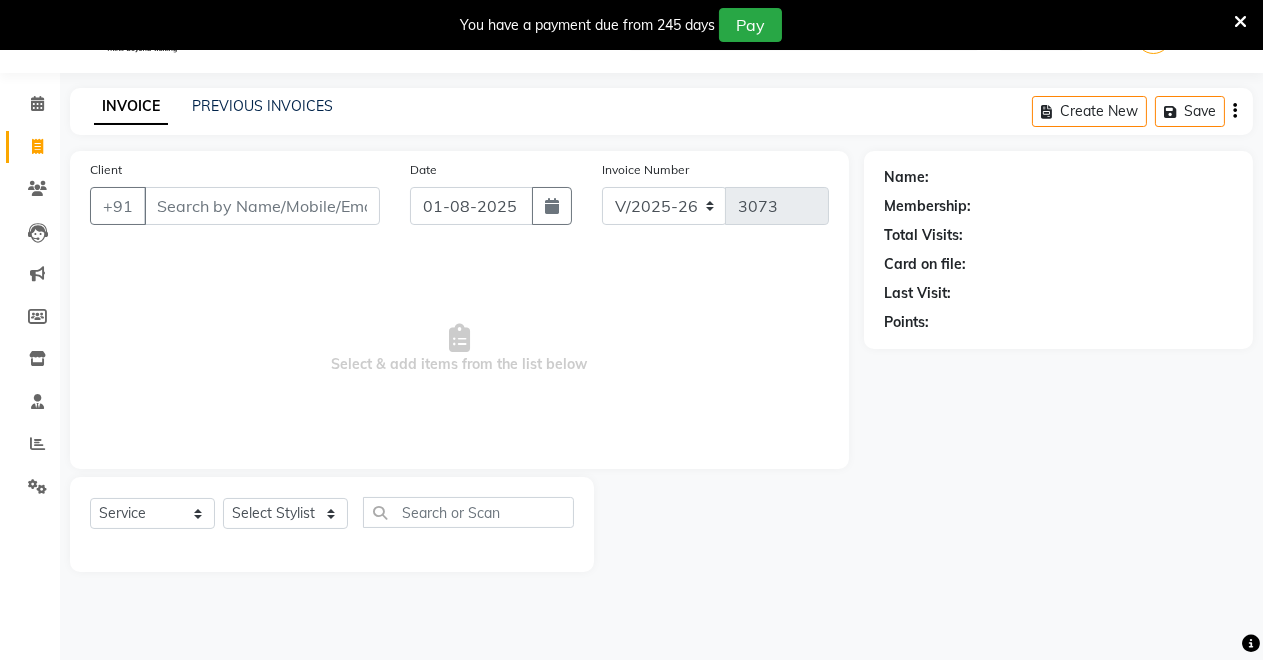 click on "Client" at bounding box center (262, 206) 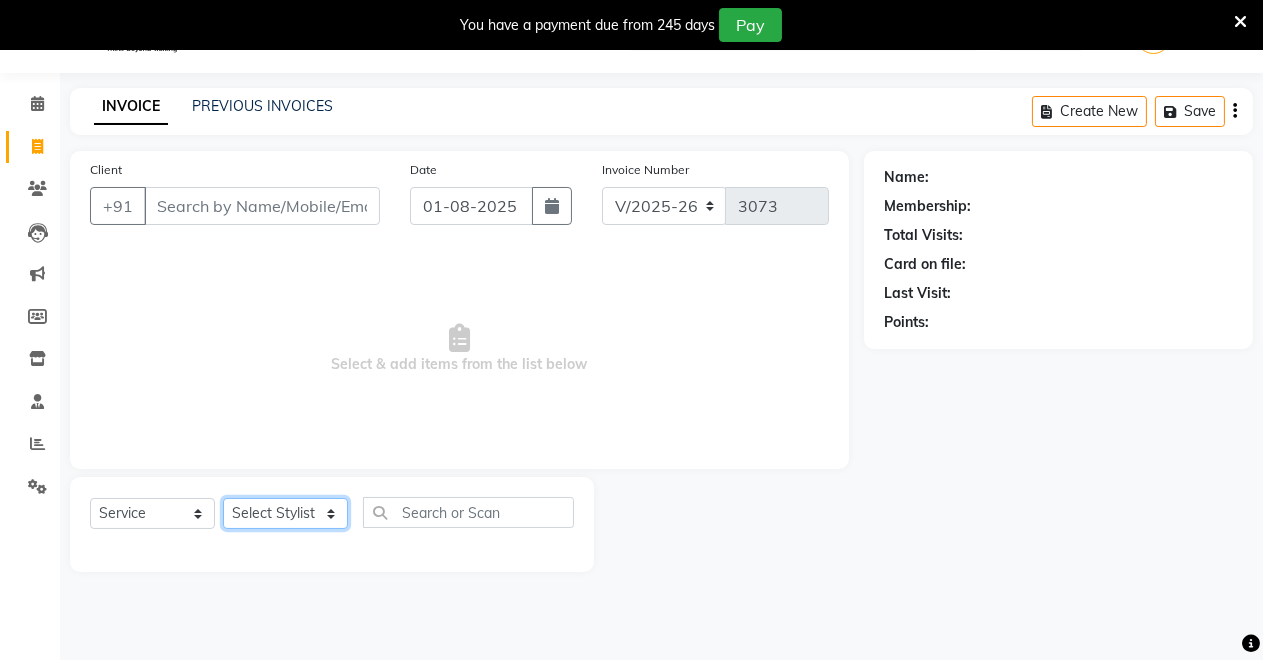 click on "Select Stylist [NAME] [NAME] [NAME] [NAME] [NAME] [NAME] [NAME] [NAME]" 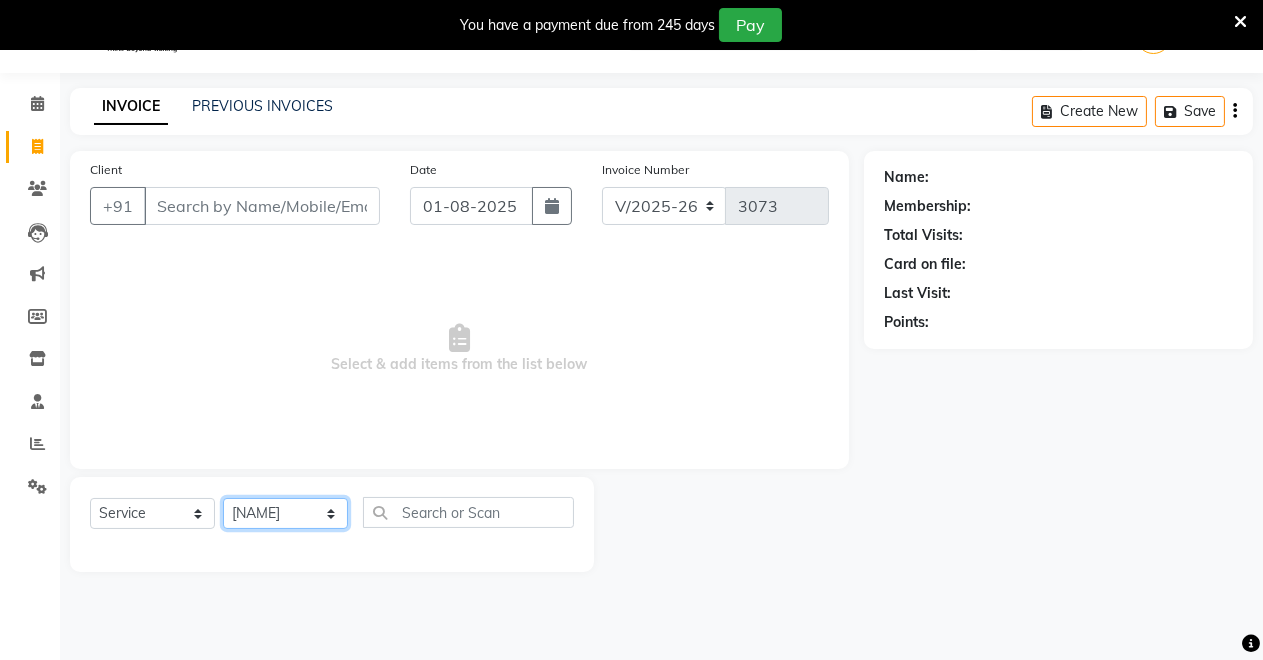 click on "Select Stylist [NAME] [NAME] [NAME] [NAME] [NAME] [NAME] [NAME] [NAME]" 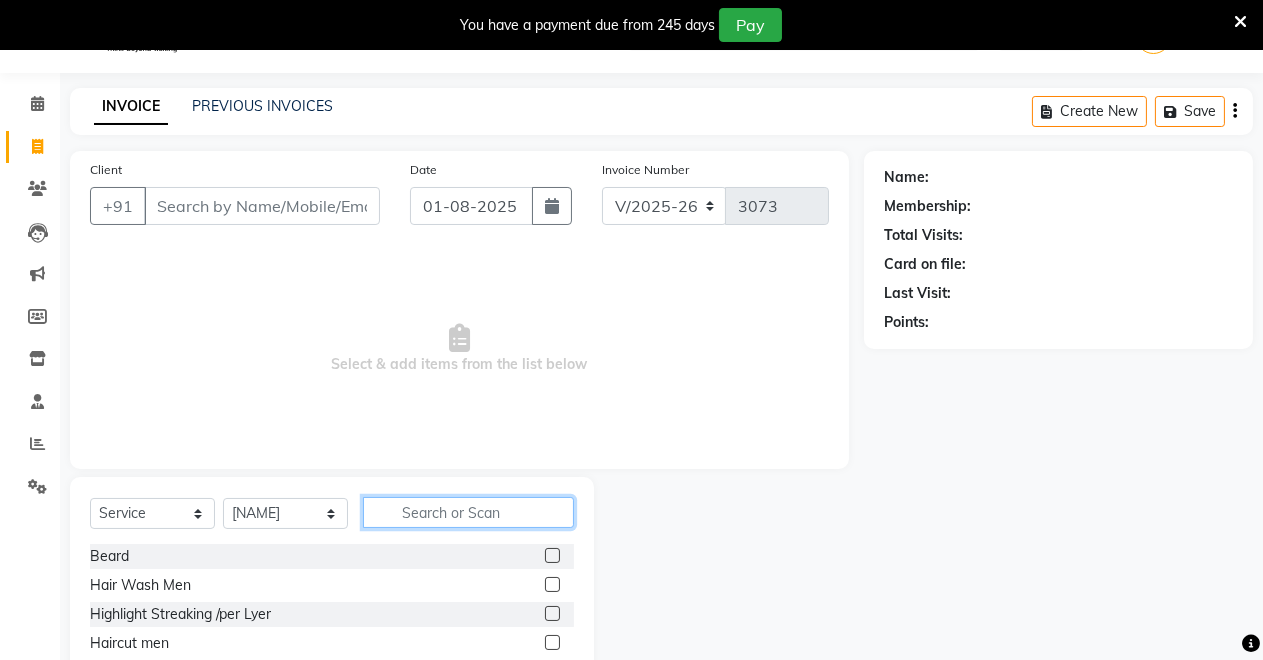 click 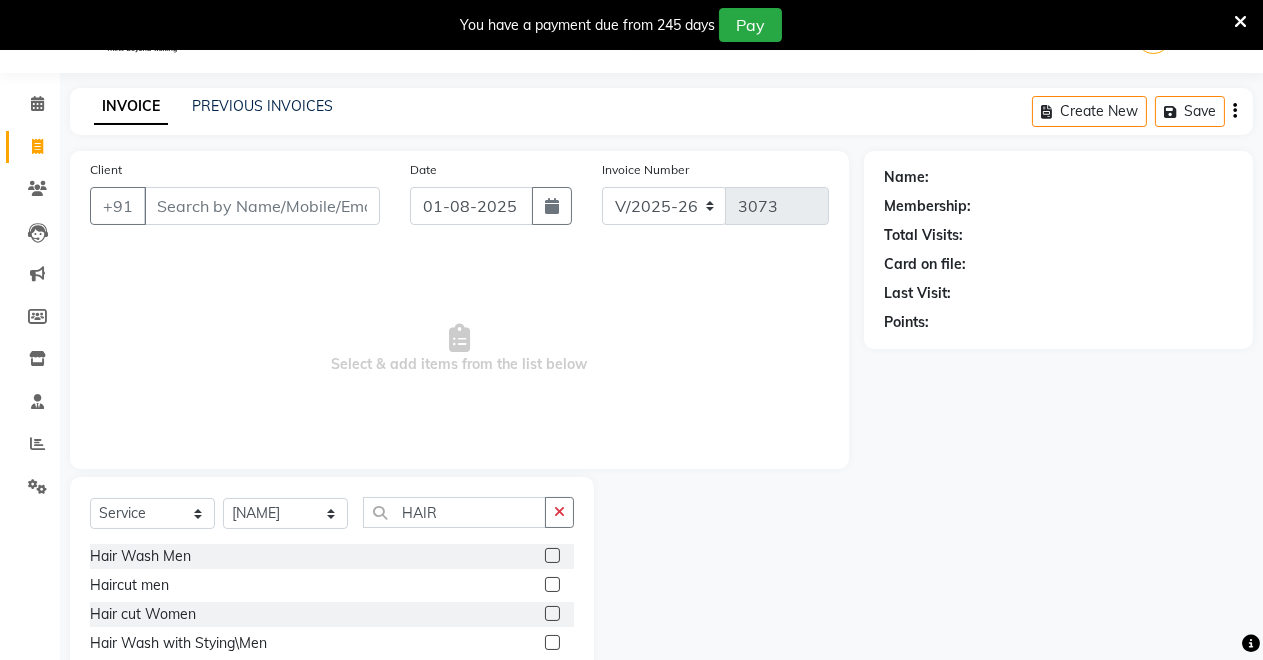 click 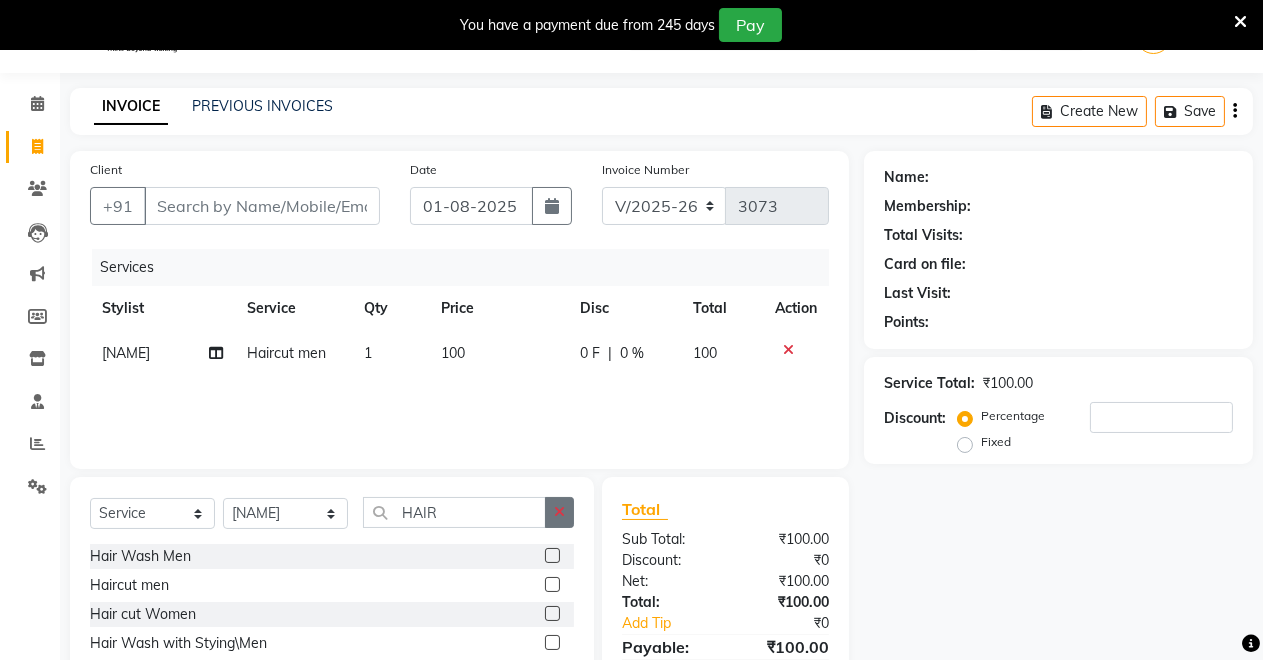 click 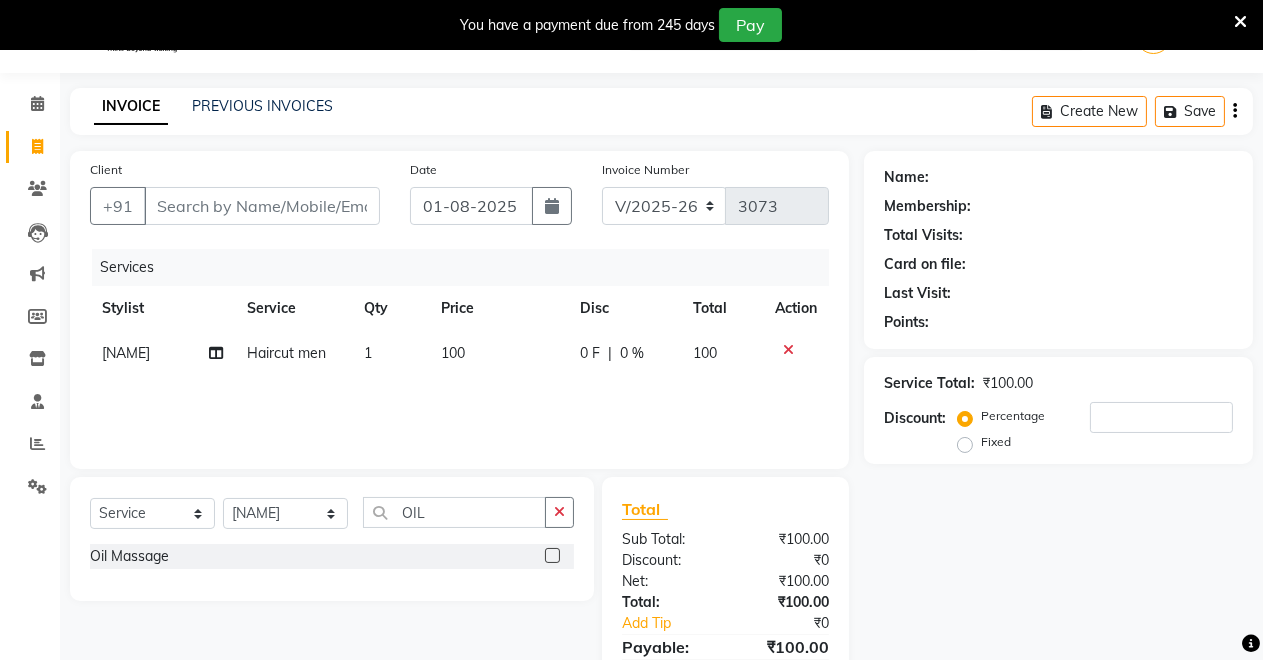 click 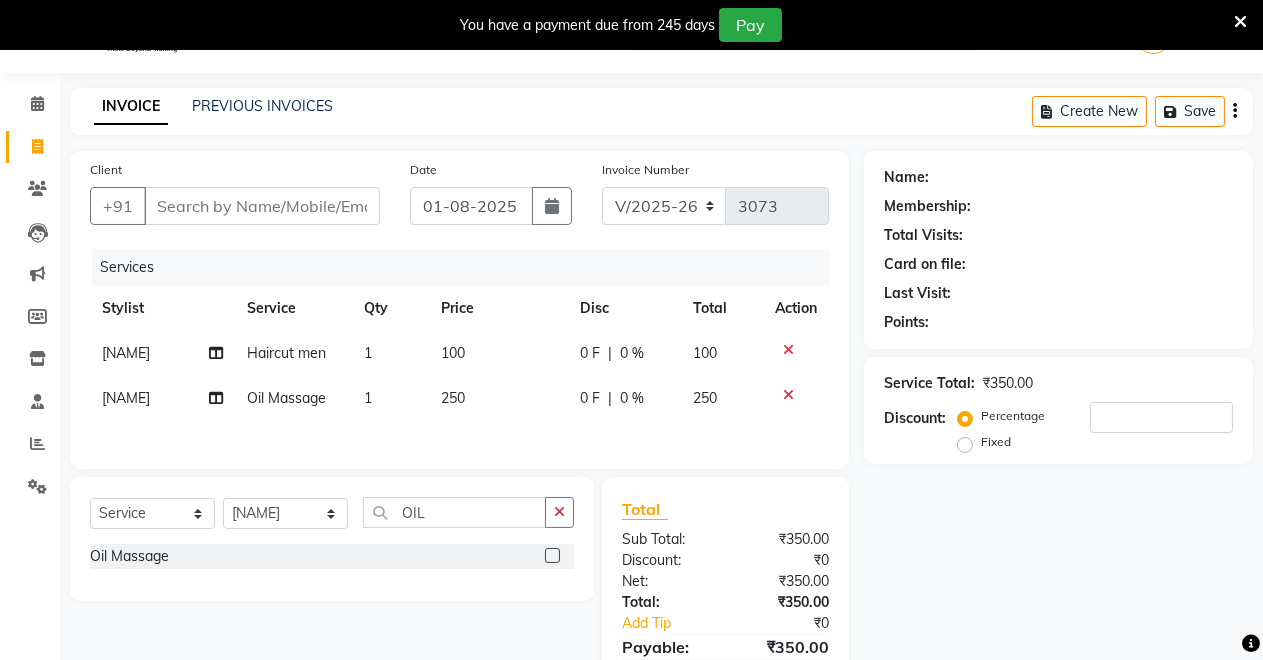click 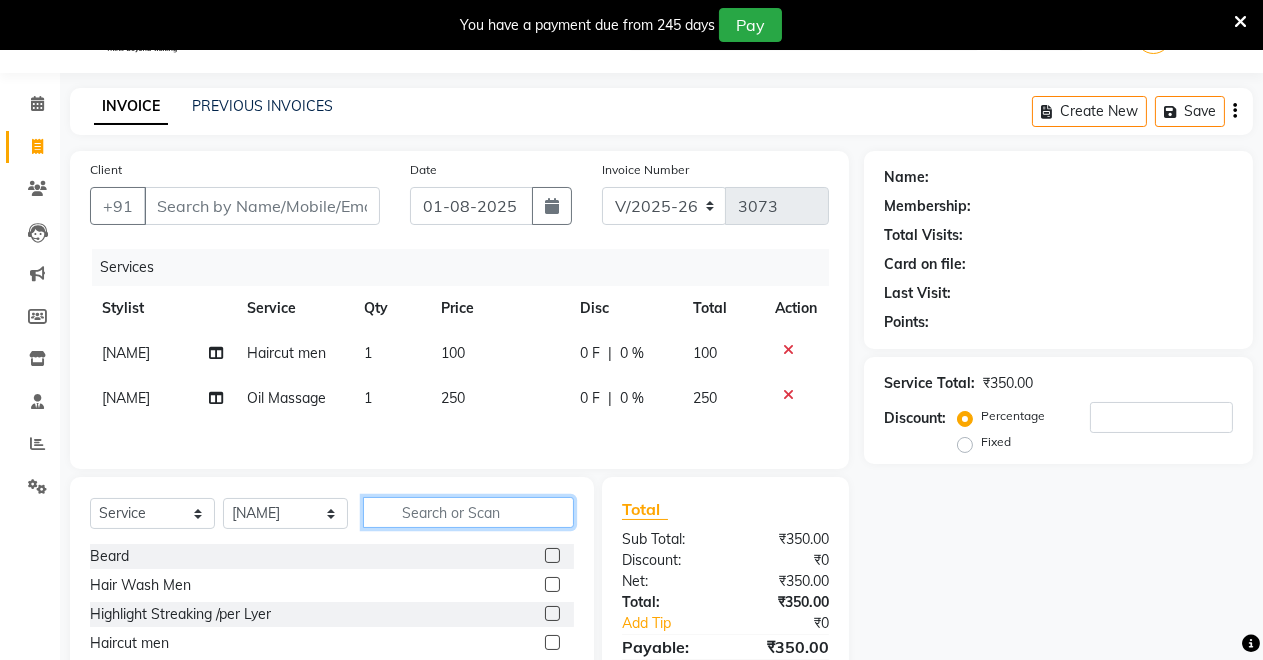 click 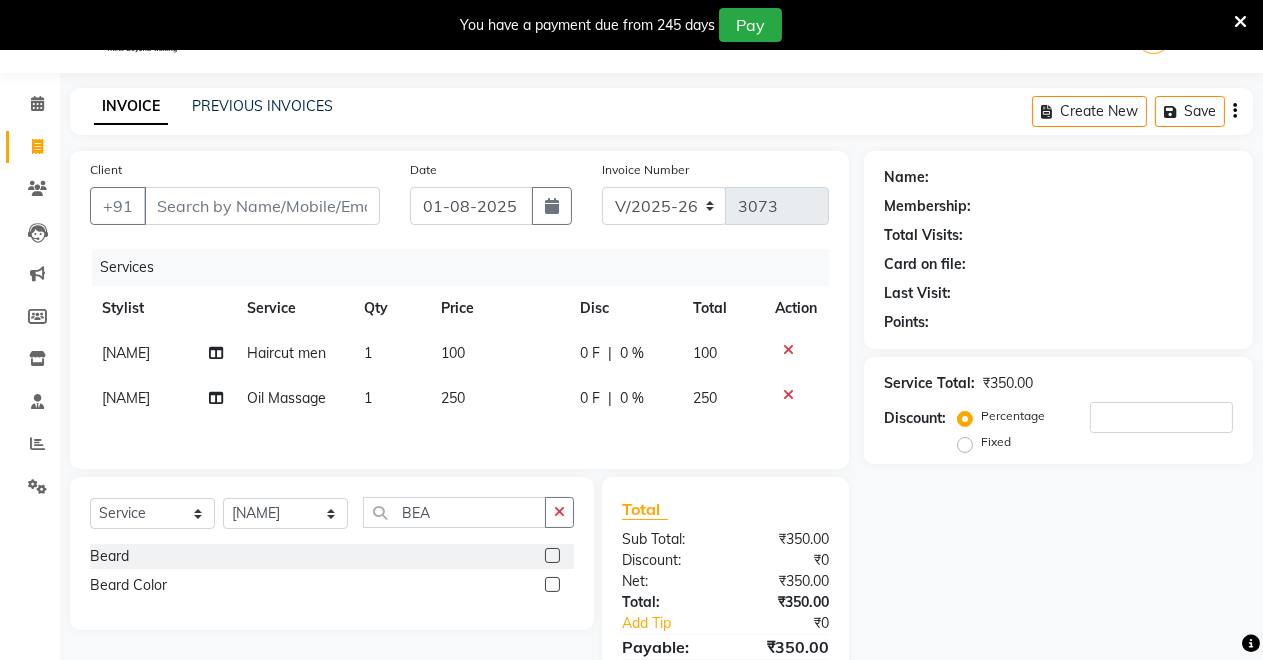 click 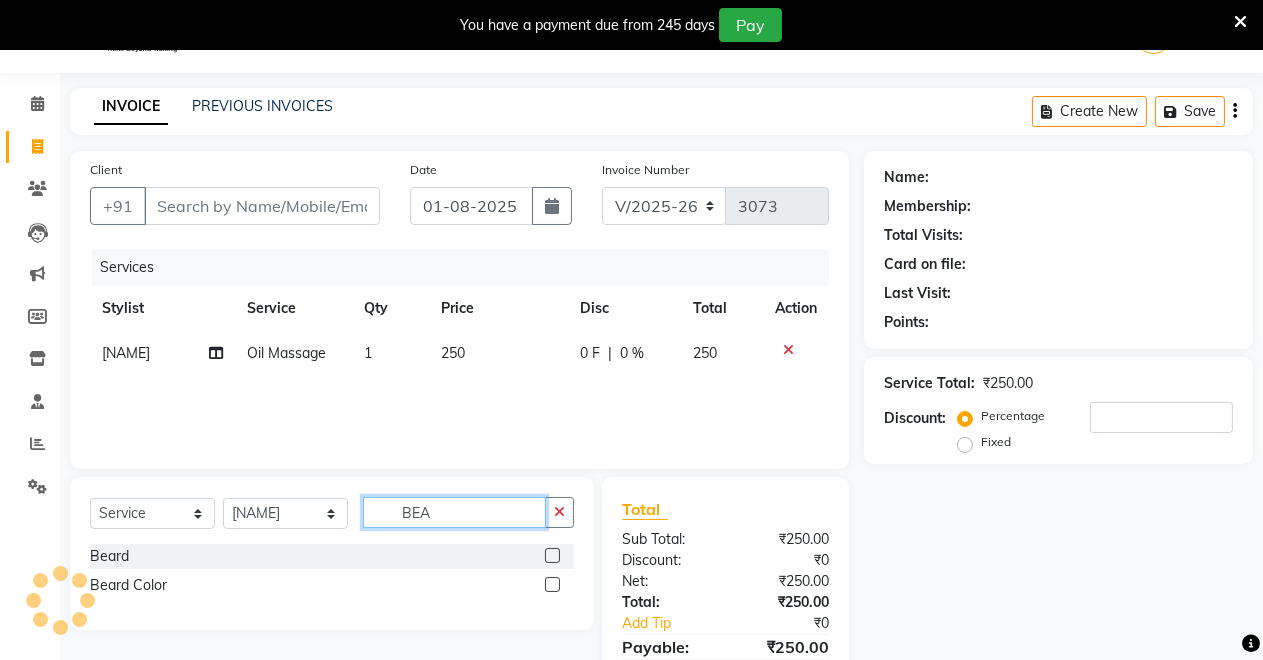 click on "BEA" 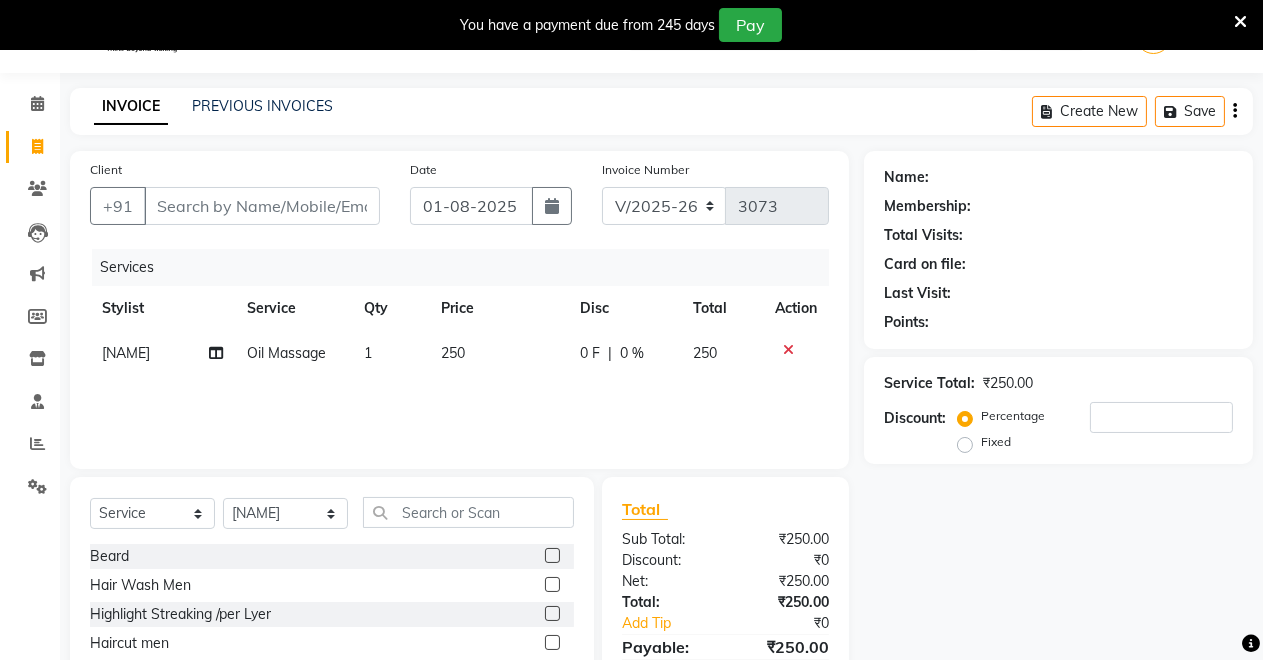 click 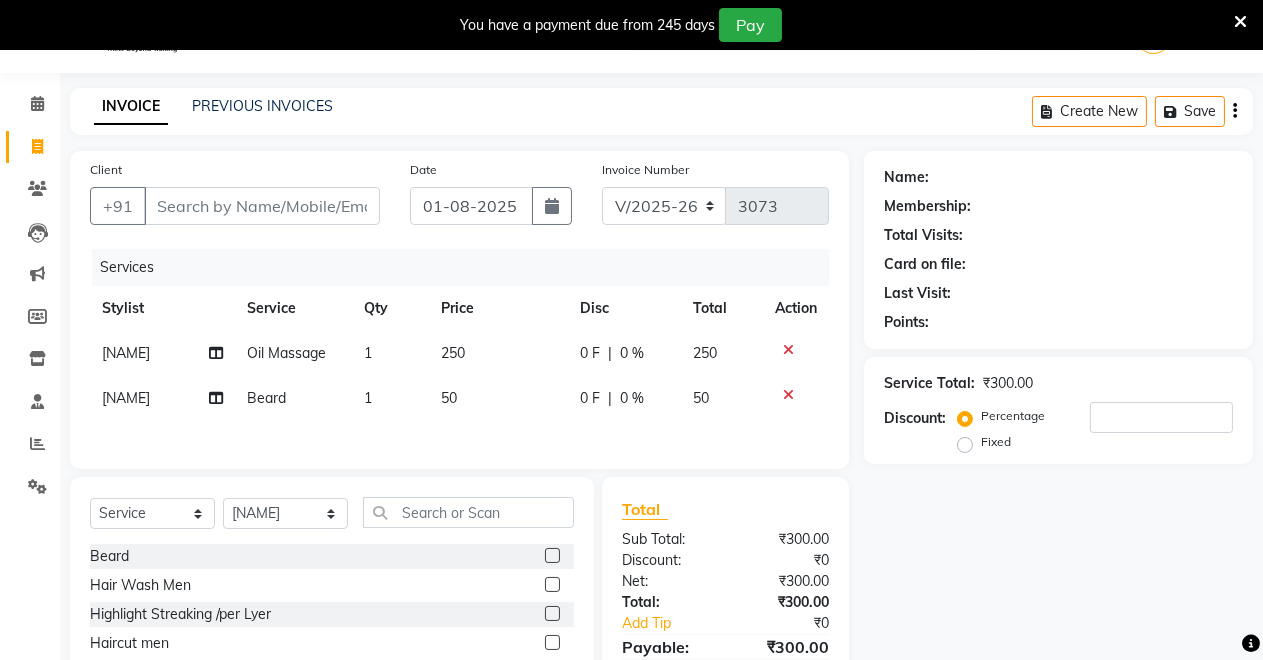 scroll, scrollTop: 0, scrollLeft: 0, axis: both 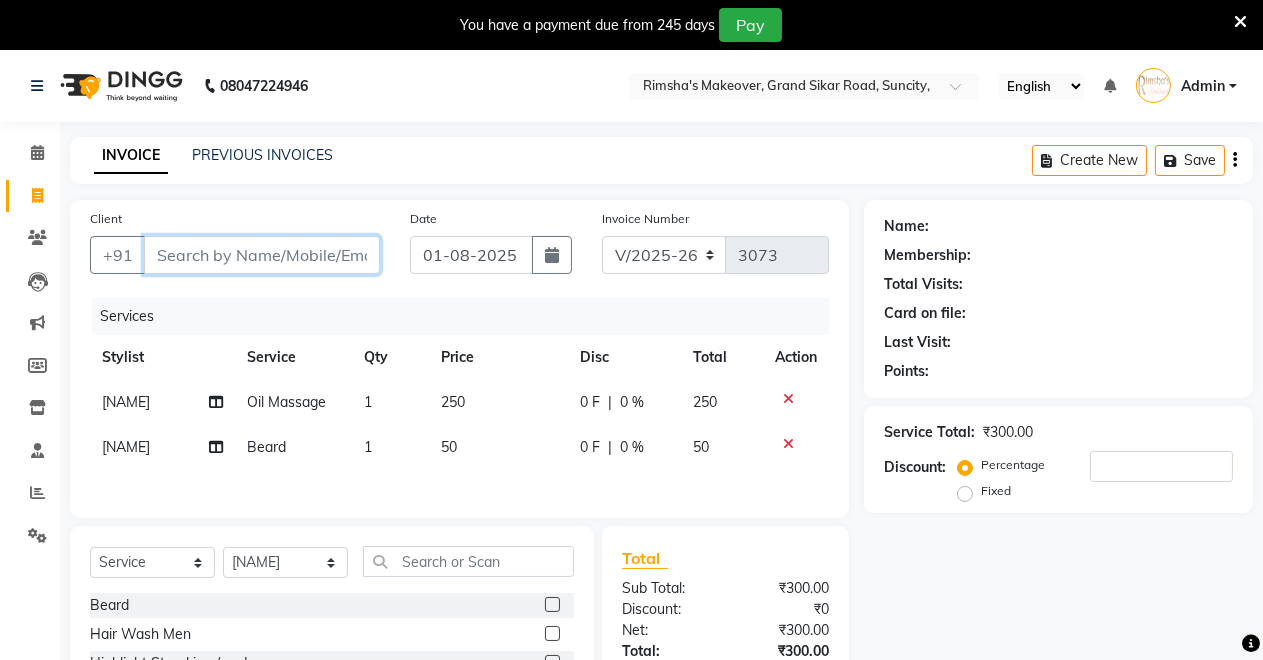 click on "Client" at bounding box center (262, 255) 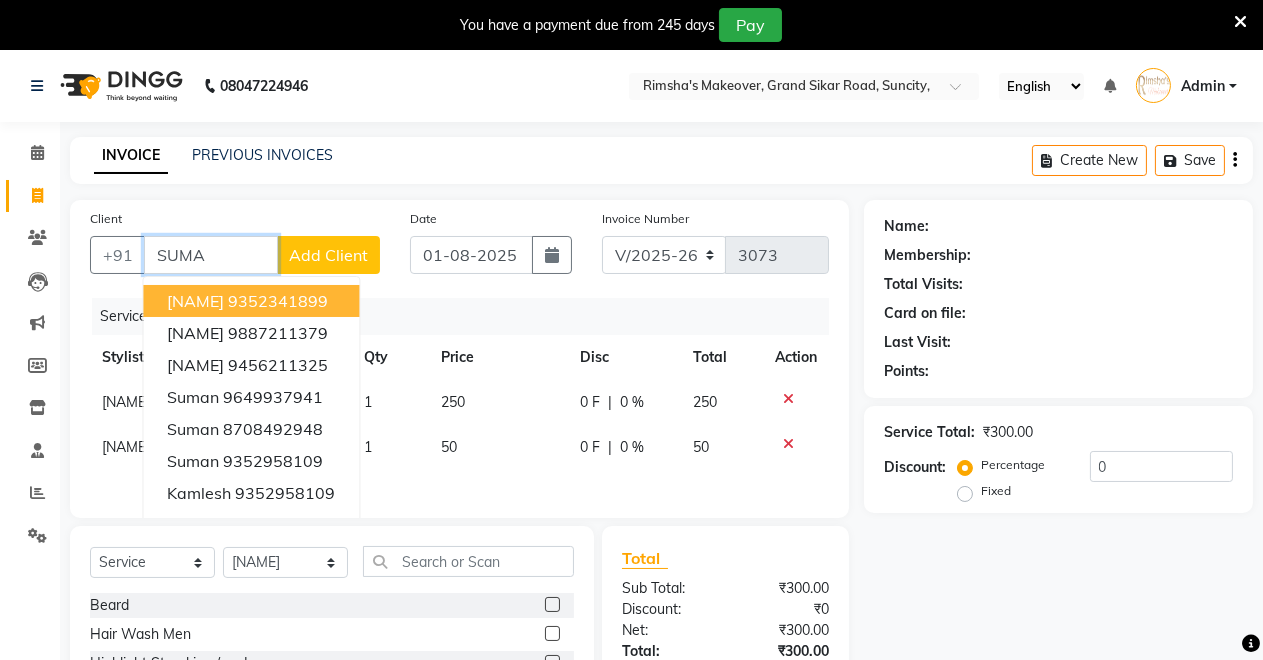 click on "[NAME]" at bounding box center (195, 301) 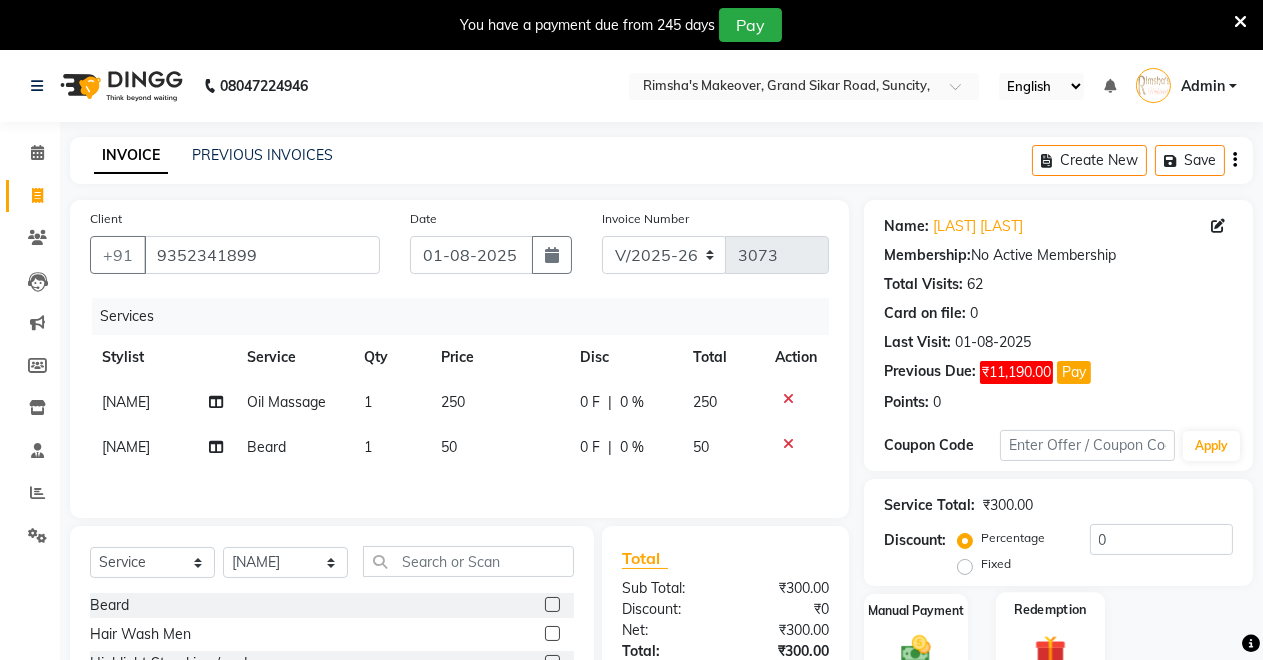 scroll, scrollTop: 238, scrollLeft: 0, axis: vertical 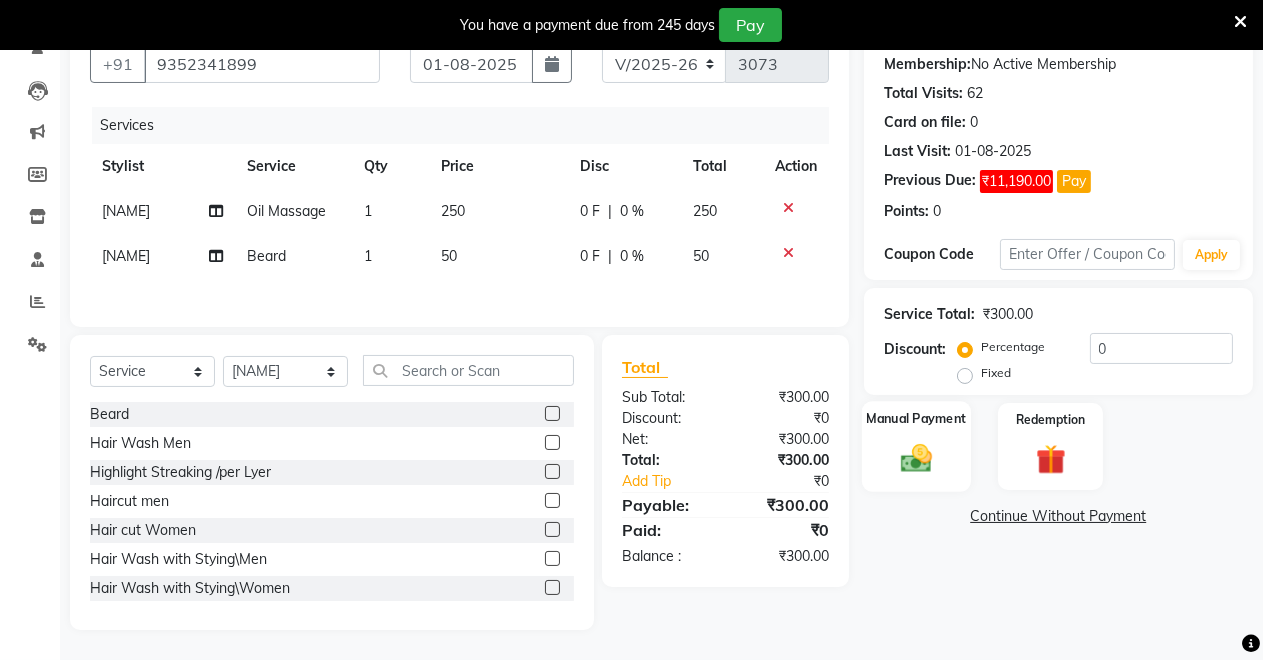 click 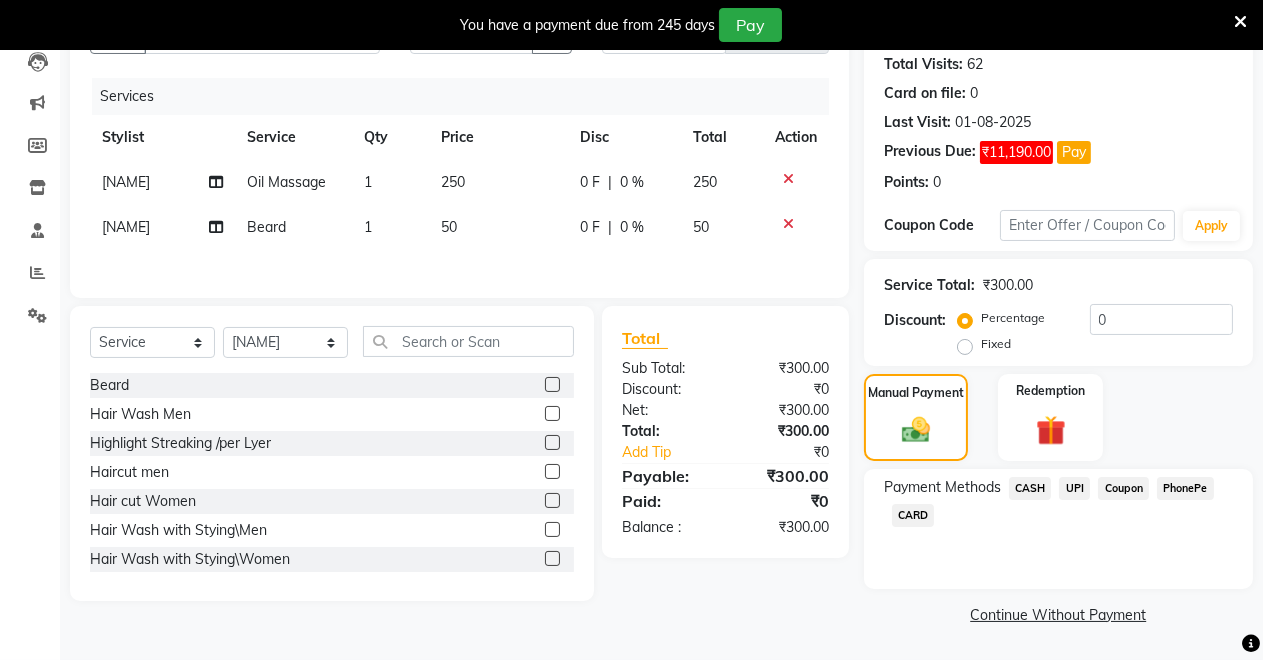 click on "UPI" 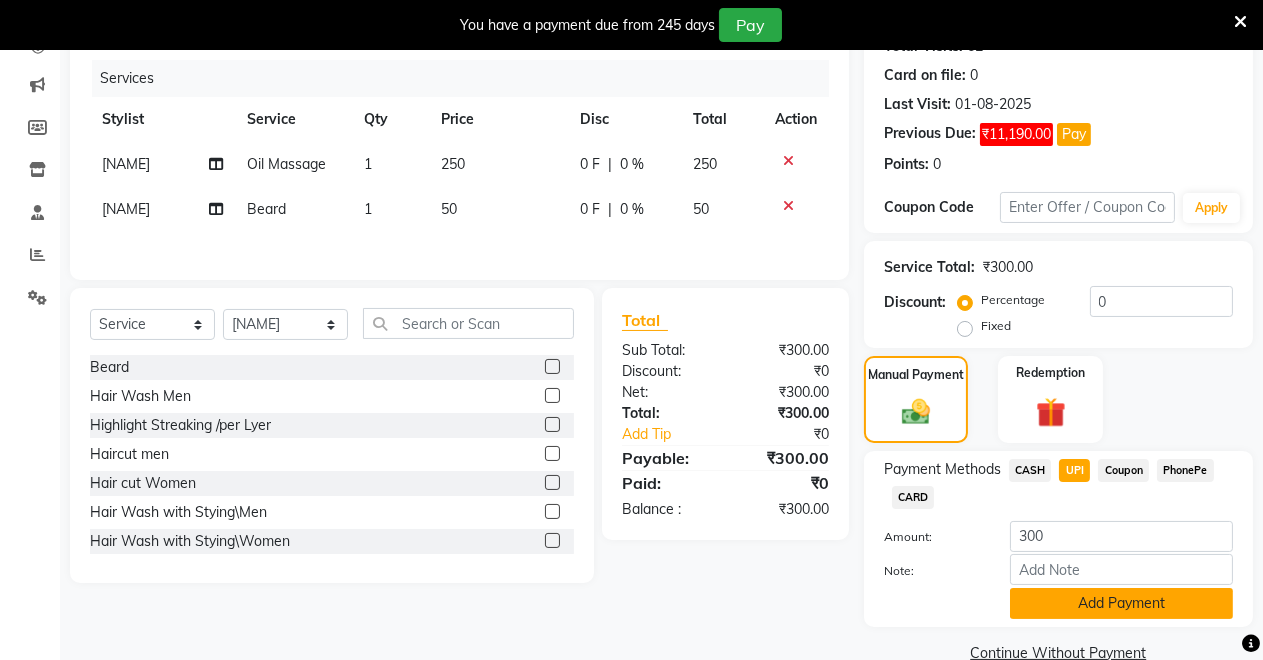 click on "Add Payment" 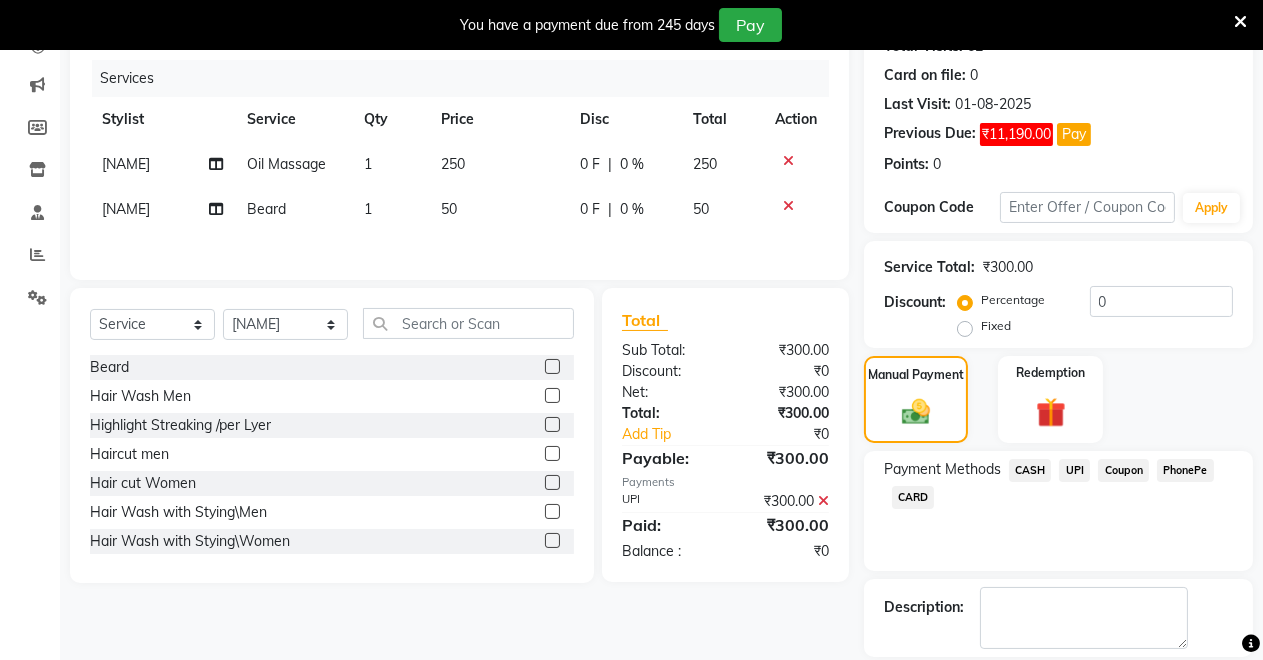 scroll, scrollTop: 332, scrollLeft: 0, axis: vertical 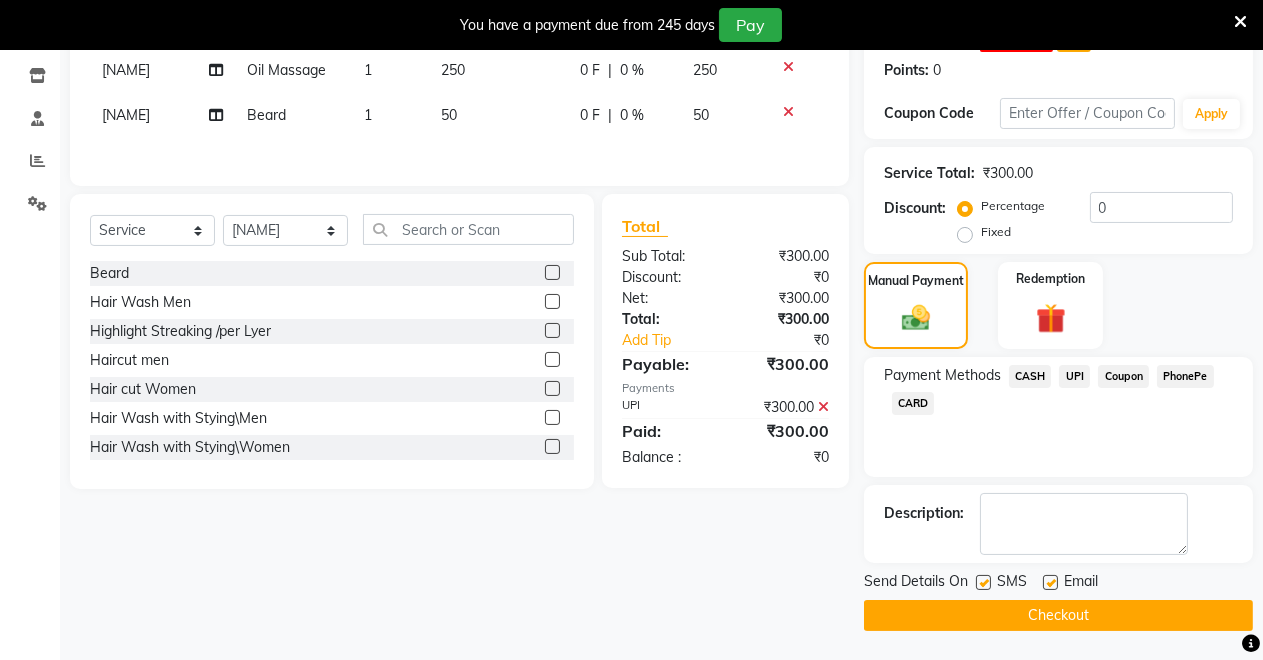 click on "Checkout" 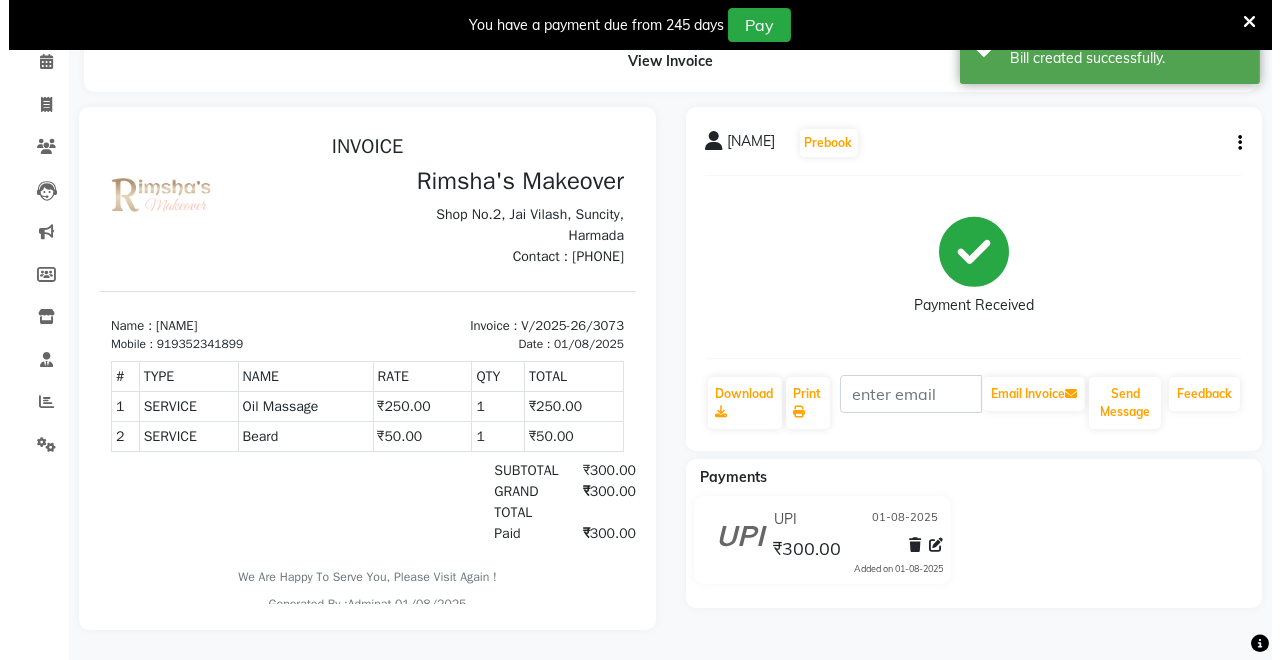 scroll, scrollTop: 0, scrollLeft: 0, axis: both 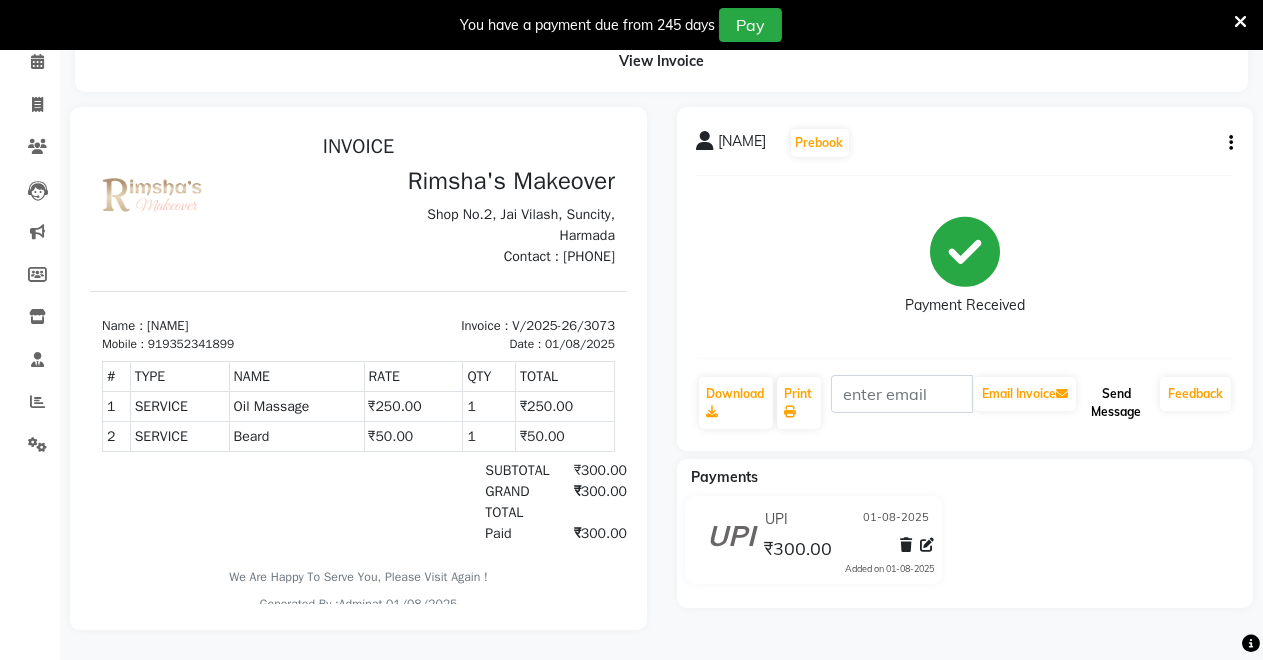 click on "Send Message" 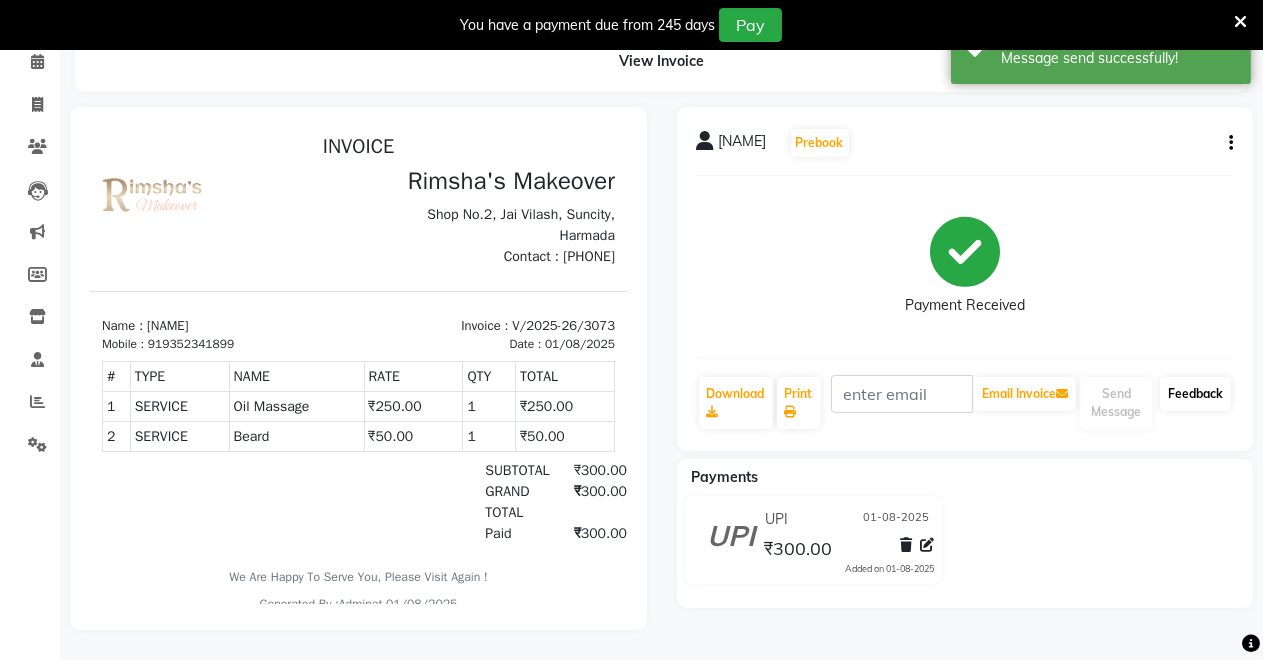 click on "Feedback" 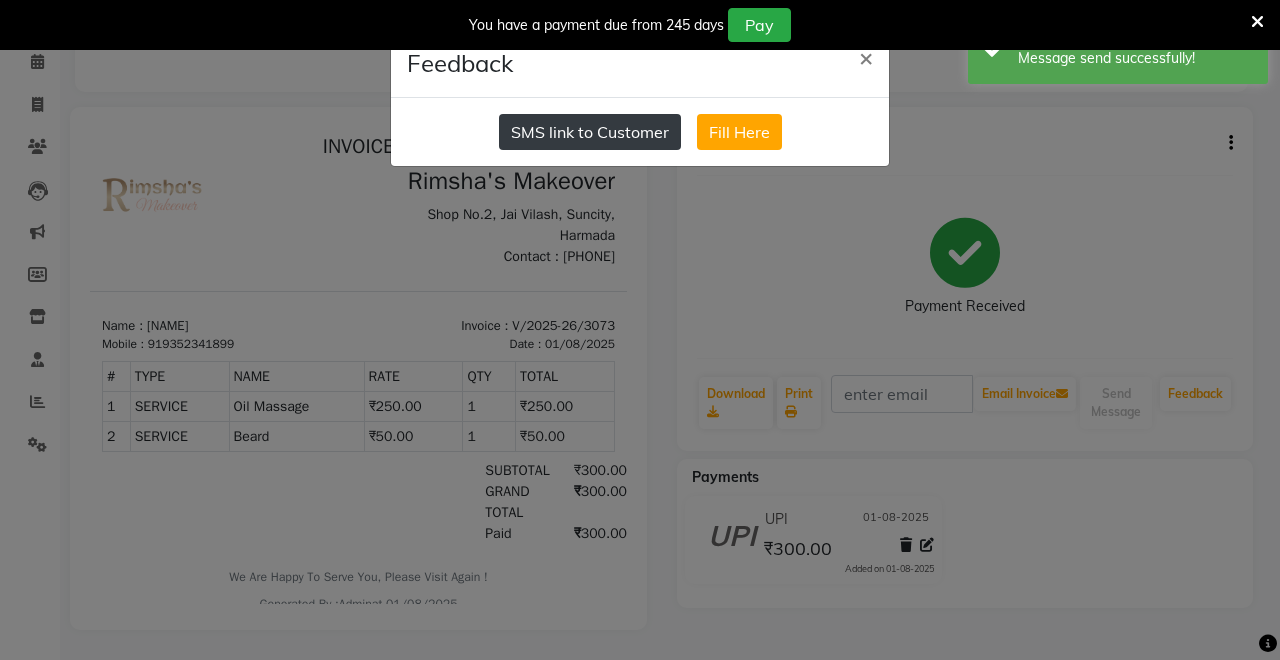 click on "SMS link to Customer" 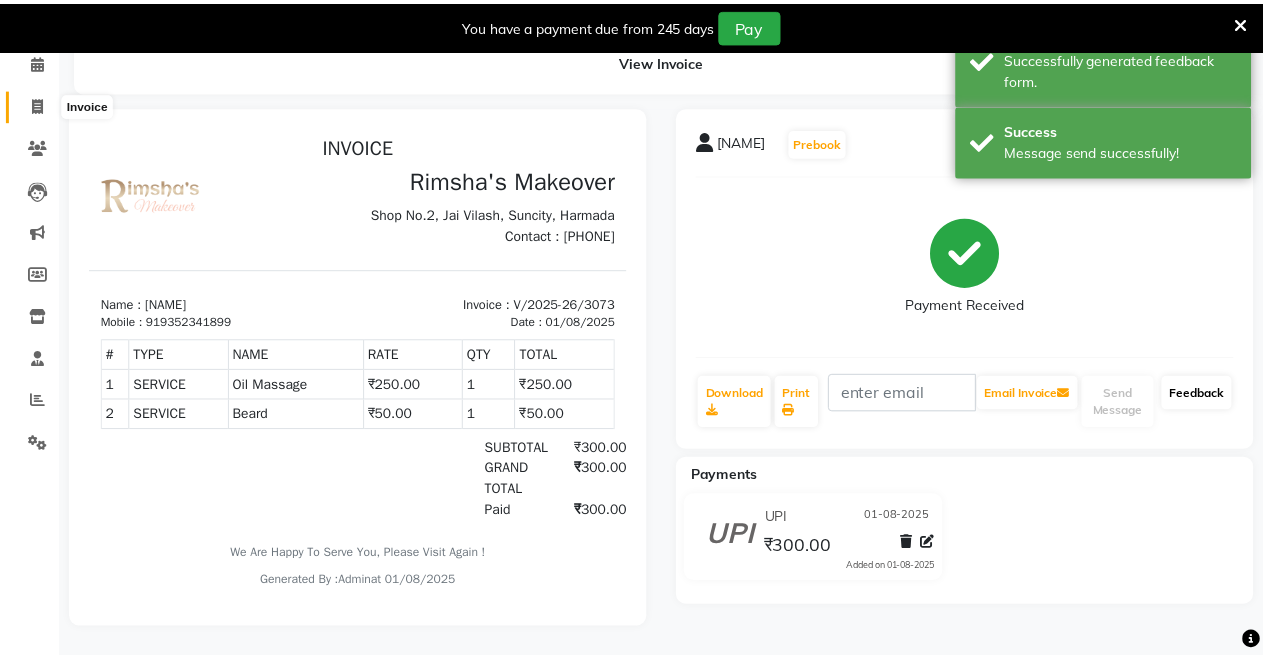 scroll, scrollTop: 0, scrollLeft: 0, axis: both 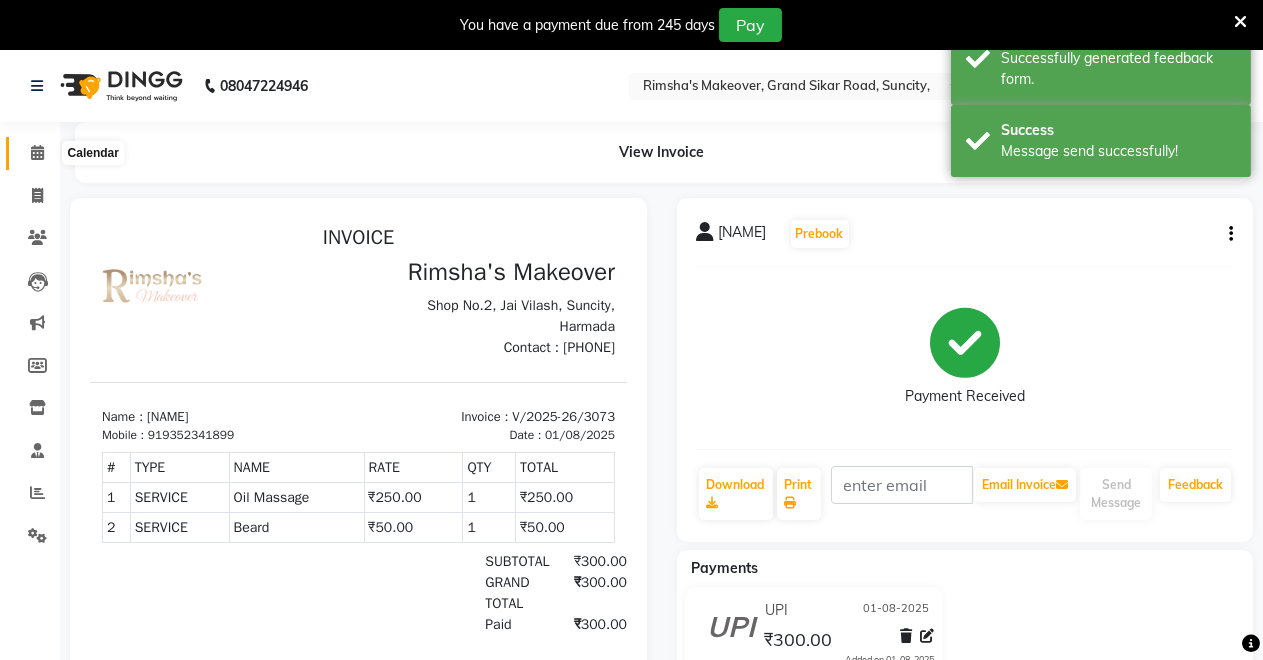 click 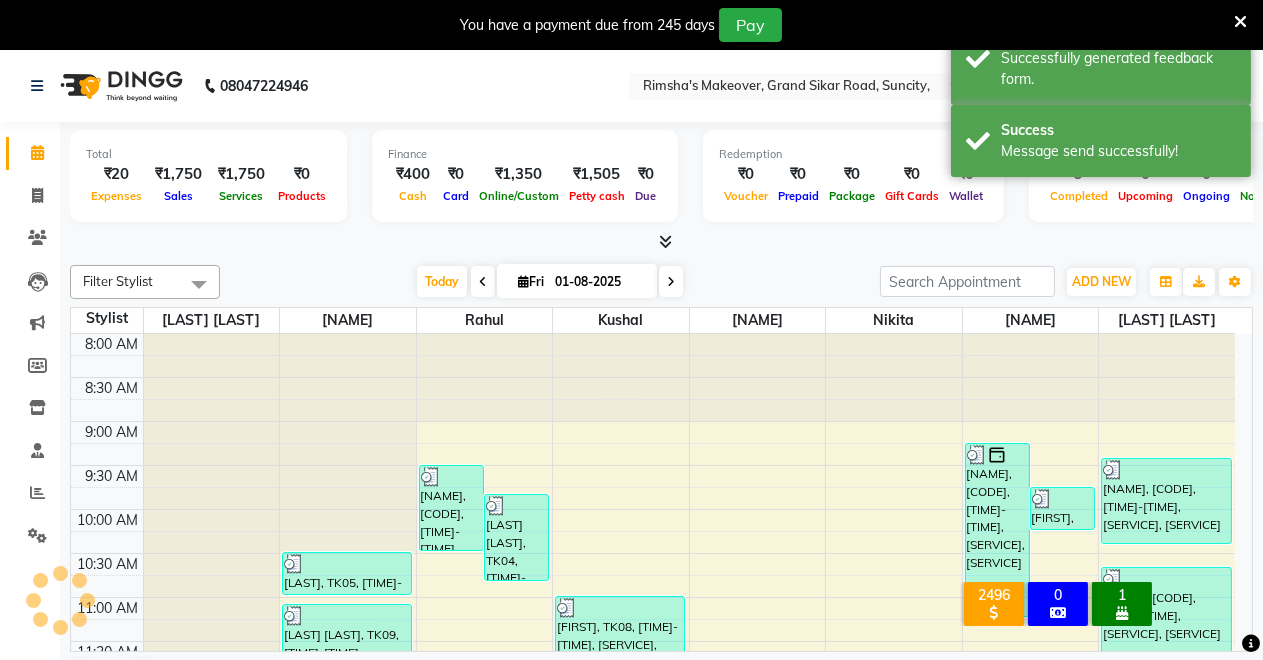 scroll, scrollTop: 0, scrollLeft: 0, axis: both 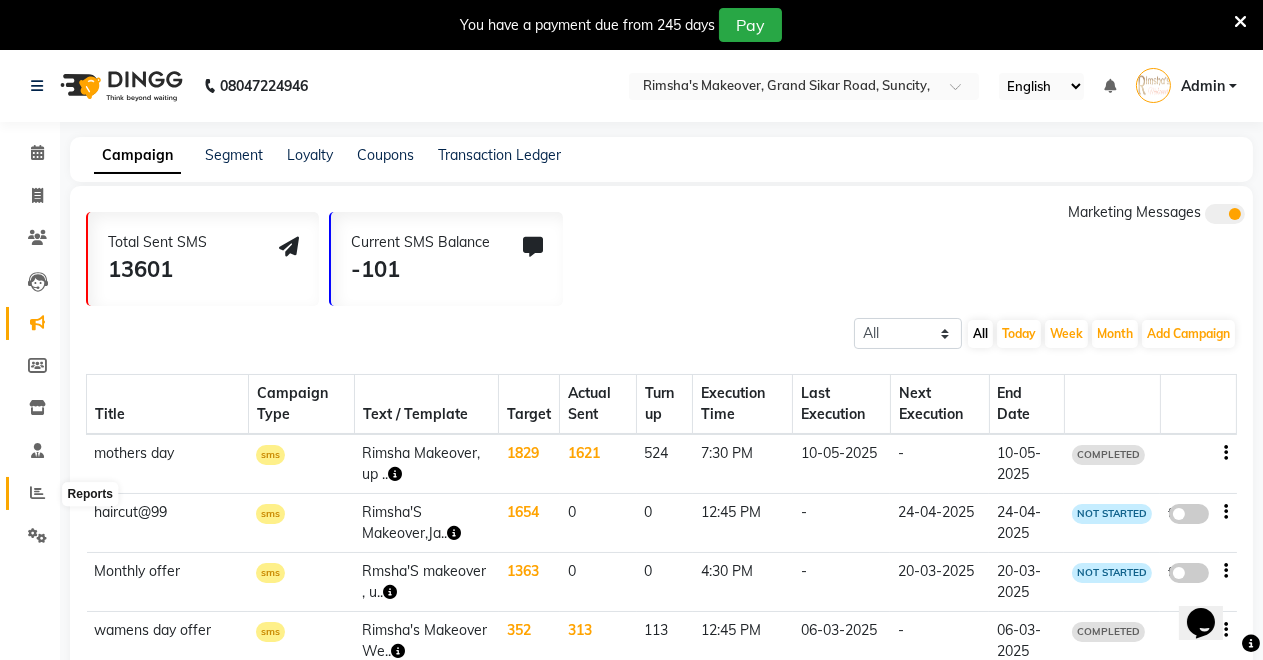 click 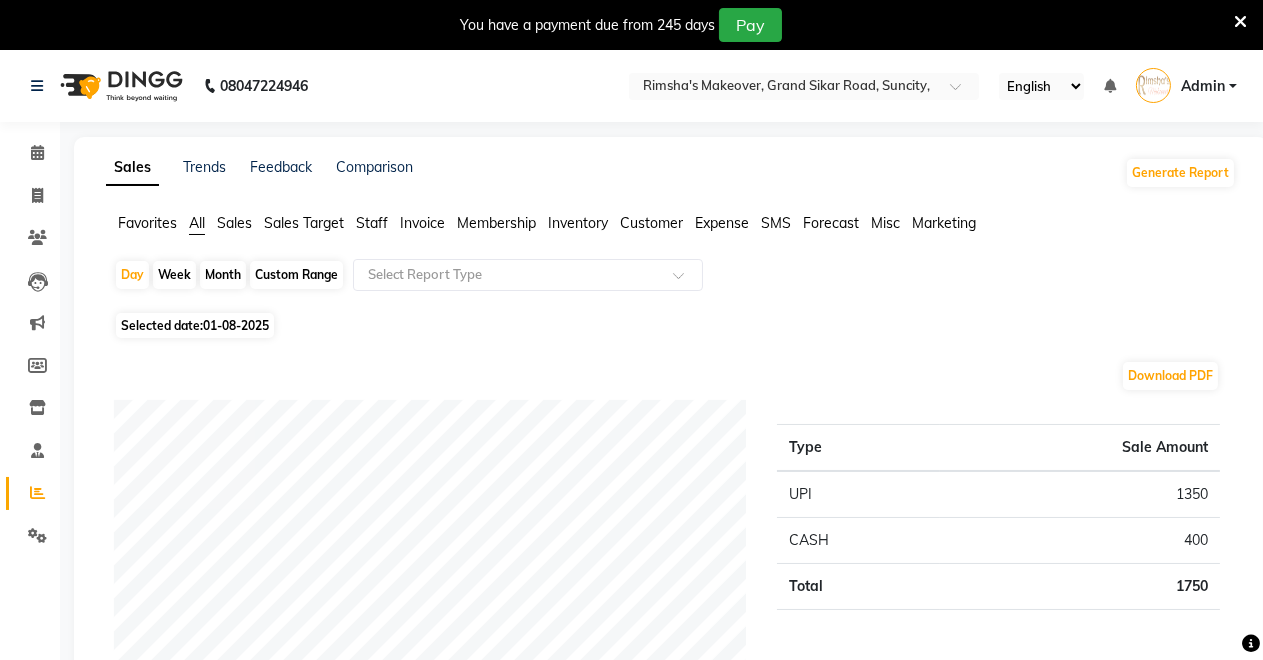 click on "Month" 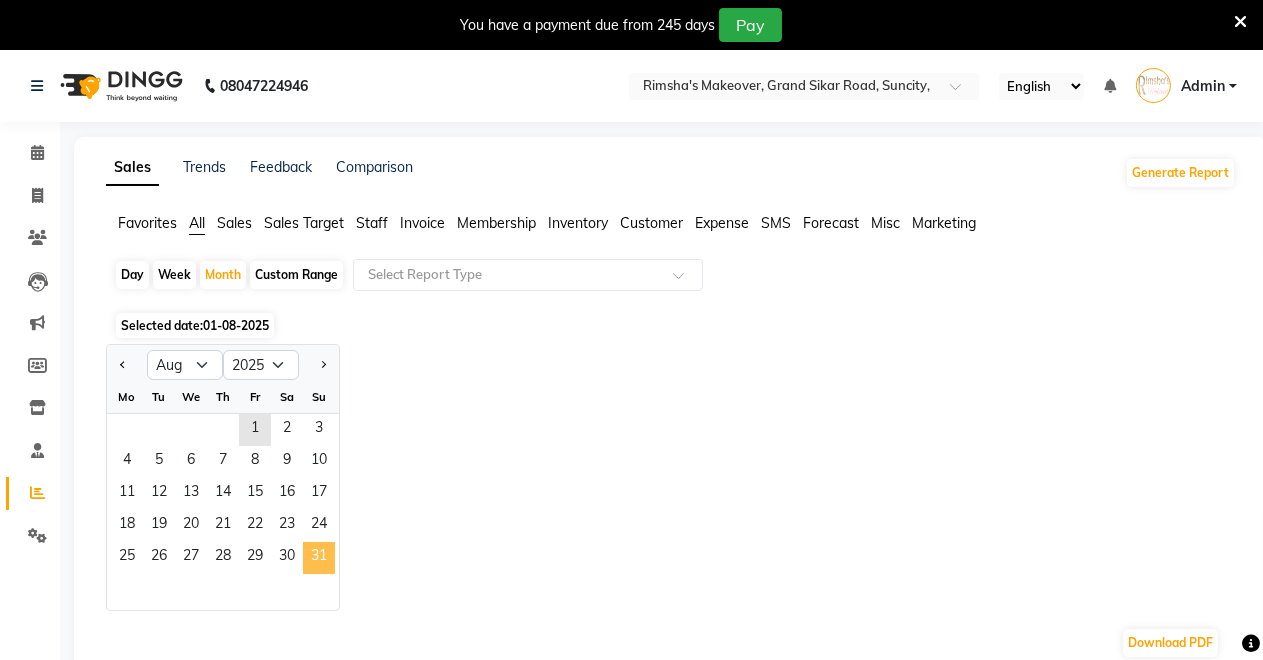 click on "31" 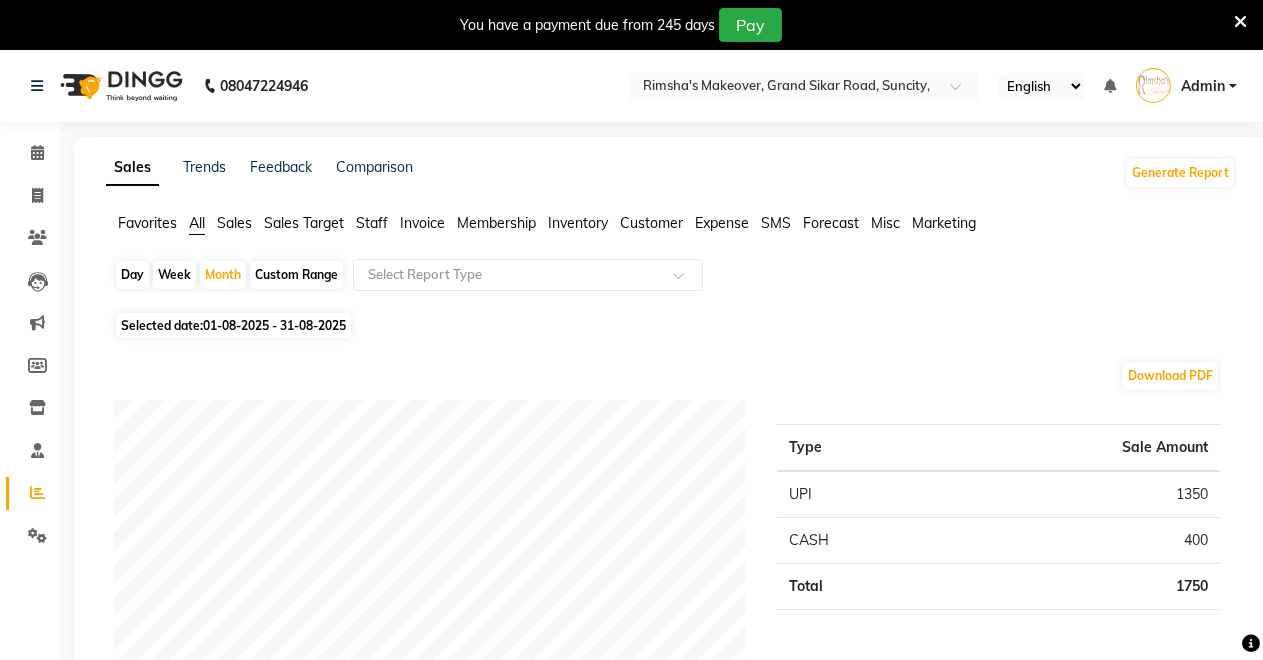 click on "Day" 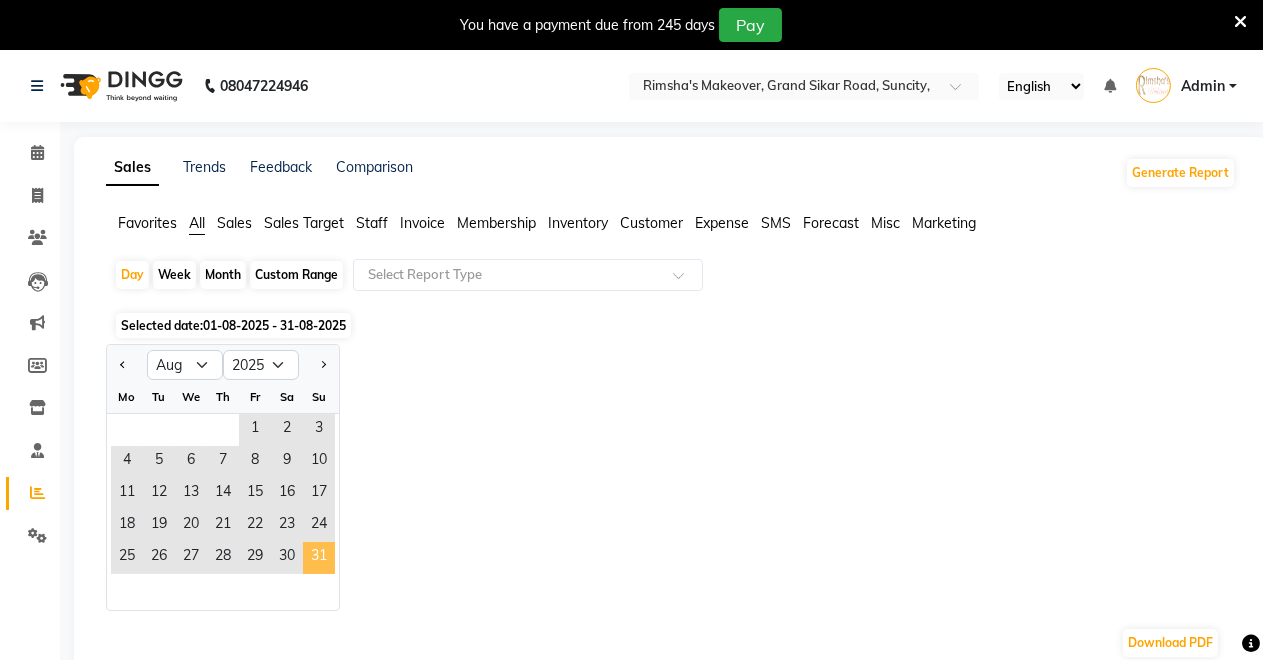 click on "31" 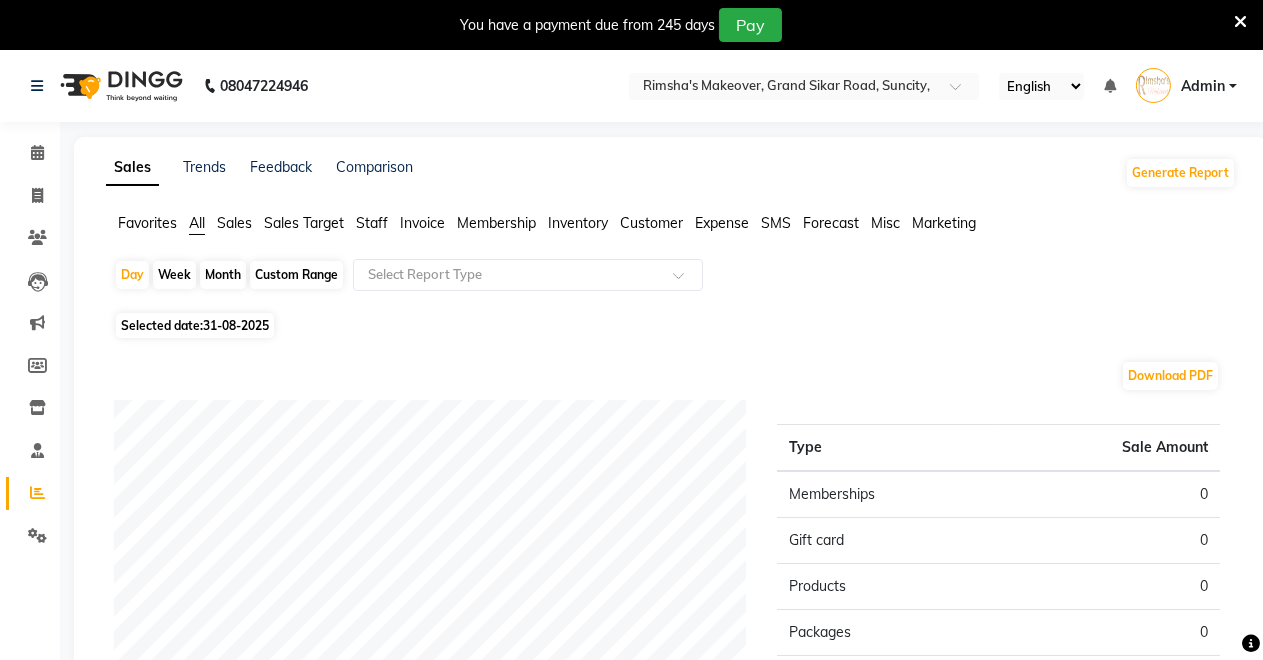 click on "Sales" 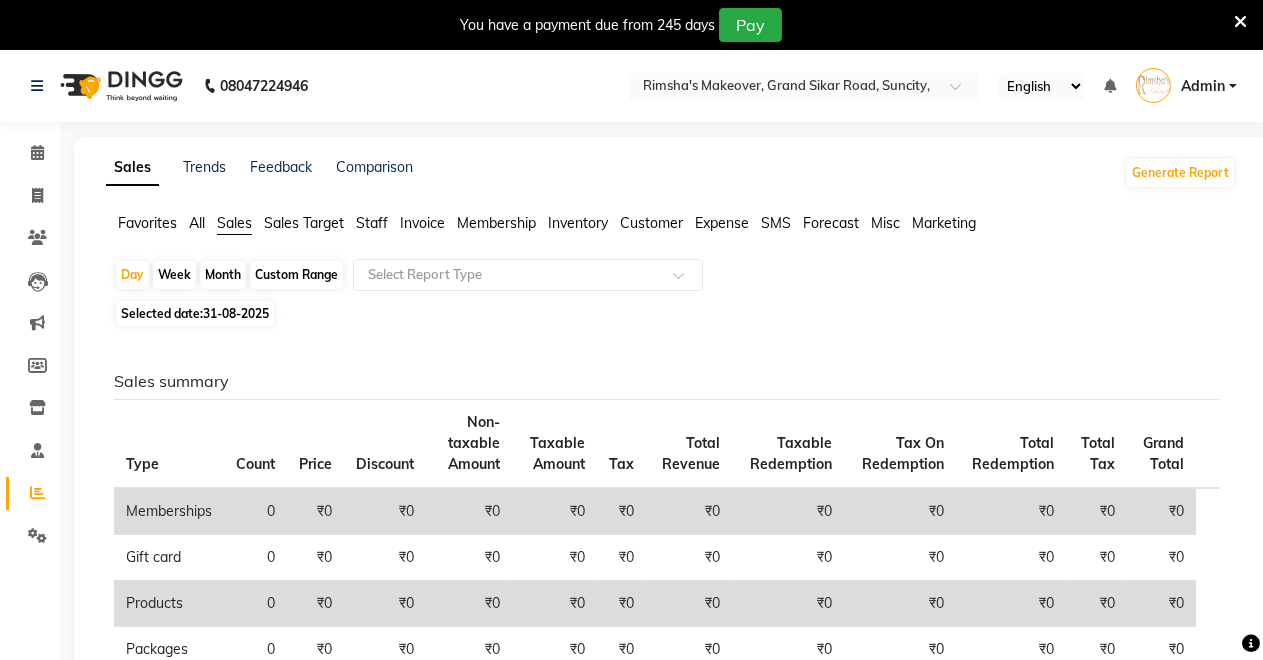 click on "31-08-2025" 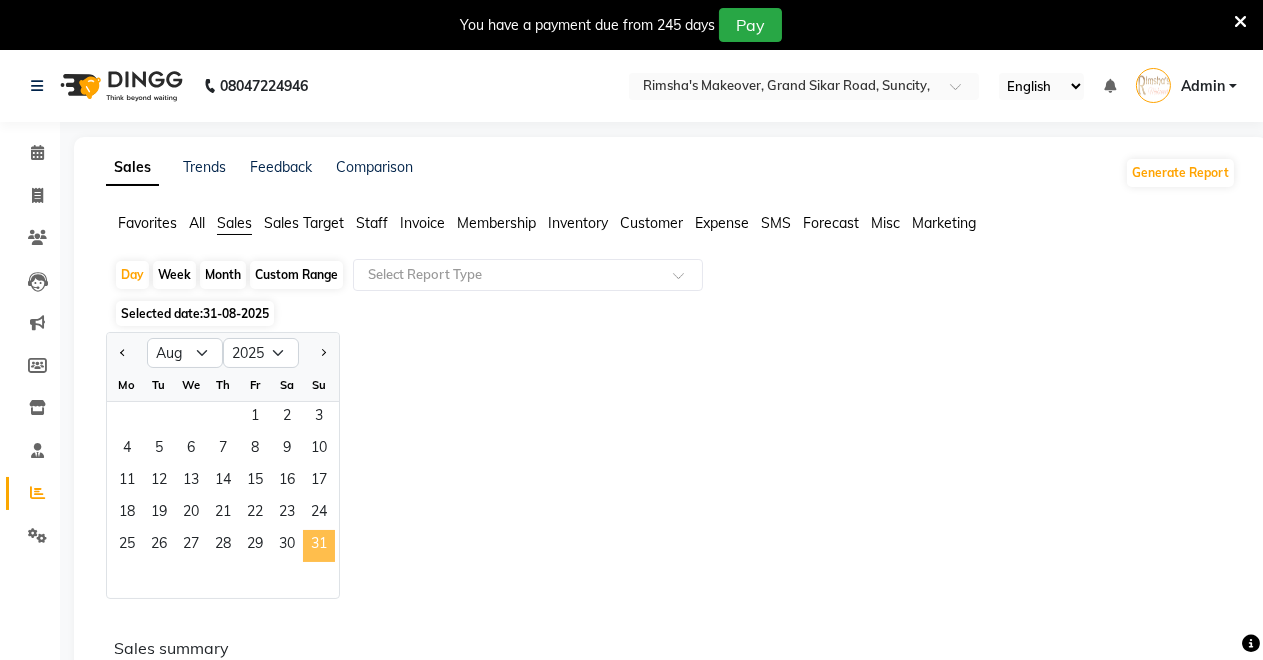 click on "31" 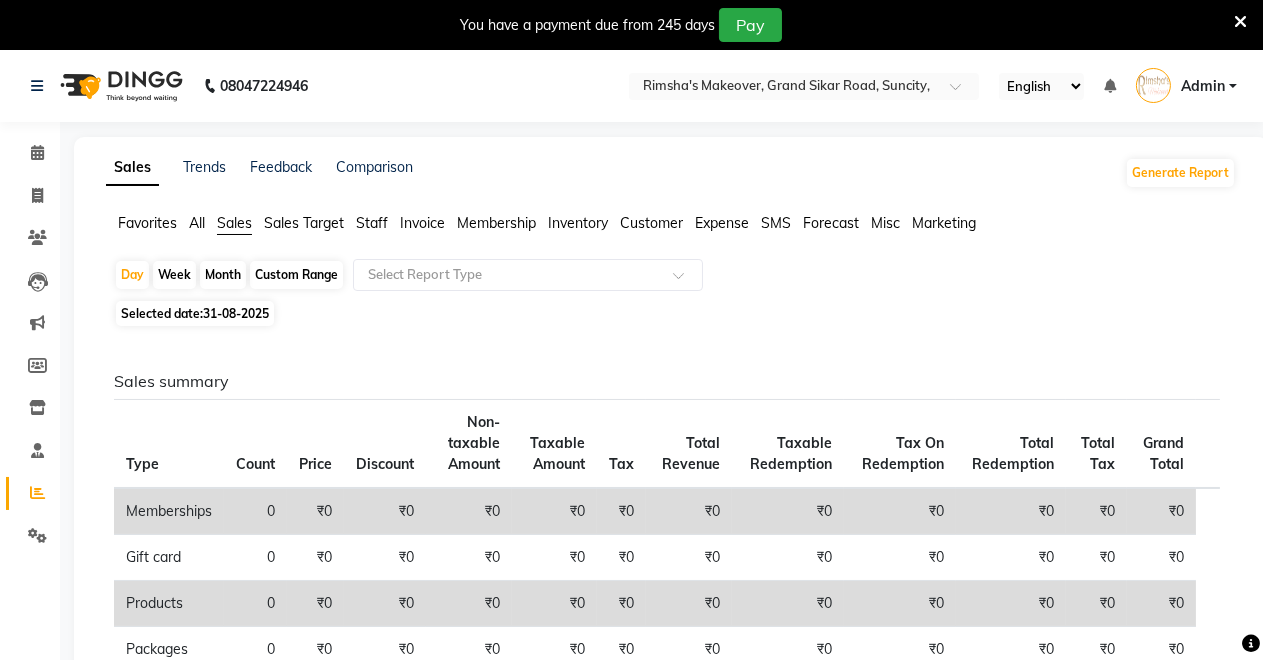 click on "31-08-2025" 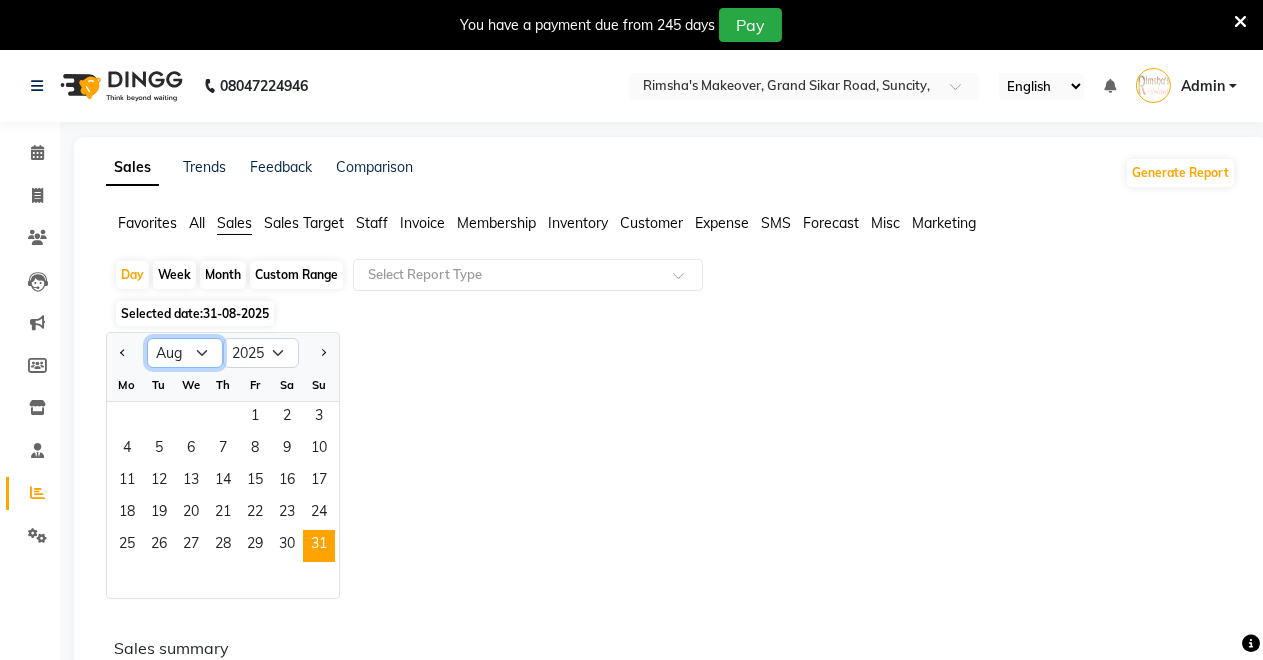 click on "Jan Feb Mar Apr May Jun Jul Aug Sep Oct Nov Dec" 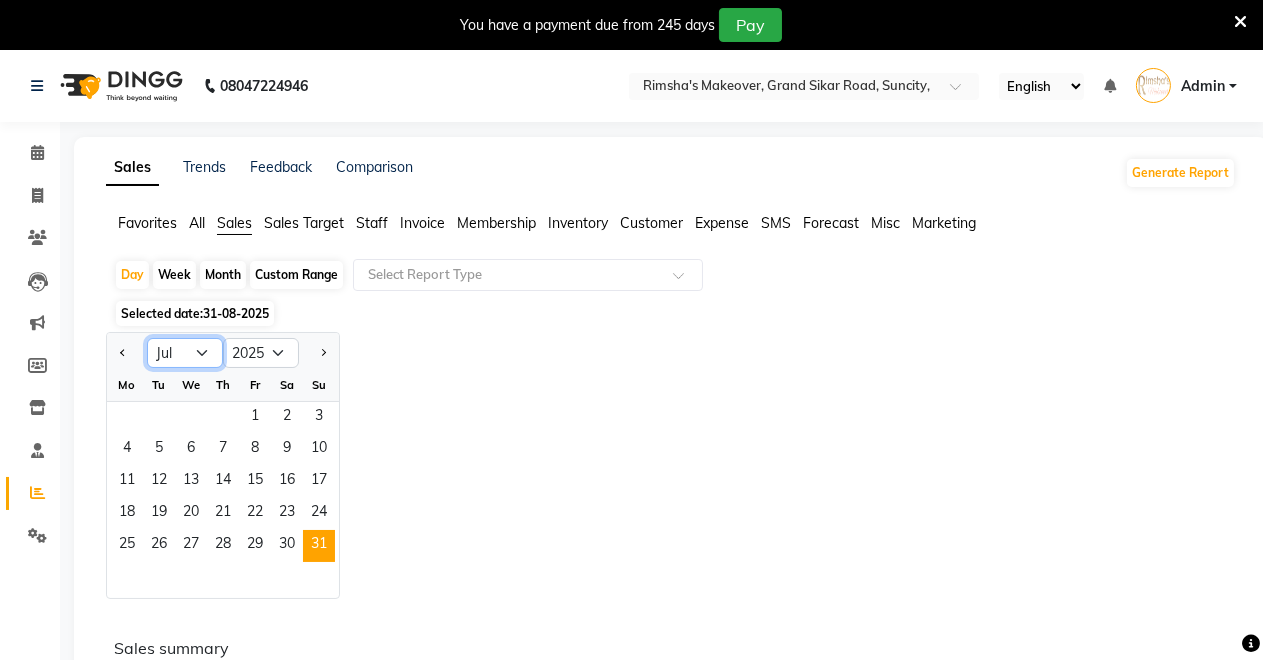 click on "Jan Feb Mar Apr May Jun Jul Aug Sep Oct Nov Dec" 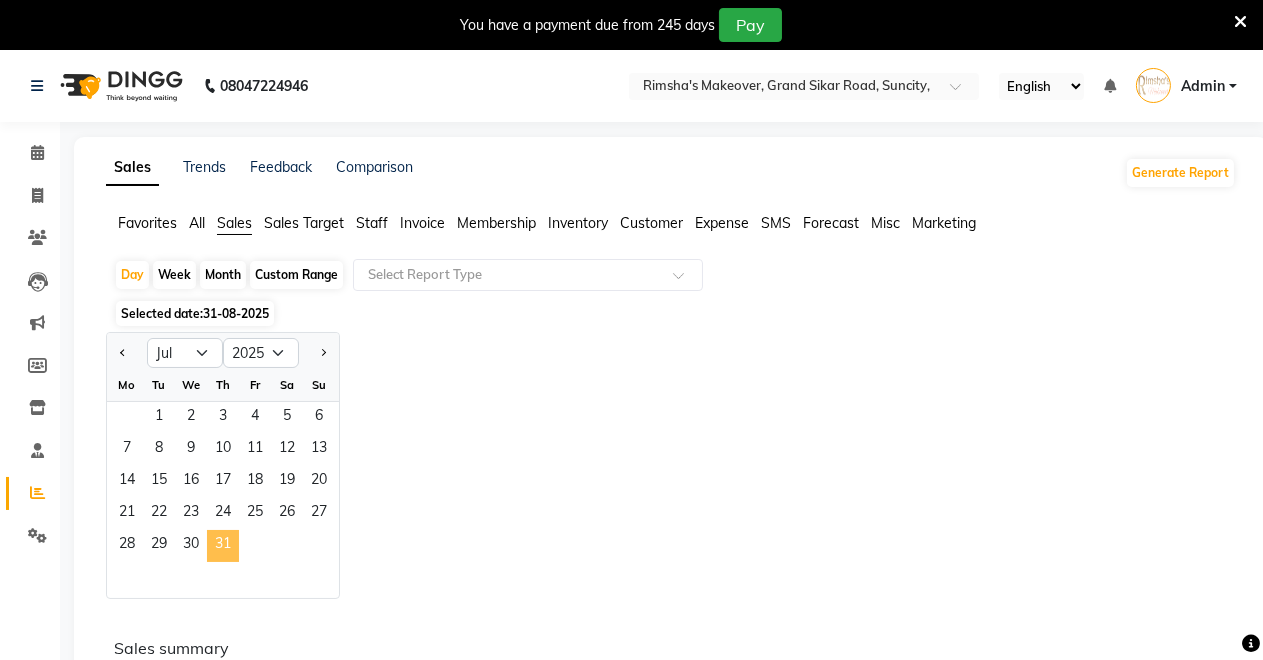 click on "31" 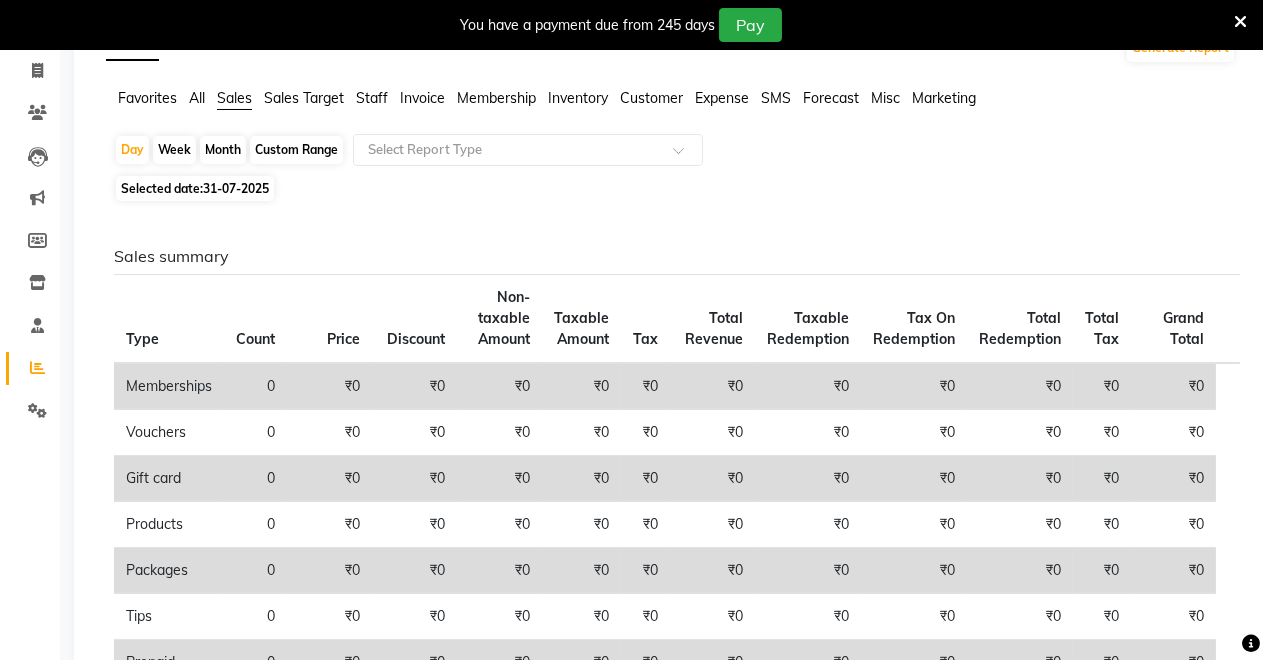 scroll, scrollTop: 0, scrollLeft: 0, axis: both 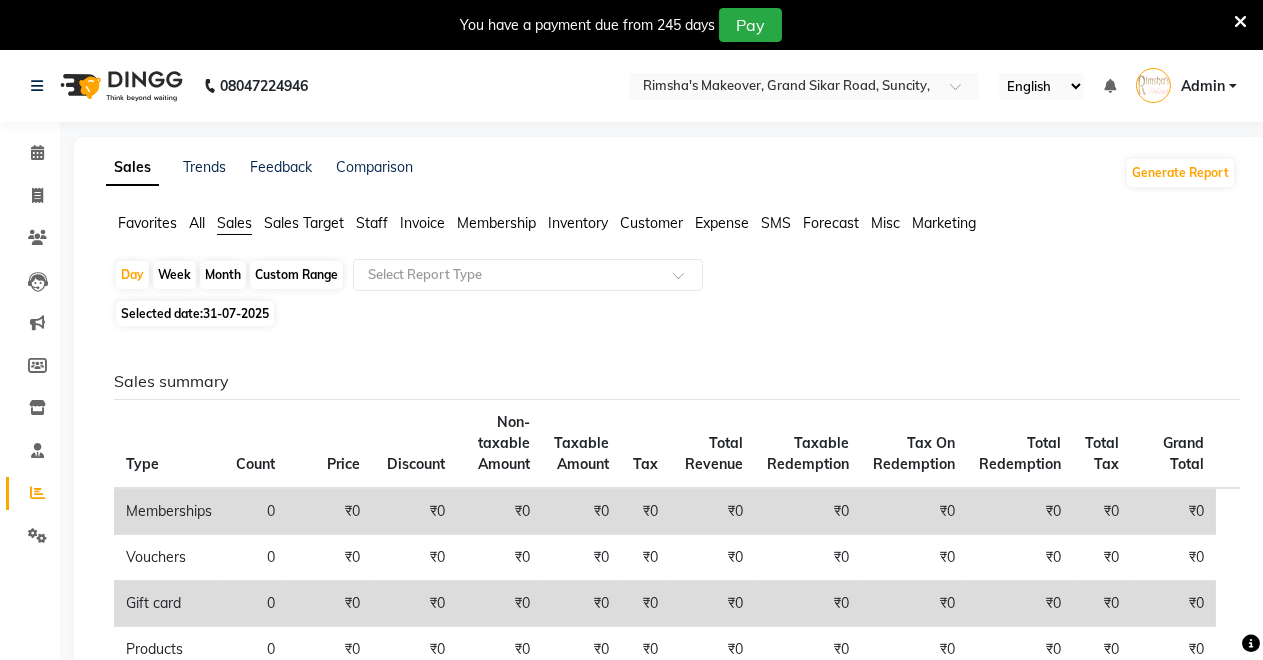click on "Sales Trends Feedback Comparison Generate Report Favorites All Sales Sales Target Staff Invoice Membership Inventory Customer Expense SMS Forecast Misc Marketing  Day   Week   Month   Custom Range  Select Report Type Selected date:  31-07-2025  Sales summary Type Count Price Discount Non-taxable Amount Taxable Amount Tax Total Revenue Taxable Redemption Tax On Redemption Total Redemption Total Tax Grand Total  Memberships 0 ₹0 ₹0 ₹0 ₹0 ₹0 ₹0 ₹0 ₹0 ₹0 ₹0 ₹0  Vouchers 0 ₹0 ₹0 ₹0 ₹0 ₹0 ₹0 ₹0 ₹0 ₹0 ₹0 ₹0  Gift card 0 ₹0 ₹0 ₹0 ₹0 ₹0 ₹0 ₹0 ₹0 ₹0 ₹0 ₹0  Products 0 ₹0 ₹0 ₹0 ₹0 ₹0 ₹0 ₹0 ₹0 ₹0 ₹0 ₹0  Packages 0 ₹0 ₹0 ₹0 ₹0 ₹0 ₹0 ₹0 ₹0 ₹0 ₹0 ₹0  Tips 0 ₹0 ₹0 ₹0 ₹0 ₹0 ₹0 ₹0 ₹0 ₹0 ₹0 ₹0  Prepaid 0 ₹0 ₹0 ₹0 ₹0 ₹0 ₹0 ₹0 ₹0 ₹0 ₹0 ₹0  Services 27 ₹7,203.00 ₹1,183.04 ₹6,019.96 ₹0 ₹0 ₹6,019.96 ₹0 ₹0 ₹0 ₹0 ₹6,019.96  Fee 0 ₹0 ₹0 ₹0 ₹0 ₹0 ₹0 Tip" 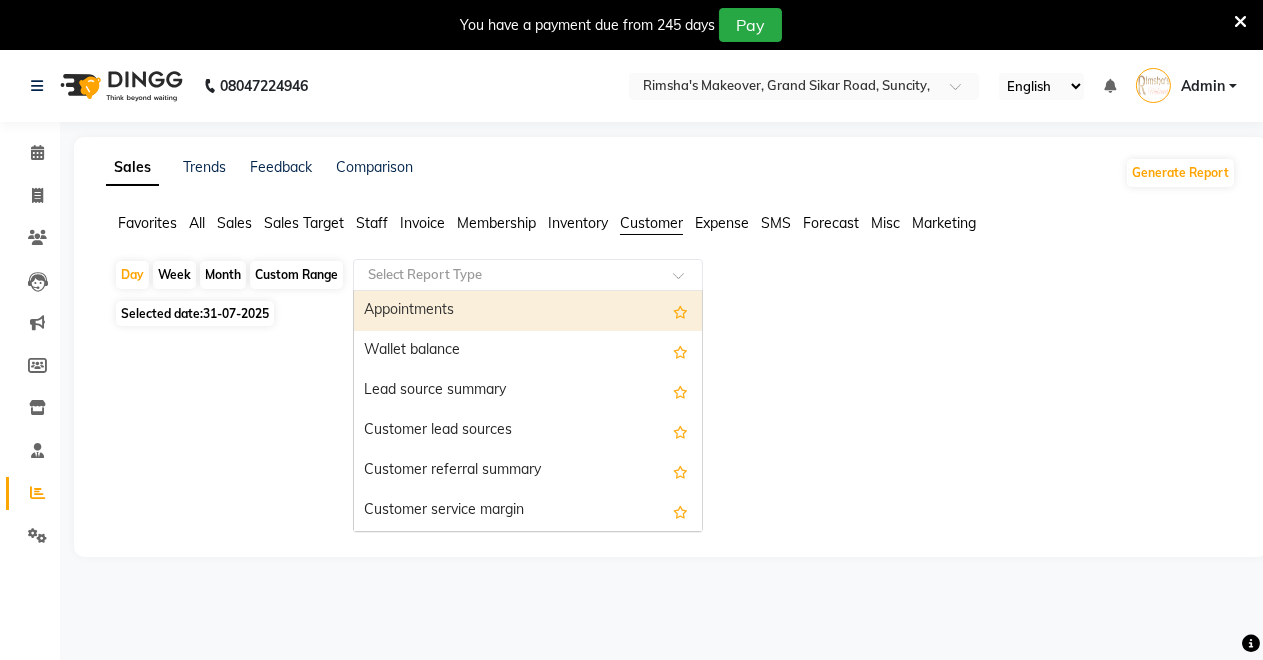 click 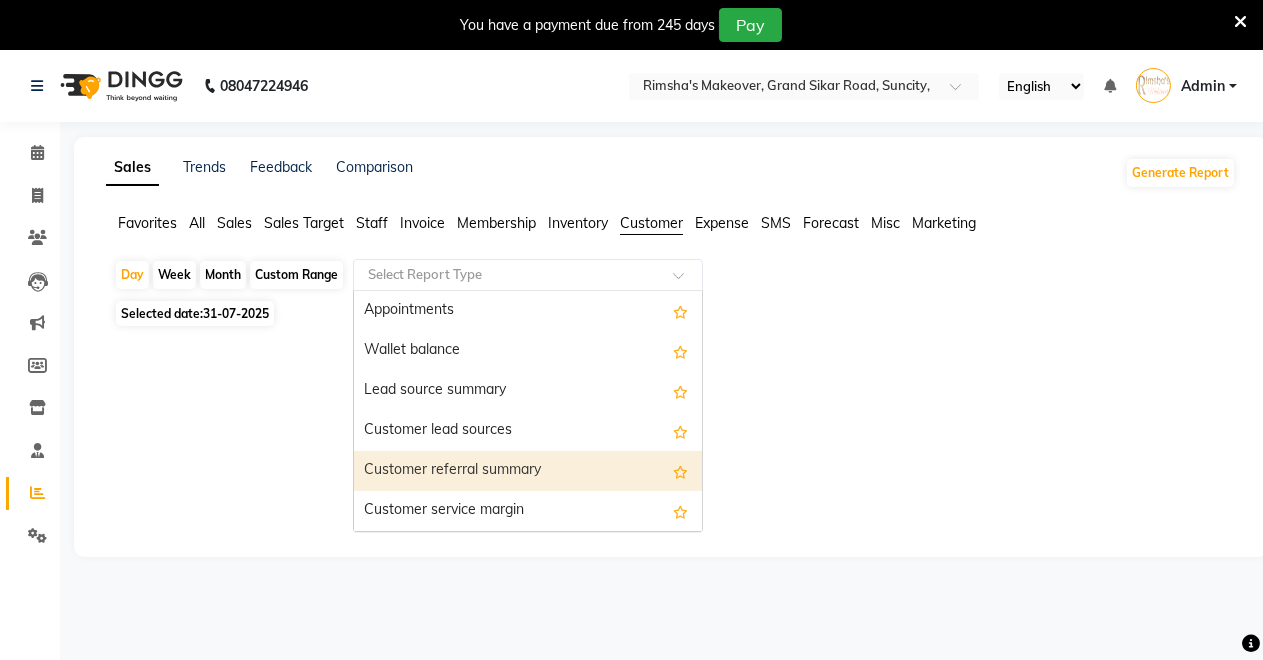 scroll, scrollTop: 280, scrollLeft: 0, axis: vertical 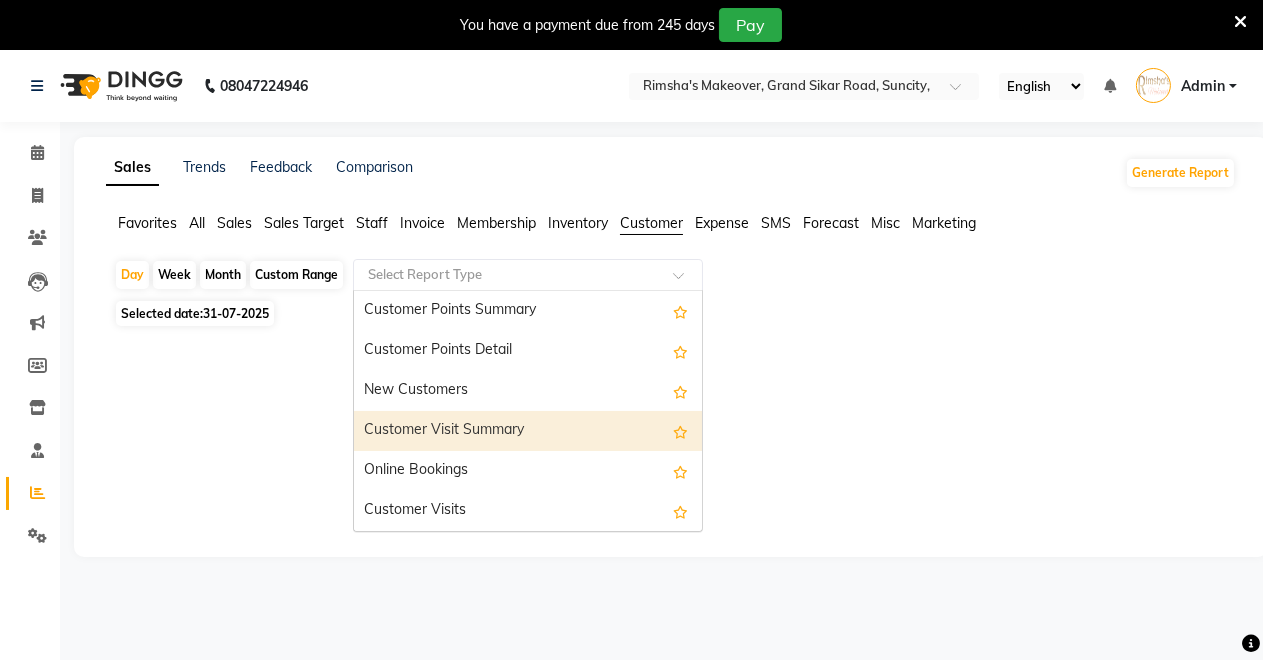 click on "Customer Visit Summary" at bounding box center (528, 431) 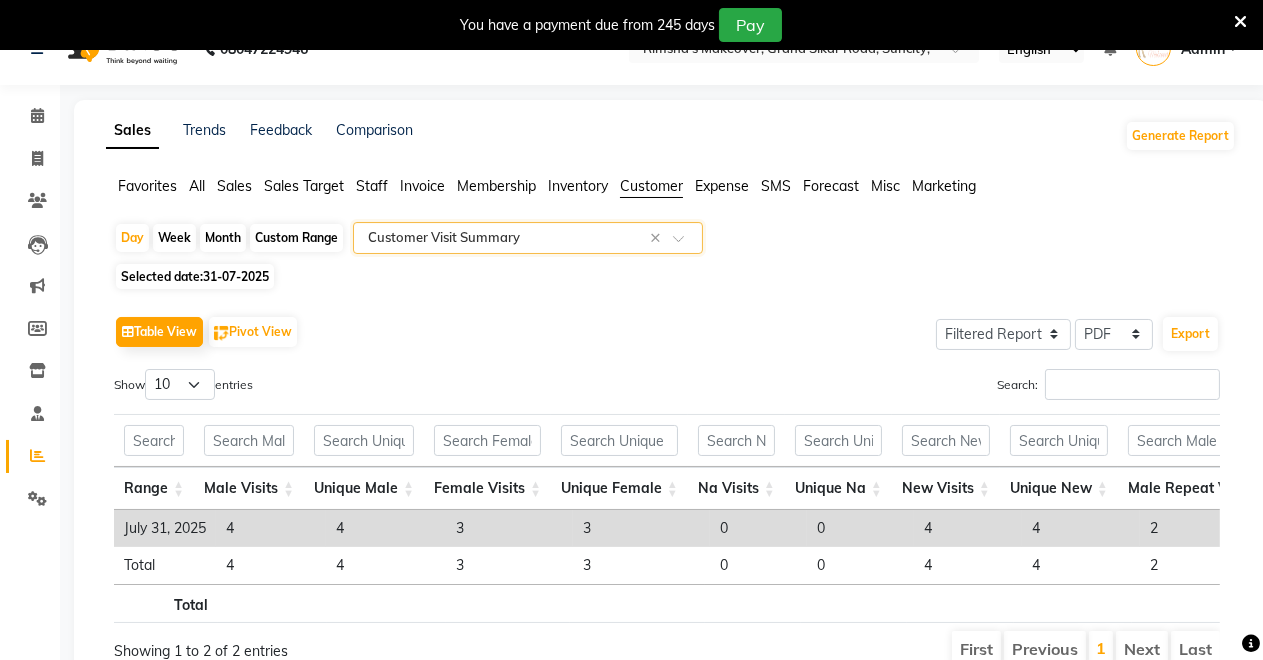 scroll, scrollTop: 0, scrollLeft: 0, axis: both 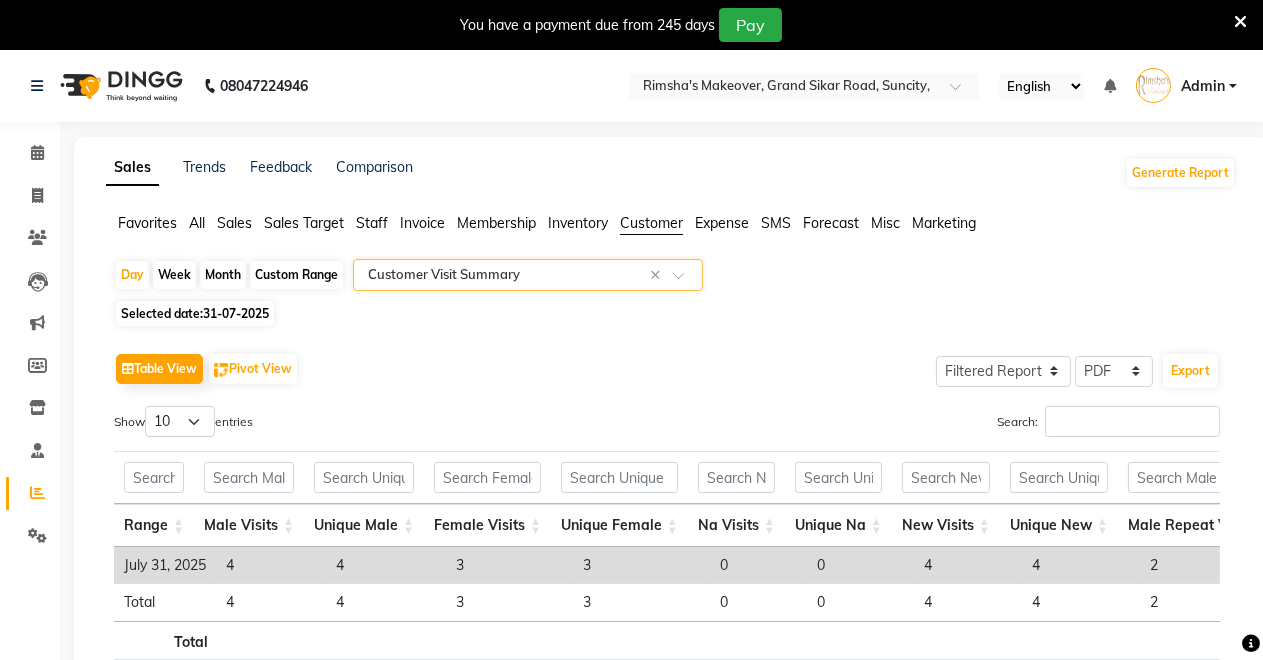 click 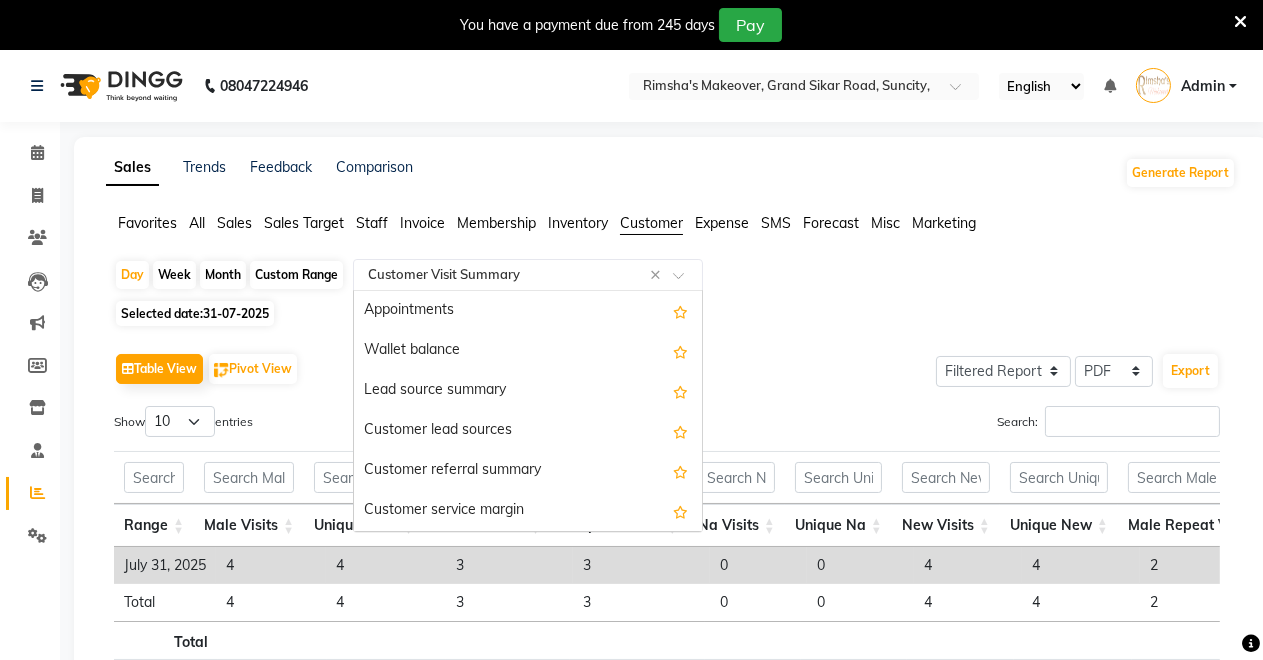 scroll, scrollTop: 280, scrollLeft: 0, axis: vertical 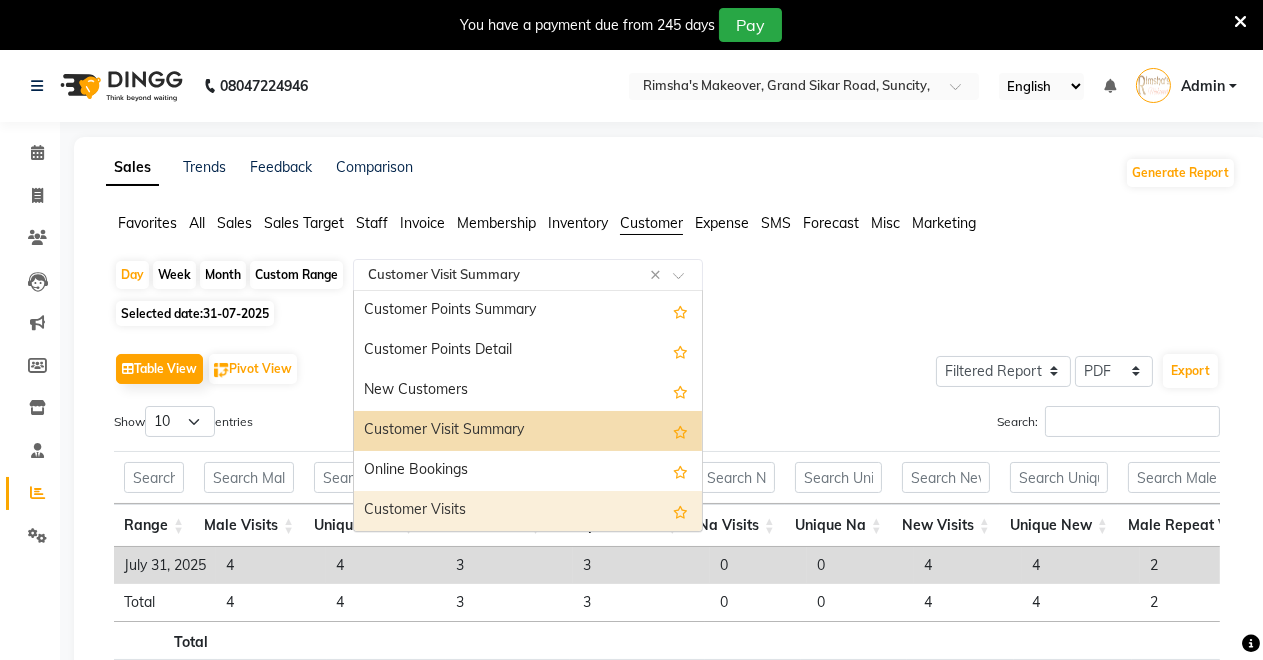 click on "Customer Visits" at bounding box center [528, 511] 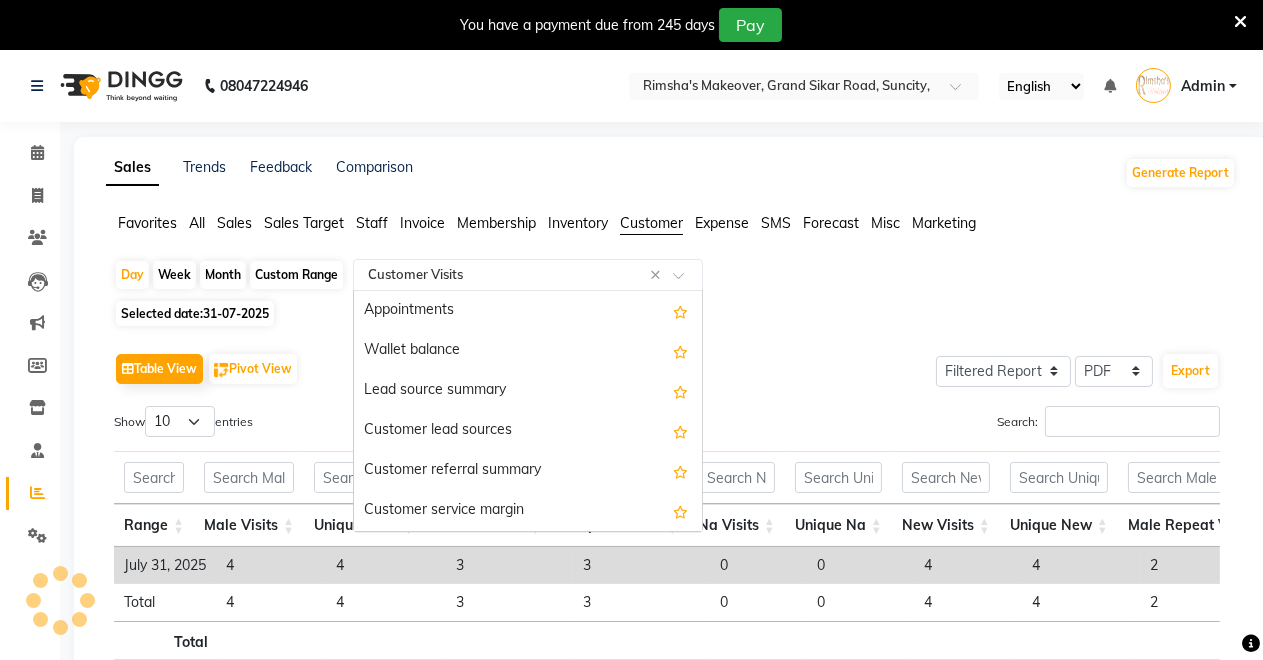 click 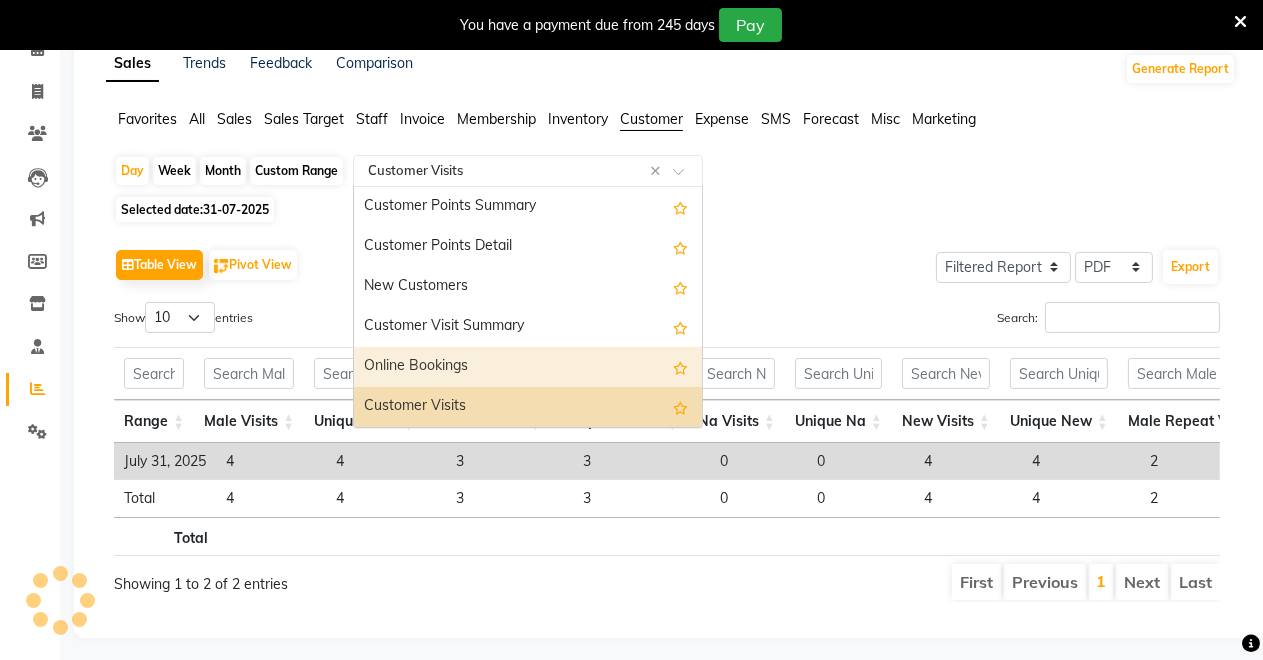 scroll, scrollTop: 145, scrollLeft: 0, axis: vertical 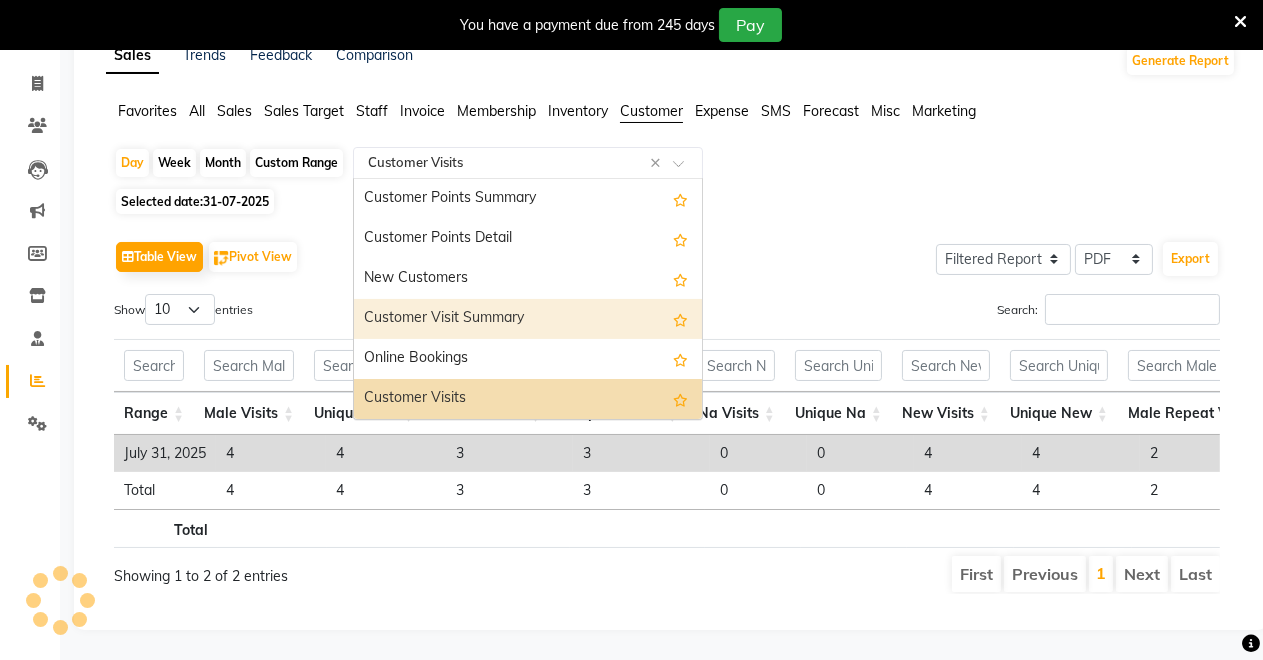 click on "Customer Visit Summary" at bounding box center [528, 319] 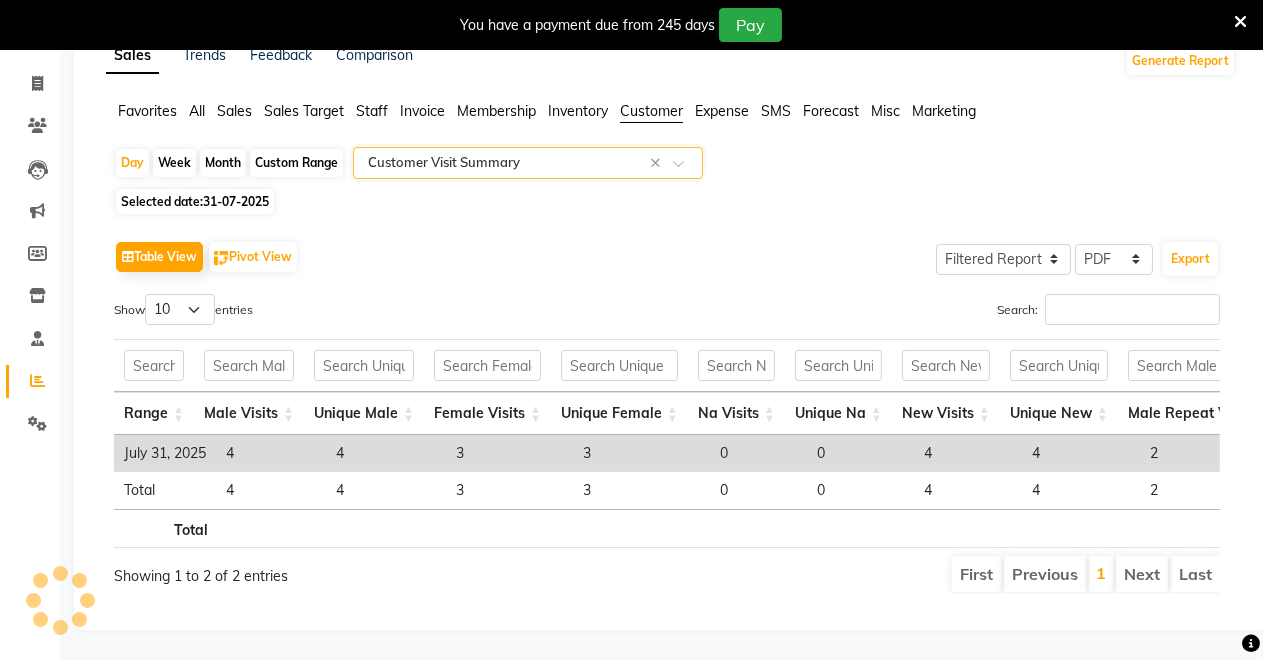 scroll, scrollTop: 0, scrollLeft: 792, axis: horizontal 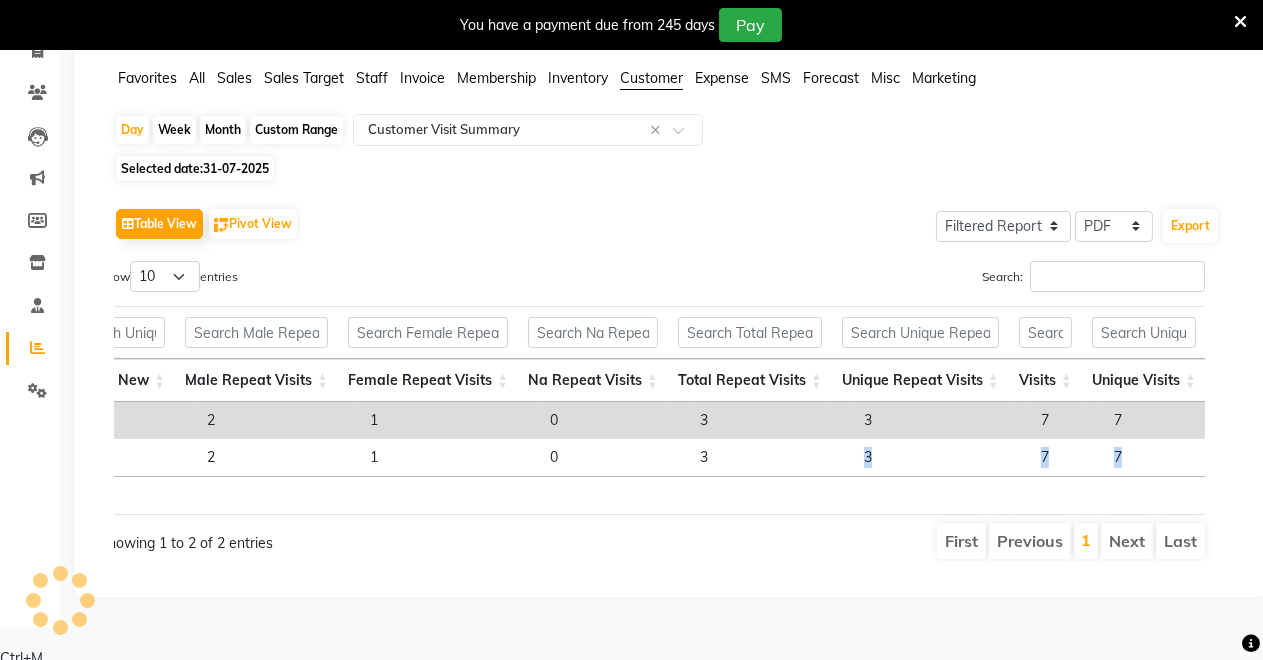 drag, startPoint x: 969, startPoint y: 474, endPoint x: 1279, endPoint y: 522, distance: 313.69412 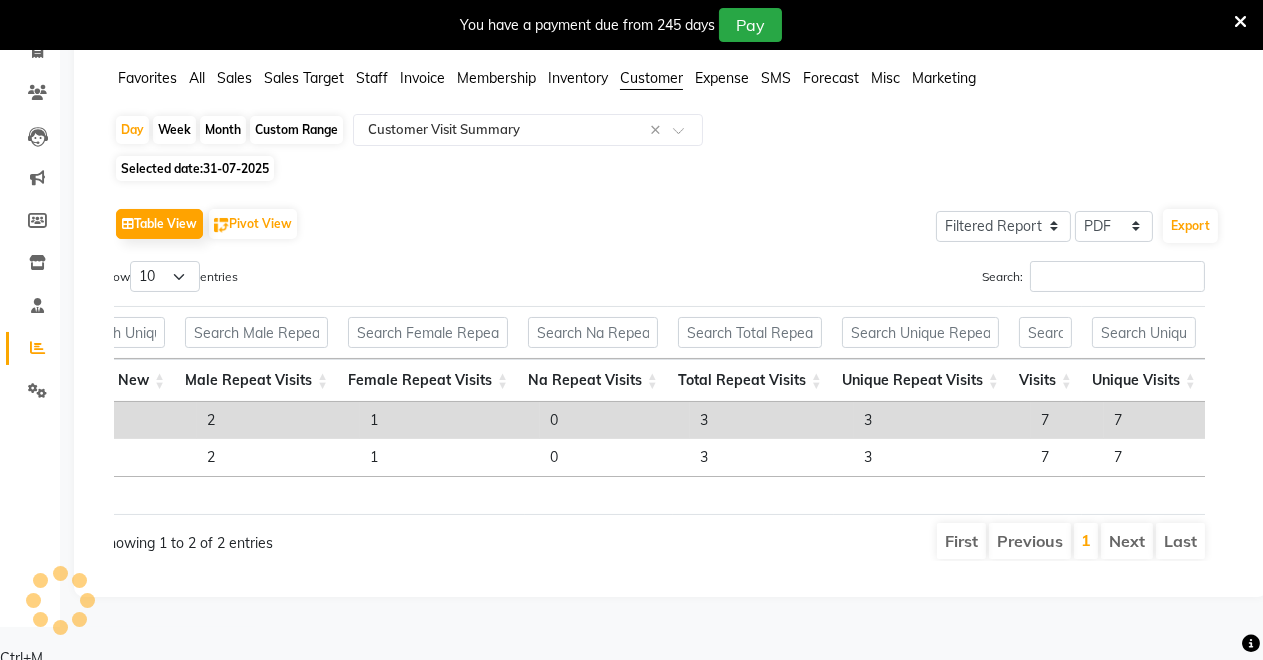 click on "Sales Trends Feedback Comparison Generate Report Favorites All Sales Sales Target Staff Invoice Membership Inventory Customer Expense SMS Forecast Misc Marketing  Day   Week   Month   Custom Range  Select Report Type × Customer Visit Summary × Selected date:  31-07-2025   Table View   Pivot View  Select Full Report Filtered Report Select CSV PDF  Export  Show  10 25 50 100  entries Search: Range Male Visits Unique Male Female Visits Unique Female Na Visits Unique Na New Visits Unique New Male Repeat Visits Female Repeat Visits Na Repeat Visits Total Repeat Visits Unique Repeat Visits Visits Unique Visits Range Male Visits Unique Male Female Visits Unique Female Na Visits Unique Na New Visits Unique New Male Repeat Visits Female Repeat Visits Na Repeat Visits Total Repeat Visits Unique Repeat Visits Visits Unique Visits Total July 31, 2025 4 4 3 3 0 0 4 4 2 1 0 3 3 7 7 Total 4 4 3 3 0 0 4 4 2 1 0 3 3 7 7 Total Showing 1 to 2 of 2 entries First Previous 1 Next Last ★ Mark as Favorite" 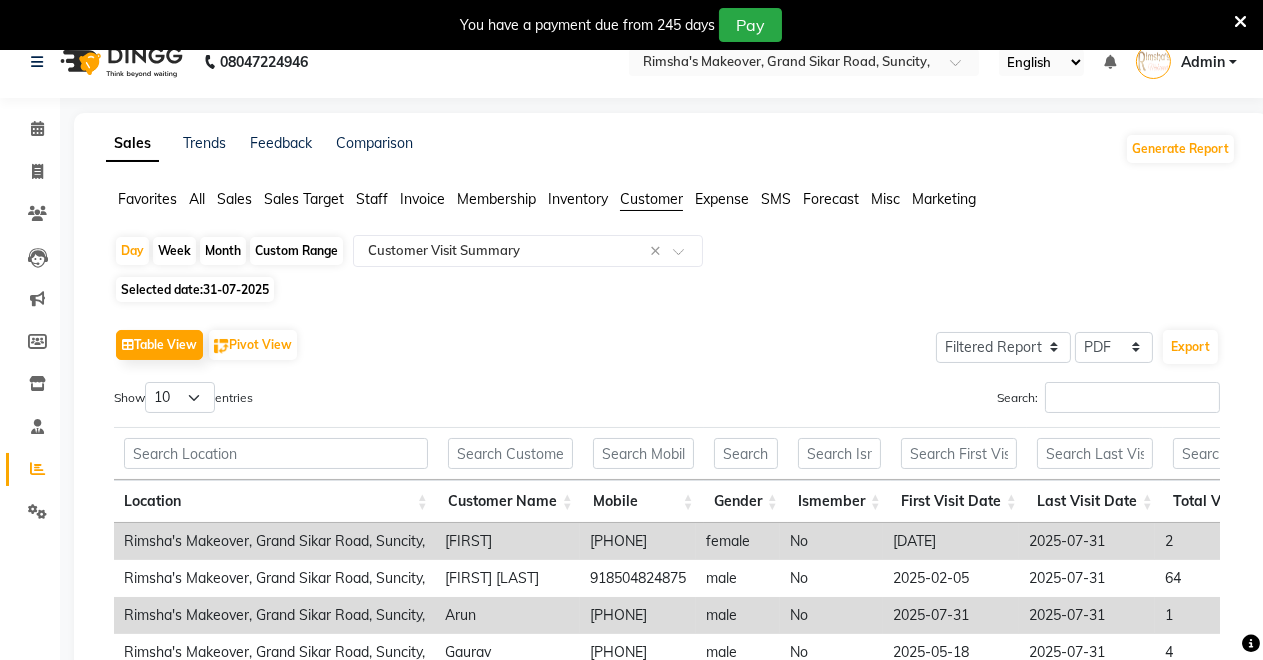 scroll, scrollTop: 0, scrollLeft: 0, axis: both 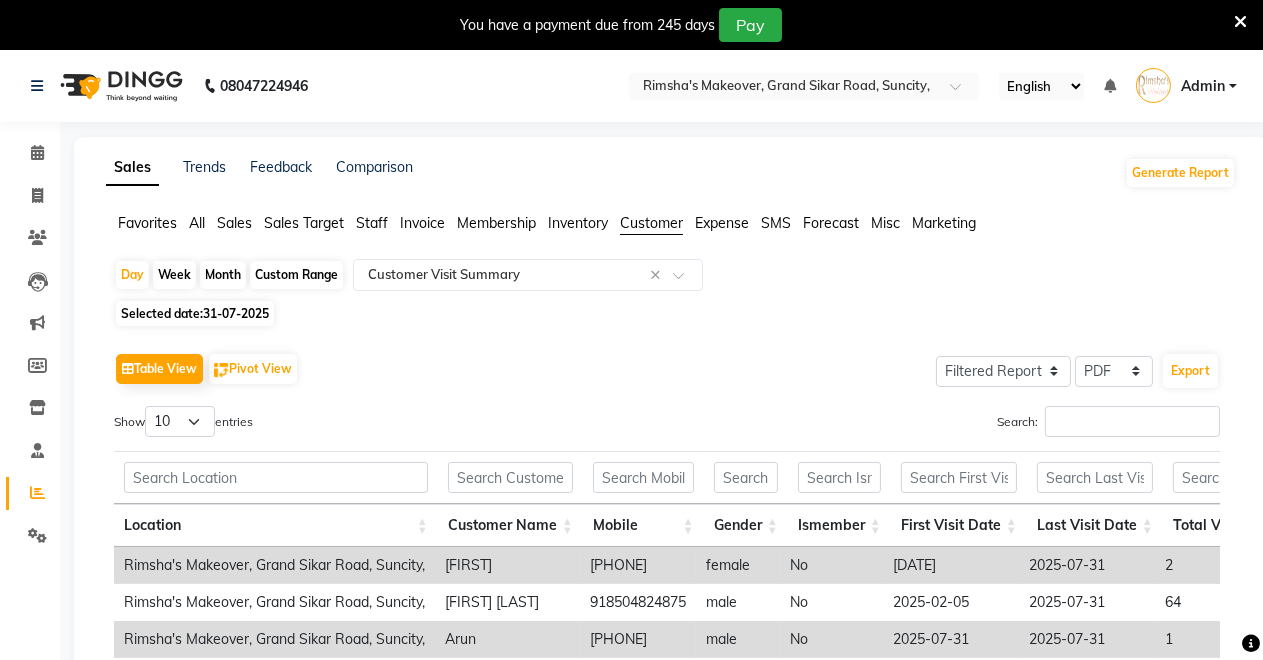 click on "Expense" 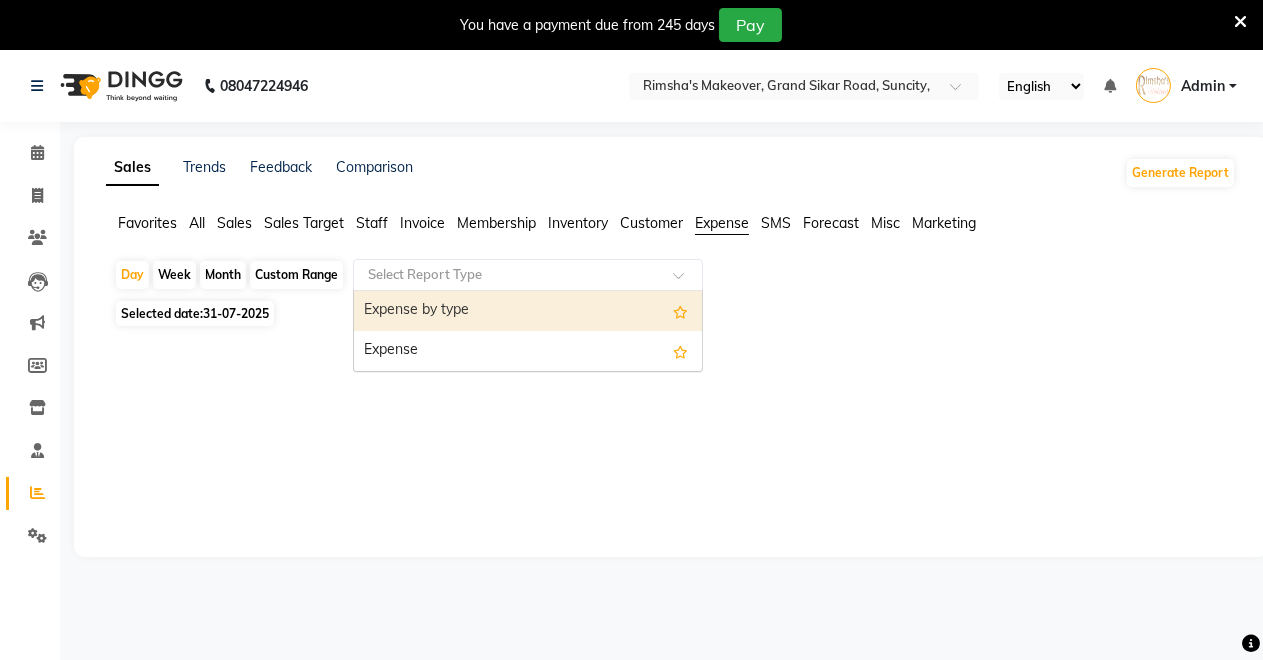 click 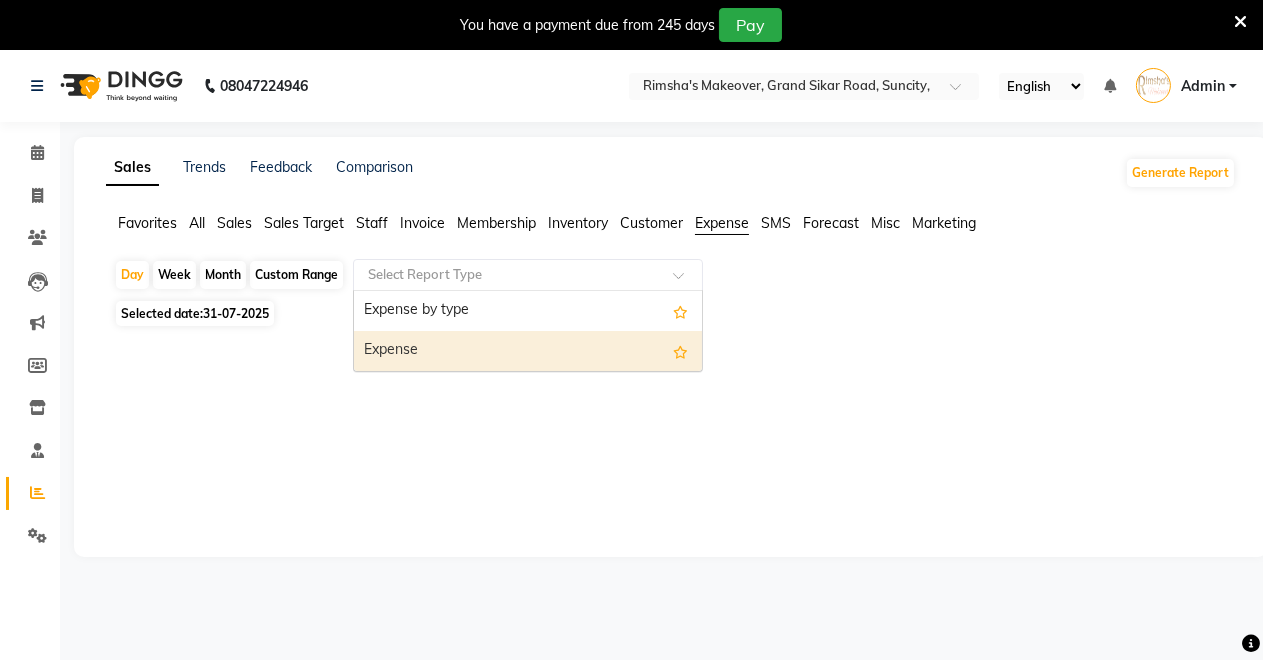 click on "Expense" at bounding box center [528, 351] 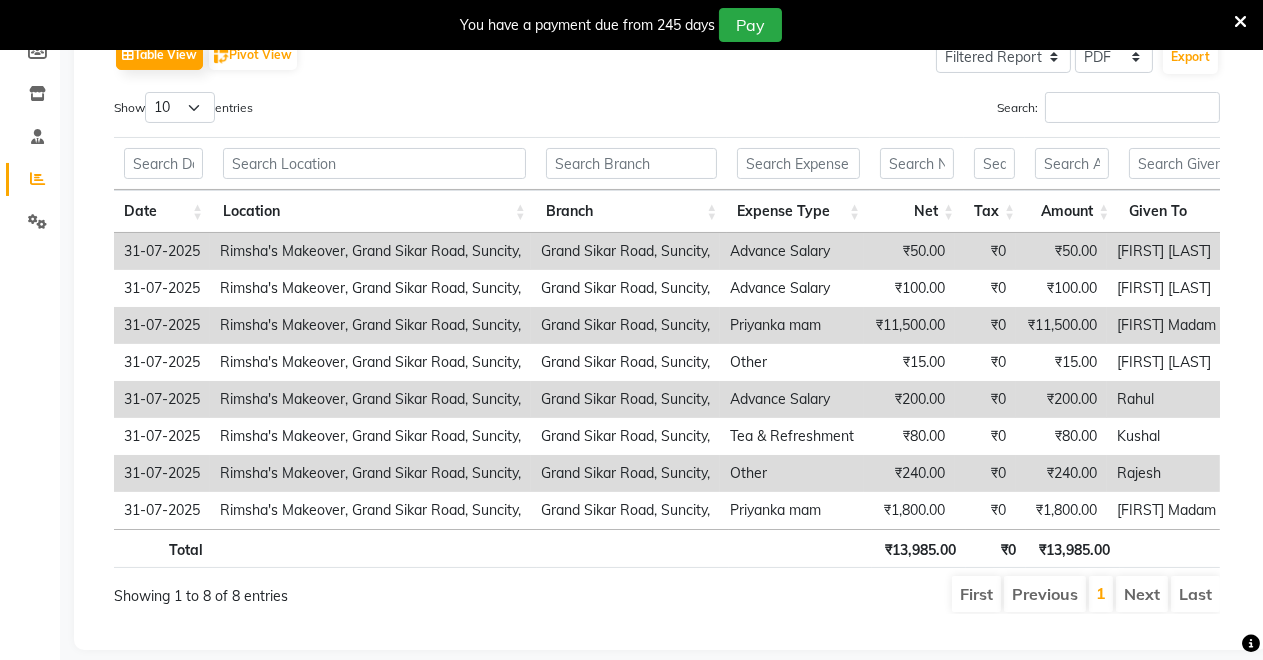 scroll, scrollTop: 367, scrollLeft: 0, axis: vertical 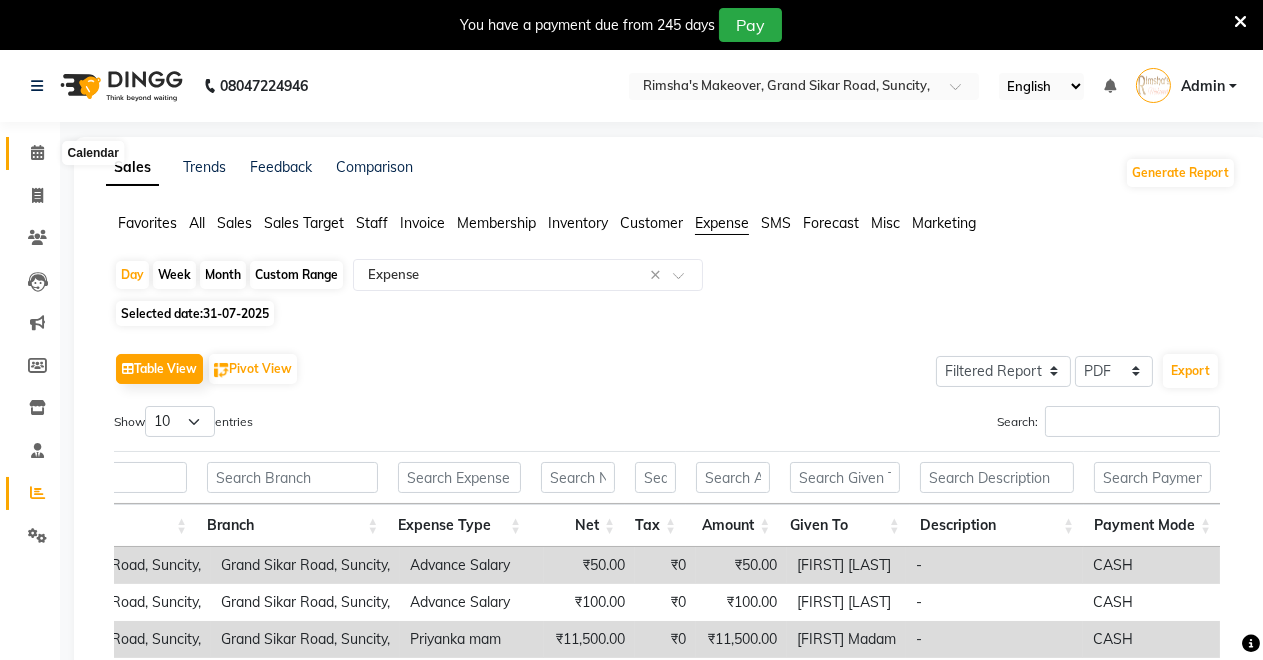 click 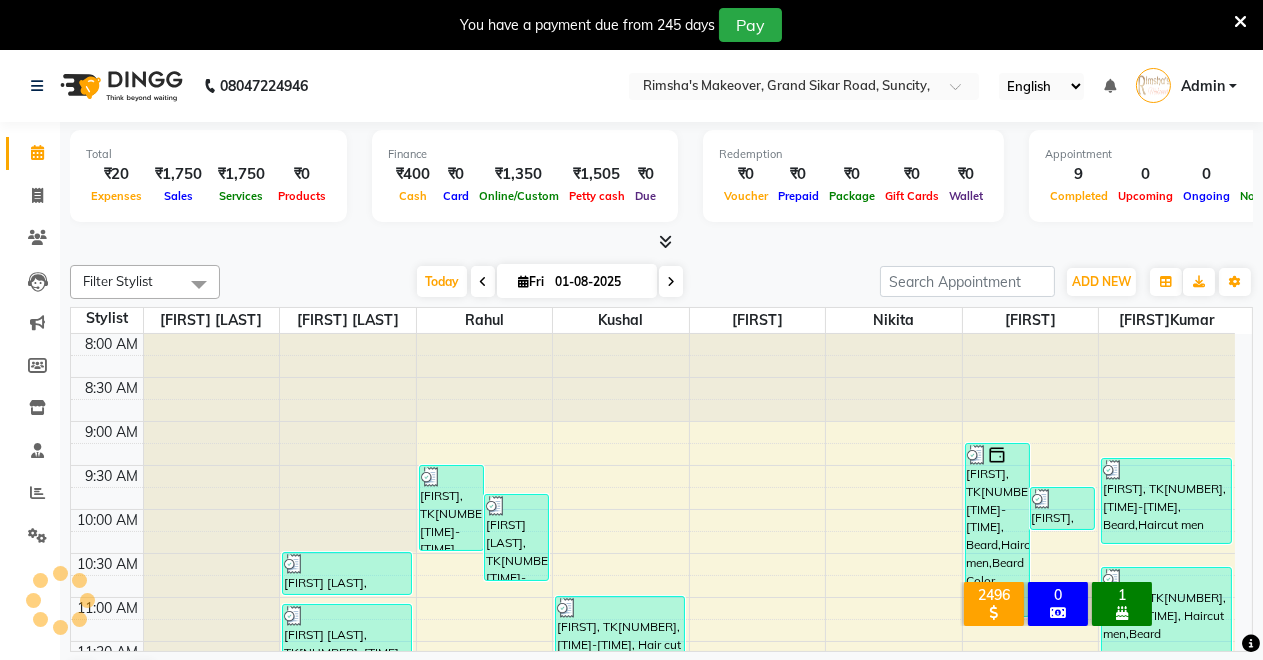 scroll, scrollTop: 0, scrollLeft: 0, axis: both 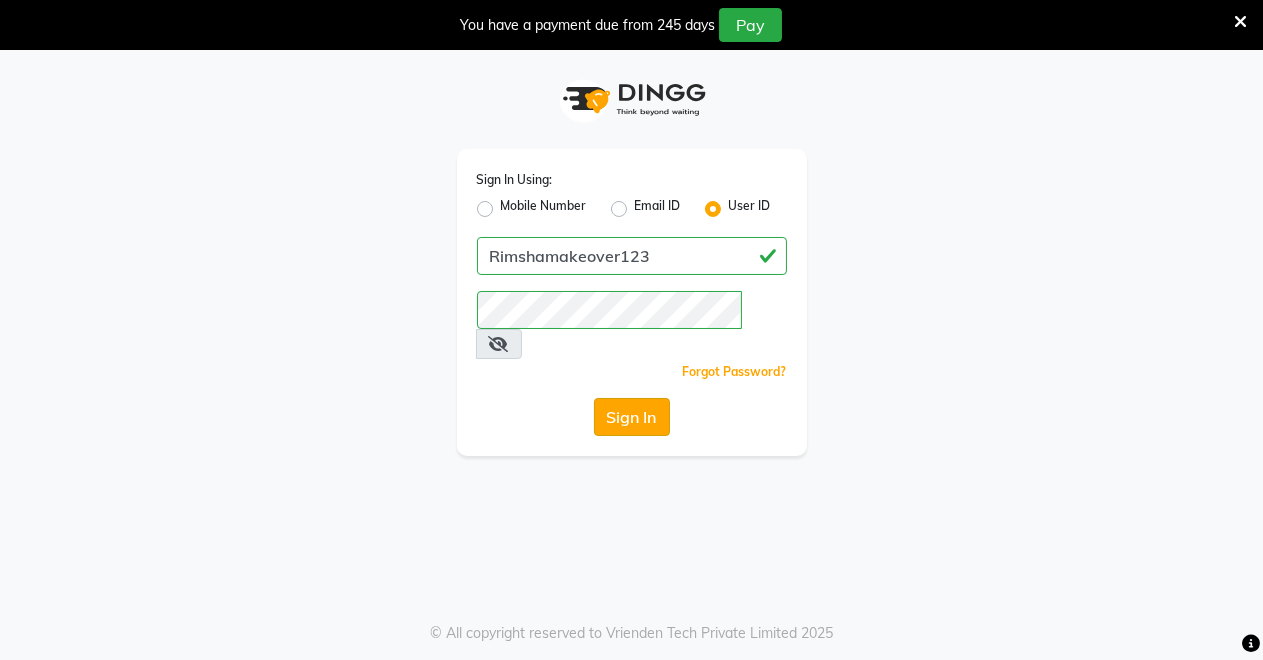 click on "Sign In" 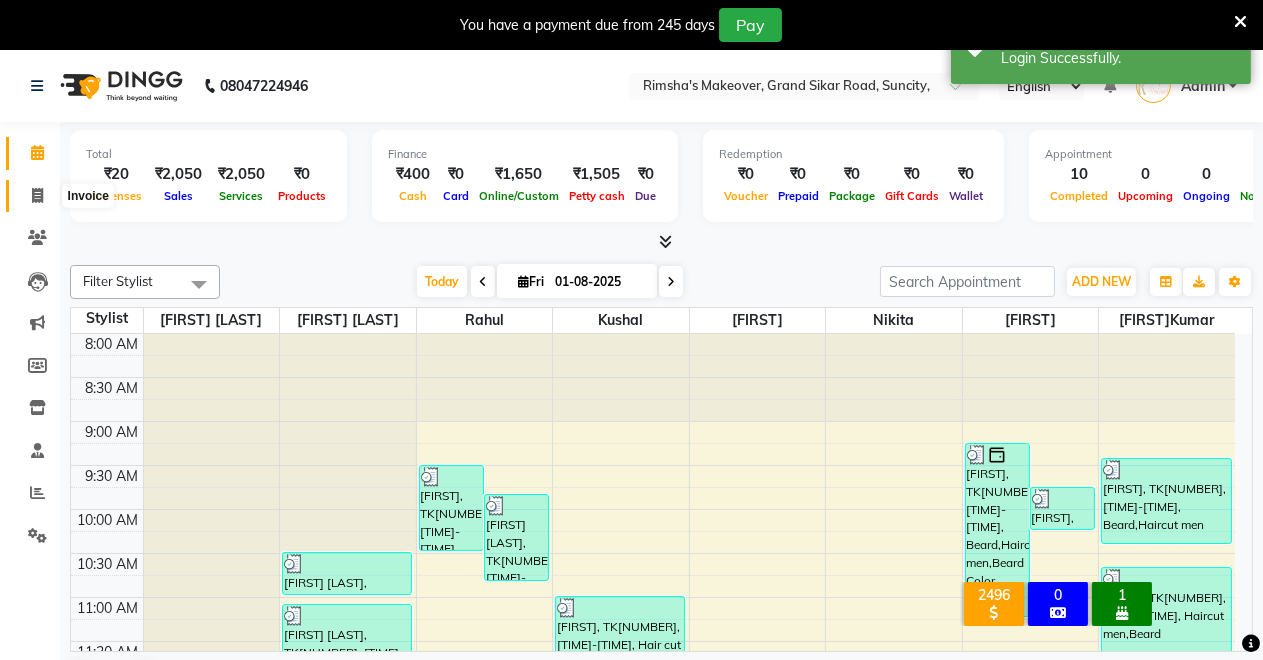 click 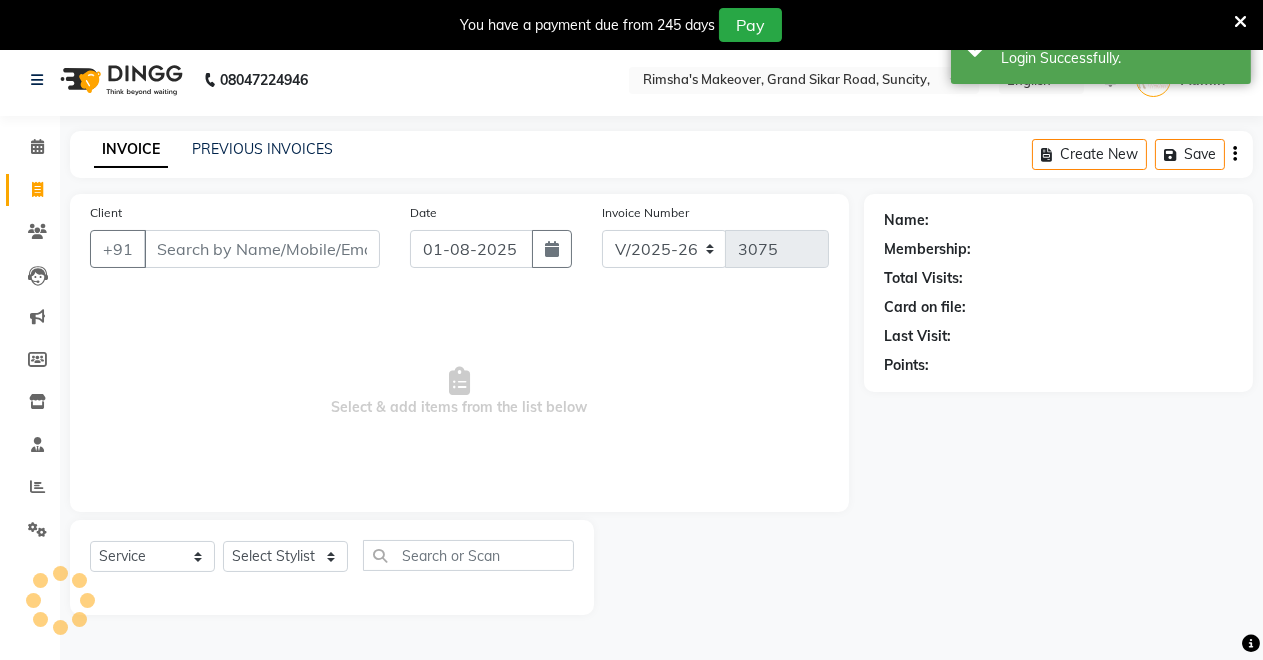 scroll, scrollTop: 49, scrollLeft: 0, axis: vertical 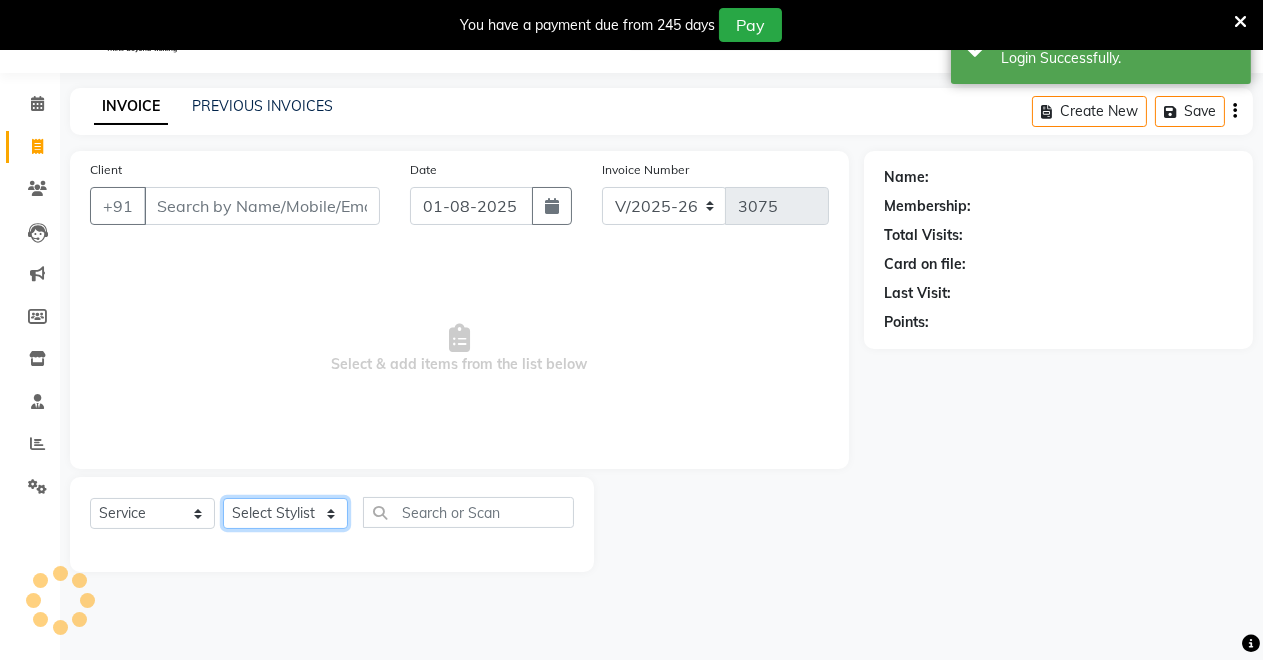 click on "Select Stylist [NAME] [NAME] [NAME] [NAME] [NAME] [NAME] [NAME] [NAME]" 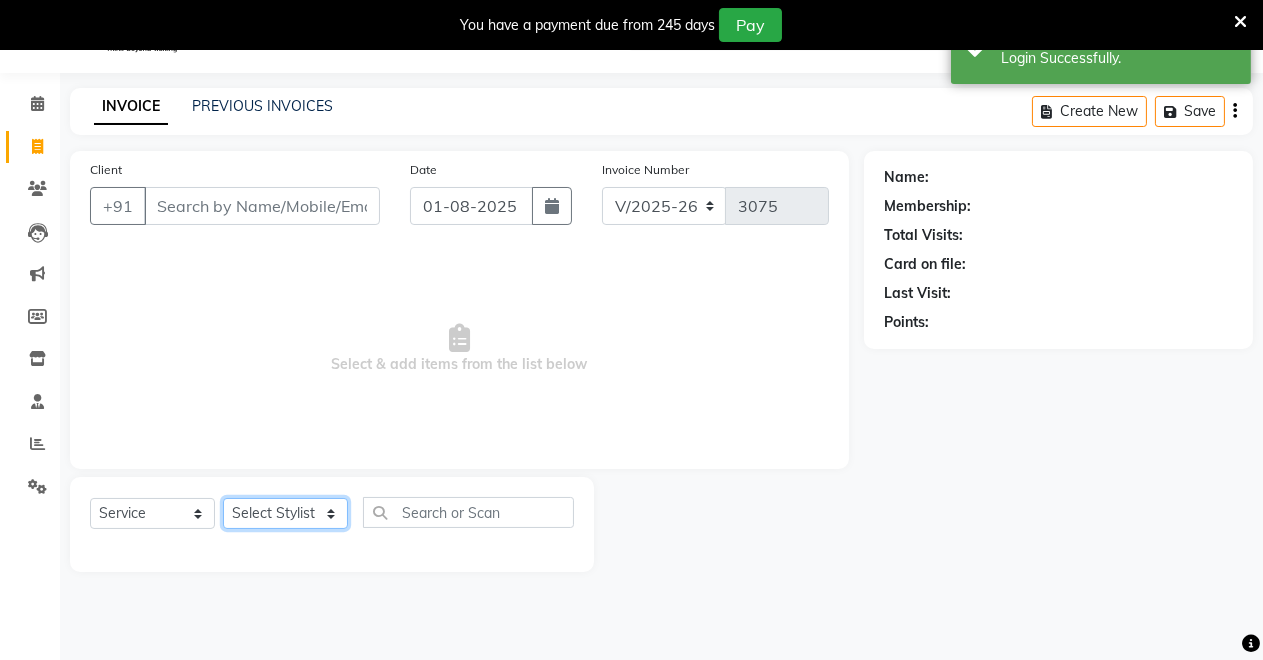 select on "84062" 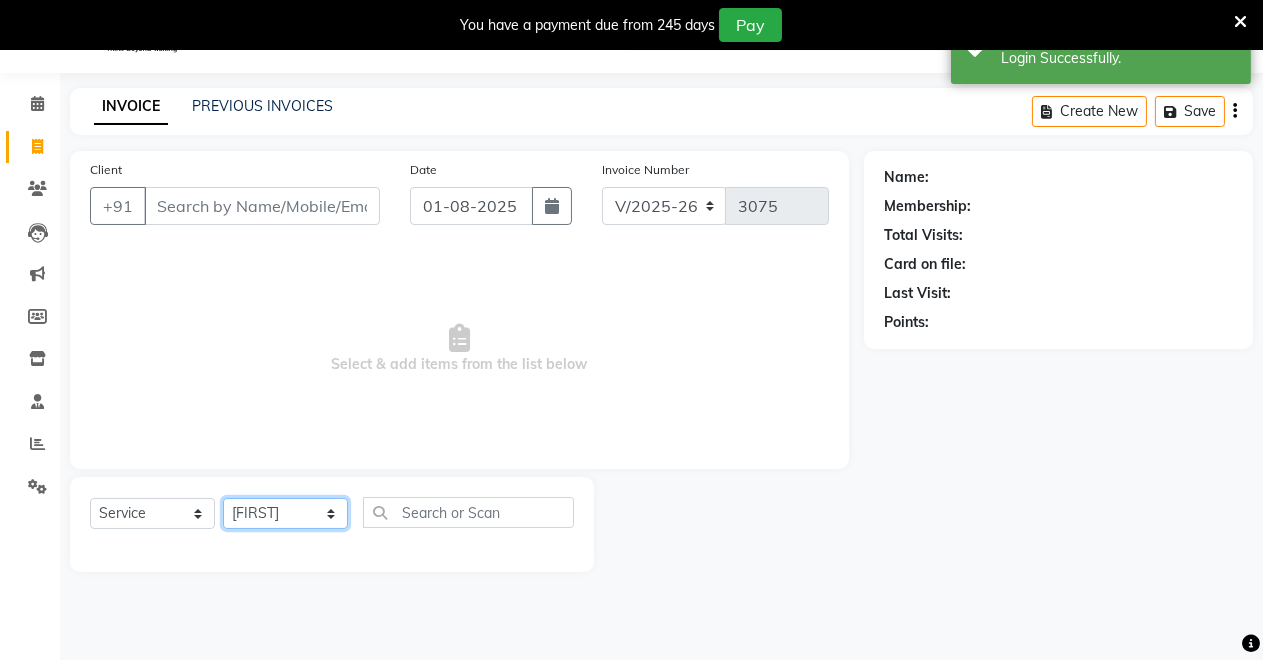 click on "Select Stylist [NAME] [NAME] [NAME] [NAME] [NAME] [NAME] [NAME] [NAME]" 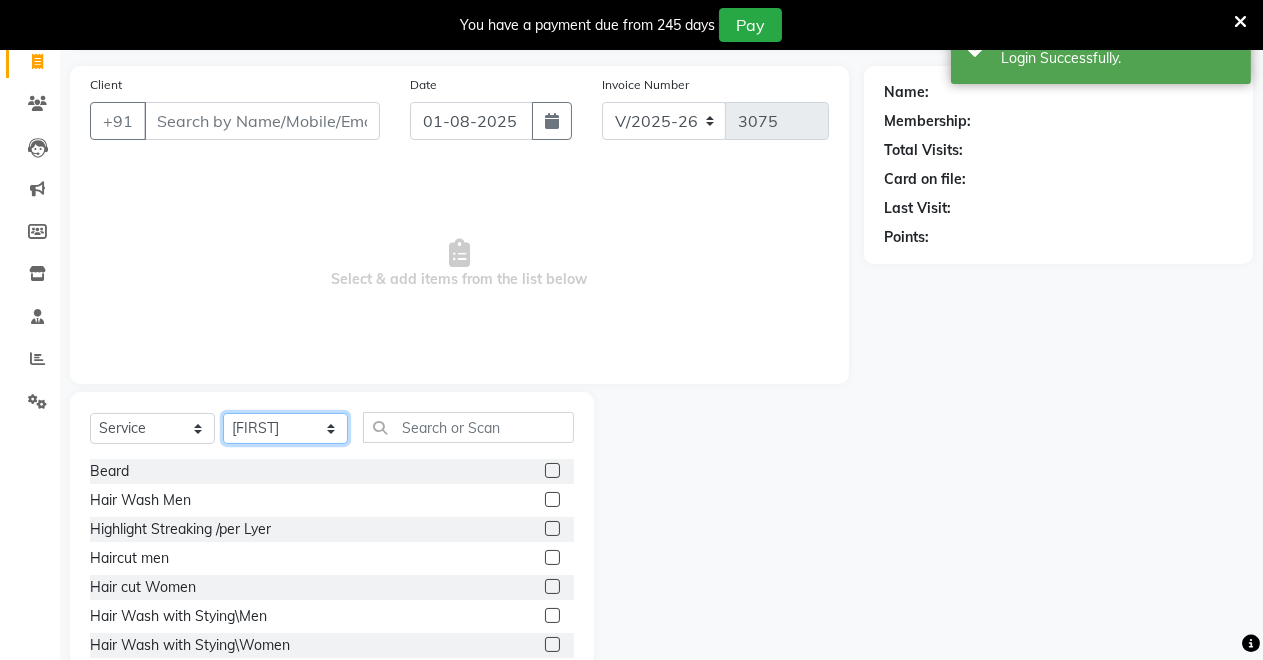 scroll, scrollTop: 191, scrollLeft: 0, axis: vertical 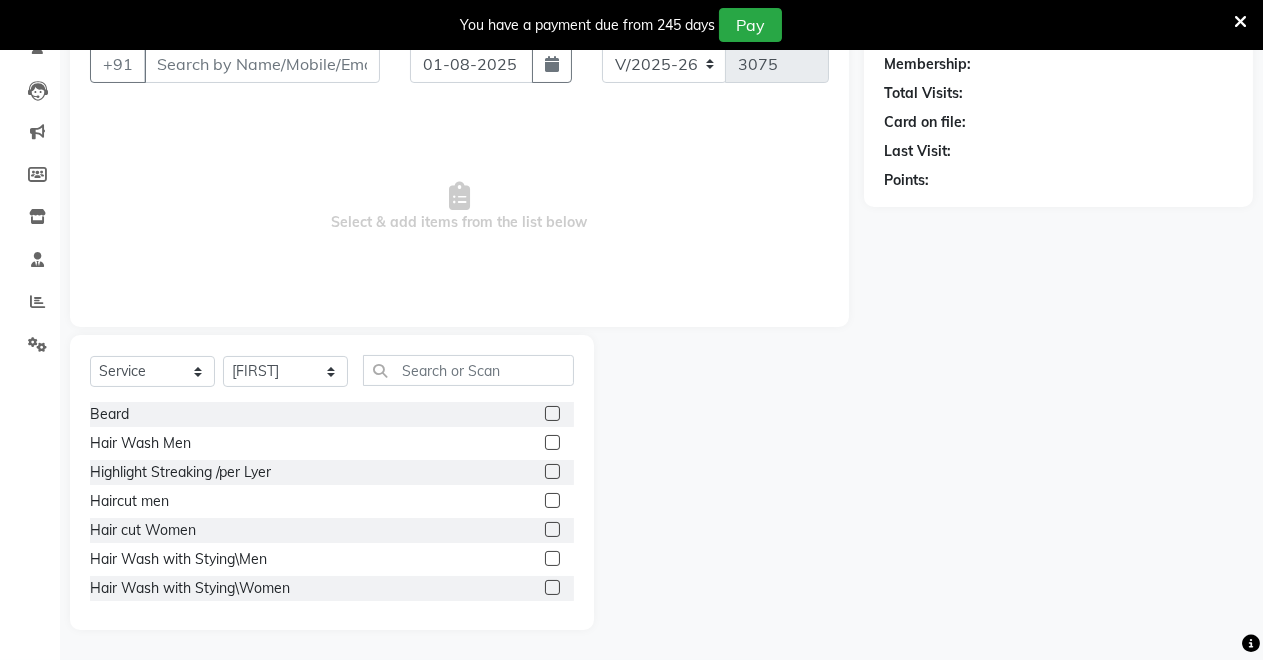 click 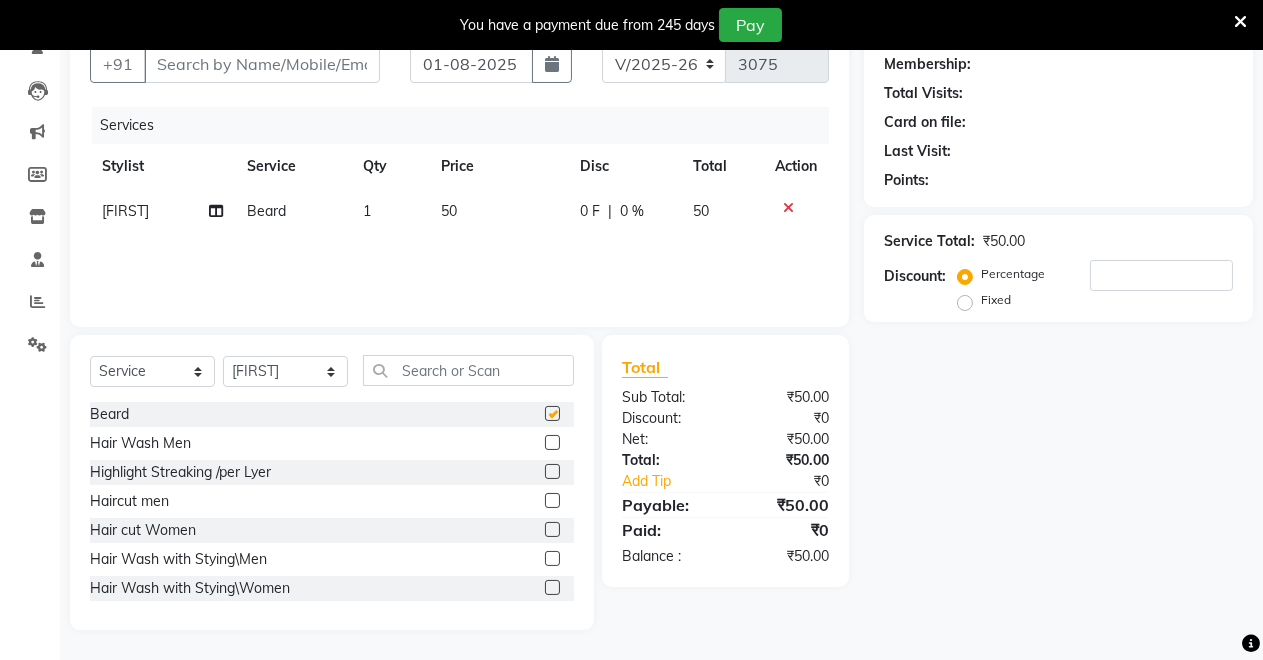 checkbox on "false" 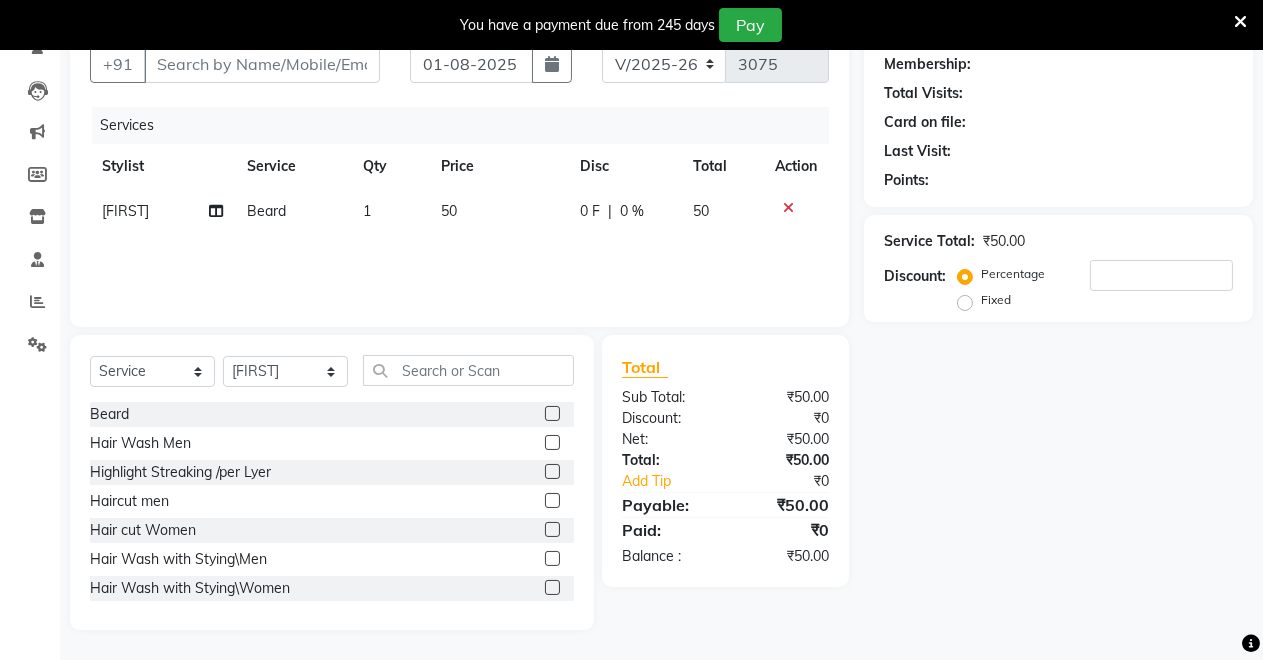 click 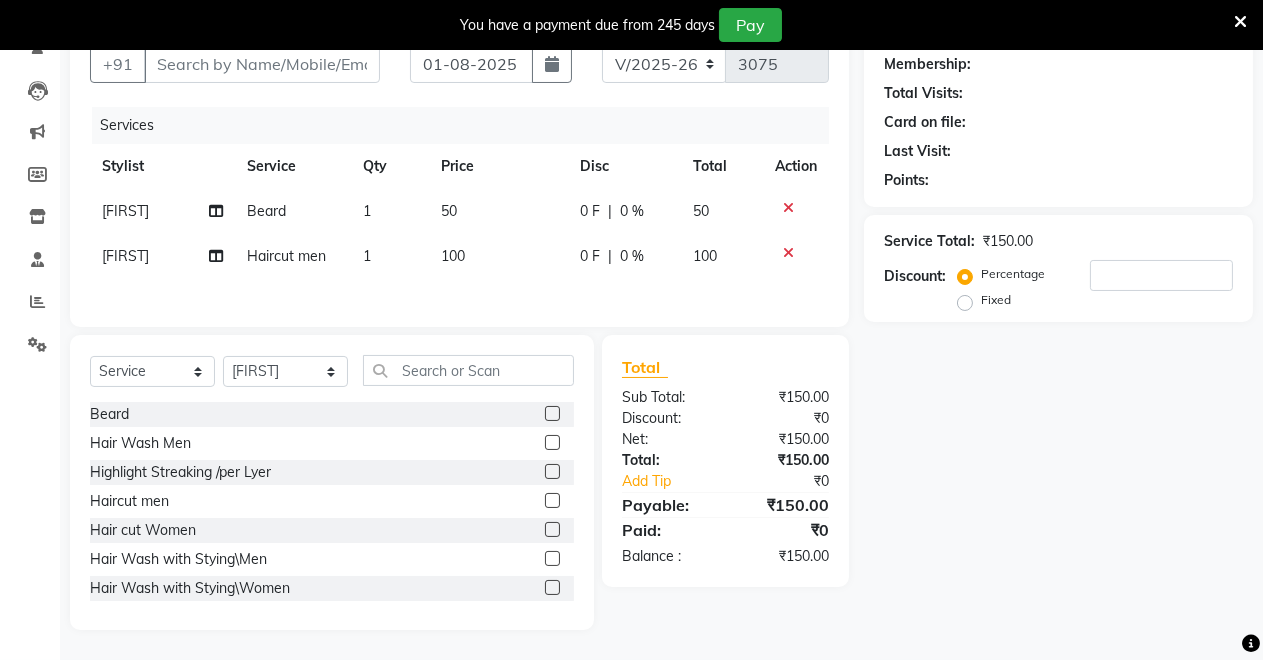 click 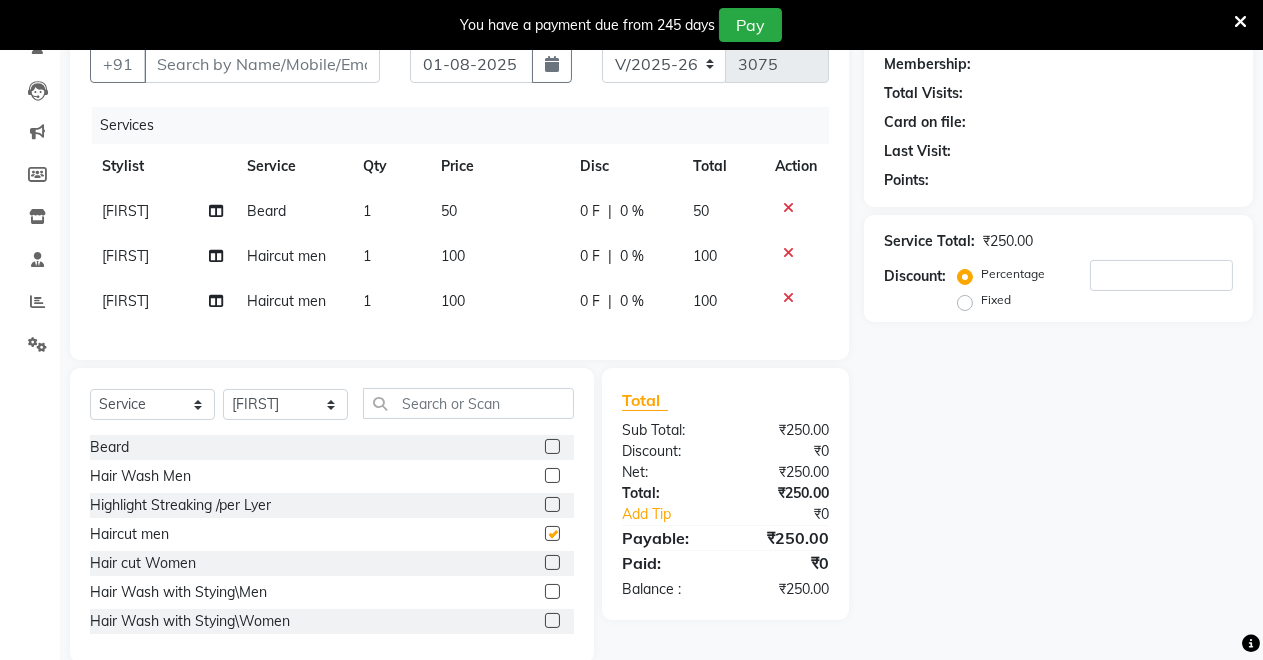 checkbox on "false" 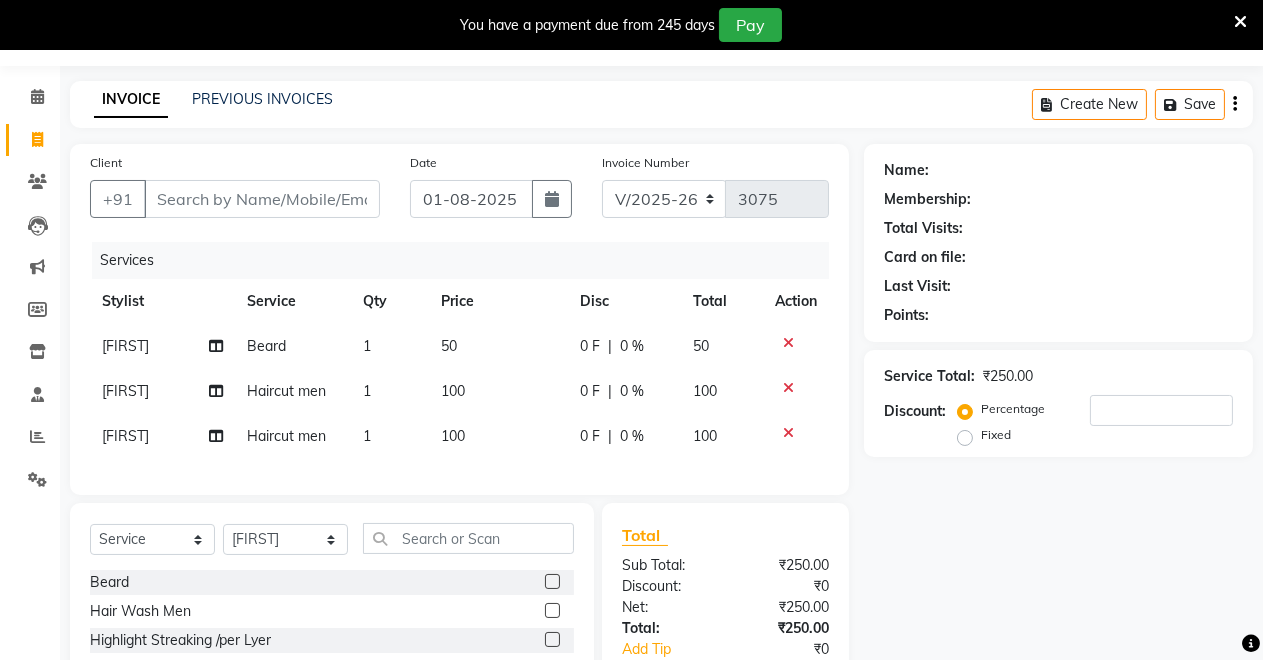 scroll, scrollTop: 0, scrollLeft: 0, axis: both 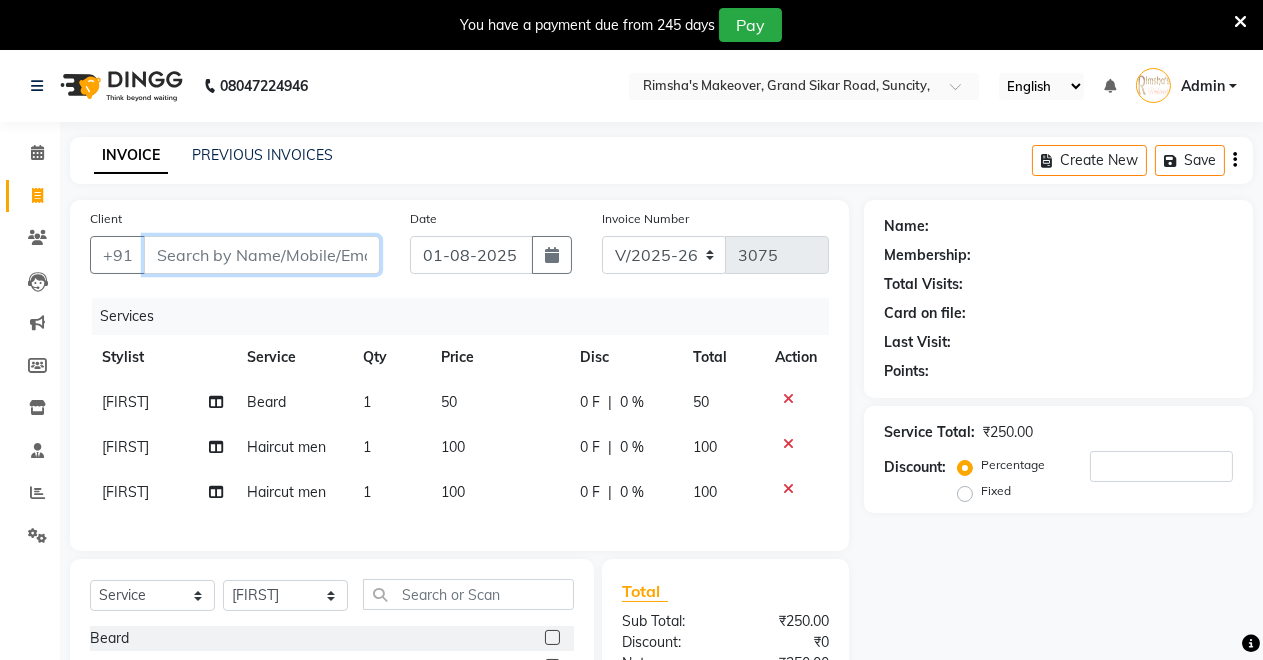 click on "Client" at bounding box center (262, 255) 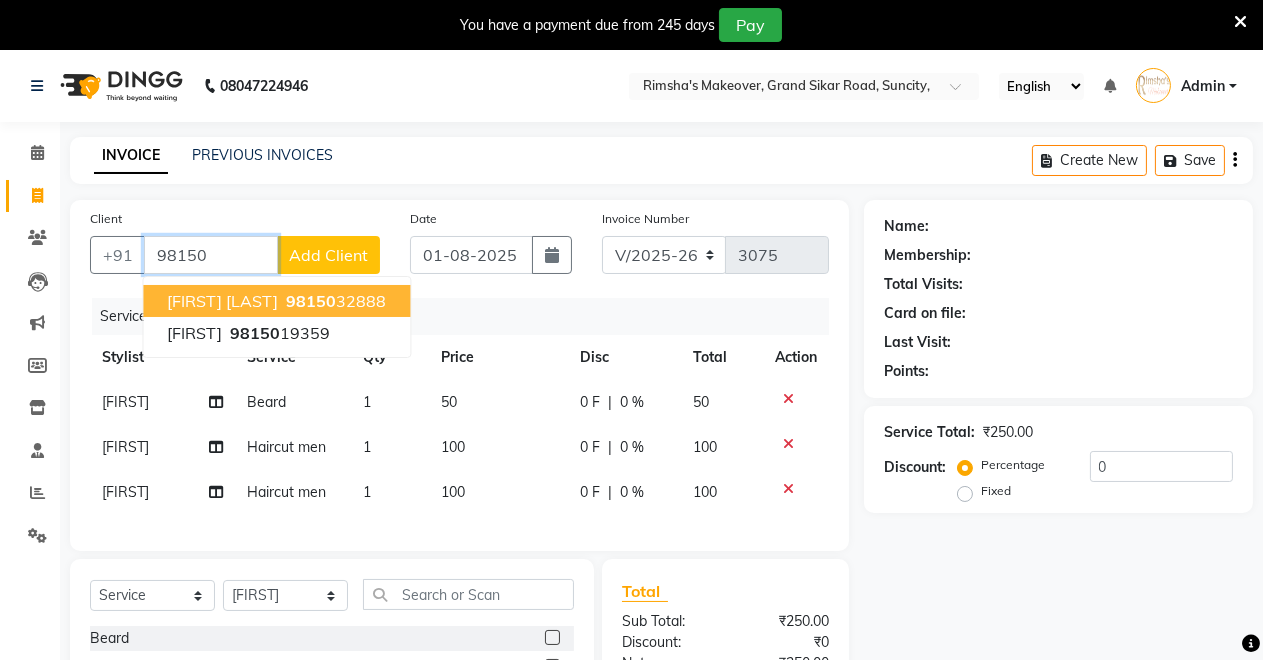 click on "98150 32888" at bounding box center (334, 301) 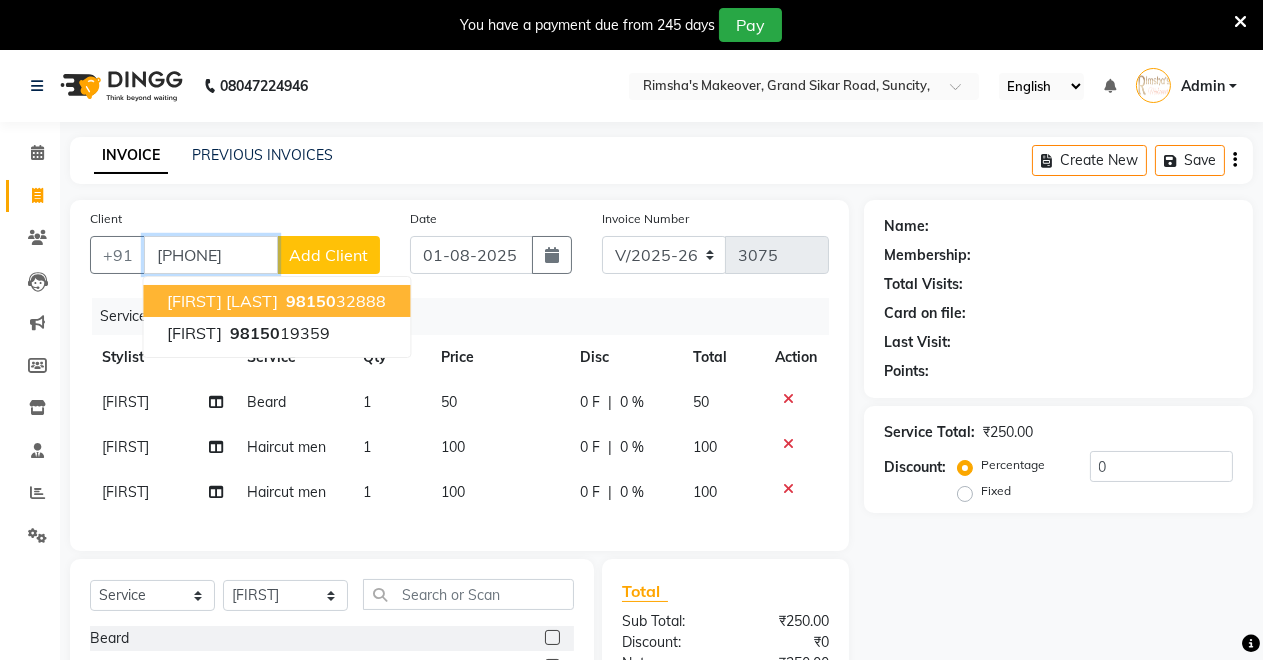type on "9815032888" 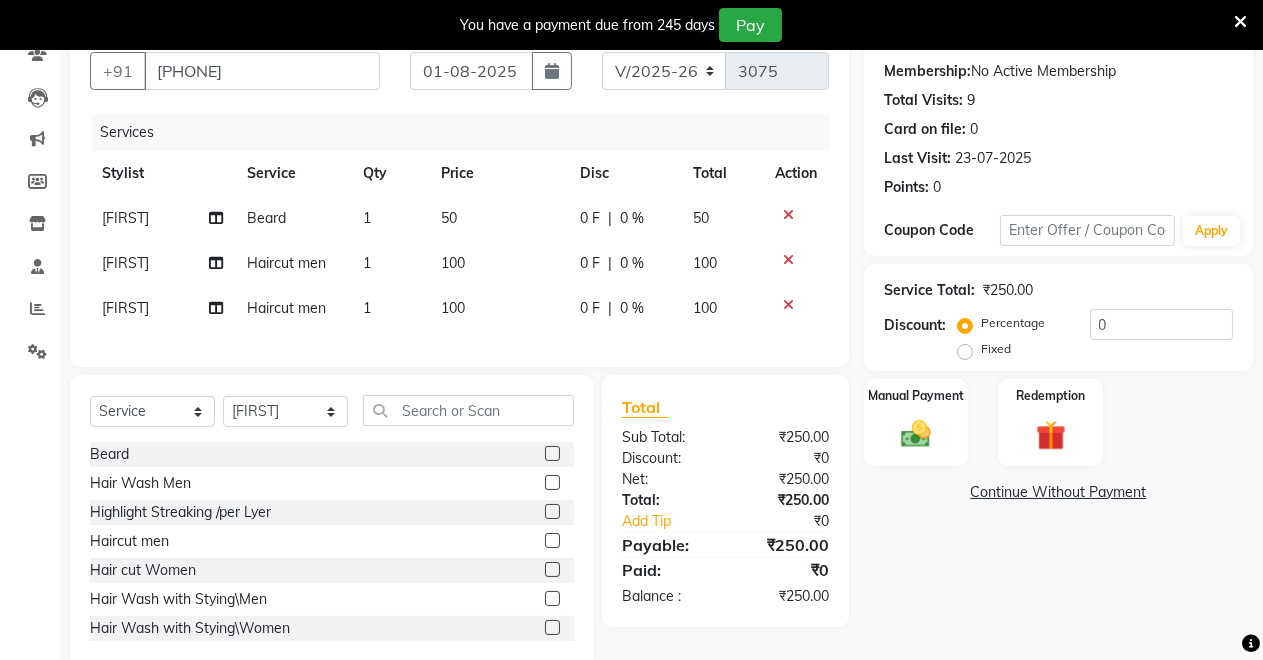 scroll, scrollTop: 240, scrollLeft: 0, axis: vertical 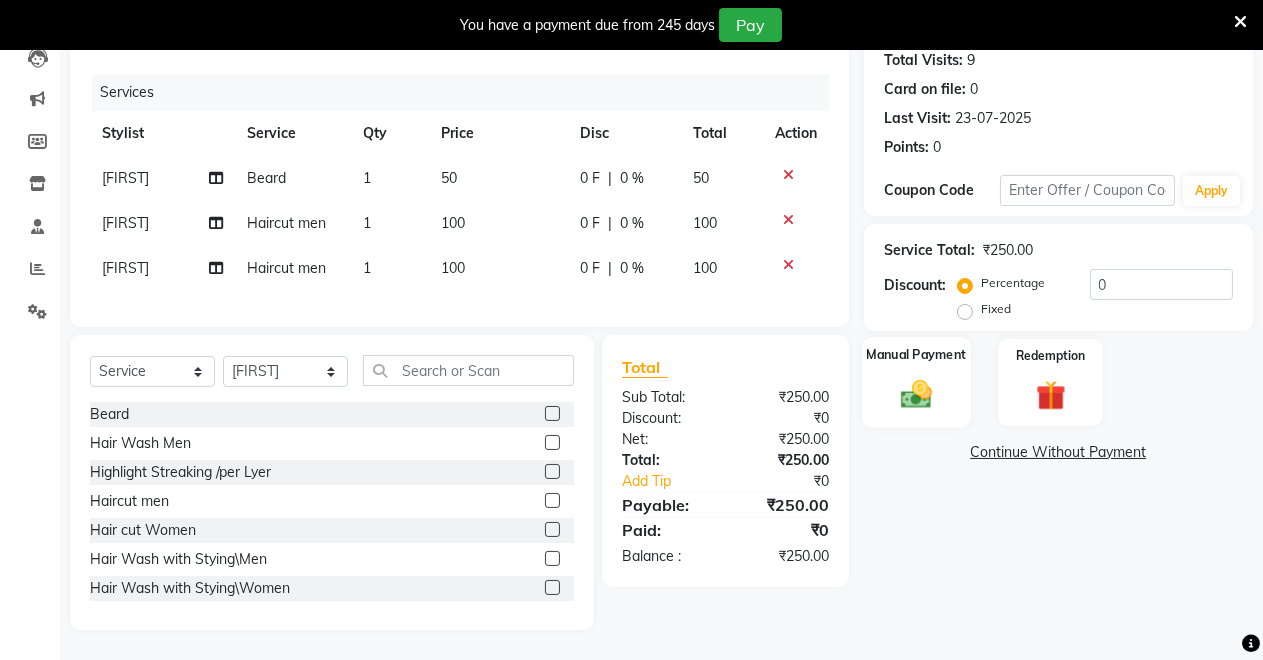 click on "Manual Payment" 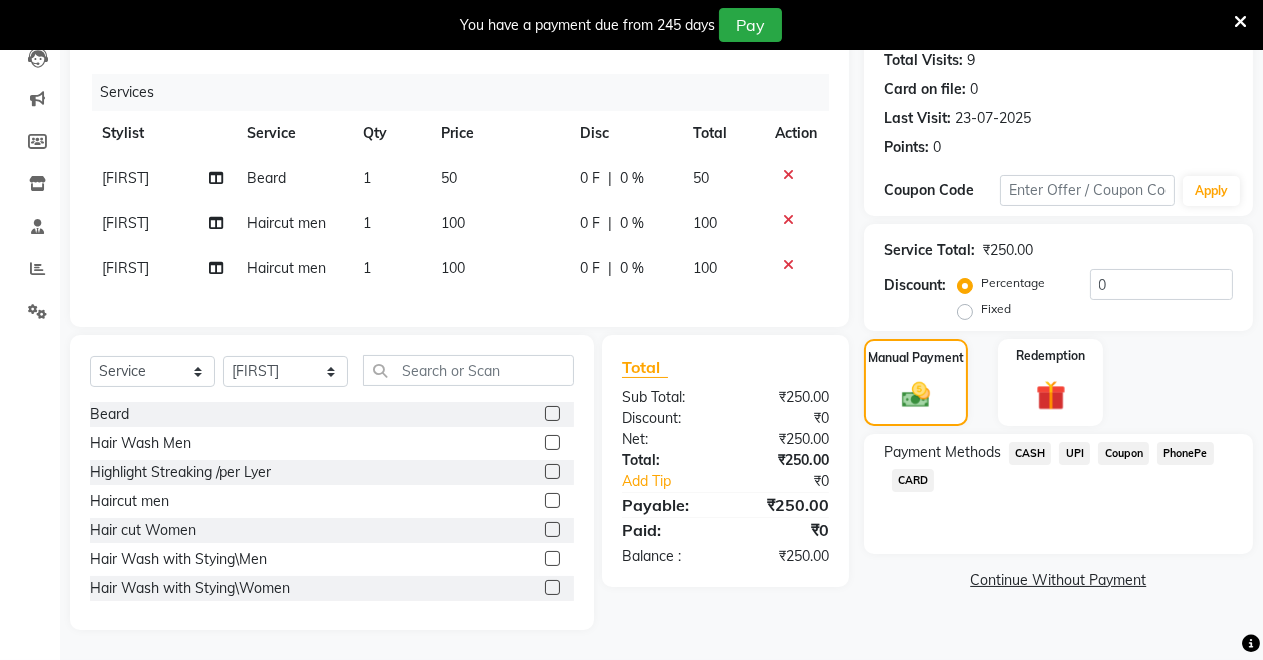 click on "UPI" 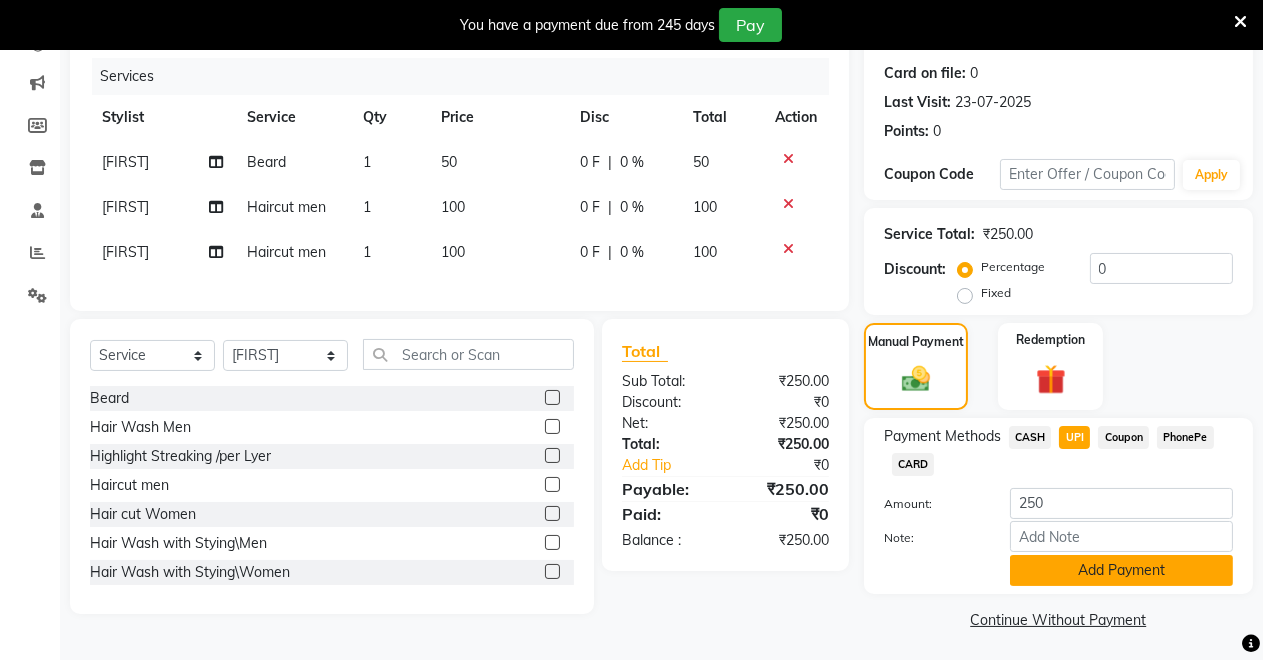 click on "Add Payment" 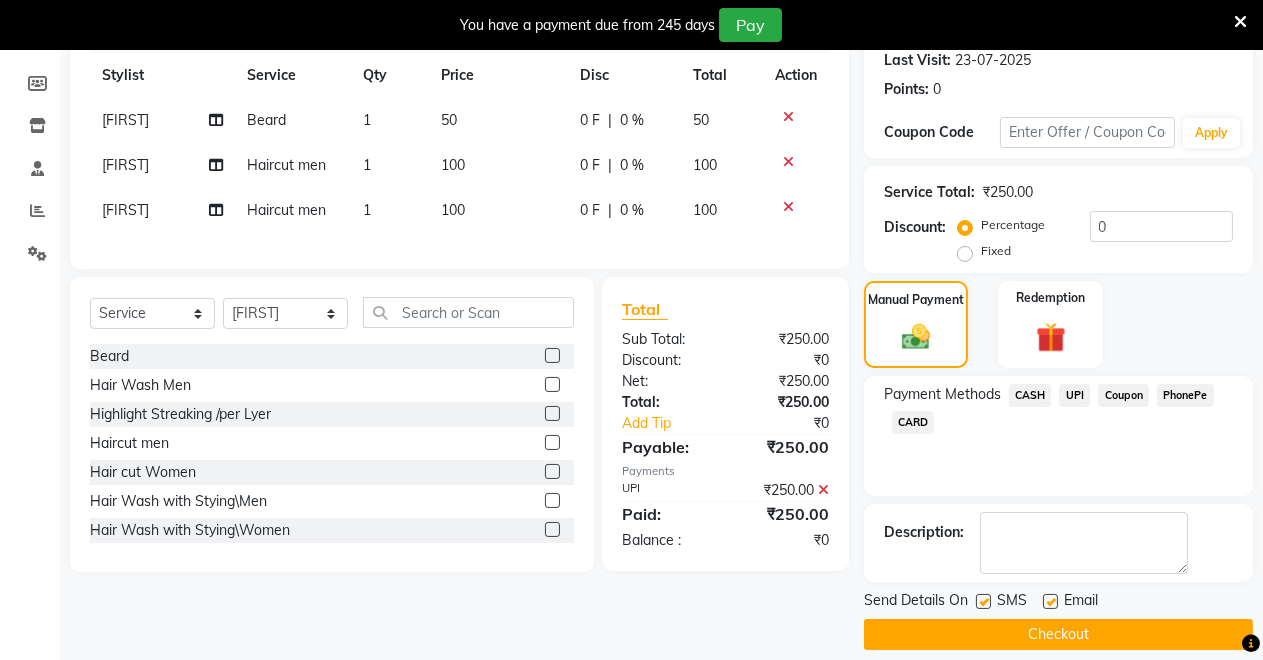 scroll, scrollTop: 302, scrollLeft: 0, axis: vertical 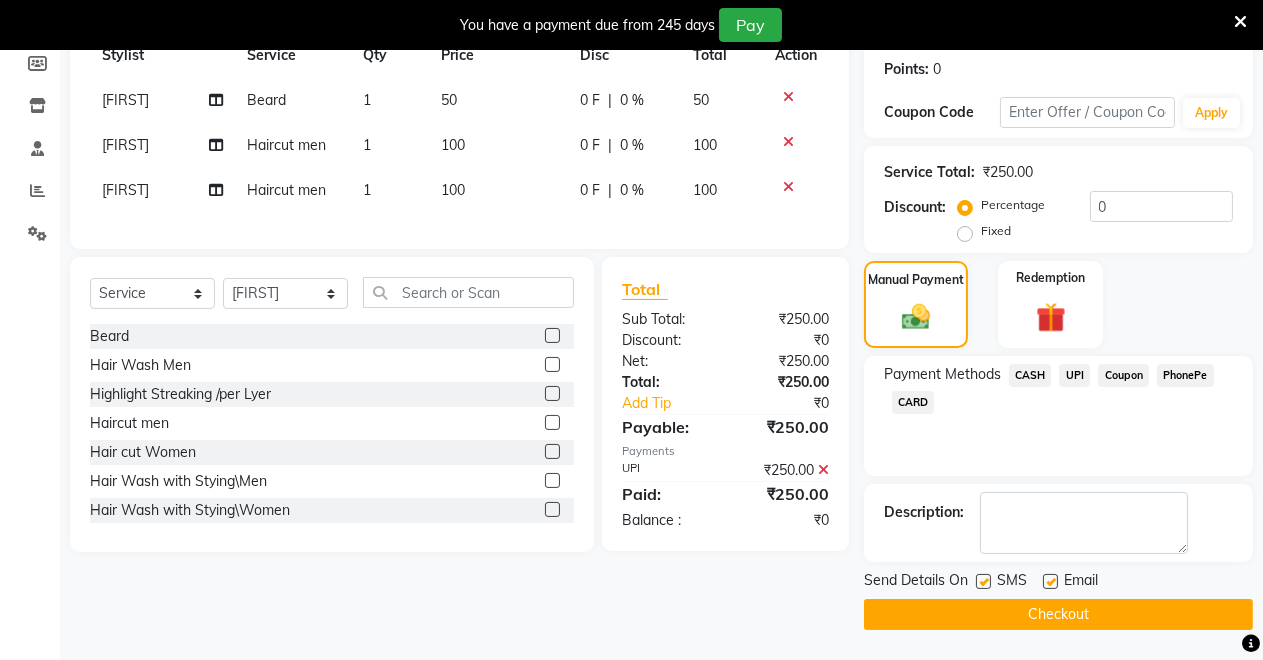 click on "Checkout" 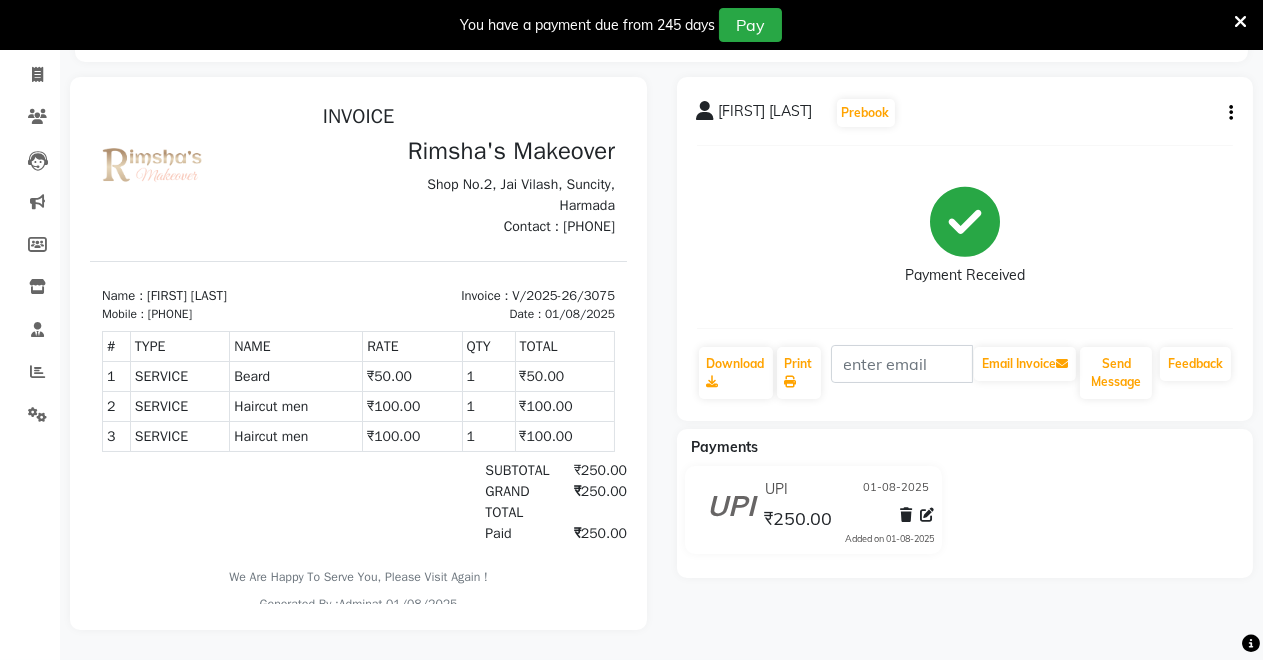 scroll, scrollTop: 0, scrollLeft: 0, axis: both 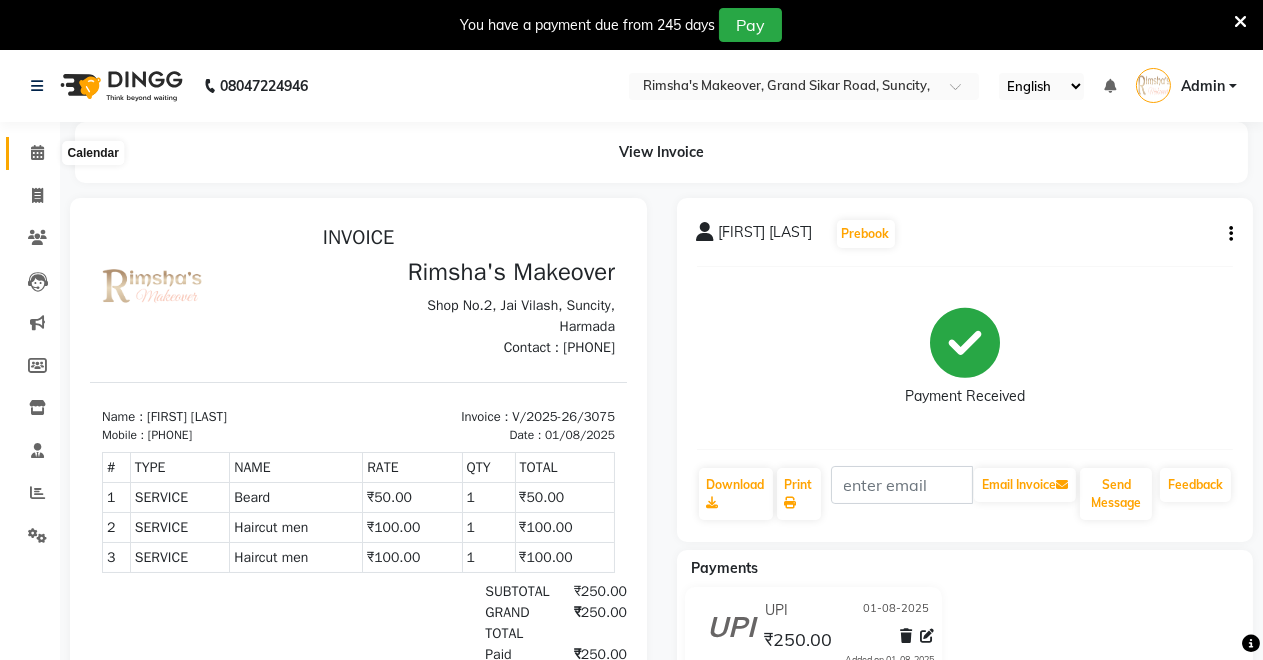 click 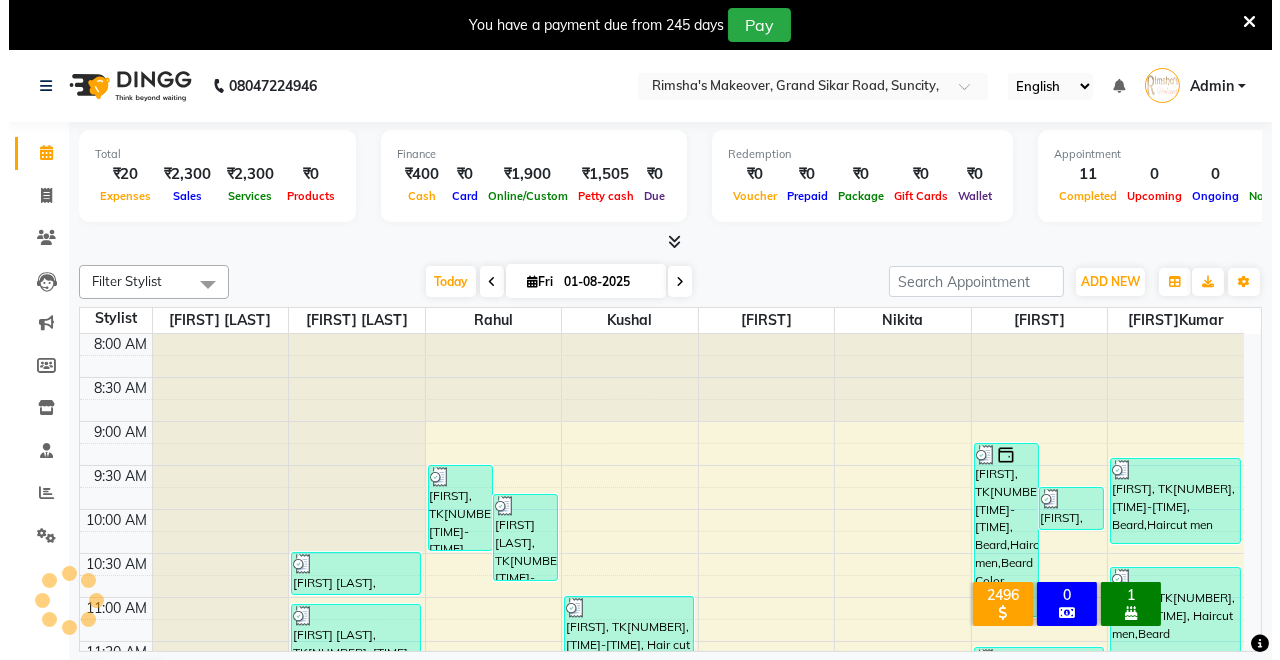 scroll, scrollTop: 0, scrollLeft: 0, axis: both 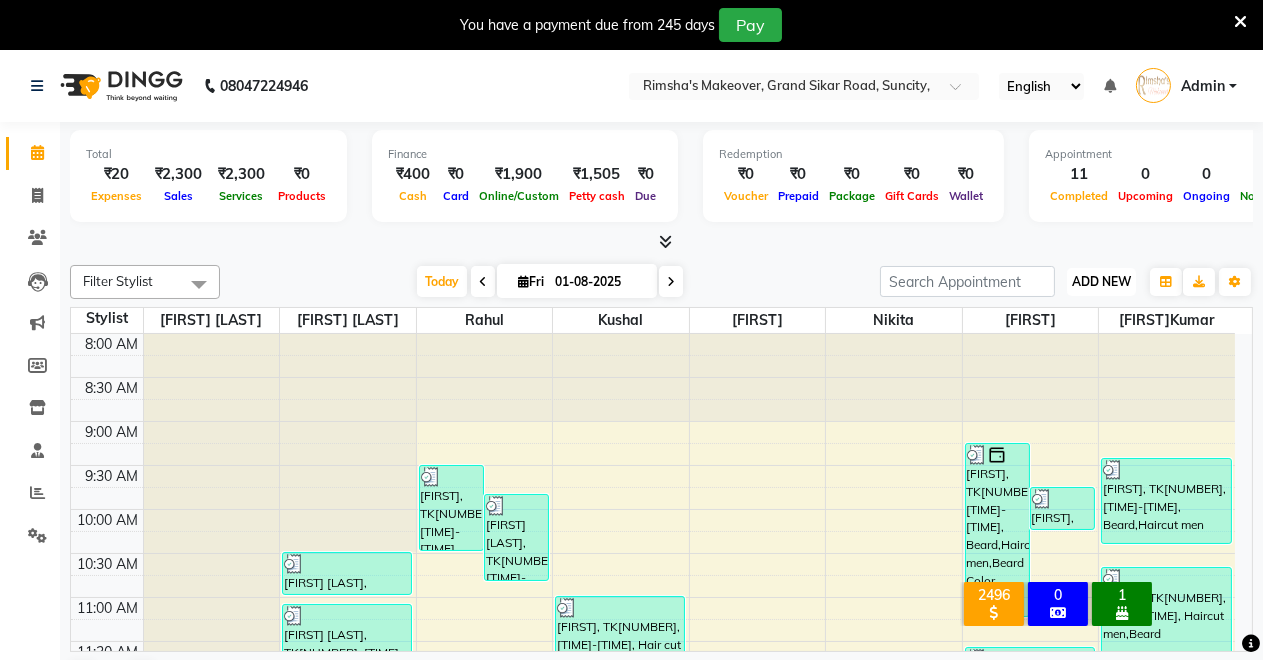 click on "ADD NEW" at bounding box center (1101, 281) 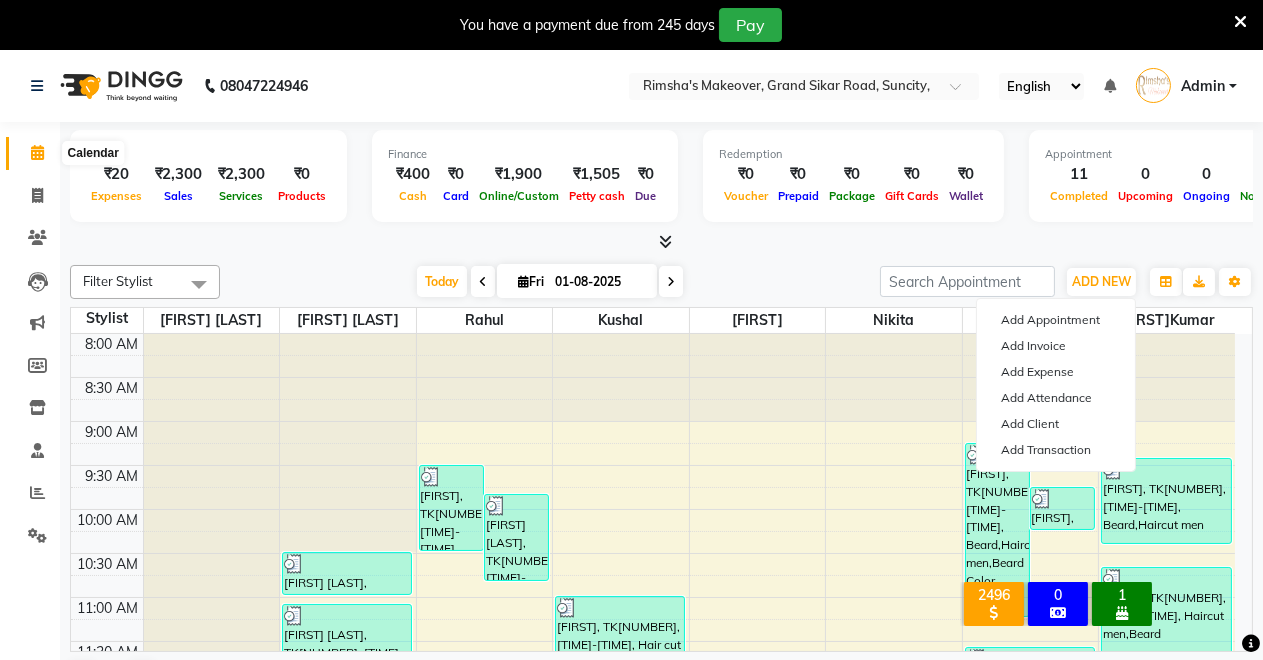click 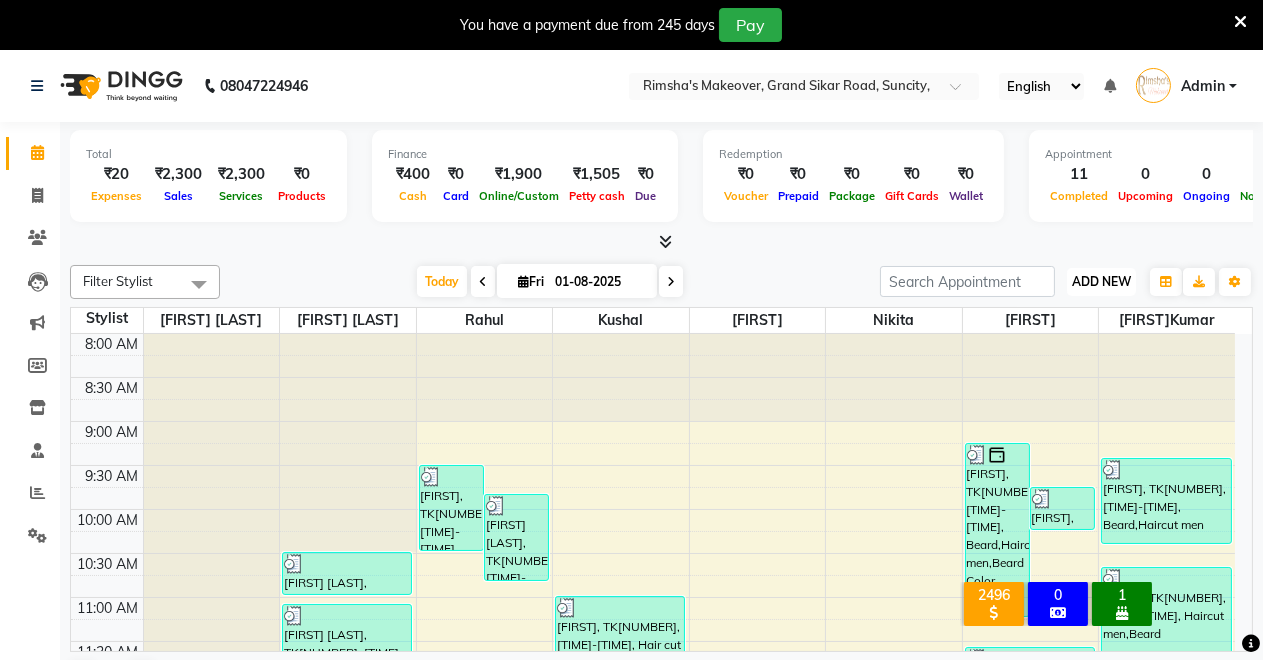 click on "ADD NEW Toggle Dropdown" at bounding box center (1101, 282) 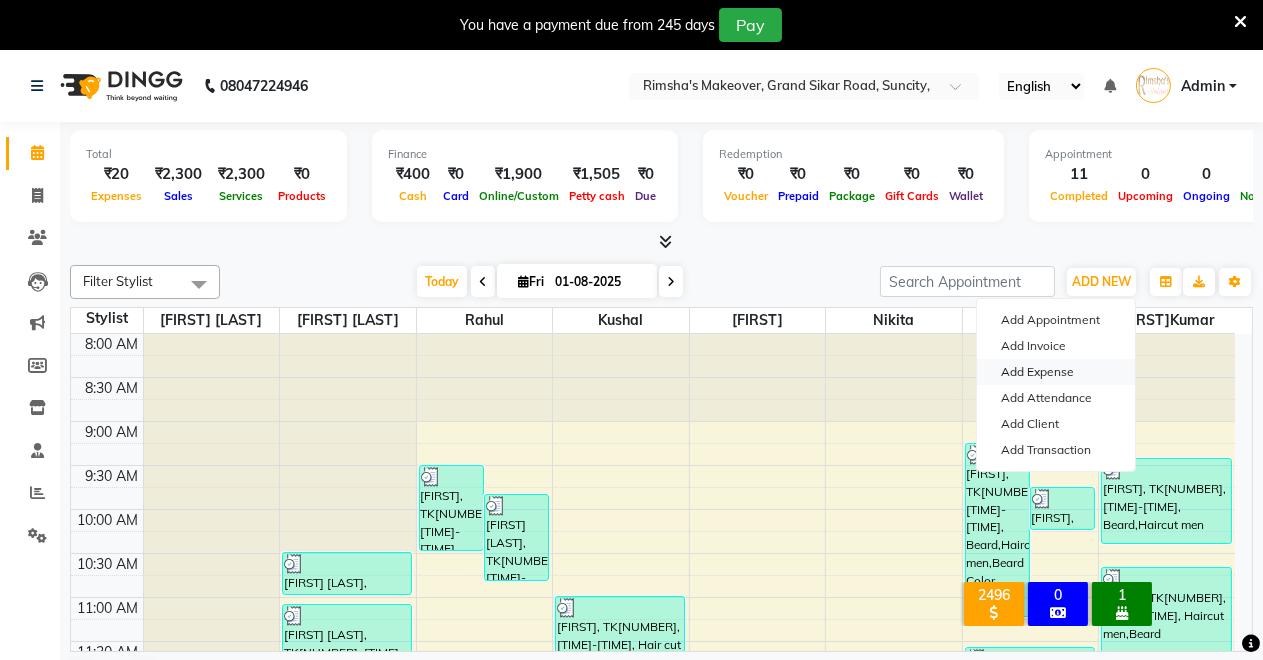 click on "Add Expense" at bounding box center [1056, 372] 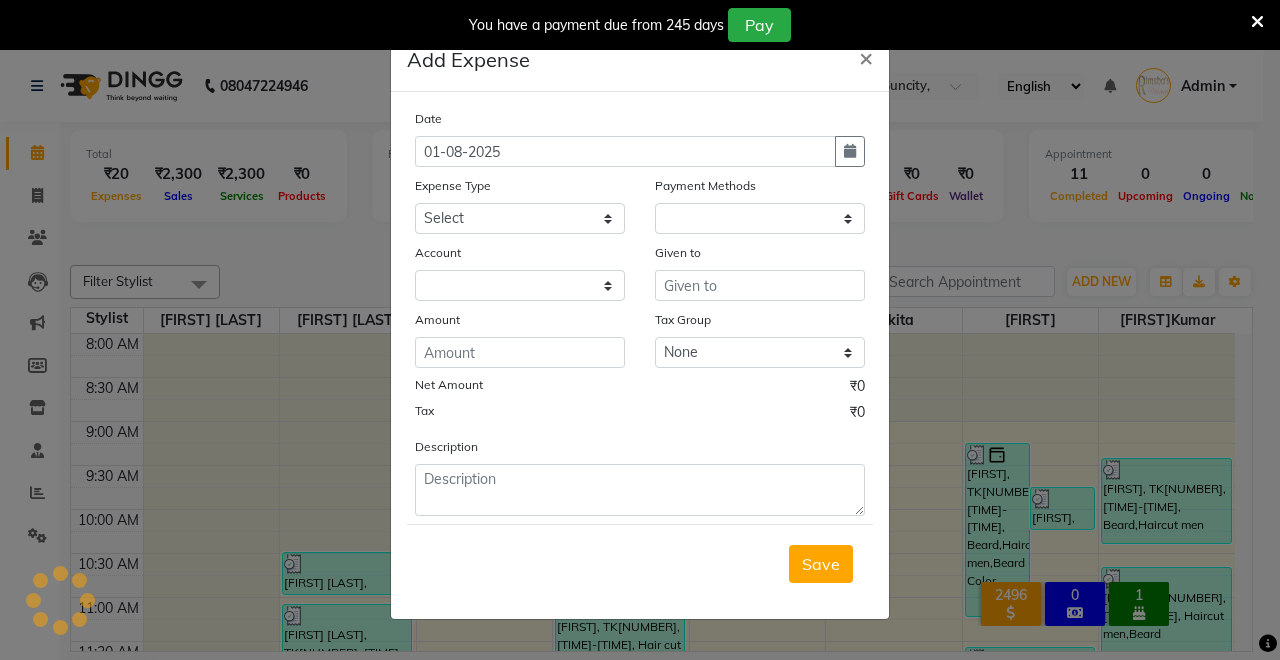 select on "1" 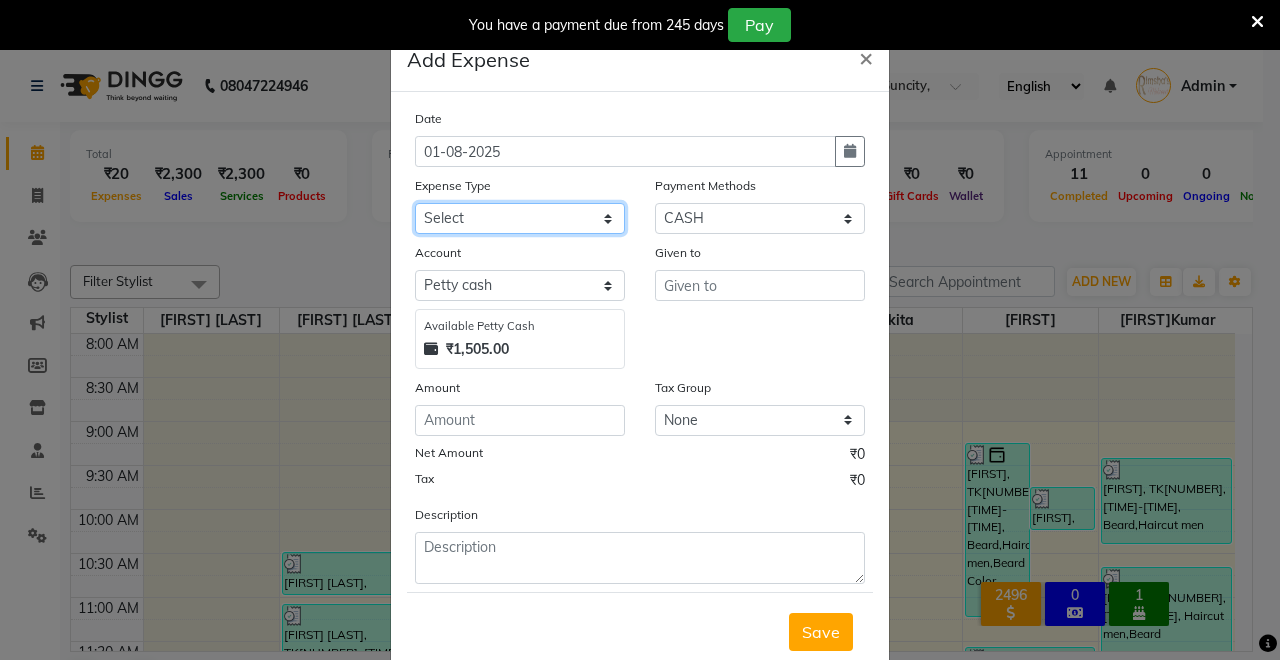 click on "Select Advance Salary Bank Service Charges CLEANING Clinical charges DM SIR DUSTBIN electricity bill Other PAMPHLETS Pandit G Priyanka mam Product Rent Salary SOFA Staff Snacks Tax Tea & Refreshment T SHIRT PRINT Utilities Water Bottle" 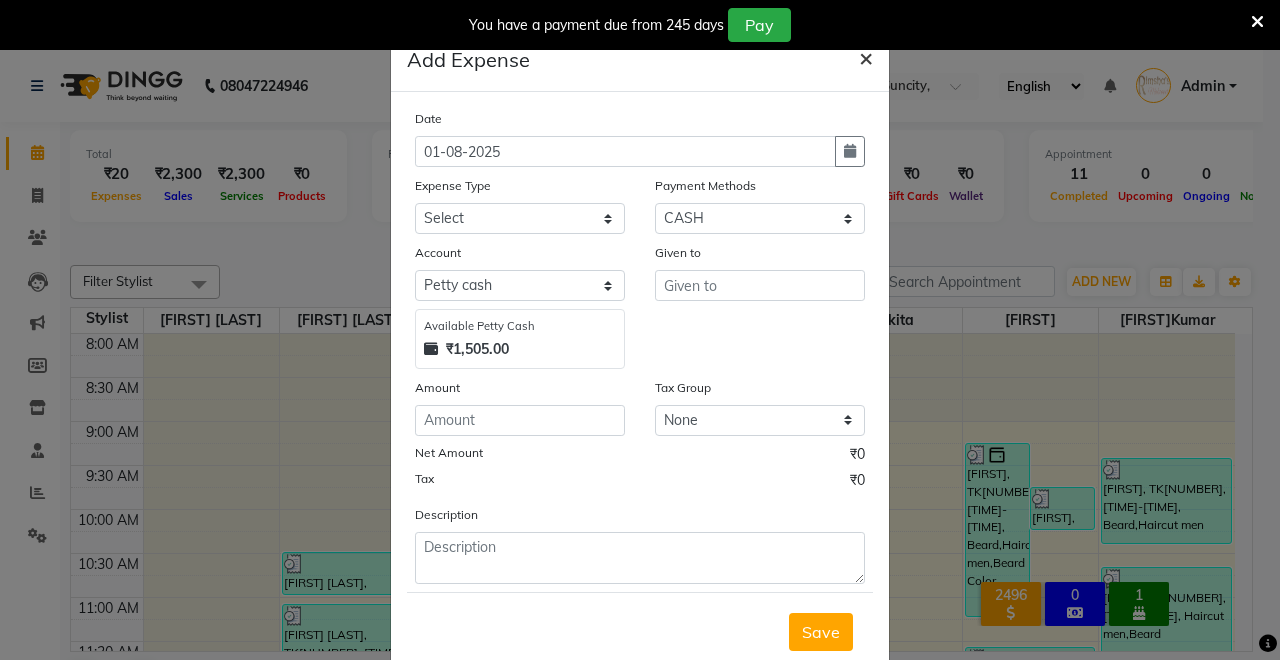 click on "×" 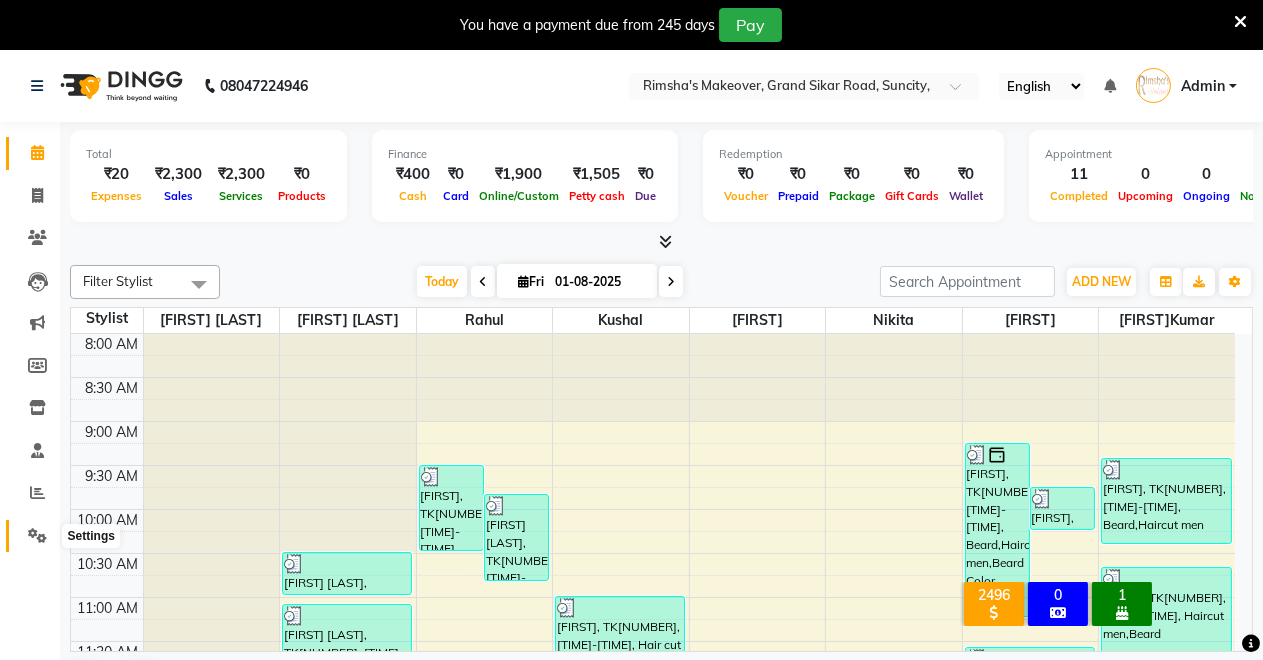 click 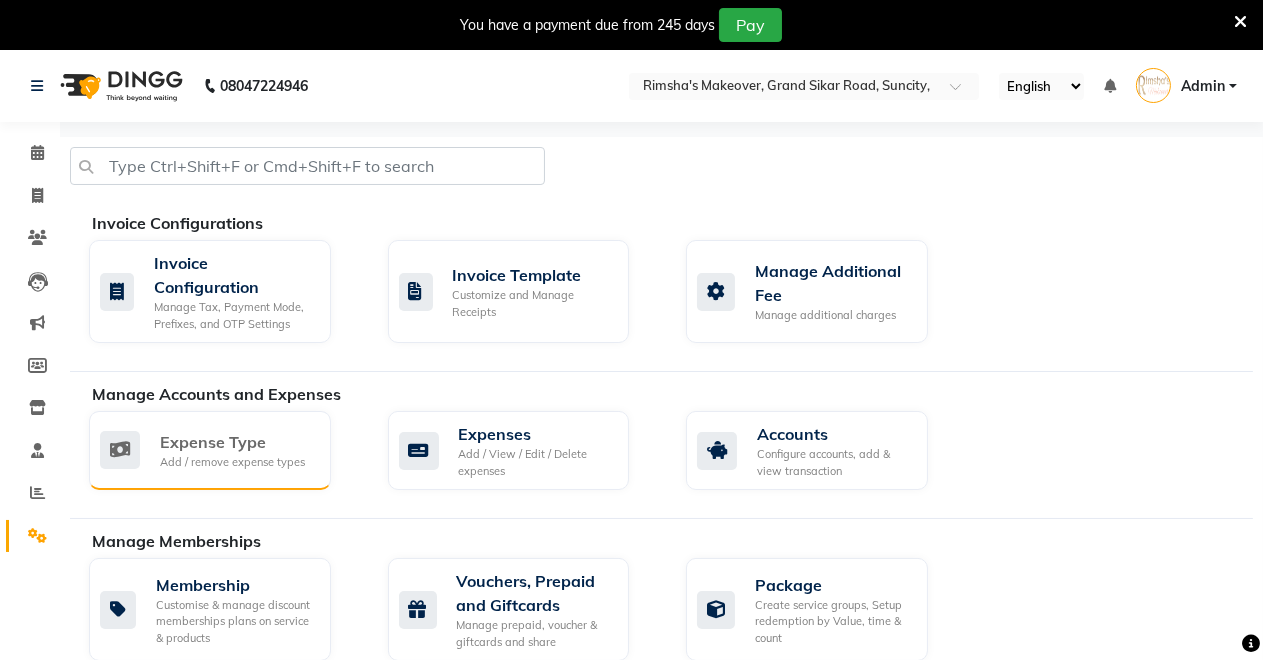 click on "Expense Type" 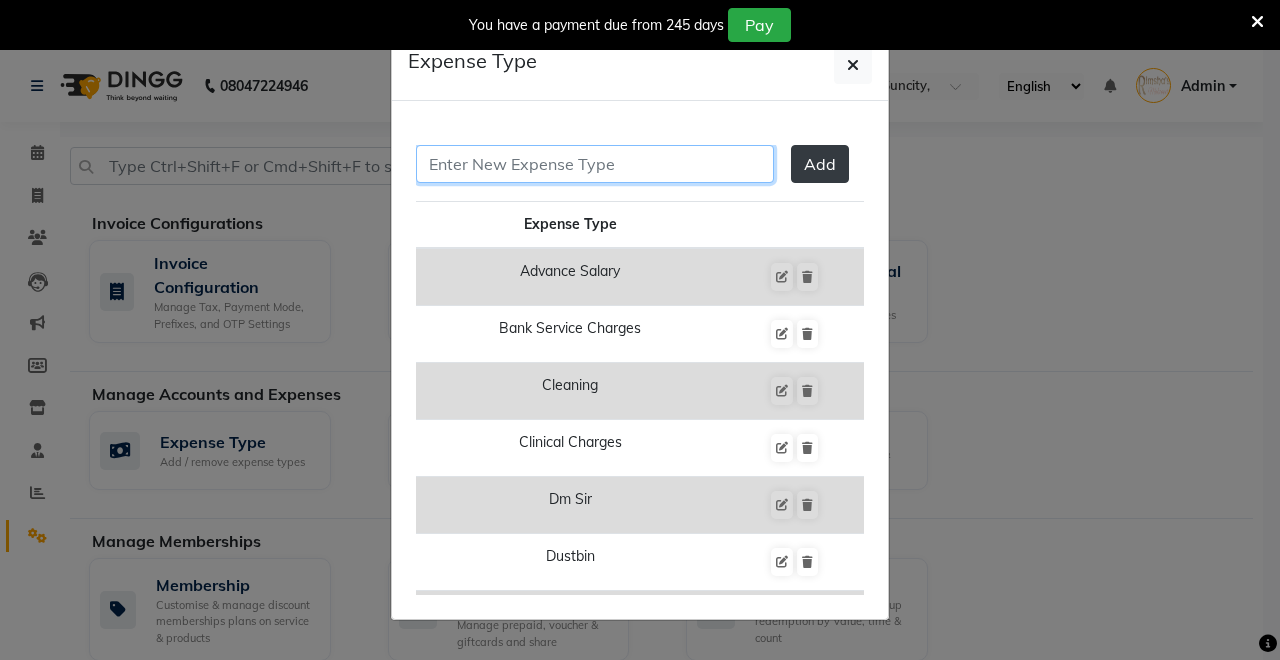 click at bounding box center (595, 164) 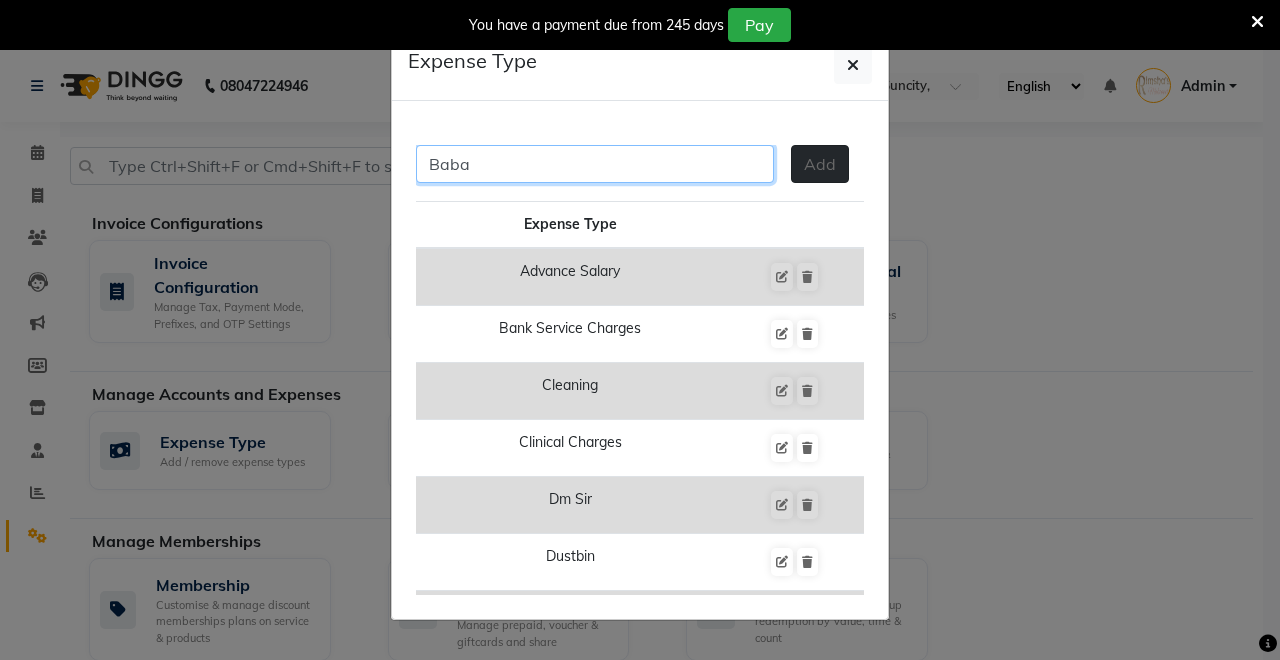 type on "Baba" 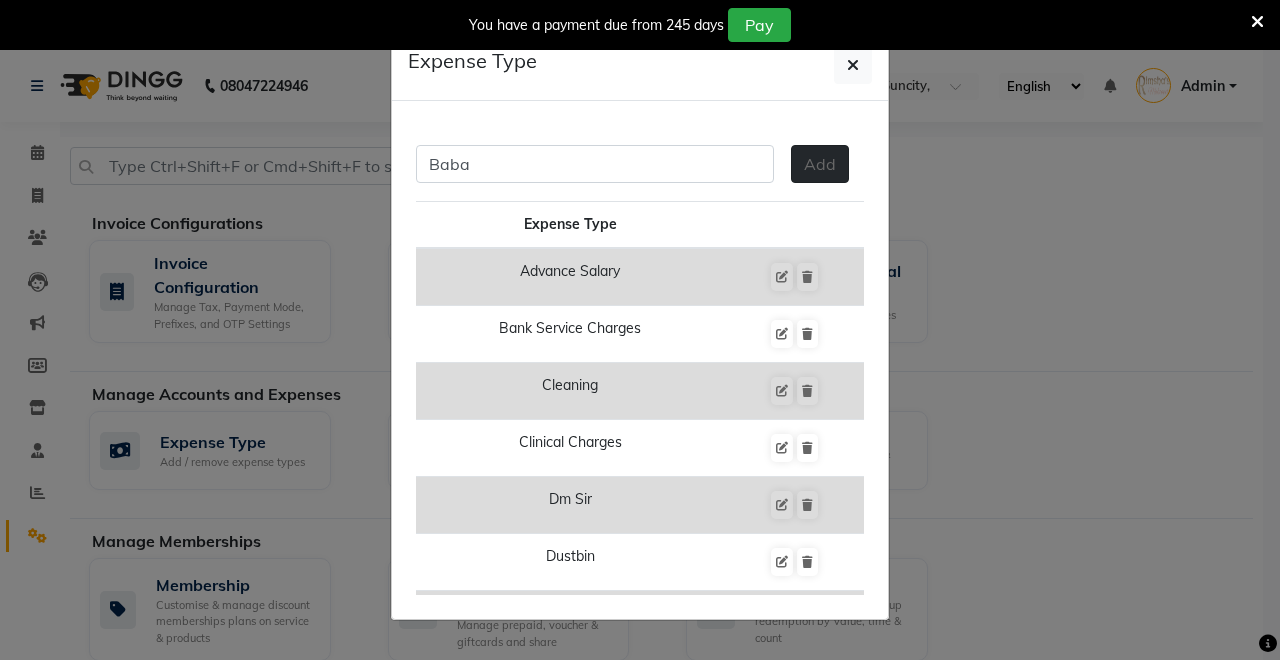 click on "Add" at bounding box center (820, 164) 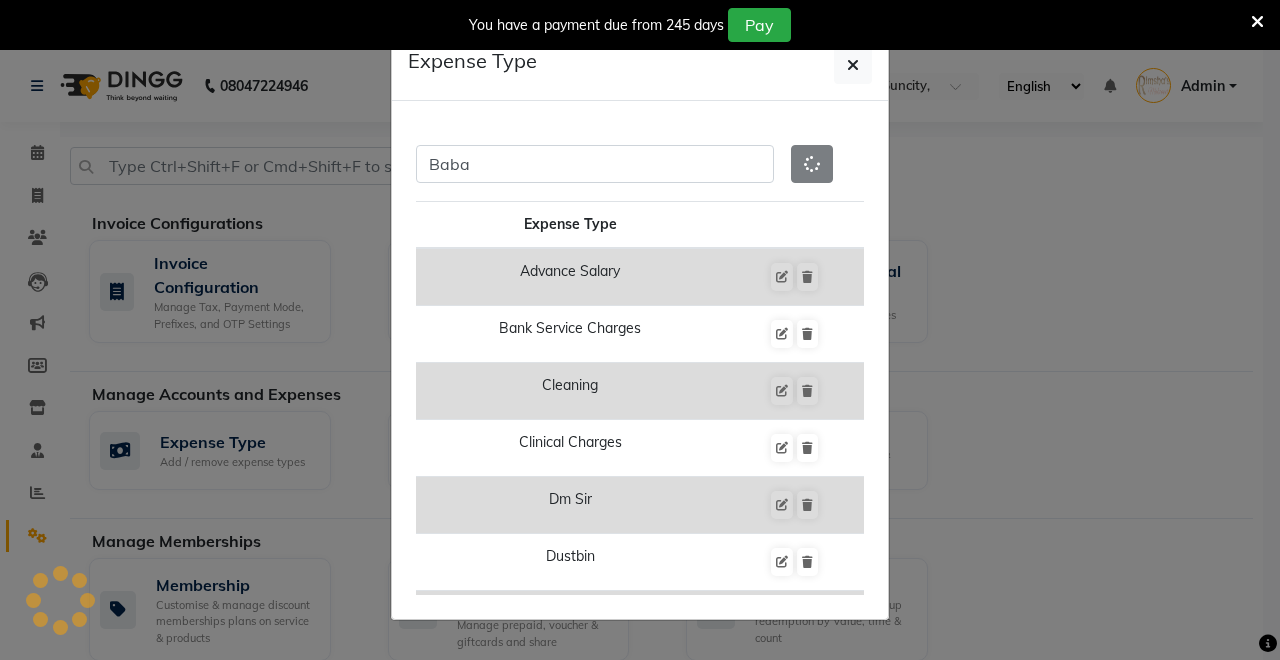 type 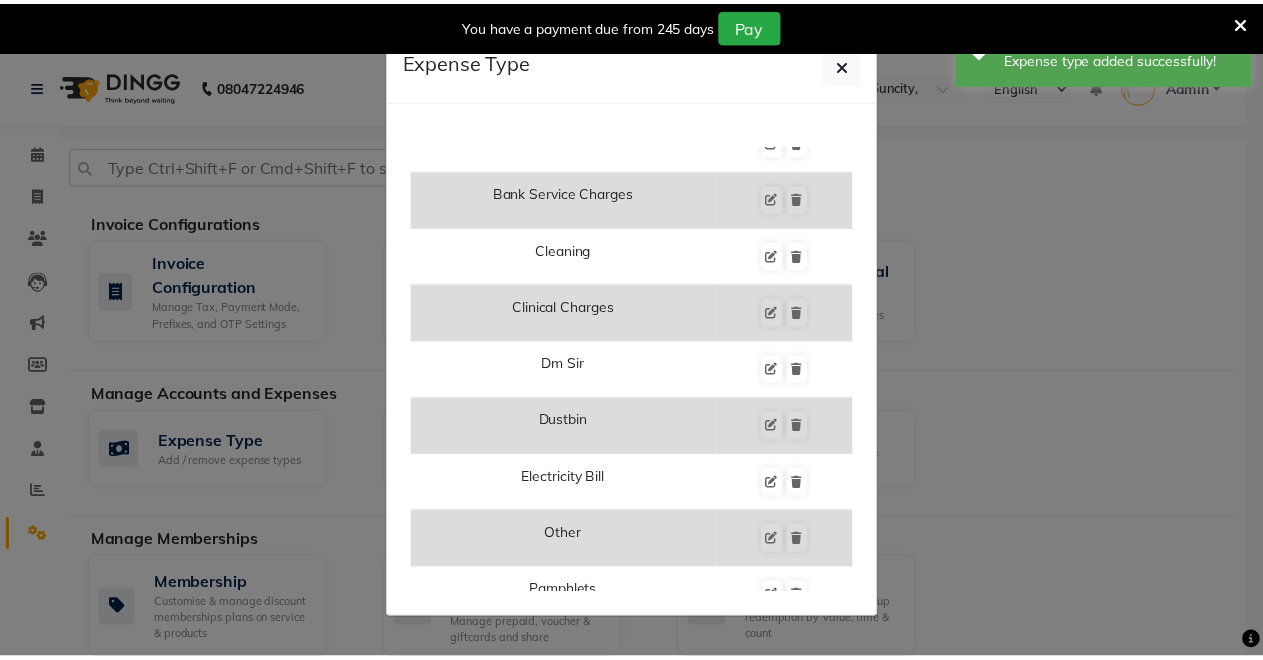 scroll, scrollTop: 0, scrollLeft: 0, axis: both 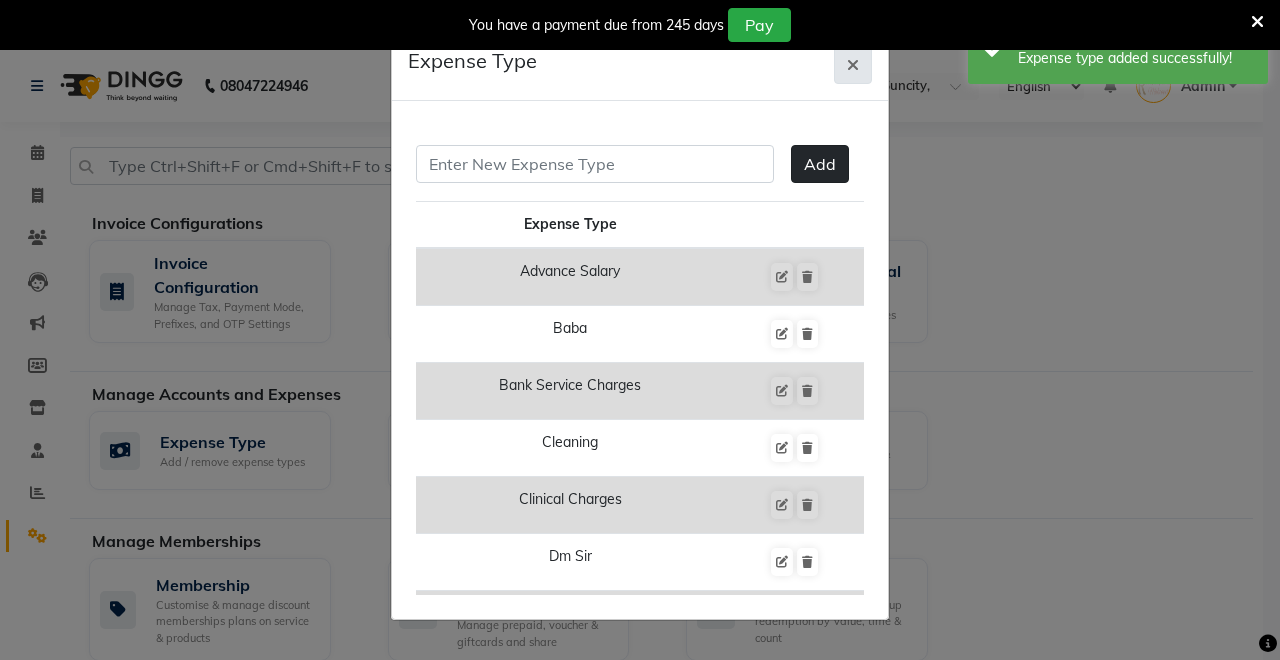 click 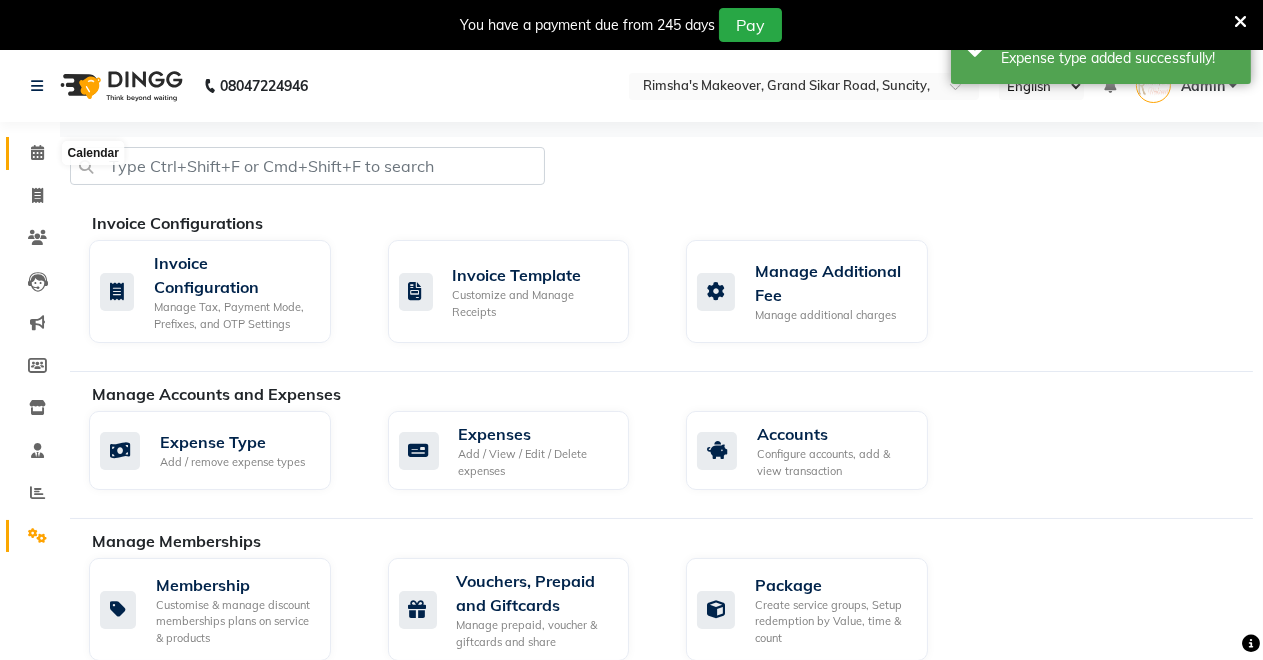 click 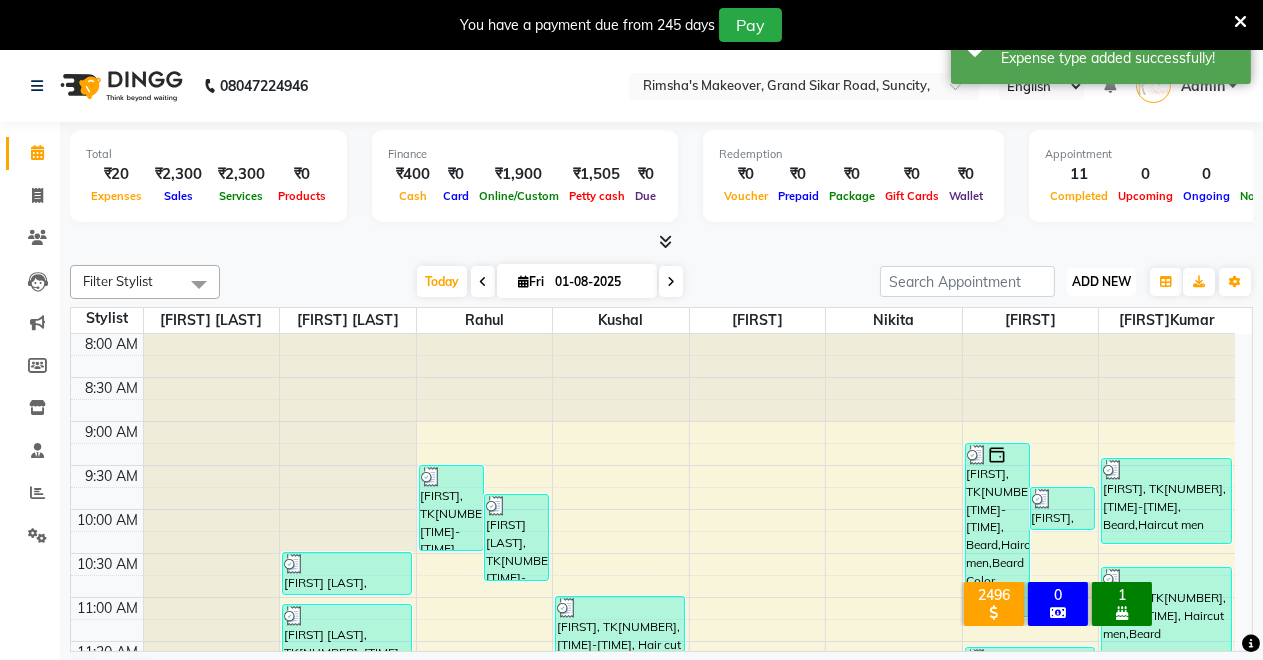click on "ADD NEW" at bounding box center [1101, 281] 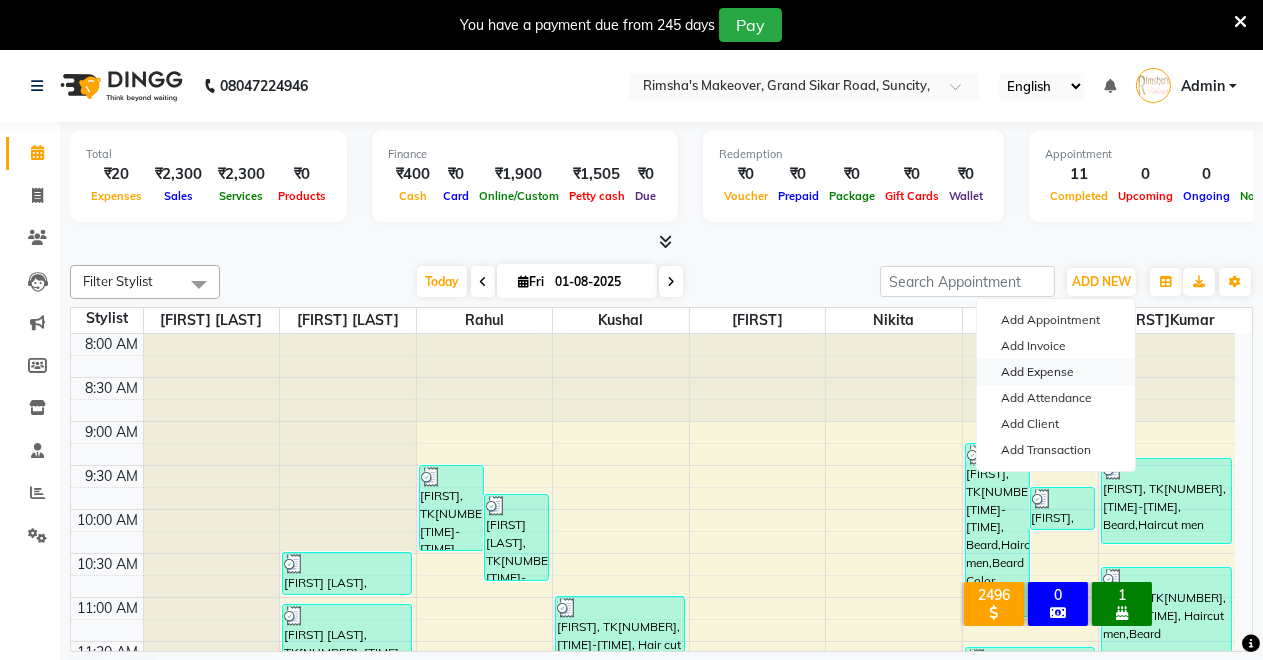 click on "Add Expense" at bounding box center (1056, 372) 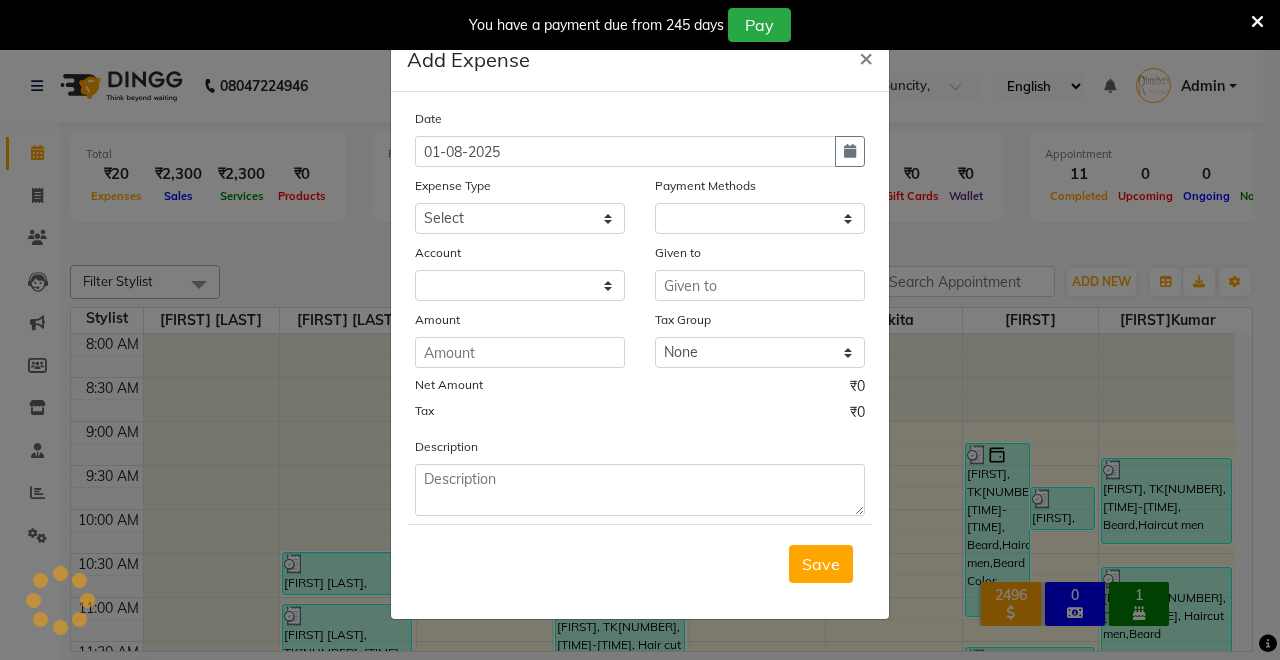 select on "1" 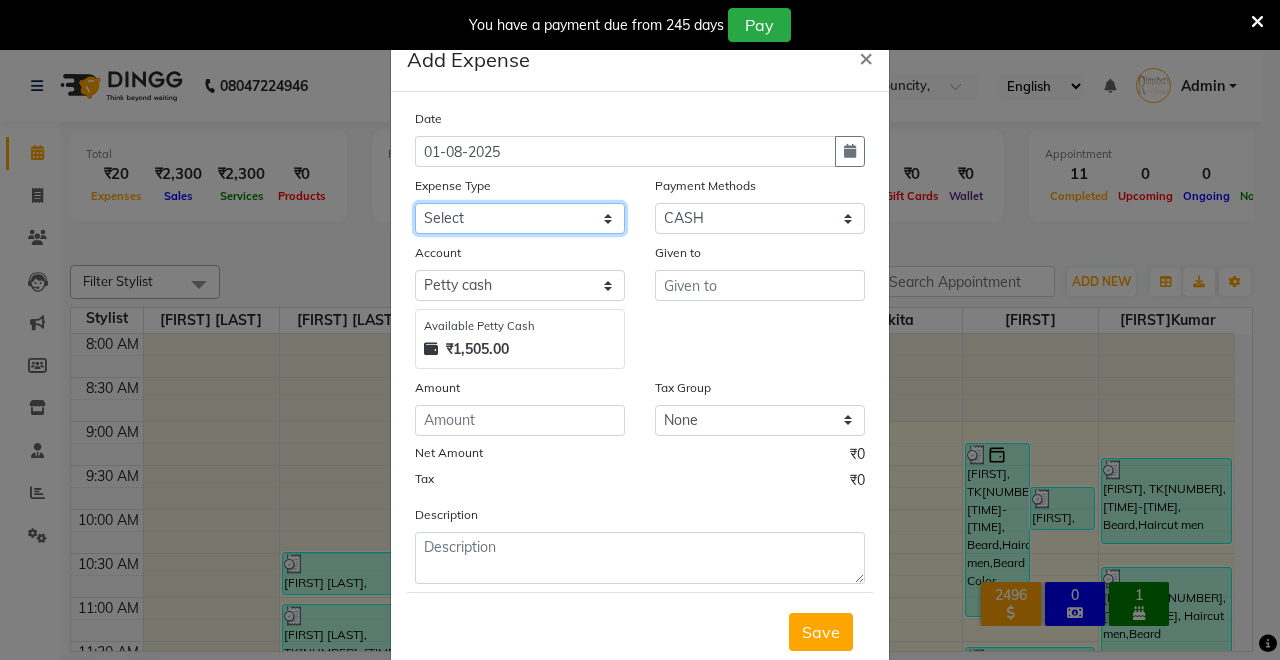 click on "Select Advance Salary Baba Bank Service Charges CLEANING Clinical charges DM SIR DUSTBIN electricity bill Other PAMPHLETS Pandit G Priyanka mam Product Rent Salary SOFA Staff Snacks Tax Tea & Refreshment T SHIRT PRINT Utilities Water Bottle" 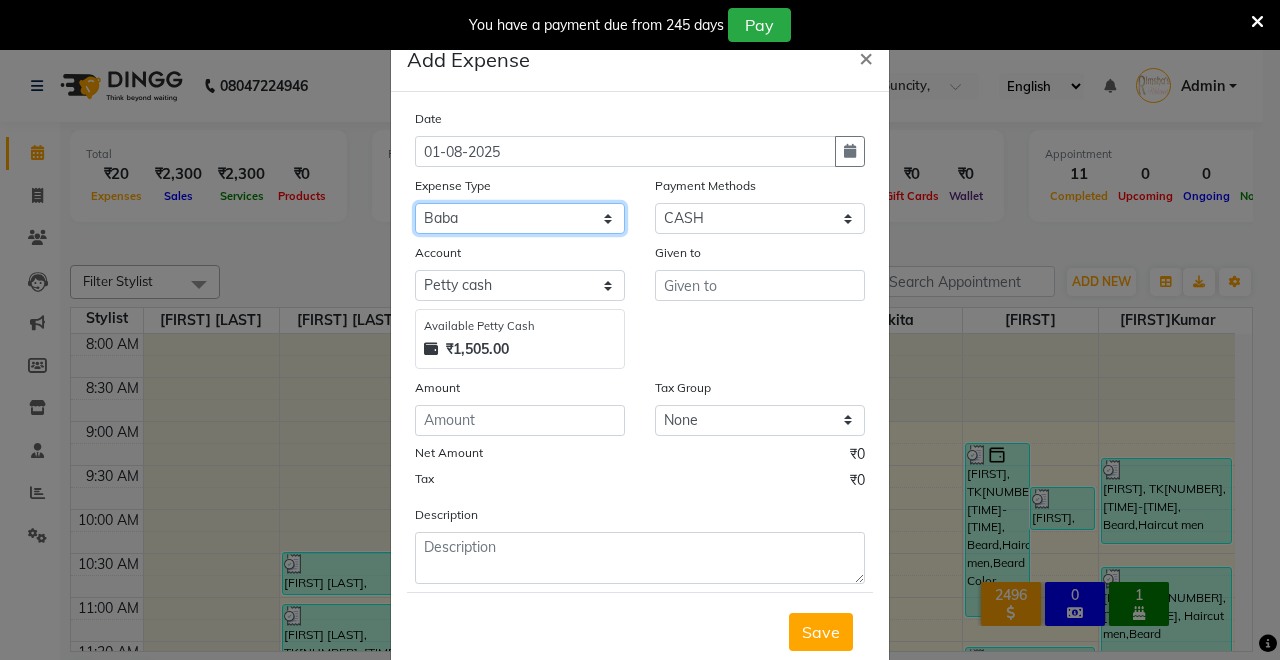 click on "Select Advance Salary Baba Bank Service Charges CLEANING Clinical charges DM SIR DUSTBIN electricity bill Other PAMPHLETS Pandit G Priyanka mam Product Rent Salary SOFA Staff Snacks Tax Tea & Refreshment T SHIRT PRINT Utilities Water Bottle" 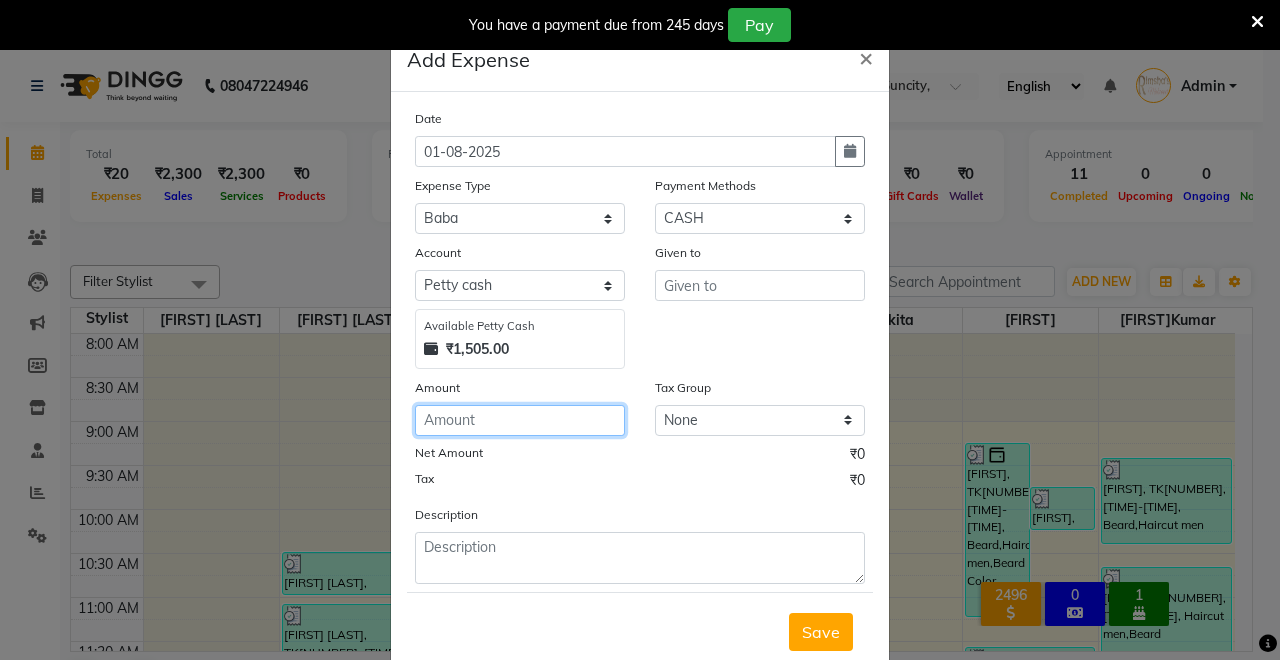 click 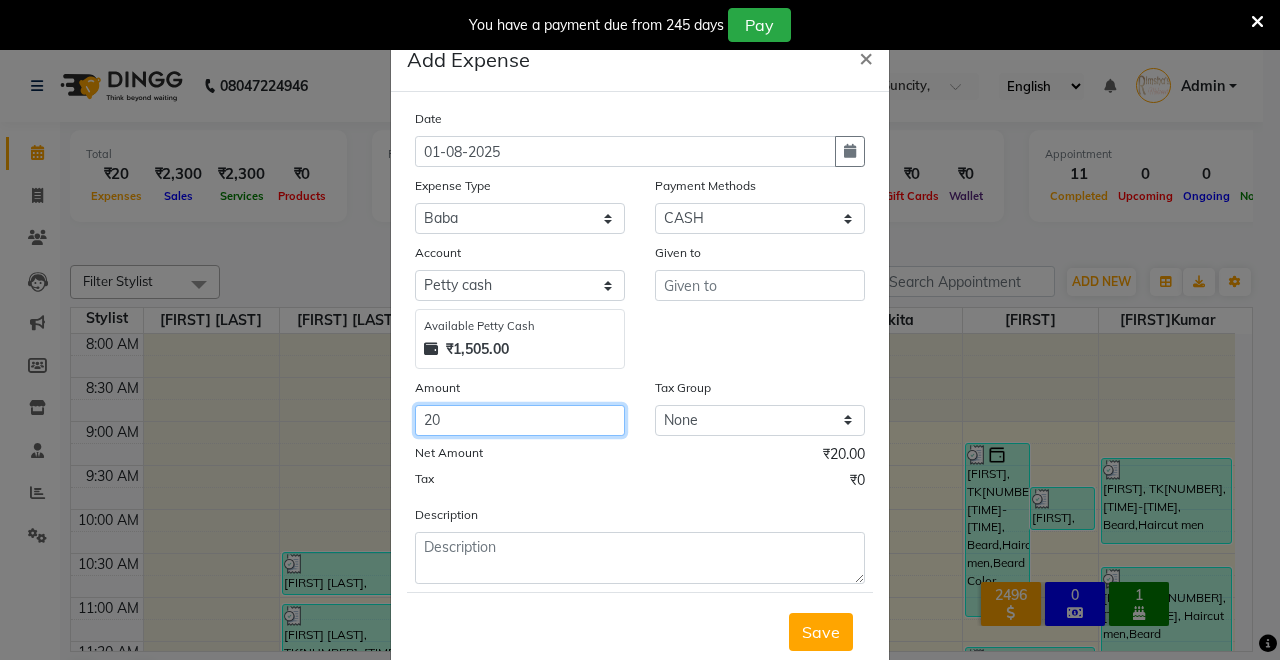 type on "20" 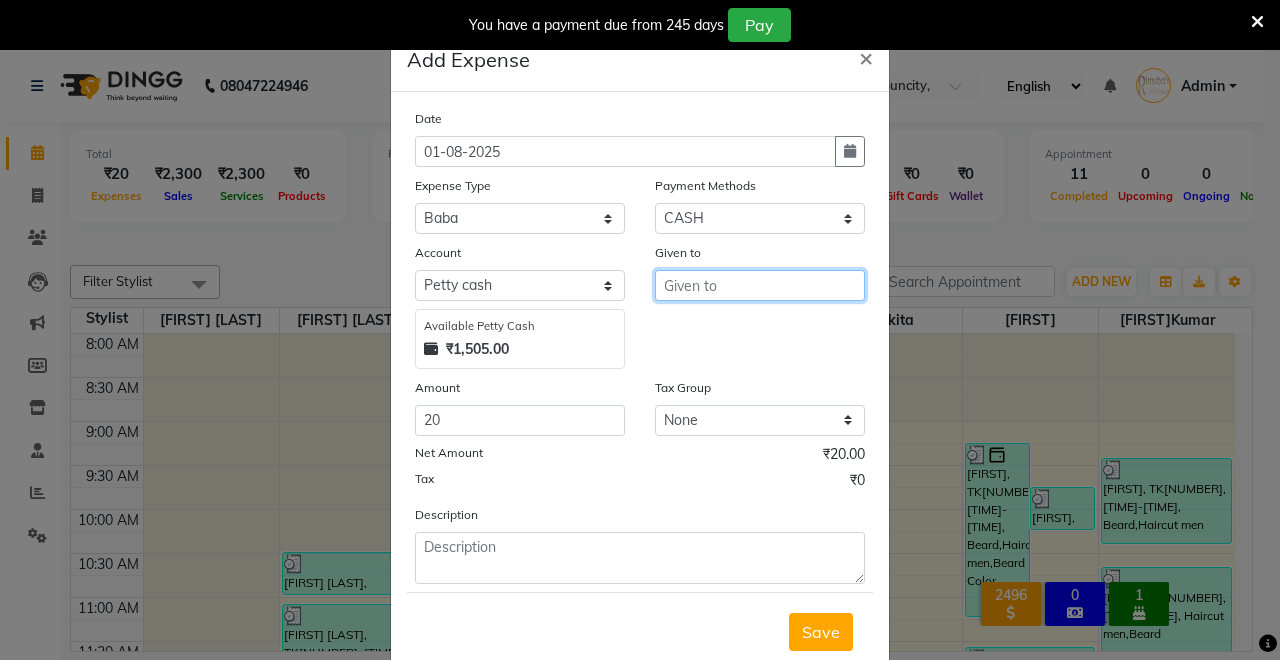 click at bounding box center (760, 285) 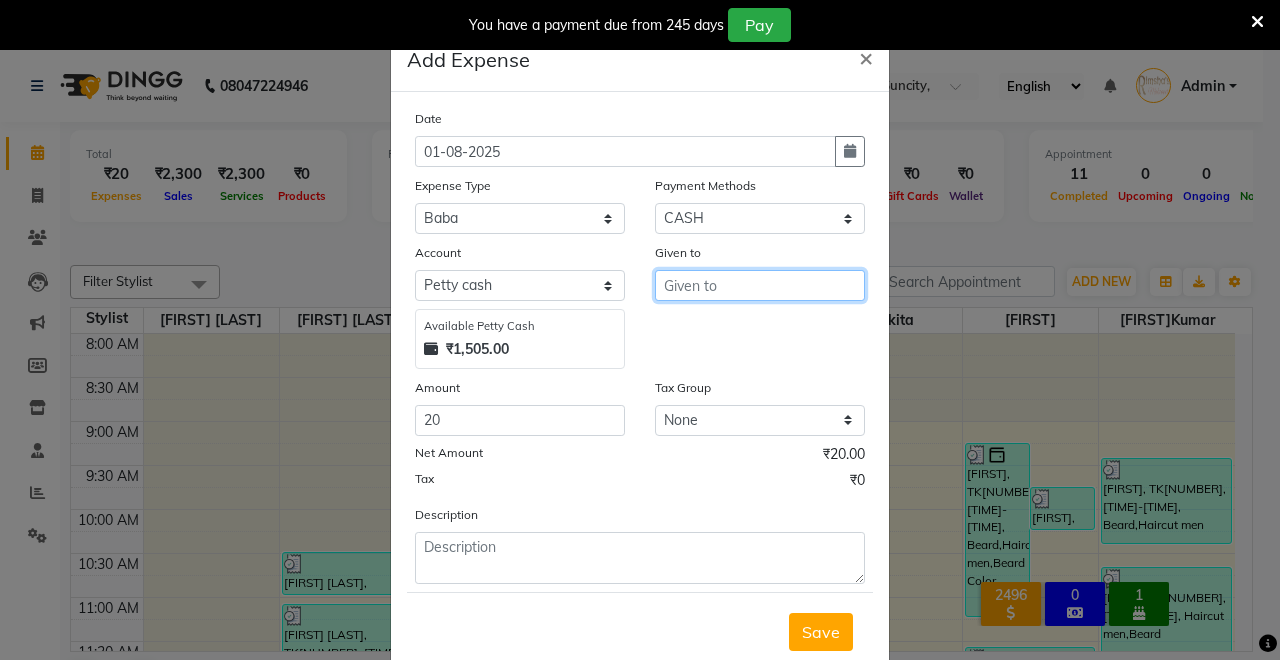 type on "b" 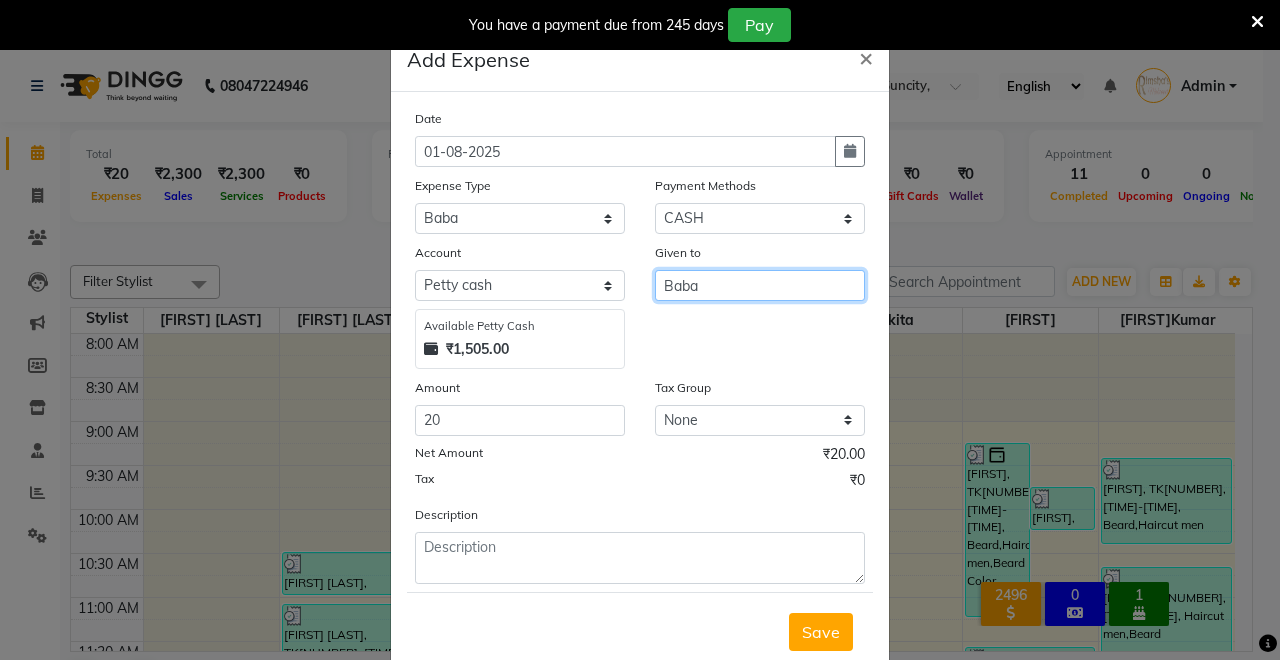 type on "Baba" 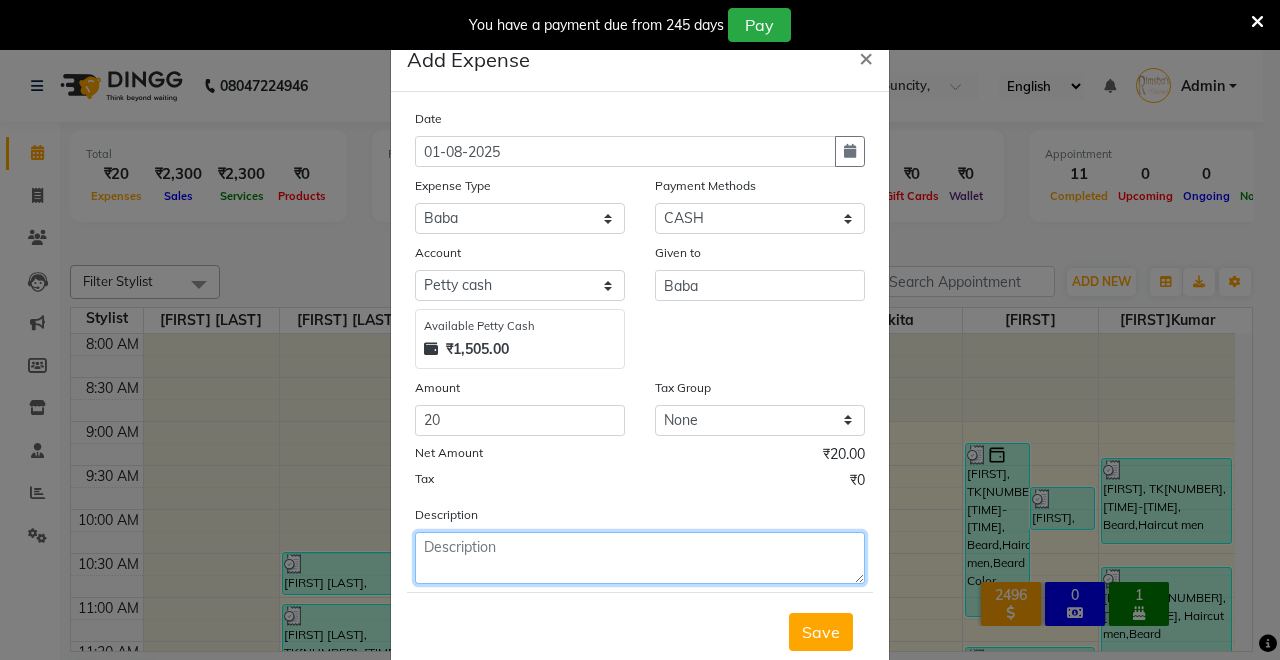 click 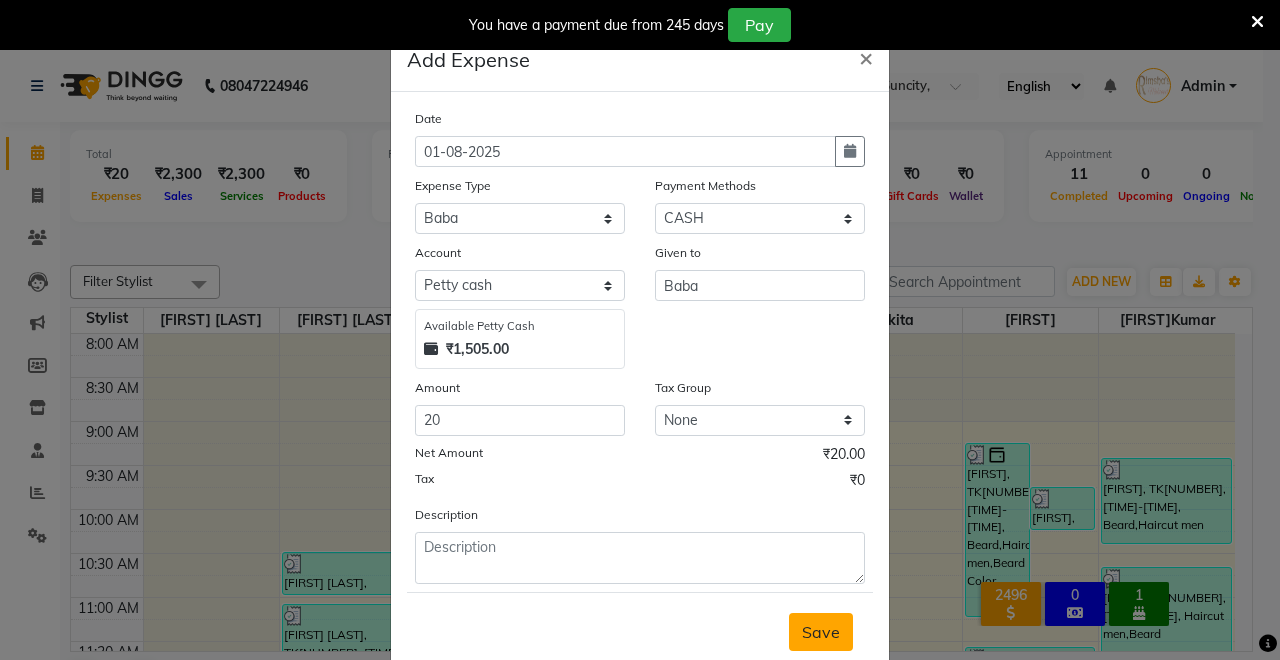 click on "Save" at bounding box center [821, 632] 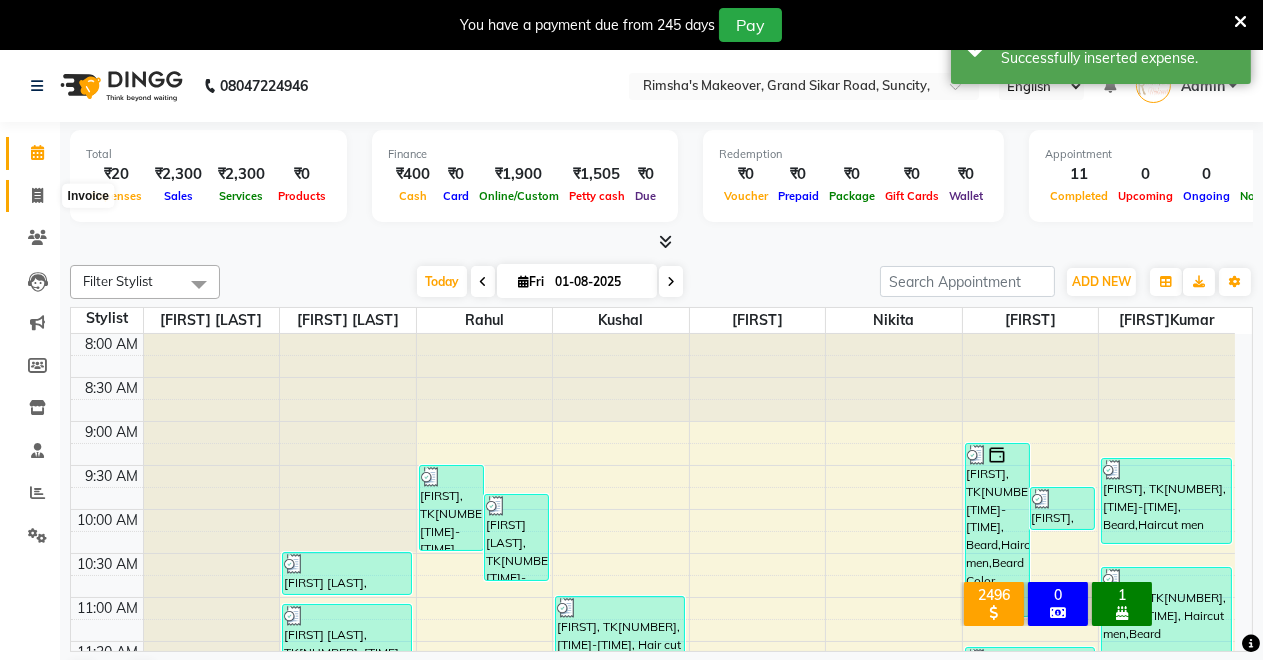 click 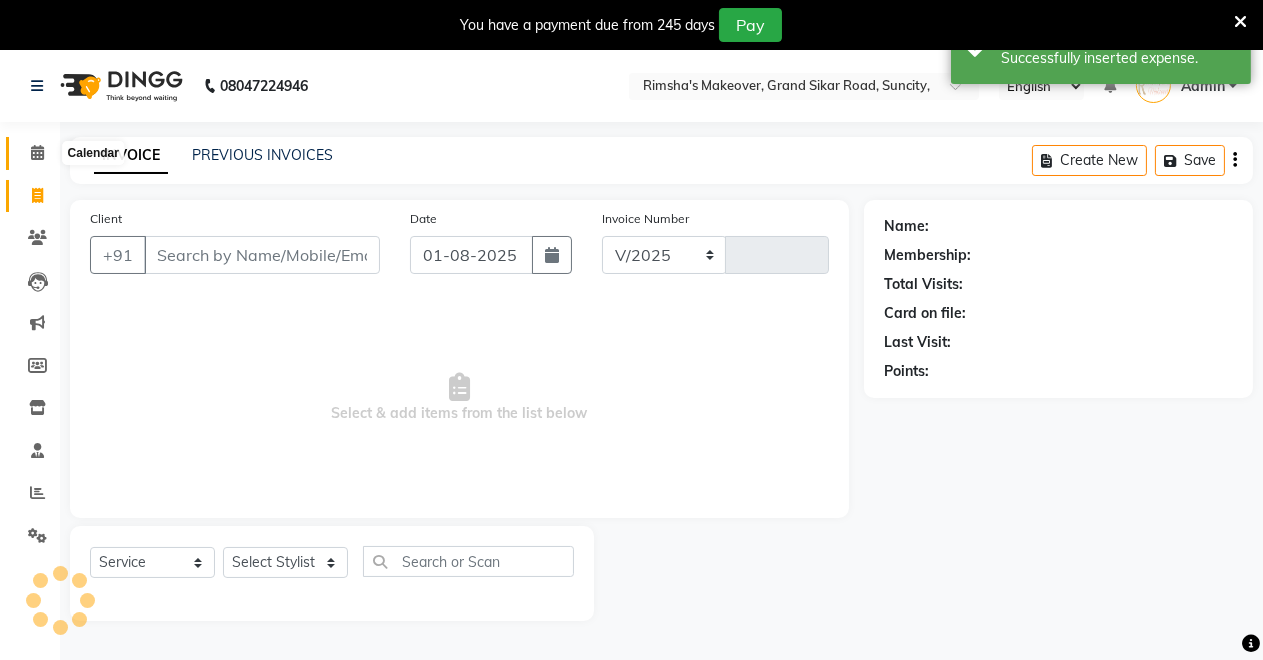 select on "7317" 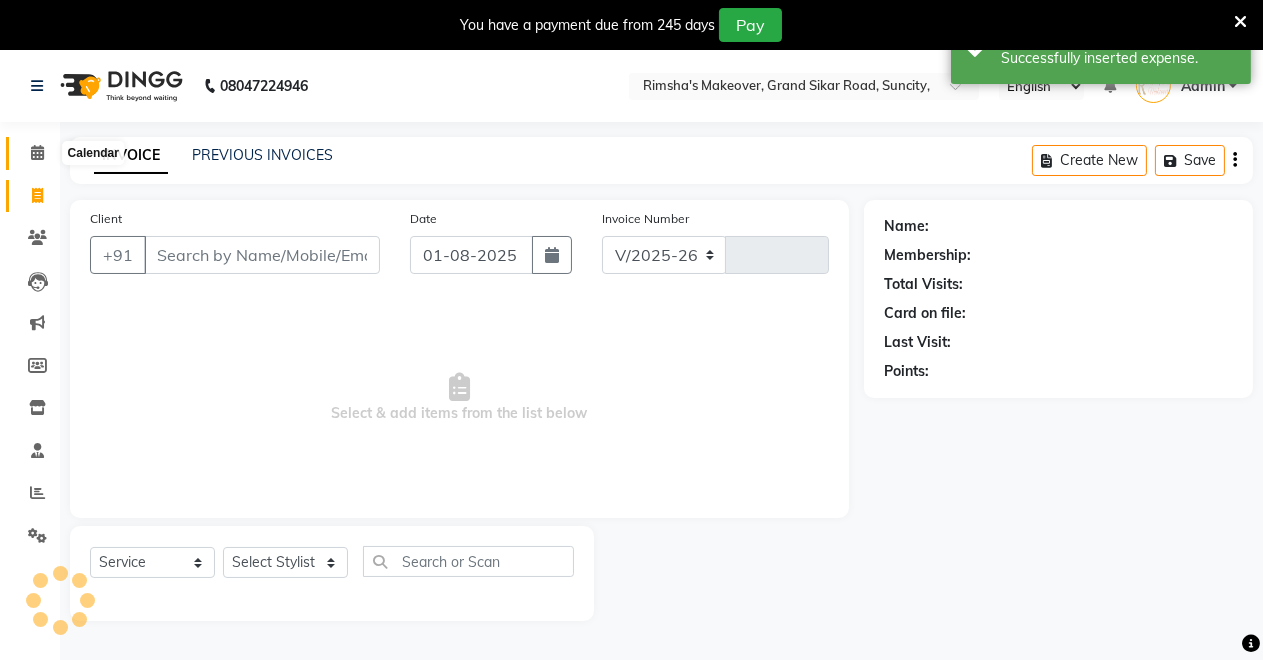 type on "3076" 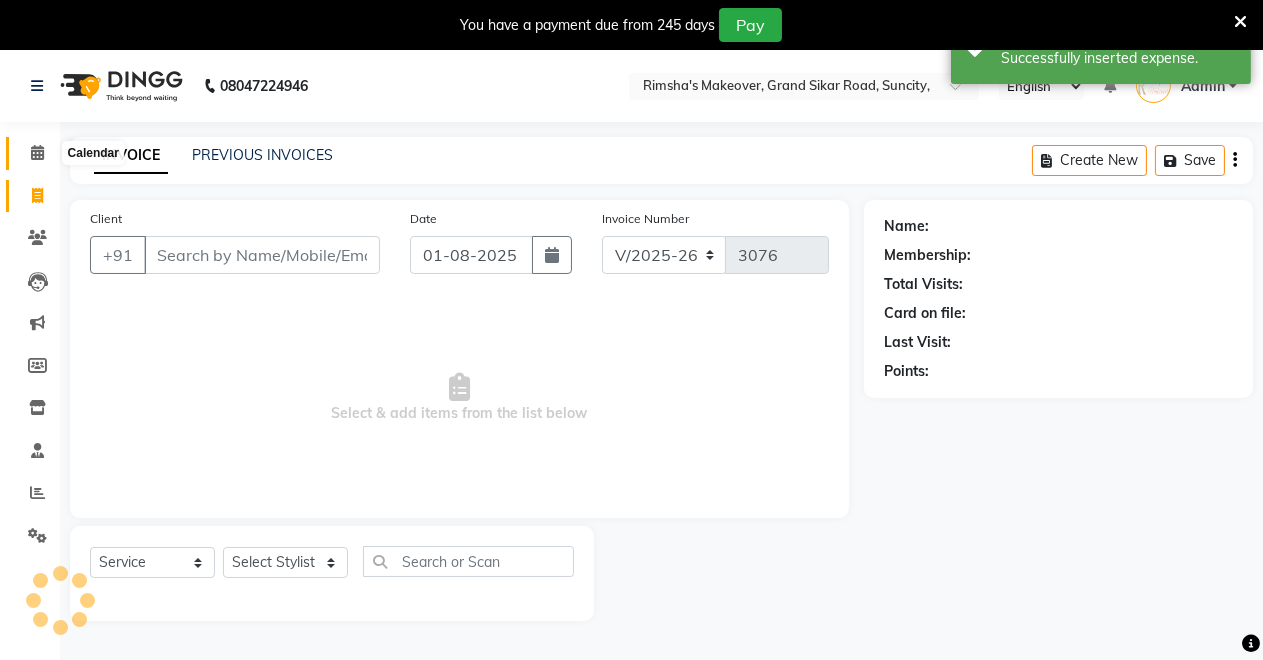 click 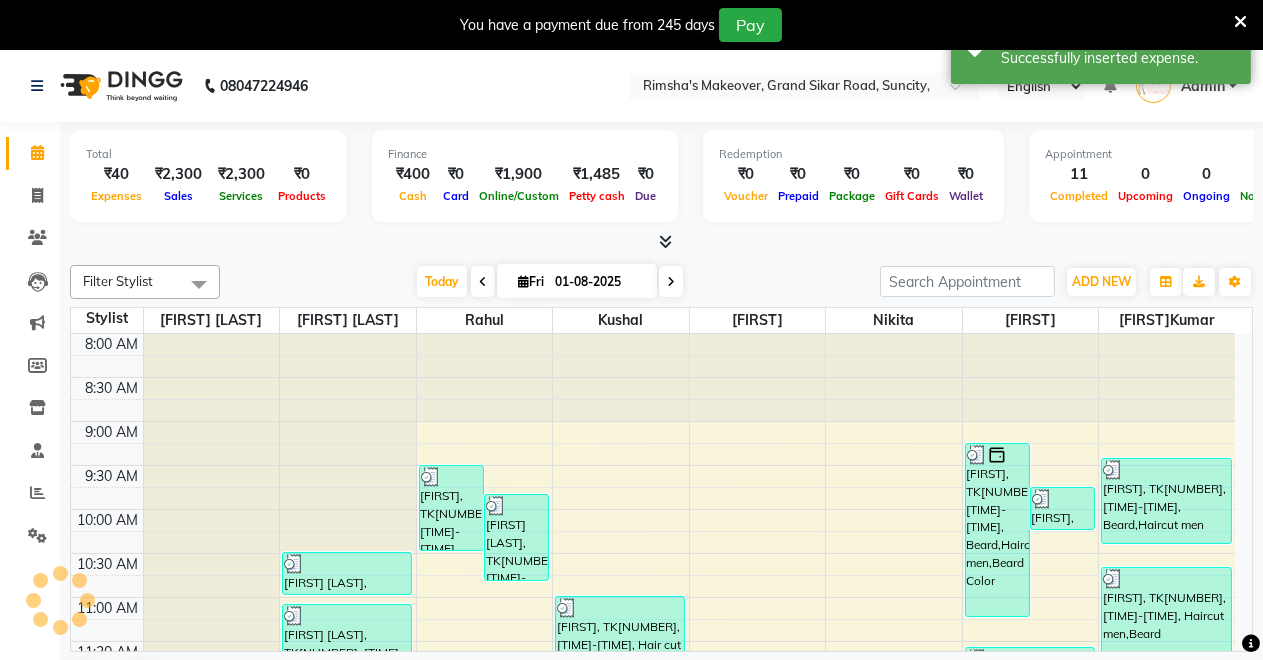 scroll, scrollTop: 0, scrollLeft: 0, axis: both 